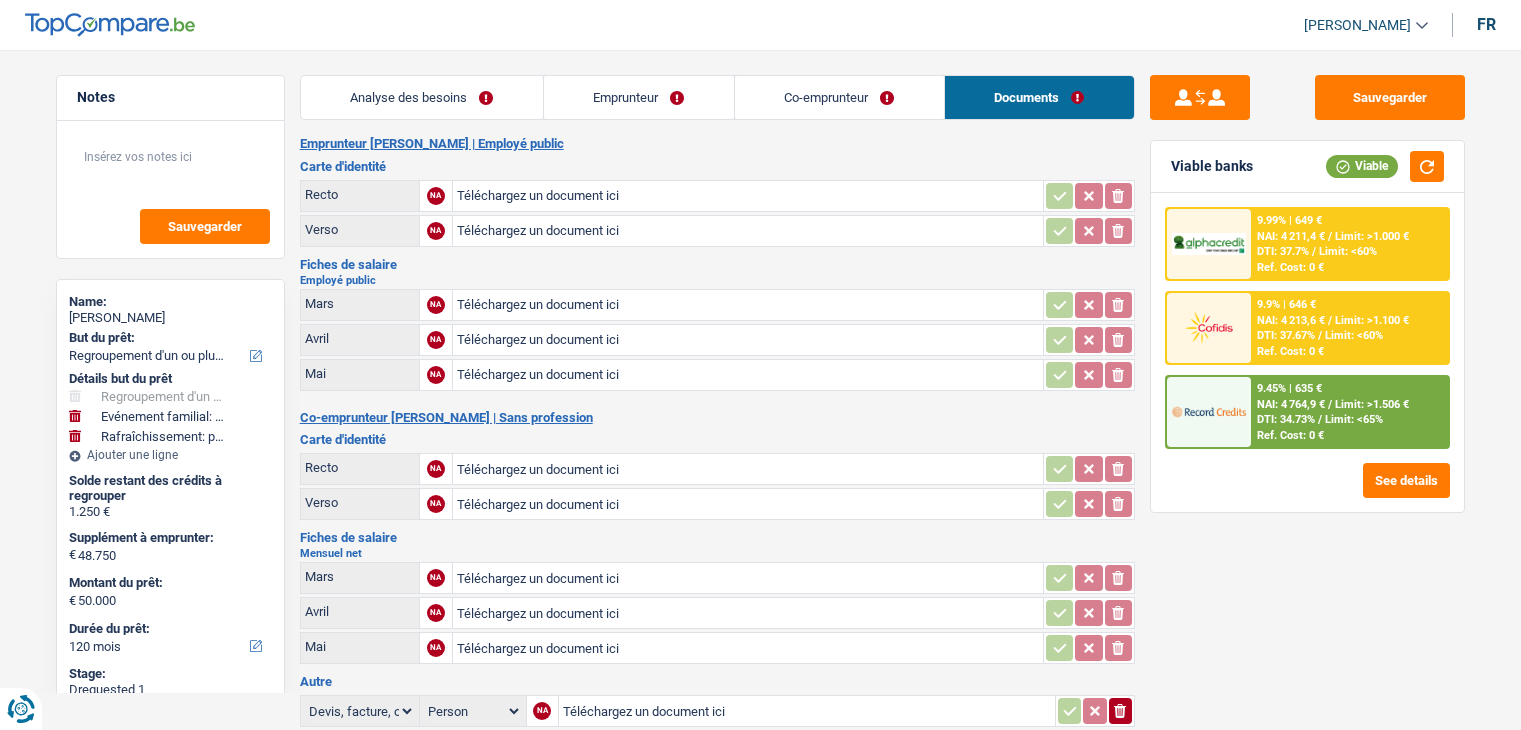 select on "refinancing" 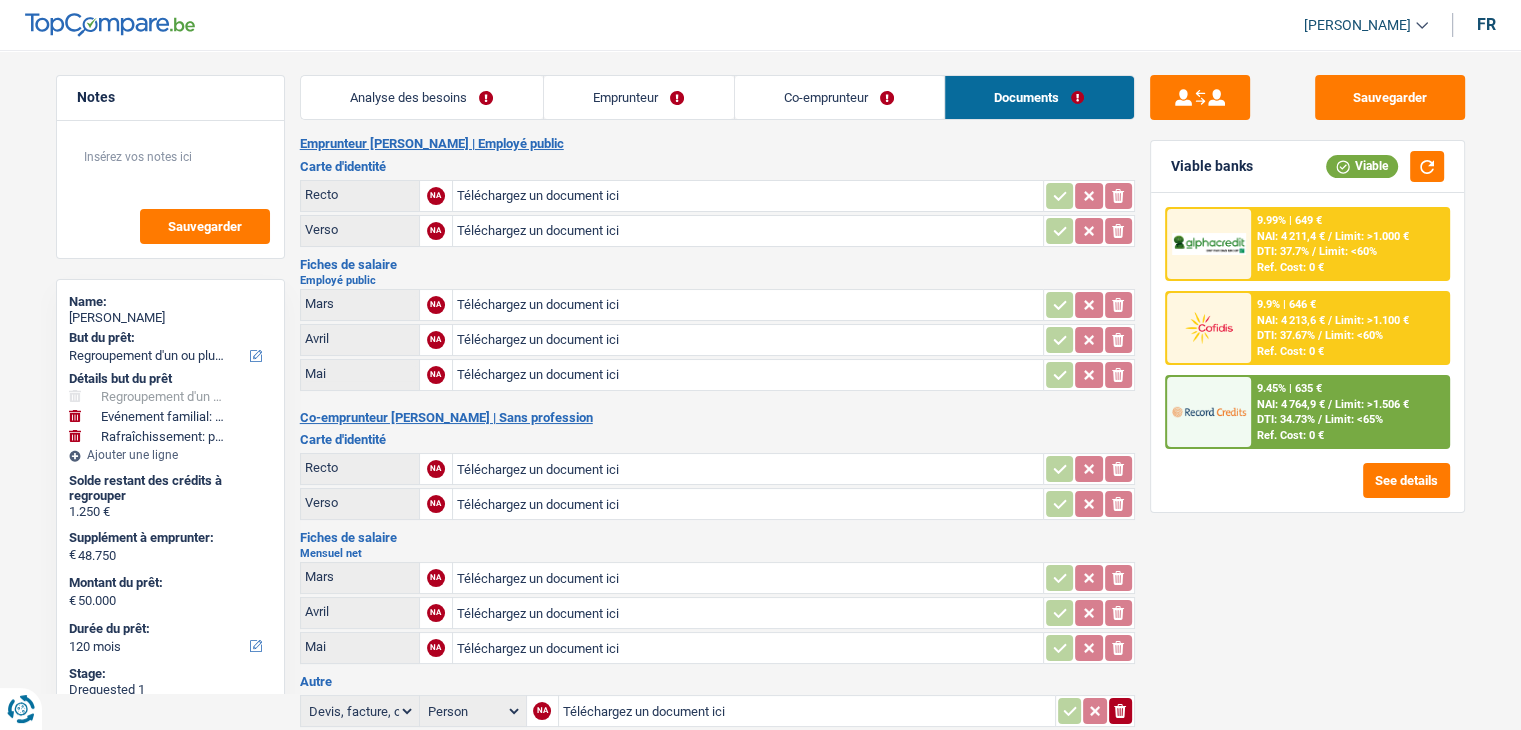 scroll, scrollTop: 0, scrollLeft: 0, axis: both 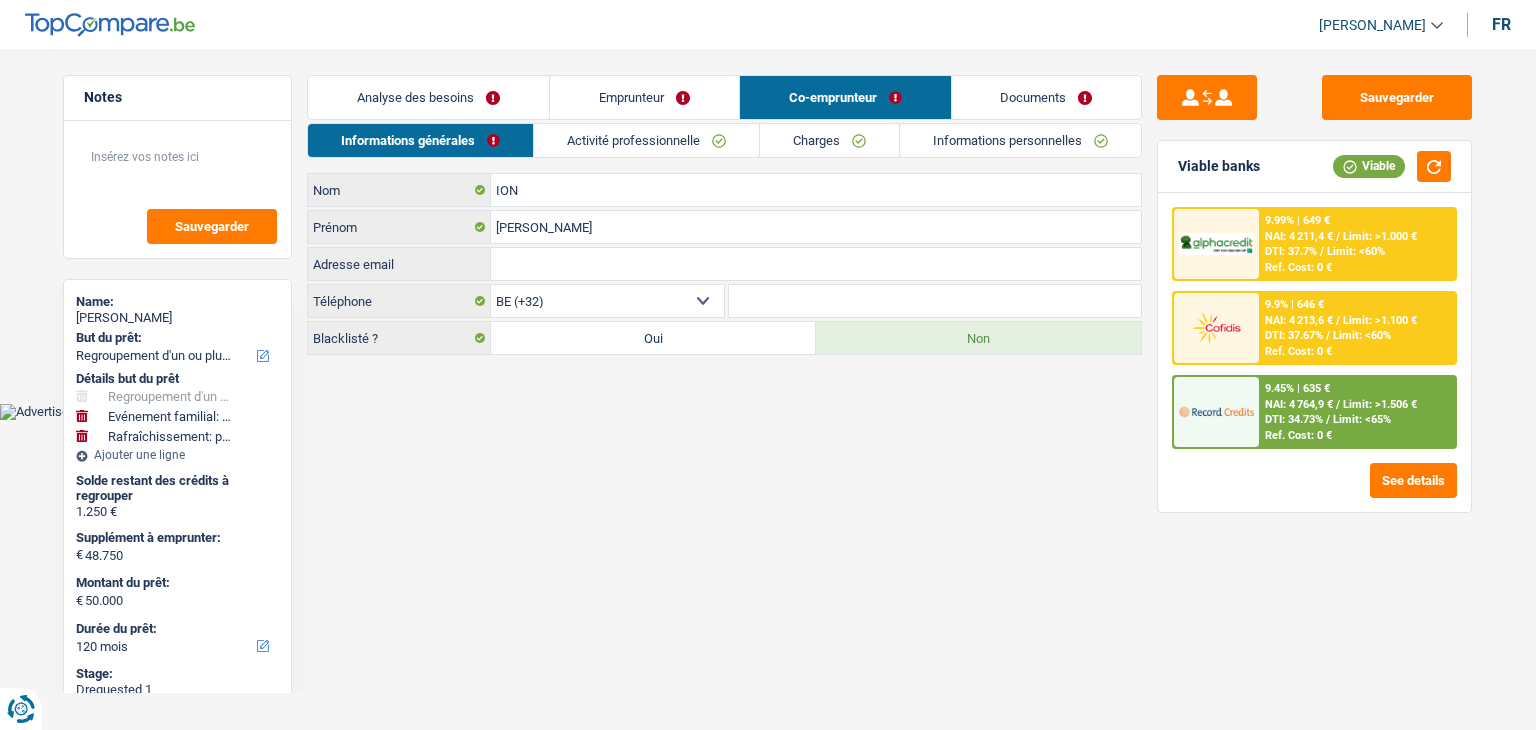 click on "Activité professionnelle" at bounding box center [646, 140] 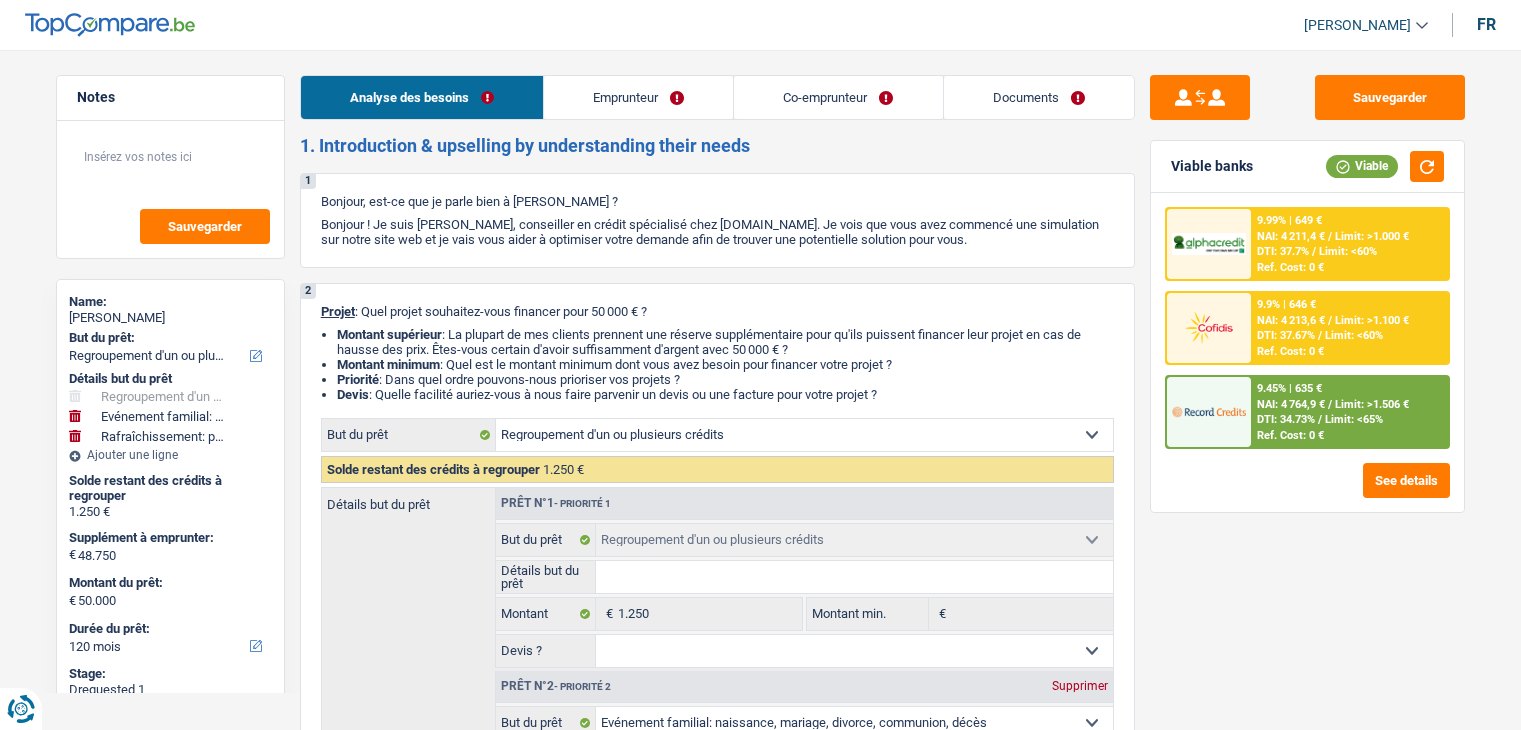 select on "refinancing" 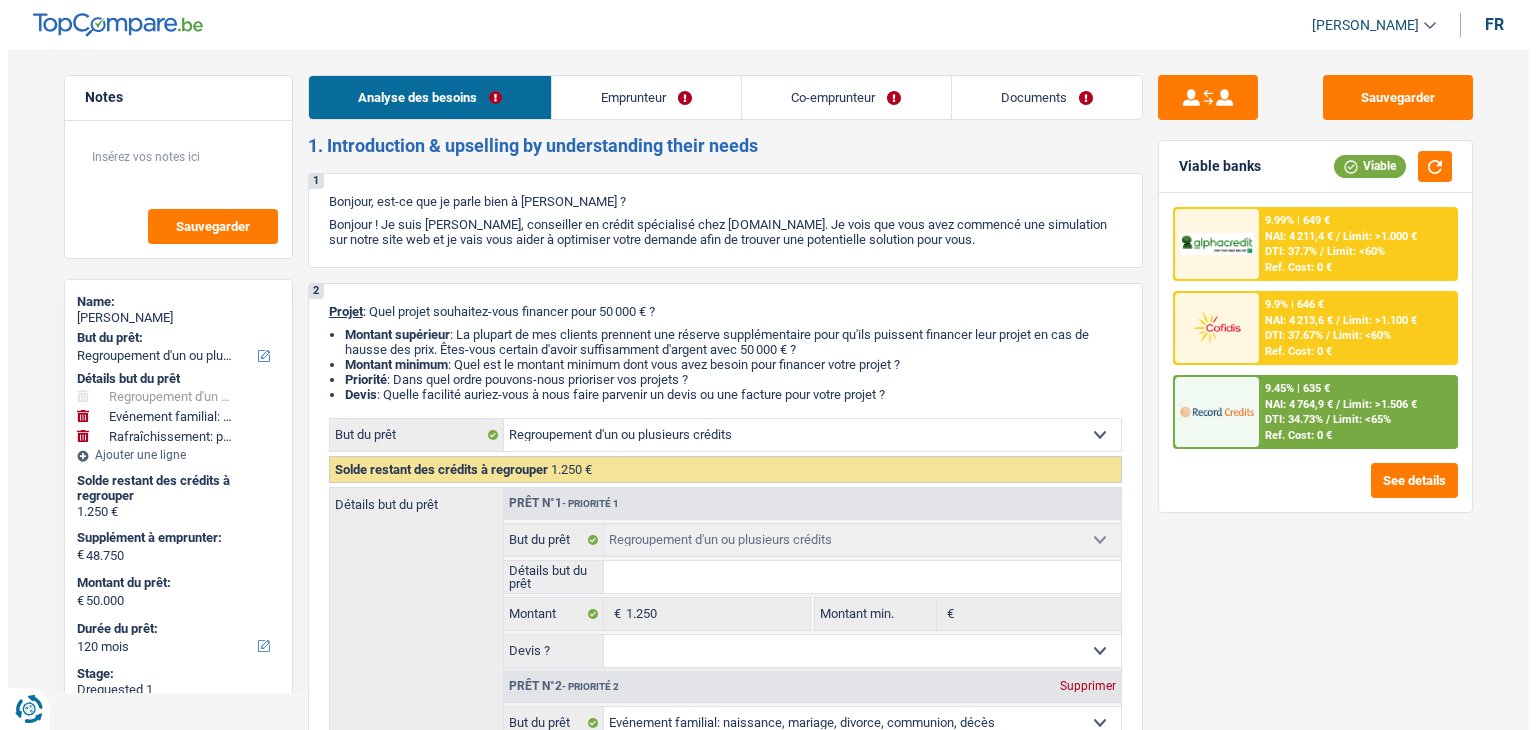 scroll, scrollTop: 0, scrollLeft: 0, axis: both 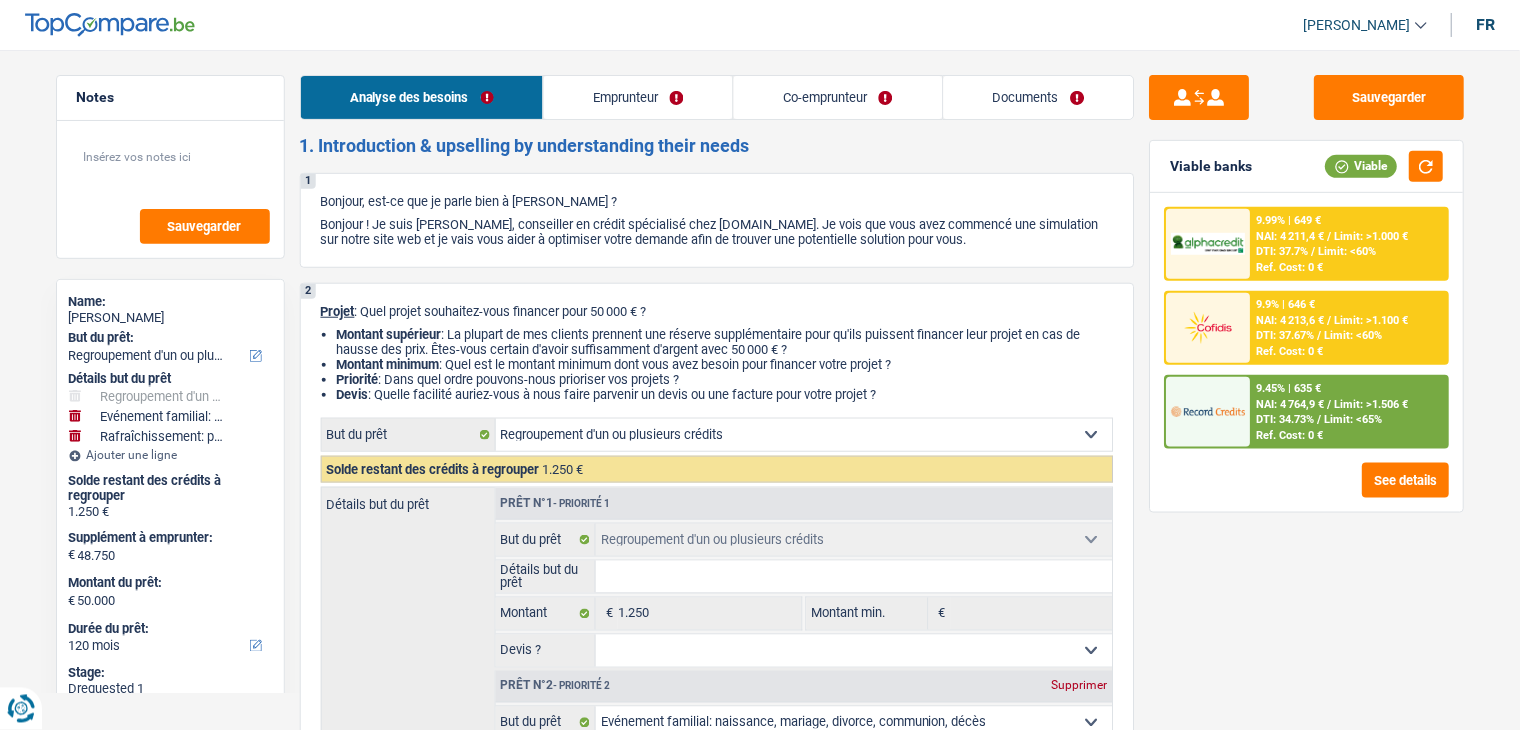 click on "Co-emprunteur" at bounding box center [838, 97] 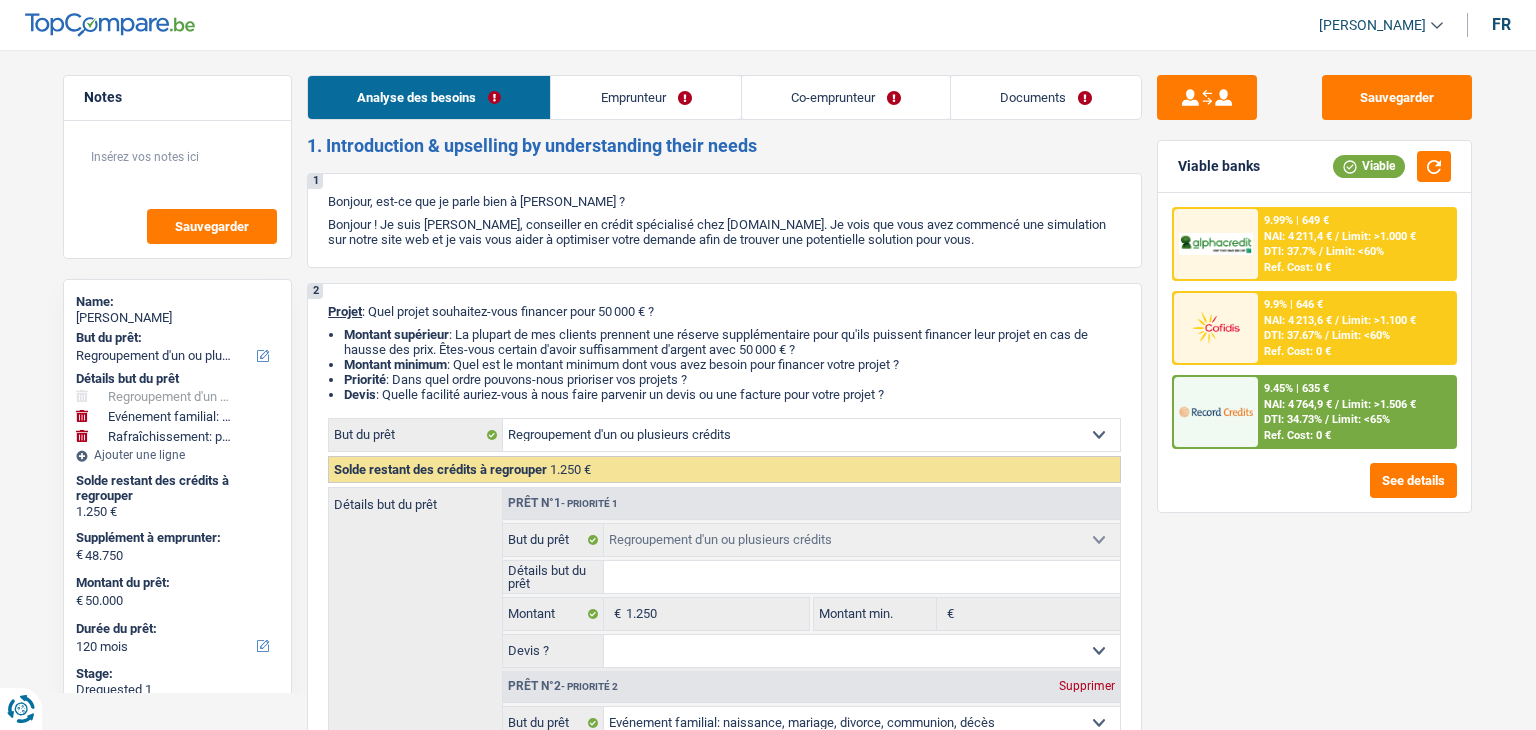 scroll, scrollTop: 0, scrollLeft: 0, axis: both 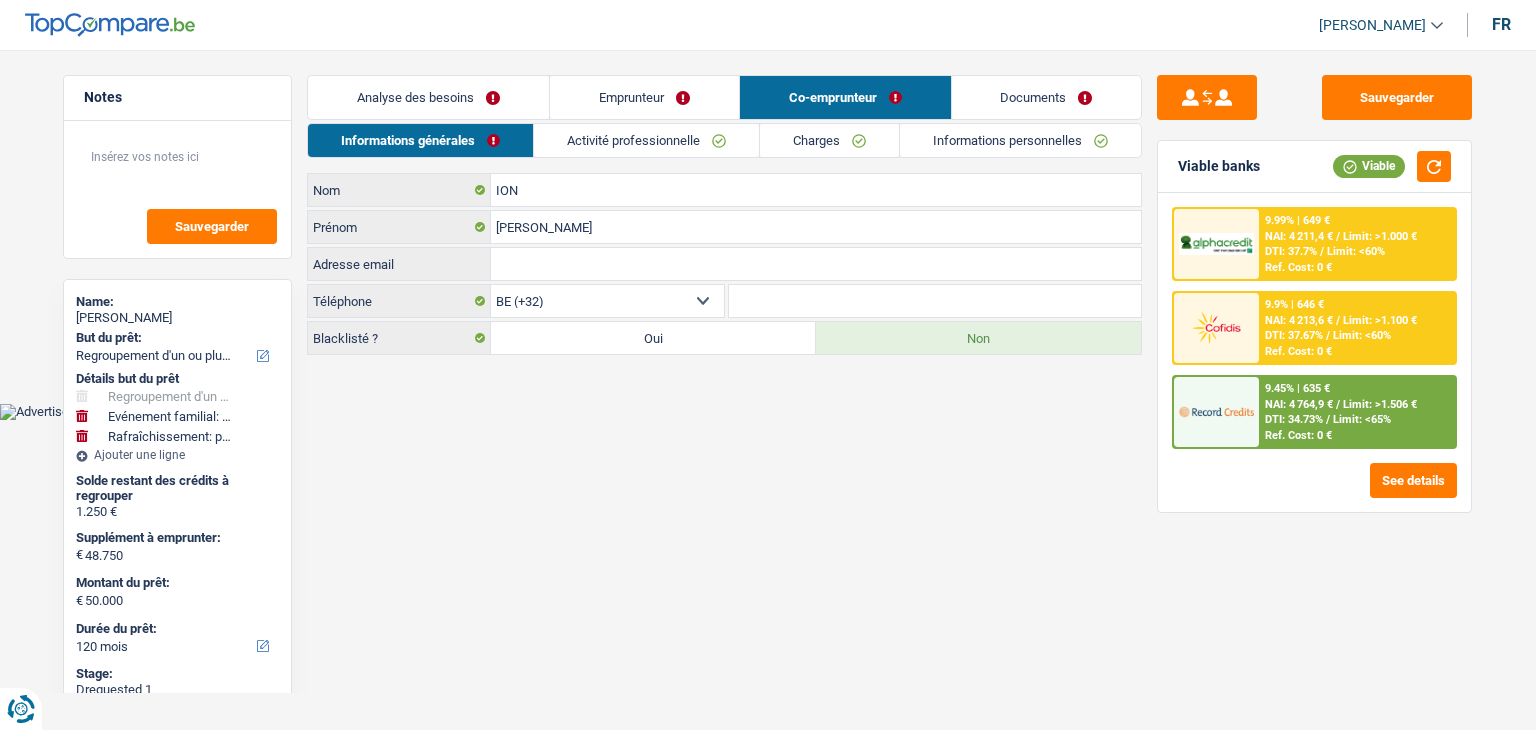 click on "Activité professionnelle" at bounding box center (646, 140) 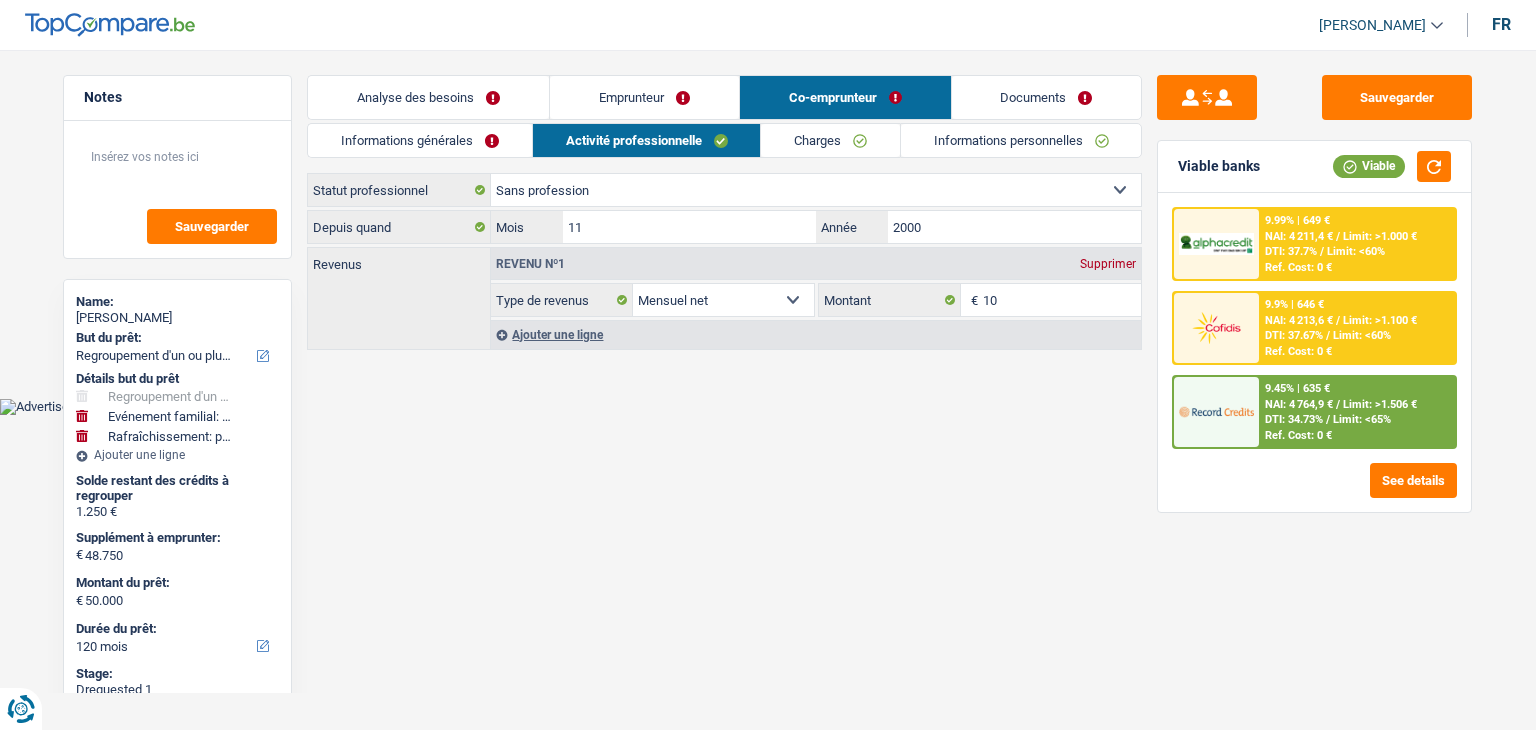 click on "Supprimer" at bounding box center [1108, 264] 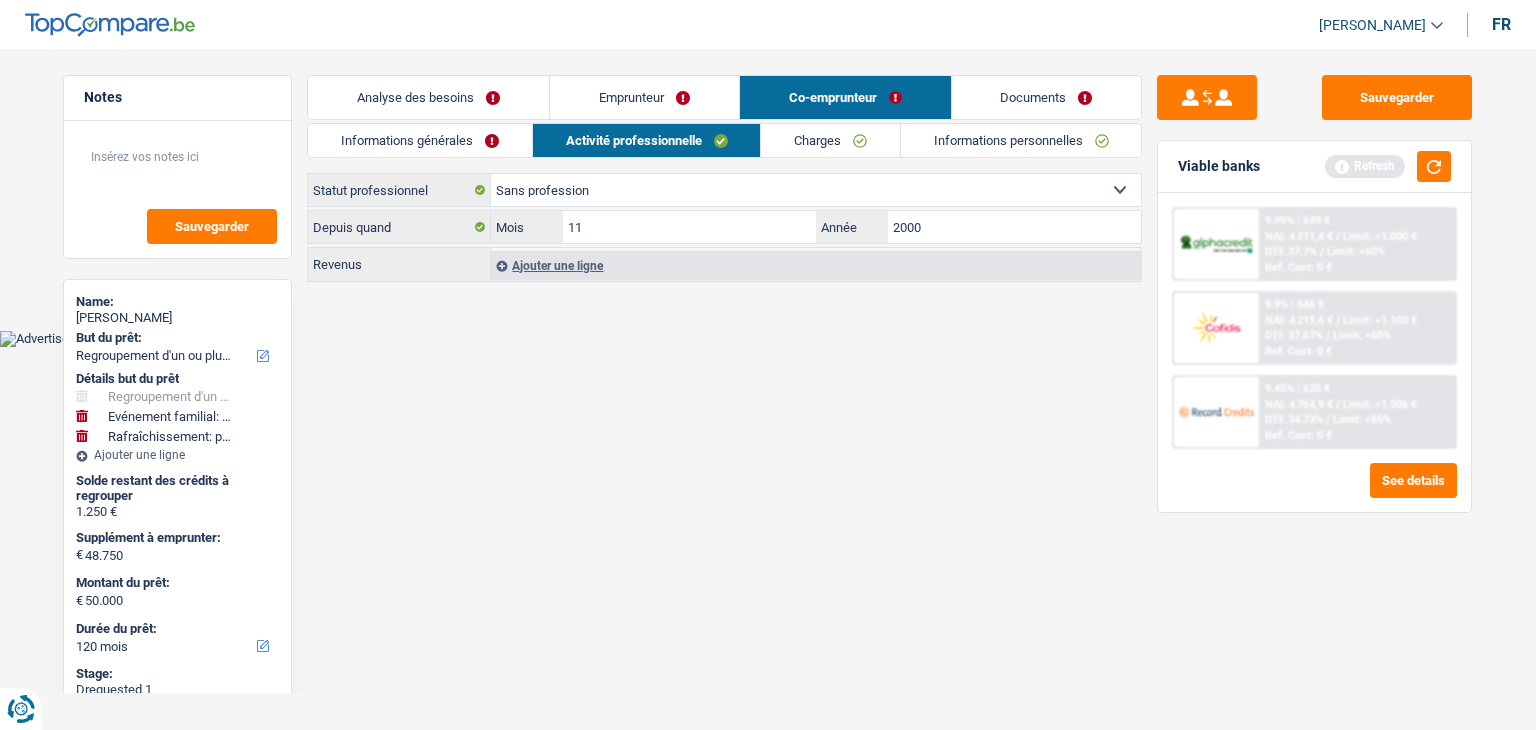 click on "Documents" at bounding box center [1047, 97] 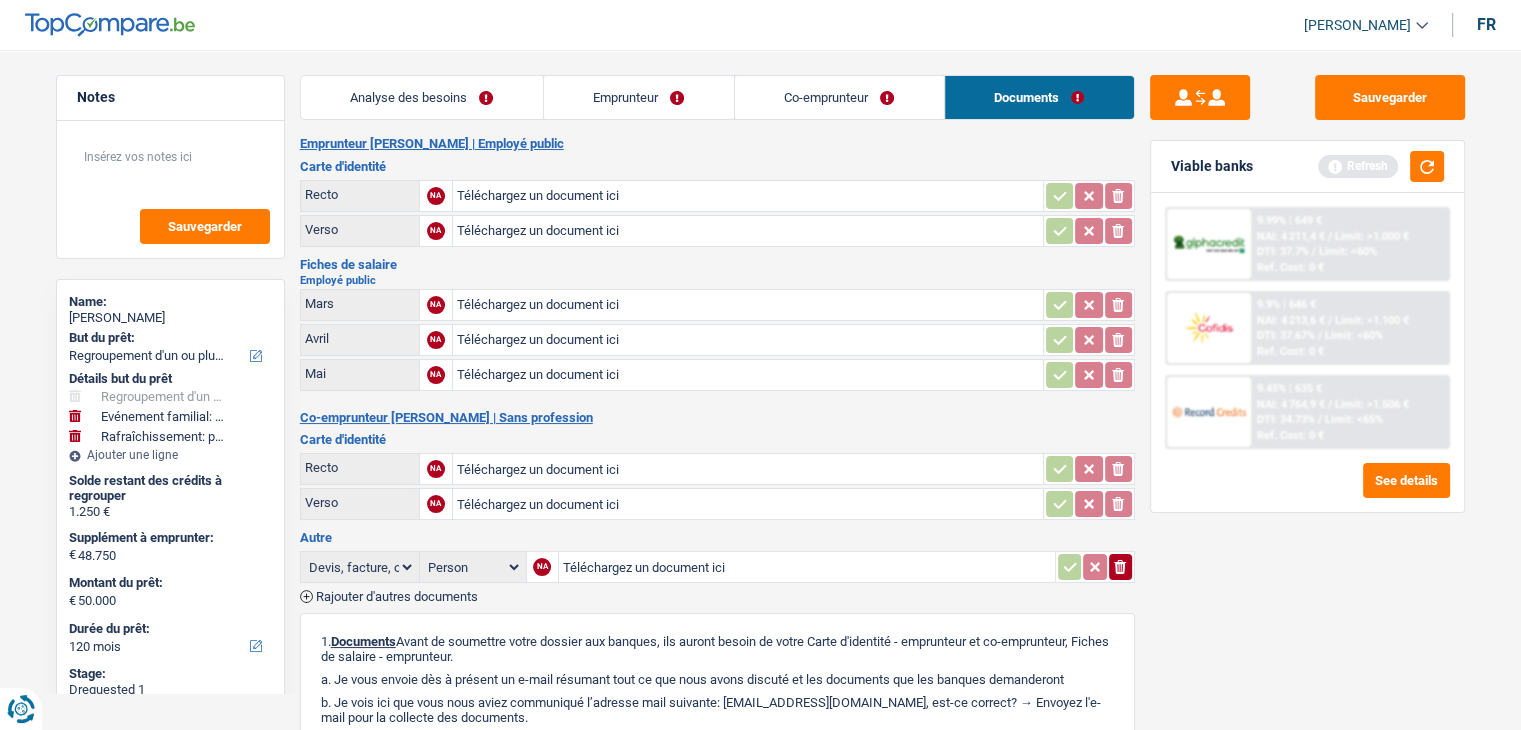 click on "Co-emprunteur" at bounding box center [839, 97] 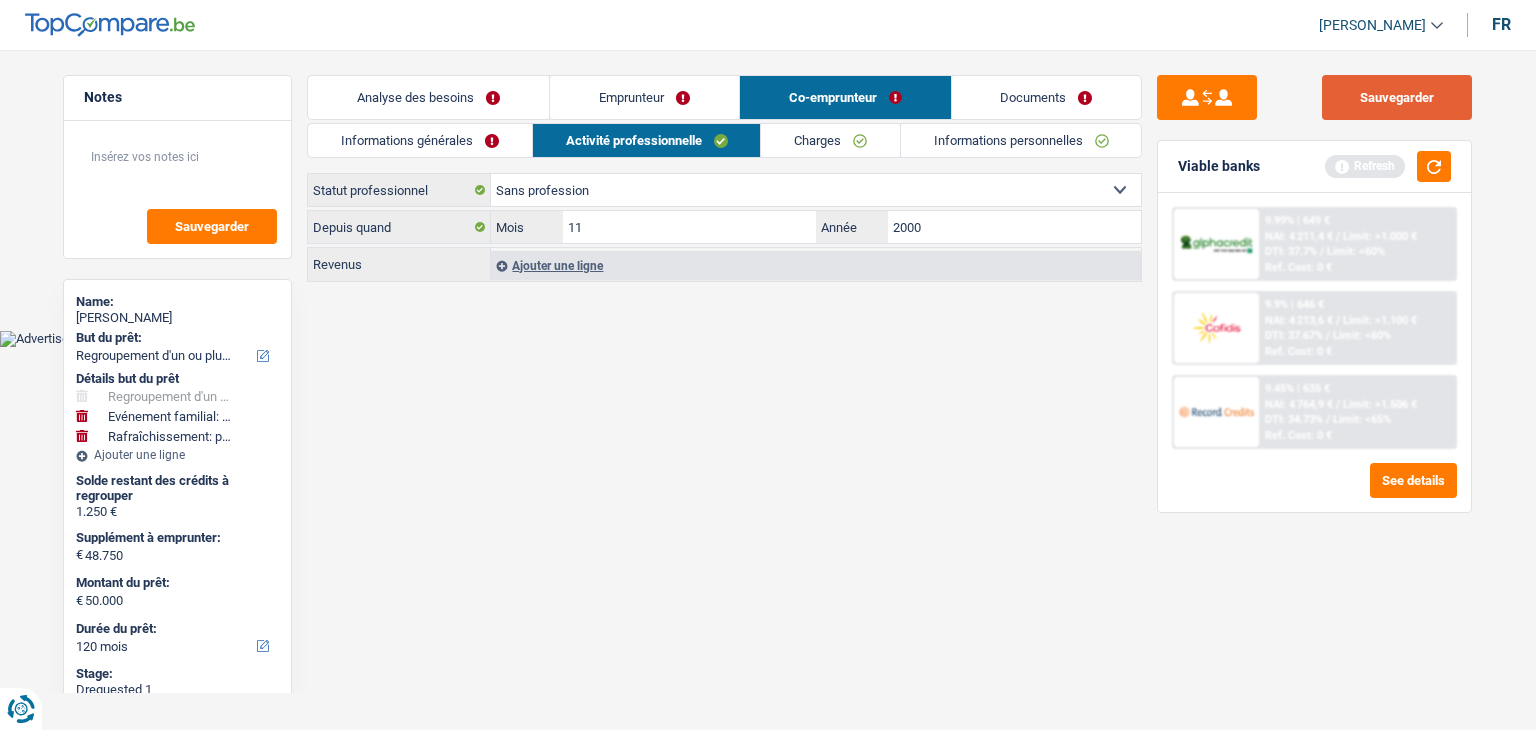 click on "Sauvegarder" at bounding box center [1397, 97] 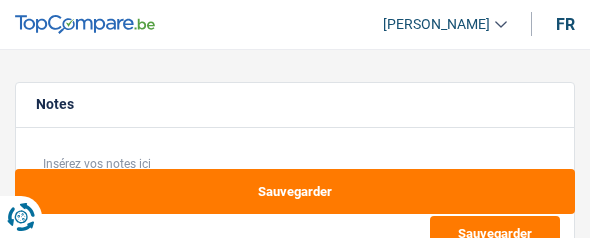 select on "refinancing" 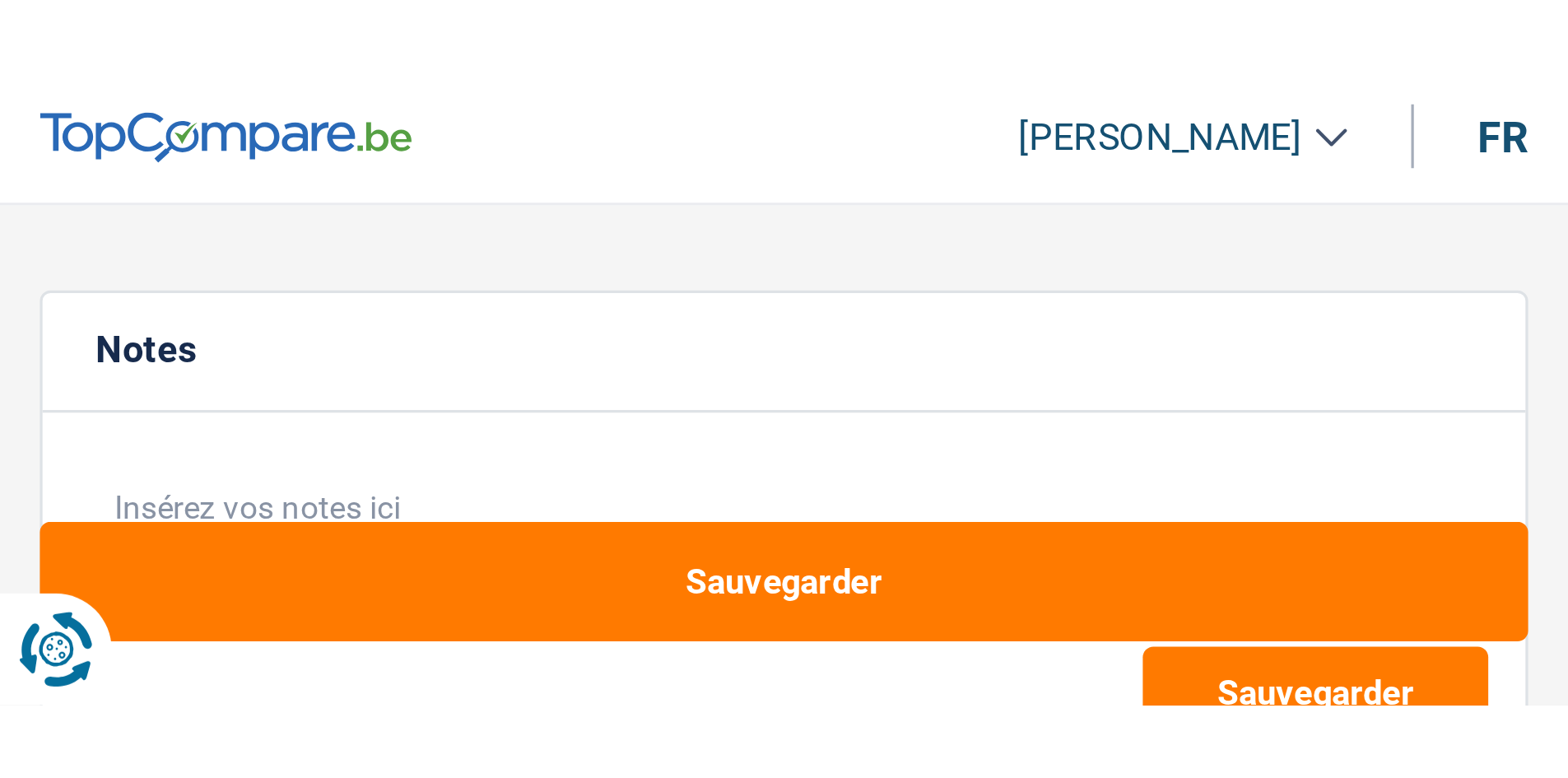 scroll, scrollTop: 0, scrollLeft: 0, axis: both 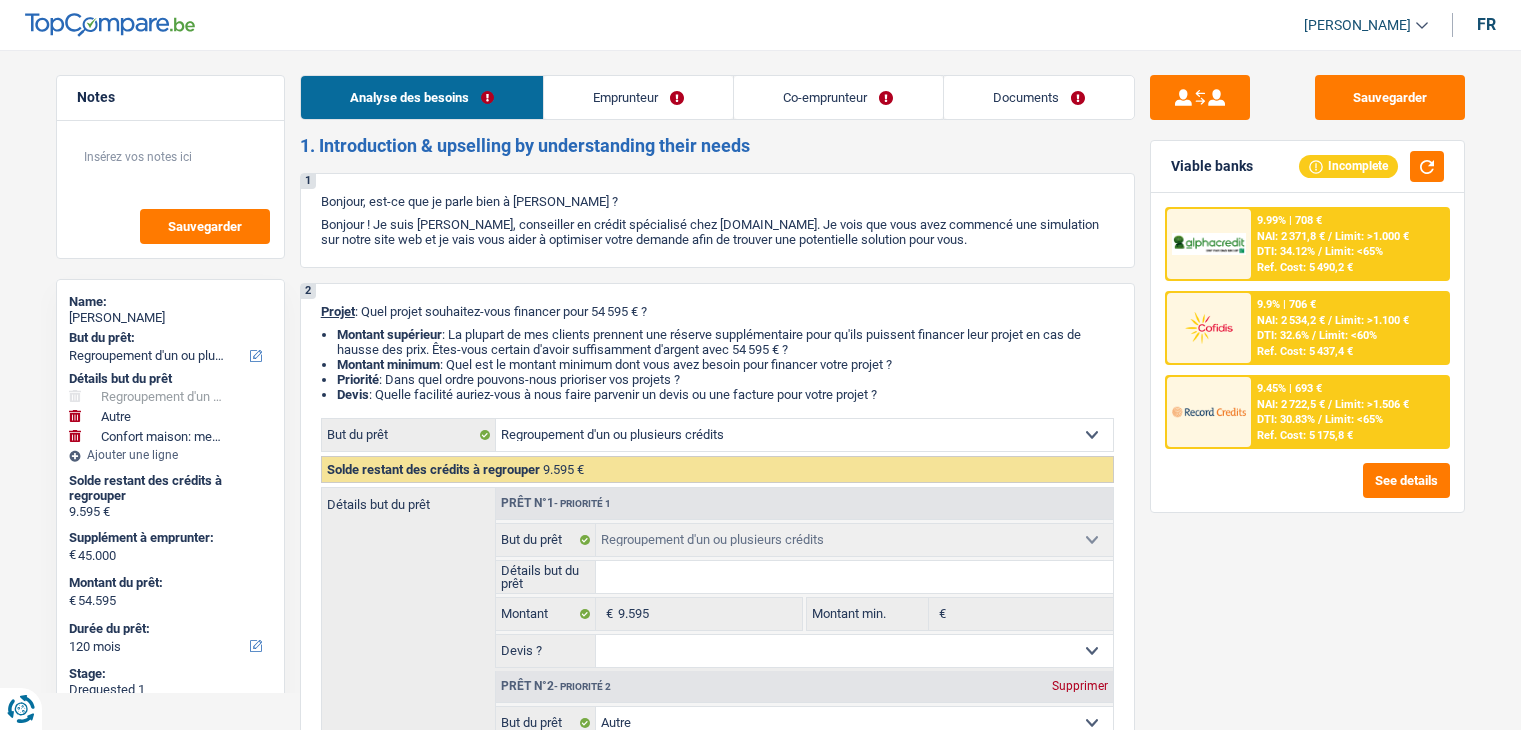 select on "refinancing" 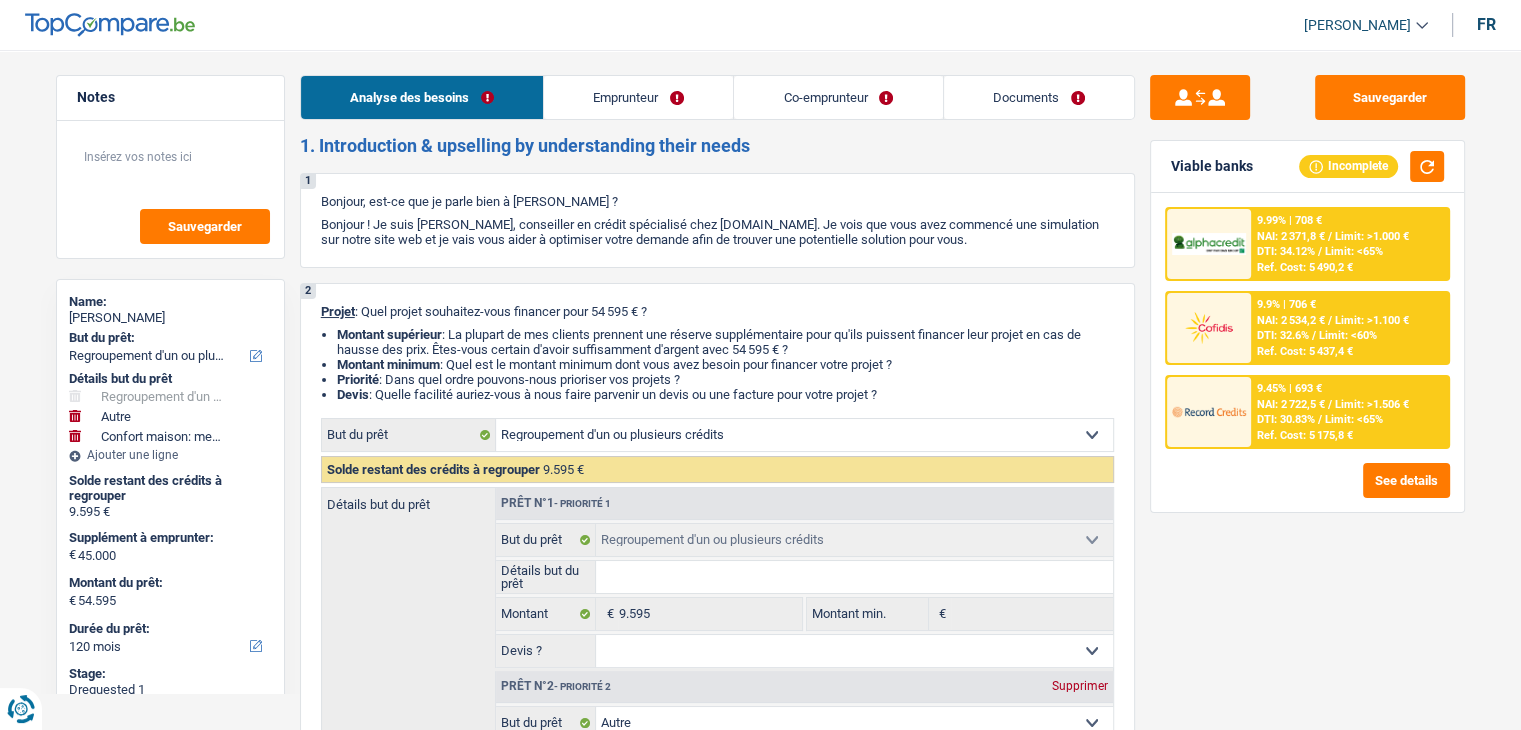 scroll, scrollTop: 0, scrollLeft: 0, axis: both 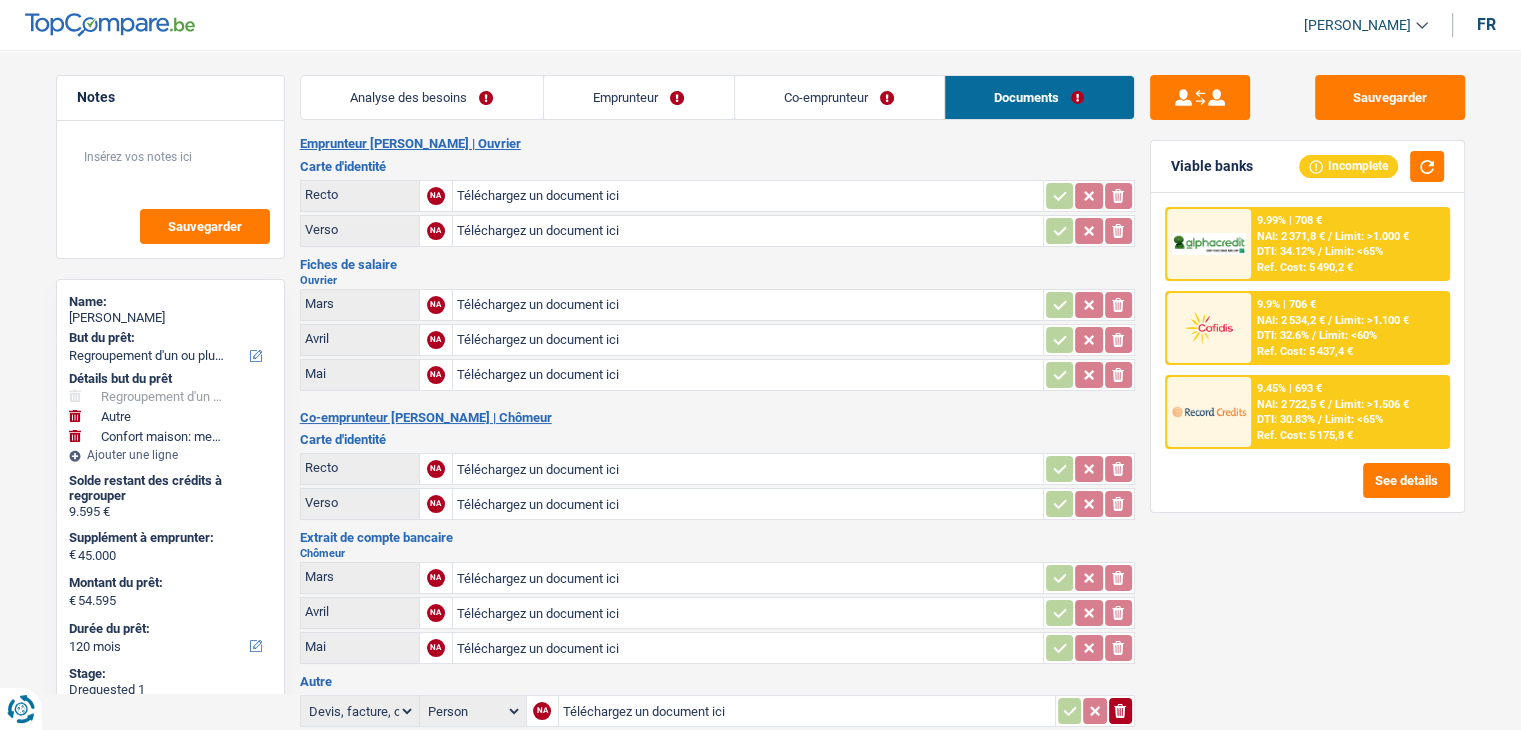 click on "Analyse des besoins" at bounding box center [422, 97] 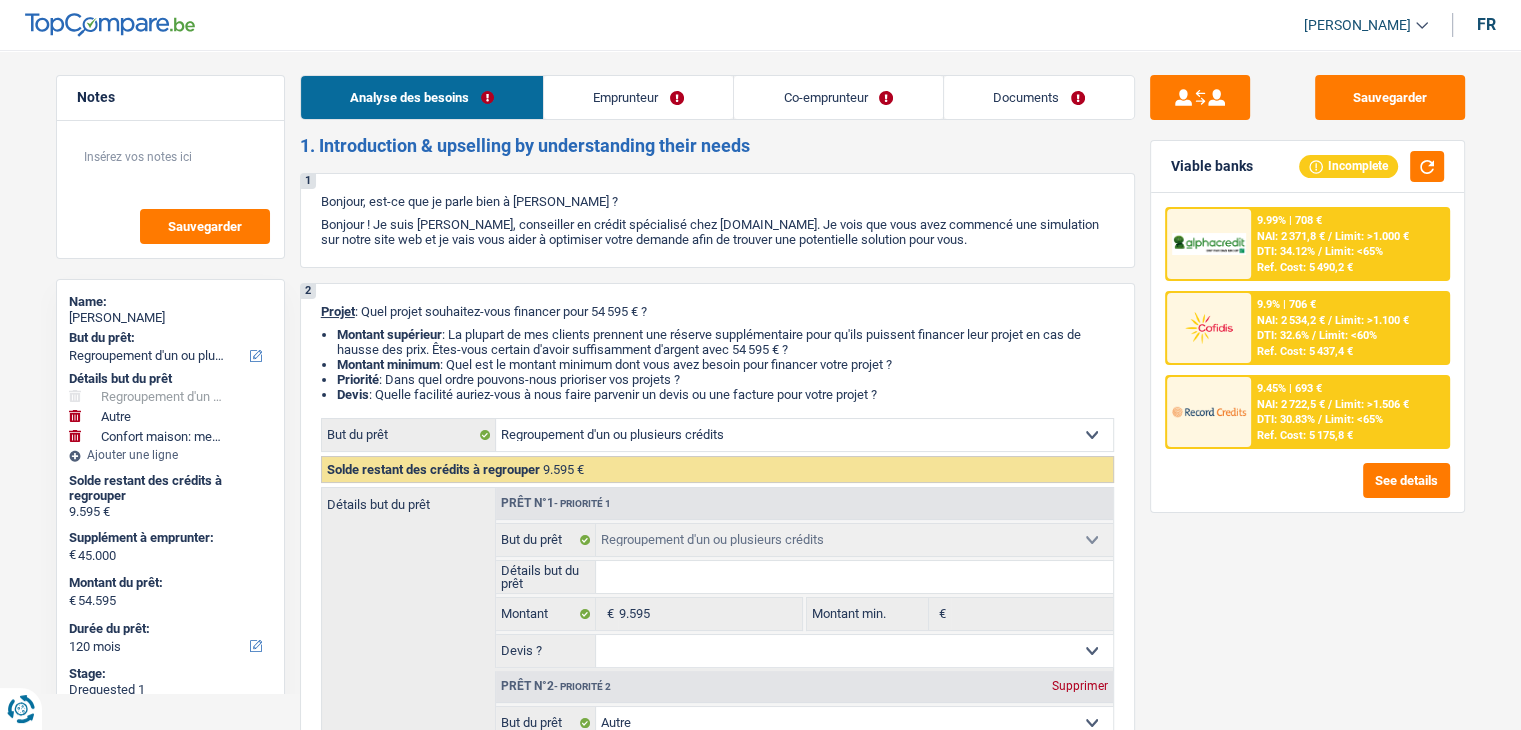 click on "Documents" at bounding box center (1039, 97) 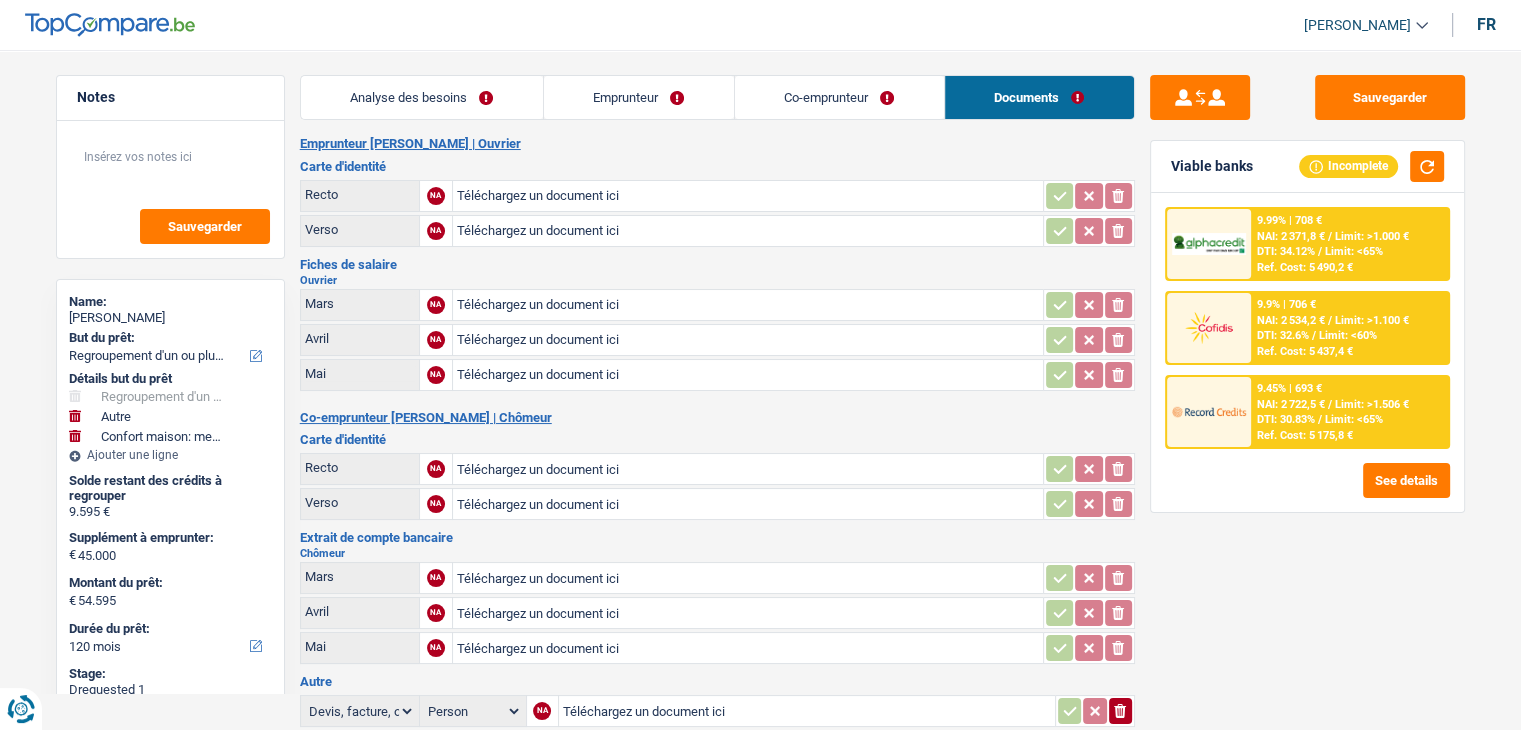 click on "Analyse des besoins" at bounding box center [422, 97] 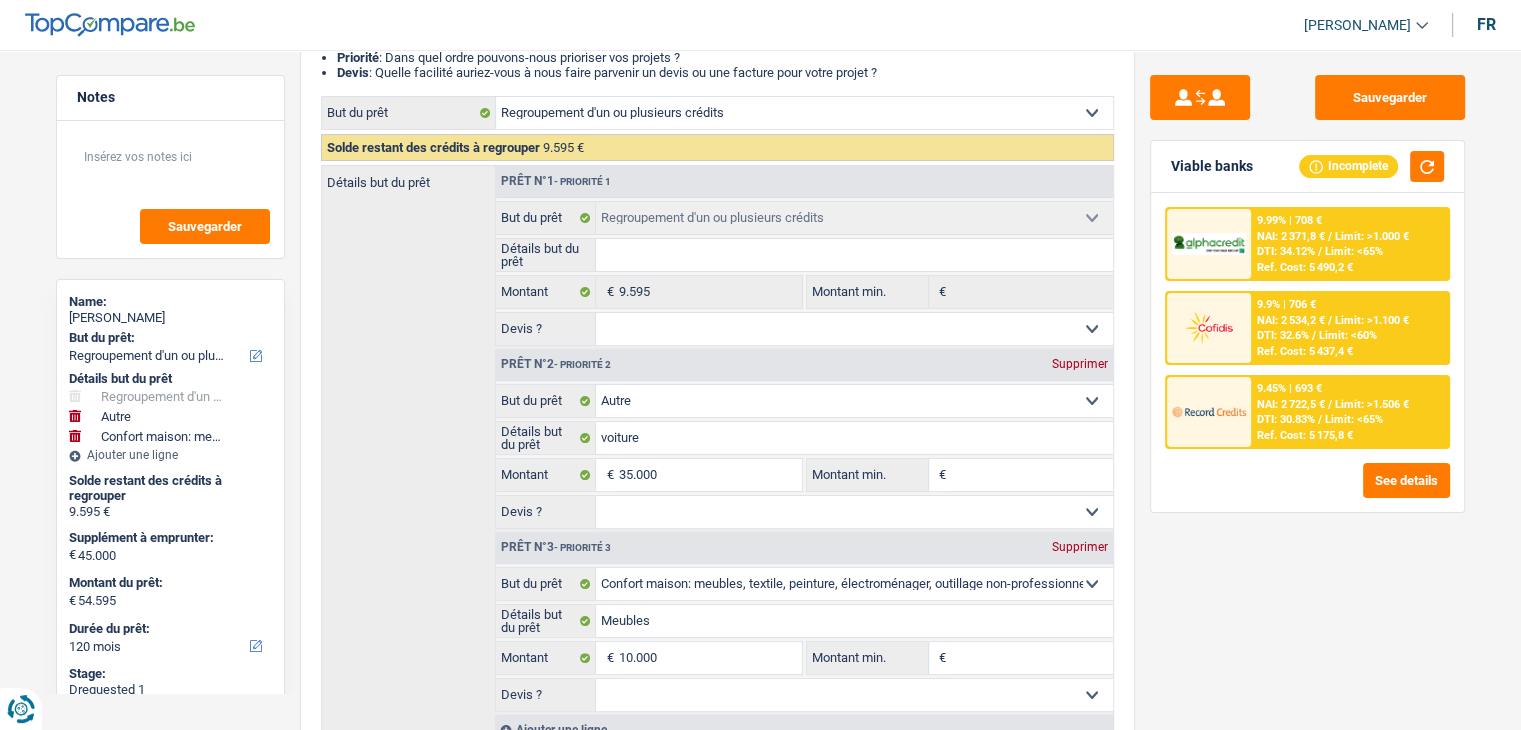 scroll, scrollTop: 0, scrollLeft: 0, axis: both 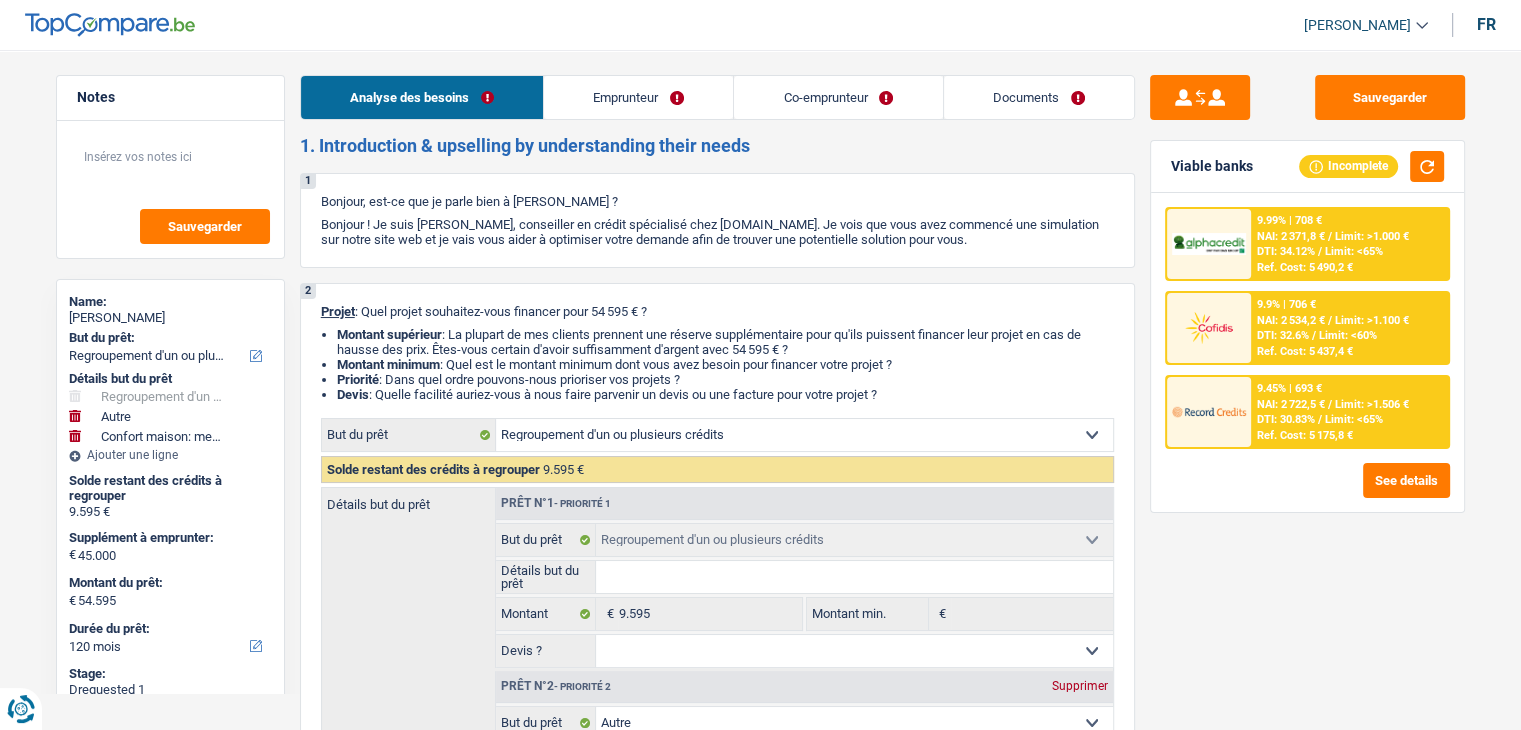 click on "Documents" at bounding box center [1039, 97] 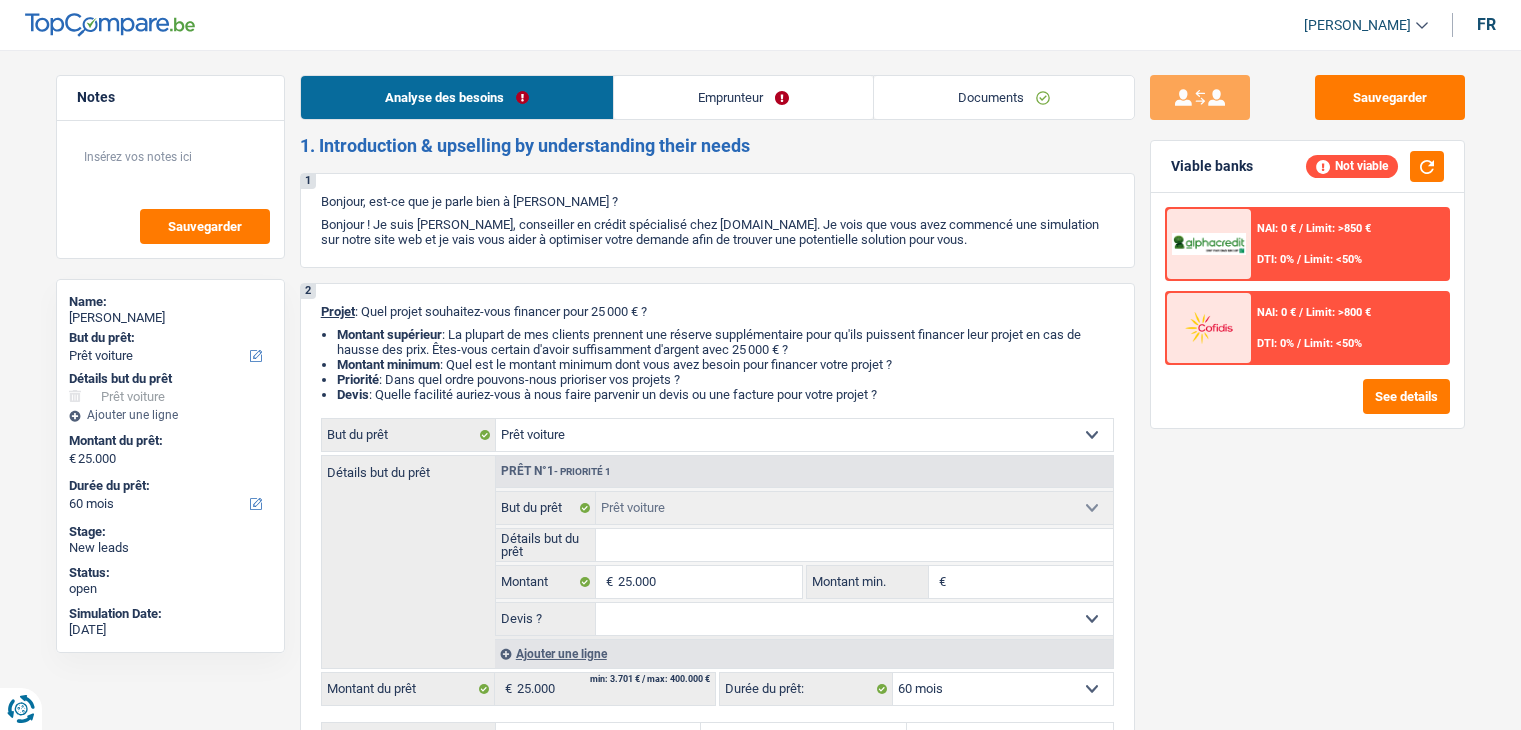 select on "car" 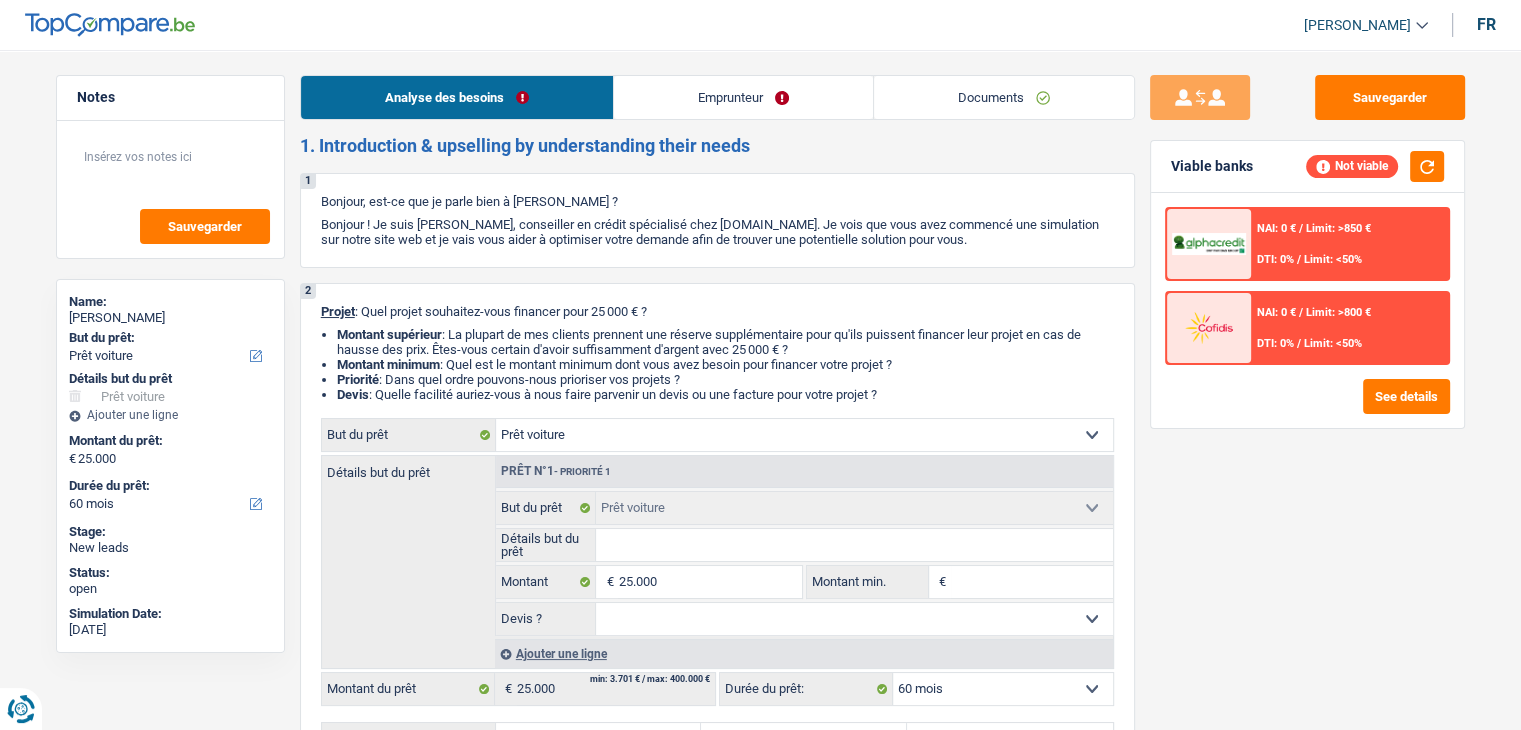scroll, scrollTop: 0, scrollLeft: 0, axis: both 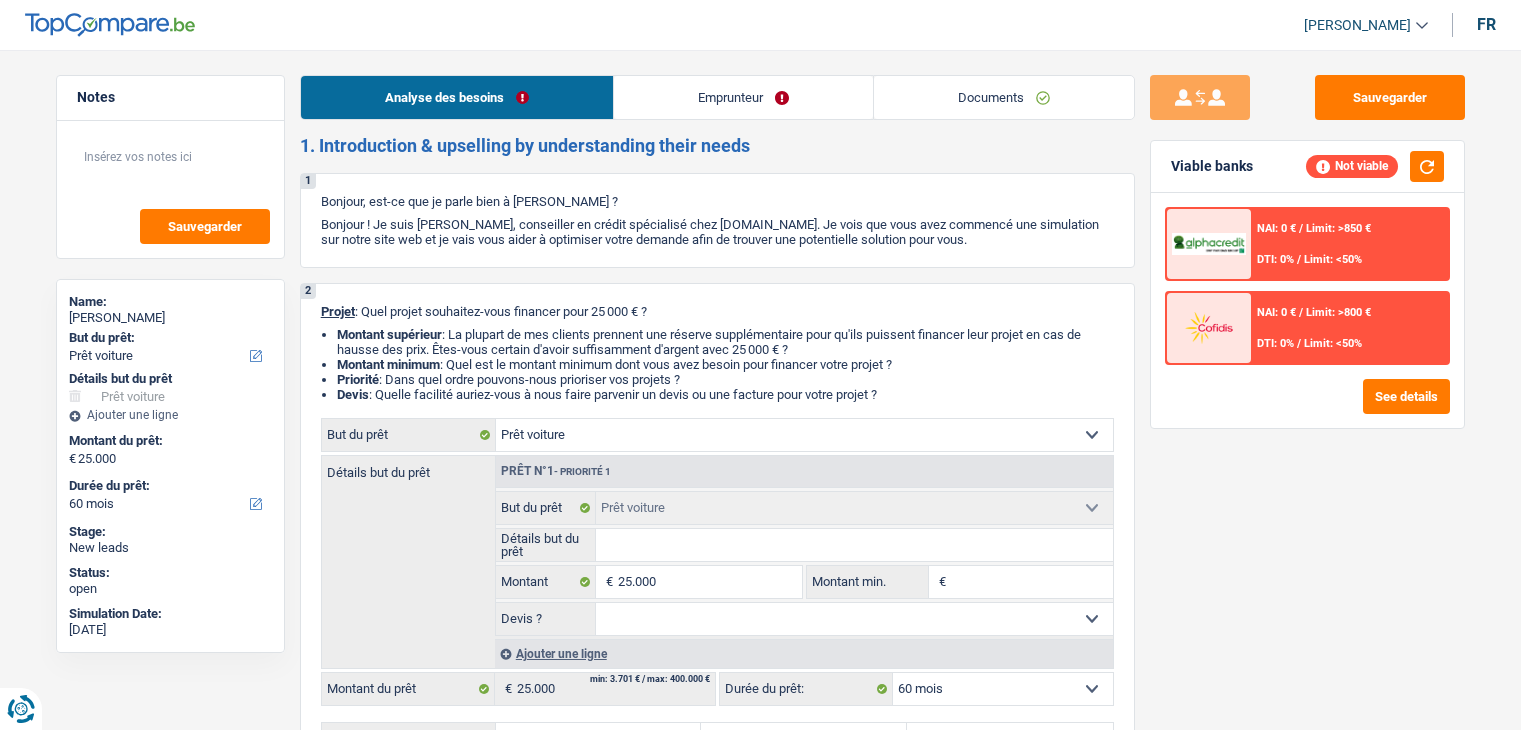 select on "car" 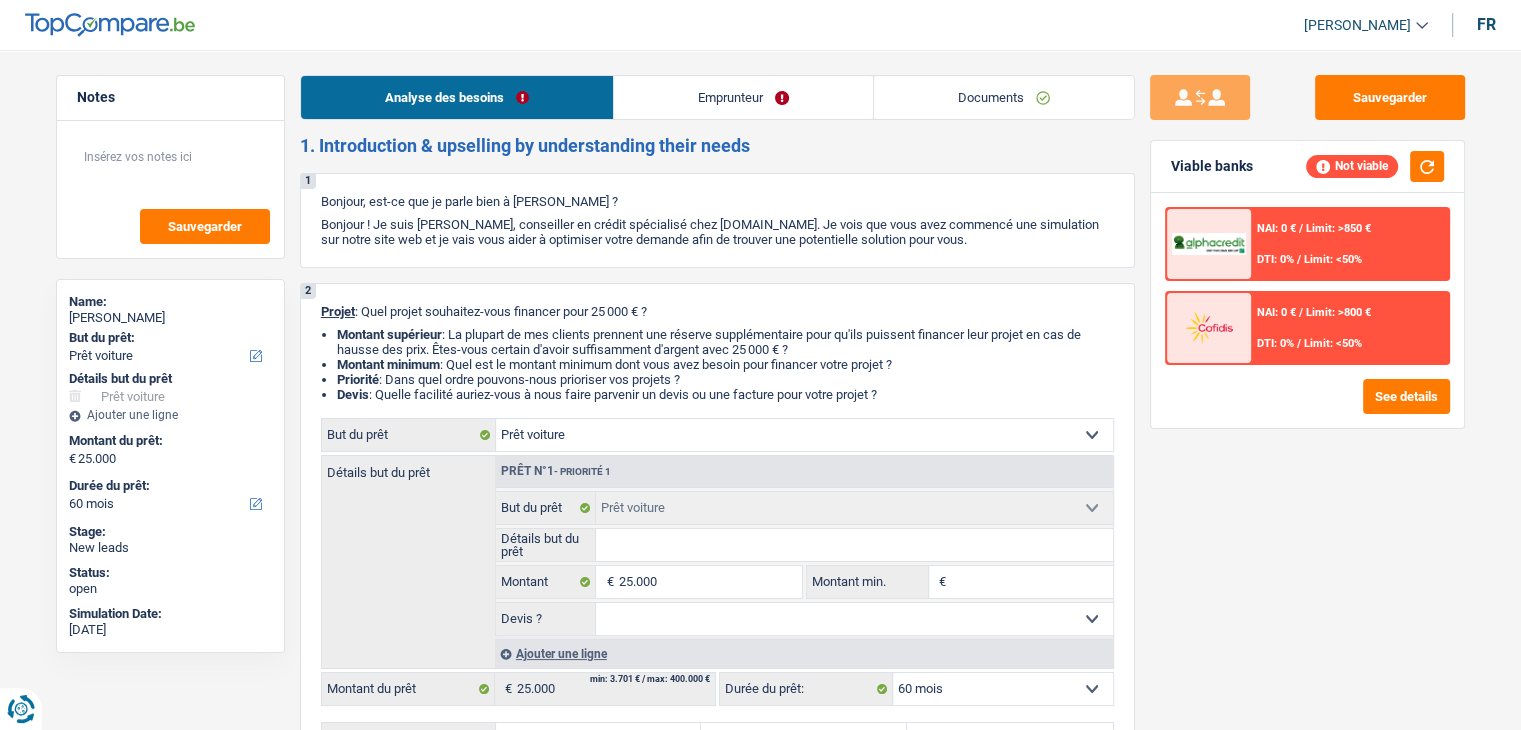 scroll, scrollTop: 0, scrollLeft: 0, axis: both 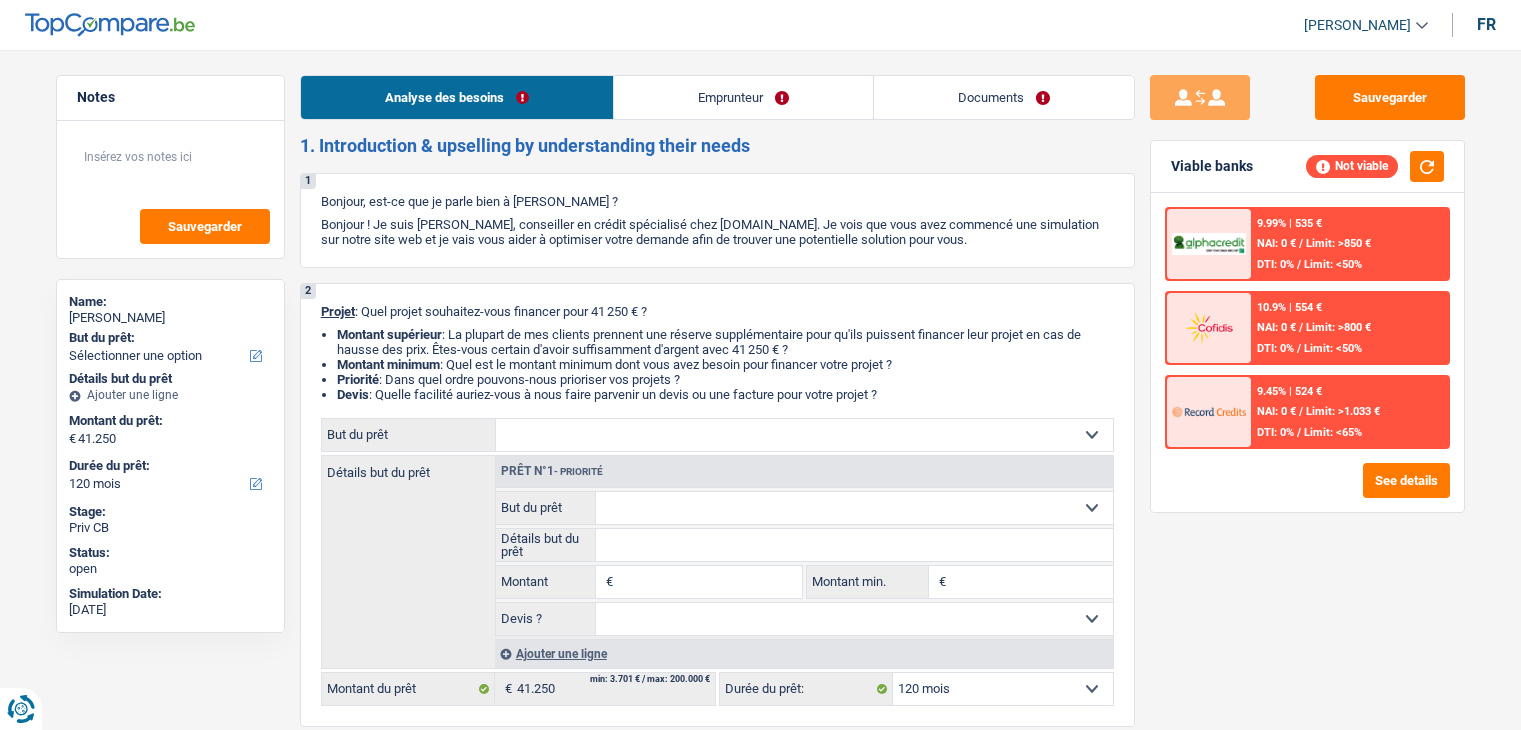 select on "120" 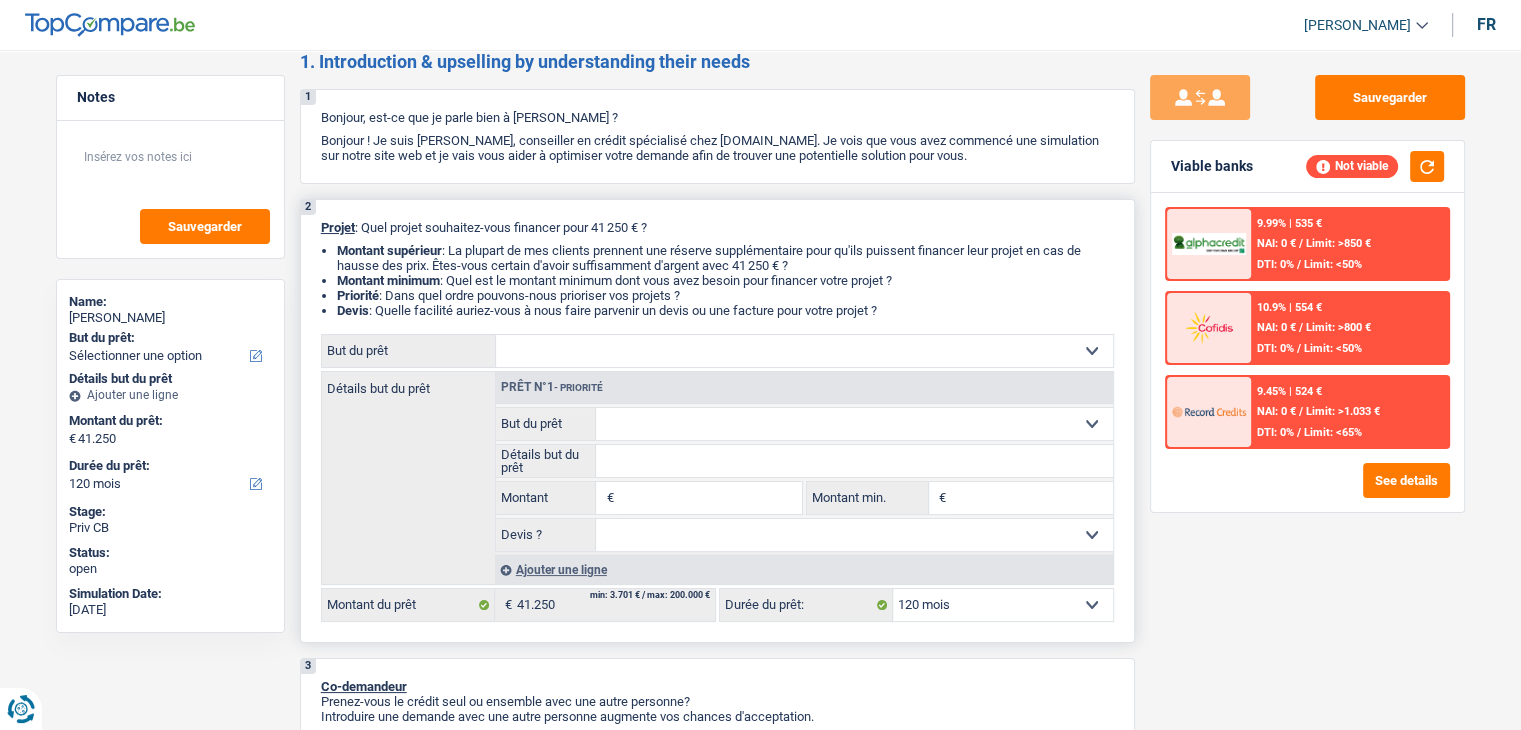 scroll, scrollTop: 500, scrollLeft: 0, axis: vertical 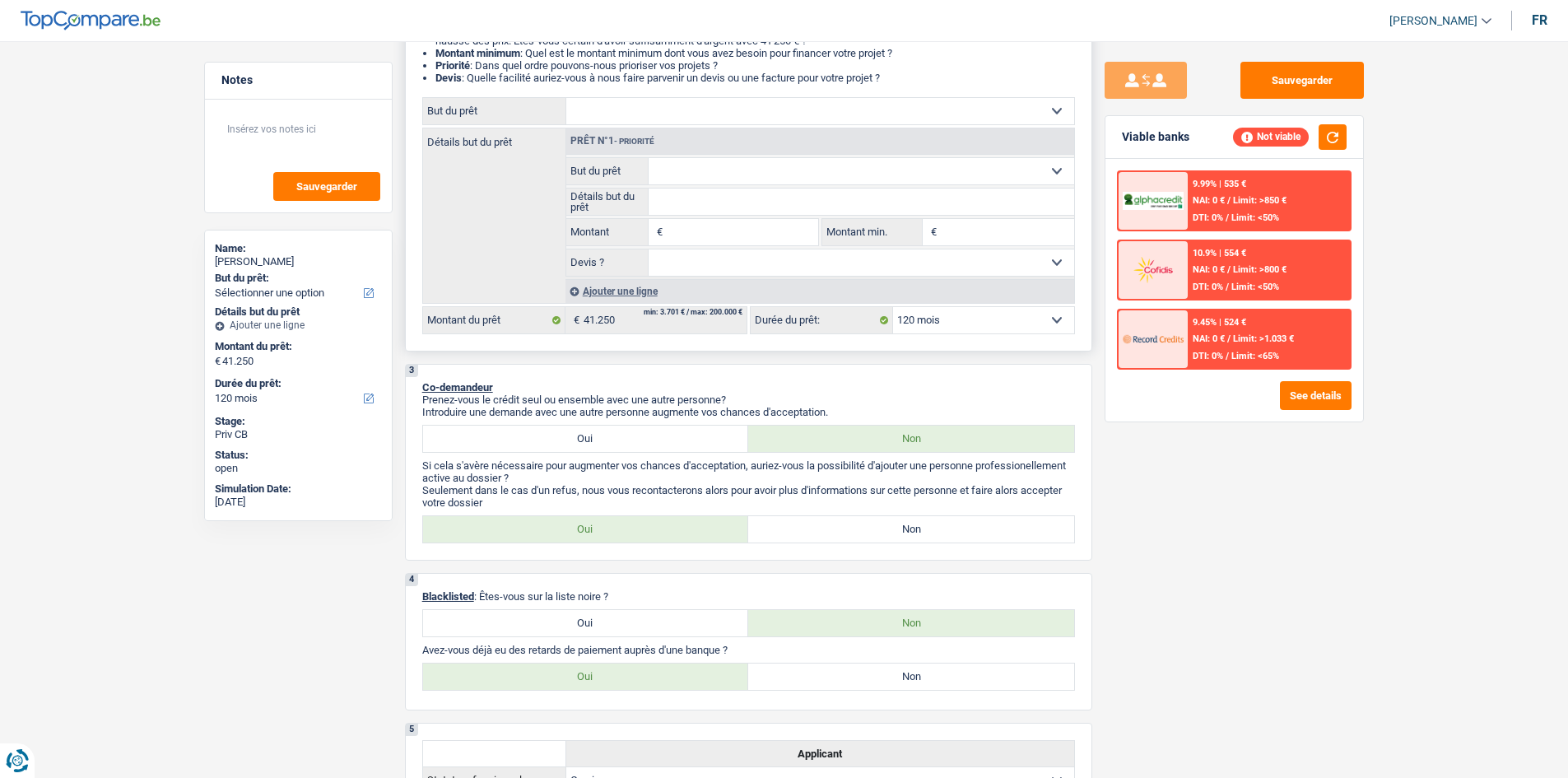 click on "2   Projet  : Quel projet souhaitez-vous financer pour 41 250 € ?
Montant supérieur : La plupart de mes clients prennent une réserve supplémentaire pour qu'ils puissent financer leur projet en cas de hausse des prix. Êtes-vous certain d'avoir suffisamment d'argent avec 41 250 € ?   Montant minimum : Quel est le montant minimum dont vous avez besoin pour financer votre projet ?   Priorité : Dans quel ordre pouvons-nous prioriser vos projets ?   Devis   : Quelle facilité auriez-vous à nous faire parvenir un devis ou une facture pour votre projet ?
Confort maison: meubles, textile, peinture, électroménager, outillage non-professionnel Hifi, multimédia, gsm, ordinateur Aménagement: frais d'installation, déménagement Evénement familial: naissance, mariage, divorce, communion, décès Frais médicaux Frais d'études Frais permis de conduire Loisirs: voyage, sport, musique Rafraîchissement: petits travaux maison et jardin Frais judiciaires Réparation voiture" at bounding box center (748, 169) 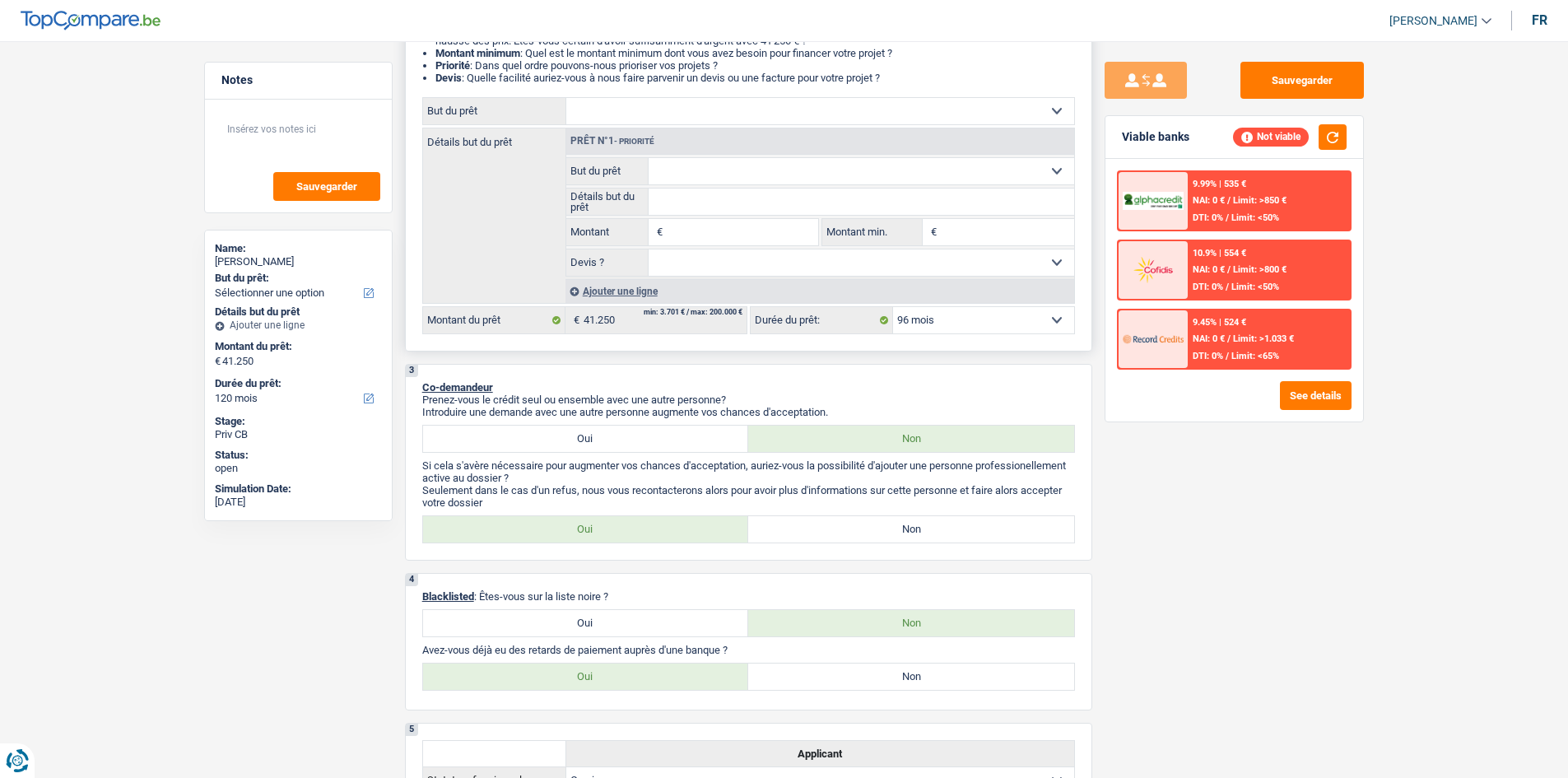 click on "12 mois 18 mois 24 mois 30 mois 36 mois 42 mois 48 mois 60 mois 72 mois 84 mois 96 mois 120 mois 132 mois 144 mois
Sélectionner une option" at bounding box center (984, 320) 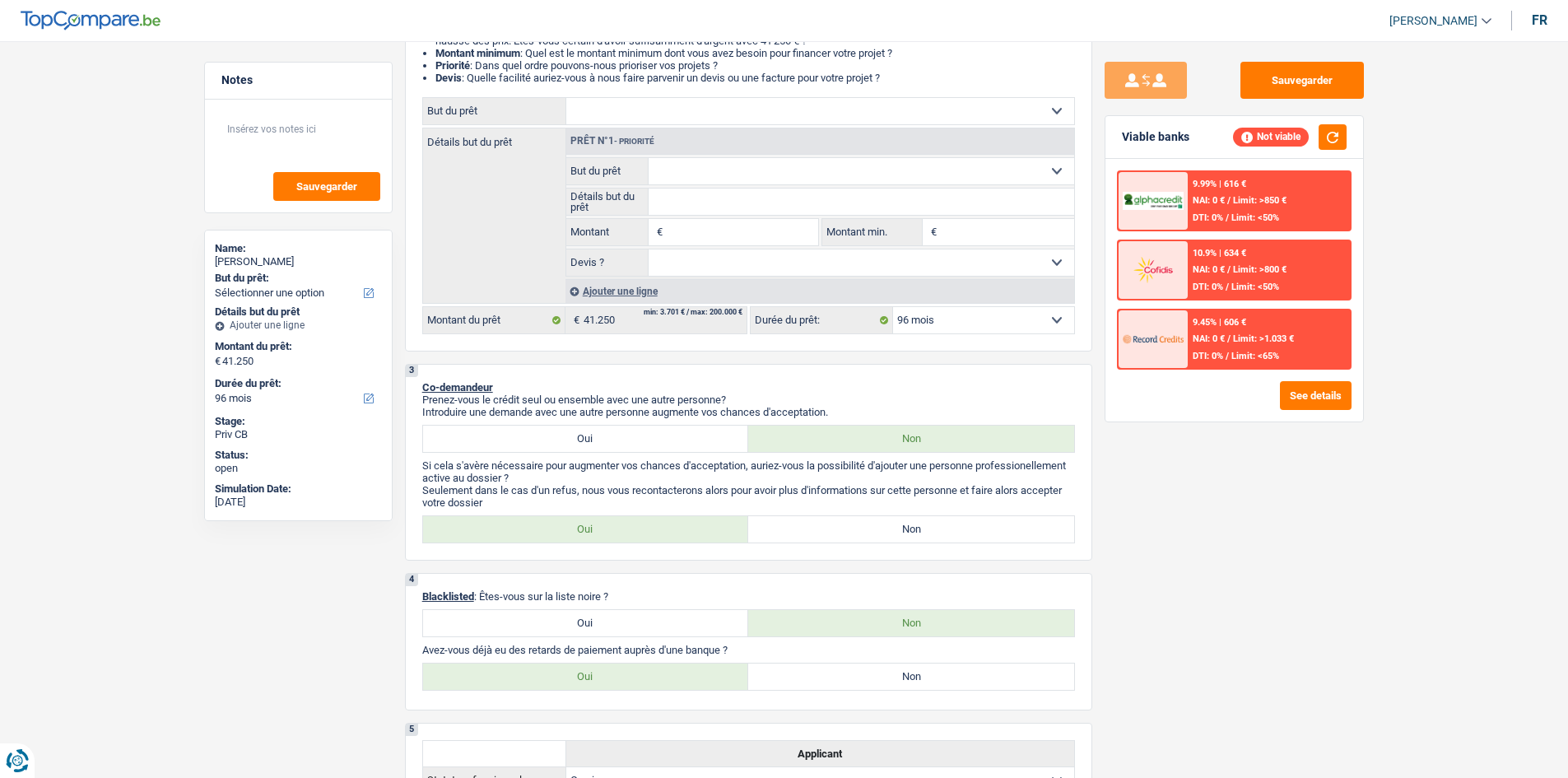 click on "9.45% | 606 €
NAI: 0 €
/
Limit: >1.033 €
DTI: 0%
/
Limit: <65%" at bounding box center [1268, 339] 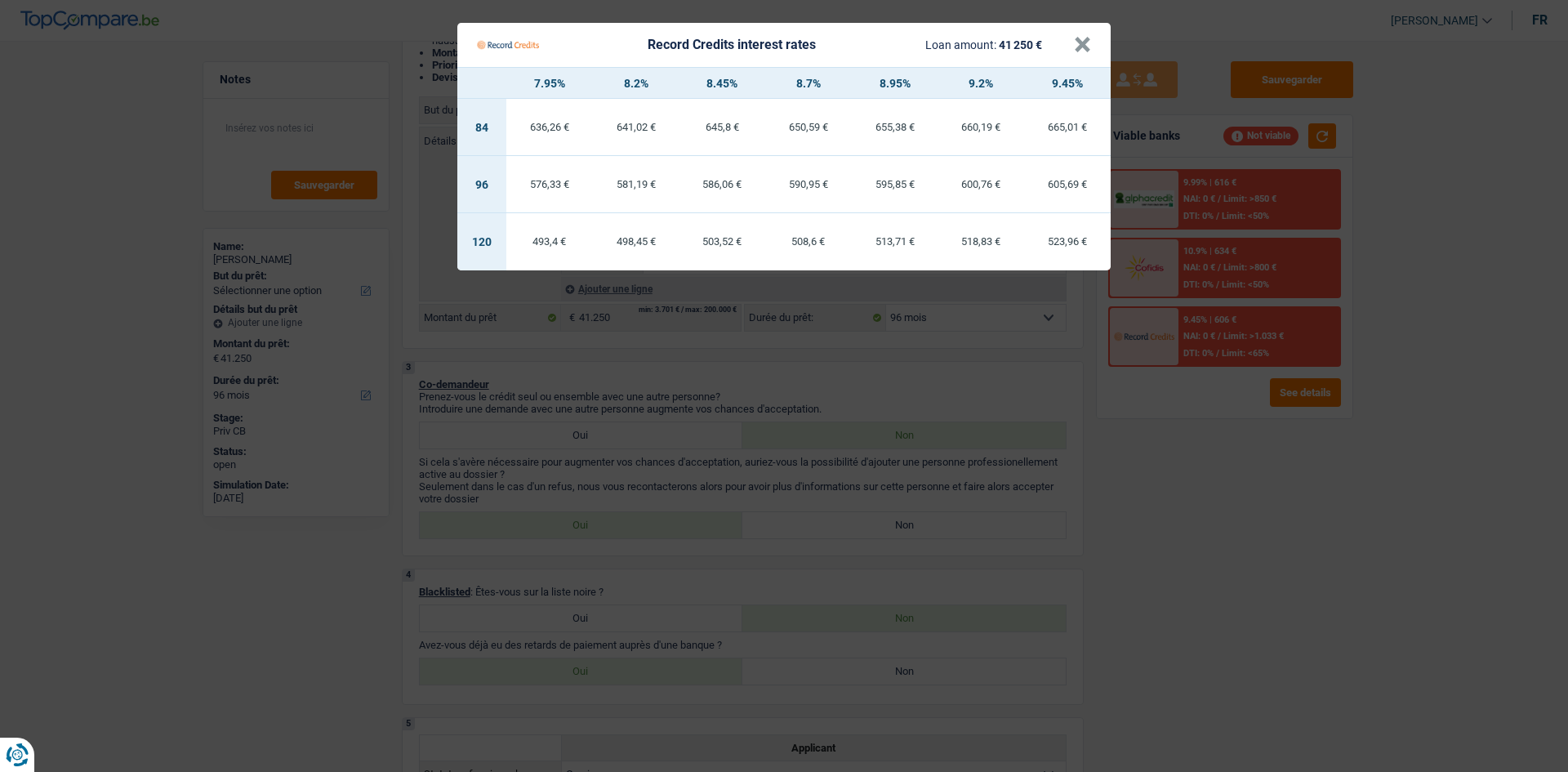 drag, startPoint x: 1382, startPoint y: 436, endPoint x: 1392, endPoint y: 431, distance: 11.18034 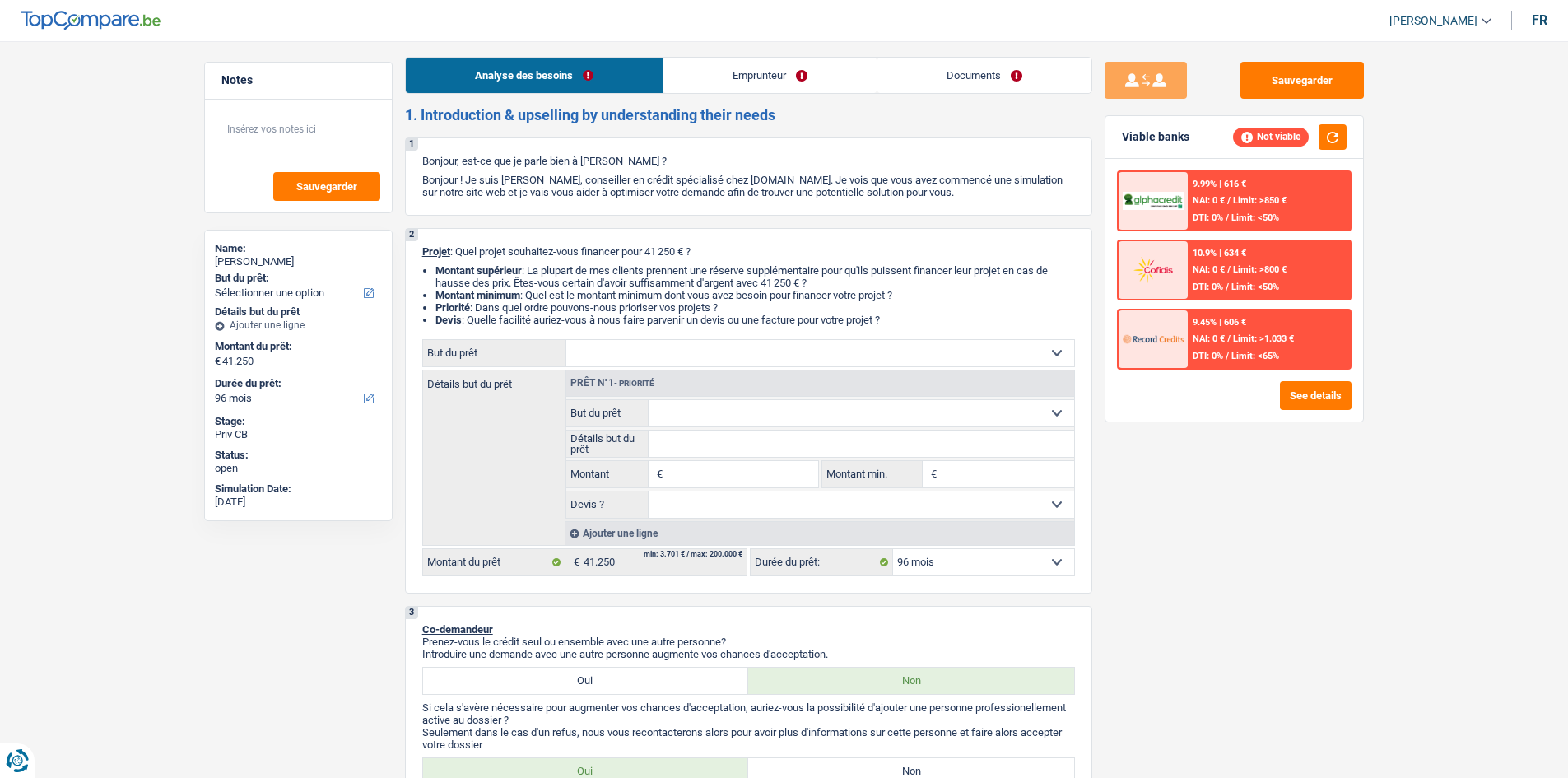 scroll, scrollTop: 0, scrollLeft: 0, axis: both 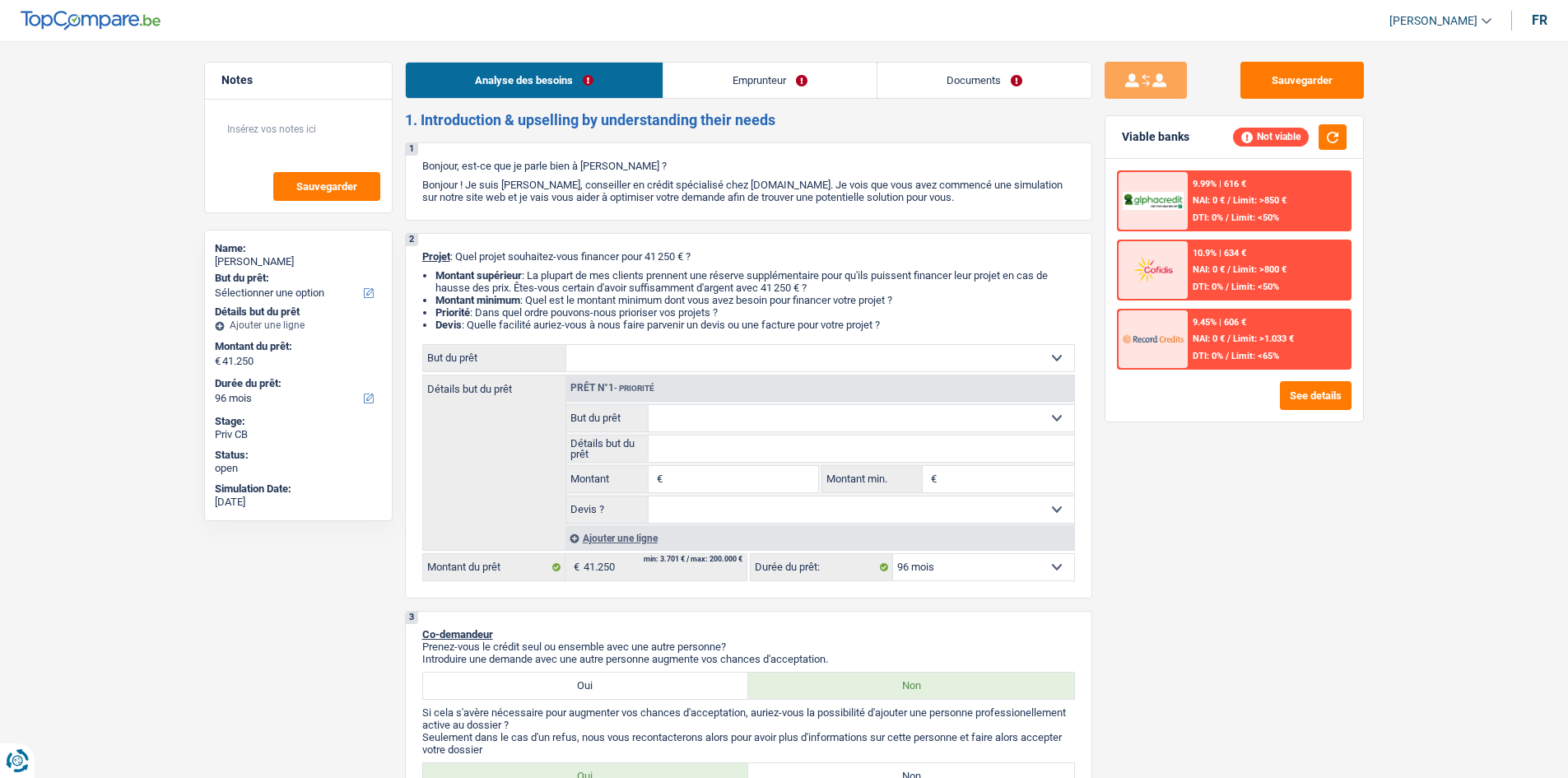 drag, startPoint x: 789, startPoint y: 74, endPoint x: 829, endPoint y: 89, distance: 42.720019 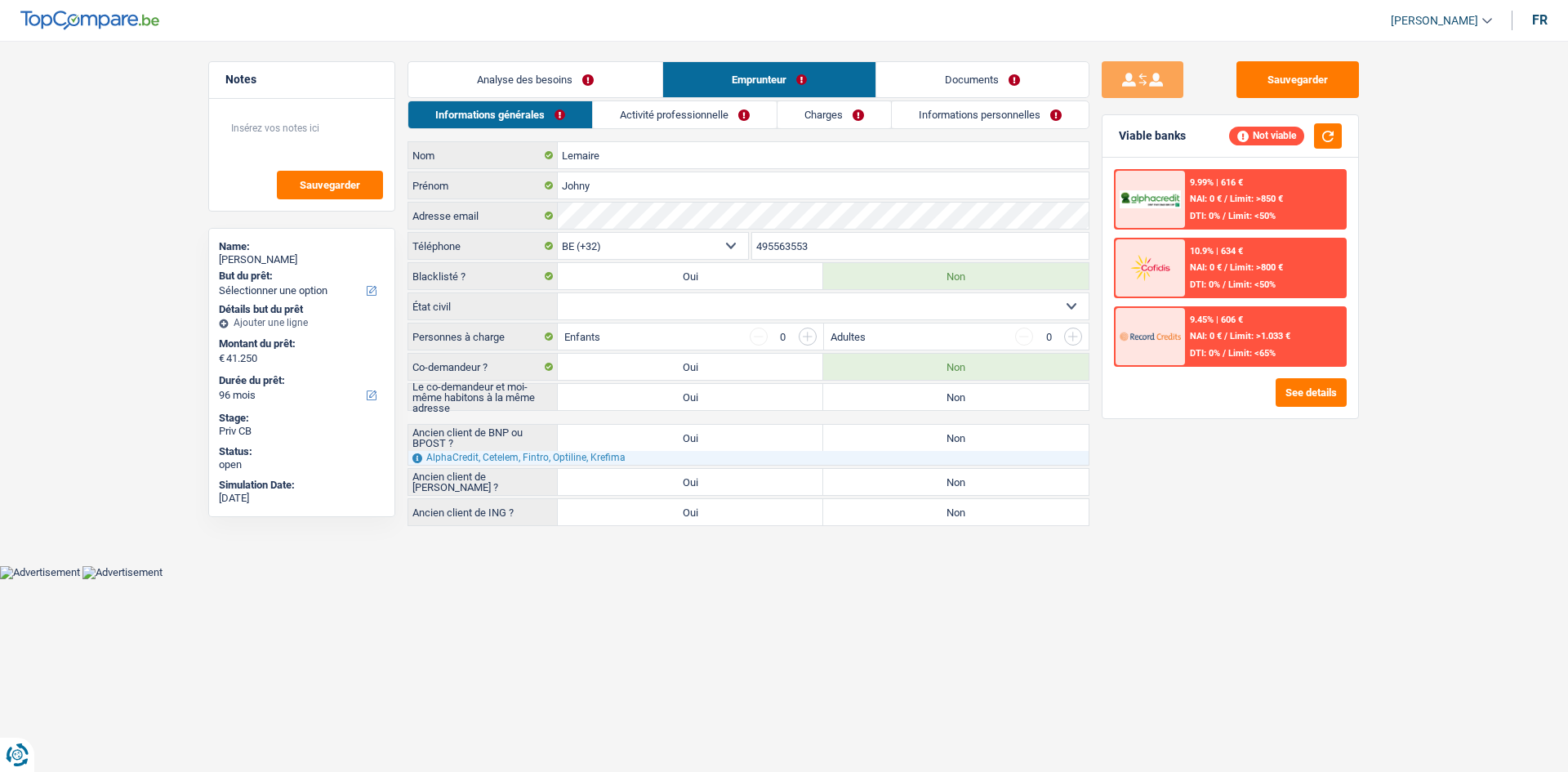 click on "Charges" at bounding box center (834, 114) 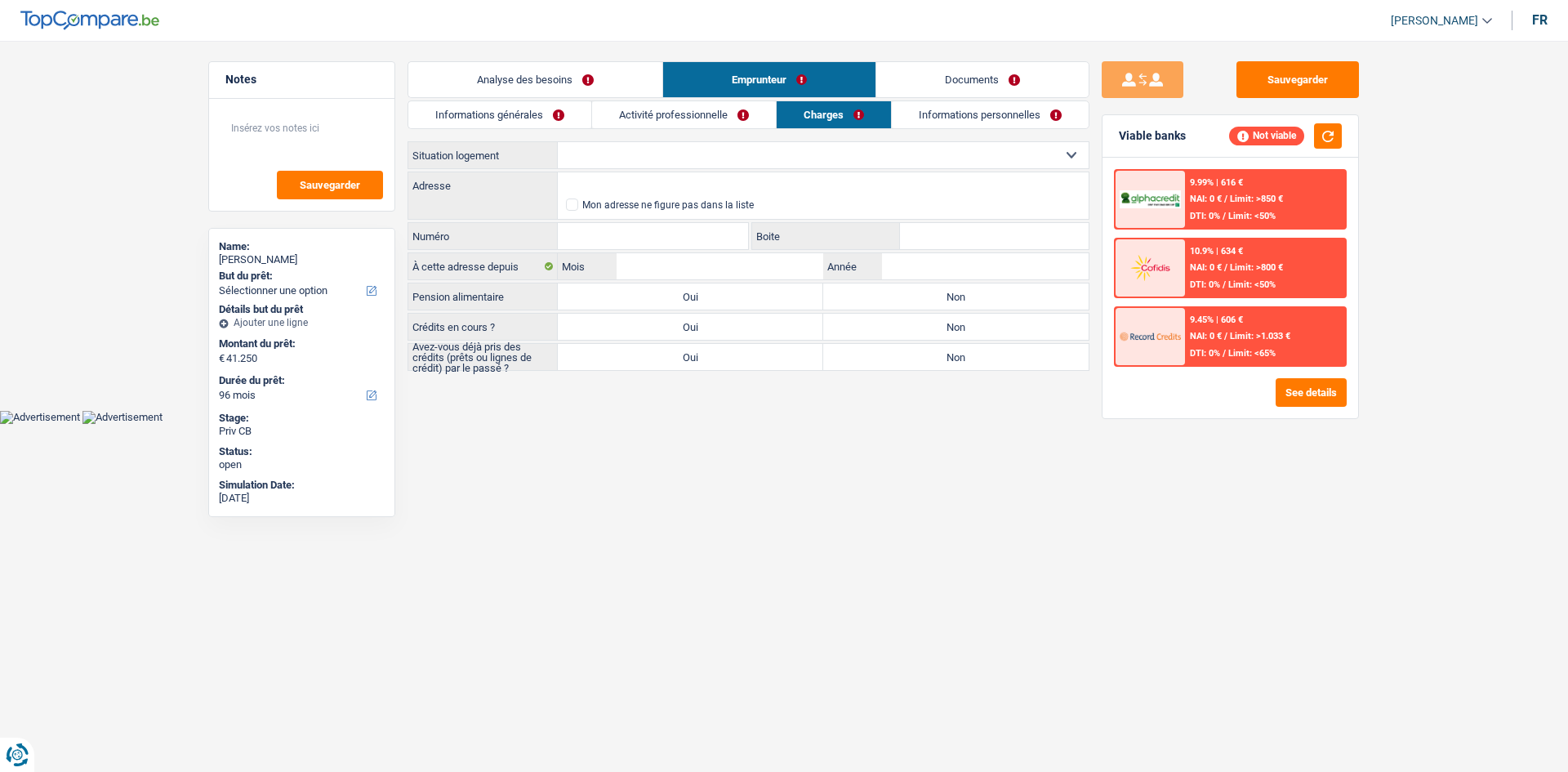 click on "Analyse des besoins" at bounding box center [535, 79] 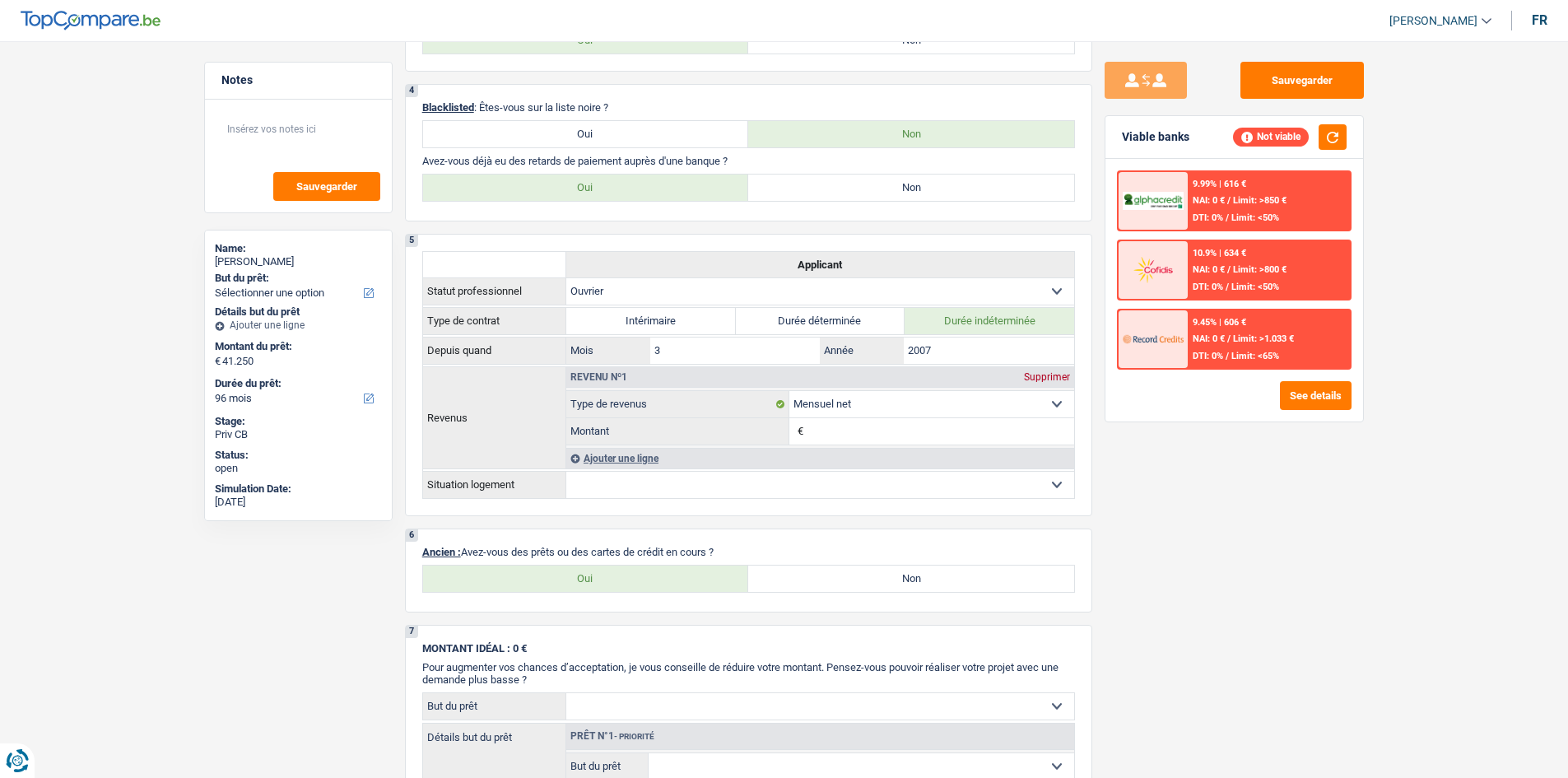 scroll, scrollTop: 906, scrollLeft: 0, axis: vertical 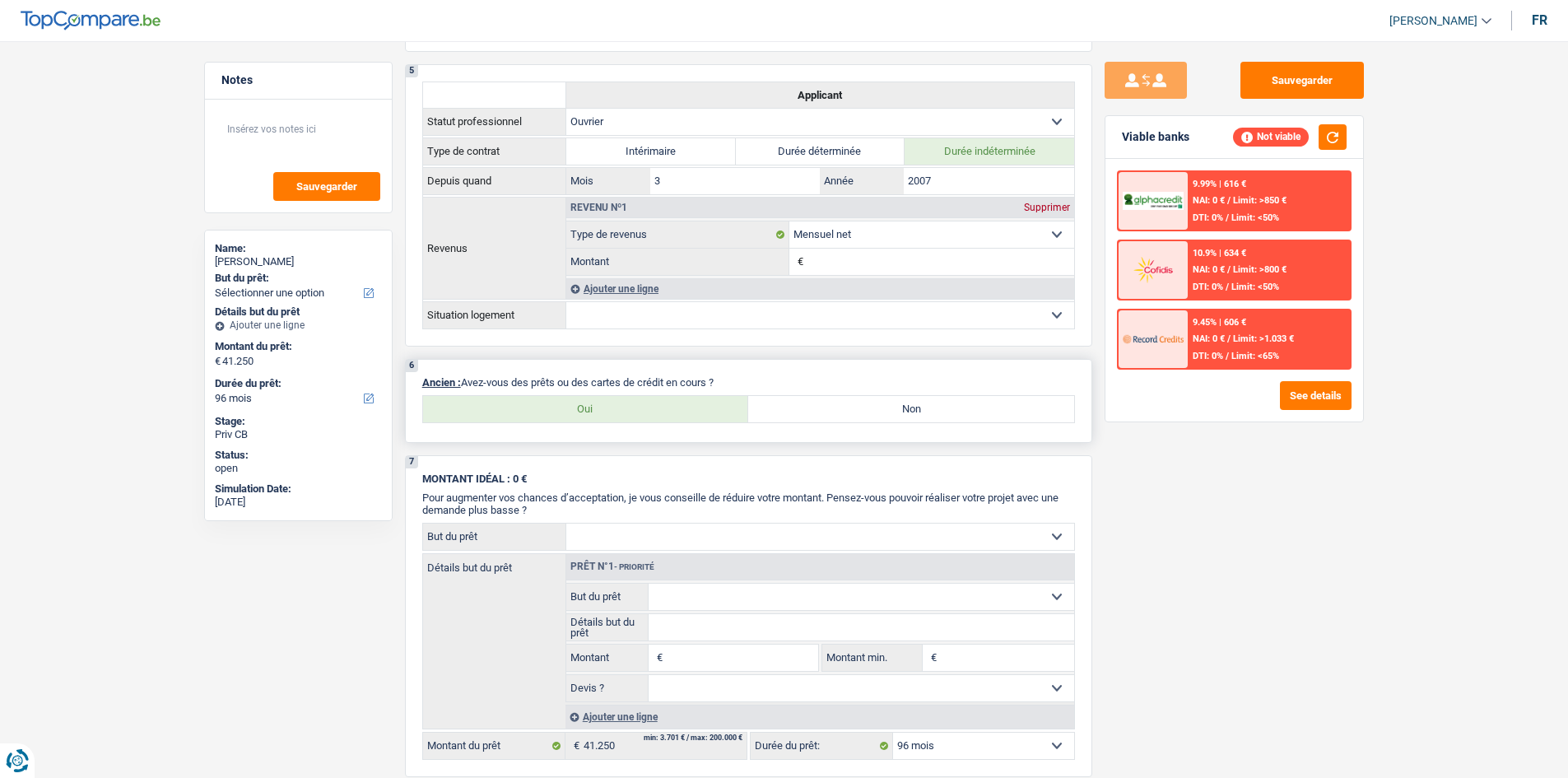 click on "Oui" at bounding box center (586, 409) 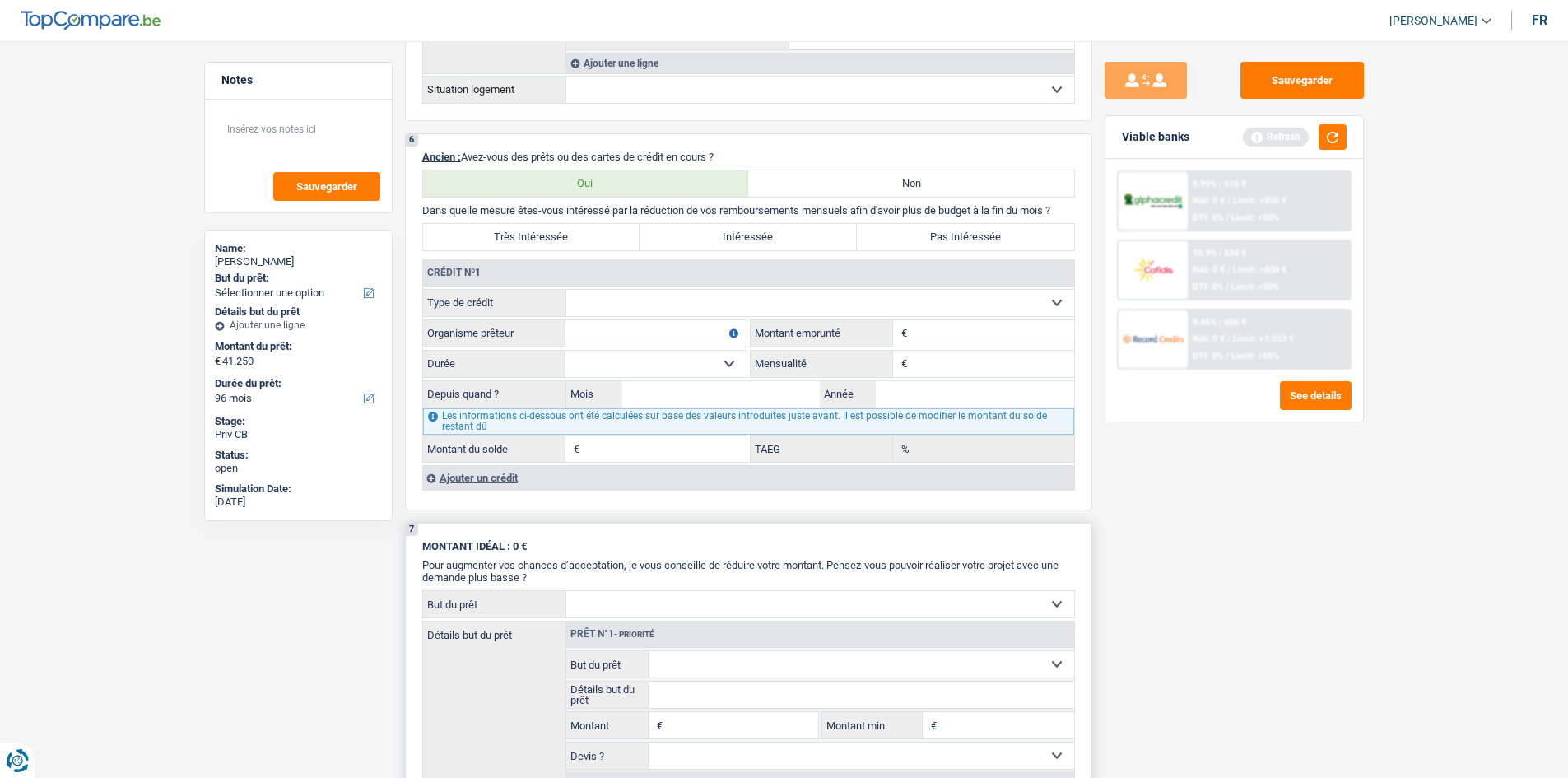 scroll, scrollTop: 1235, scrollLeft: 0, axis: vertical 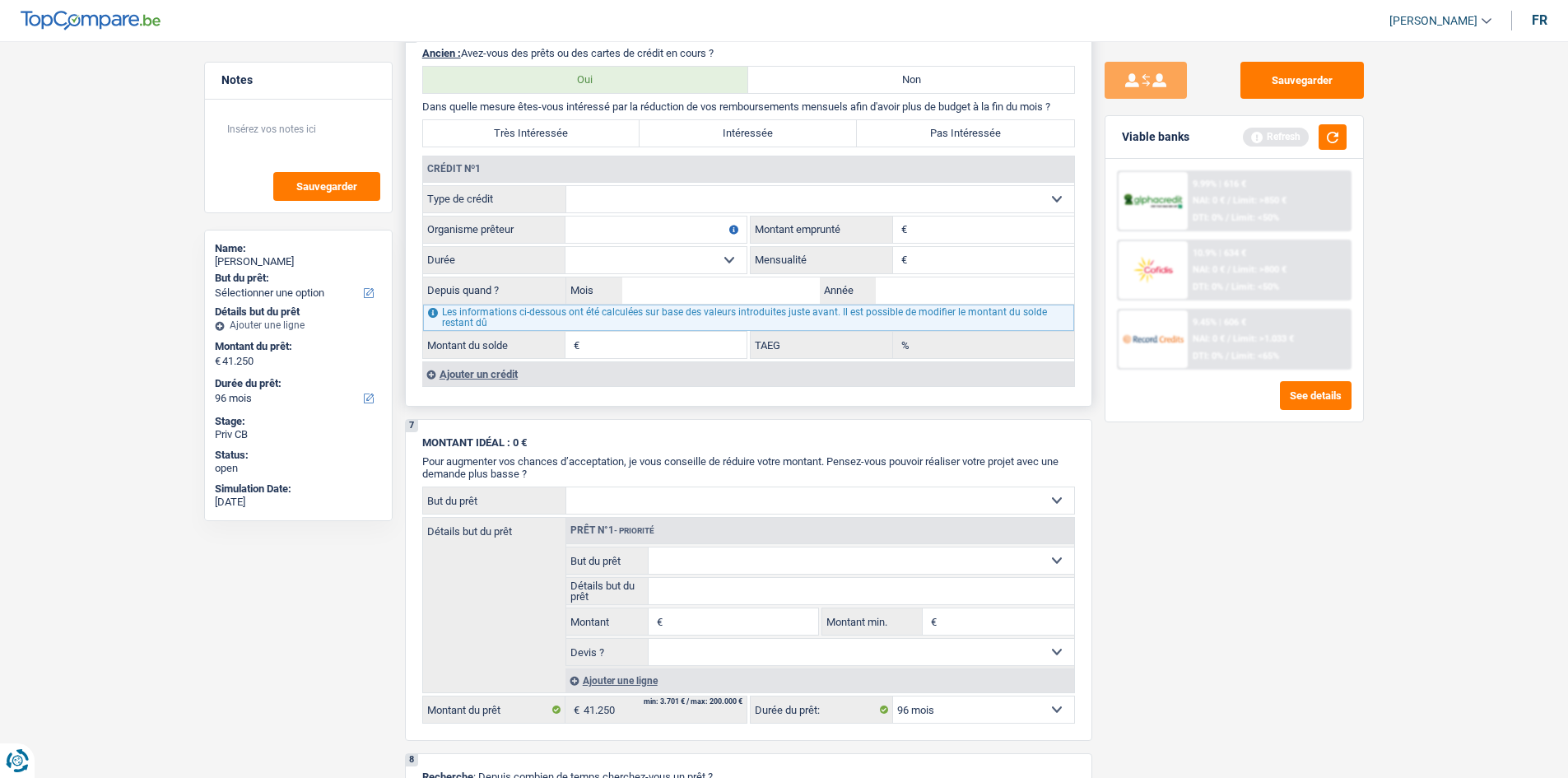 click on "Ajouter un crédit" at bounding box center [748, 374] 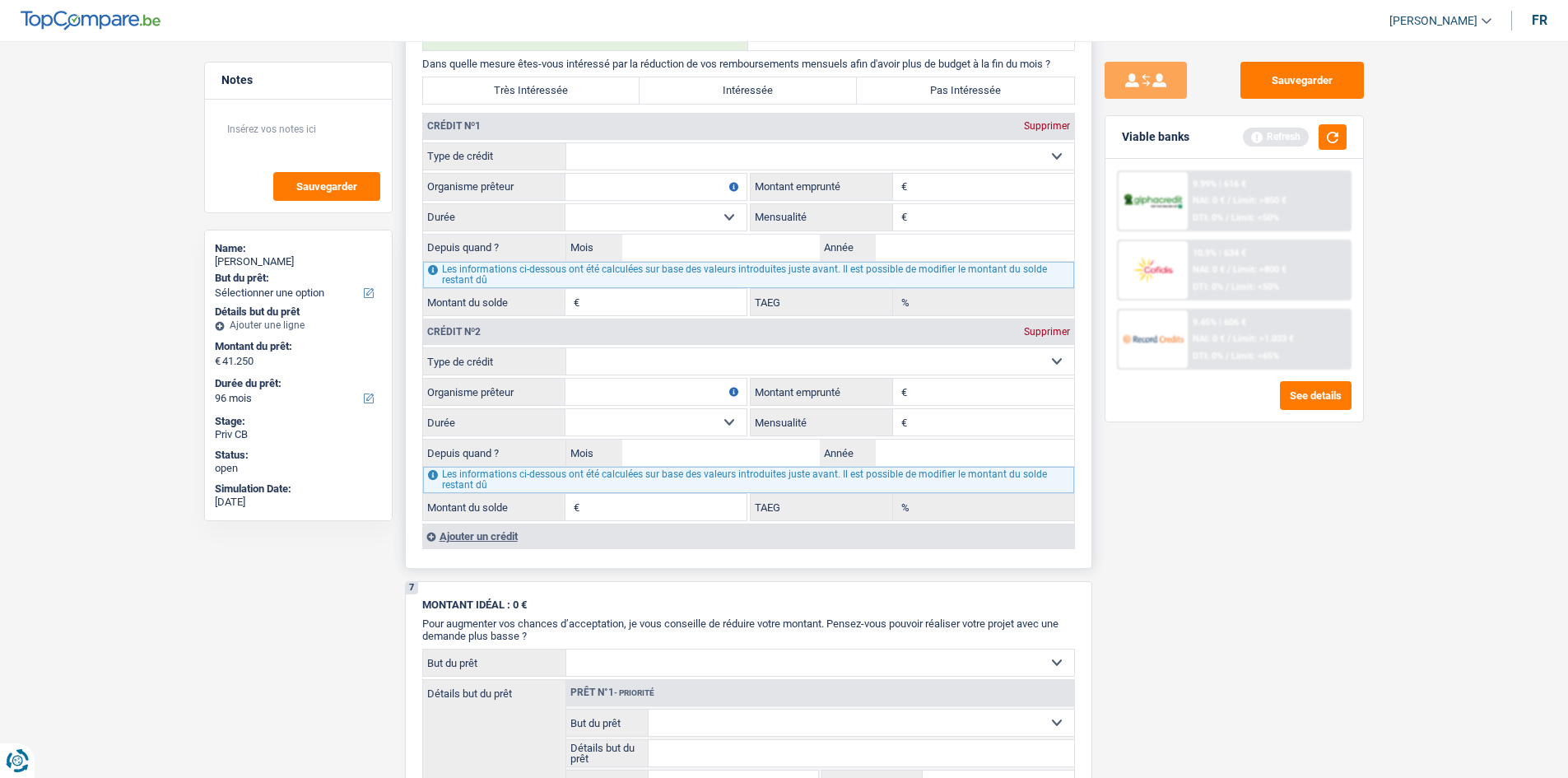 scroll, scrollTop: 1317, scrollLeft: 0, axis: vertical 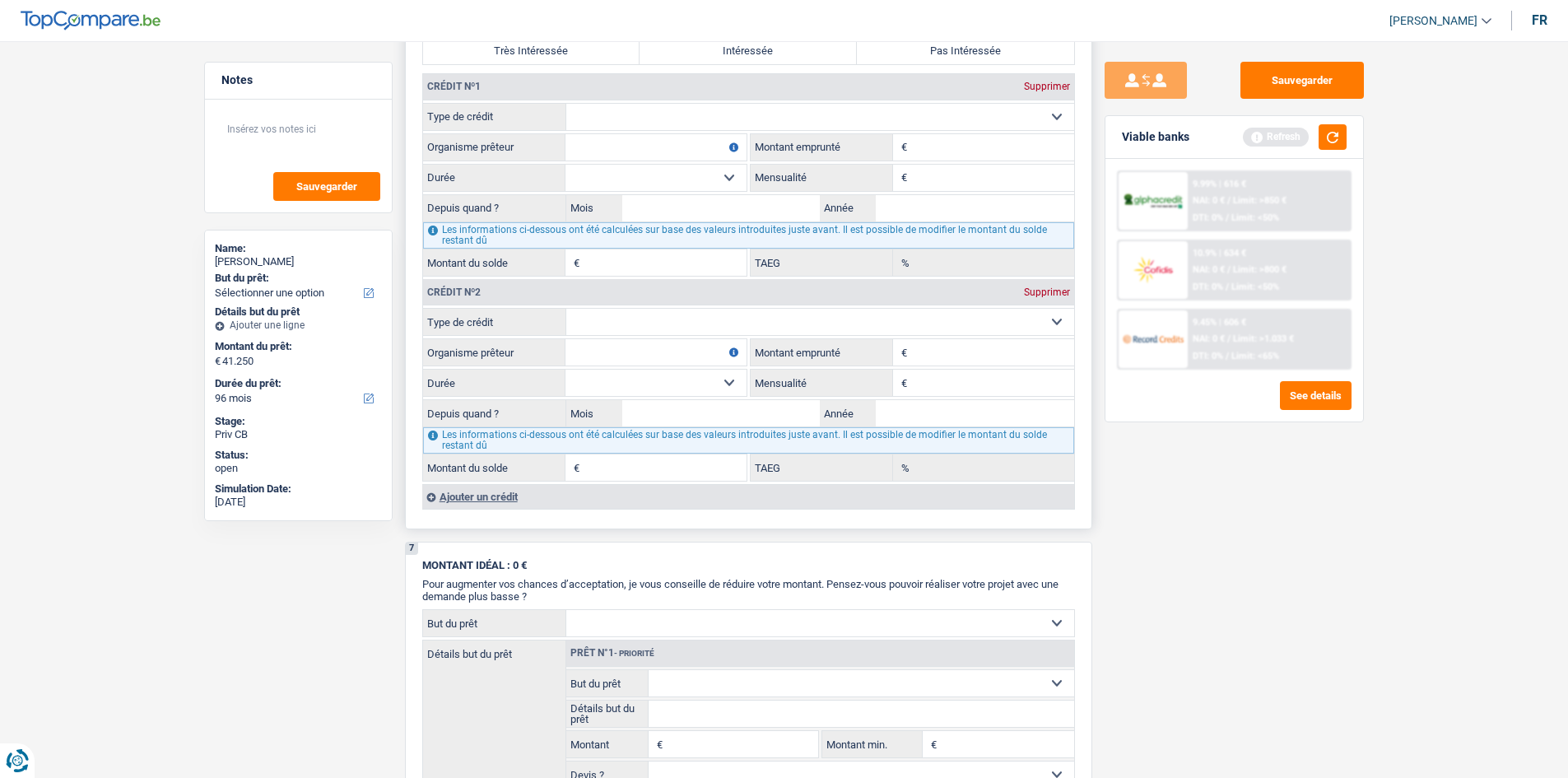 click on "Ajouter un crédit" at bounding box center [748, 496] 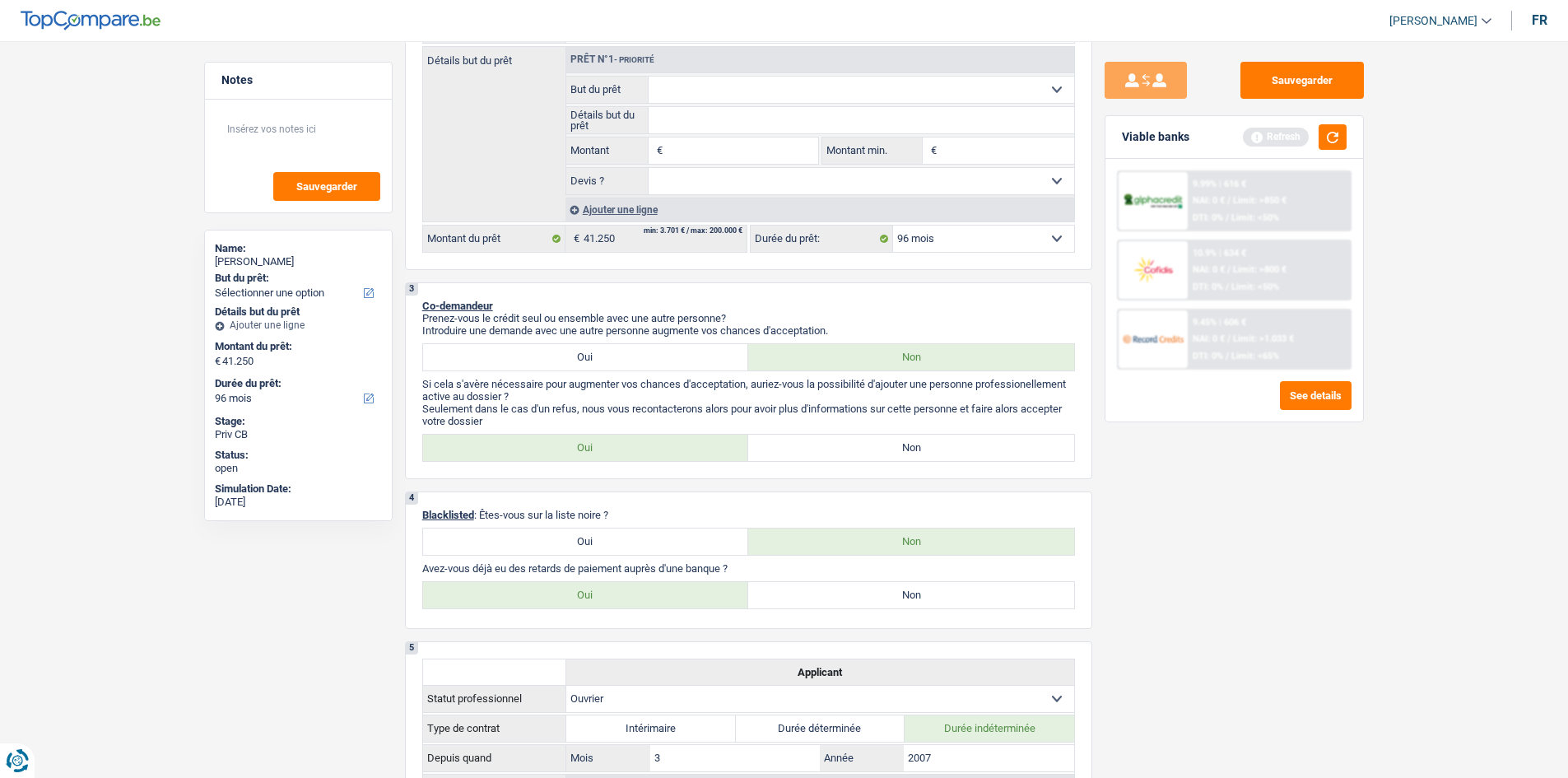 scroll, scrollTop: 0, scrollLeft: 0, axis: both 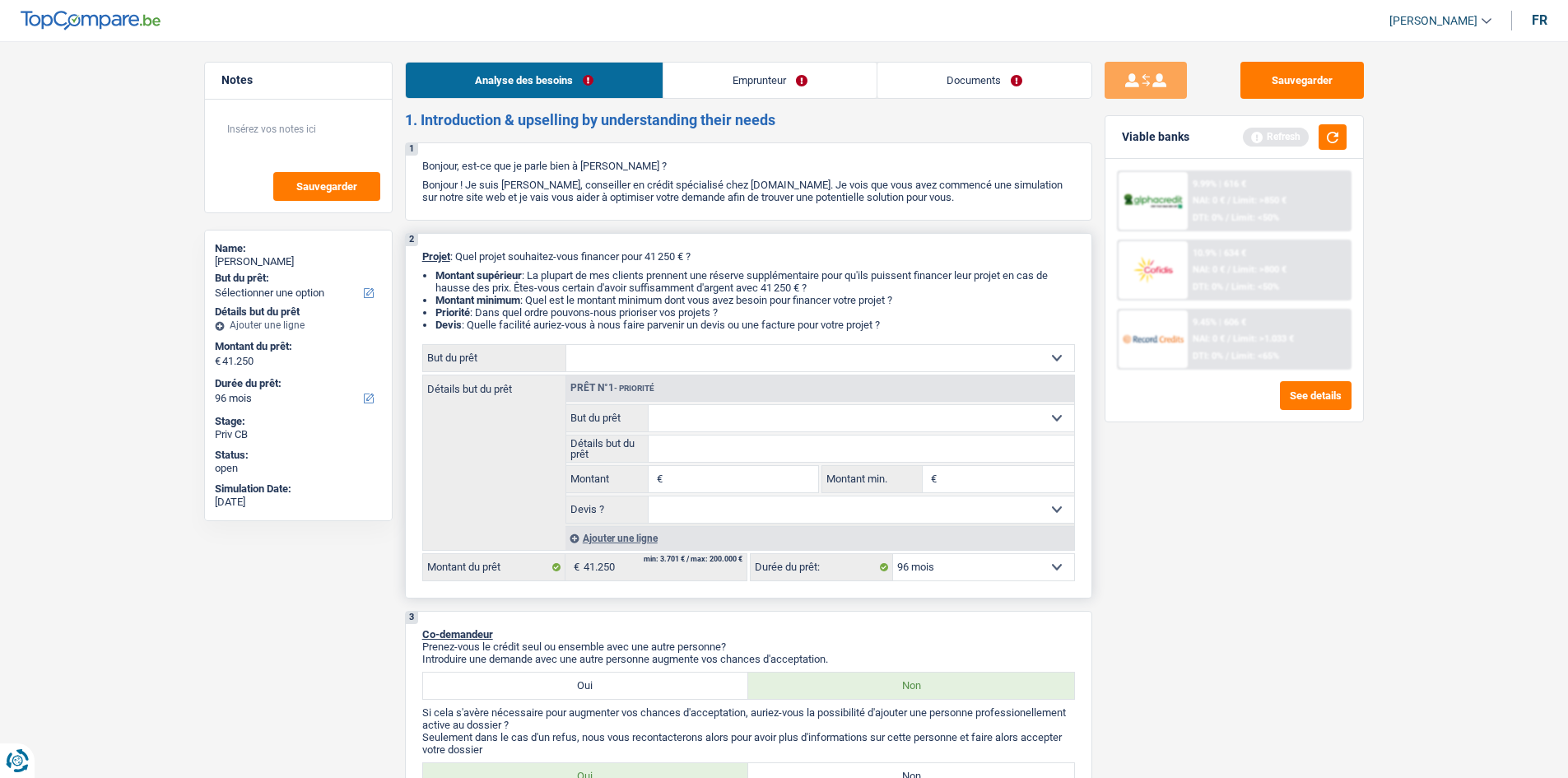 click on "Confort maison: meubles, textile, peinture, électroménager, outillage non-professionnel Hifi, multimédia, gsm, ordinateur Aménagement: frais d'installation, déménagement Evénement familial: naissance, mariage, divorce, communion, décès Frais médicaux Frais d'études Frais permis de conduire Loisirs: voyage, sport, musique Rafraîchissement: petits travaux maison et jardin Frais judiciaires Réparation voiture Prêt rénovation (non disponible pour les non-propriétaires) Prêt énergie (non disponible pour les non-propriétaires) Prêt voiture Taxes, impôts non professionnels Rénovation bien à l'étranger Dettes familiales Assurance Autre
Sélectionner une option" at bounding box center [820, 358] 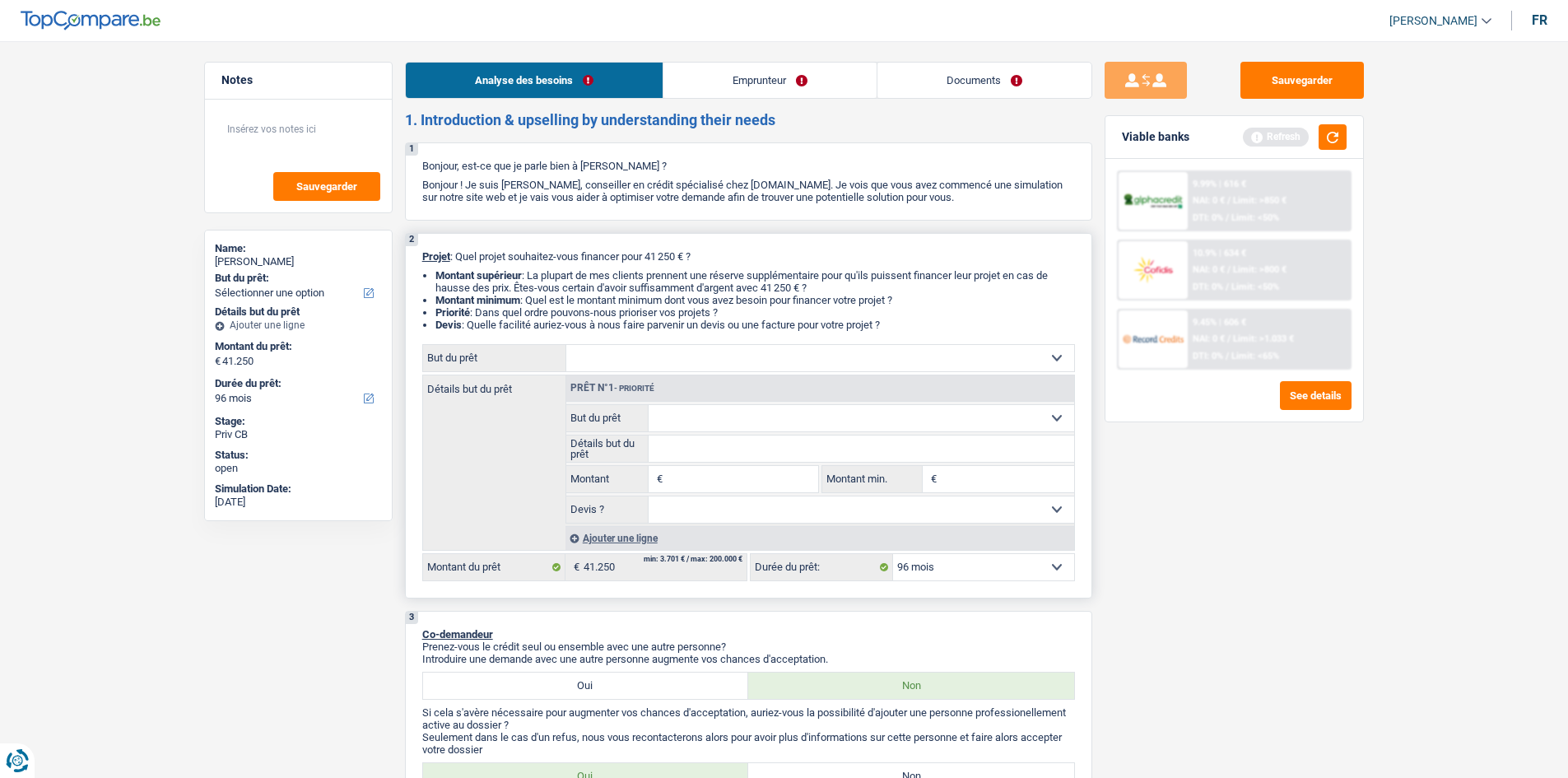 select on "other" 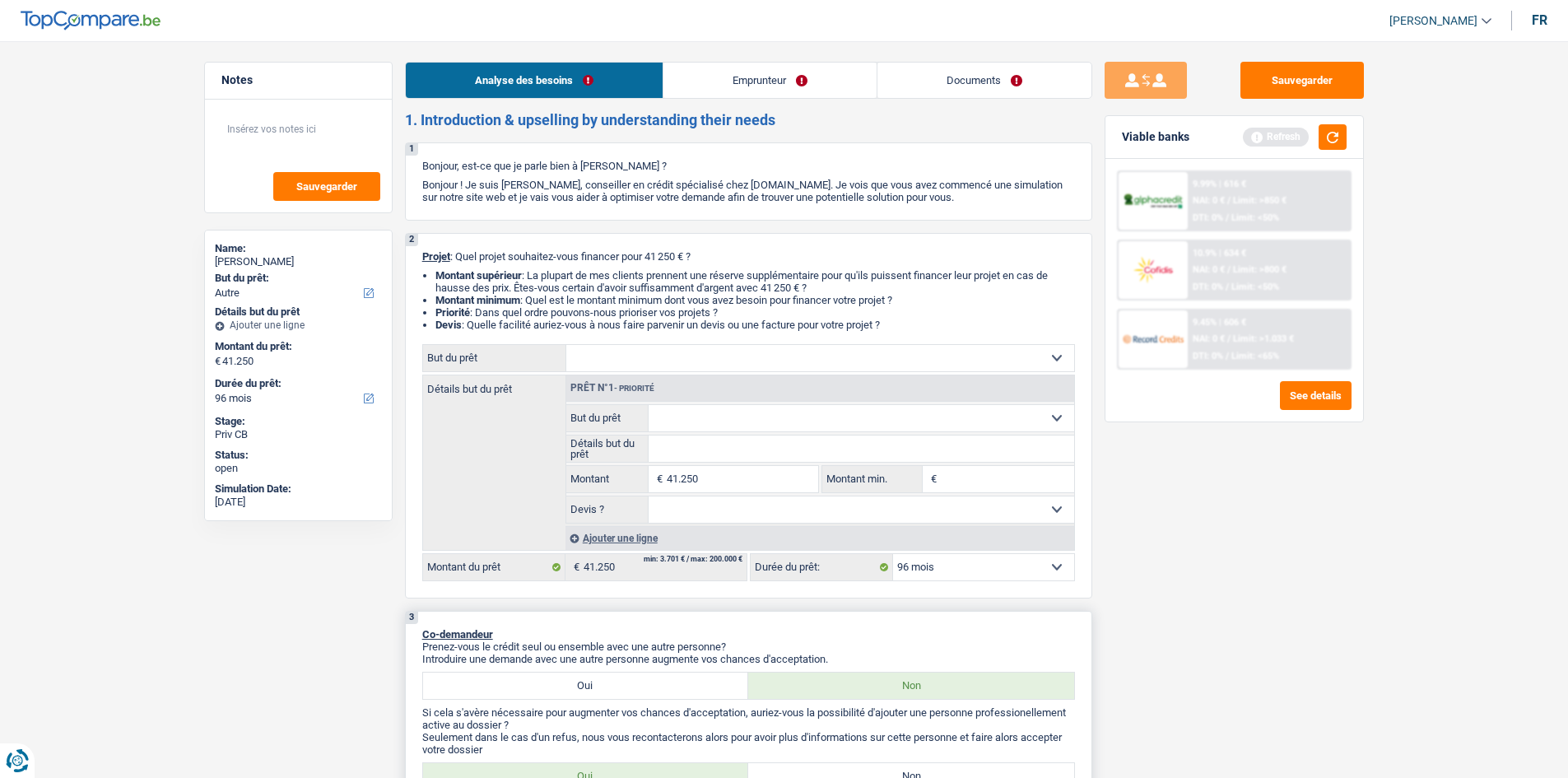 select on "other" 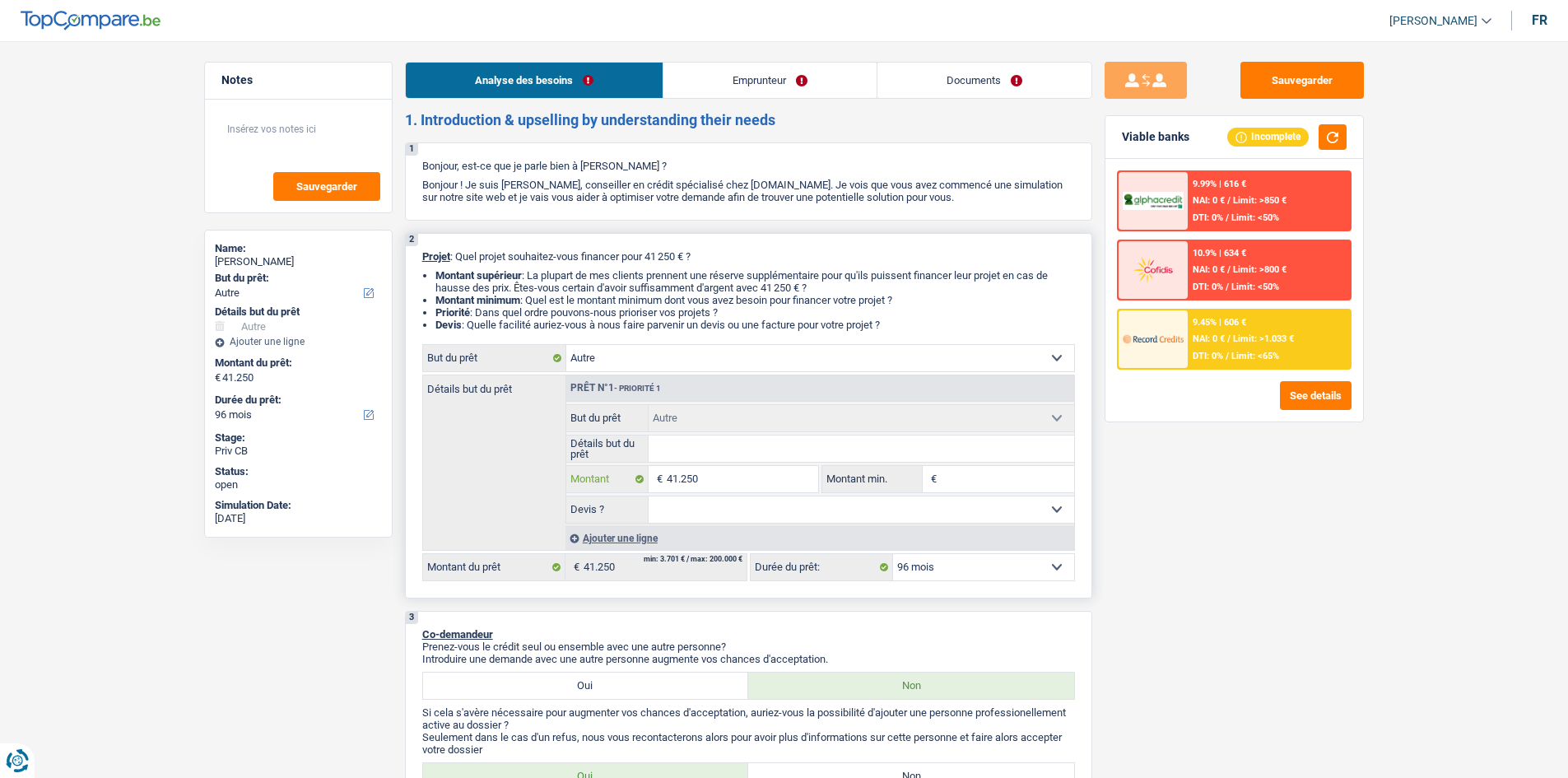 type on "4.125" 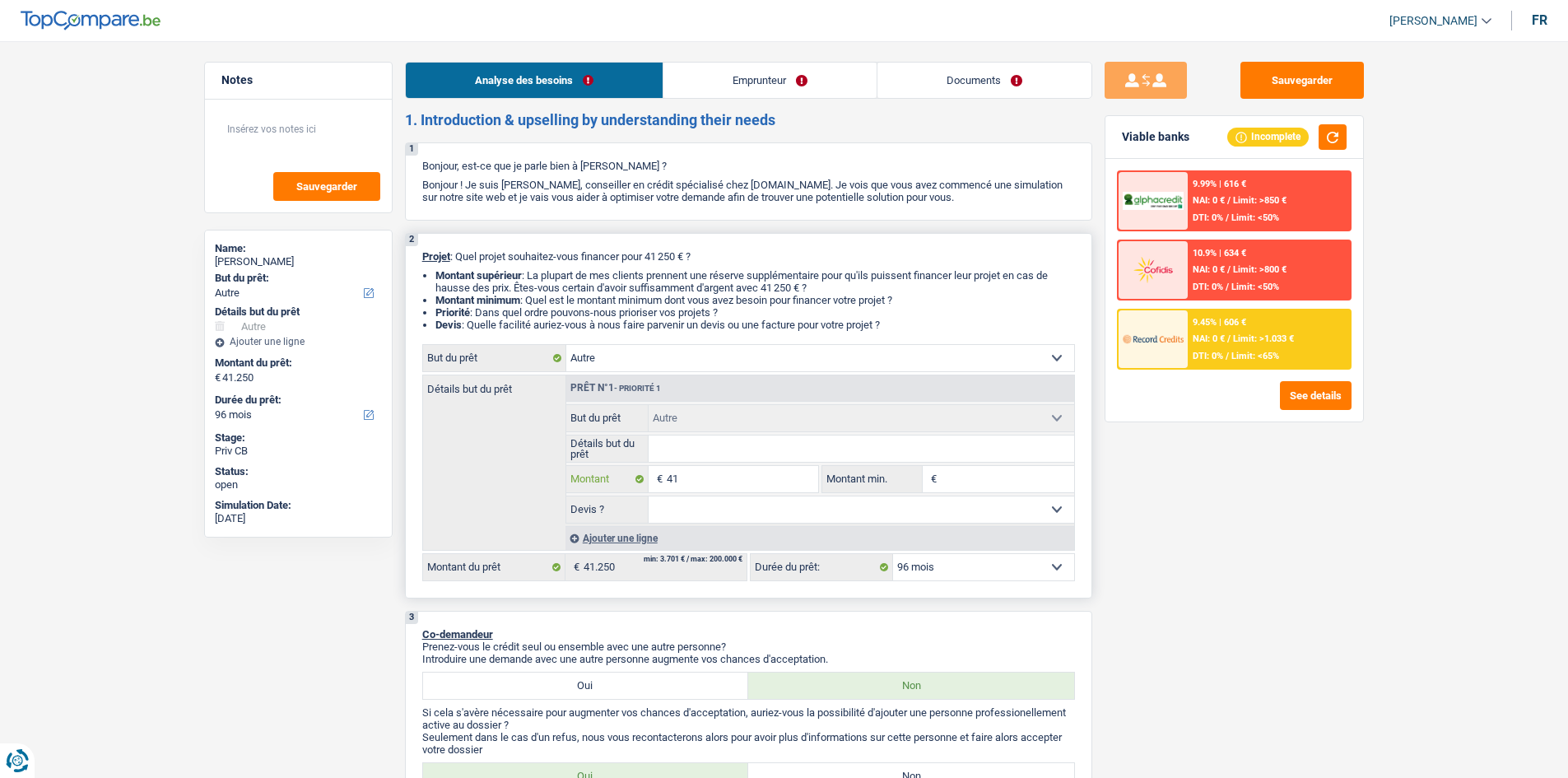 type on "4" 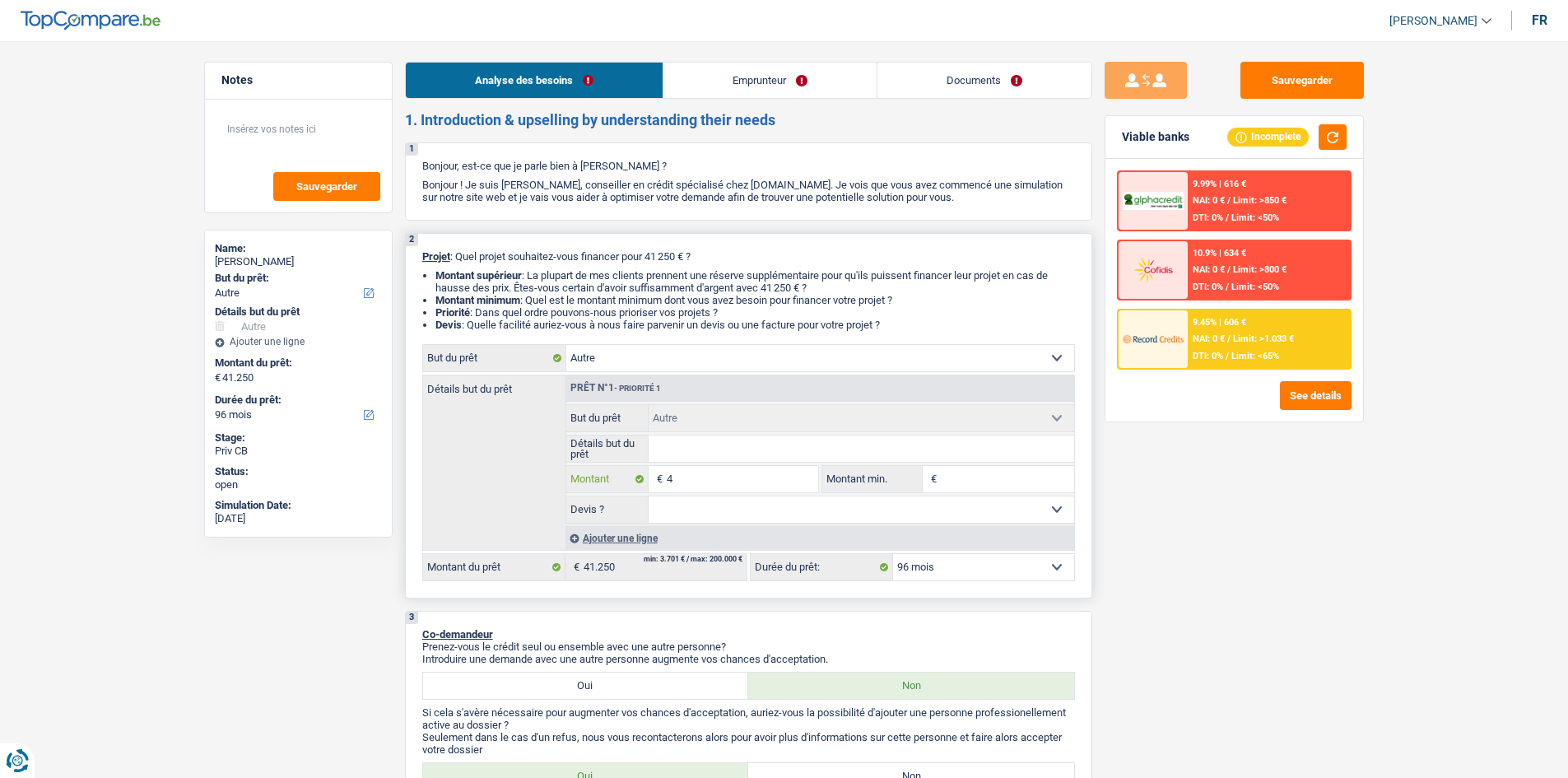 type 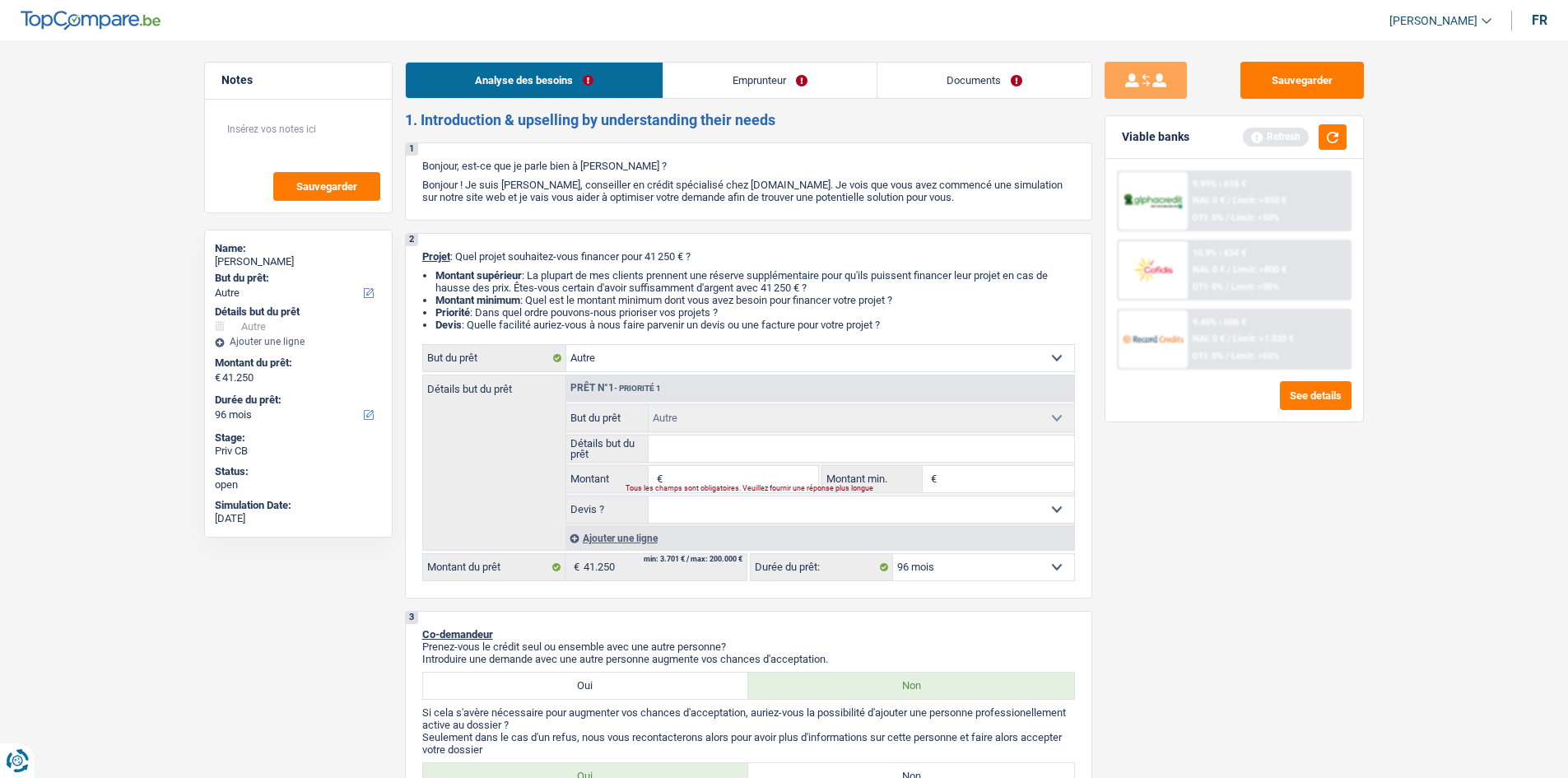 type 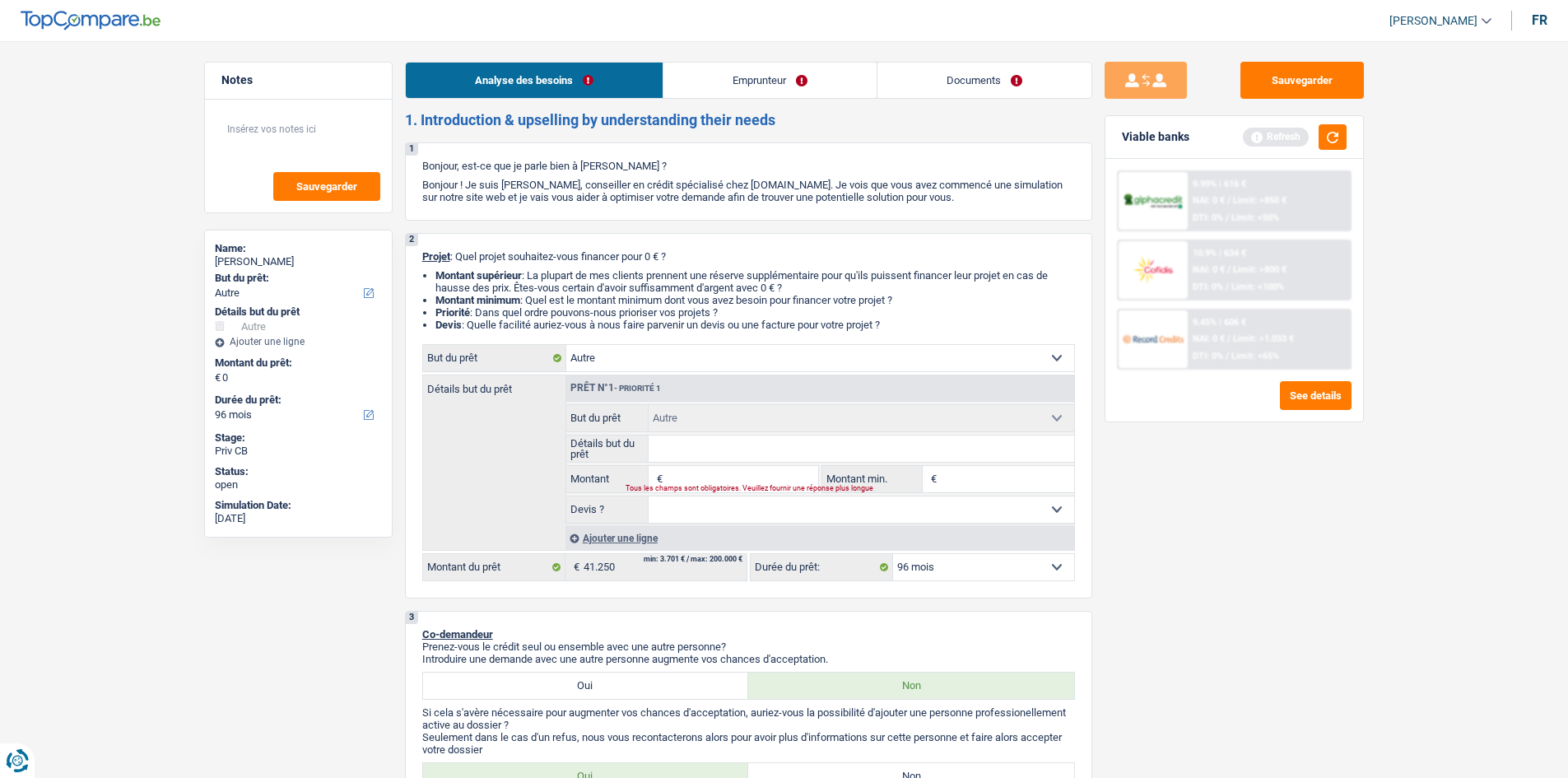 drag, startPoint x: 1275, startPoint y: 533, endPoint x: 1221, endPoint y: 517, distance: 56.32051 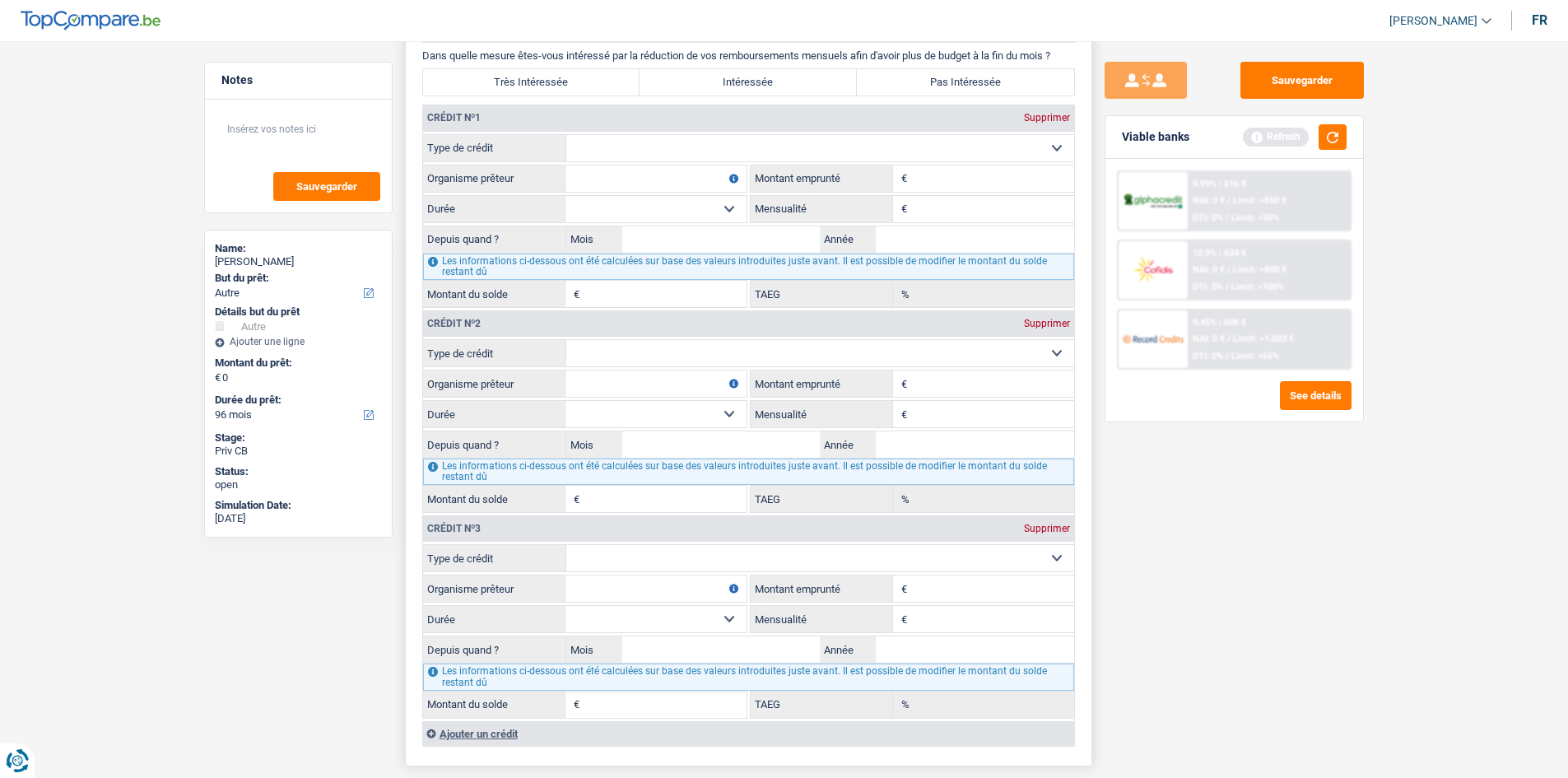 scroll, scrollTop: 1235, scrollLeft: 0, axis: vertical 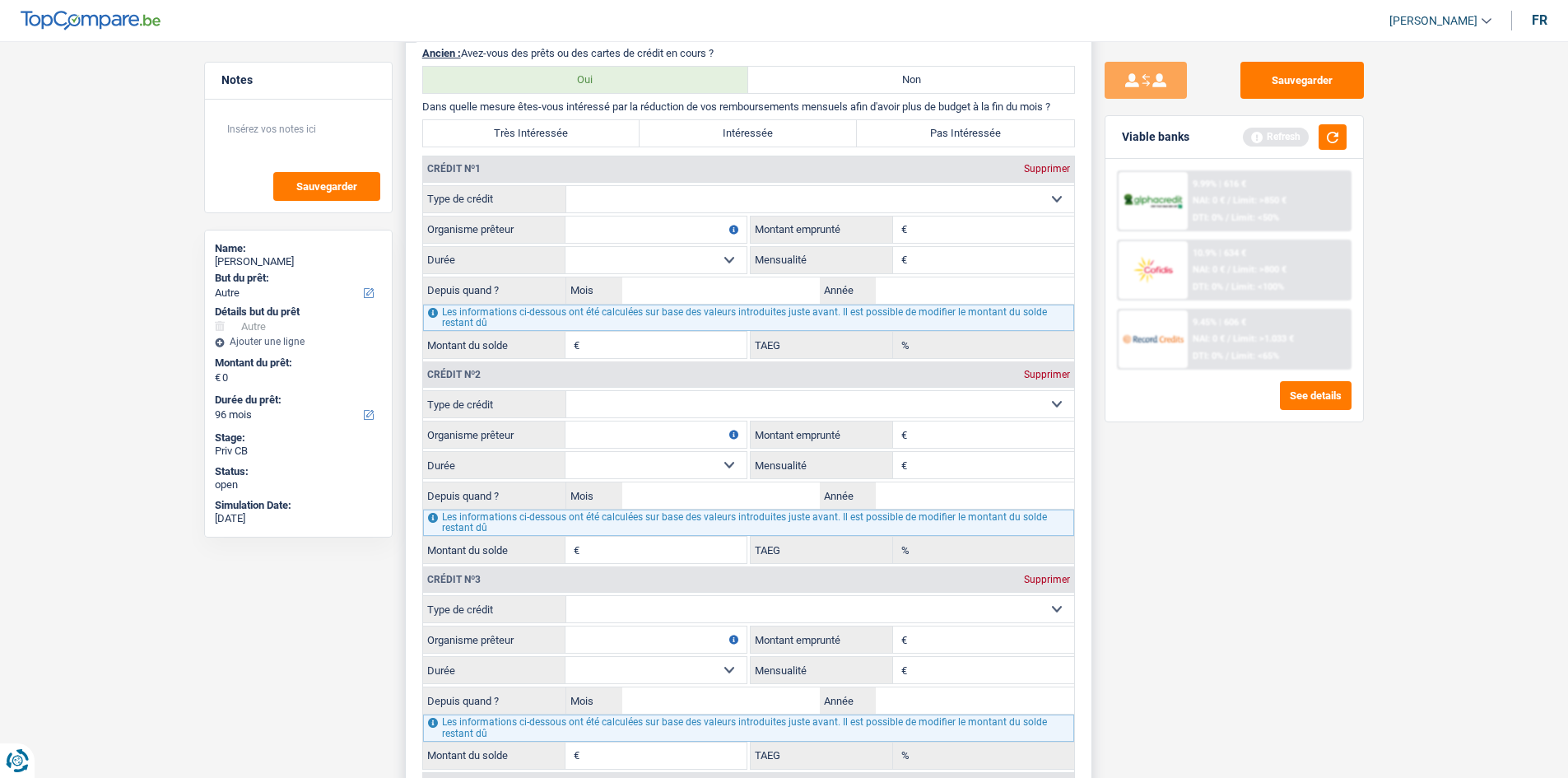 click on "Crédit nº1
Supprimer
Carte ou ouverture de crédit Prêt hypothécaire Vente à tempérament Prêt à tempérament Prêt rénovation Prêt voiture Regroupement d'un ou plusieurs crédits
Sélectionner une option
Type de crédit
Tous les champs sont obligatoires. Veuillez fournir une réponse plus longue
Organisme prêteur
Veillez à ne pas indiquer le nom du courtier, mais bien le nom du prêteur tels que Buyway, ING, AlphaCredit, etc.
Tous les champs sont obligatoires. Veuillez fournir une réponse plus longue     €       12 mois 18 mois 24 mois         €             /" at bounding box center (748, 258) 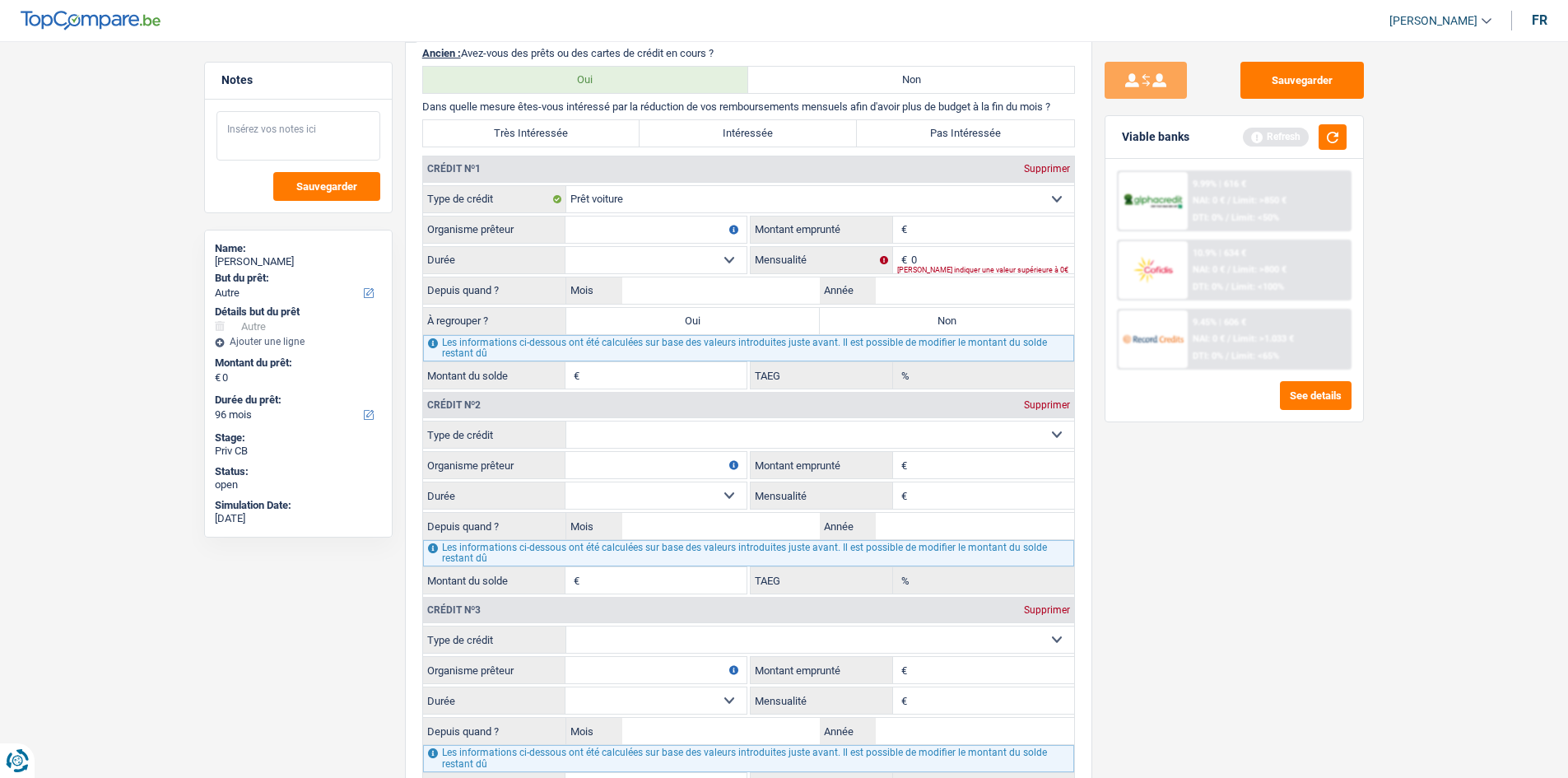 click on "Sauvegarder" at bounding box center (298, 156) 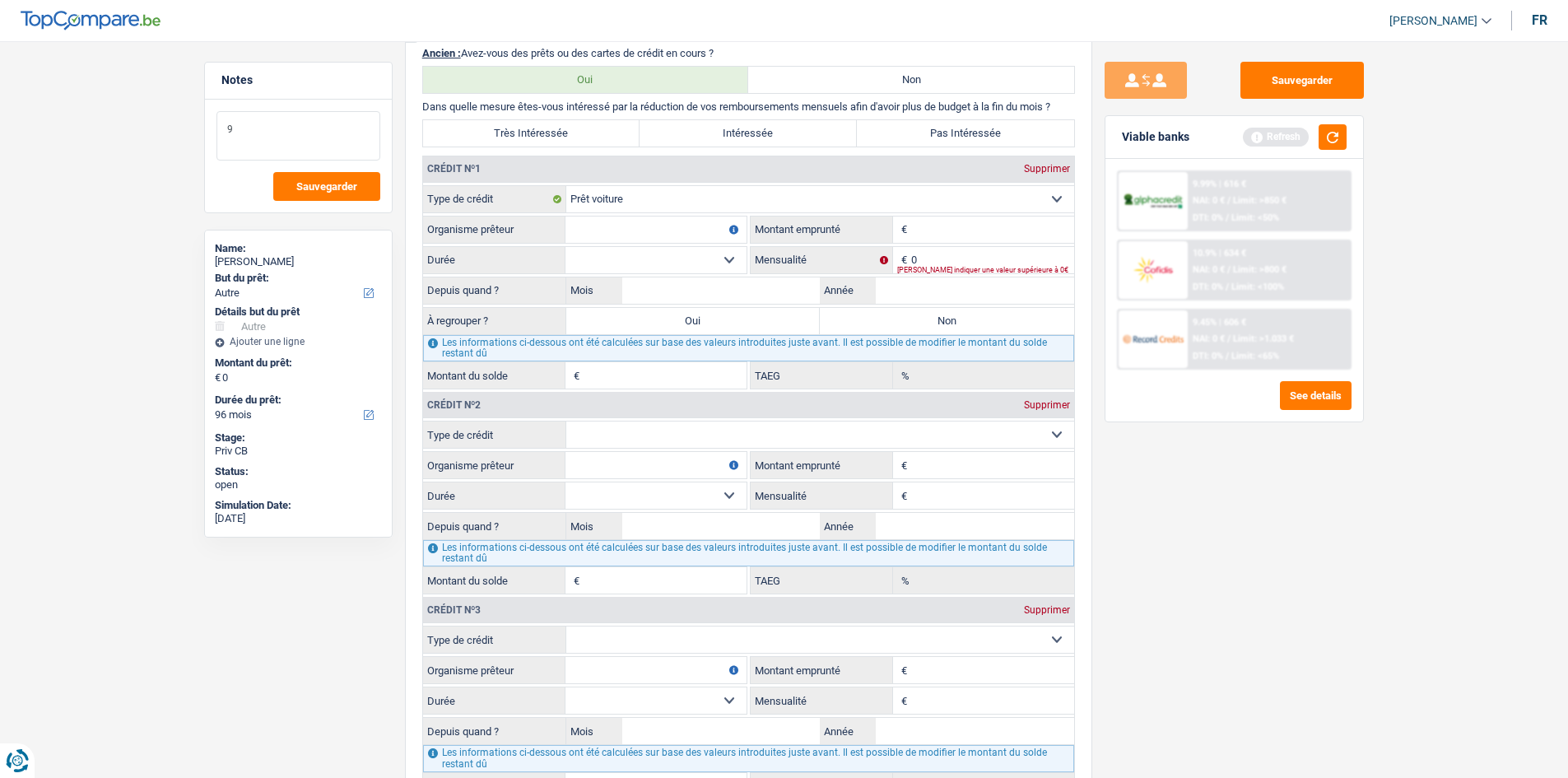 type on "9" 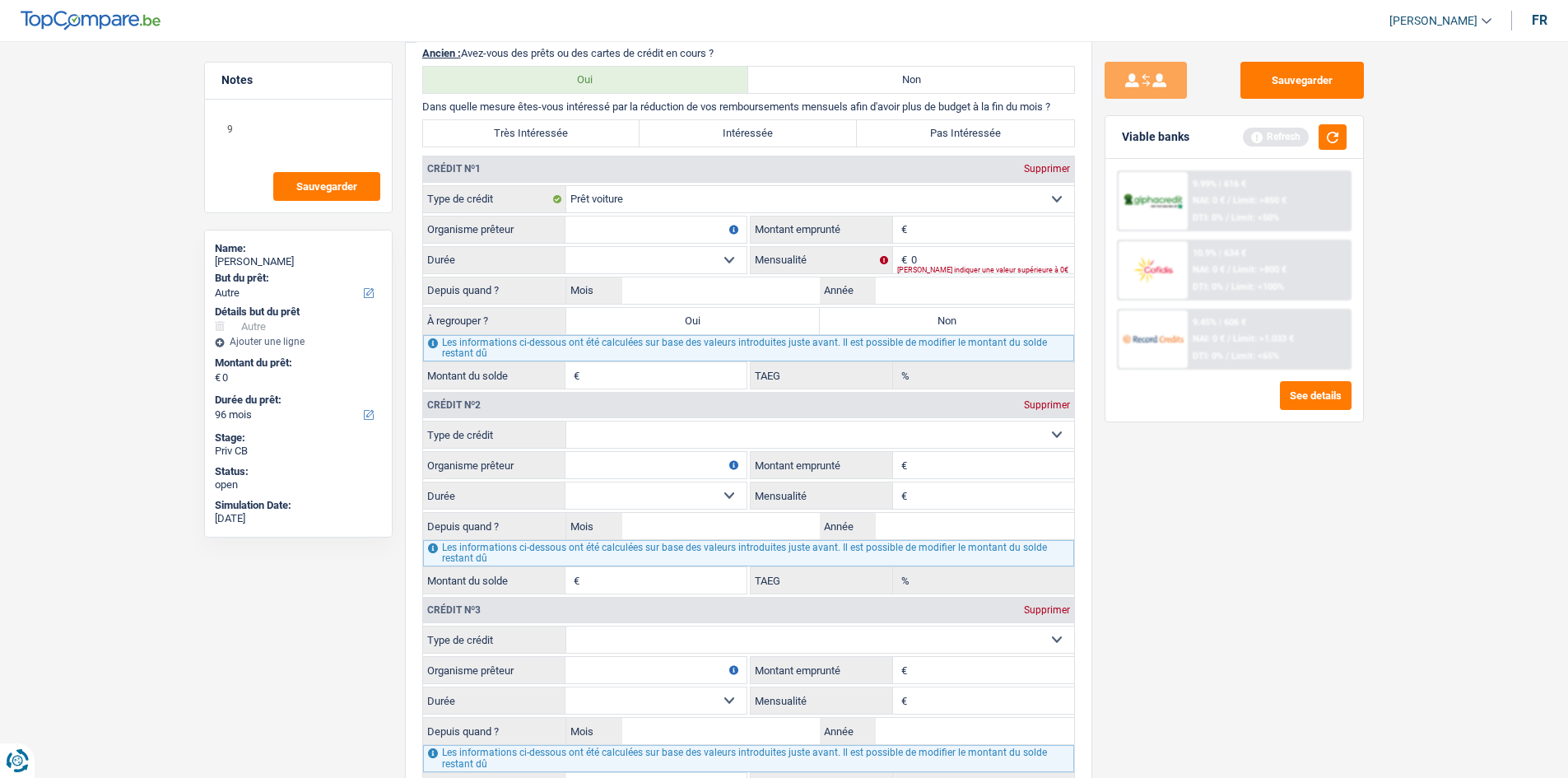 click on "Sauvegarder
Viable banks
Refresh
9.99% | 616 €
NAI: 0 €
/
Limit: >850 €
DTI: 0%
/
Limit: <50%
10.9% | 634 €
NAI: 0 €
/
Limit: >800 €
DTI: 0%
/
Limit: <100%
/       /" at bounding box center [1234, 404] 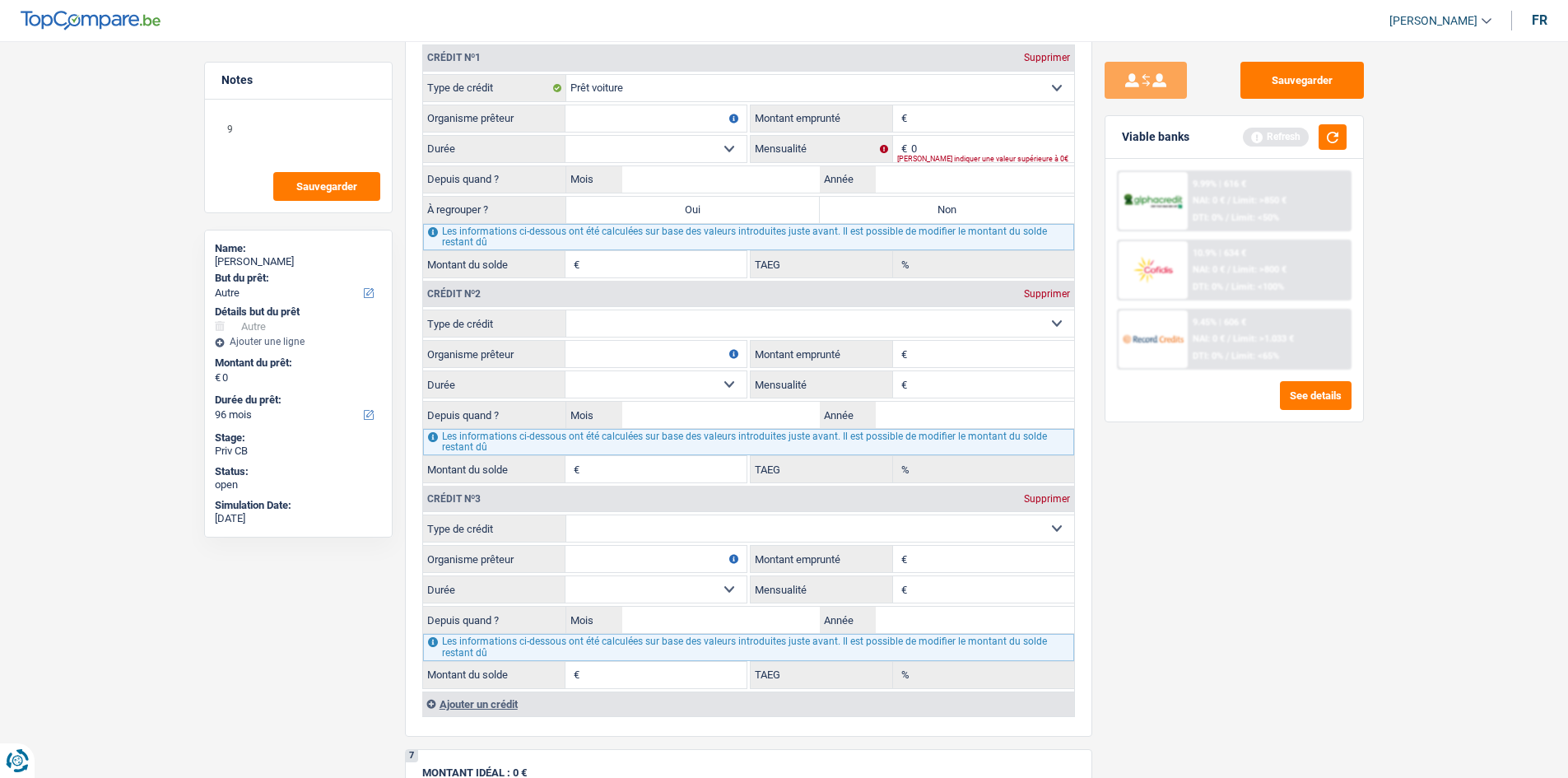 scroll, scrollTop: 1317, scrollLeft: 0, axis: vertical 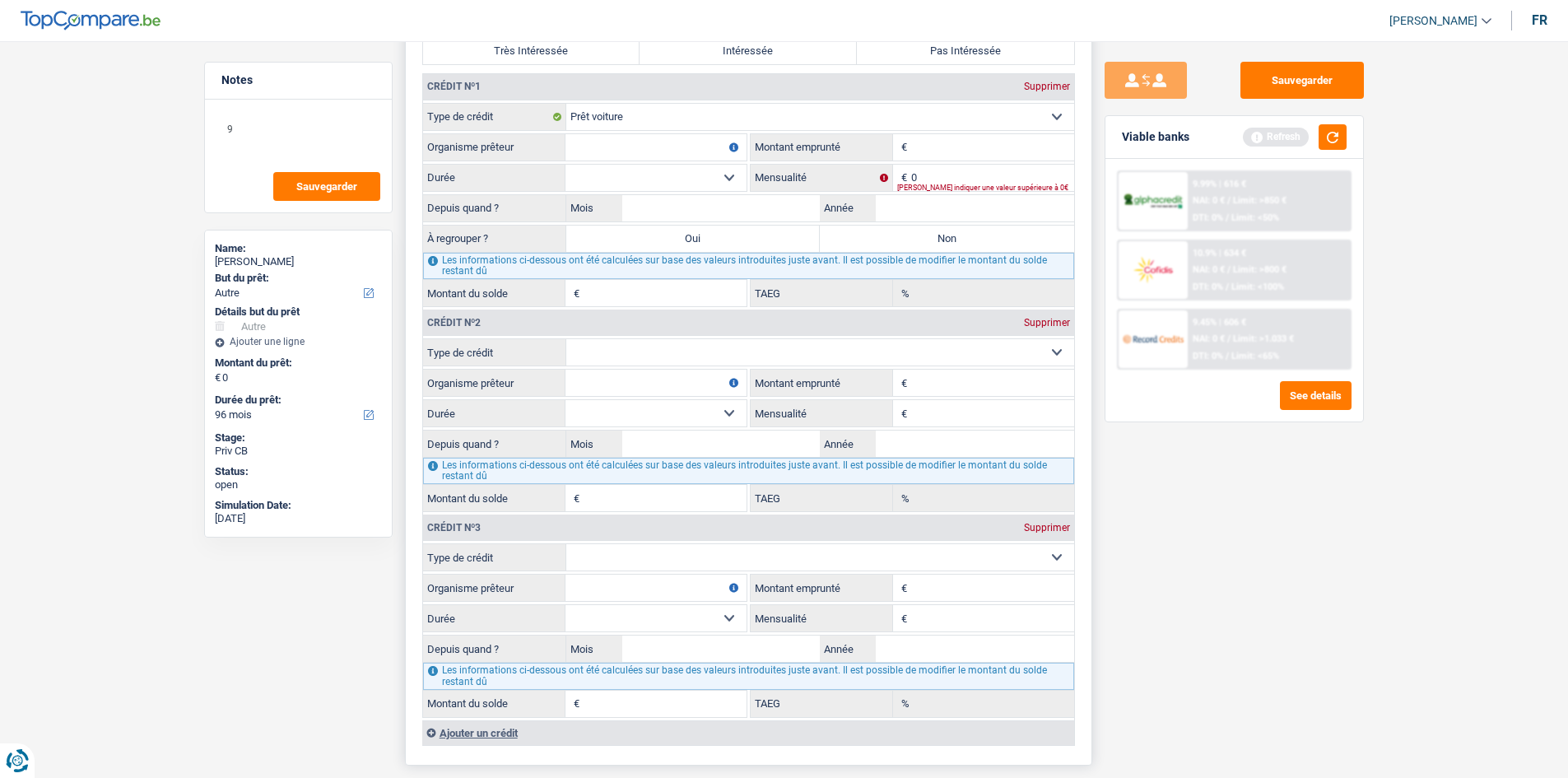 click on "Montant" at bounding box center [993, 147] 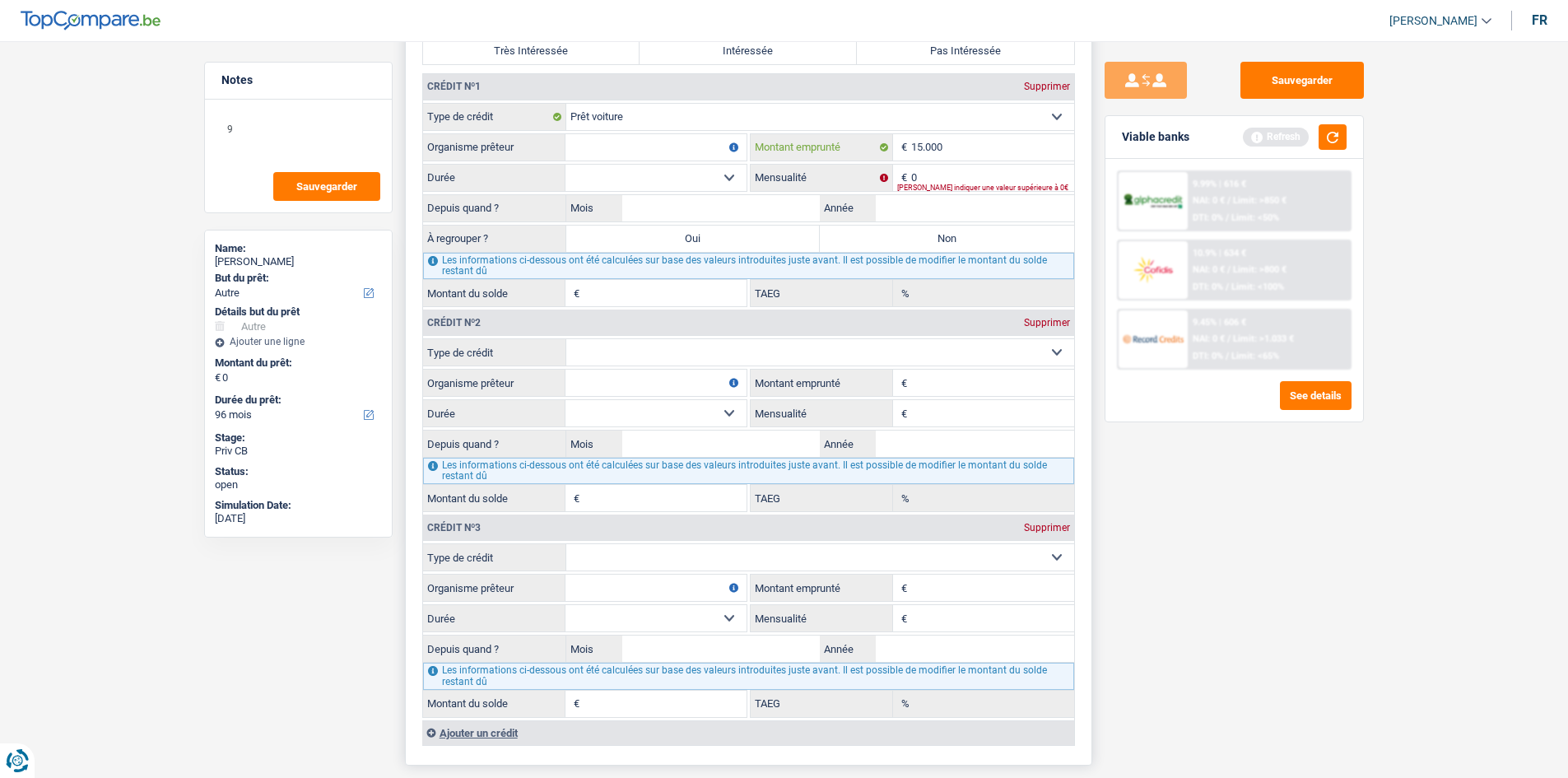 type on "15.000" 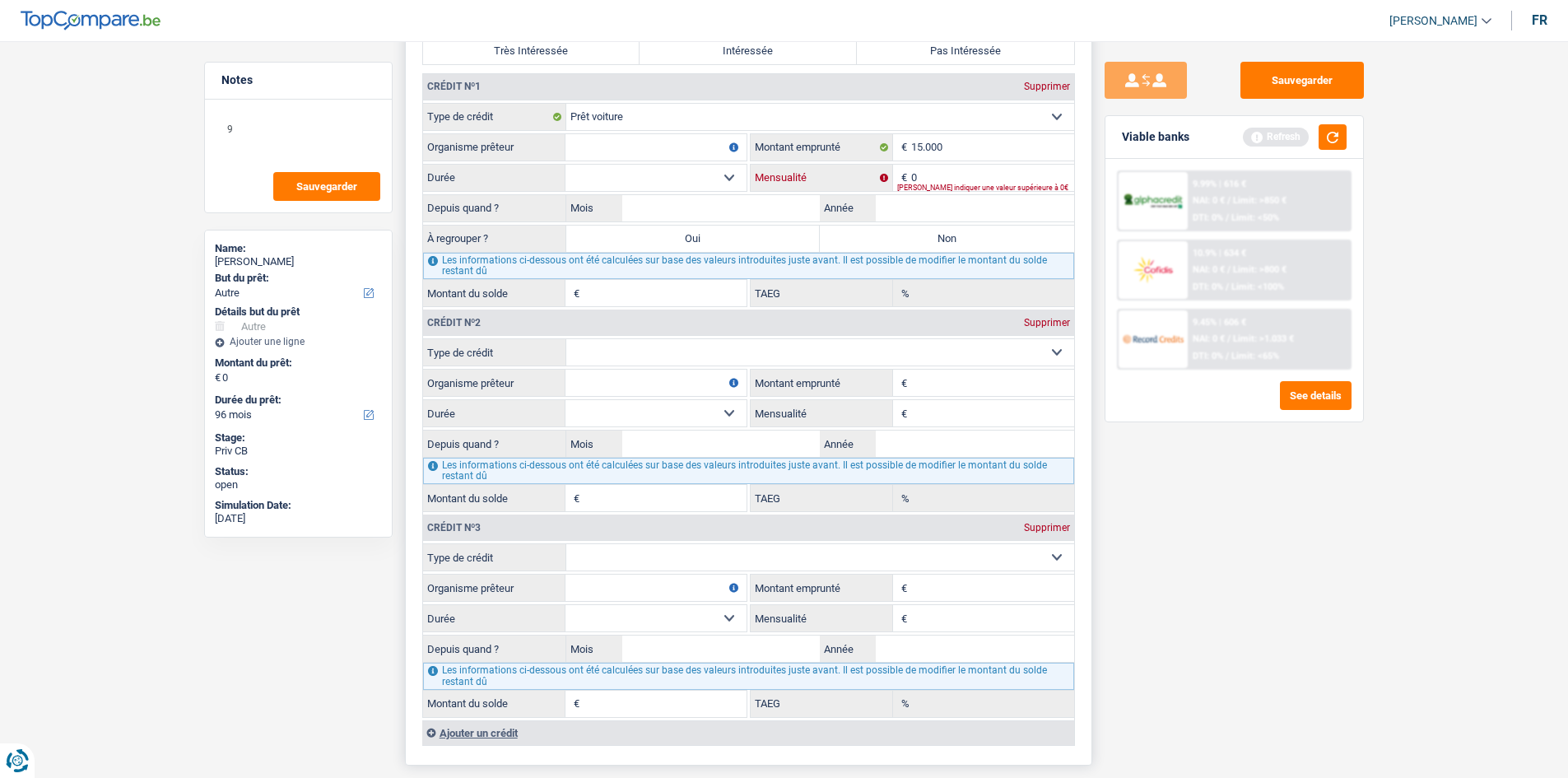 click on "0" at bounding box center [993, 178] 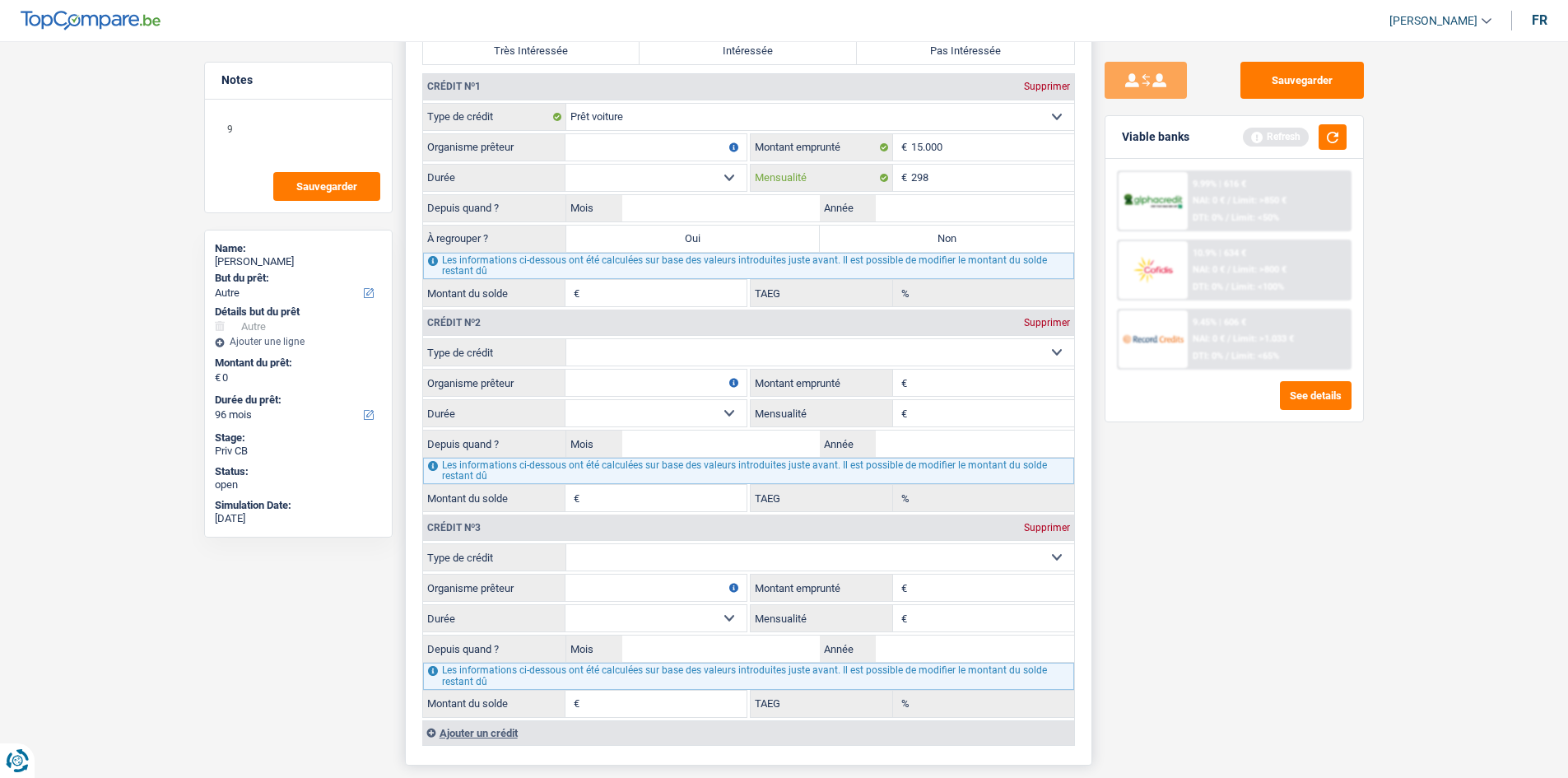 type on "298" 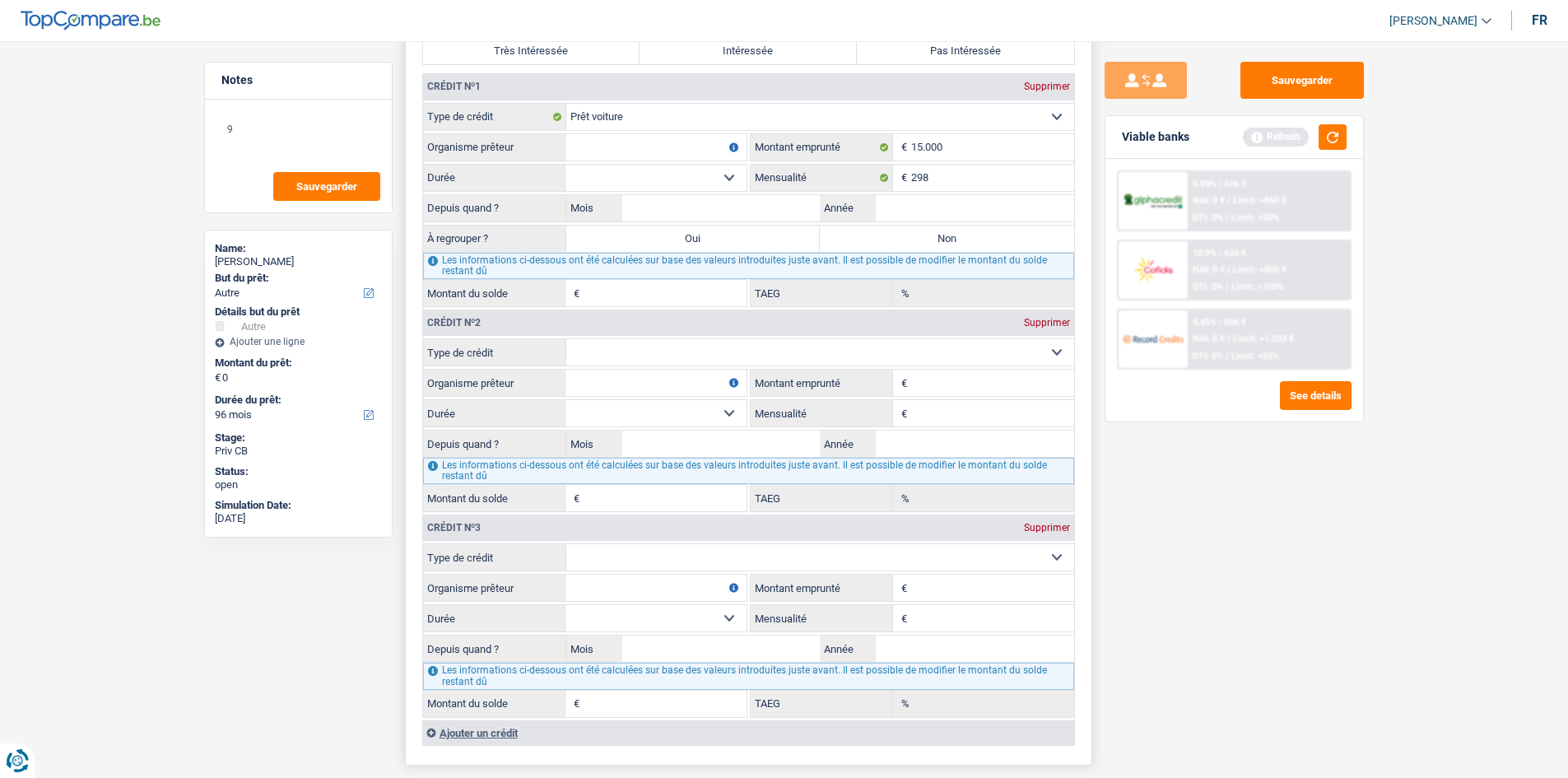 click on "Depuis quand ?
Mois
/
Année" at bounding box center [748, 208] 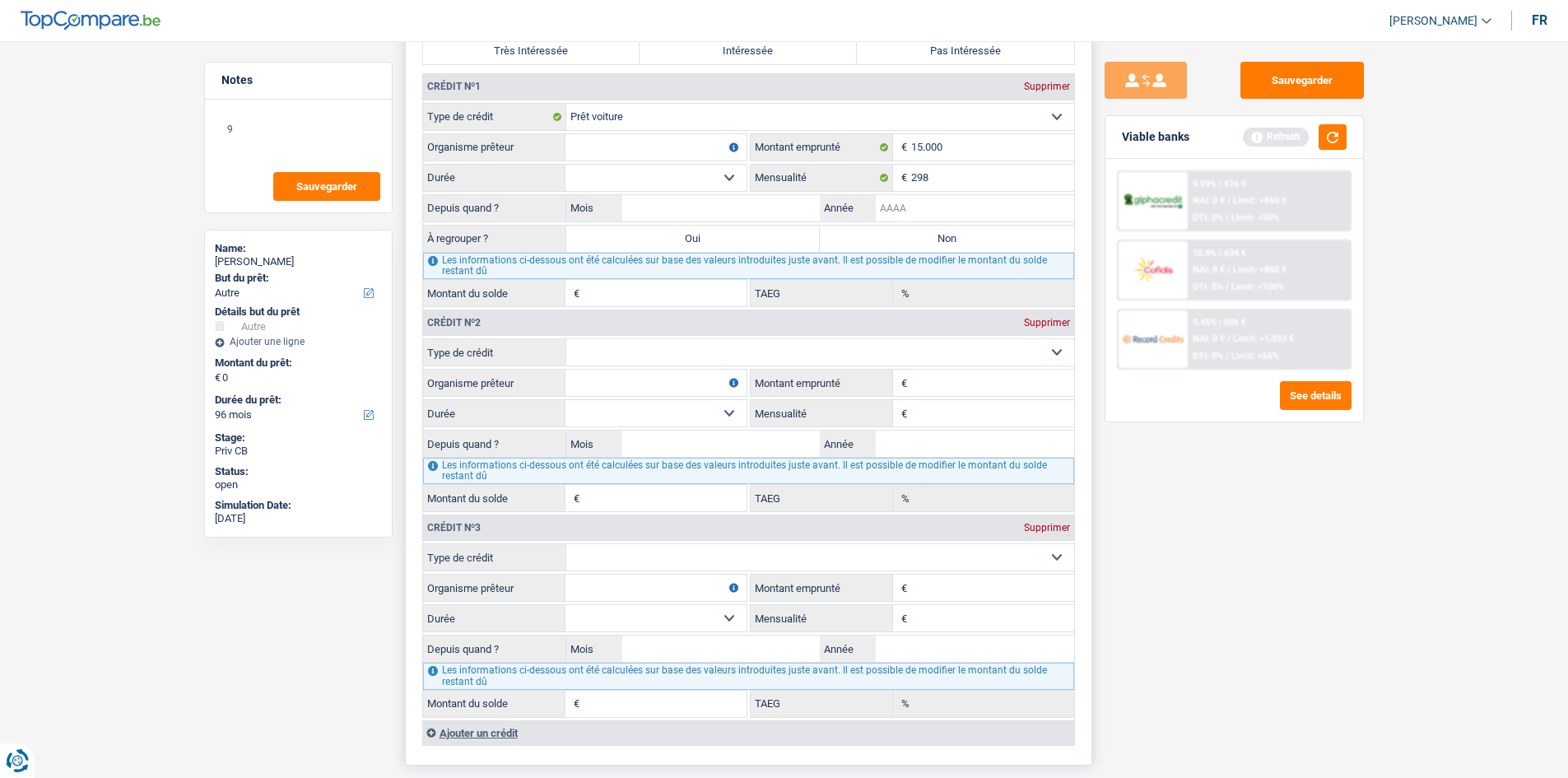 click on "Année" at bounding box center [975, 208] 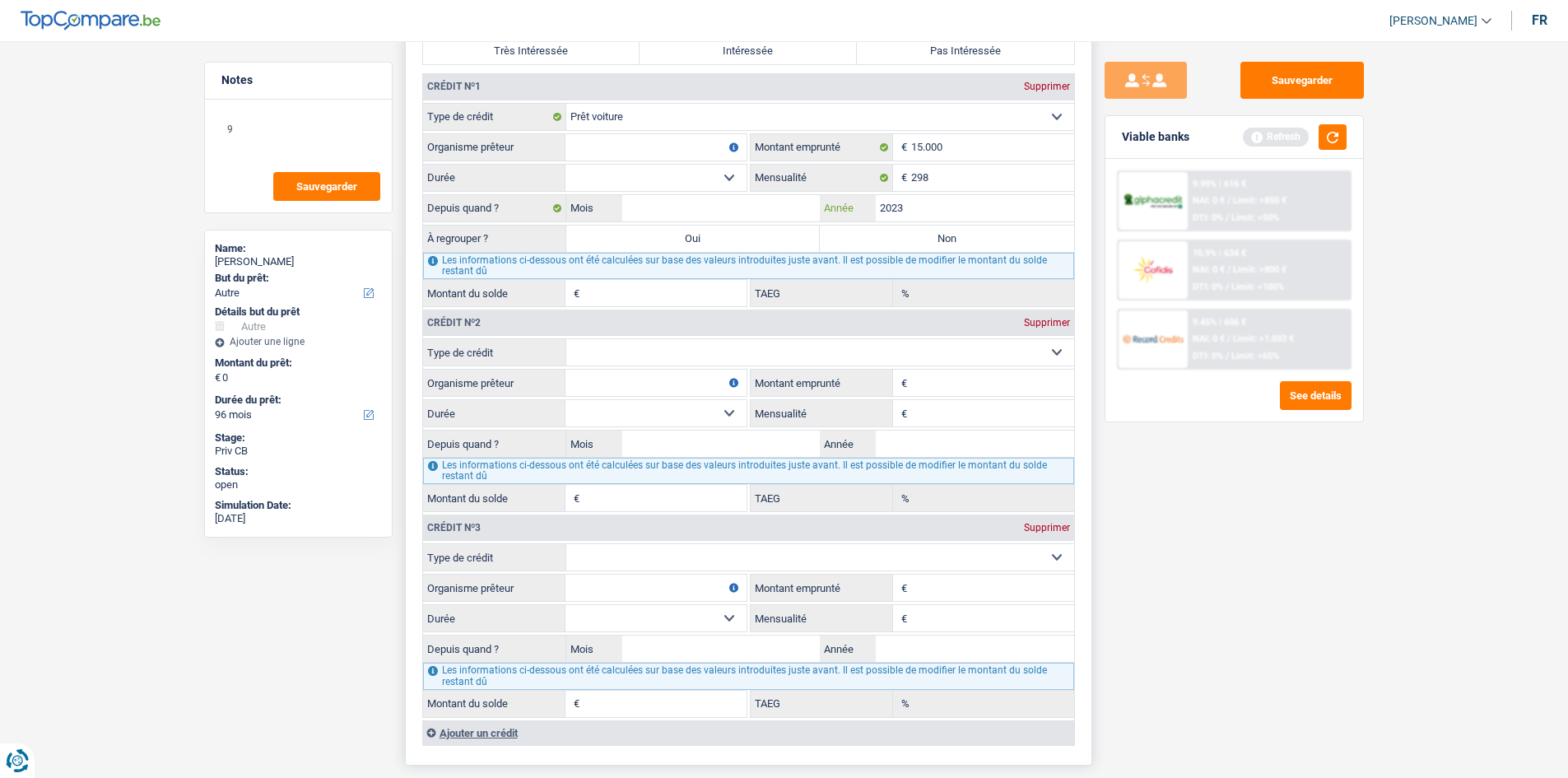 type on "2023" 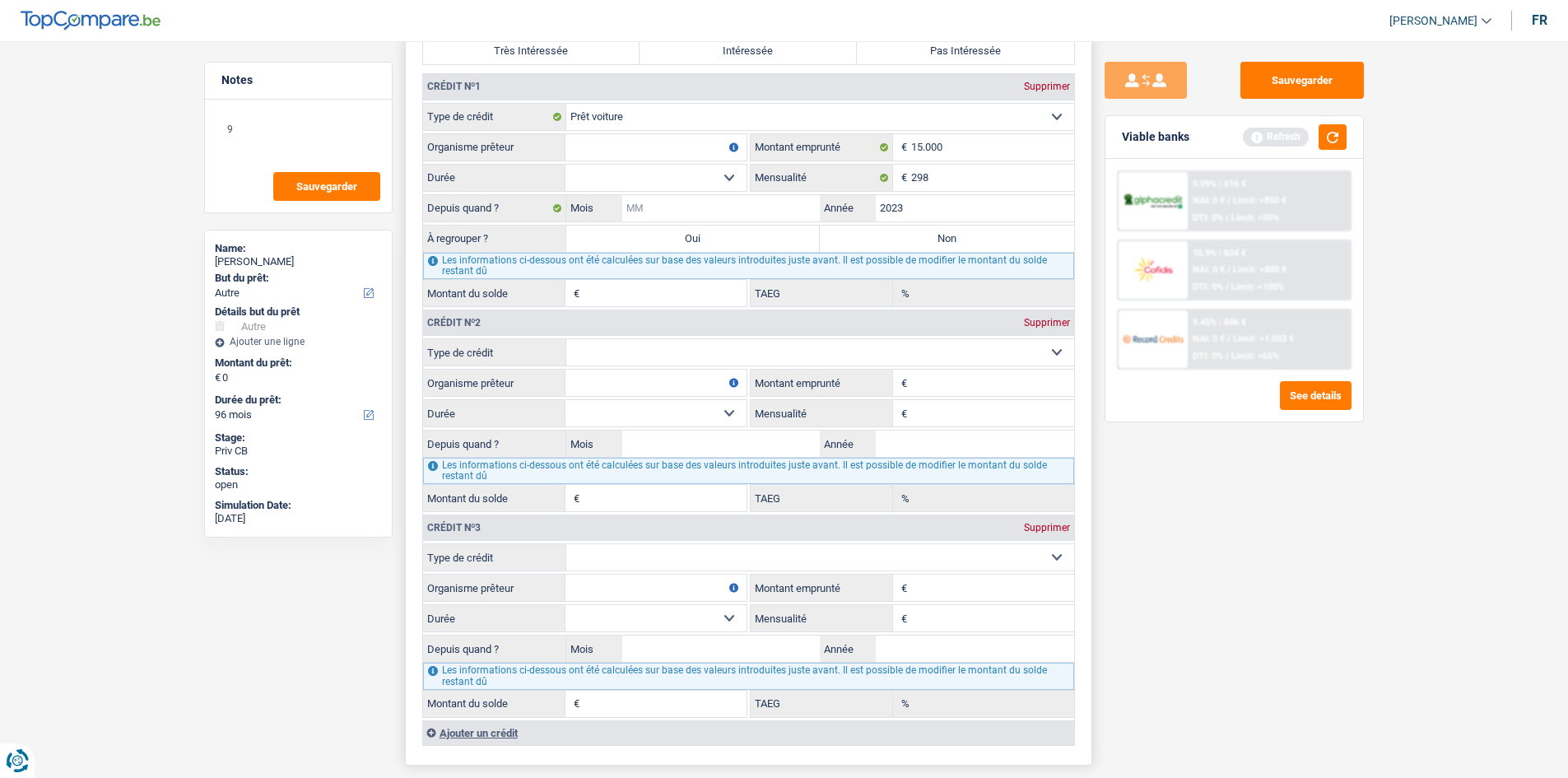 click on "Mois" at bounding box center [721, 208] 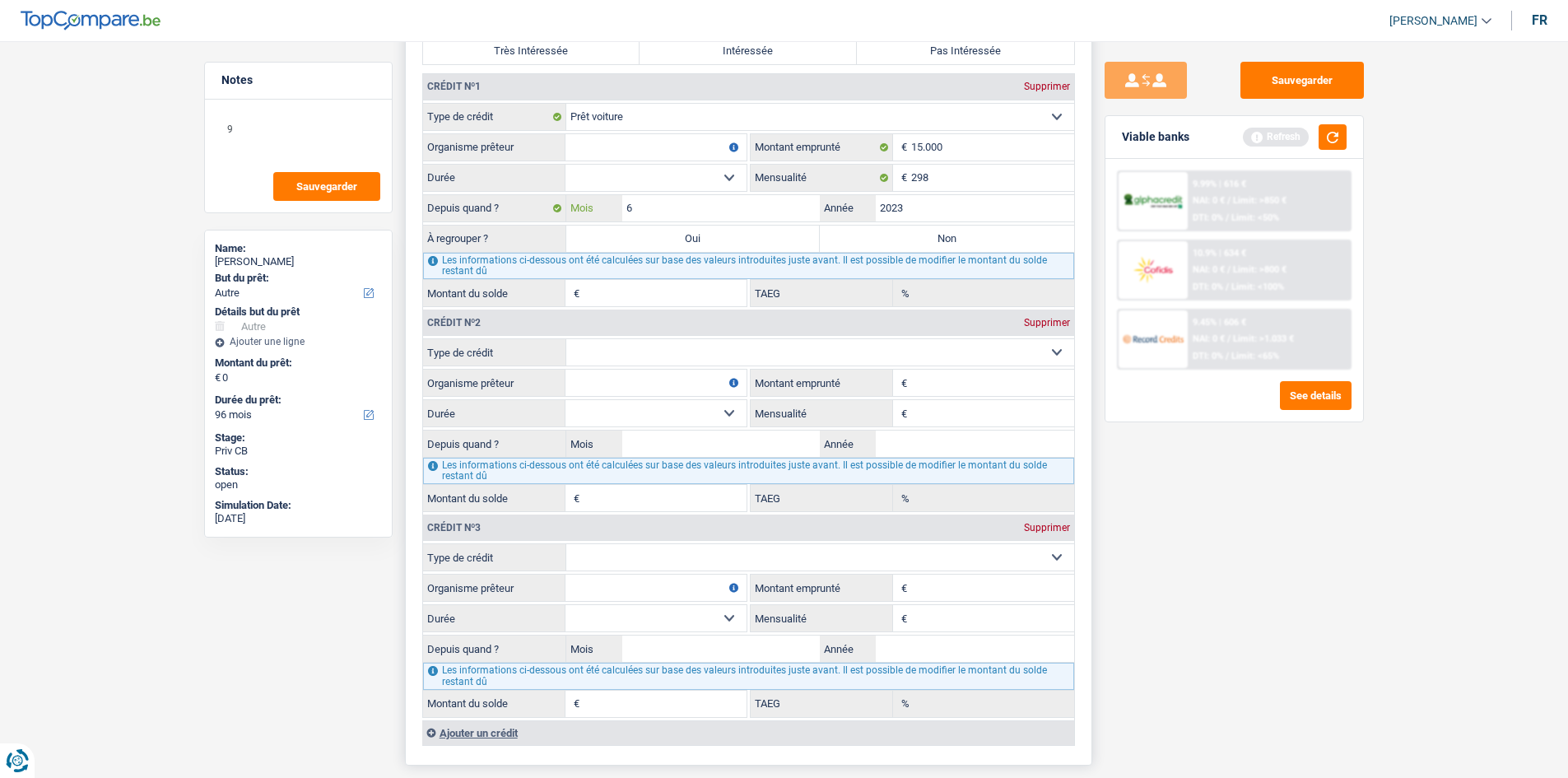type on "6" 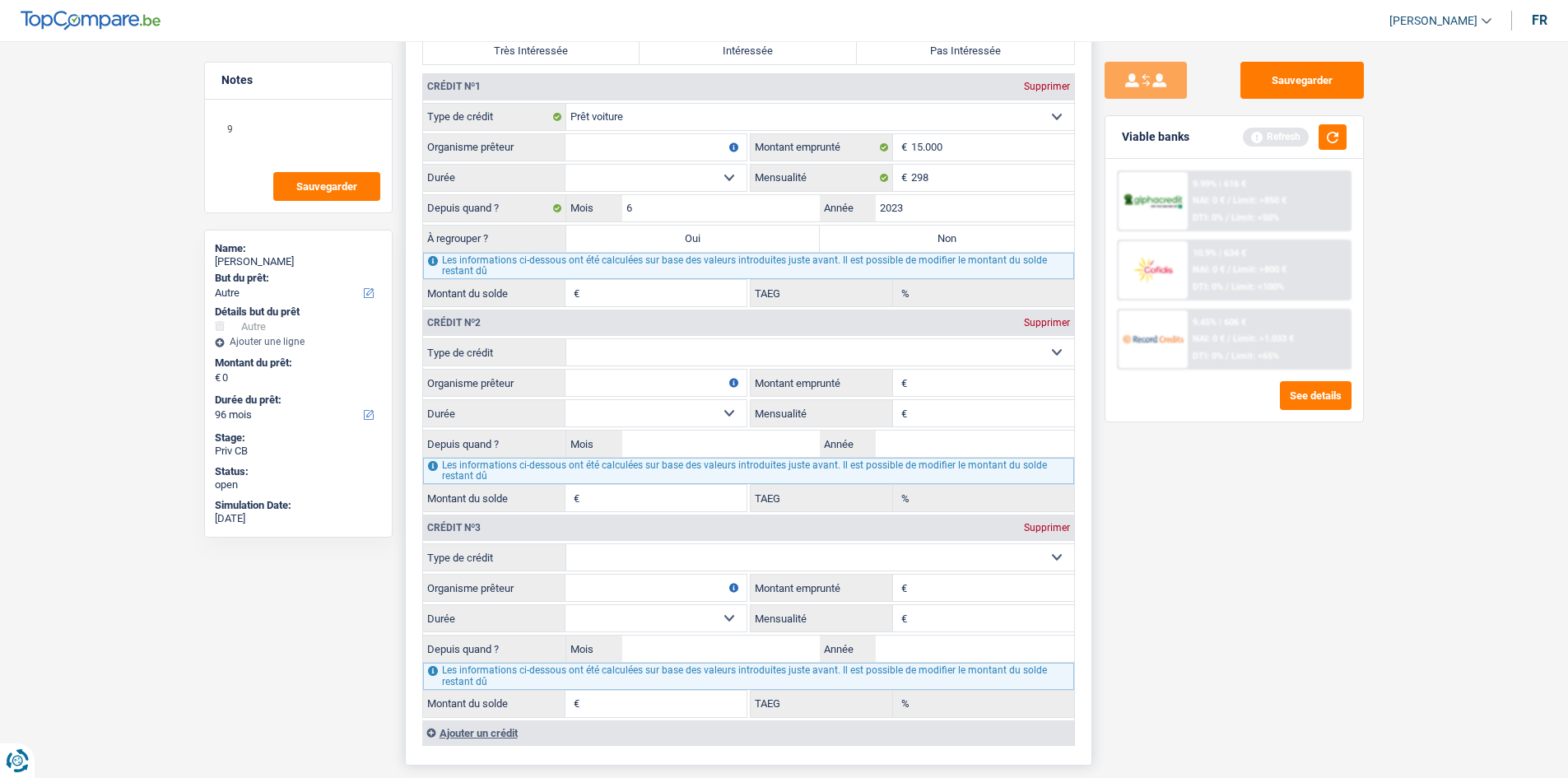 click on "12 mois 18 mois 24 mois 30 mois 36 mois 42 mois 48 mois 60 mois
Sélectionner une option" at bounding box center (656, 178) 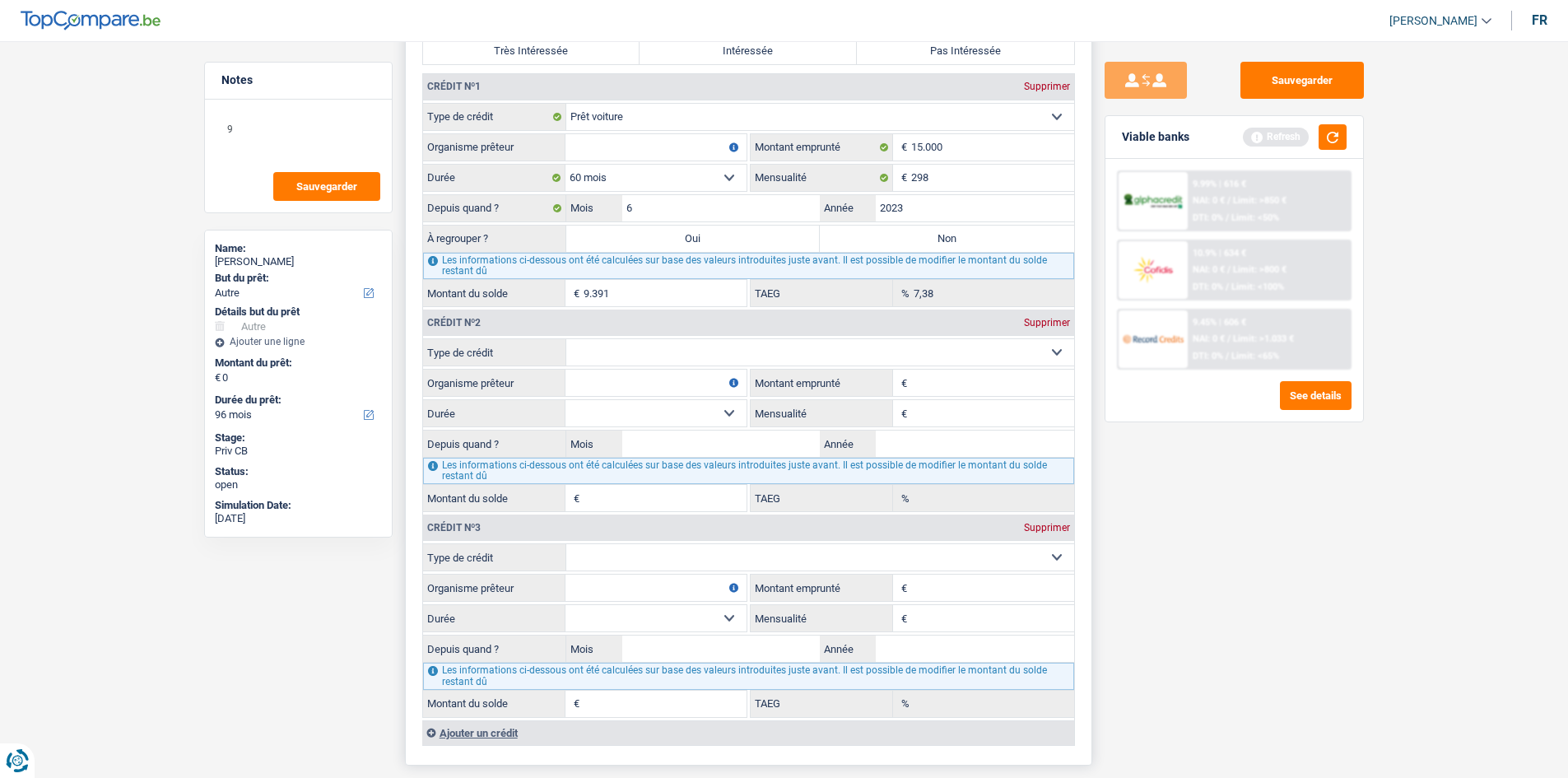 click on "Organisme prêteur" at bounding box center (656, 147) 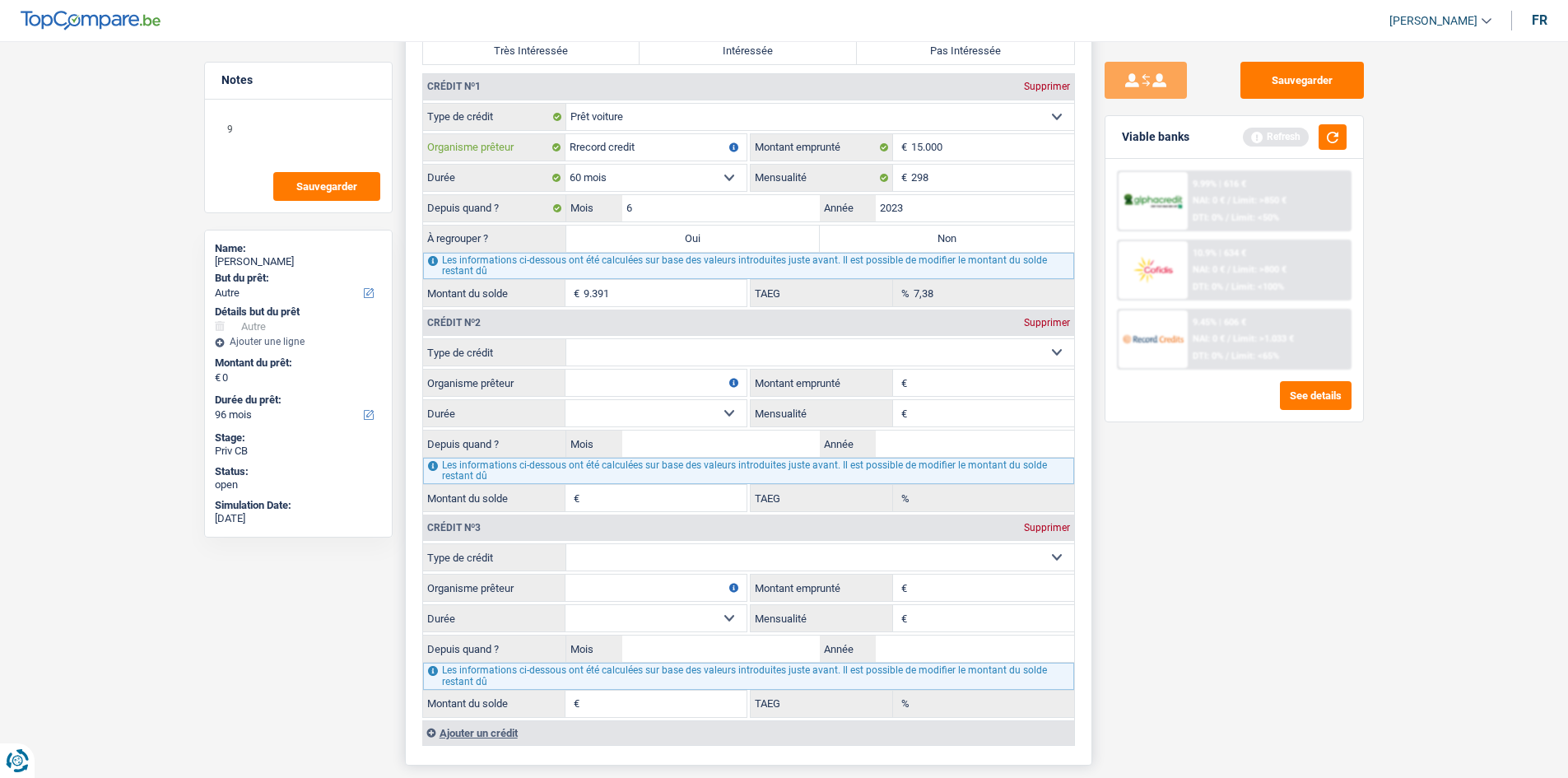click on "Rrecord credit" at bounding box center (656, 147) 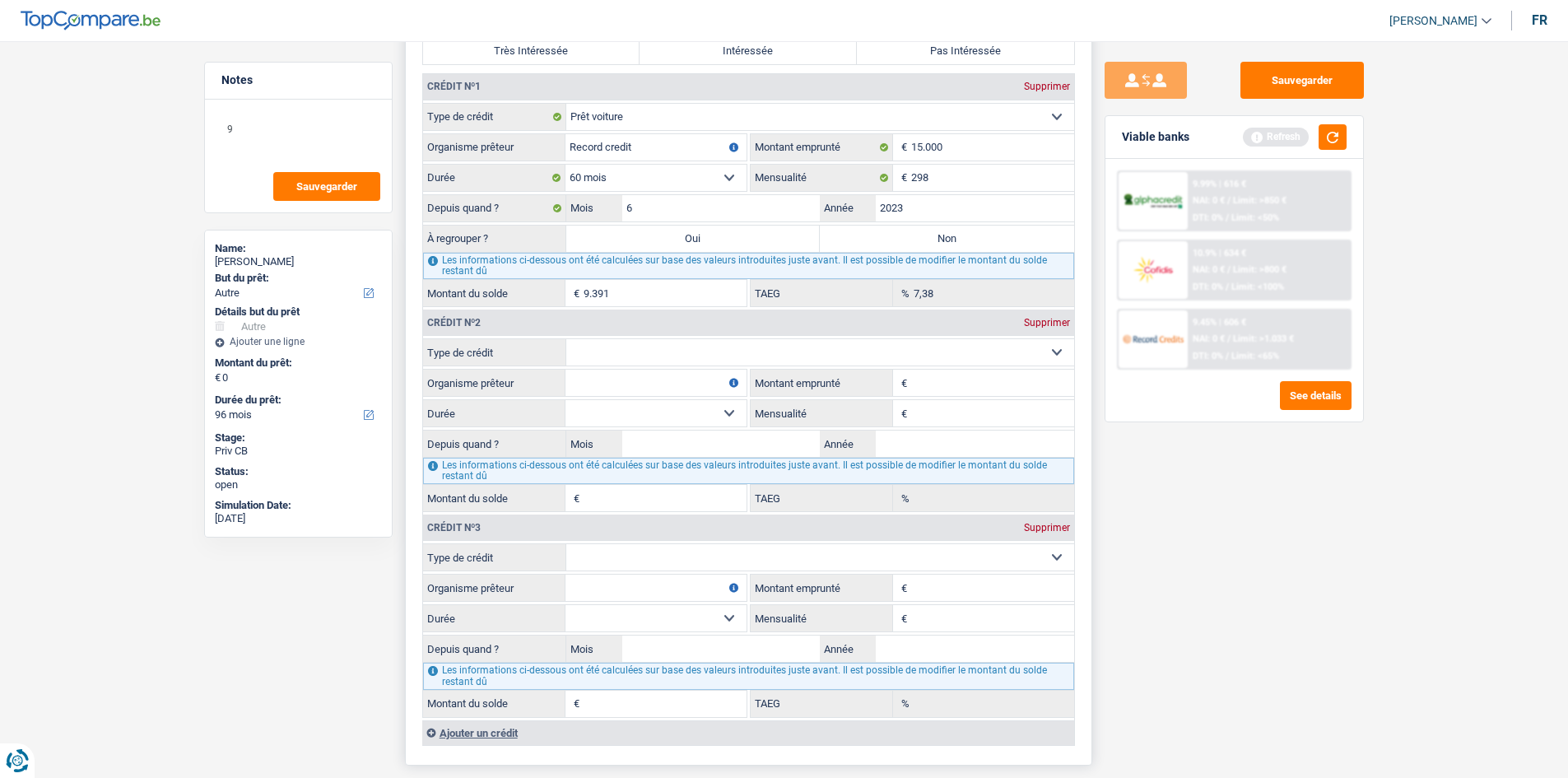 type on "Record credit" 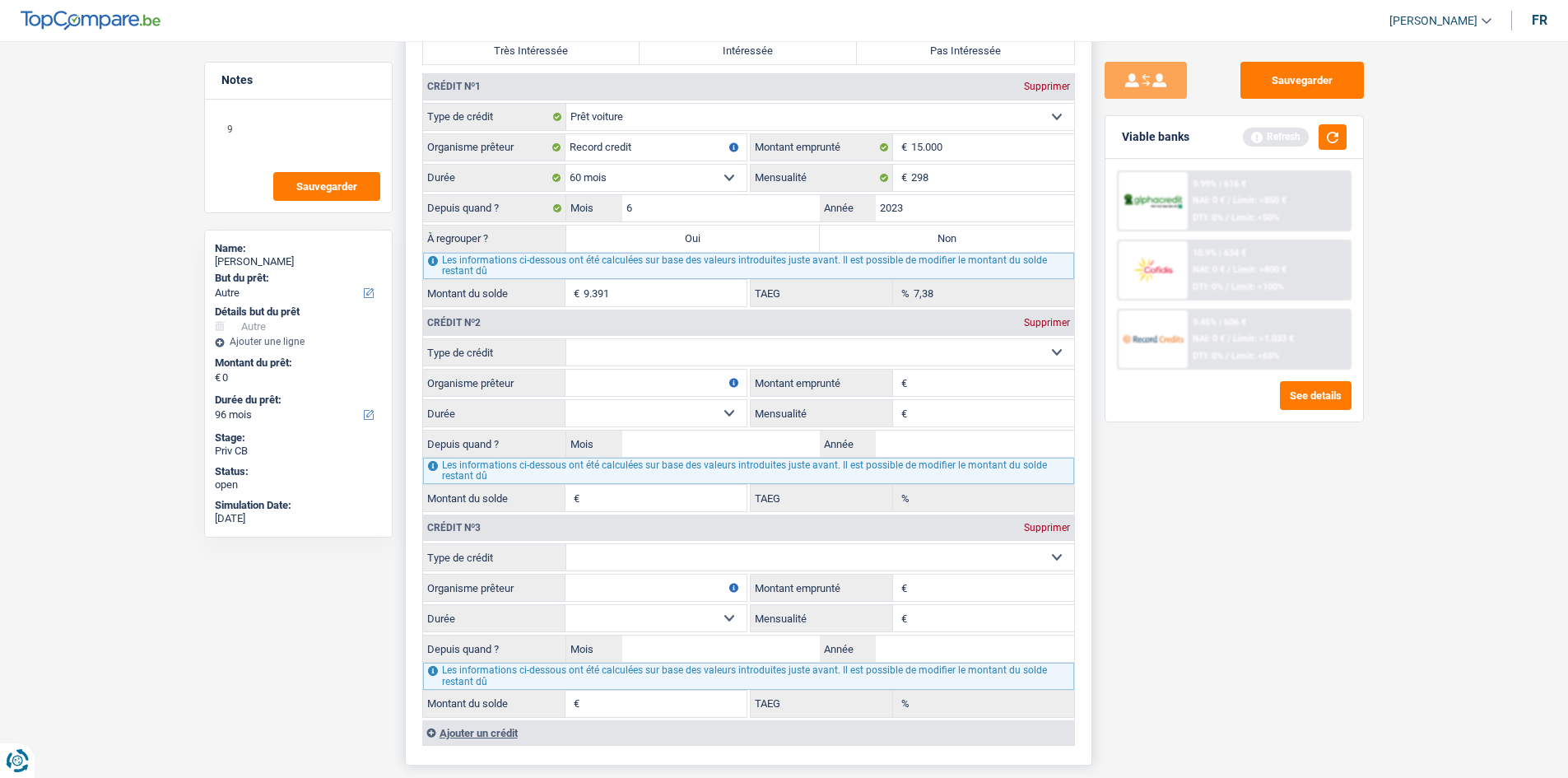 click on "Oui" at bounding box center (693, 239) 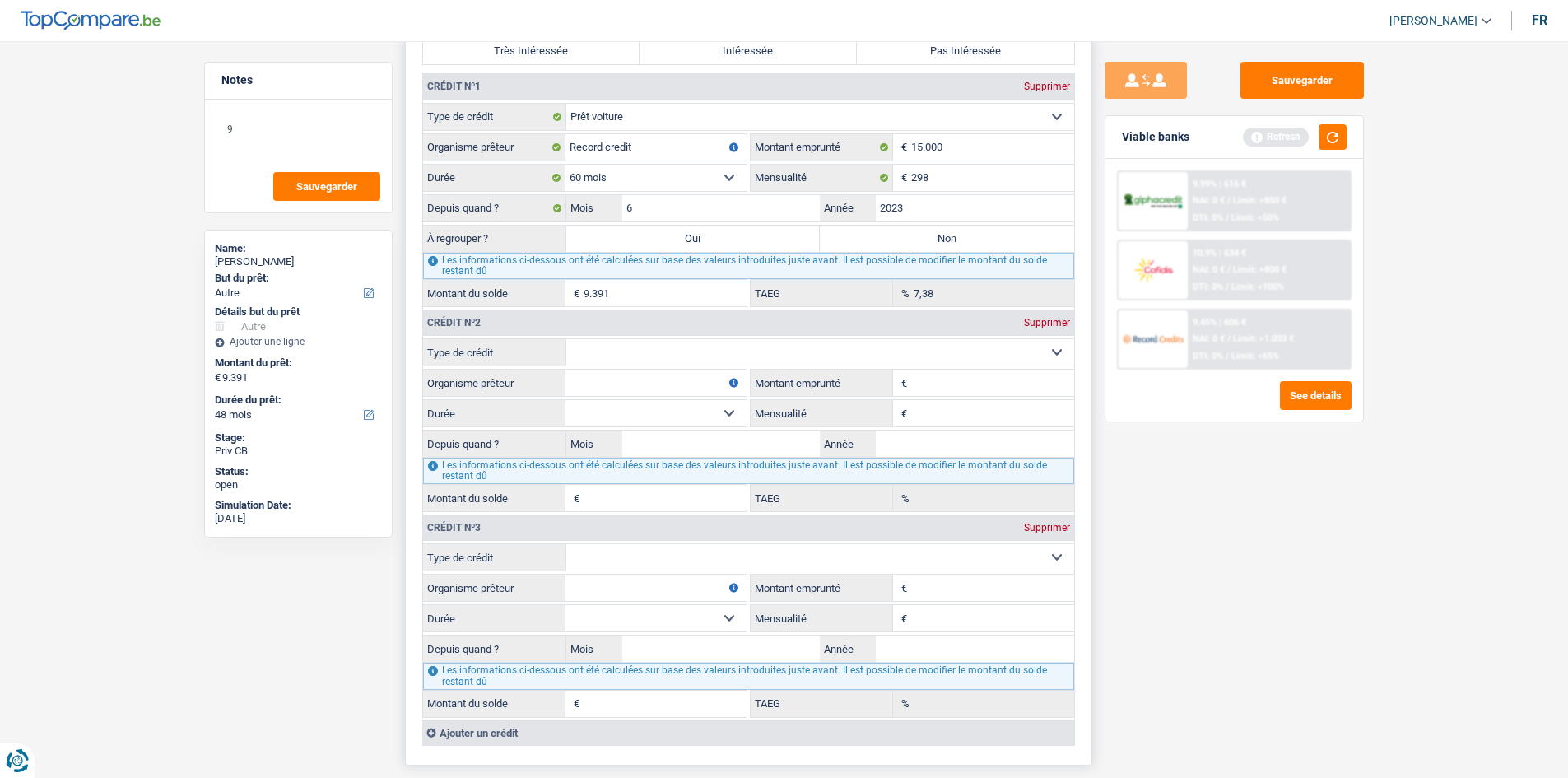 select on "refinancing" 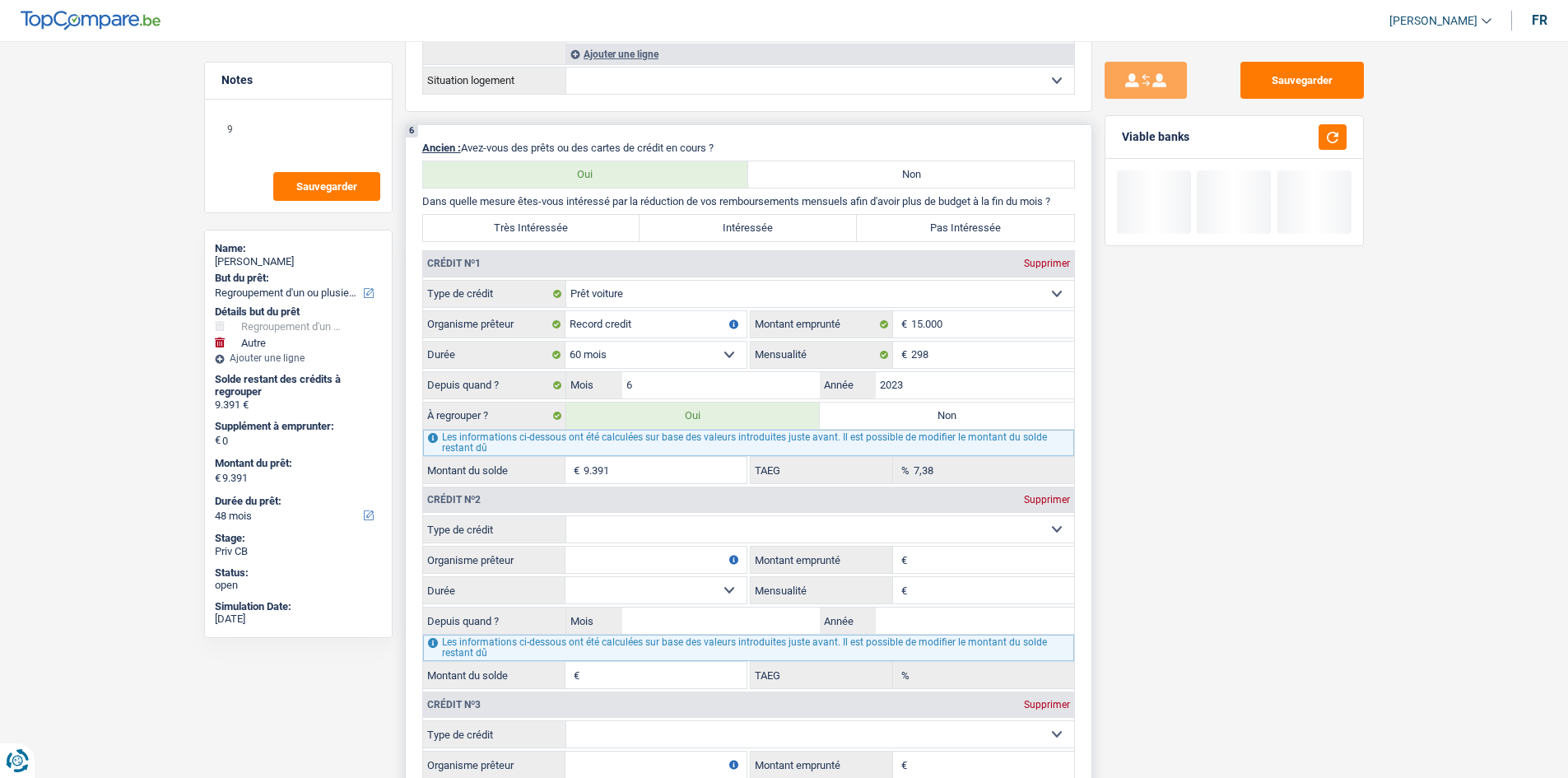 click on "12 mois 18 mois 24 mois 30 mois 36 mois 42 mois 48 mois 60 mois
Sélectionner une option" at bounding box center (656, 355) 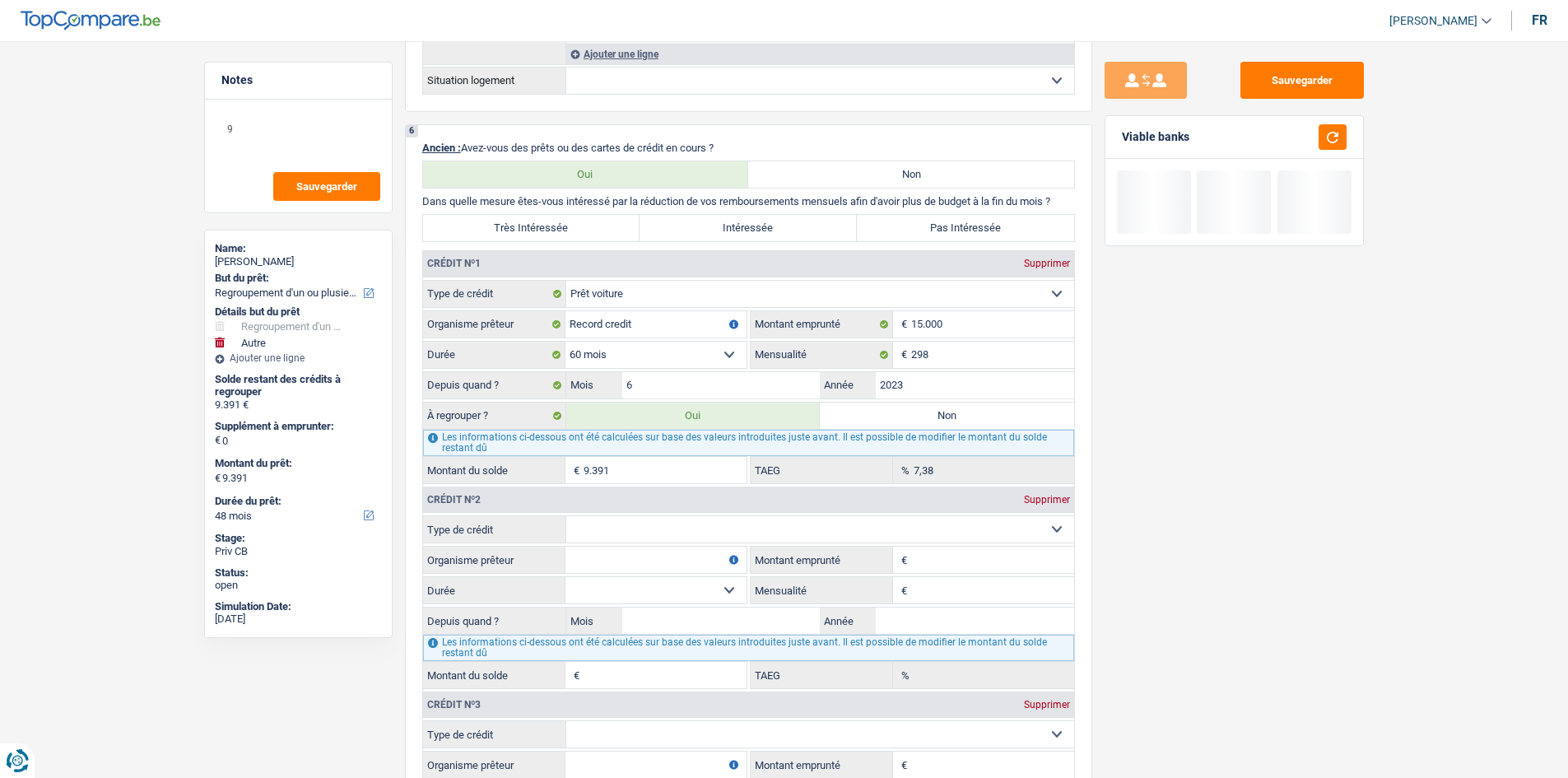 drag, startPoint x: 1263, startPoint y: 457, endPoint x: 1178, endPoint y: 486, distance: 89.81091 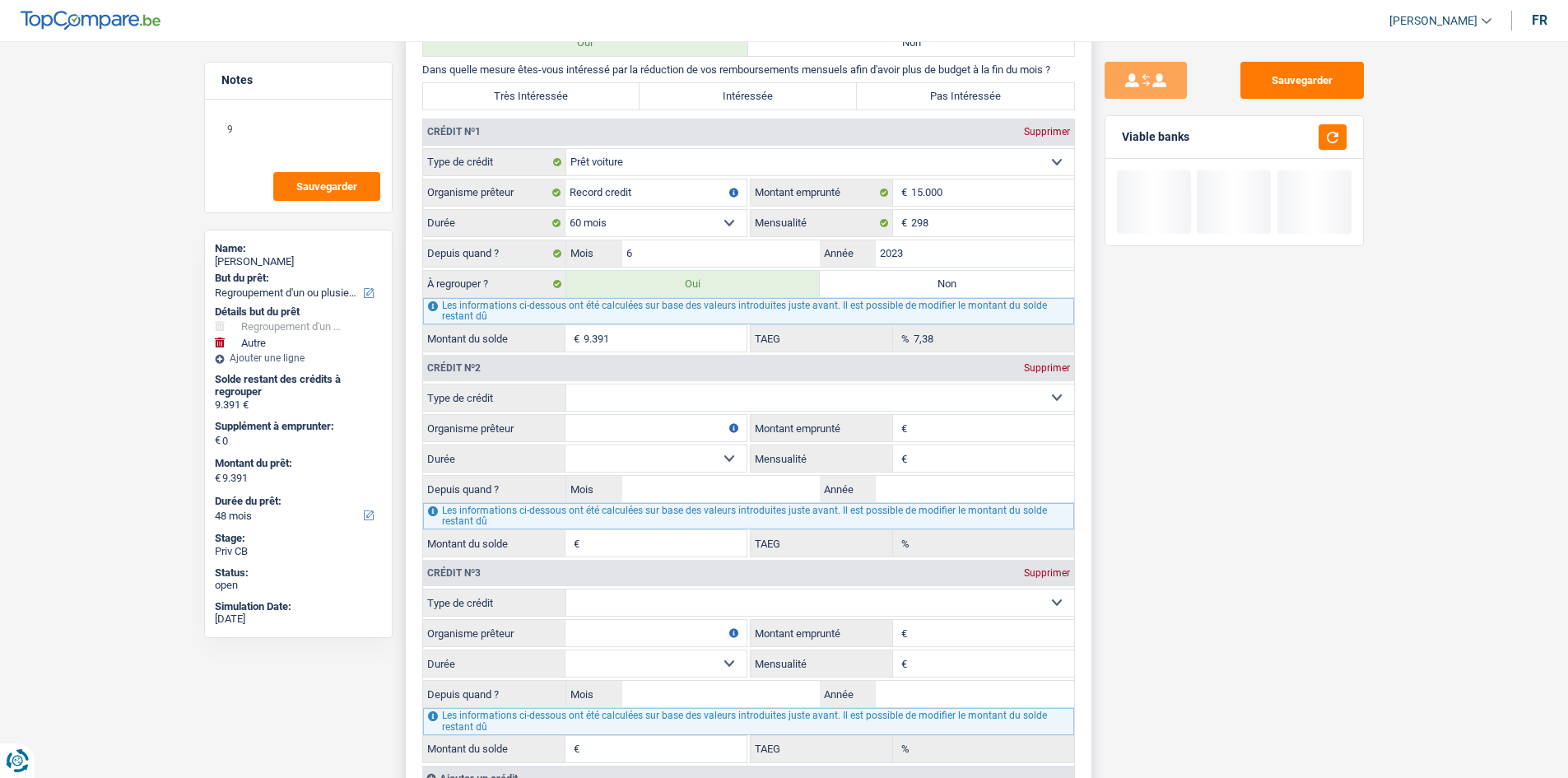 scroll, scrollTop: 1564, scrollLeft: 0, axis: vertical 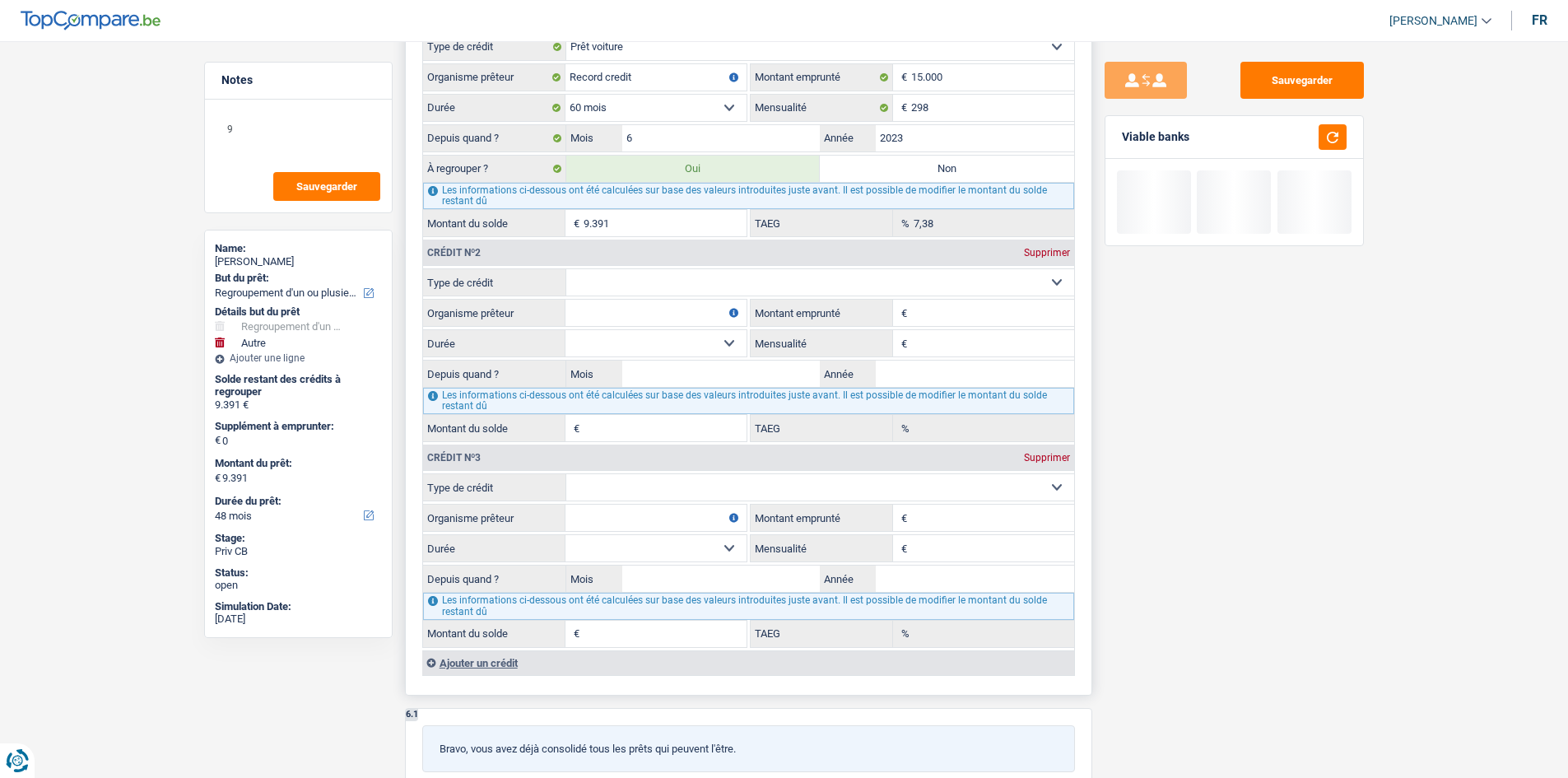 click on "Carte ou ouverture de crédit Prêt hypothécaire Vente à tempérament Prêt à tempérament Prêt rénovation Prêt voiture Regroupement d'un ou plusieurs crédits
Sélectionner une option" at bounding box center [820, 282] 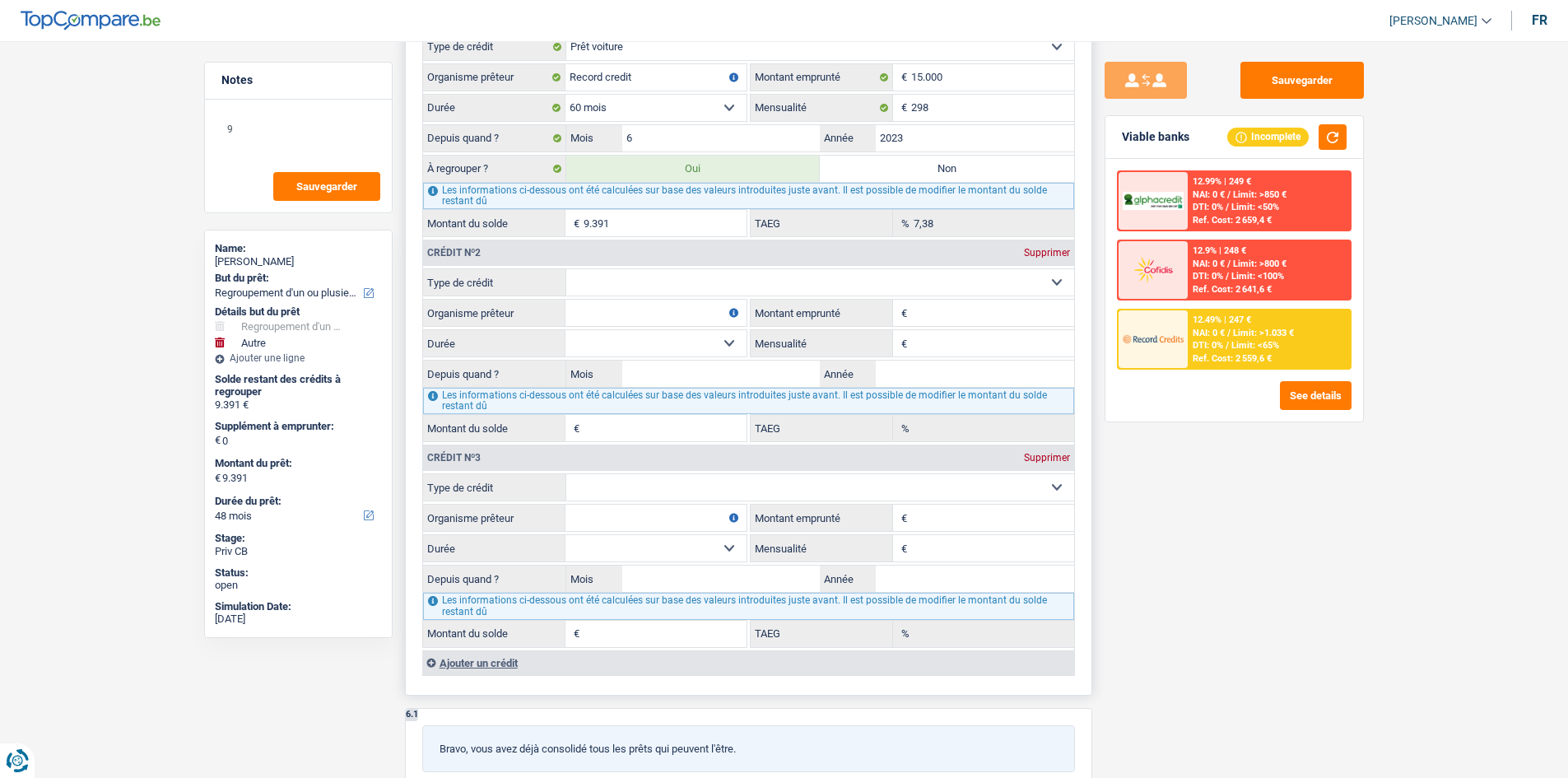 select on "personalLoan" 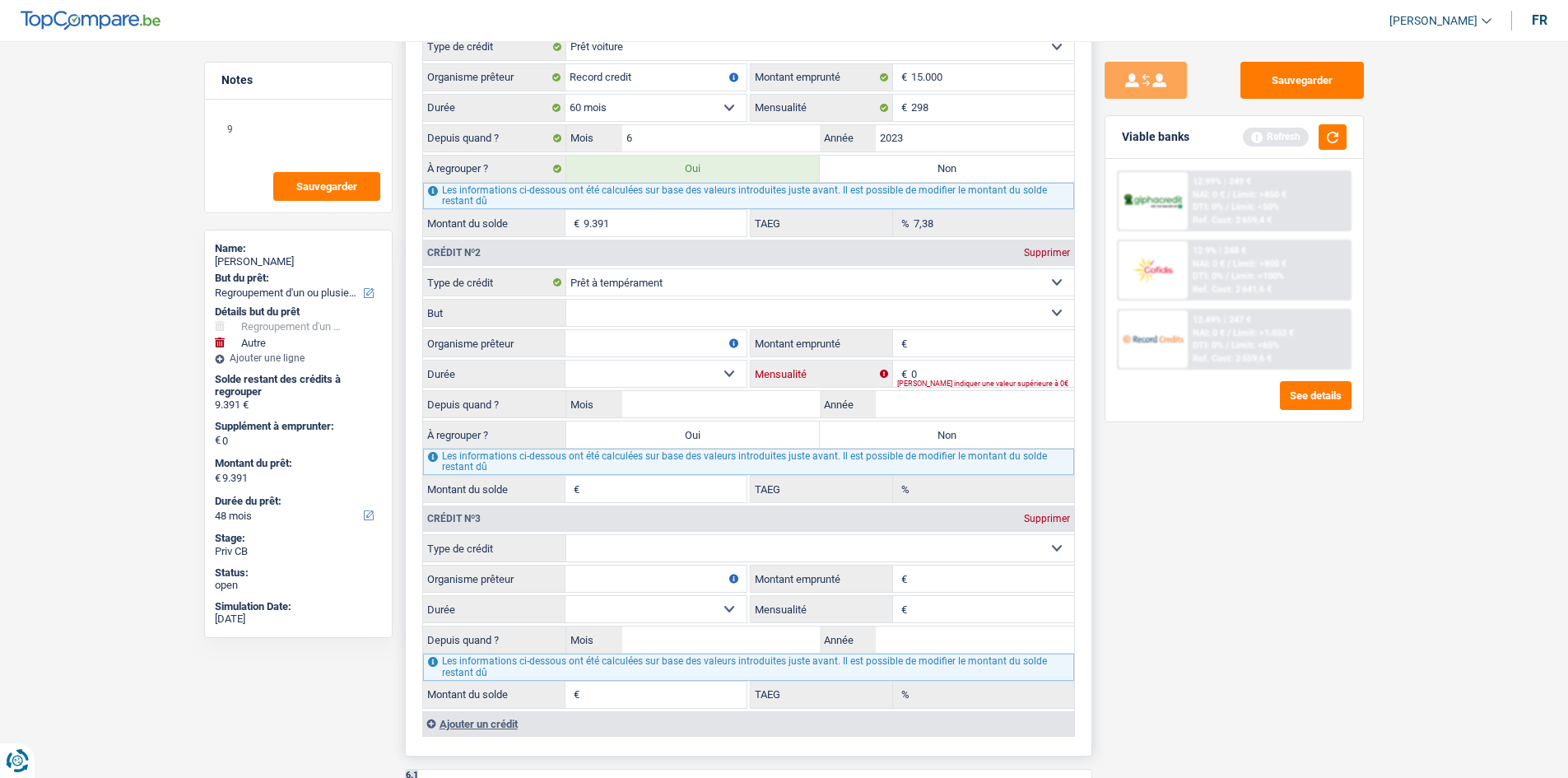 click on "0" at bounding box center (993, 374) 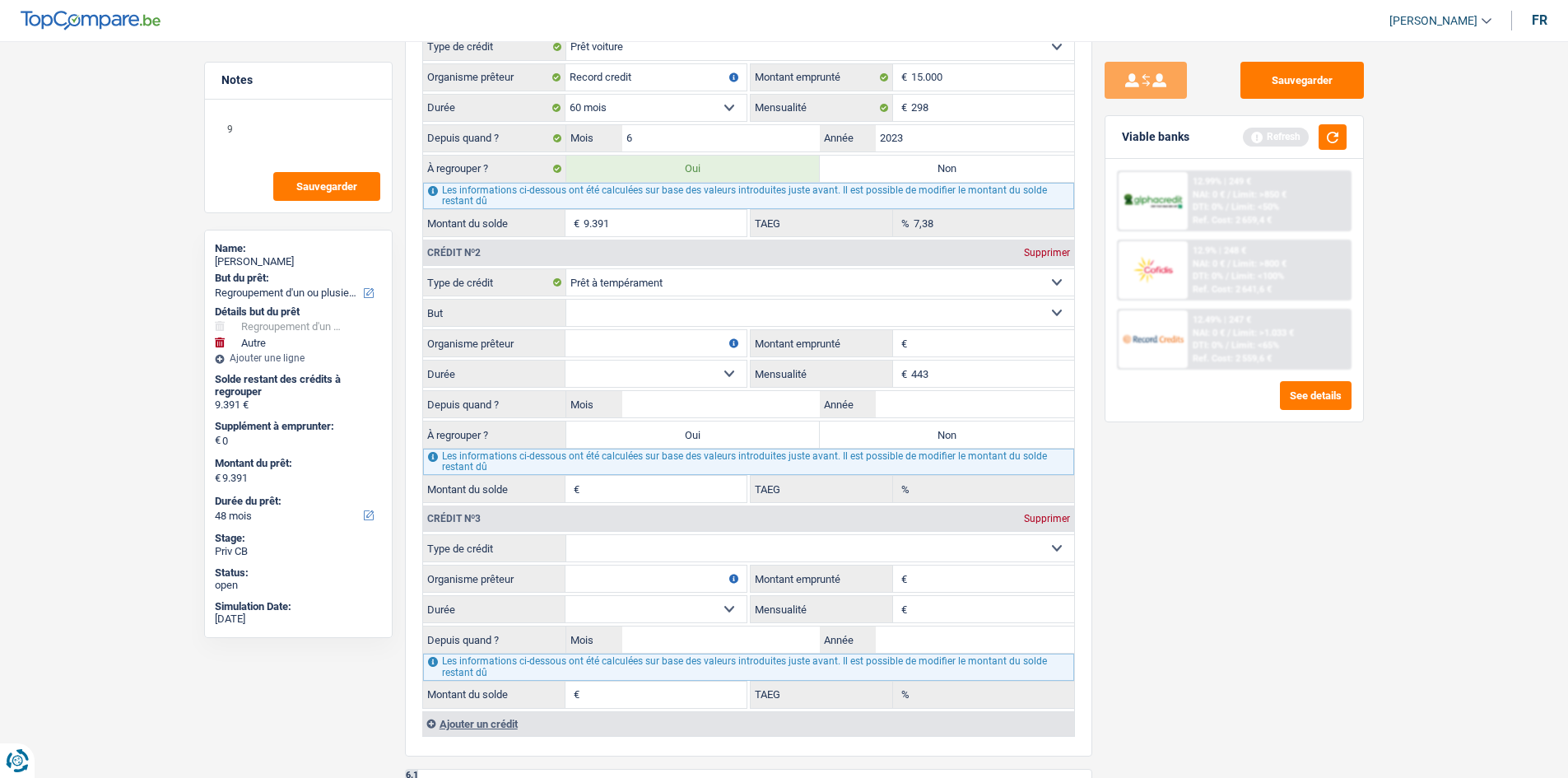 type on "443" 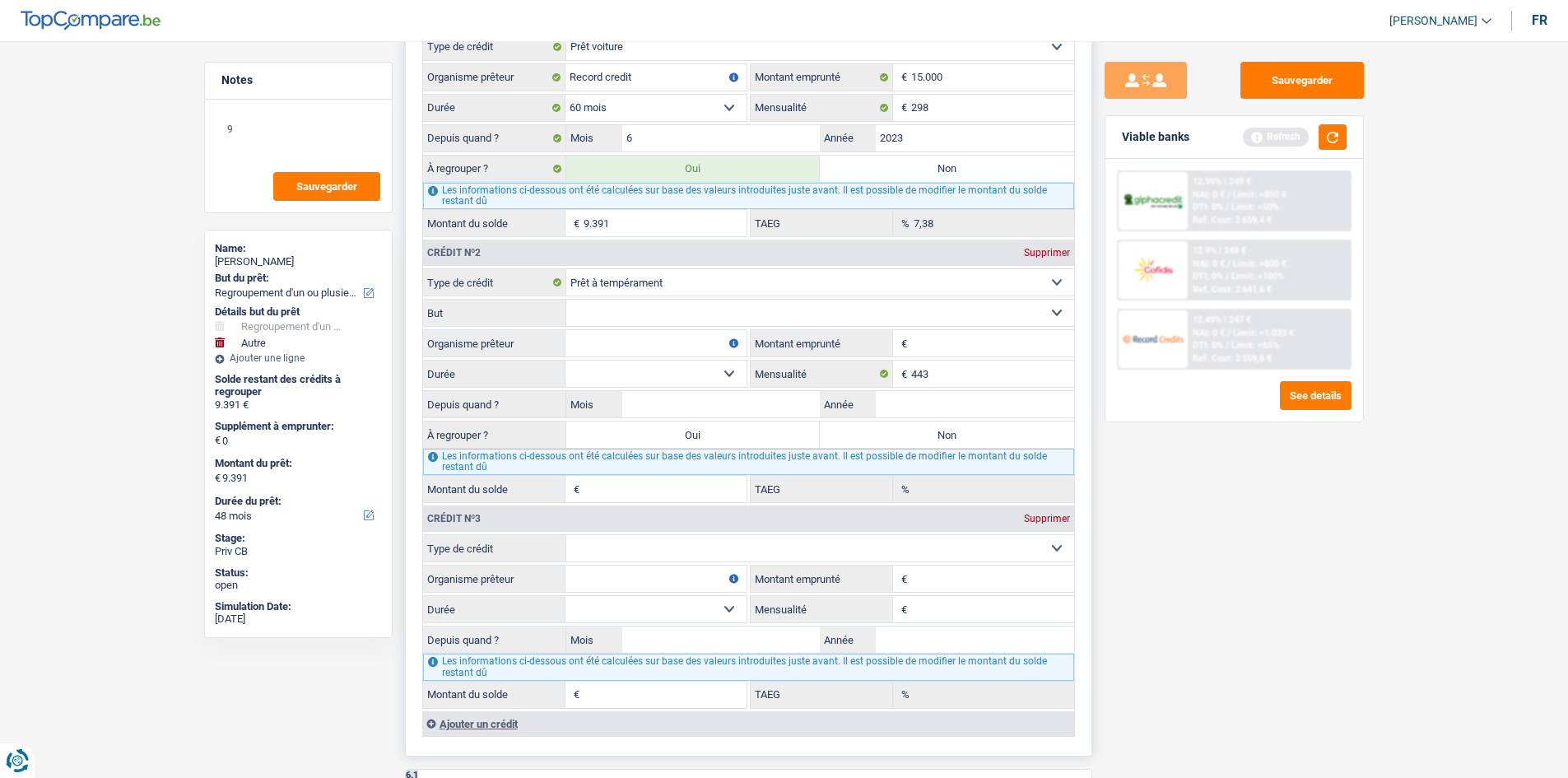 click on "Montant" at bounding box center [993, 343] 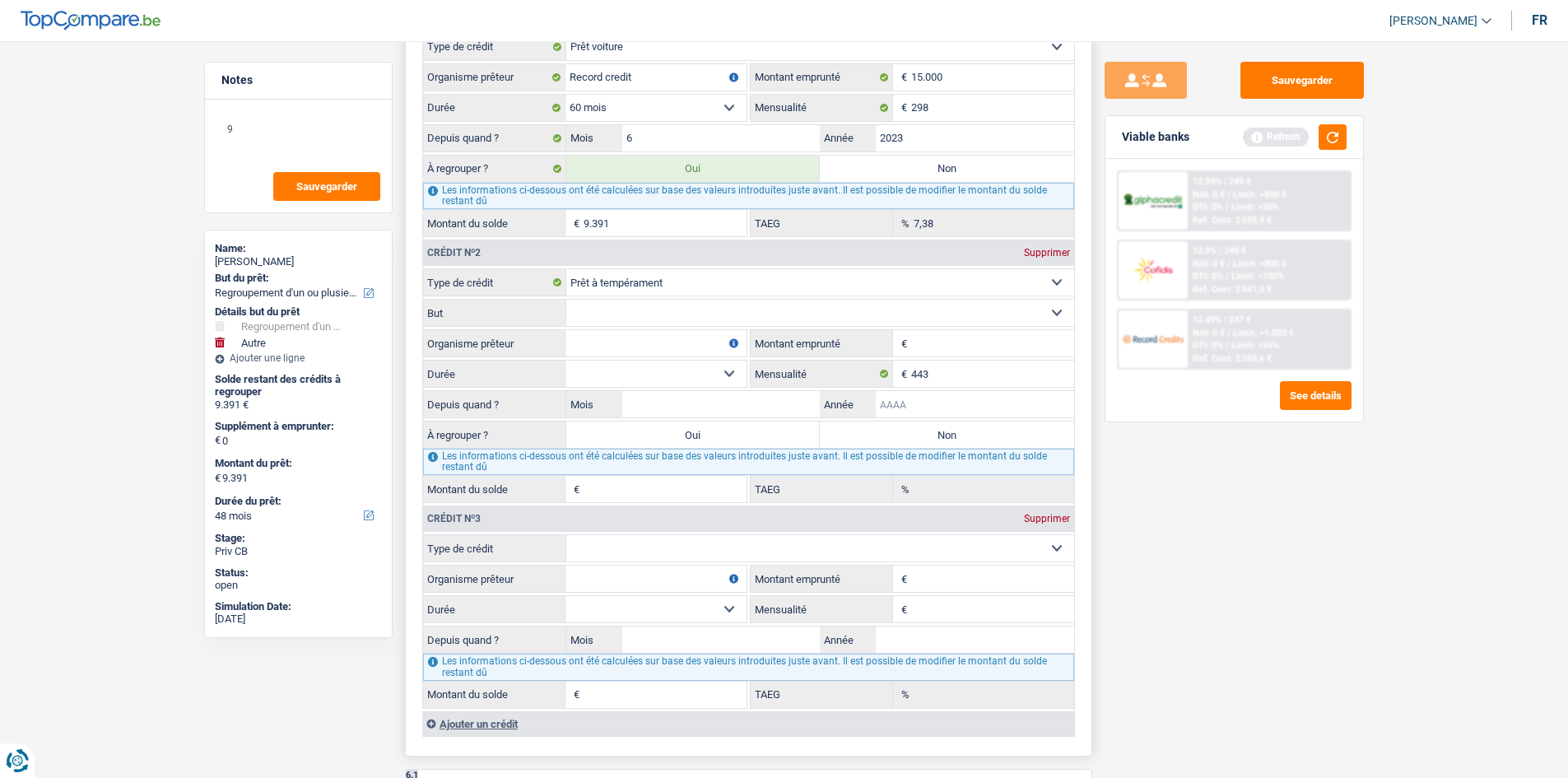 click on "Année" at bounding box center [975, 404] 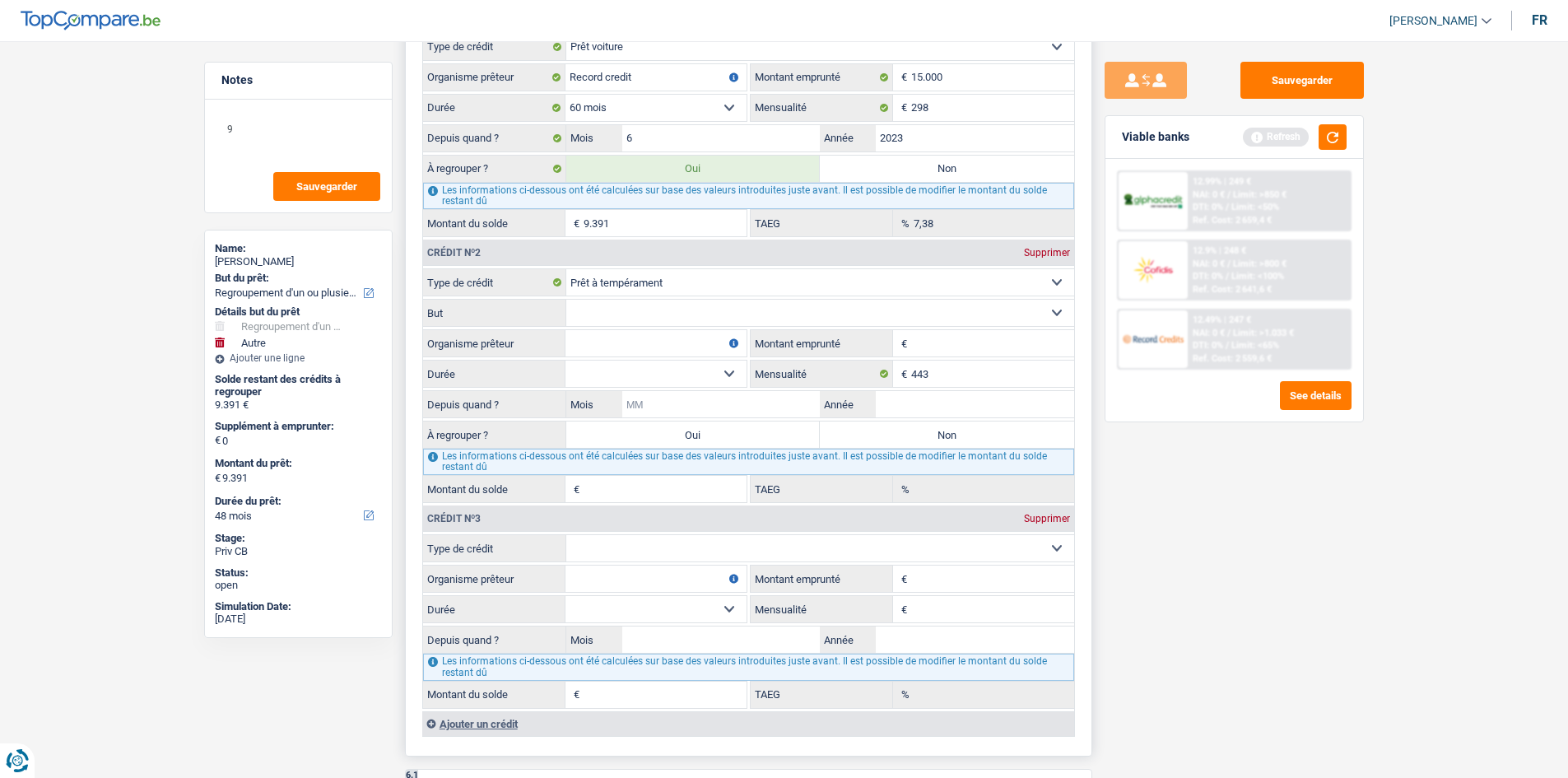 click on "Mois" at bounding box center (721, 404) 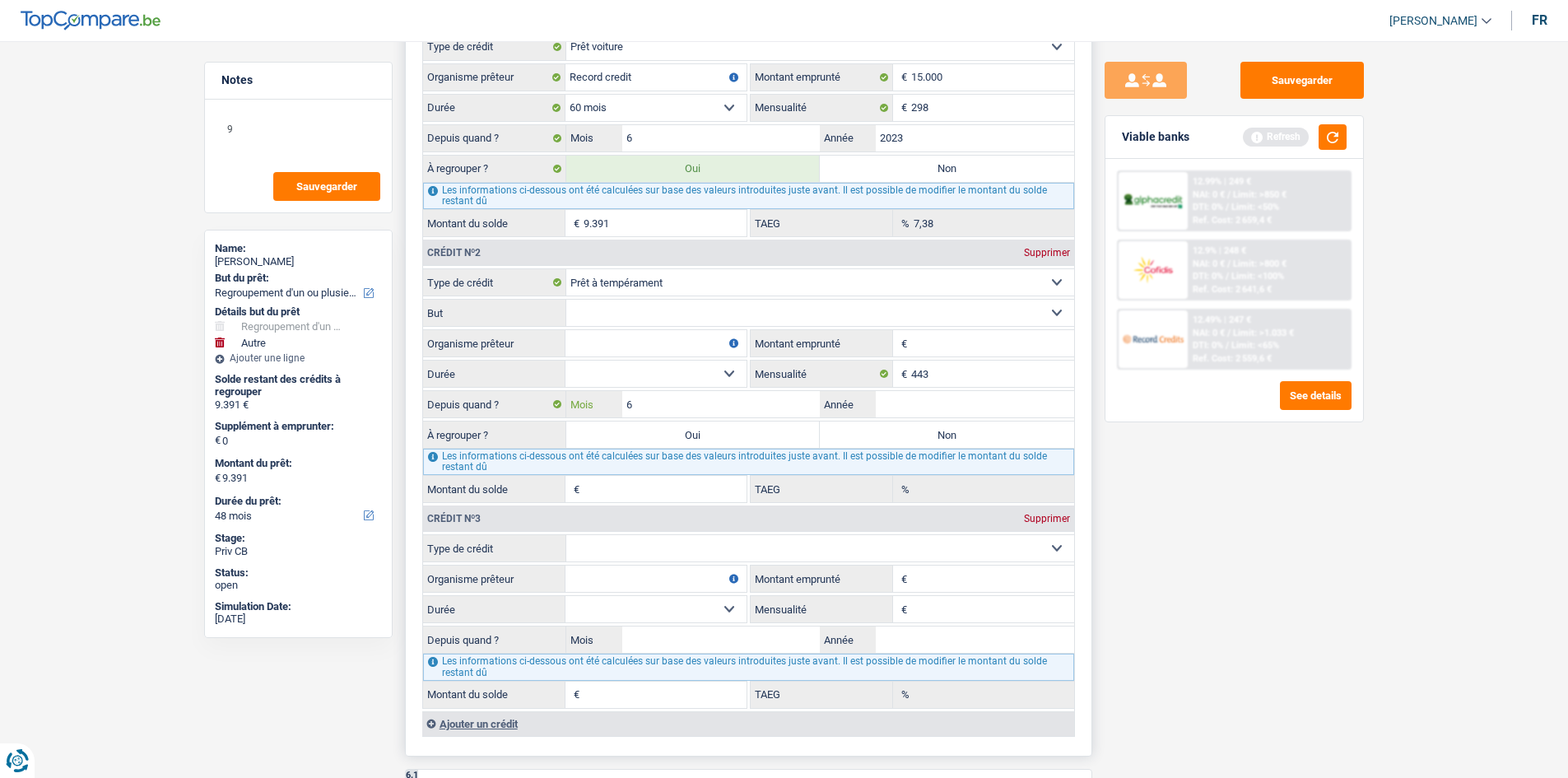 type on "6" 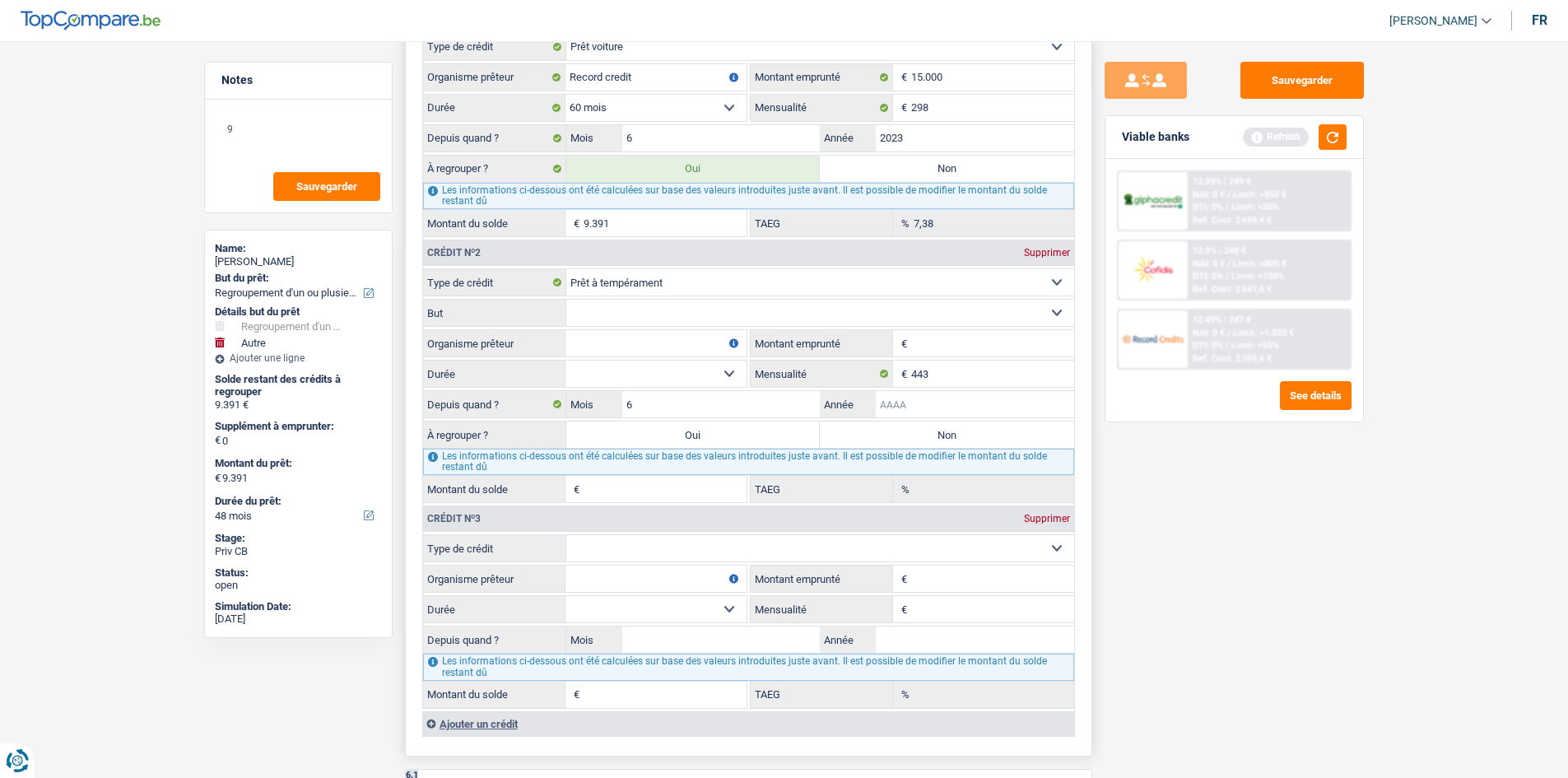 click on "Année" at bounding box center [975, 404] 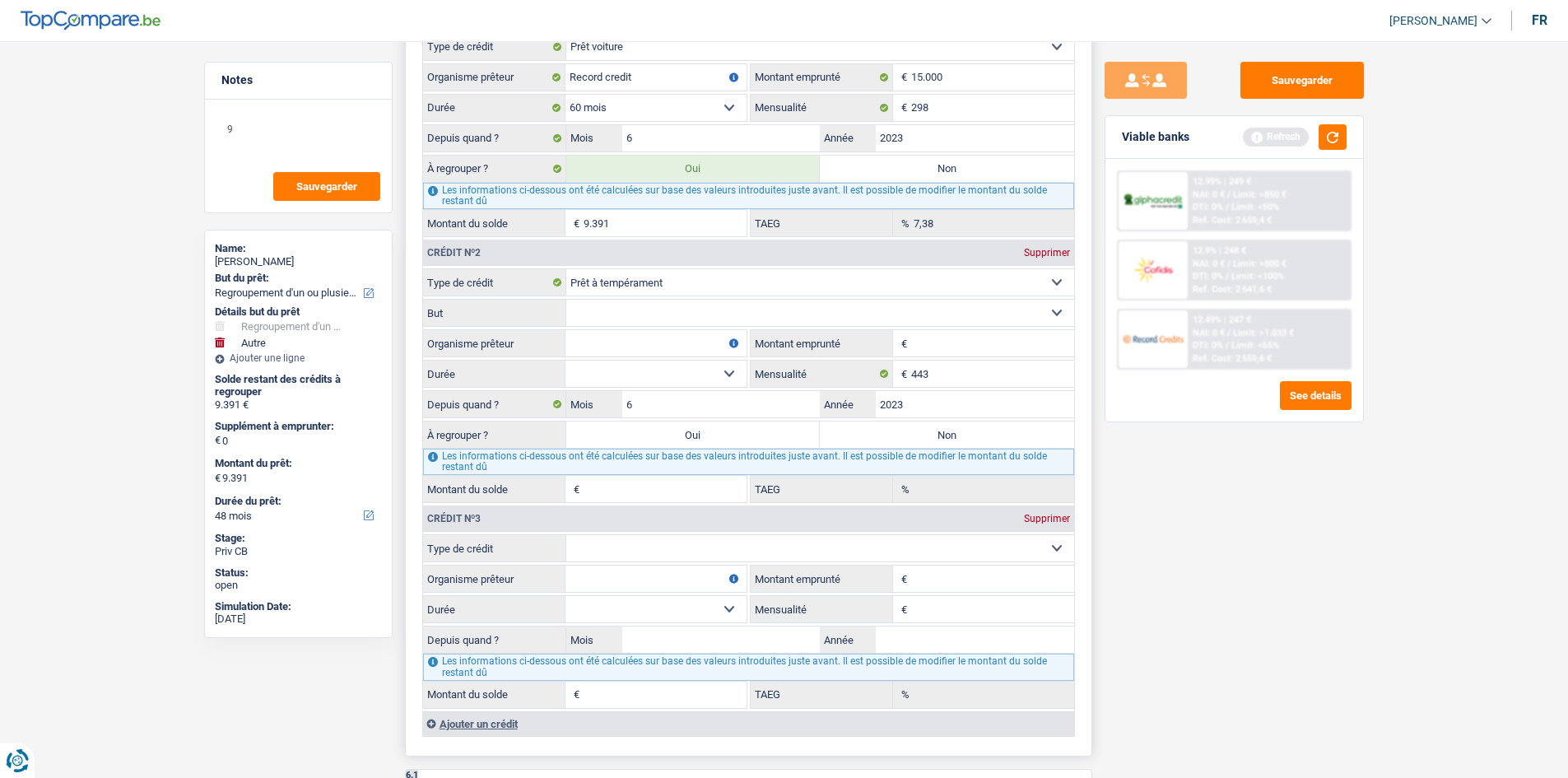 type on "2023" 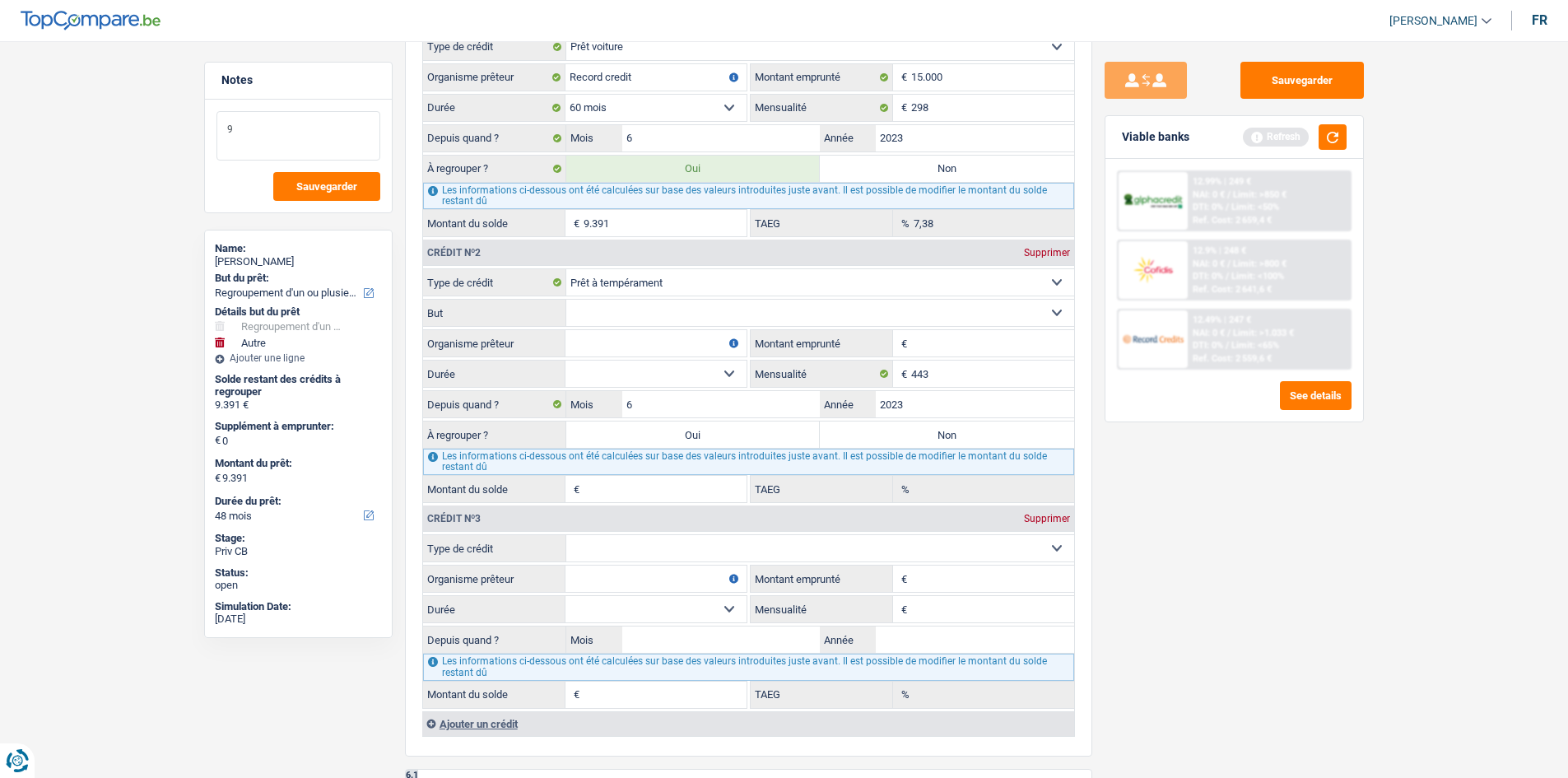 click on "9" at bounding box center [298, 136] 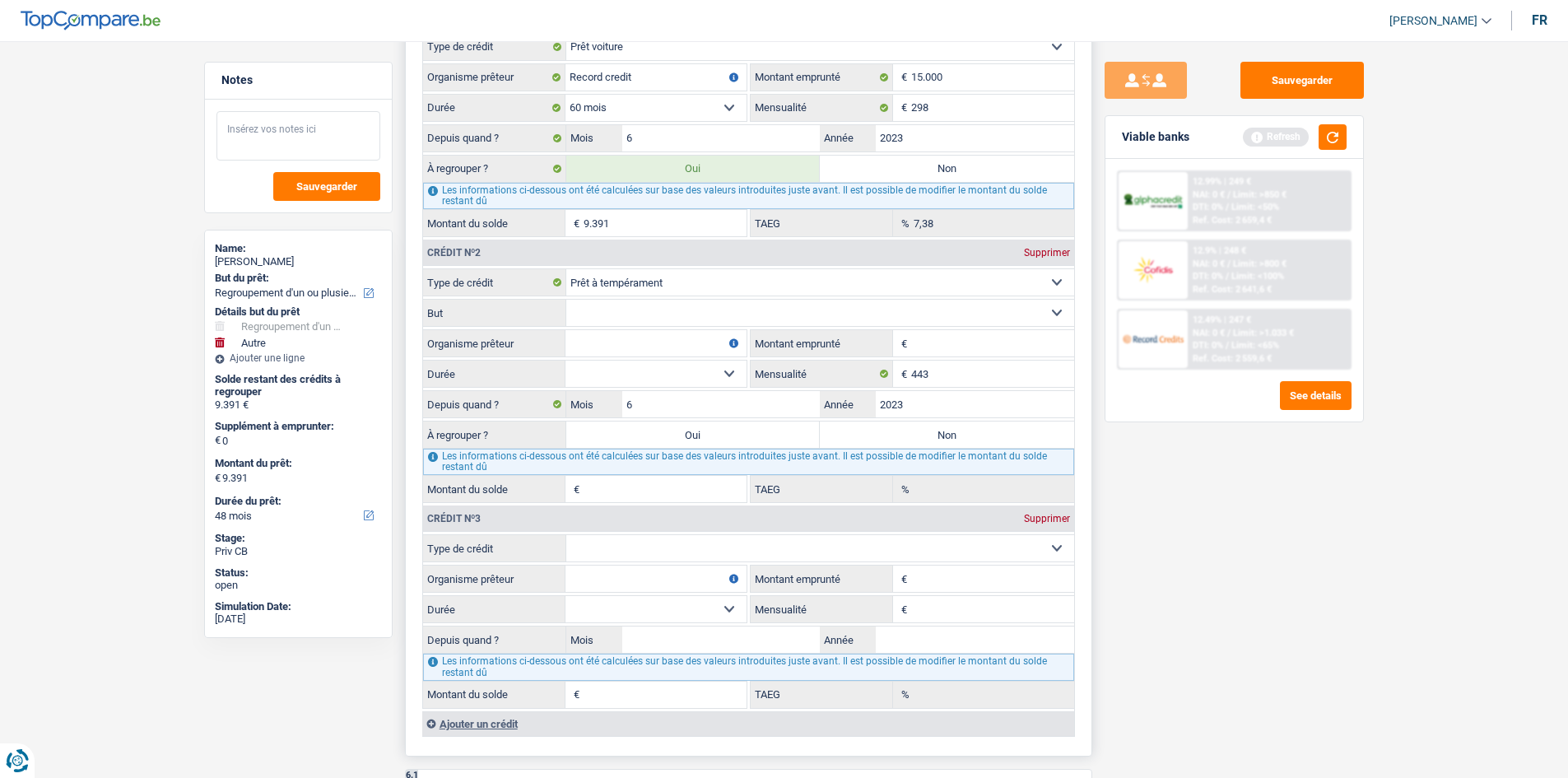 type 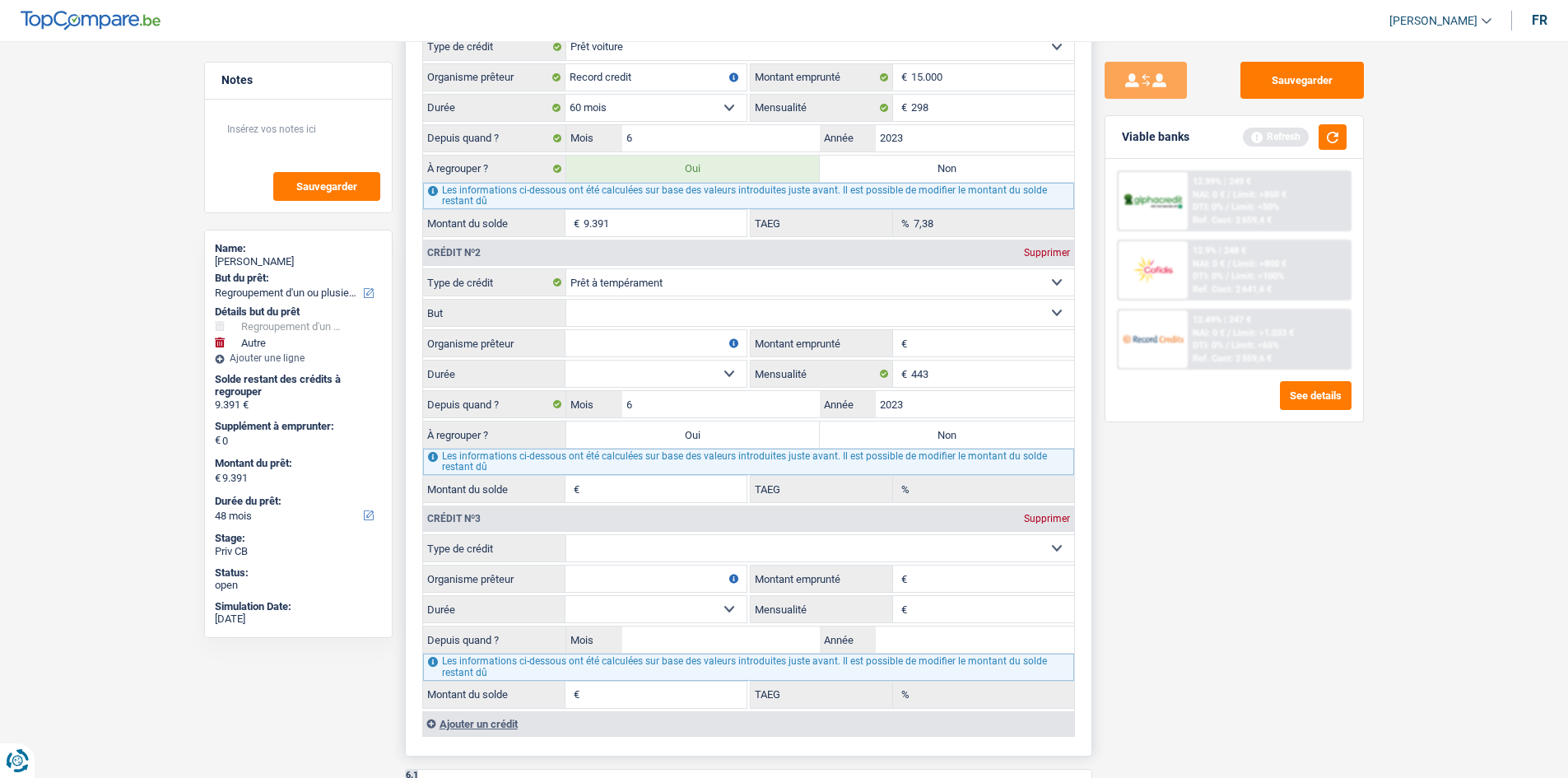 click on "Montant" at bounding box center (993, 343) 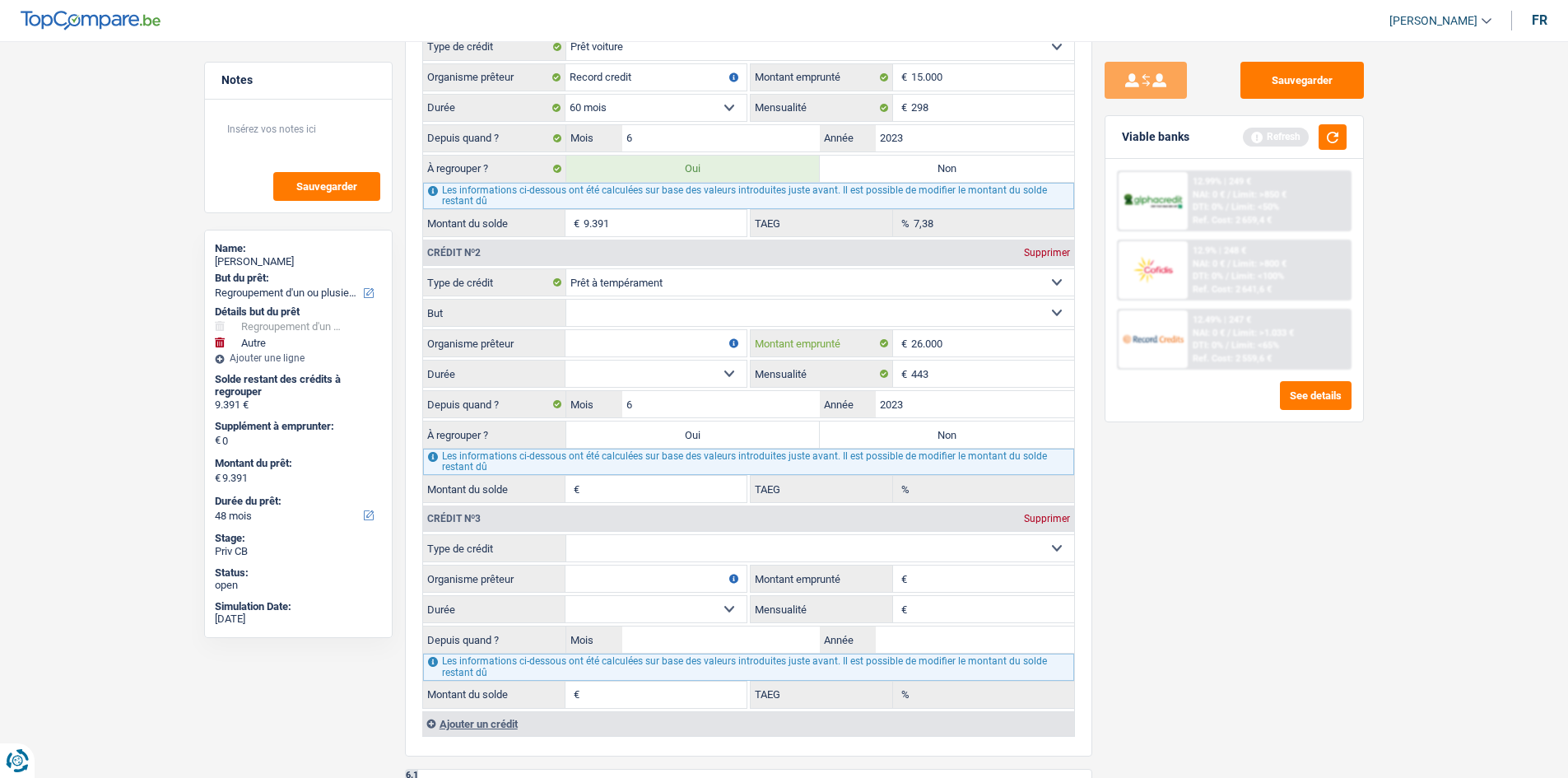 type on "26.000" 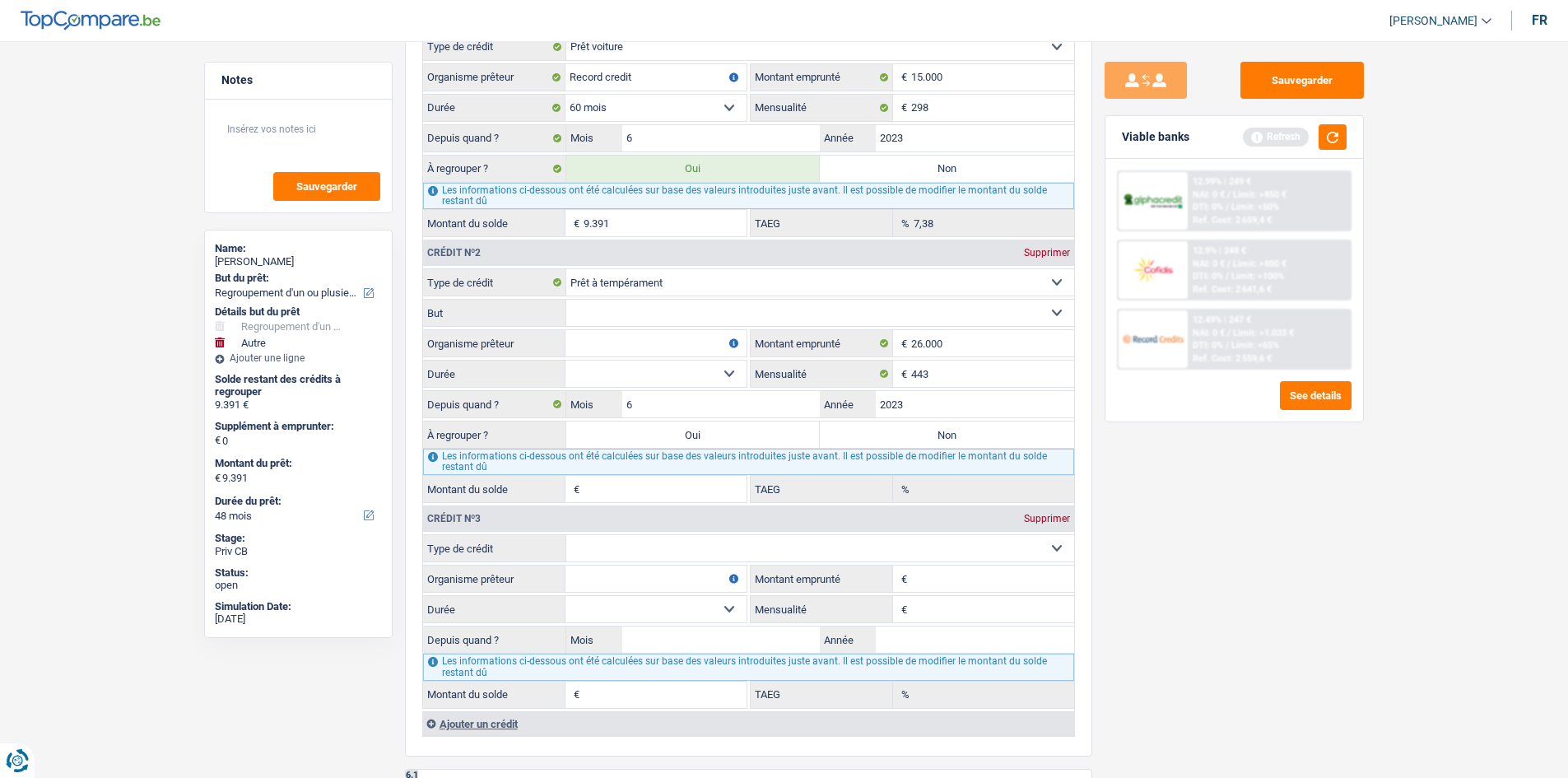 click on "Sauvegarder
Viable banks
Refresh
12.99% | 249 €
NAI: 0 €
/
Limit: >850 €
DTI: 0%
/
Limit: <50%
Ref. Cost: 2 659,4 €
12.9% | 248 €
NAI: 0 €
/
Limit: >800 €
DTI: 0%
/               /       /" at bounding box center (1234, 404) 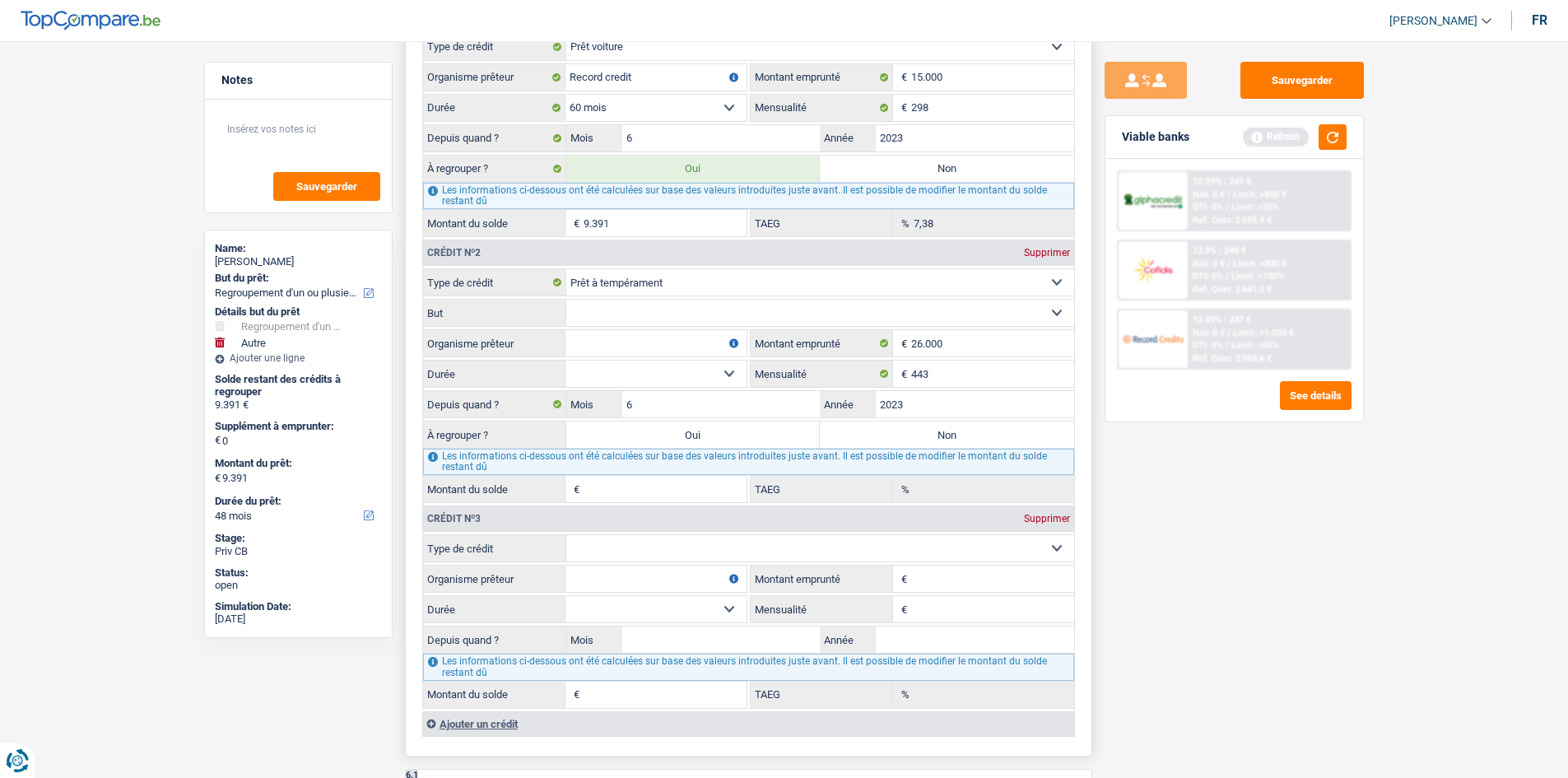 drag, startPoint x: 663, startPoint y: 297, endPoint x: 687, endPoint y: 292, distance: 24.515301 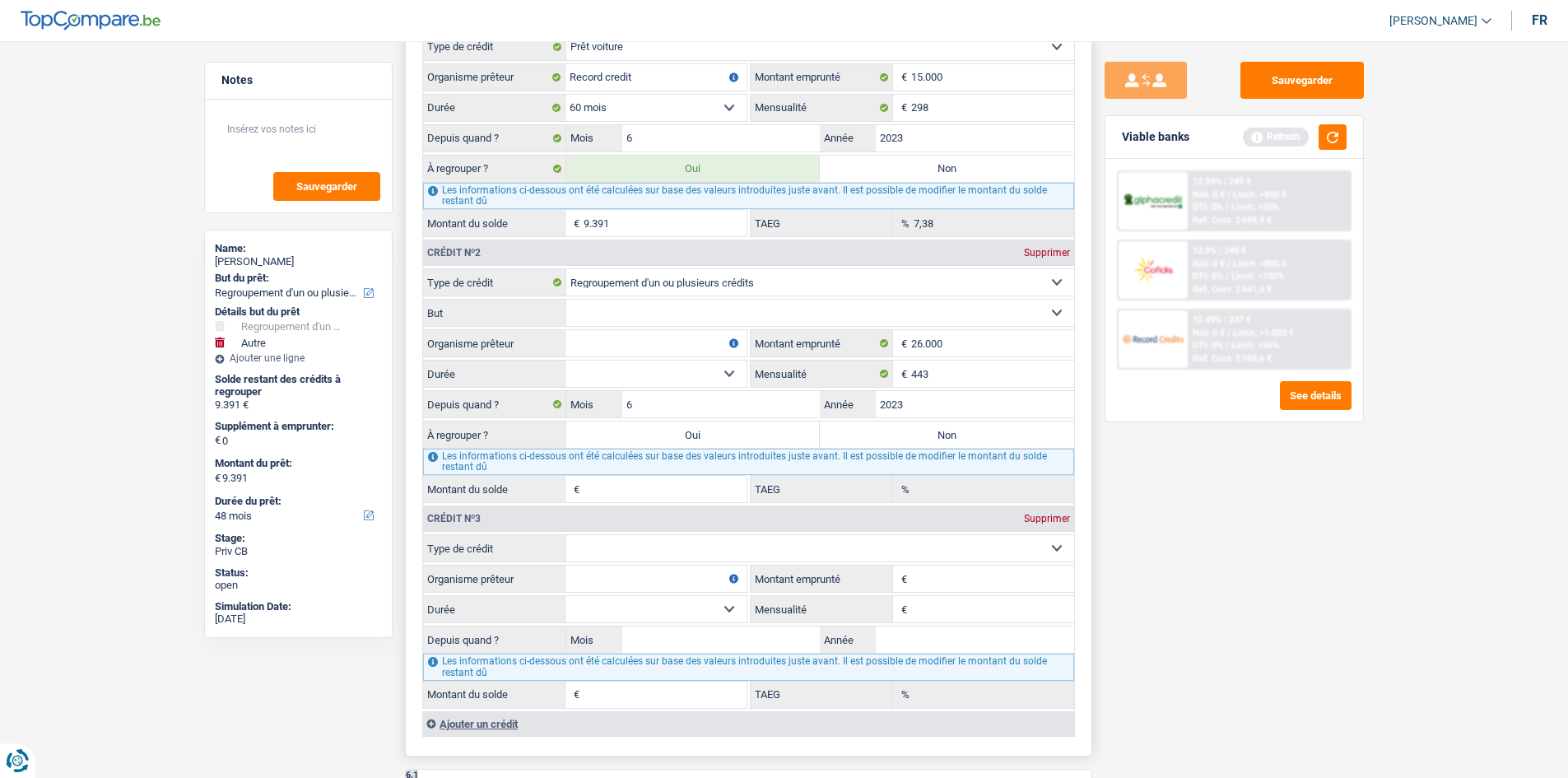 click on "Carte ou ouverture de crédit Prêt hypothécaire Vente à tempérament Prêt à tempérament Prêt rénovation Prêt voiture Regroupement d'un ou plusieurs crédits
Sélectionner une option" at bounding box center [820, 282] 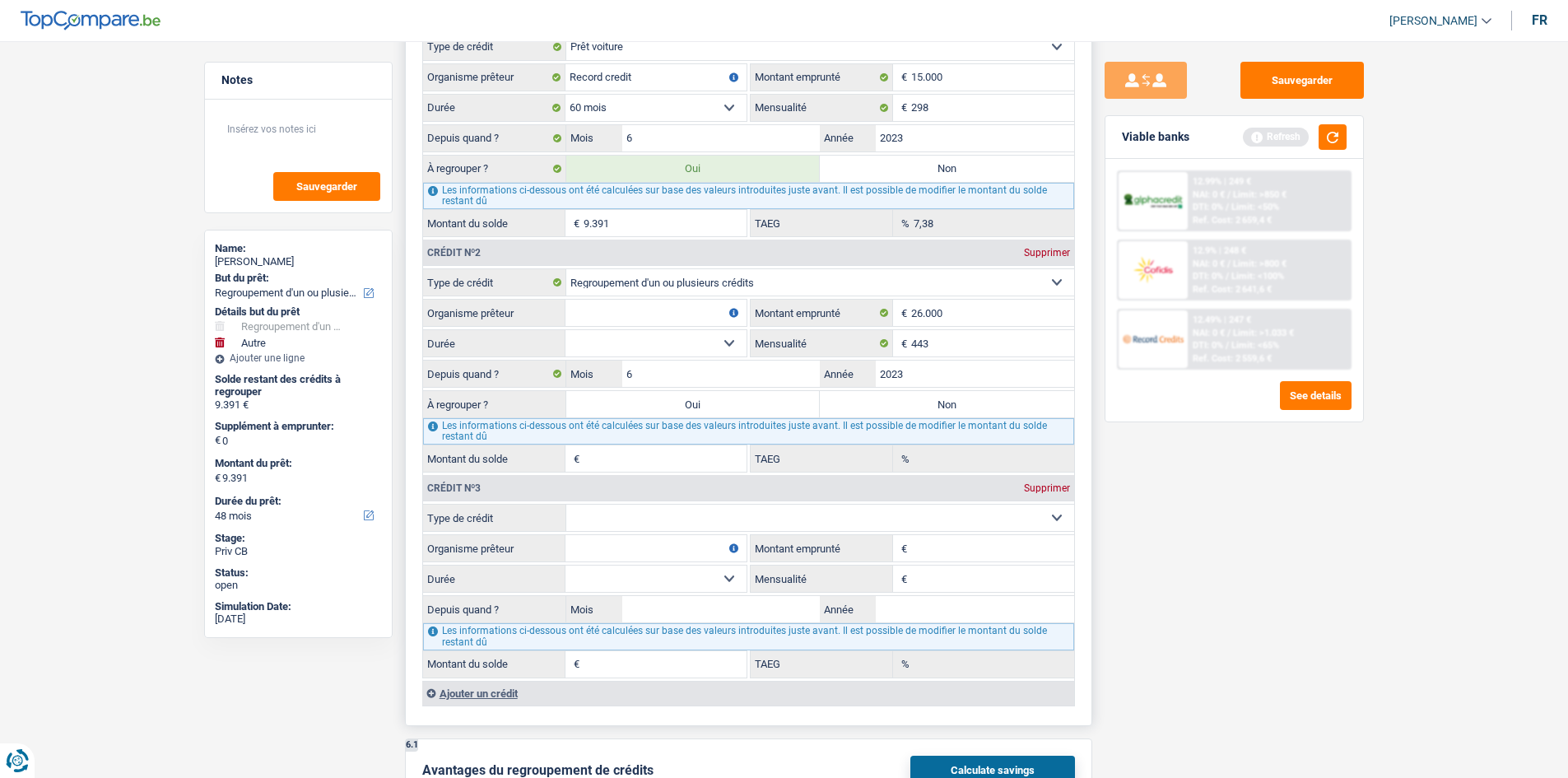 click on "Organisme prêteur" at bounding box center [656, 313] 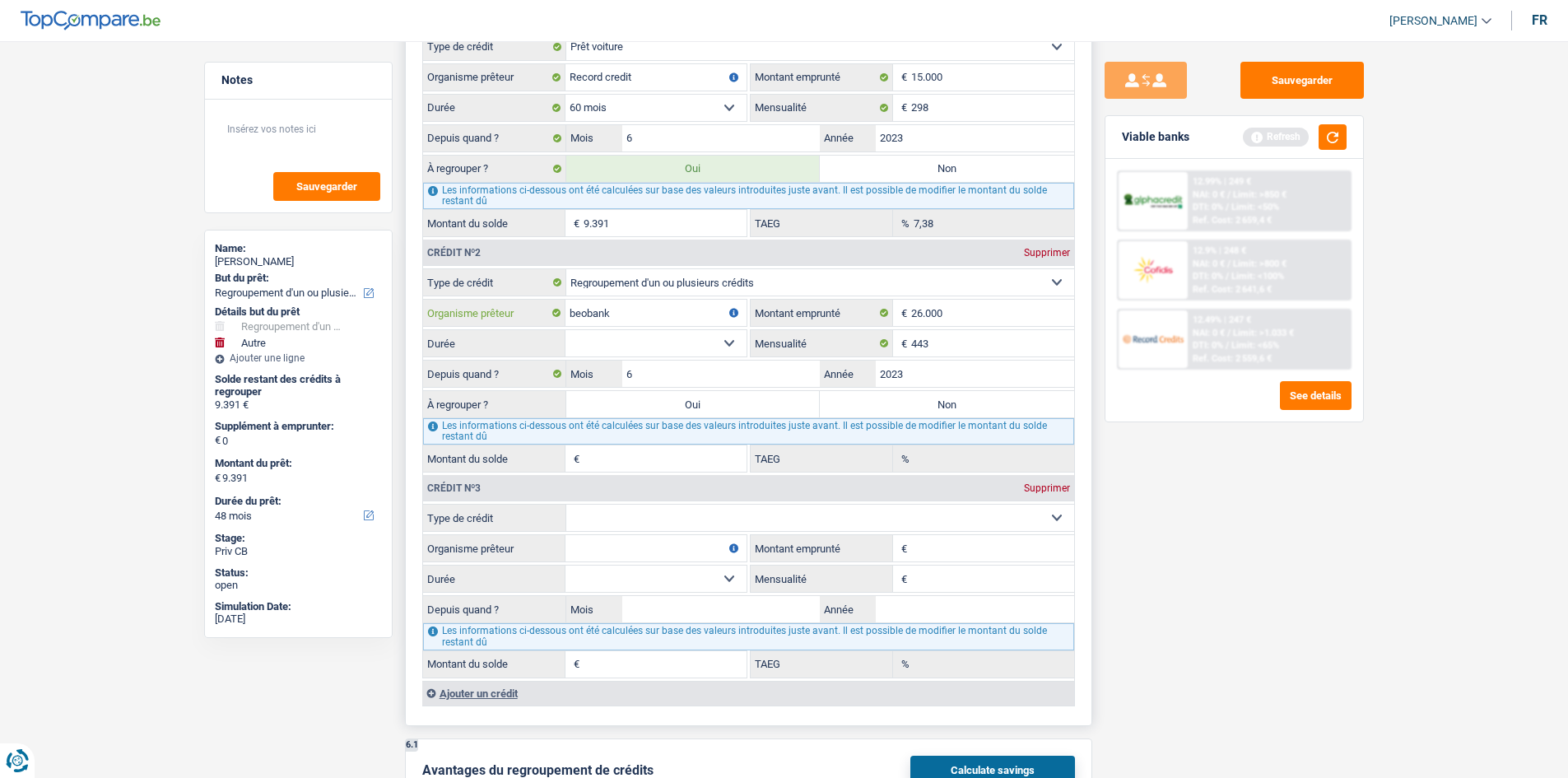 type on "beobank" 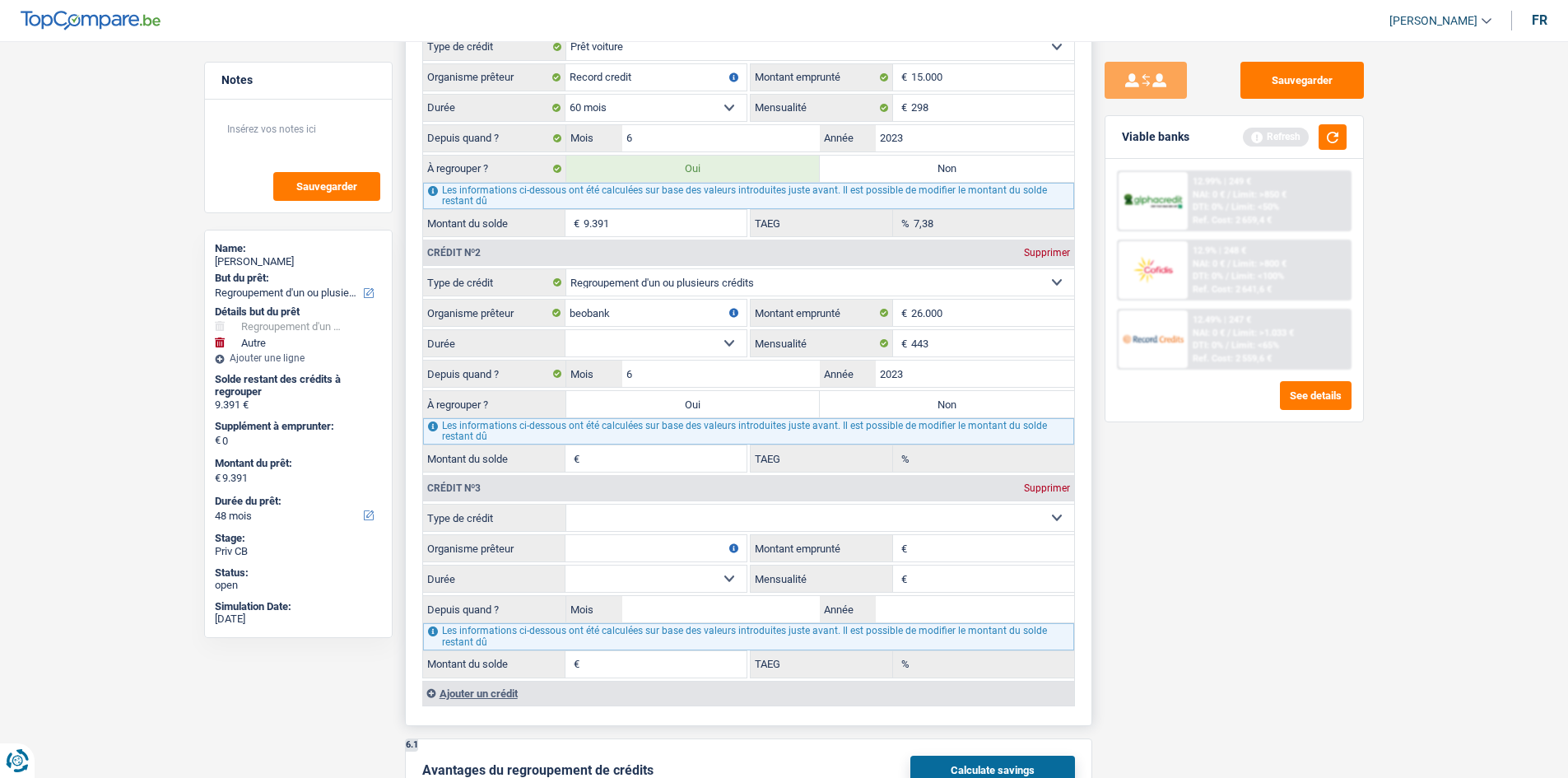 click on "12 mois 18 mois 24 mois 30 mois 36 mois 42 mois 48 mois 60 mois 72 mois 84 mois 96 mois 120 mois
Sélectionner une option" at bounding box center (656, 343) 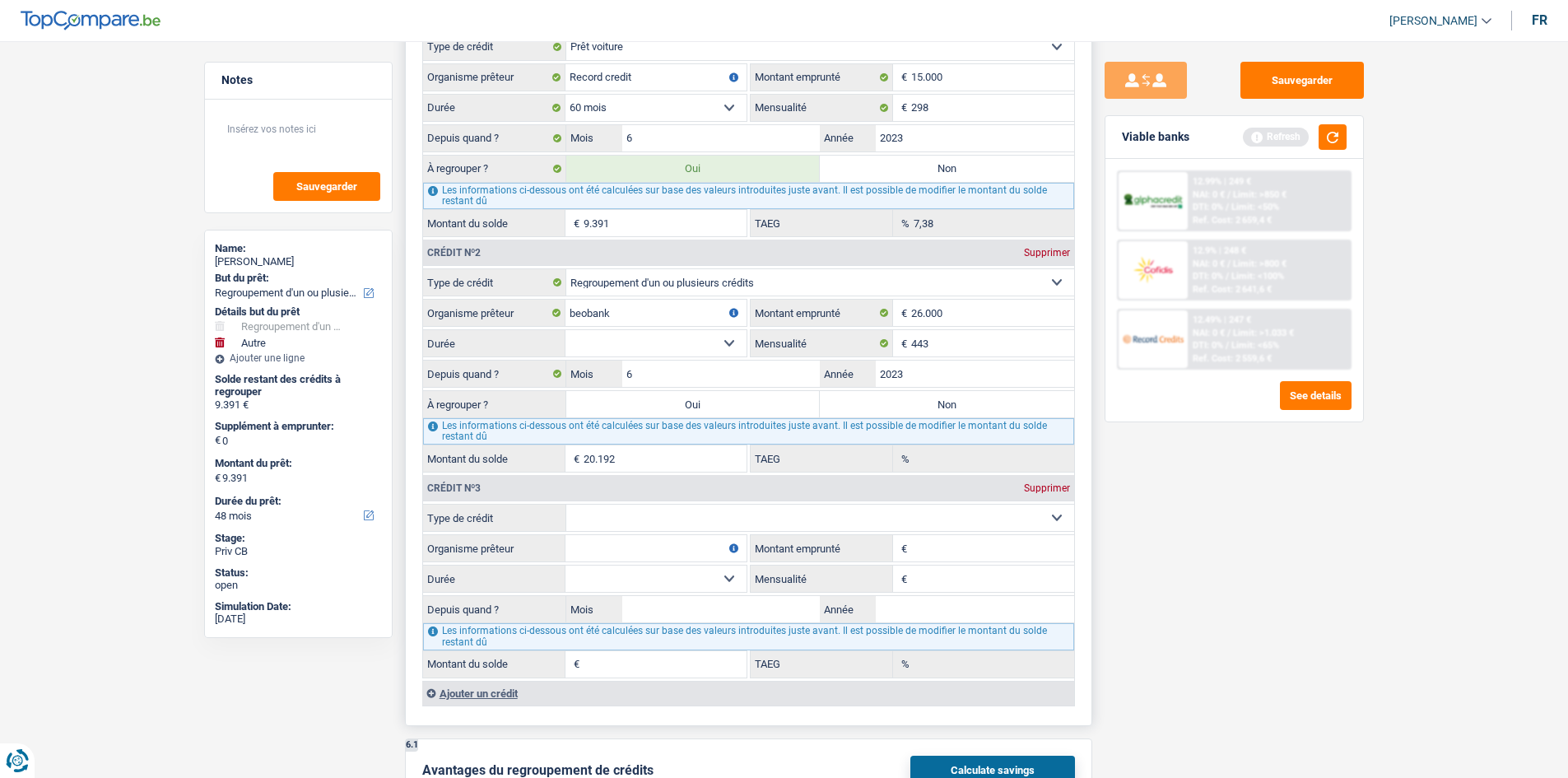 type on "11,40" 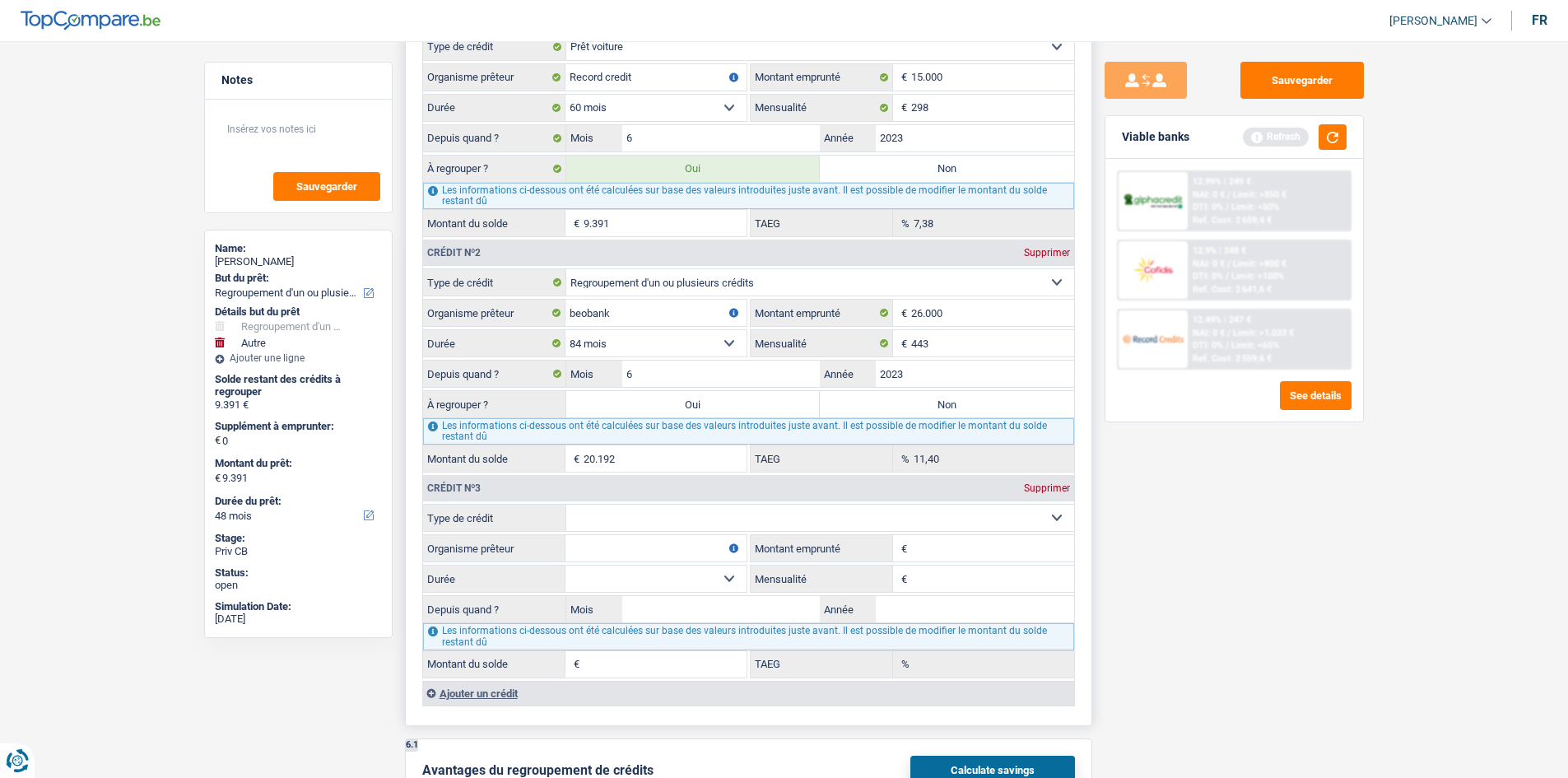 click on "Oui" at bounding box center [693, 404] 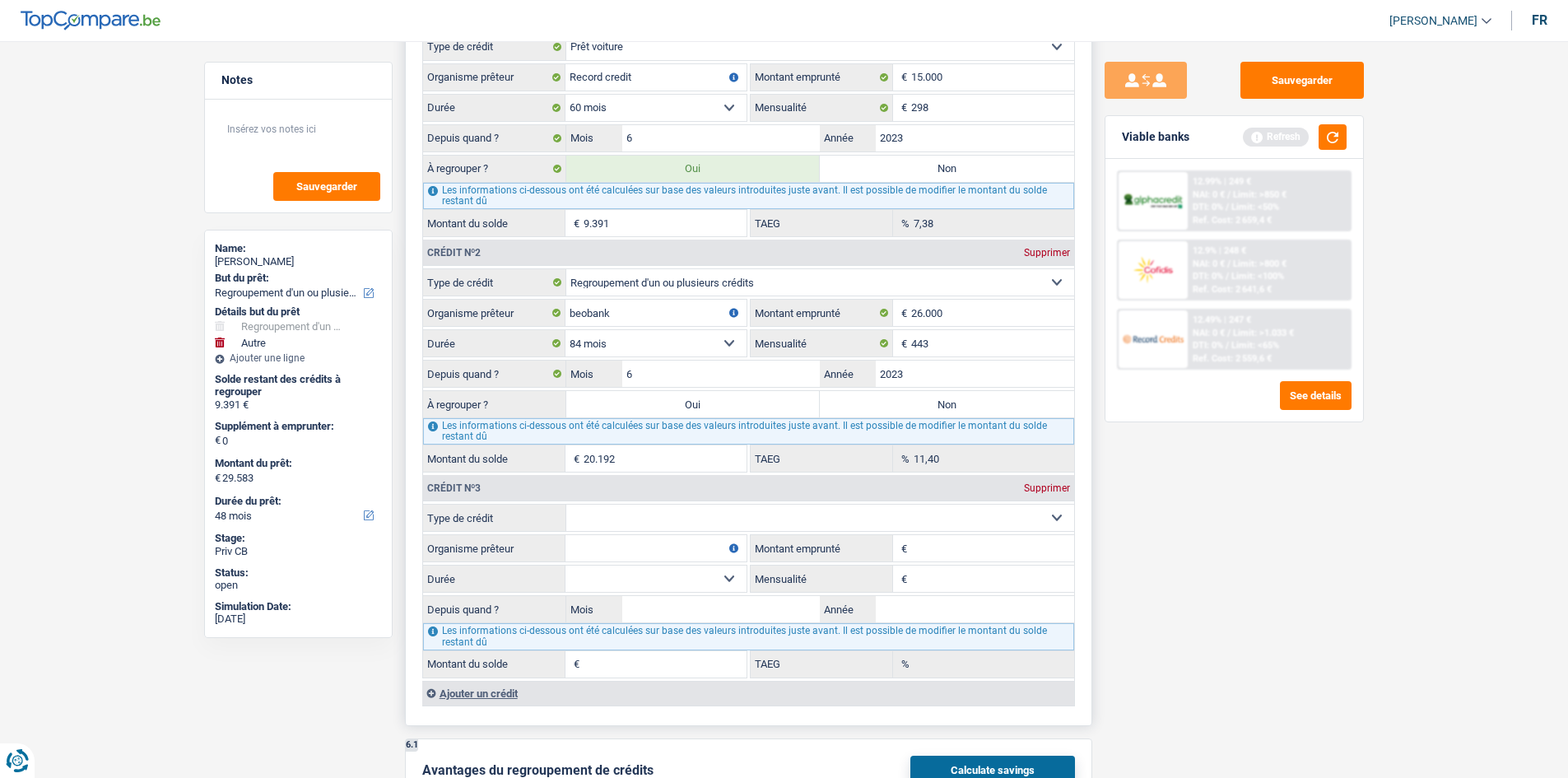 select on "120" 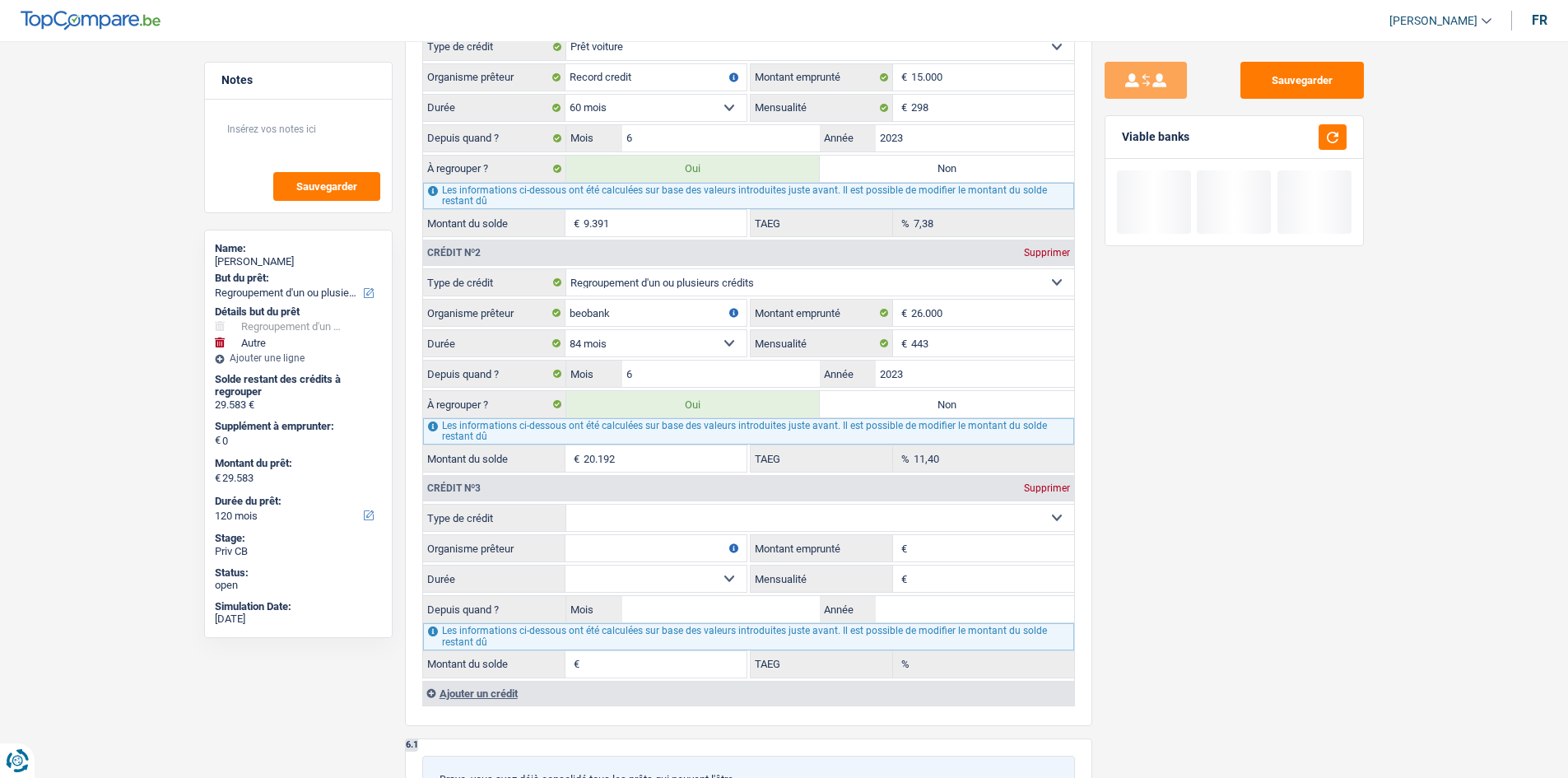 scroll, scrollTop: 1647, scrollLeft: 0, axis: vertical 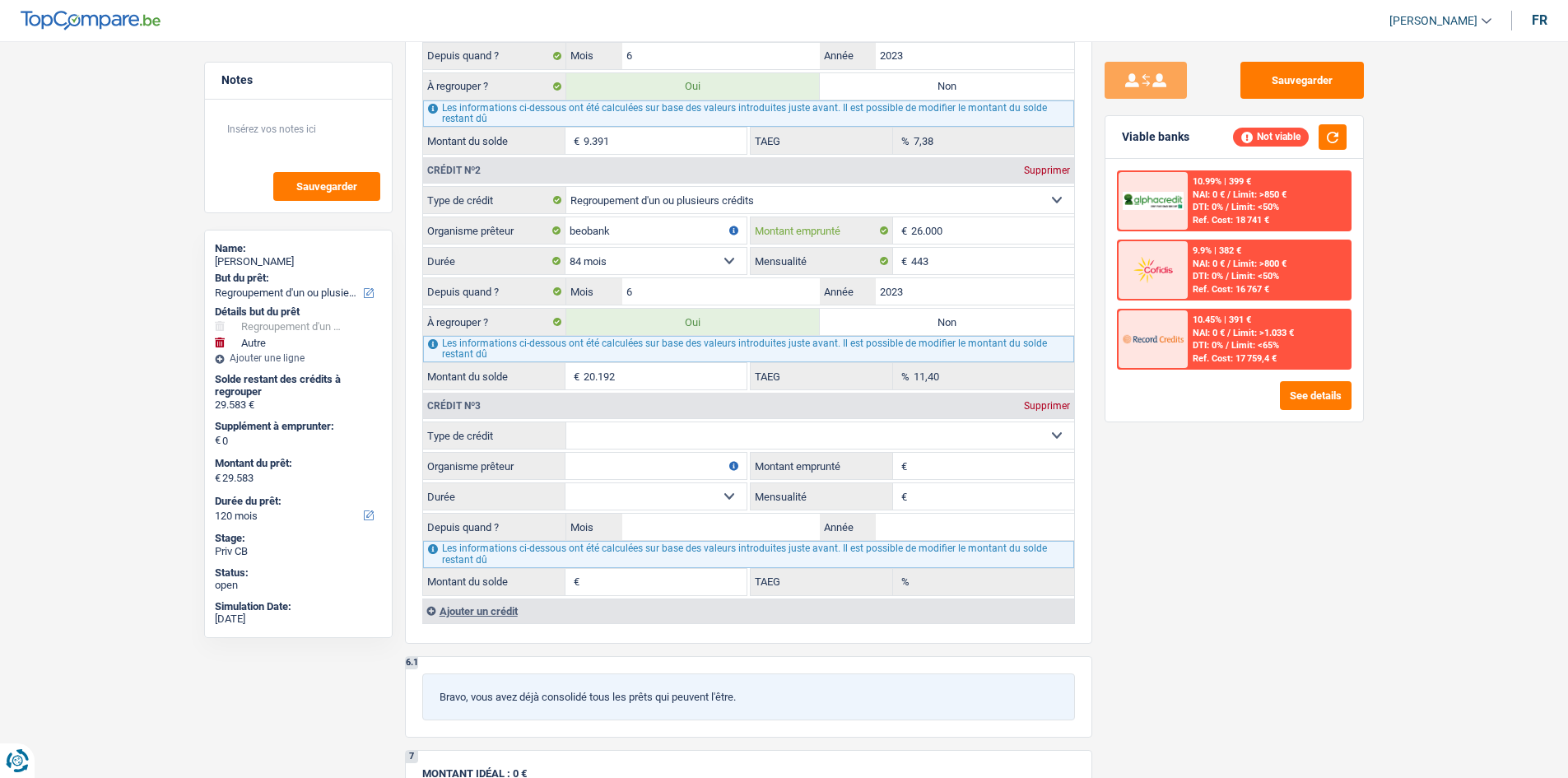 drag, startPoint x: 966, startPoint y: 226, endPoint x: 1224, endPoint y: 488, distance: 367.7064 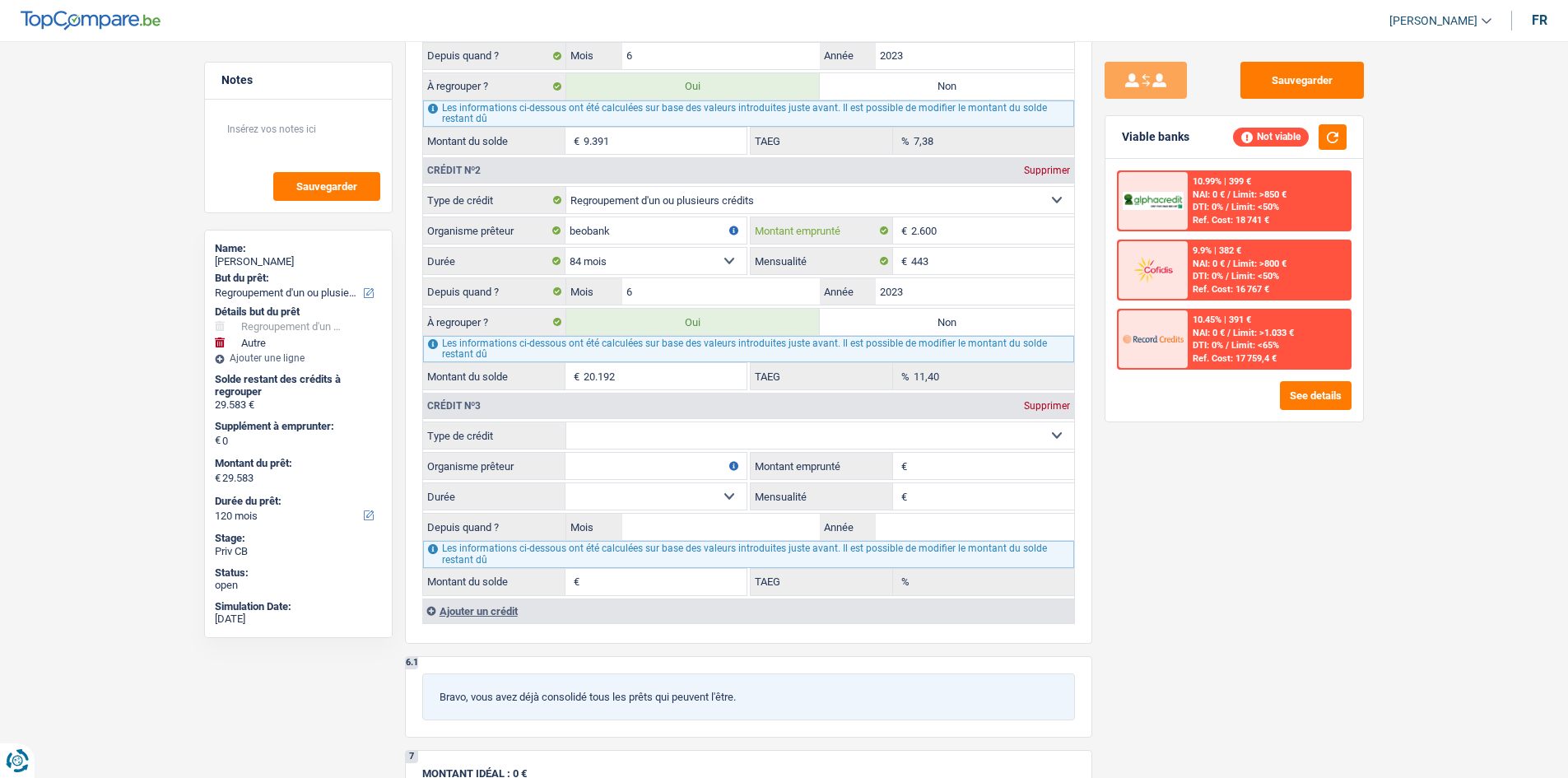 select 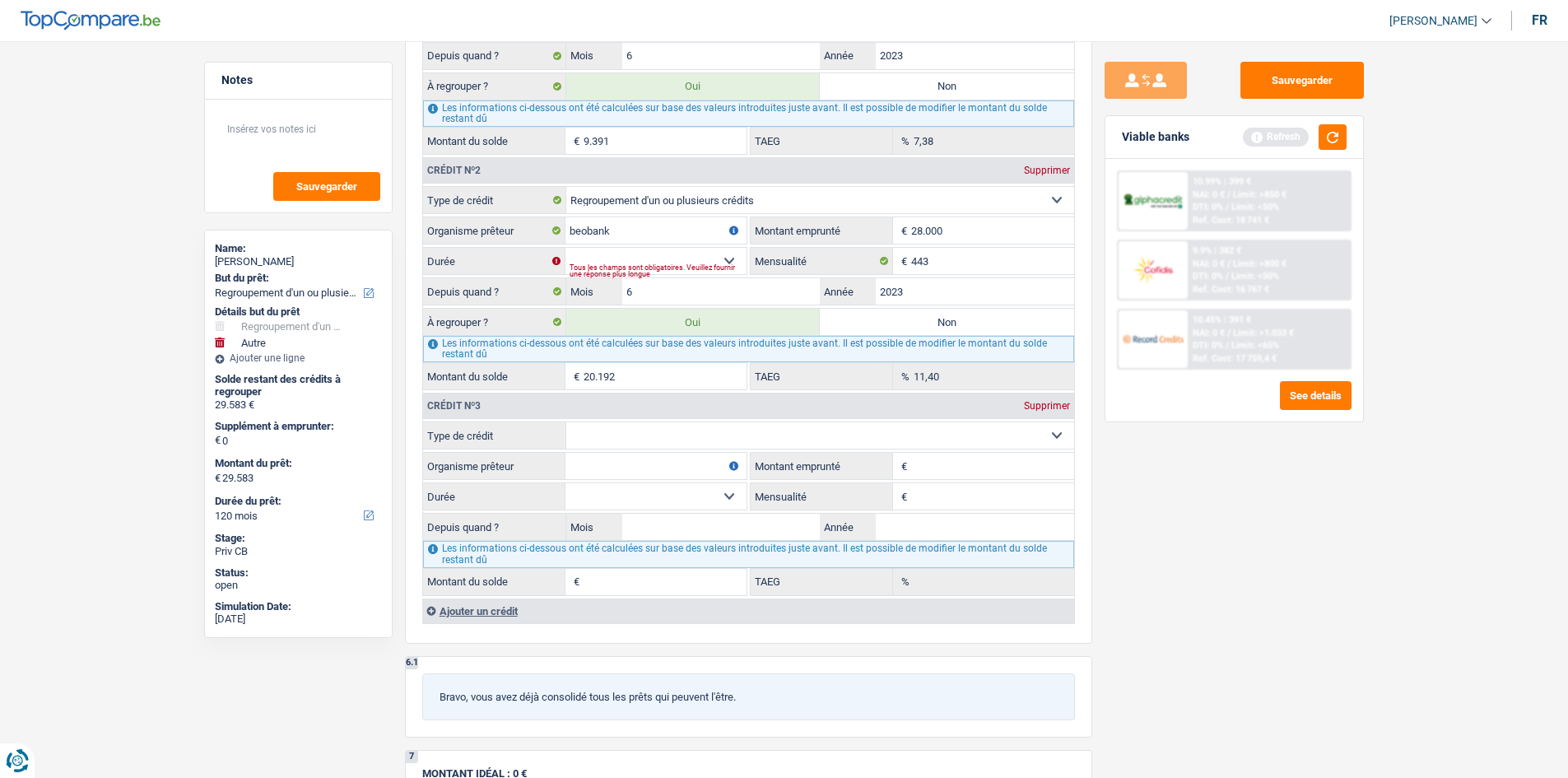 type on "28.000" 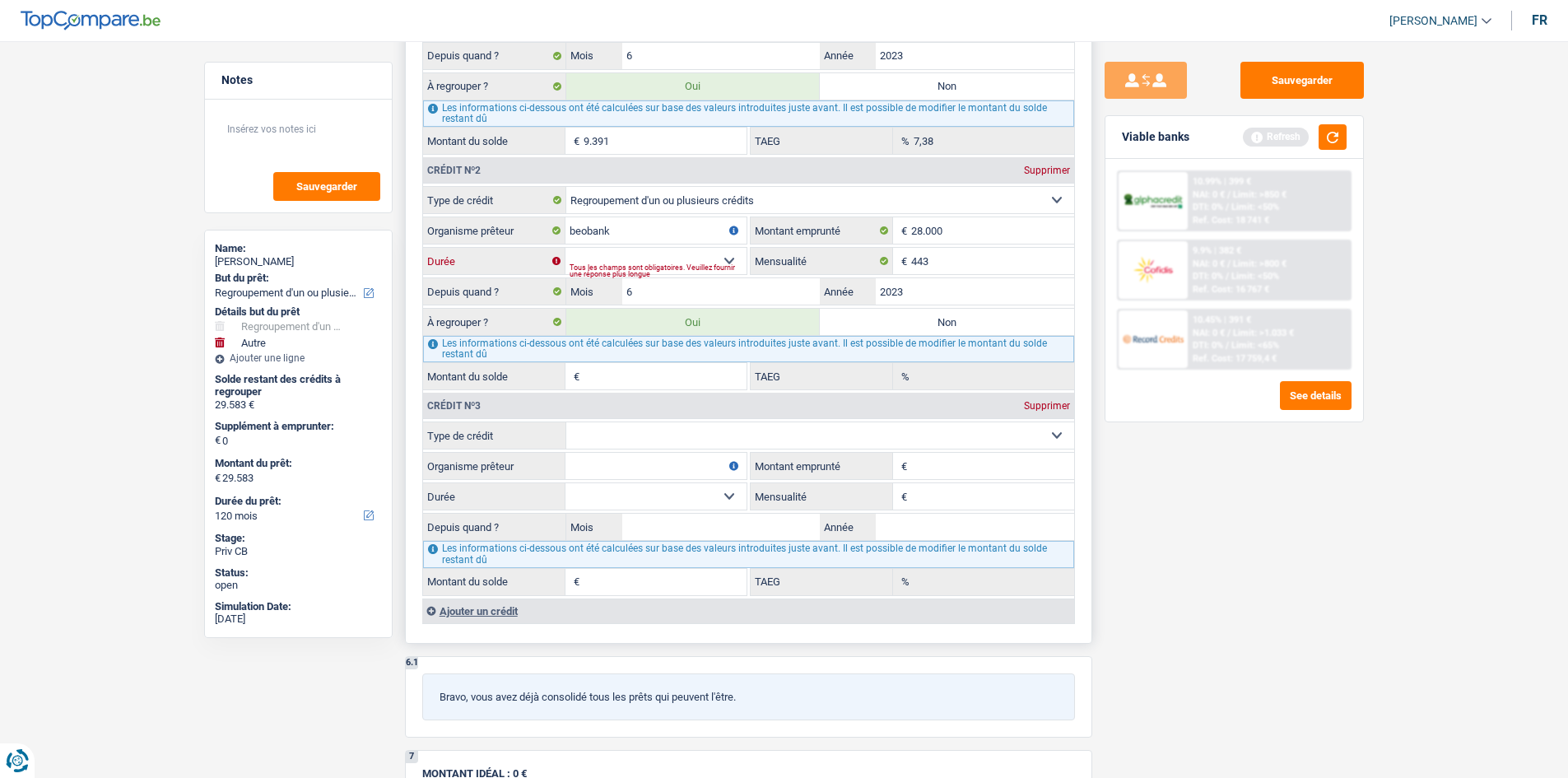 drag, startPoint x: 673, startPoint y: 255, endPoint x: 667, endPoint y: 267, distance: 13.416408 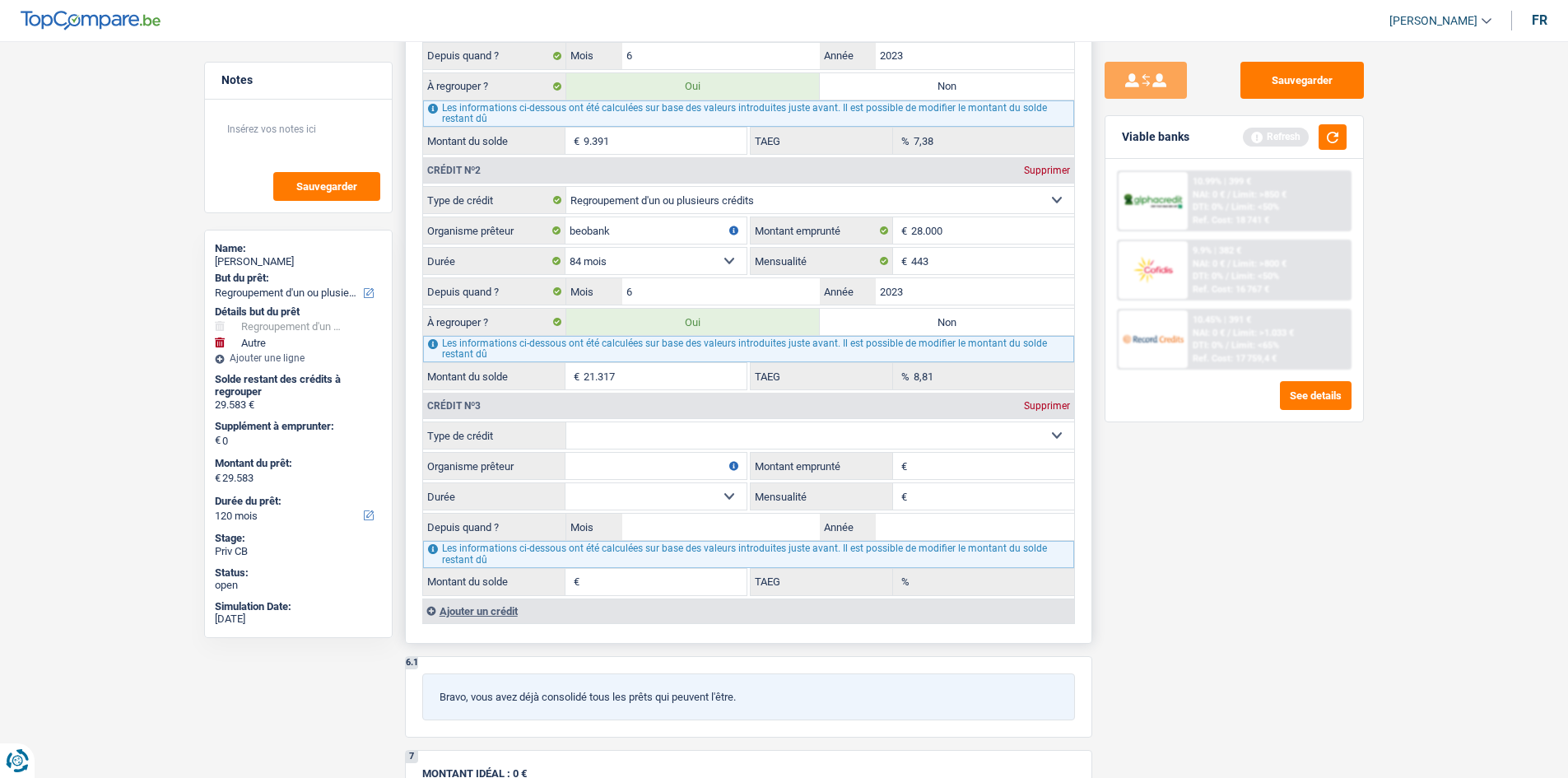 drag, startPoint x: 1225, startPoint y: 597, endPoint x: 1217, endPoint y: 598, distance: 8.062258 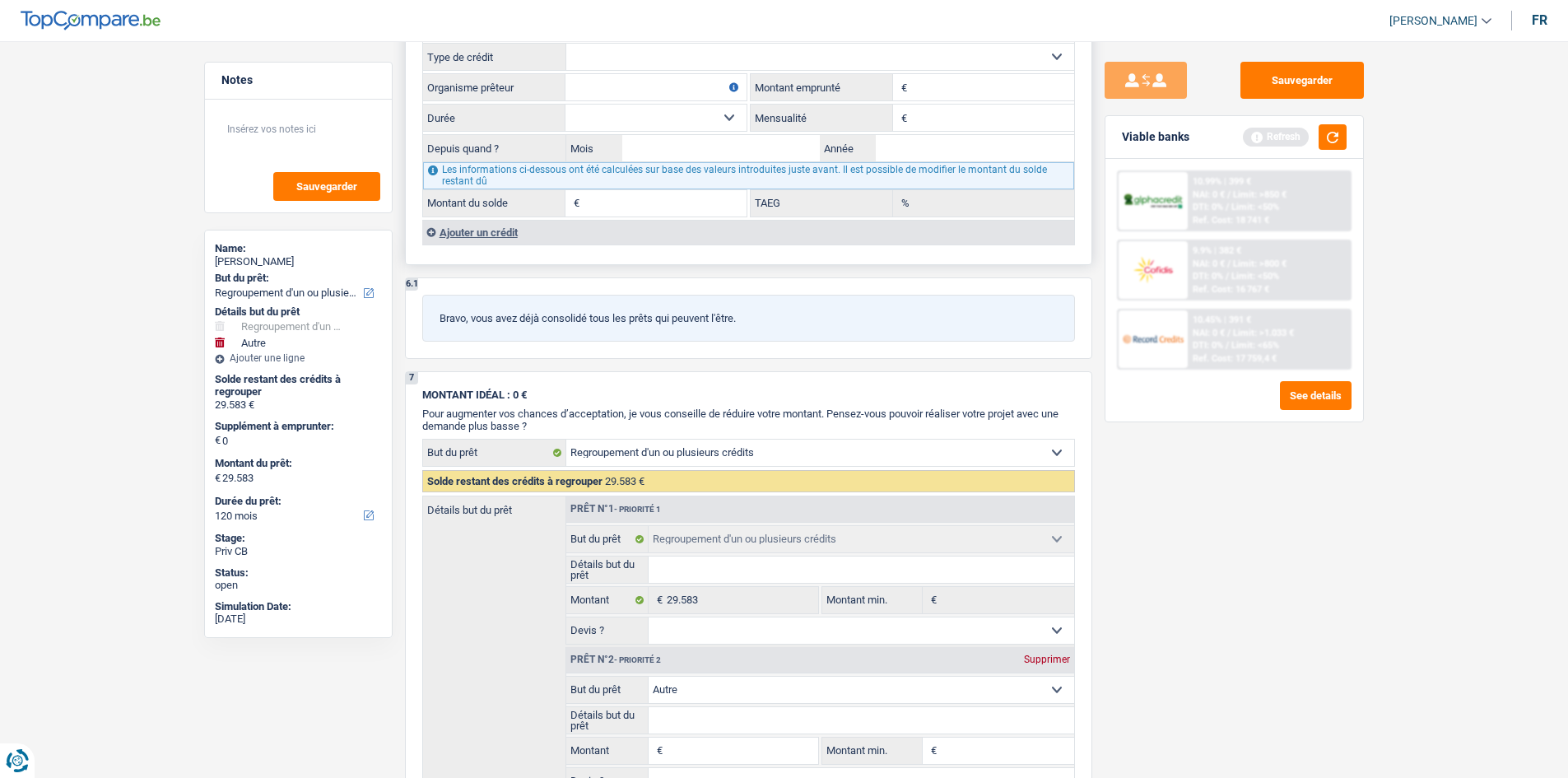 scroll, scrollTop: 1750, scrollLeft: 0, axis: vertical 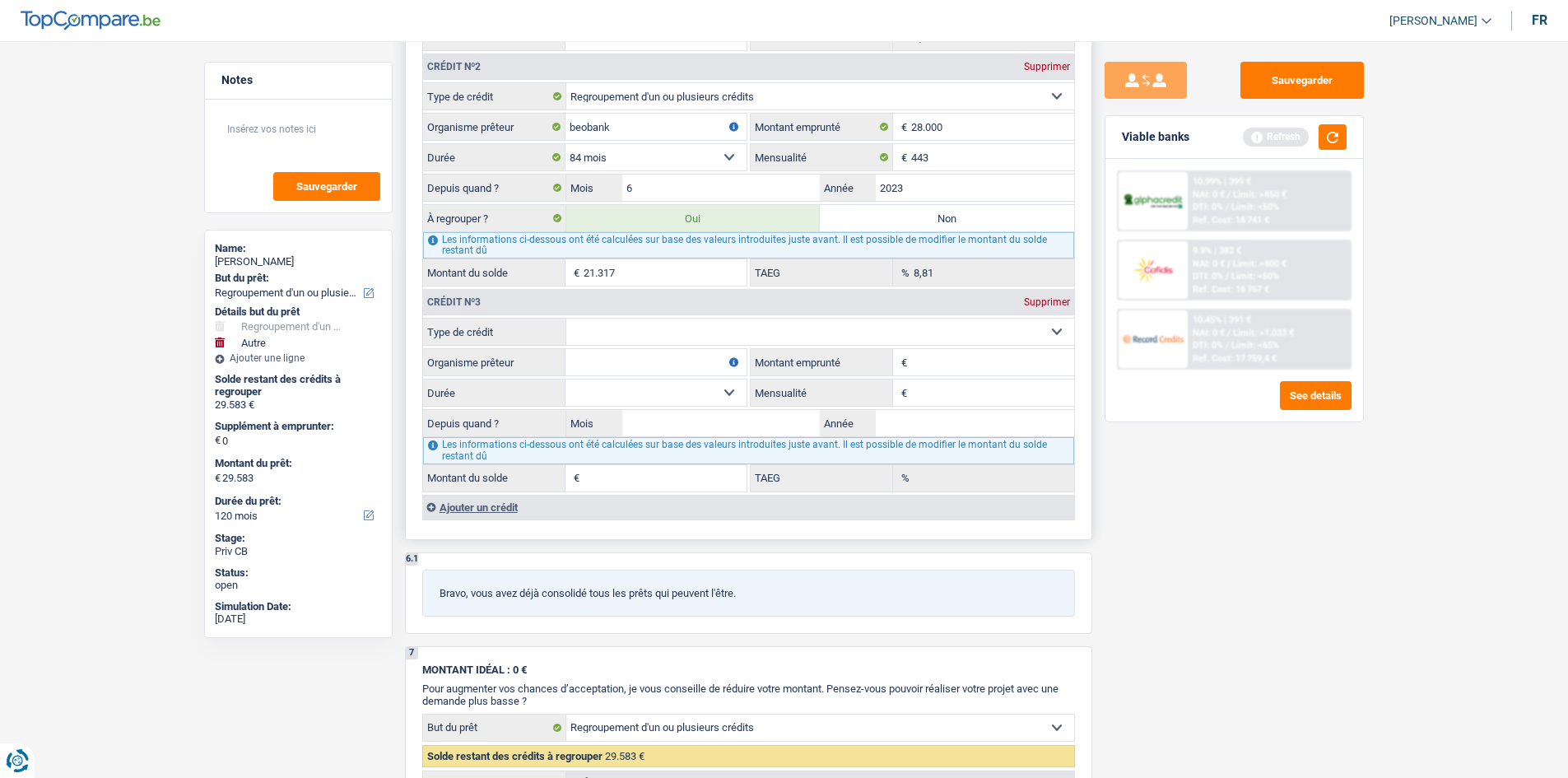 click on "Carte ou ouverture de crédit Prêt hypothécaire Vente à tempérament Prêt à tempérament Prêt rénovation Prêt voiture Regroupement d'un ou plusieurs crédits
Sélectionner une option
Type de crédit
beobank
Organisme prêteur
Veillez à ne pas indiquer le nom du courtier, mais bien le nom du prêteur tels que Buyway, ING, AlphaCredit, etc.
28.000   €
Montant emprunté
12 mois 18 mois 24 mois 30 mois 36 mois 42 mois 48 mois 60 mois 72 mois 84 mois 96 mois 120 mois       443   €       Depuis quand ? 6       /   2023       À regrouper ?     21.317   €" at bounding box center (748, 184) 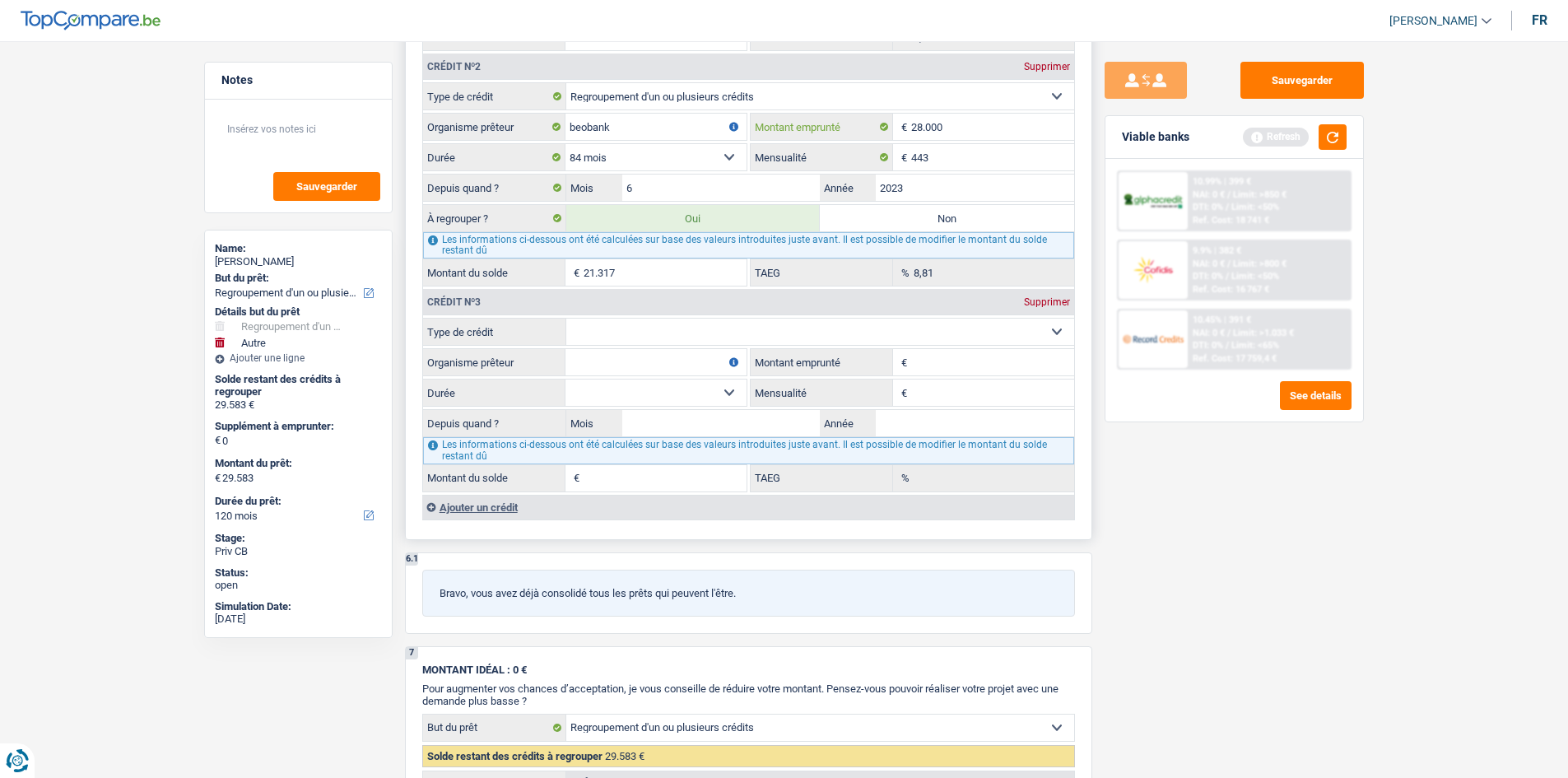 click on "28.000" at bounding box center [993, 127] 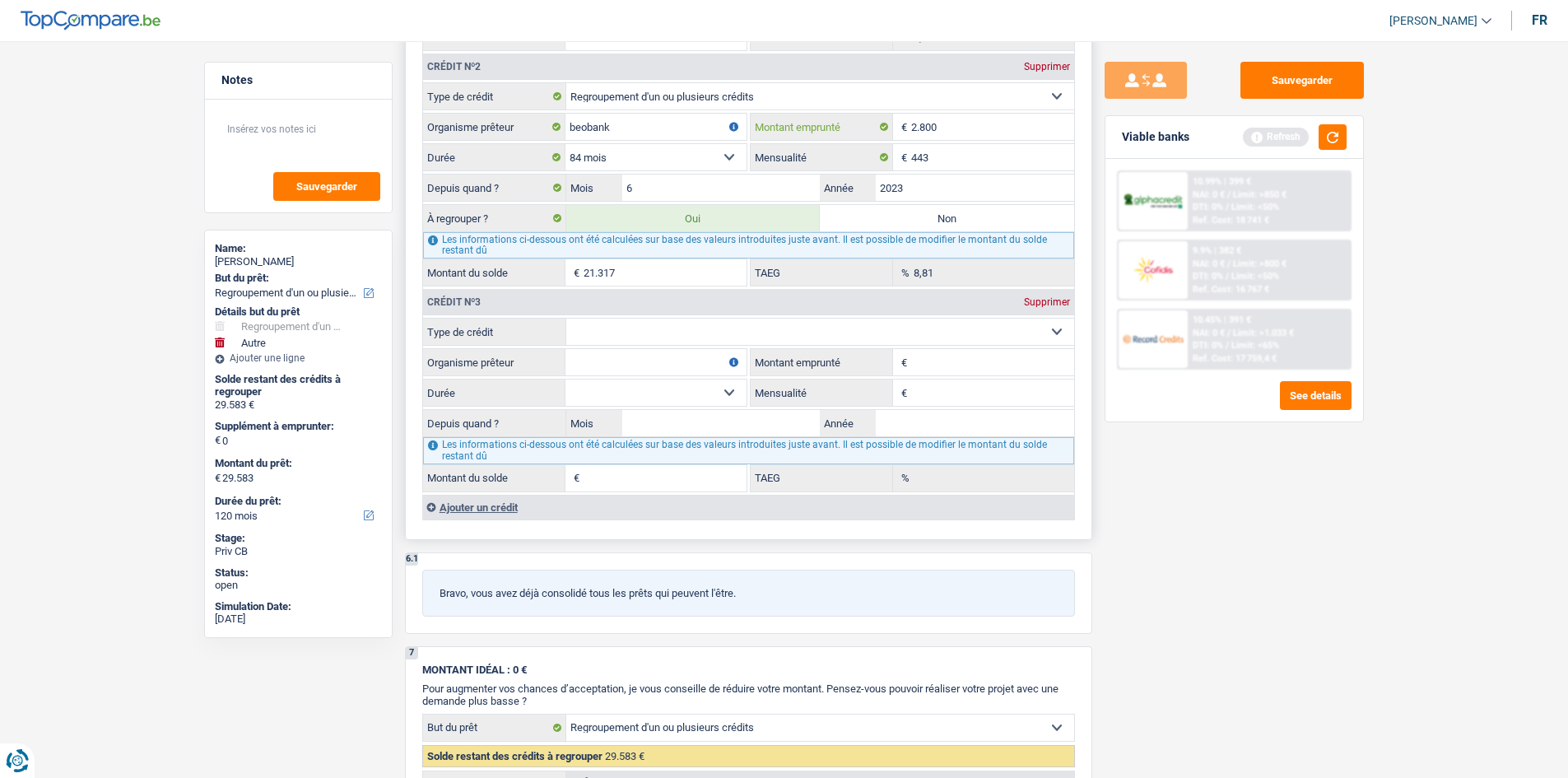 select 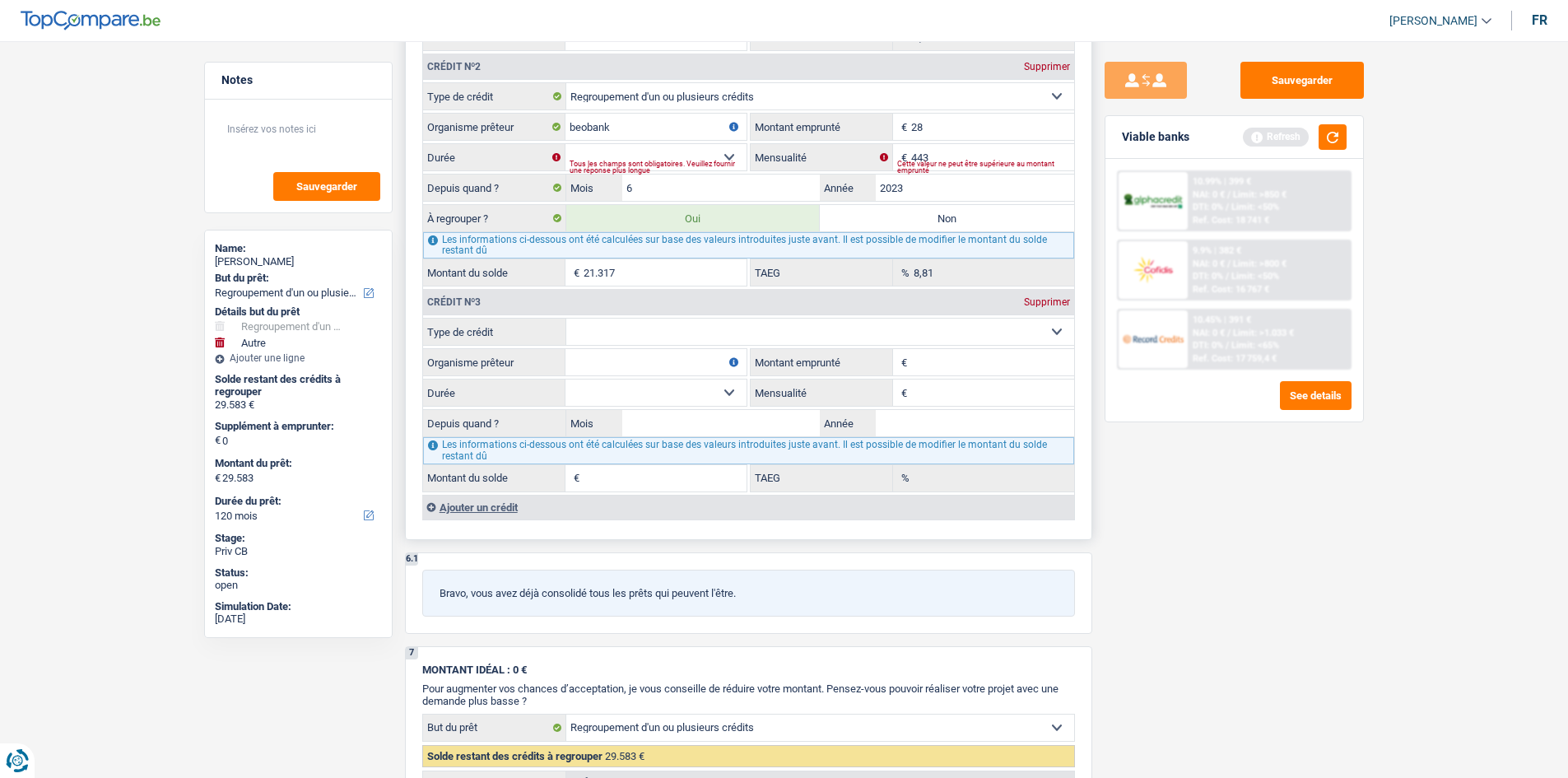 type on "2" 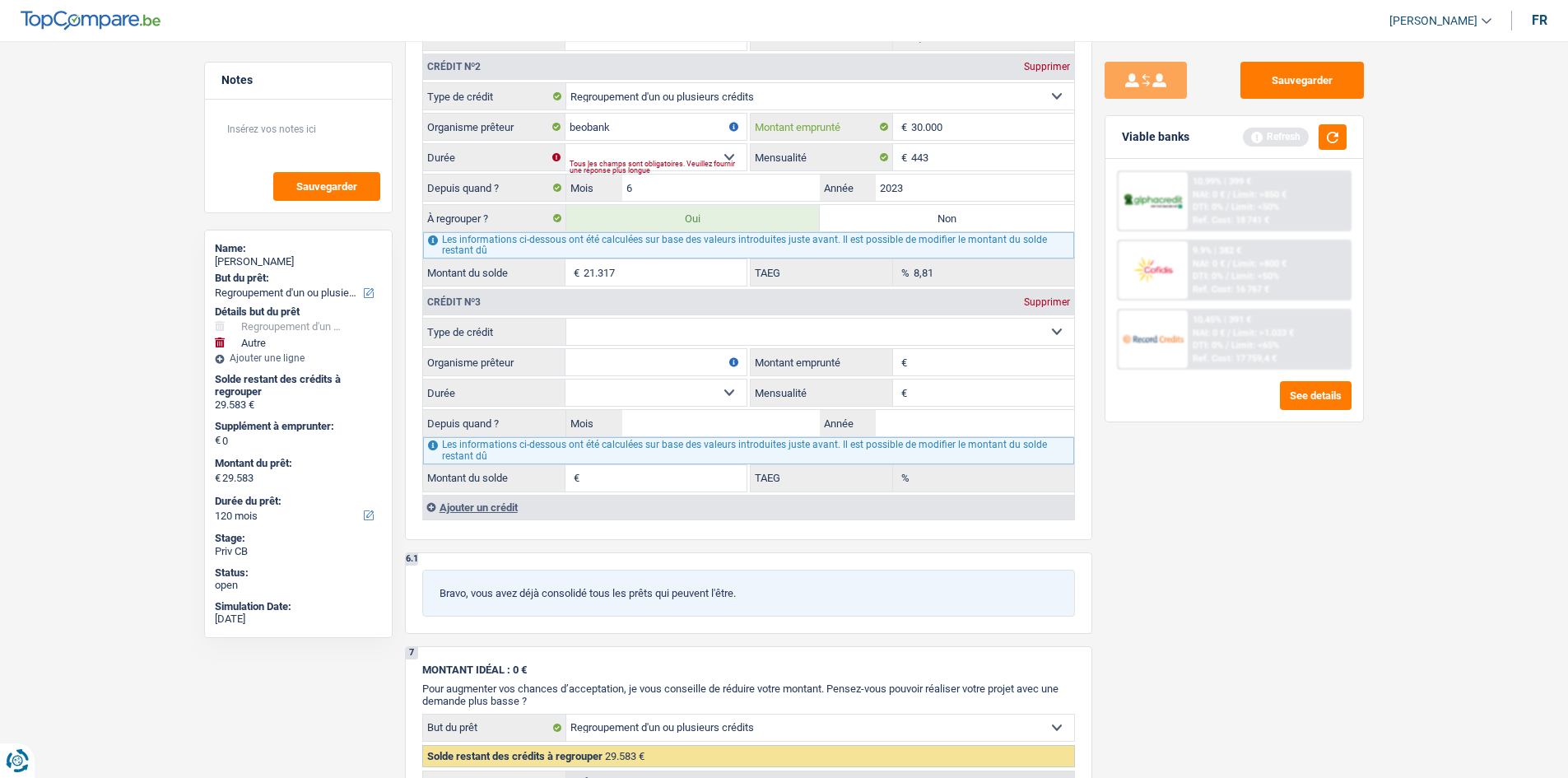 type on "30.000" 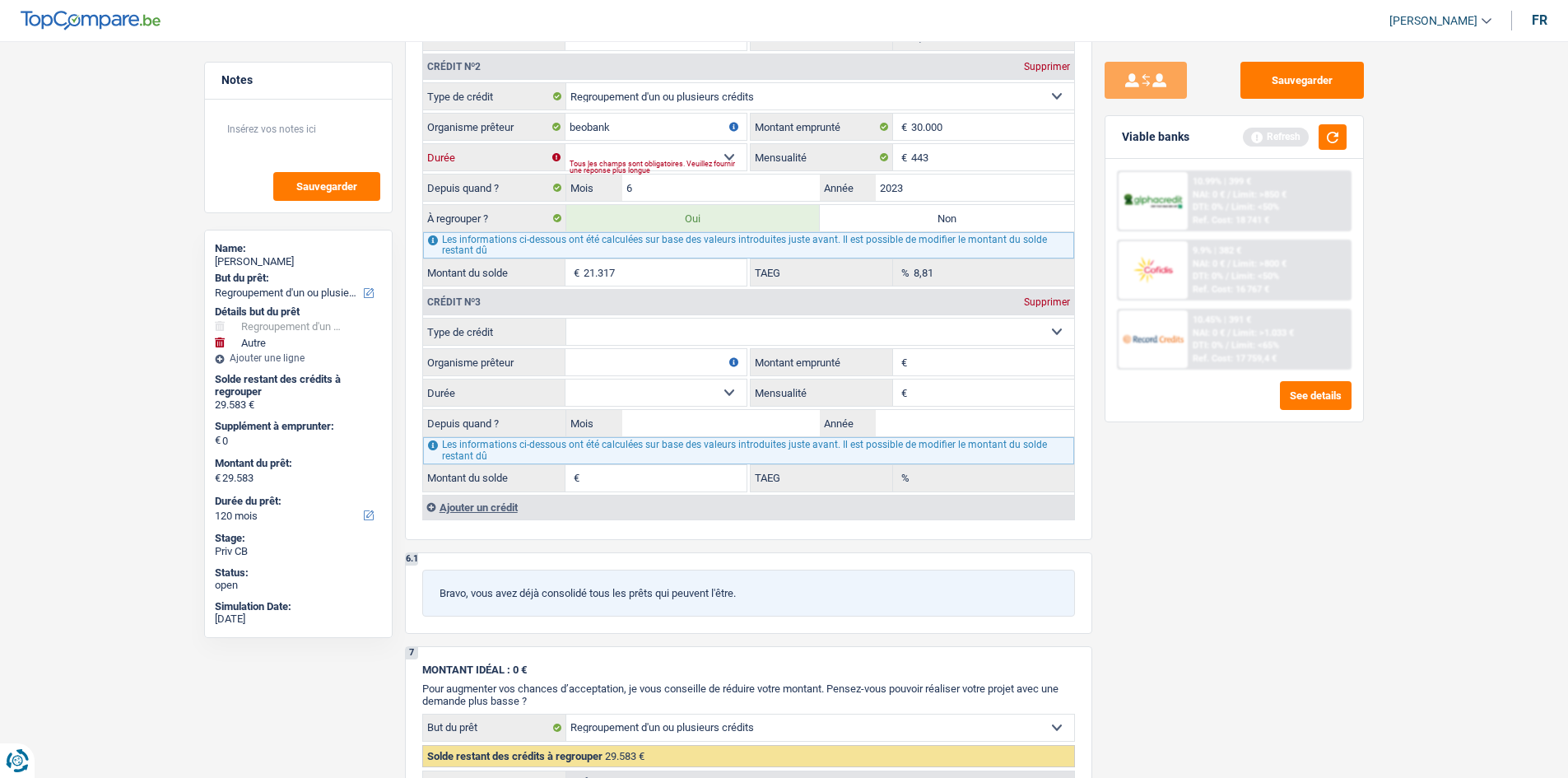 click on "12 mois 18 mois 24 mois 30 mois 36 mois 42 mois 48 mois 60 mois 72 mois 84 mois 96 mois 120 mois
Sélectionner une option" at bounding box center [656, 157] 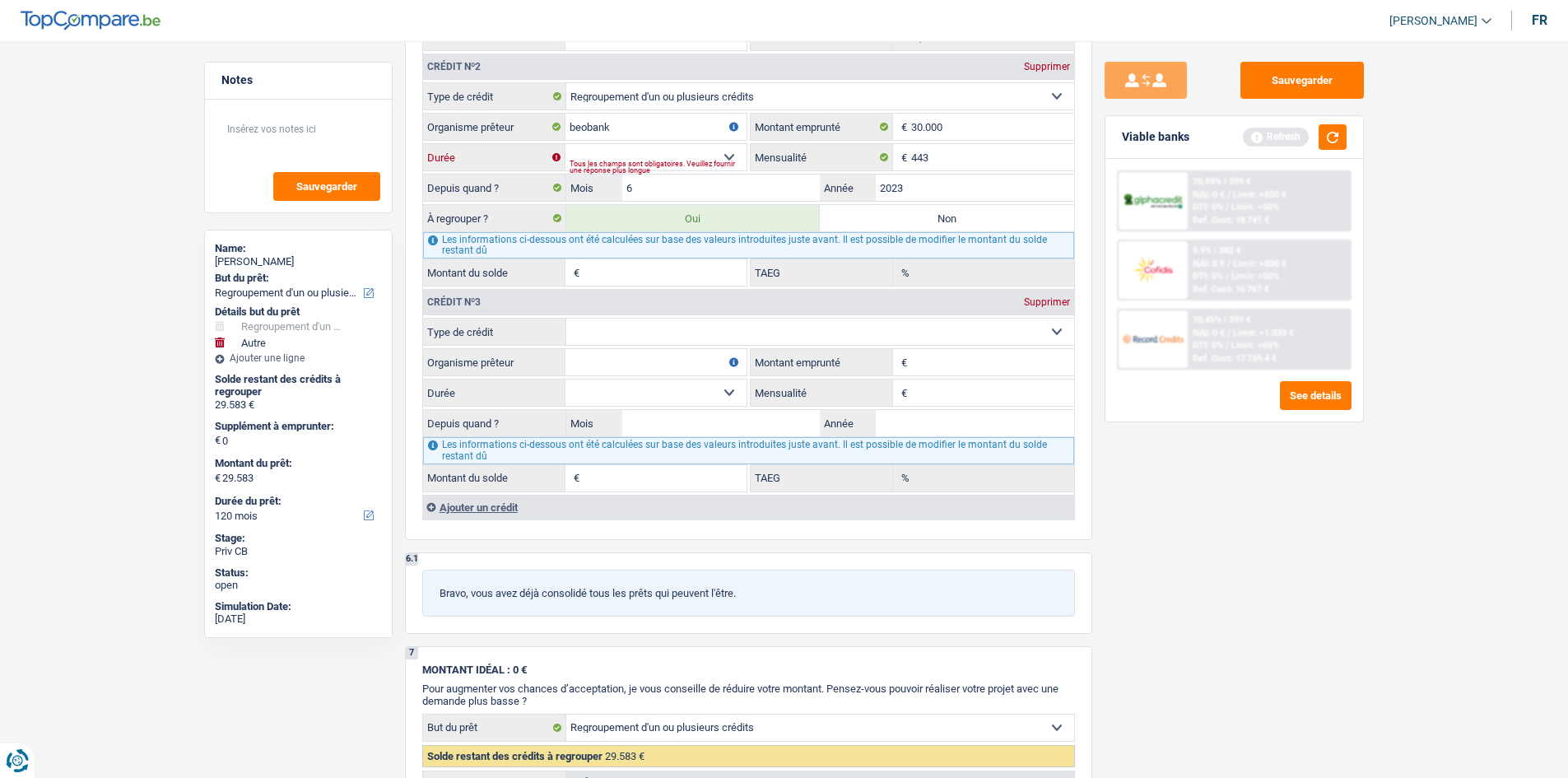 select on "84" 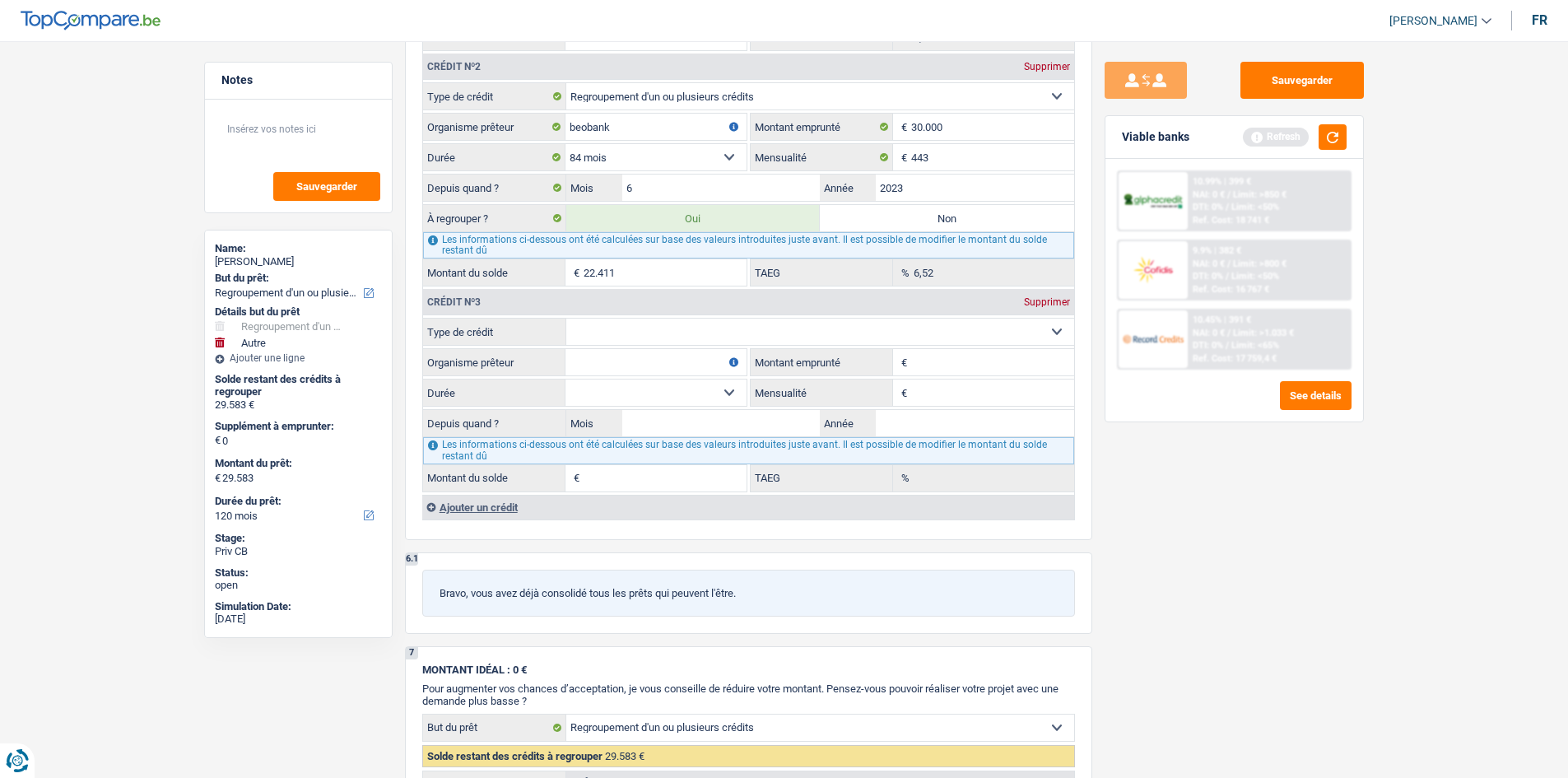 drag, startPoint x: 1231, startPoint y: 491, endPoint x: 1229, endPoint y: 478, distance: 13.152946 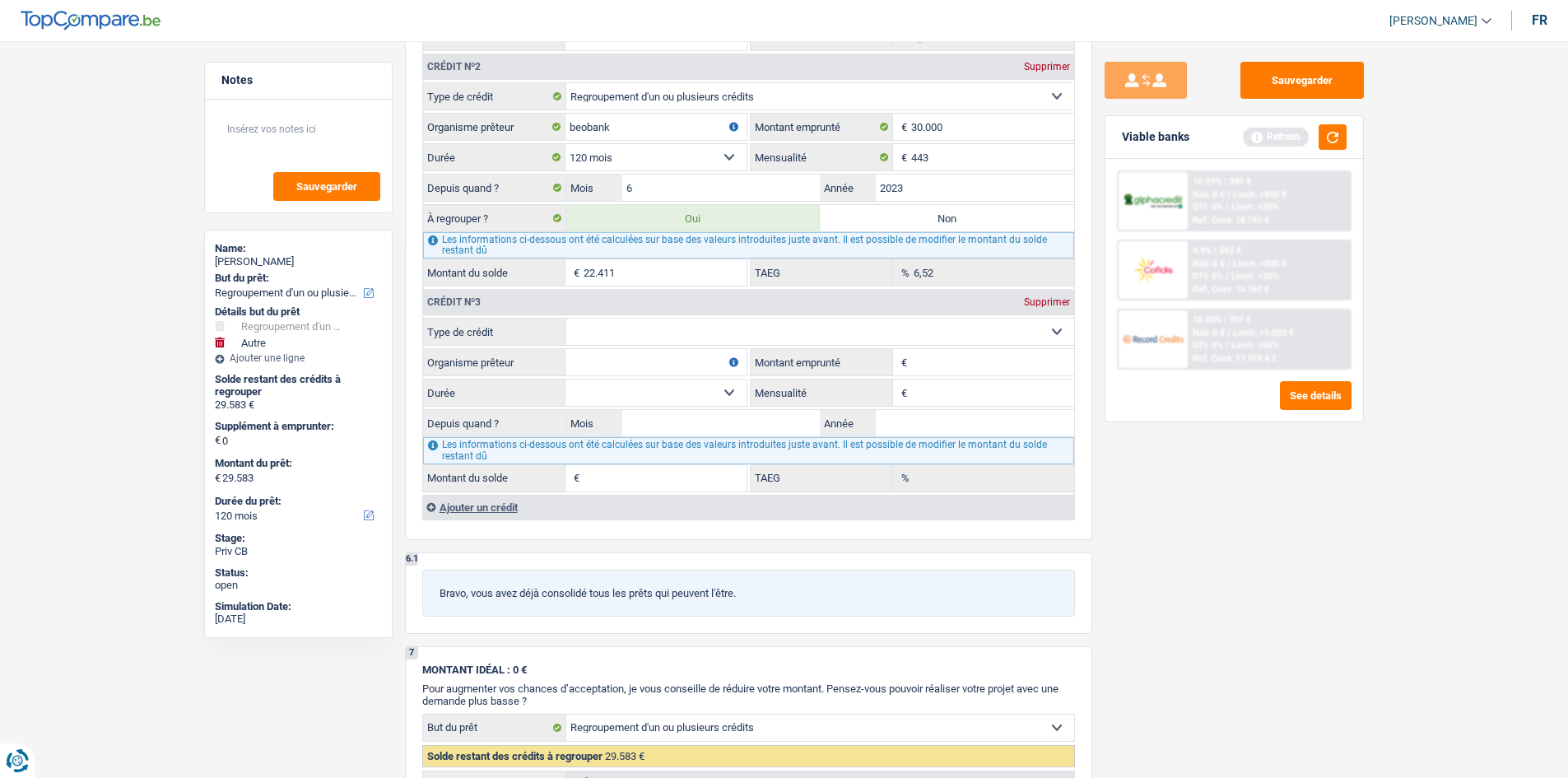 click on "12 mois 18 mois 24 mois 30 mois 36 mois 42 mois 48 mois 60 mois 72 mois 84 mois 96 mois 120 mois
Sélectionner une option" at bounding box center (656, 157) 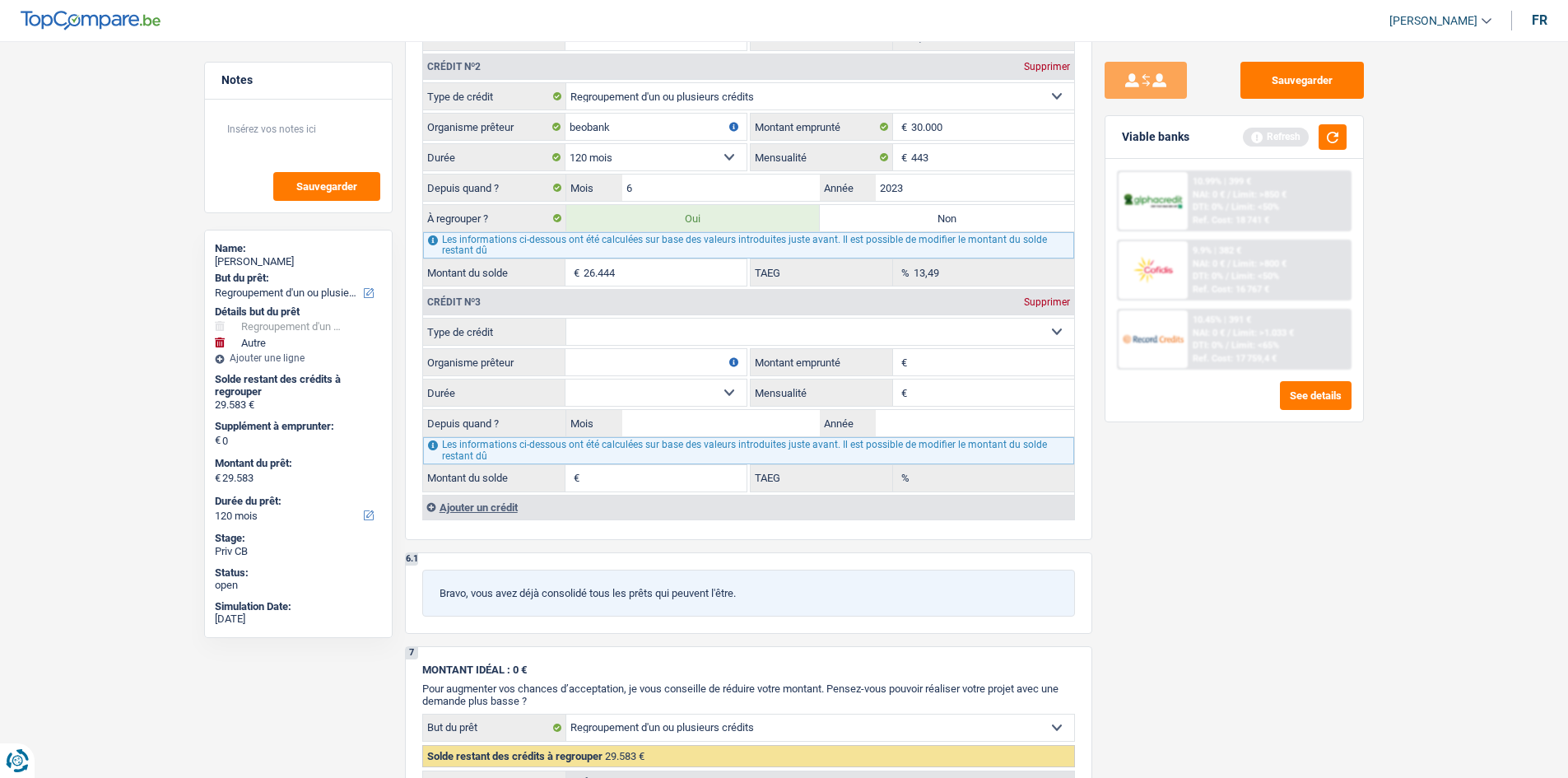 click on "12 mois 18 mois 24 mois 30 mois 36 mois 42 mois 48 mois 60 mois 72 mois 84 mois 96 mois 120 mois
Sélectionner une option" at bounding box center [656, 157] 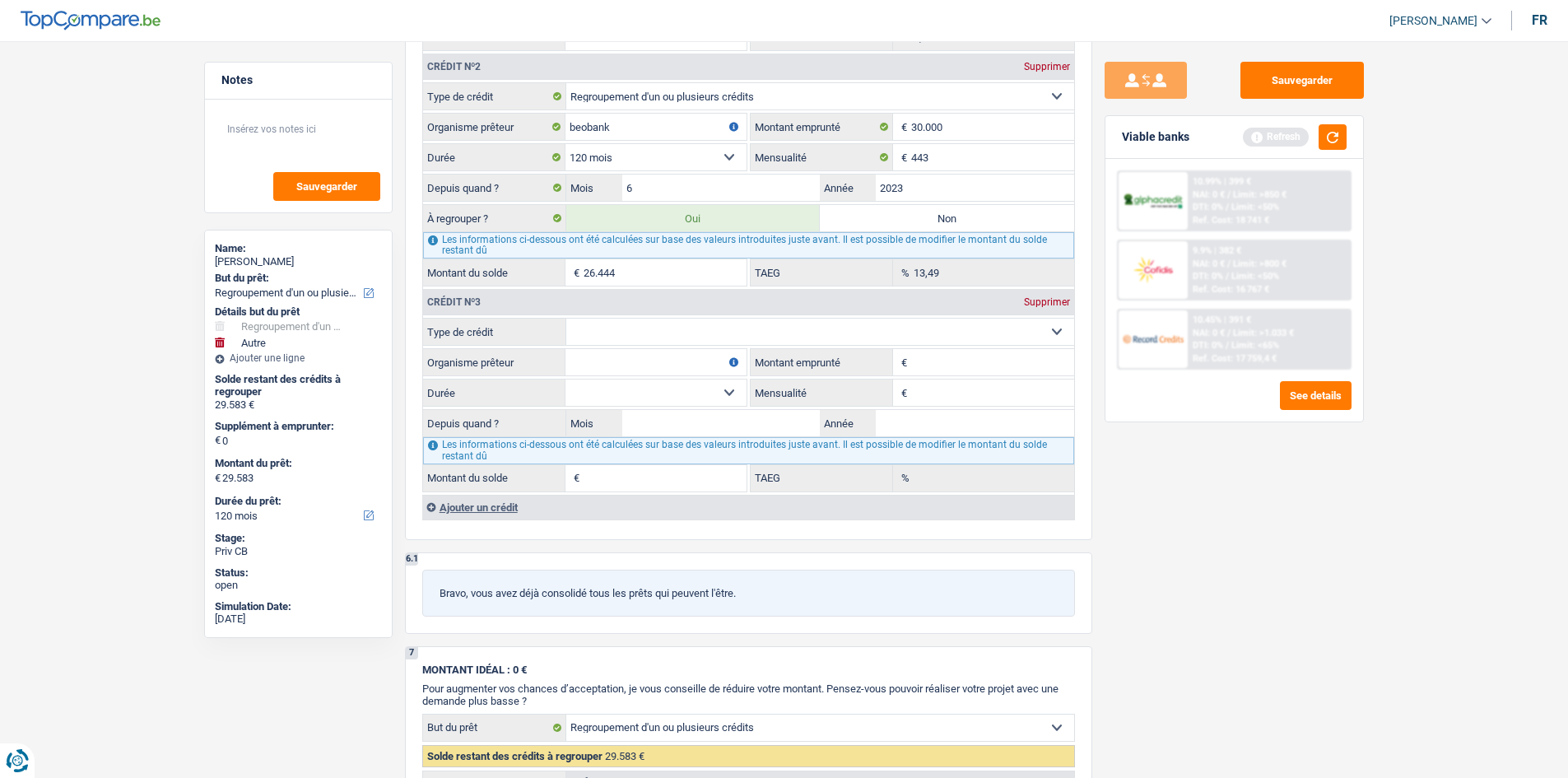 select on "96" 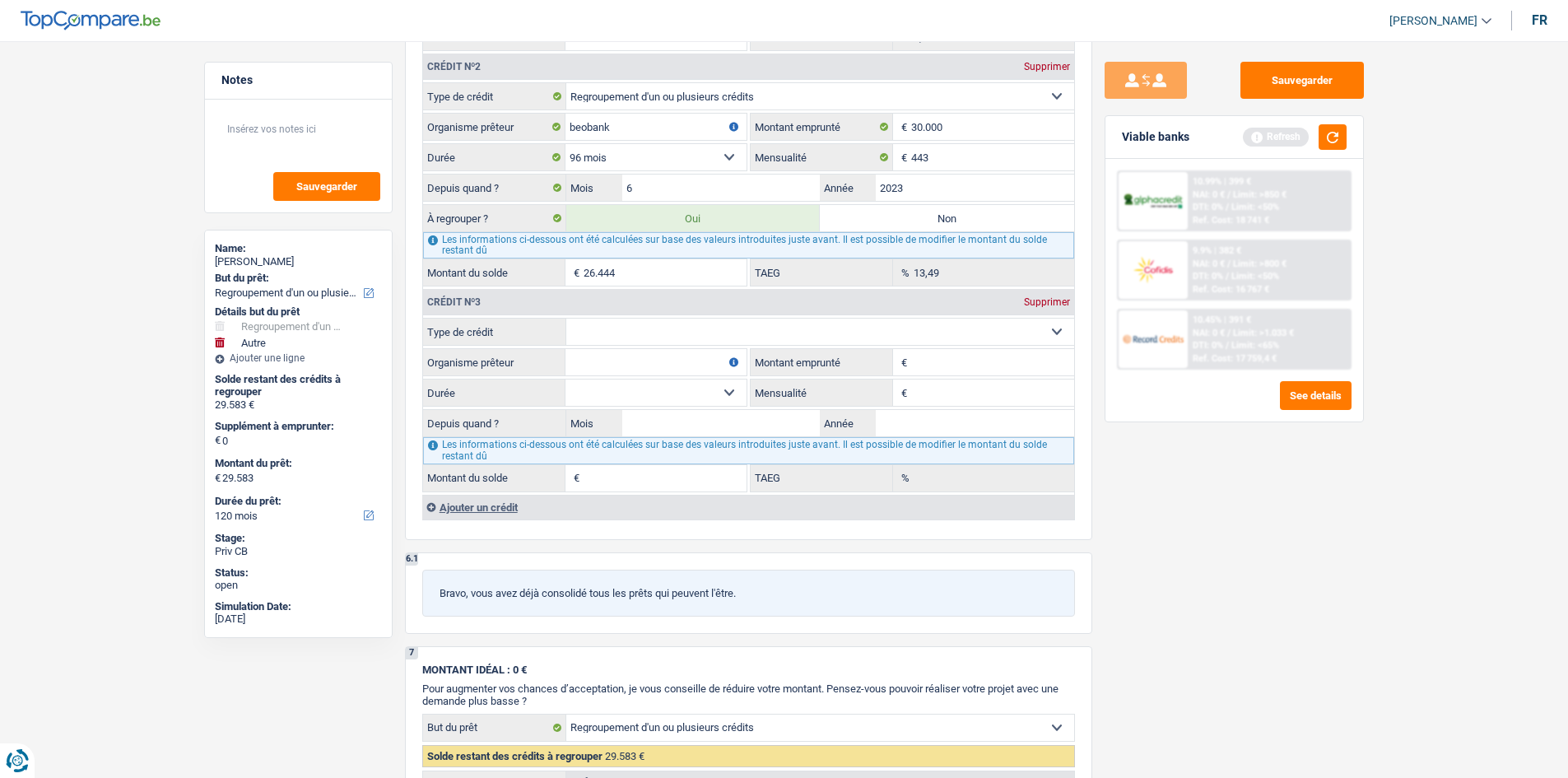 click on "12 mois 18 mois 24 mois 30 mois 36 mois 42 mois 48 mois 60 mois 72 mois 84 mois 96 mois 120 mois
Sélectionner une option" at bounding box center (656, 157) 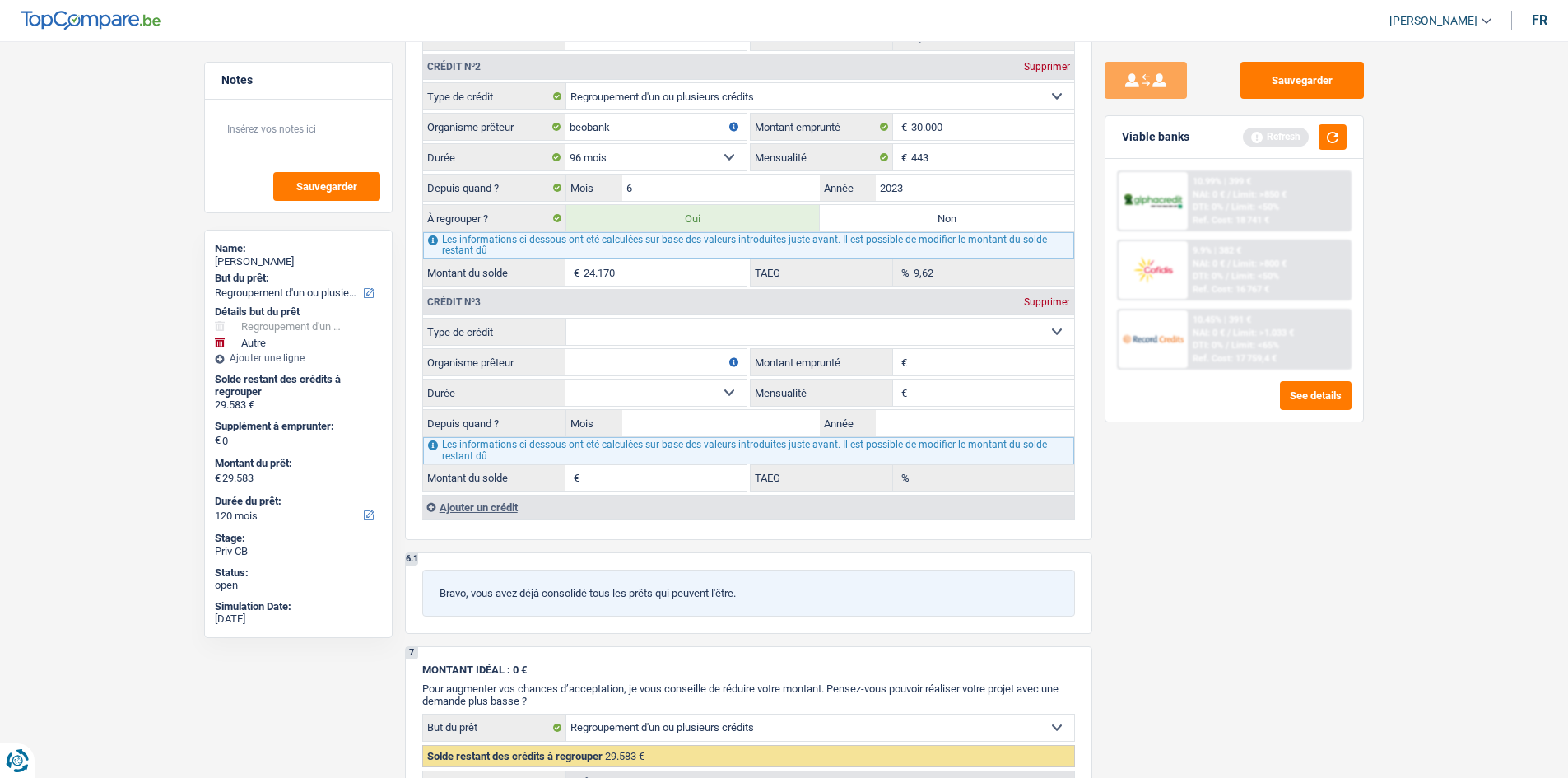 click on "12 mois 18 mois 24 mois 30 mois 36 mois 42 mois 48 mois 60 mois 72 mois 84 mois 96 mois 120 mois
Sélectionner une option" at bounding box center (656, 157) 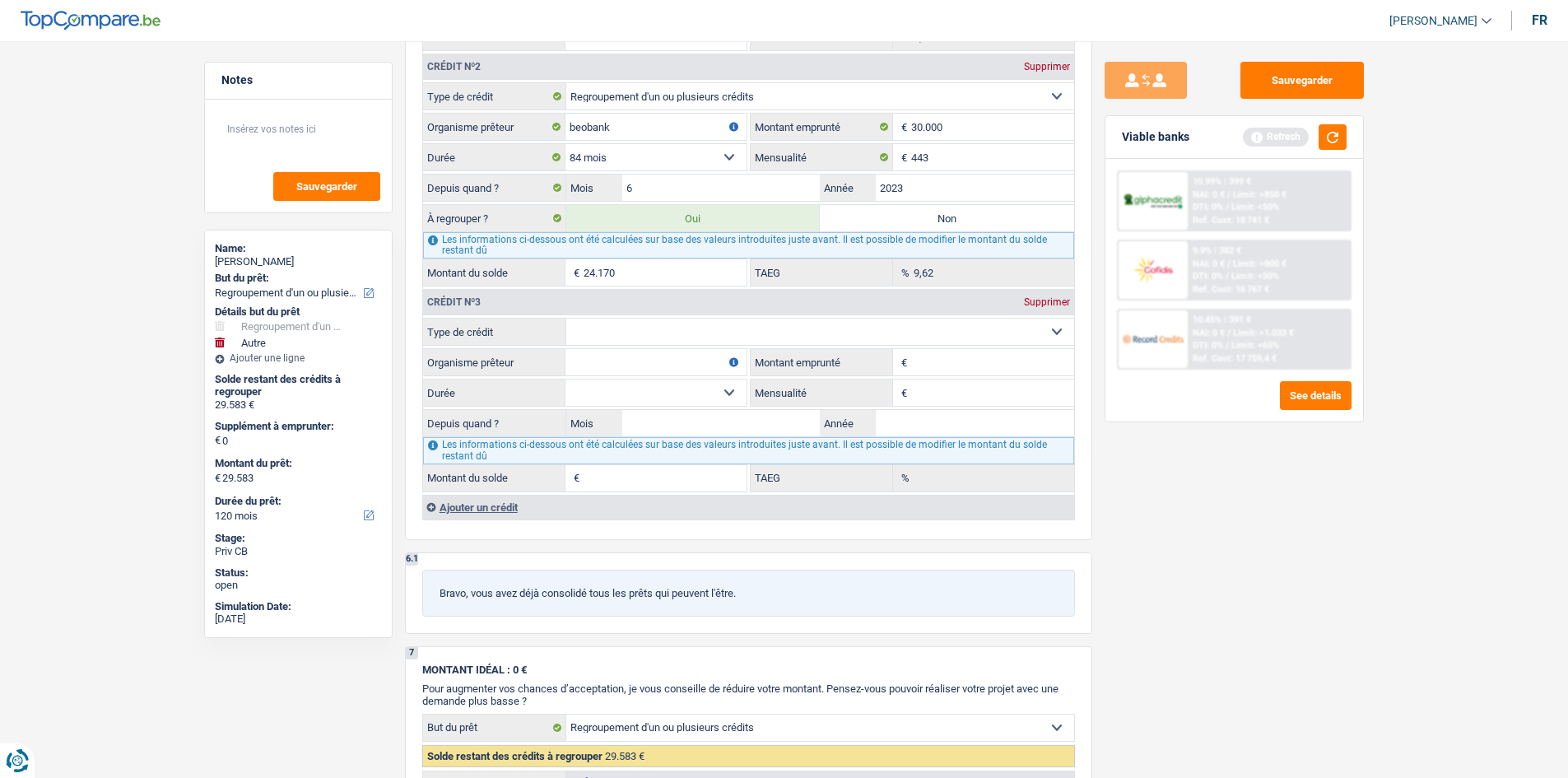 click on "12 mois 18 mois 24 mois 30 mois 36 mois 42 mois 48 mois 60 mois 72 mois 84 mois 96 mois 120 mois
Sélectionner une option" at bounding box center (656, 157) 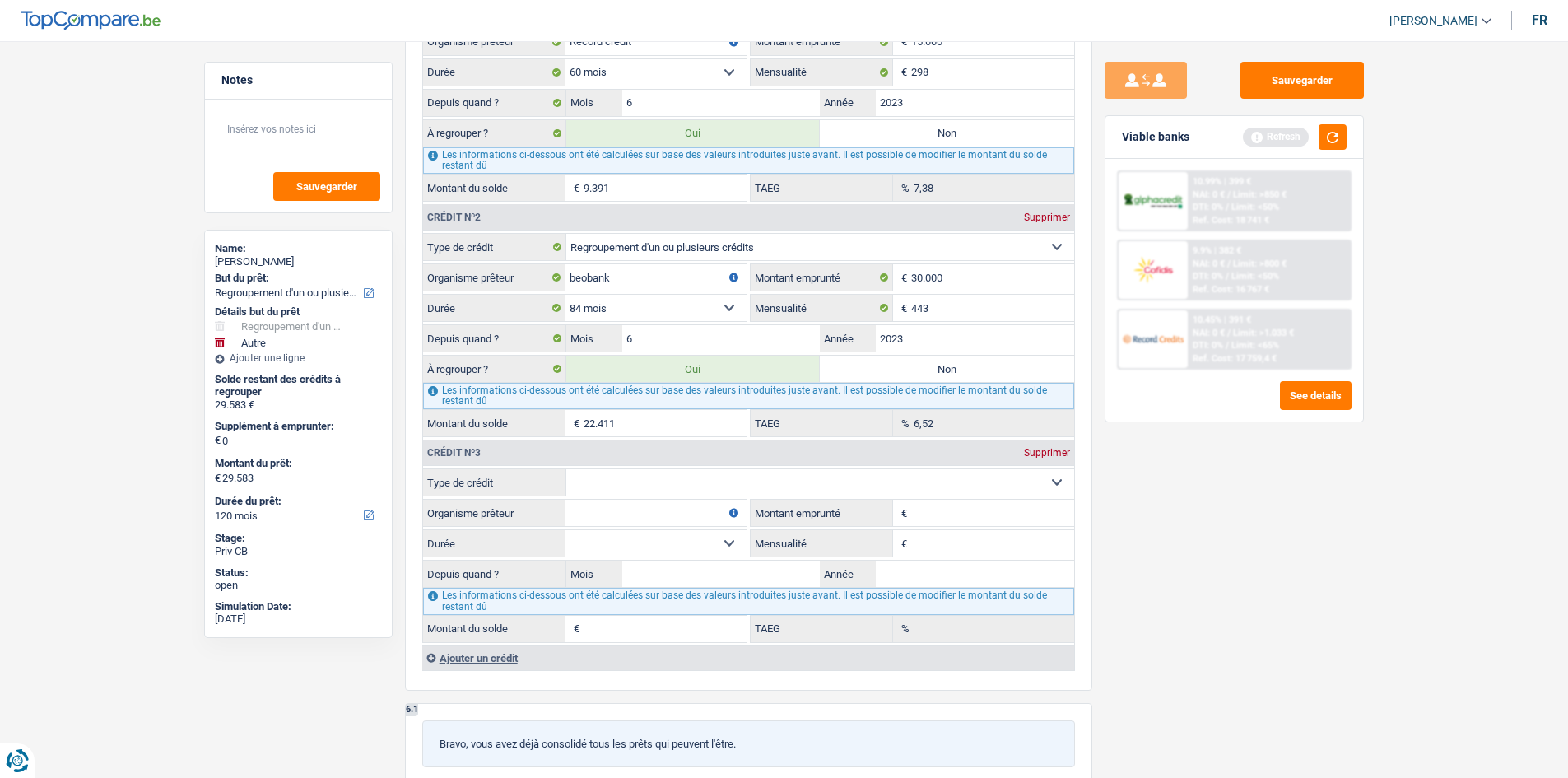 scroll, scrollTop: 1586, scrollLeft: 0, axis: vertical 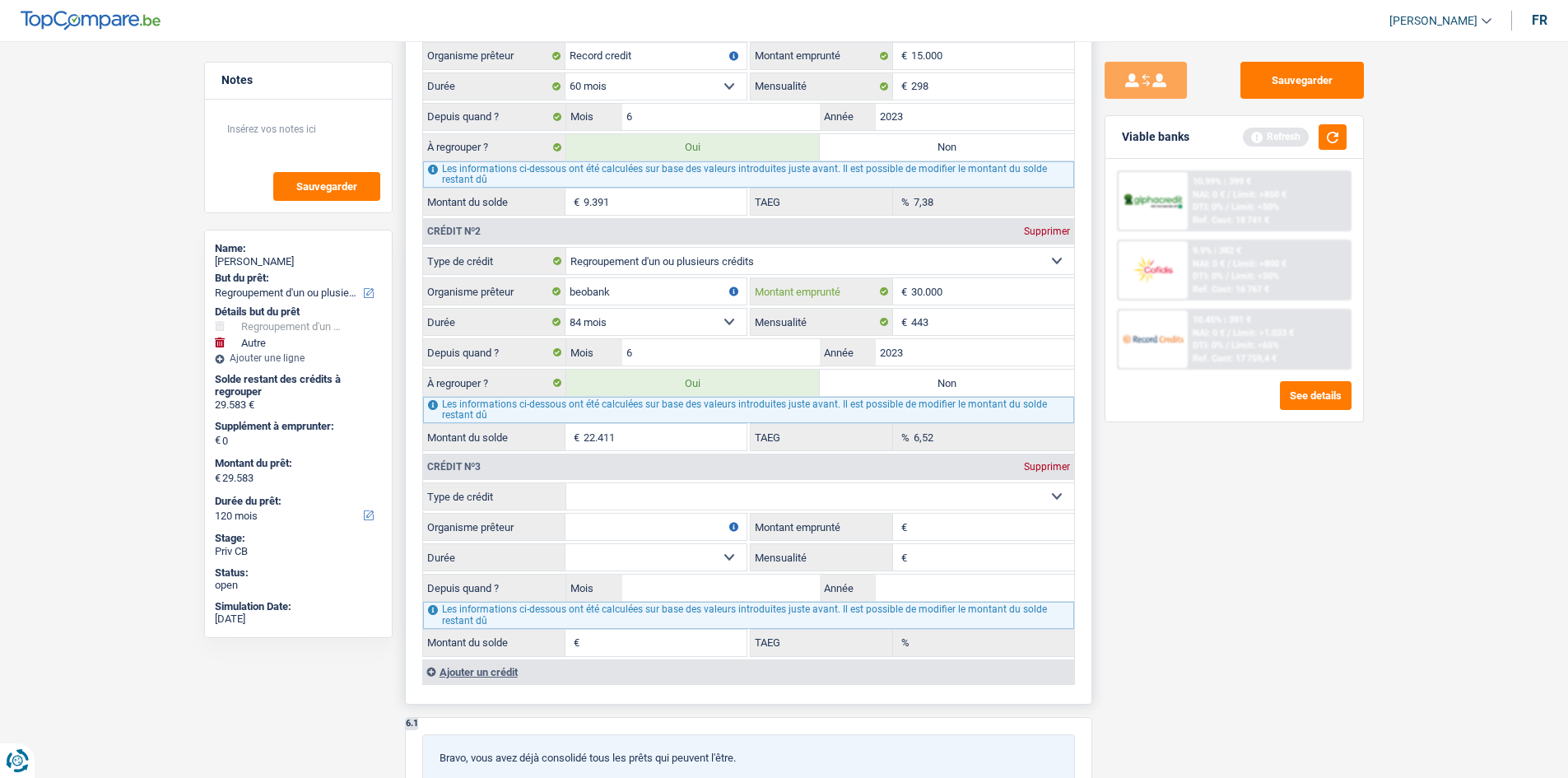 drag, startPoint x: 1007, startPoint y: 300, endPoint x: 877, endPoint y: 279, distance: 131.68523 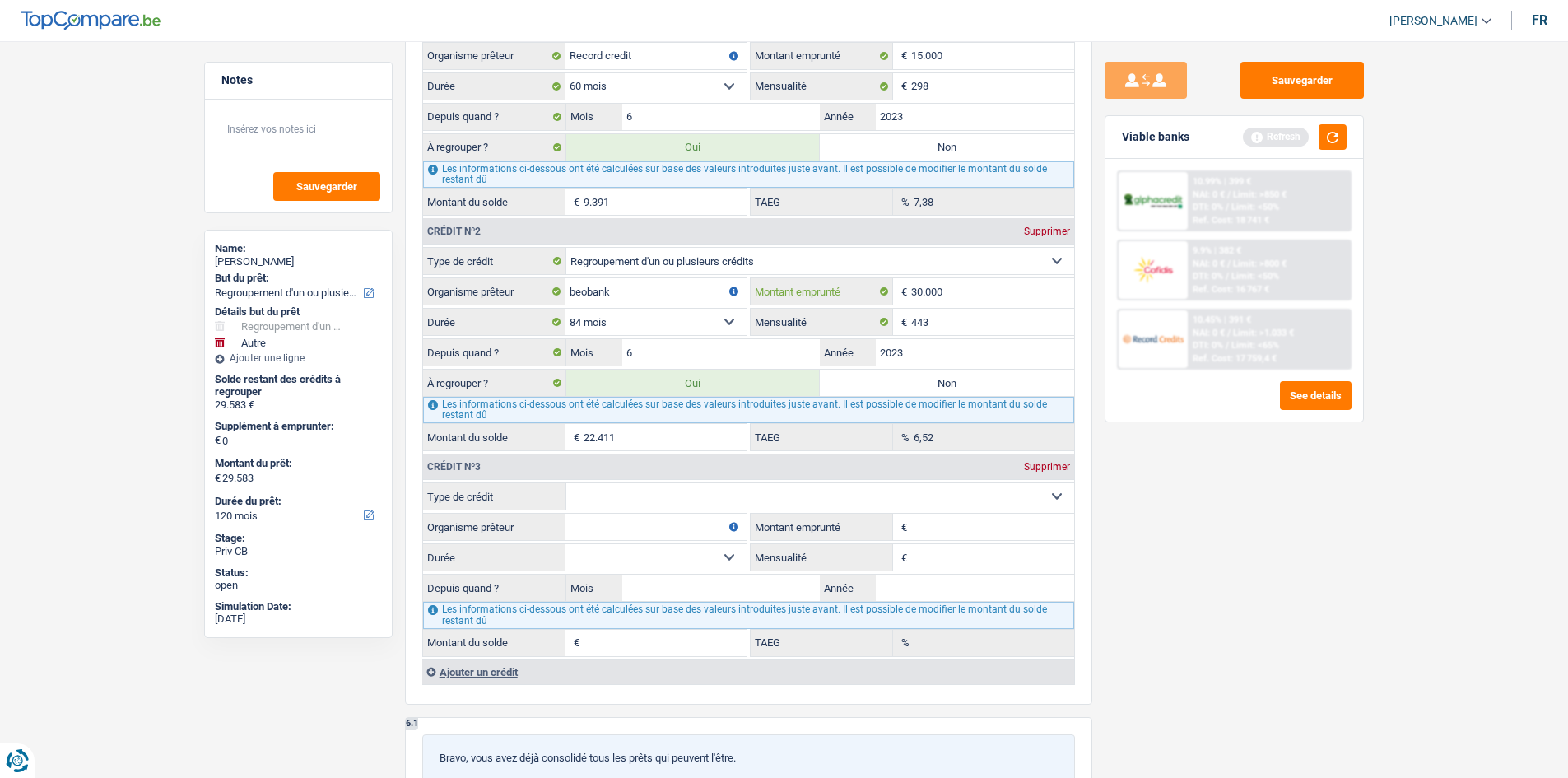 type 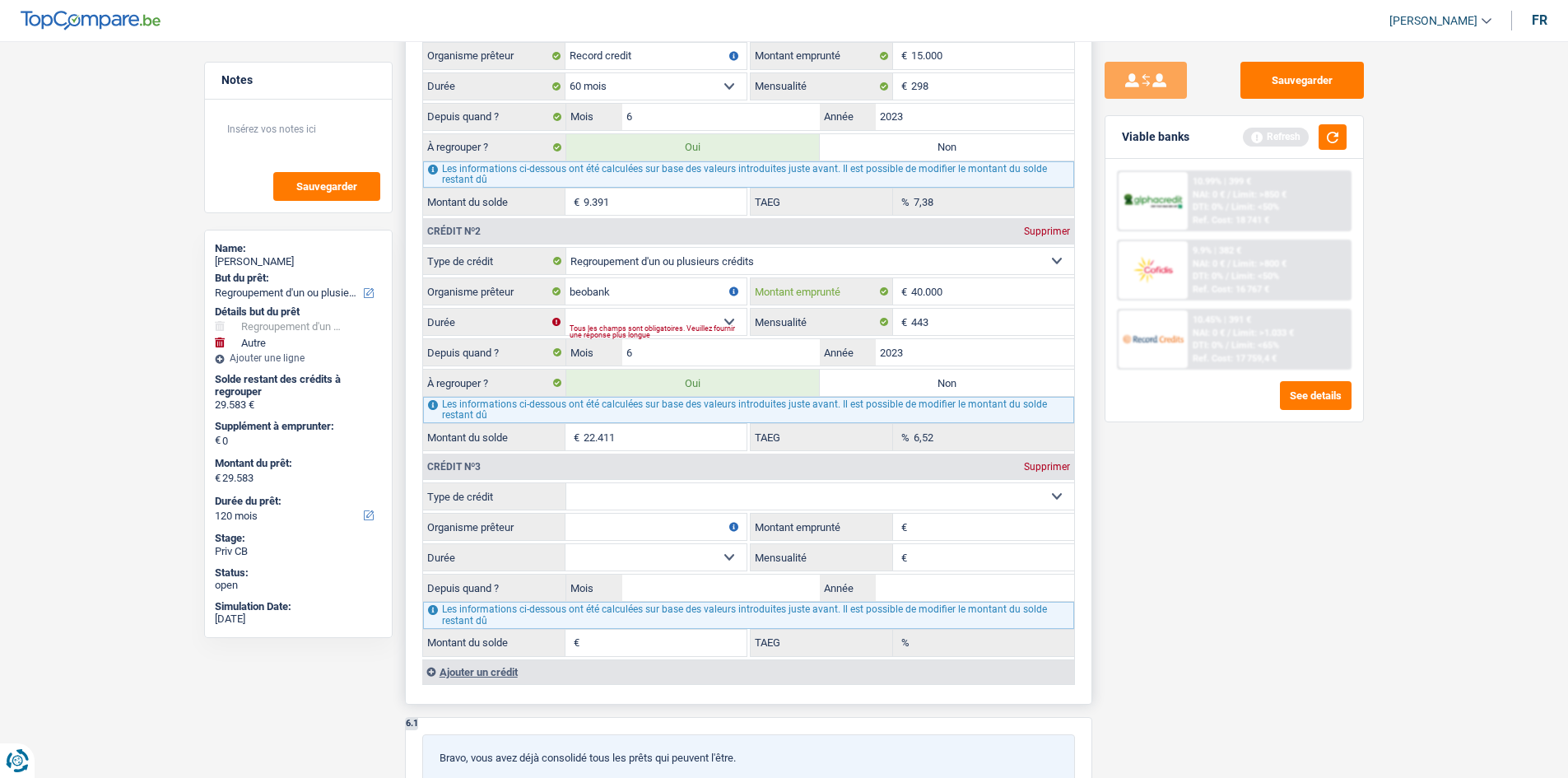 type on "40.000" 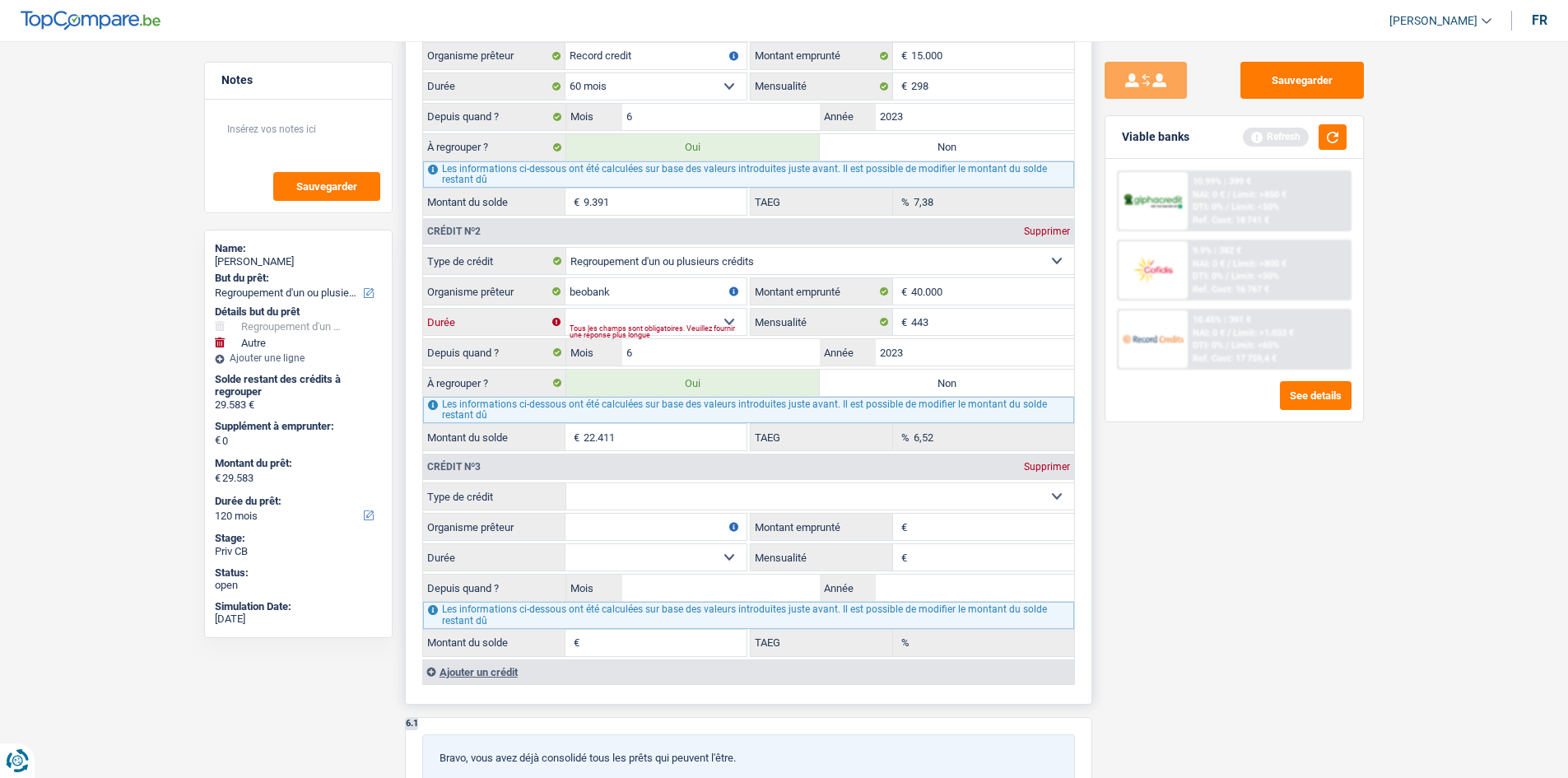 click on "12 mois 18 mois 24 mois 30 mois 36 mois 42 mois 48 mois 60 mois 72 mois 84 mois 96 mois 120 mois
Sélectionner une option" at bounding box center [656, 322] 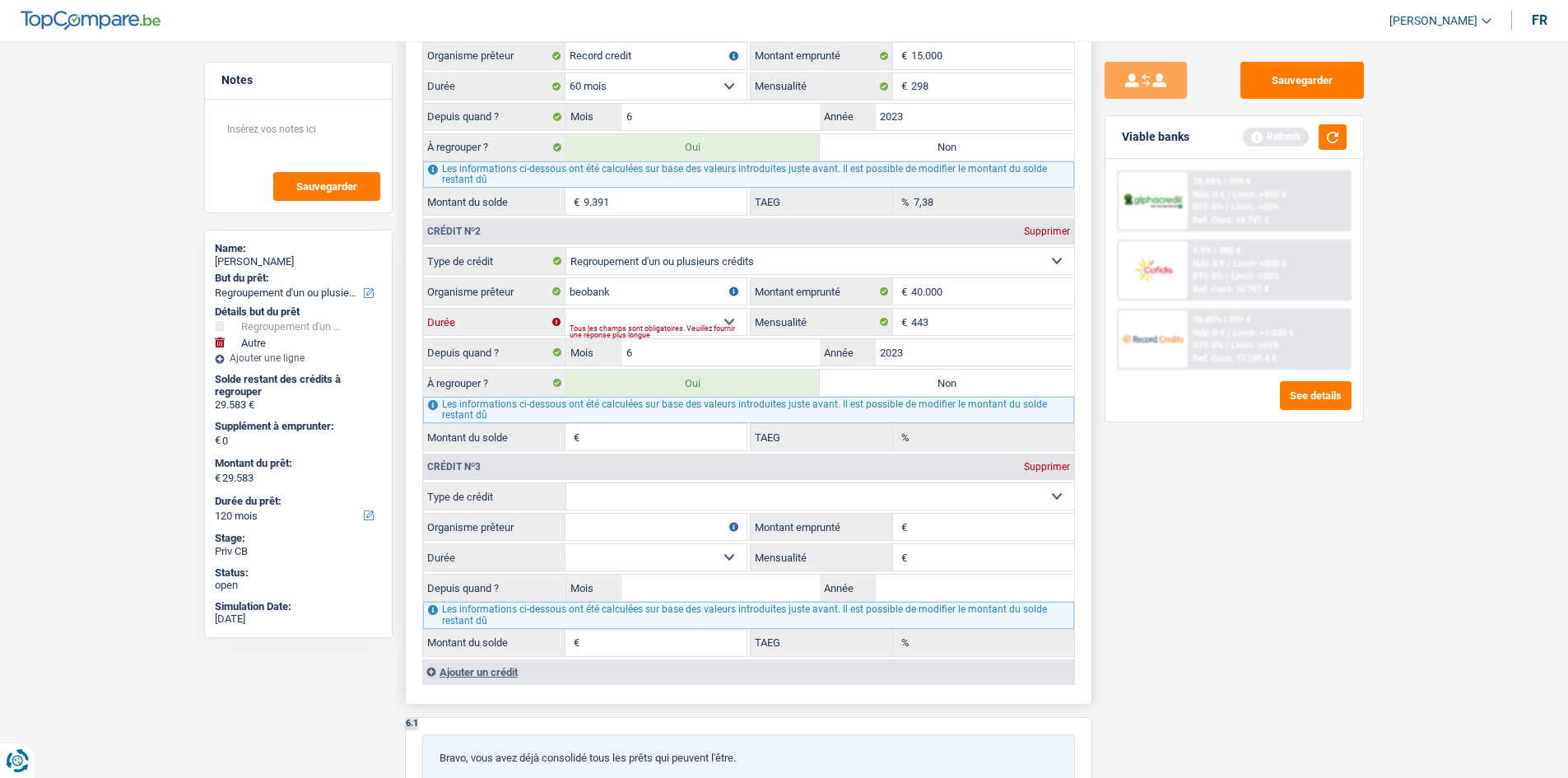 select on "84" 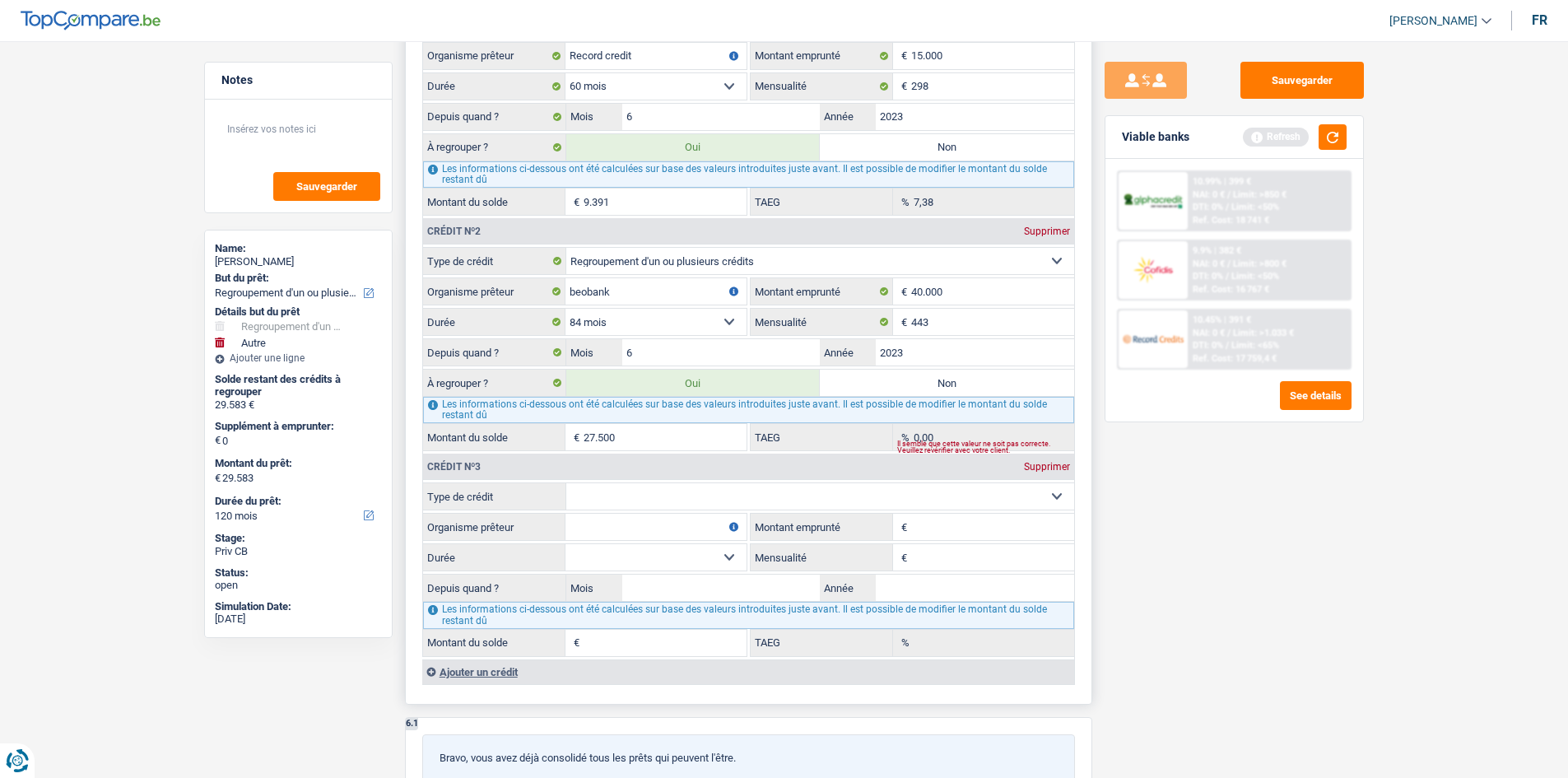 click on "Notes
Sauvegarder
Name:   Johny Lemaire   But du prêt: Confort maison: meubles, textile, peinture, électroménager, outillage non-professionnel Hifi, multimédia, gsm, ordinateur Aménagement: frais d'installation, déménagement Evénement familial: naissance, mariage, divorce, communion, décès Frais médicaux Frais d'études Frais permis de conduire Regroupement d'un ou plusieurs crédits Loisirs: voyage, sport, musique Rafraîchissement: petits travaux maison et jardin Frais judiciaires Réparation voiture Prêt rénovation (non disponible pour les non-propriétaires) Prêt énergie (non disponible pour les non-propriétaires) Prêt voiture Taxes, impôts non professionnels Rénovation bien à l'étranger Dettes familiales Assurance Autre
Sélectionner une option
Détails but du prêt
Hifi, multimédia, gsm, ordinateur Aménagement: frais d'installation, déménagement" at bounding box center [784, 139] 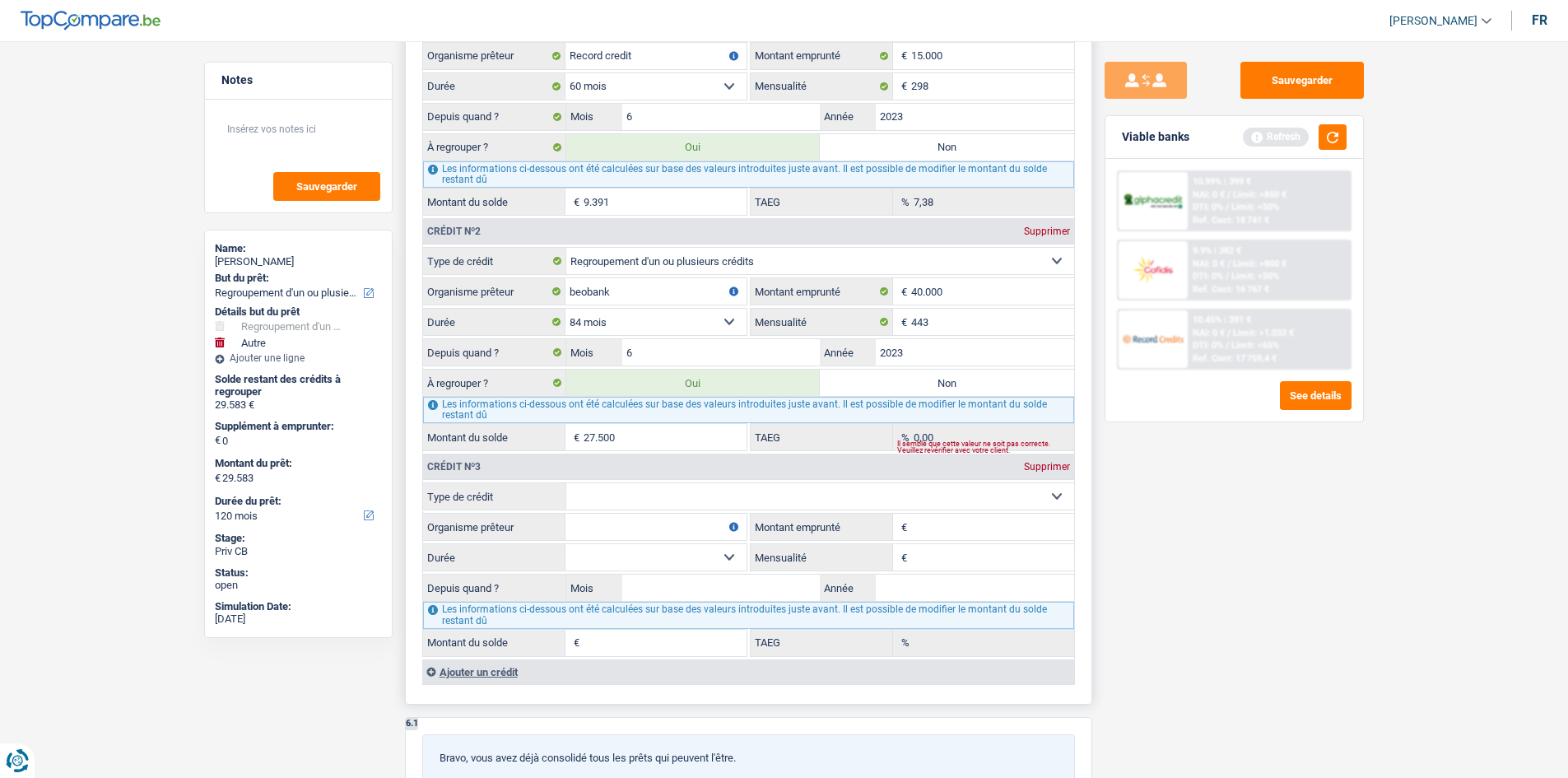 click on "Carte ou ouverture de crédit Prêt hypothécaire Vente à tempérament Prêt à tempérament Prêt rénovation Prêt voiture Regroupement d'un ou plusieurs crédits
Sélectionner une option" at bounding box center [820, 261] 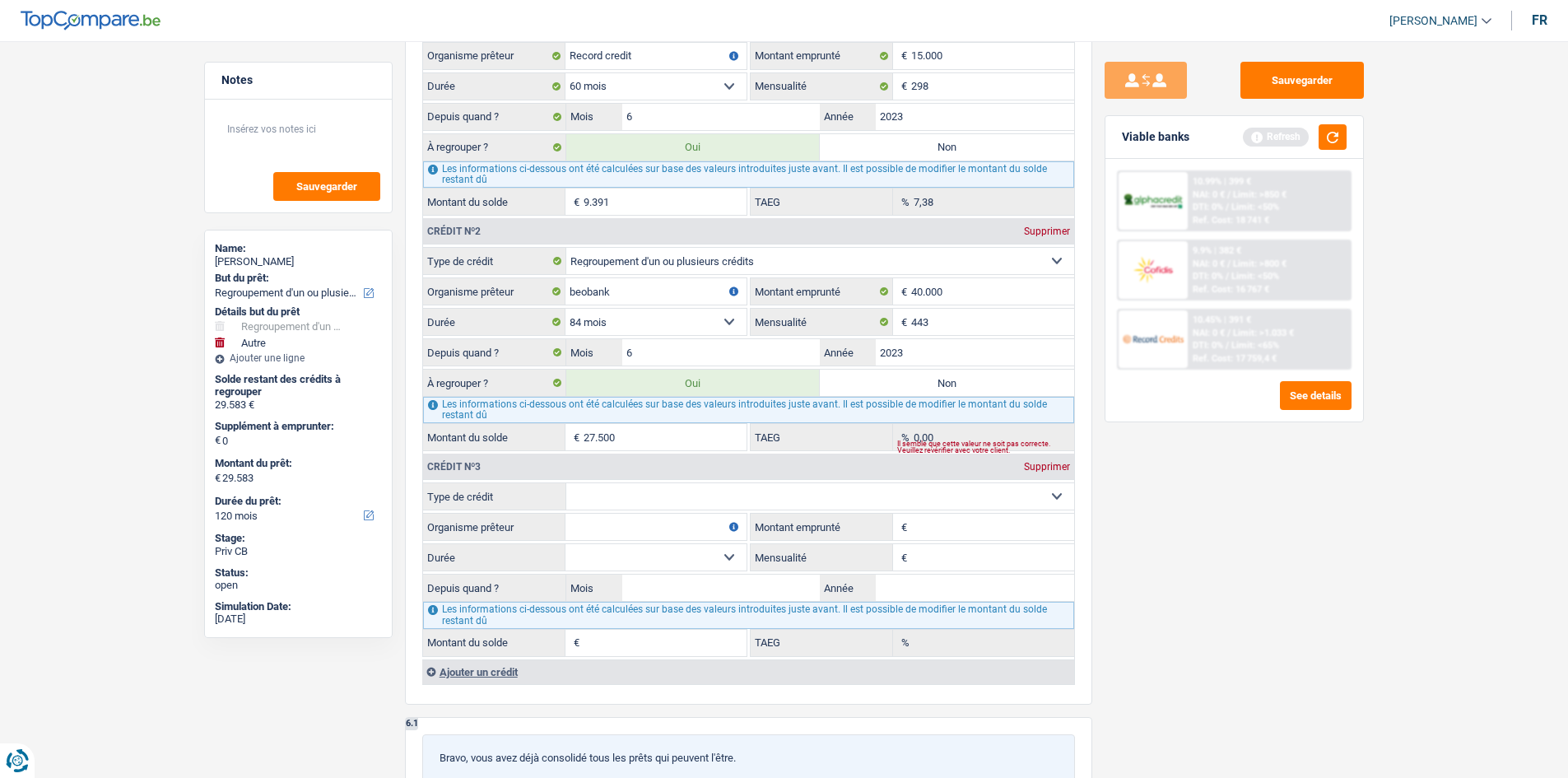 click on "Sauvegarder
Viable banks
Refresh
10.99% | 399 €
NAI: 0 €
/
Limit: >850 €
DTI: 0%
/
Limit: <50%
Ref. Cost: 18 741 €
9.9% | 382 €
NAI: 0 €
/
Limit: >800 €
DTI: 0%
/               /       /" at bounding box center (1234, 404) 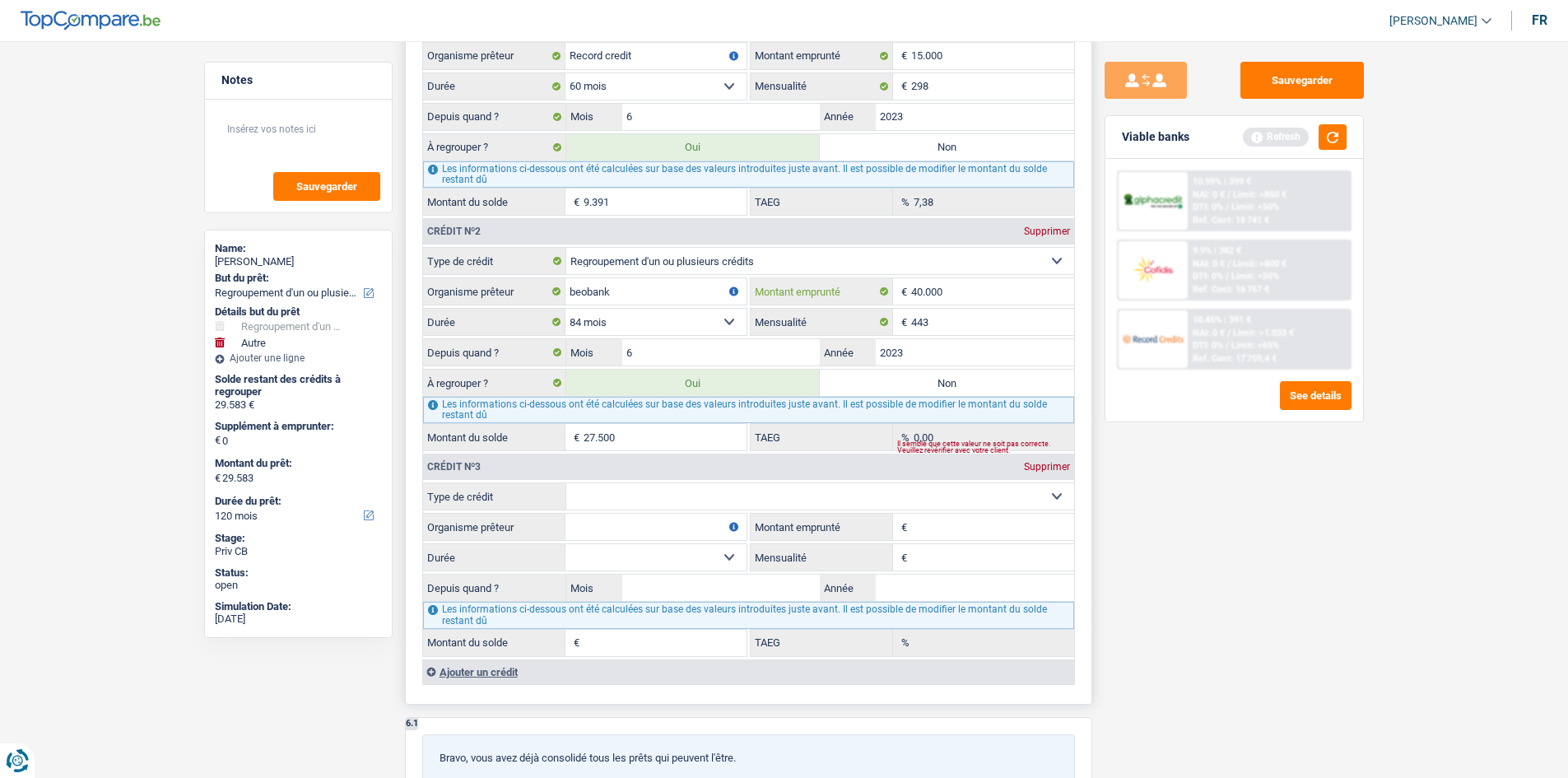 click on "40.000" at bounding box center (993, 291) 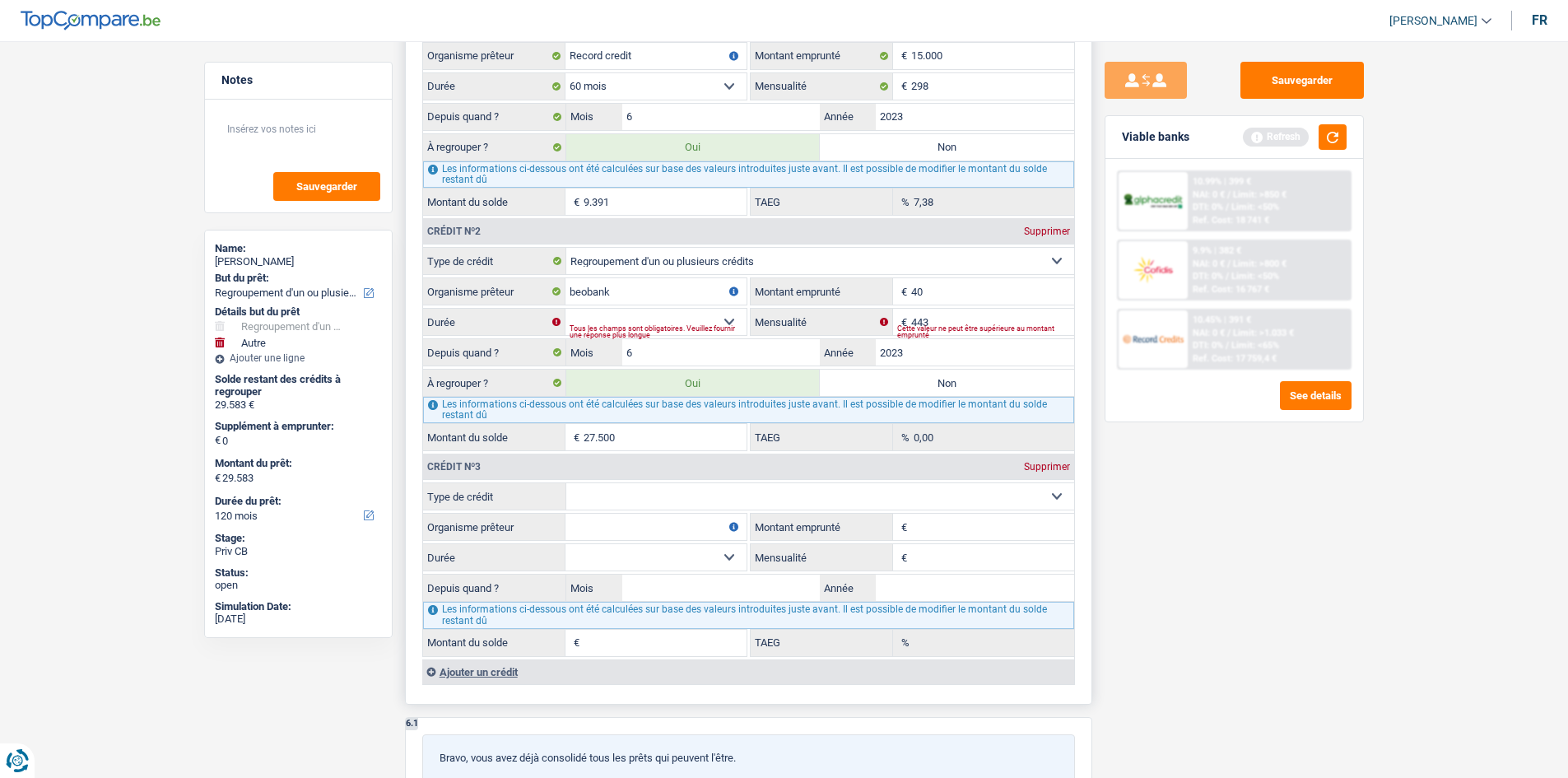 type on "4" 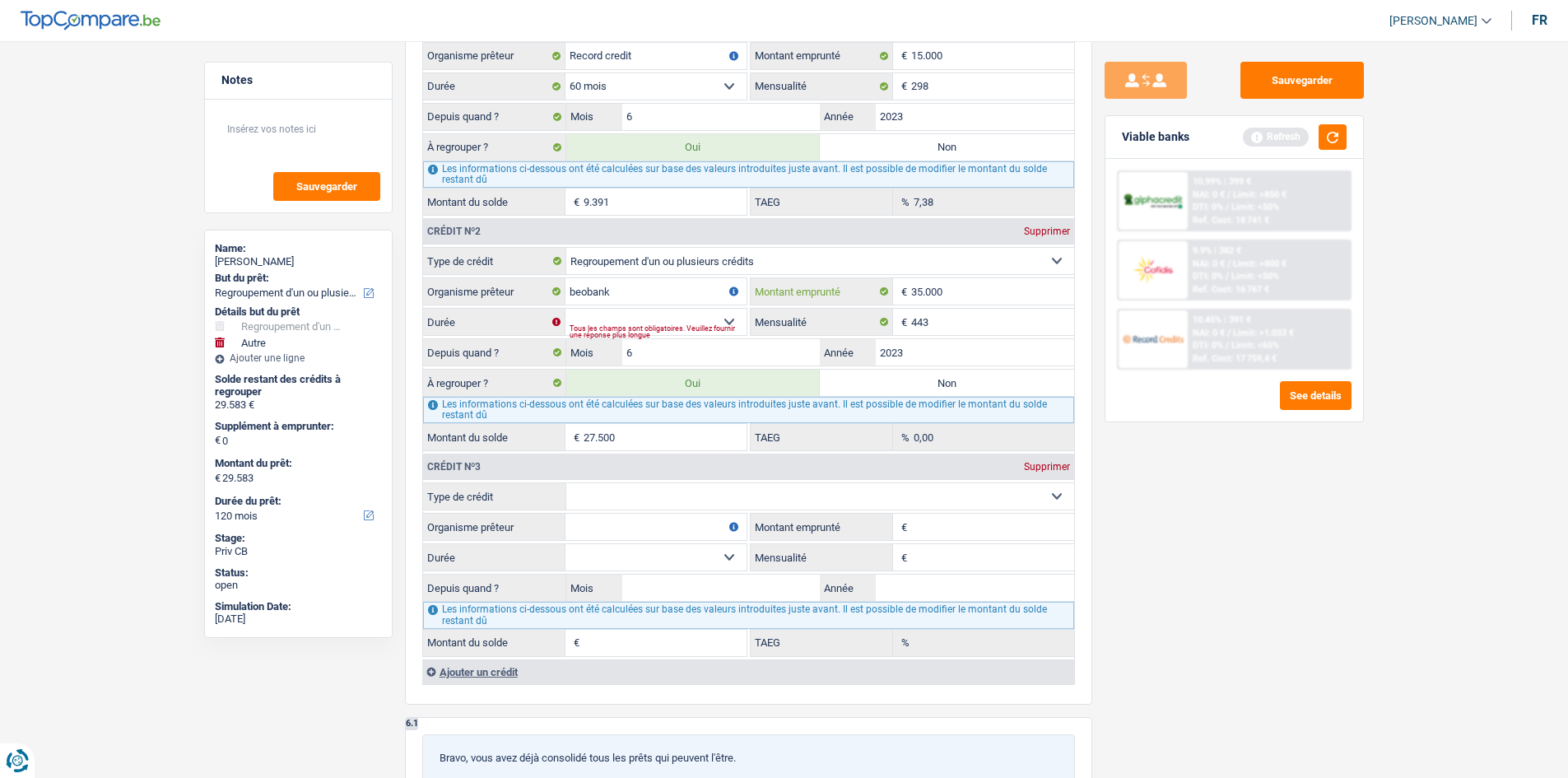 type on "35.000" 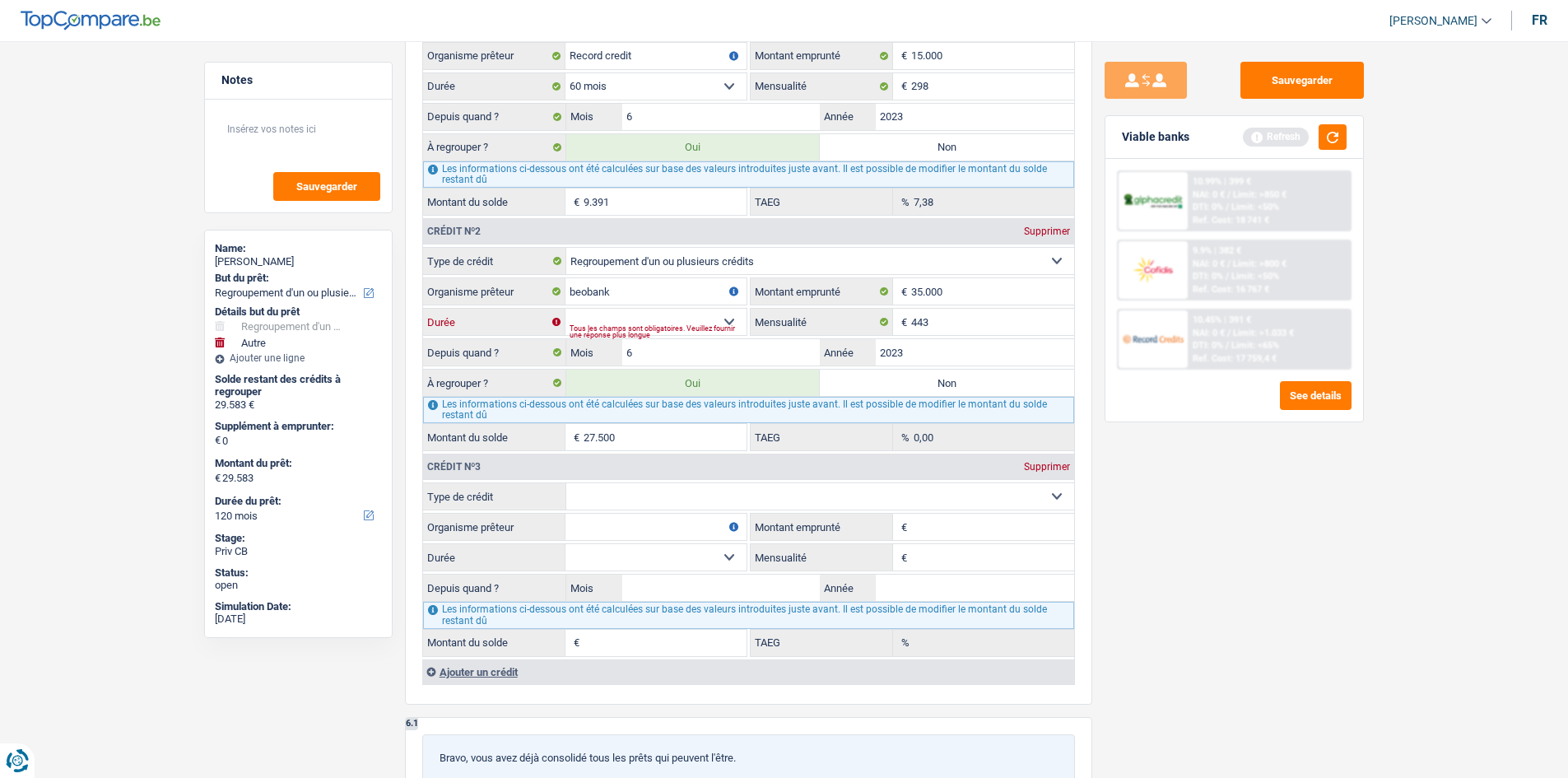 click on "12 mois 18 mois 24 mois 30 mois 36 mois 42 mois 48 mois 60 mois 72 mois 84 mois 96 mois 120 mois
Sélectionner une option" at bounding box center [656, 322] 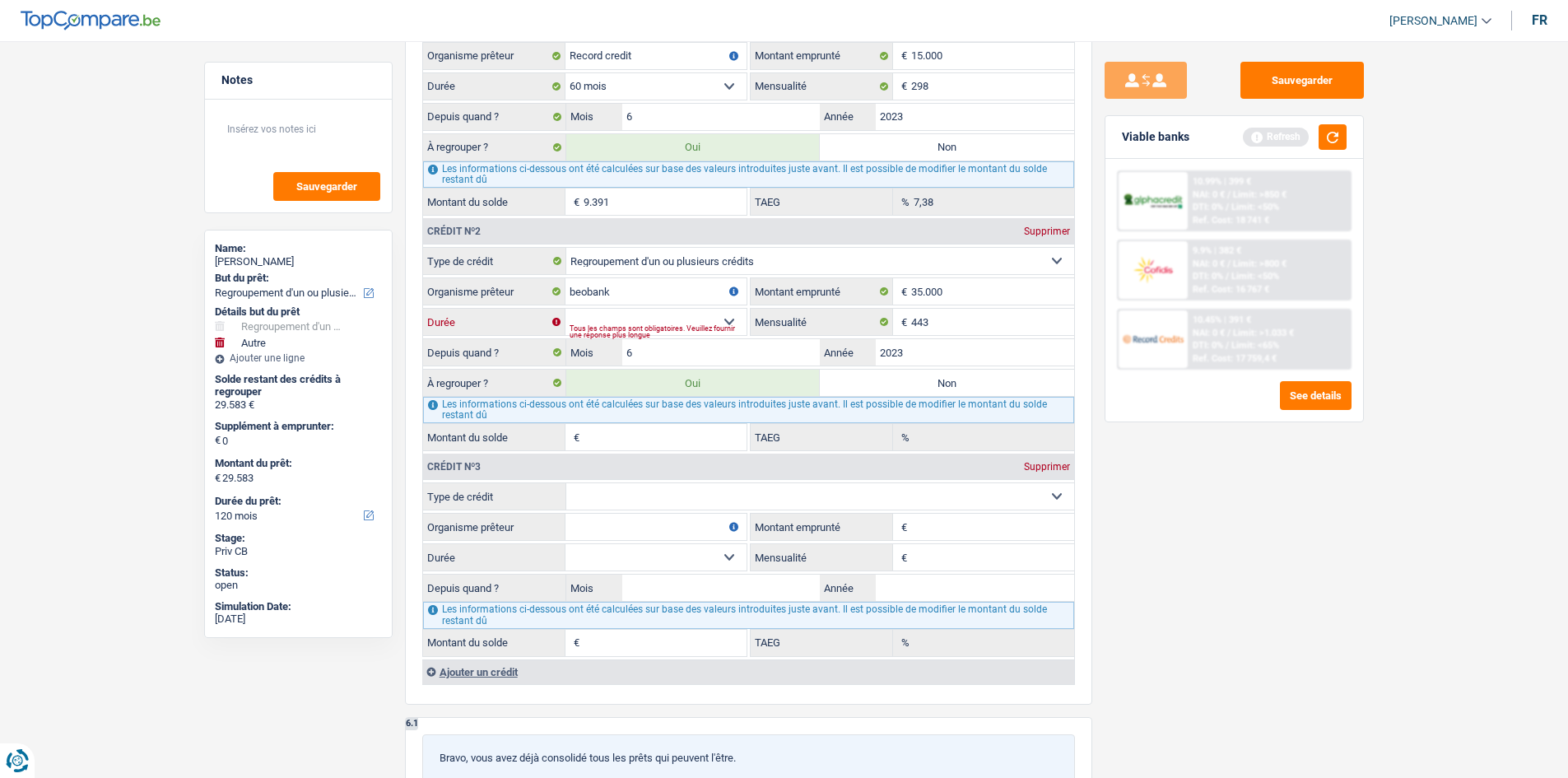 select on "84" 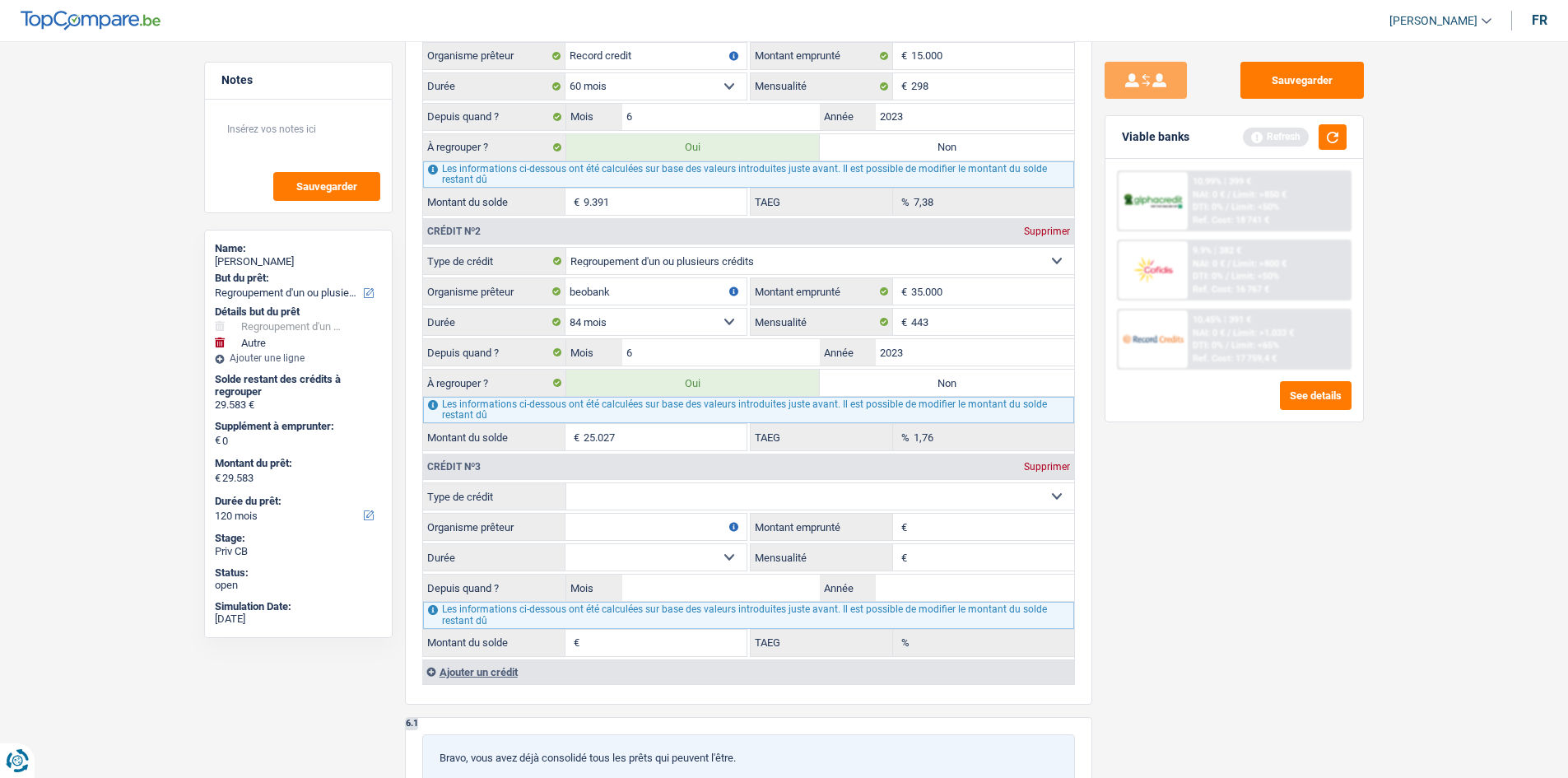 drag, startPoint x: 1315, startPoint y: 530, endPoint x: 1308, endPoint y: 510, distance: 21.18962 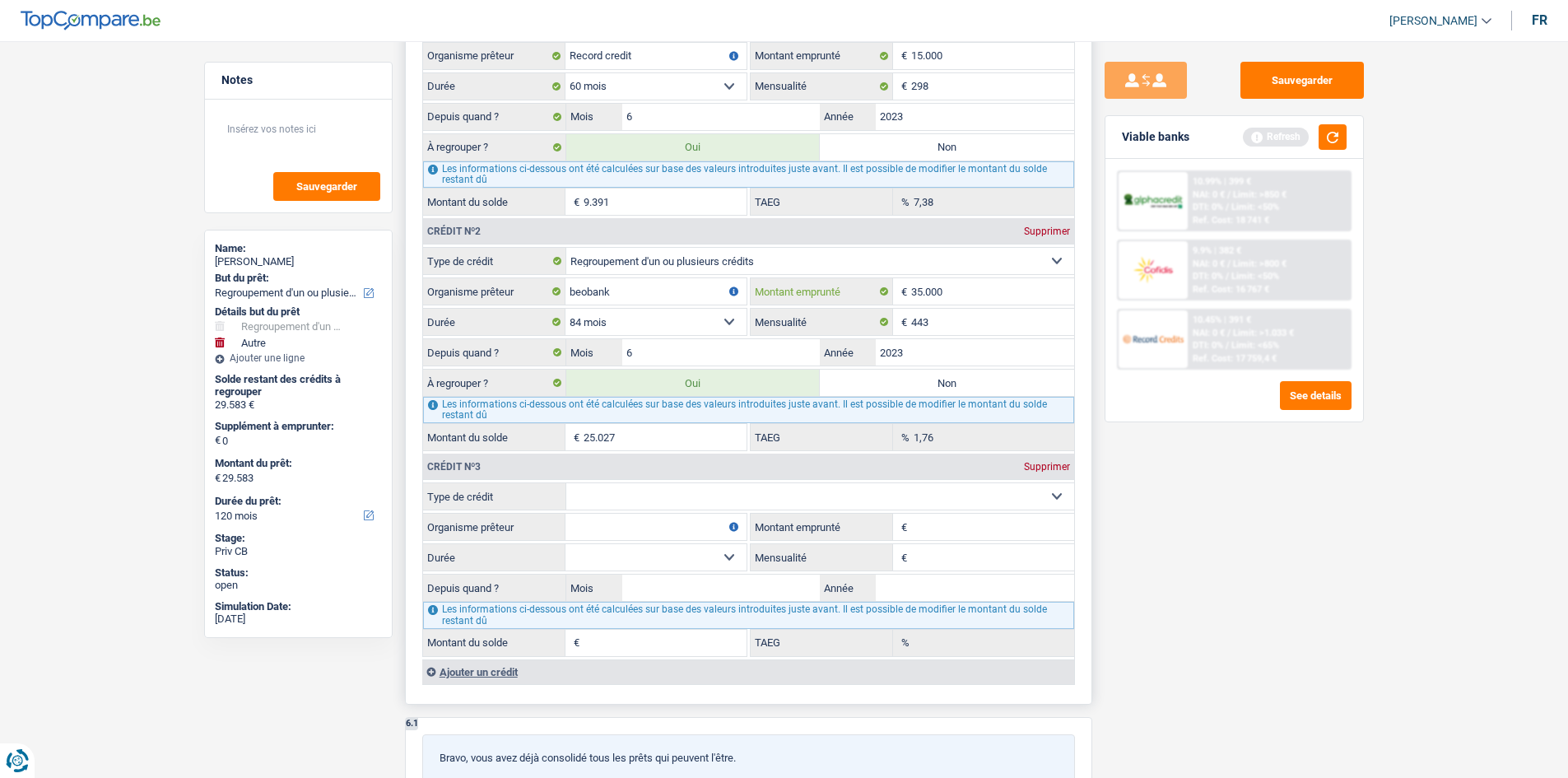 click on "35.000" at bounding box center [993, 291] 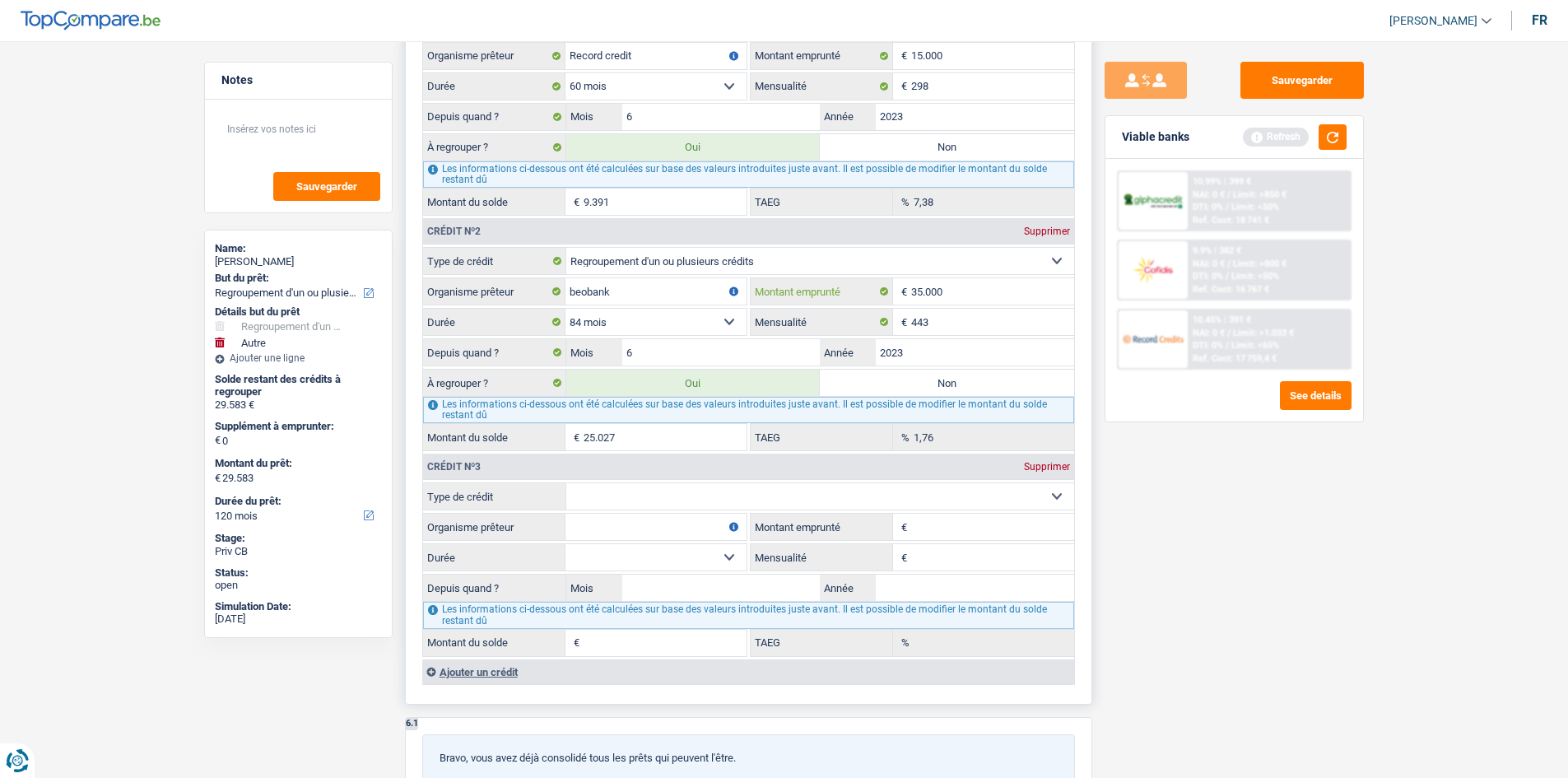type on "3.000" 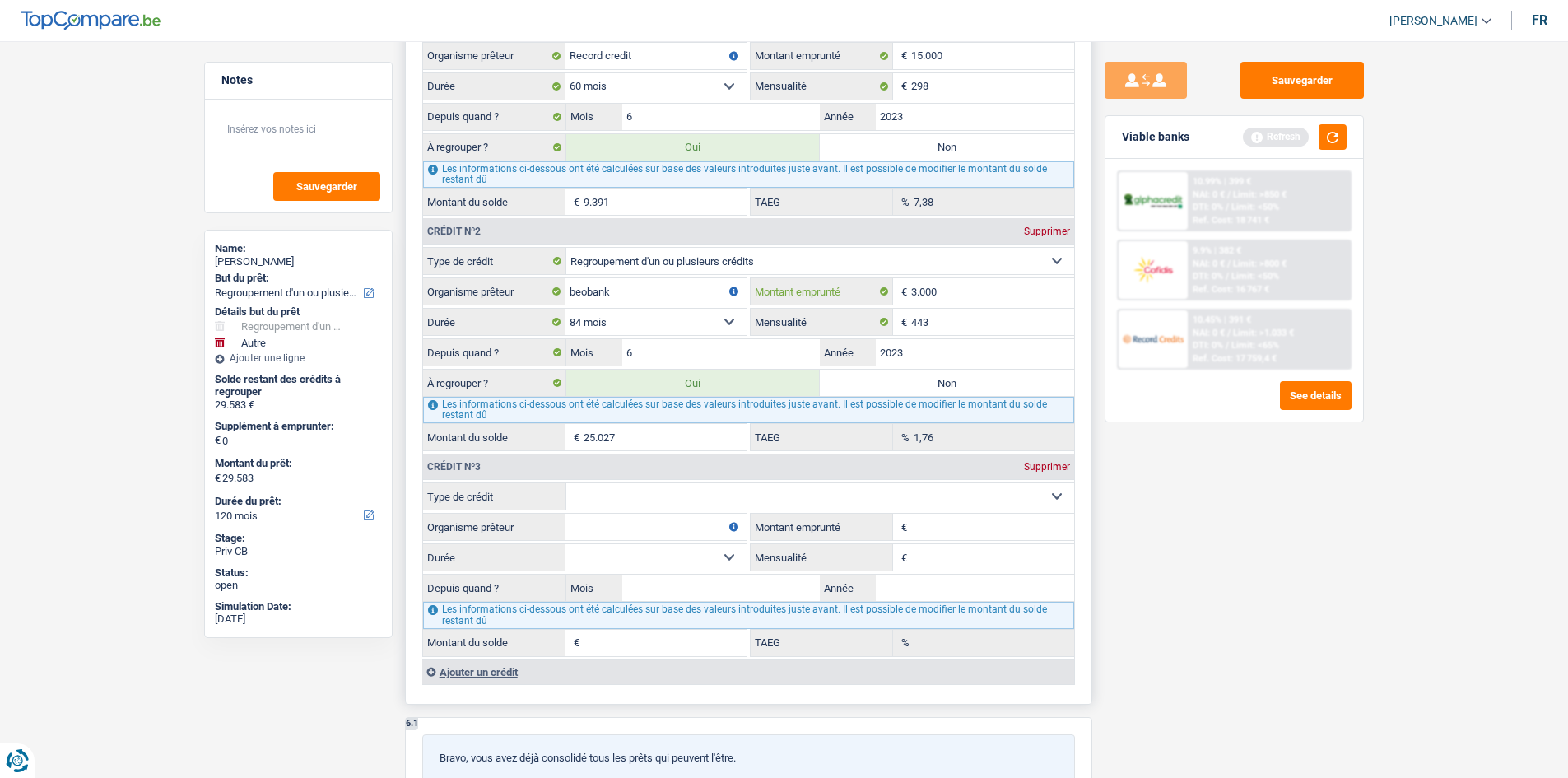 select 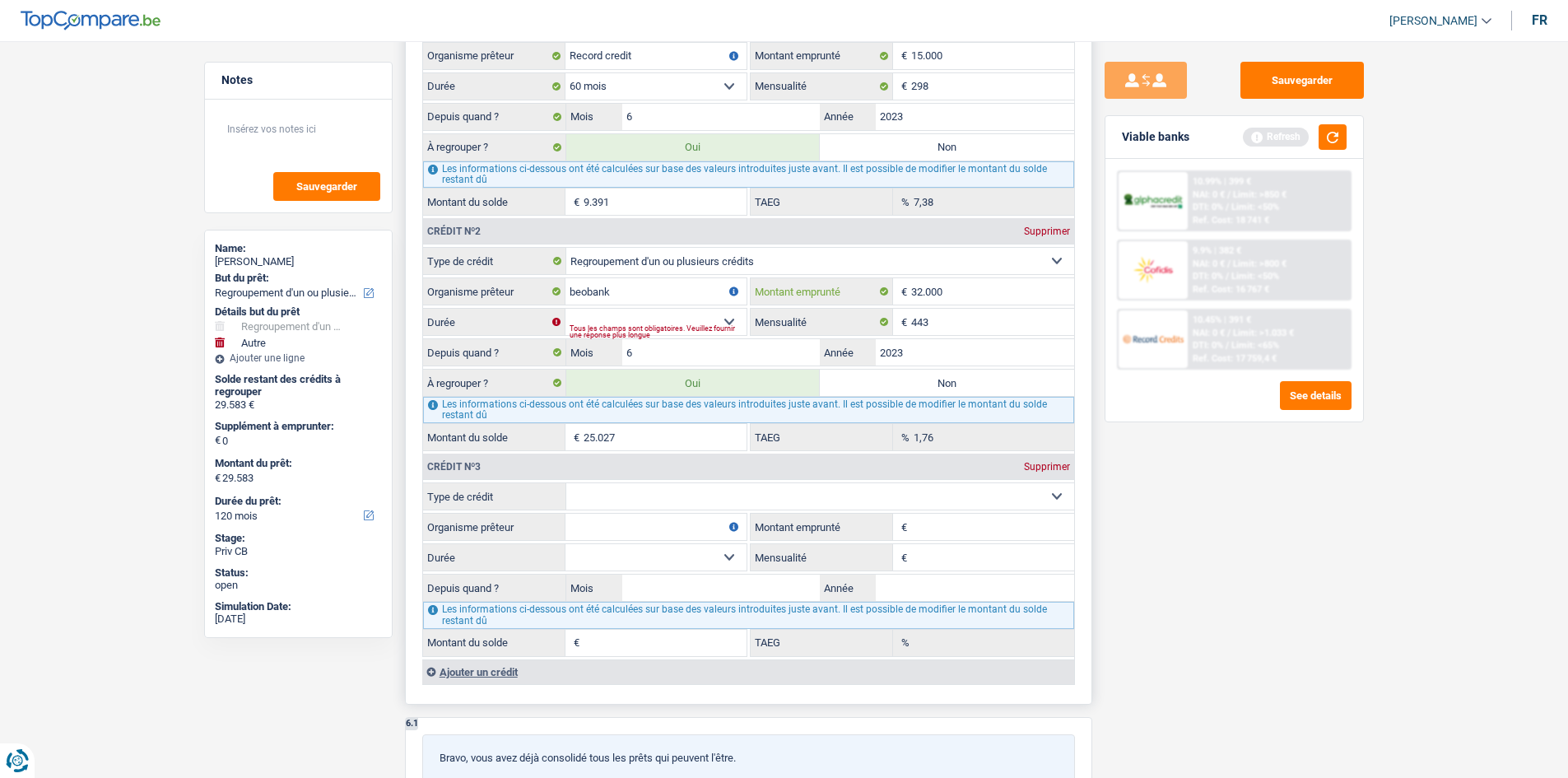 type on "32.000" 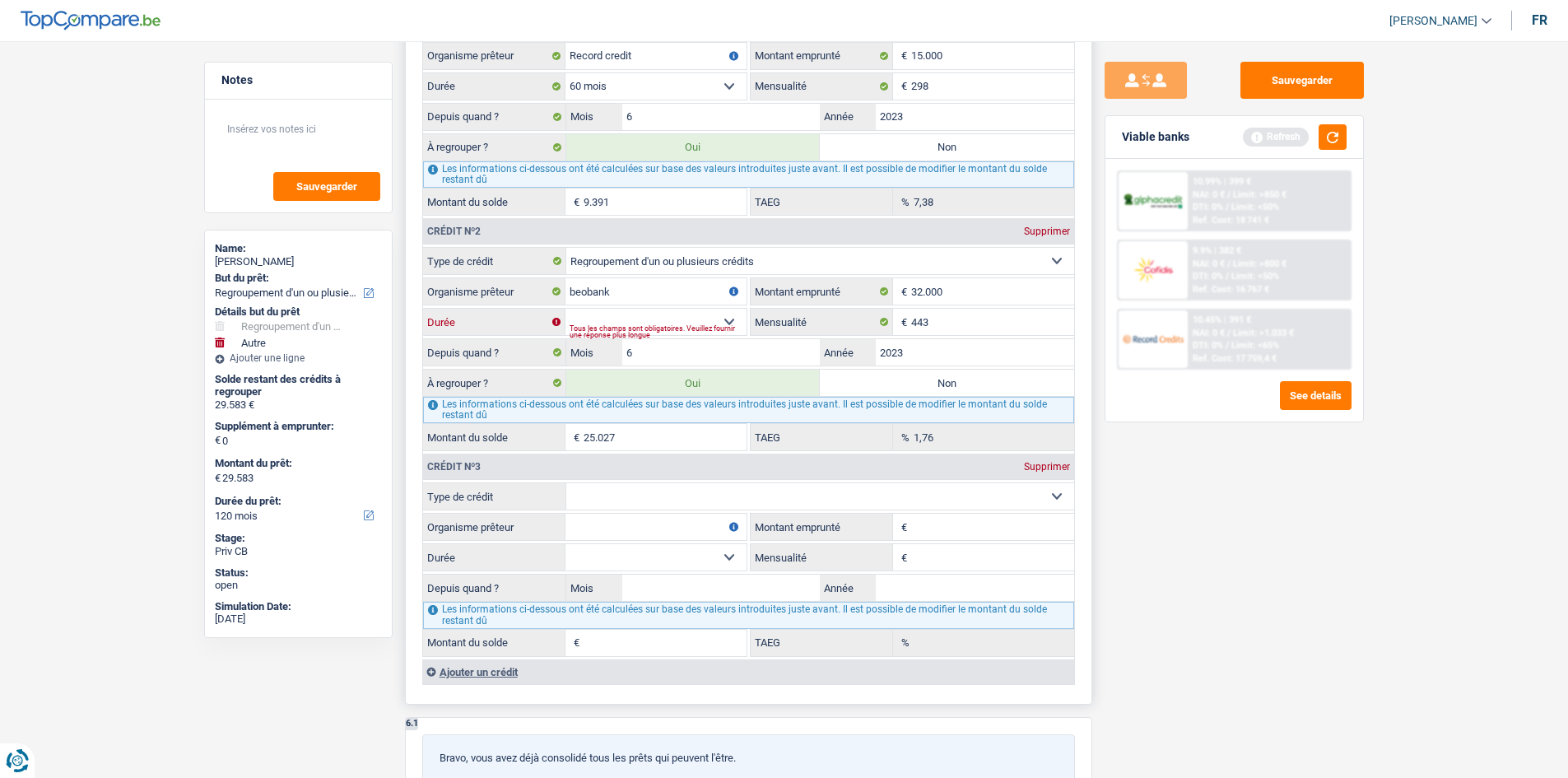 click on "12 mois 18 mois 24 mois 30 mois 36 mois 42 mois 48 mois 60 mois 72 mois 84 mois 96 mois 120 mois
Sélectionner une option" at bounding box center (656, 322) 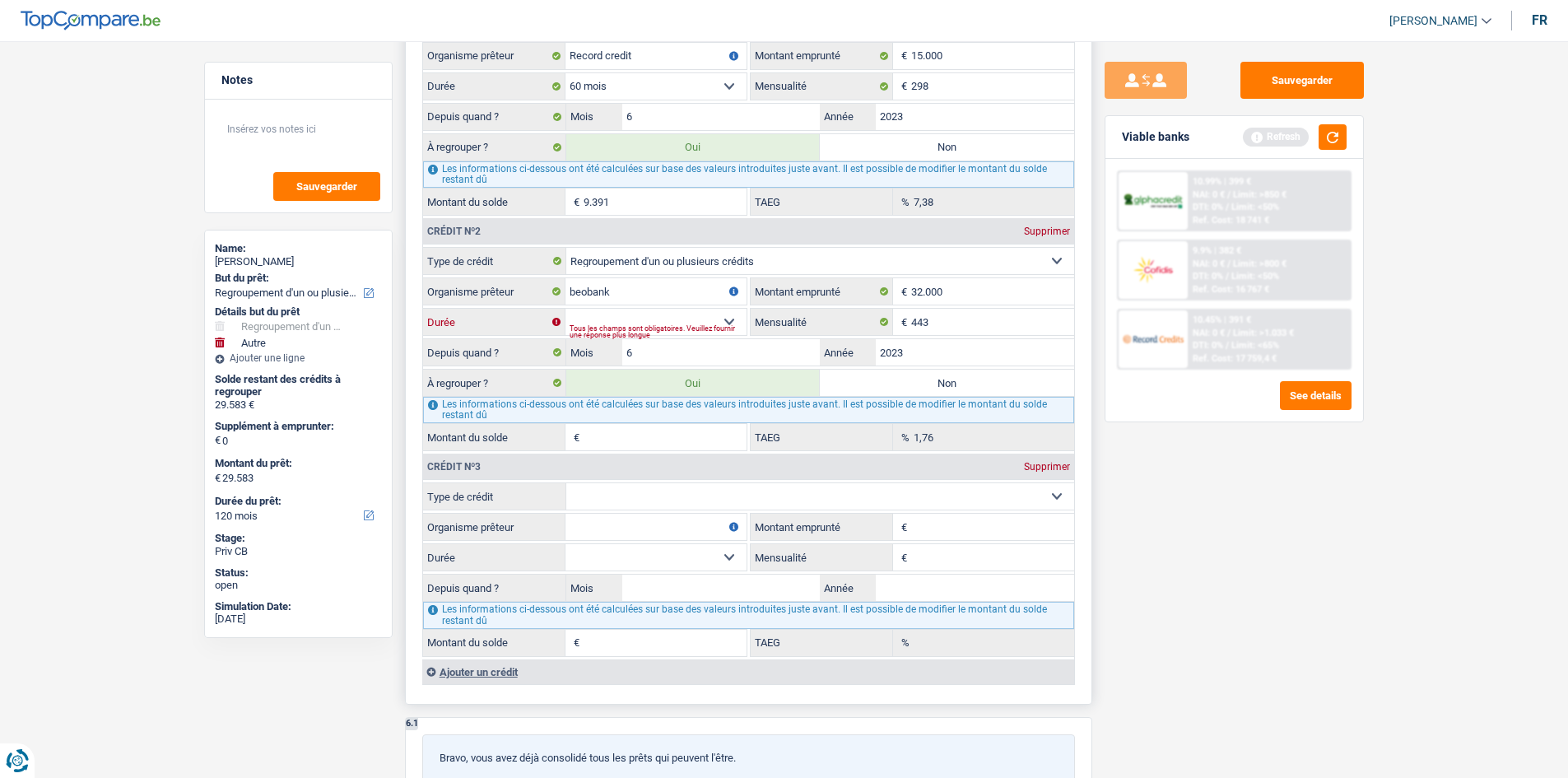 type 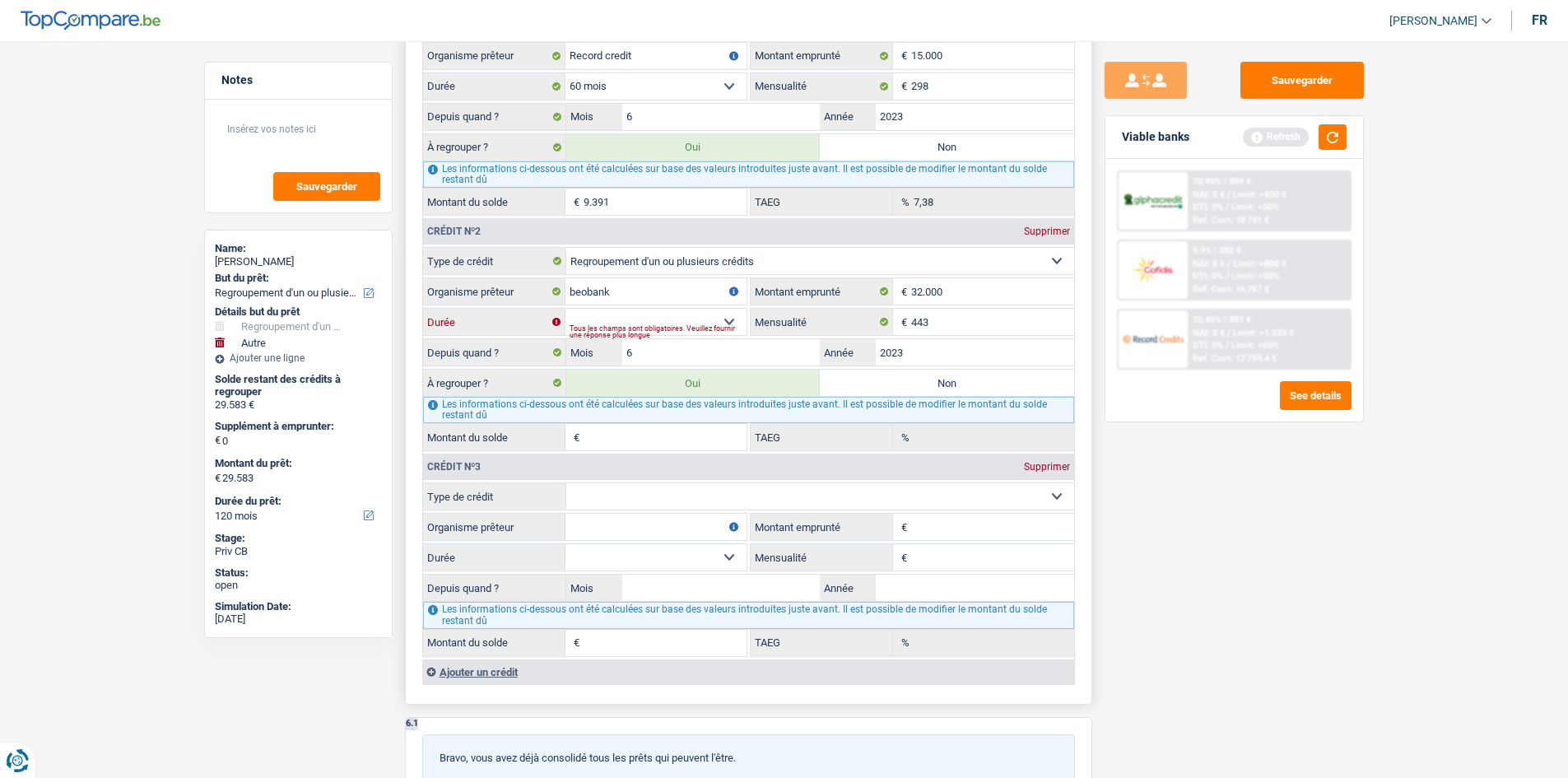 select on "84" 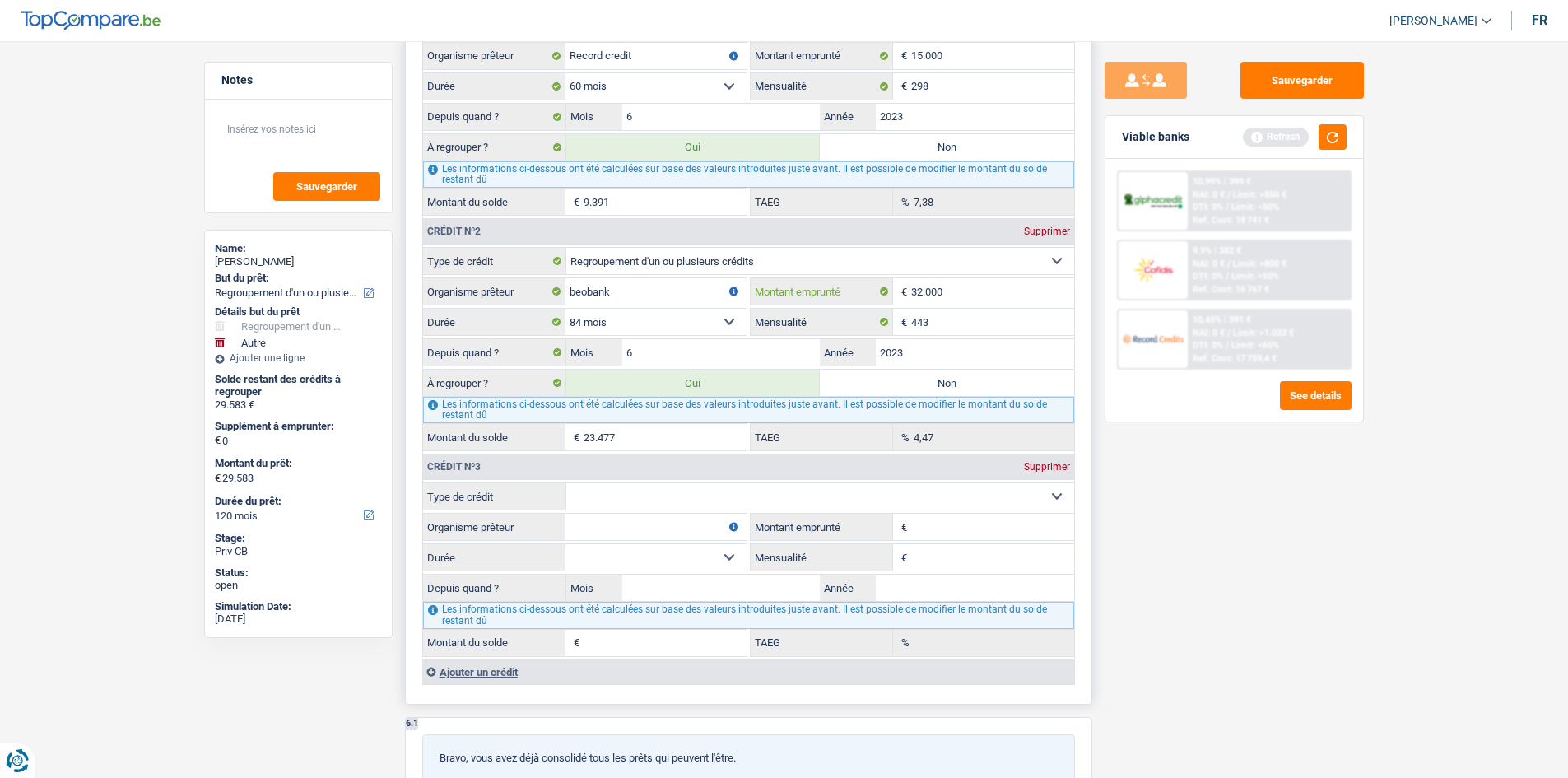 click on "32.000" at bounding box center [993, 291] 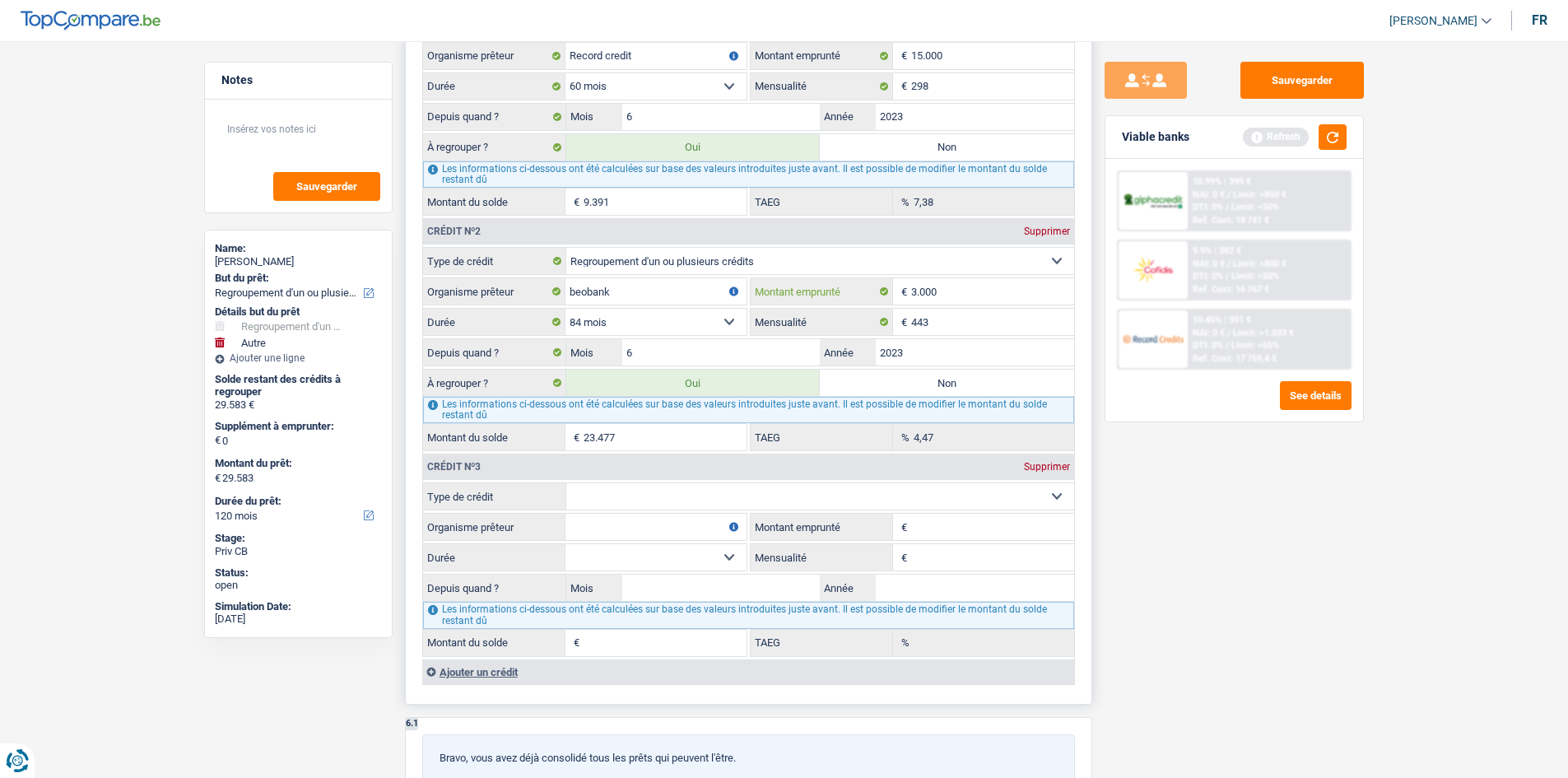 select 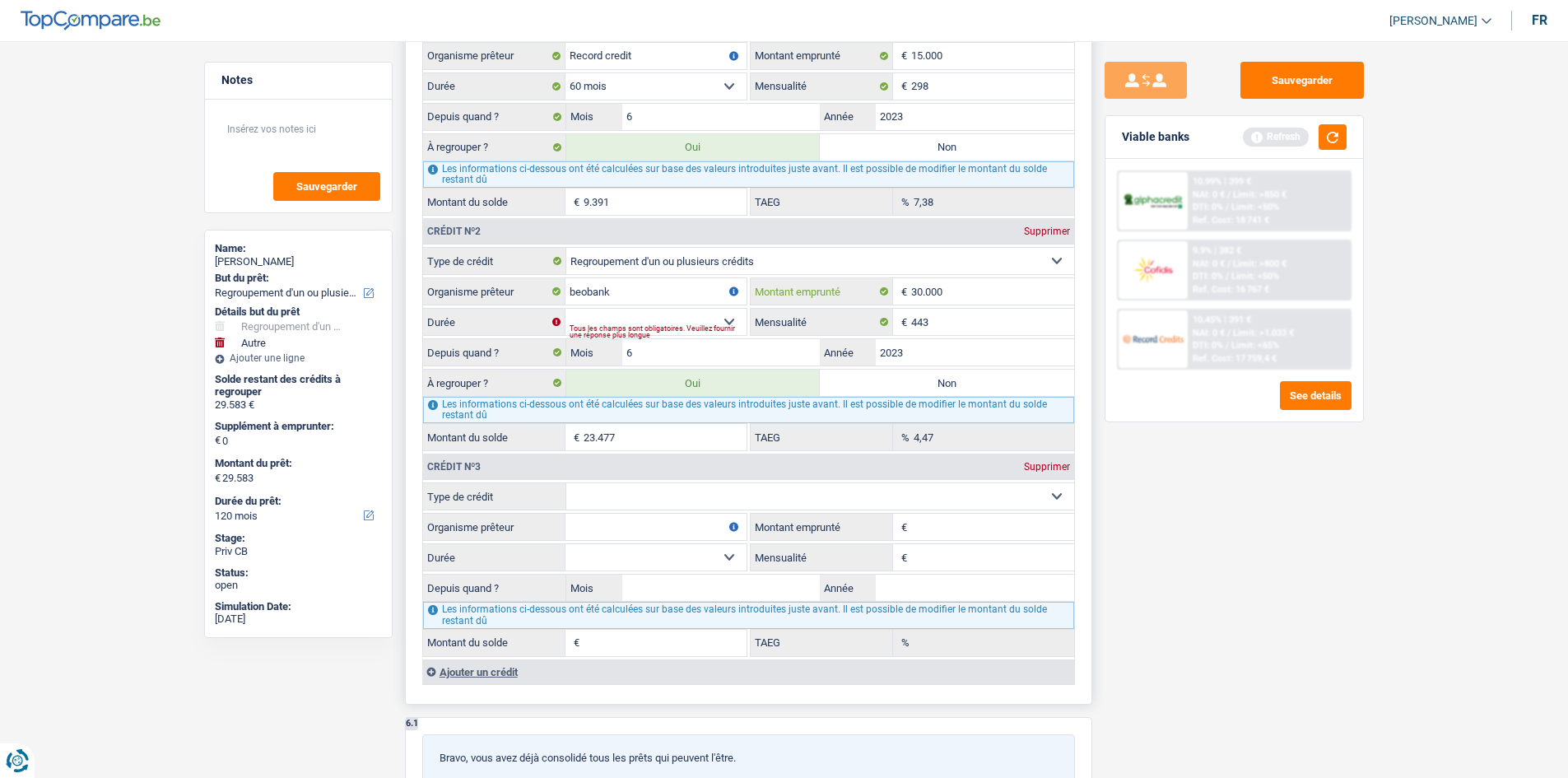 type on "30.000" 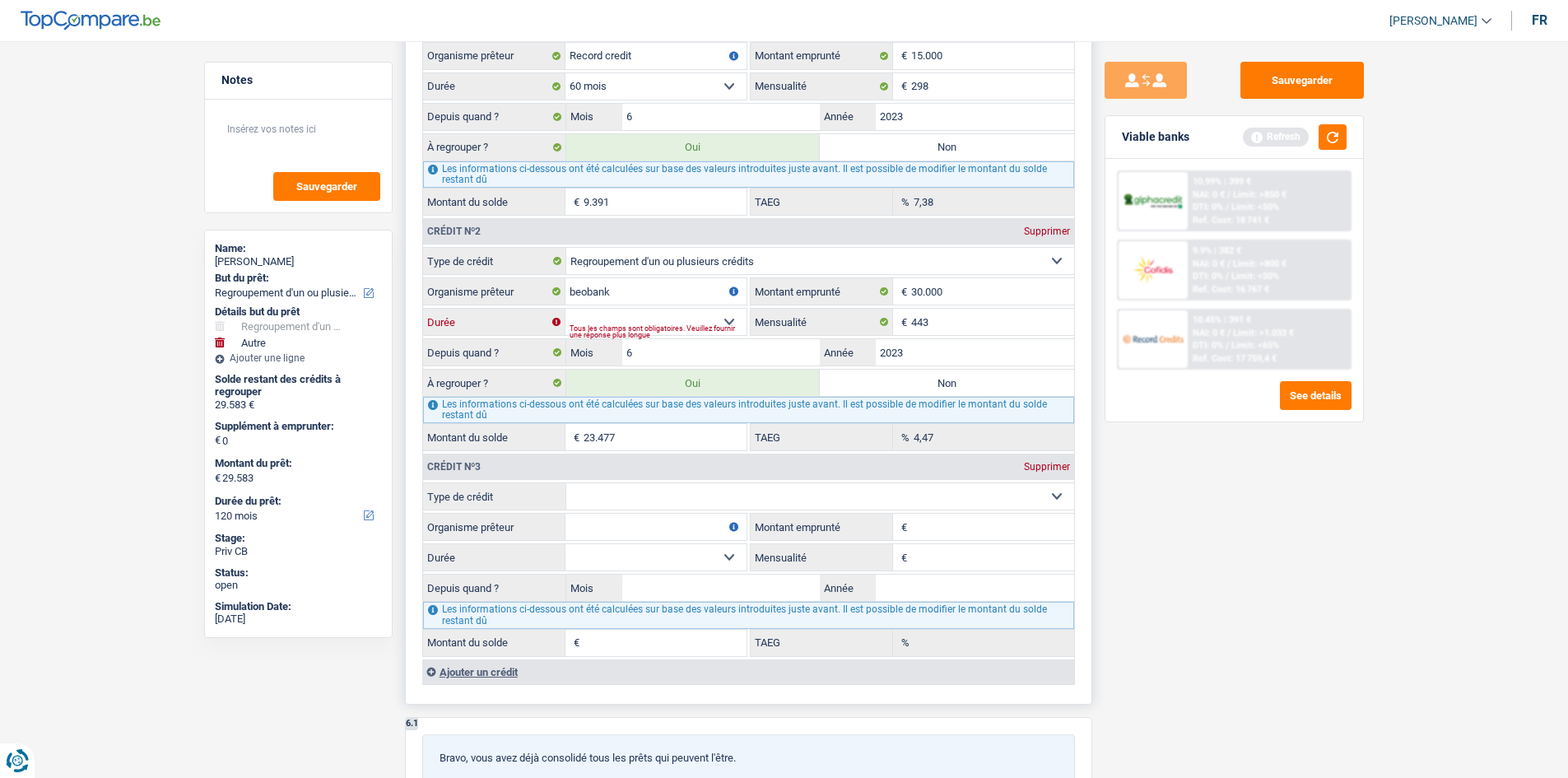 click on "12 mois 18 mois 24 mois 30 mois 36 mois 42 mois 48 mois 60 mois 72 mois 84 mois 96 mois 120 mois
Sélectionner une option" at bounding box center (656, 322) 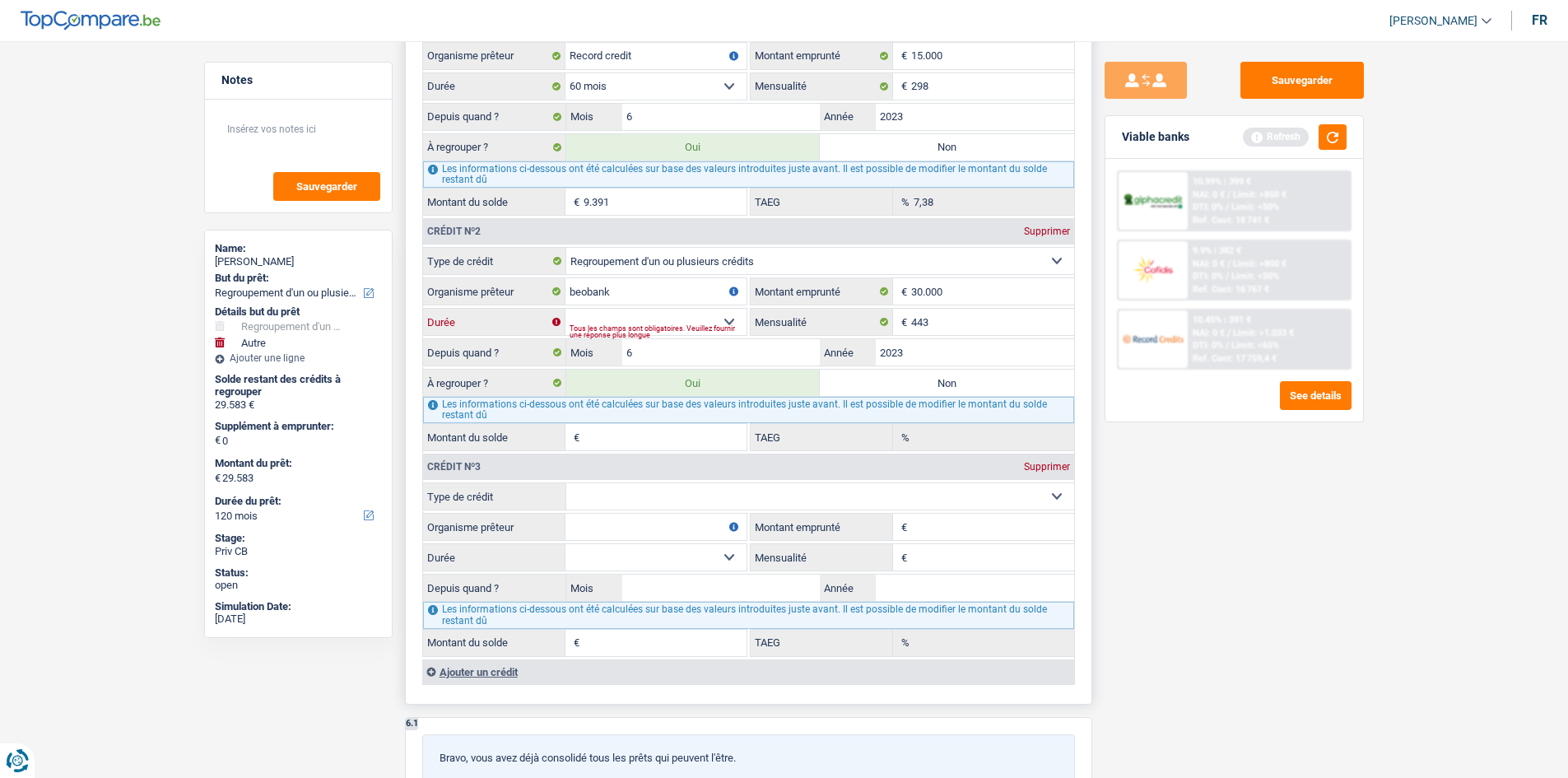 select on "84" 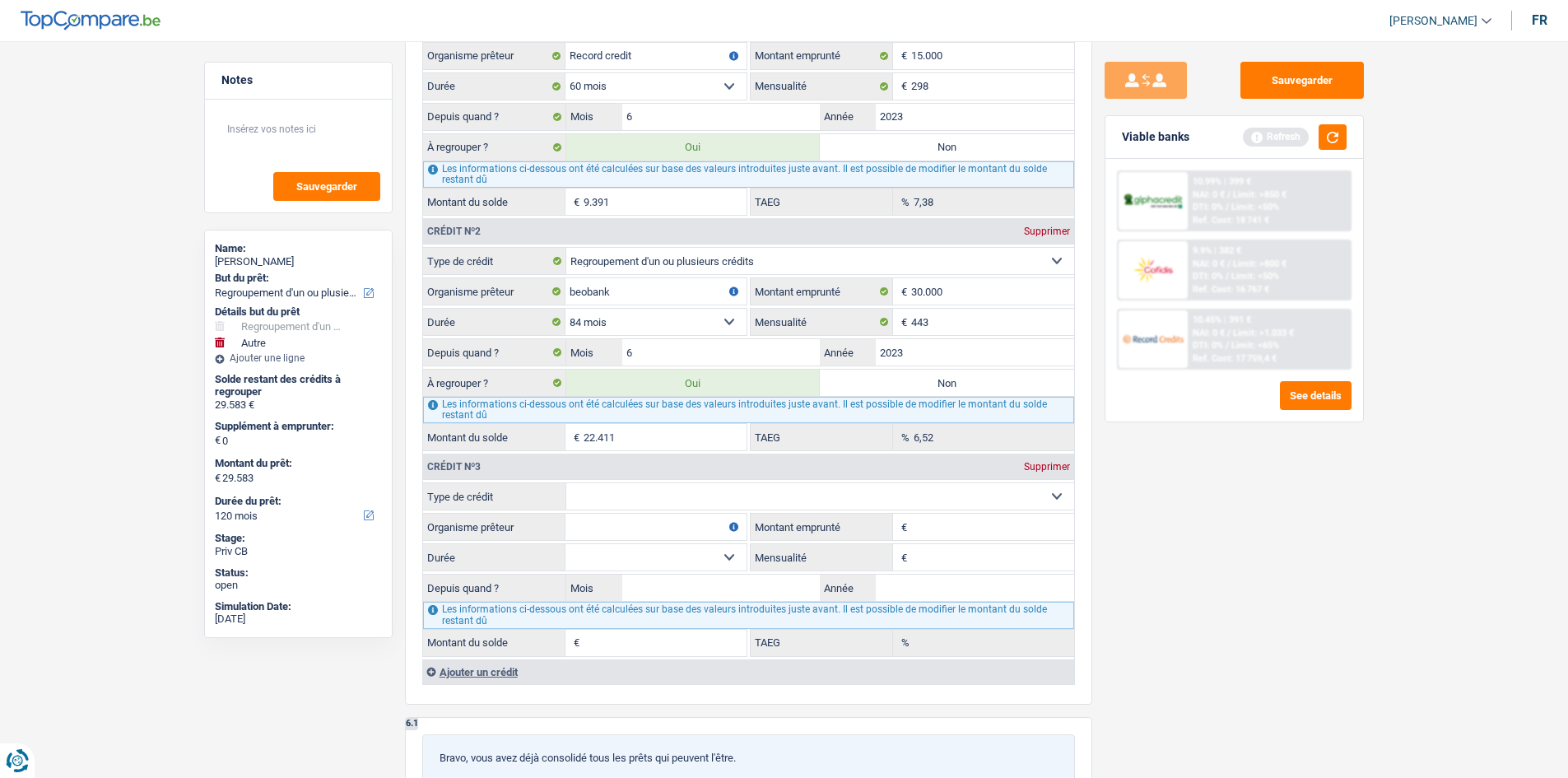 drag, startPoint x: 1349, startPoint y: 591, endPoint x: 1342, endPoint y: 585, distance: 9.219544 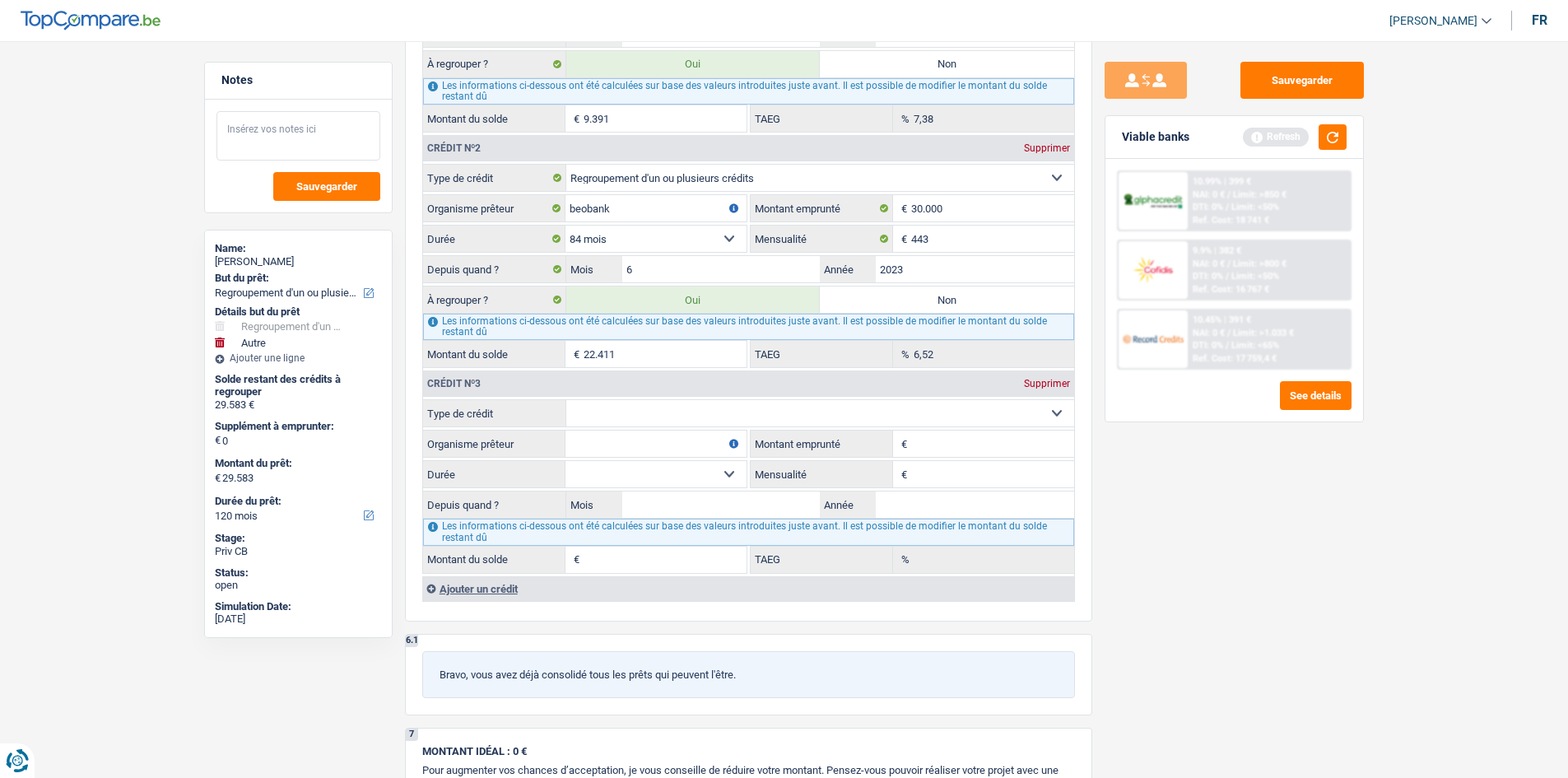 scroll, scrollTop: 1668, scrollLeft: 0, axis: vertical 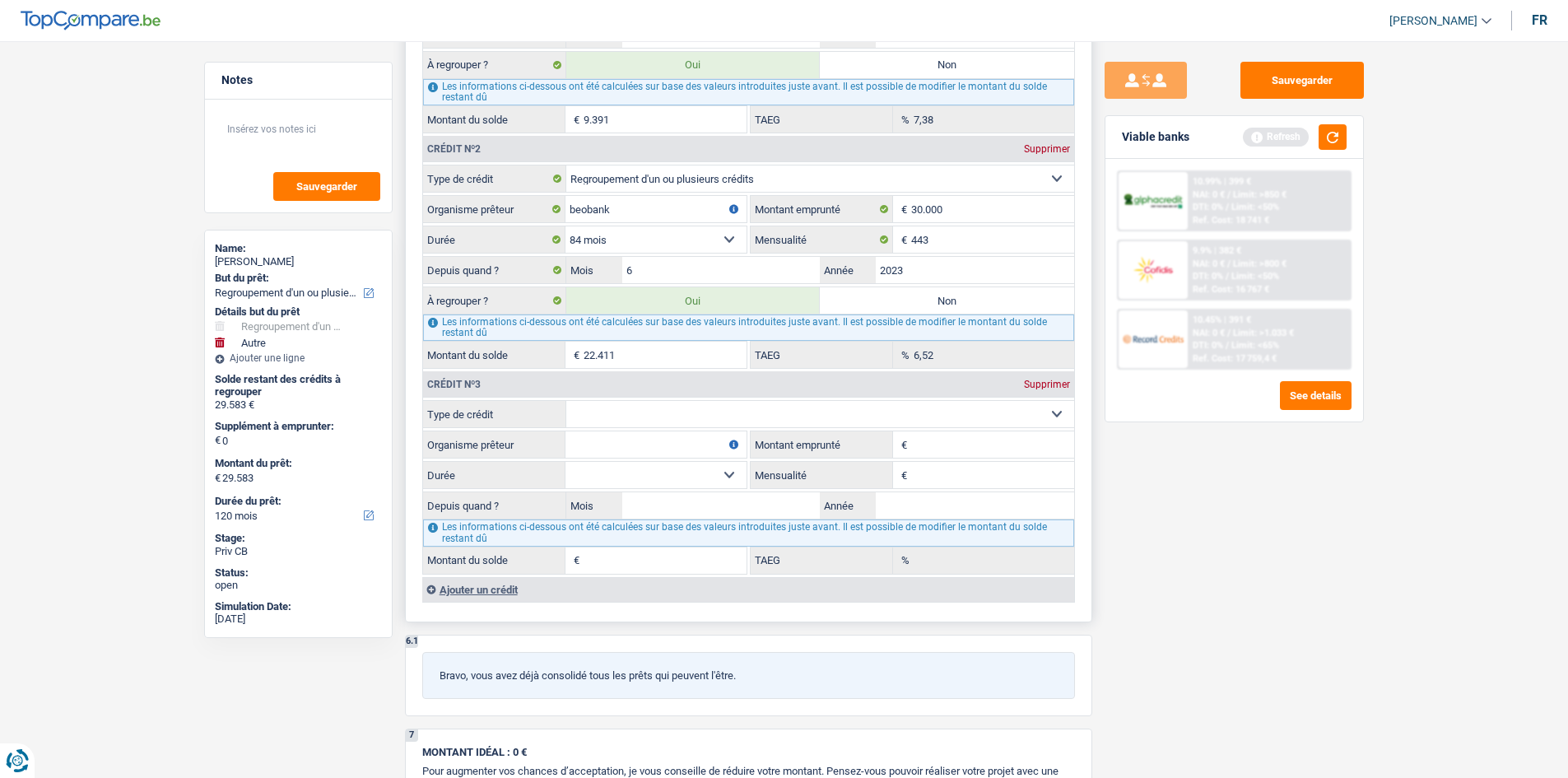 click on "Carte ou ouverture de crédit Prêt hypothécaire Vente à tempérament Prêt à tempérament Prêt rénovation Prêt voiture Regroupement d'un ou plusieurs crédits
Sélectionner une option" at bounding box center (820, 414) 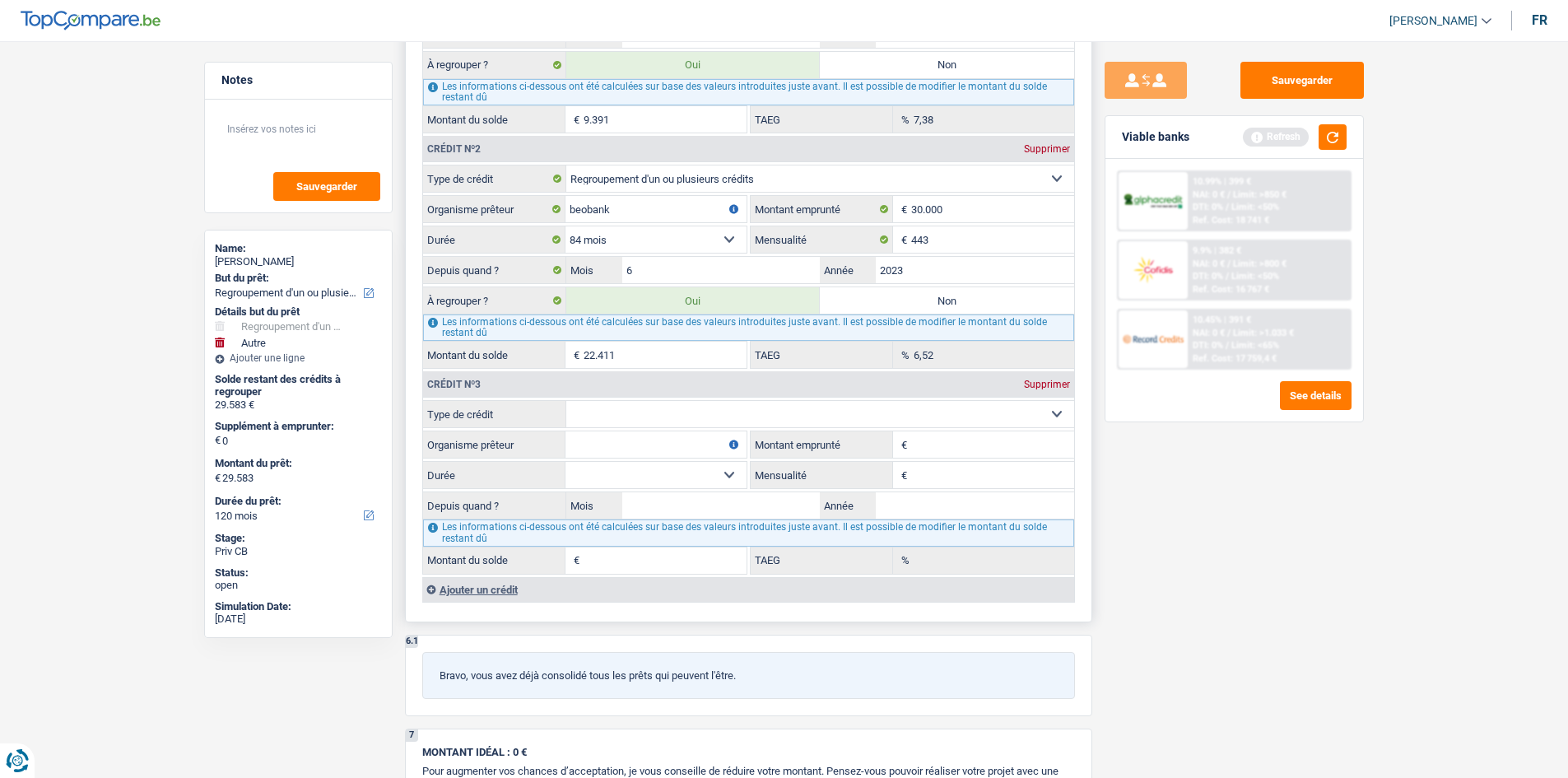 select on "cardOrCredit" 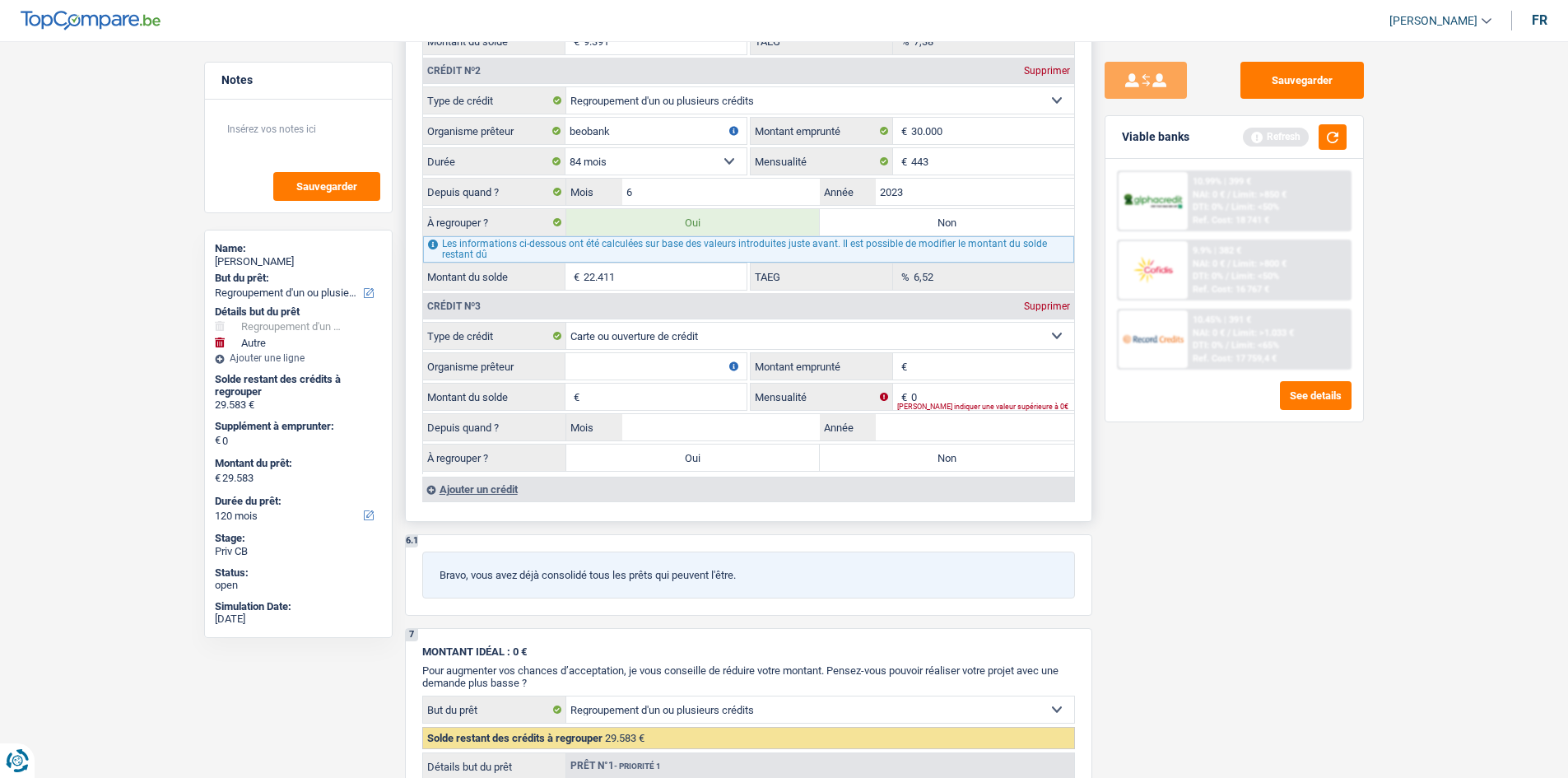 scroll, scrollTop: 1750, scrollLeft: 0, axis: vertical 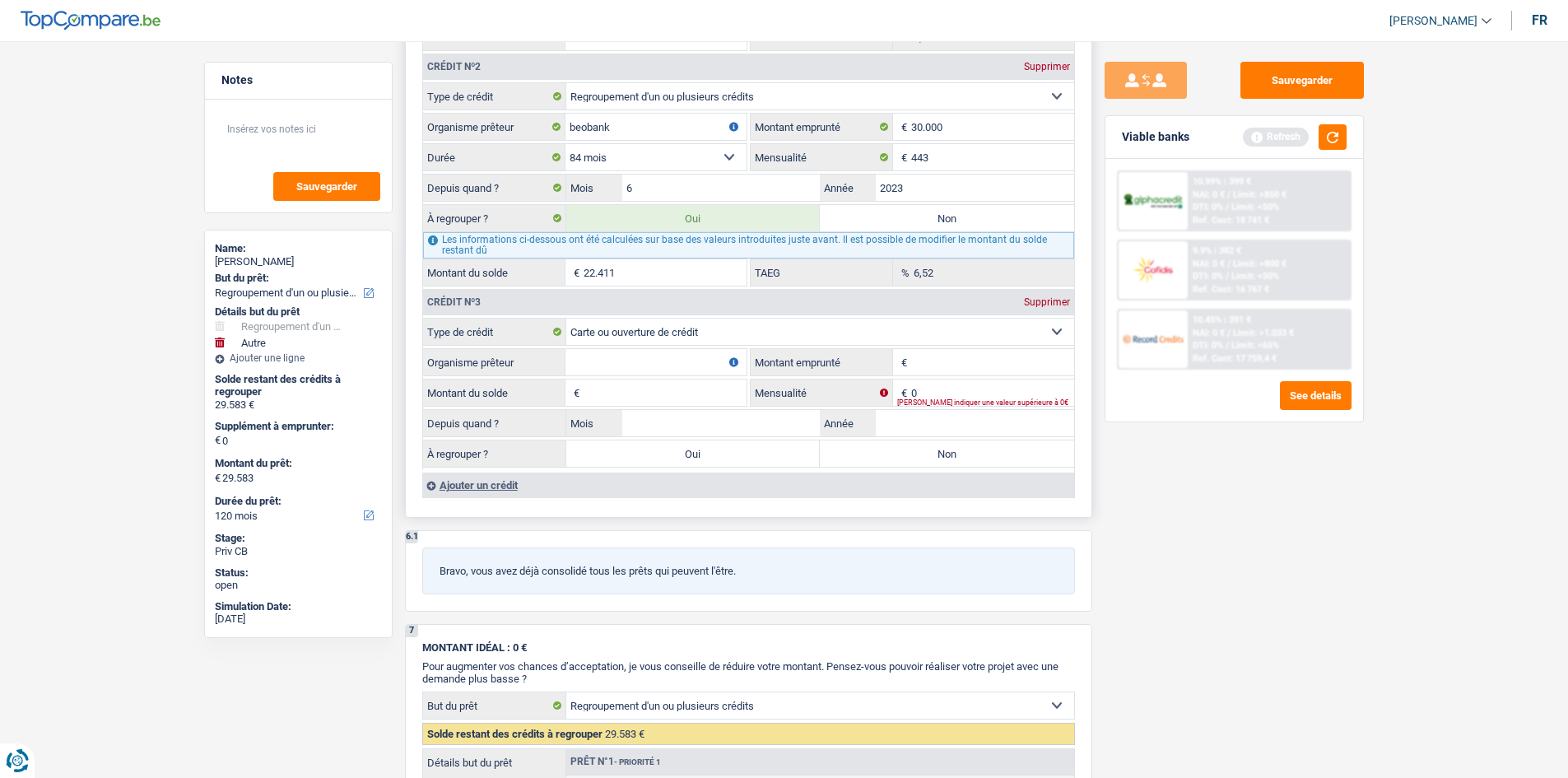 click on "Ajouter un crédit" at bounding box center (748, 485) 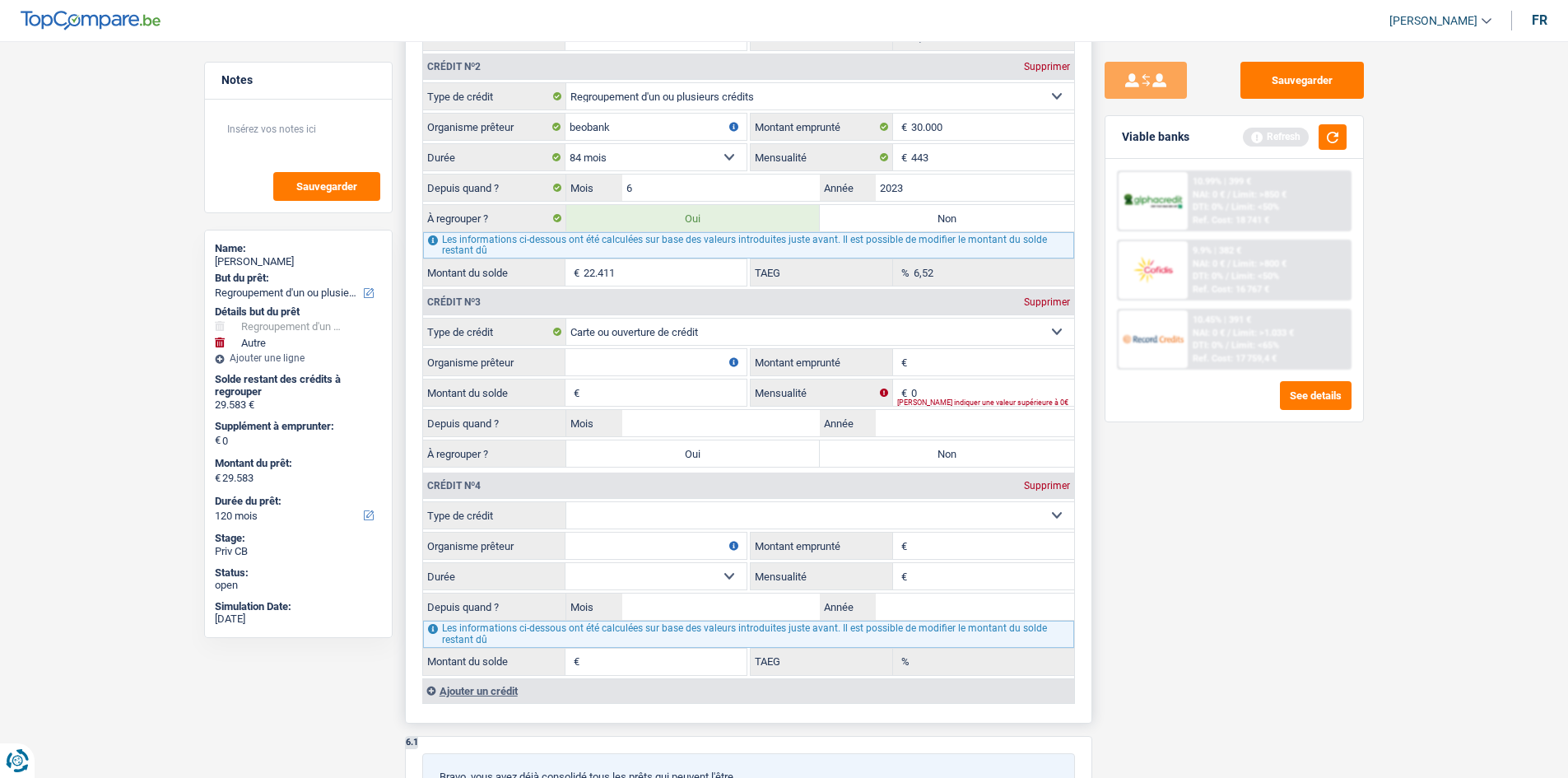 click on "Carte ou ouverture de crédit Prêt hypothécaire Vente à tempérament Prêt à tempérament Prêt rénovation Prêt voiture Regroupement d'un ou plusieurs crédits
Sélectionner une option" at bounding box center (820, 515) 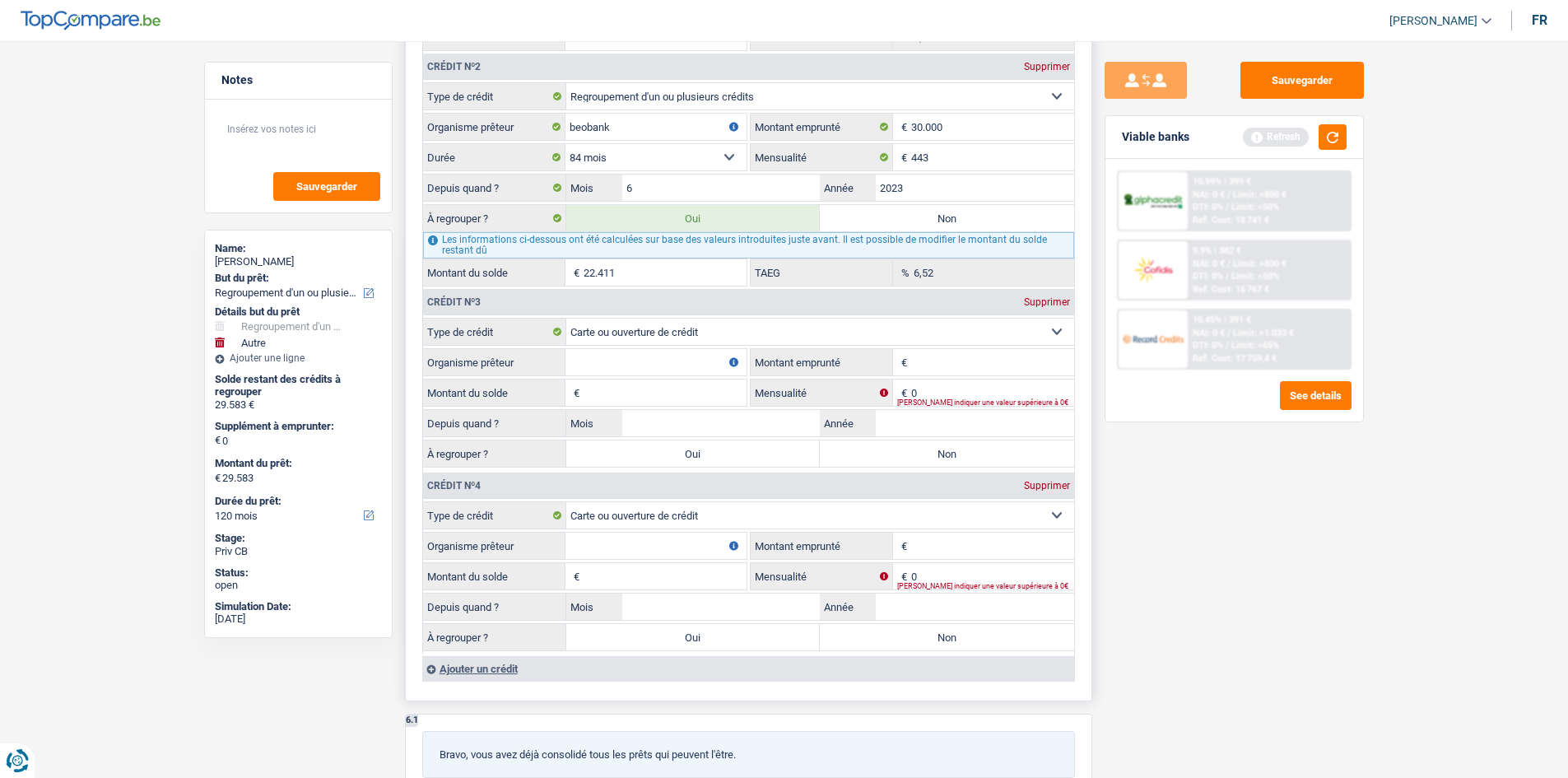 click on "Organisme prêteur" at bounding box center (656, 362) 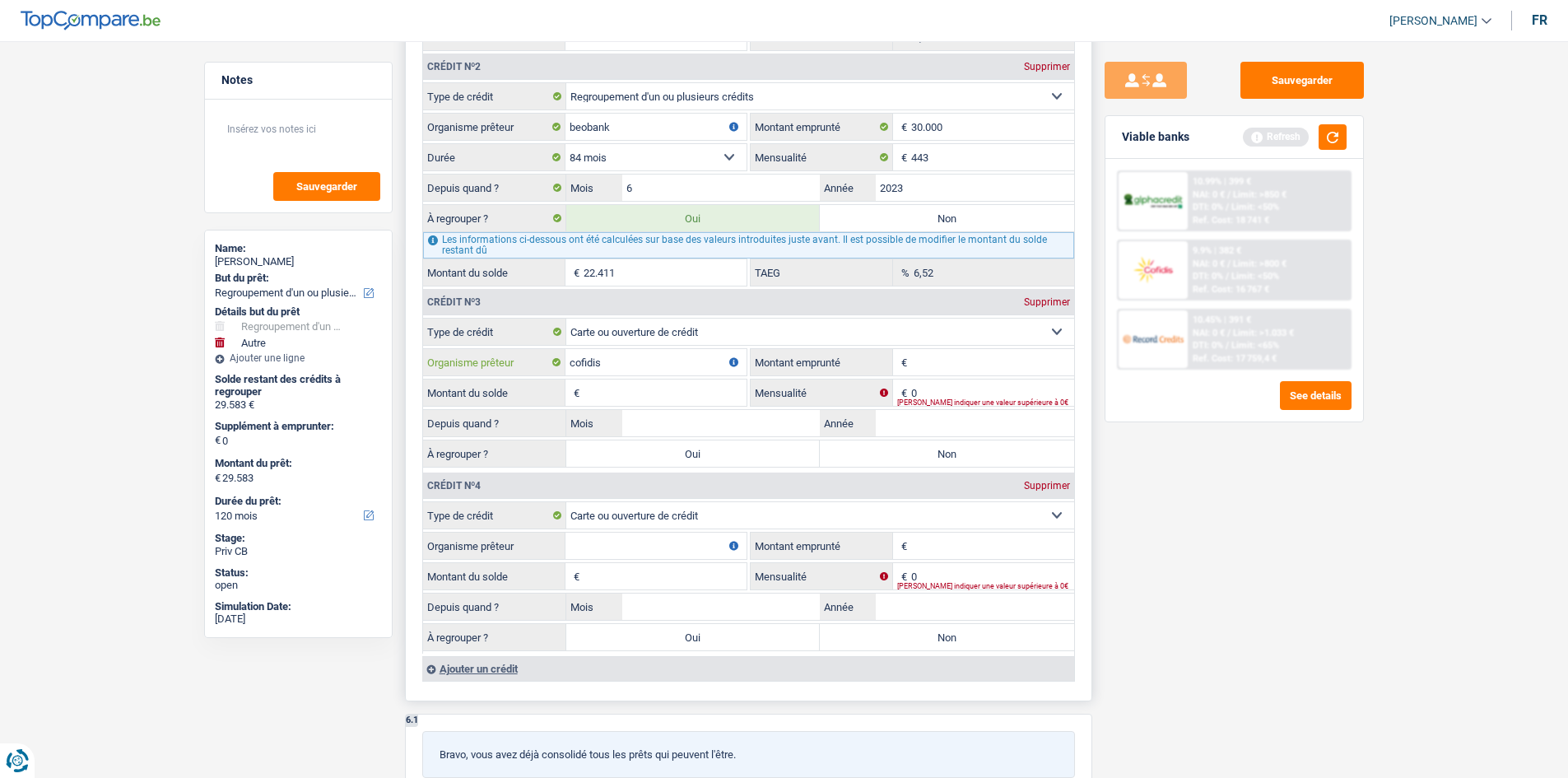 type on "cofidis" 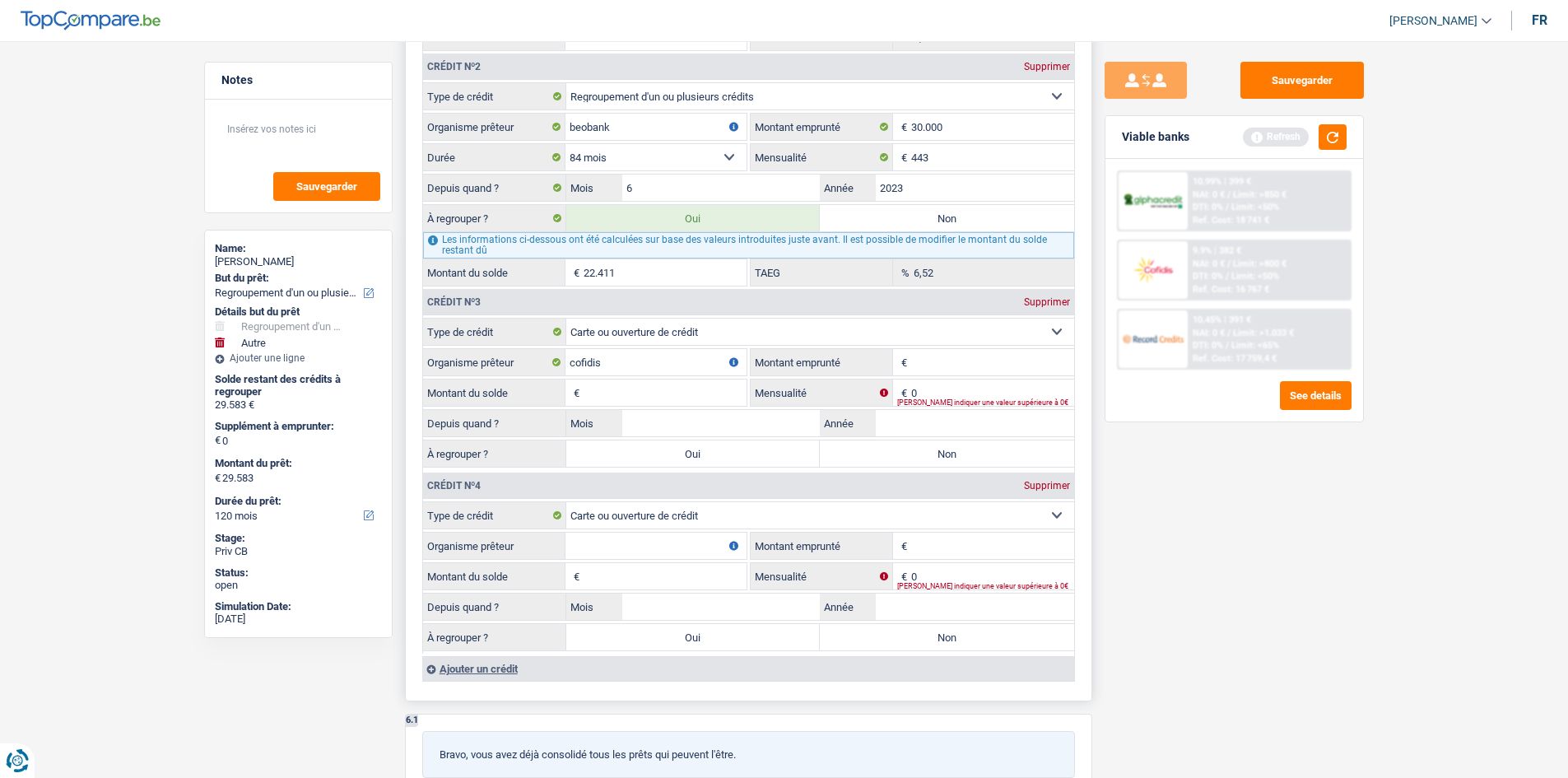 drag, startPoint x: 614, startPoint y: 552, endPoint x: 640, endPoint y: 541, distance: 28.231188 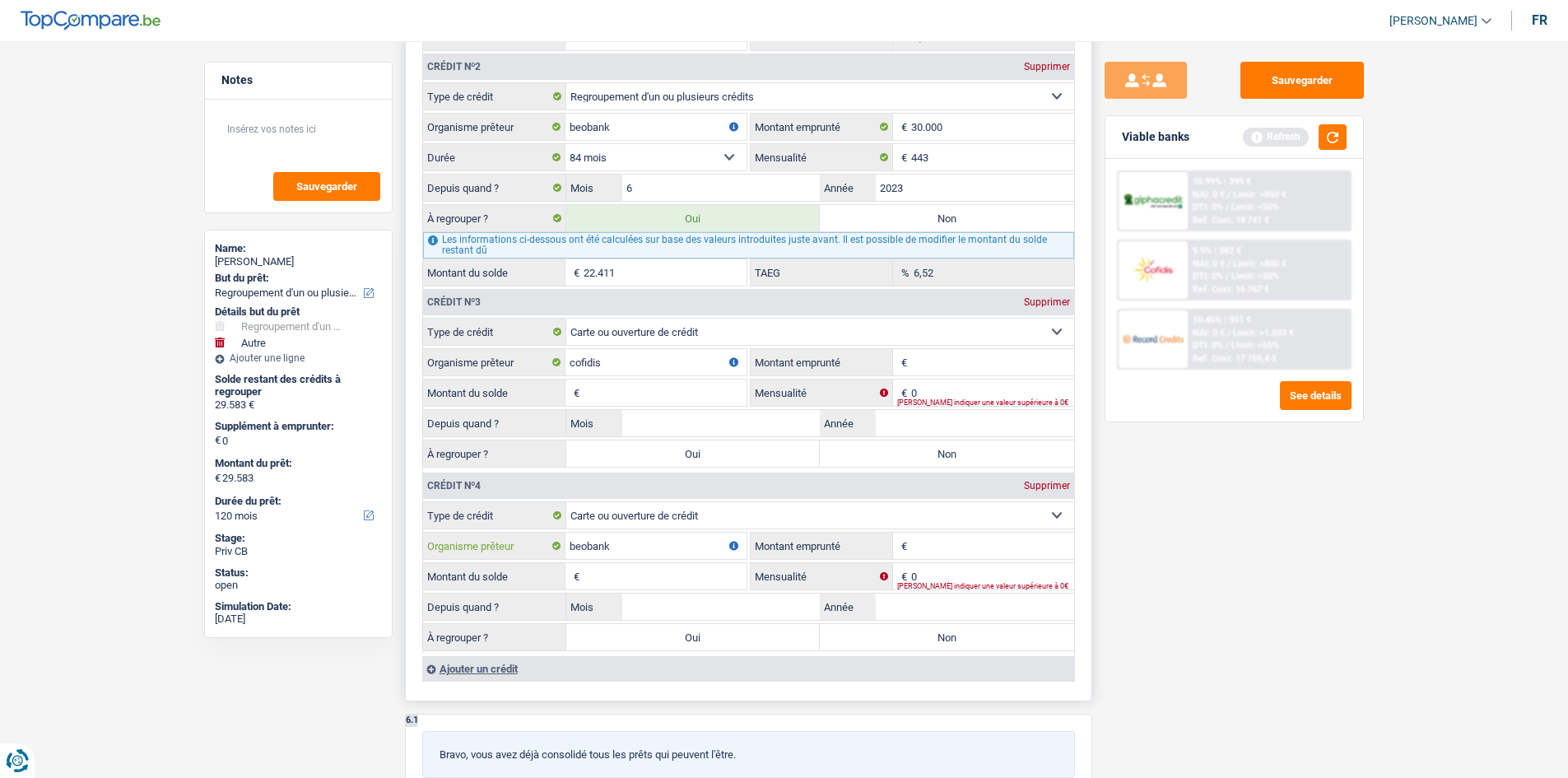 type on "beobank" 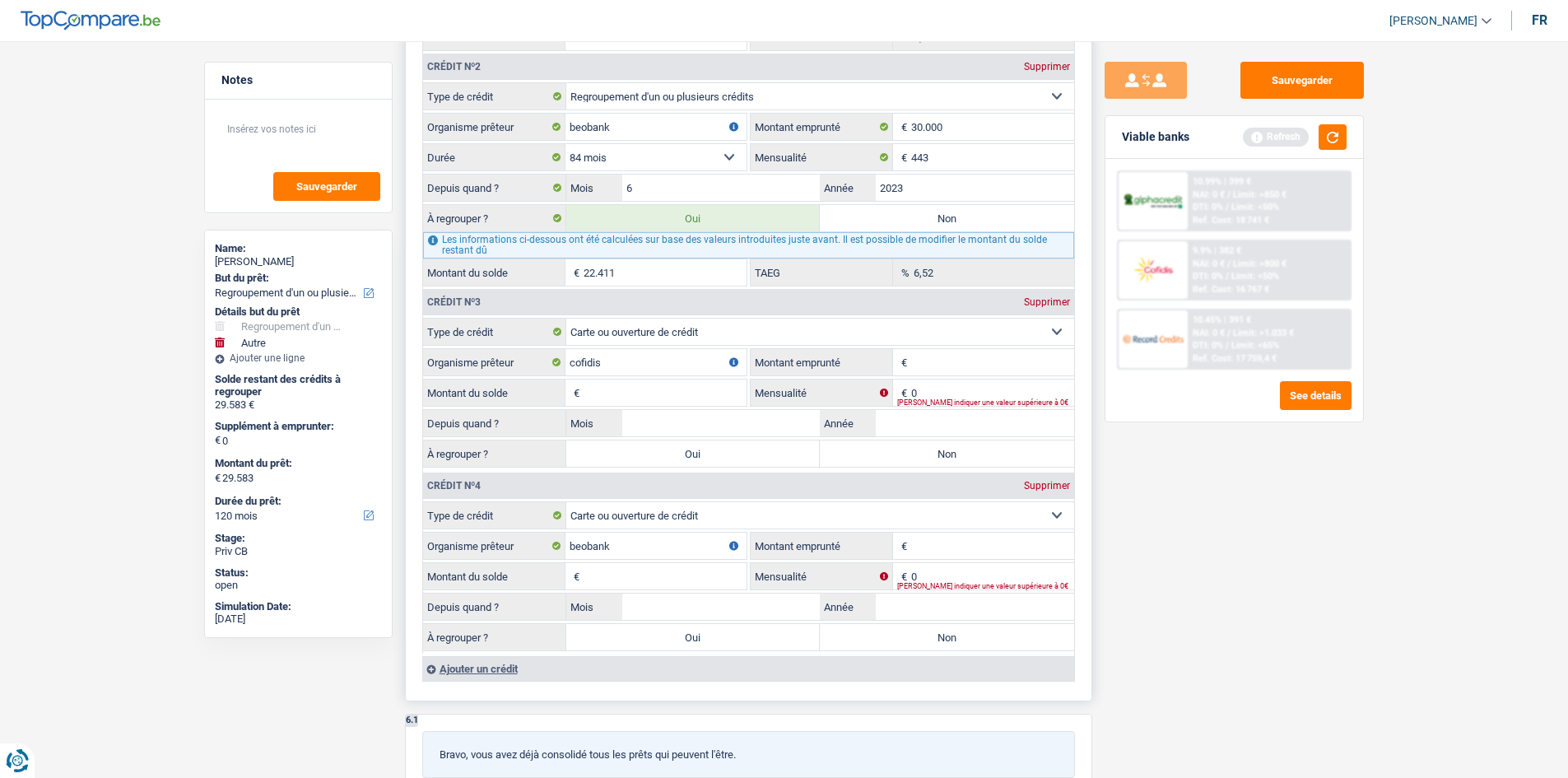 click on "Montant emprunté" at bounding box center [993, 362] 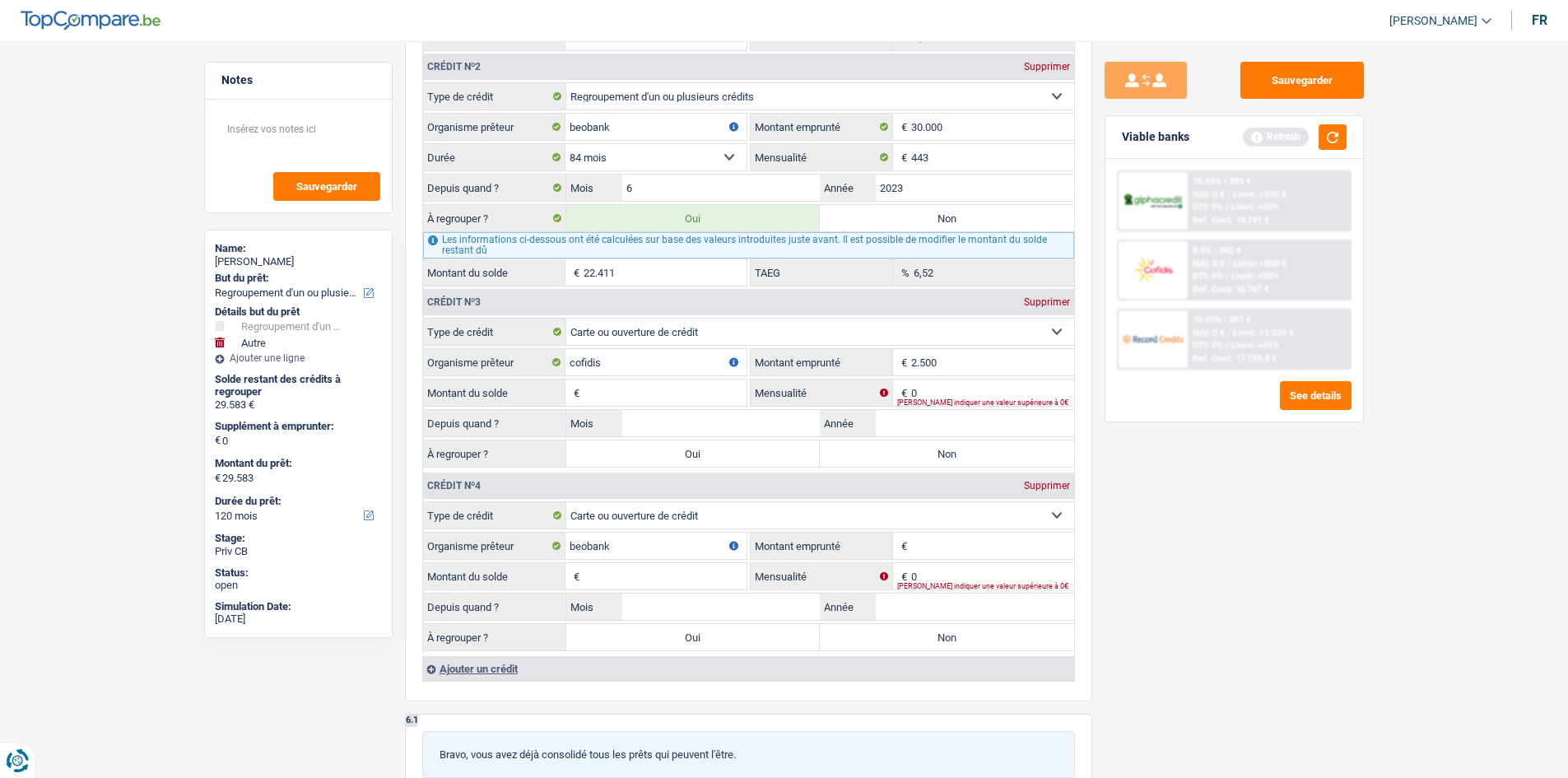 type on "2.500" 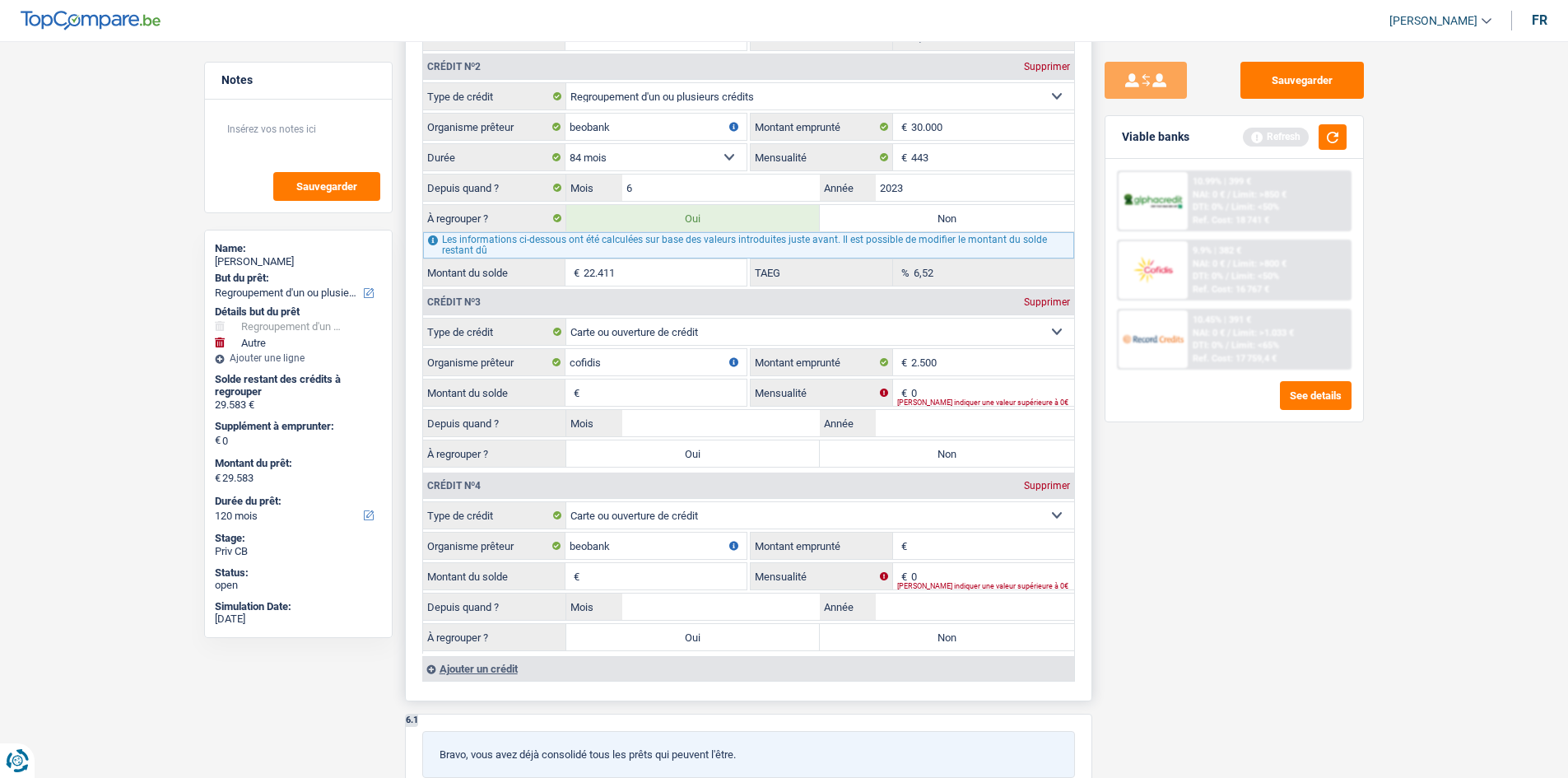click on "Montant emprunté" at bounding box center [993, 546] 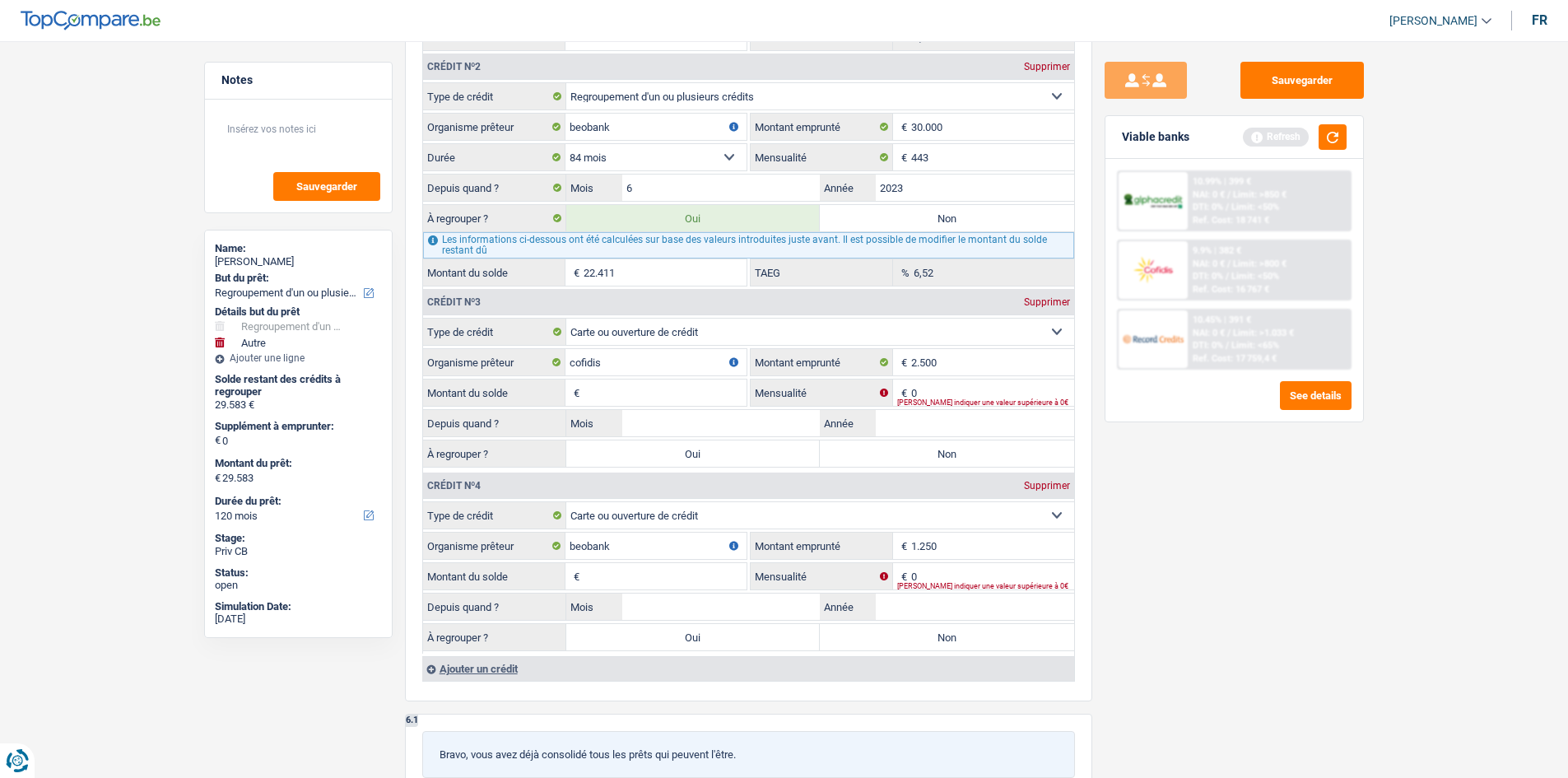 type on "1.250" 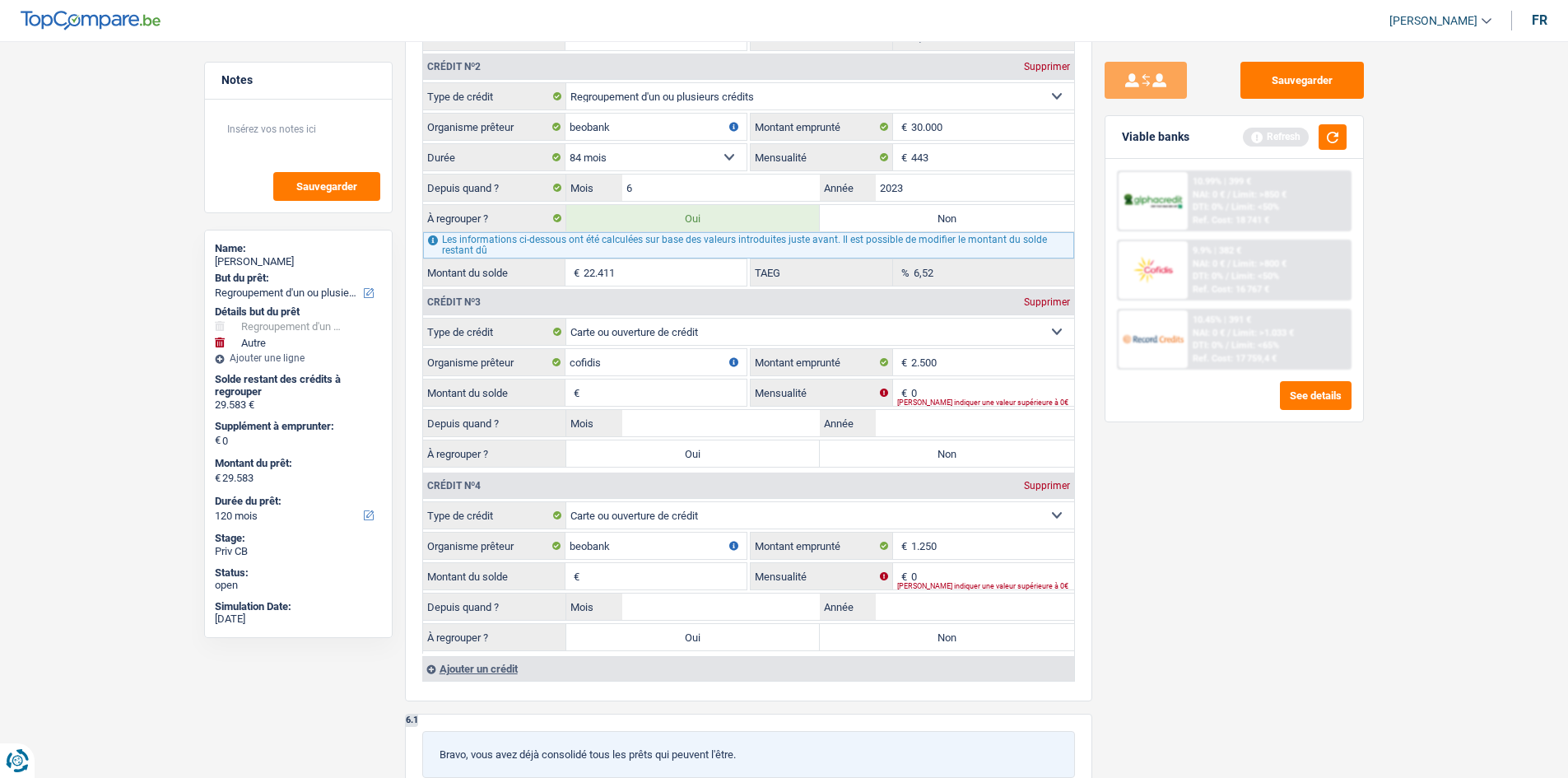 click on "Sauvegarder
Viable banks
Refresh
10.99% | 399 €
NAI: 0 €
/
Limit: >850 €
DTI: 0%
/
Limit: <50%
Ref. Cost: 18 741 €
9.9% | 382 €
NAI: 0 €
/
Limit: >800 €
DTI: 0%
/               /       /" at bounding box center [1234, 404] 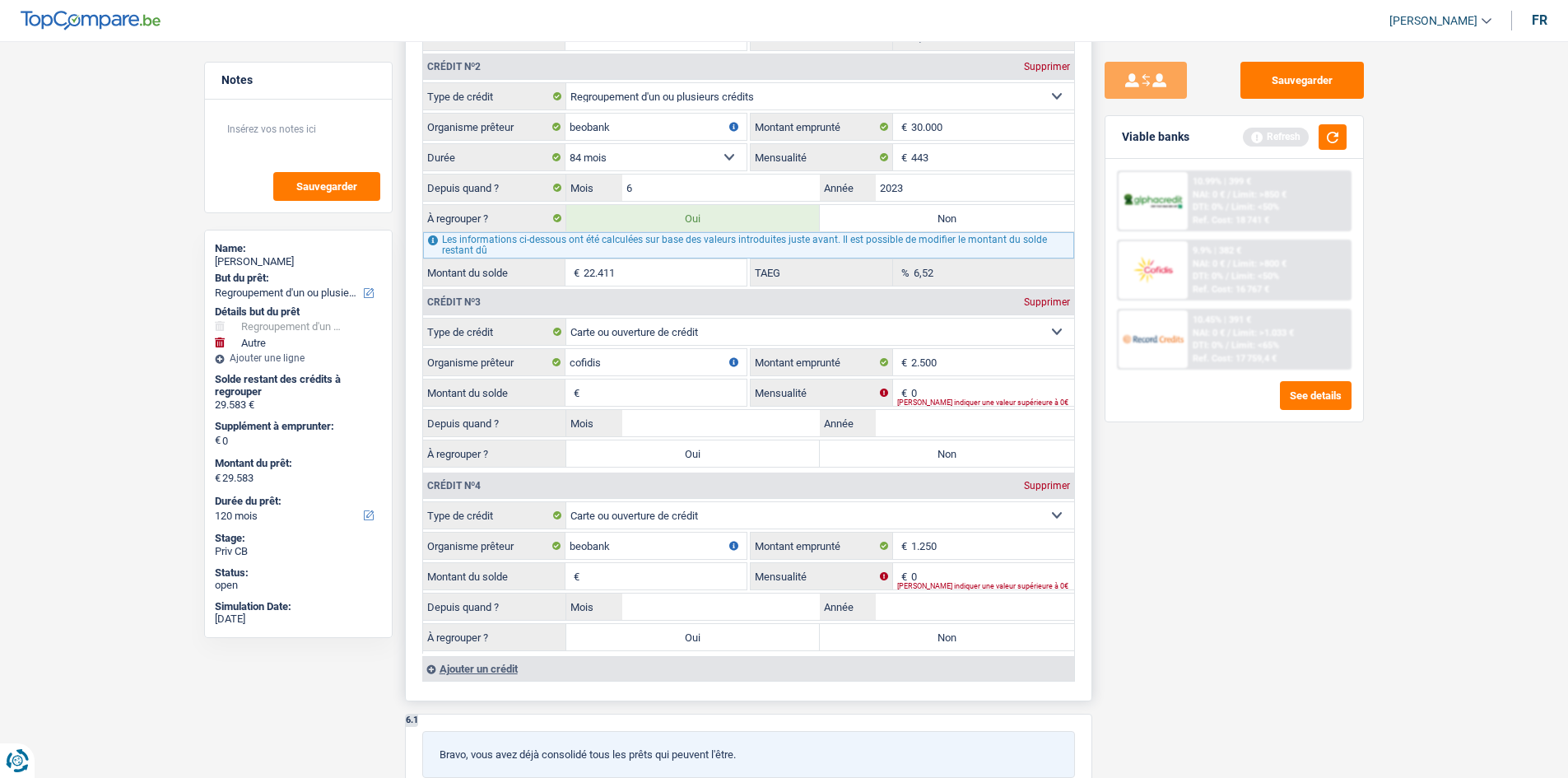 click on "Montant du solde" at bounding box center (665, 393) 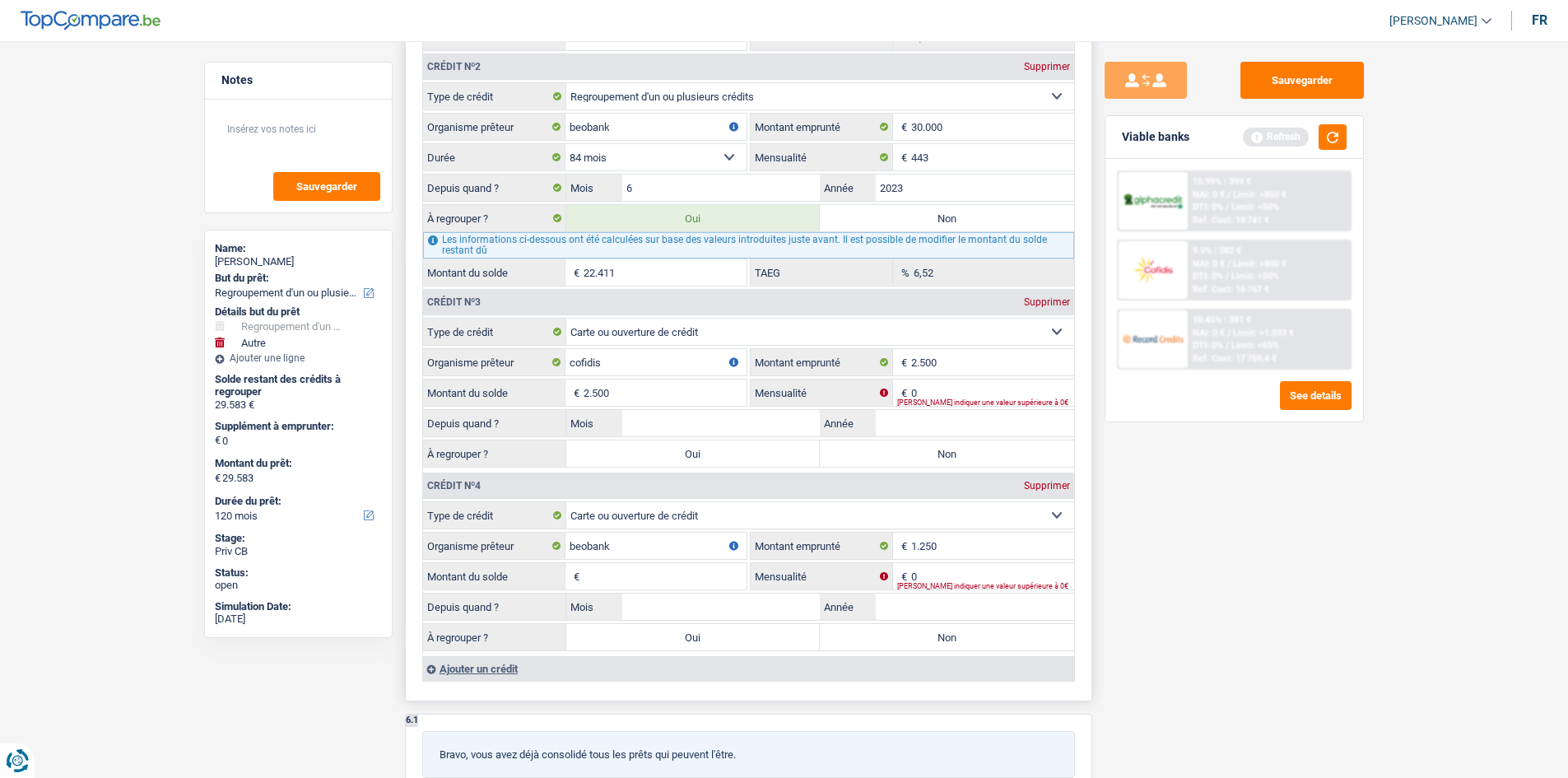 type on "2.500" 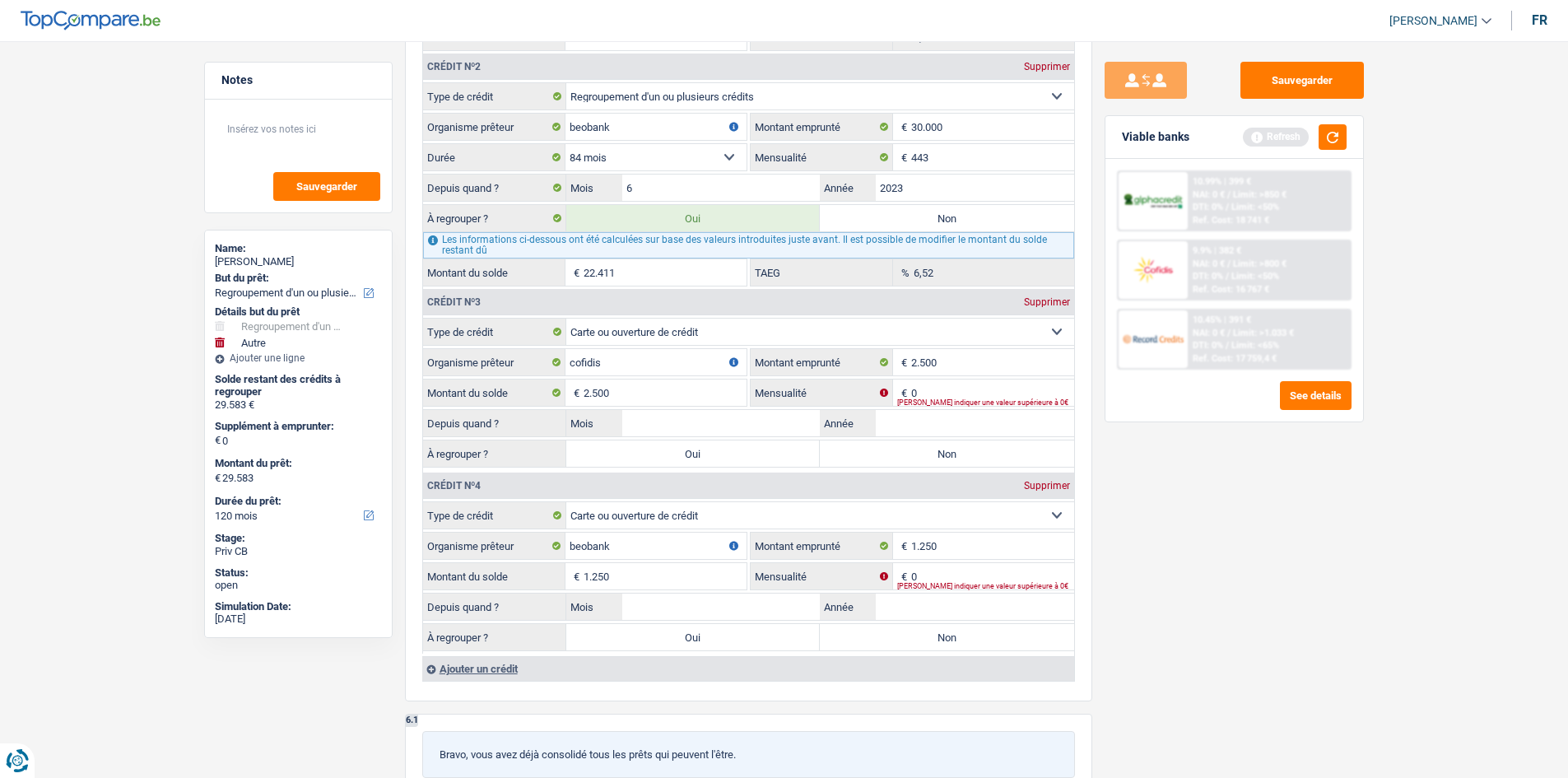 type on "1.250" 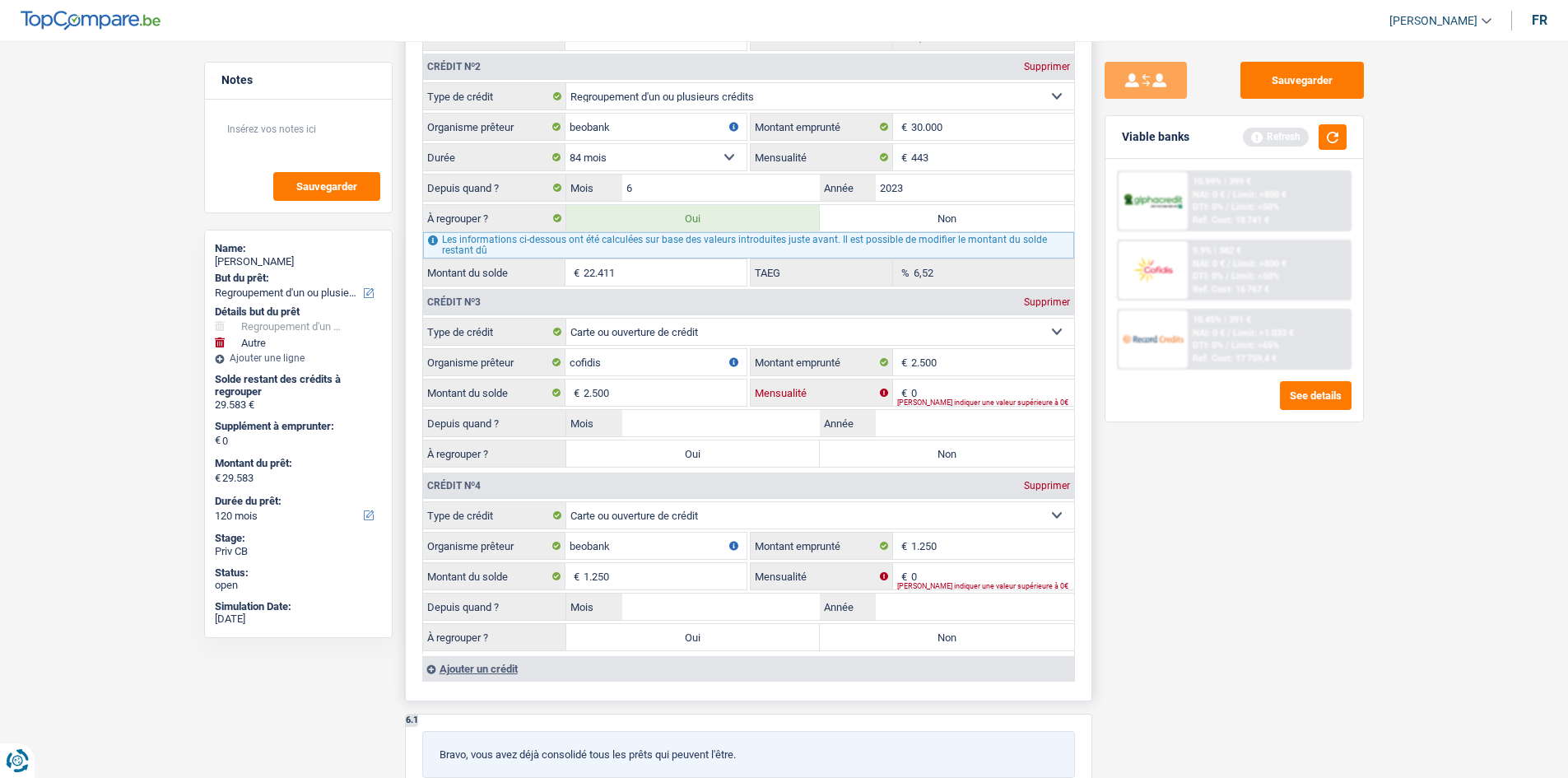 click on "0" at bounding box center [993, 393] 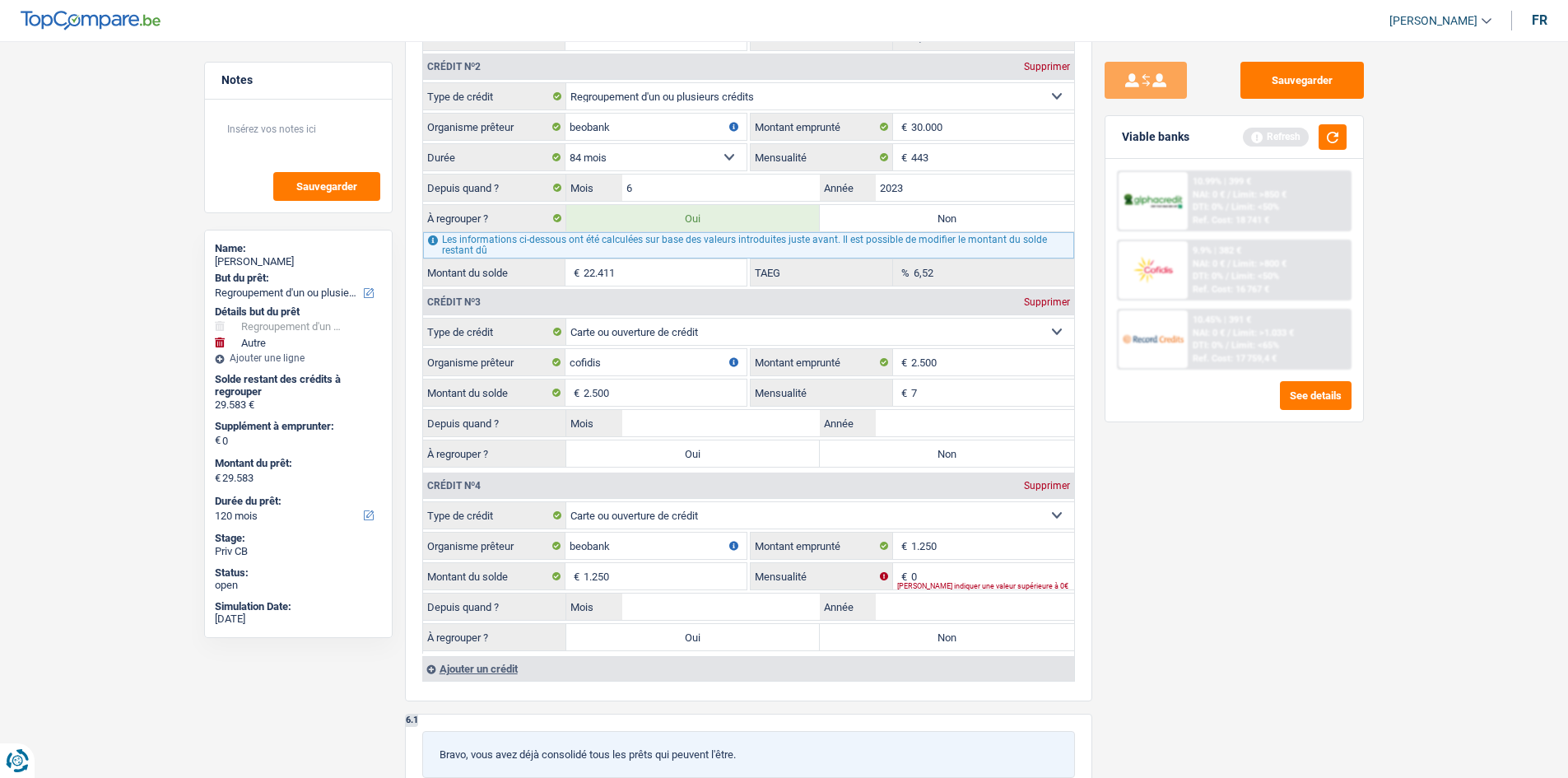 type on "7" 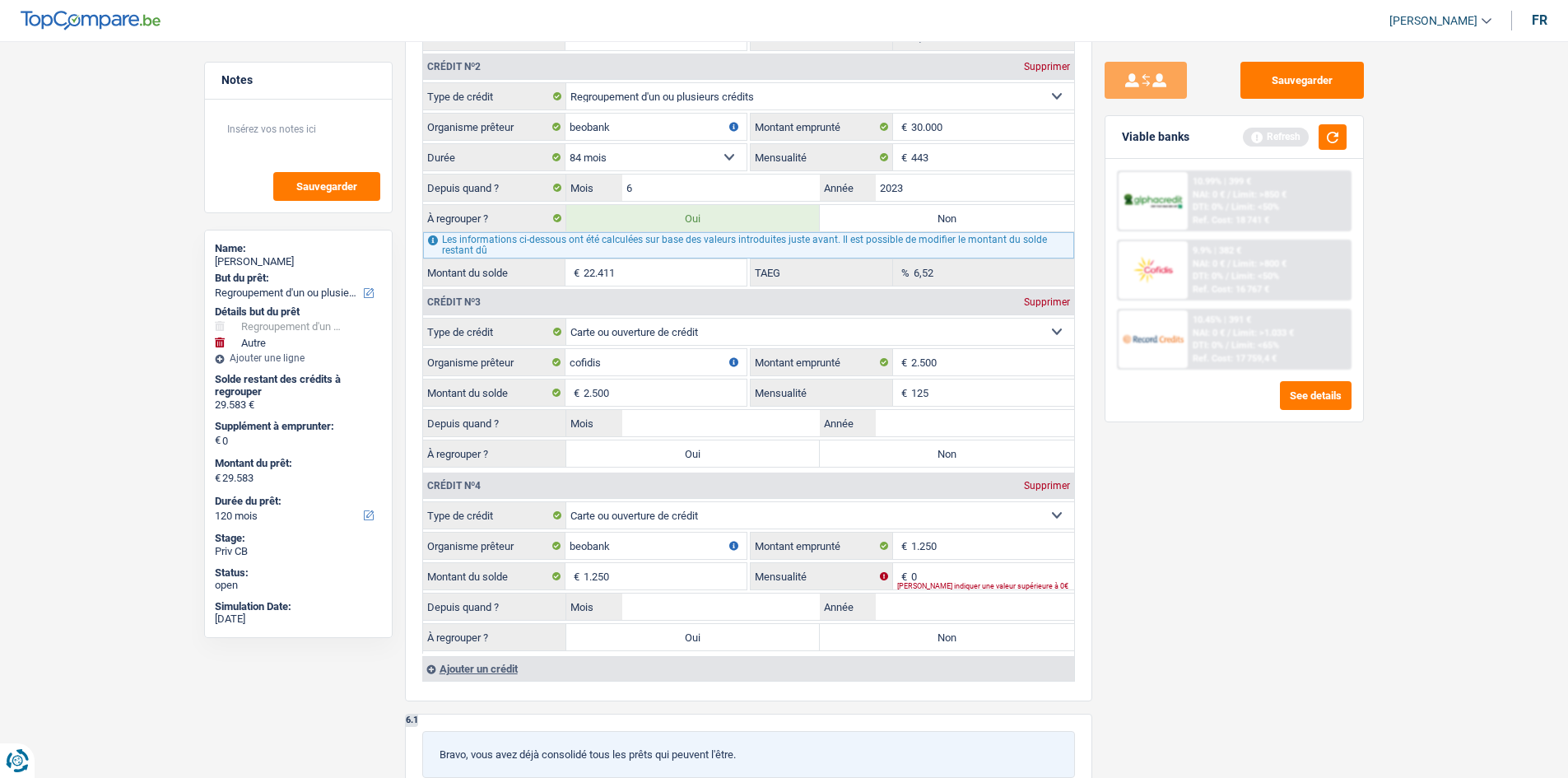 type on "125" 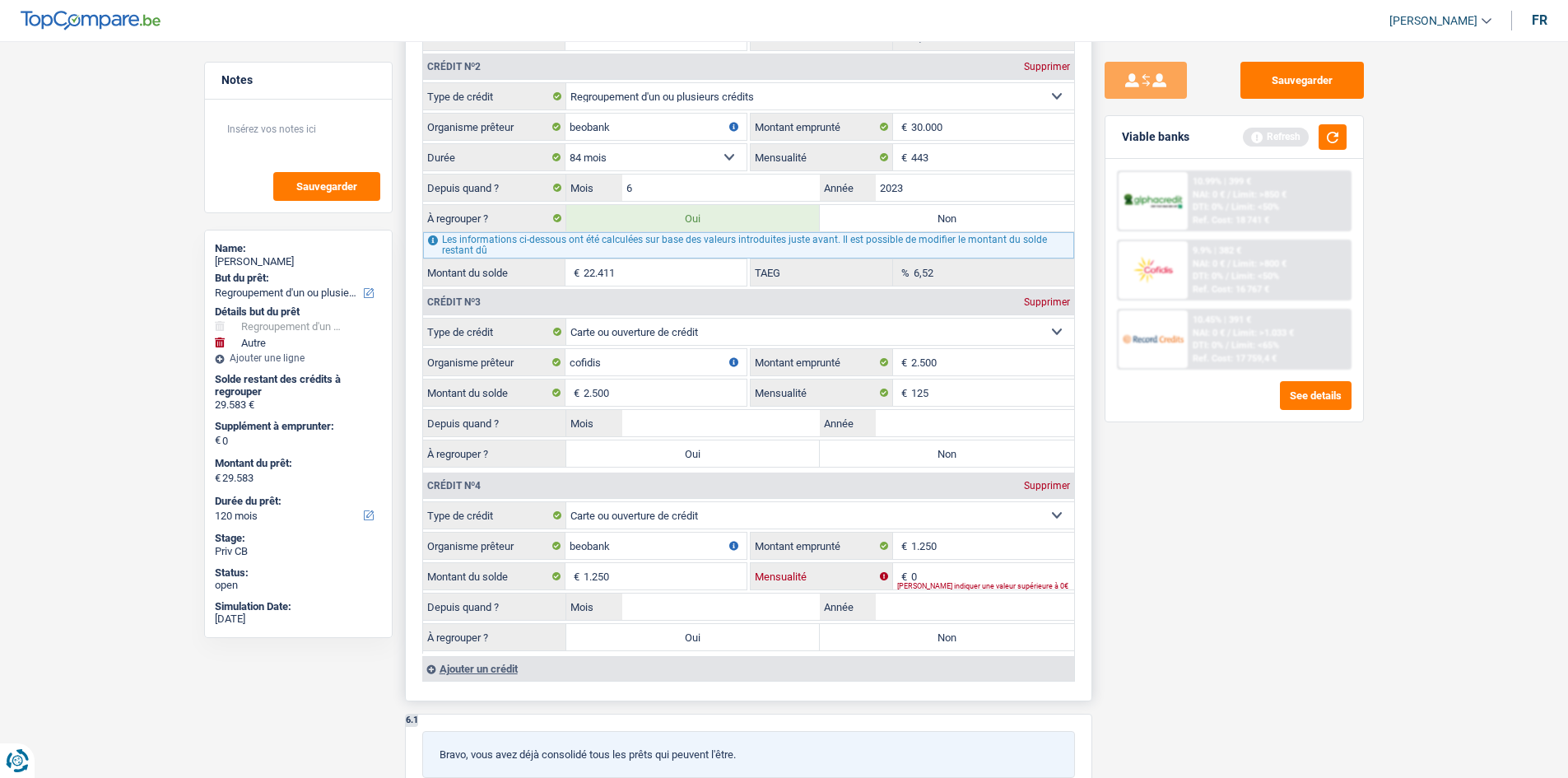 click on "0" at bounding box center [993, 576] 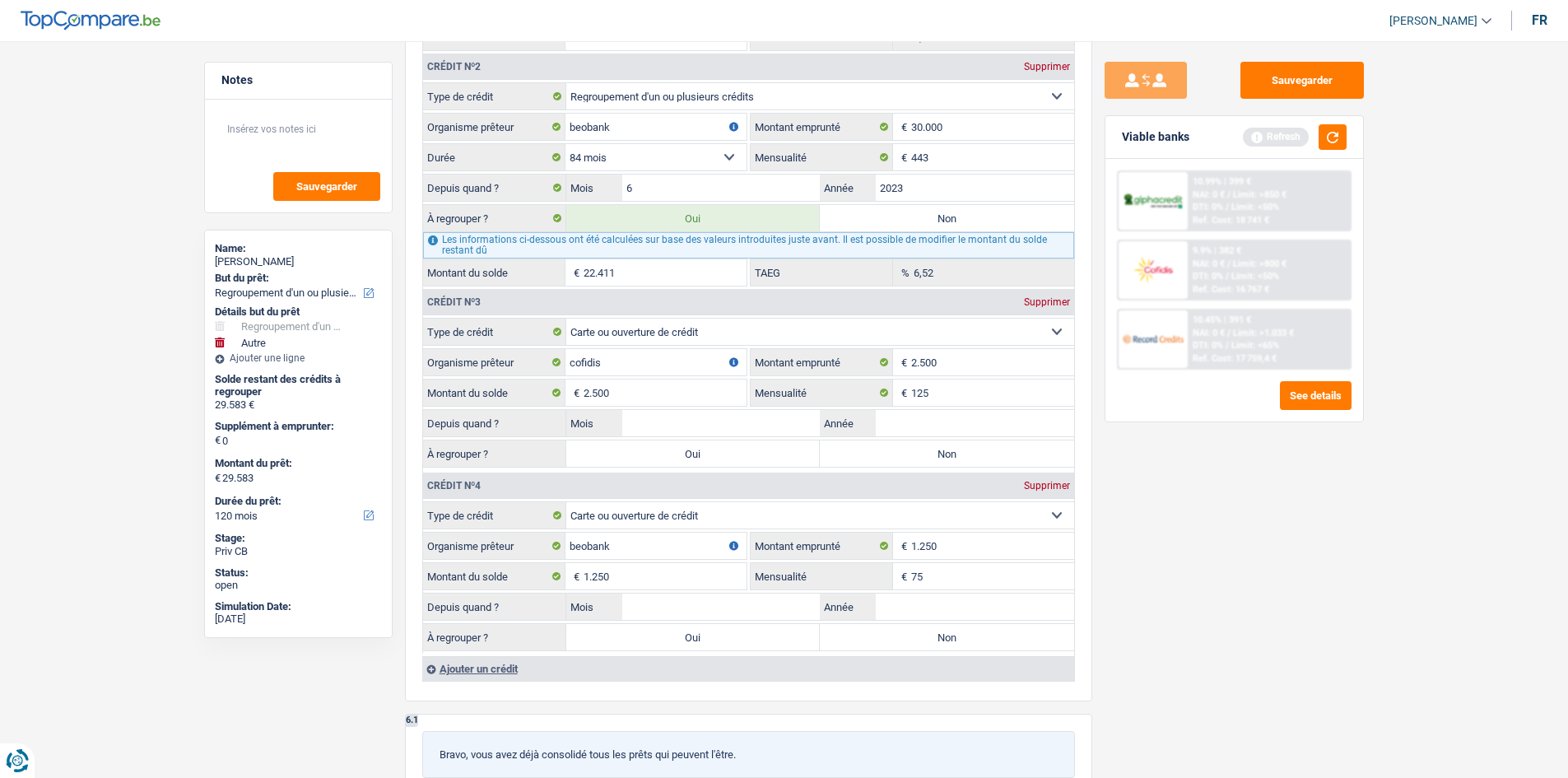 type on "7" 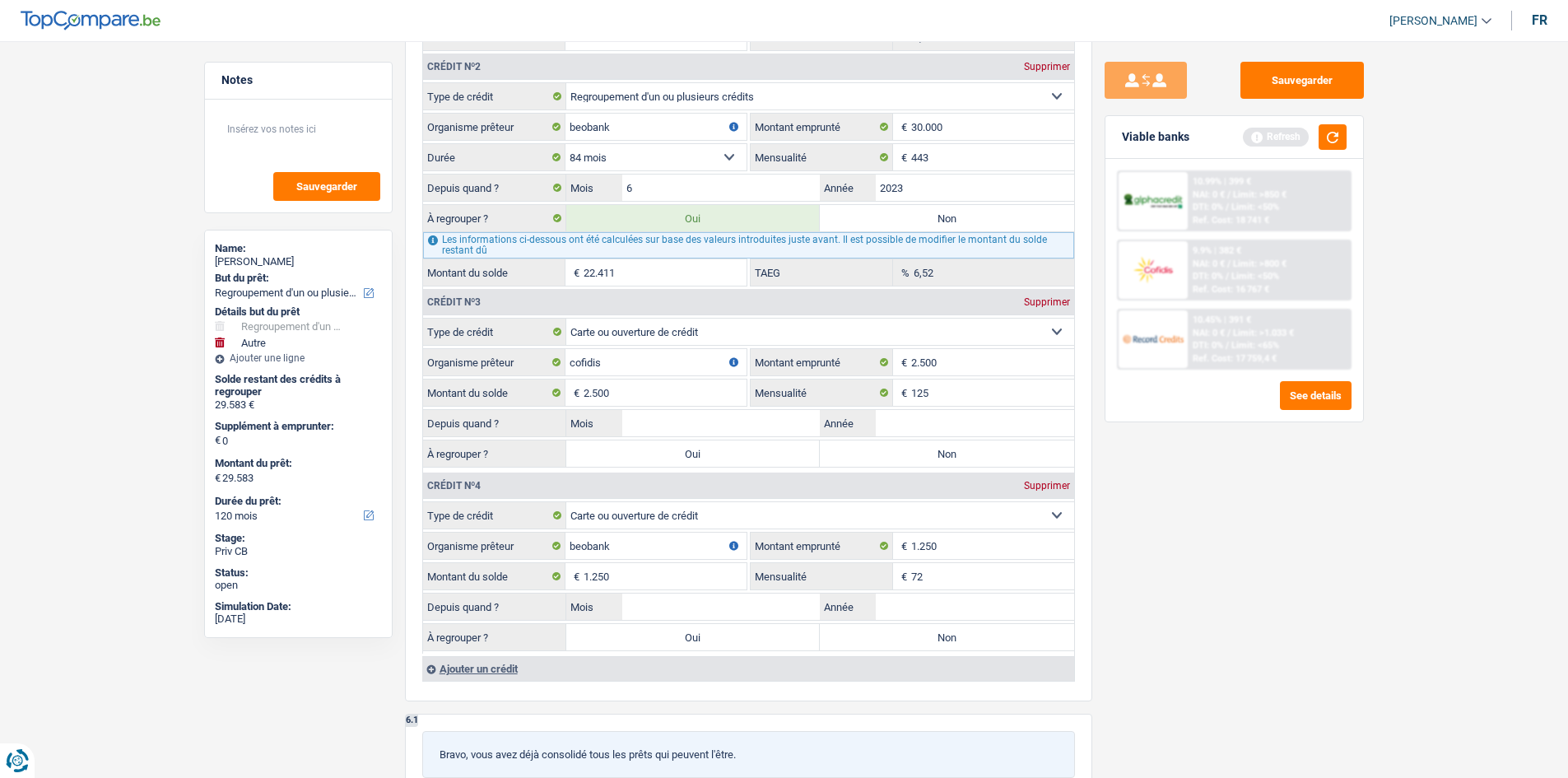 type on "72" 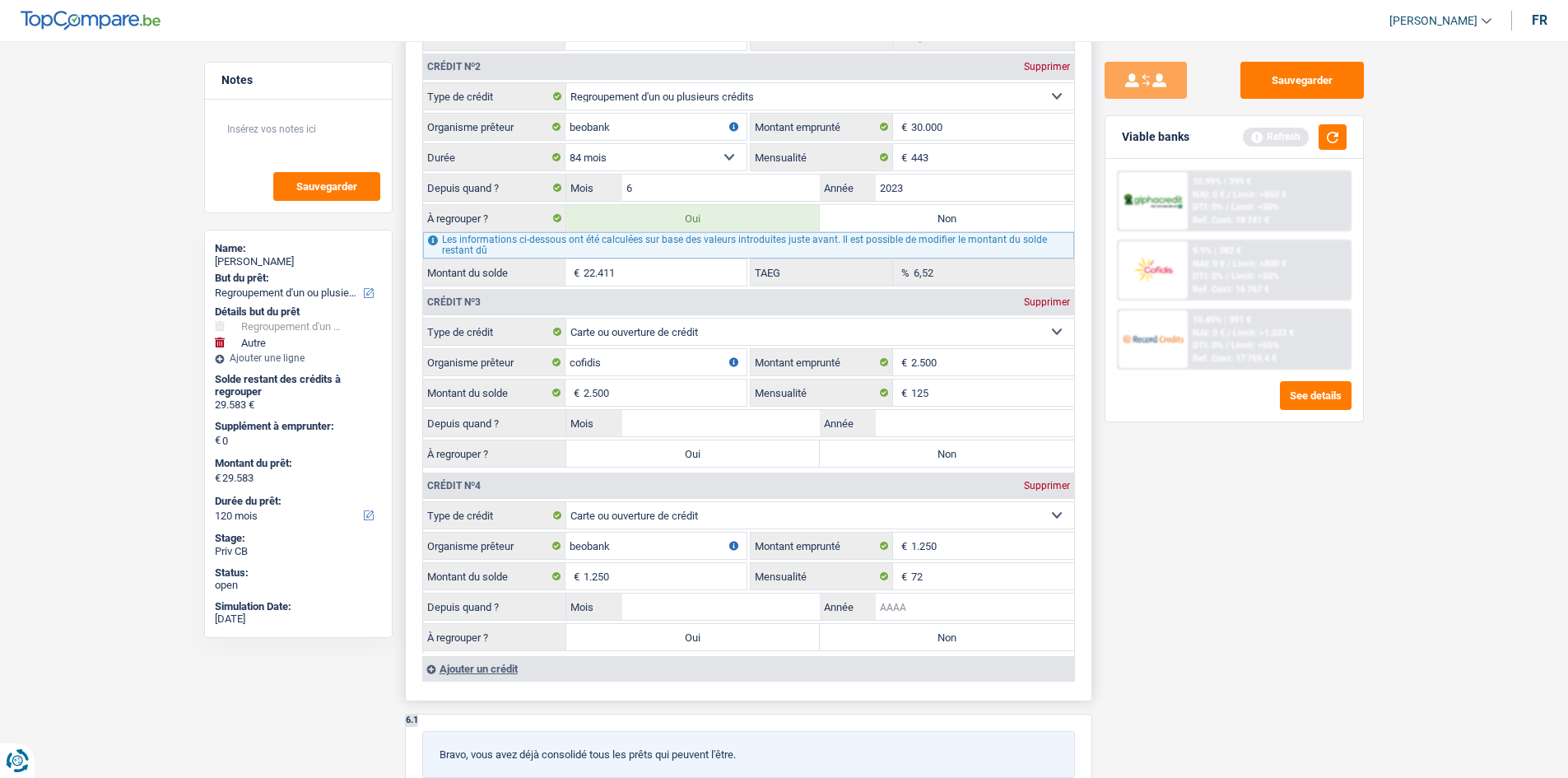 click on "Année" at bounding box center (975, 607) 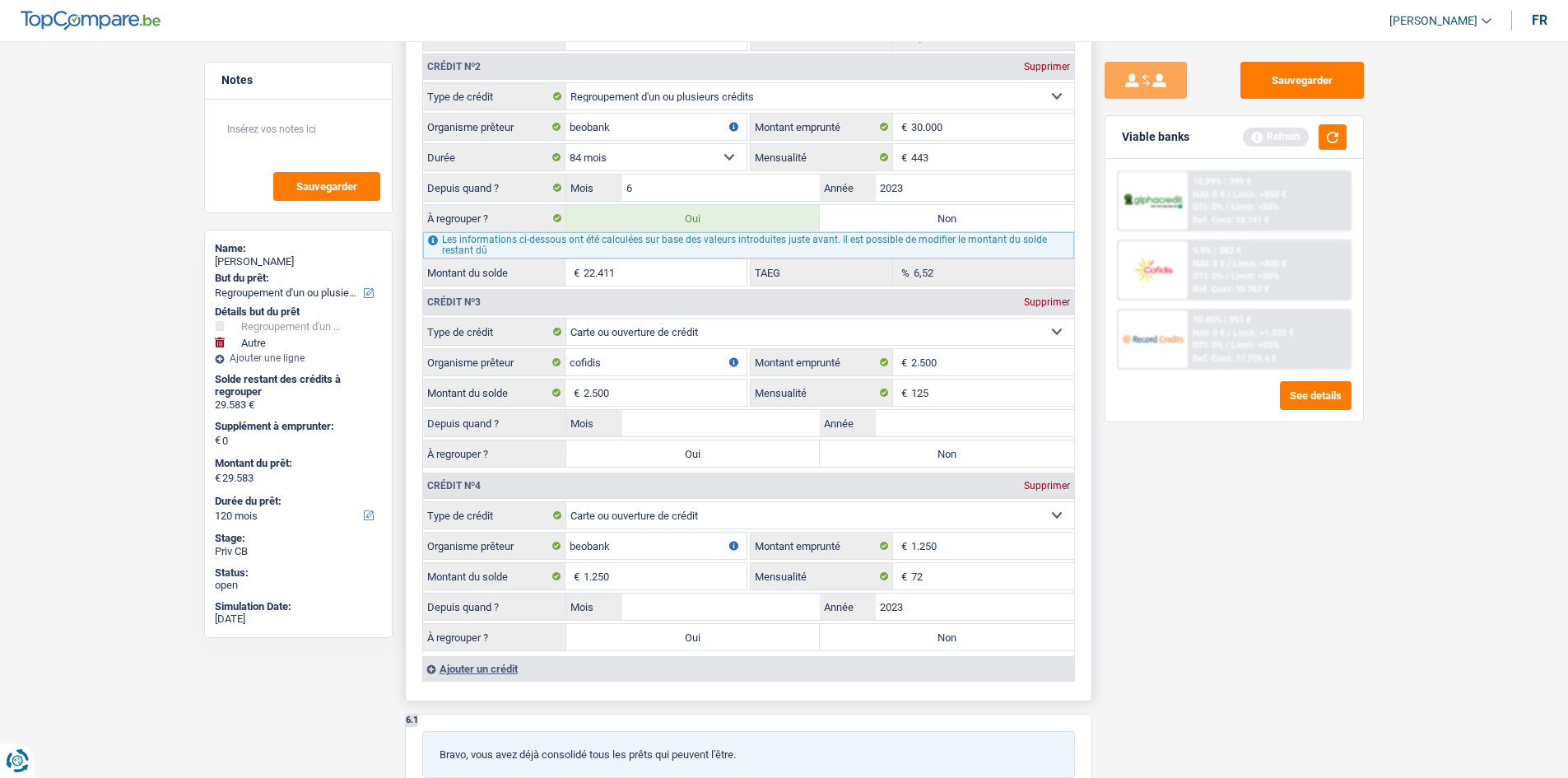 type on "2023" 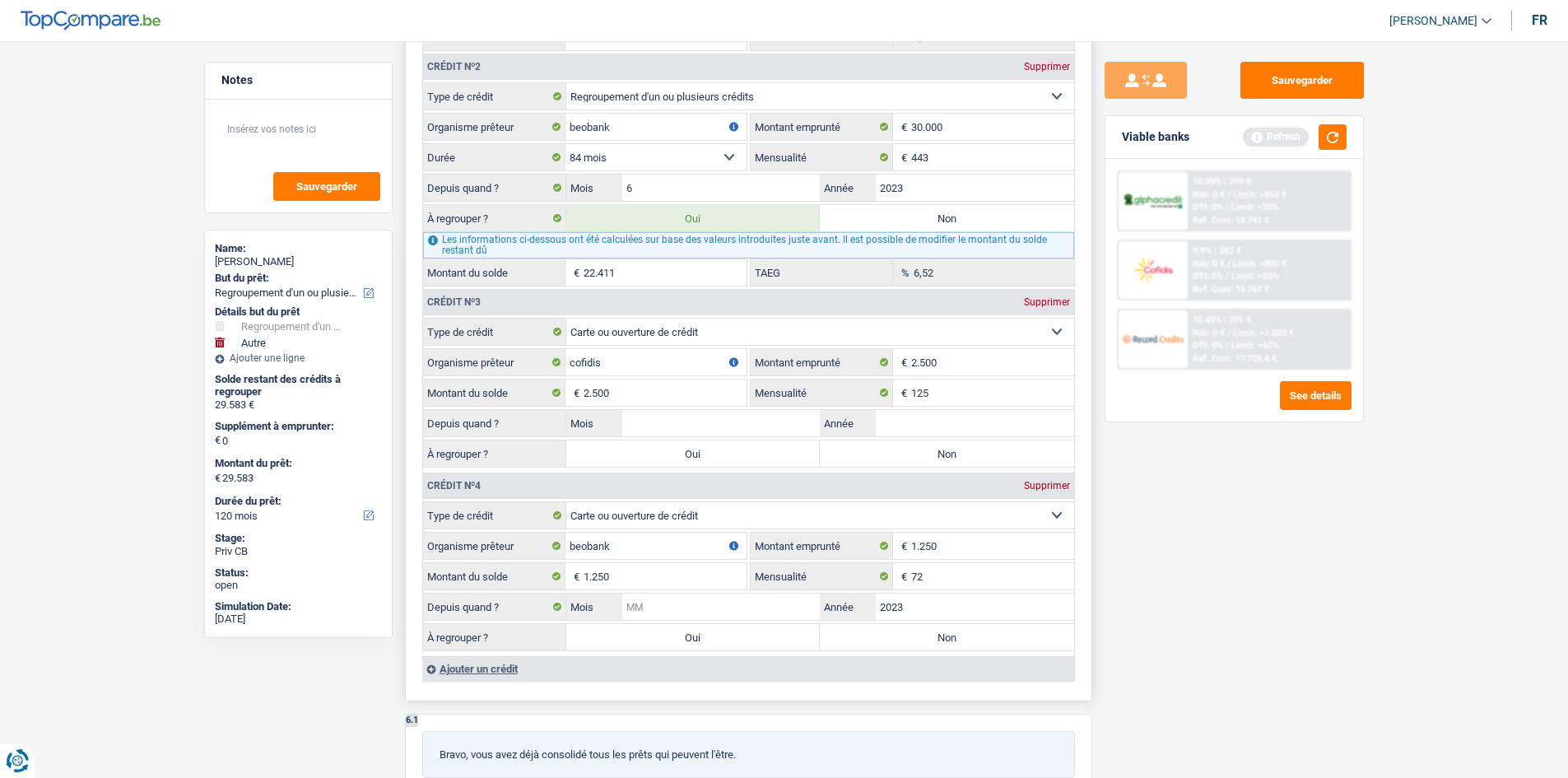 click on "Mois" at bounding box center (721, 607) 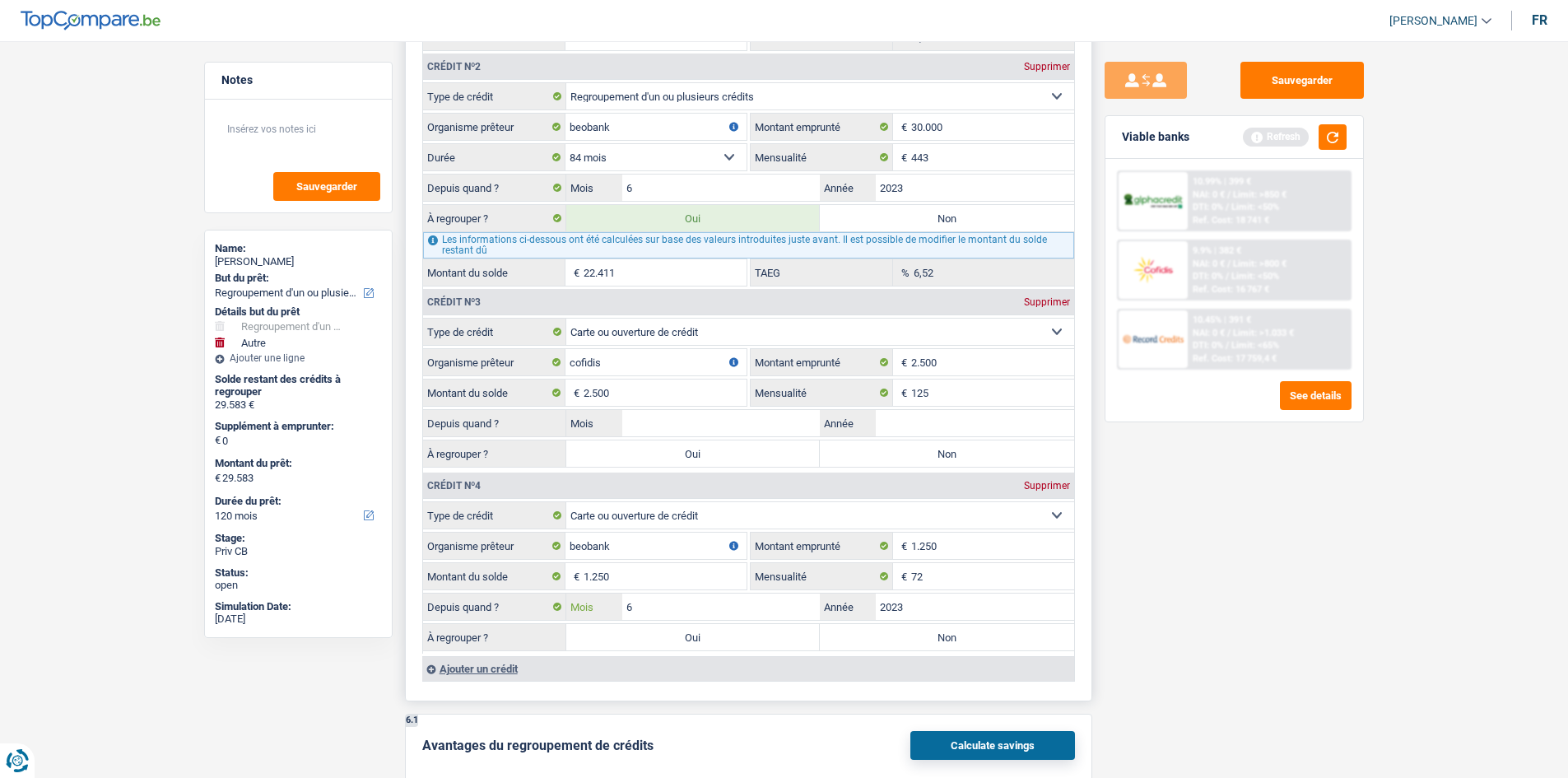 type on "6" 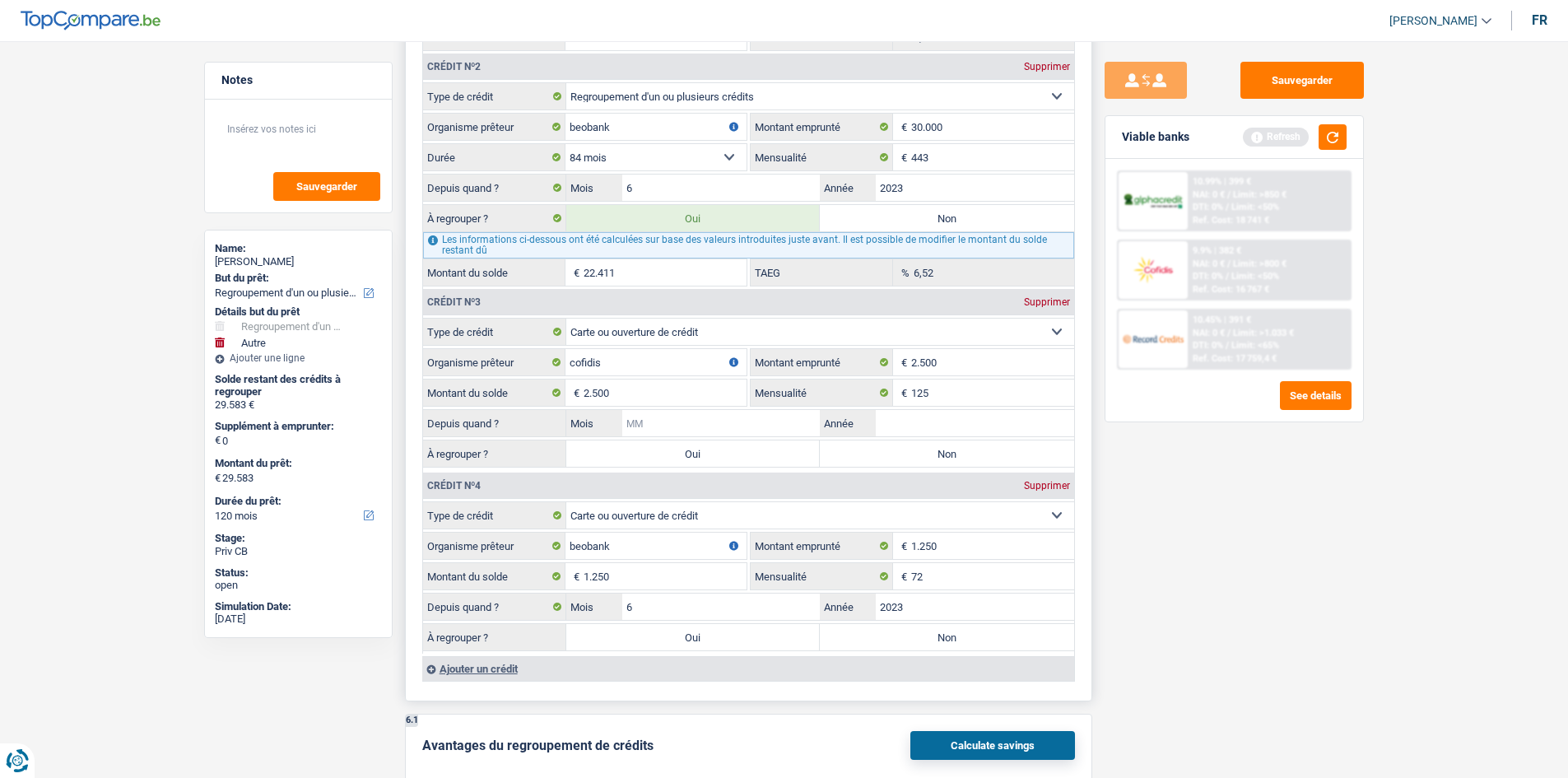 click on "Mois" at bounding box center (721, 423) 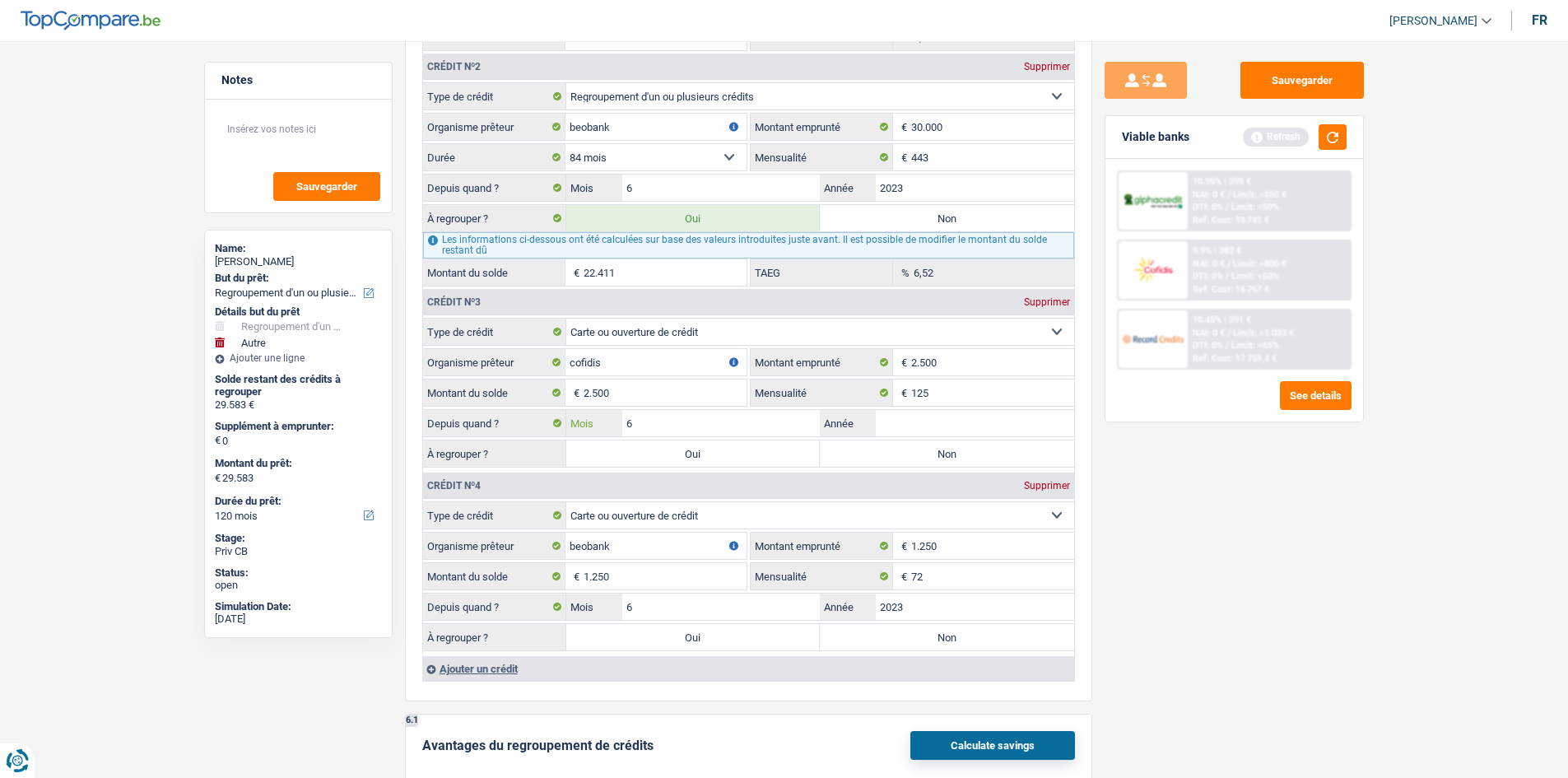type on "6" 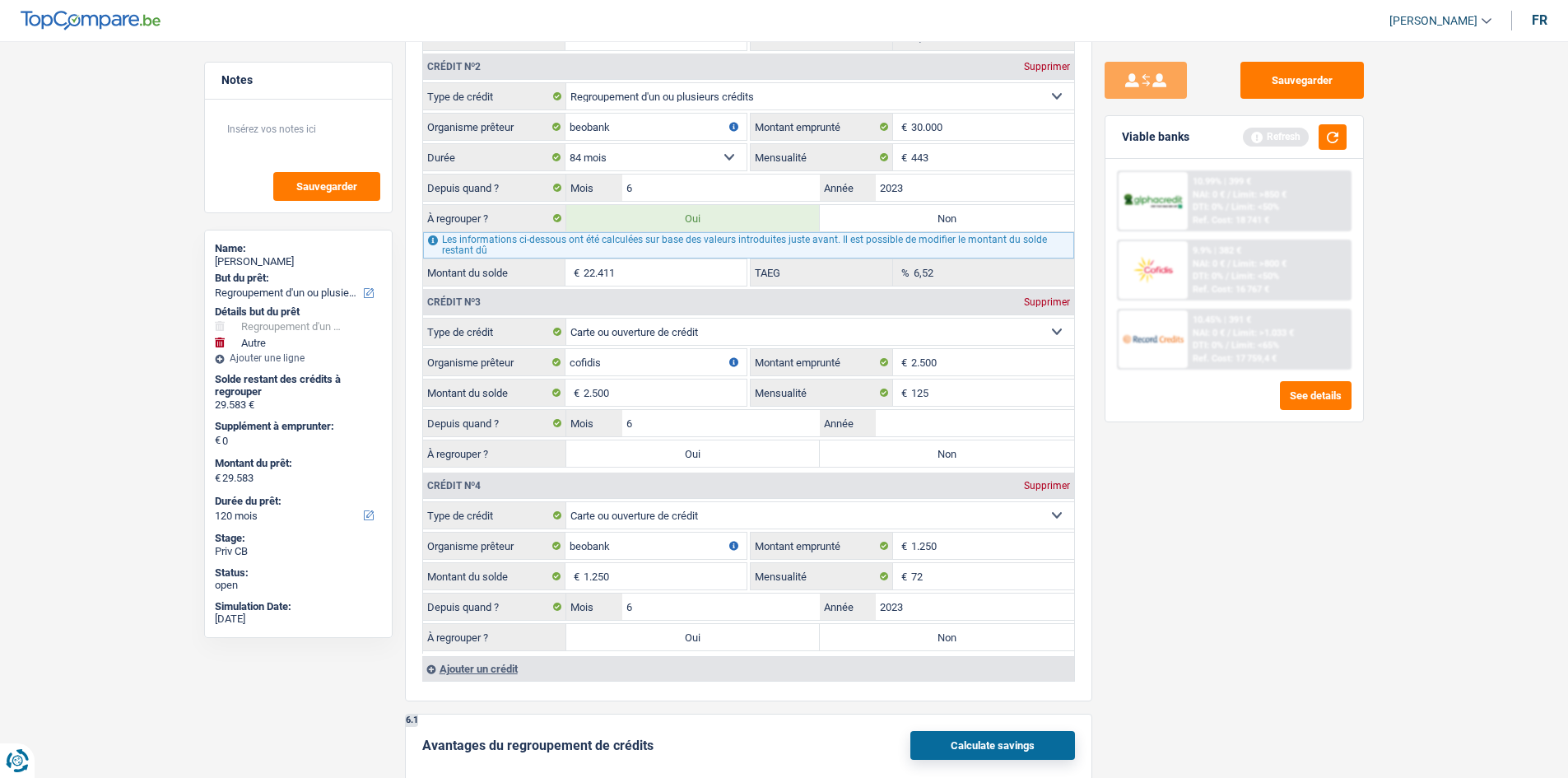 click on "Sauvegarder
Viable banks
Refresh
10.99% | 399 €
NAI: 0 €
/
Limit: >850 €
DTI: 0%
/
Limit: <50%
Ref. Cost: 18 741 €
9.9% | 382 €
NAI: 0 €
/
Limit: >800 €
DTI: 0%
/               /       /" at bounding box center (1234, 404) 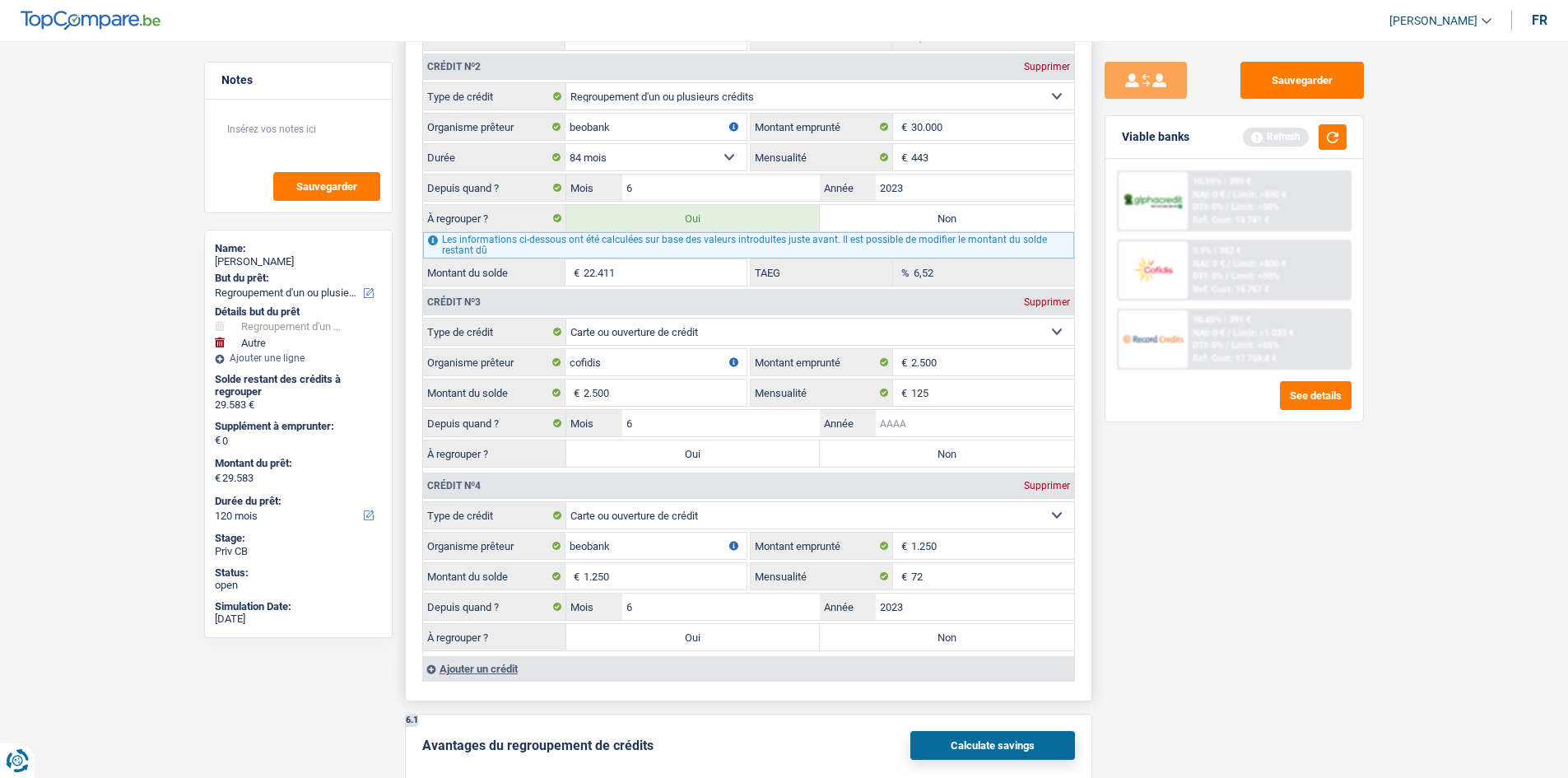 click on "Année" at bounding box center [975, 423] 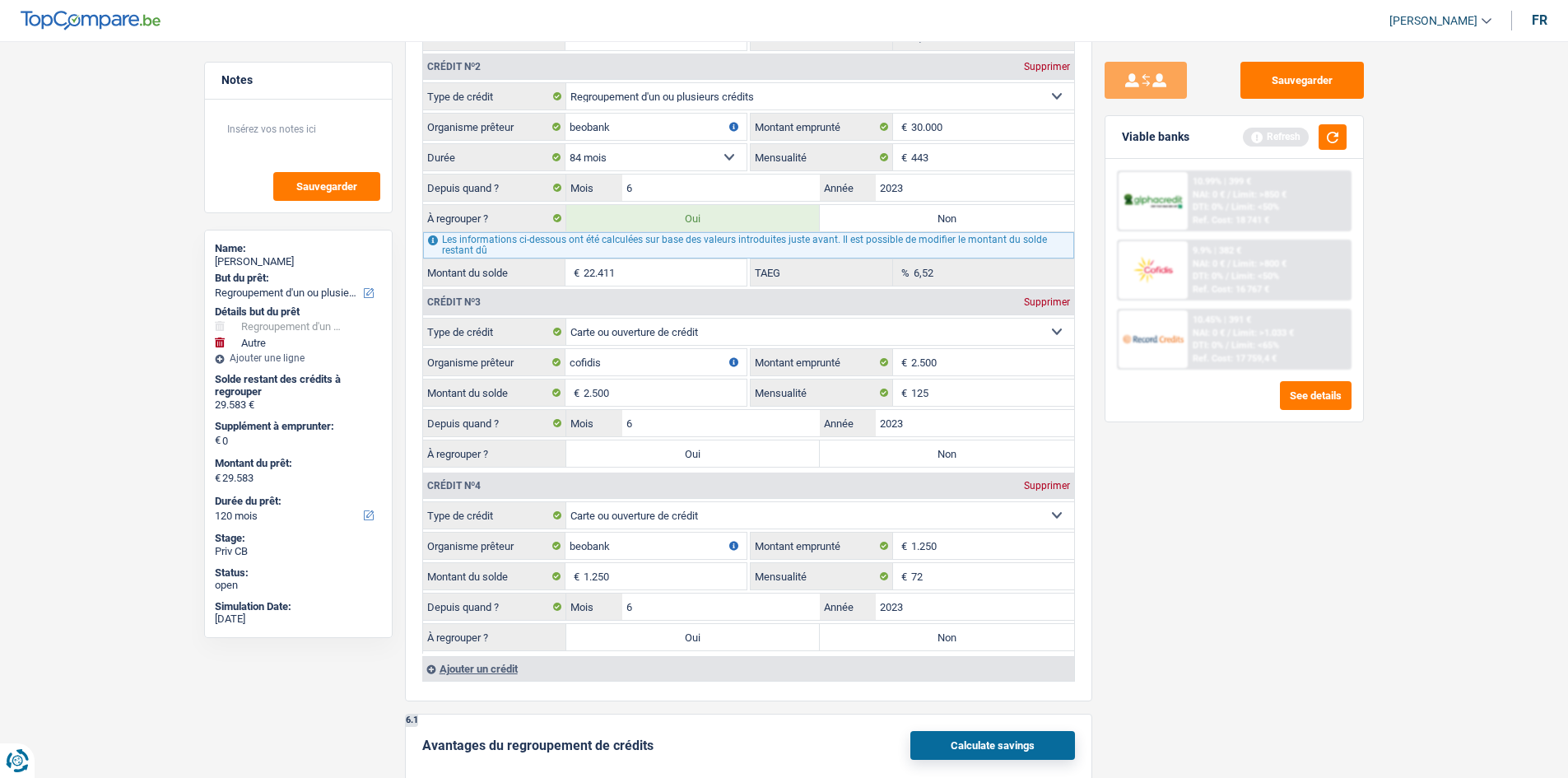 type on "2023" 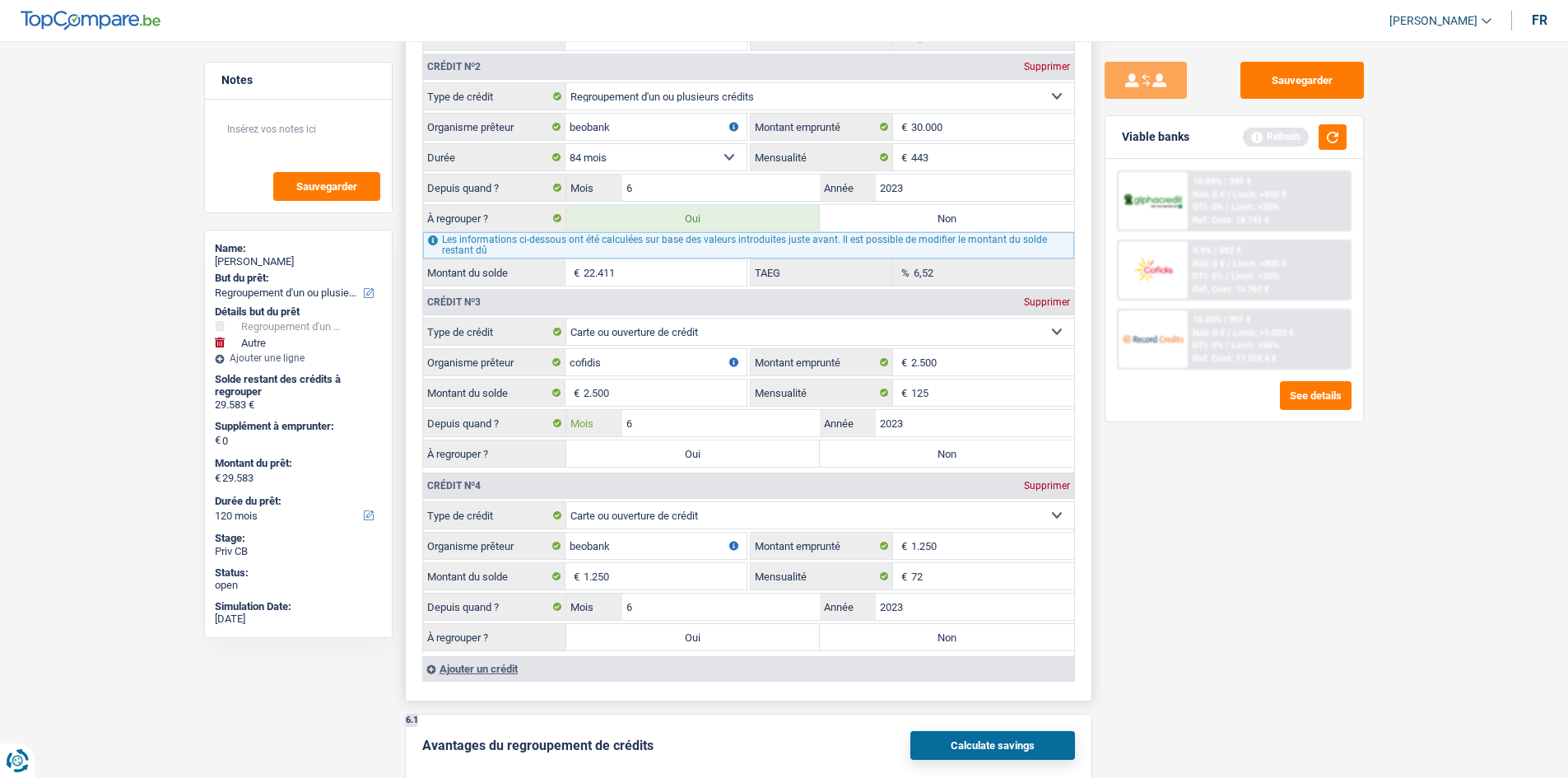 drag, startPoint x: 669, startPoint y: 432, endPoint x: 671, endPoint y: 451, distance: 19.104973 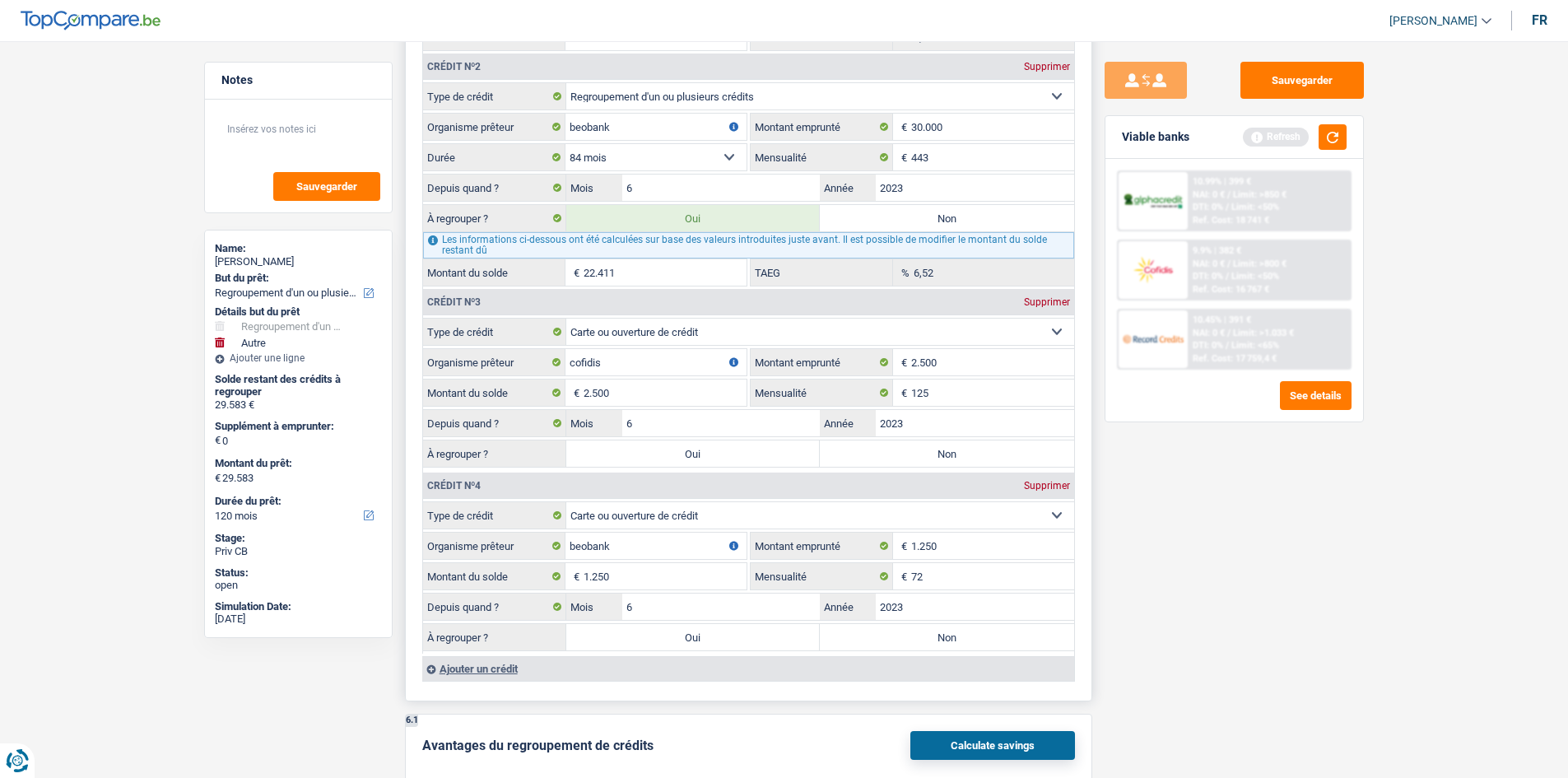 click on "Oui" at bounding box center (693, 454) 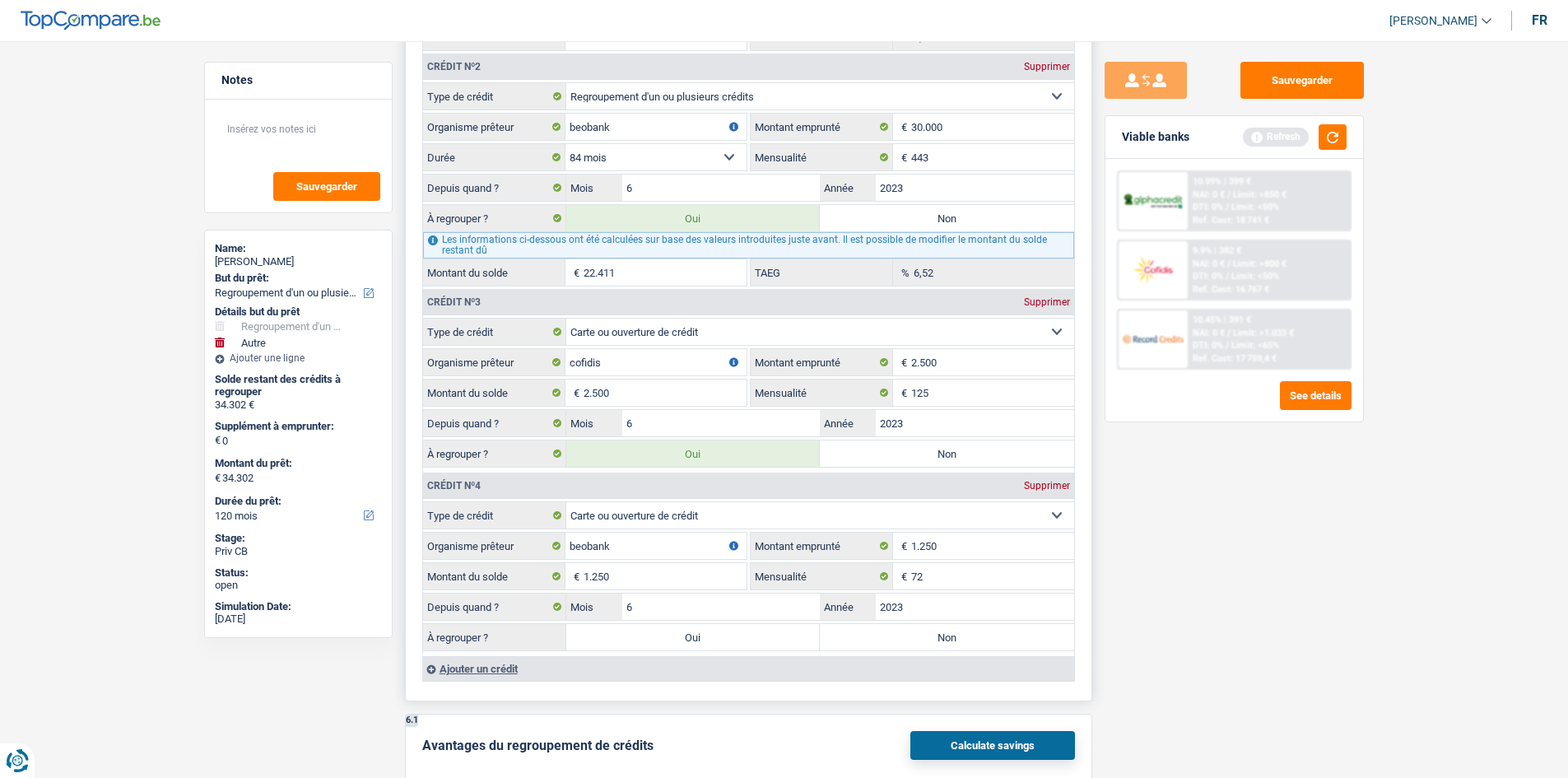 drag, startPoint x: 676, startPoint y: 645, endPoint x: 974, endPoint y: 619, distance: 299.13208 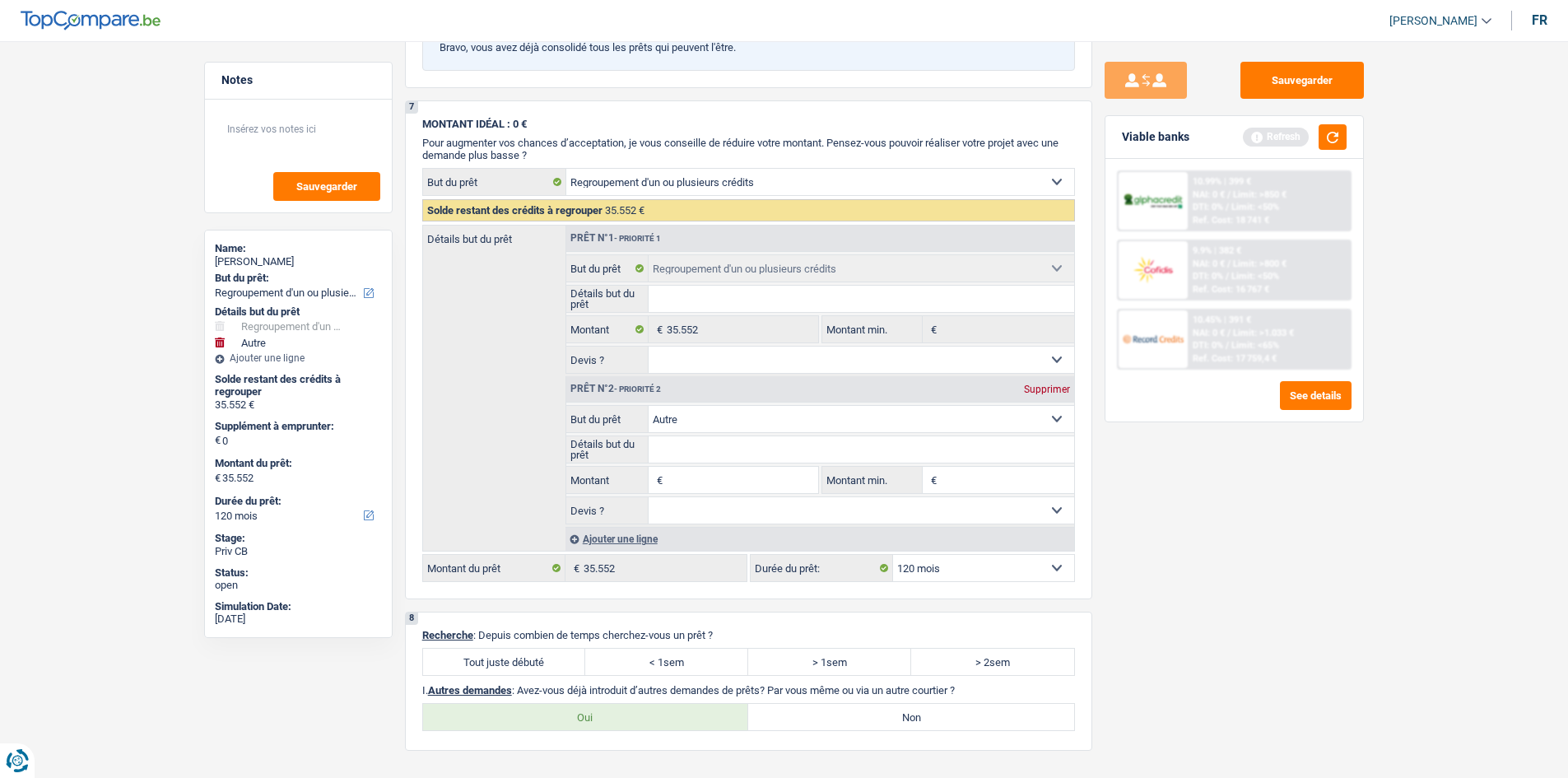 scroll, scrollTop: 2656, scrollLeft: 0, axis: vertical 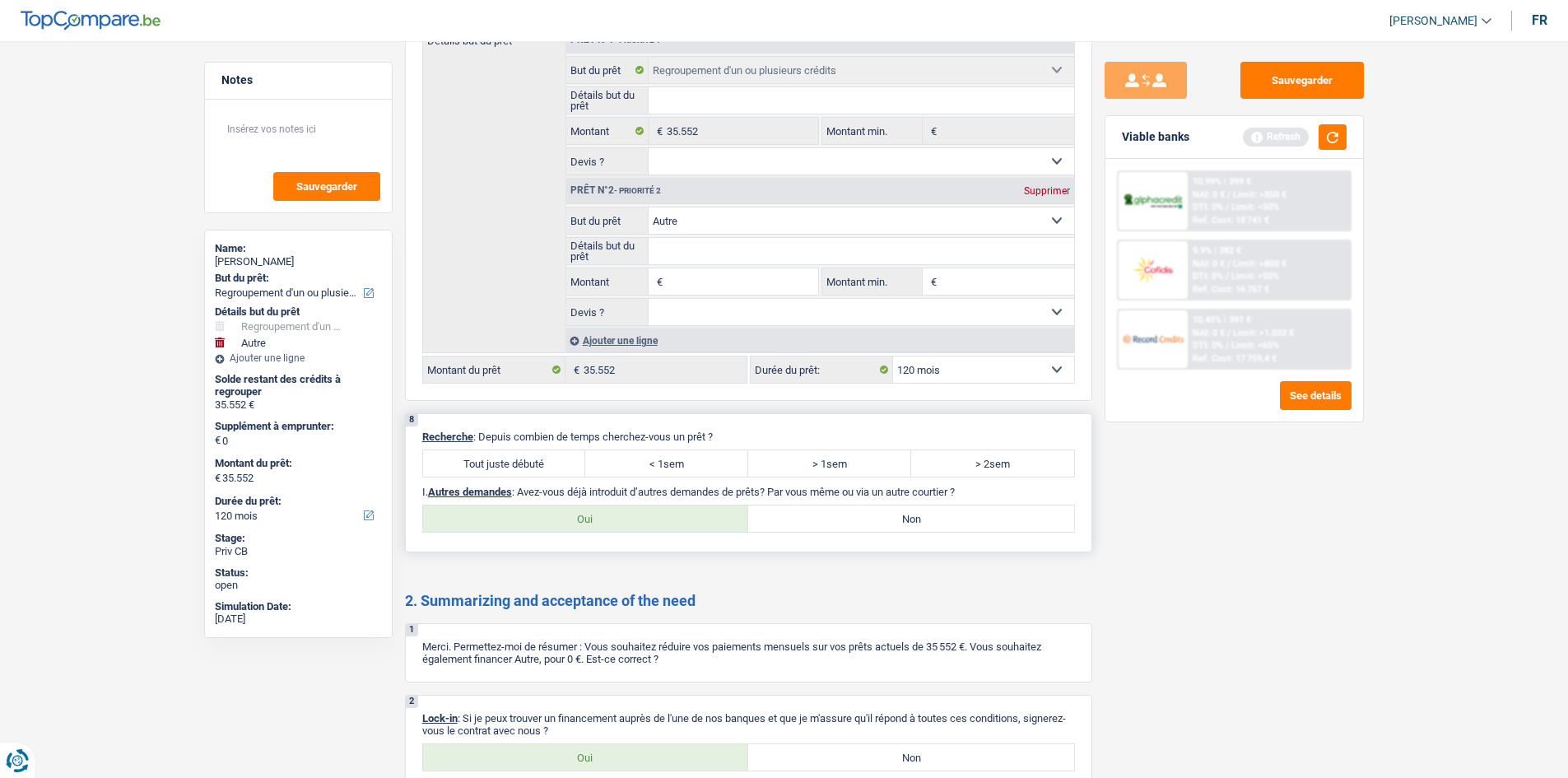 click on "Recherche   : Depuis combien de temps cherchez-vous un prêt ?" at bounding box center (748, 436) 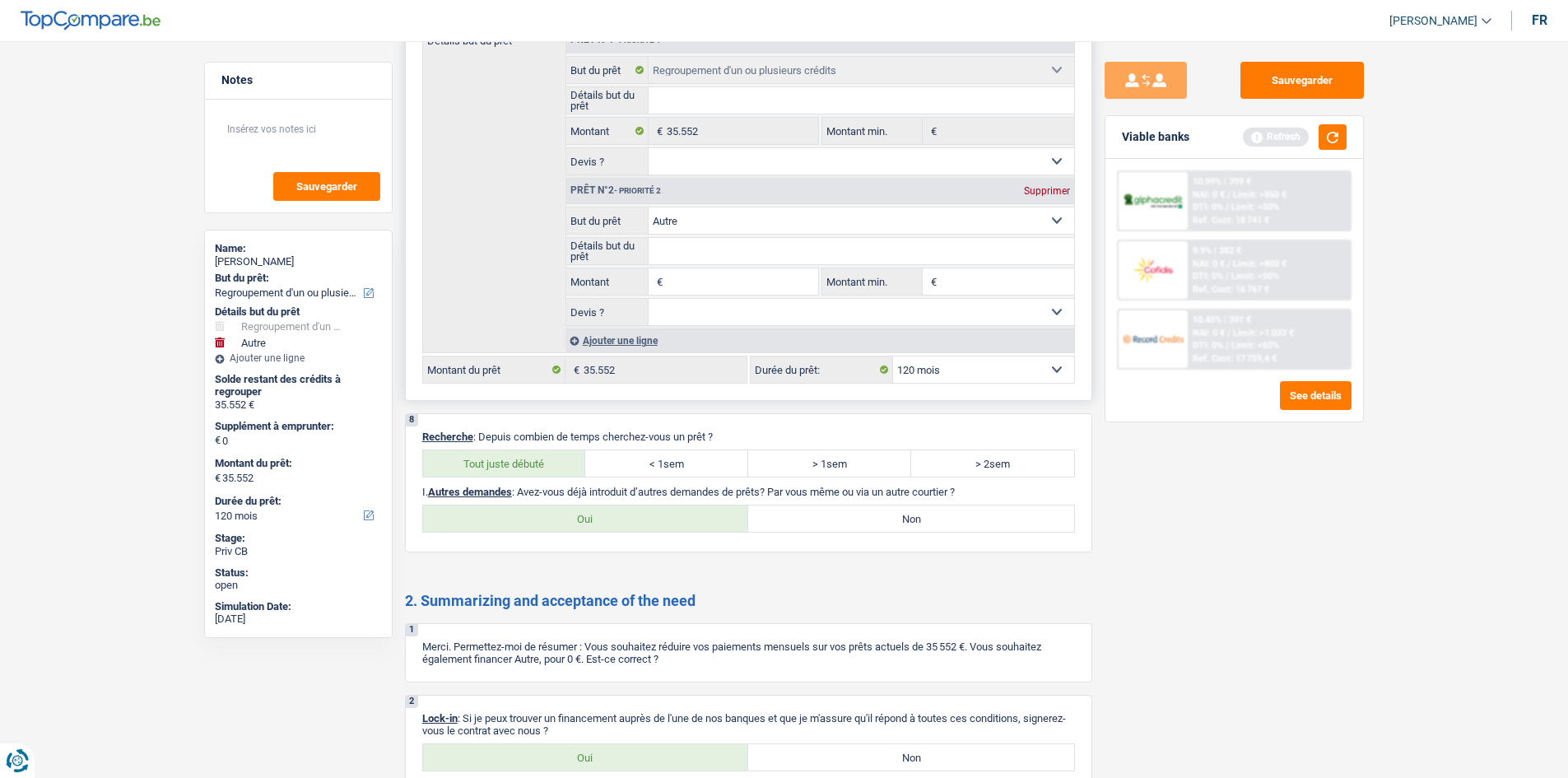 drag, startPoint x: 1052, startPoint y: 187, endPoint x: 1052, endPoint y: 204, distance: 17 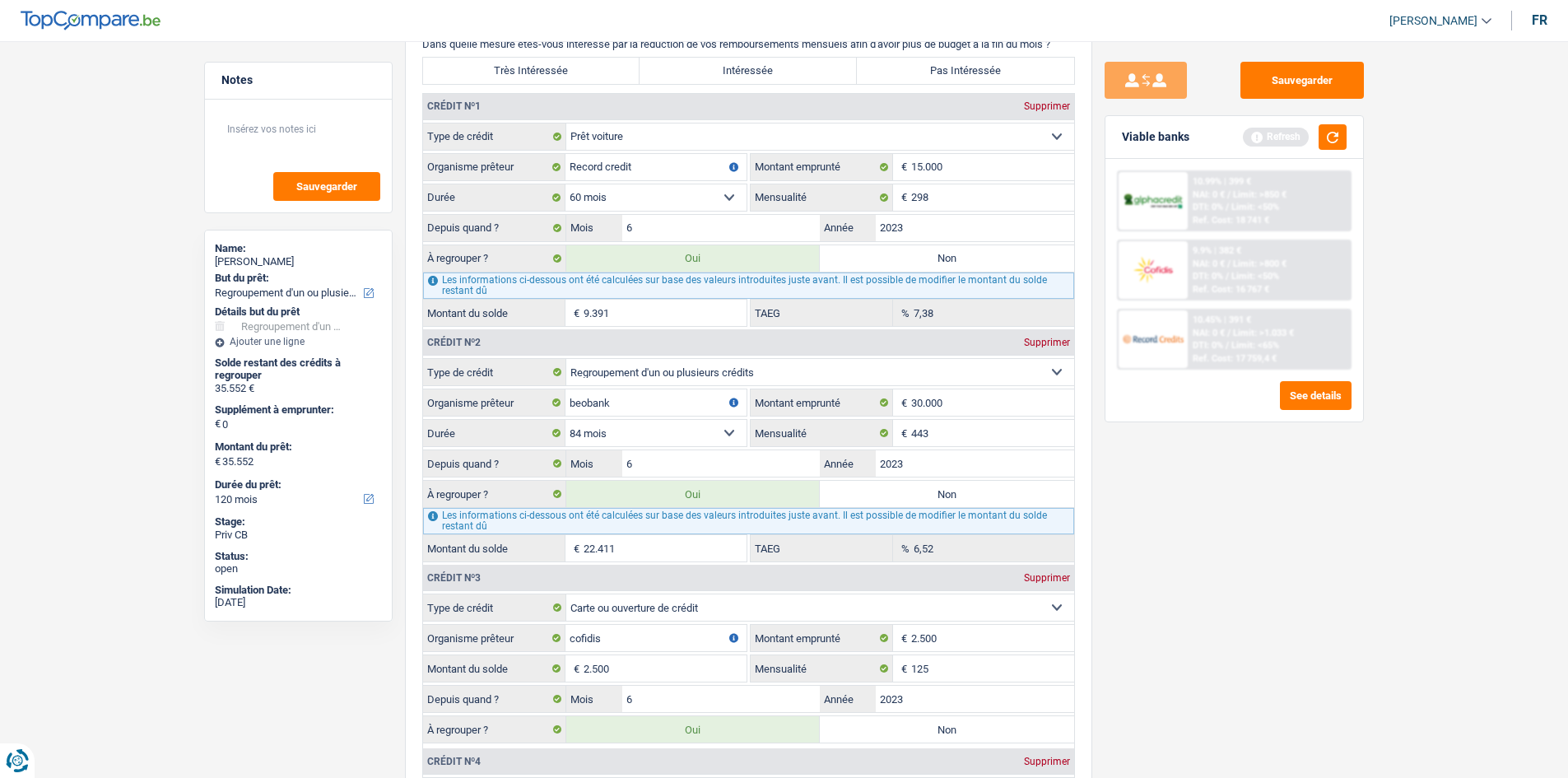 scroll, scrollTop: 1203, scrollLeft: 0, axis: vertical 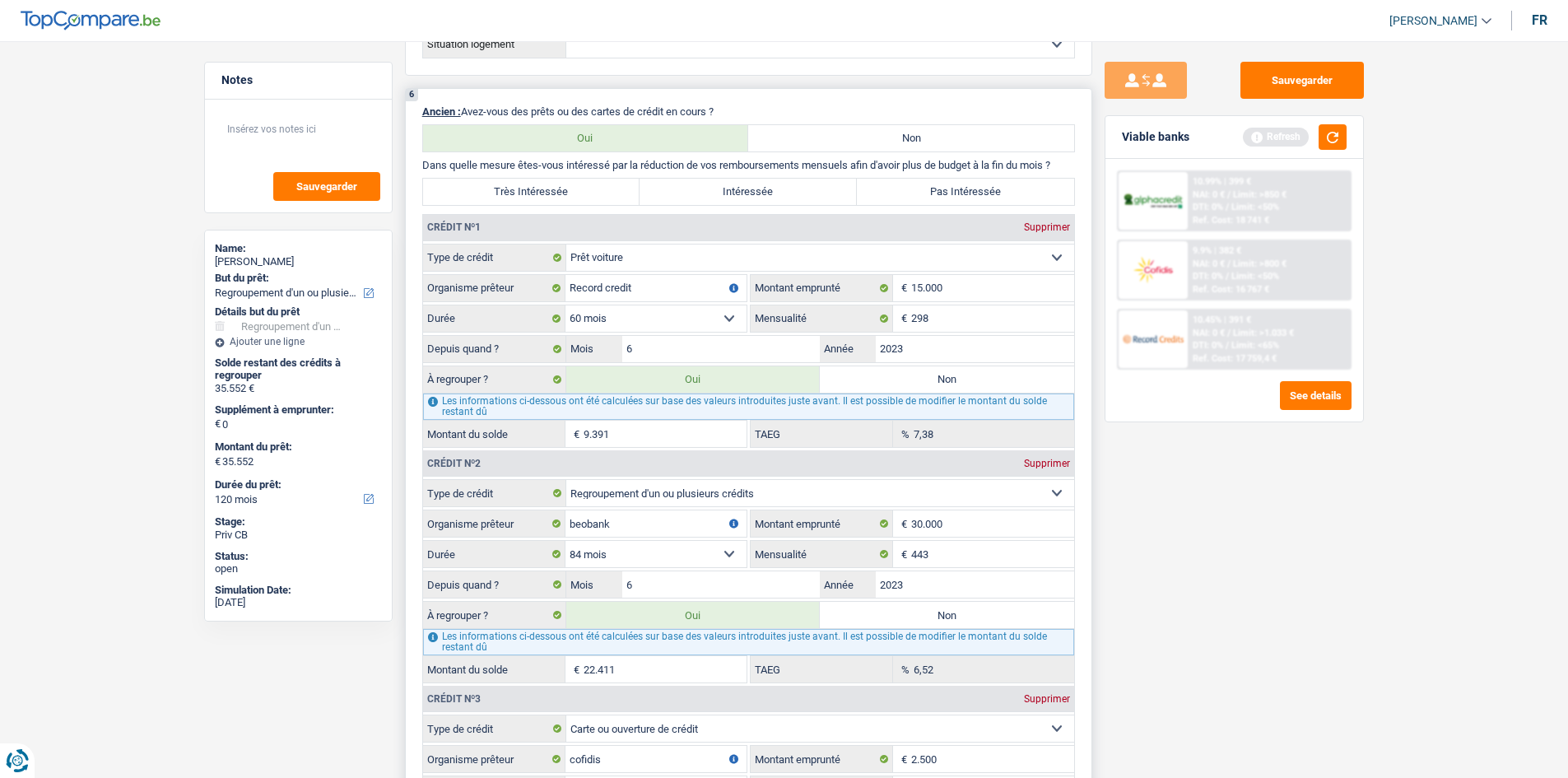 click on "Très Intéressée" at bounding box center [532, 192] 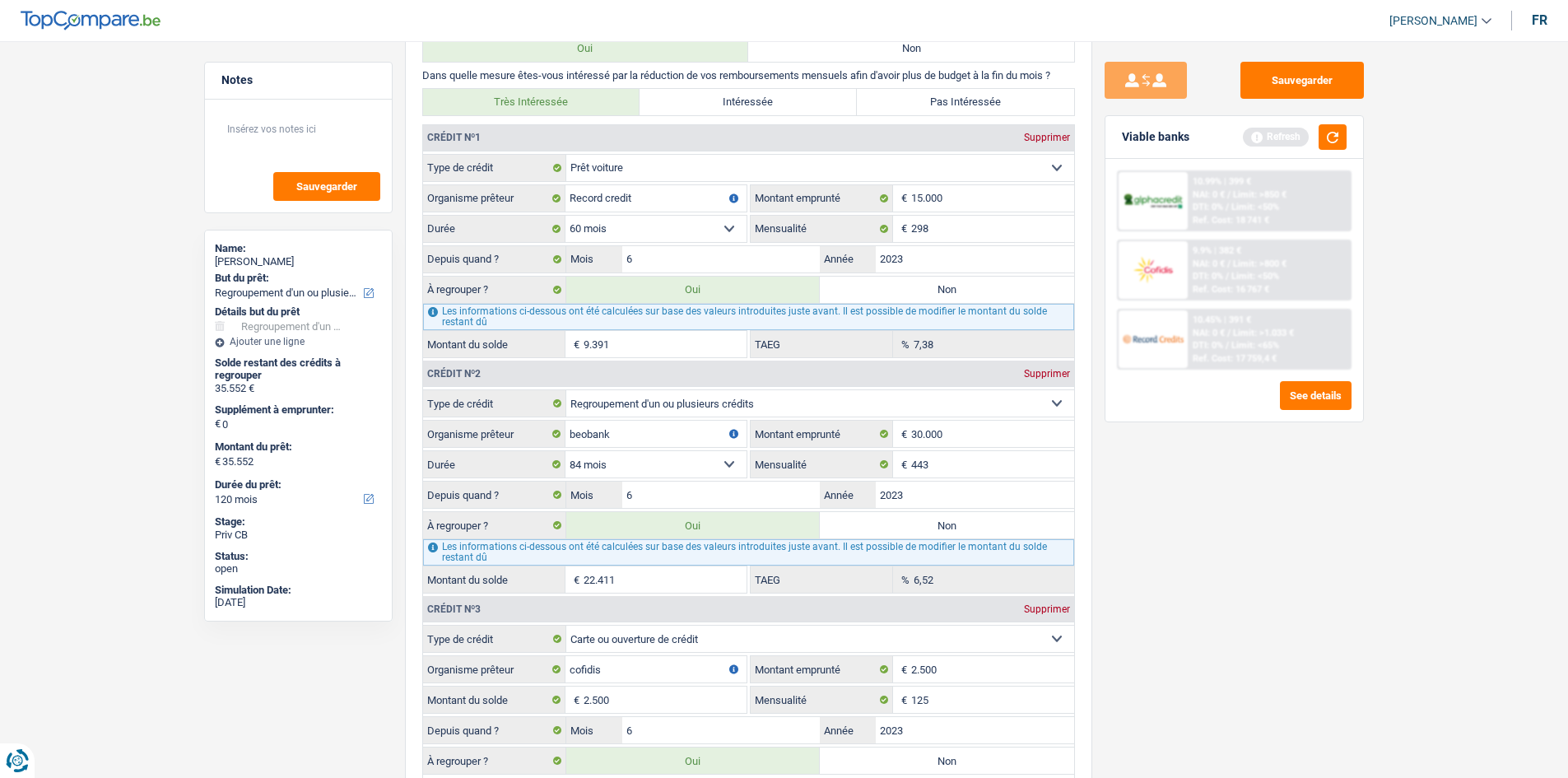 scroll, scrollTop: 1367, scrollLeft: 0, axis: vertical 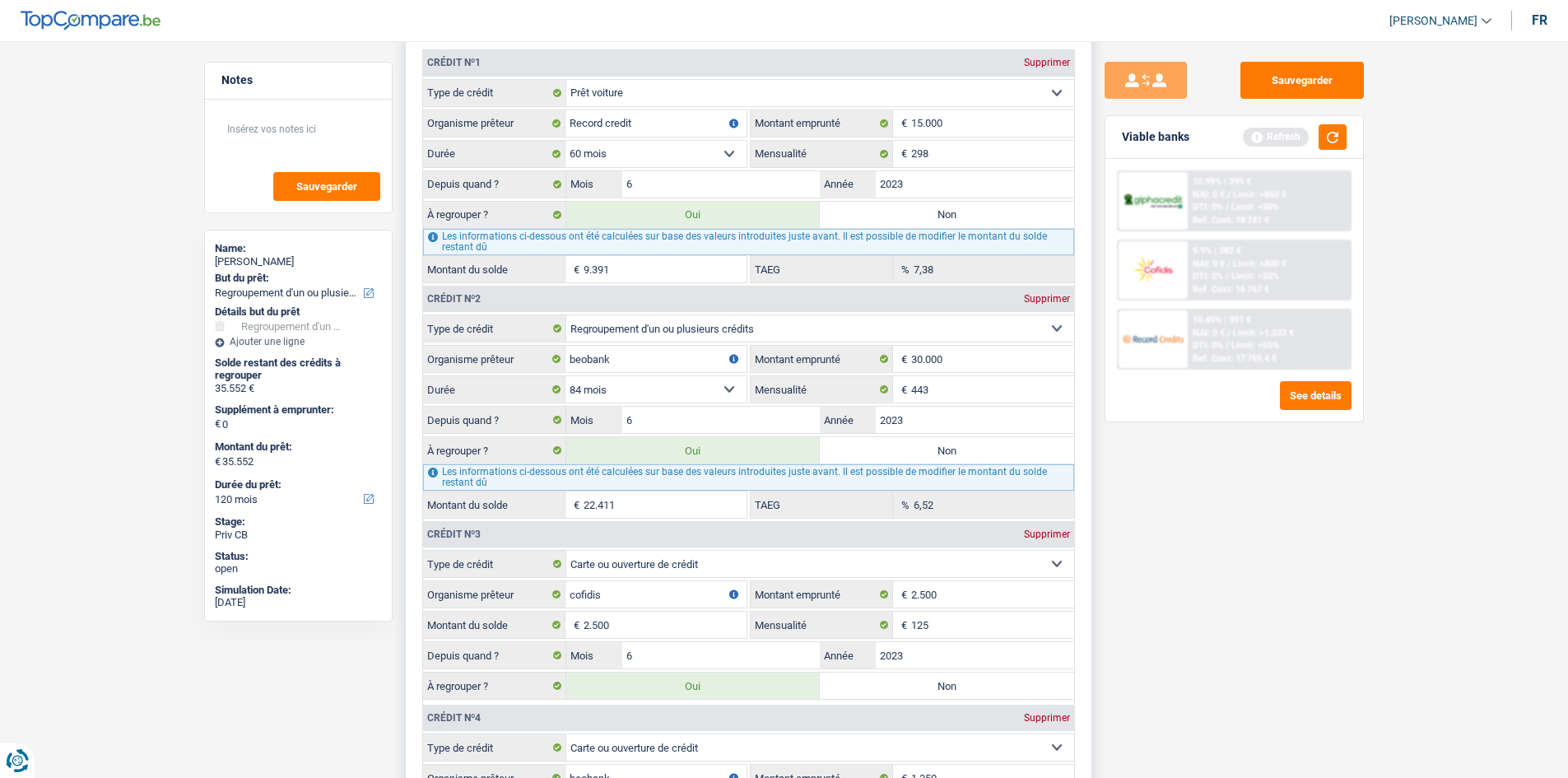 click on "9.391" at bounding box center [665, 269] 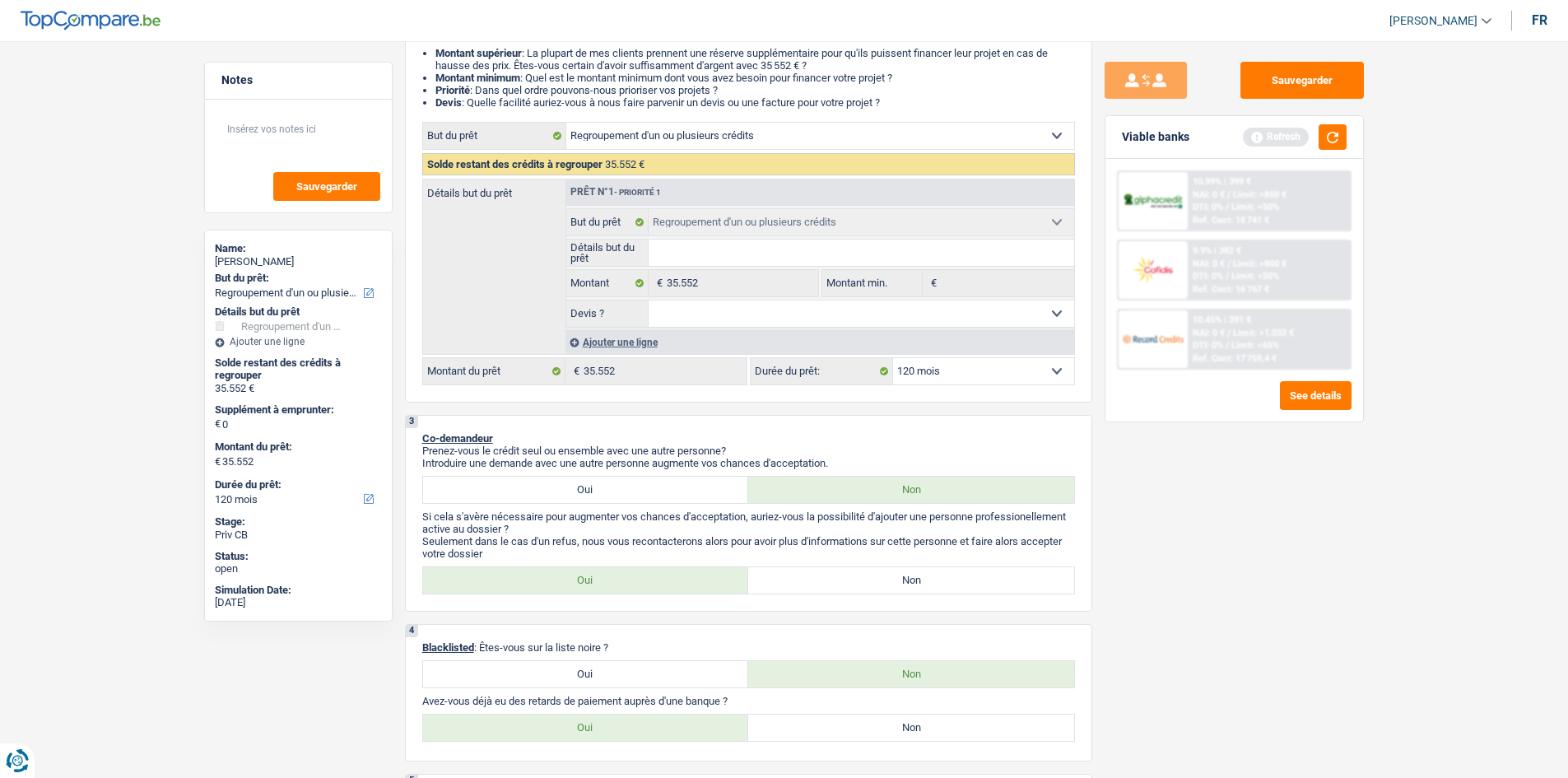 scroll, scrollTop: 215, scrollLeft: 0, axis: vertical 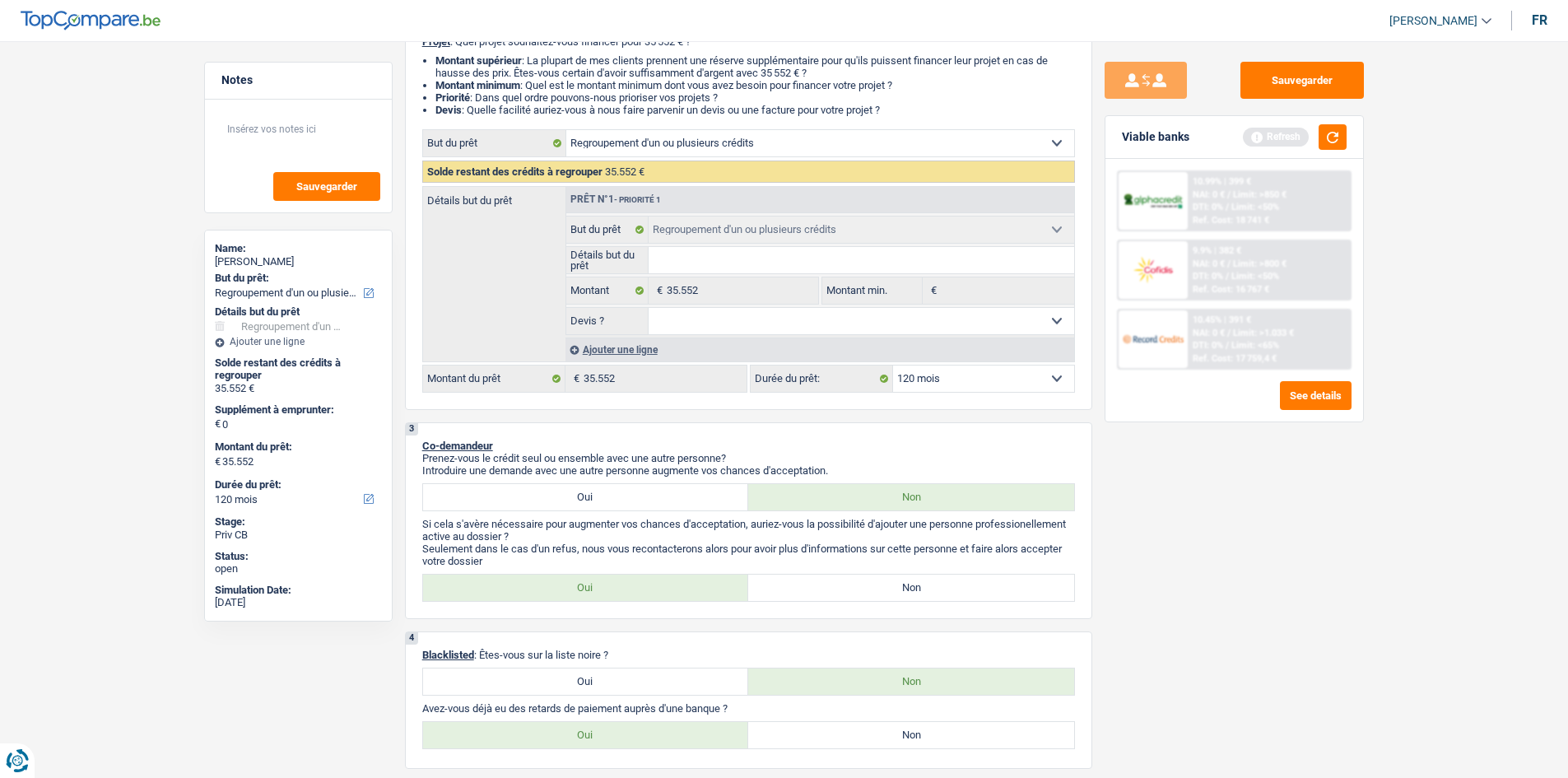 click on "Sauvegarder
Viable banks
Refresh
10.99% | 399 €
NAI: 0 €
/
Limit: >850 €
DTI: 0%
/
Limit: <50%
Ref. Cost: 18 741 €
9.9% | 382 €
NAI: 0 €
/
Limit: >800 €
DTI: 0%
/               /       /" at bounding box center (1234, 404) 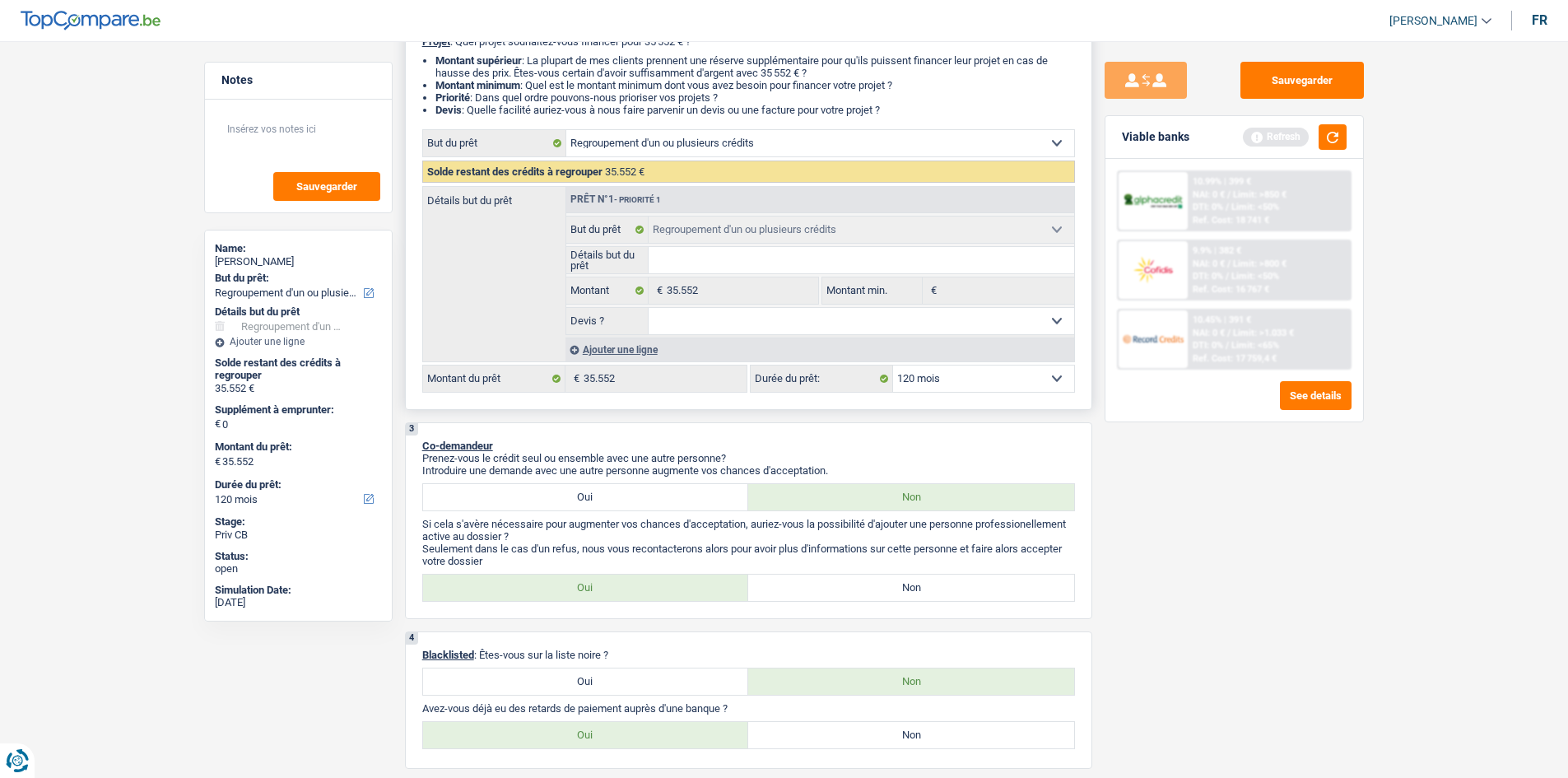 click on "Ajouter une ligne" at bounding box center (820, 349) 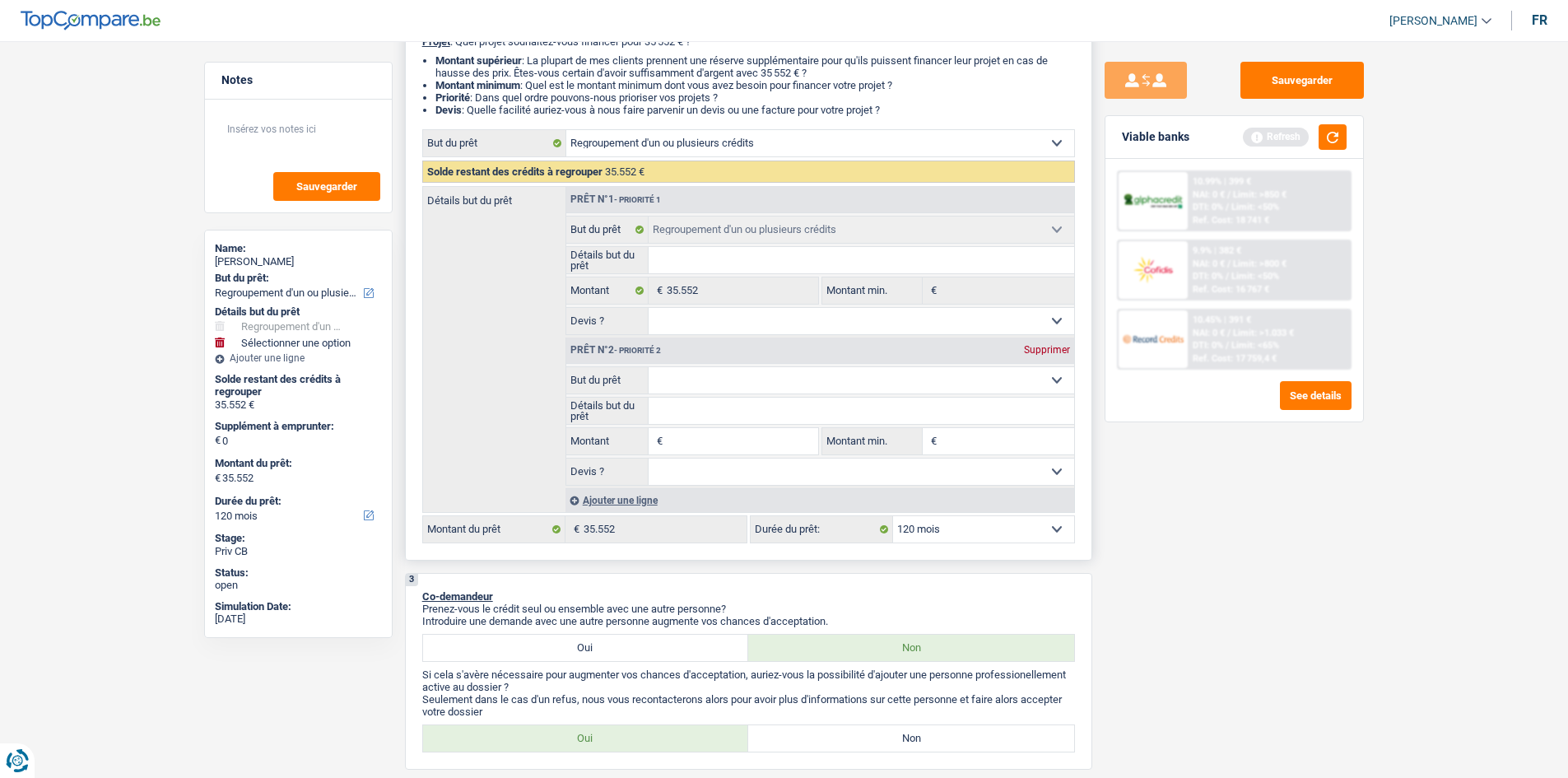 click on "Confort maison: meubles, textile, peinture, électroménager, outillage non-professionnel Hifi, multimédia, gsm, ordinateur Aménagement: frais d'installation, déménagement Evénement familial: naissance, mariage, divorce, communion, décès Frais médicaux Frais d'études Frais permis de conduire Regroupement d'un ou plusieurs crédits Loisirs: voyage, sport, musique Rafraîchissement: petits travaux maison et jardin Frais judiciaires Réparation voiture Prêt rénovation (non disponible pour les non-propriétaires) Prêt énergie (non disponible pour les non-propriétaires) Prêt voiture Taxes, impôts non professionnels Rénovation bien à l'étranger Dettes familiales Assurance Autre
Sélectionner une option" at bounding box center [861, 380] 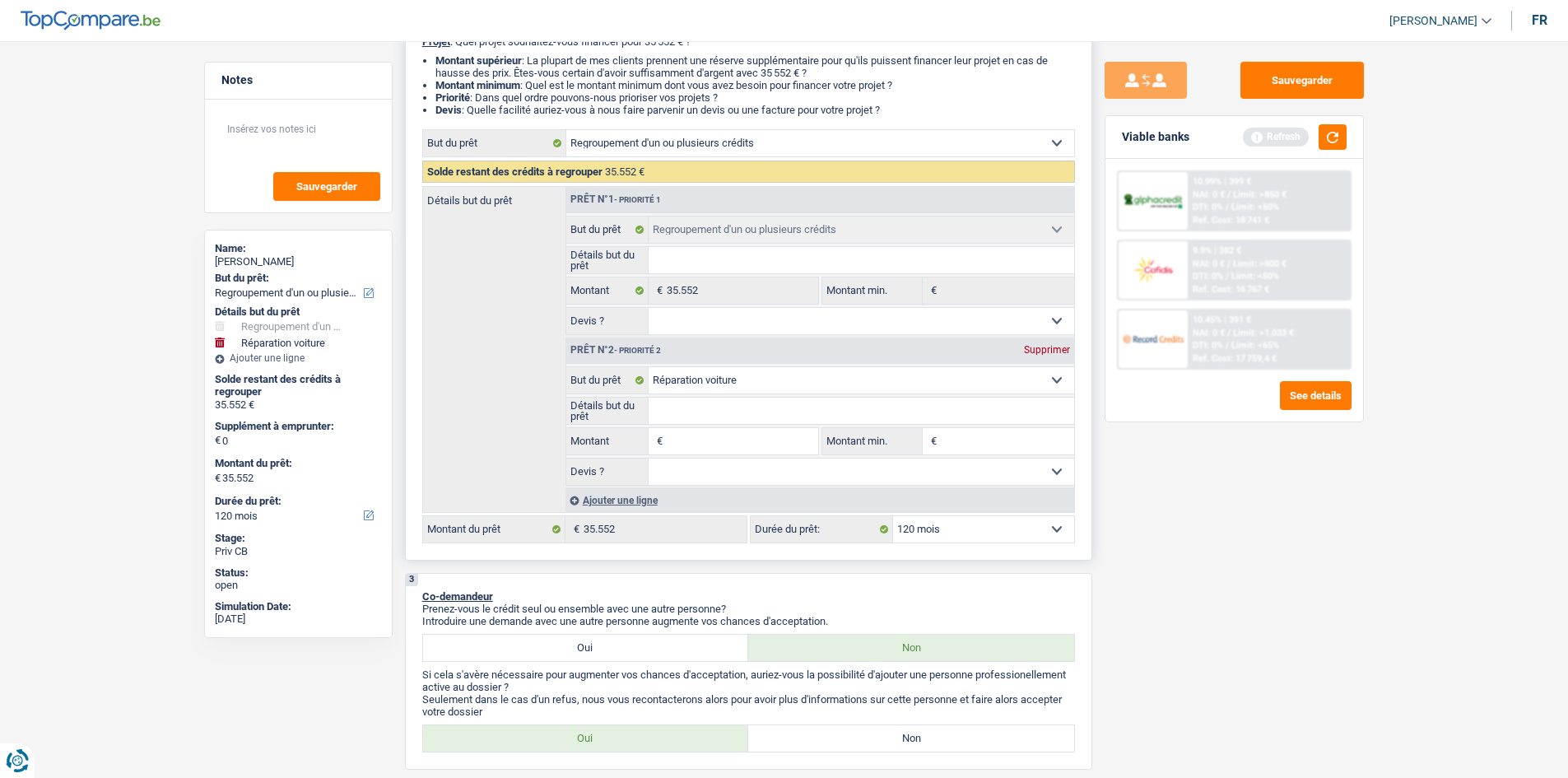 click on "Détails but du prêt" at bounding box center [861, 411] 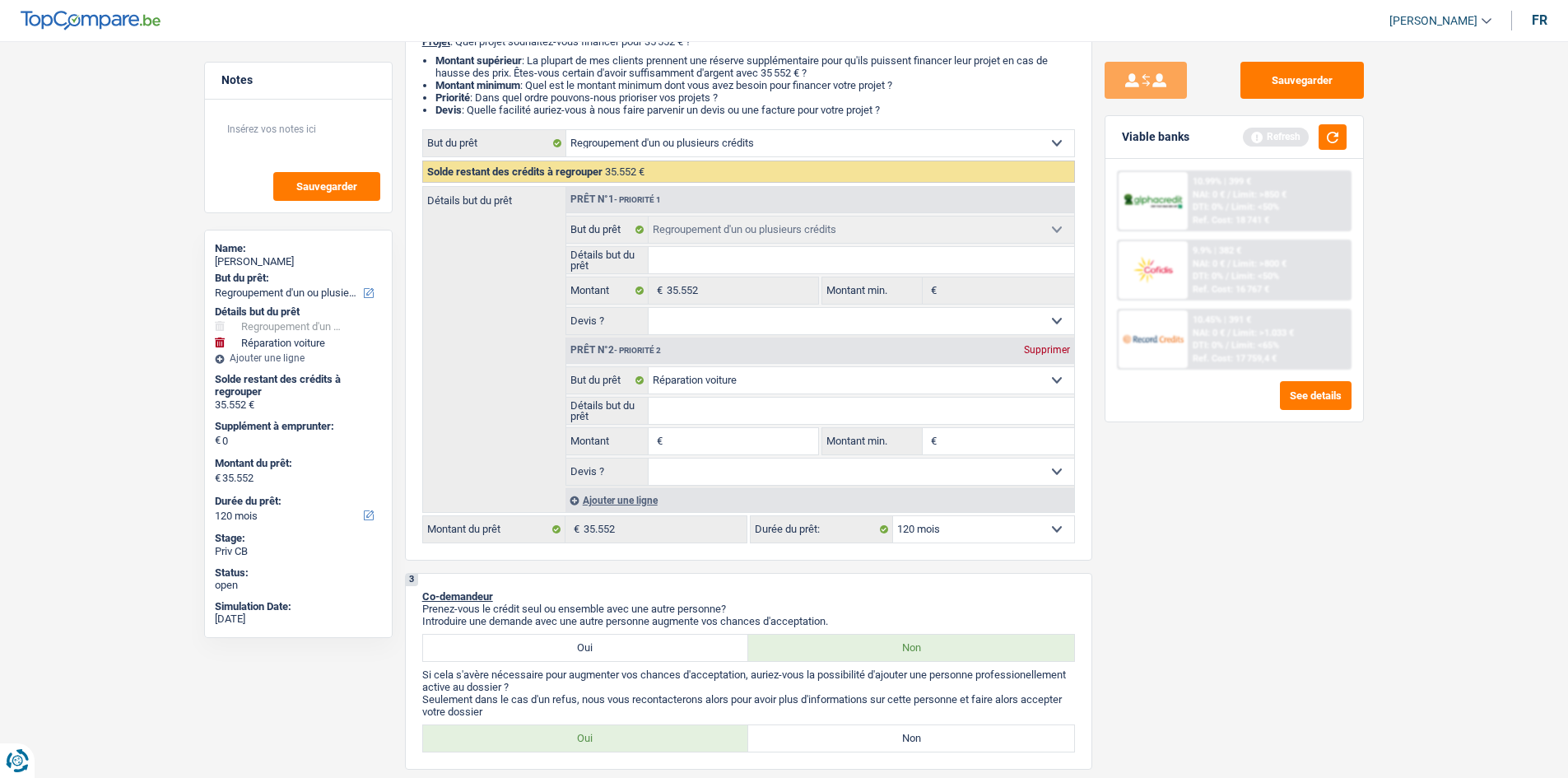 type on "6" 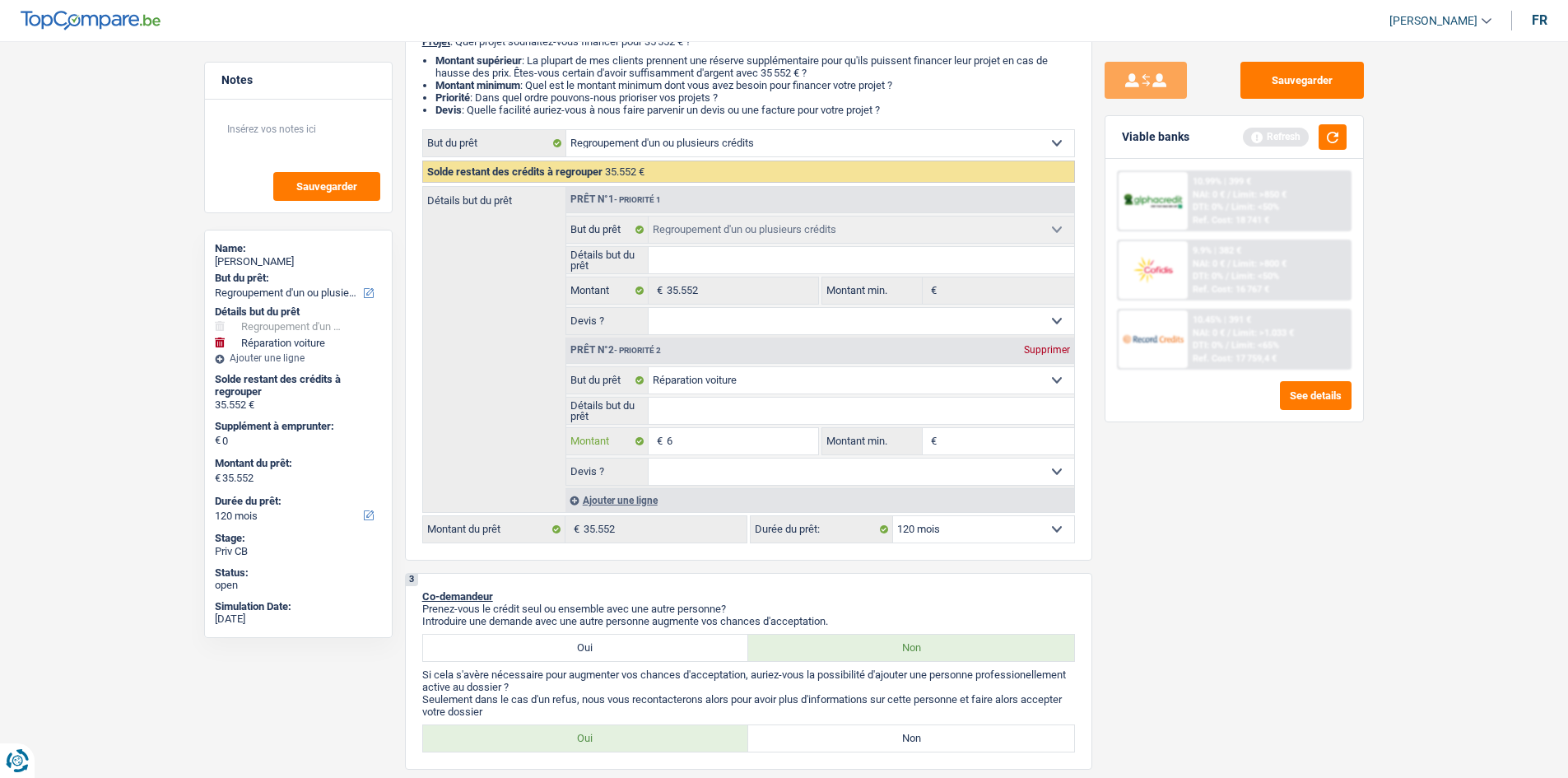 type on "60" 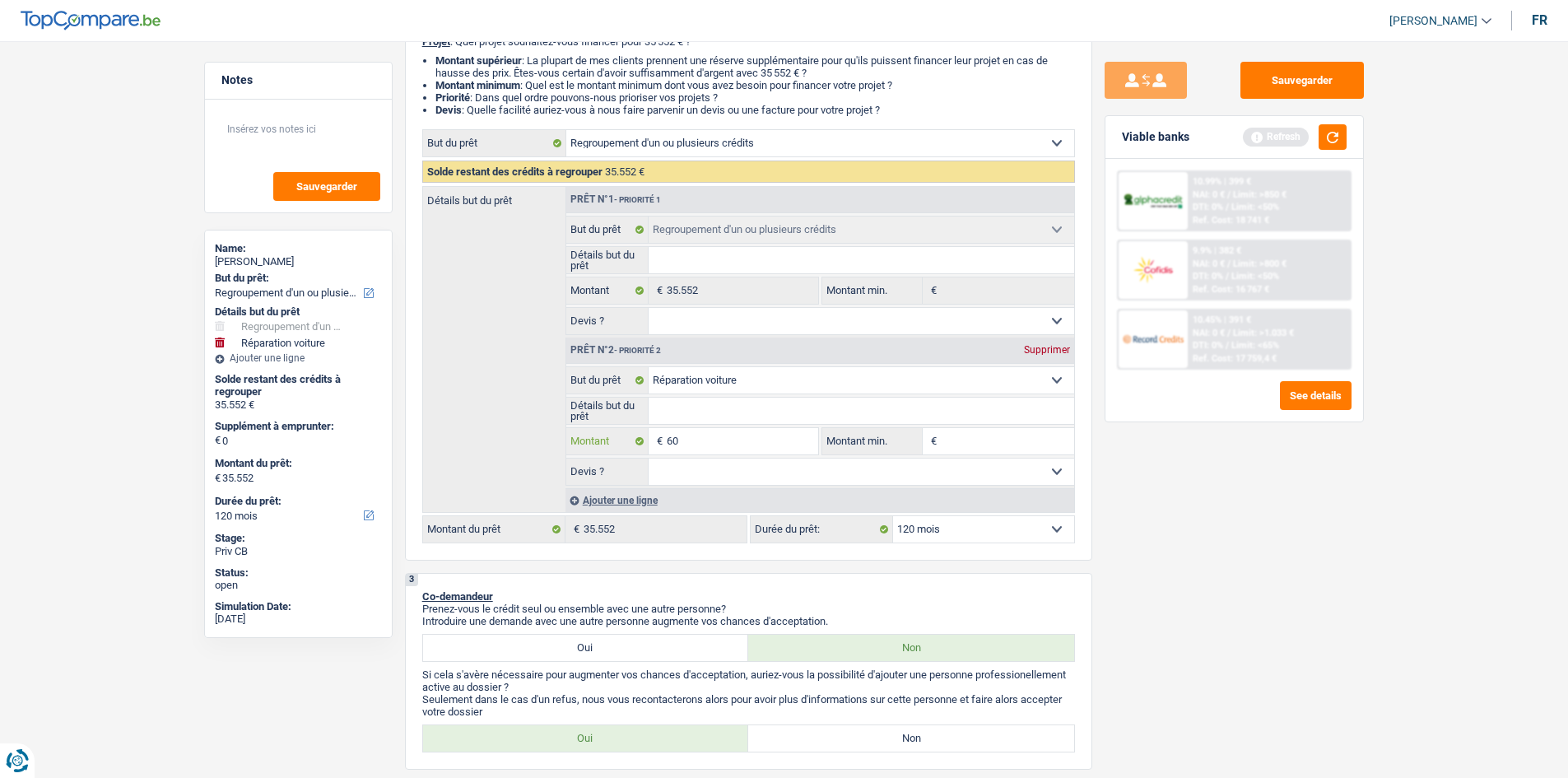 type on "600" 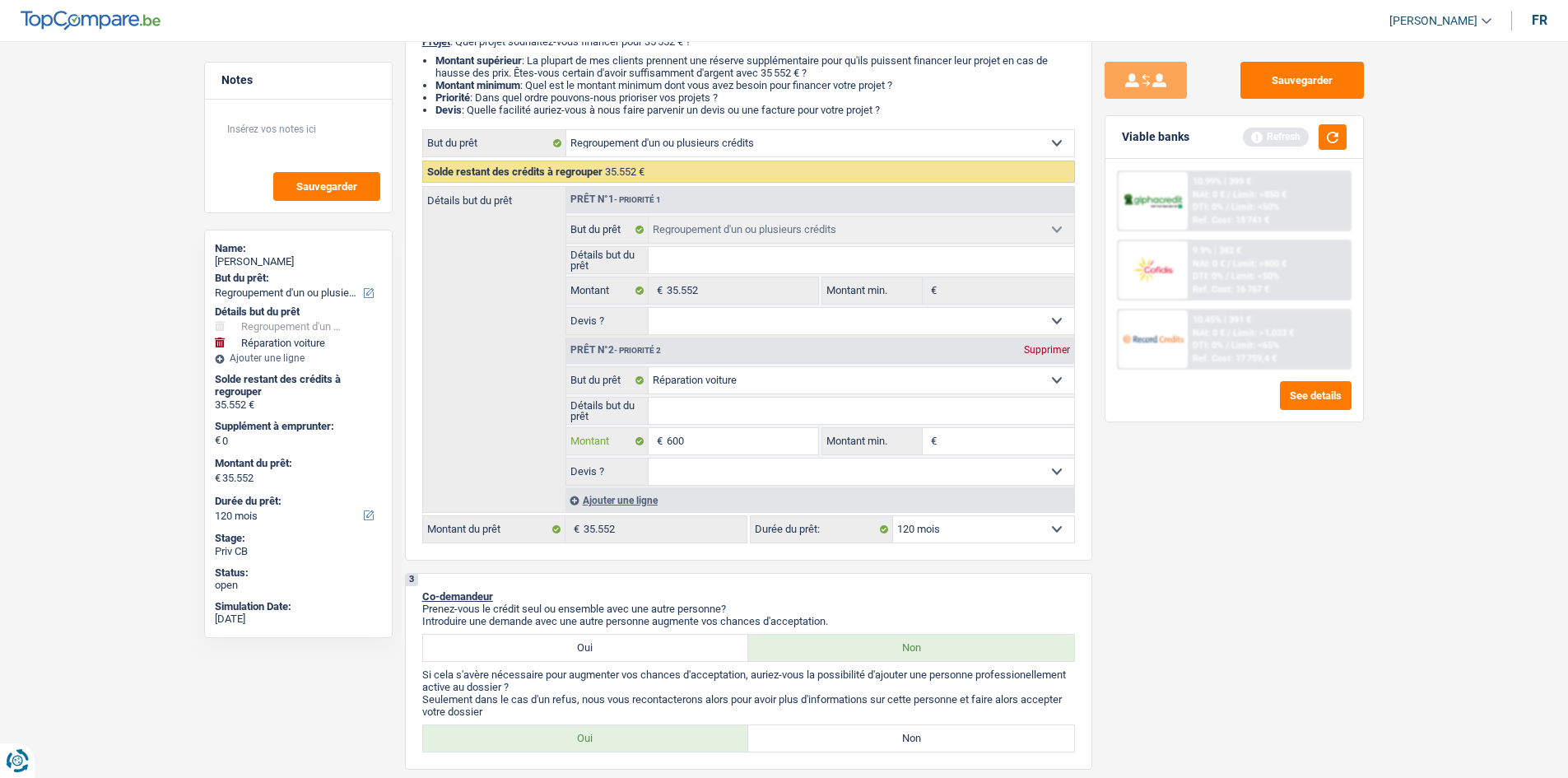 type on "6.000" 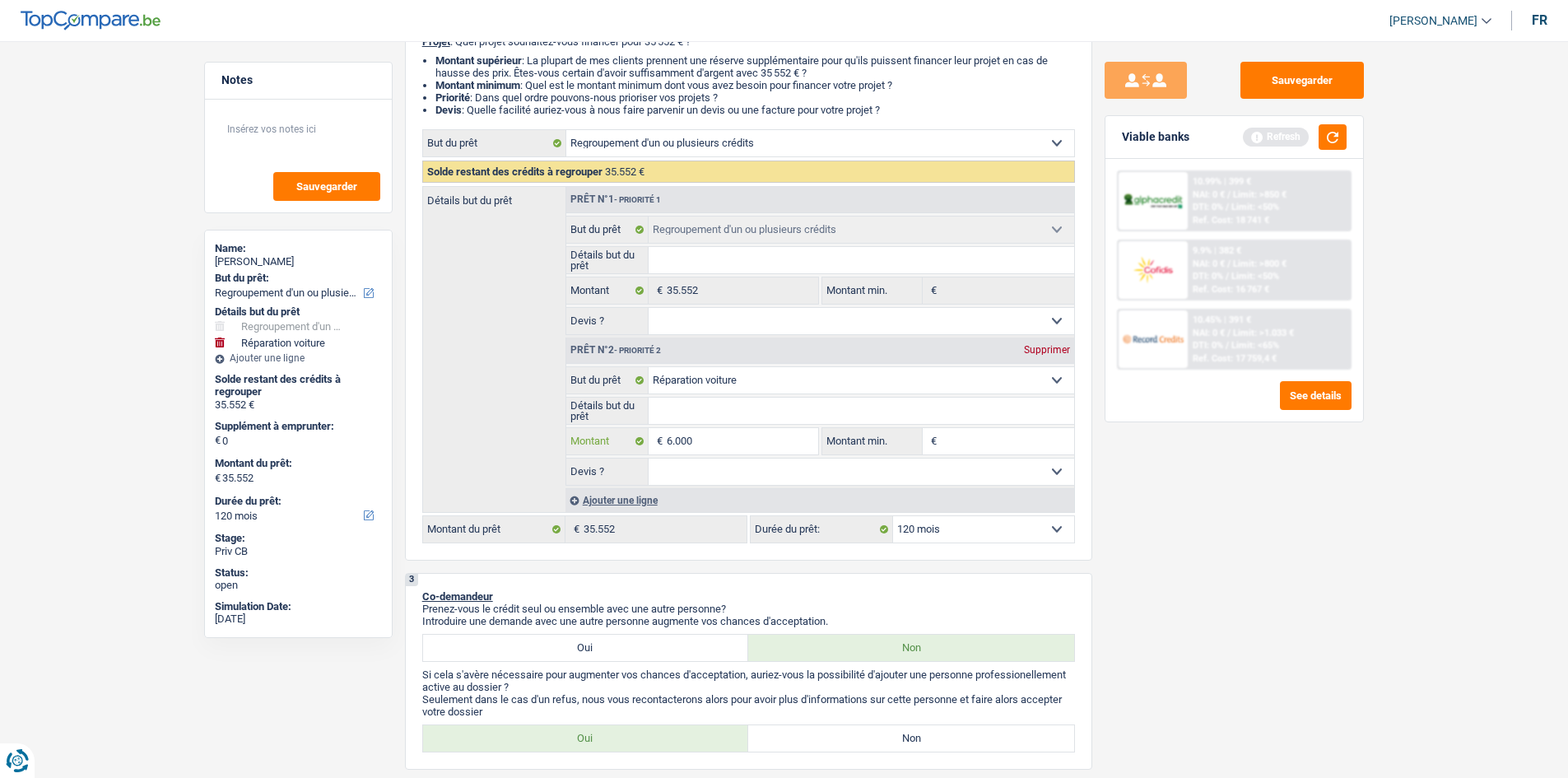 type on "6.000" 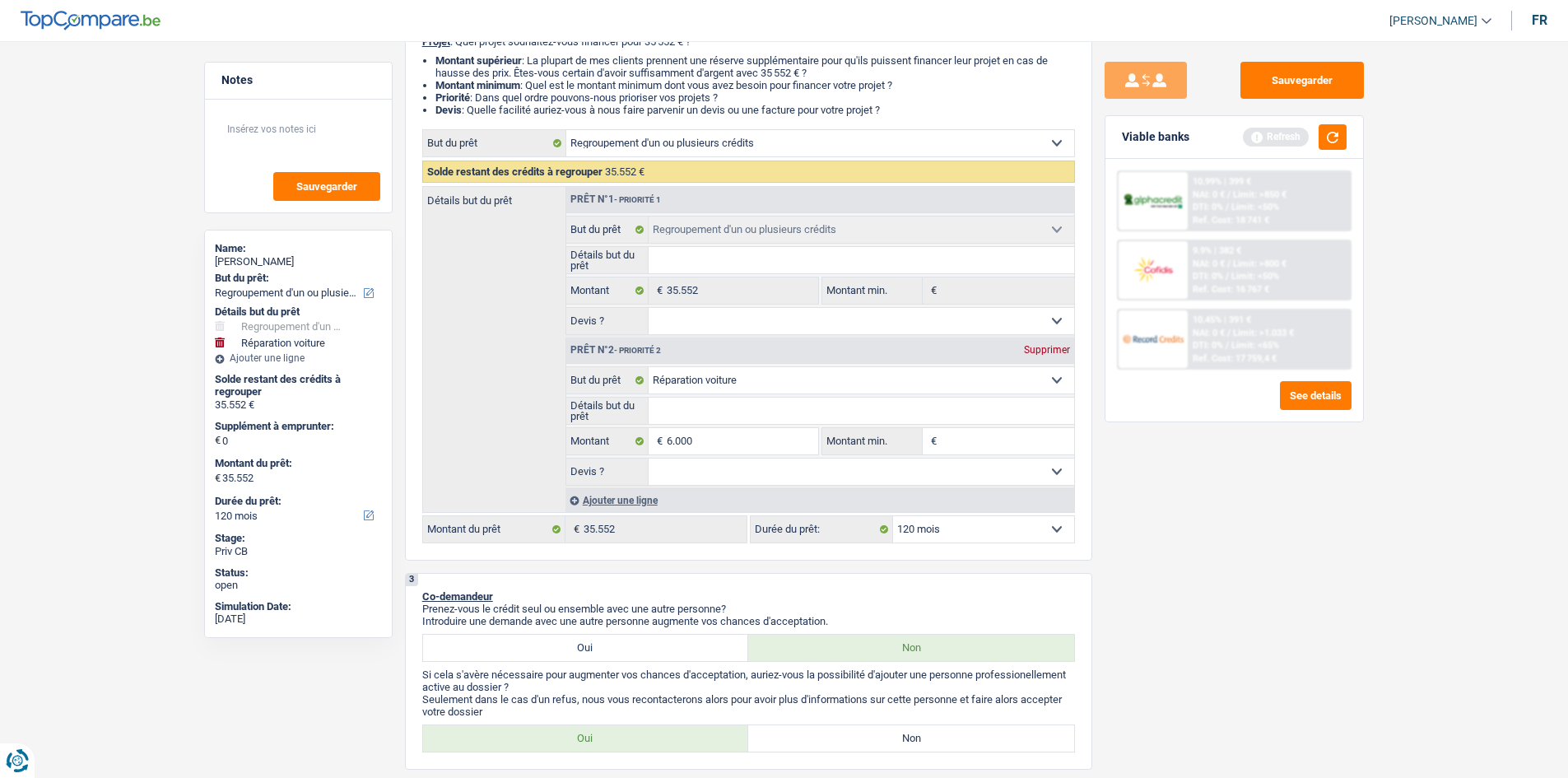 drag, startPoint x: 1454, startPoint y: 523, endPoint x: 1454, endPoint y: 510, distance: 13 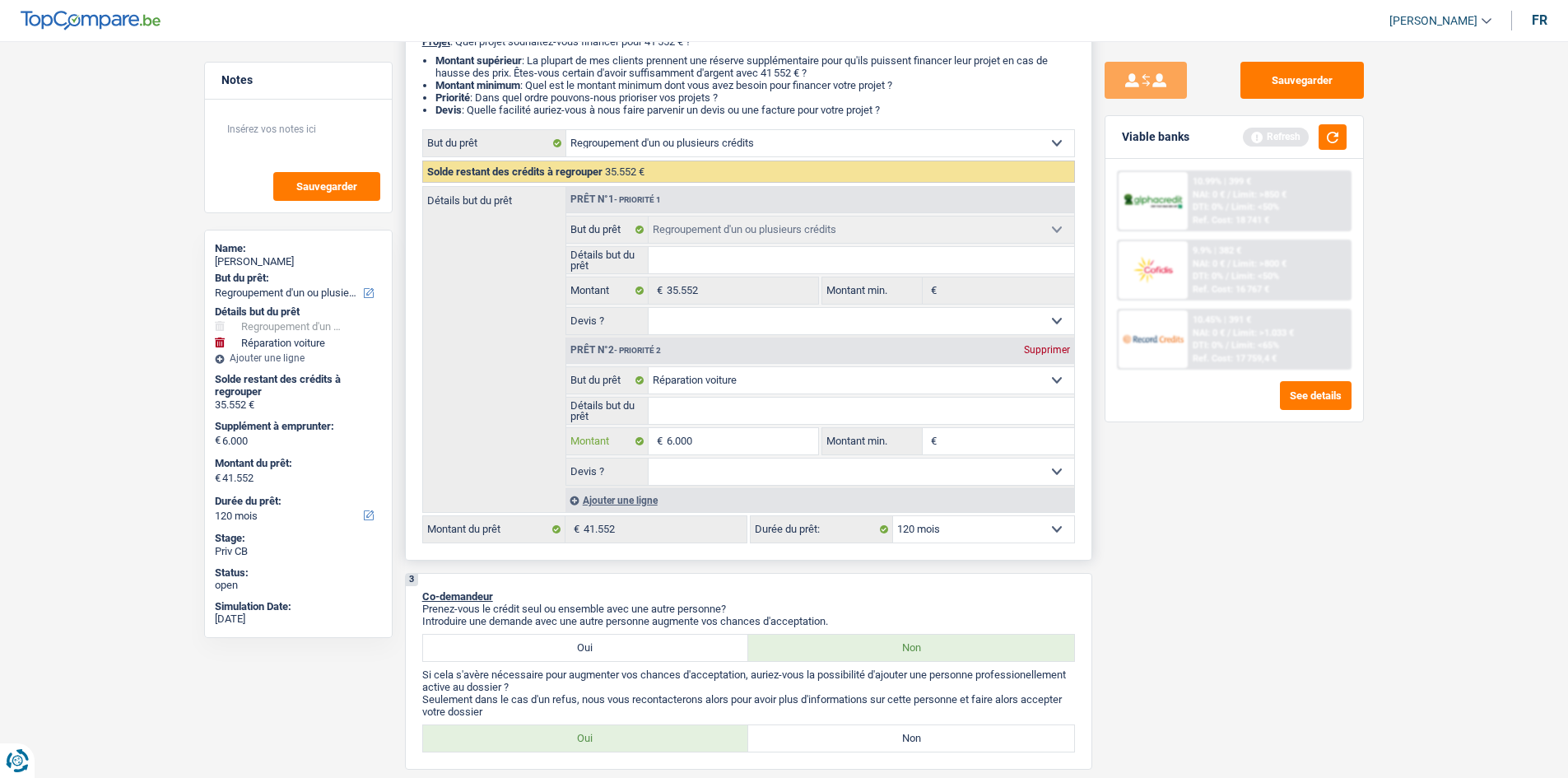 click on "6.000" at bounding box center [742, 441] 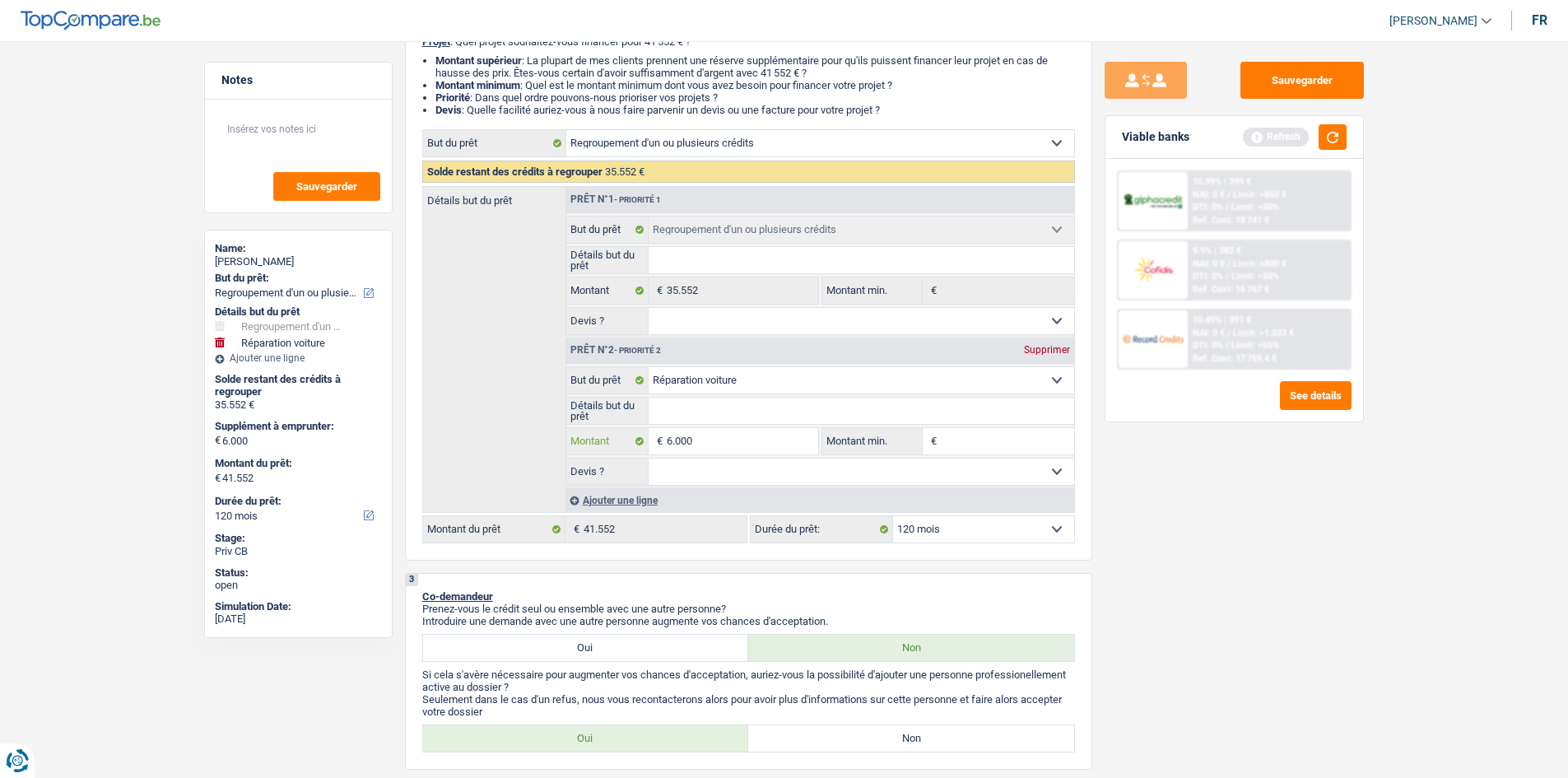 type on "0" 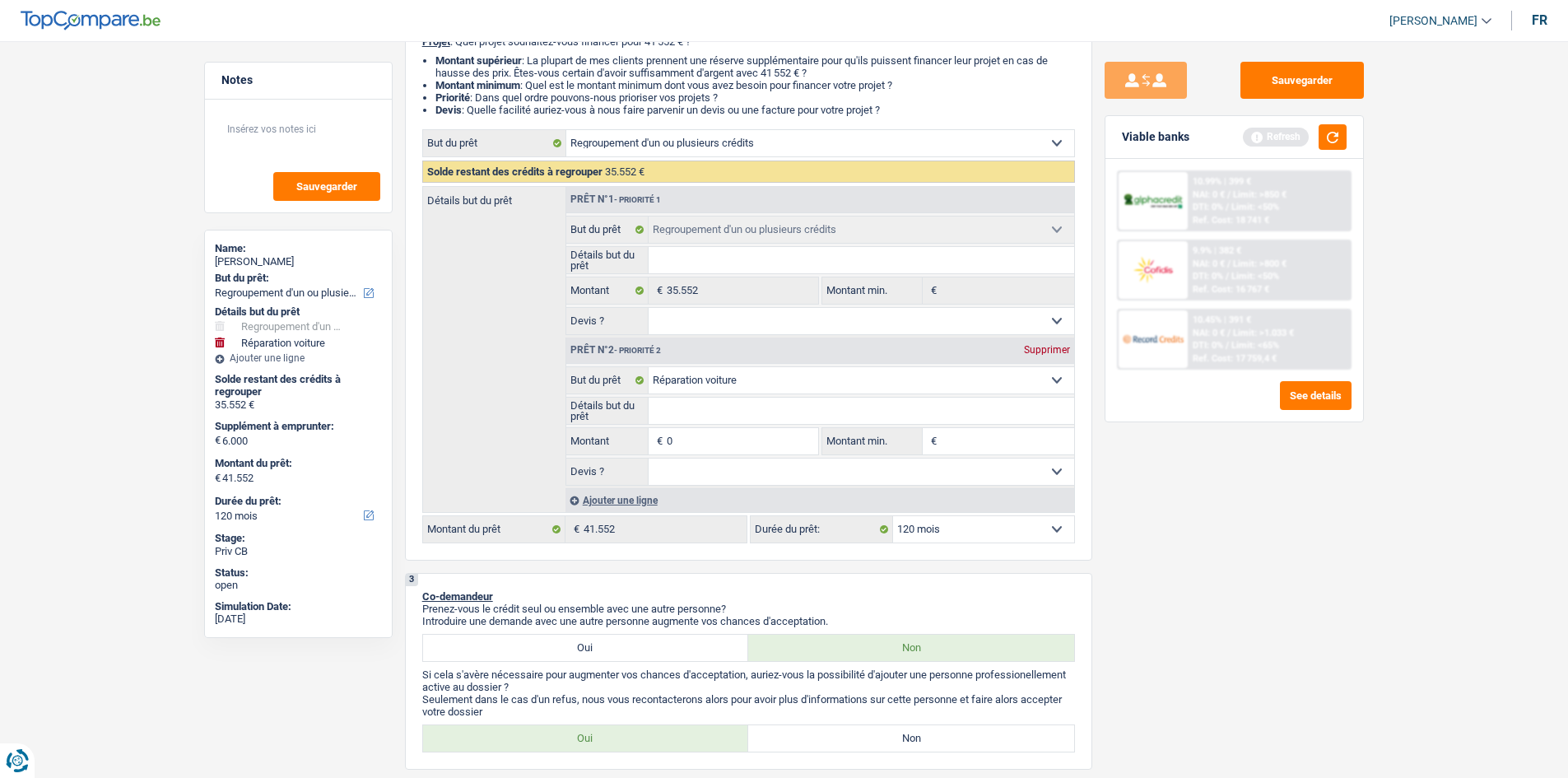 type on "40" 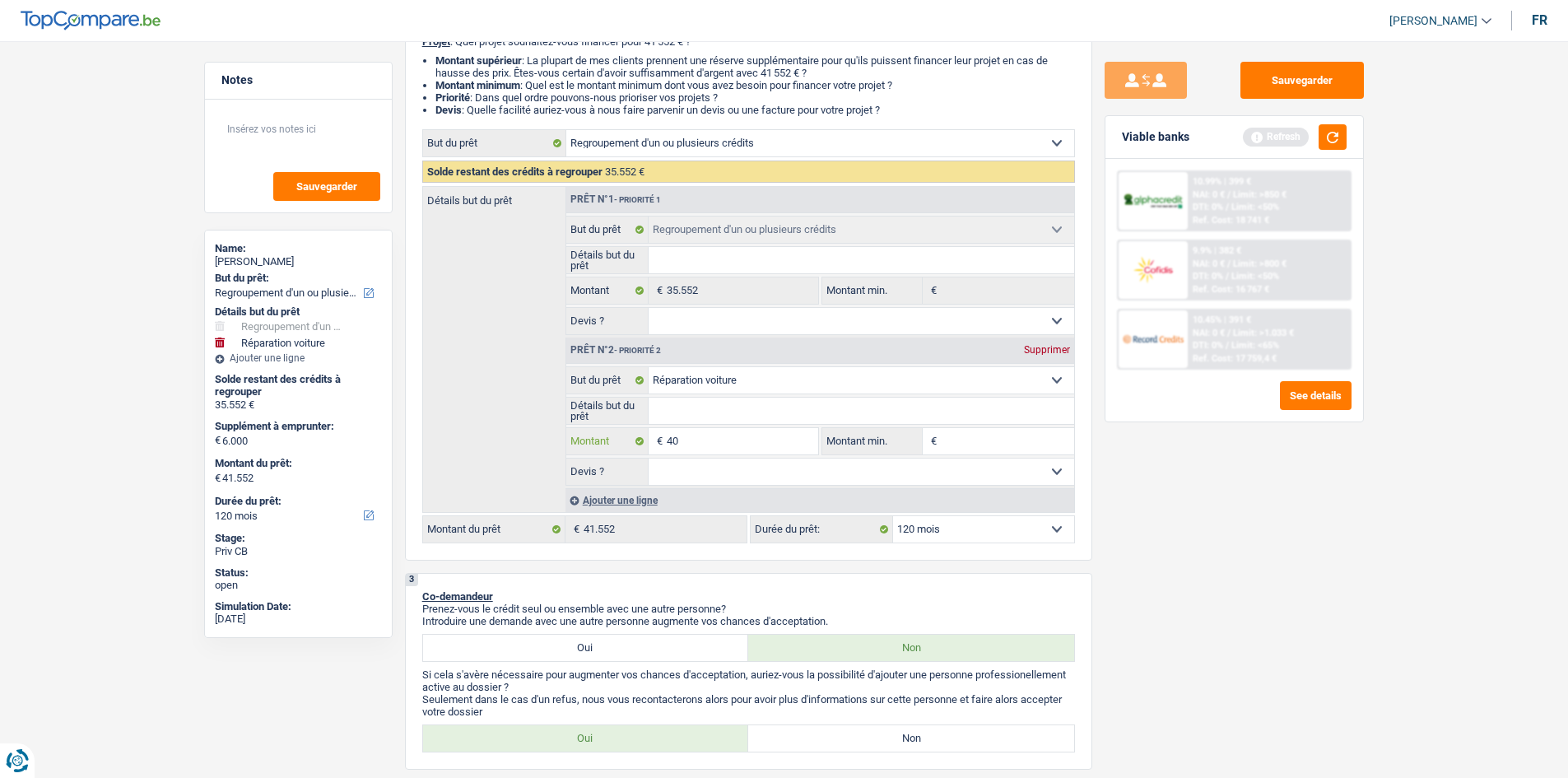 type on "40" 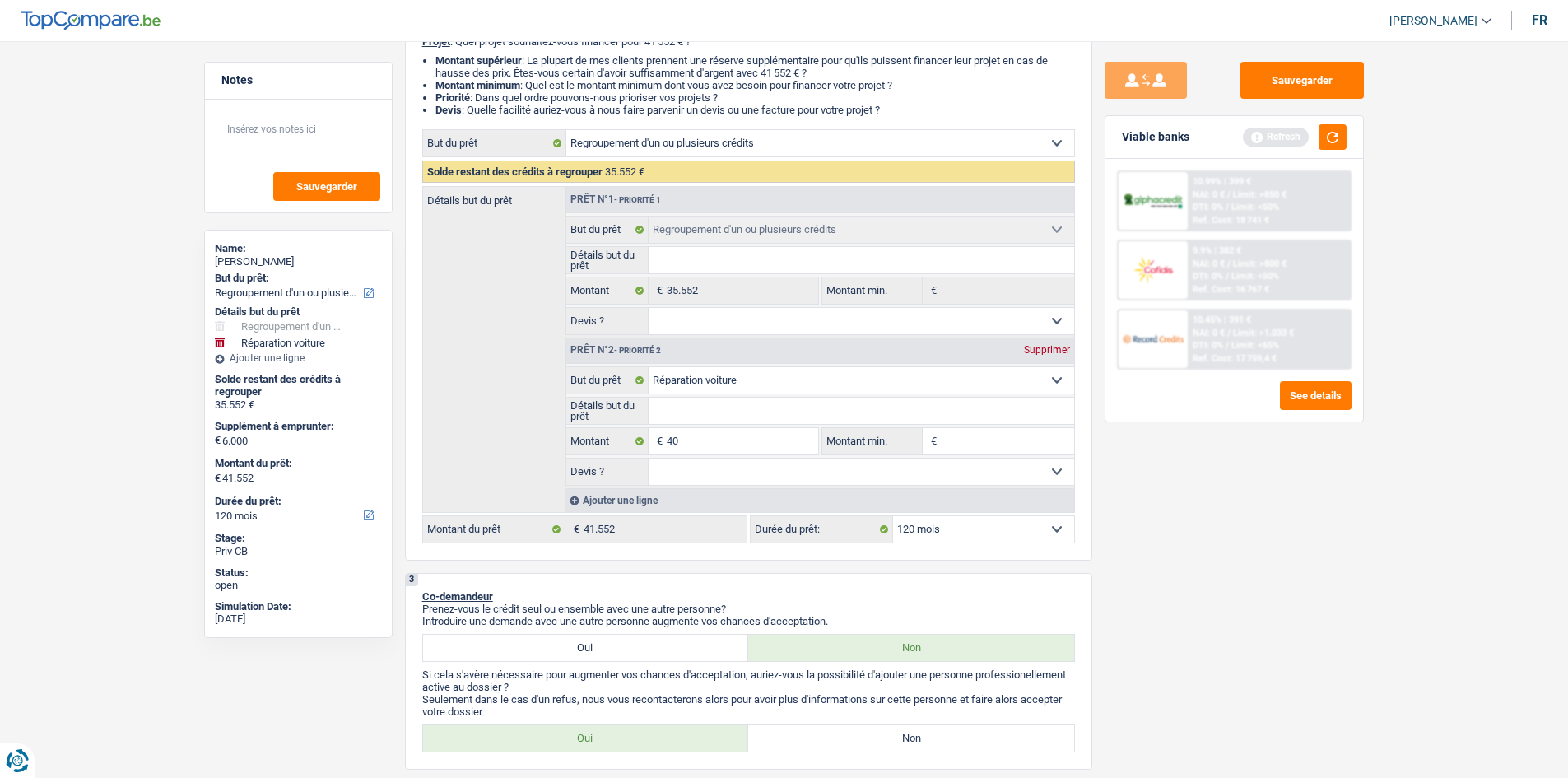 click on "Sauvegarder
Viable banks
Refresh
10.99% | 399 €
NAI: 0 €
/
Limit: >850 €
DTI: 0%
/
Limit: <50%
Ref. Cost: 18 741 €
9.9% | 382 €
NAI: 0 €
/
Limit: >800 €
DTI: 0%
/               /       /" at bounding box center (1234, 404) 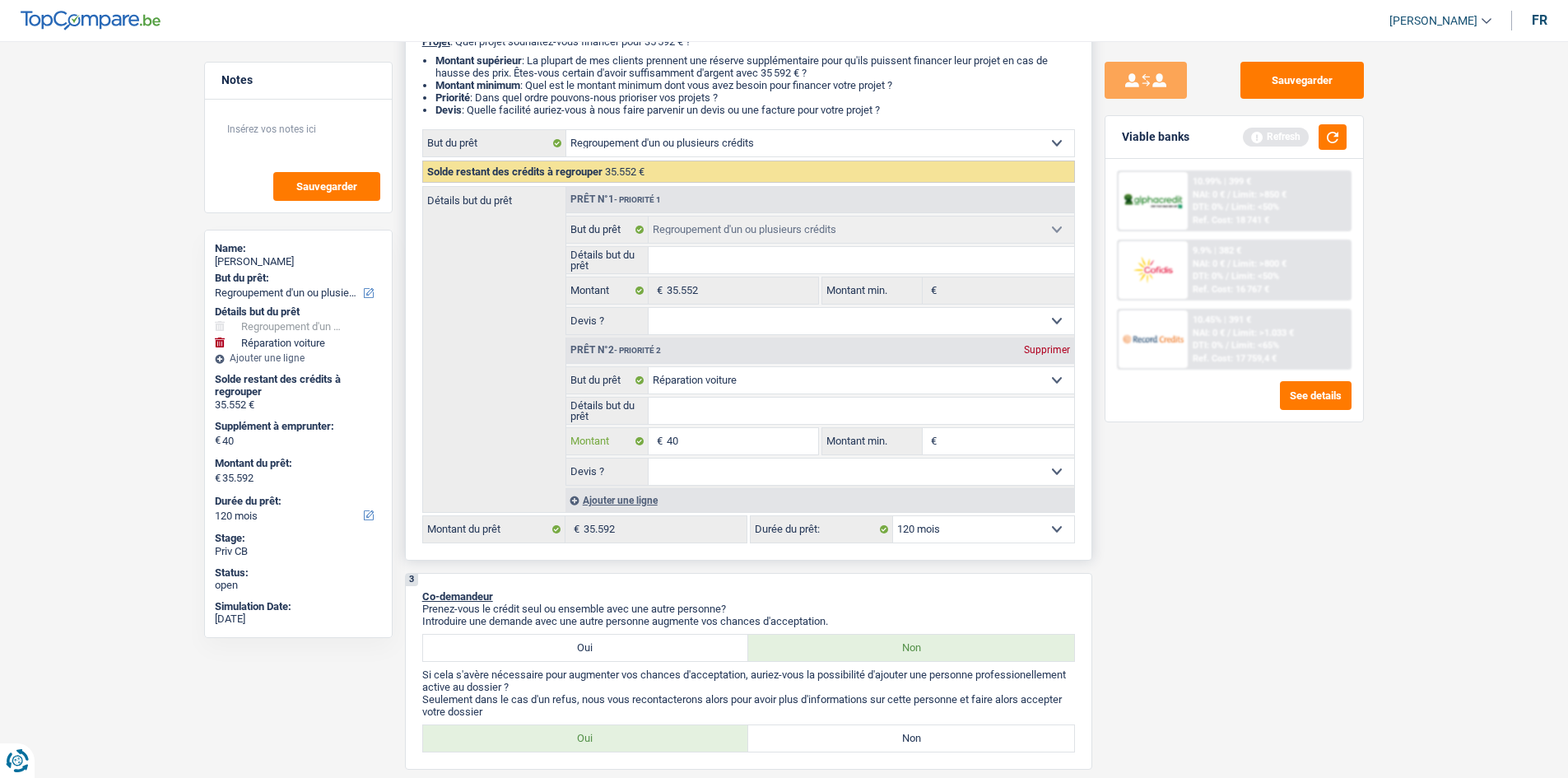 click on "40" at bounding box center (742, 441) 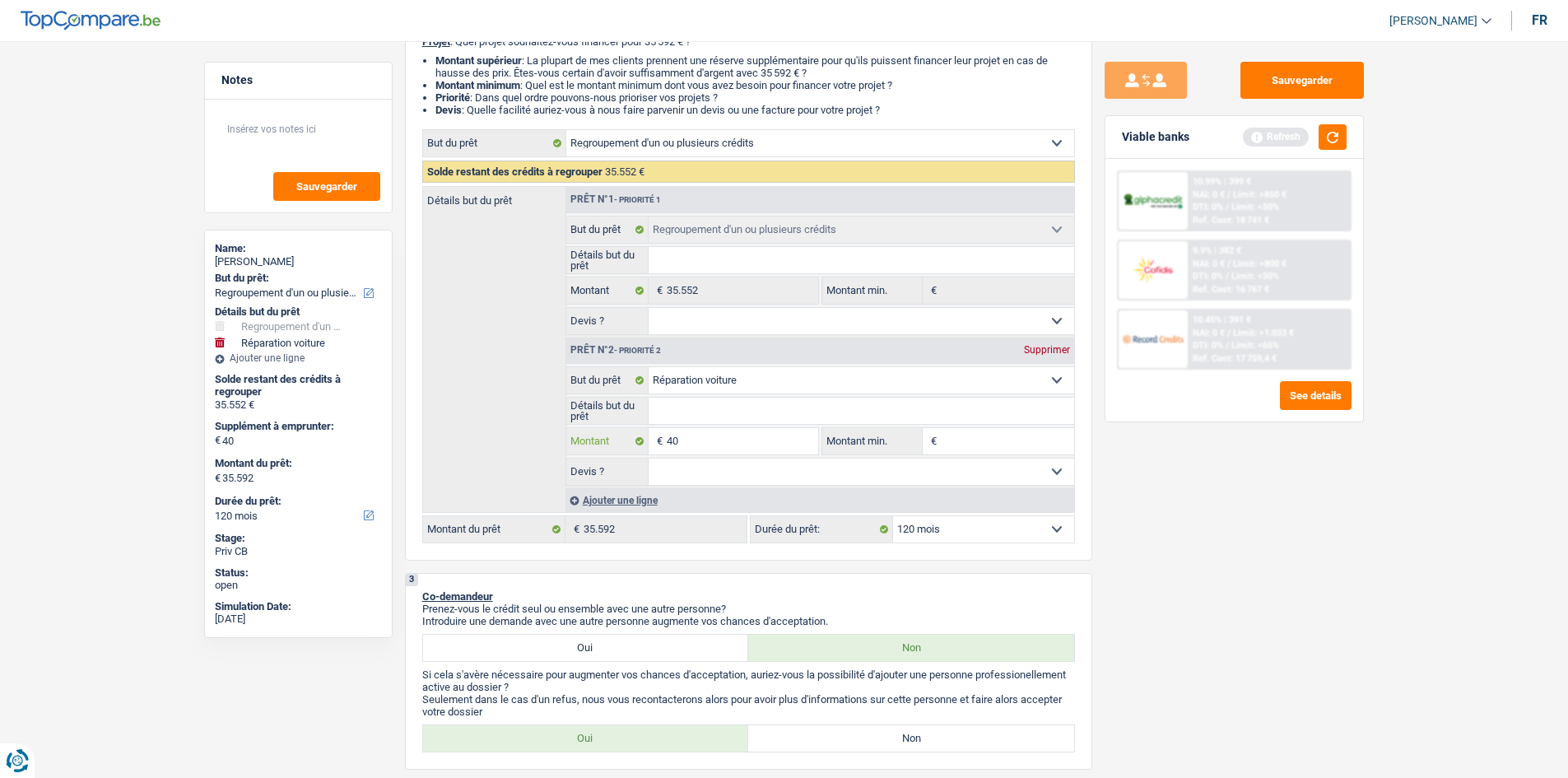 type on "400" 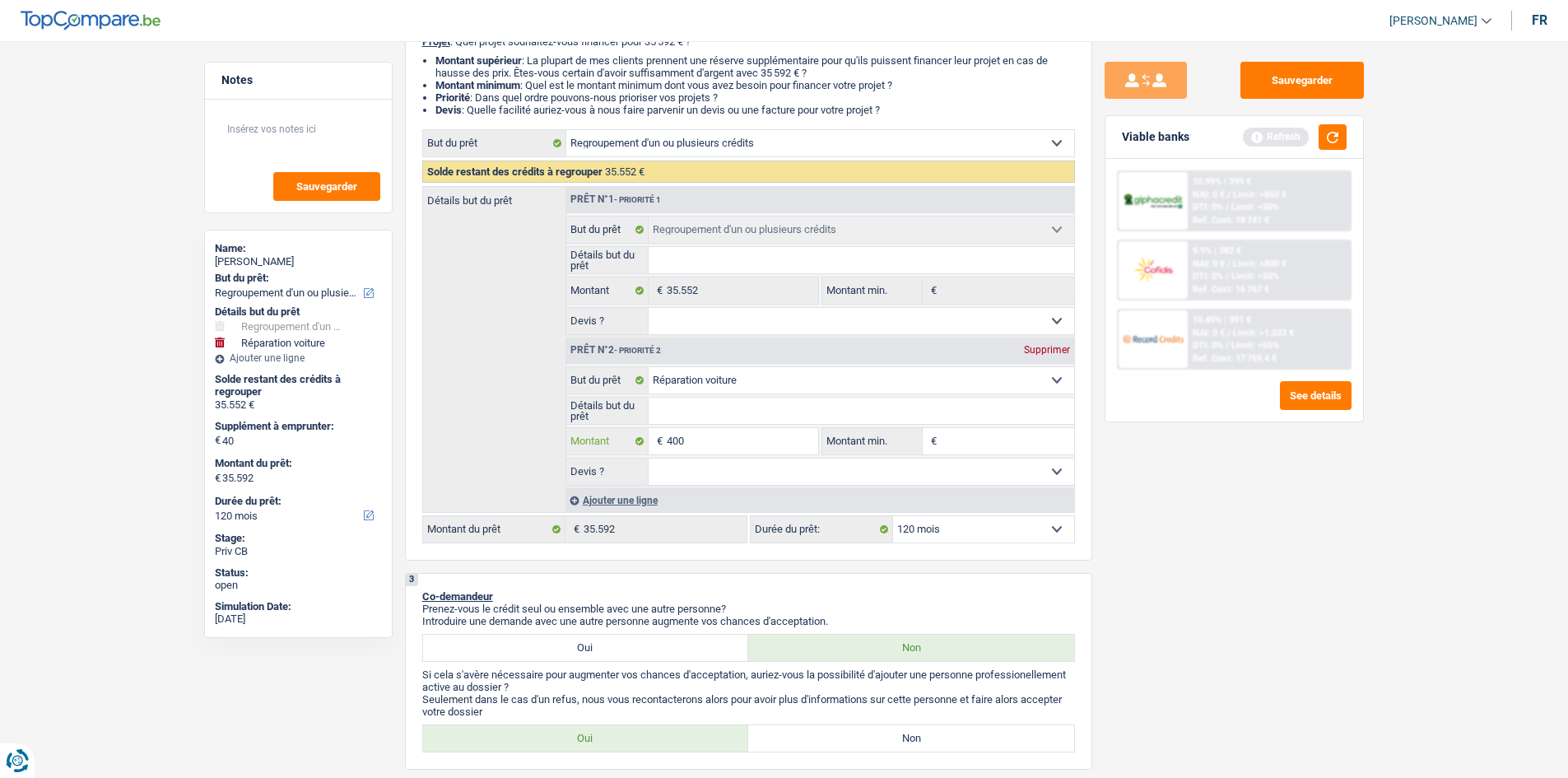type on "4.000" 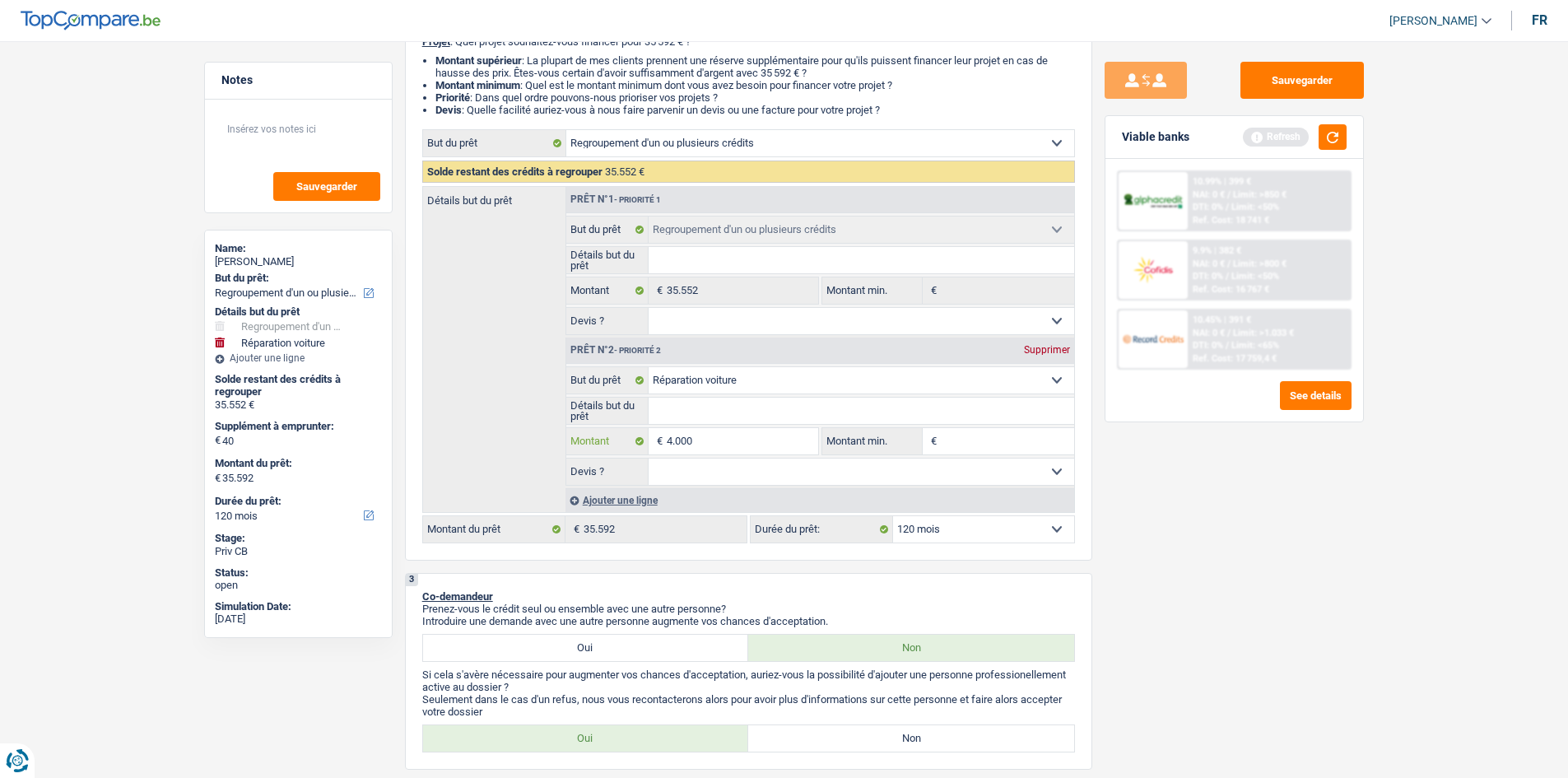 type on "40.000" 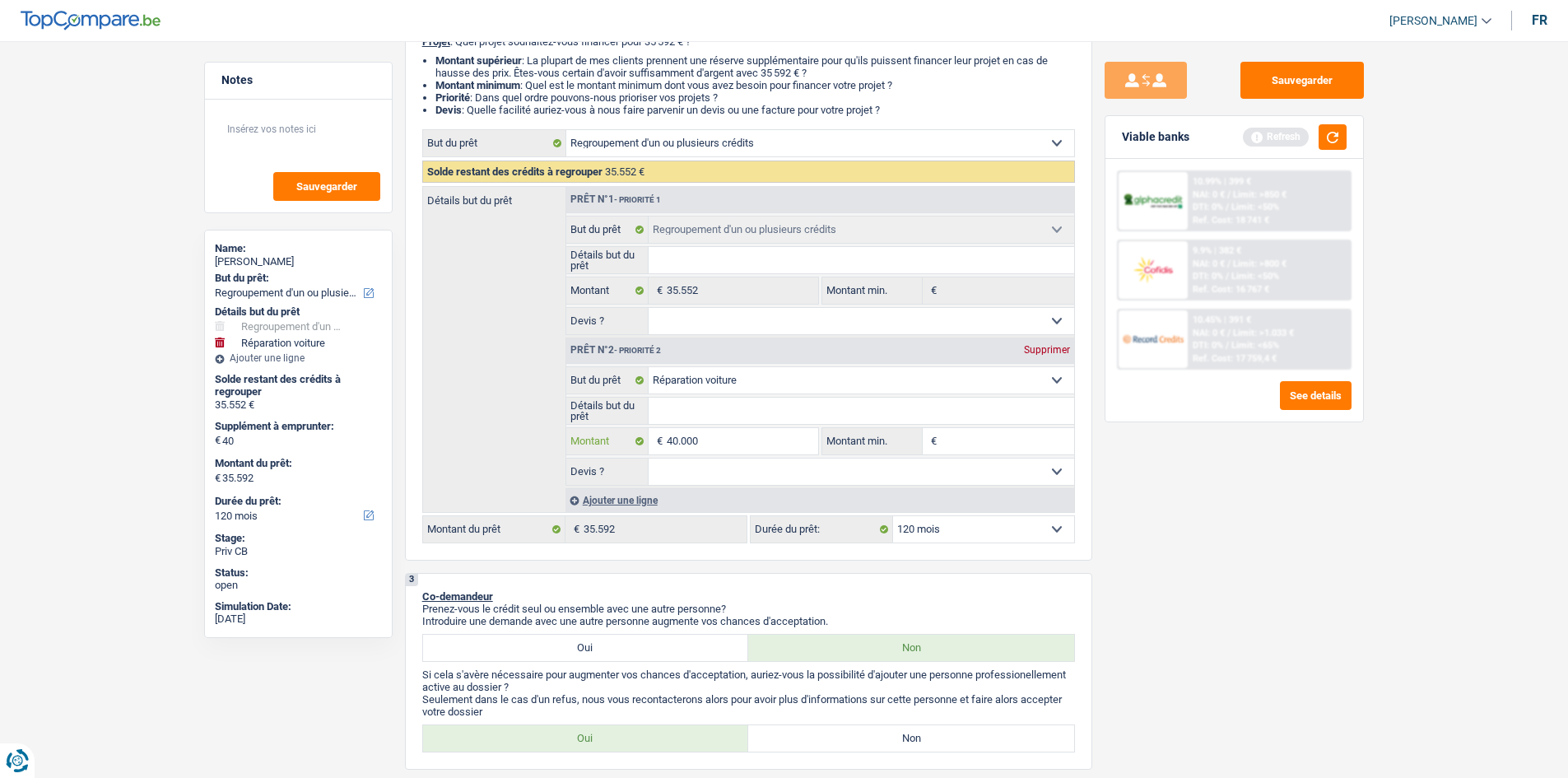 type on "4.000" 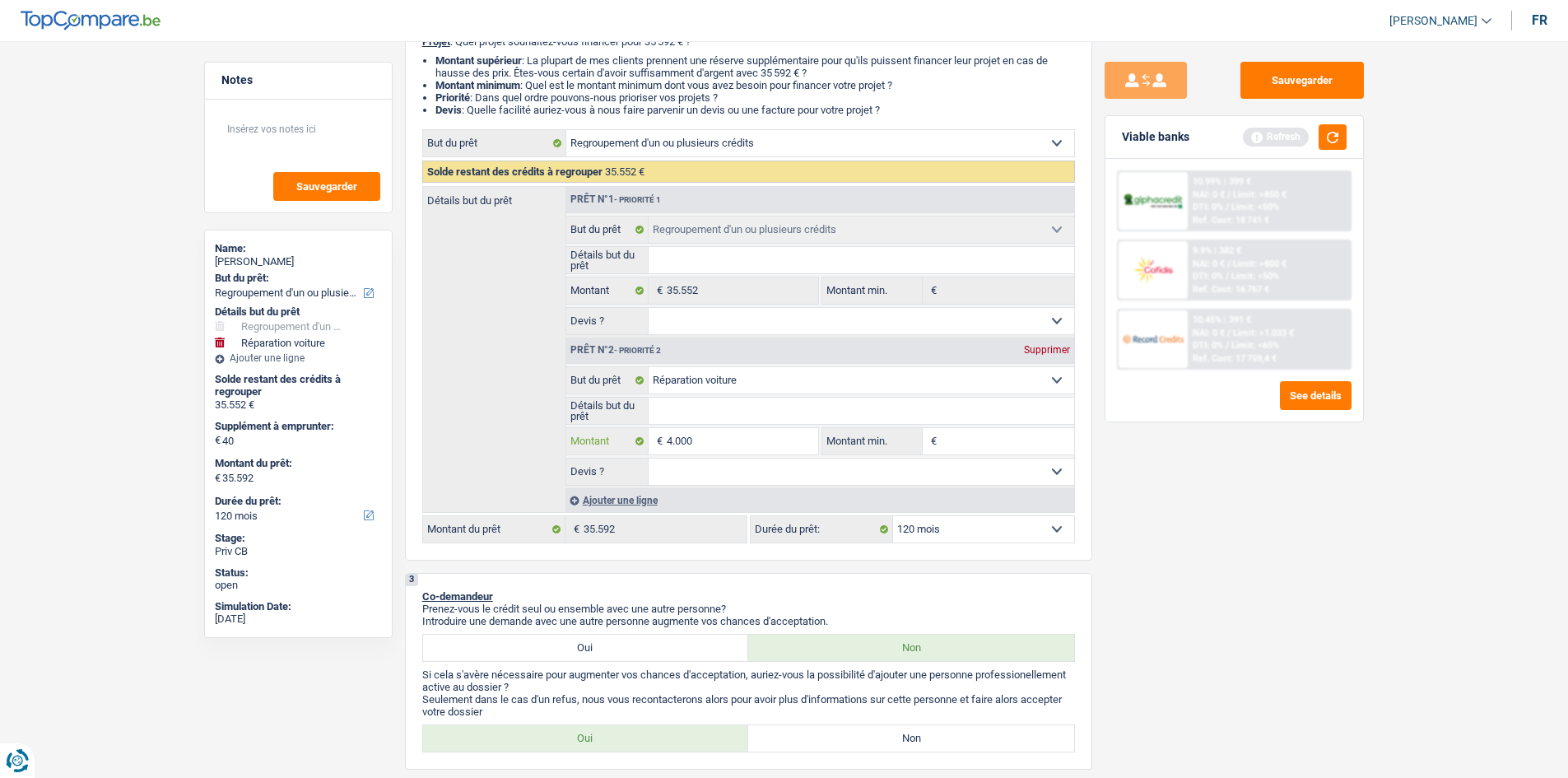 type on "4.000" 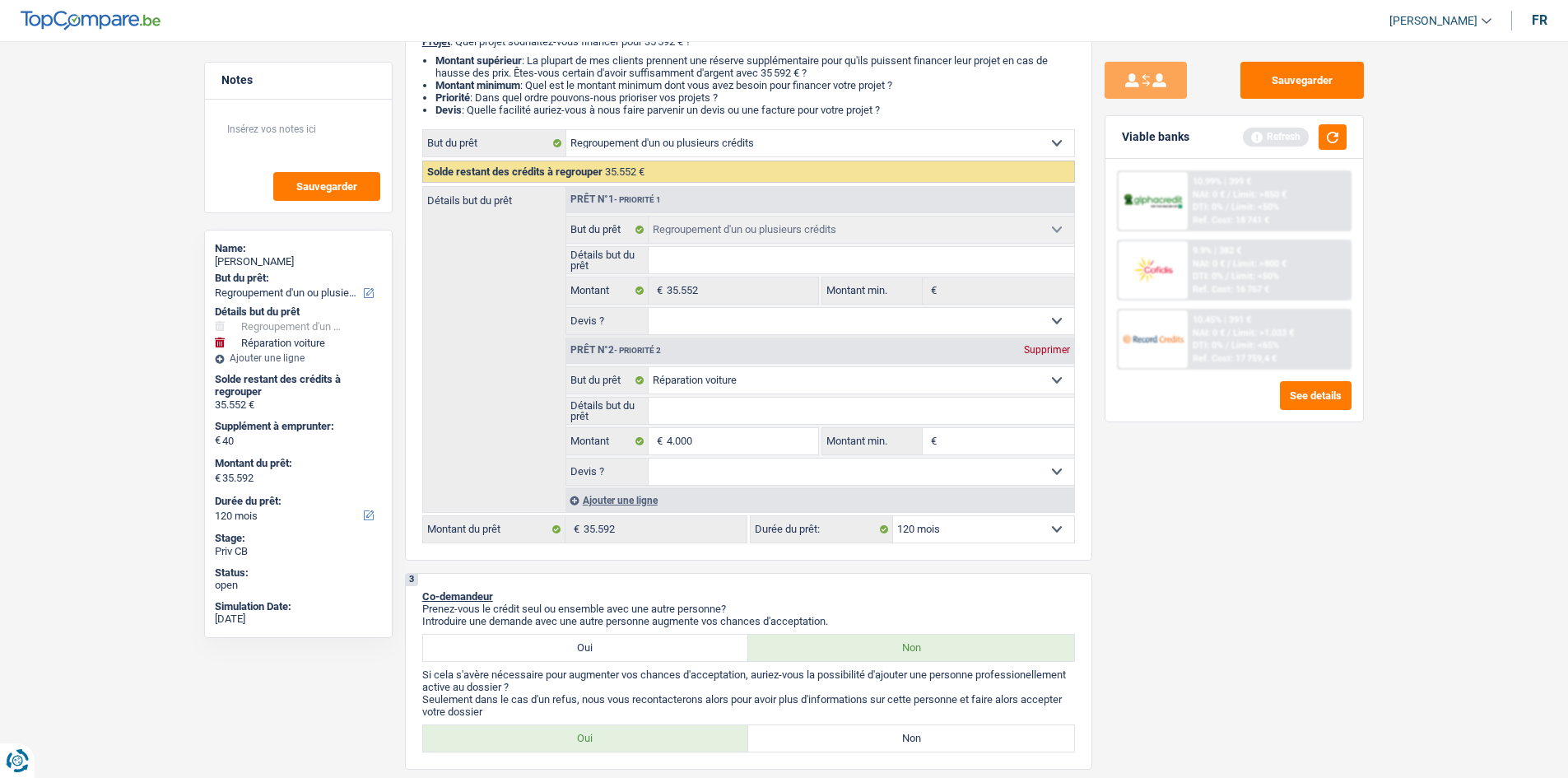 type on "4.000" 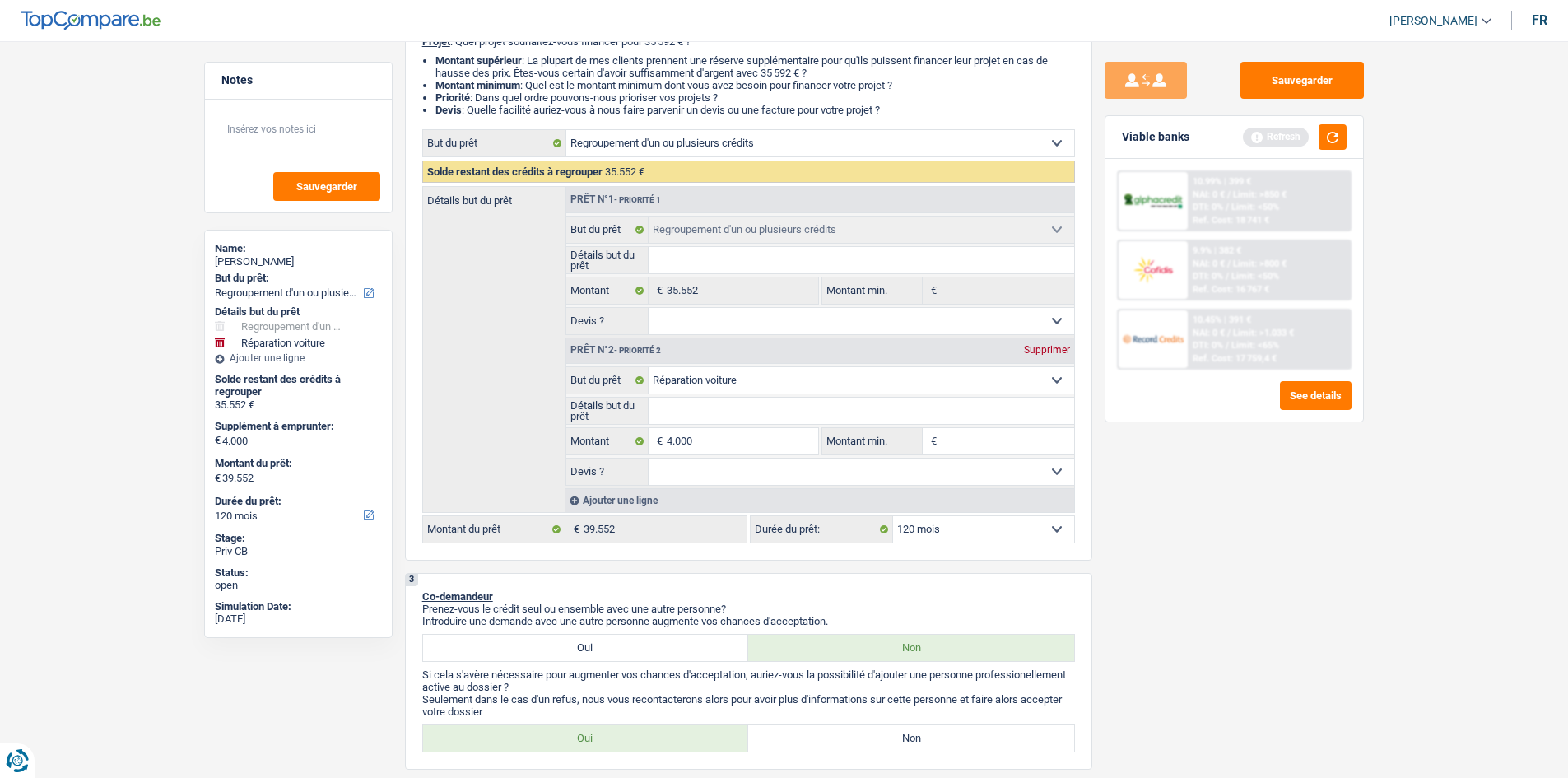 click on "Sauvegarder
Viable banks
Refresh
10.99% | 399 €
NAI: 0 €
/
Limit: >850 €
DTI: 0%
/
Limit: <50%
Ref. Cost: 18 741 €
9.9% | 382 €
NAI: 0 €
/
Limit: >800 €
DTI: 0%
/               /       /" at bounding box center [1234, 404] 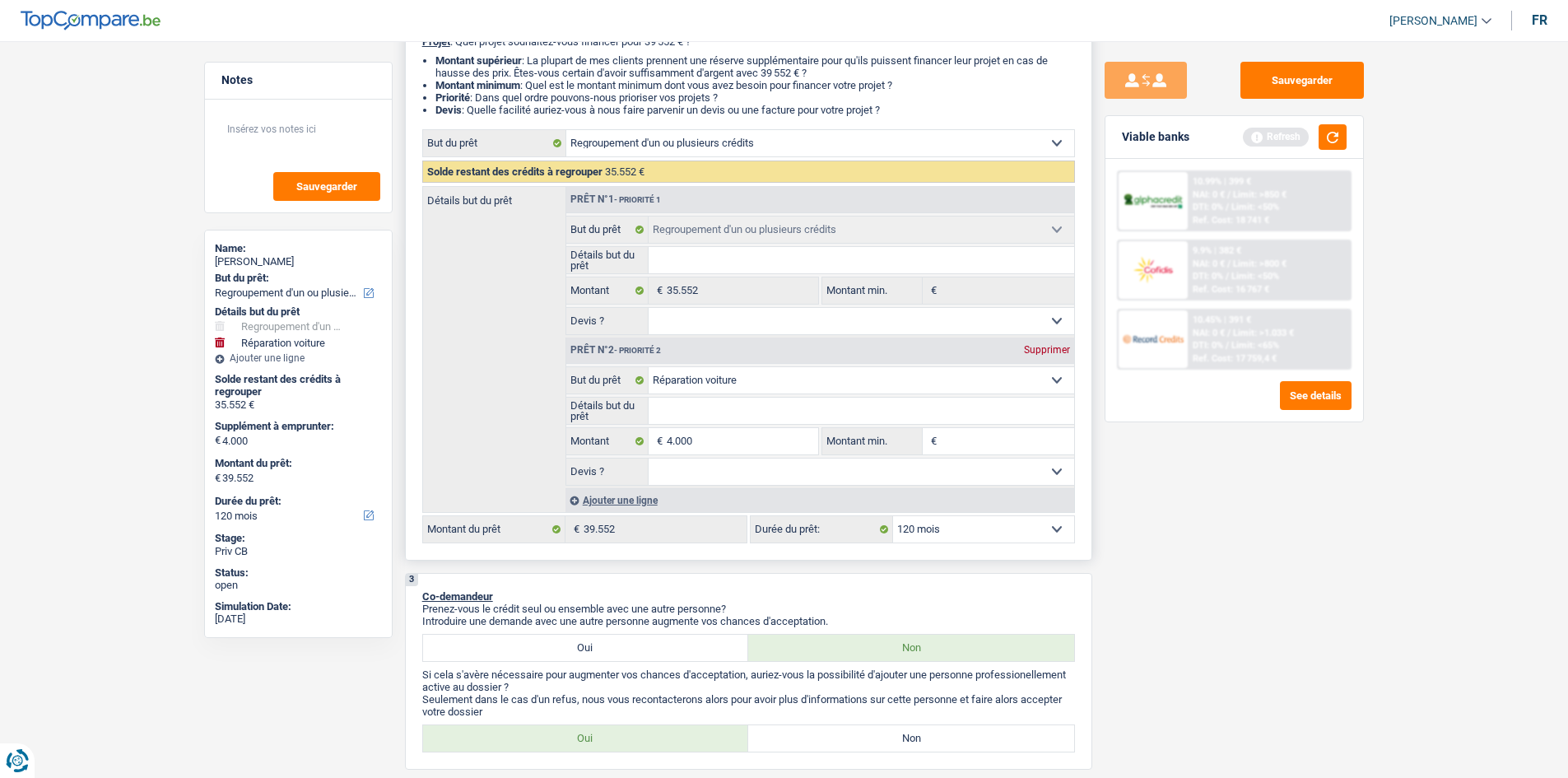 click on "Ajouter une ligne" at bounding box center (820, 500) 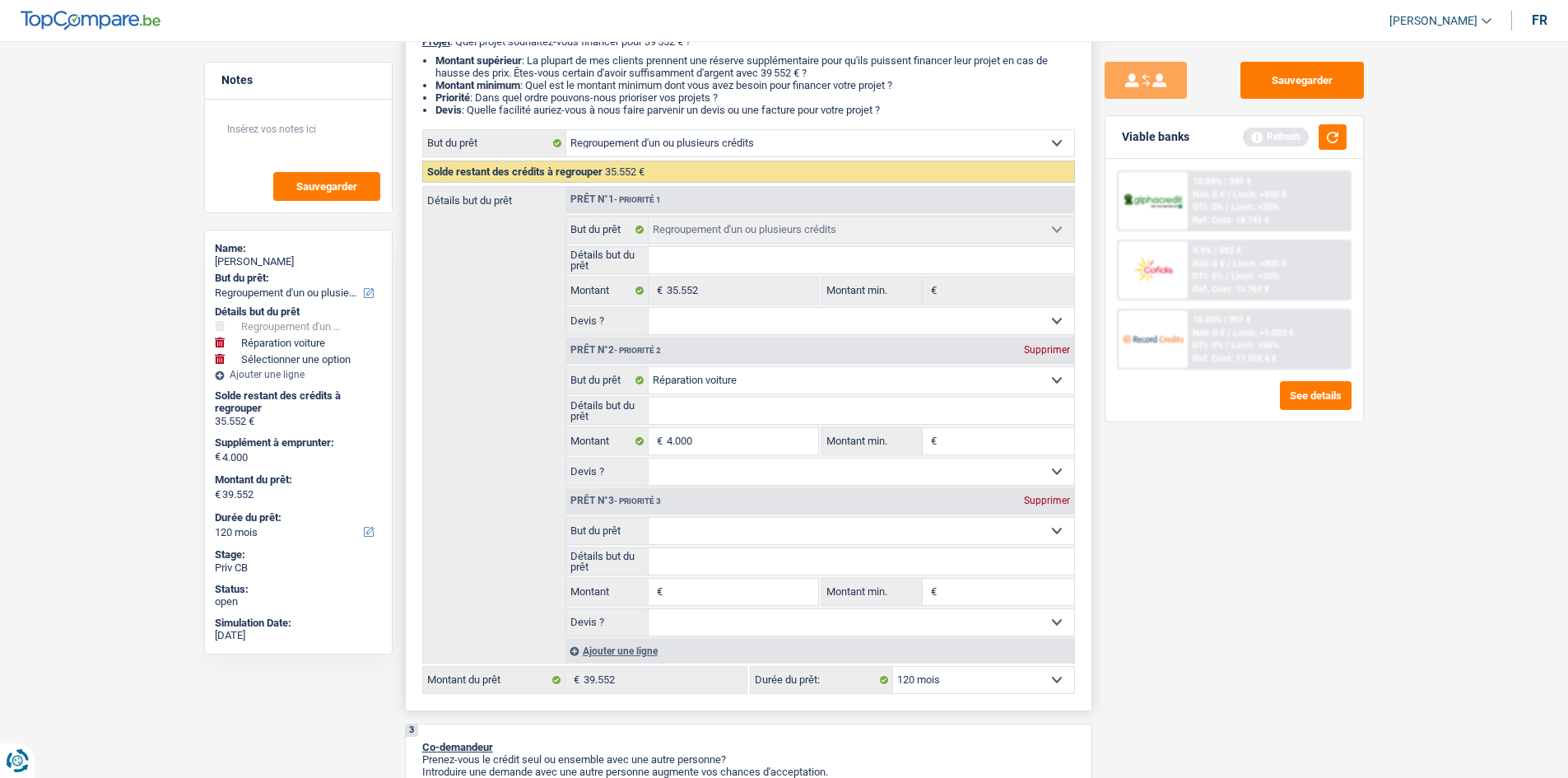 click on "Confort maison: meubles, textile, peinture, électroménager, outillage non-professionnel Hifi, multimédia, gsm, ordinateur Aménagement: frais d'installation, déménagement Evénement familial: naissance, mariage, divorce, communion, décès Frais médicaux Frais d'études Frais permis de conduire Regroupement d'un ou plusieurs crédits Loisirs: voyage, sport, musique Rafraîchissement: petits travaux maison et jardin Frais judiciaires Réparation voiture Prêt rénovation (non disponible pour les non-propriétaires) Prêt énergie (non disponible pour les non-propriétaires) Prêt voiture Taxes, impôts non professionnels Rénovation bien à l'étranger Dettes familiales Assurance Autre
Sélectionner une option" at bounding box center [861, 531] 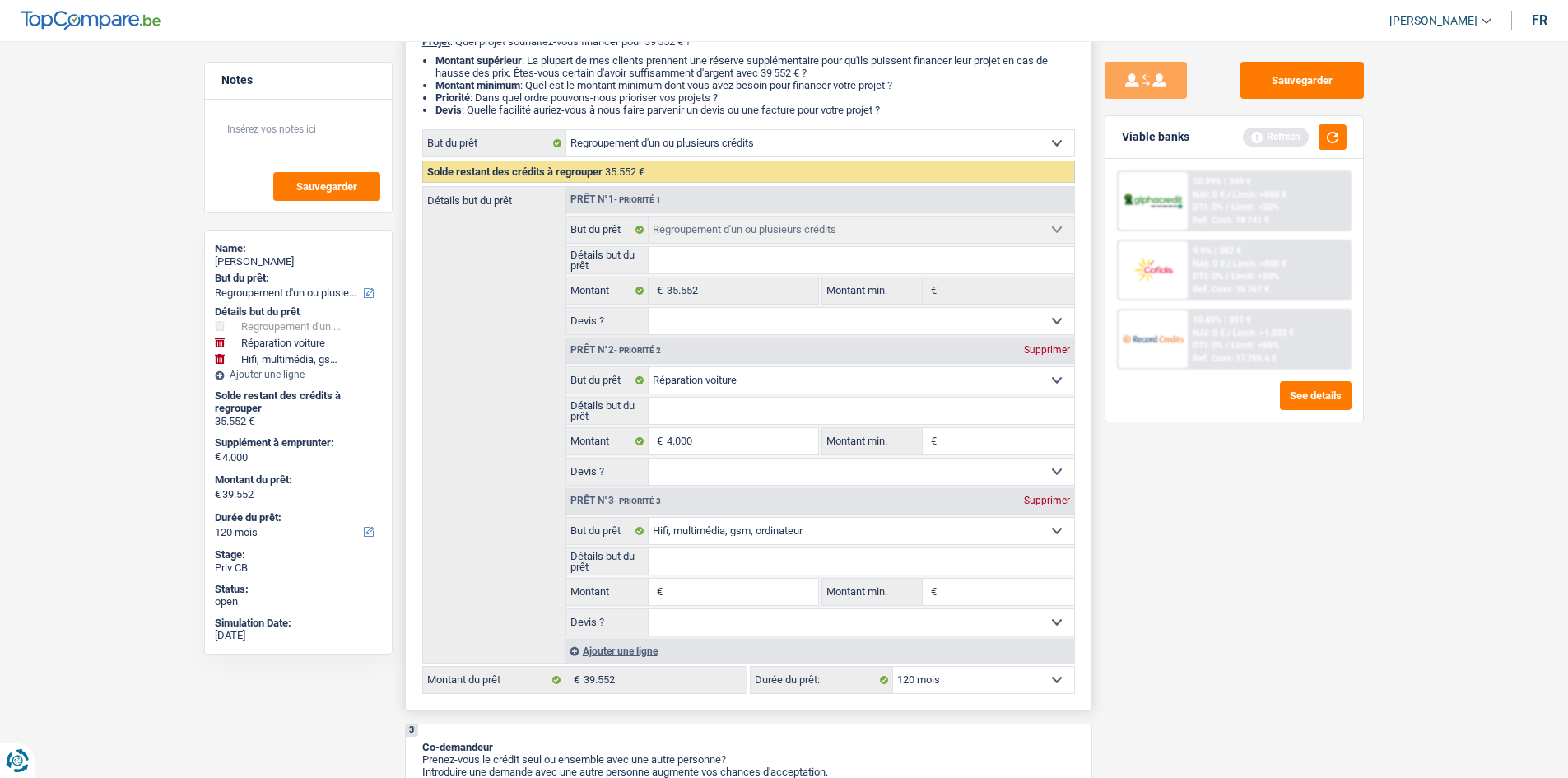 click on "Montant" at bounding box center [742, 592] 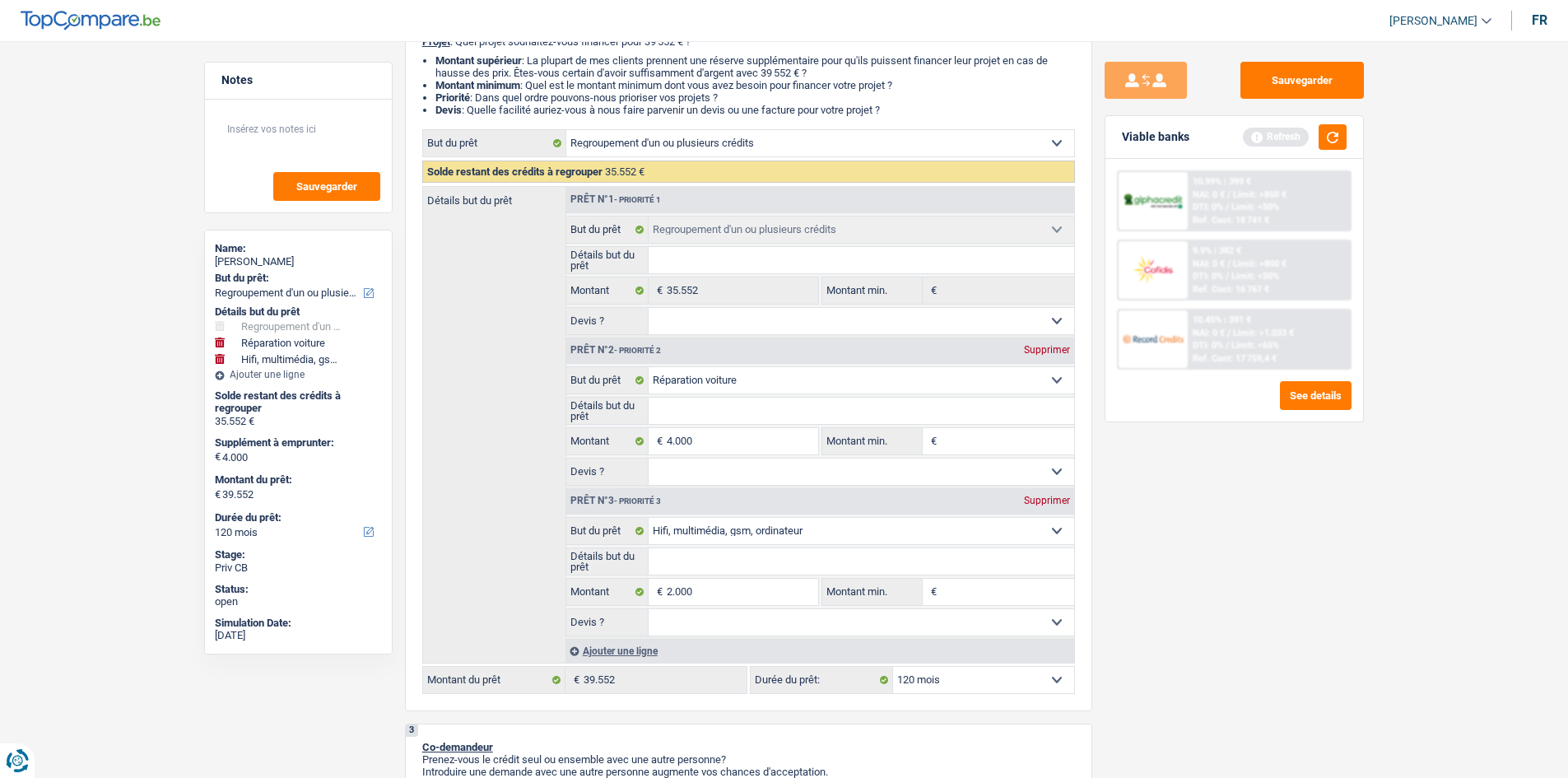 click on "Sauvegarder
Viable banks
Refresh
10.99% | 399 €
NAI: 0 €
/
Limit: >850 €
DTI: 0%
/
Limit: <50%
Ref. Cost: 18 741 €
9.9% | 382 €
NAI: 0 €
/
Limit: >800 €
DTI: 0%
/               /       /" at bounding box center [1234, 404] 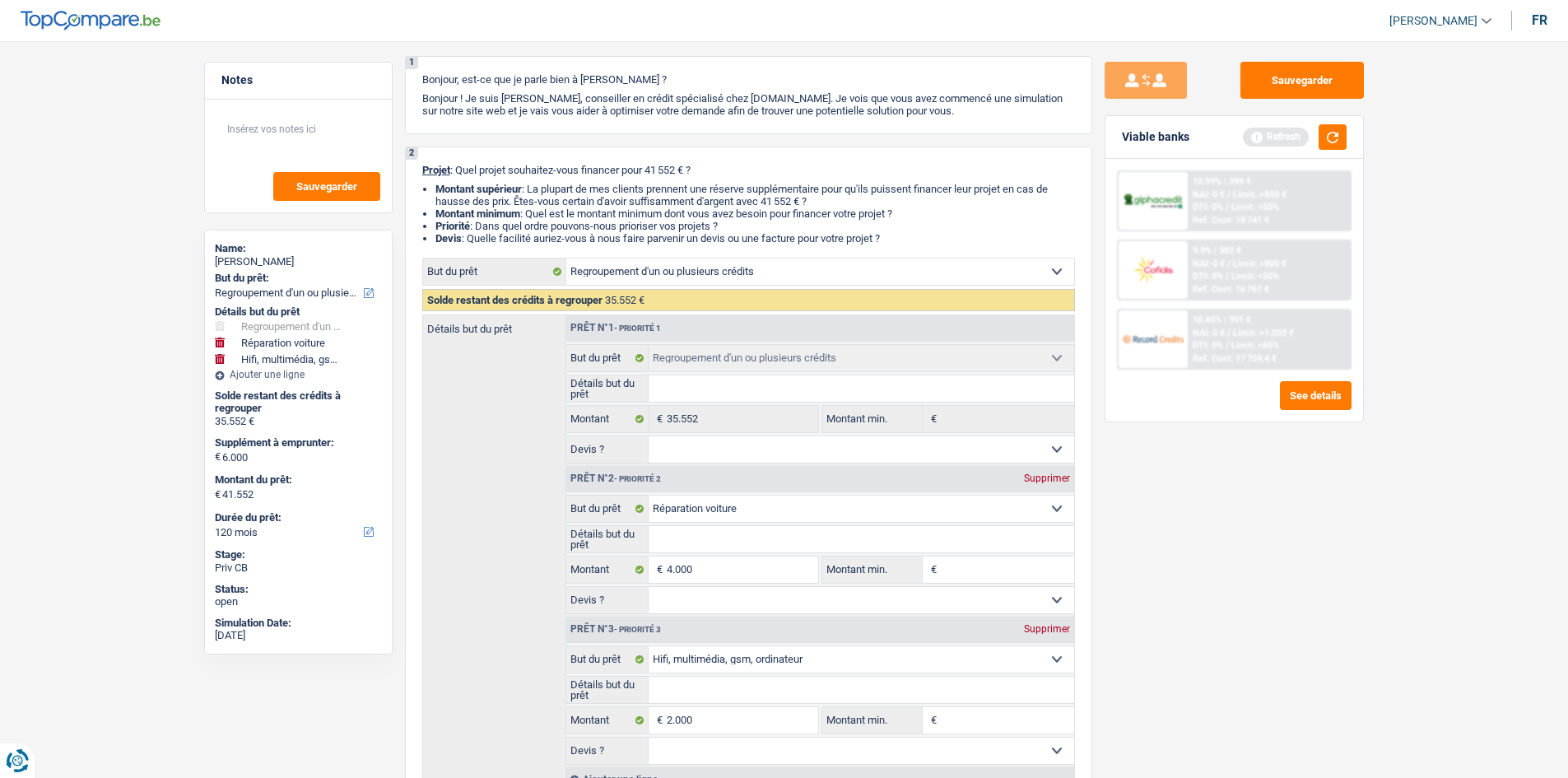 scroll, scrollTop: 0, scrollLeft: 0, axis: both 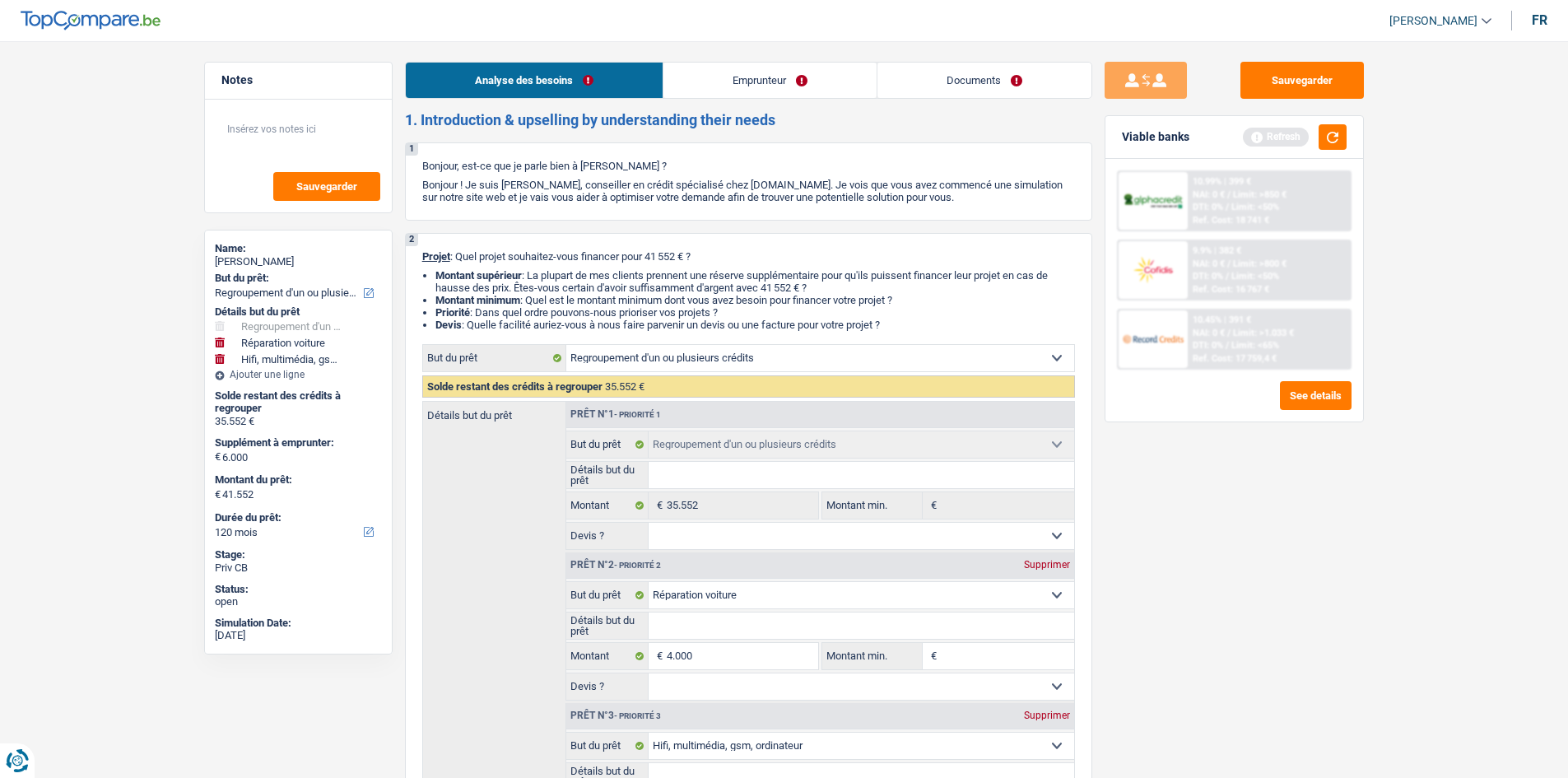 click on "Emprunteur" at bounding box center (770, 80) 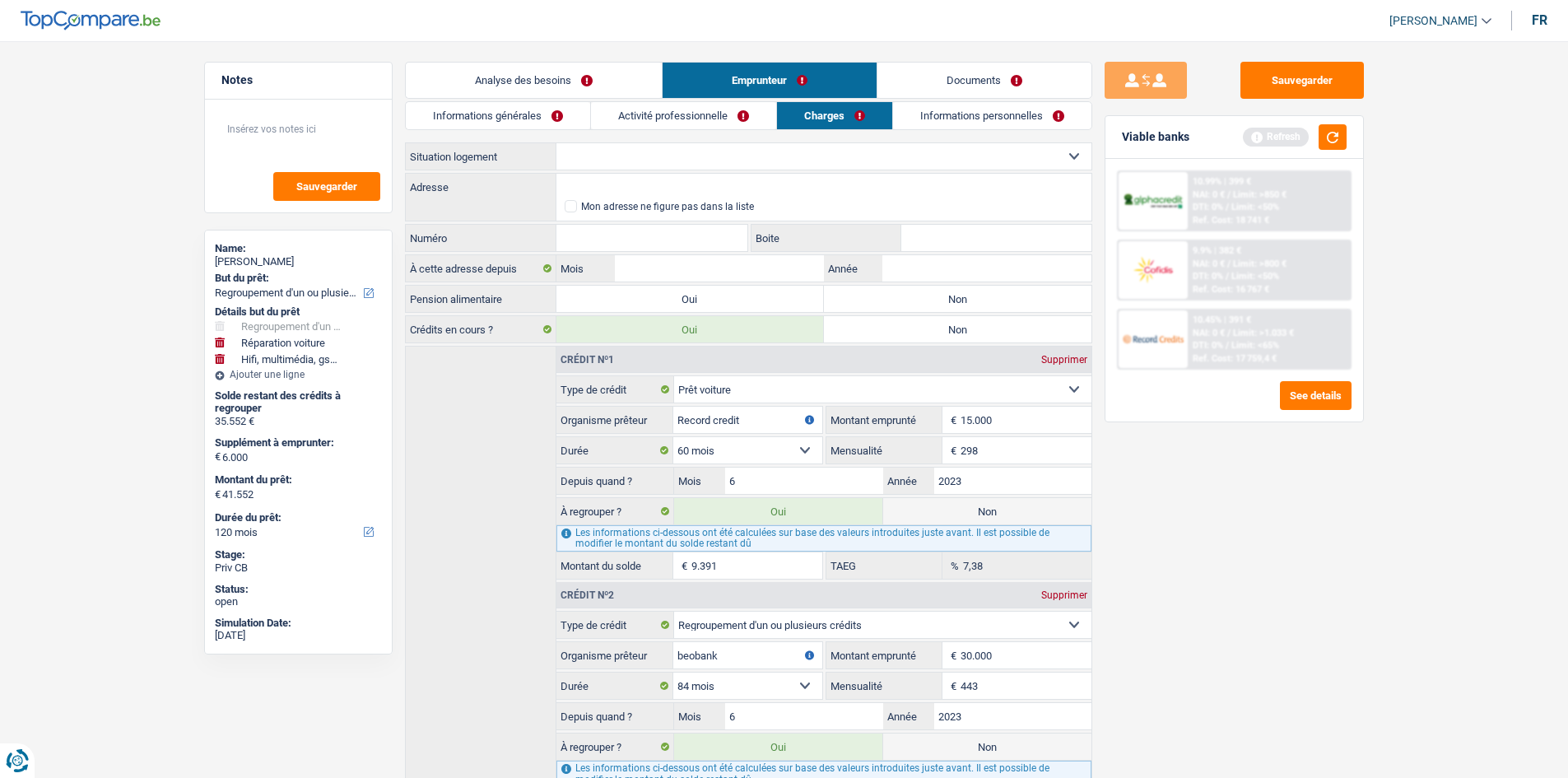 click on "Informations générales" at bounding box center [498, 115] 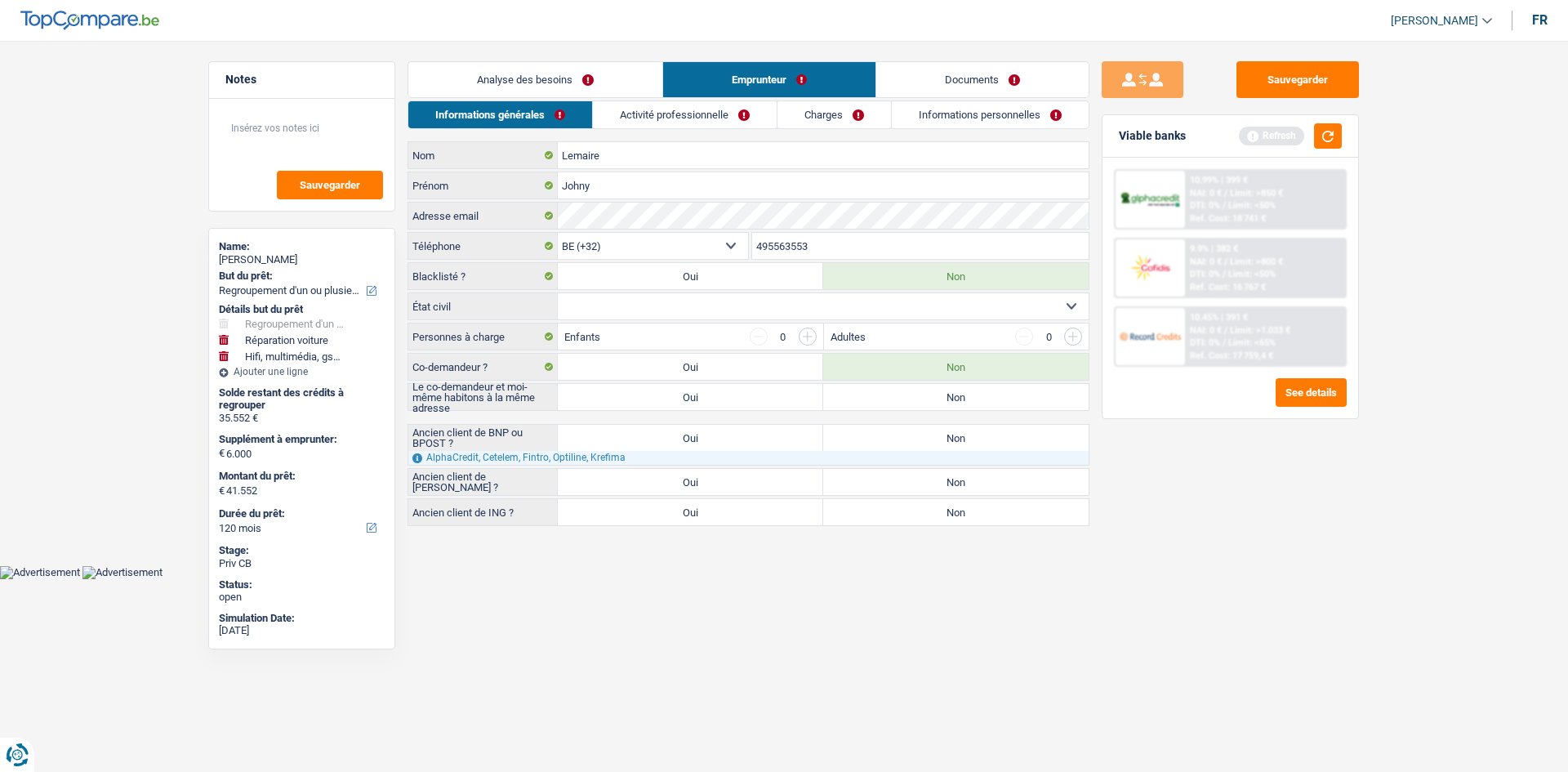 click on "Non" at bounding box center [956, 397] 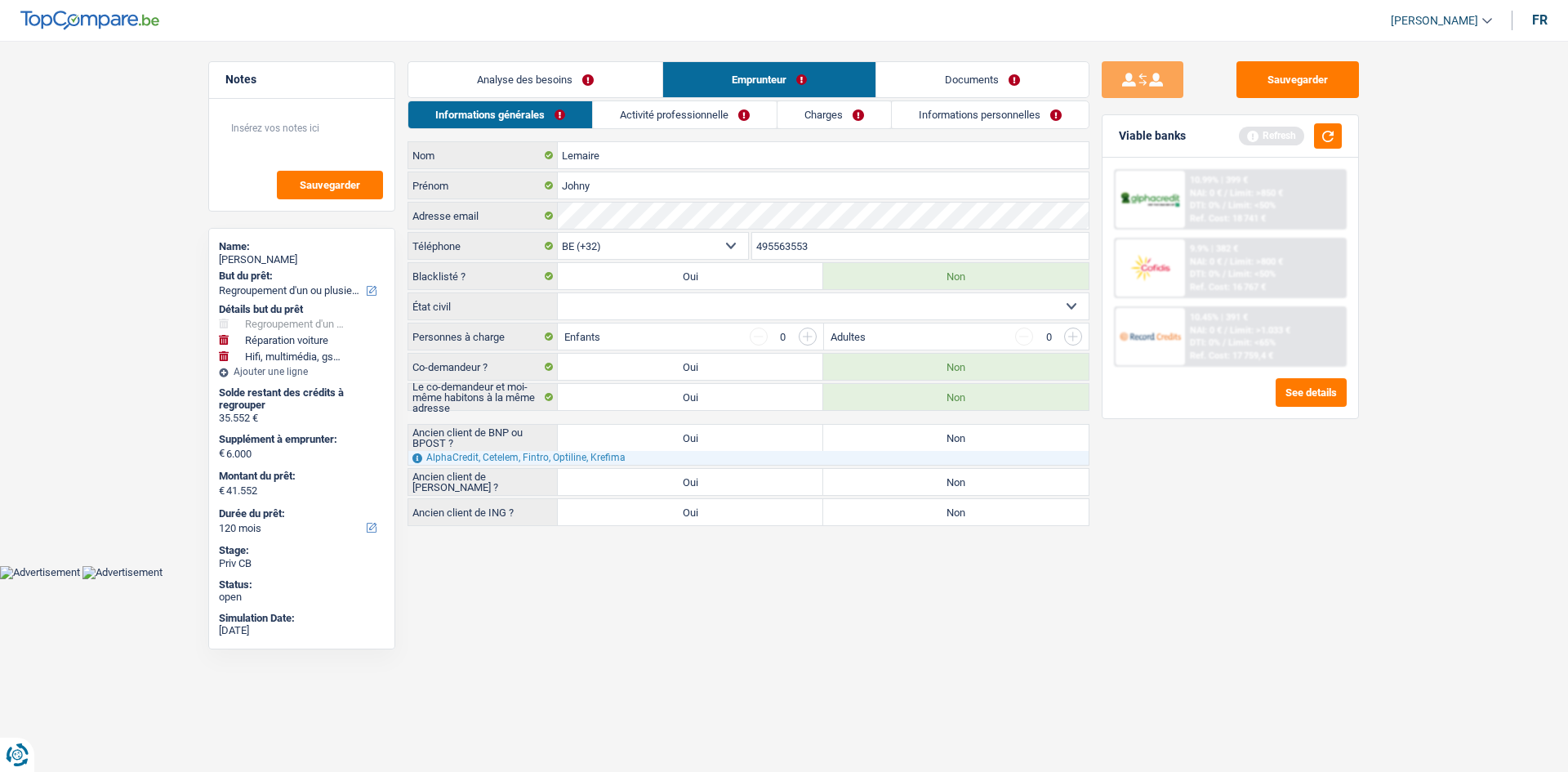 click on "Célibataire Marié(e) Cohabitant(e) légal(e) Divorcé(e) Veuf(ve) Séparé (de fait)
Sélectionner une option" at bounding box center (823, 306) 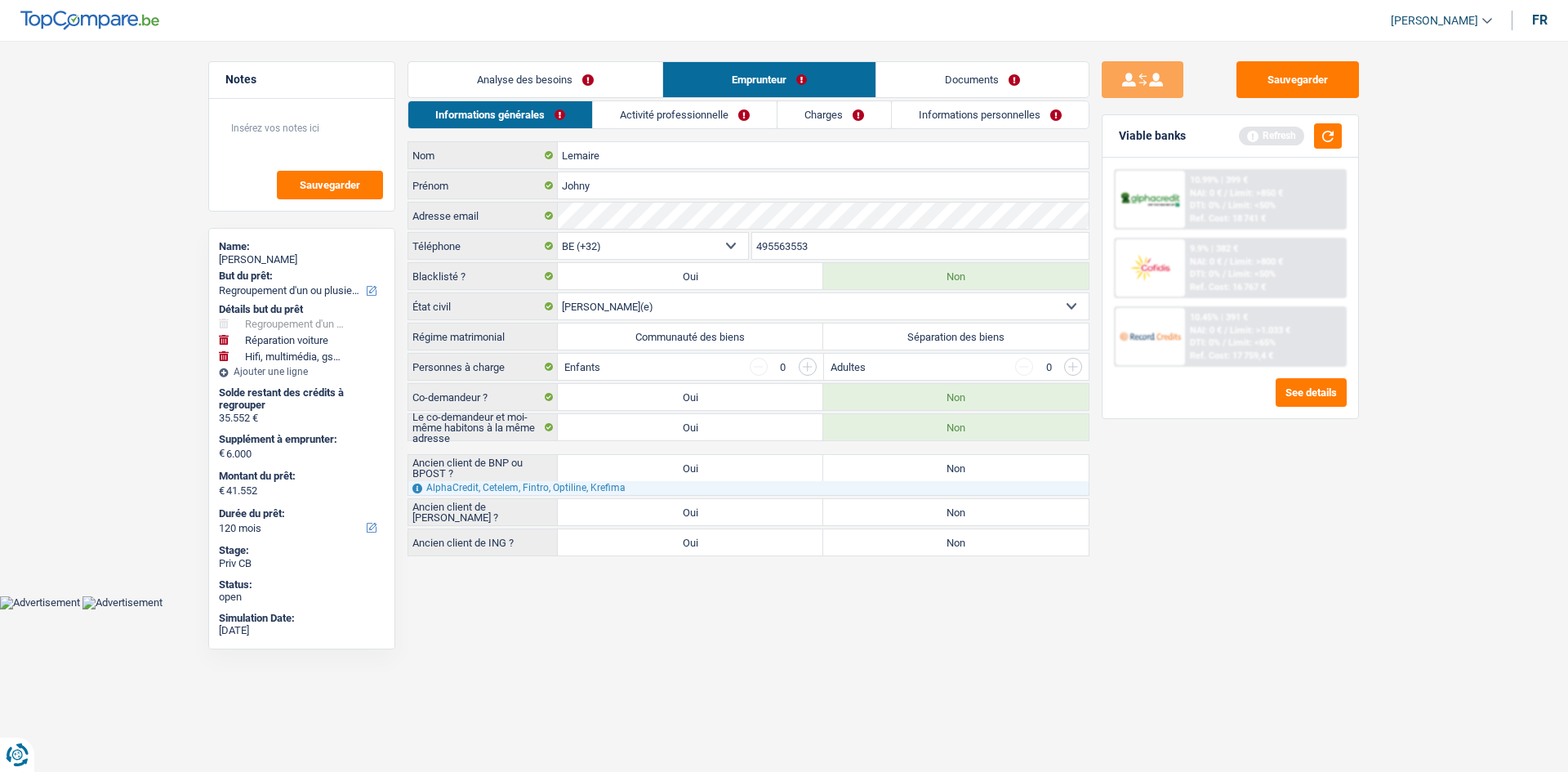 click on "Célibataire Marié(e) Cohabitant(e) légal(e) Divorcé(e) Veuf(ve) Séparé (de fait)
Sélectionner une option" at bounding box center [823, 306] 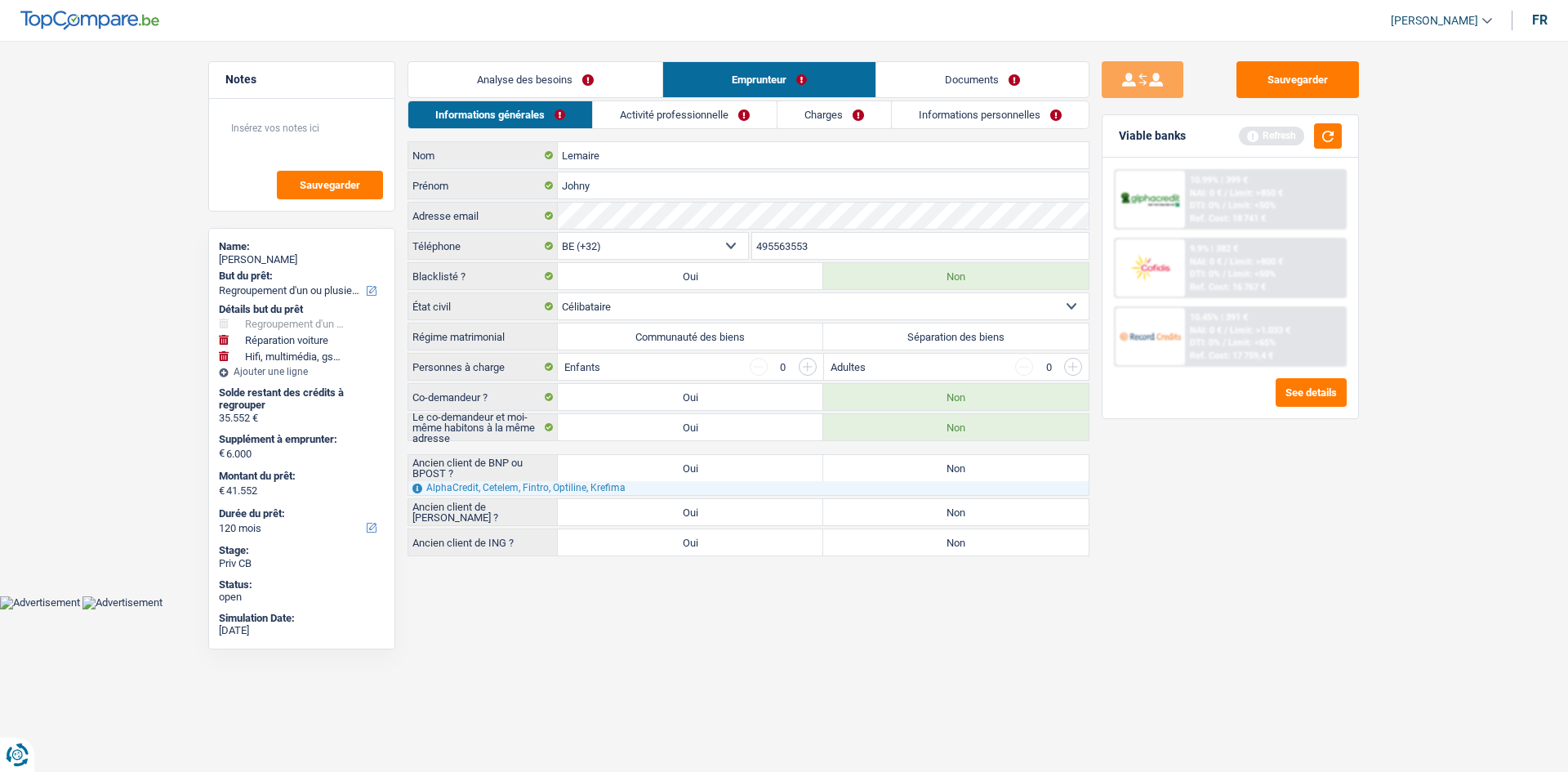 click on "Célibataire Marié(e) Cohabitant(e) légal(e) Divorcé(e) Veuf(ve) Séparé (de fait)
Sélectionner une option" at bounding box center [823, 306] 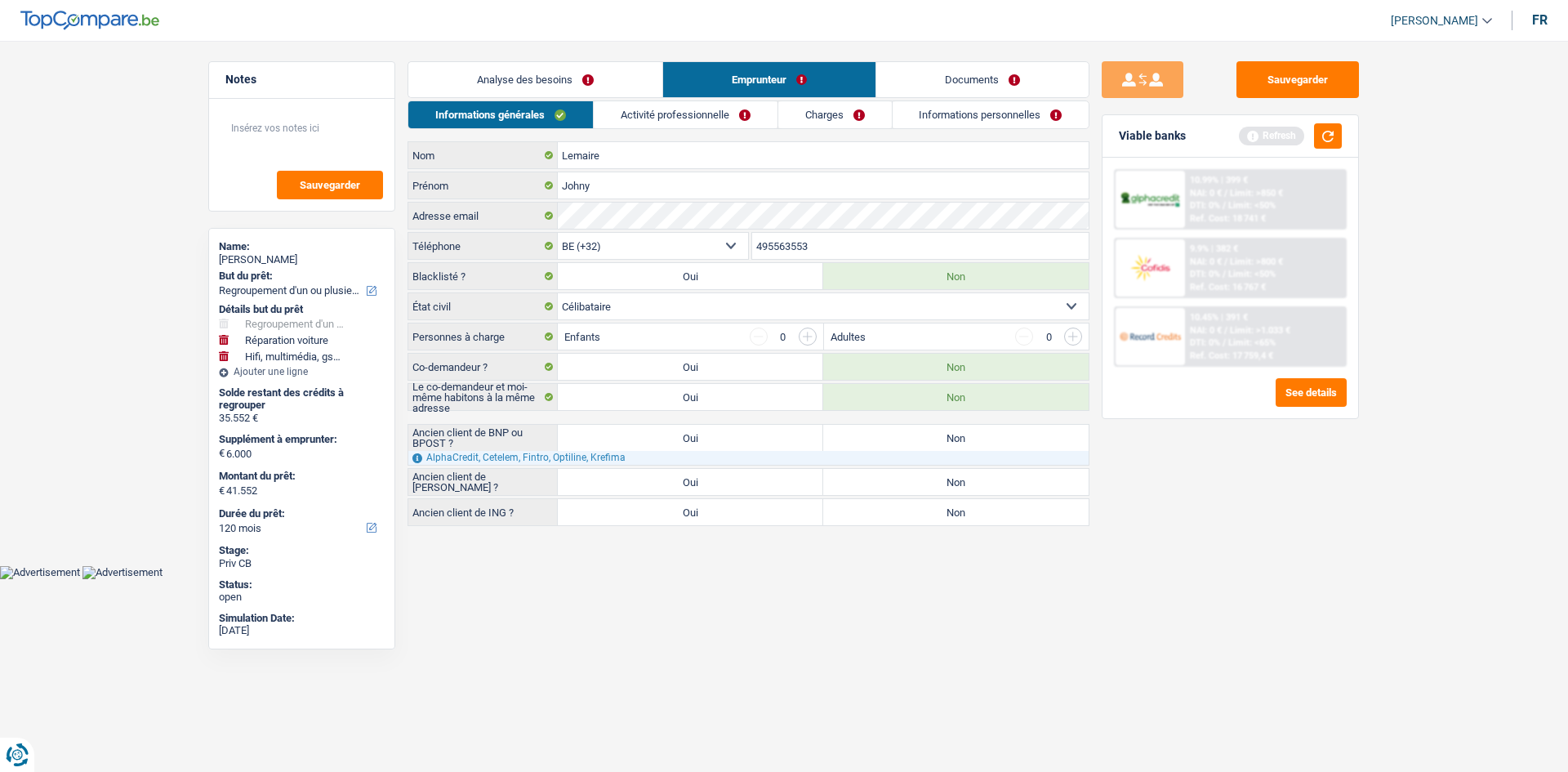 click on "Notes
Sauvegarder
Name:   Johny Lemaire   But du prêt: Confort maison: meubles, textile, peinture, électroménager, outillage non-professionnel Hifi, multimédia, gsm, ordinateur Aménagement: frais d'installation, déménagement Evénement familial: naissance, mariage, divorce, communion, décès Frais médicaux Frais d'études Frais permis de conduire Regroupement d'un ou plusieurs crédits Loisirs: voyage, sport, musique Rafraîchissement: petits travaux maison et jardin Frais judiciaires Réparation voiture Prêt rénovation (non disponible pour les non-propriétaires) Prêt énergie (non disponible pour les non-propriétaires) Prêt voiture Taxes, impôts non professionnels Rénovation bien à l'étranger Dettes familiales Assurance Autre
Sélectionner une option
Détails but du prêt
Hifi, multimédia, gsm, ordinateur Aménagement: frais d'installation, déménagement" at bounding box center [784, 295] 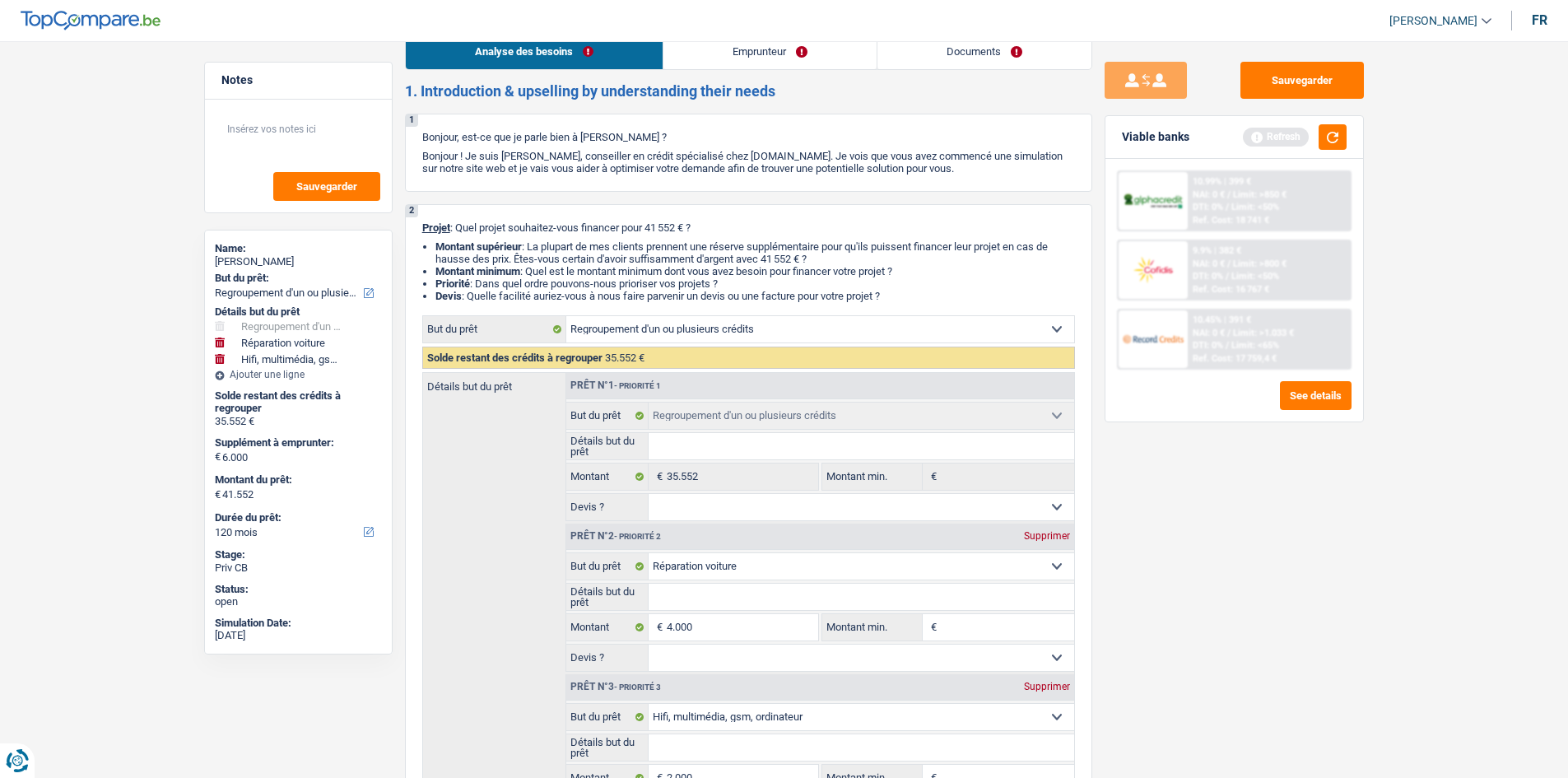 scroll, scrollTop: 0, scrollLeft: 0, axis: both 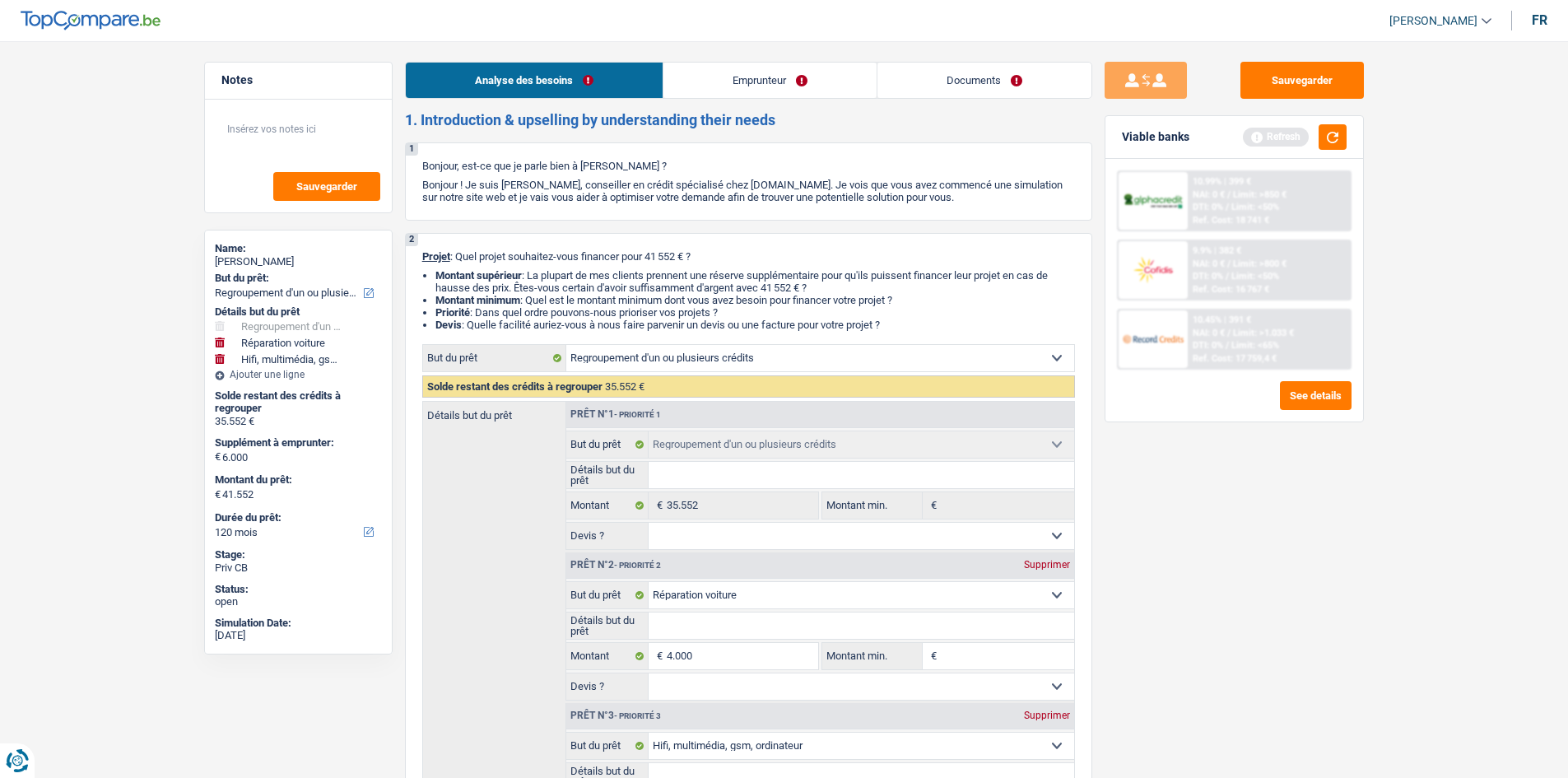 click on "Emprunteur" at bounding box center (770, 80) 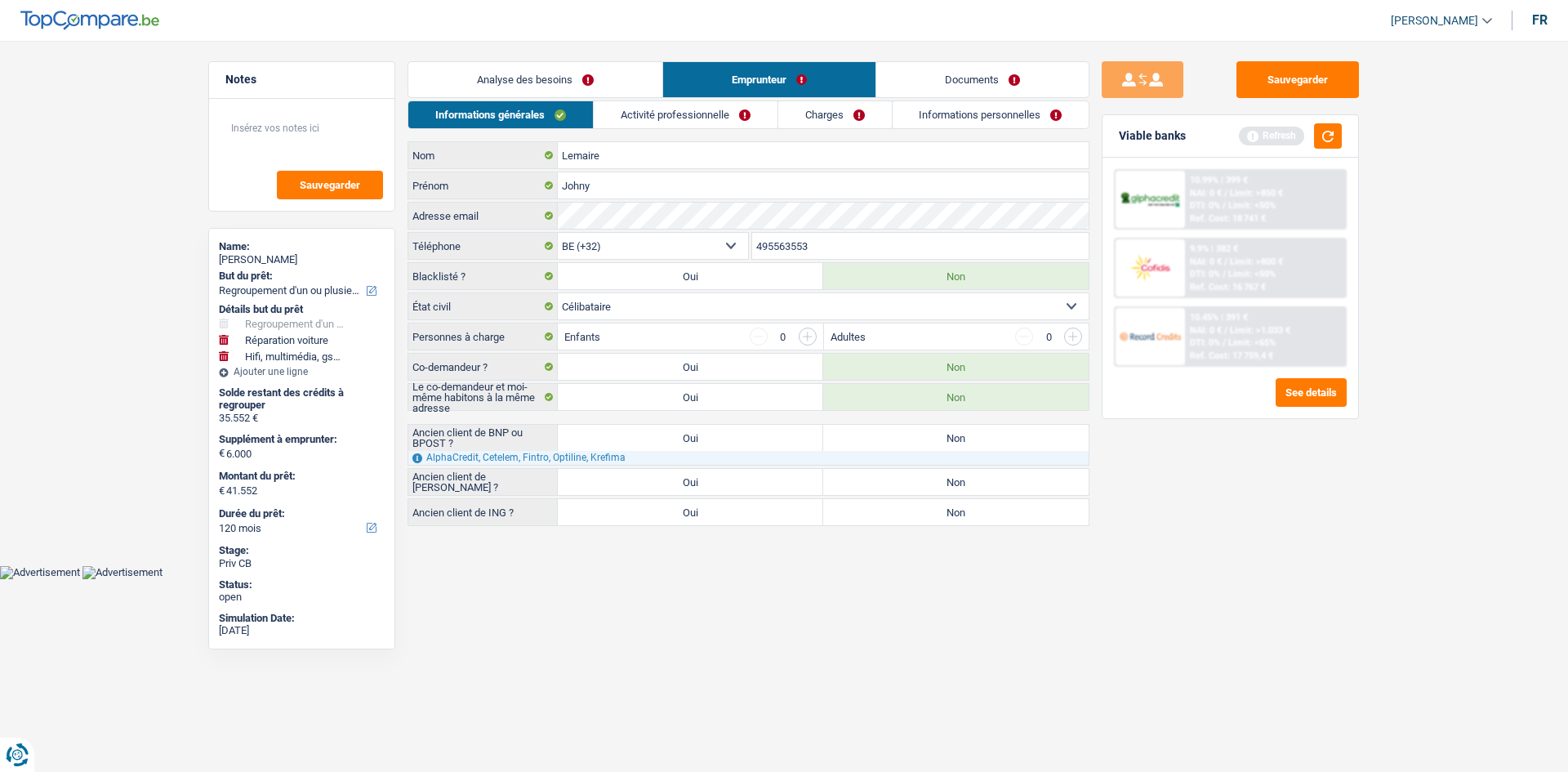 click on "Oui" at bounding box center (690, 482) 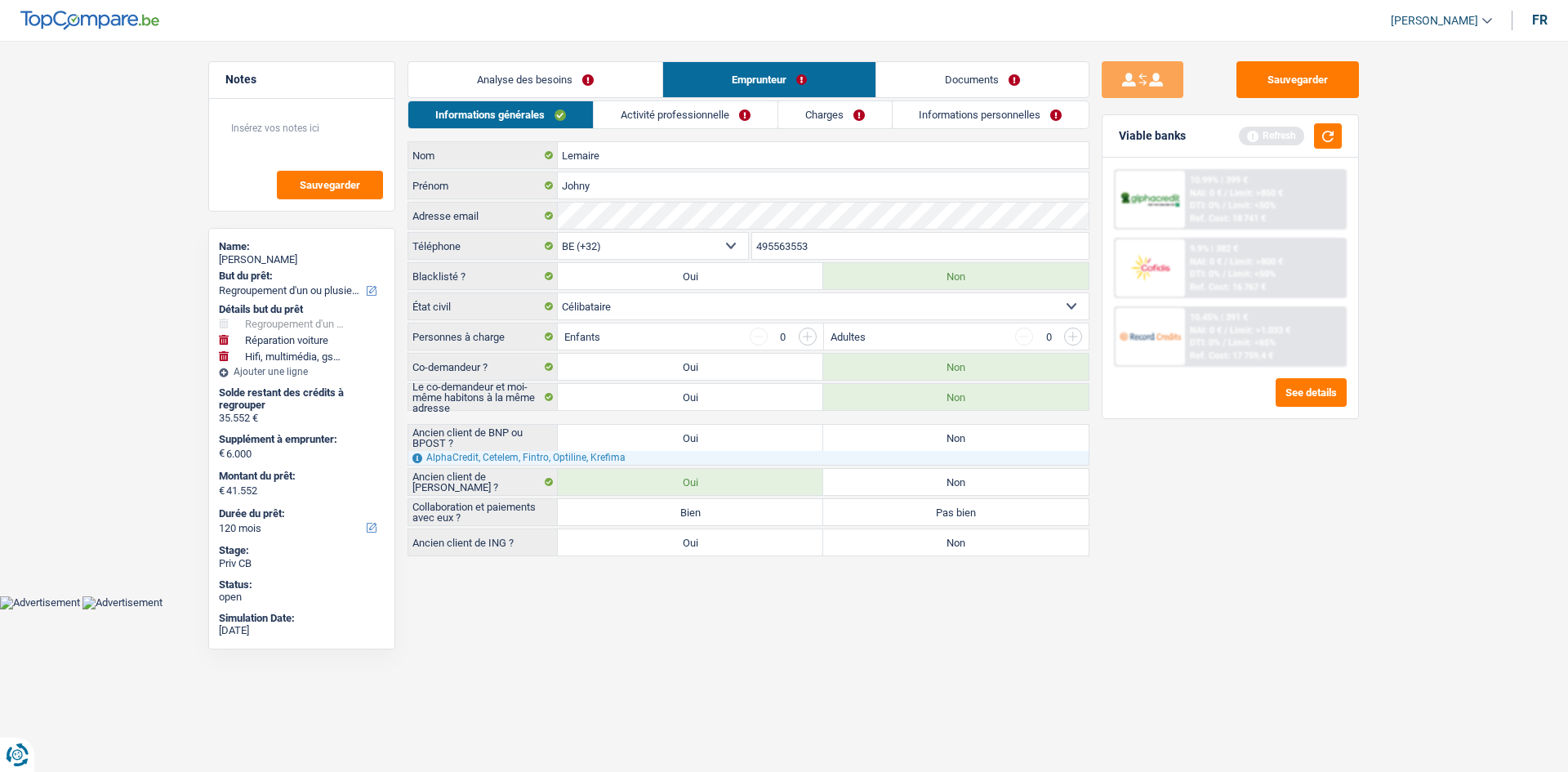 click on "Bien" at bounding box center (690, 512) 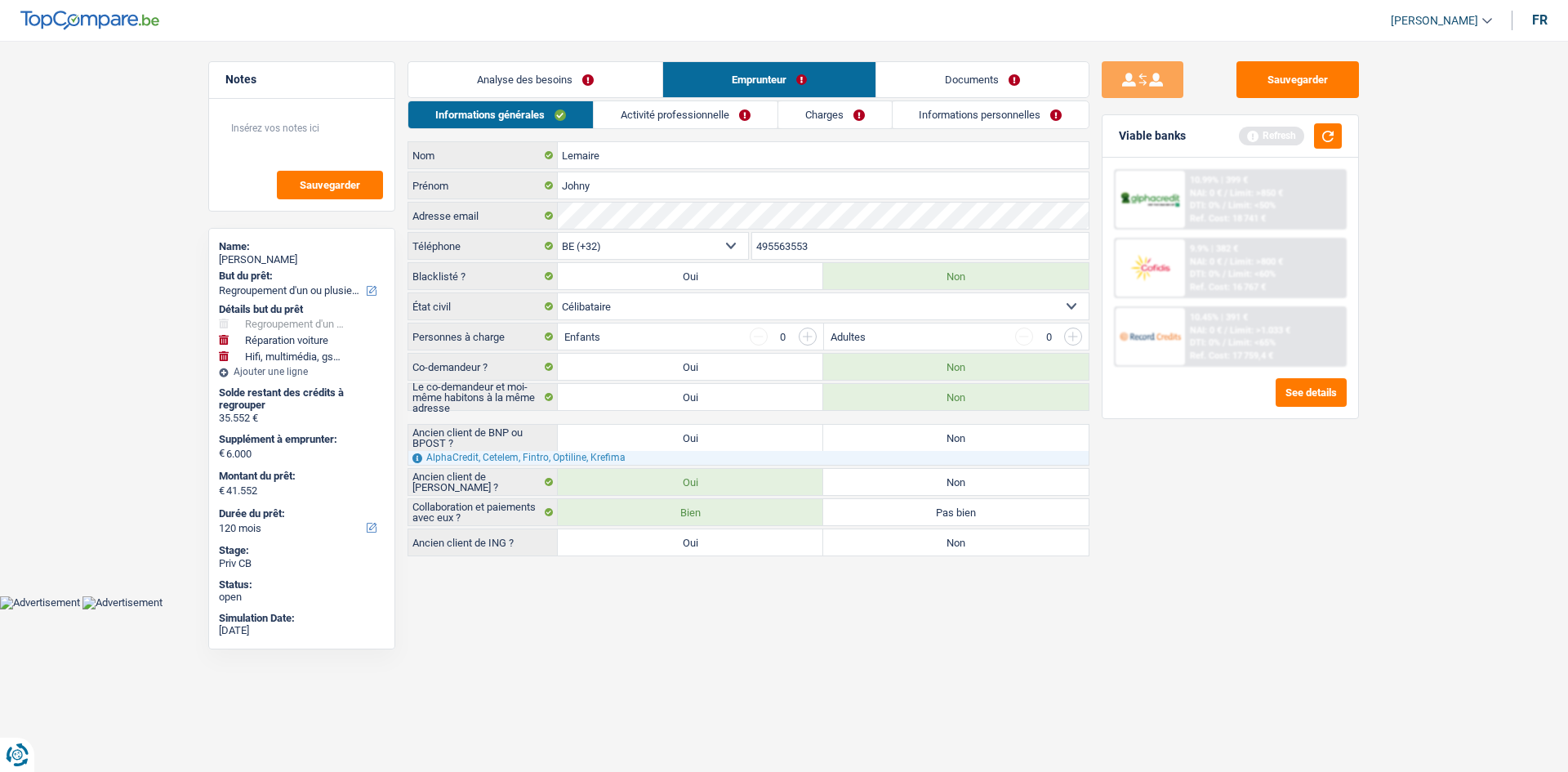 click on "Charges" at bounding box center (835, 114) 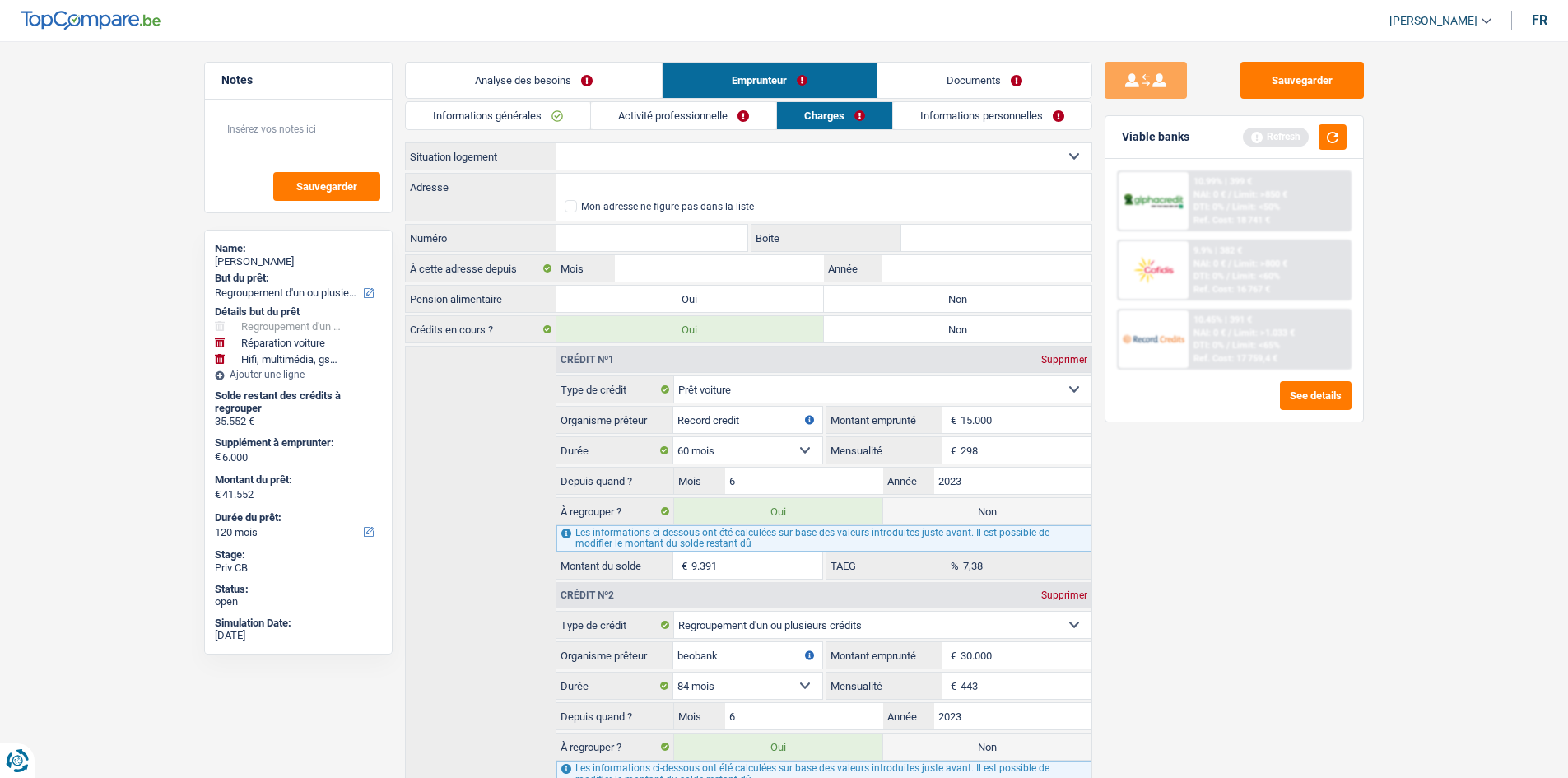 click on "Locataire Propriétaire avec prêt hypothécaire Propriétaire sans prêt hypothécaire Logé(e) par la famille Concierge
Sélectionner une option" at bounding box center (824, 156) 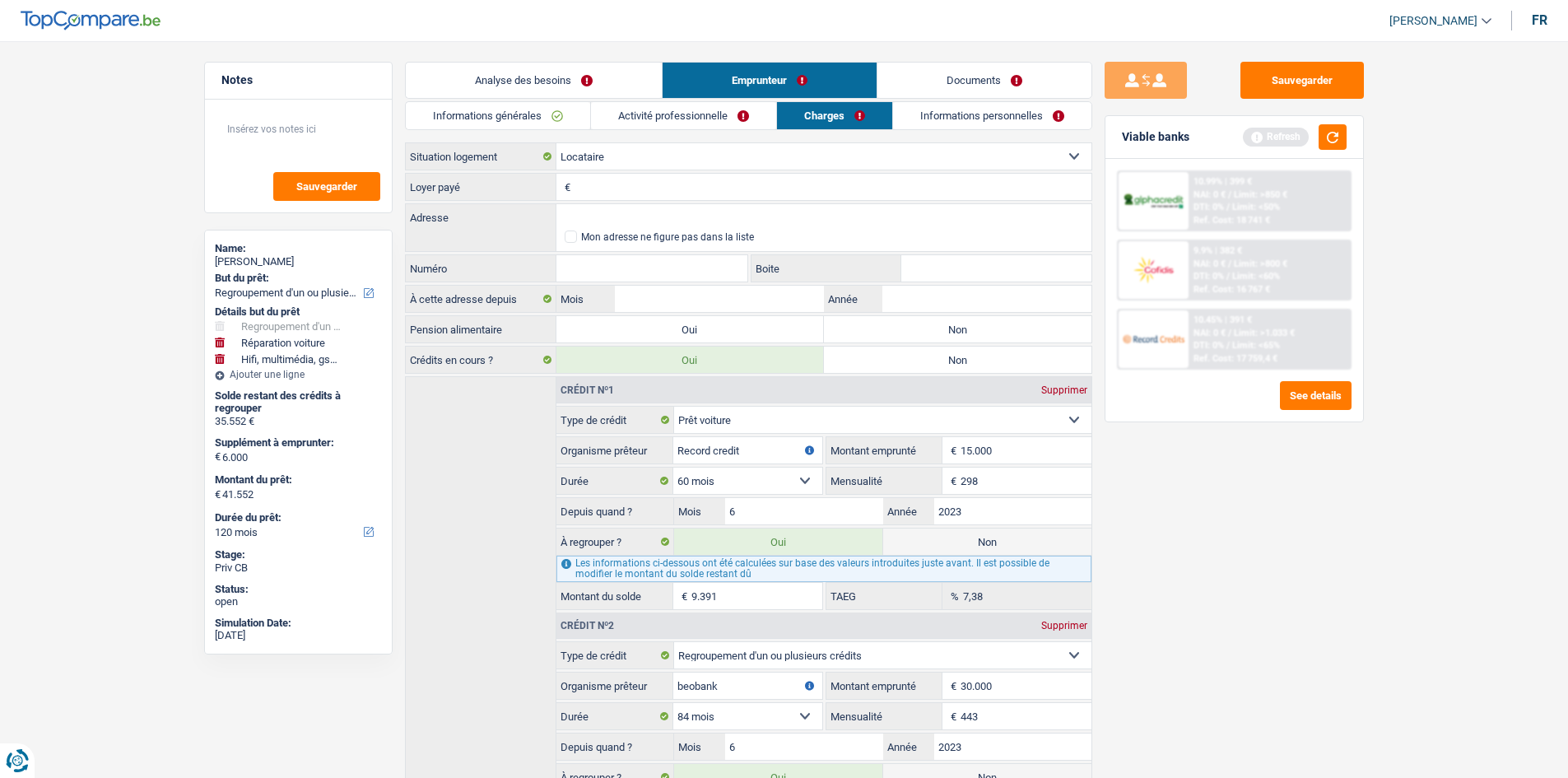 click on "Informations générales" at bounding box center [498, 115] 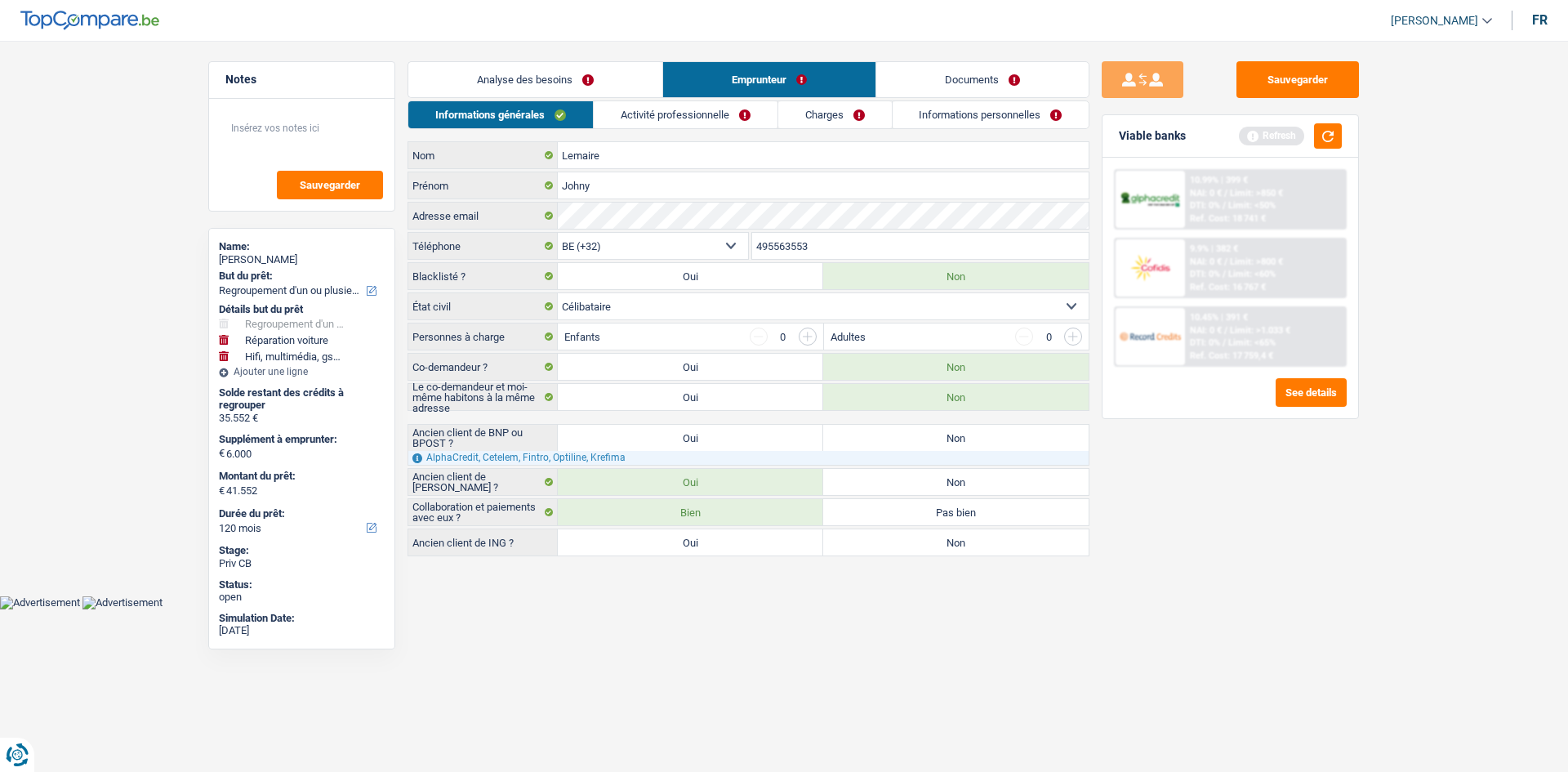 click on "Oui" at bounding box center [690, 438] 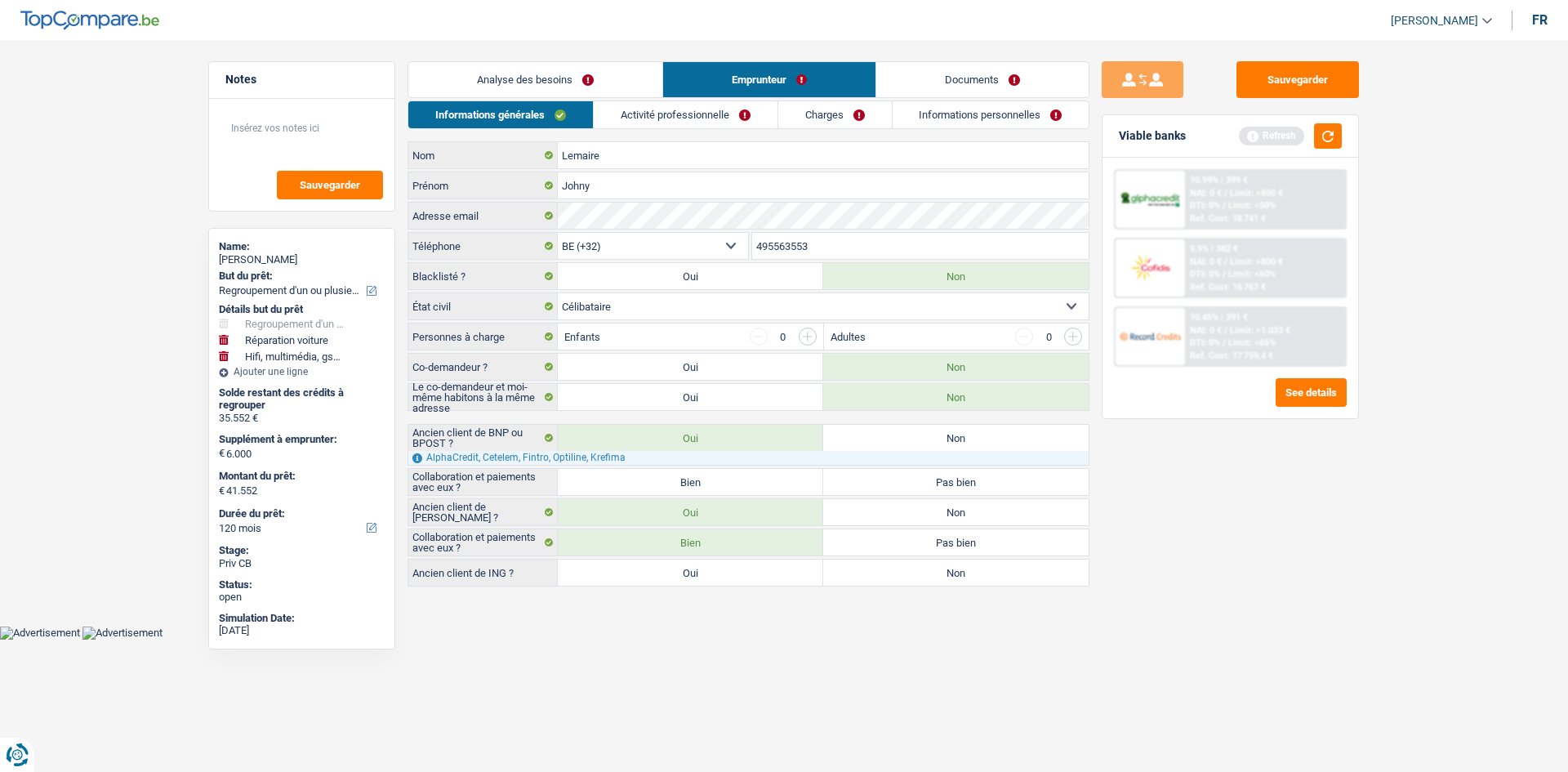 click on "Bien" at bounding box center [690, 482] 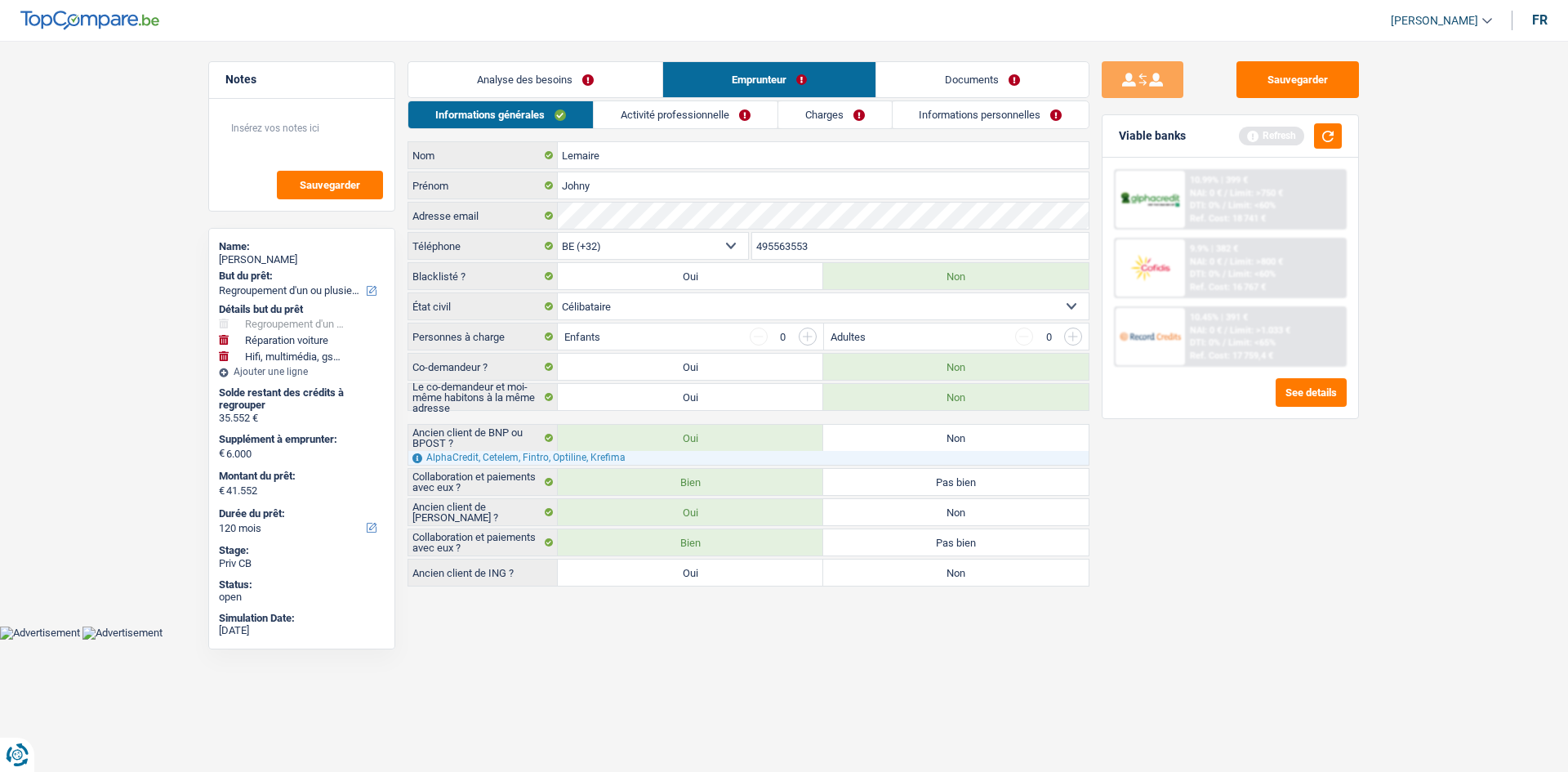 click on "Non" at bounding box center (956, 573) 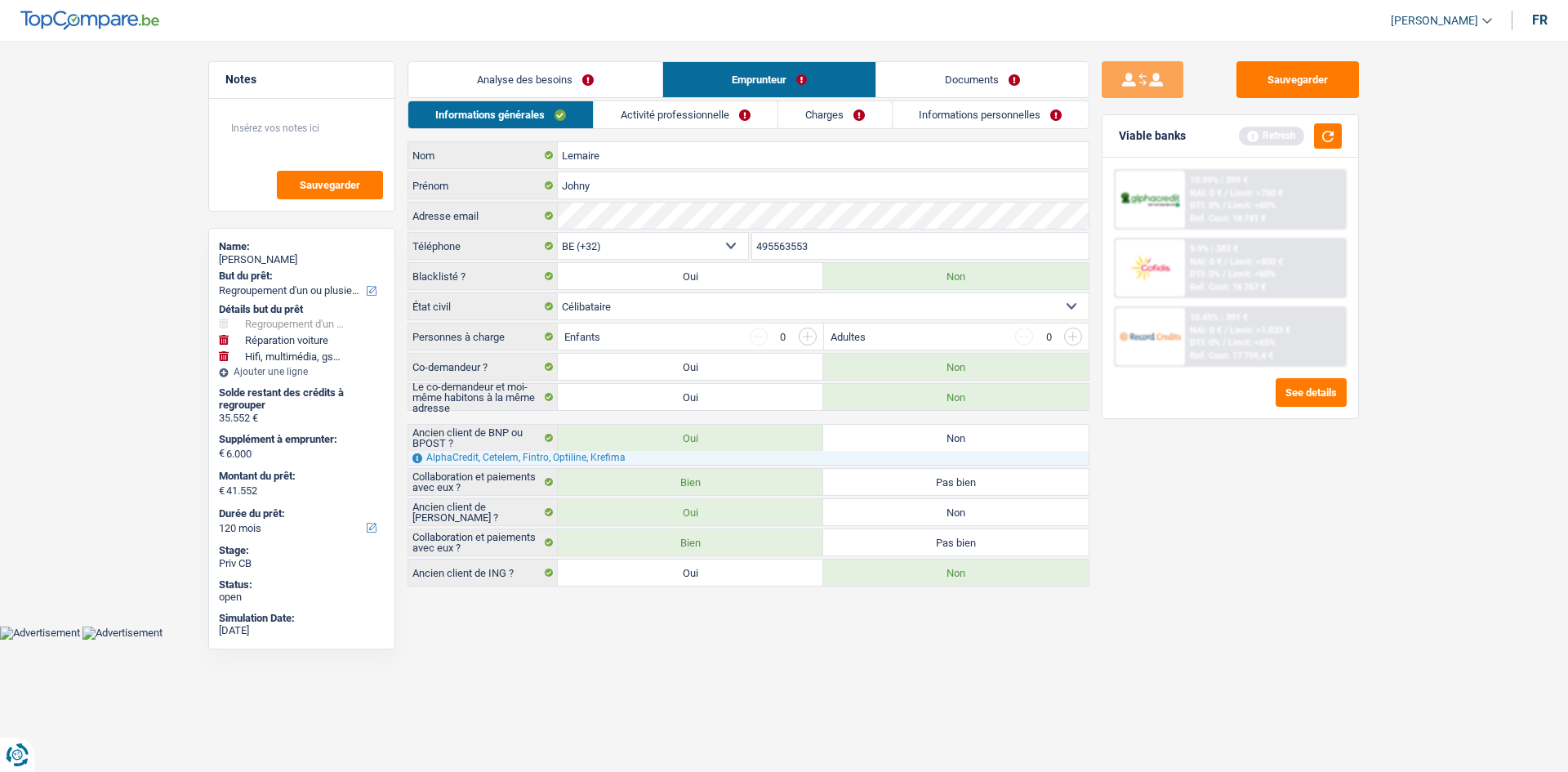 click on "Activité professionnelle" at bounding box center (685, 114) 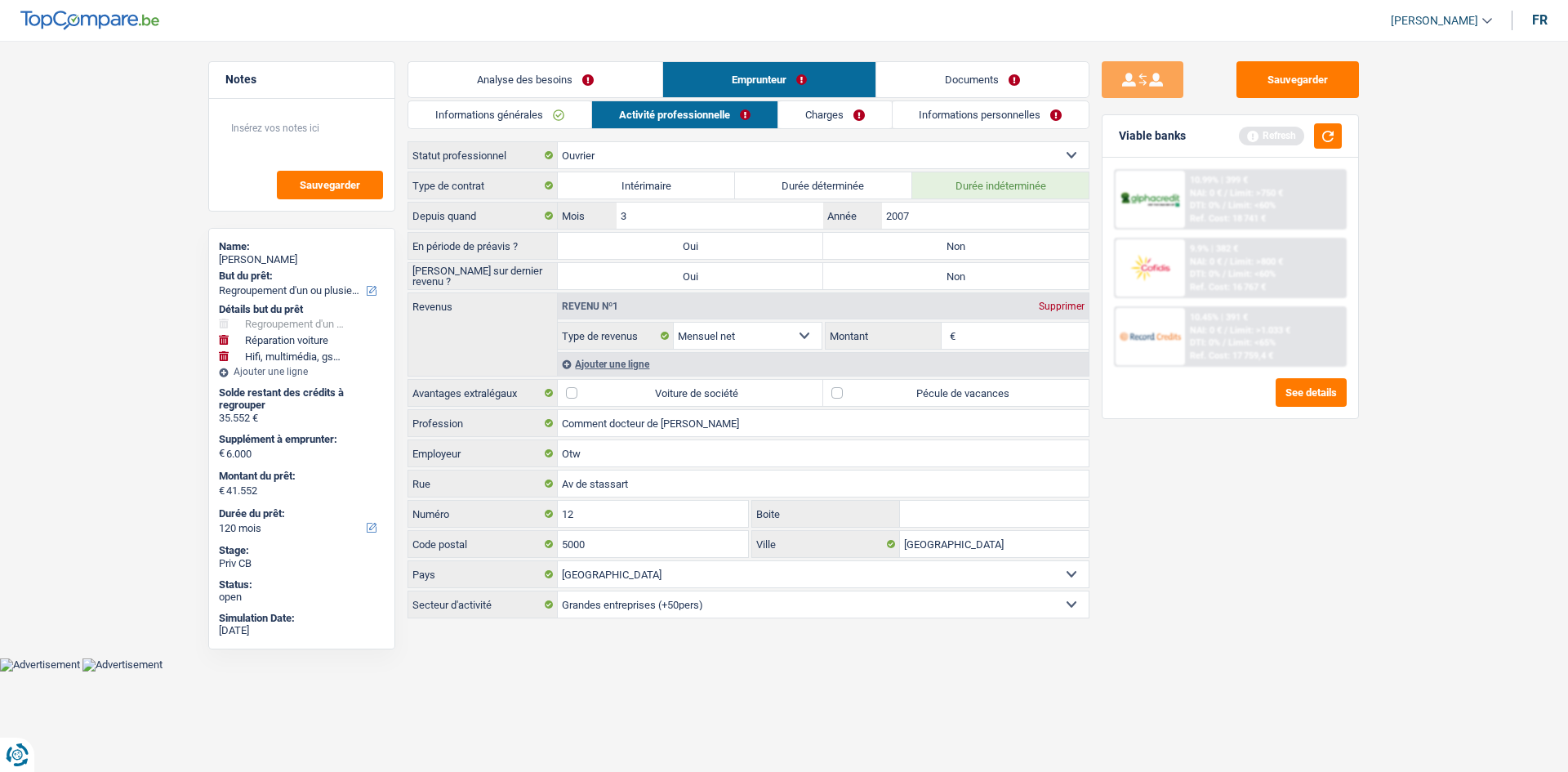 click on "Non" at bounding box center (956, 246) 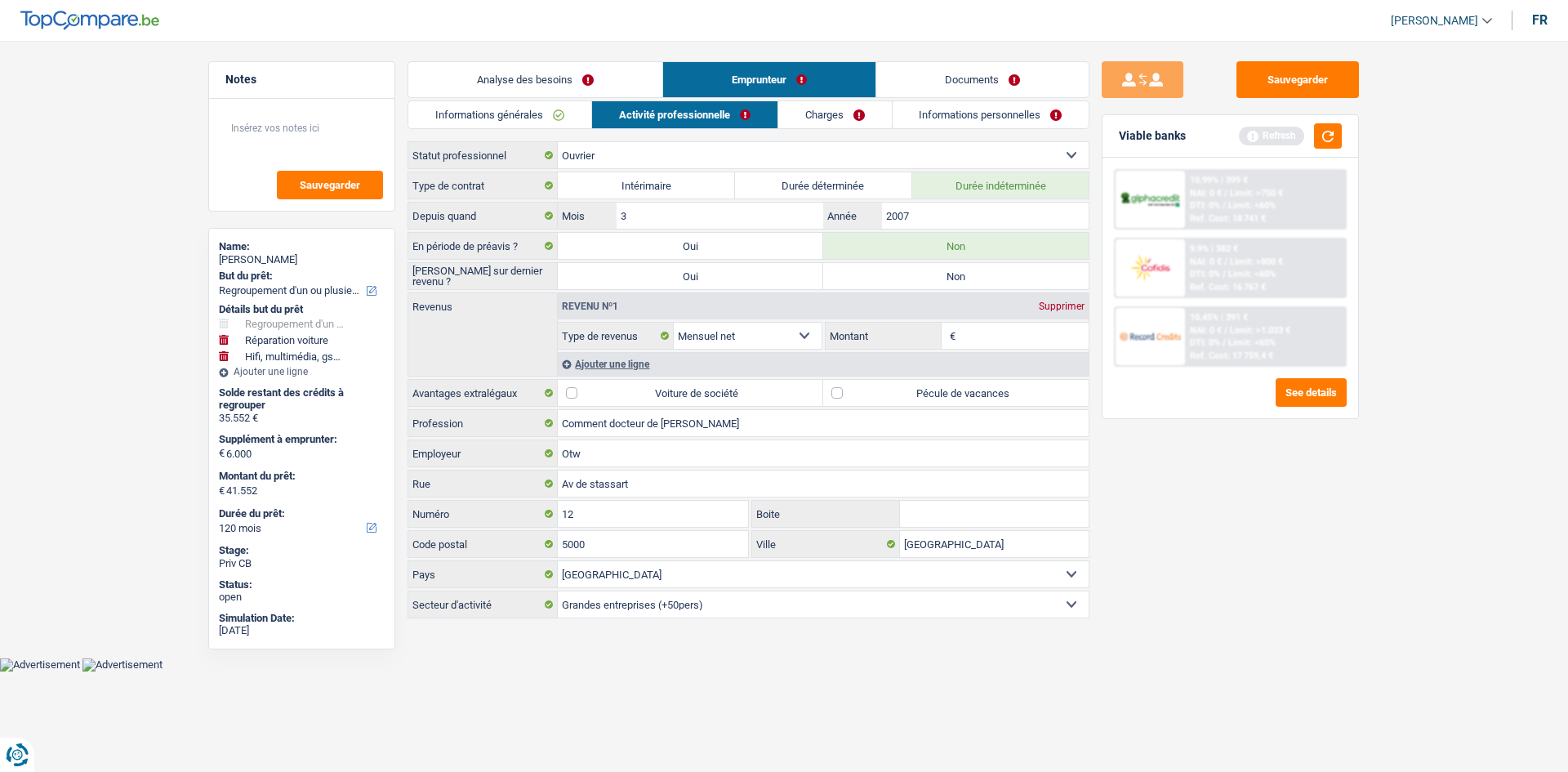click on "Non" at bounding box center [956, 276] 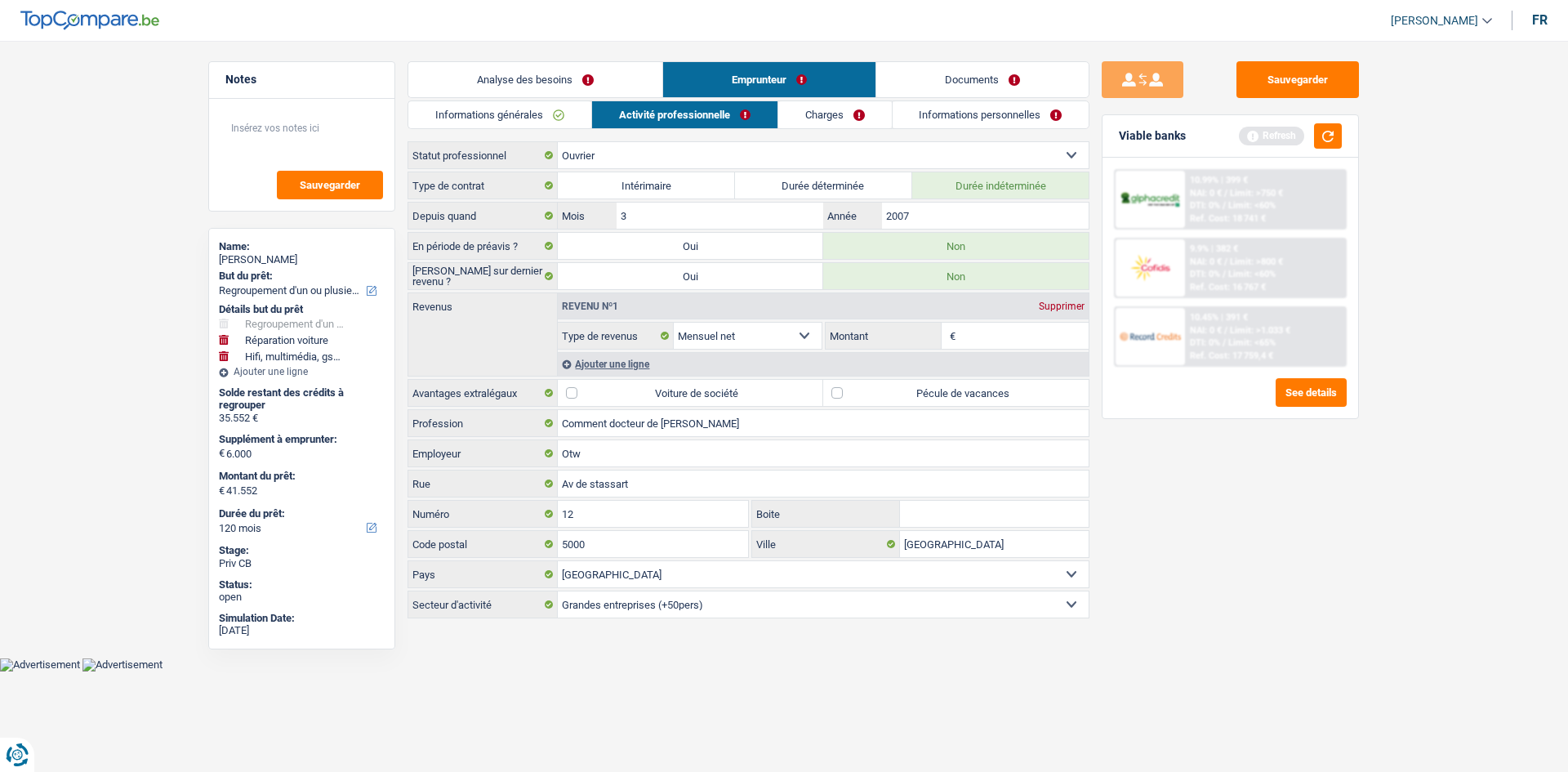 click on "Sauvegarder
Viable banks
Refresh
10.99% | 399 €
NAI: 0 €
/
Limit: >750 €
DTI: 0%
/
Limit: <60%
Ref. Cost: 18 741 €
9.9% | 382 €
NAI: 0 €
/
Limit: >800 €
DTI: 0%
/               /       /" at bounding box center (1230, 401) 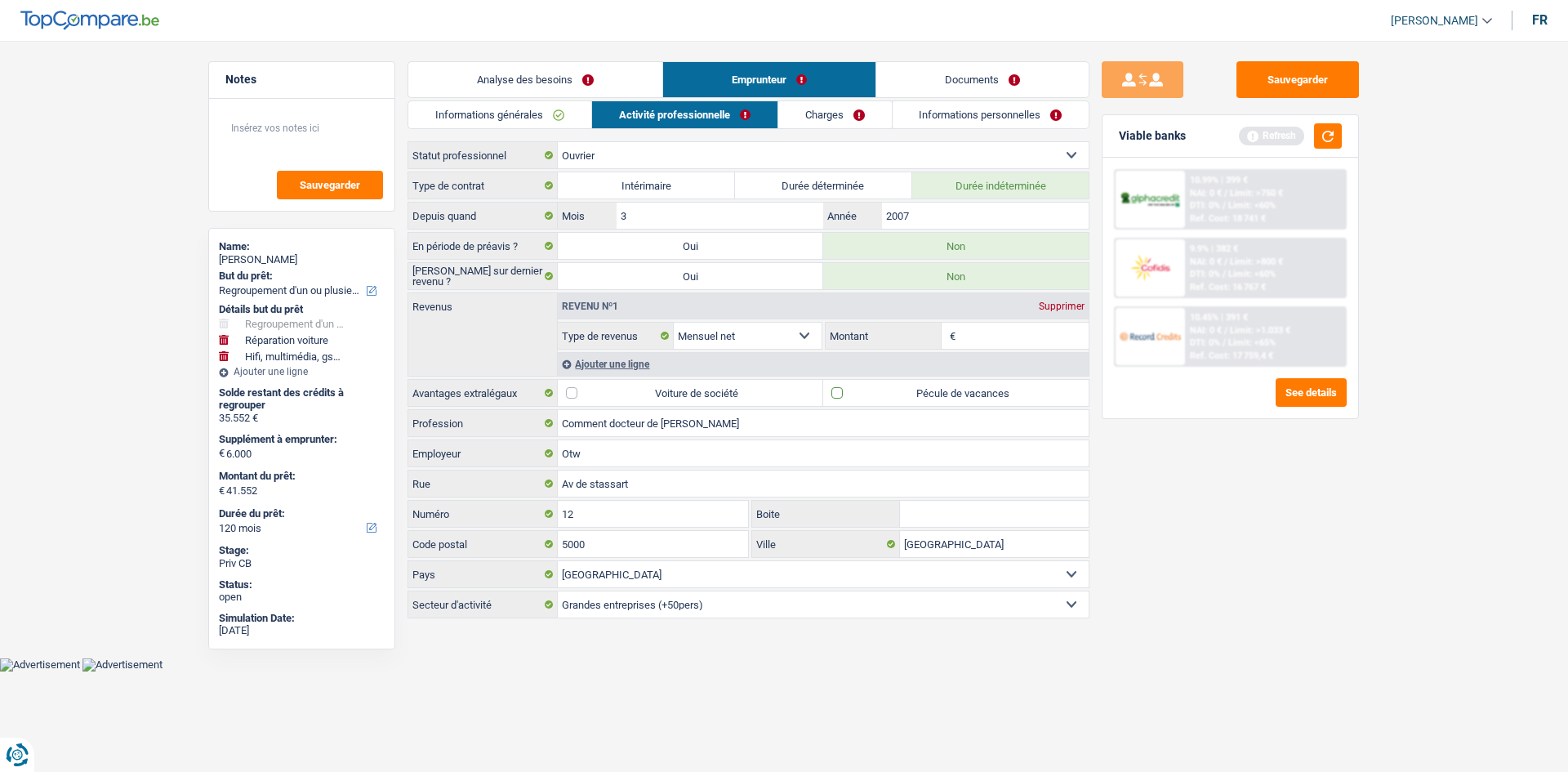 click on "Pécule de vacances" at bounding box center (956, 393) 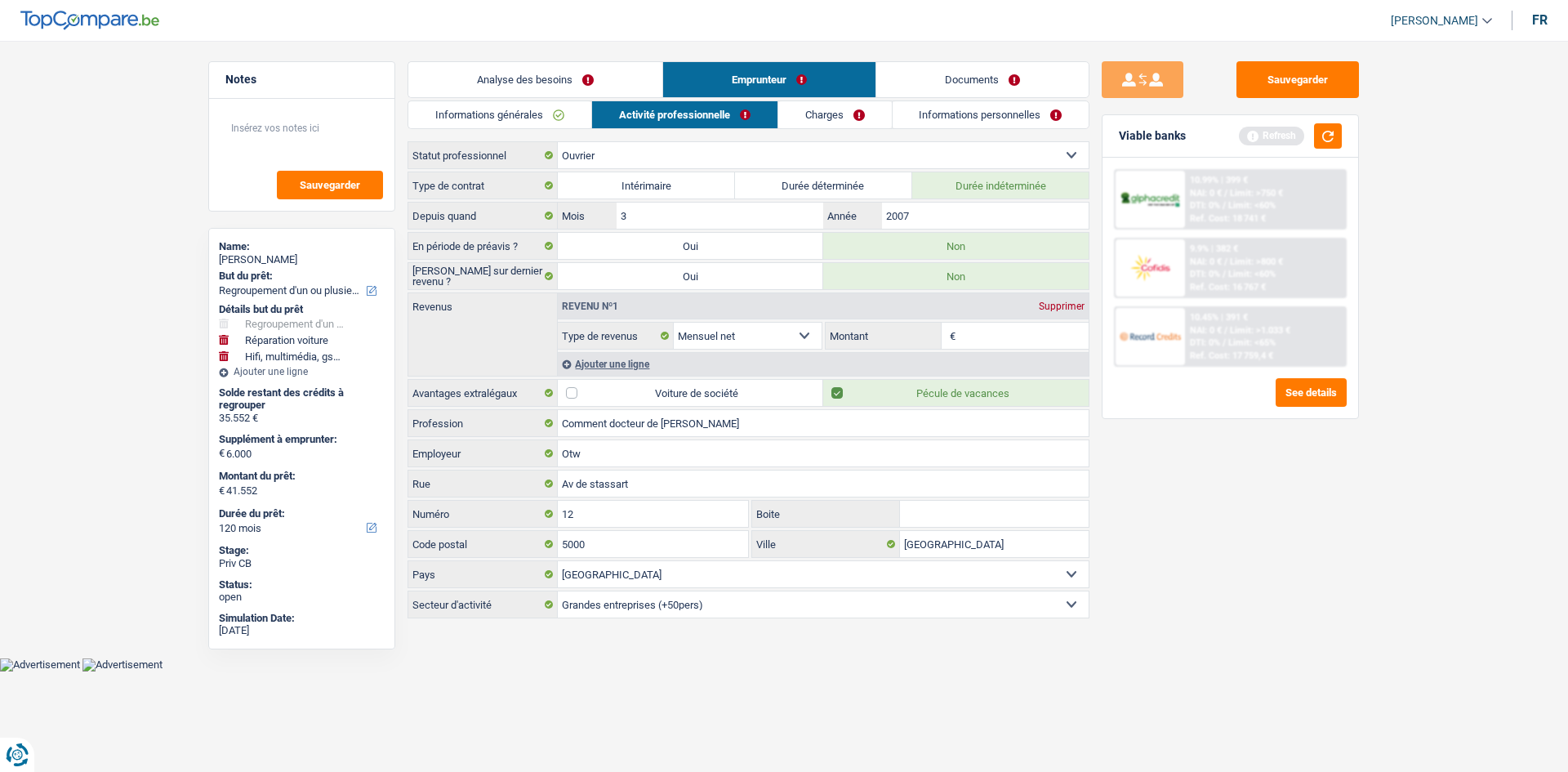 click on "Sauvegarder
Viable banks
Refresh
10.99% | 399 €
NAI: 0 €
/
Limit: >750 €
DTI: 0%
/
Limit: <60%
Ref. Cost: 18 741 €
9.9% | 382 €
NAI: 0 €
/
Limit: >800 €
DTI: 0%
/               /       /" at bounding box center [1230, 401] 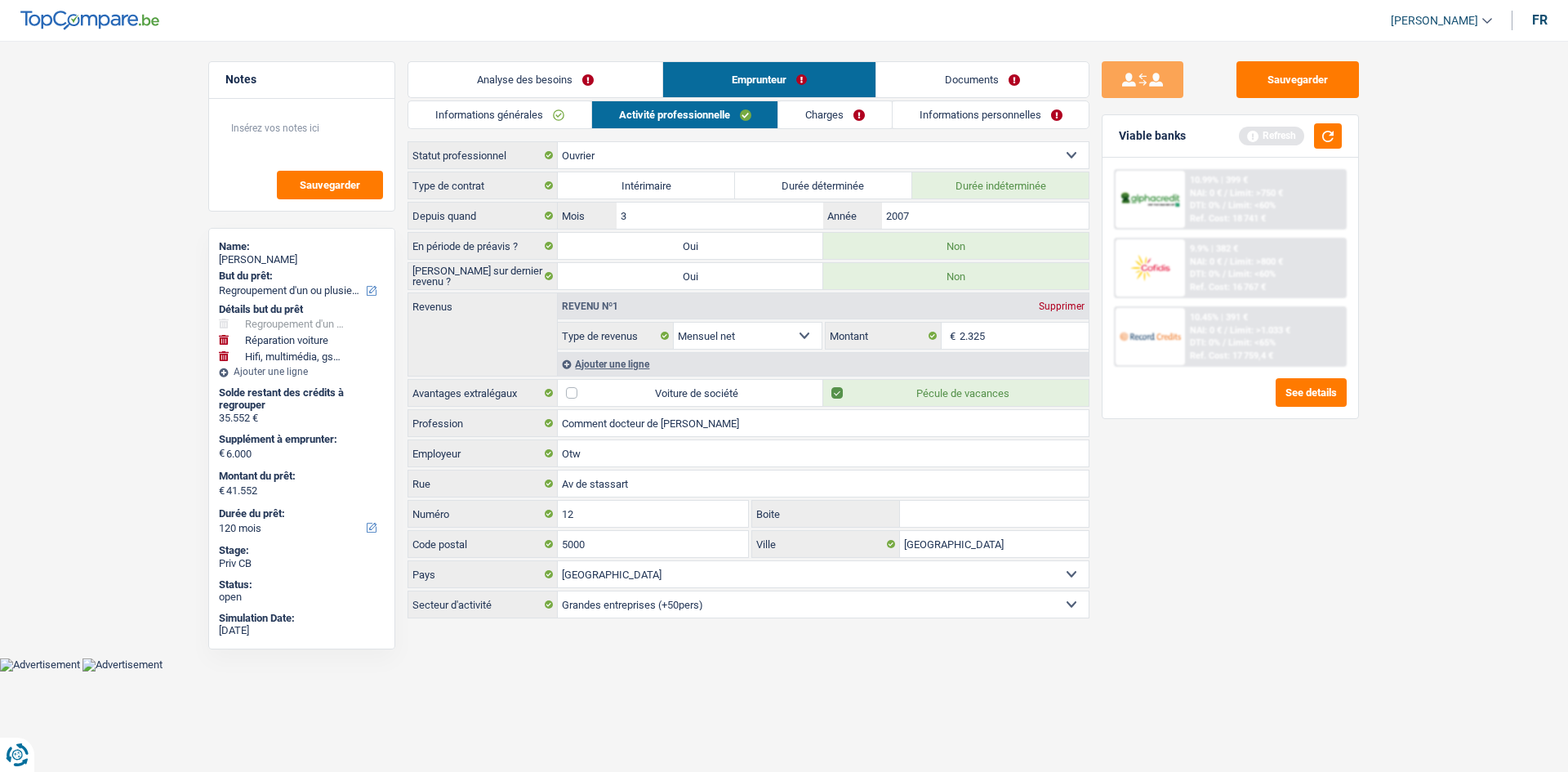 click on "Vous avez le contrôle de vos données
Nous utilisons des cookies, tout comme nos partenaires commerciaux, afin de collecter des informations sur vous à des fins diverses, notamment :
En cliquant sur « Accepter », vous donnez votre consentement à toutes les fins énoncées. Vous pouvez également choisir de spécifier les finalités auxquelles vous souhaitez donner votre consentement. Pour ce faire, il vous suffit de cocher la case située à côté de la finalité et d’appuyer sur « Enregistrer les paramètres ».
Vous pouvez à tout moment révoquer votre consentement en cliquant sur la petite icône située dans le coin inférieur gauche du site Internet. En savoir plus sur les cookies
Politique de confidentialité de Google
un an c" at bounding box center [784, 336] 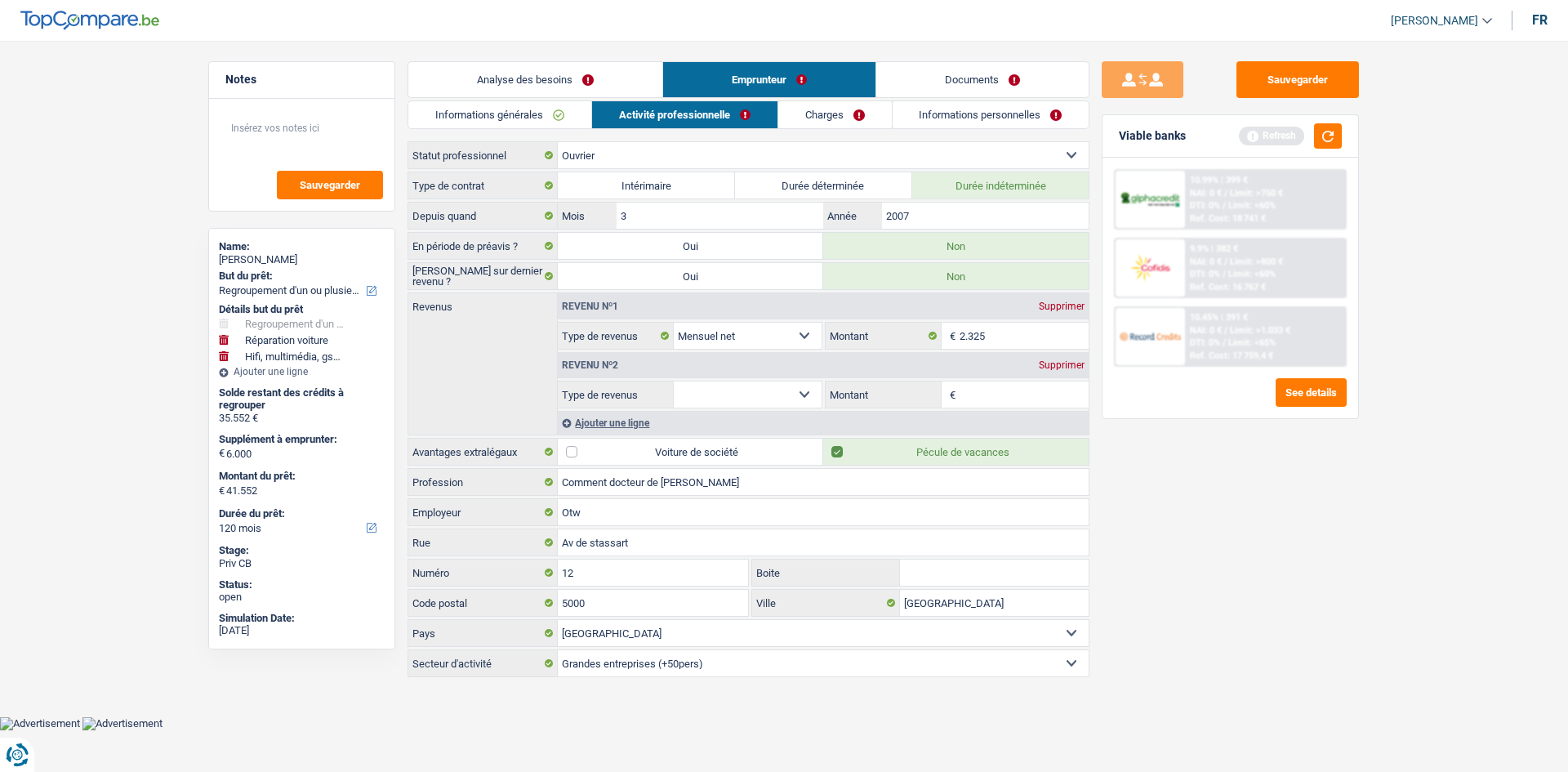 click on "Allocation d'handicap Allocations chômage Allocations familiales Chèques repas Complément d'entreprise Indemnité mutuelle Indépendant complémentaire Mensuel net Pension Pension alimentaire Pension d'invalidité Revenu d'intégration sociale Revenus locatifs Autres revenus
Sélectionner une option" at bounding box center [747, 395] 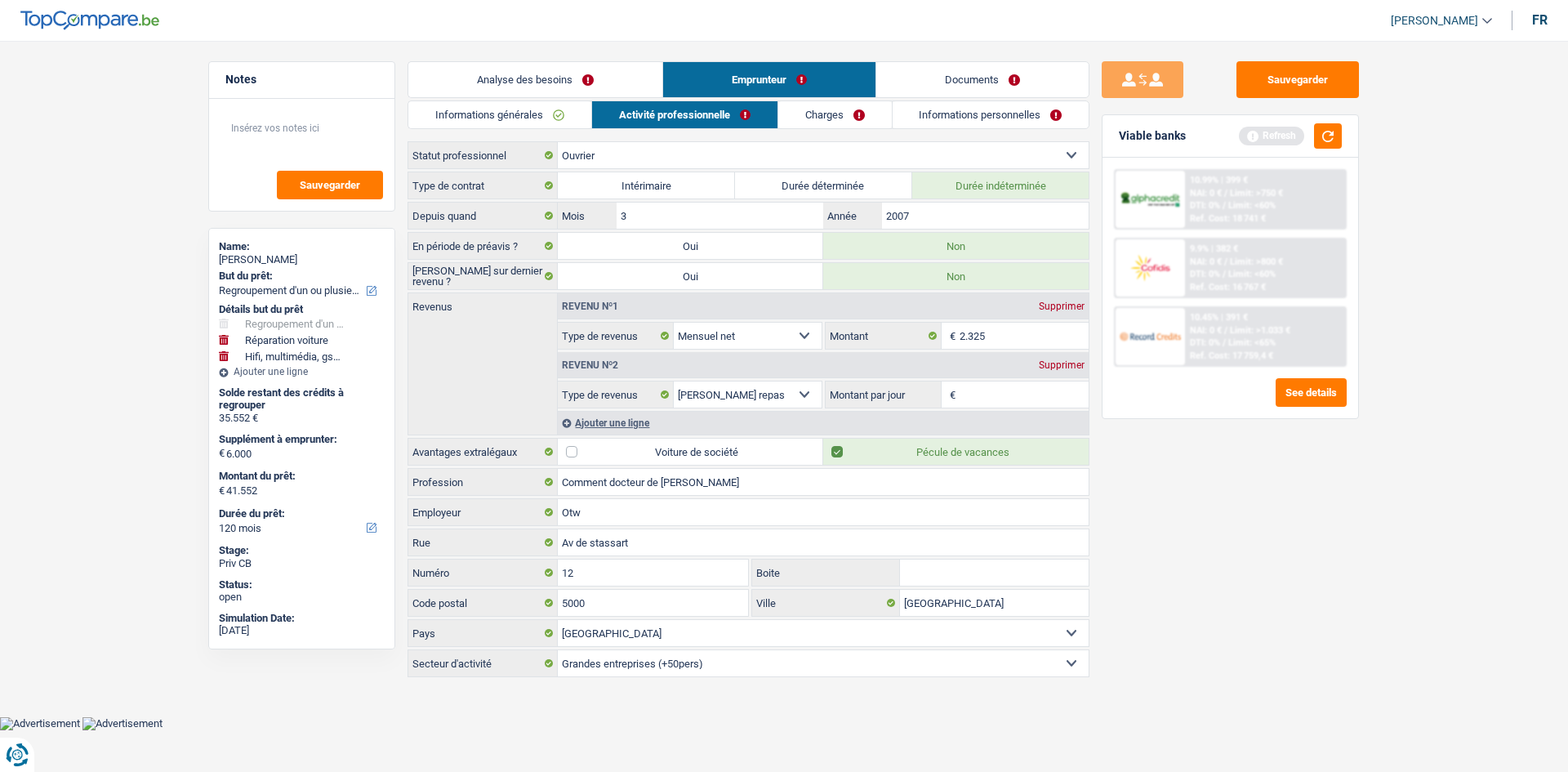 click on "Montant par jour" at bounding box center [1024, 395] 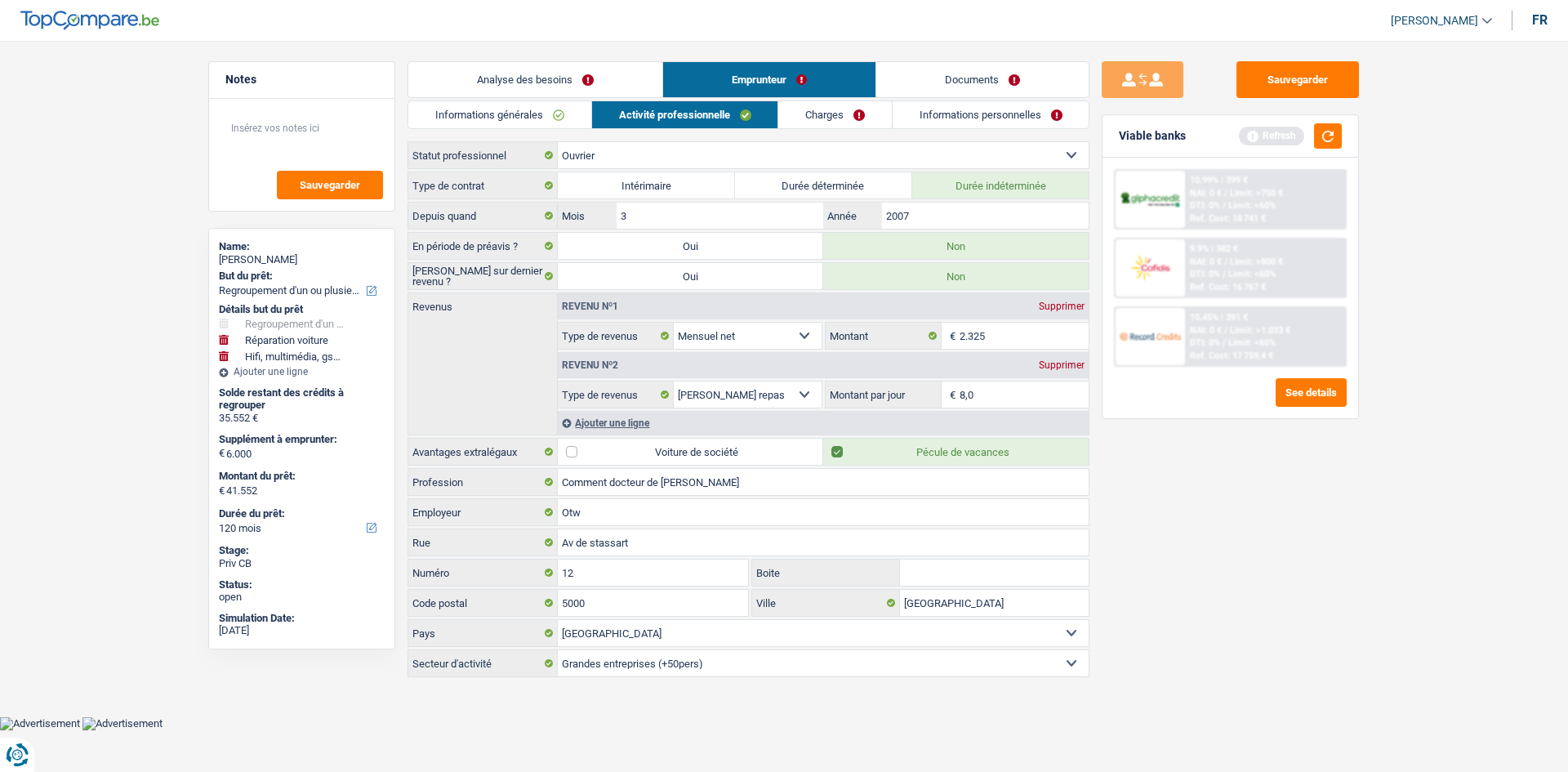 click on "Sauvegarder
Viable banks
Refresh
10.99% | 399 €
NAI: 0 €
/
Limit: >750 €
DTI: 0%
/
Limit: <60%
Ref. Cost: 18 741 €
9.9% | 382 €
NAI: 0 €
/
Limit: >800 €
DTI: 0%
/               /       /" at bounding box center (1230, 401) 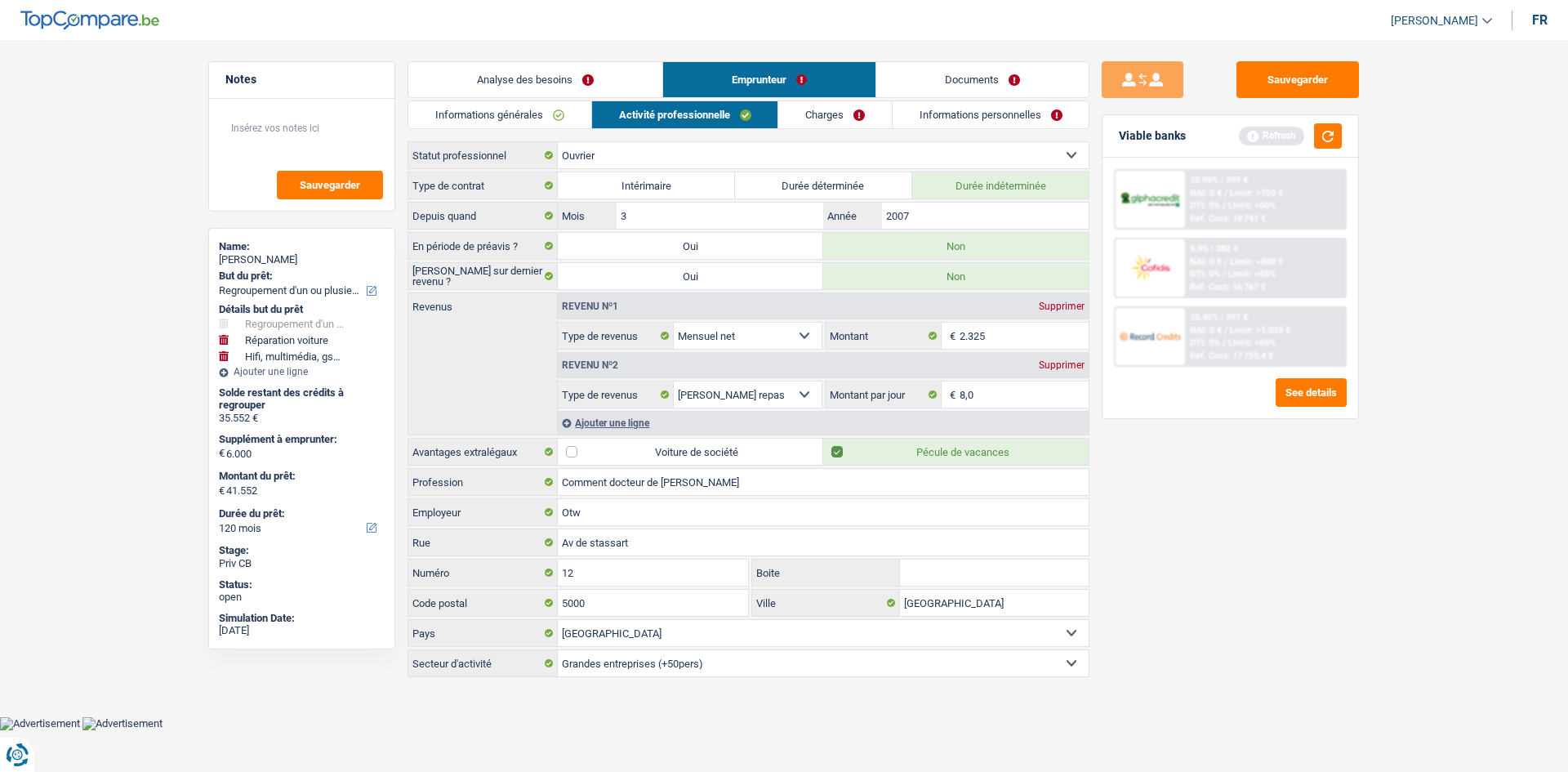 click on "Informations personnelles" at bounding box center (991, 114) 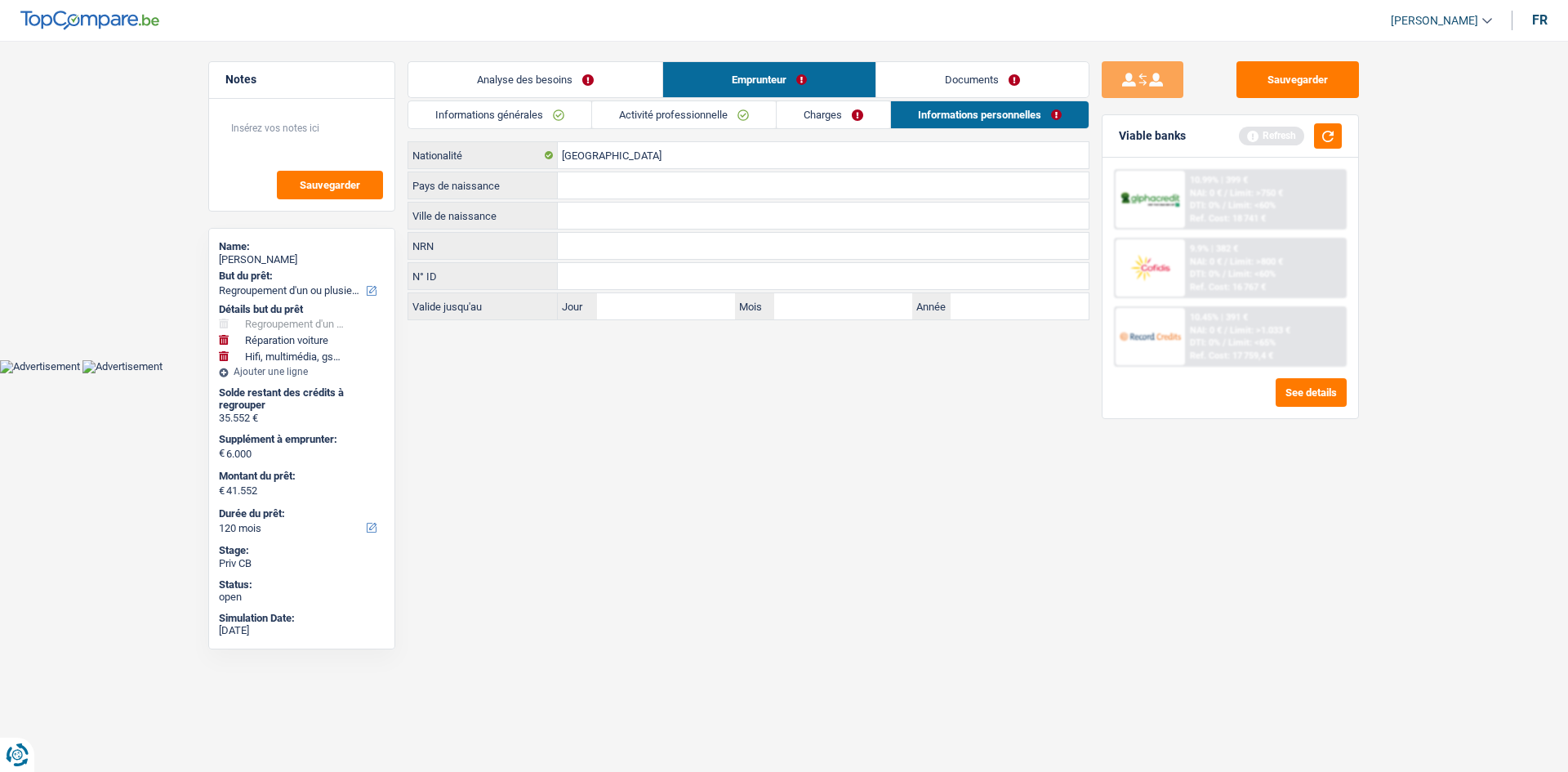 click on "Charges" at bounding box center (833, 114) 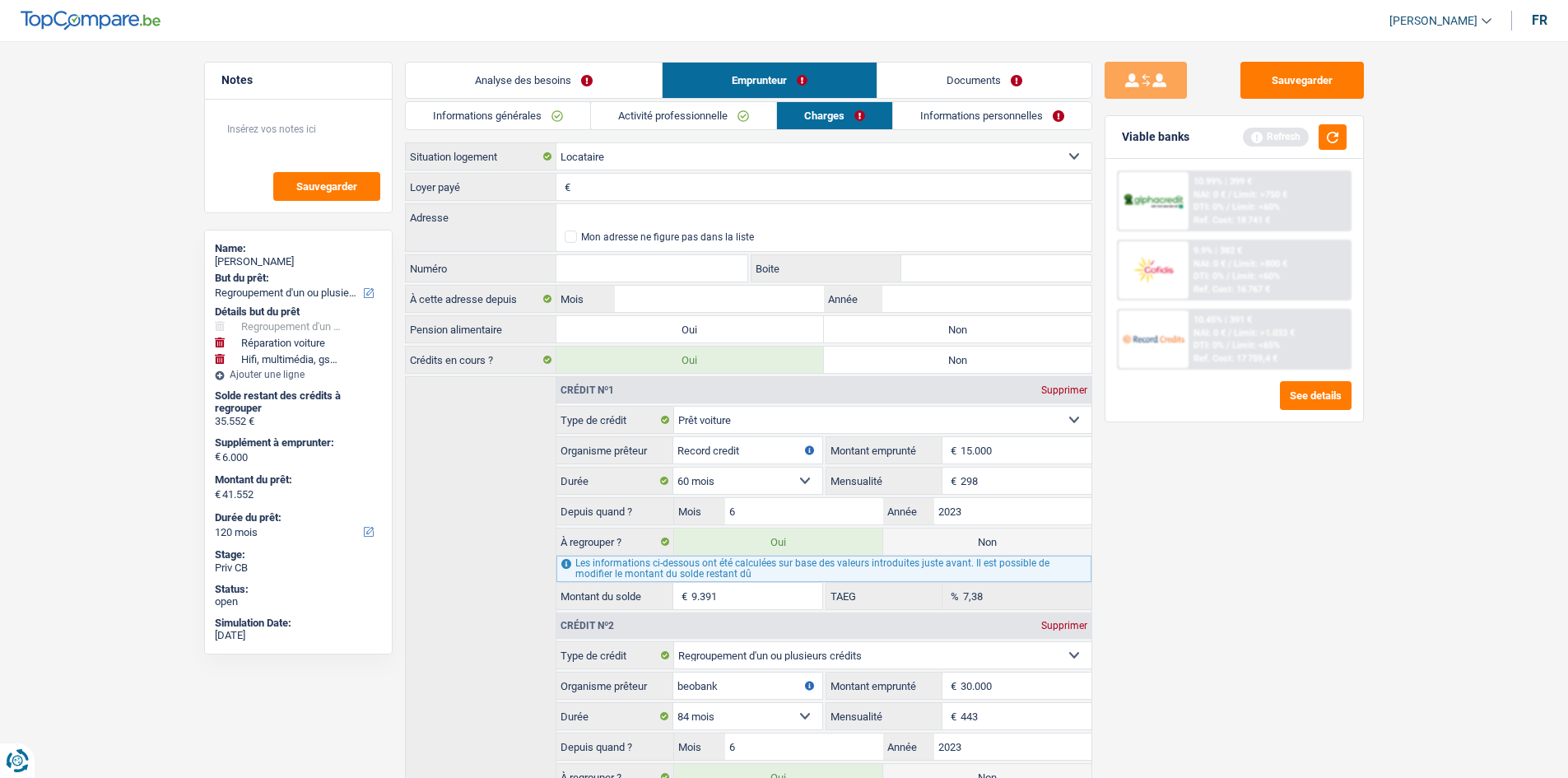 click on "Activité professionnelle" at bounding box center (683, 115) 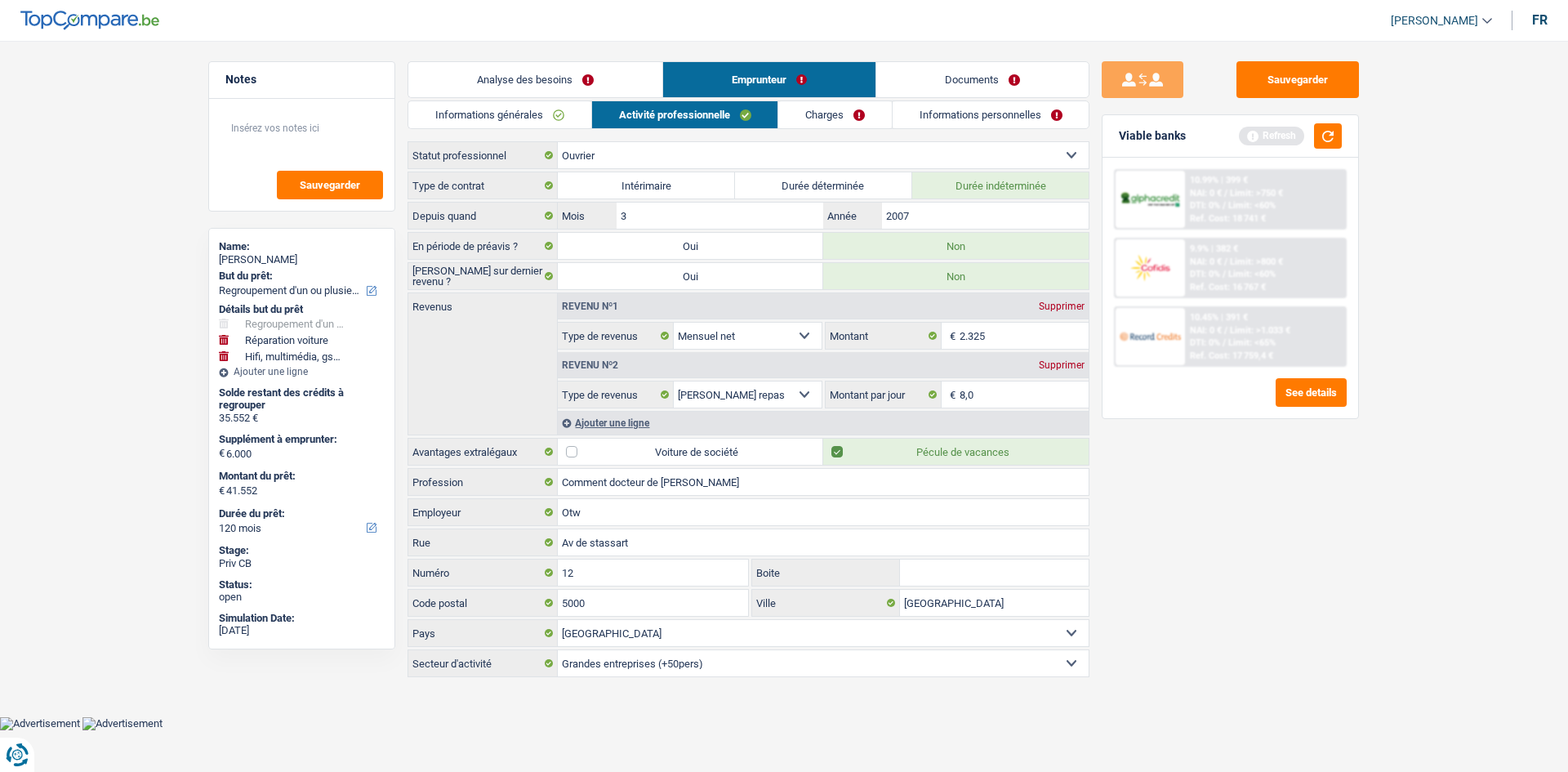 click on "Charges" at bounding box center (835, 114) 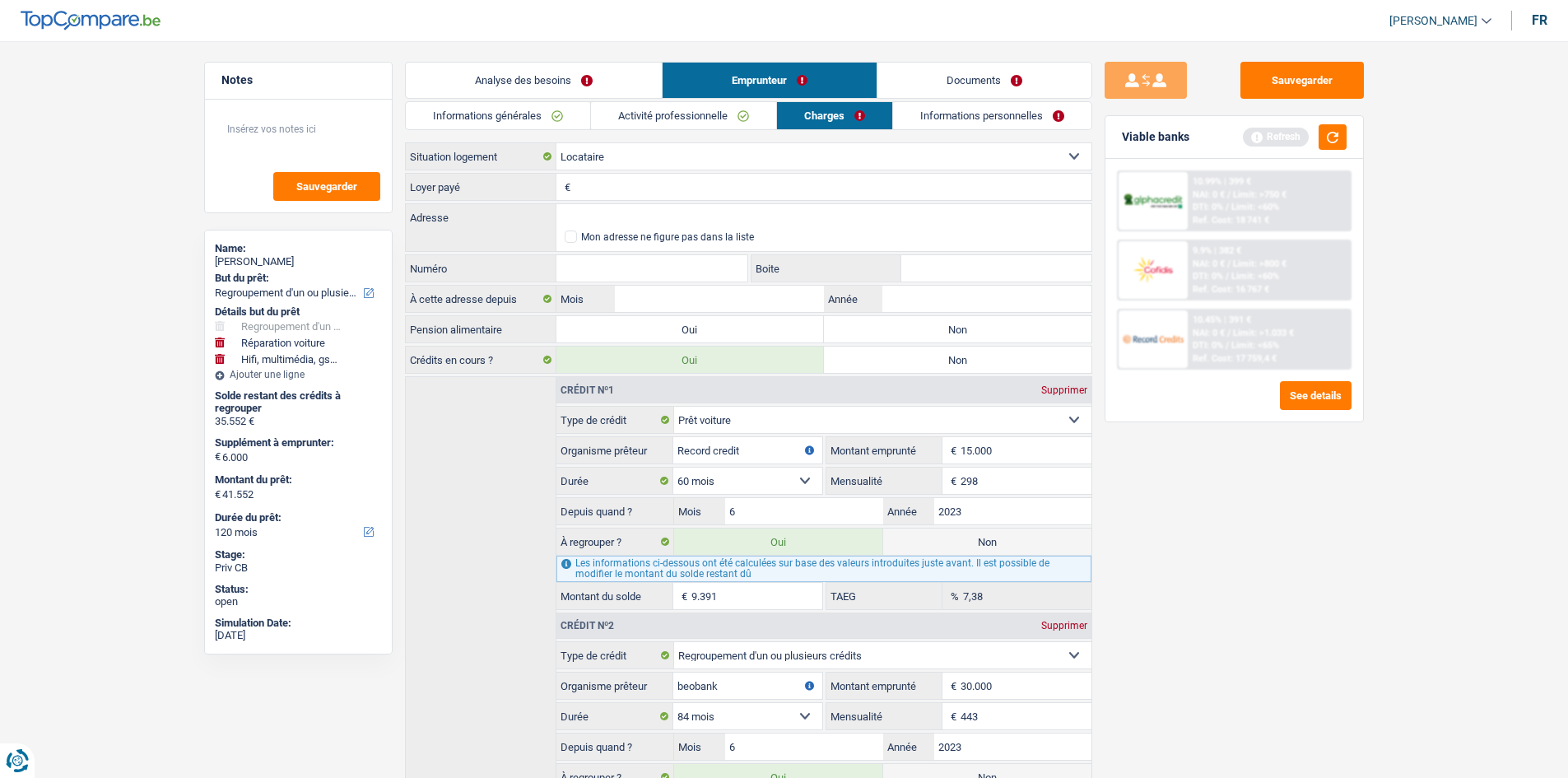 click on "Non" at bounding box center (957, 329) 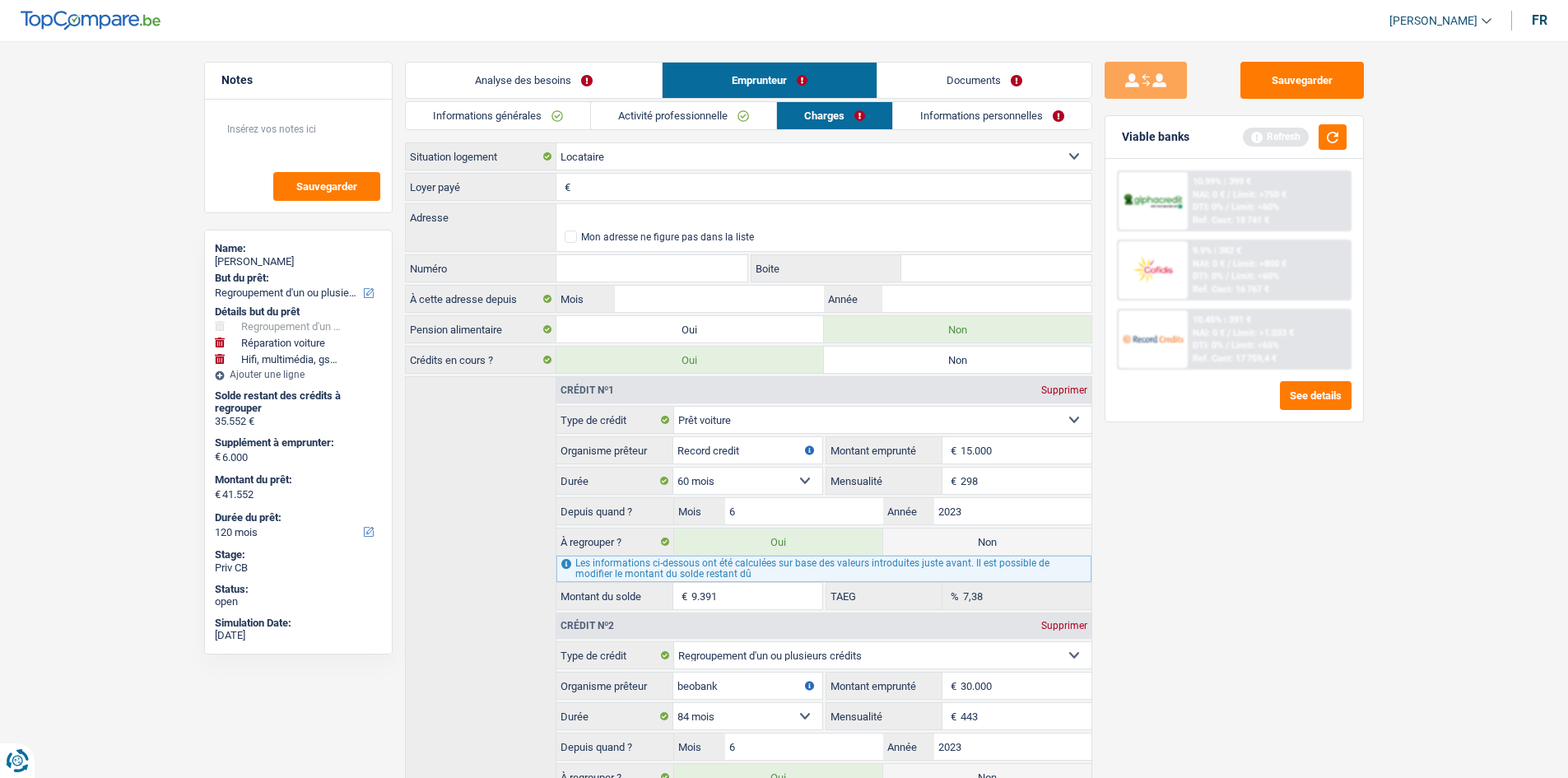click on "Loyer payé" at bounding box center (833, 187) 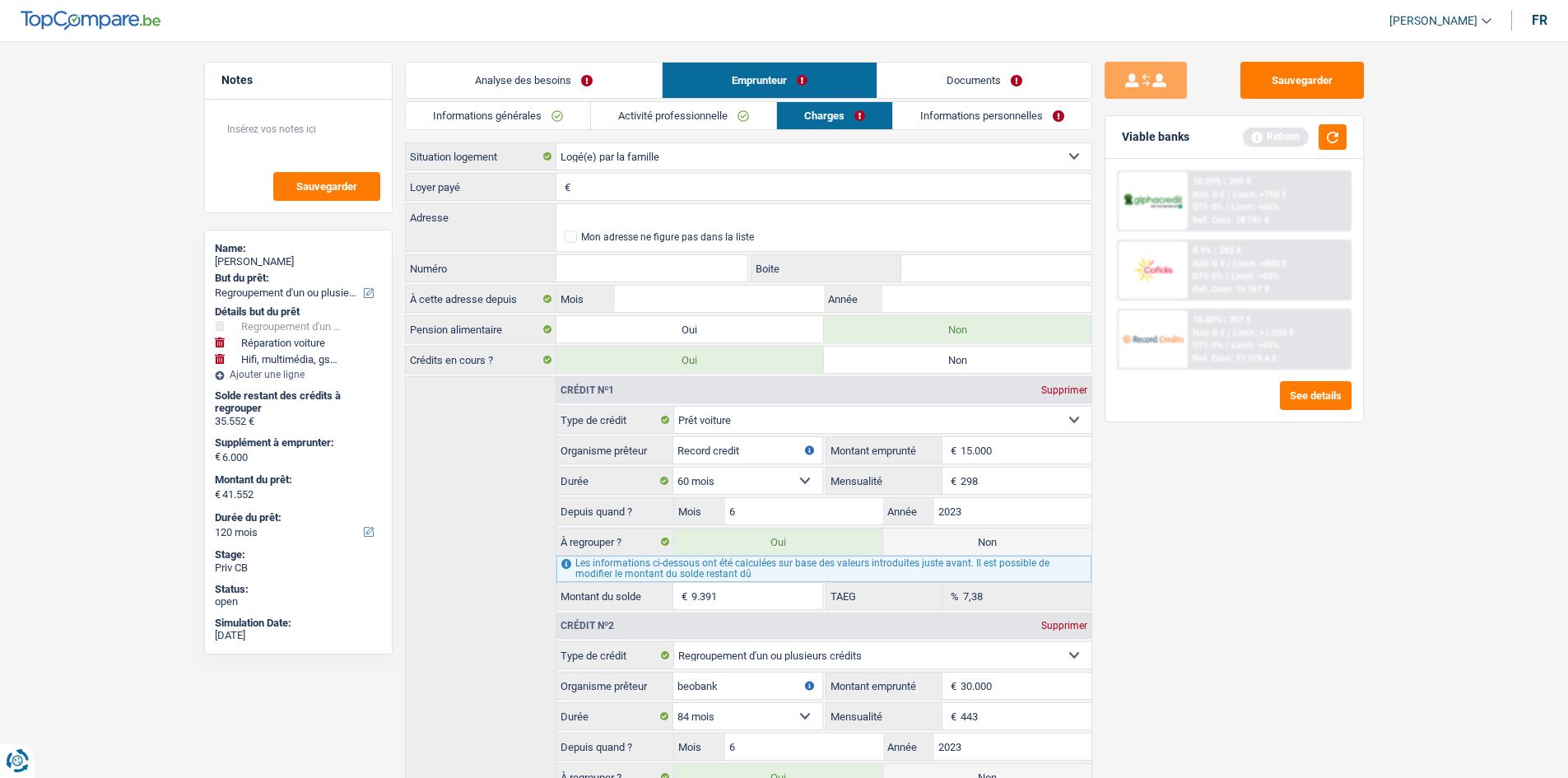 click on "Locataire Propriétaire avec prêt hypothécaire Propriétaire sans prêt hypothécaire Logé(e) par la famille Concierge
Sélectionner une option" at bounding box center (824, 156) 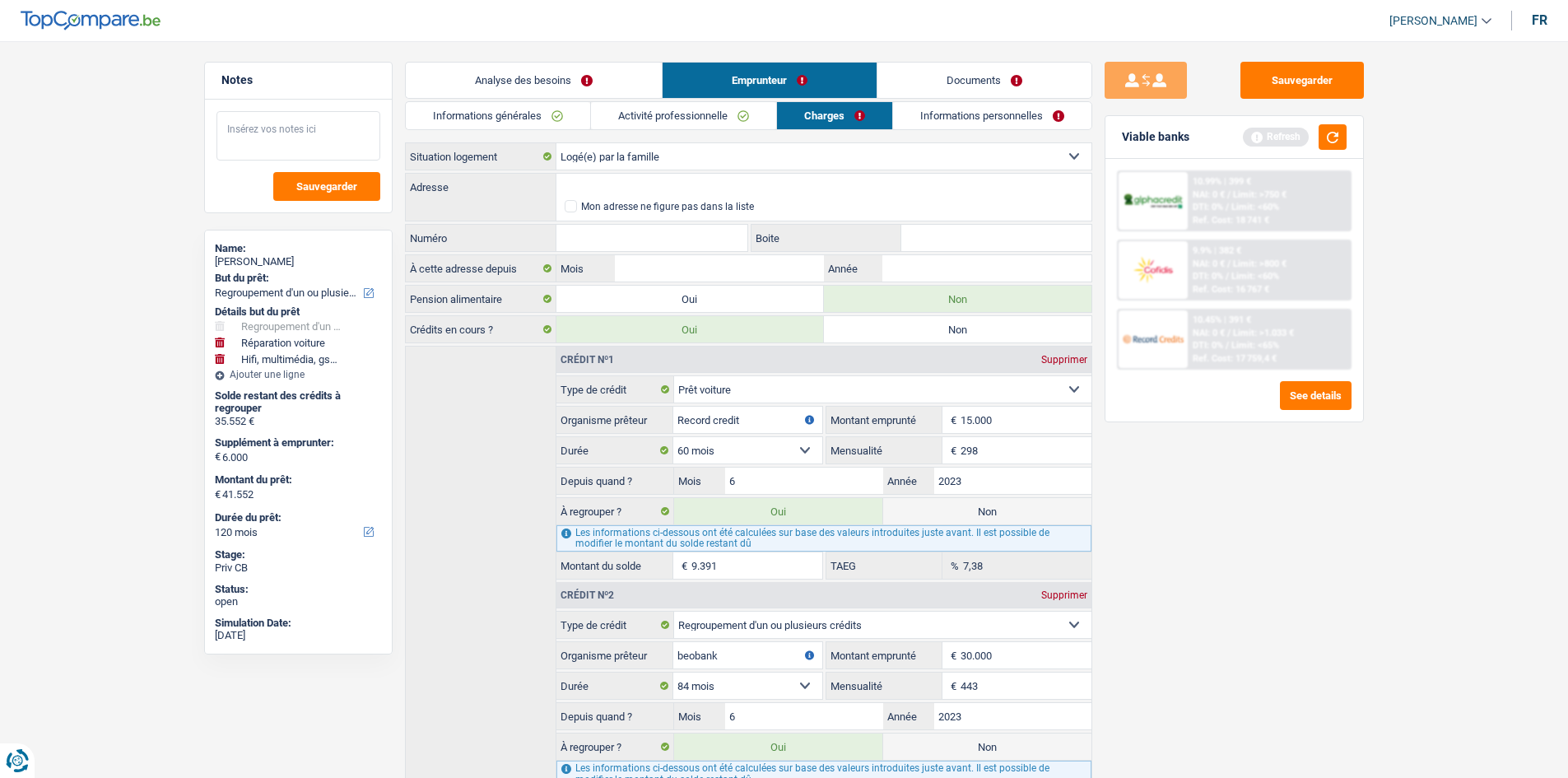 drag, startPoint x: 319, startPoint y: 159, endPoint x: 331, endPoint y: 158, distance: 12.041595 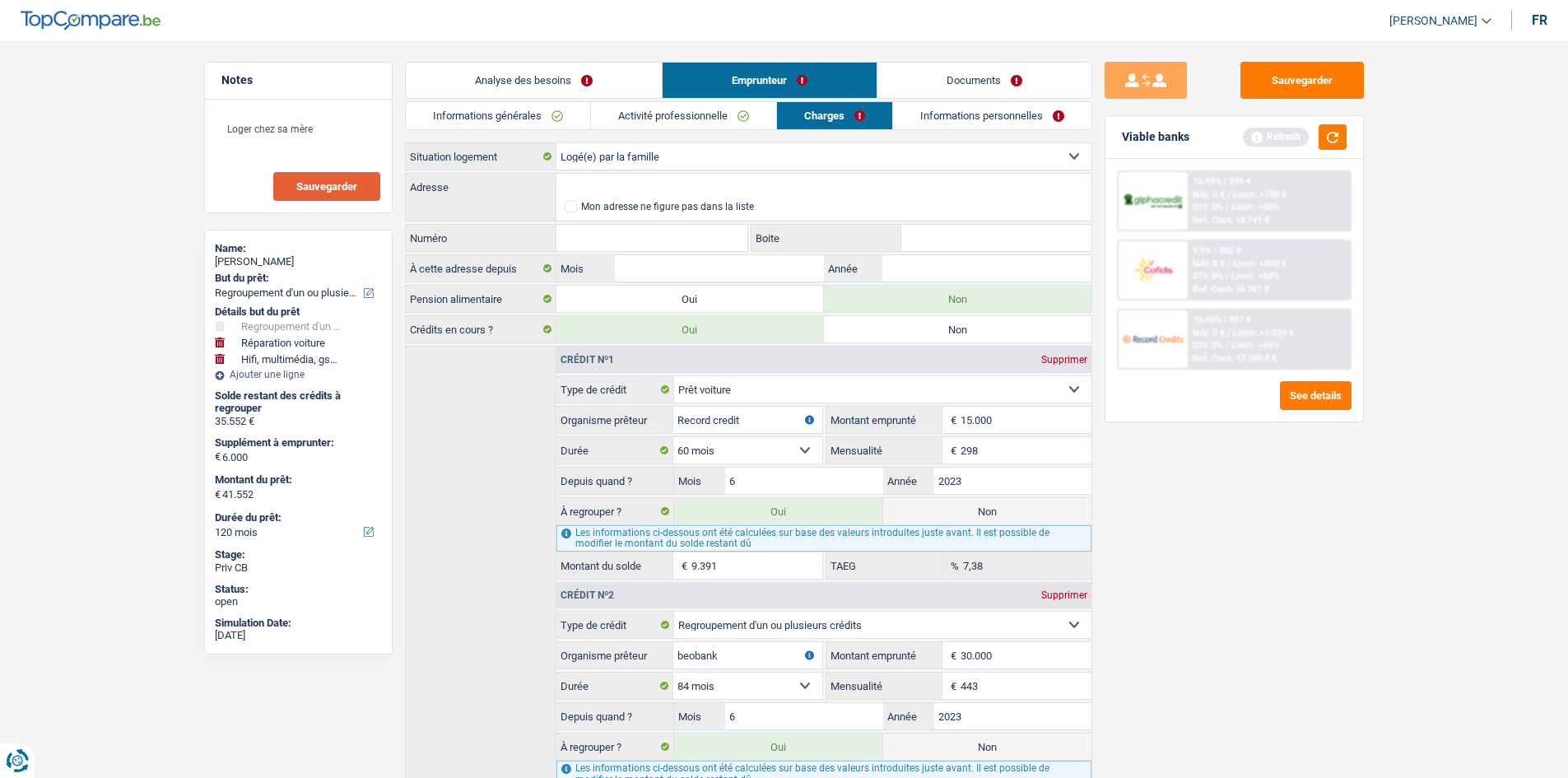 click on "Sauvegarder" at bounding box center [327, 186] 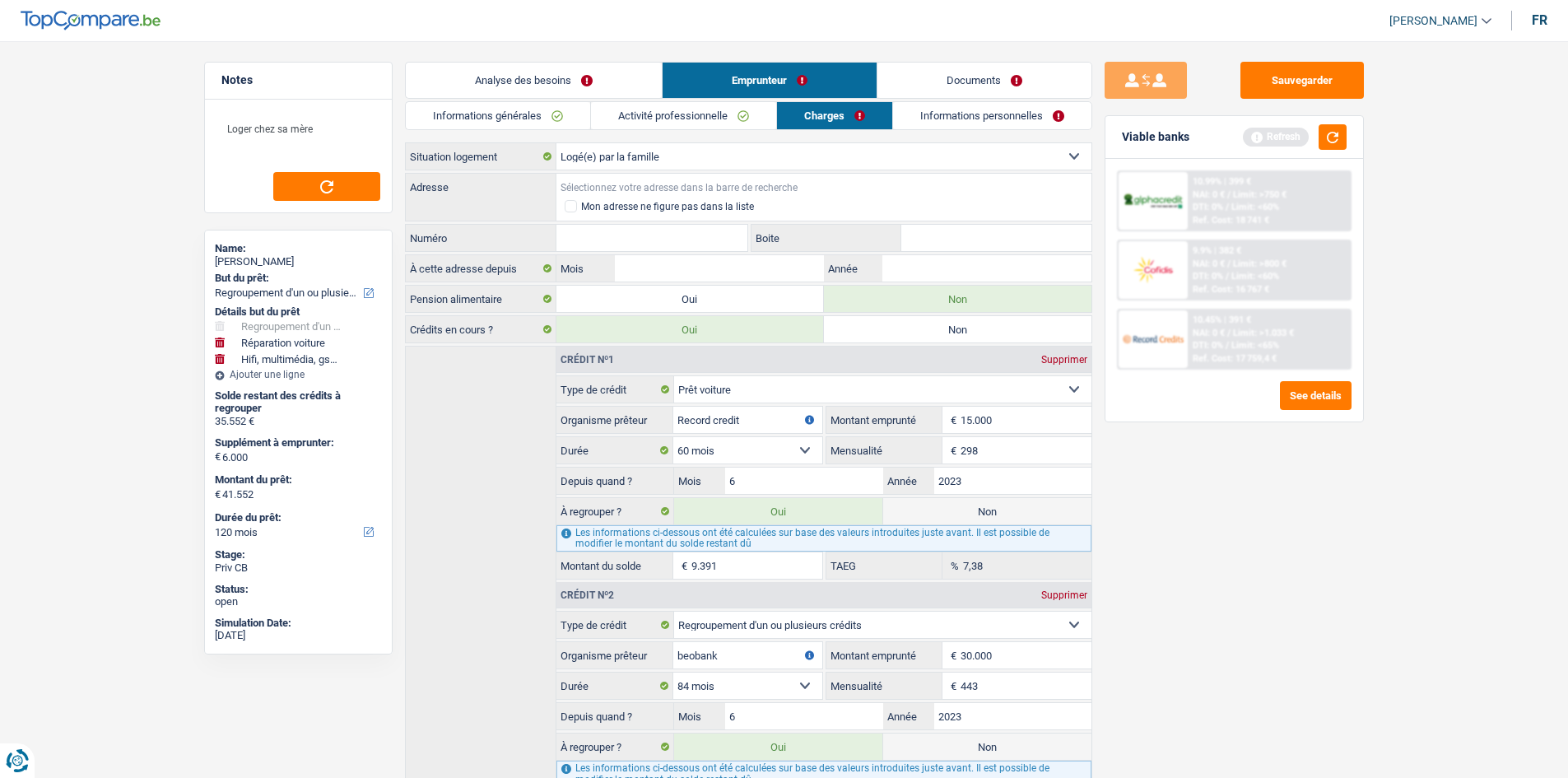 click on "Adresse" at bounding box center (824, 187) 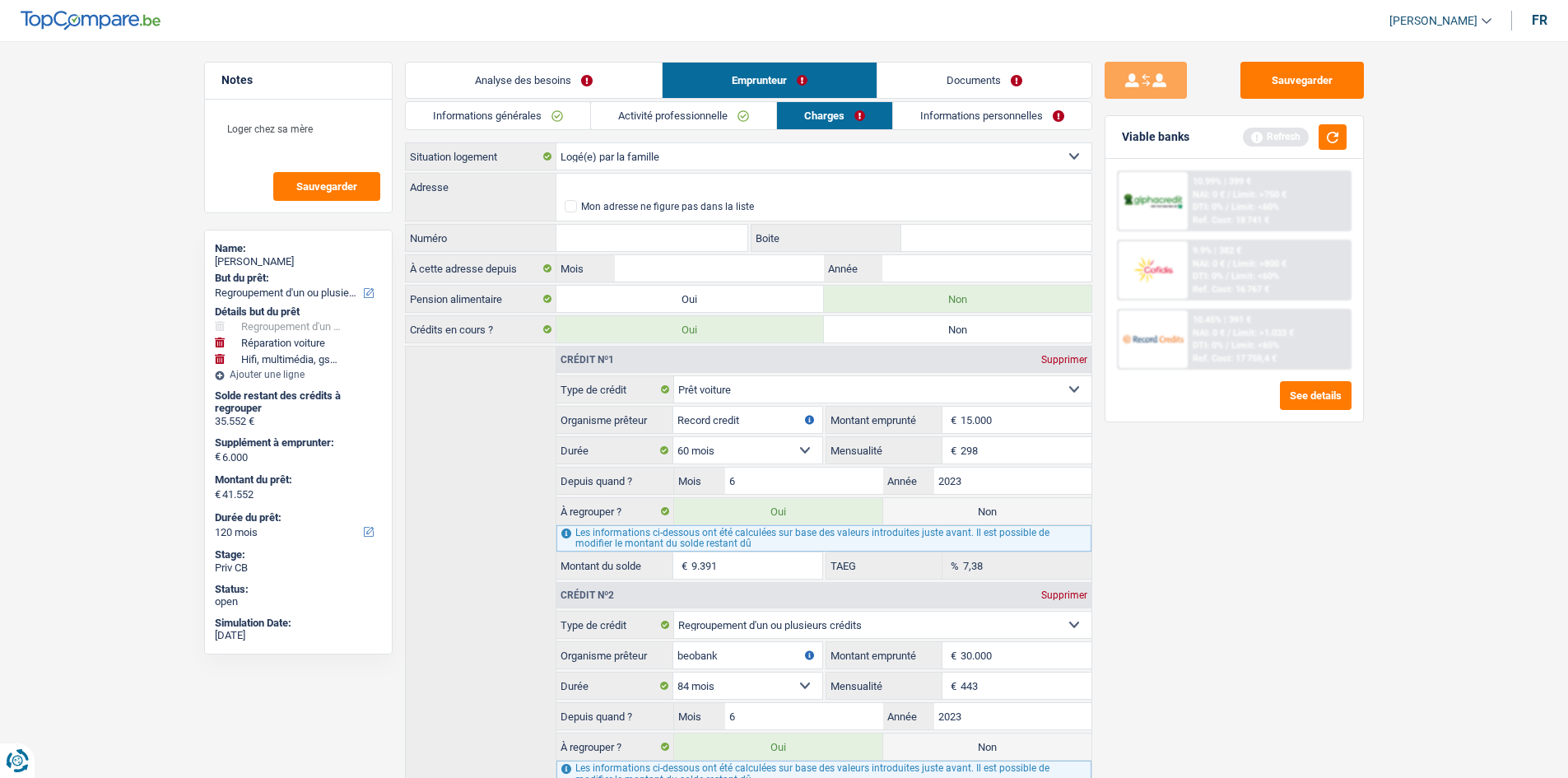 click on "Informations personnelles" at bounding box center (992, 115) 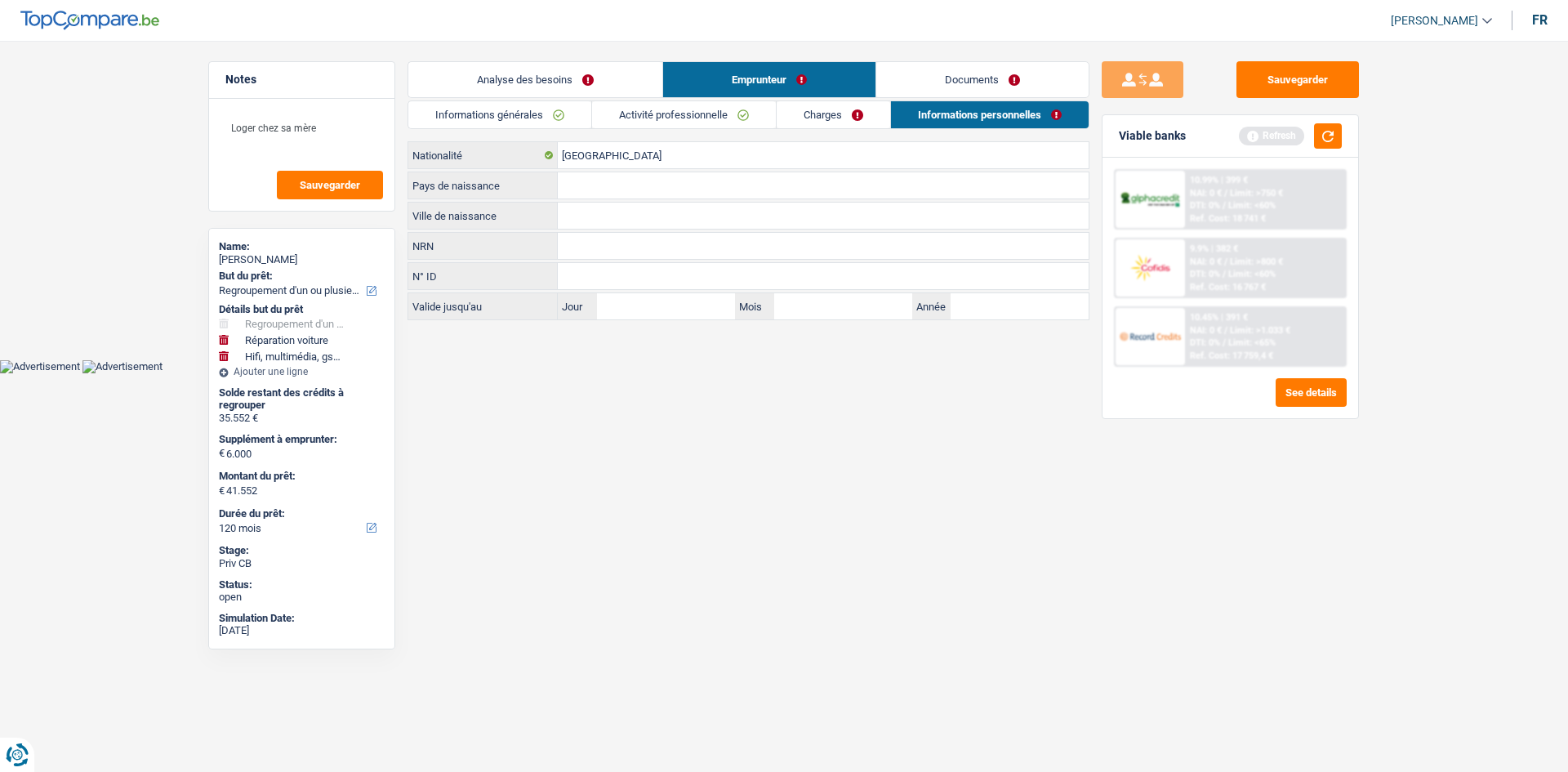 click on "Charges" at bounding box center [833, 114] 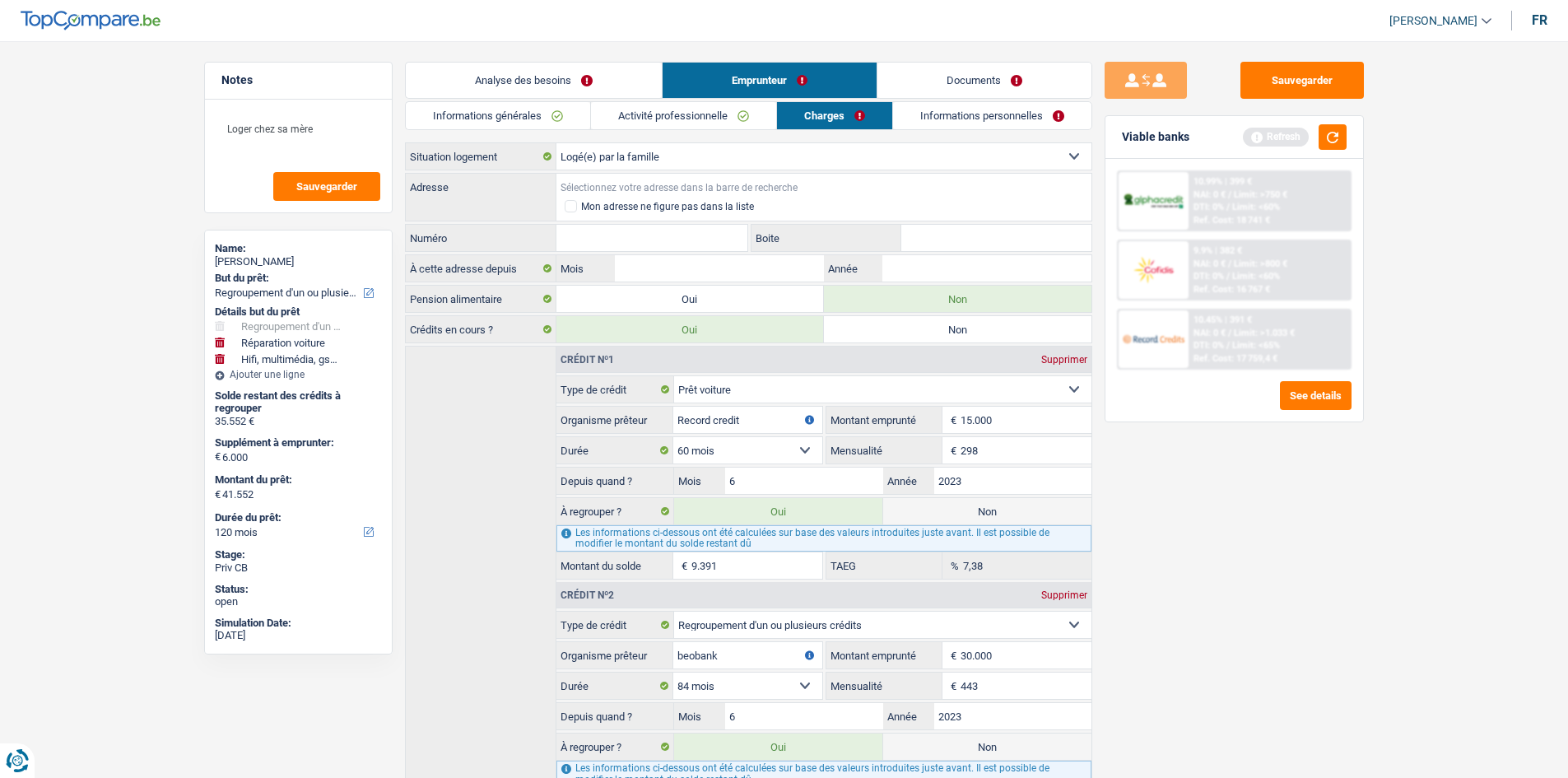 click on "Adresse" at bounding box center [824, 187] 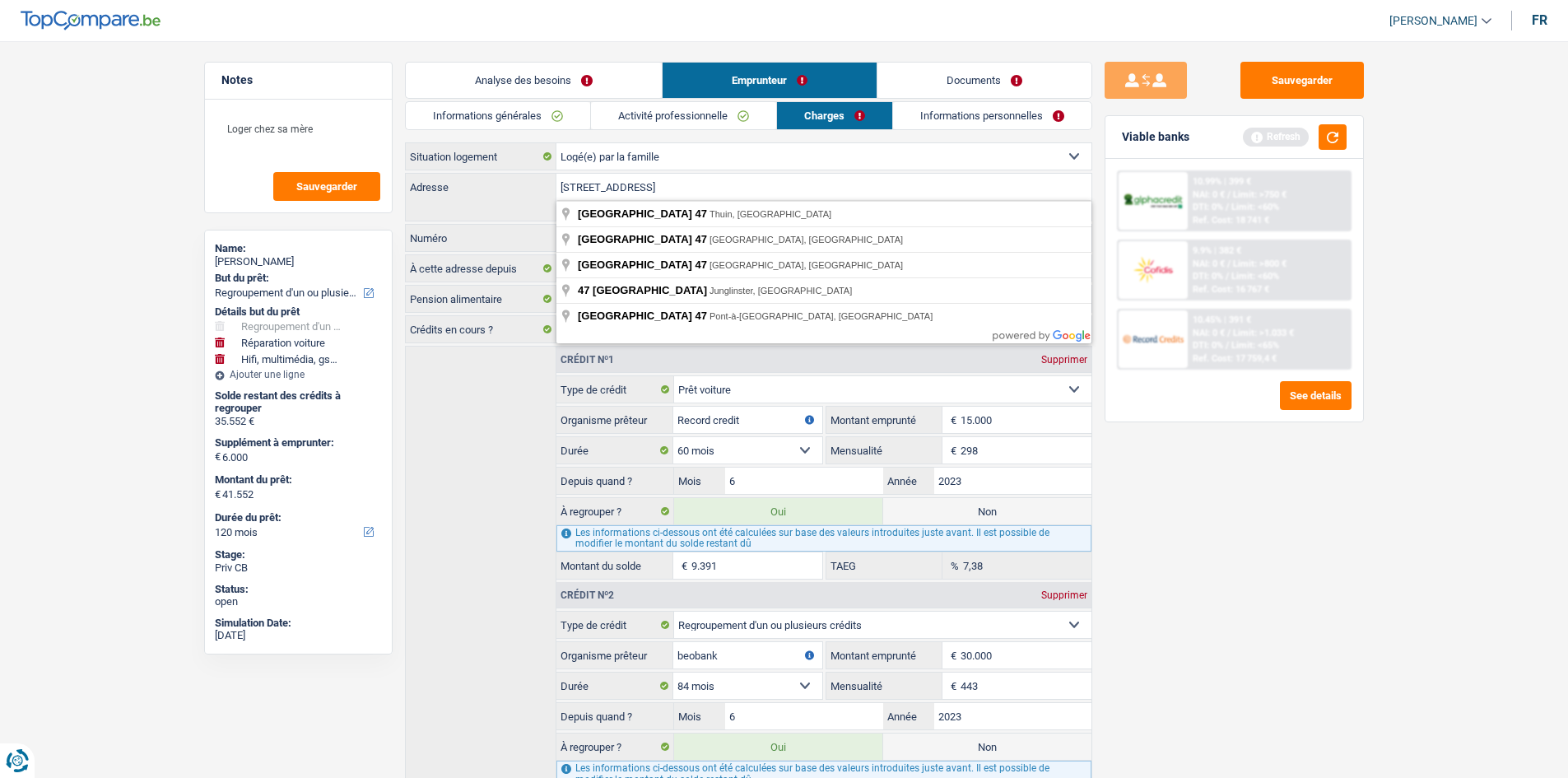 click on "Notes
Loger chez sa mère
Sauvegarder
Name:   Johny Lemaire   But du prêt: Confort maison: meubles, textile, peinture, électroménager, outillage non-professionnel Hifi, multimédia, gsm, ordinateur Aménagement: frais d'installation, déménagement Evénement familial: naissance, mariage, divorce, communion, décès Frais médicaux Frais d'études Frais permis de conduire Regroupement d'un ou plusieurs crédits Loisirs: voyage, sport, musique Rafraîchissement: petits travaux maison et jardin Frais judiciaires Réparation voiture Prêt rénovation (non disponible pour les non-propriétaires) Prêt énergie (non disponible pour les non-propriétaires) Prêt voiture Taxes, impôts non professionnels Rénovation bien à l'étranger Dettes familiales Assurance Autre
Sélectionner une option
Détails but du prêt
Hifi, multimédia, gsm, ordinateur Frais médicaux Frais d'études" at bounding box center [784, 637] 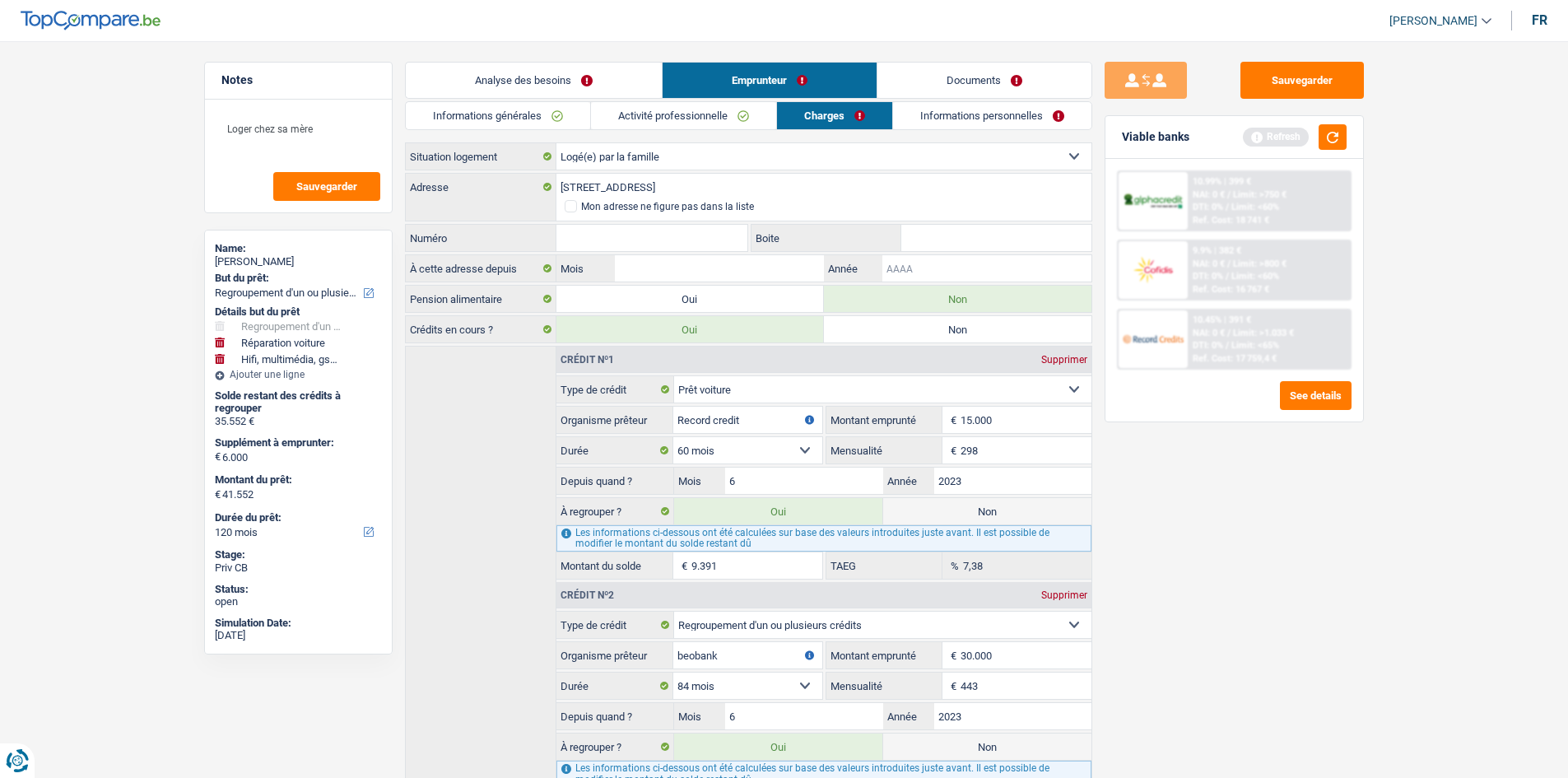 click on "Année" at bounding box center (986, 268) 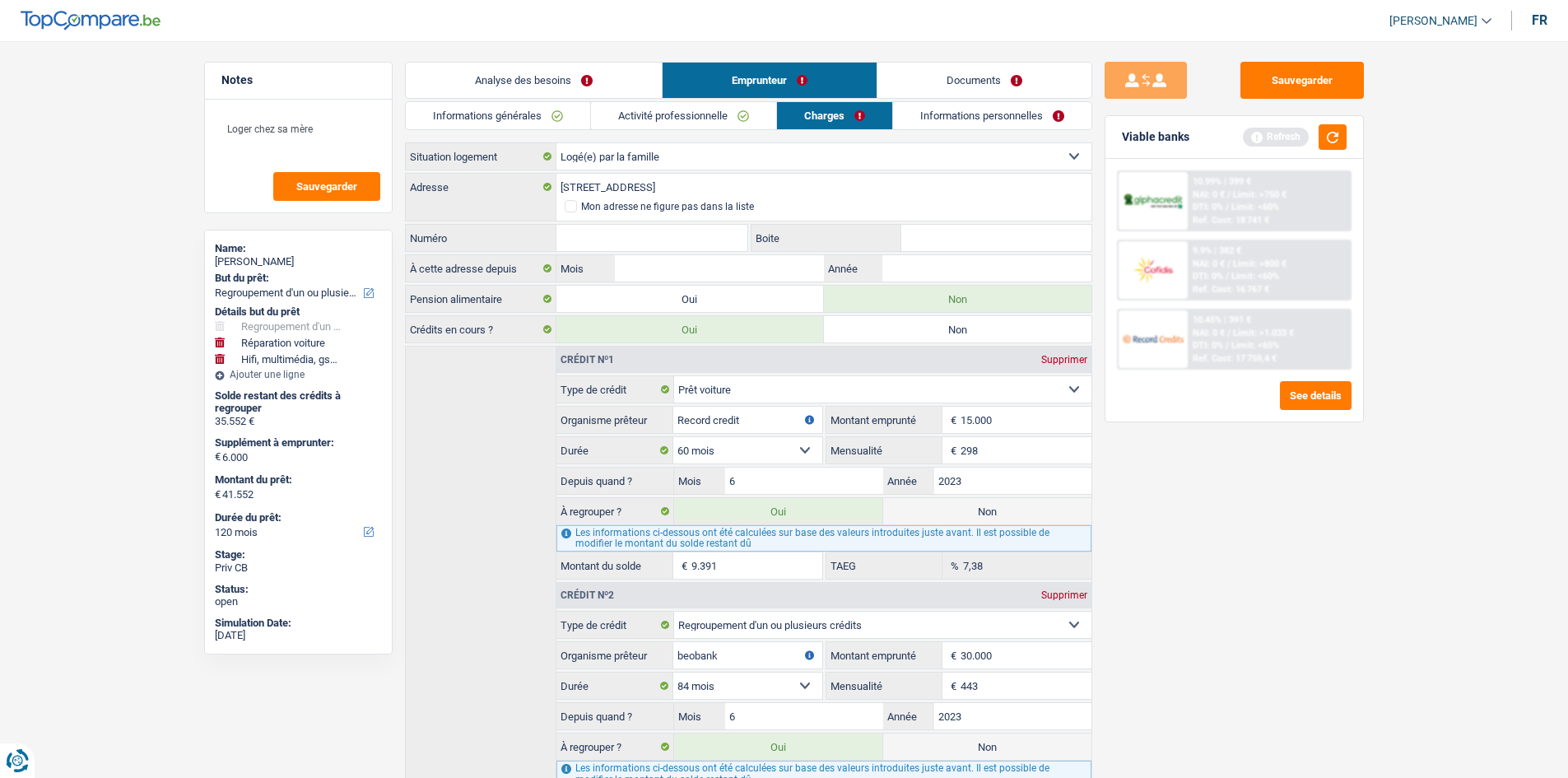 click on "Boite" at bounding box center [996, 238] 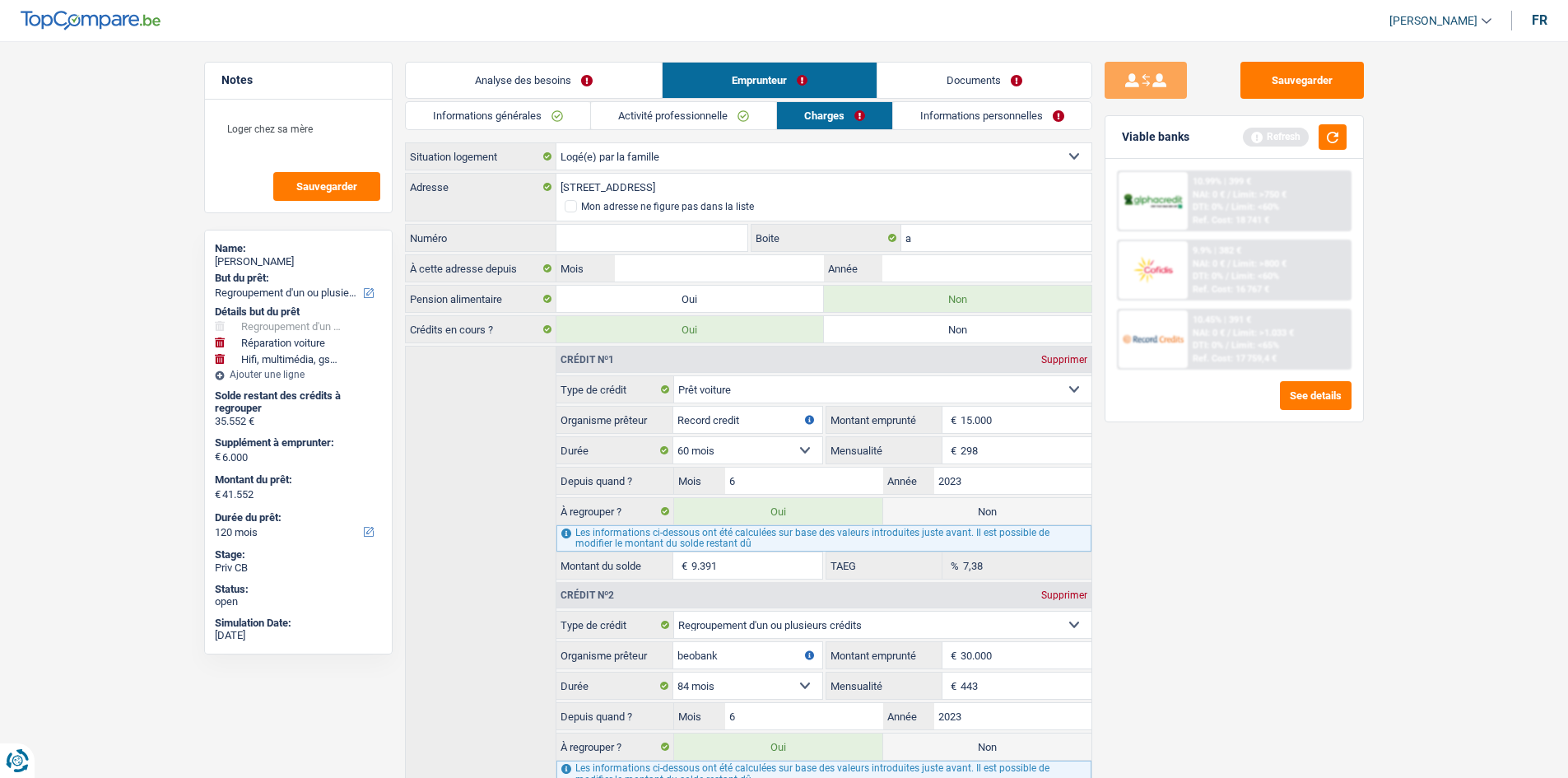 click on "rue du voillage 47
Adresse" at bounding box center [748, 186] 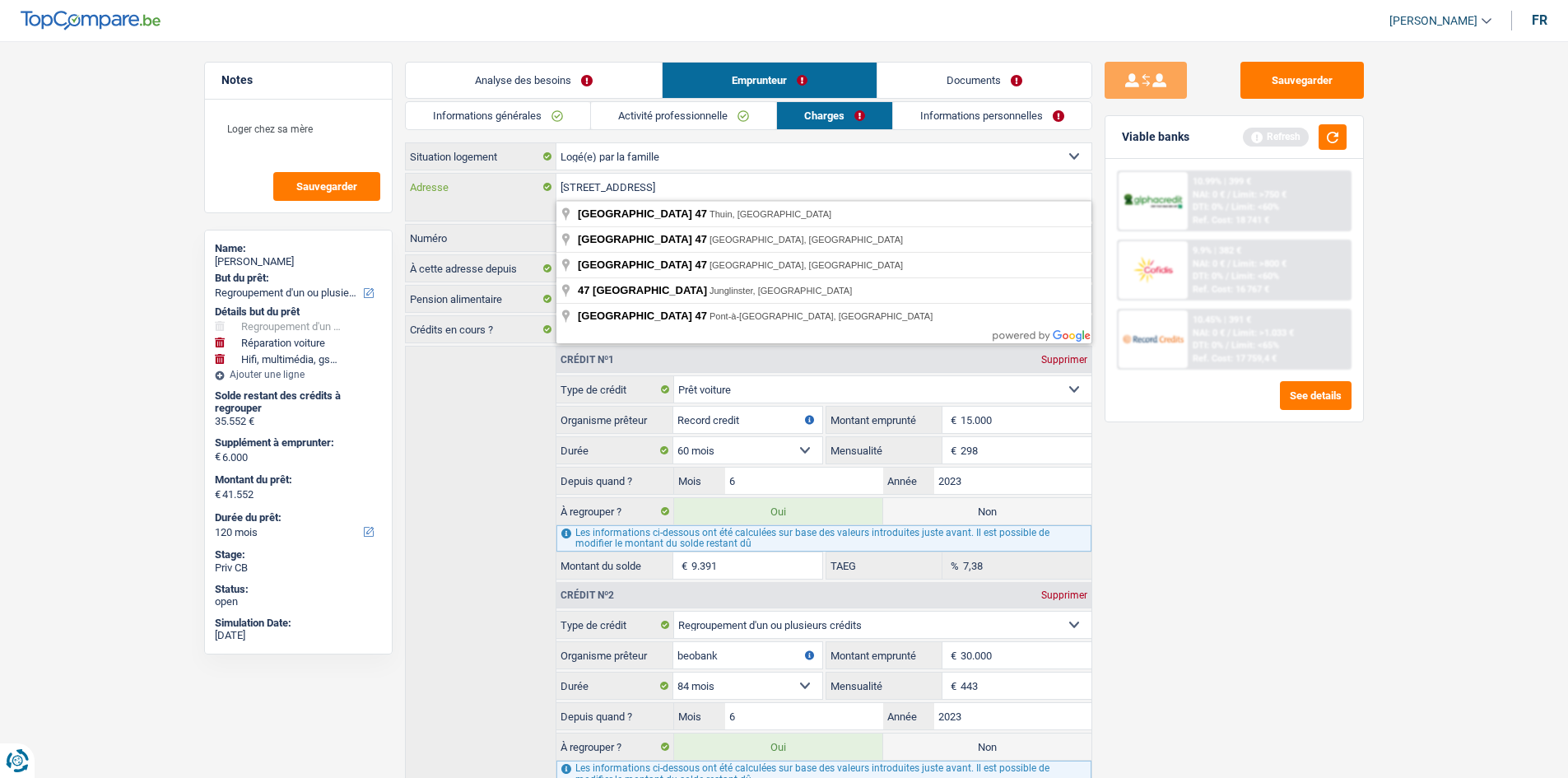 click on "rue du voillage 47" at bounding box center [824, 187] 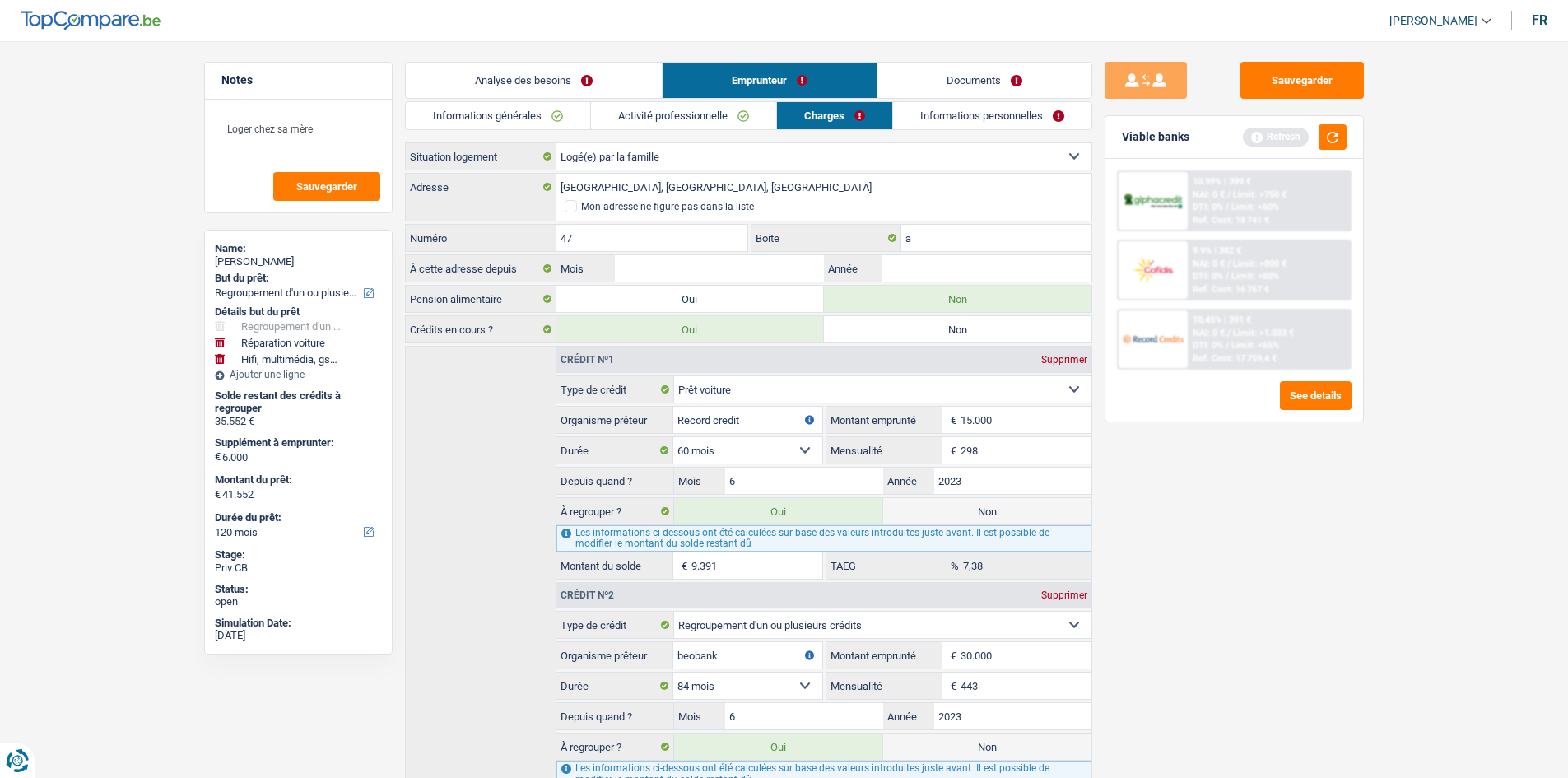 click on "Sauvegarder
Viable banks
Refresh
10.99% | 399 €
NAI: 0 €
/
Limit: >750 €
DTI: 0%
/
Limit: <60%
Ref. Cost: 18 741 €
9.9% | 382 €
NAI: 0 €
/
Limit: >800 €
DTI: 0%
/               /       /" at bounding box center [1234, 404] 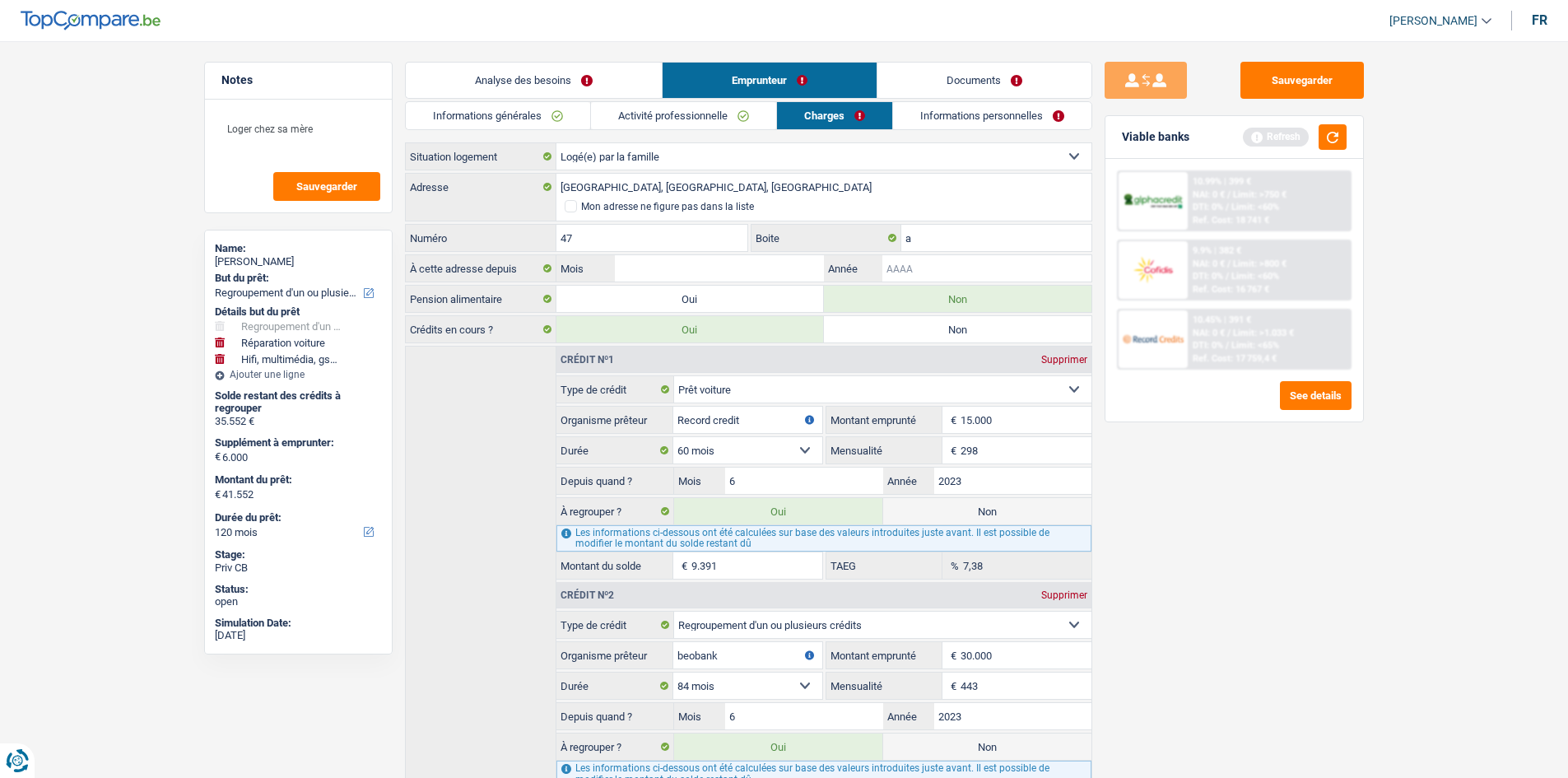 click on "Année" at bounding box center (986, 268) 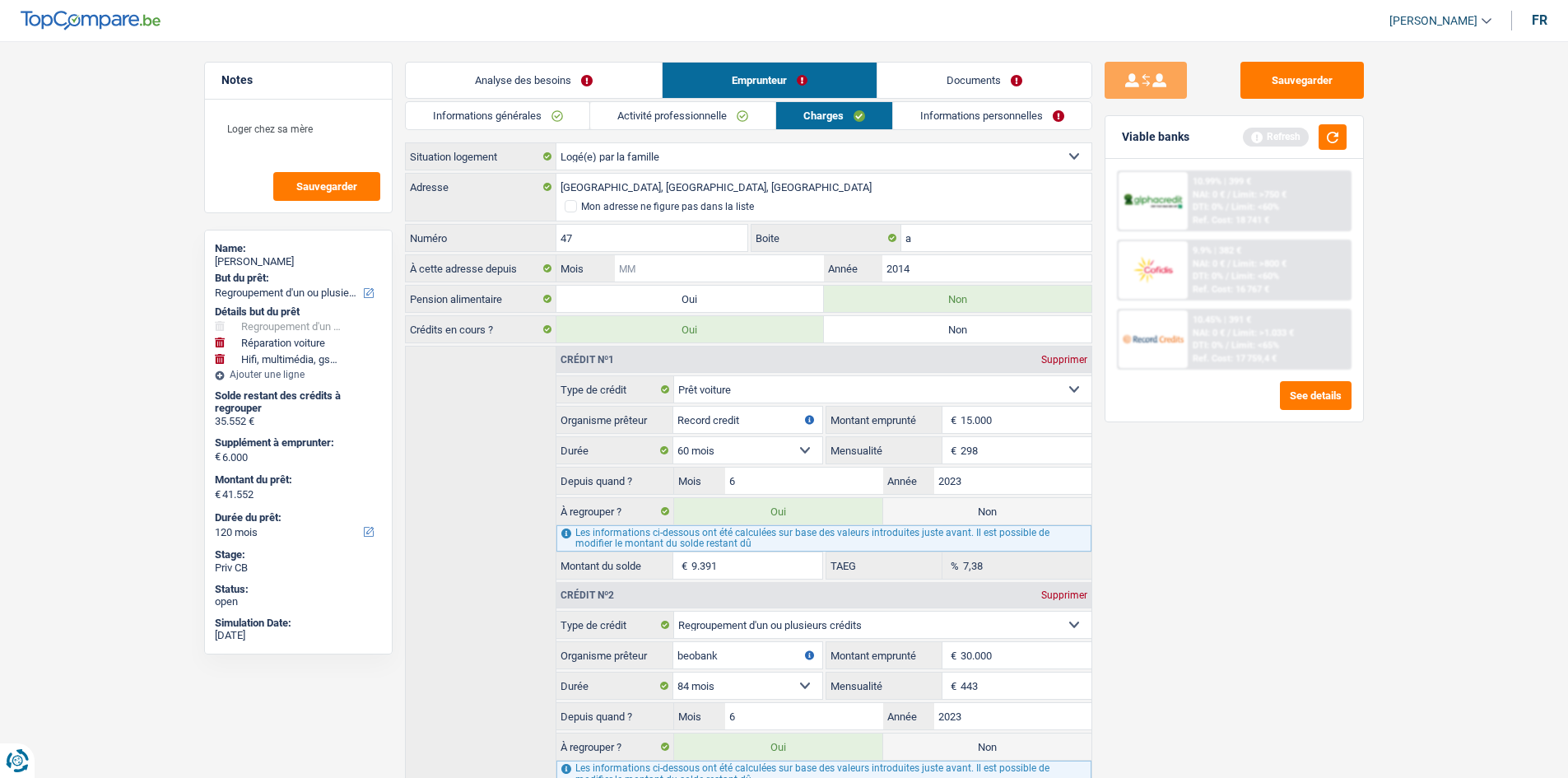 click on "Mois" at bounding box center [719, 268] 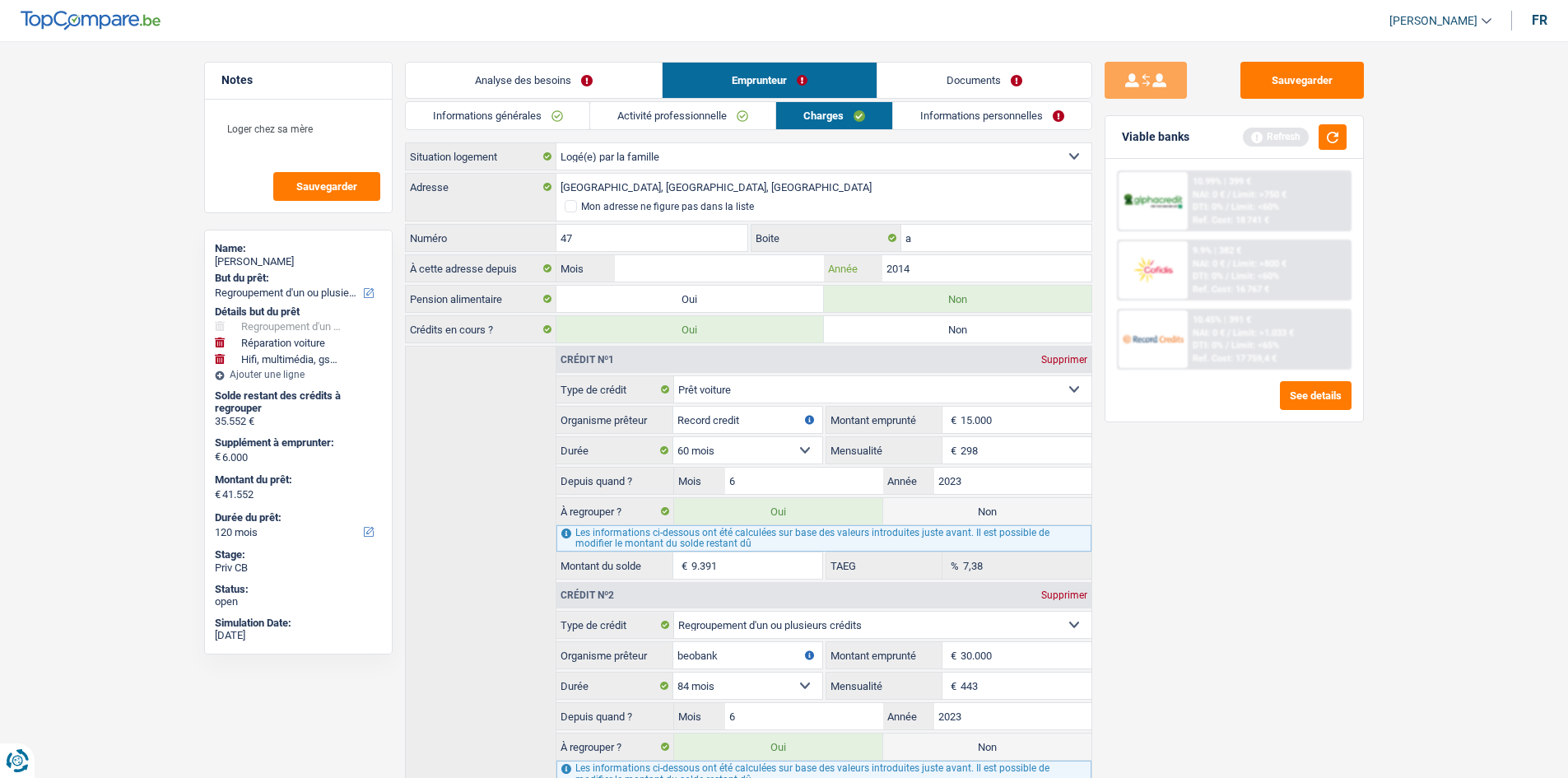 click on "2014" at bounding box center (986, 268) 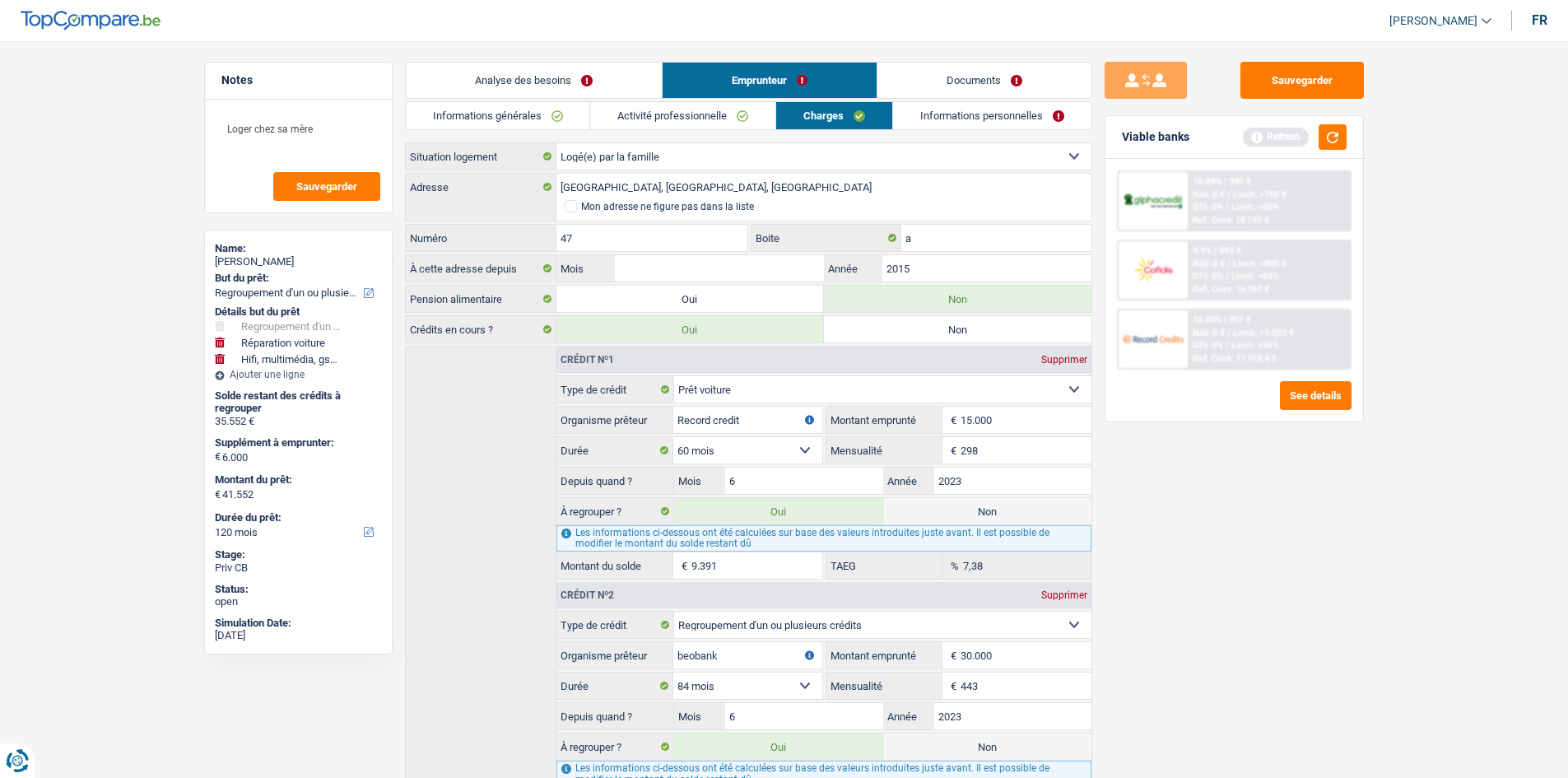 click on "Sauvegarder
Viable banks
Refresh
10.99% | 399 €
NAI: 0 €
/
Limit: >750 €
DTI: 0%
/
Limit: <60%
Ref. Cost: 18 741 €
9.9% | 382 €
NAI: 0 €
/
Limit: >800 €
DTI: 0%
/               /       /" at bounding box center [1234, 404] 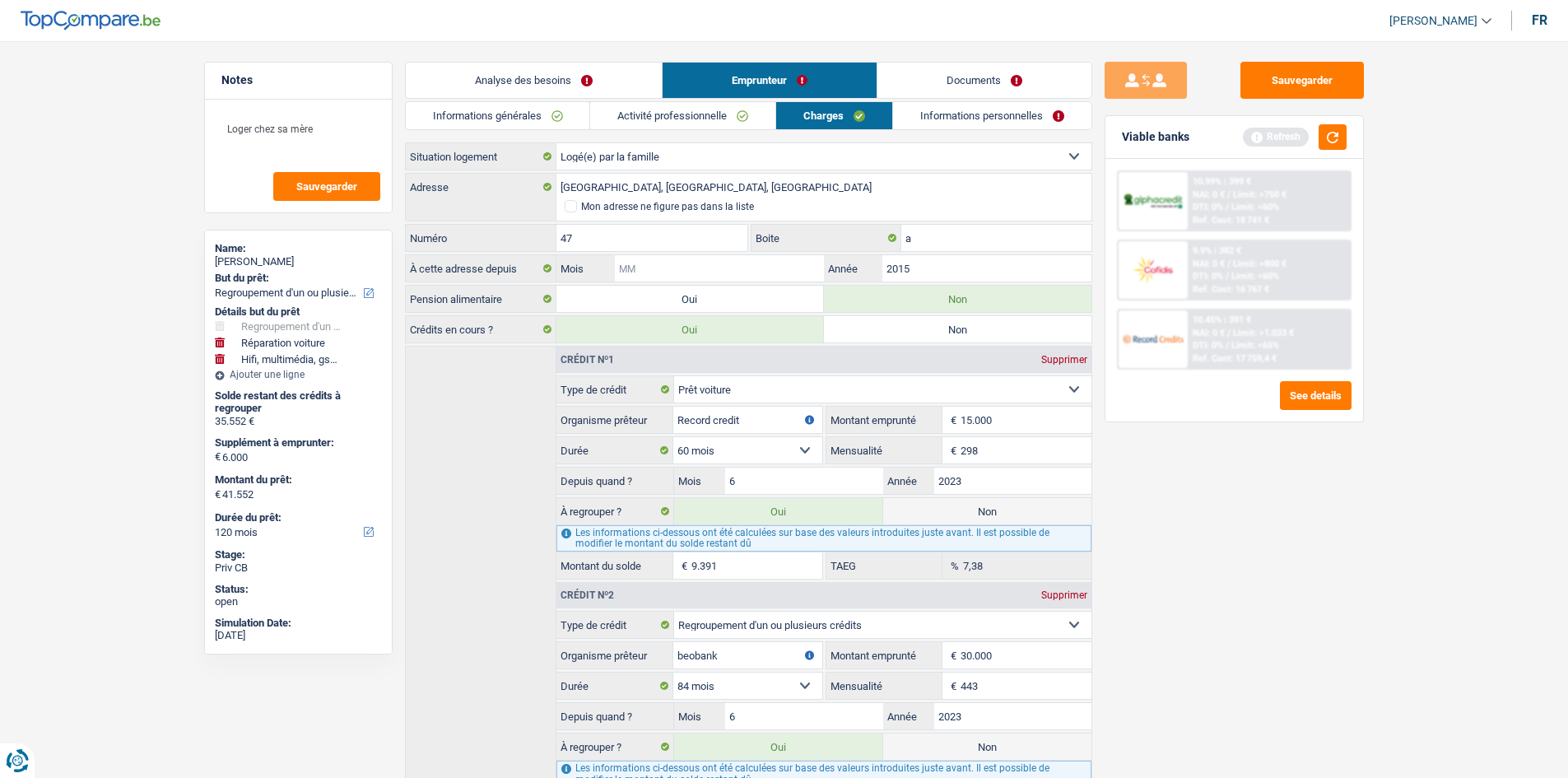 click on "Mois" at bounding box center [719, 268] 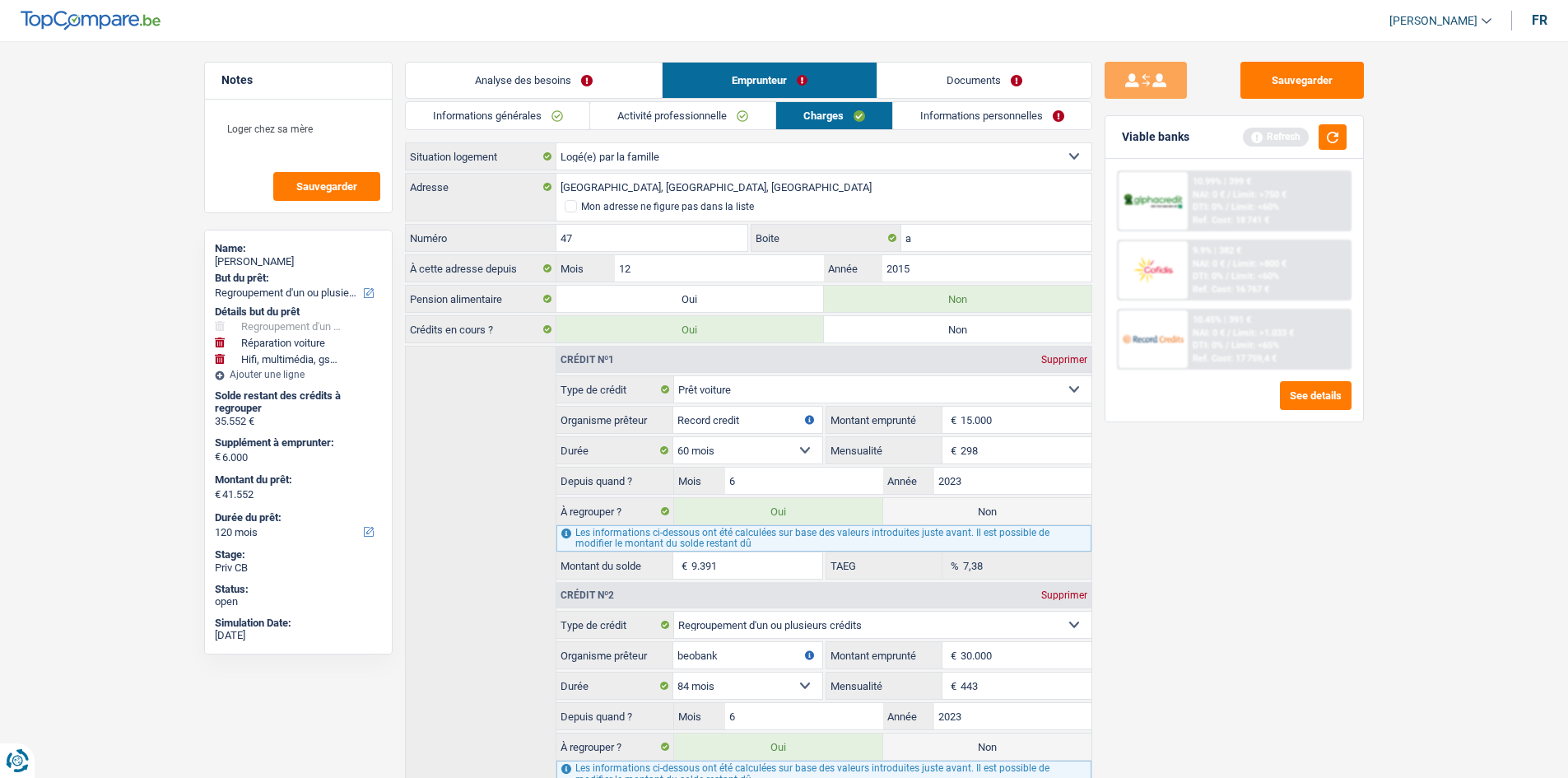 click on "Informations personnelles" at bounding box center [992, 115] 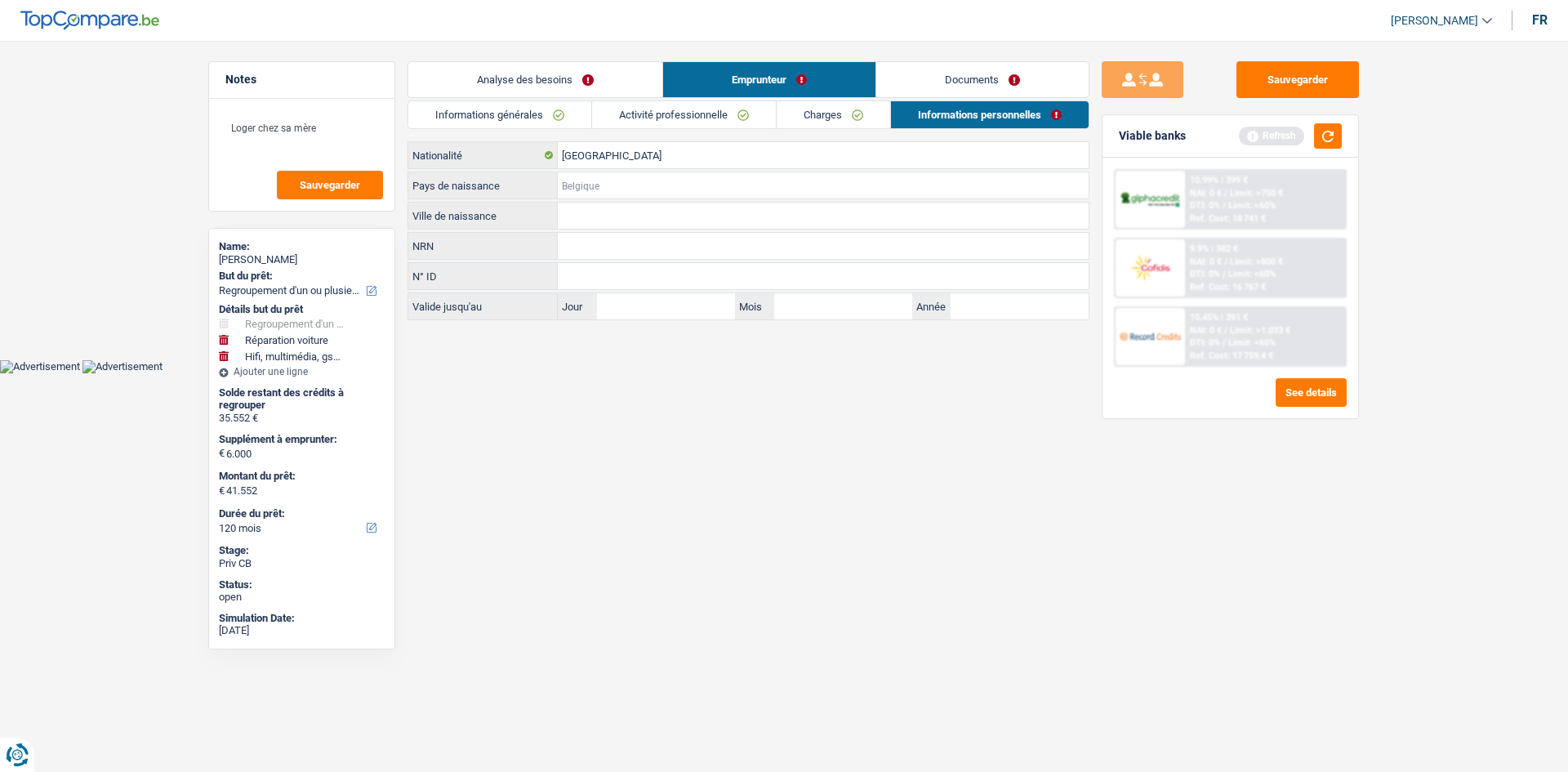 click on "Pays de naissance" at bounding box center [823, 185] 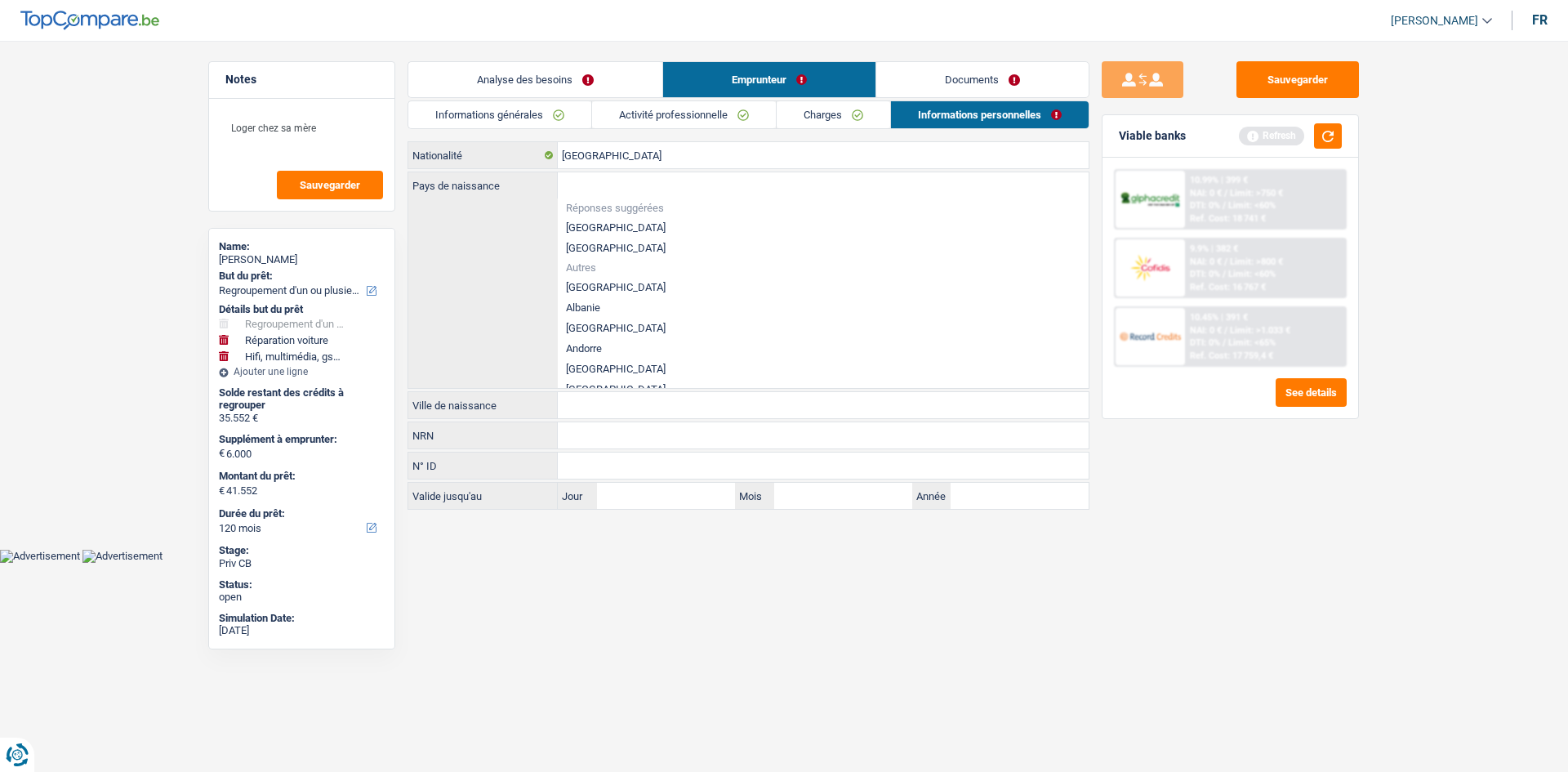 click on "[GEOGRAPHIC_DATA]" at bounding box center (823, 227) 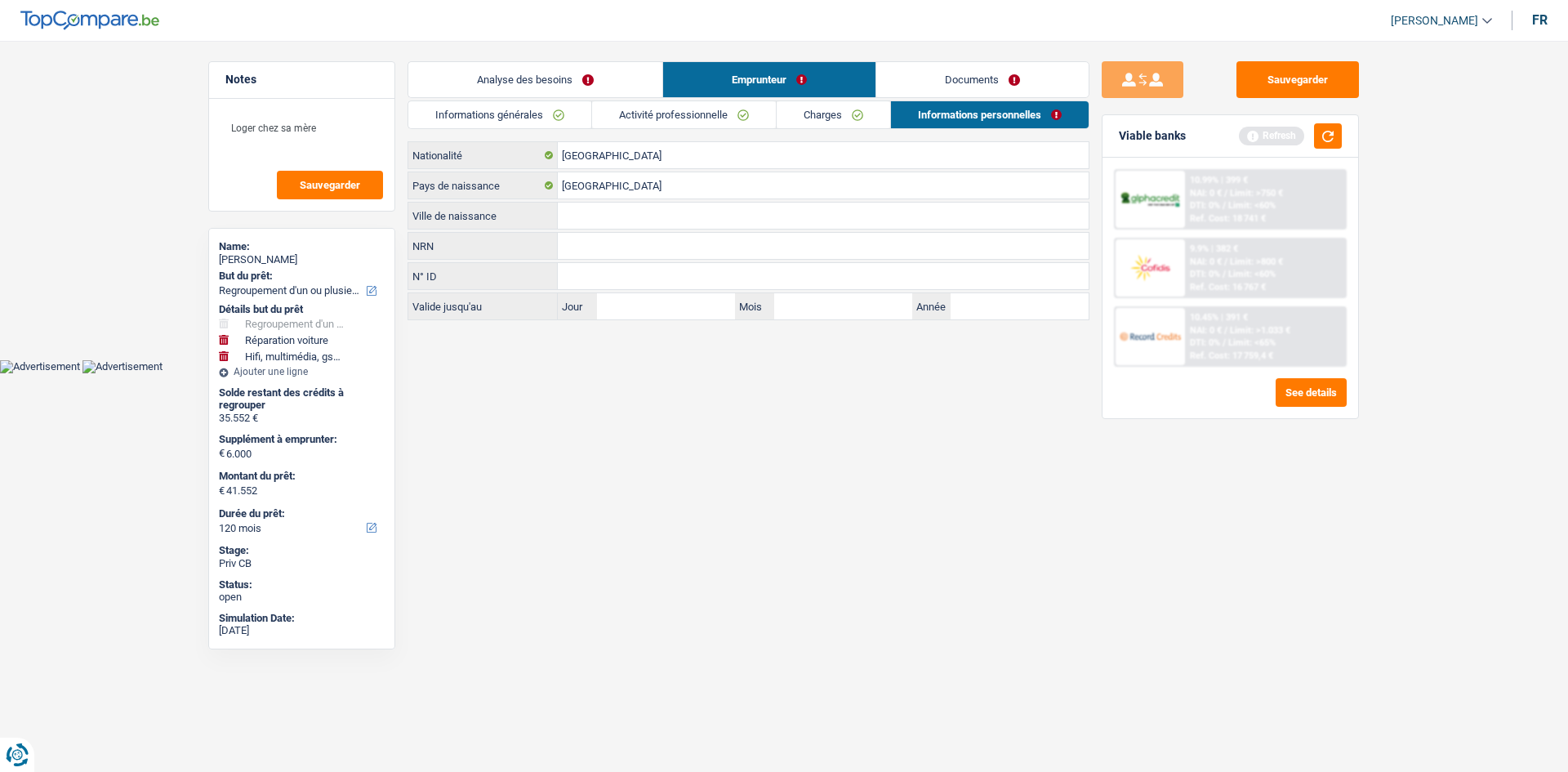 click on "Ville de naissance" at bounding box center [823, 216] 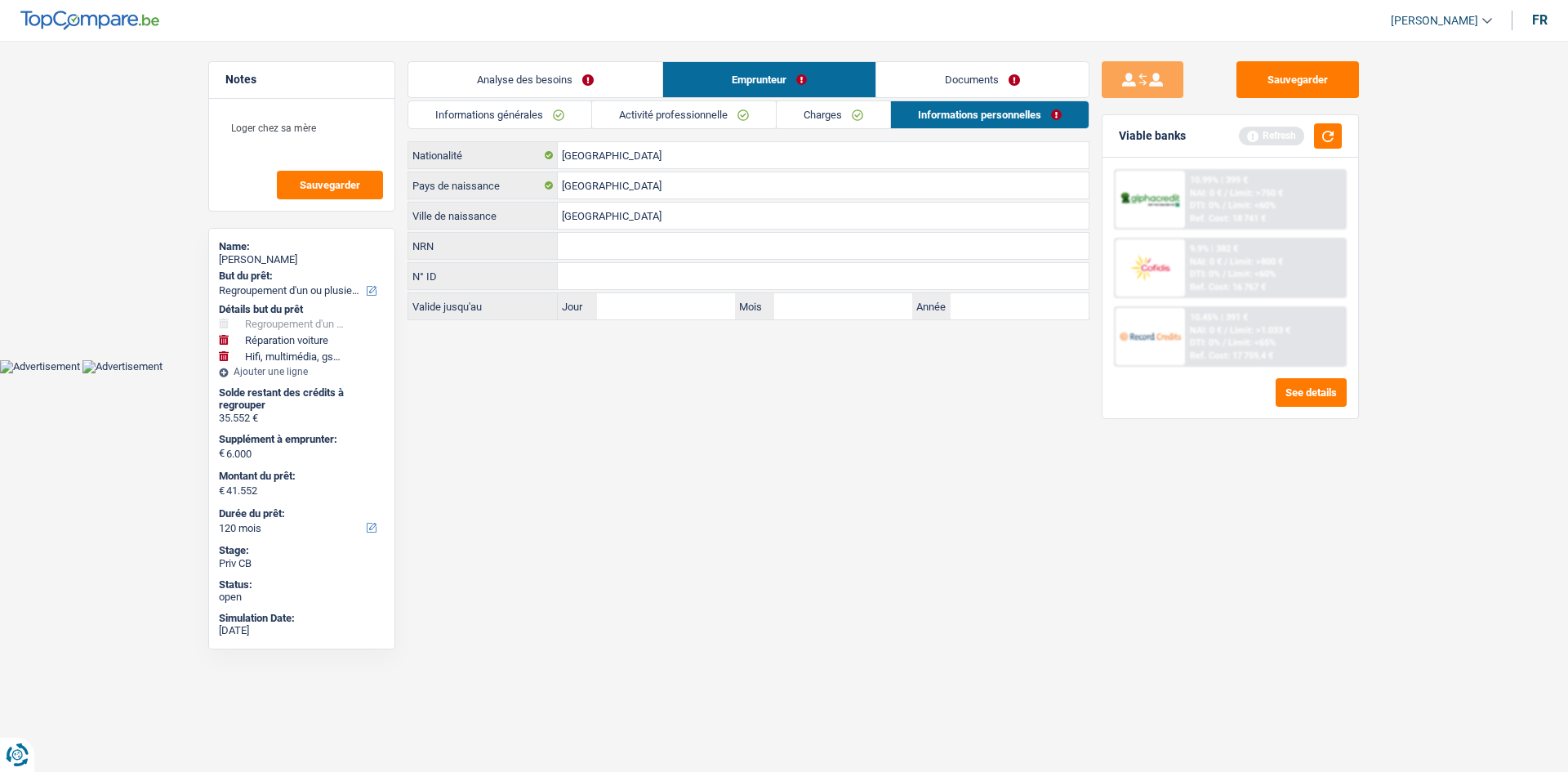 click on "Vous avez le contrôle de vos données
Nous utilisons des cookies, tout comme nos partenaires commerciaux, afin de collecter des informations sur vous à des fins diverses, notamment :
En cliquant sur « Accepter », vous donnez votre consentement à toutes les fins énoncées. Vous pouvez également choisir de spécifier les finalités auxquelles vous souhaitez donner votre consentement. Pour ce faire, il vous suffit de cocher la case située à côté de la finalité et d’appuyer sur « Enregistrer les paramètres ».
Vous pouvez à tout moment révoquer votre consentement en cliquant sur la petite icône située dans le coin inférieur gauche du site Internet. En savoir plus sur les cookies
Politique de confidentialité de Google
un an c" at bounding box center [784, 186] 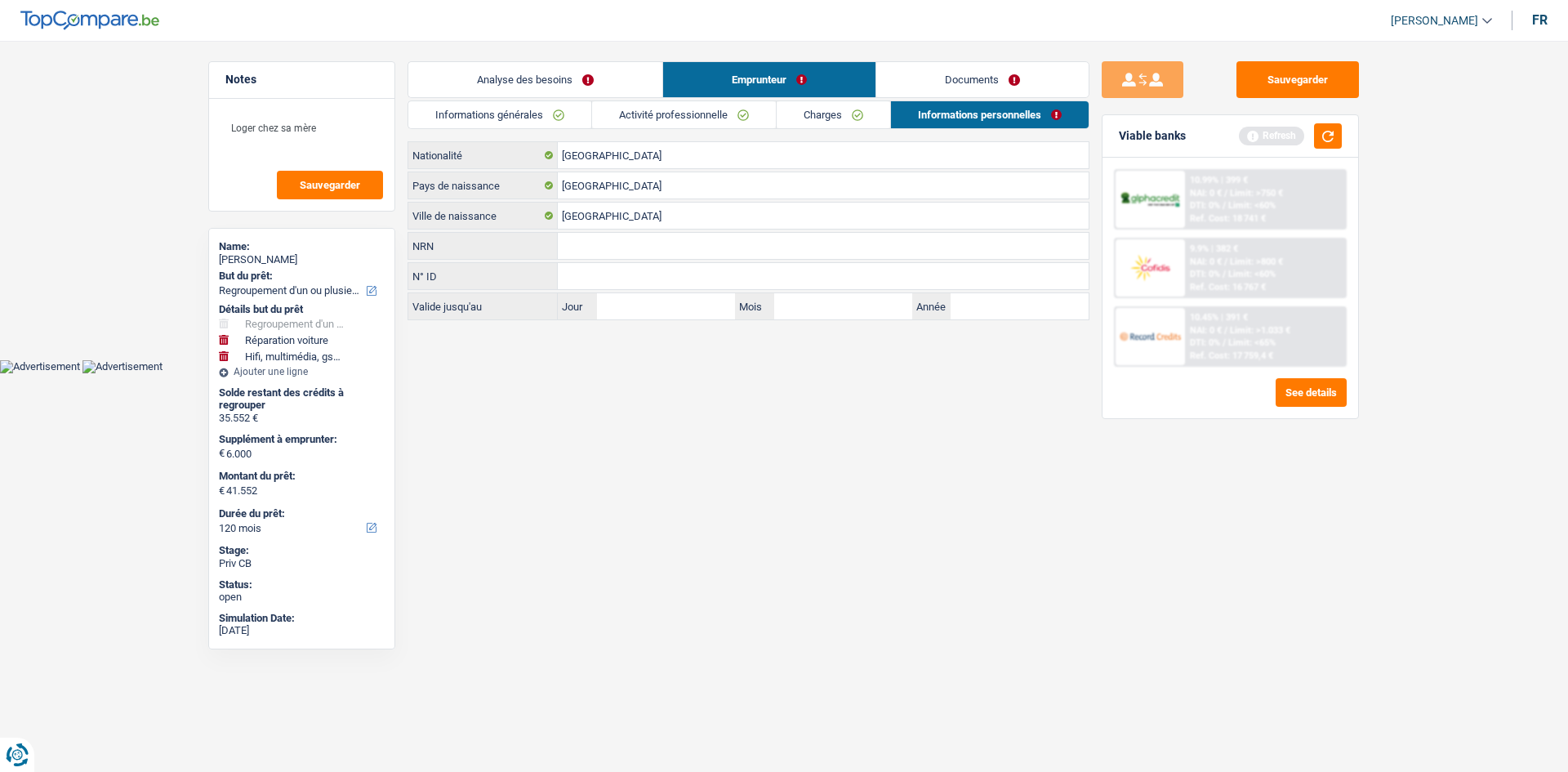 click on "Notes
Loger chez sa mère
Sauvegarder
Name:   Johny Lemaire   But du prêt: Confort maison: meubles, textile, peinture, électroménager, outillage non-professionnel Hifi, multimédia, gsm, ordinateur Aménagement: frais d'installation, déménagement Evénement familial: naissance, mariage, divorce, communion, décès Frais médicaux Frais d'études Frais permis de conduire Regroupement d'un ou plusieurs crédits Loisirs: voyage, sport, musique Rafraîchissement: petits travaux maison et jardin Frais judiciaires Réparation voiture Prêt rénovation (non disponible pour les non-propriétaires) Prêt énergie (non disponible pour les non-propriétaires) Prêt voiture Taxes, impôts non professionnels Rénovation bien à l'étranger Dettes familiales Assurance Autre
Sélectionner une option
Détails but du prêt
Hifi, multimédia, gsm, ordinateur Frais médicaux Frais d'études" at bounding box center (784, 192) 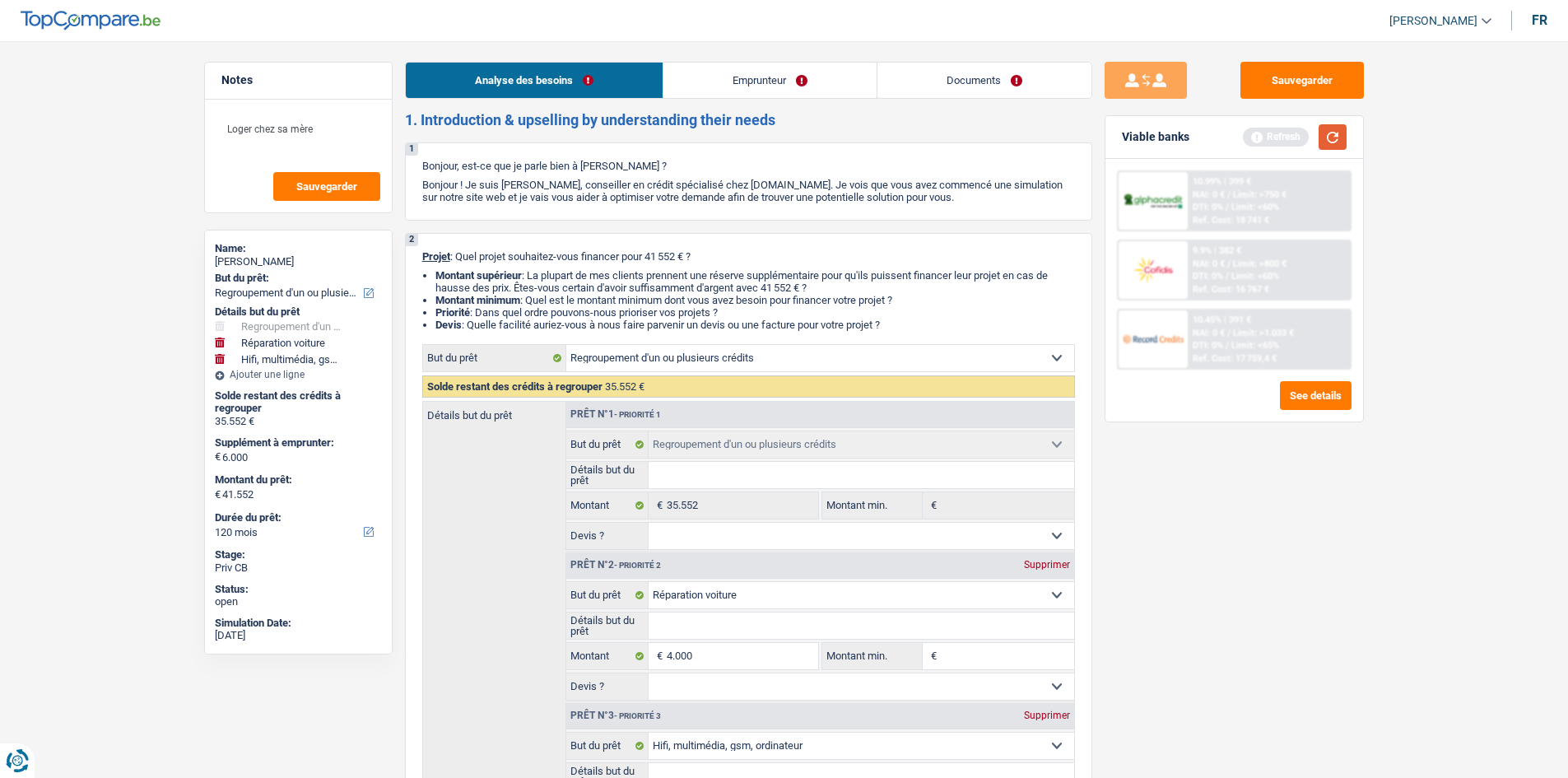 click at bounding box center [1333, 137] 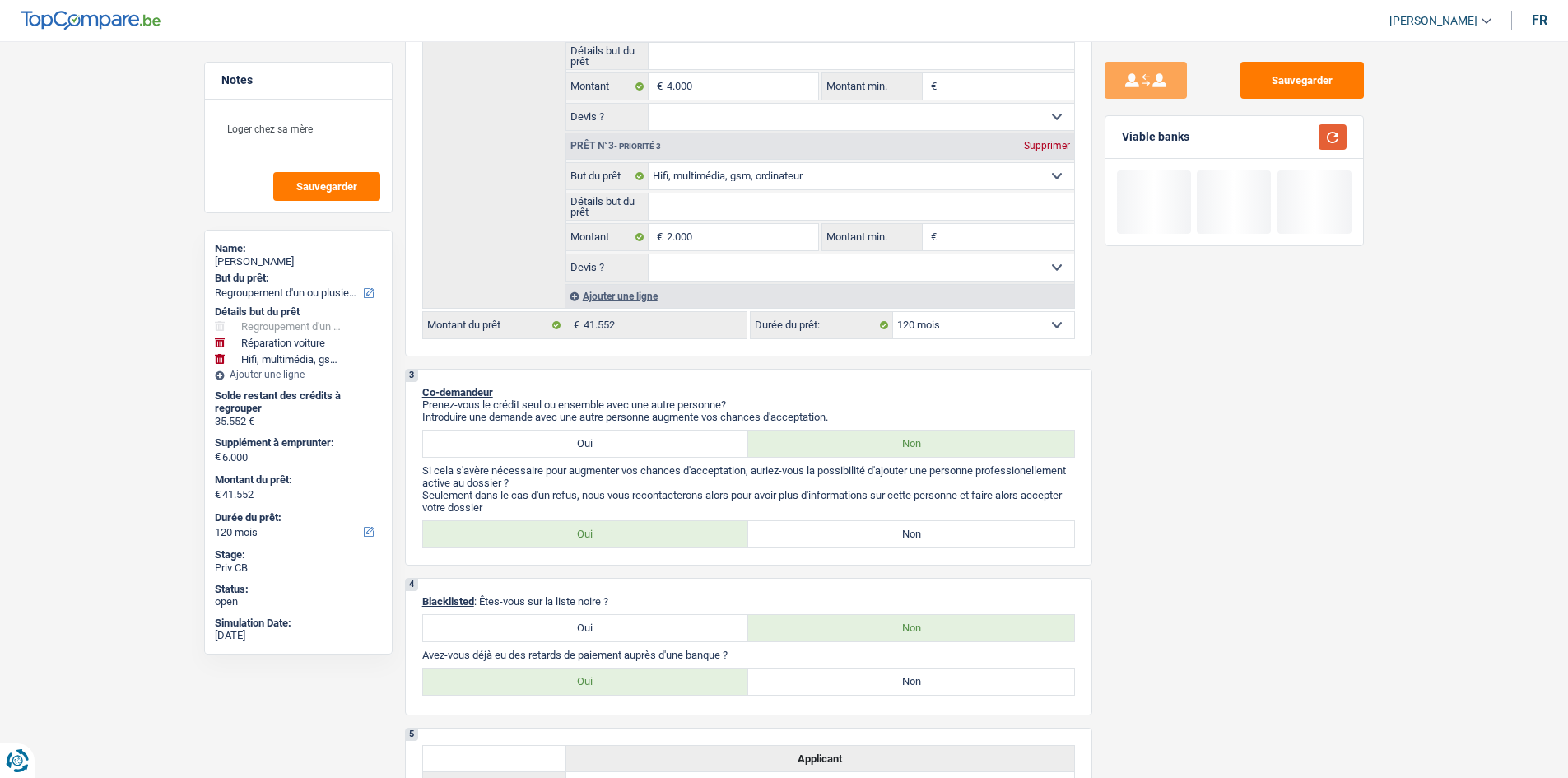 scroll, scrollTop: 659, scrollLeft: 0, axis: vertical 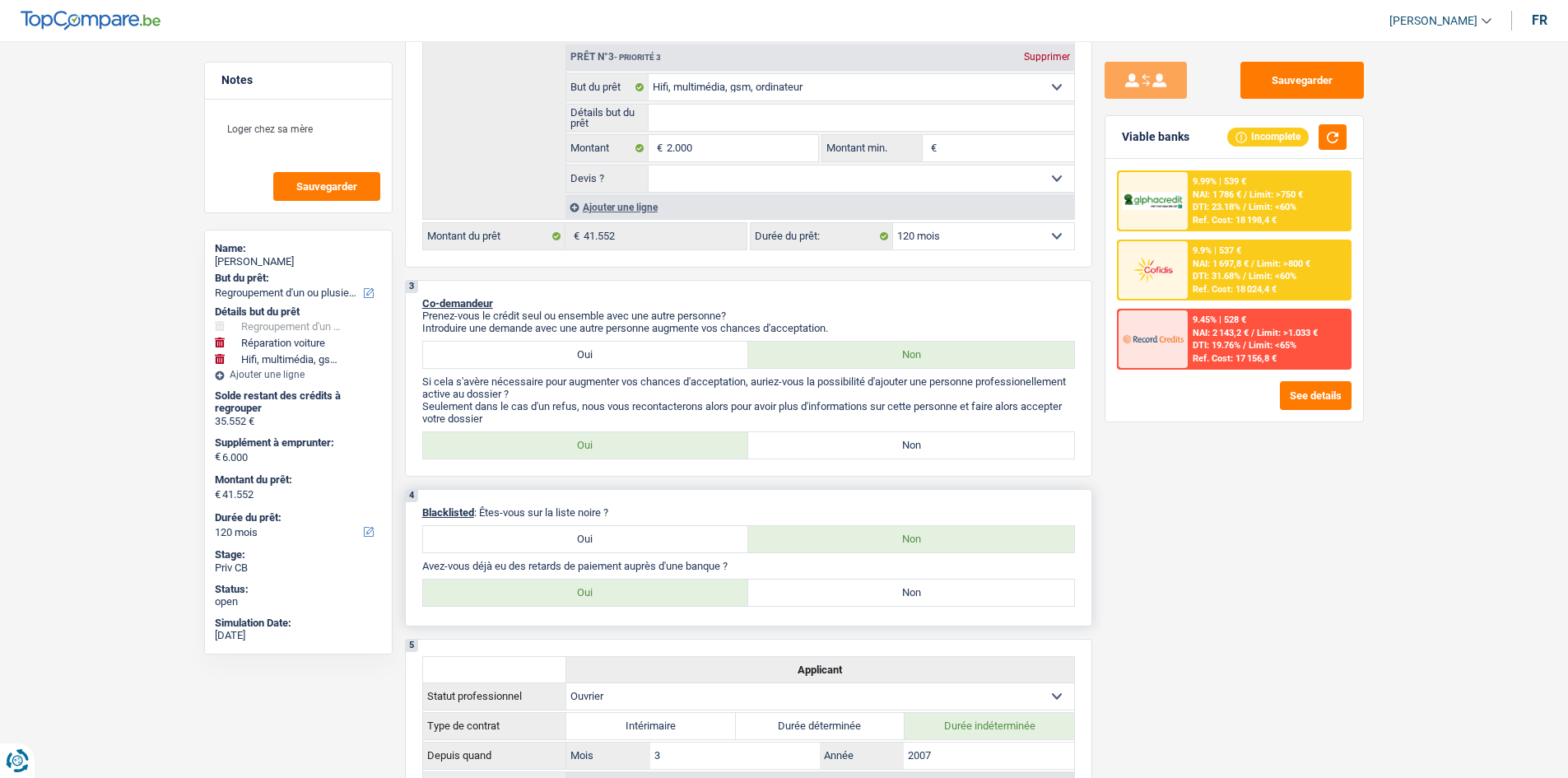 click on "Non" at bounding box center (911, 593) 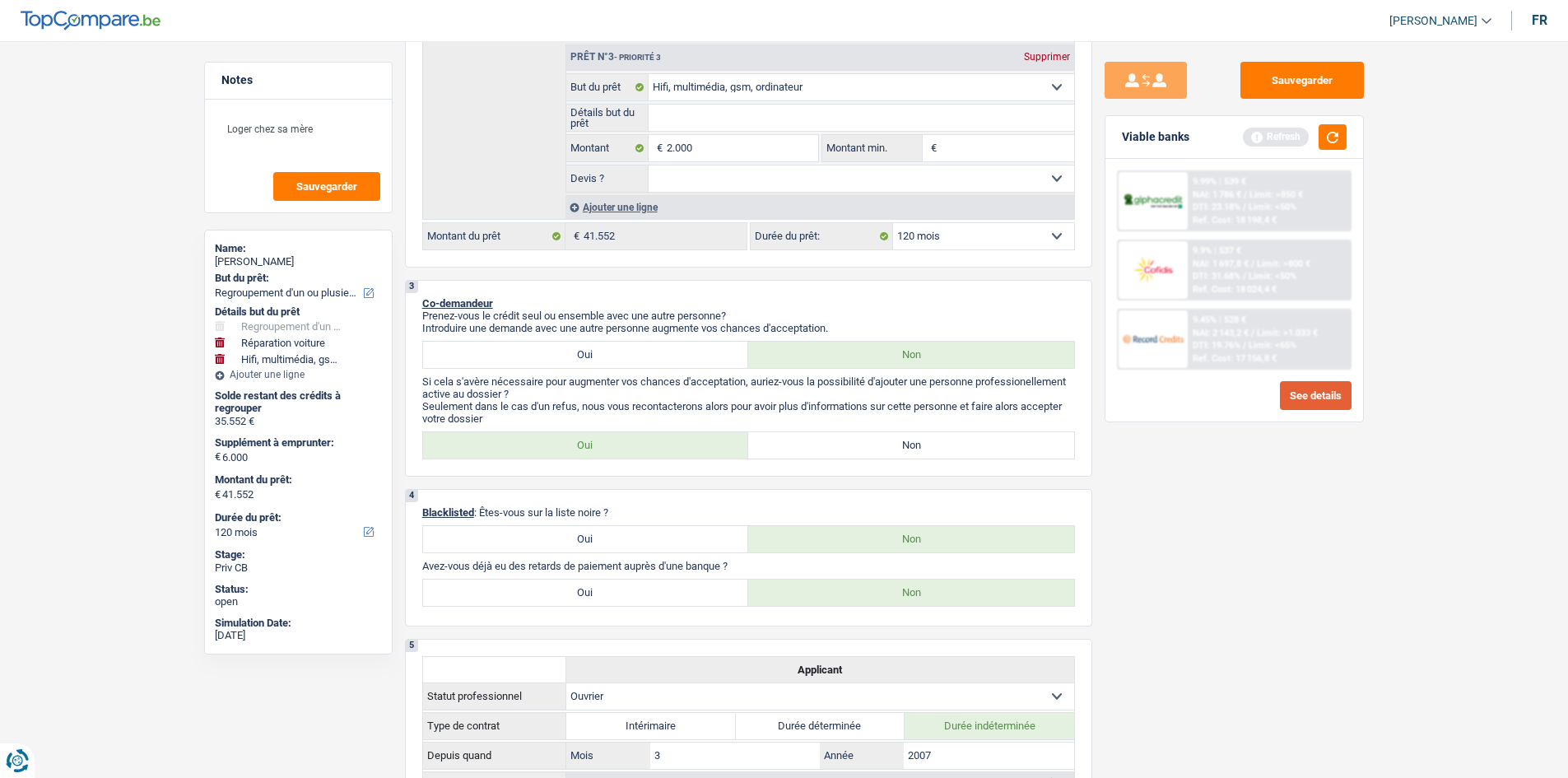 click on "Non" at bounding box center (911, 445) 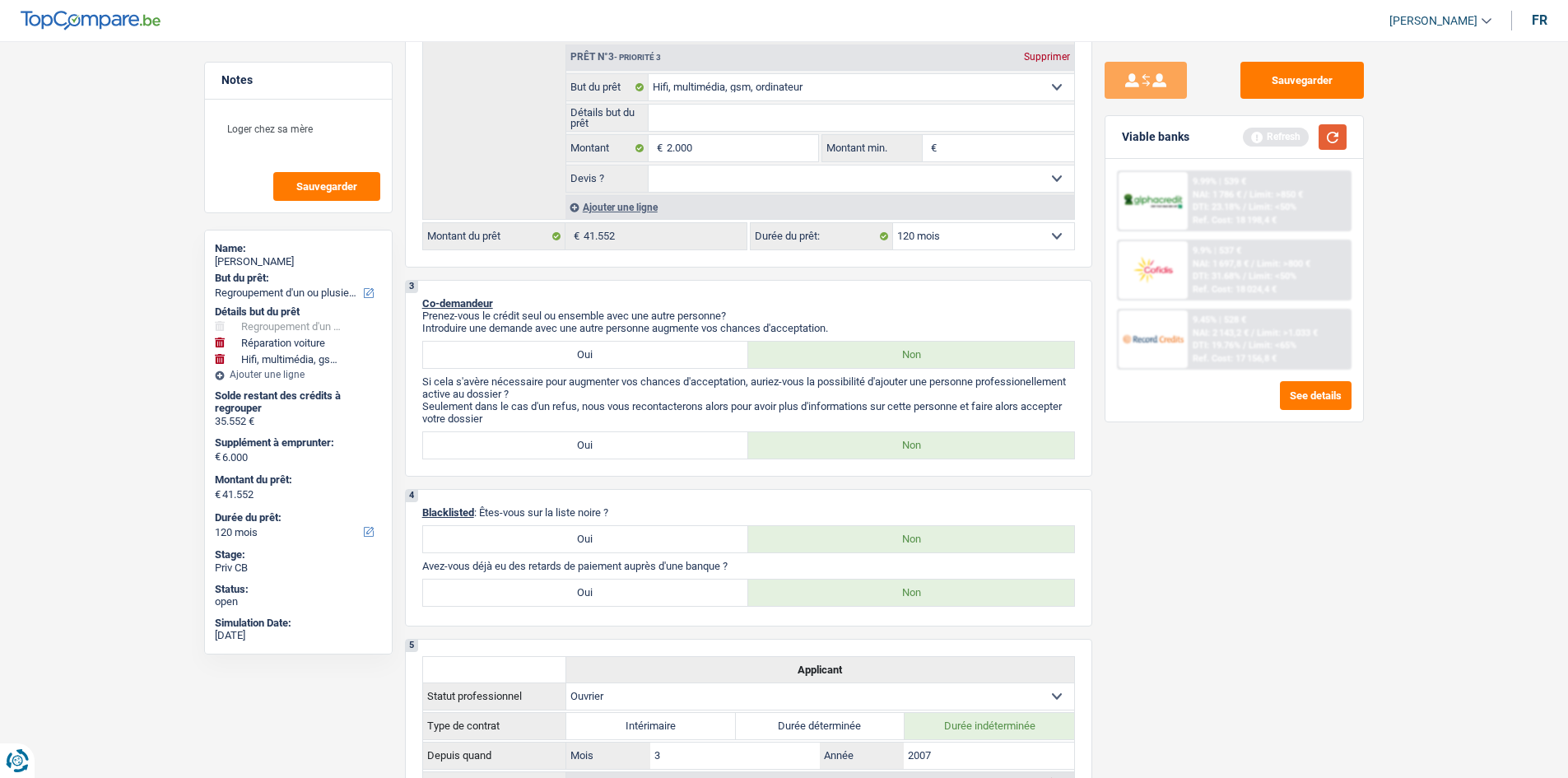click at bounding box center (1333, 137) 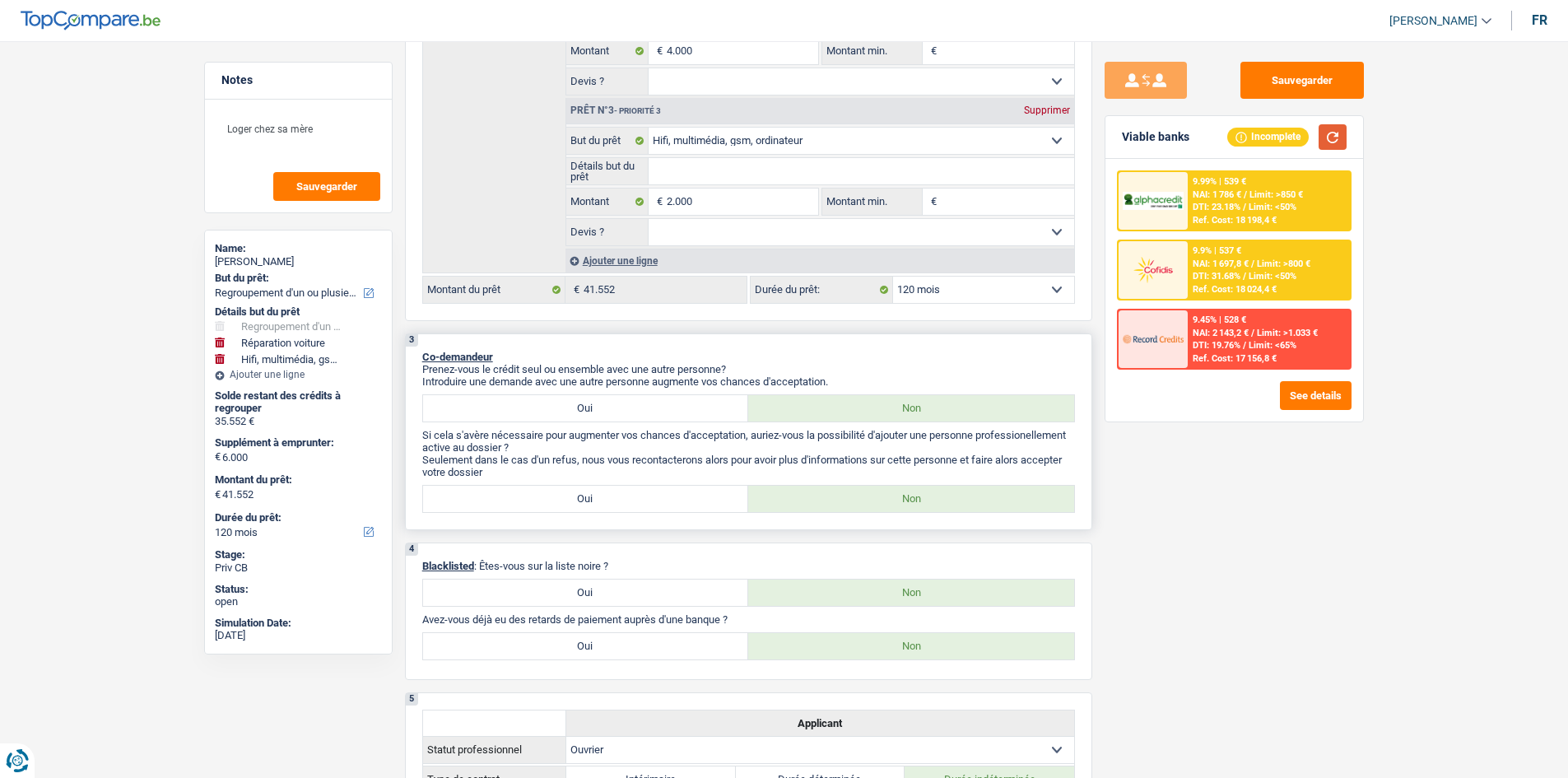 scroll, scrollTop: 576, scrollLeft: 0, axis: vertical 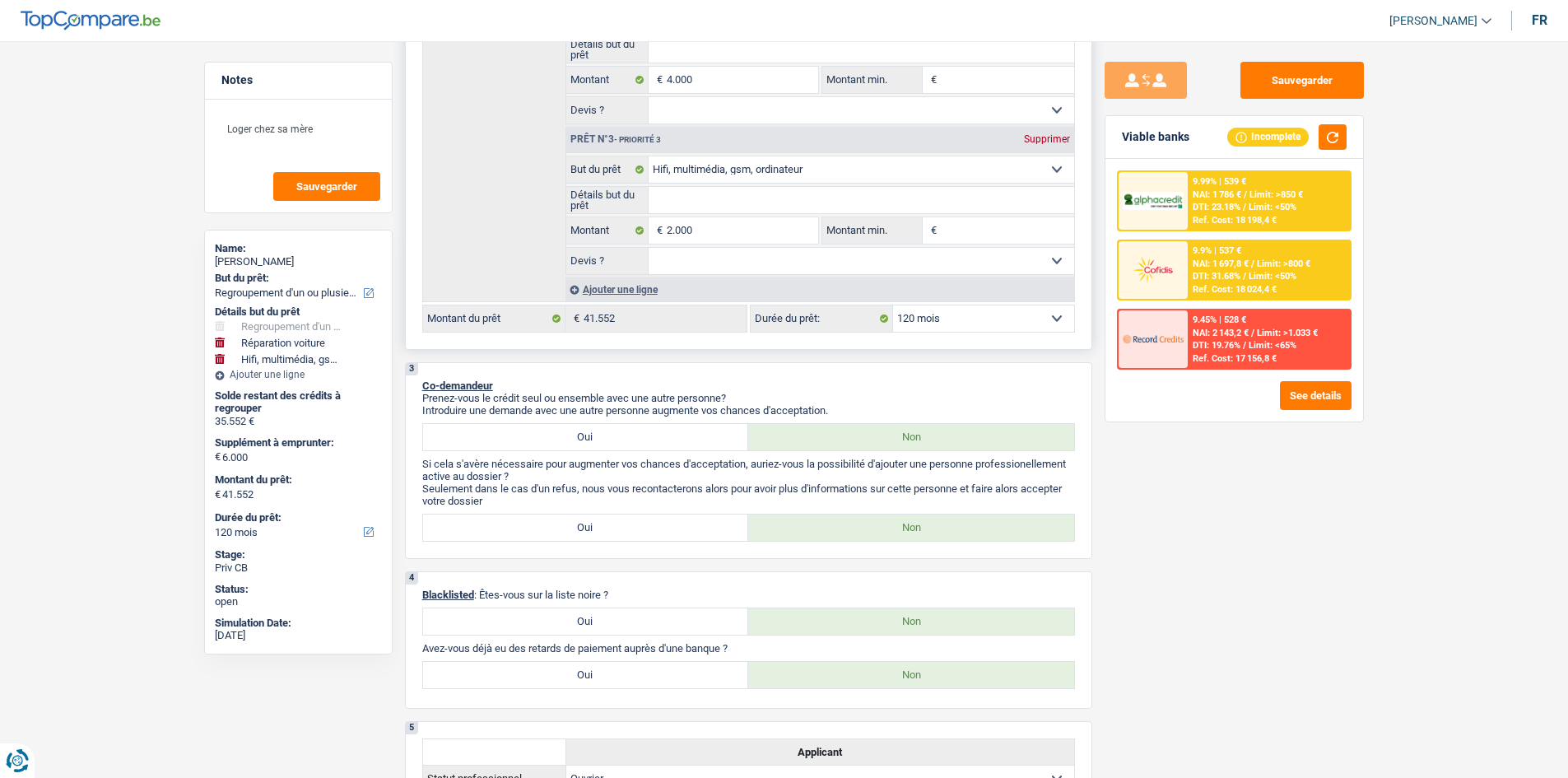 click on "12 mois 18 mois 24 mois 30 mois 36 mois 42 mois 48 mois 60 mois 72 mois 84 mois 96 mois 120 mois 132 mois 144 mois
Sélectionner une option" at bounding box center [984, 319] 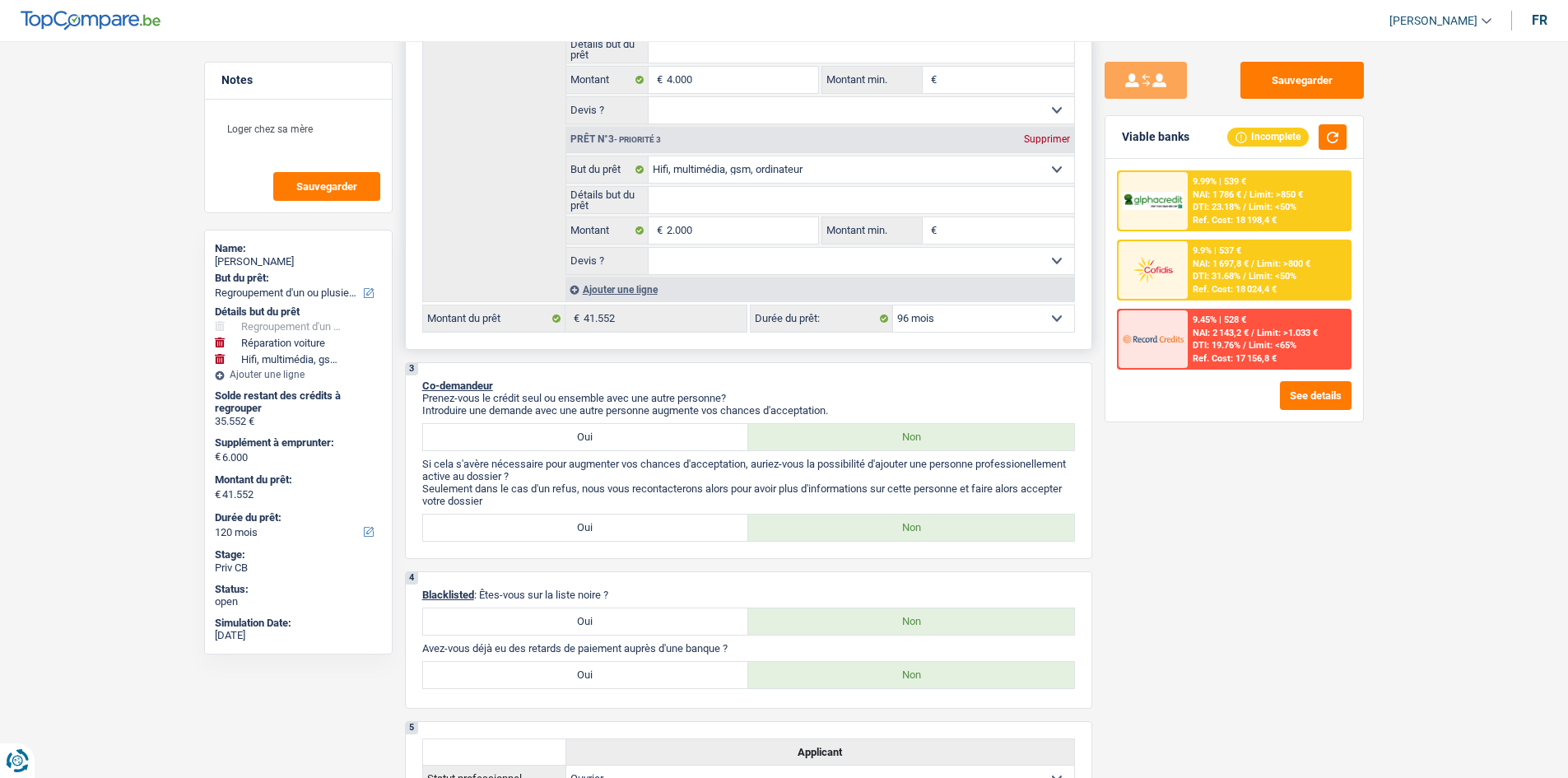 click on "12 mois 18 mois 24 mois 30 mois 36 mois 42 mois 48 mois 60 mois 72 mois 84 mois 96 mois 120 mois 132 mois 144 mois
Sélectionner une option" at bounding box center [984, 319] 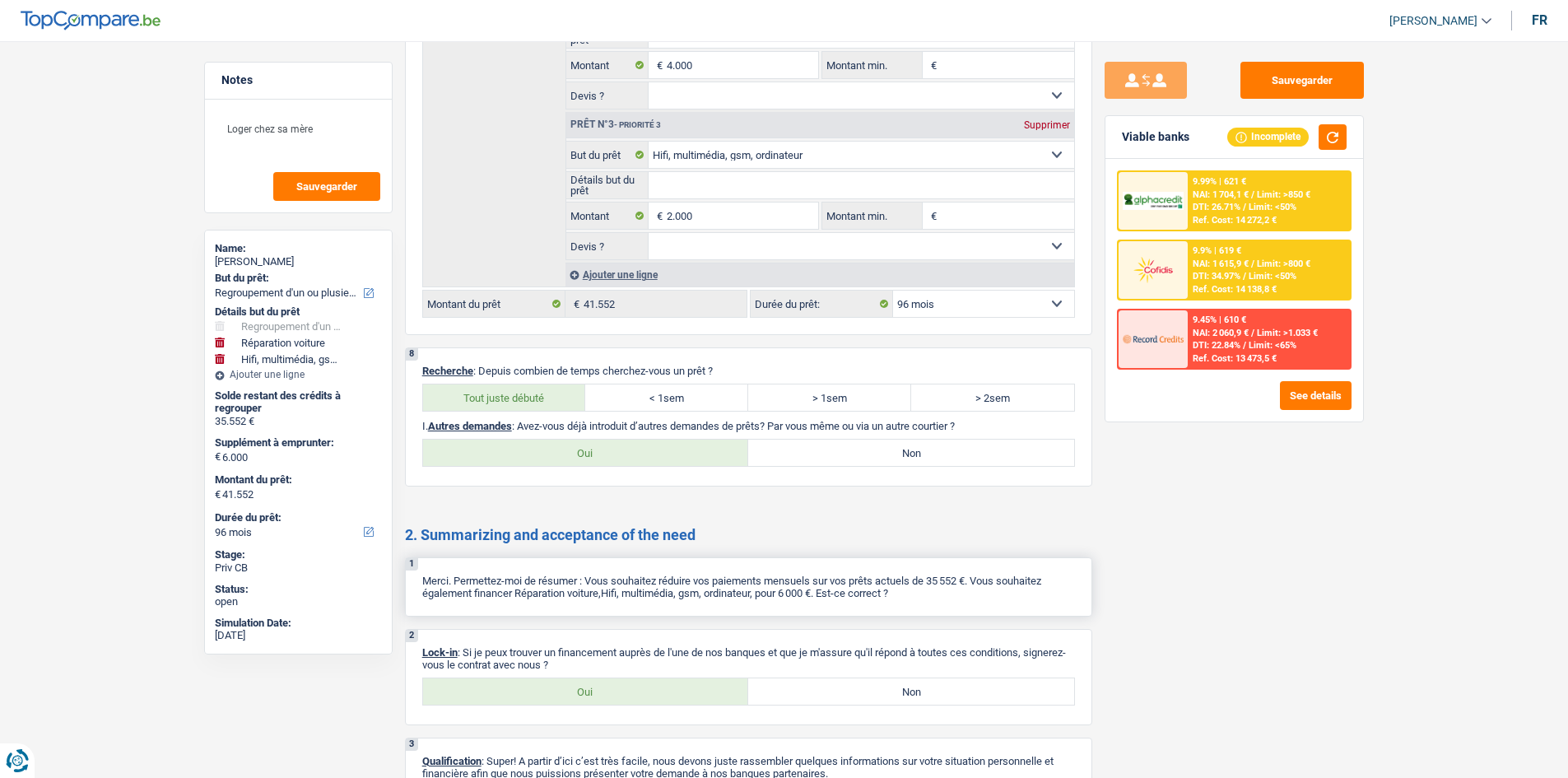 scroll, scrollTop: 3211, scrollLeft: 0, axis: vertical 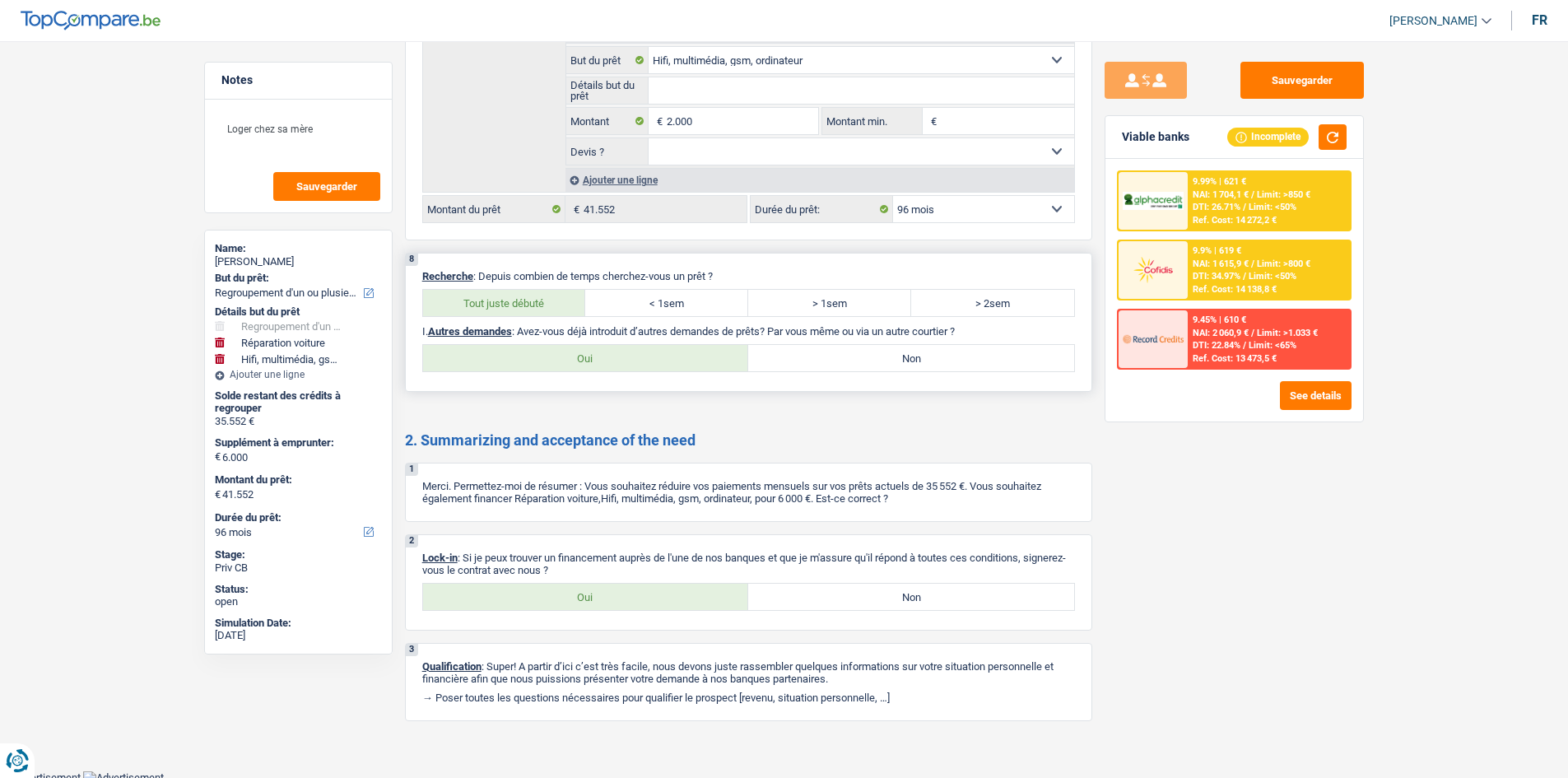 click on "Oui" at bounding box center [586, 358] 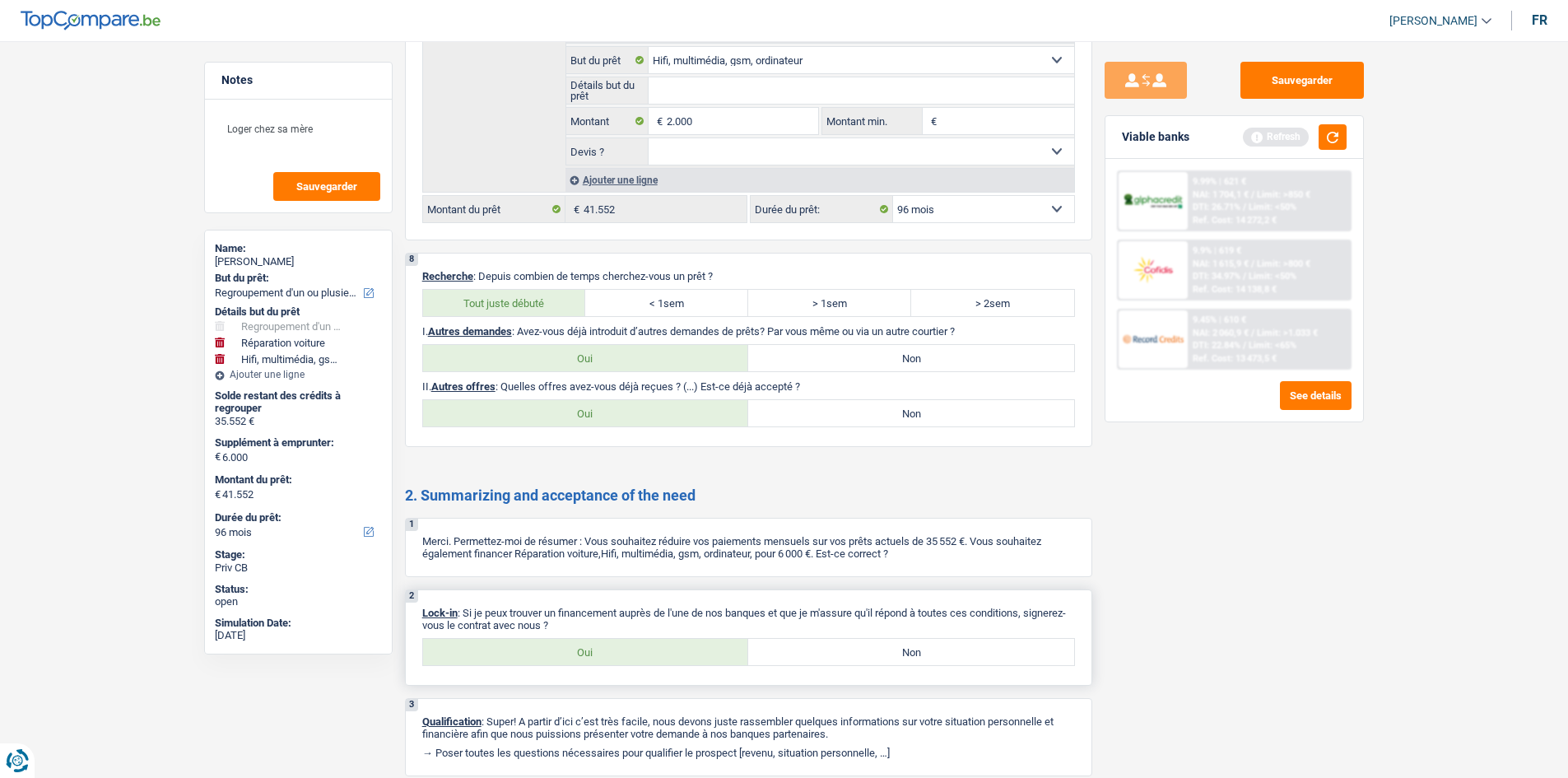 click on "Oui" at bounding box center [586, 652] 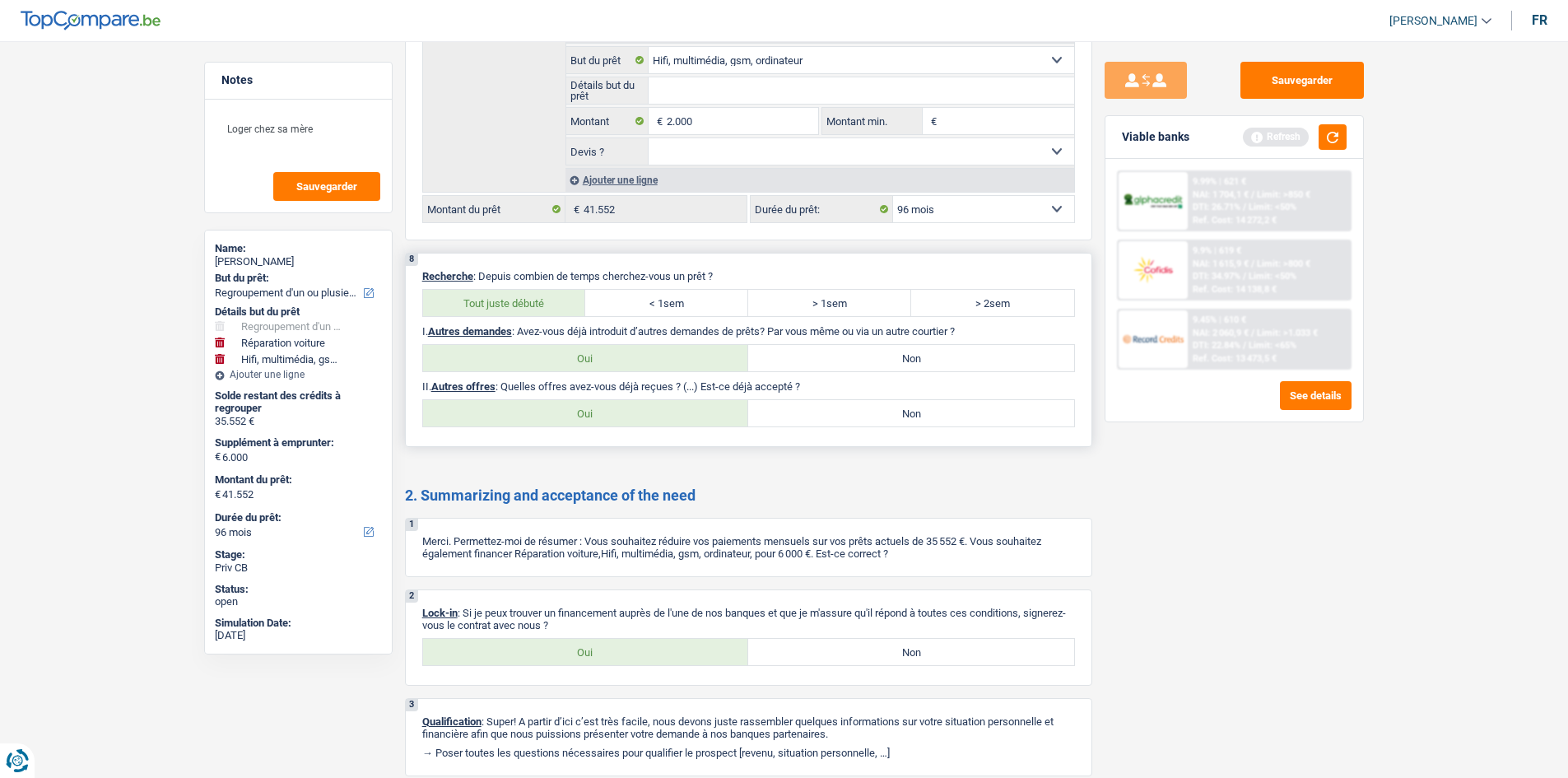 click on "Non" at bounding box center (911, 413) 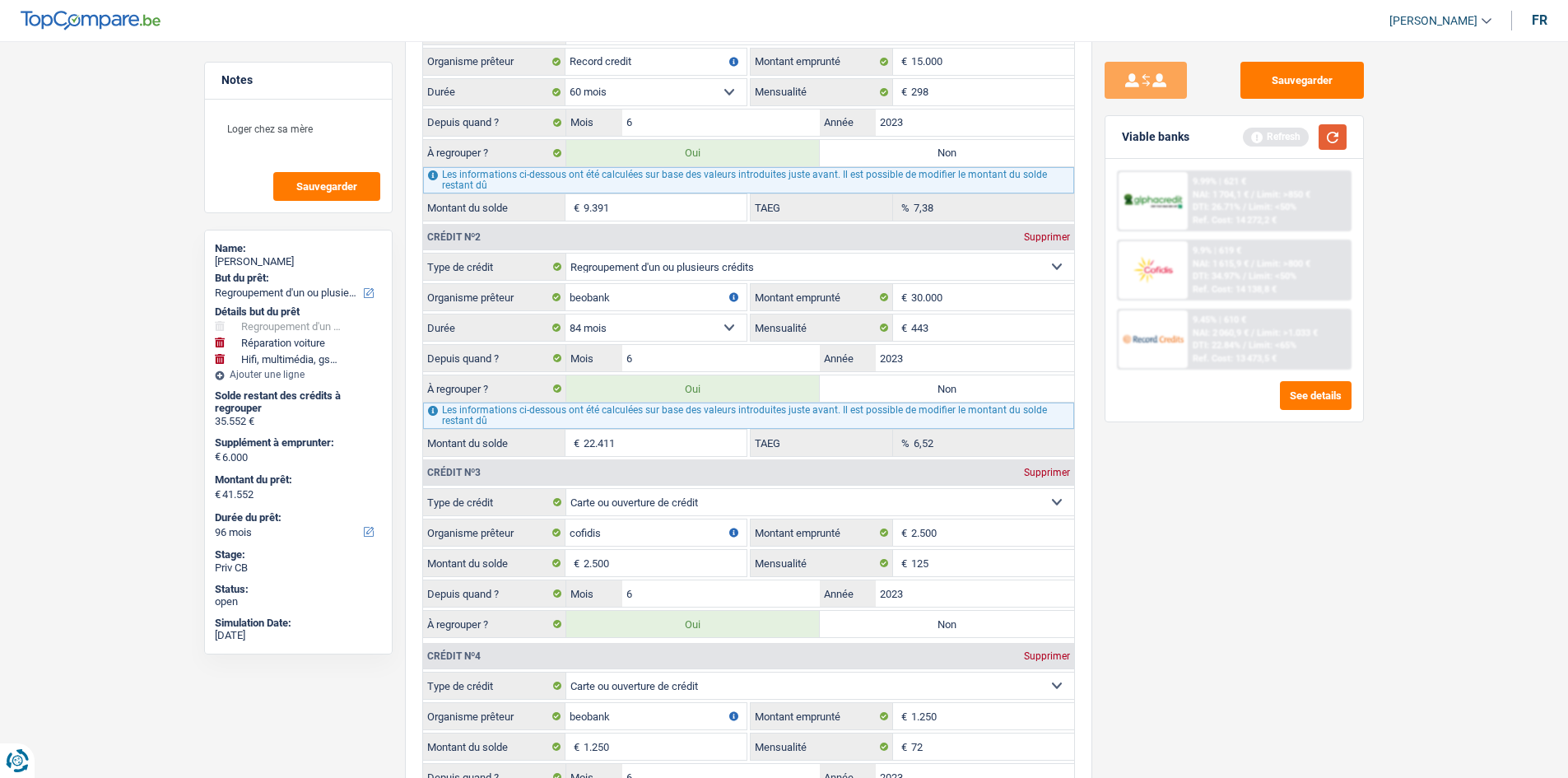 click at bounding box center (1333, 137) 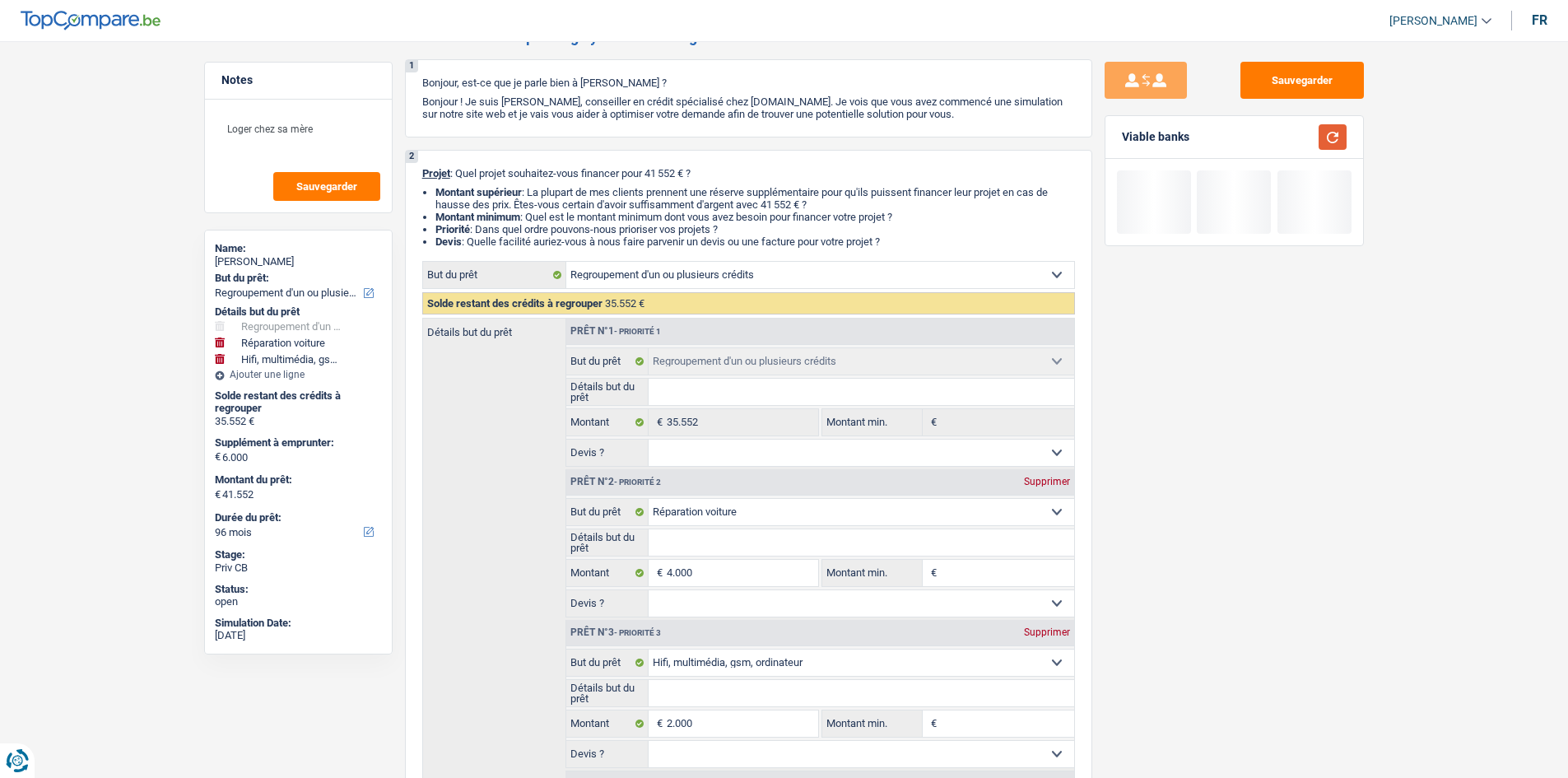 scroll, scrollTop: 0, scrollLeft: 0, axis: both 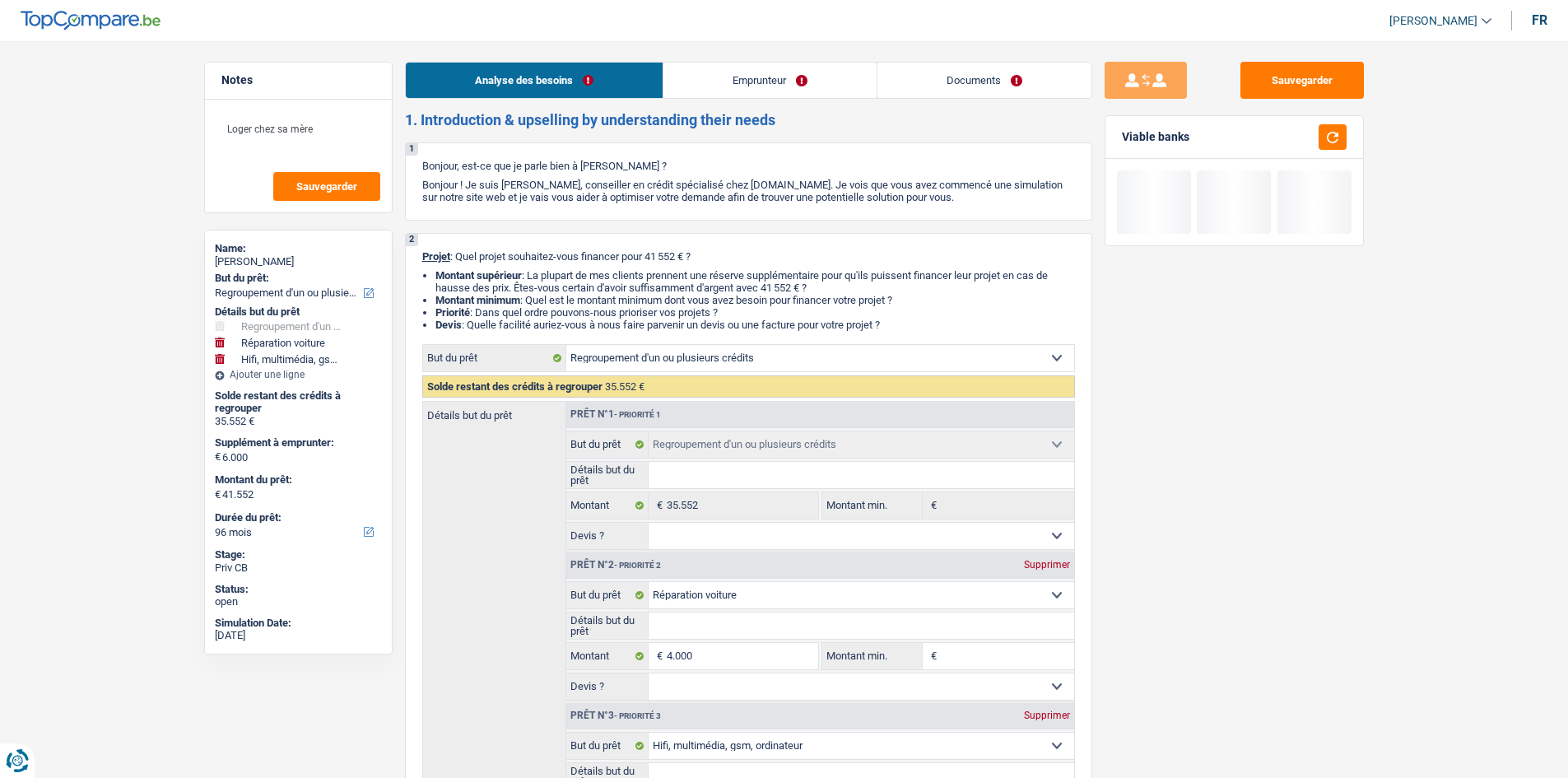 click on "Documents" at bounding box center (984, 80) 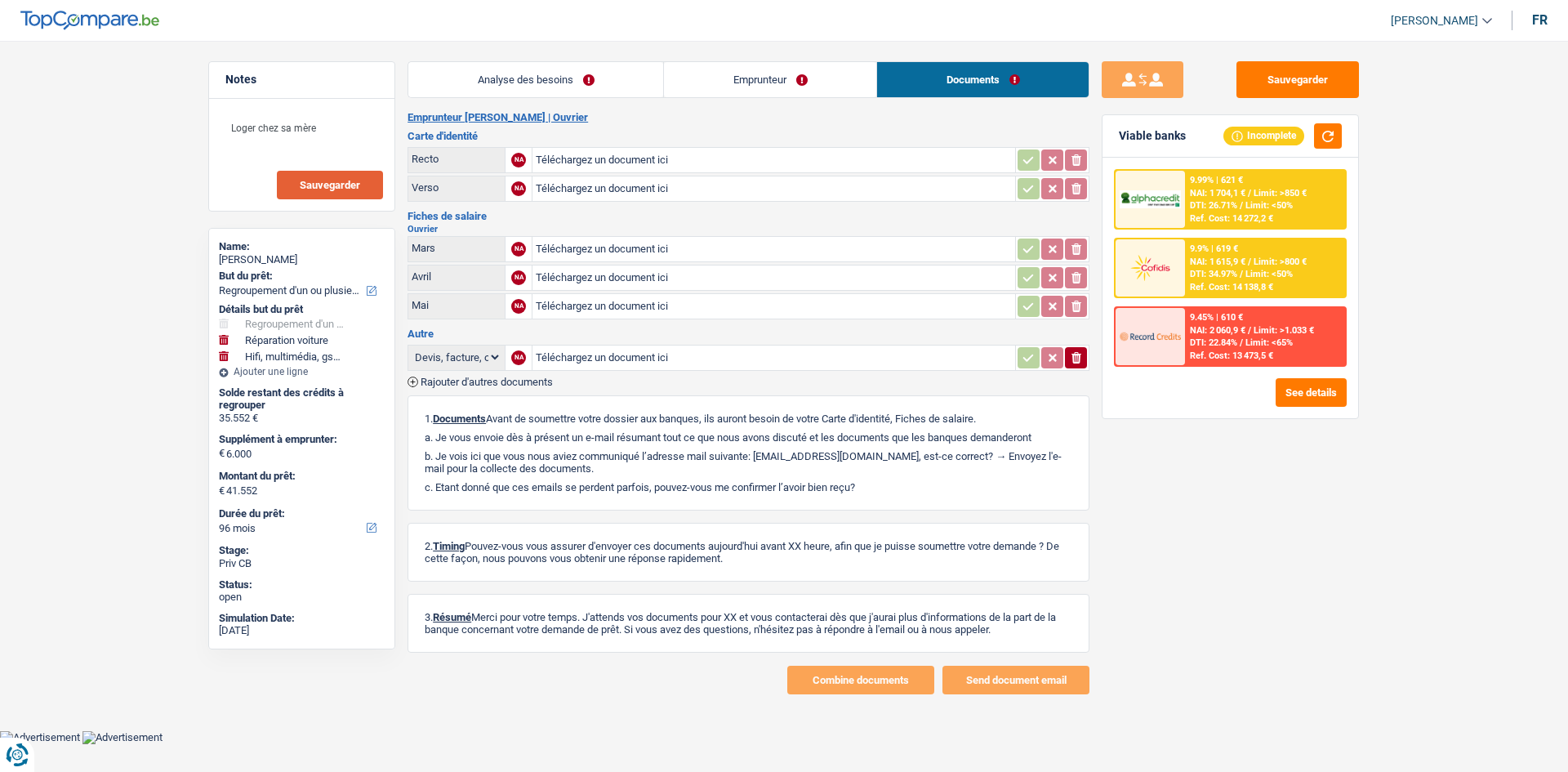 click on "Sauvegarder" at bounding box center (330, 185) 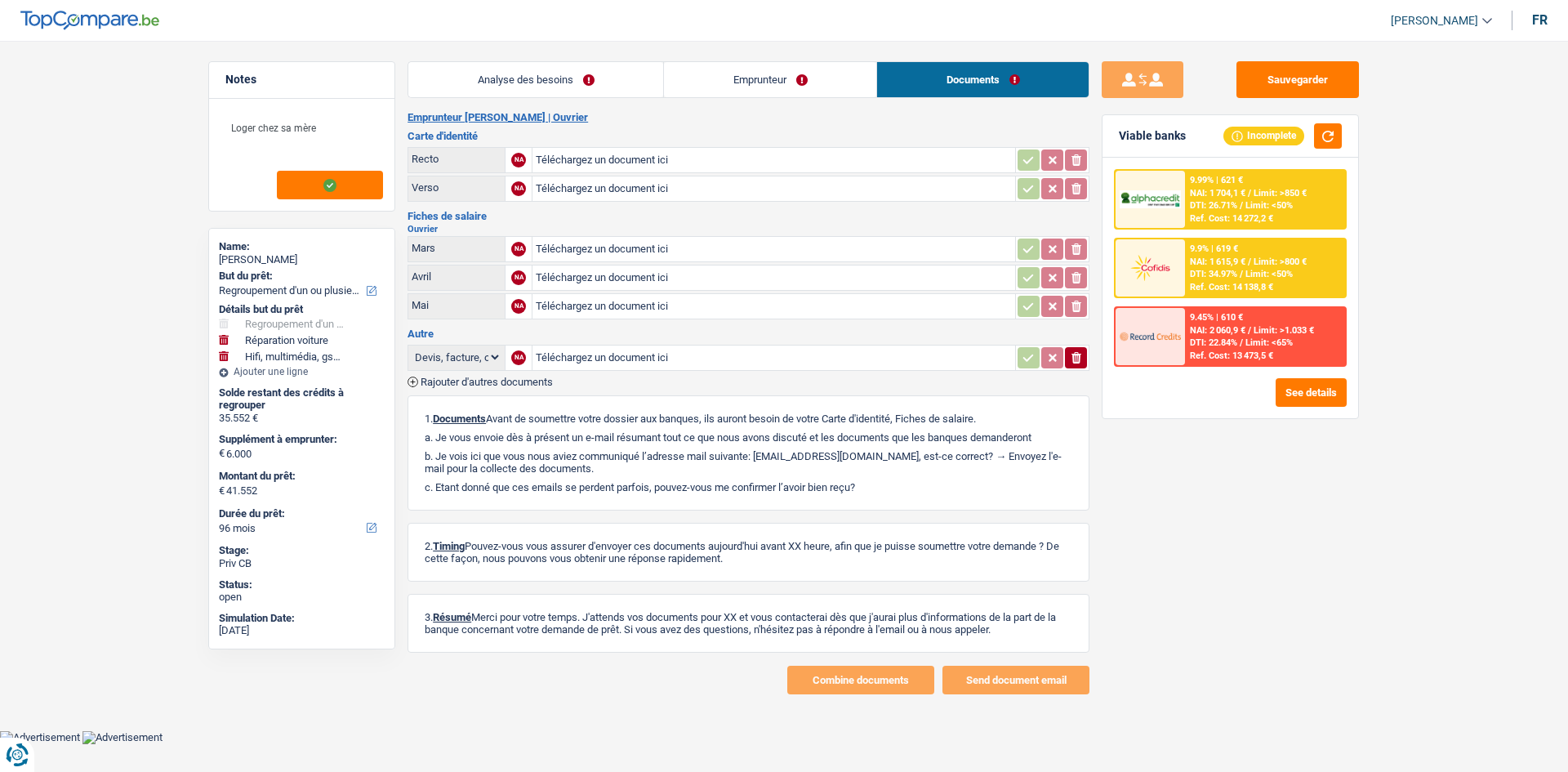 click on "Notes
Loger chez sa mère     Name:   Johny Lemaire   But du prêt: Confort maison: meubles, textile, peinture, électroménager, outillage non-professionnel Hifi, multimédia, gsm, ordinateur Aménagement: frais d'installation, déménagement Evénement familial: naissance, mariage, divorce, communion, décès Frais médicaux Frais d'études Frais permis de conduire Regroupement d'un ou plusieurs crédits Loisirs: voyage, sport, musique Rafraîchissement: petits travaux maison et jardin Frais judiciaires Réparation voiture Prêt rénovation (non disponible pour les non-propriétaires) Prêt énergie (non disponible pour les non-propriétaires) Prêt voiture Taxes, impôts non professionnels Rénovation bien à l'étranger Dettes familiales Assurance Autre
Sélectionner une option
Détails but du prêt
Confort maison: meubles, textile, peinture, électroménager, outillage non-professionnel Frais médicaux Autre" at bounding box center (784, 377) 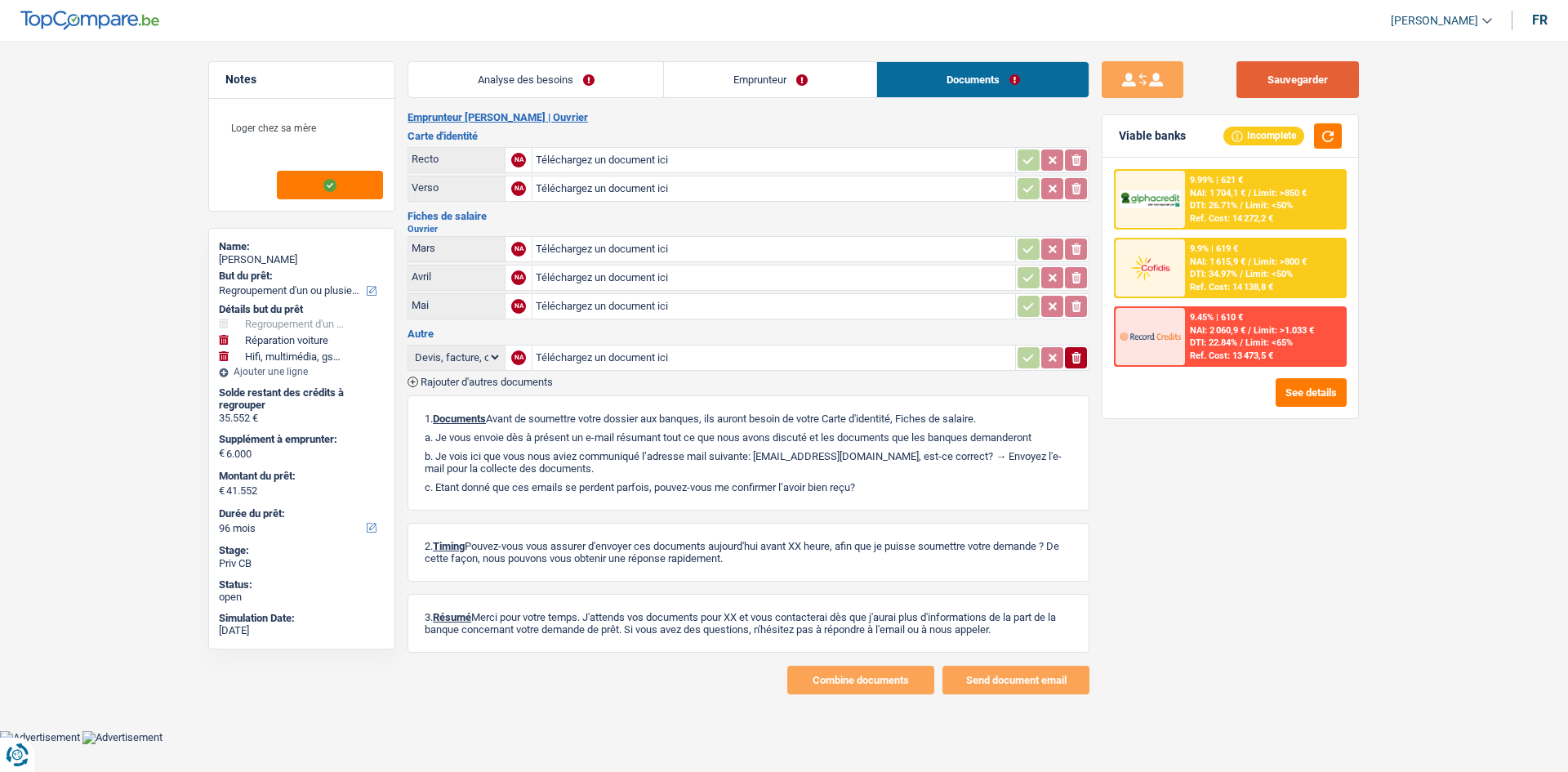 click on "Sauvegarder" at bounding box center [1298, 79] 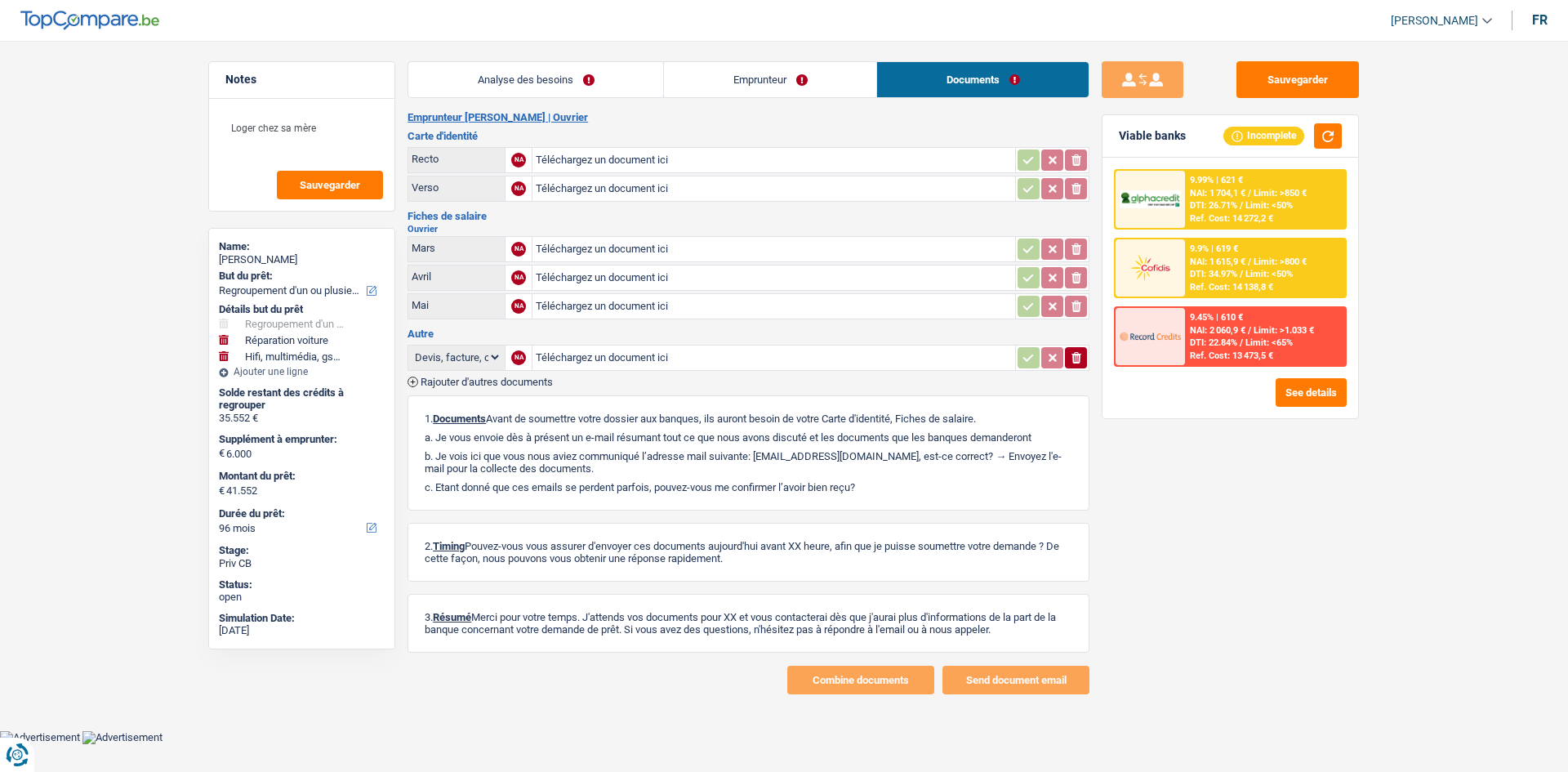 click on "9.99% | 621 €
NAI: 1 704,1 €
/
Limit: >850 €
DTI: 26.71%
/
Limit: <50%
Ref. Cost: 14 272,2 €" at bounding box center [1265, 199] 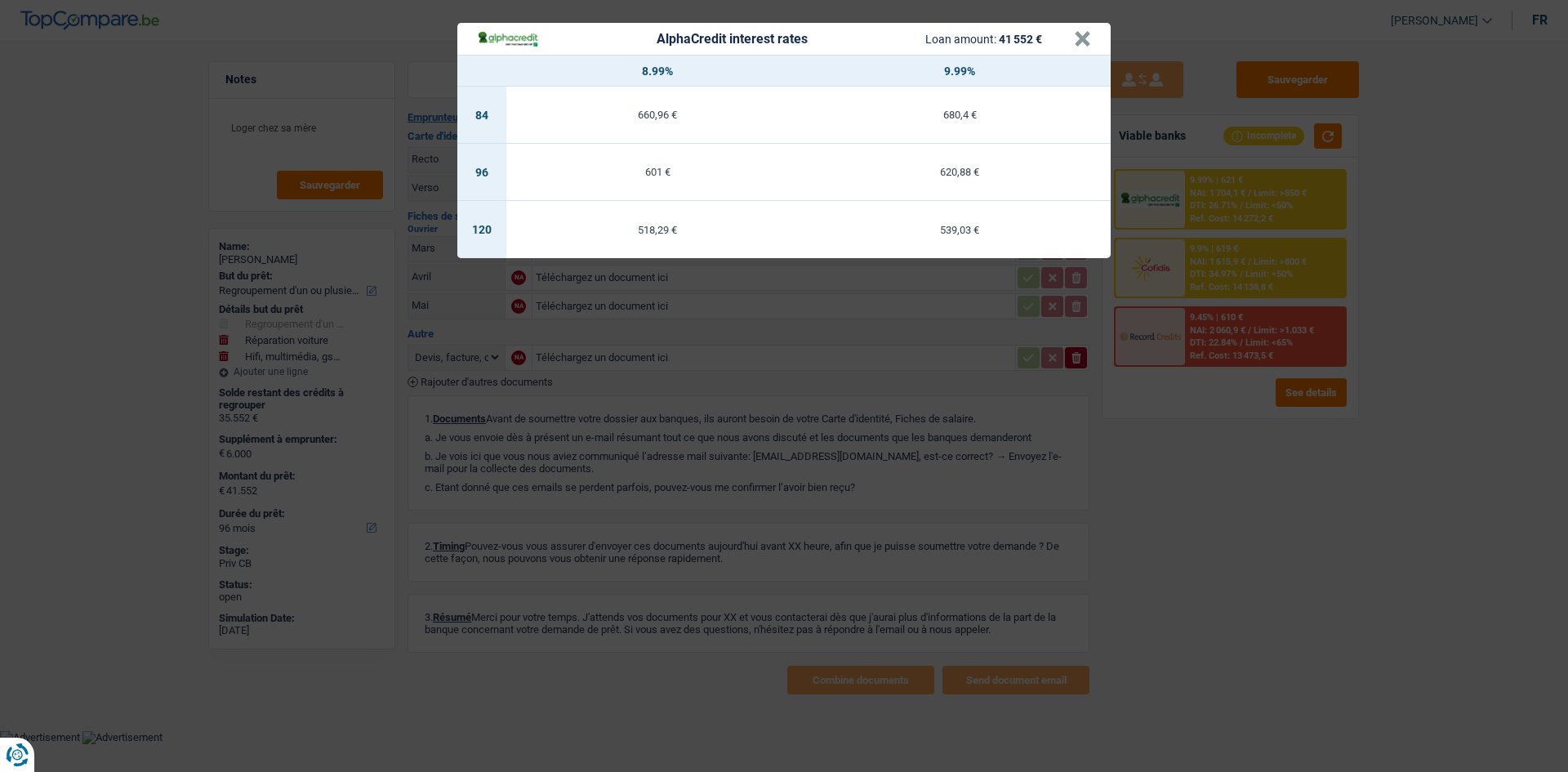 click on "AlphaCredit interest rates
Loan amount:
41 552 €
×
8.99%
9.99%
84
660,96 €
680,4 €
96
601 €
620,88 €
120
518,29 €
539,03 €" at bounding box center (784, 386) 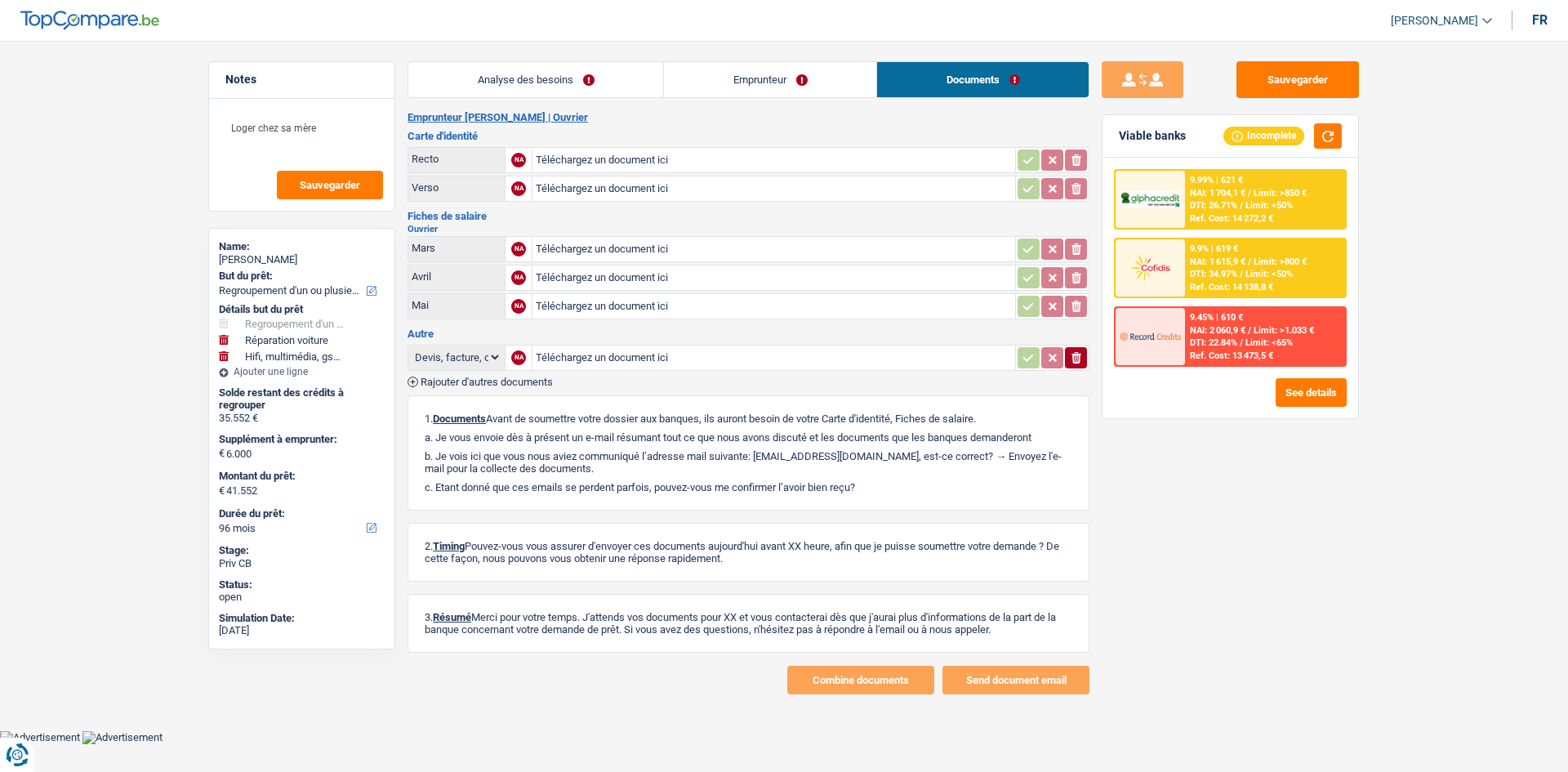 click on "DTI: 34.97%
/
Limit: <50%" at bounding box center (1241, 274) 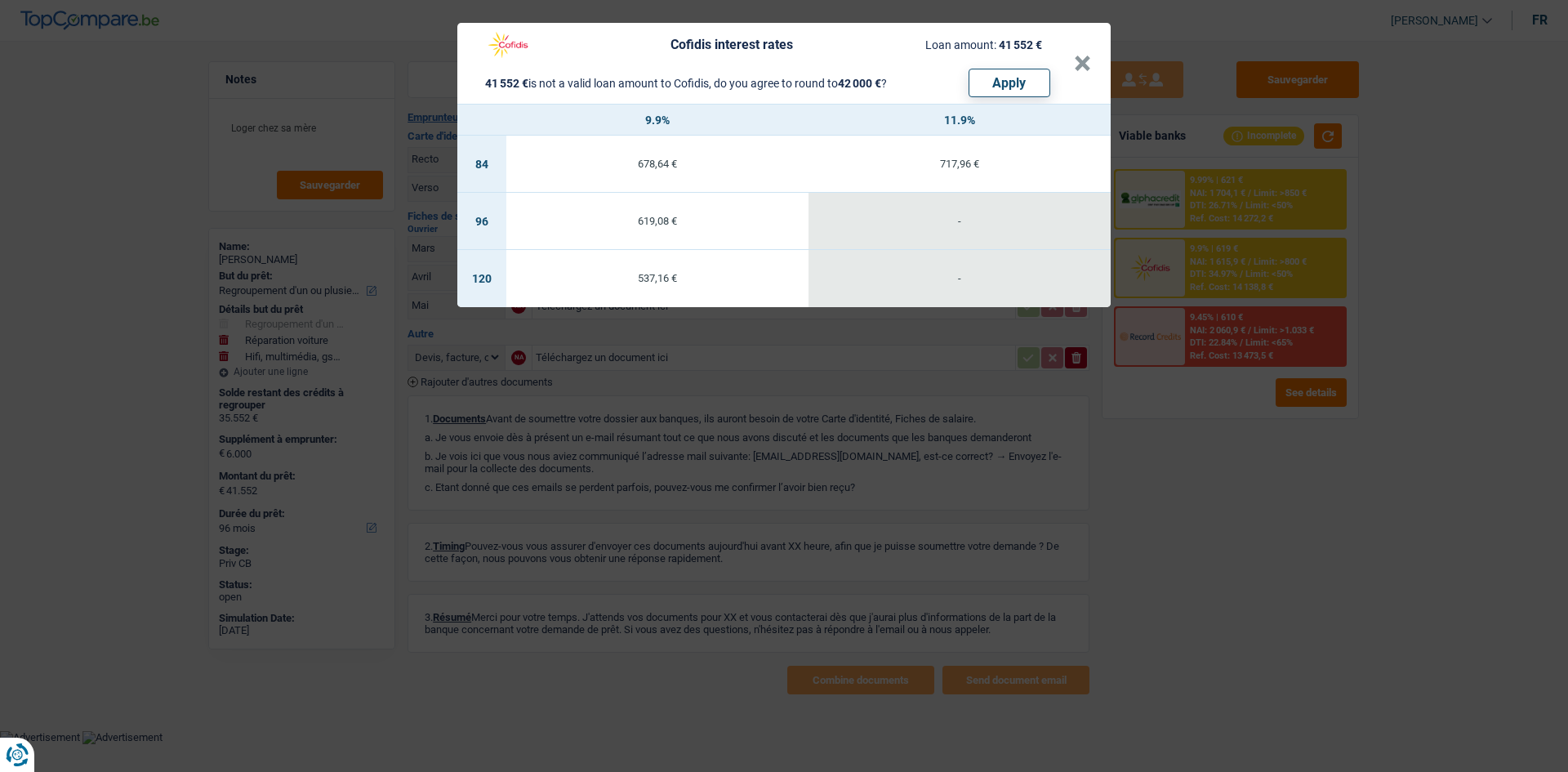 click on "Cofidis interest rates
Loan amount:
41 552 €
41 552 €  is not a valid loan amount to Cofidis, do you agree to round to  42 000 € ?
Apply
×
9.9%
11.9%
84
678,64 €
717,96 €
96
619,08 €
-
120
537,16 €
-" at bounding box center (784, 386) 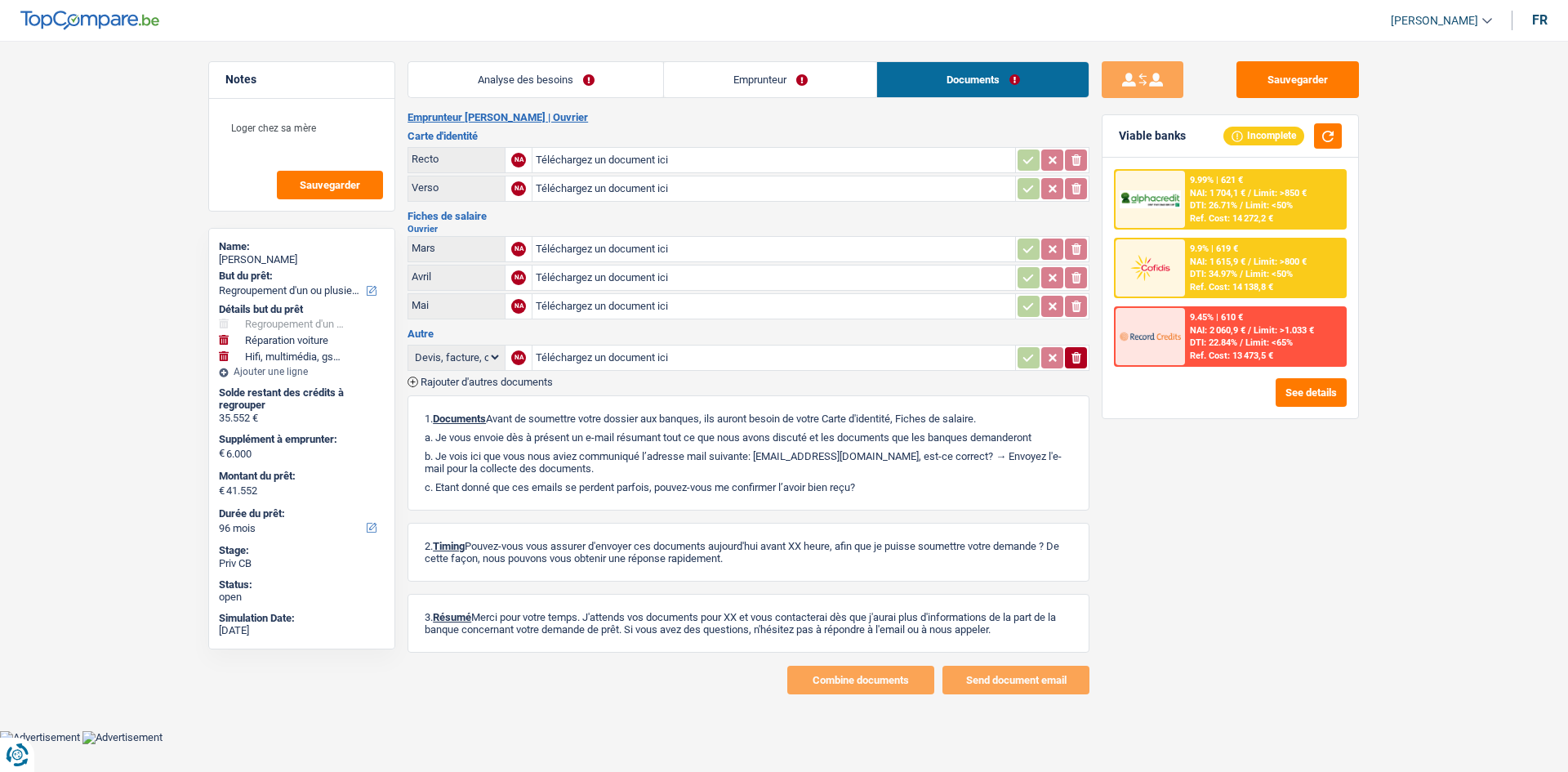 click on "Analyse des besoins" at bounding box center (536, 79) 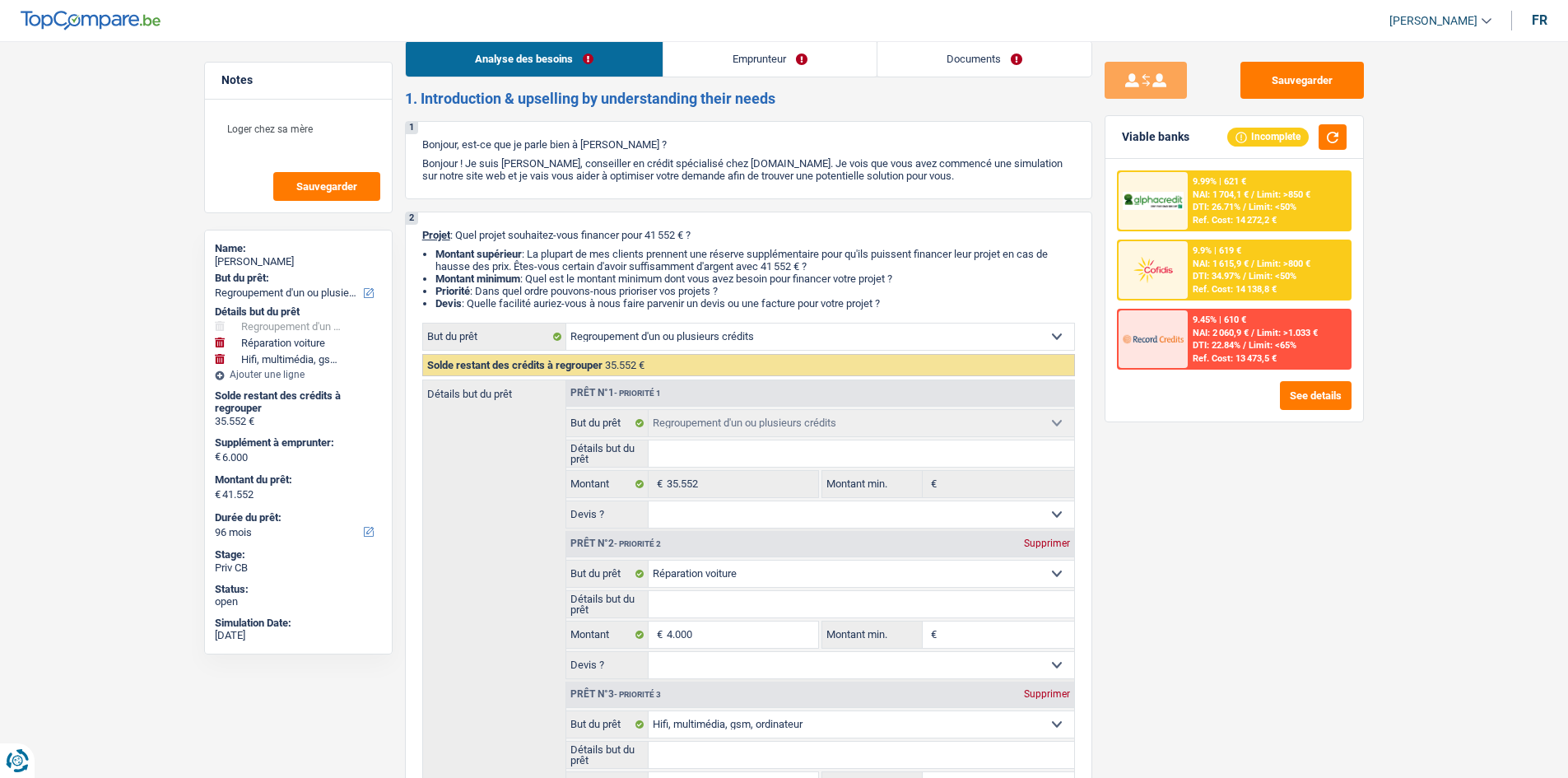 scroll, scrollTop: 0, scrollLeft: 0, axis: both 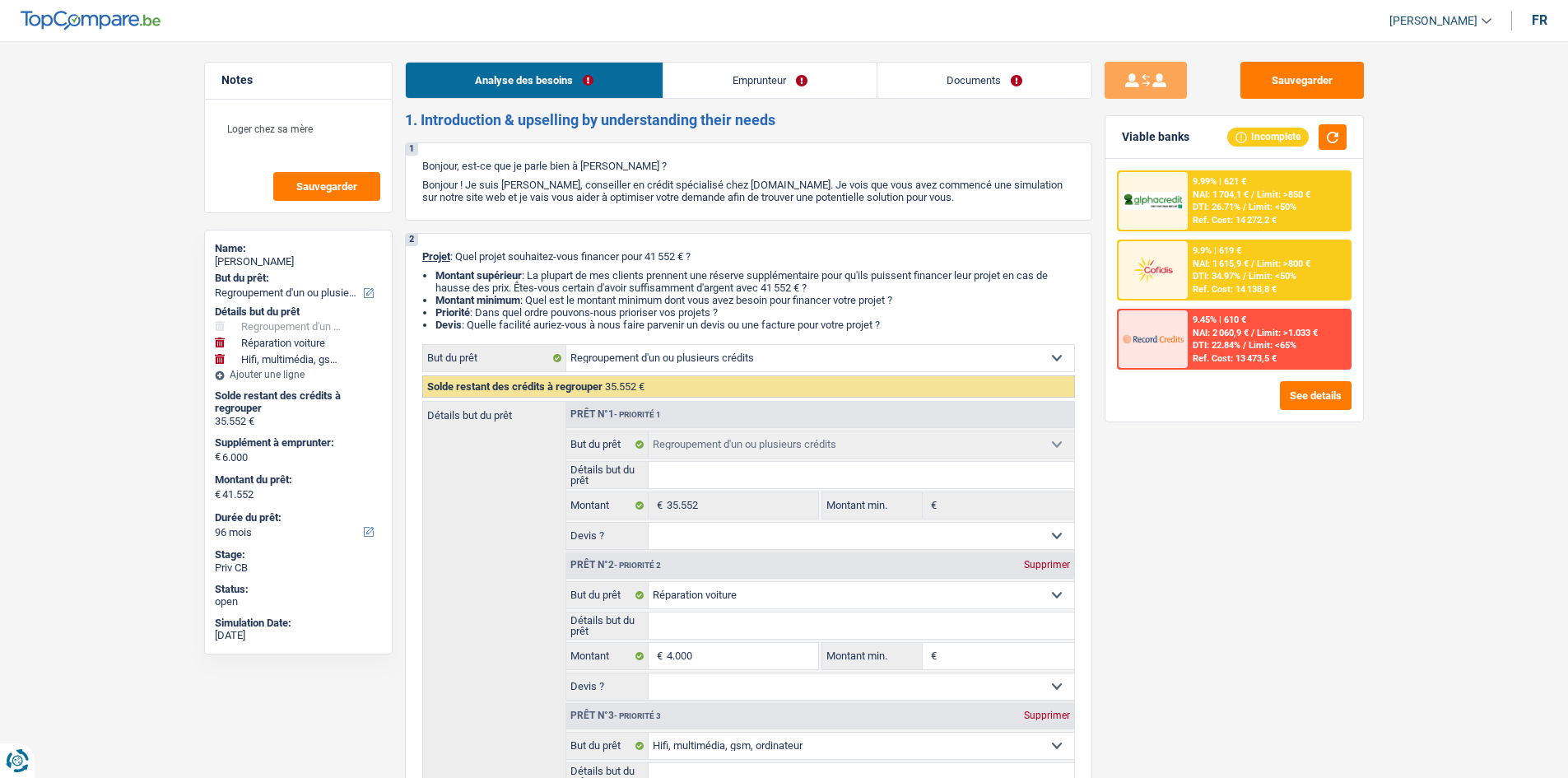 click on "Documents" at bounding box center (984, 80) 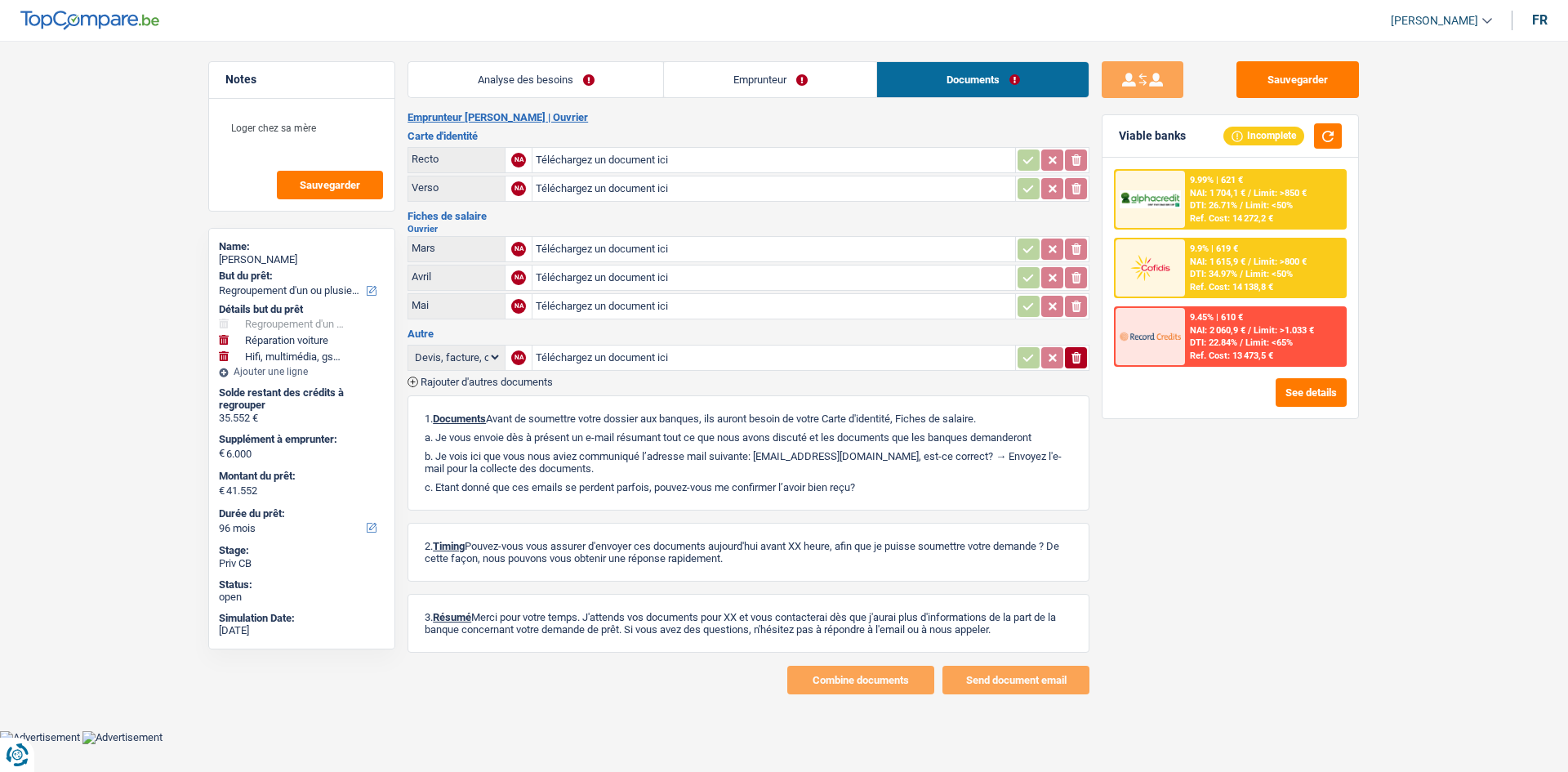 click on "Analyse des besoins" at bounding box center [536, 79] 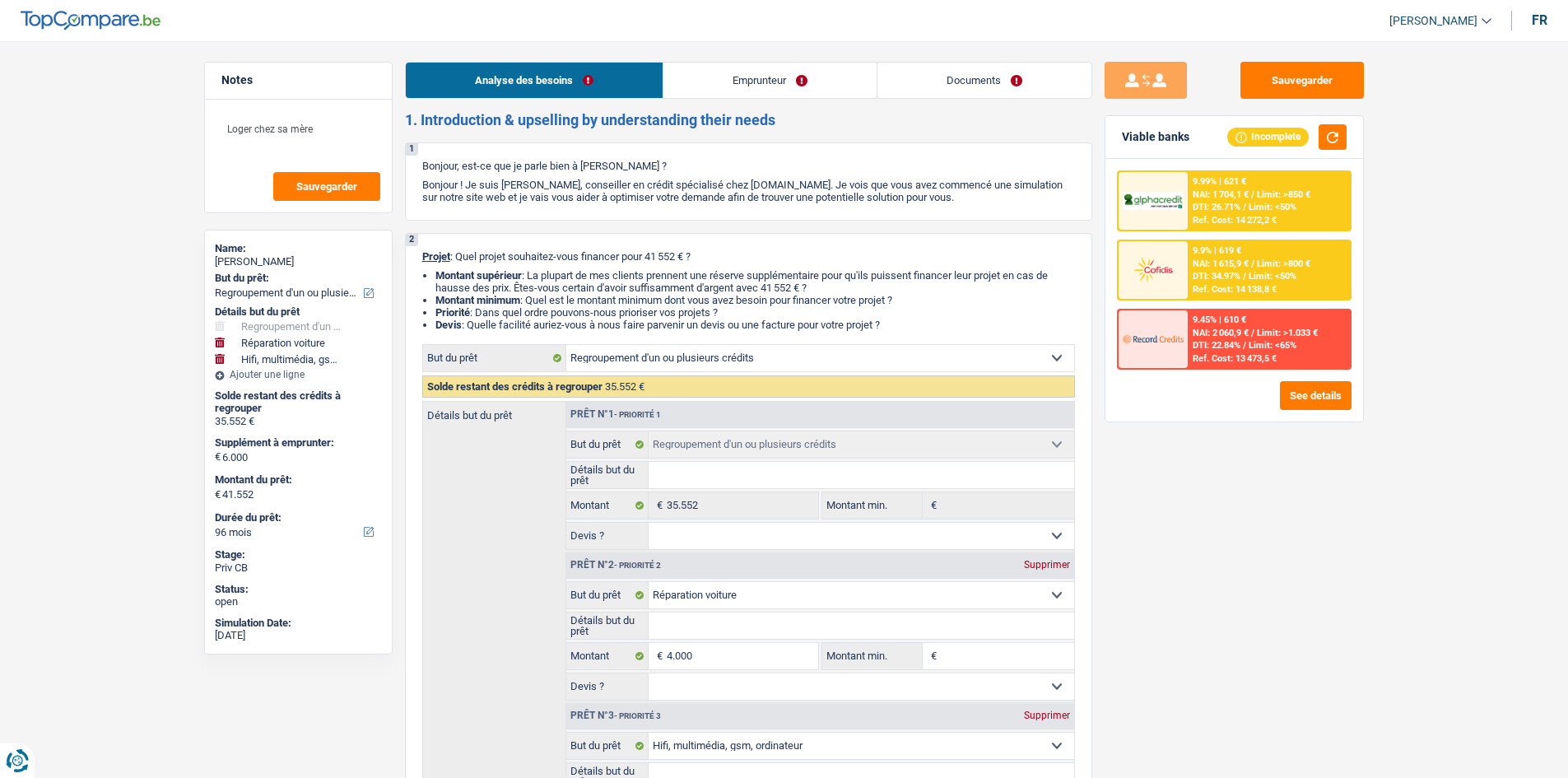click on "Documents" at bounding box center (984, 80) 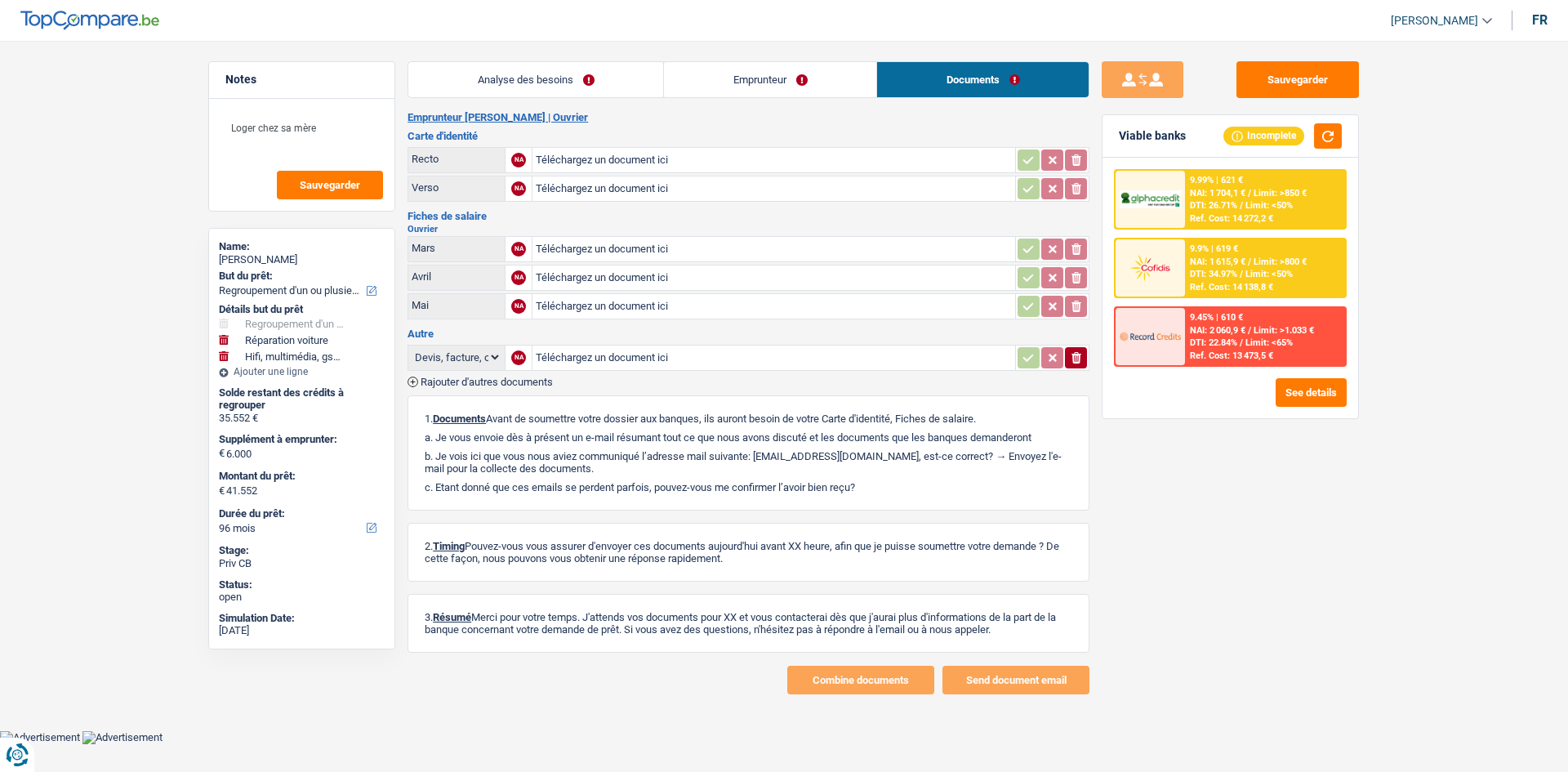 click on "Analyse des besoins" at bounding box center [536, 79] 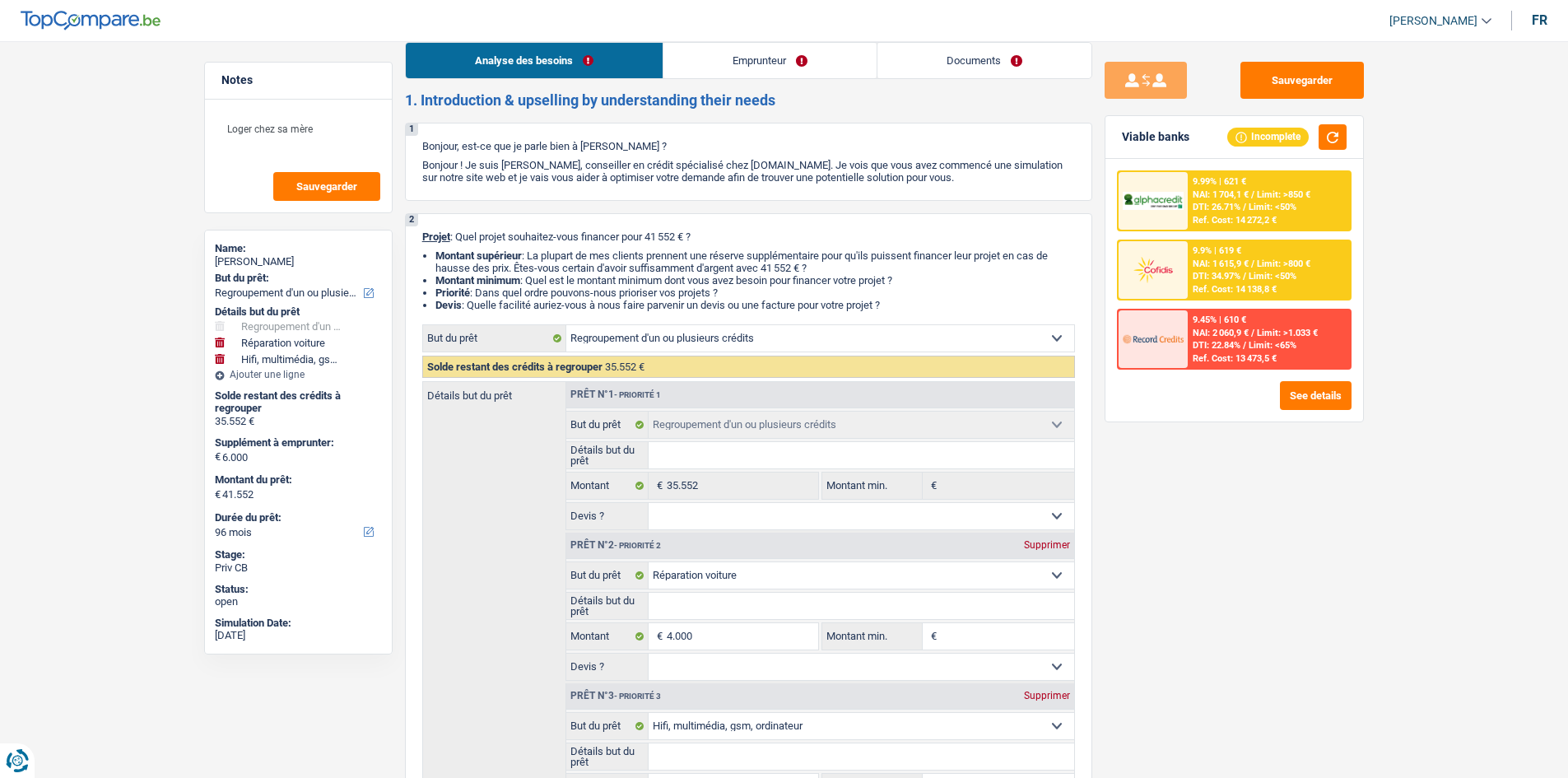 scroll, scrollTop: 0, scrollLeft: 0, axis: both 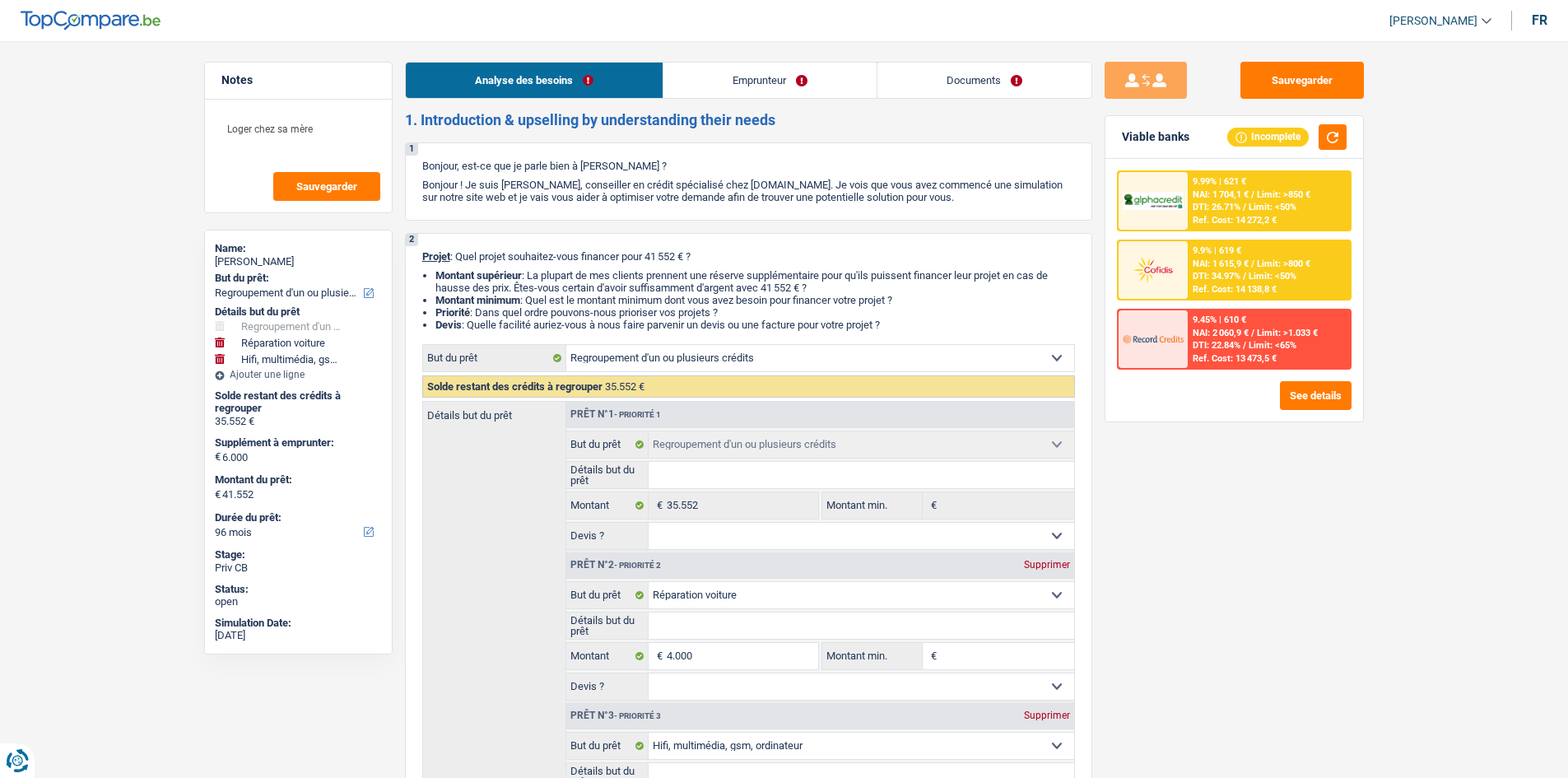 click on "Documents" at bounding box center (984, 80) 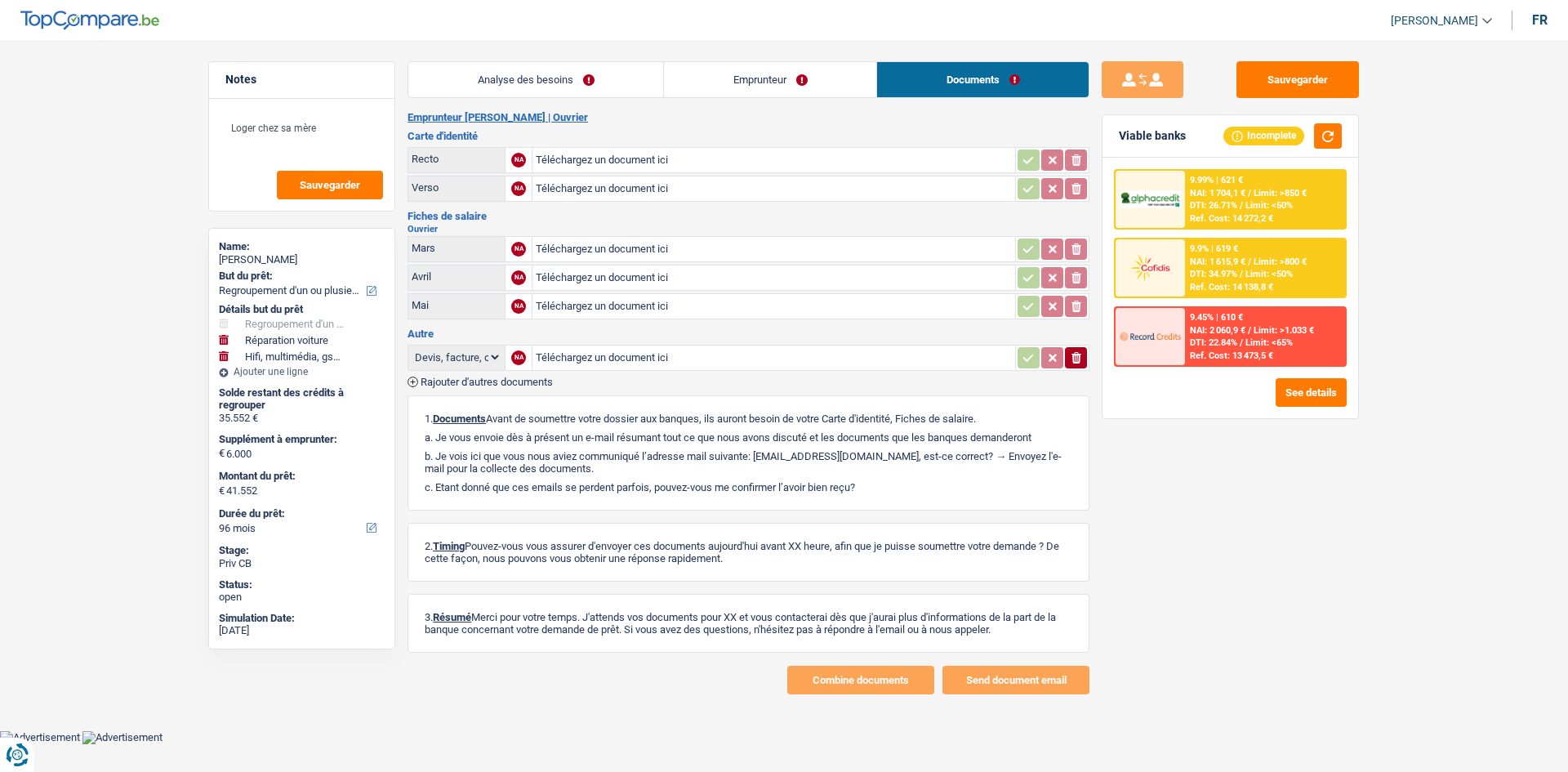 click on "Limit: >850 €" at bounding box center [1280, 193] 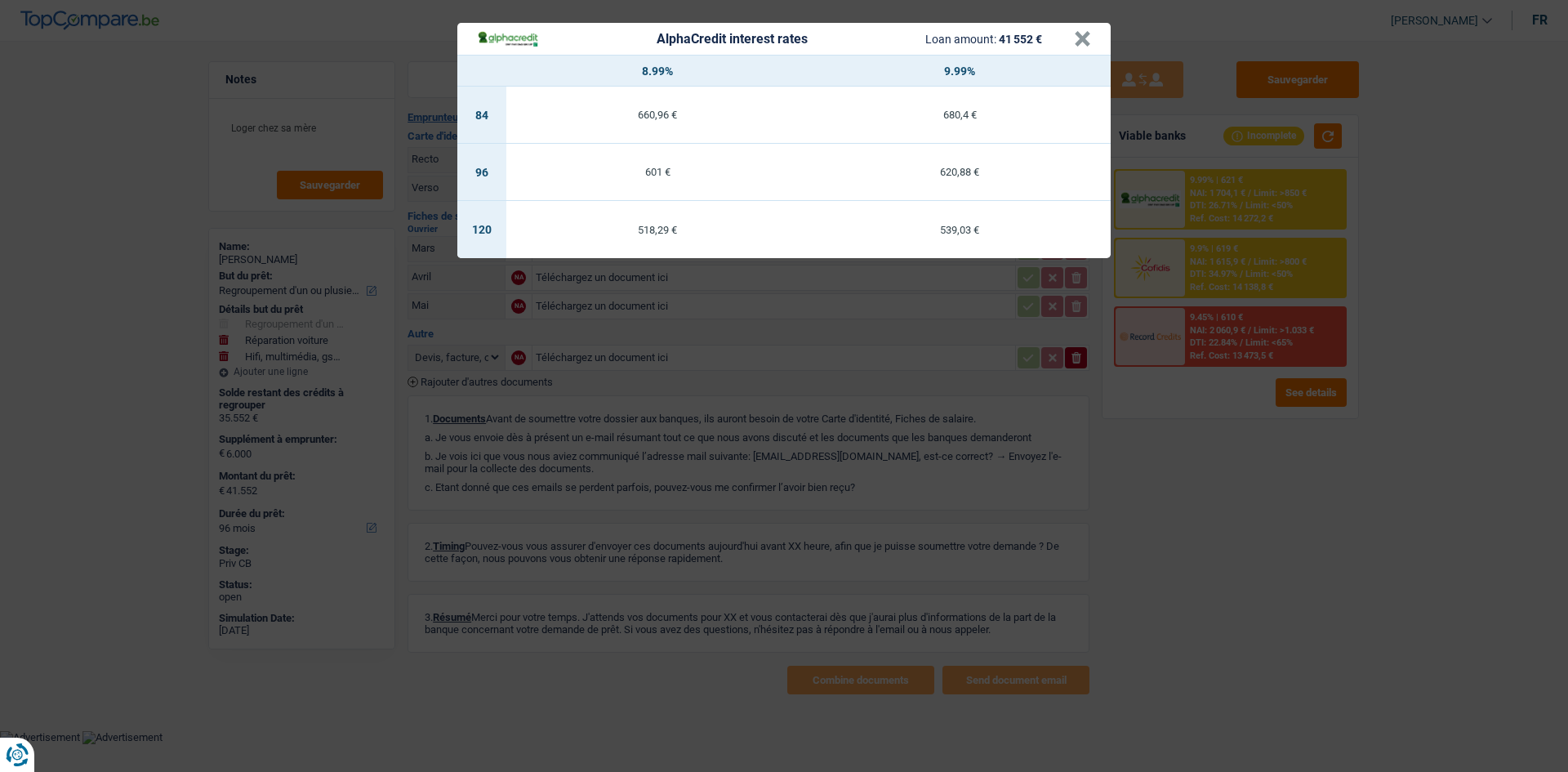 click on "AlphaCredit interest rates
Loan amount:
41 552 €
×
8.99%
9.99%
84
660,96 €
680,4 €
96
601 €
620,88 €
120
518,29 €
539,03 €" at bounding box center [784, 386] 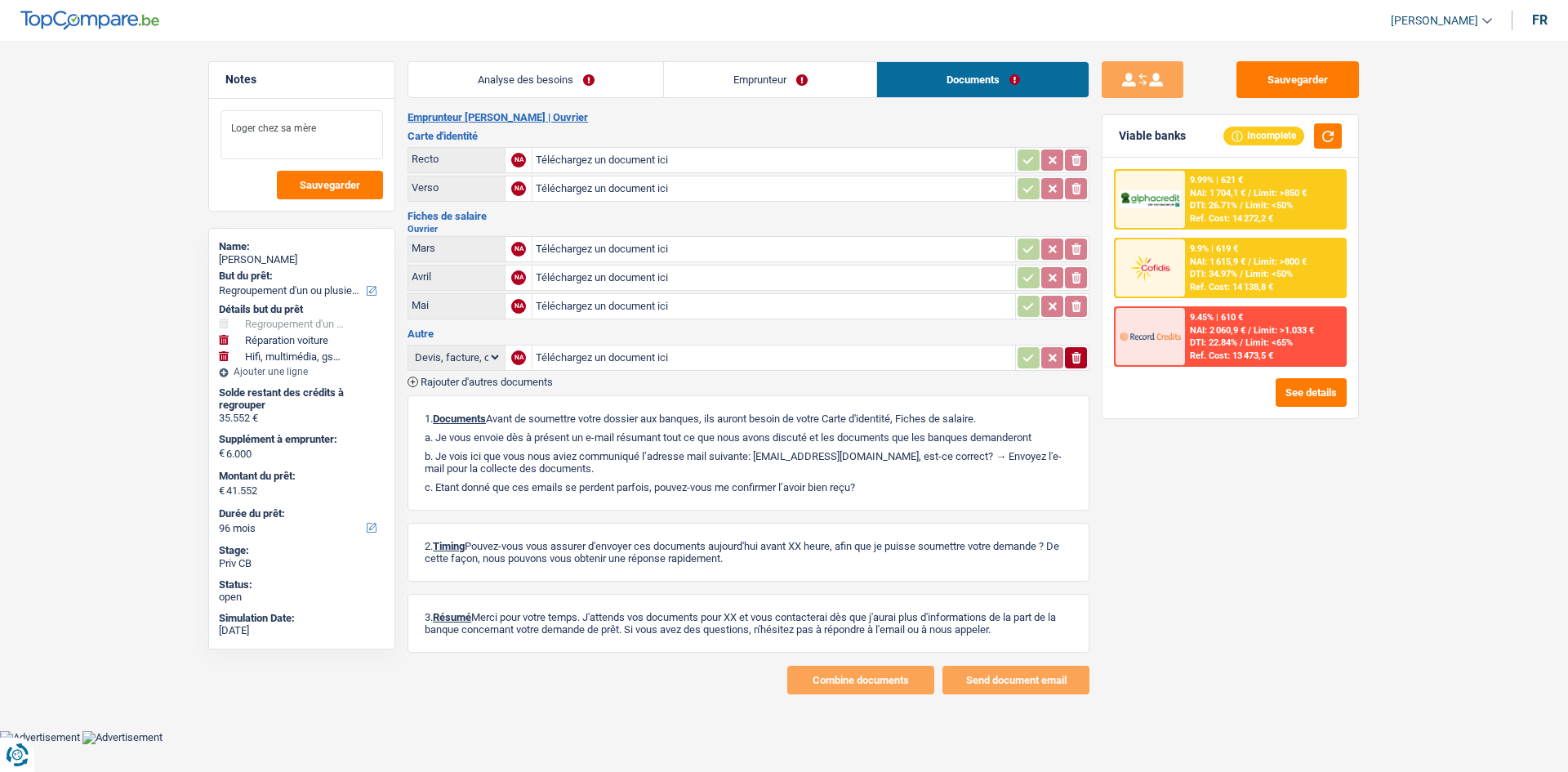click on "Loger chez sa mère" at bounding box center (301, 135) 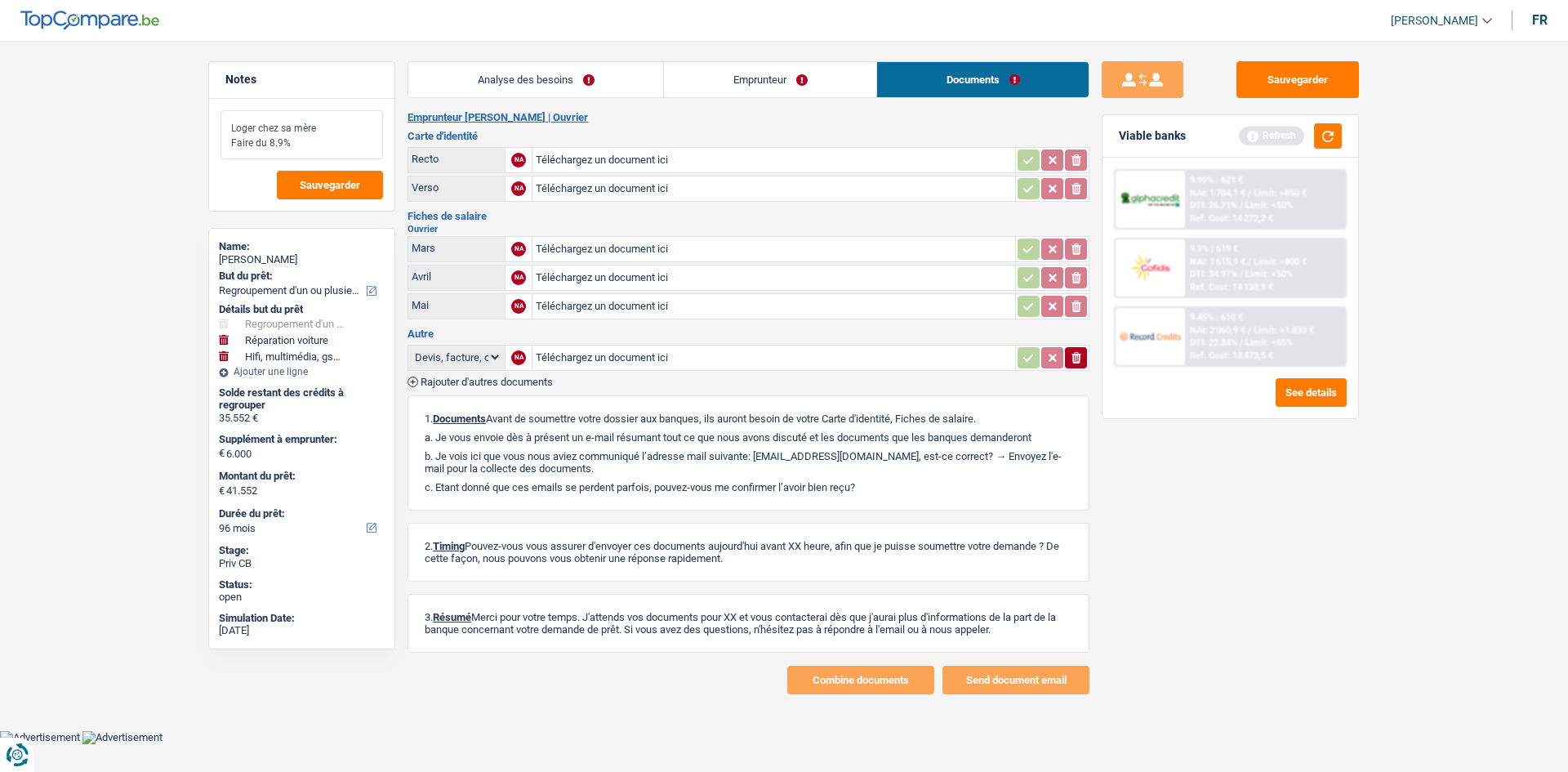 click on "Loger chez sa mère
Faire du 8.9%" at bounding box center (301, 135) 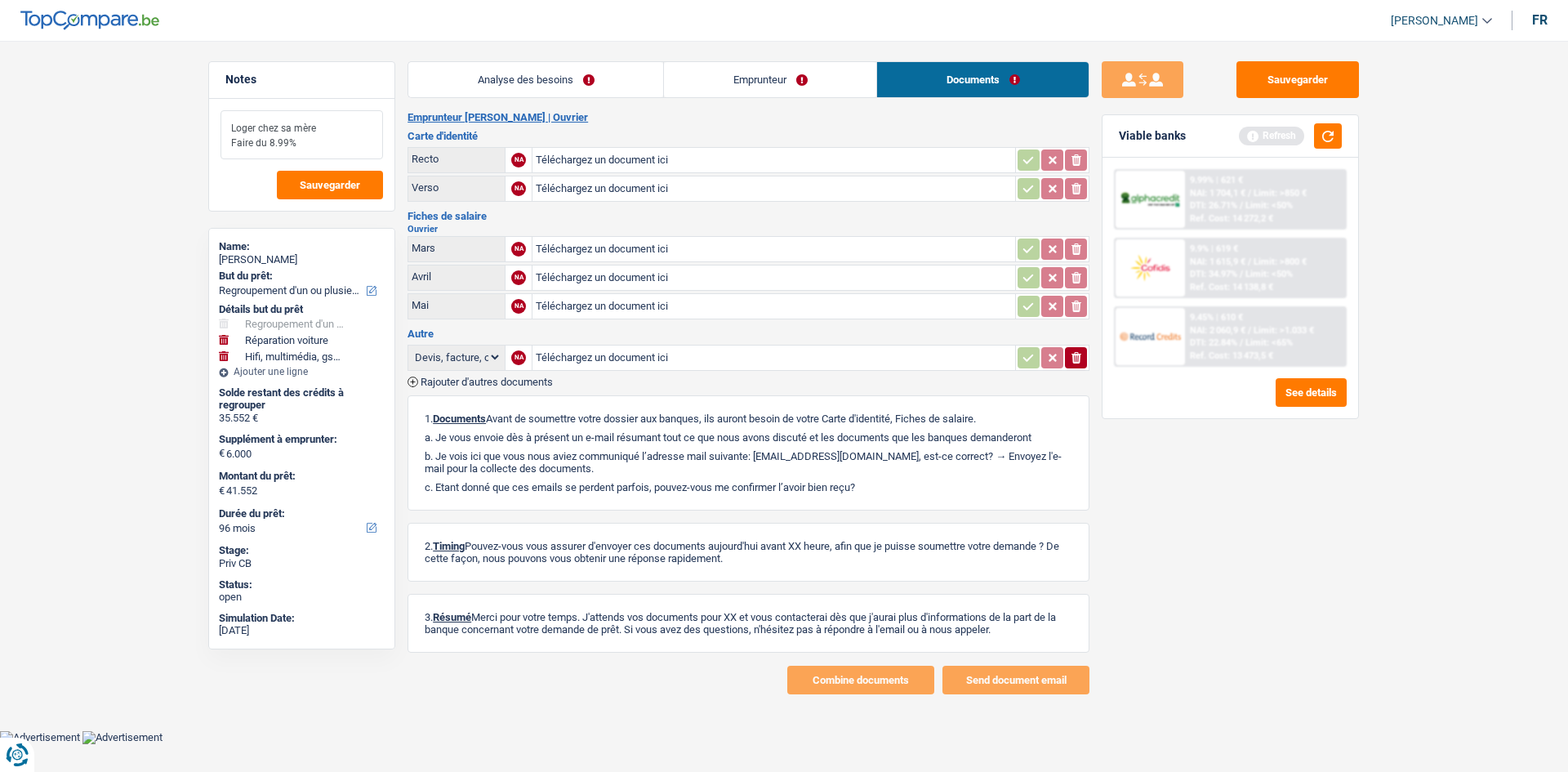 drag, startPoint x: 294, startPoint y: 118, endPoint x: 423, endPoint y: 148, distance: 132.44244 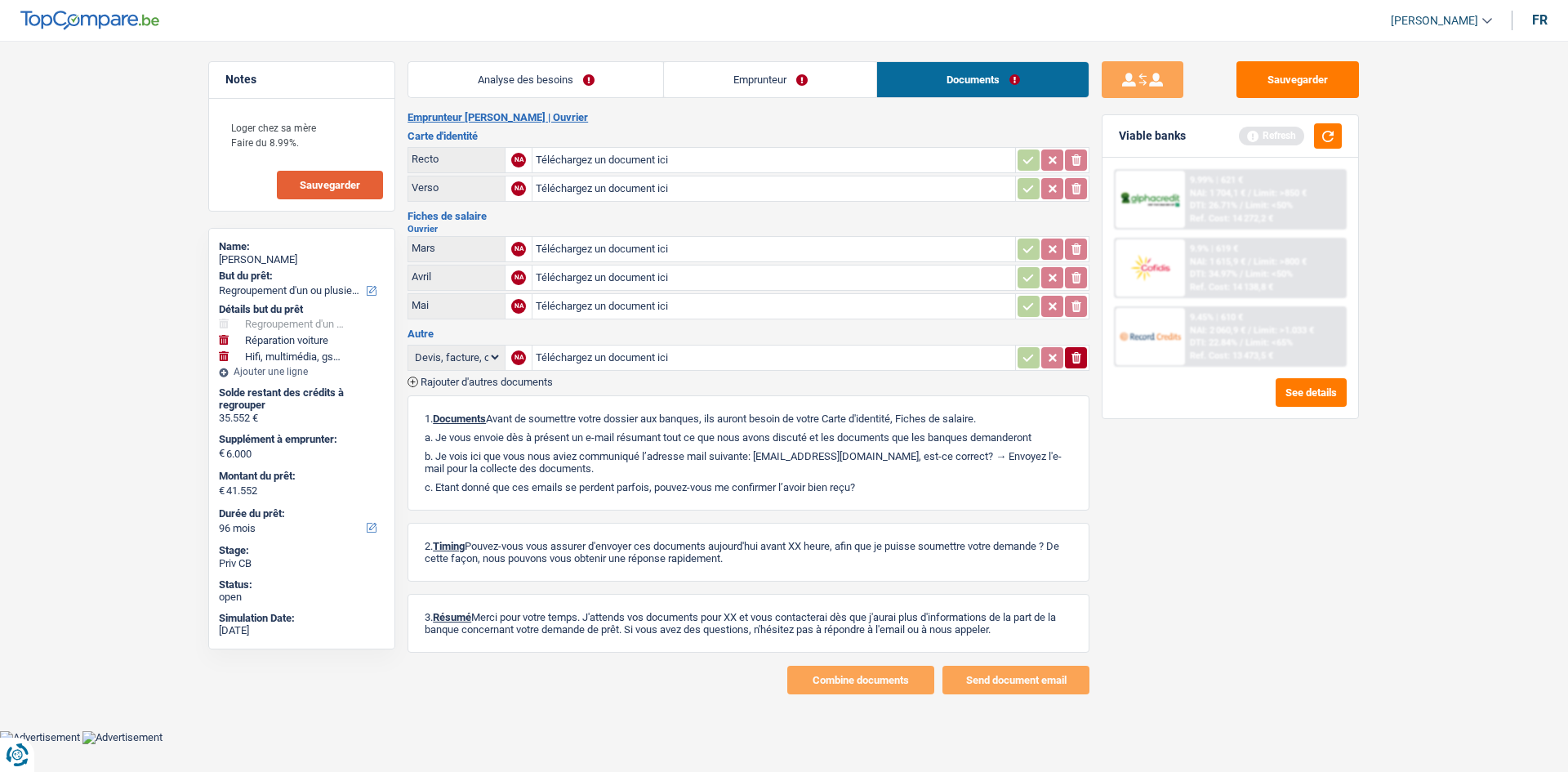 click on "Sauvegarder" at bounding box center (330, 185) 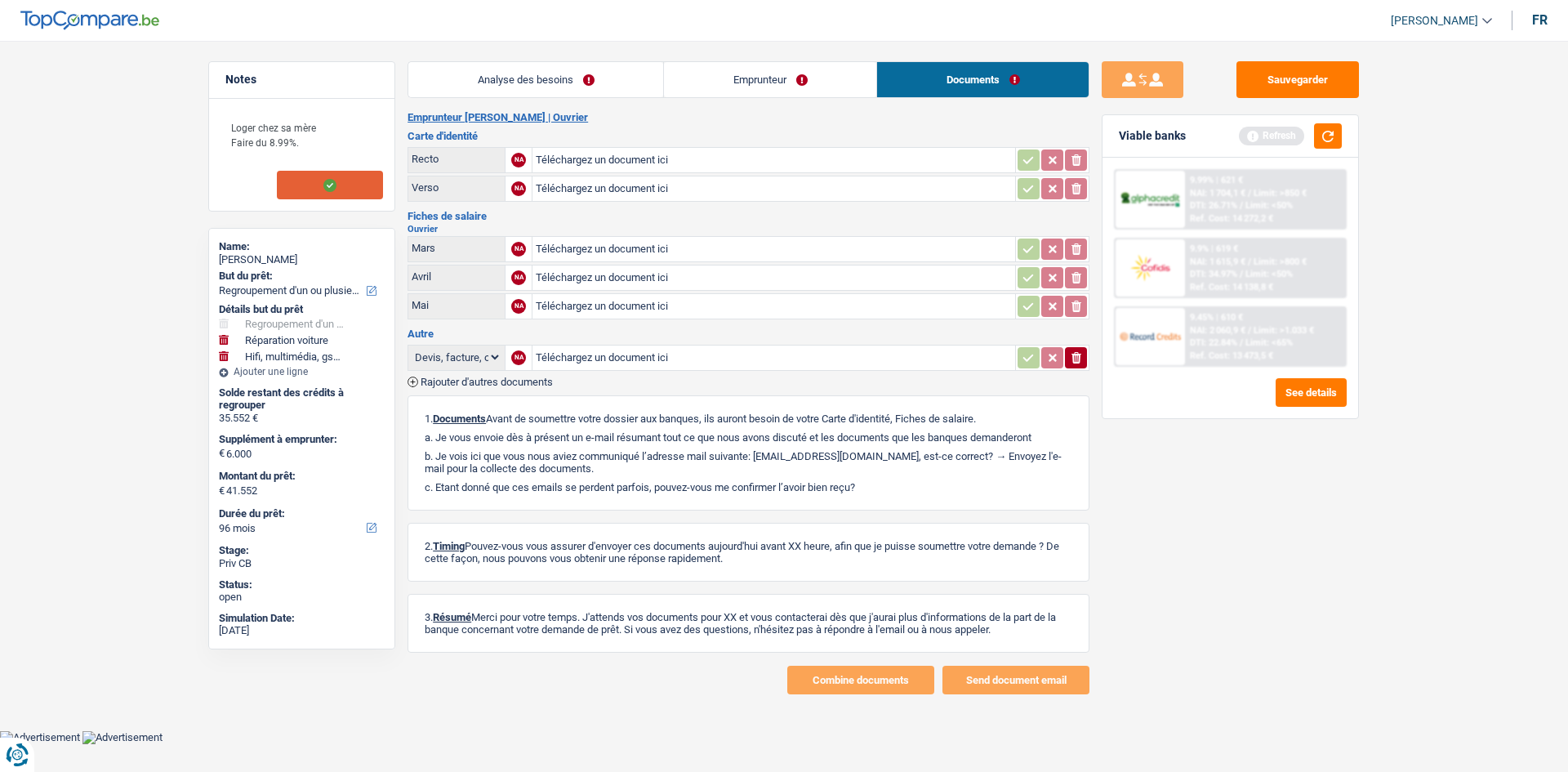 click on "Analyse des besoins" at bounding box center [536, 79] 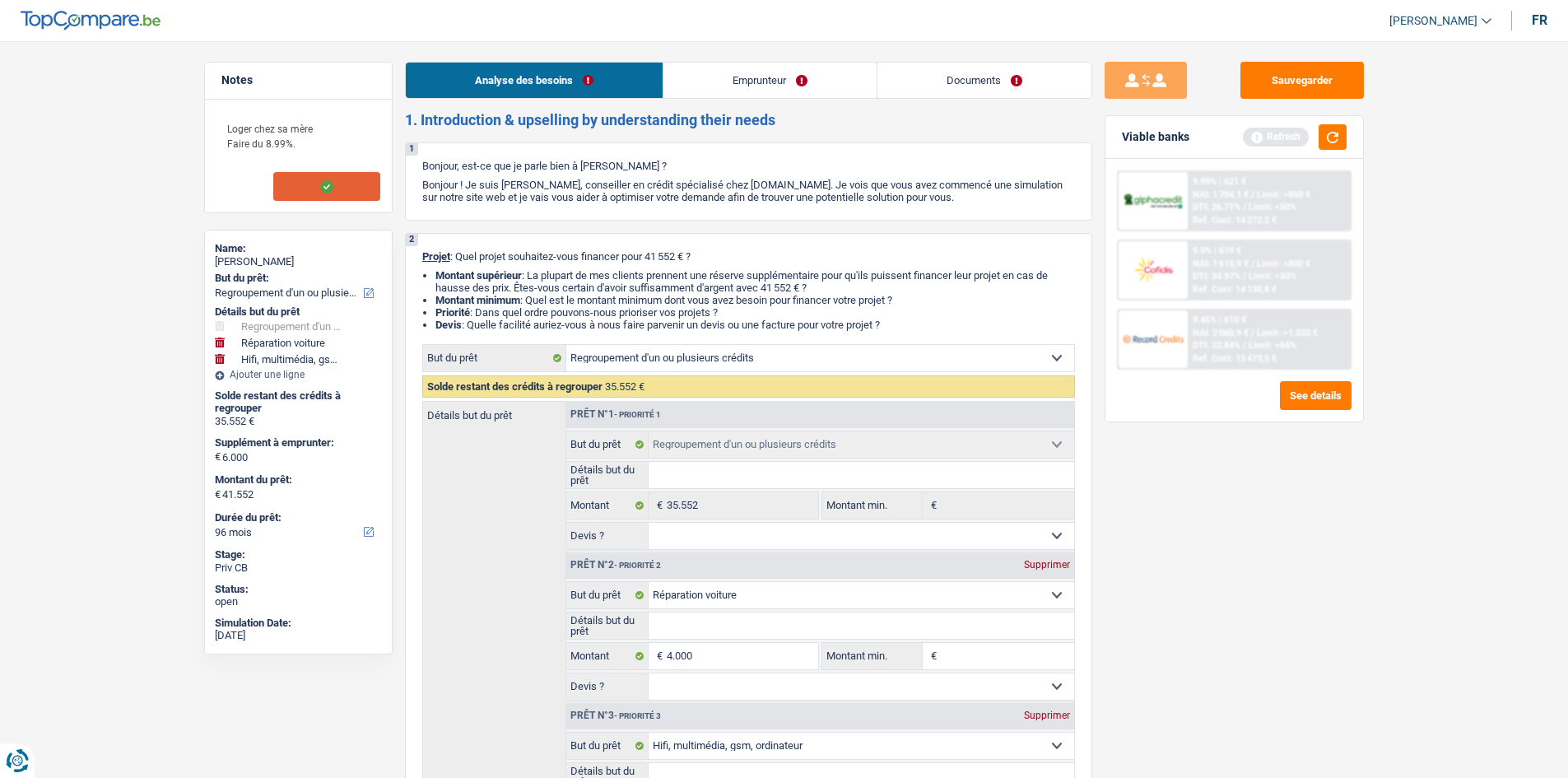 click on "Viable banks
Refresh" at bounding box center (1234, 137) 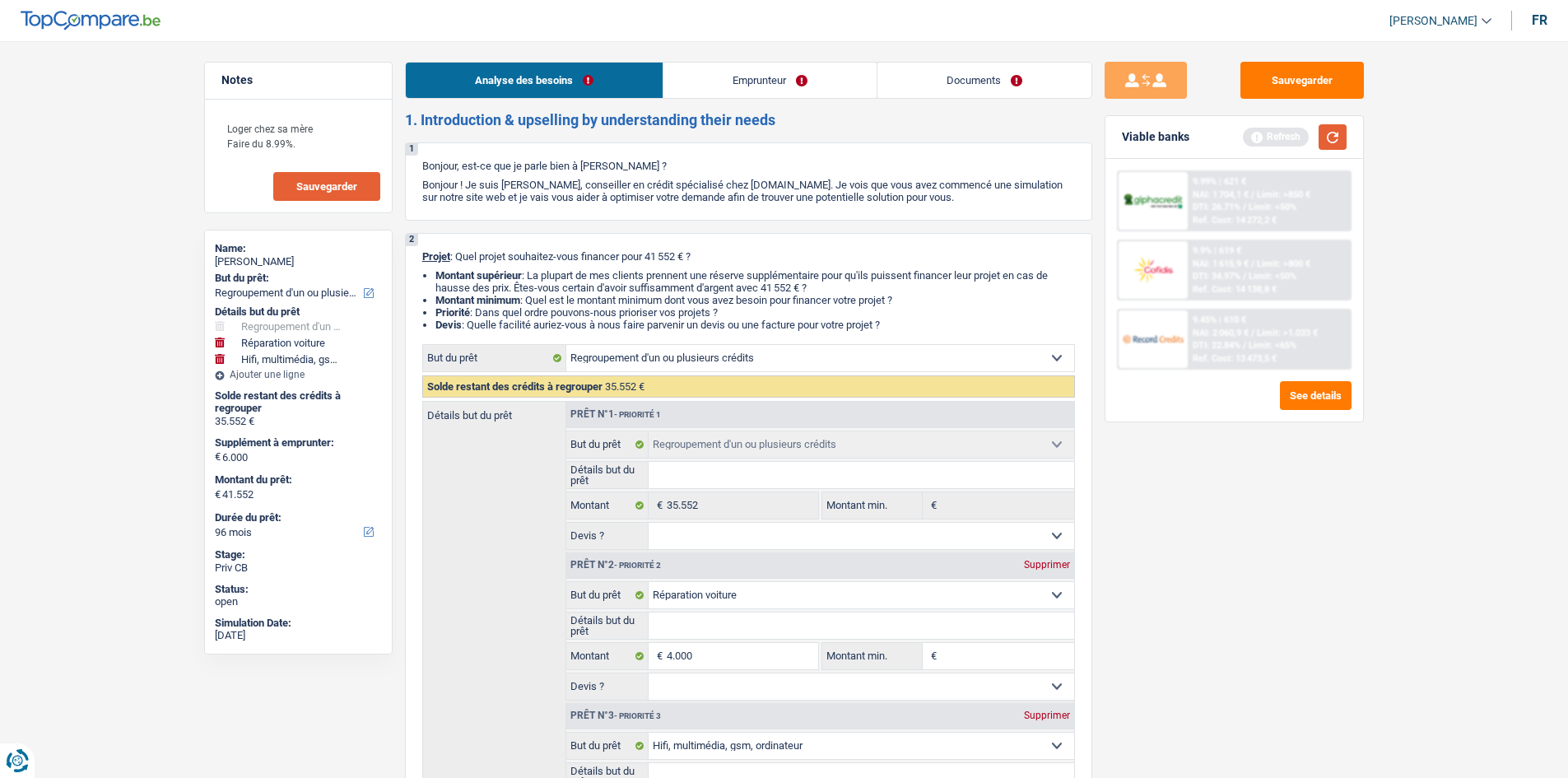click at bounding box center (1333, 137) 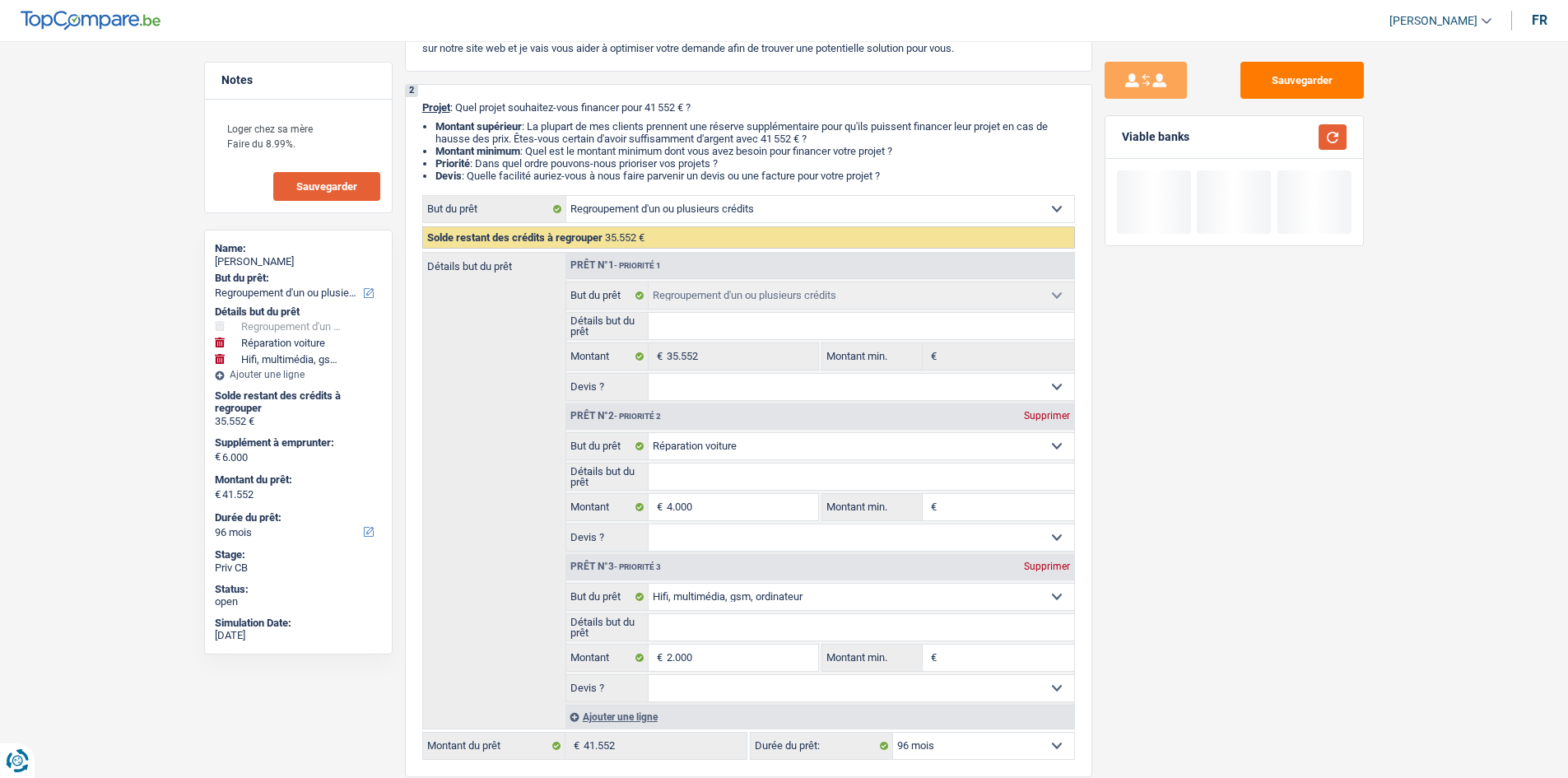 scroll, scrollTop: 329, scrollLeft: 0, axis: vertical 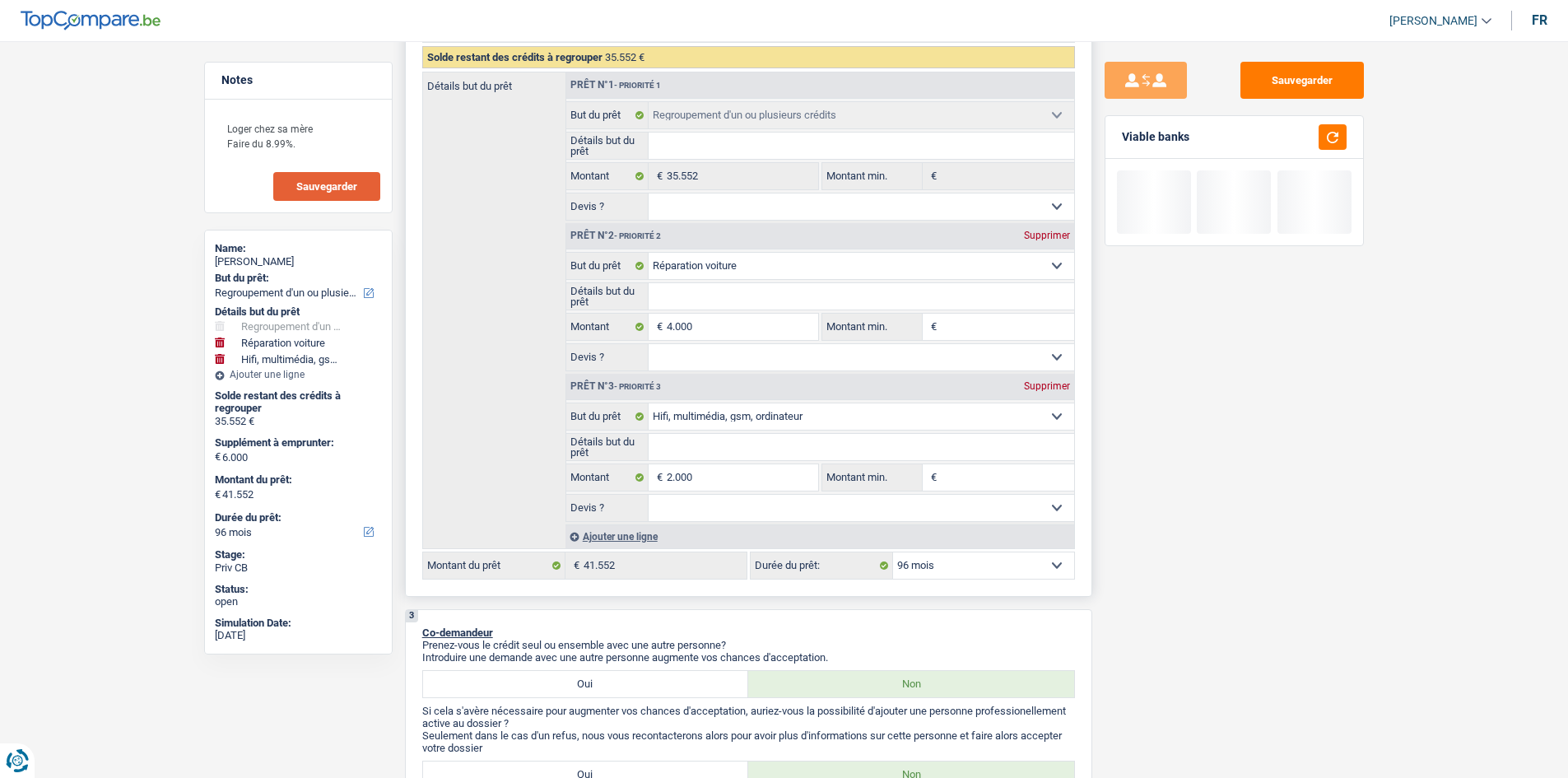 click on "12 mois 18 mois 24 mois 30 mois 36 mois 42 mois 48 mois 60 mois 72 mois 84 mois 96 mois 120 mois 132 mois 144 mois
Sélectionner une option" at bounding box center [984, 566] 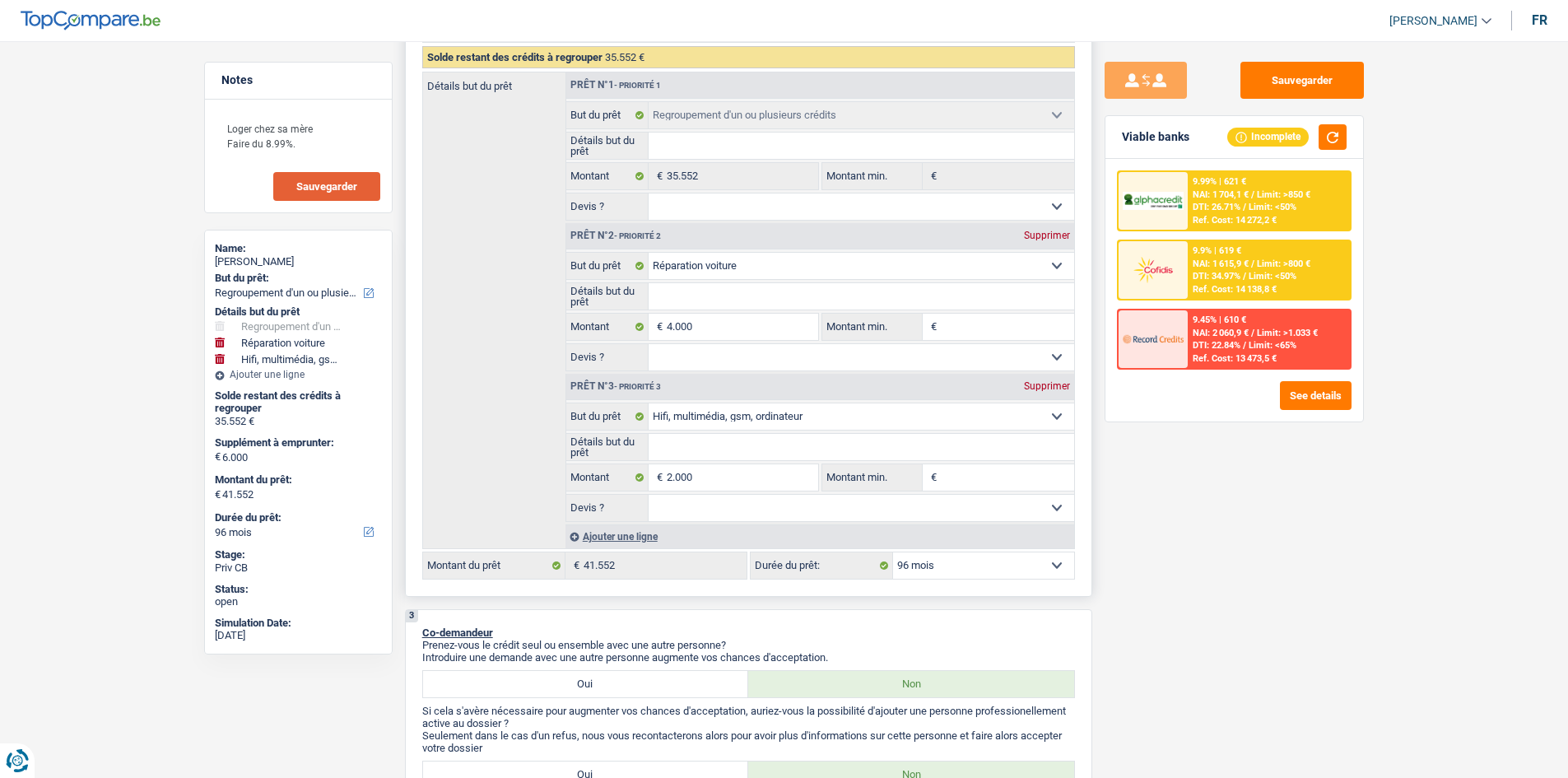 drag, startPoint x: 1059, startPoint y: 554, endPoint x: 1073, endPoint y: 550, distance: 14.56022 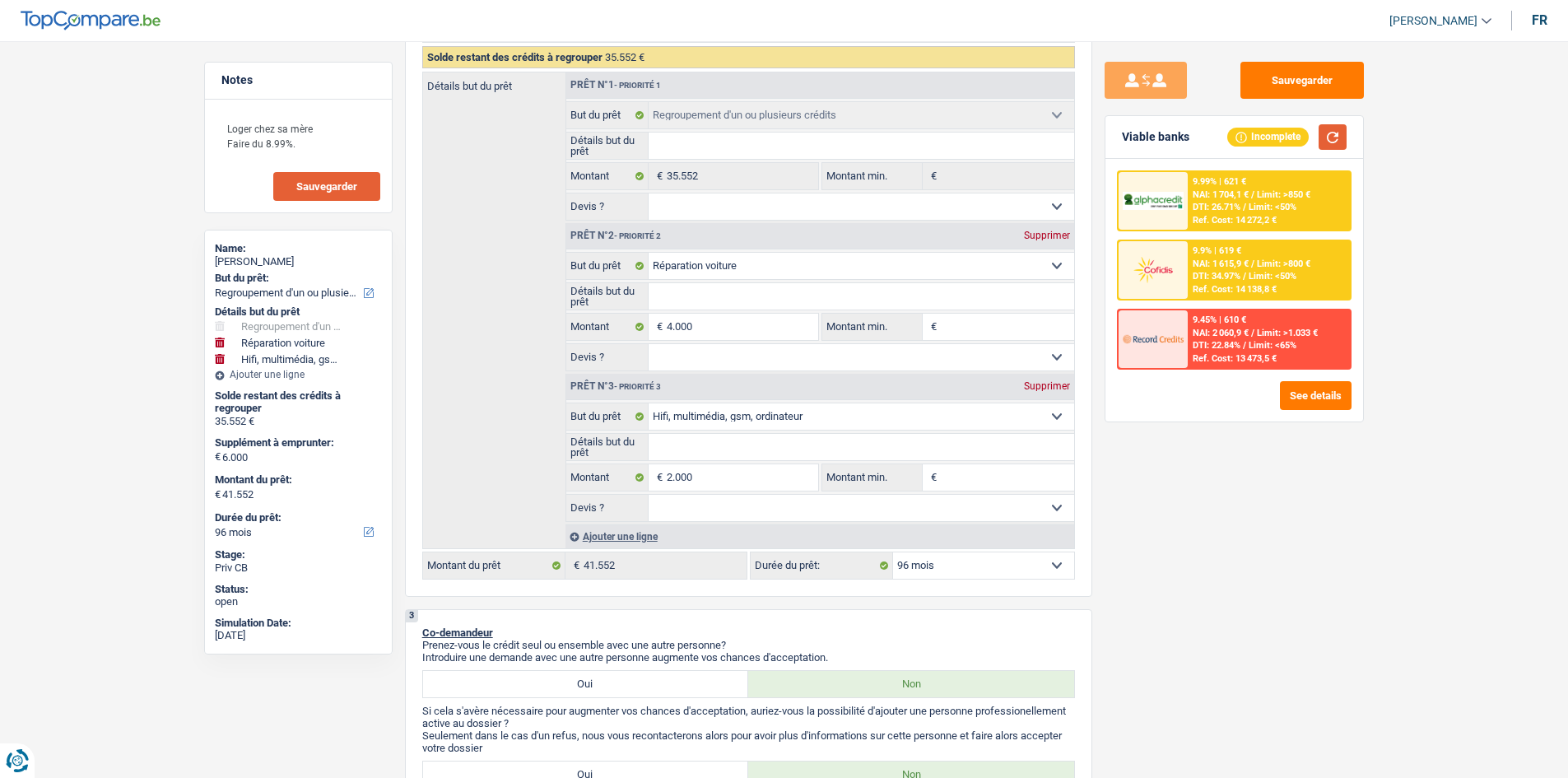 click at bounding box center (1333, 137) 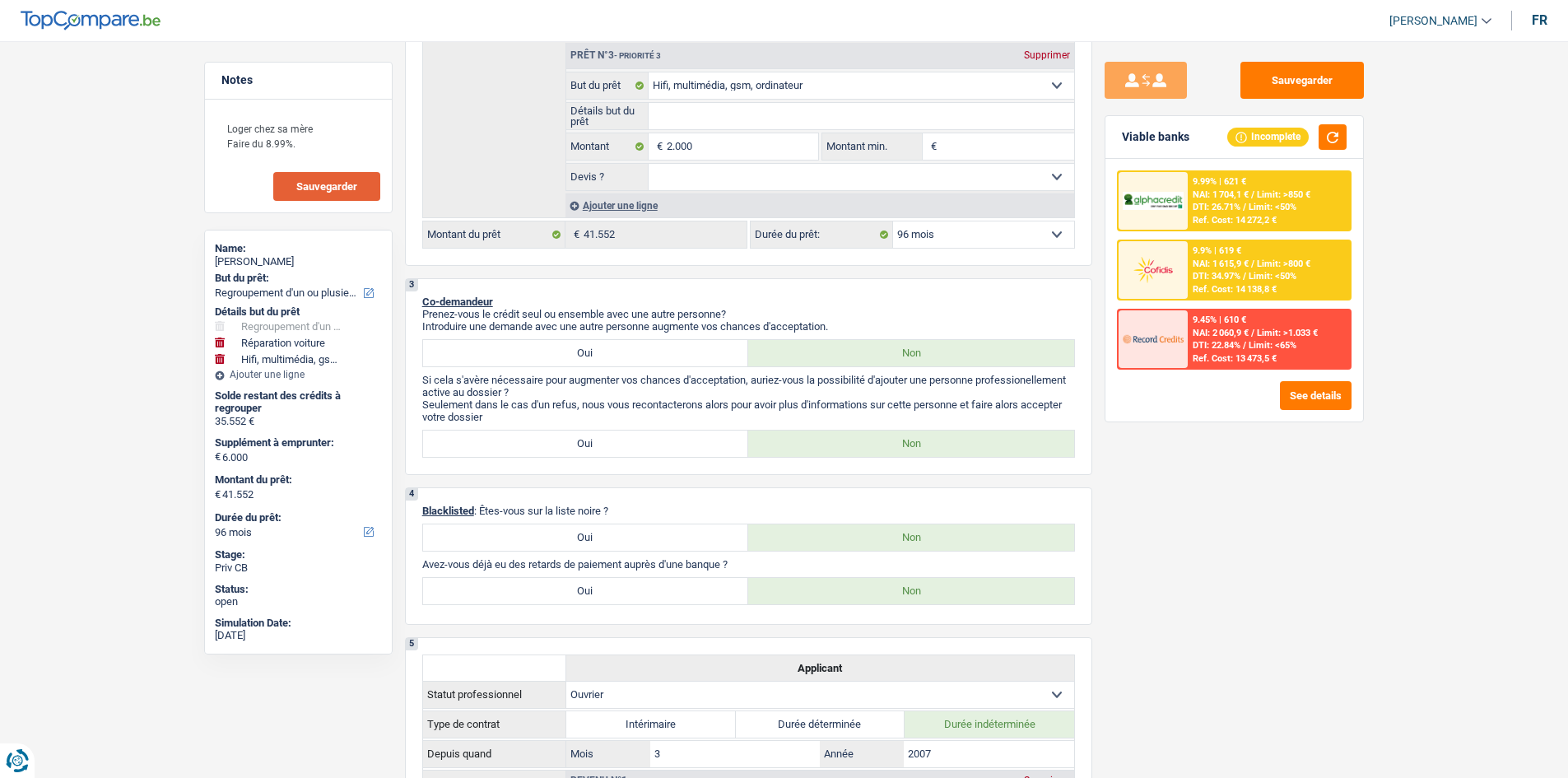 scroll, scrollTop: 659, scrollLeft: 0, axis: vertical 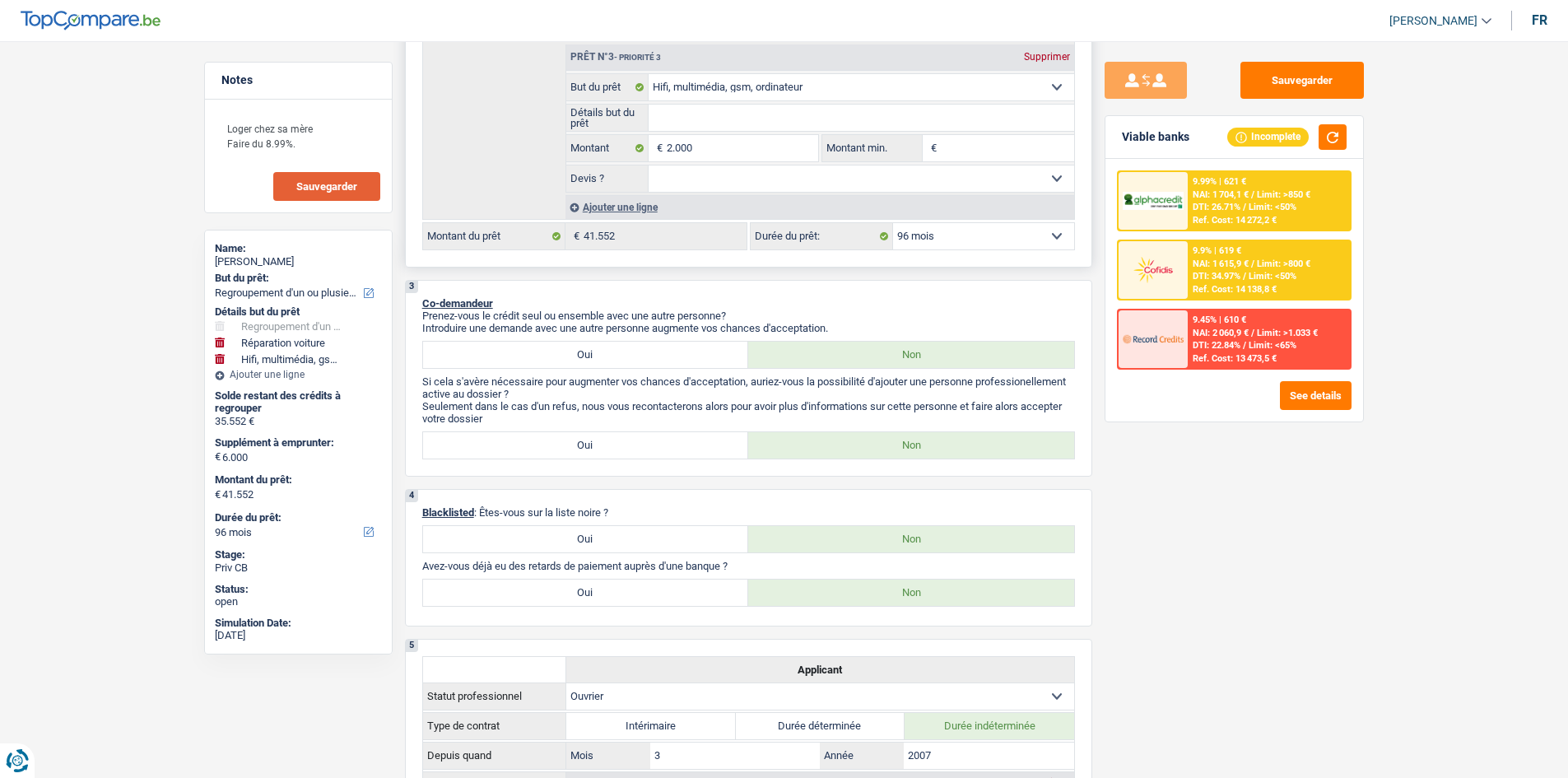 click on "12 mois 18 mois 24 mois 30 mois 36 mois 42 mois 48 mois 60 mois 72 mois 84 mois 96 mois 120 mois 132 mois 144 mois
Sélectionner une option" at bounding box center (984, 236) 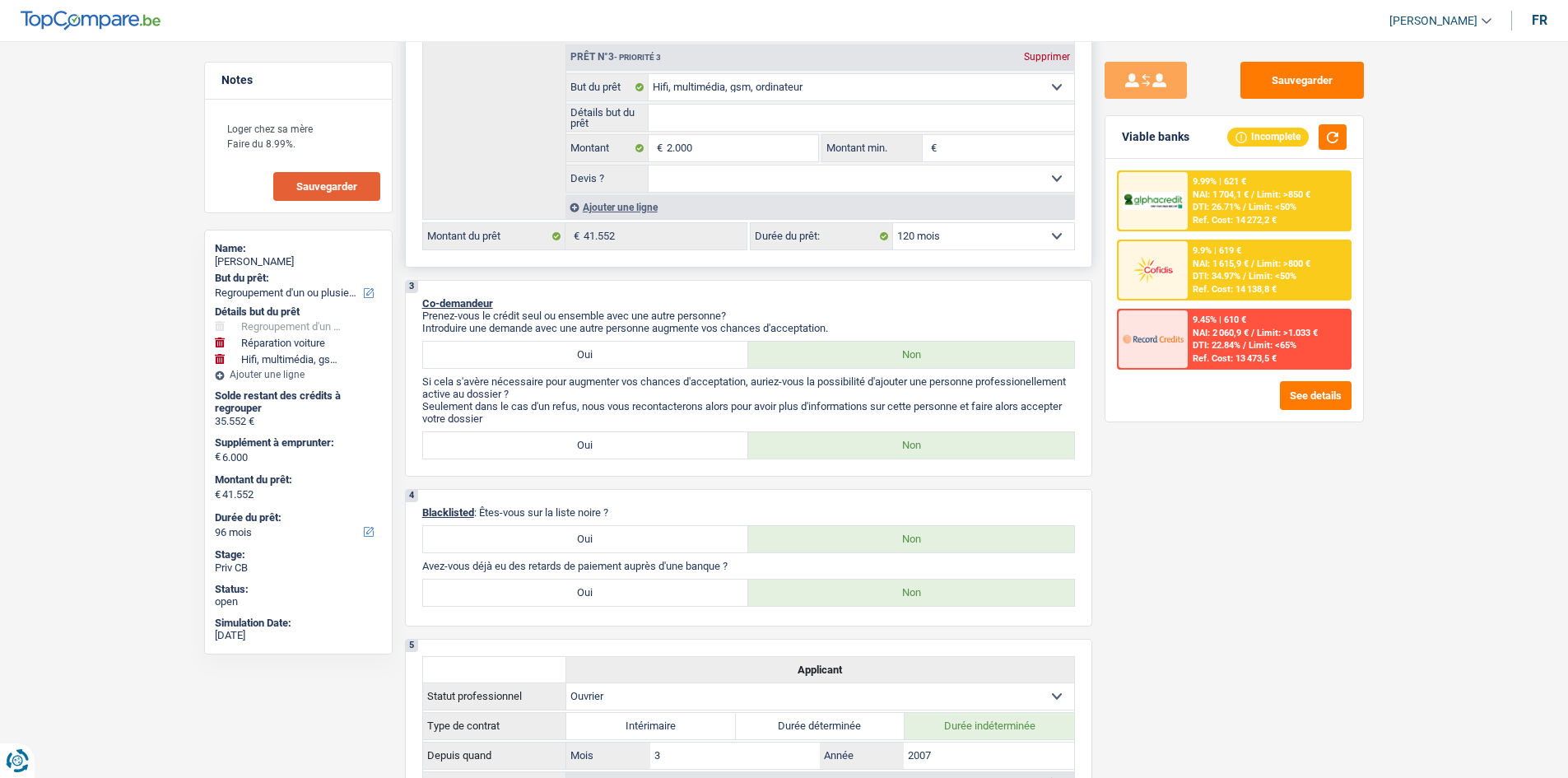 click on "12 mois 18 mois 24 mois 30 mois 36 mois 42 mois 48 mois 60 mois 72 mois 84 mois 96 mois 120 mois 132 mois 144 mois
Sélectionner une option" at bounding box center (984, 236) 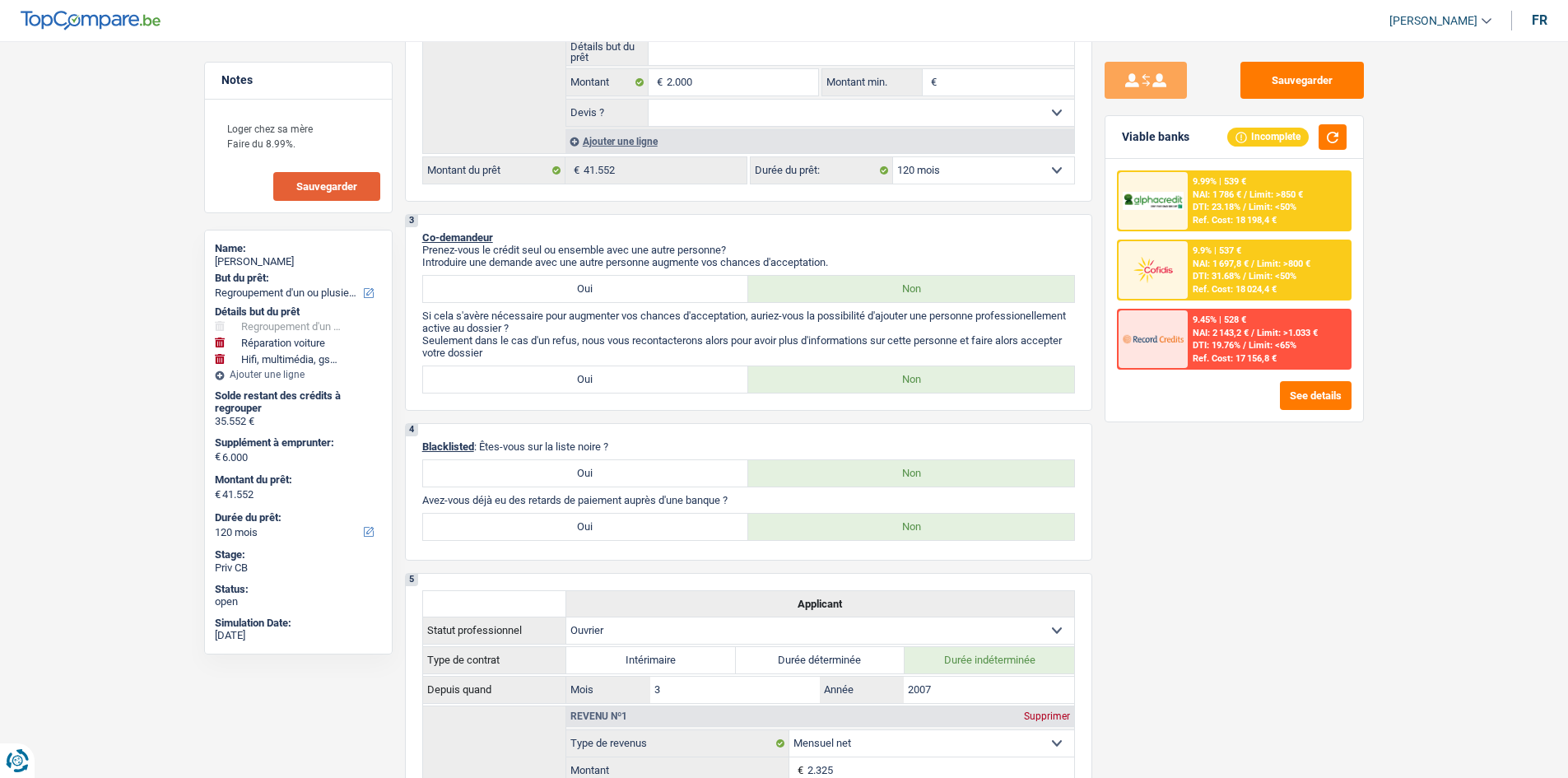 scroll, scrollTop: 741, scrollLeft: 0, axis: vertical 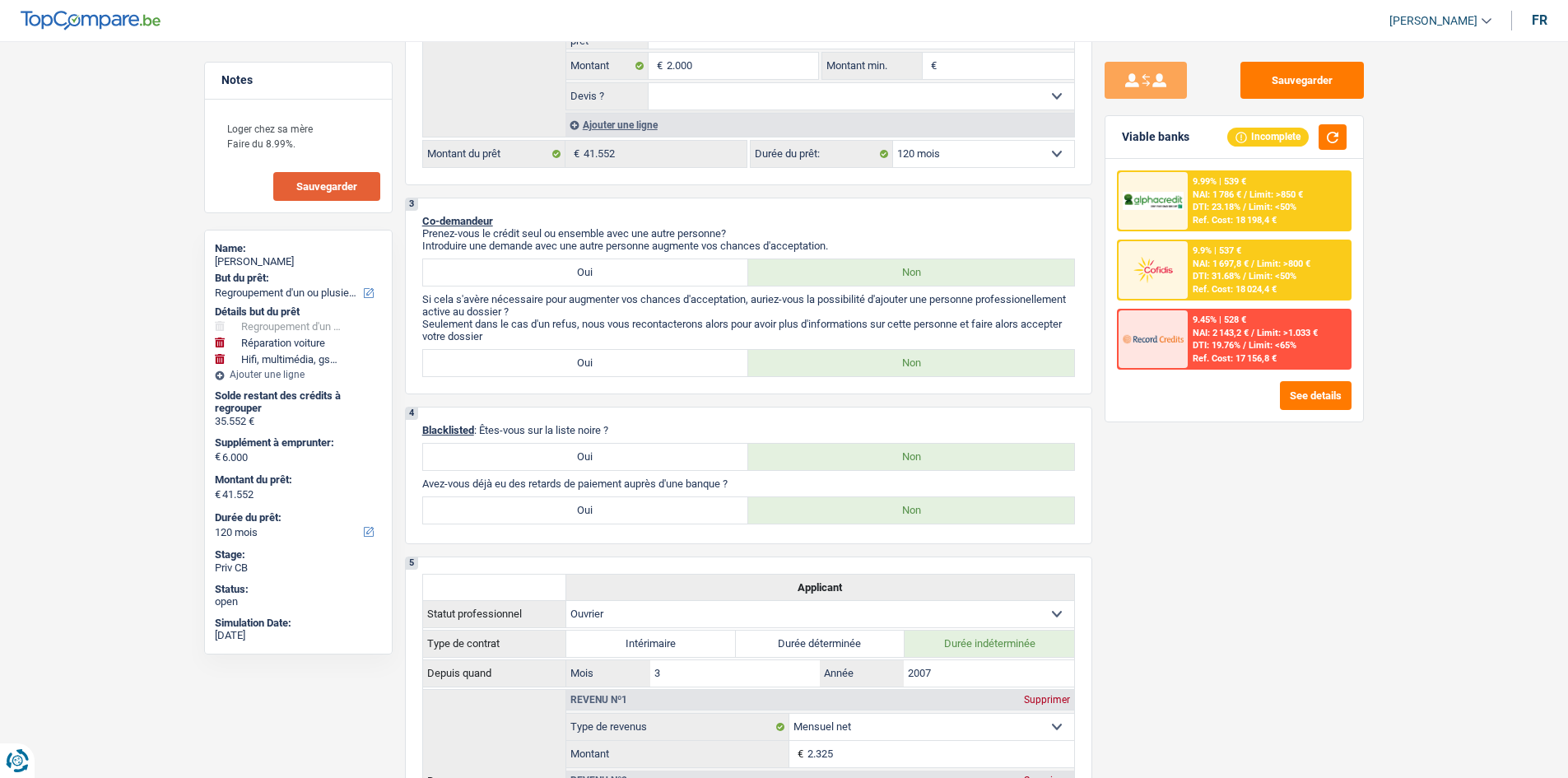 click on "9.9% | 537 €
NAI: 1 697,8 €
/
Limit: >800 €
DTI: 31.68%
/
Limit: <50%
Ref. Cost: 18 024,4 €" at bounding box center [1268, 270] 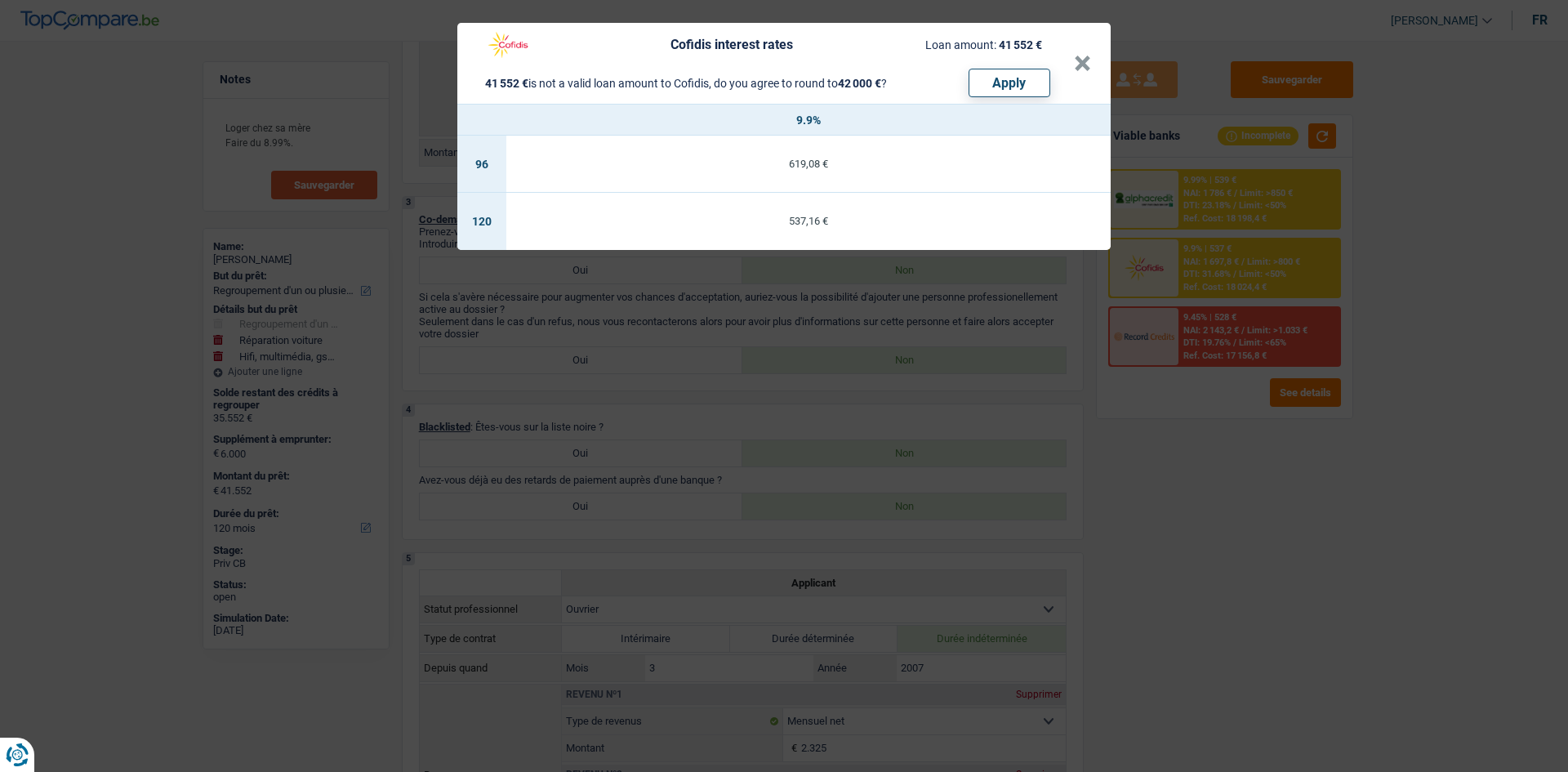 click on "Cofidis interest rates
Loan amount:
41 552 €
41 552 €  is not a valid loan amount to Cofidis, do you agree to round to  42 000 € ?
Apply
×
9.9%
96
619,08 €
120
537,16 €" at bounding box center (784, 386) 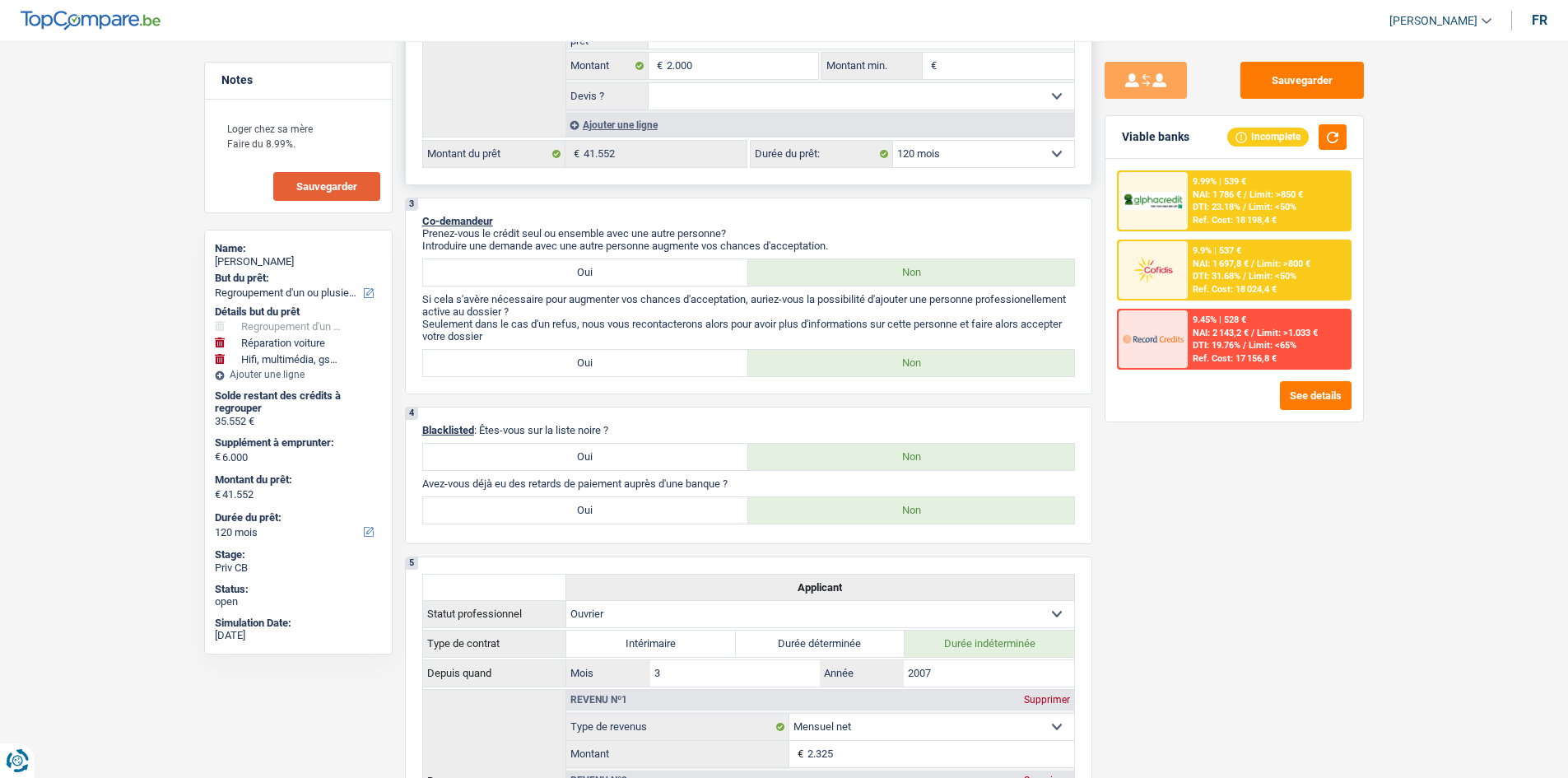 drag, startPoint x: 987, startPoint y: 154, endPoint x: 985, endPoint y: 165, distance: 11.18034 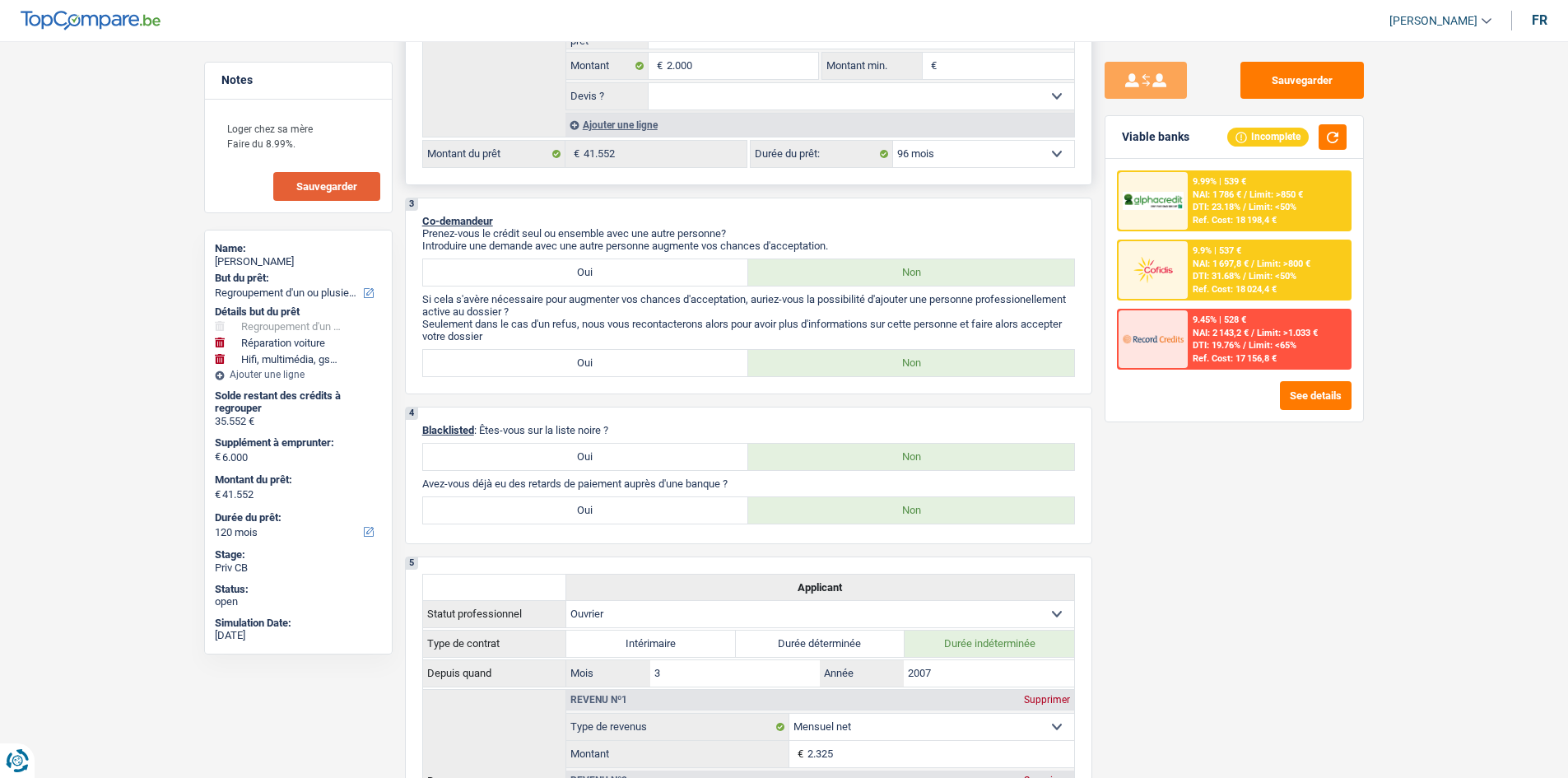 click on "12 mois 18 mois 24 mois 30 mois 36 mois 42 mois 48 mois 60 mois 72 mois 84 mois 96 mois 120 mois 132 mois 144 mois
Sélectionner une option" at bounding box center (984, 154) 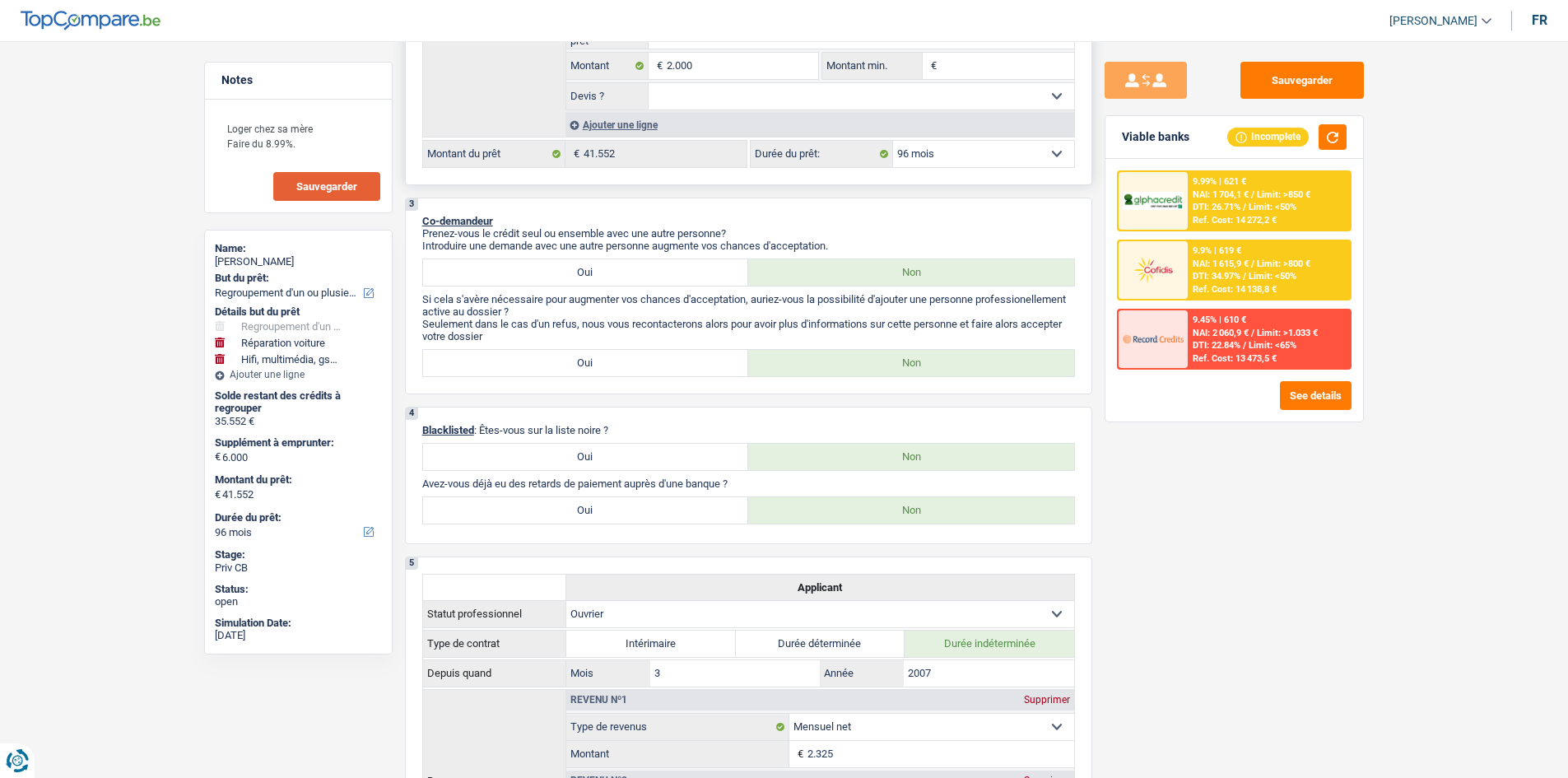 click on "12 mois 18 mois 24 mois 30 mois 36 mois 42 mois 48 mois 60 mois 72 mois 84 mois 96 mois 120 mois 132 mois 144 mois
Sélectionner une option" at bounding box center (984, 154) 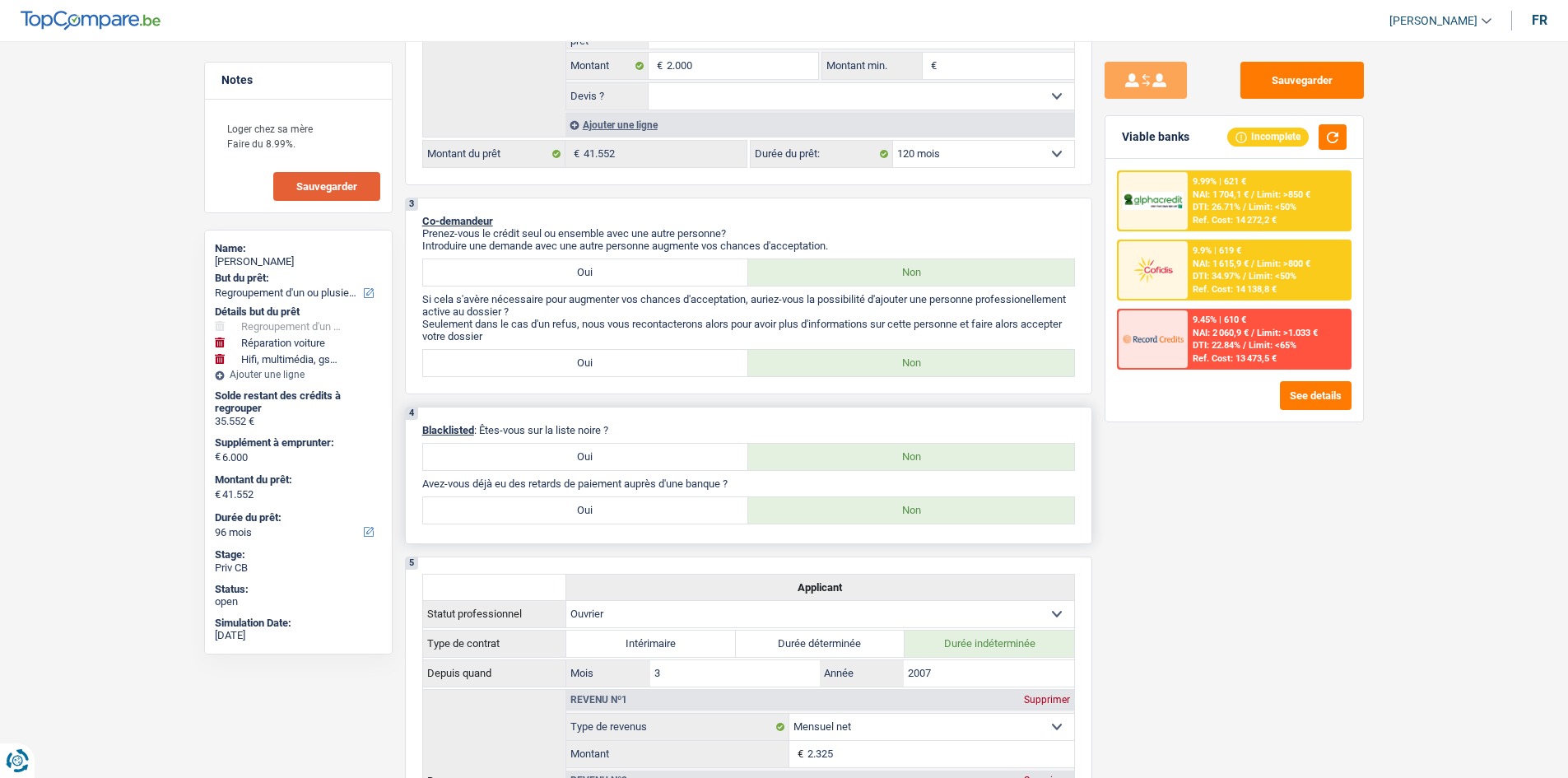 click on "12 mois 18 mois 24 mois 30 mois 36 mois 42 mois 48 mois 60 mois 72 mois 84 mois 96 mois 120 mois 132 mois 144 mois
Sélectionner une option" at bounding box center (984, 154) 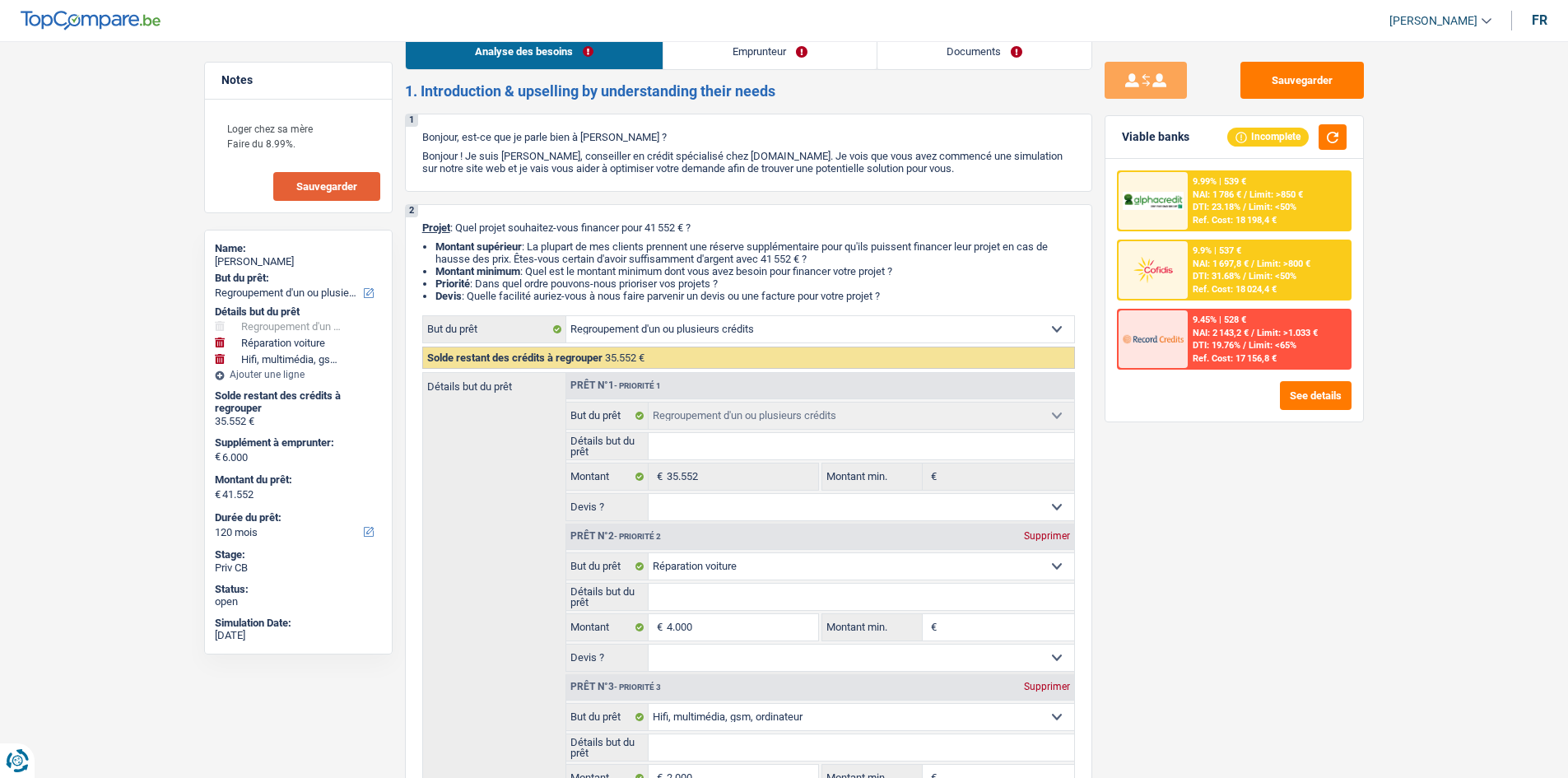 scroll, scrollTop: 0, scrollLeft: 0, axis: both 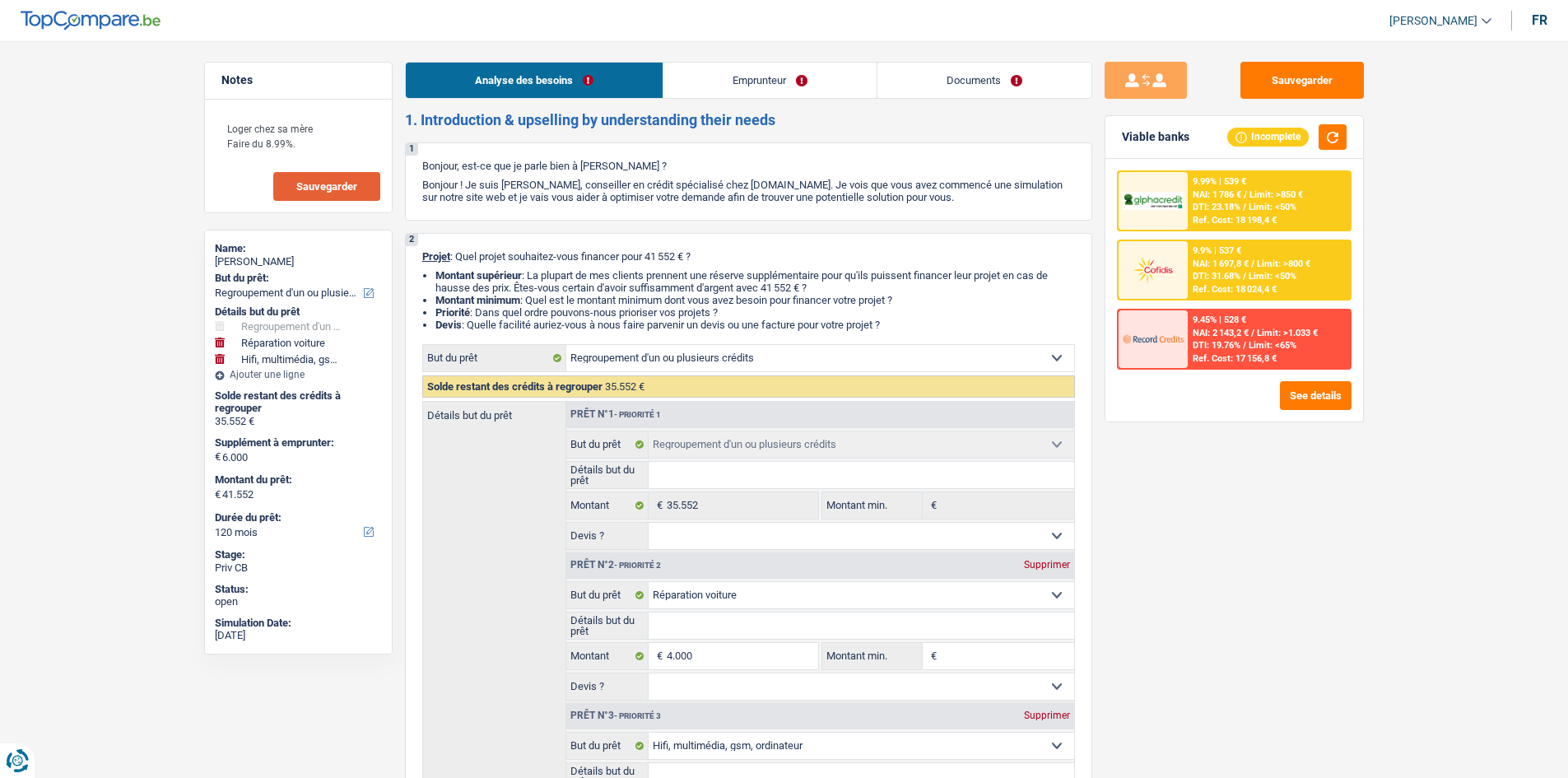 click on "Charles Verhaegen
Se déconnecter
fr" at bounding box center (784, 21) 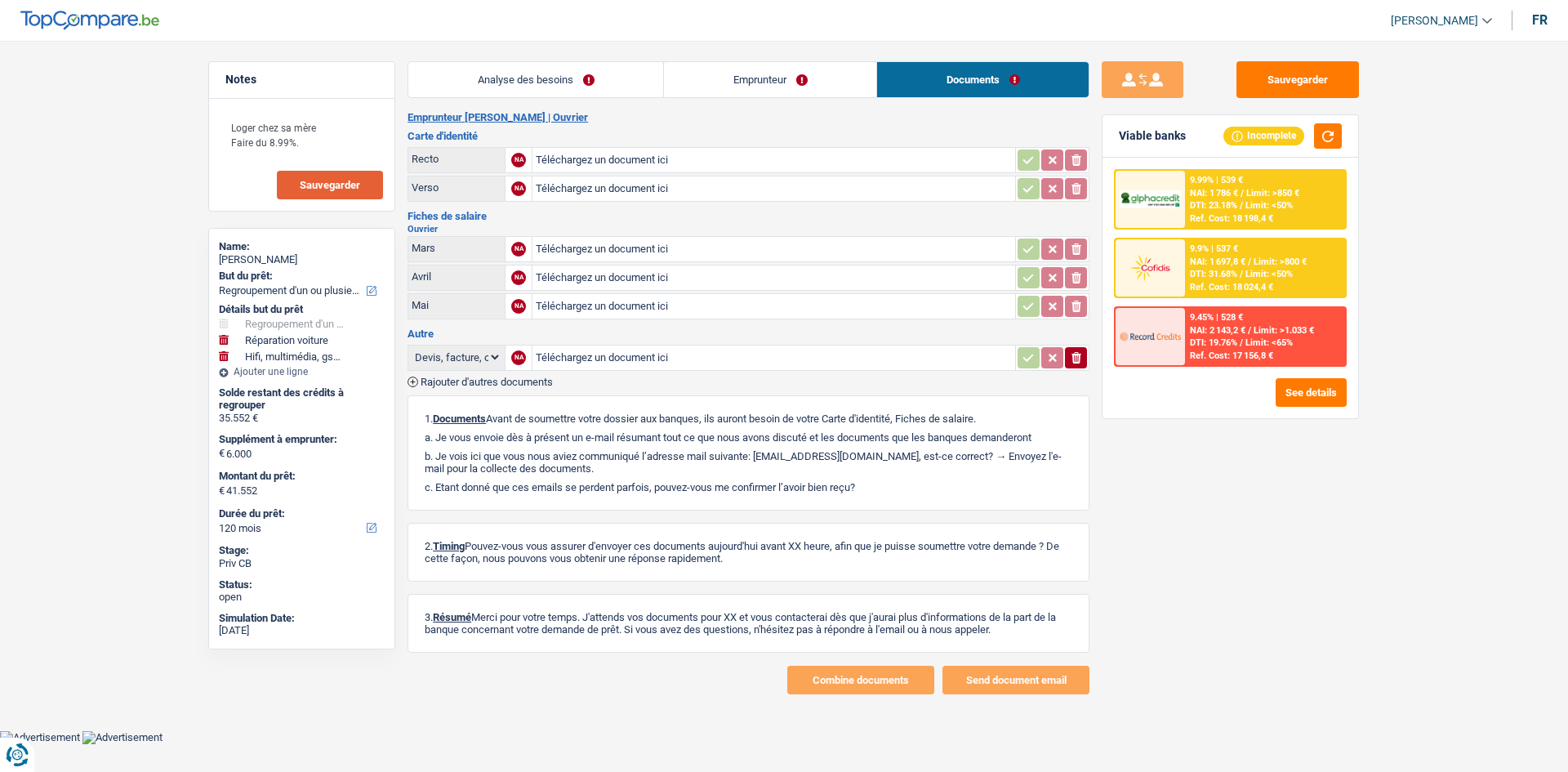 drag, startPoint x: 636, startPoint y: 87, endPoint x: 768, endPoint y: 89, distance: 132.01515 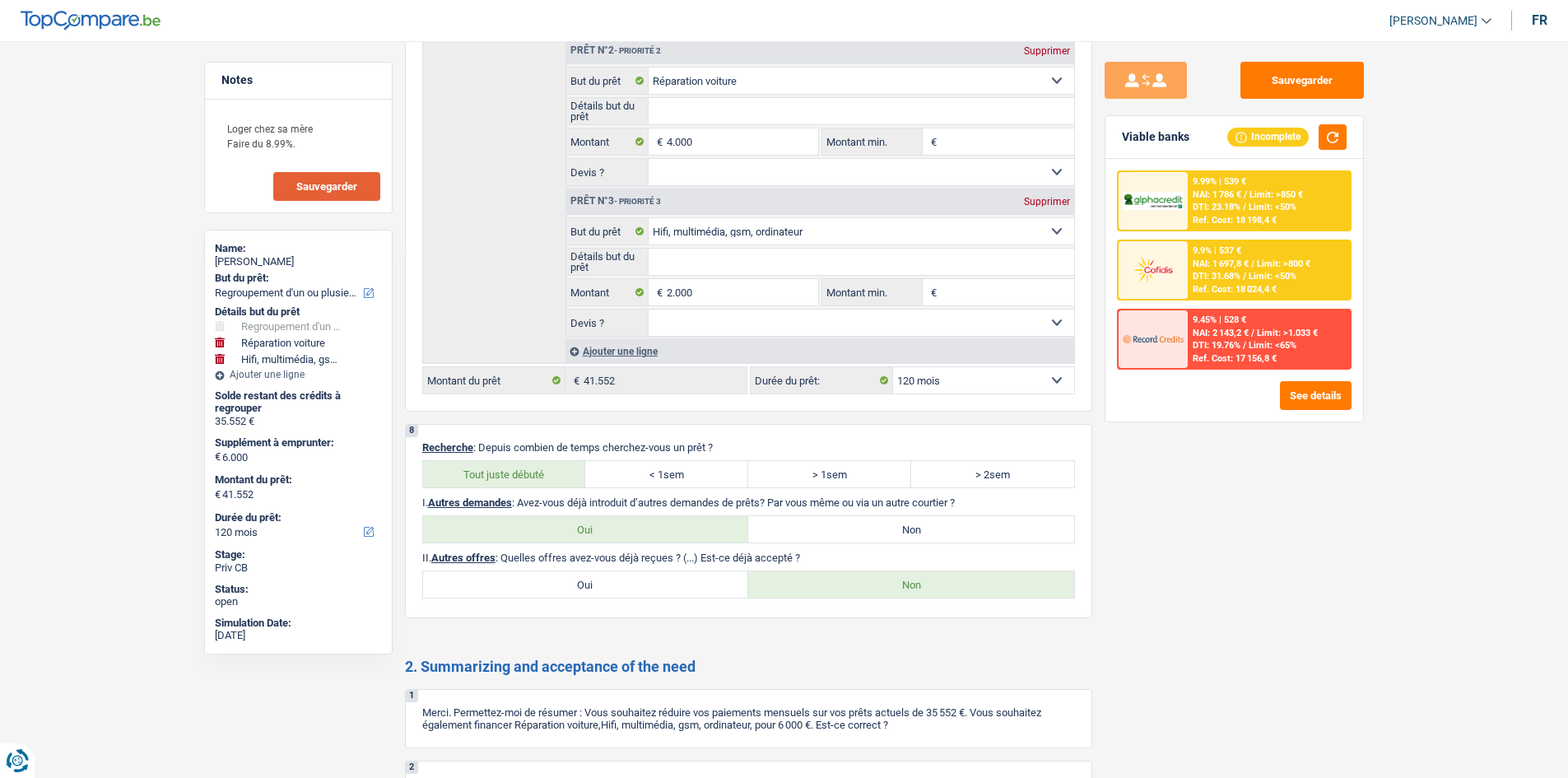 scroll, scrollTop: 3046, scrollLeft: 0, axis: vertical 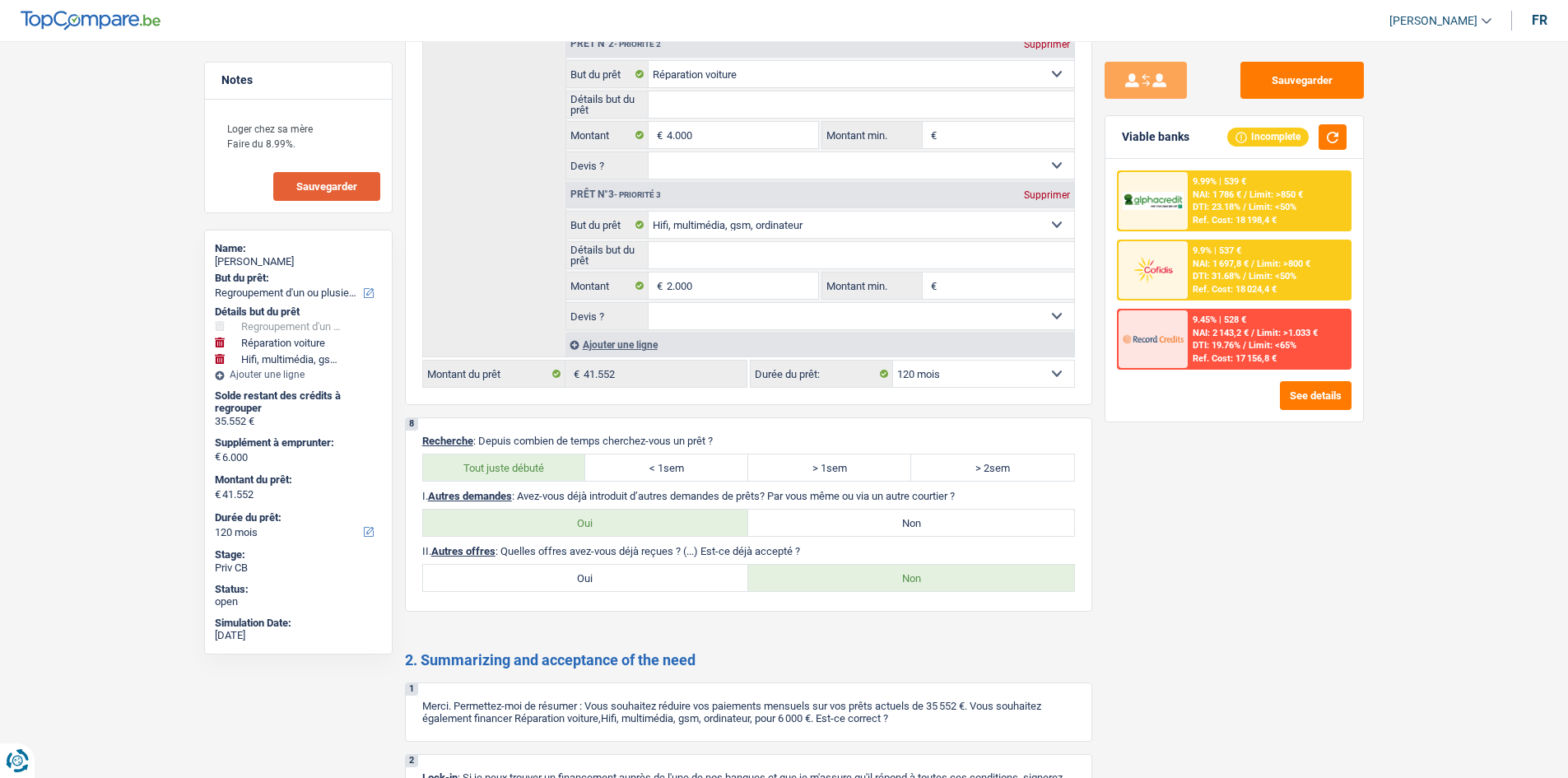 click on "Sauvegarder" at bounding box center [327, 186] 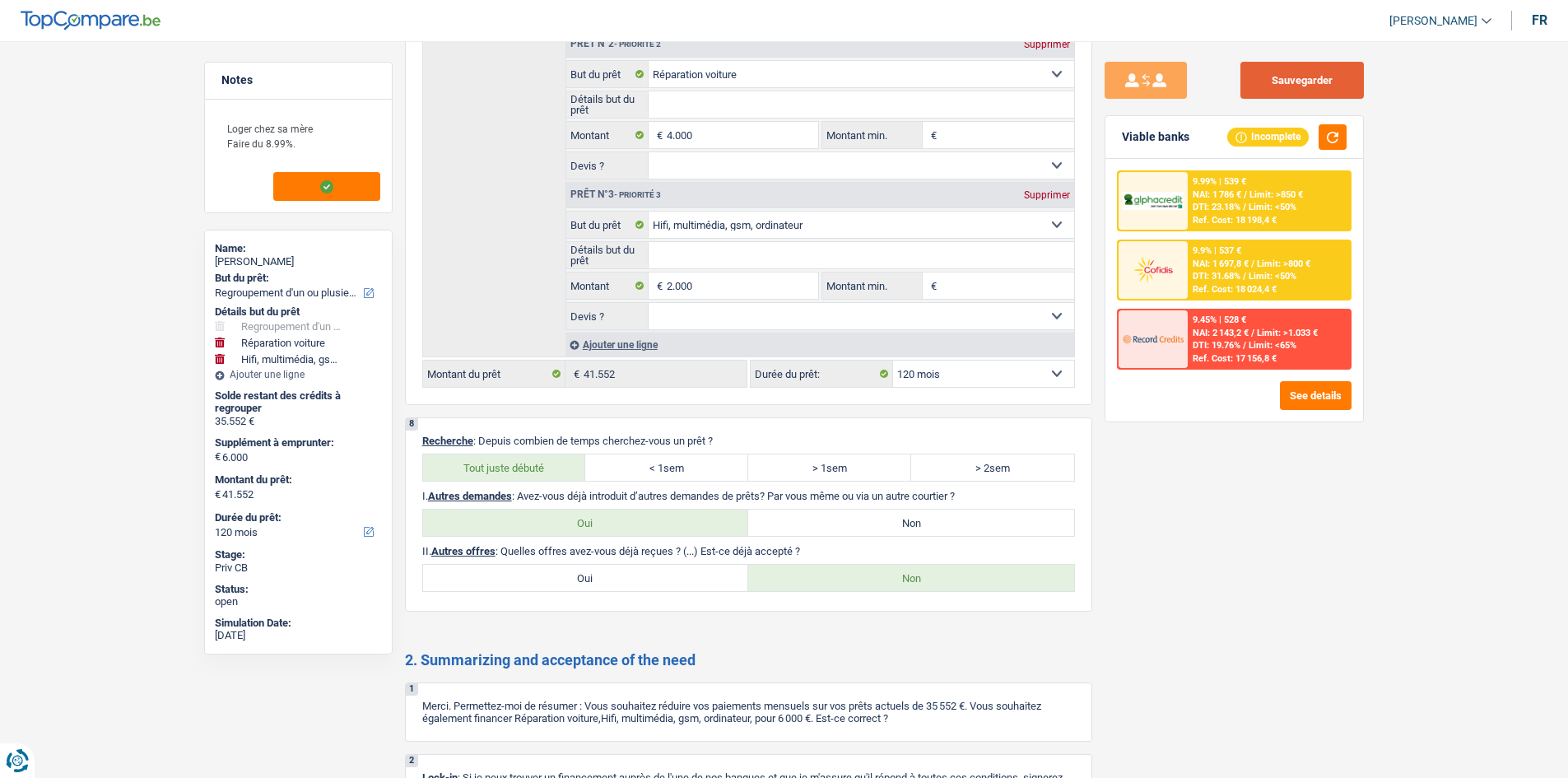 click on "Sauvegarder" at bounding box center (1302, 80) 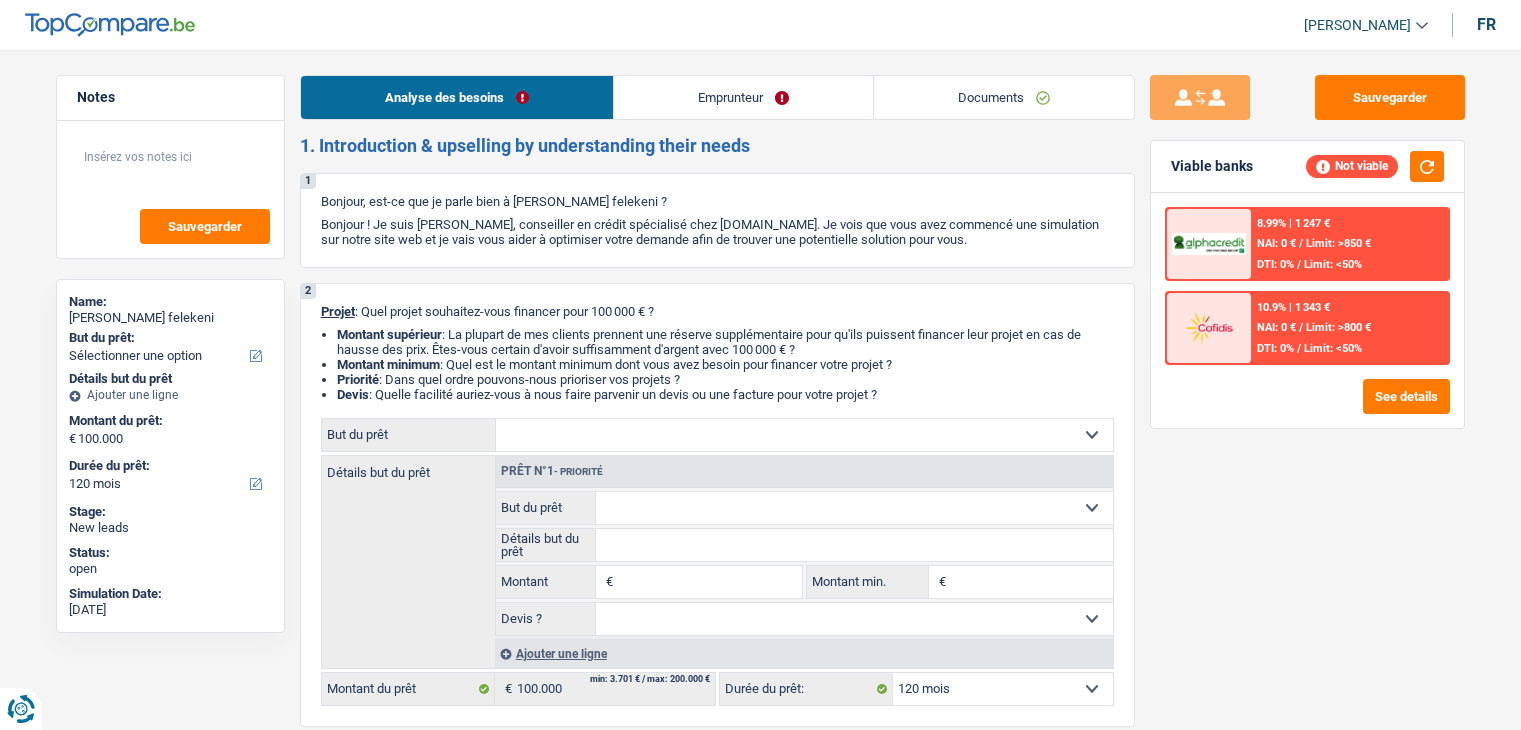 select on "120" 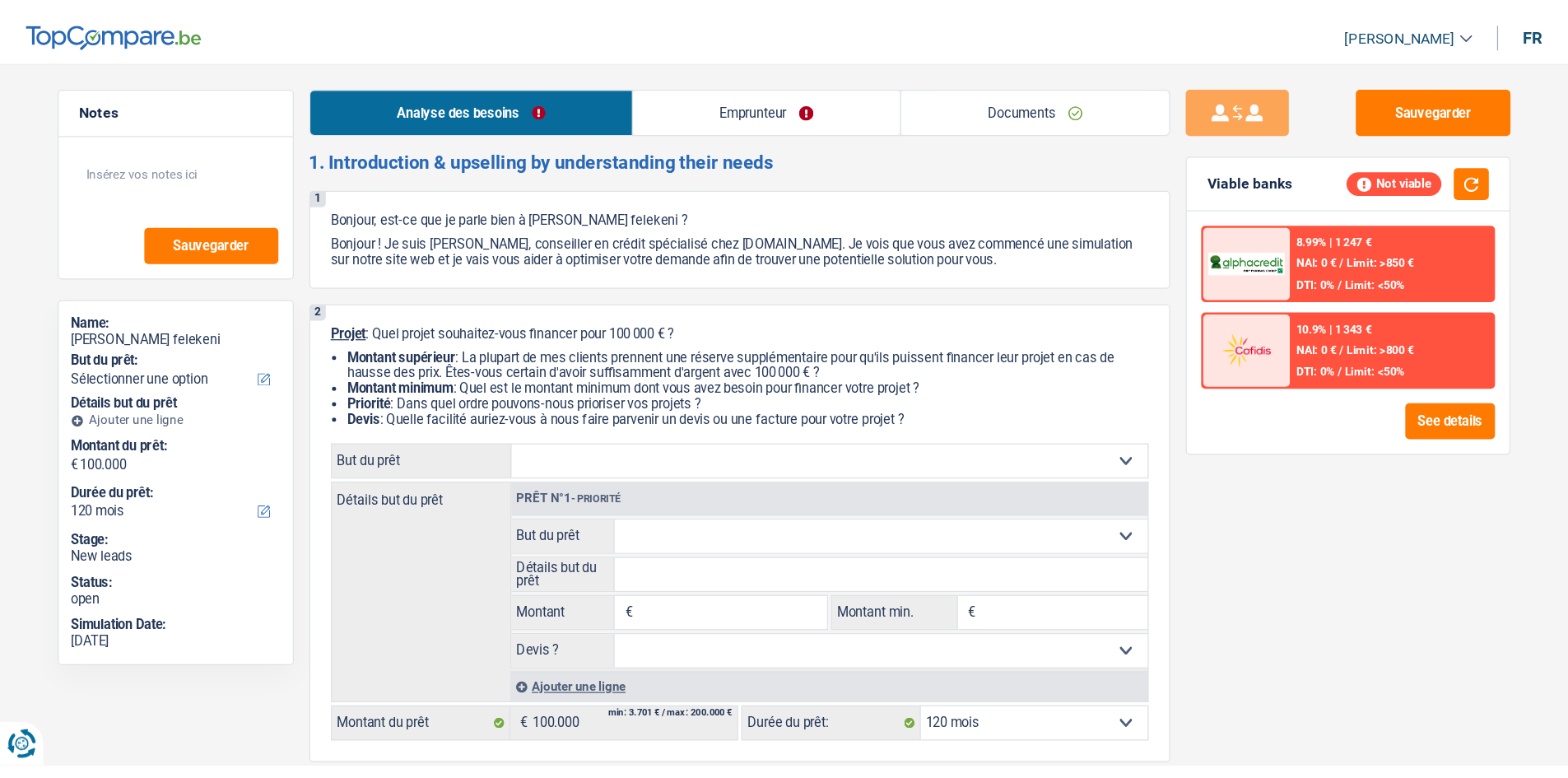 scroll, scrollTop: 0, scrollLeft: 0, axis: both 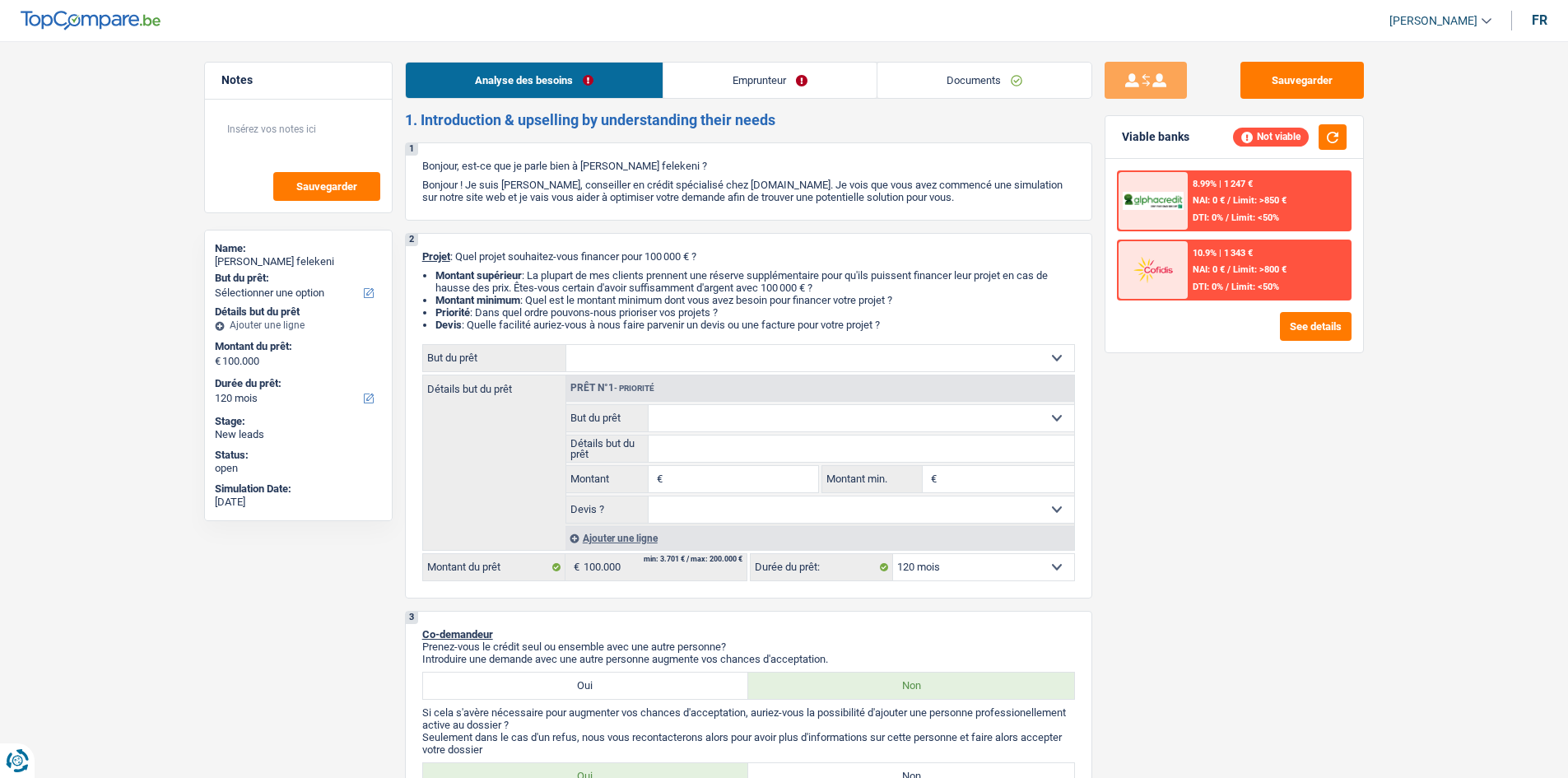 click on "Notes
Sauvegarder
Name:   [PERSON_NAME] felekeni   But du prêt: Confort maison: meubles, textile, peinture, électroménager, outillage non-professionnel Hifi, multimédia, gsm, ordinateur Aménagement: frais d'installation, déménagement Evénement familial: naissance, mariage, divorce, communion, décès Frais médicaux Frais d'études Frais permis de conduire Loisirs: voyage, sport, musique Rafraîchissement: petits travaux maison et jardin Frais judiciaires Réparation voiture Prêt rénovation (non disponible pour les non-propriétaires) Prêt énergie (non disponible pour les non-propriétaires) Prêt voiture Taxes, impôts non professionnels Rénovation bien à l'étranger Dettes familiales Assurance Autre
Sélectionner une option
Tous les champs sont obligatoires. Veuillez sélectionner une option
Détails but du prêt
Ajouter une ligne
€   100.000" at bounding box center [784, 1103] 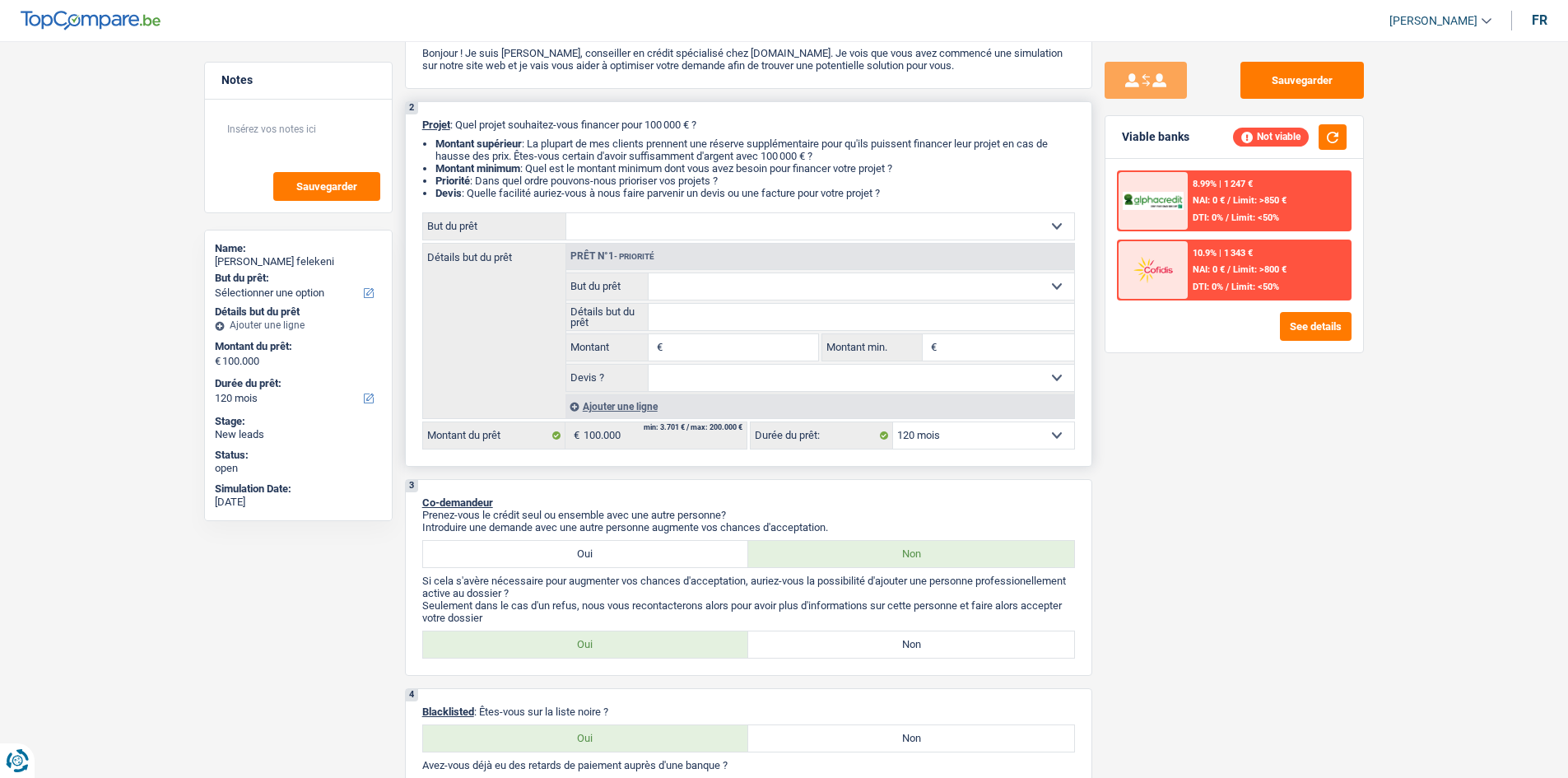 scroll, scrollTop: 0, scrollLeft: 0, axis: both 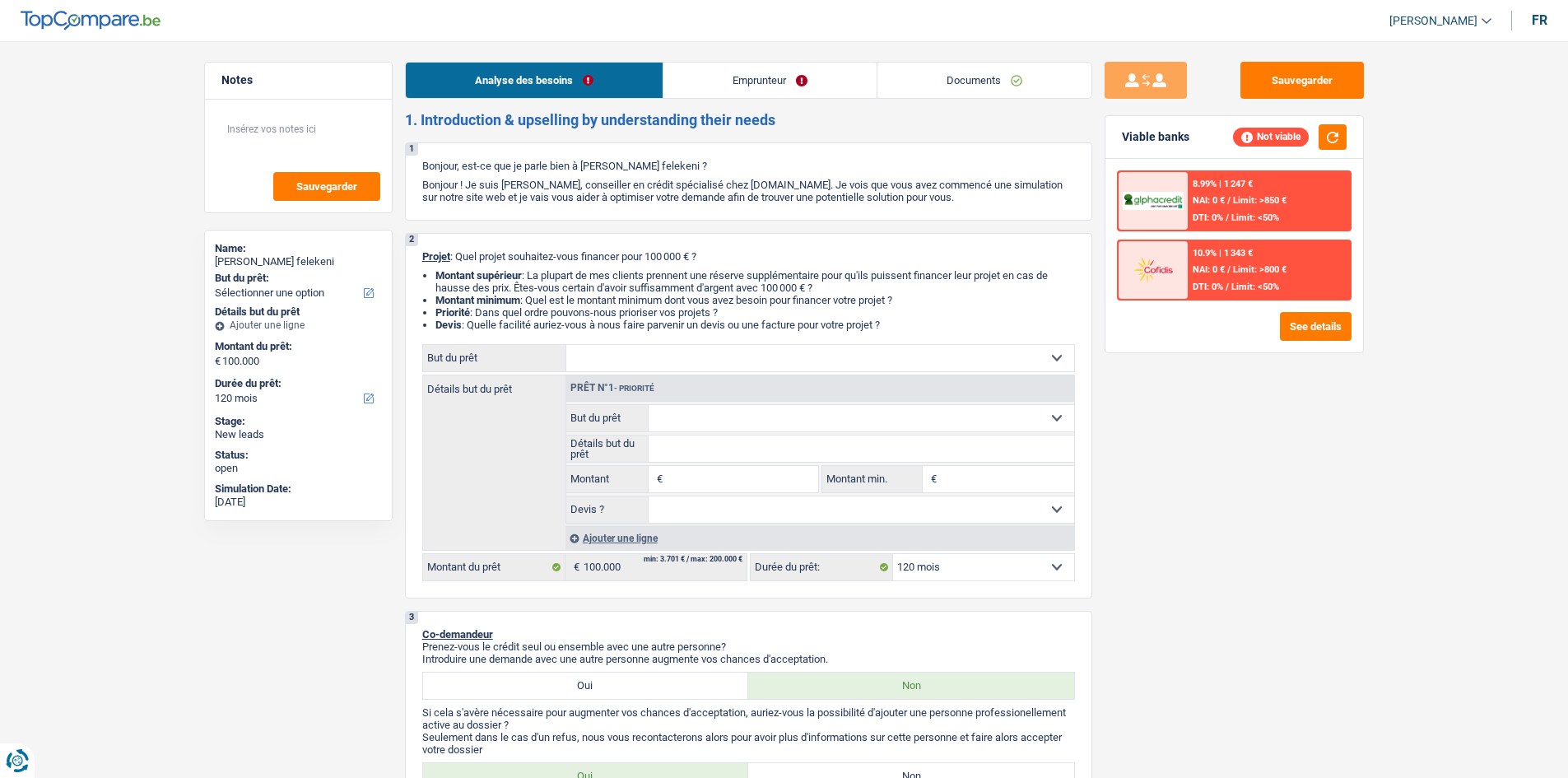 click on "Emprunteur" at bounding box center (770, 80) 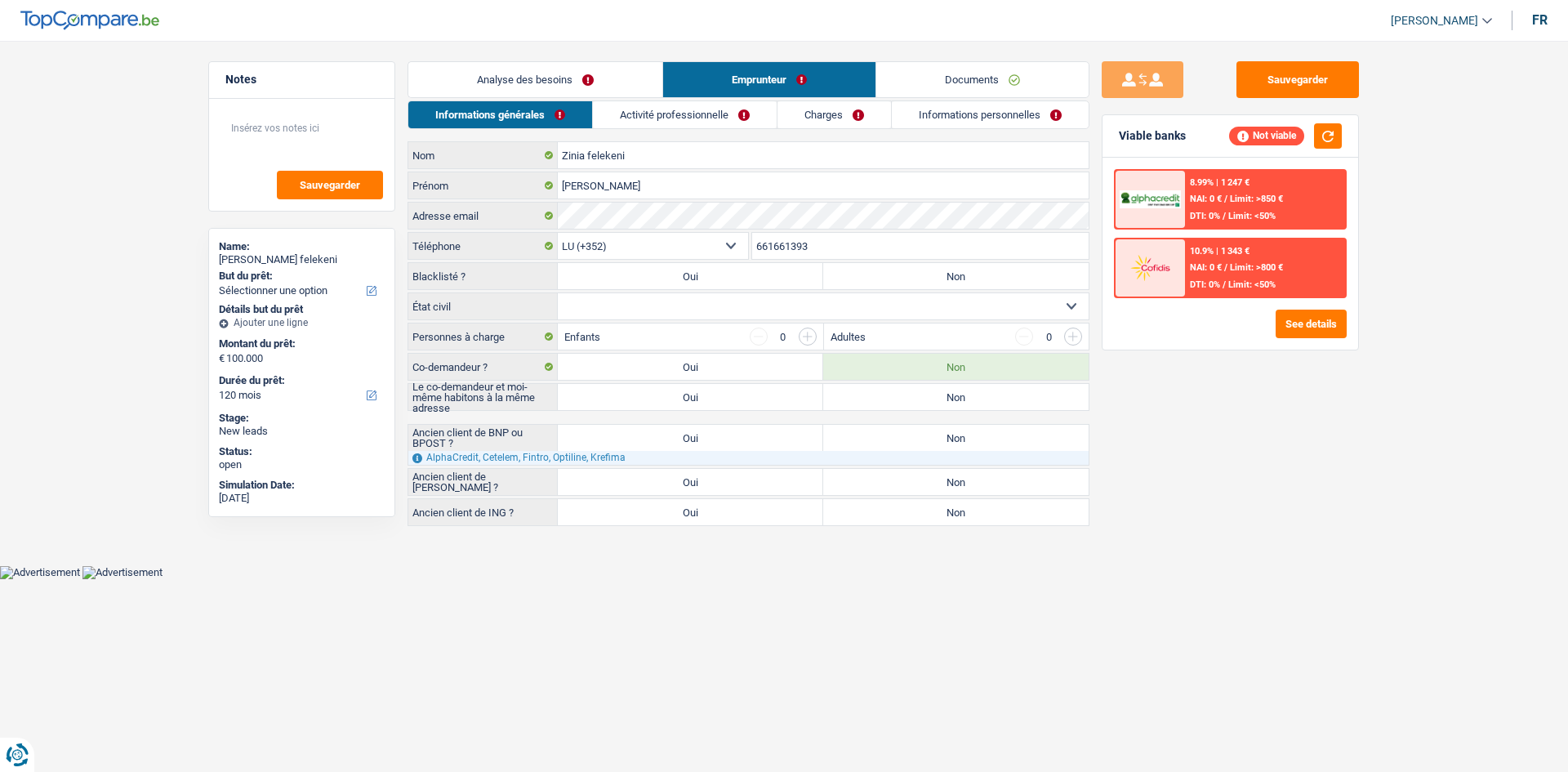 click on "Activité professionnelle" at bounding box center [684, 114] 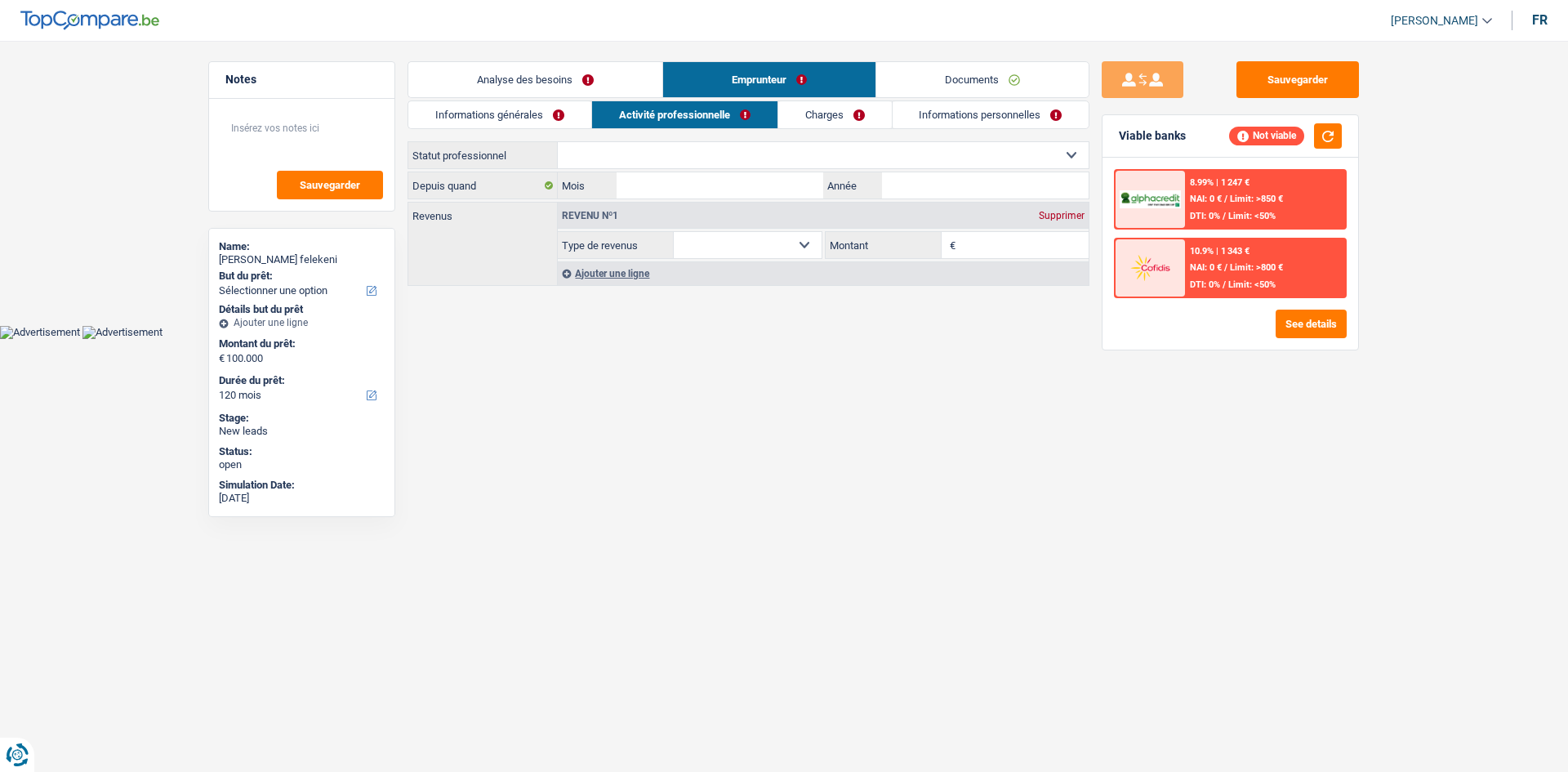 click on "Charges" at bounding box center (835, 114) 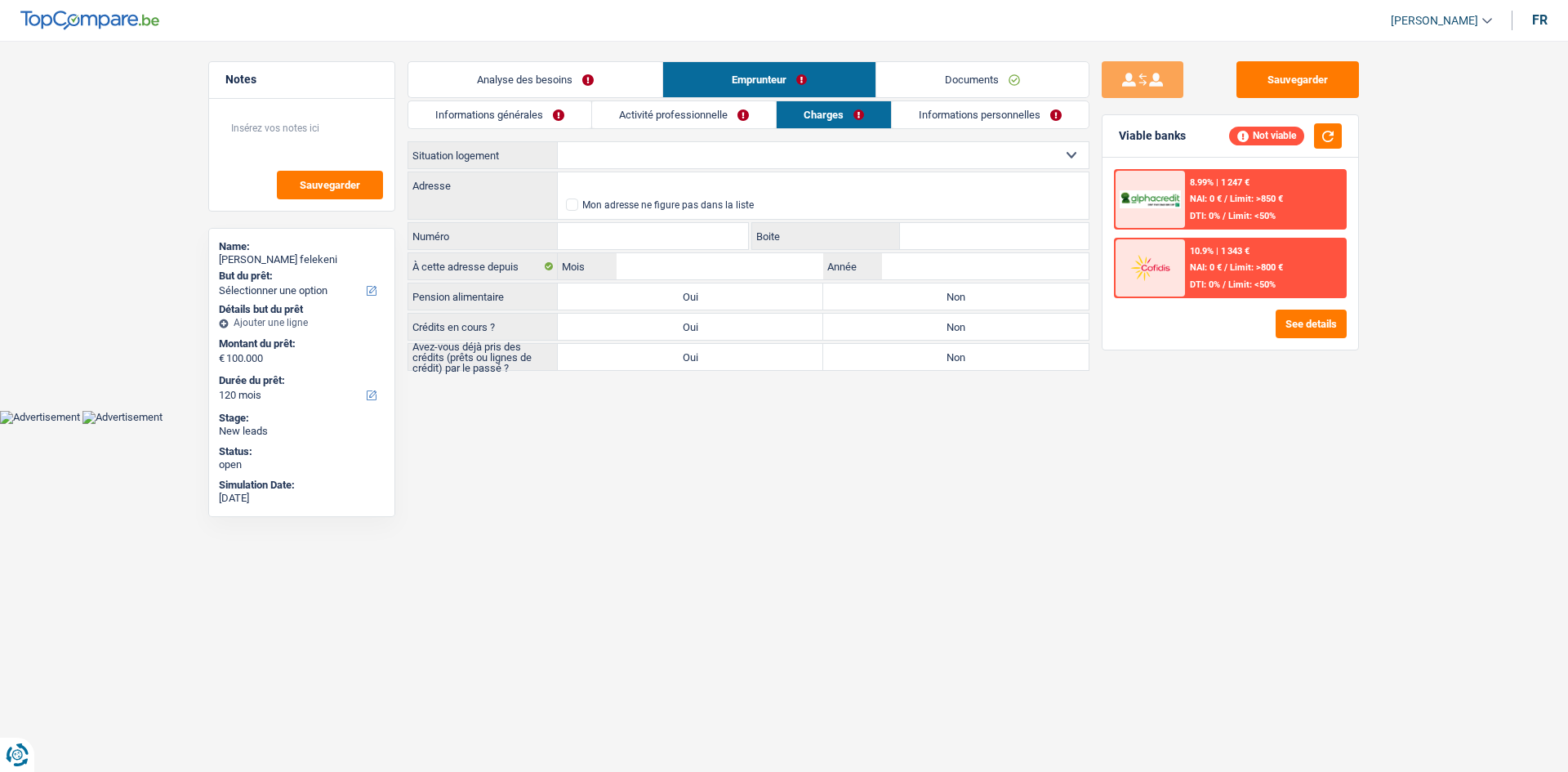 click on "Informations personnelles" at bounding box center [990, 114] 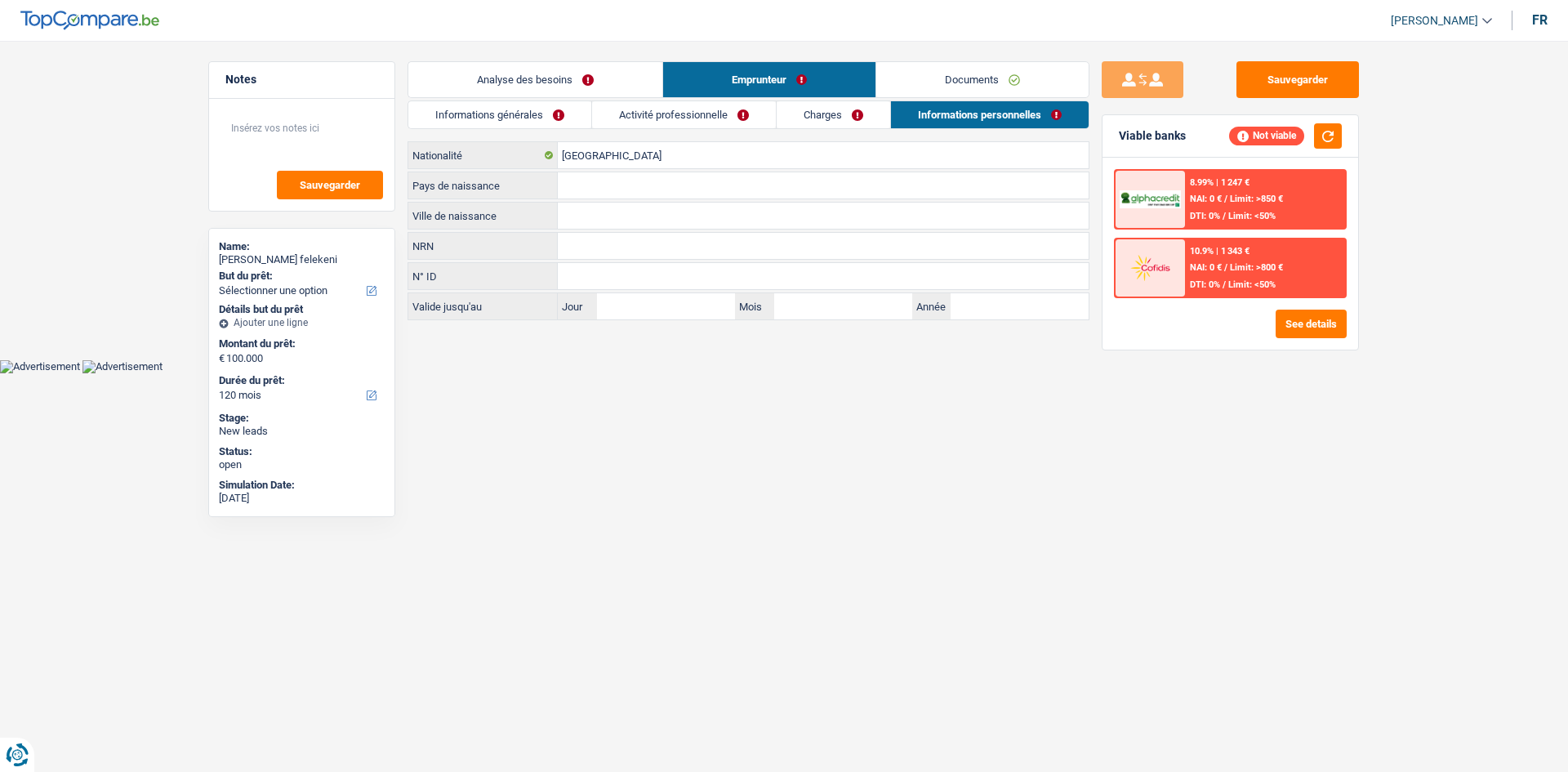 click on "Informations personnelles" at bounding box center [990, 114] 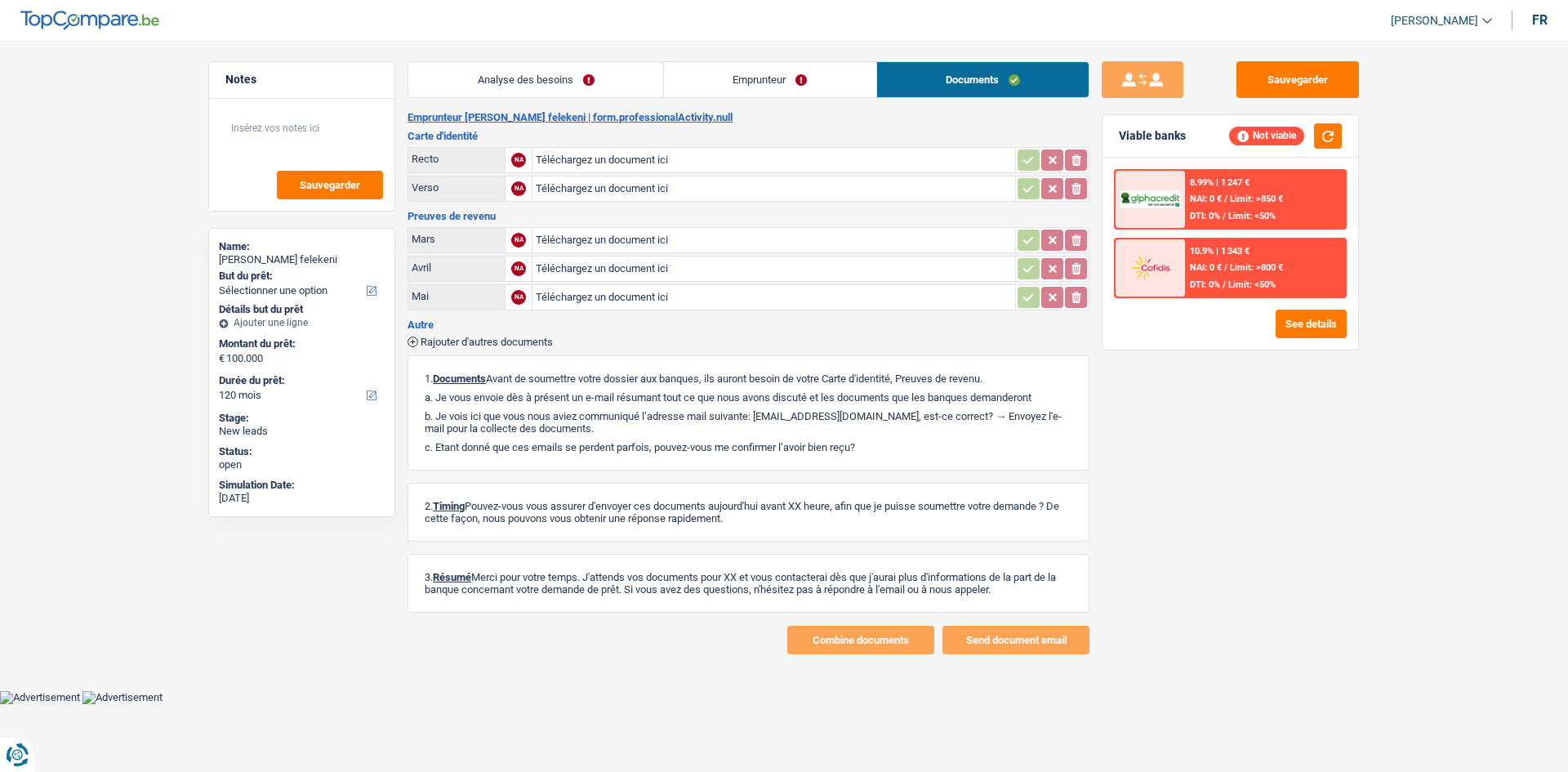 click on "Analyse des besoins" at bounding box center [536, 79] 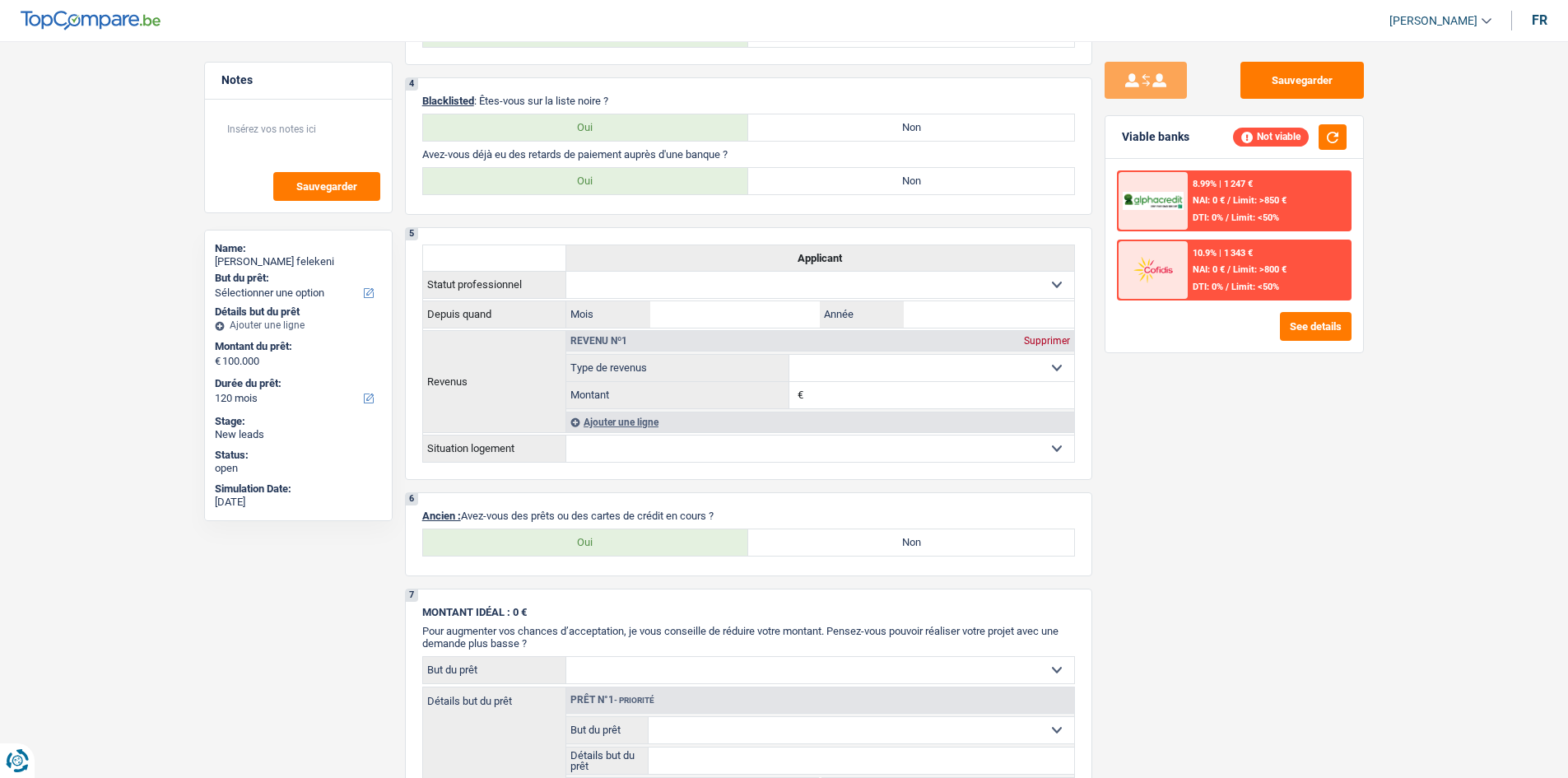 scroll, scrollTop: 823, scrollLeft: 0, axis: vertical 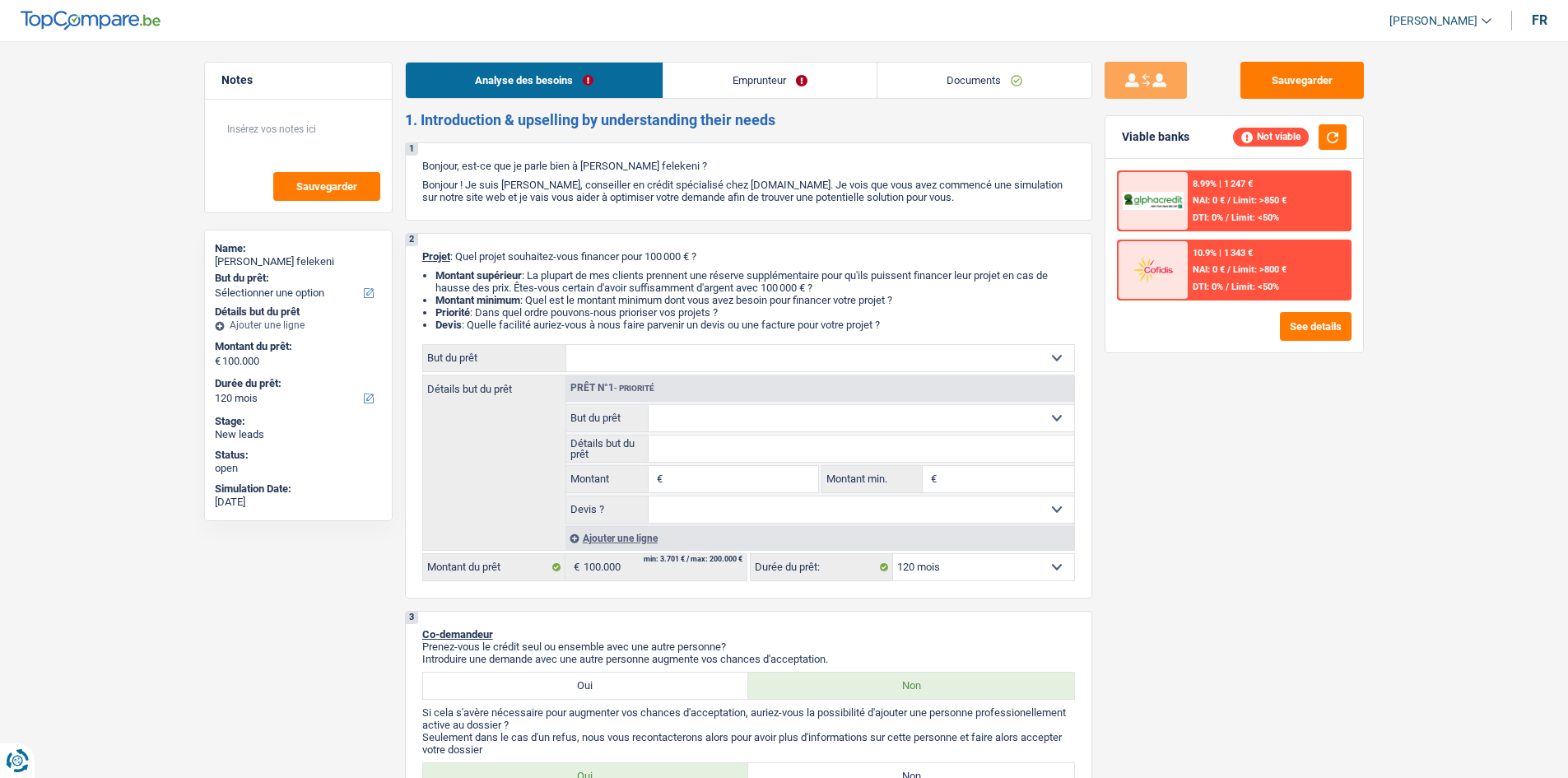 click on "Emprunteur" at bounding box center [770, 80] 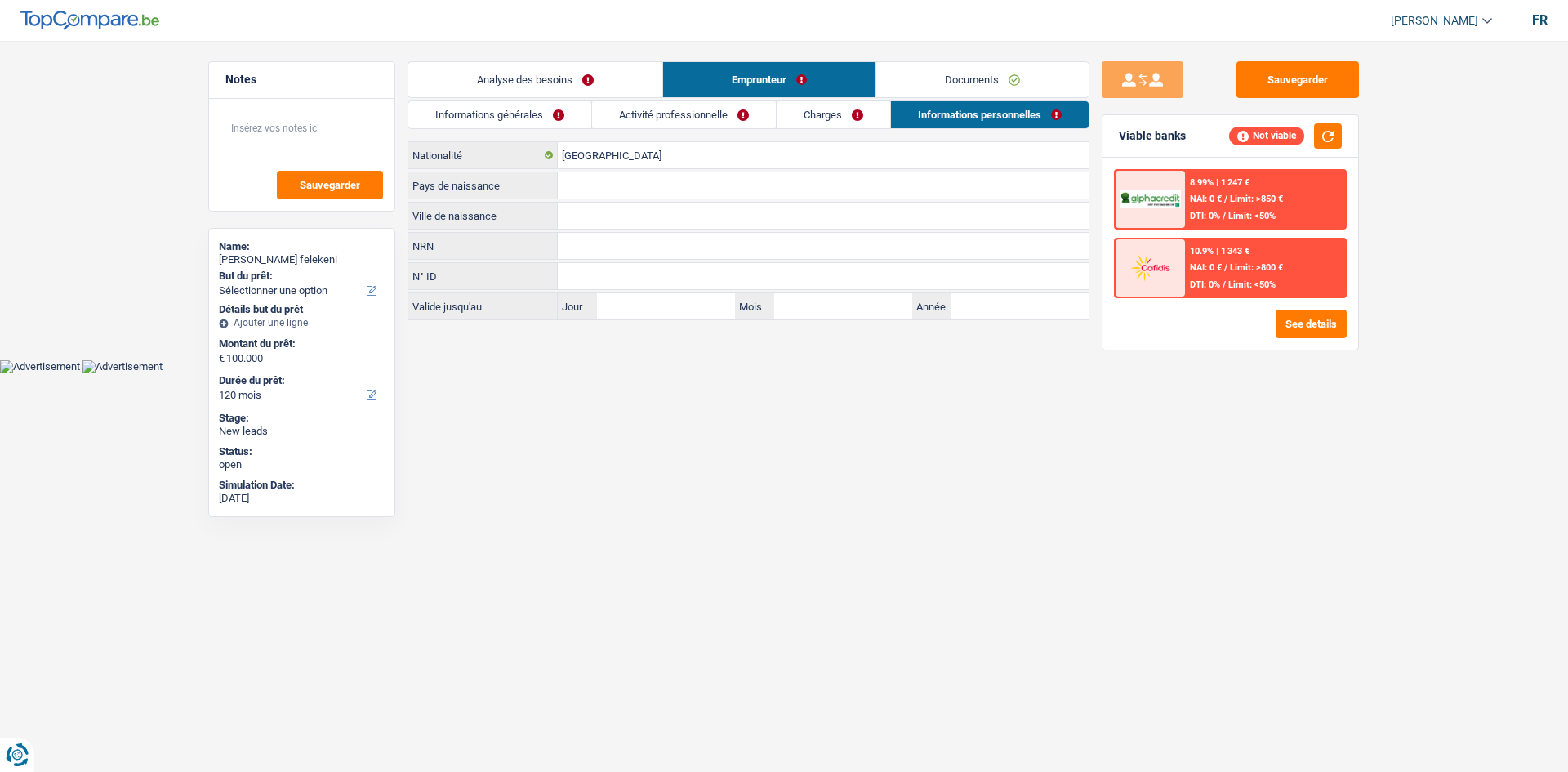 click on "Informations générales" at bounding box center (500, 114) 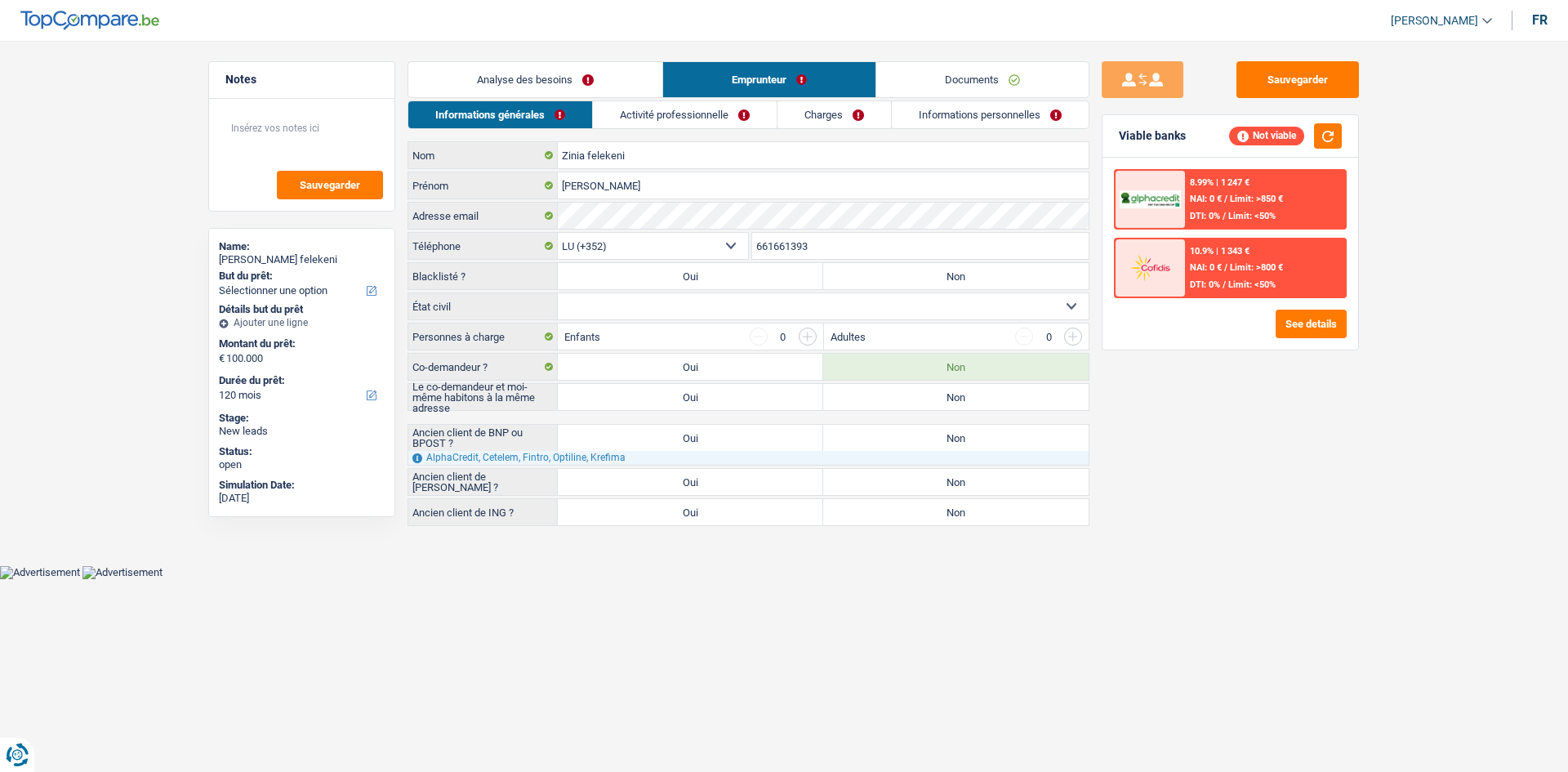 click on "Oui" at bounding box center (690, 367) 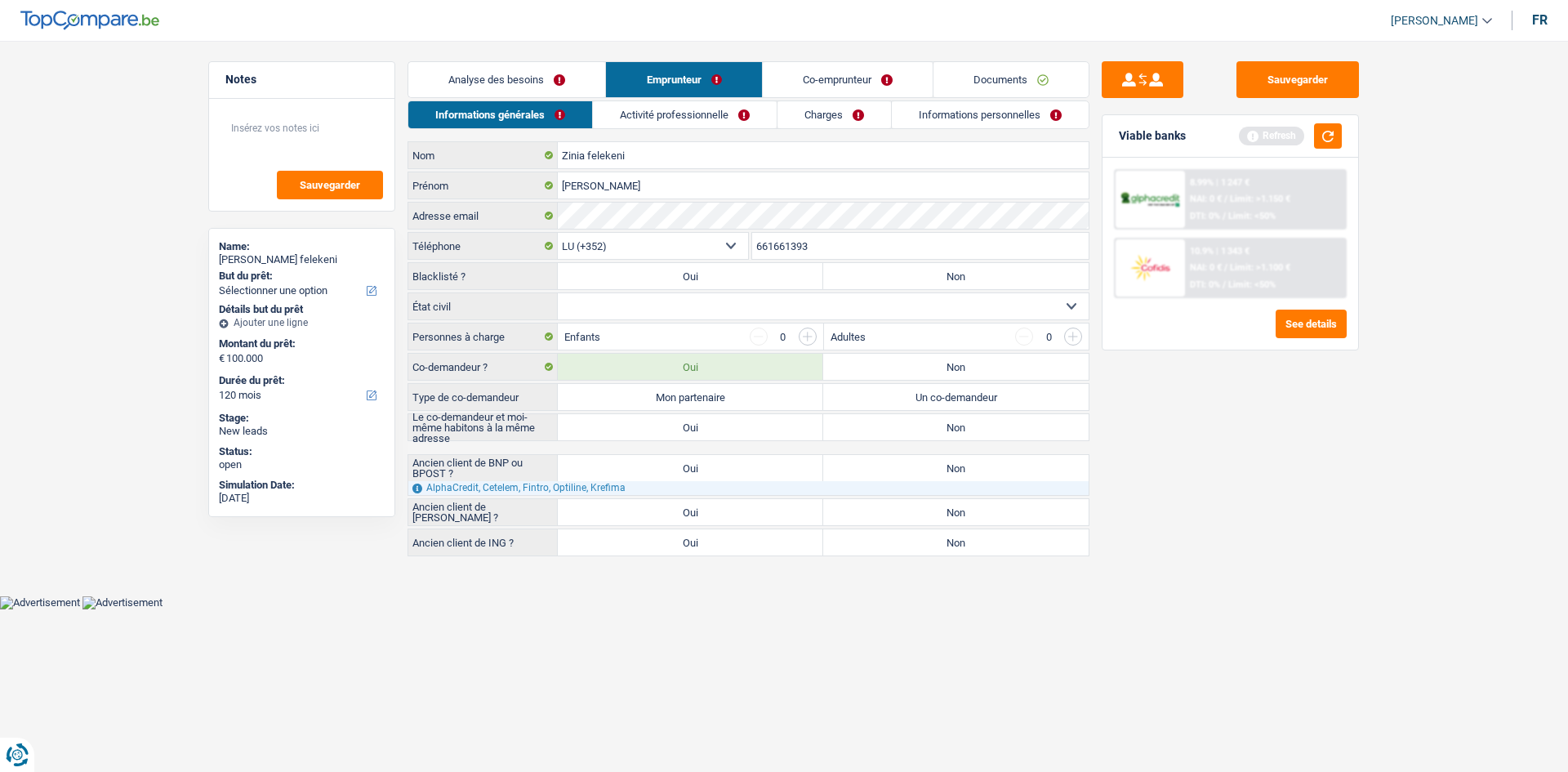 click on "Mon partenaire" at bounding box center (690, 397) 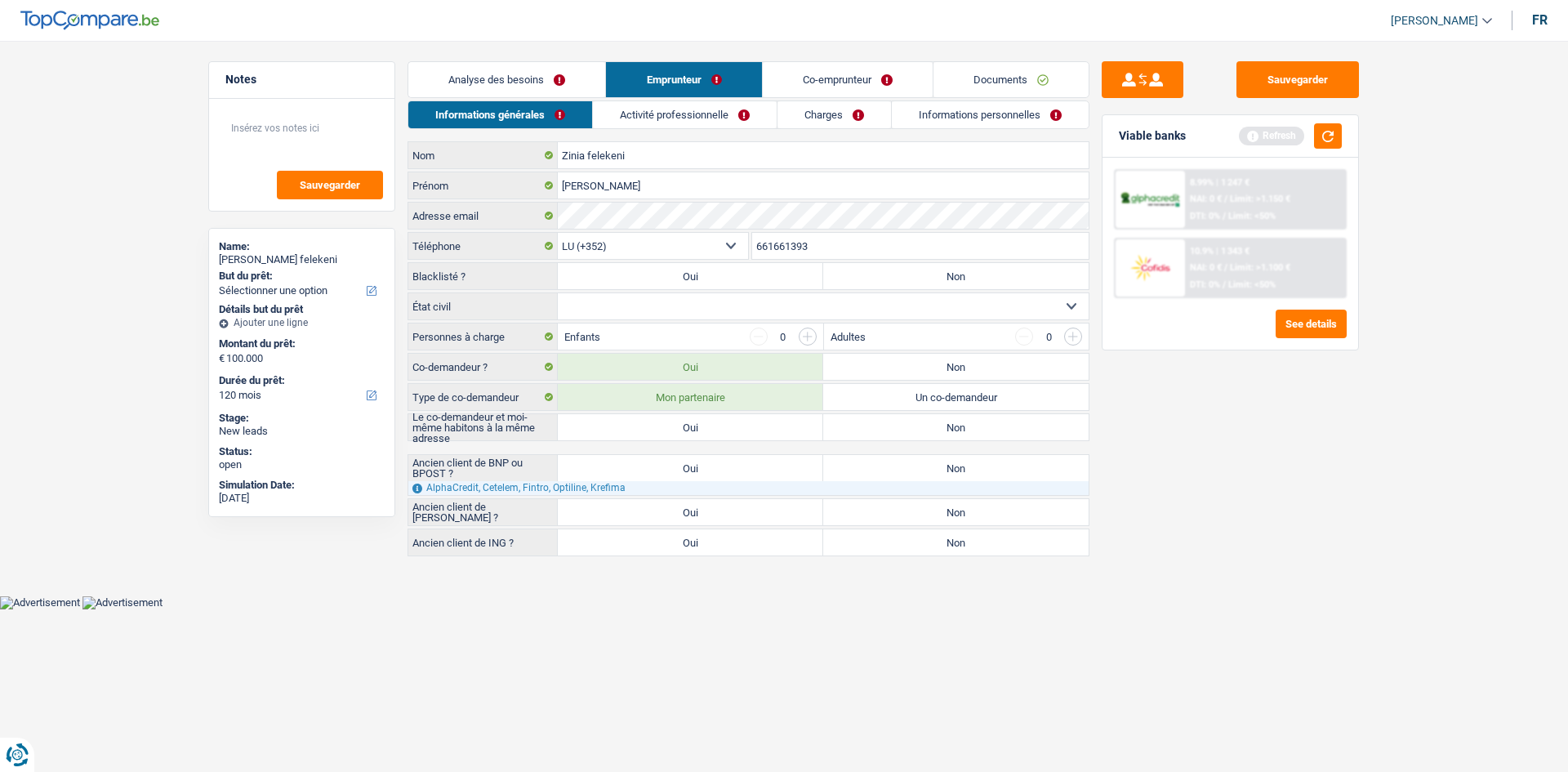 click on "Mon partenaire" at bounding box center (690, 397) 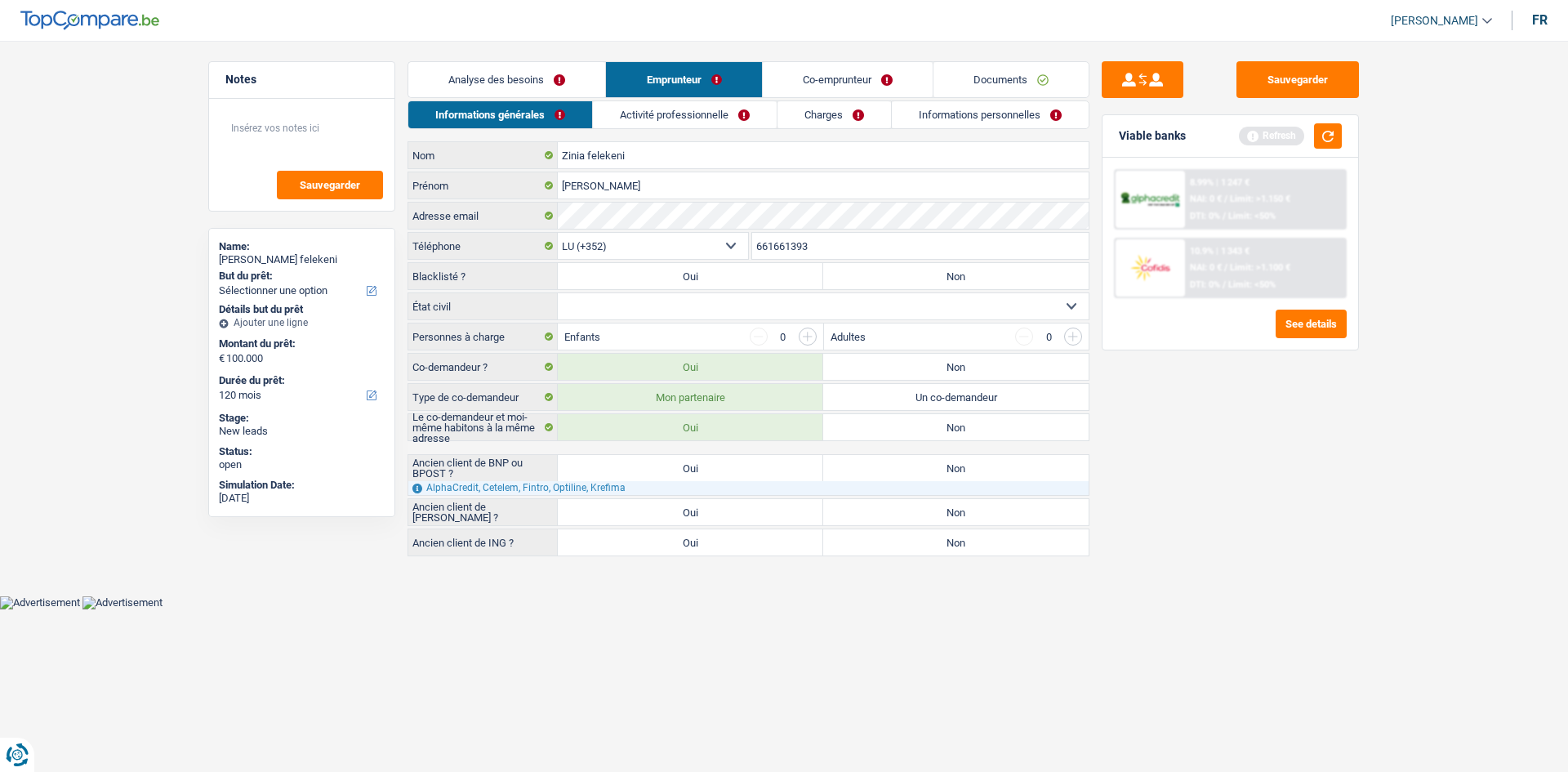 click on "Célibataire Marié(e) Cohabitant(e) légal(e) Divorcé(e) Veuf(ve) Séparé (de fait)
Sélectionner une option" at bounding box center (823, 306) 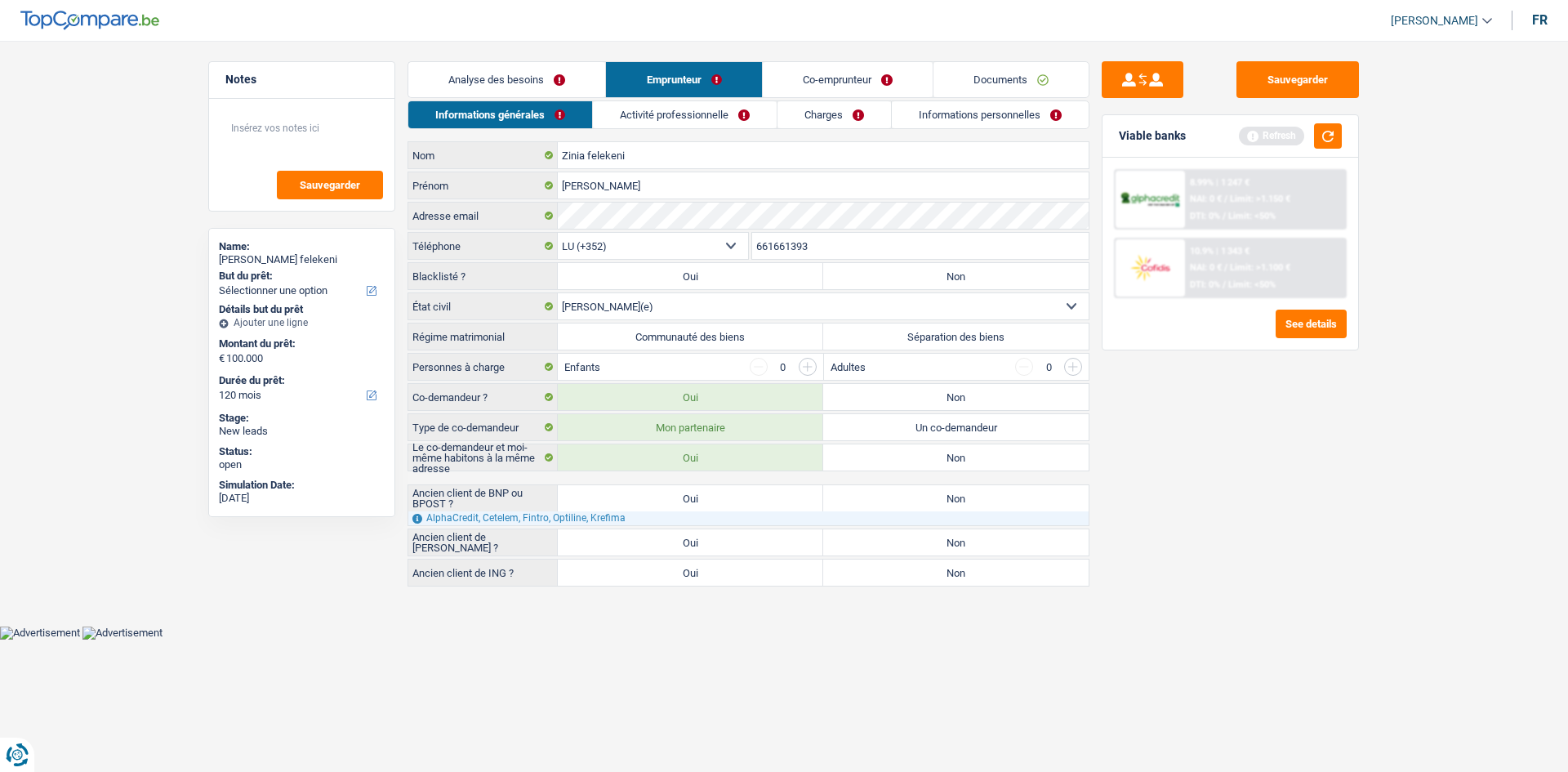 click on "Communauté des biens" at bounding box center (690, 337) 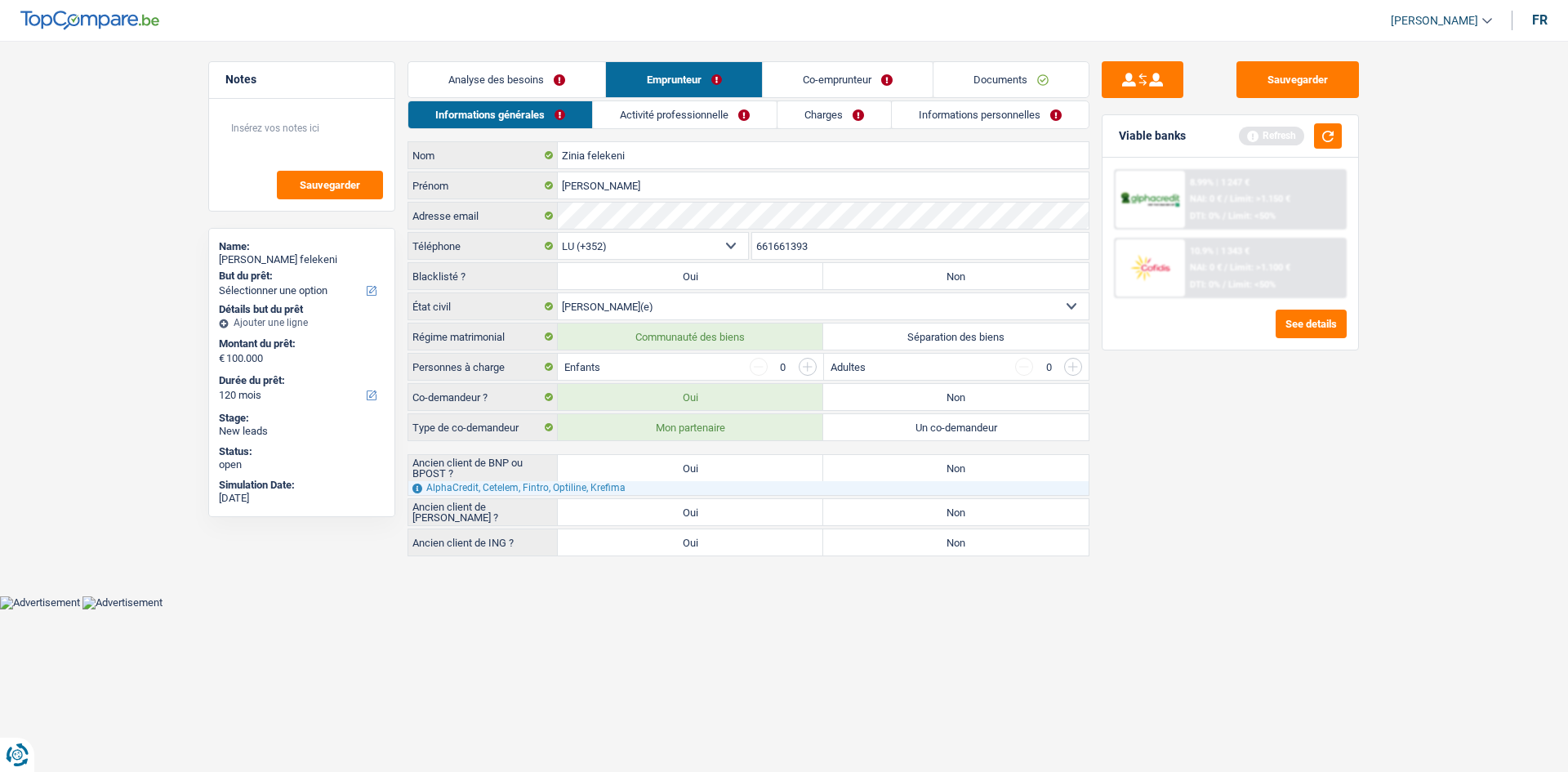 drag, startPoint x: 1337, startPoint y: 512, endPoint x: 1209, endPoint y: 405, distance: 166.83225 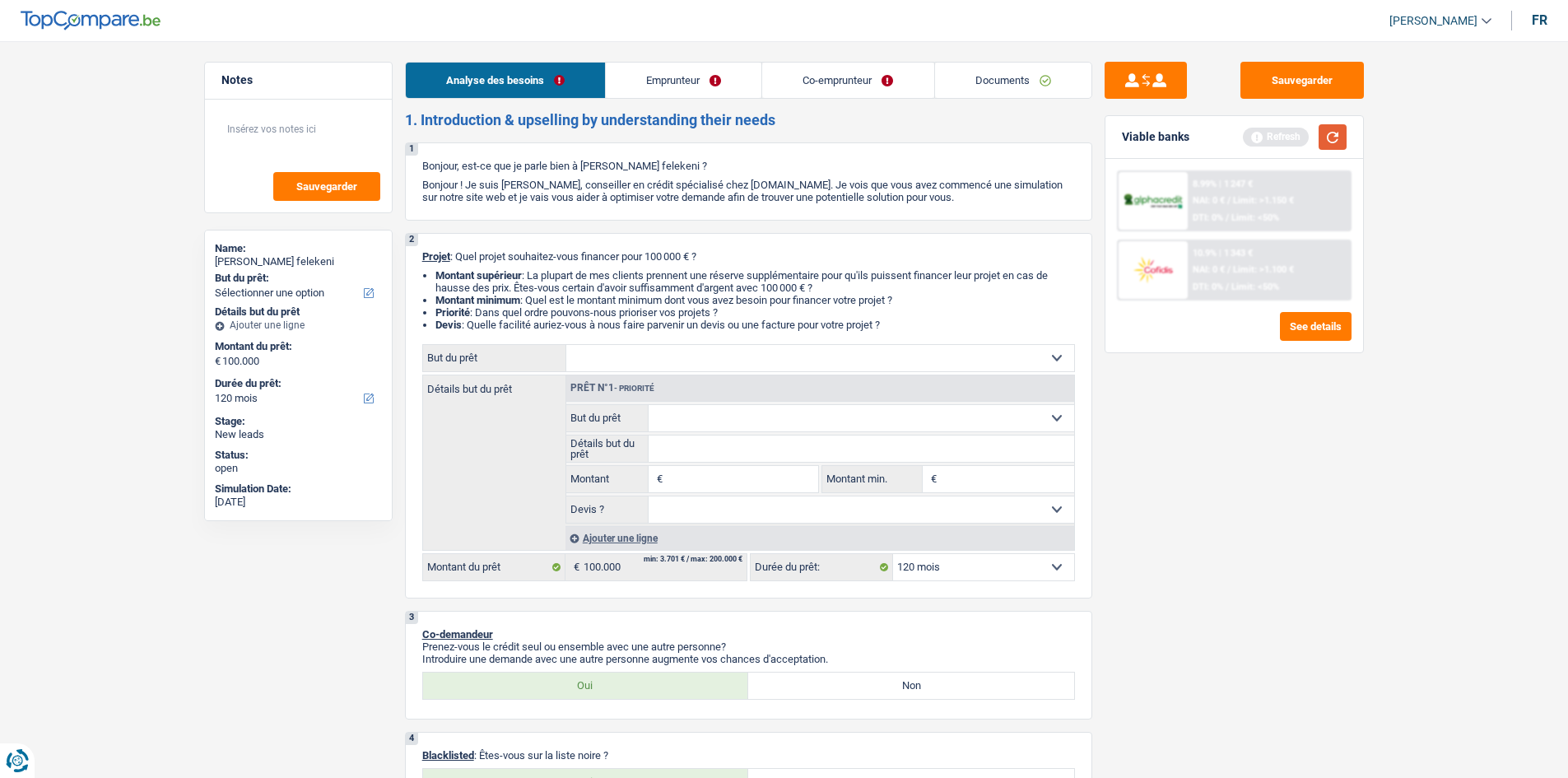 click at bounding box center [1333, 137] 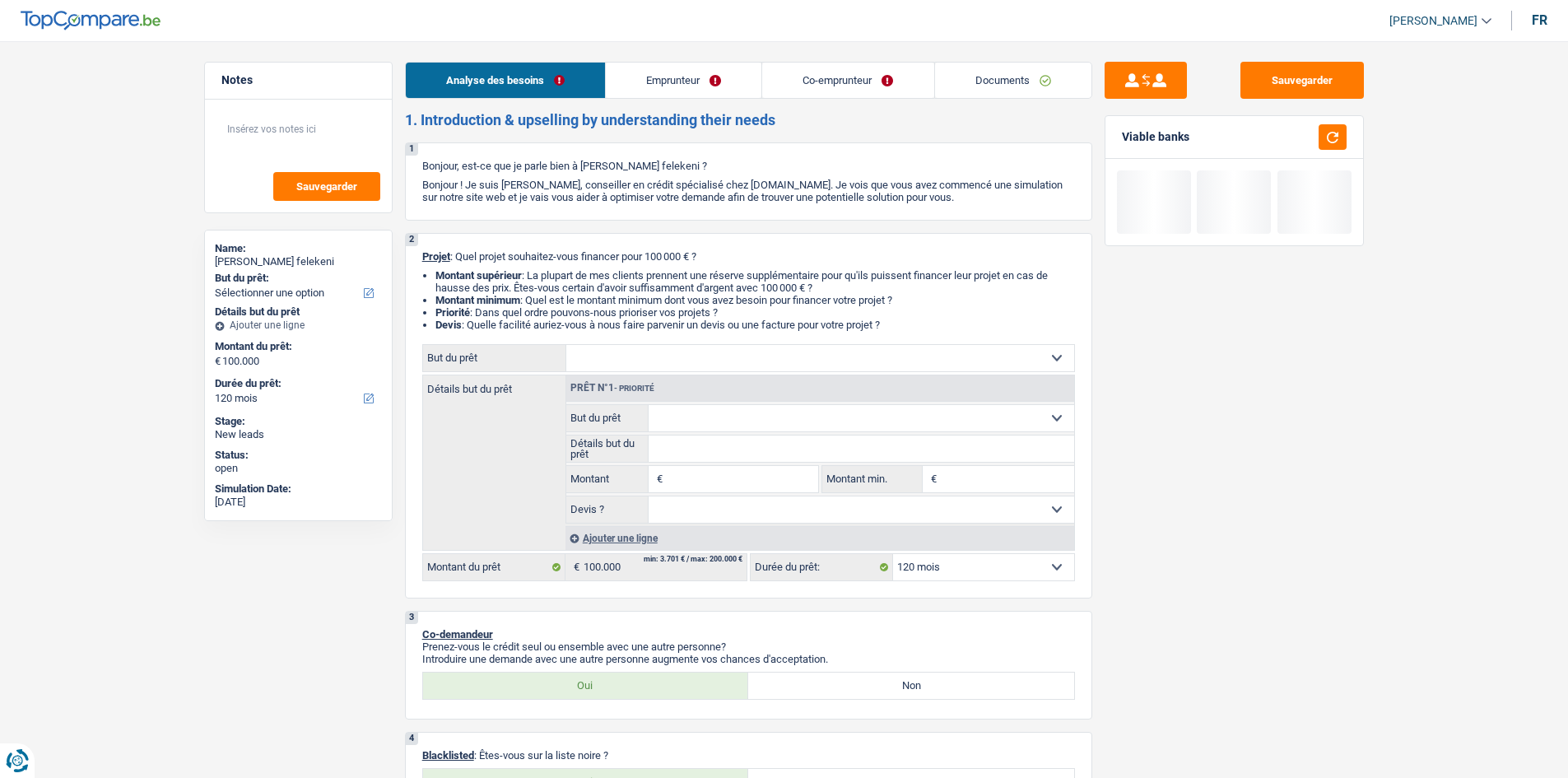 click on "Emprunteur" at bounding box center (683, 80) 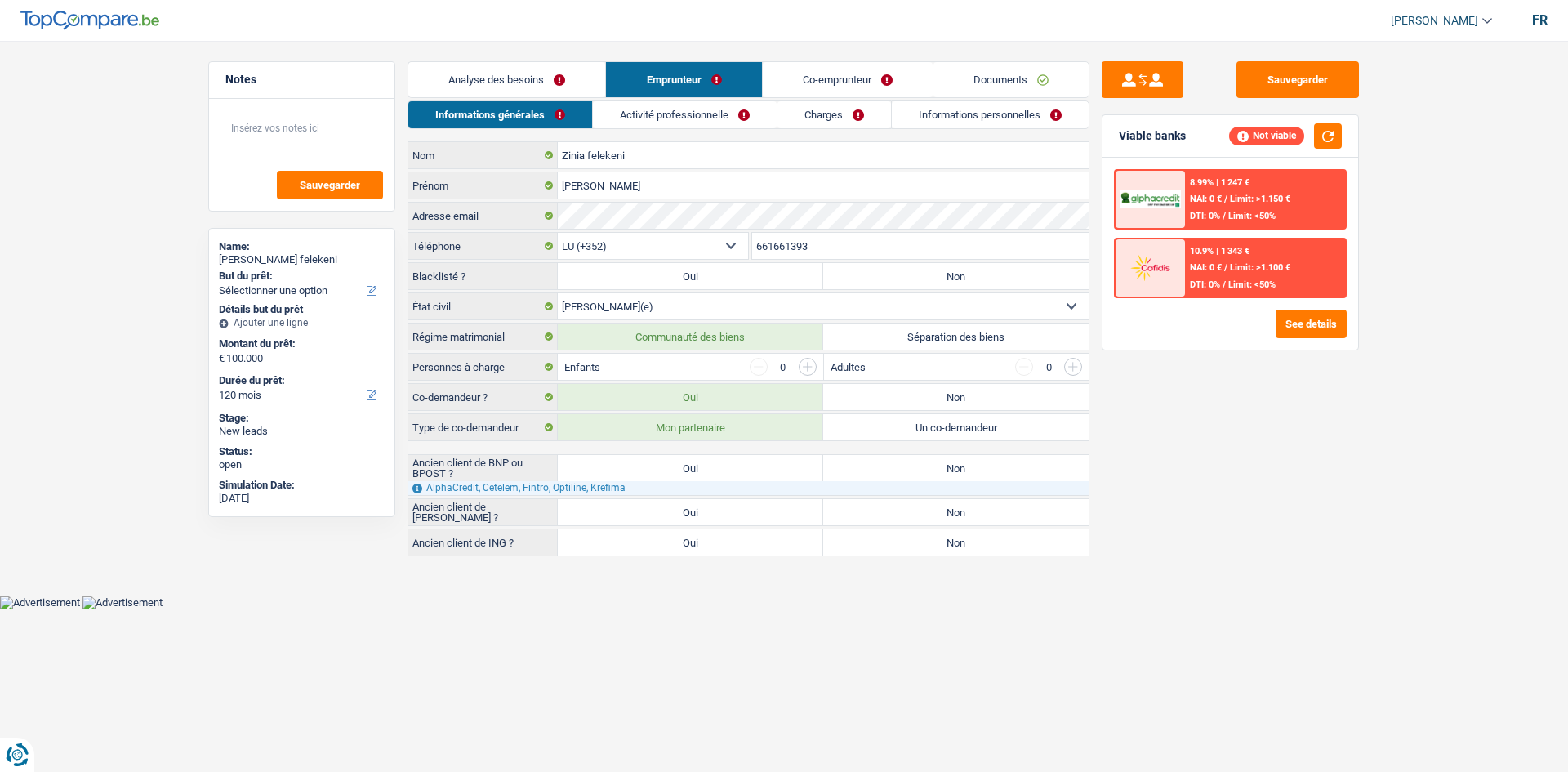 click on "Célibataire Marié(e) Cohabitant(e) légal(e) Divorcé(e) Veuf(ve) Séparé (de fait)
Sélectionner une option" at bounding box center (823, 306) 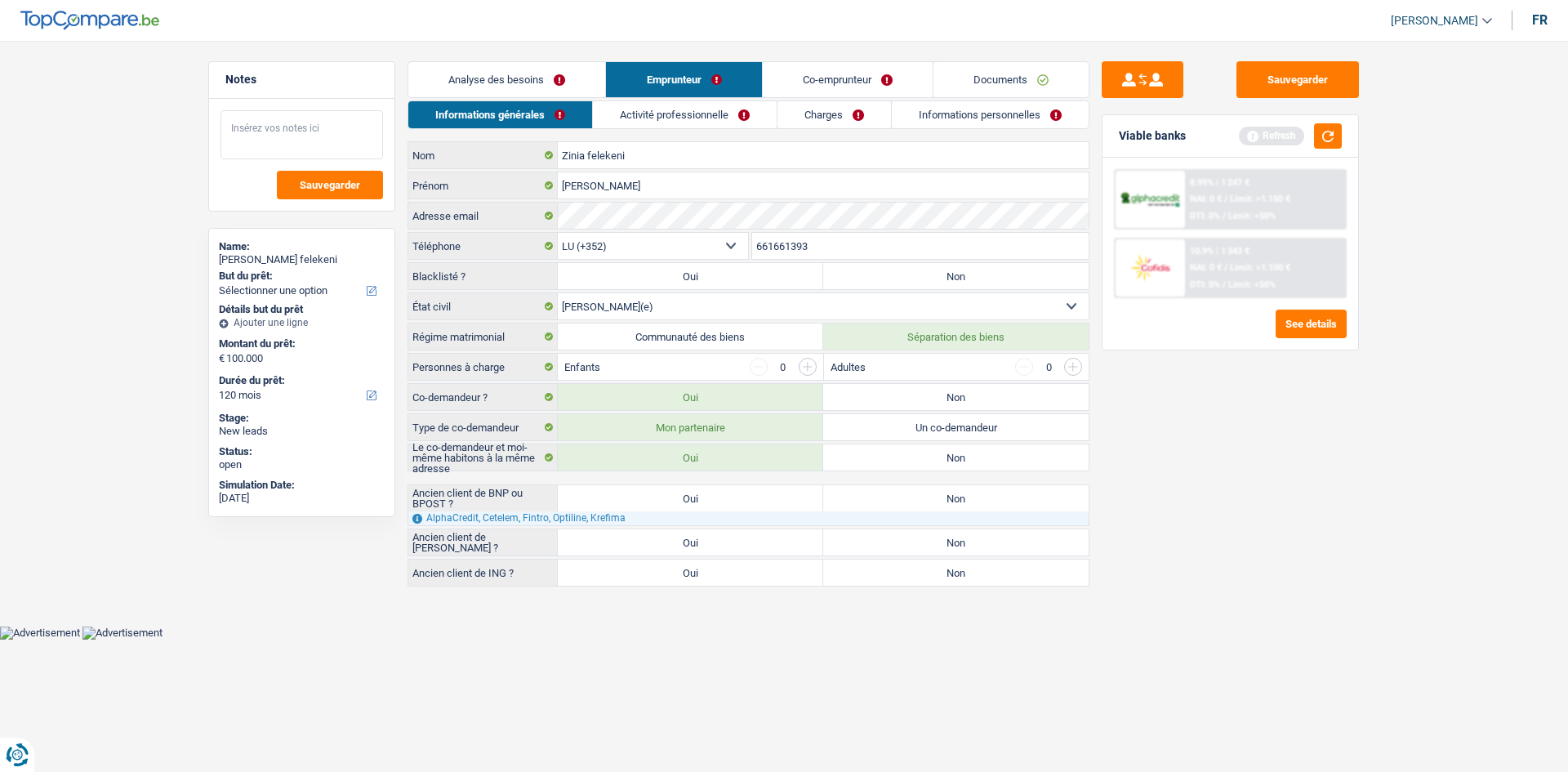 click at bounding box center [301, 135] 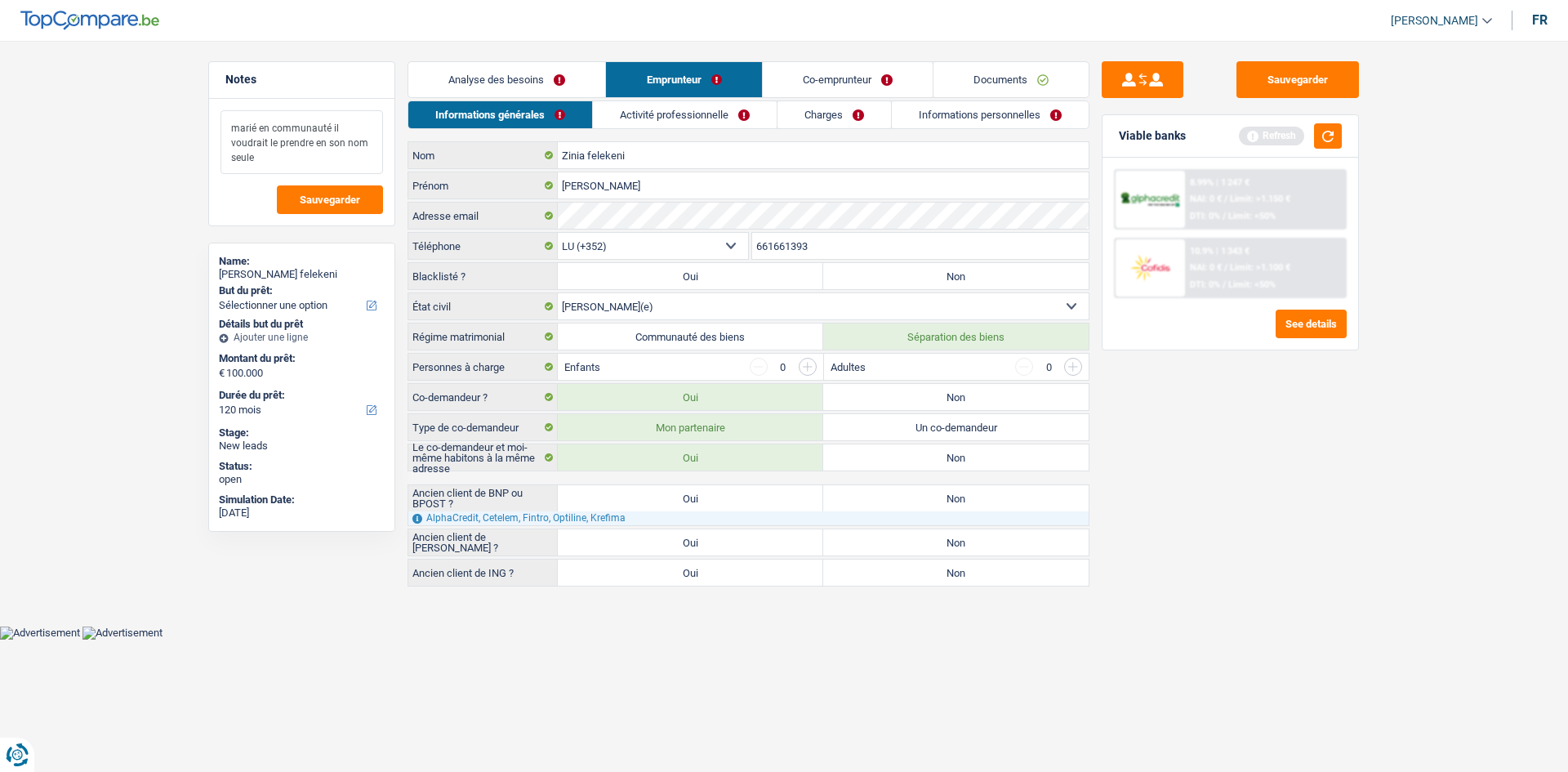 type on "marié en communauté il voudrait le prendre en son nom seule" 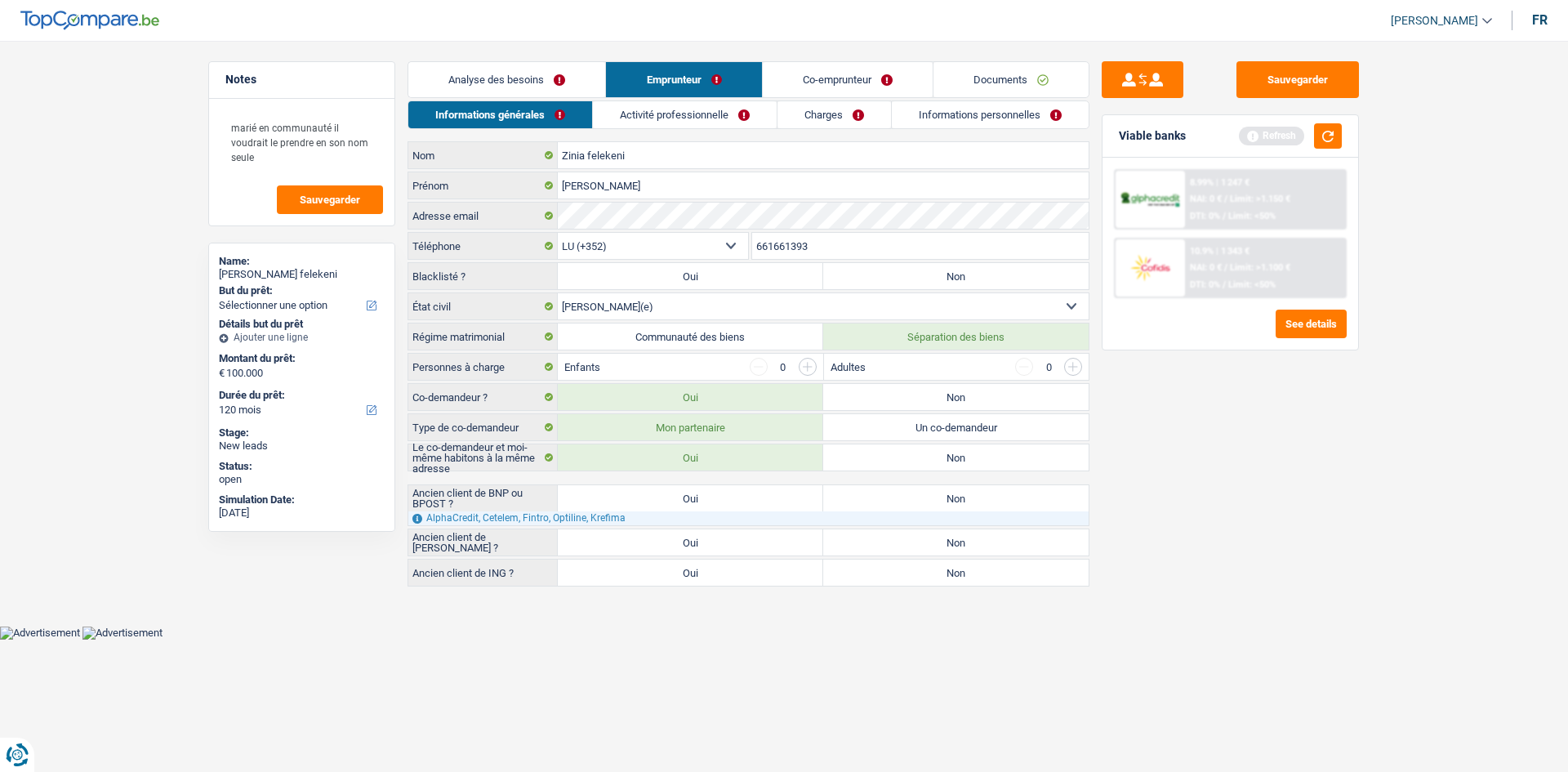 click on "Emprunteur" at bounding box center [684, 79] 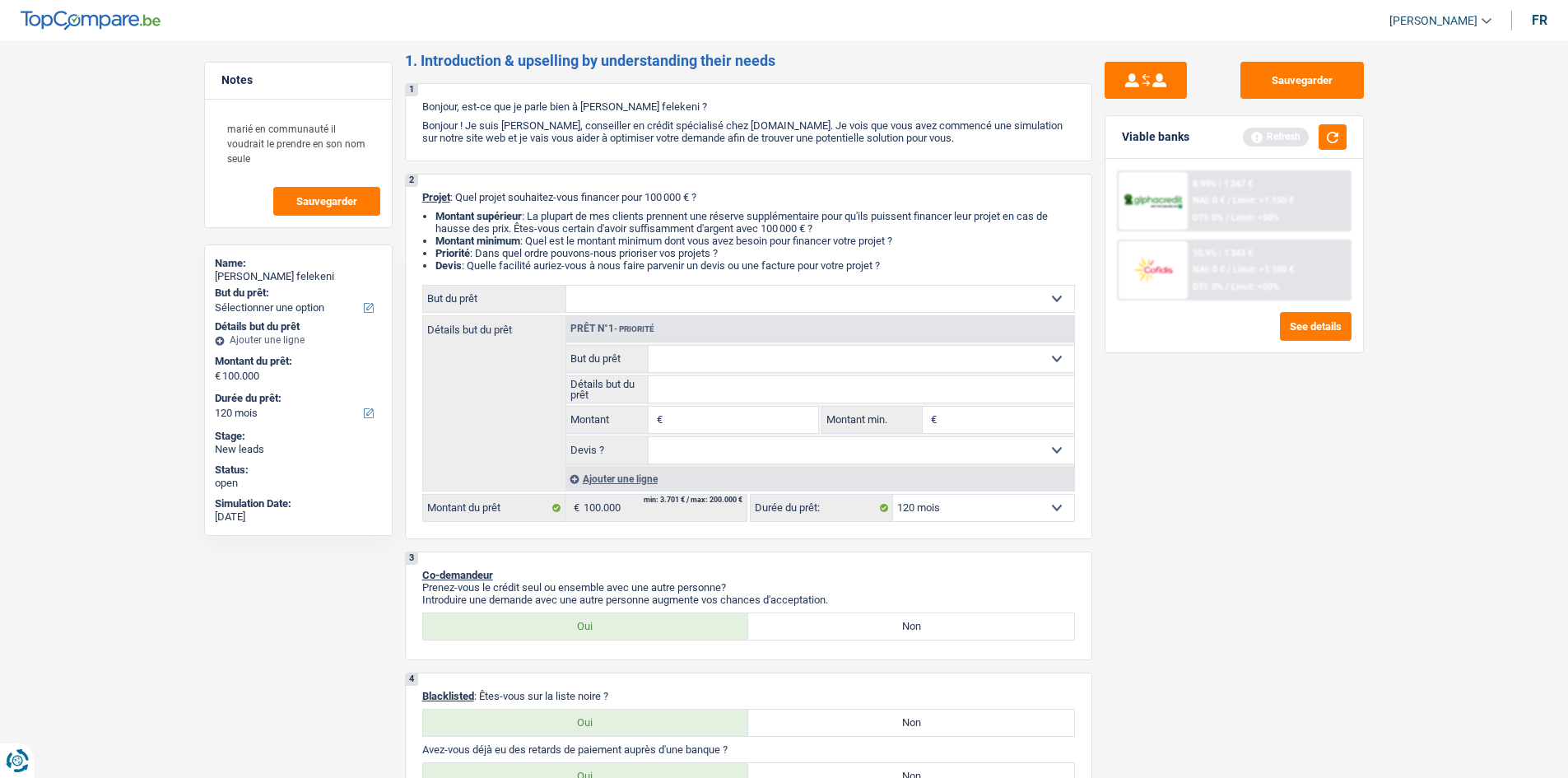scroll, scrollTop: 0, scrollLeft: 0, axis: both 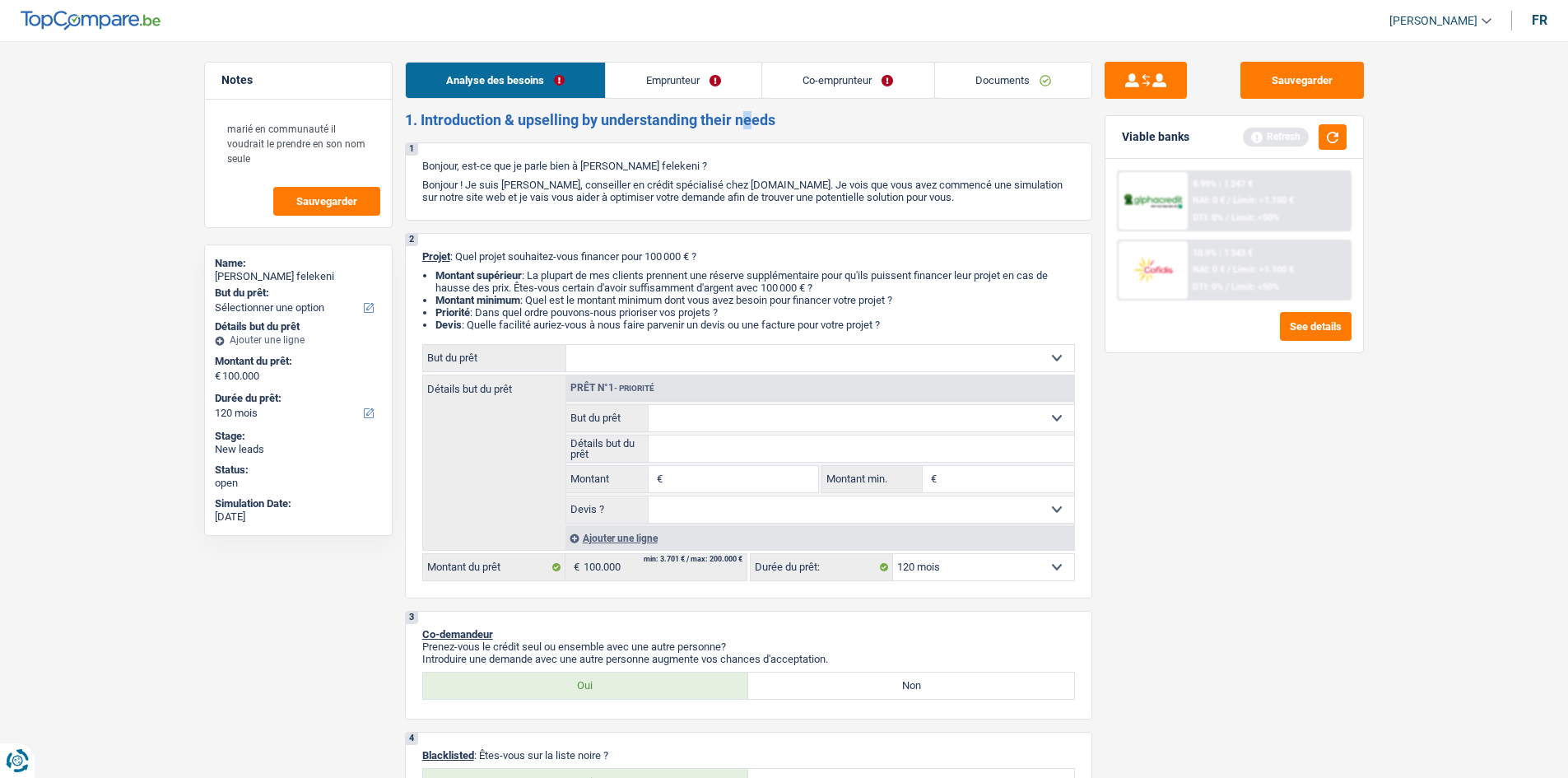 click on "Analyse des besoins Emprunteur Co-emprunteur Documents
1. Introduction & upselling by understanding their needs
1
Bonjour, est-ce que je parle bien à Francis Zinia felekeni ?
Bonjour ! Je suis Charles Verhaegen, conseiller en crédit spécialisé chez TopCompare.be. Je vois que vous avez commencé une simulation sur notre site web et je vais vous aider à optimiser votre demande afin de trouver une potentielle solution pour vous.
2   Projet  : Quel projet souhaitez-vous financer pour 100 000 € ?
Montant supérieur : La plupart de mes clients prennent une réserve supplémentaire pour qu'ils puissent financer leur projet en cas de hausse des prix. Êtes-vous certain d'avoir suffisamment d'argent avec 100 000 € ?   Montant minimum : Quel est le montant minimum dont vous avez besoin pour financer votre projet ?   Priorité : Dans quel ordre pouvons-nous prioriser vos projets ?   Devis     Hifi, multimédia, gsm, ordinateur" at bounding box center (748, 1071) 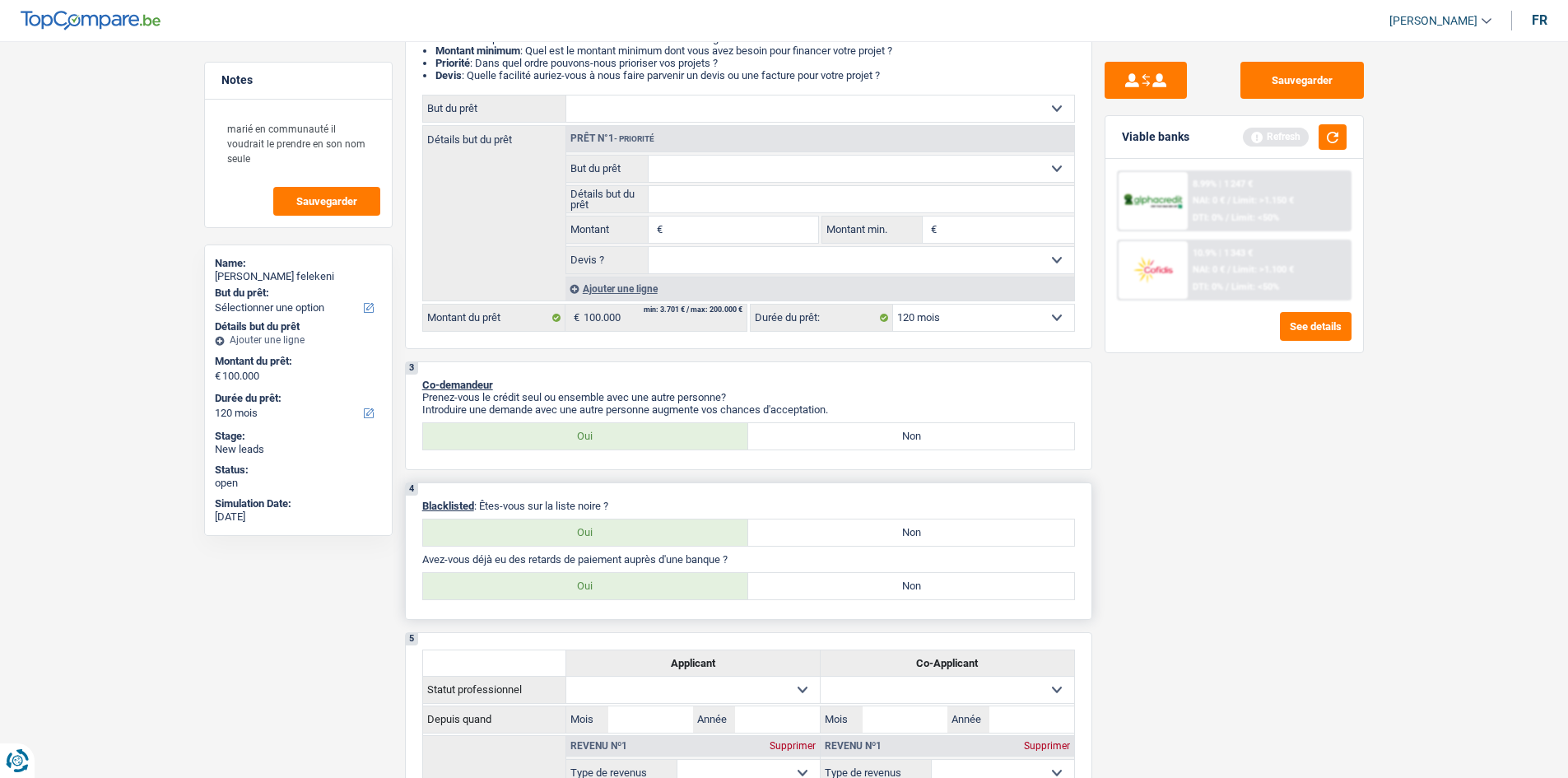 scroll, scrollTop: 412, scrollLeft: 0, axis: vertical 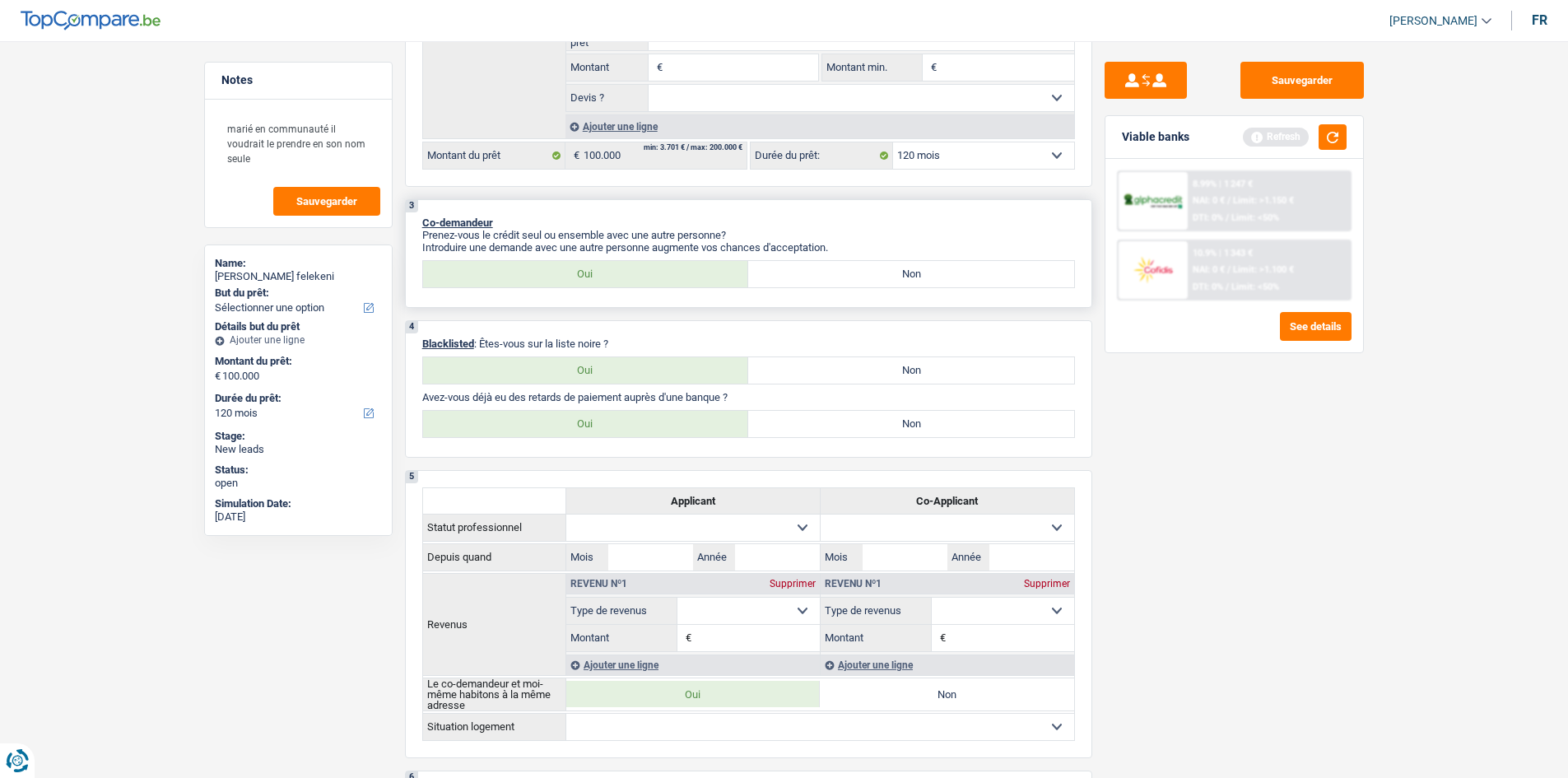 click on "Non" at bounding box center [911, 274] 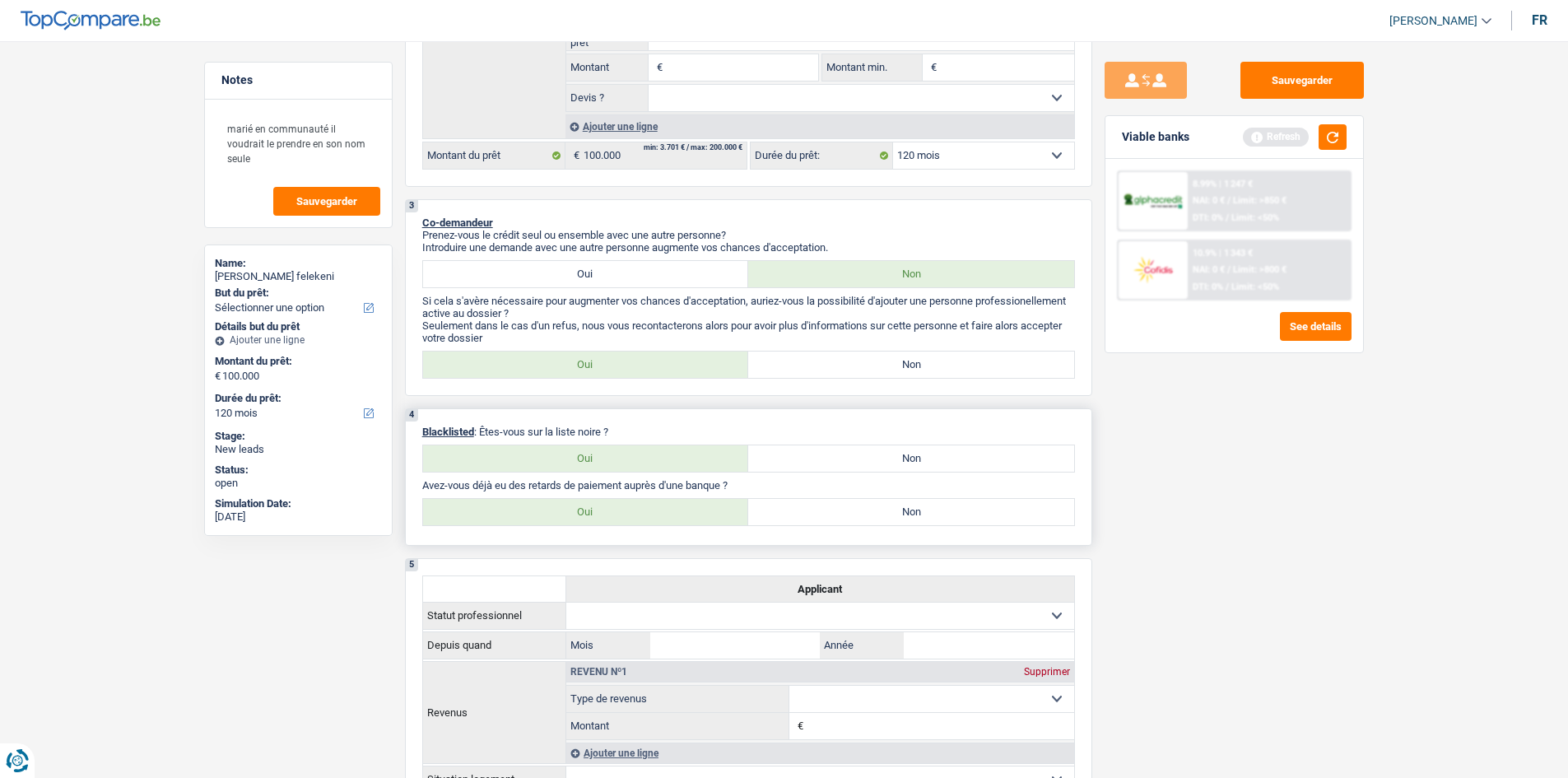 click on "4   Blacklisted  : Êtes-vous sur la liste noire ?
Oui
Non
Tous les champs sont obligatoires. Veuillez sélectionner une option
Avez-vous déjà eu des retards de paiement auprès d'une banque ?
Oui
Non
Tous les champs sont obligatoires. Veuillez sélectionner une option" at bounding box center [748, 477] 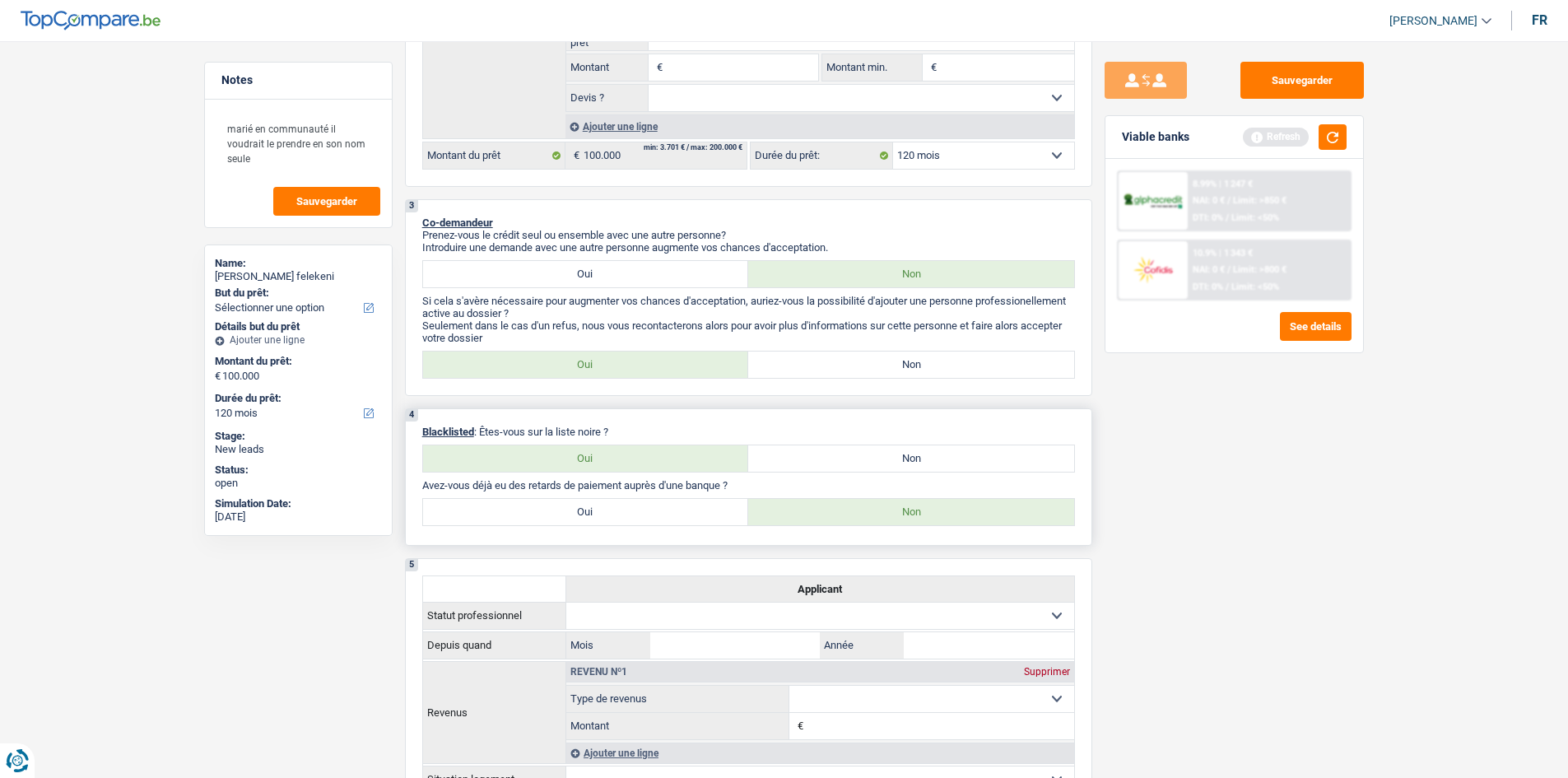 click on "Non" at bounding box center [911, 459] 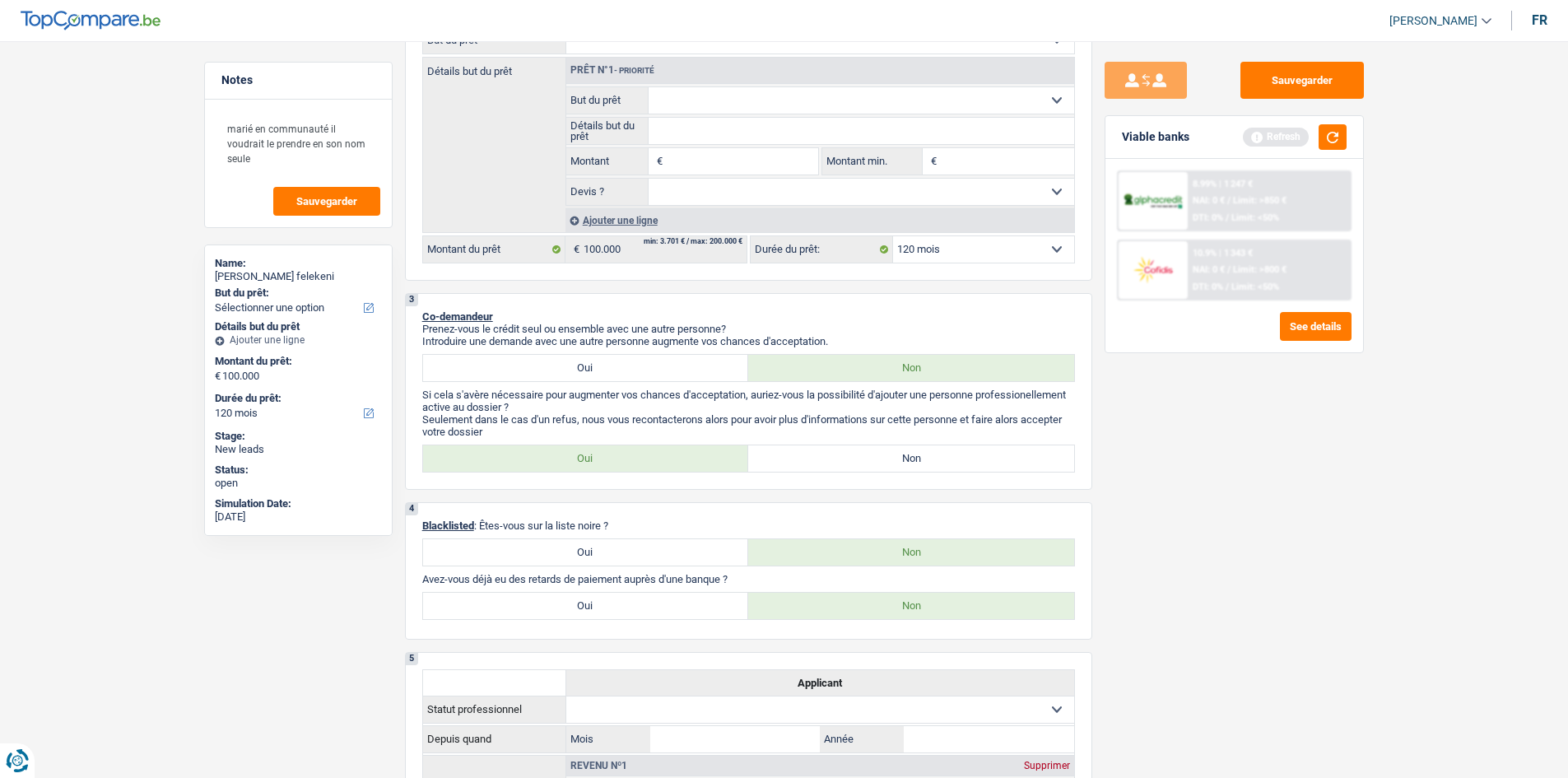 scroll, scrollTop: 0, scrollLeft: 0, axis: both 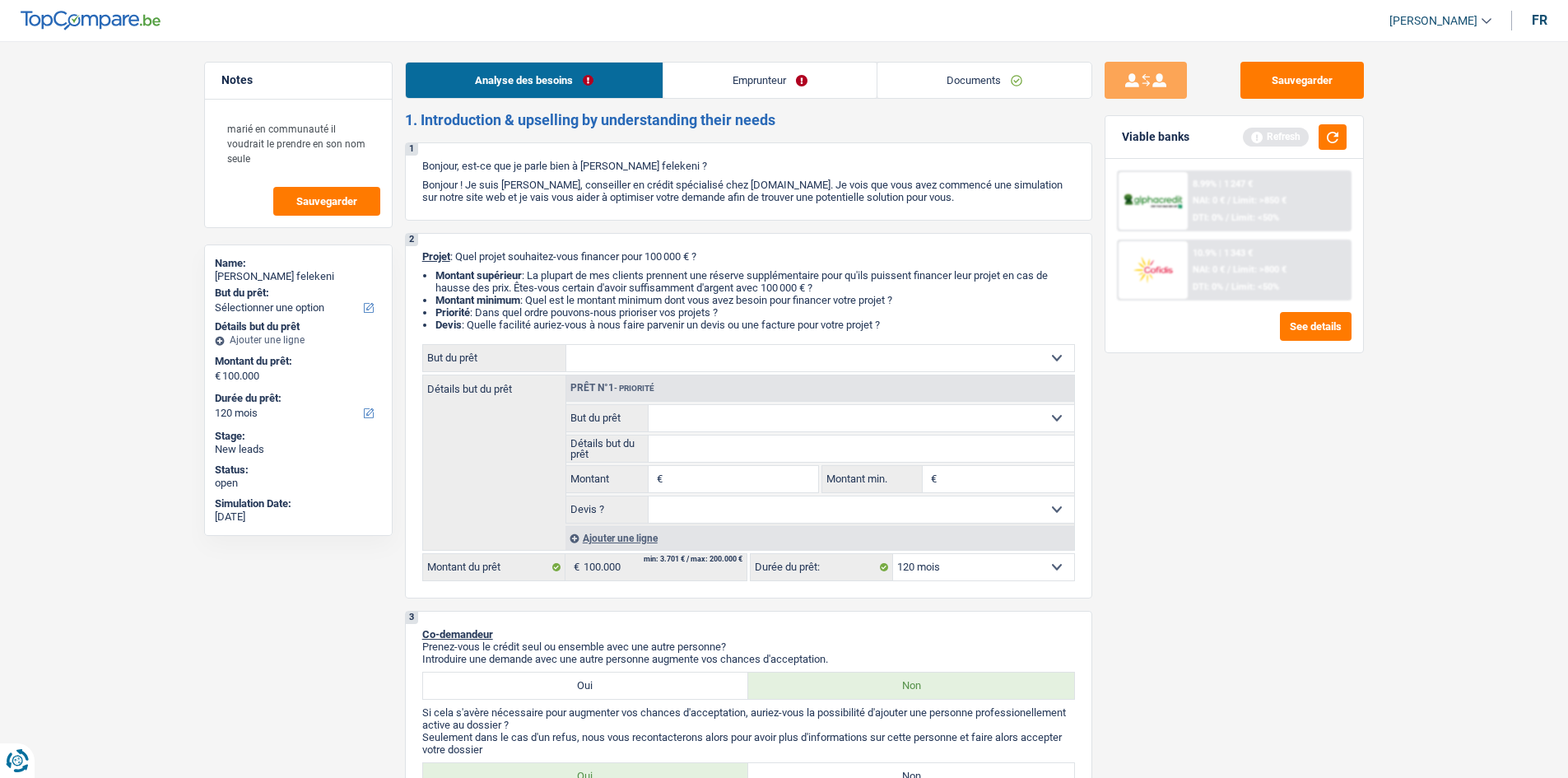 click on "Analyse des besoins Emprunteur Documents
1. Introduction & upselling by understanding their needs
1
Bonjour, est-ce que je parle bien à Francis Zinia felekeni ?
Bonjour ! Je suis Charles Verhaegen, conseiller en crédit spécialisé chez TopCompare.be. Je vois que vous avez commencé une simulation sur notre site web et je vais vous aider à optimiser votre demande afin de trouver une potentielle solution pour vous.
2   Projet  : Quel projet souhaitez-vous financer pour 100 000 € ?
Montant supérieur : La plupart de mes clients prennent une réserve supplémentaire pour qu'ils puissent financer leur projet en cas de hausse des prix. Êtes-vous certain d'avoir suffisamment d'argent avec 100 000 € ?   Montant minimum : Quel est le montant minimum dont vous avez besoin pour financer votre projet ?   Priorité : Dans quel ordre pouvons-nous prioriser vos projets ?   Devis     Hifi, multimédia, gsm, ordinateur Prêt voiture" at bounding box center [748, 1097] 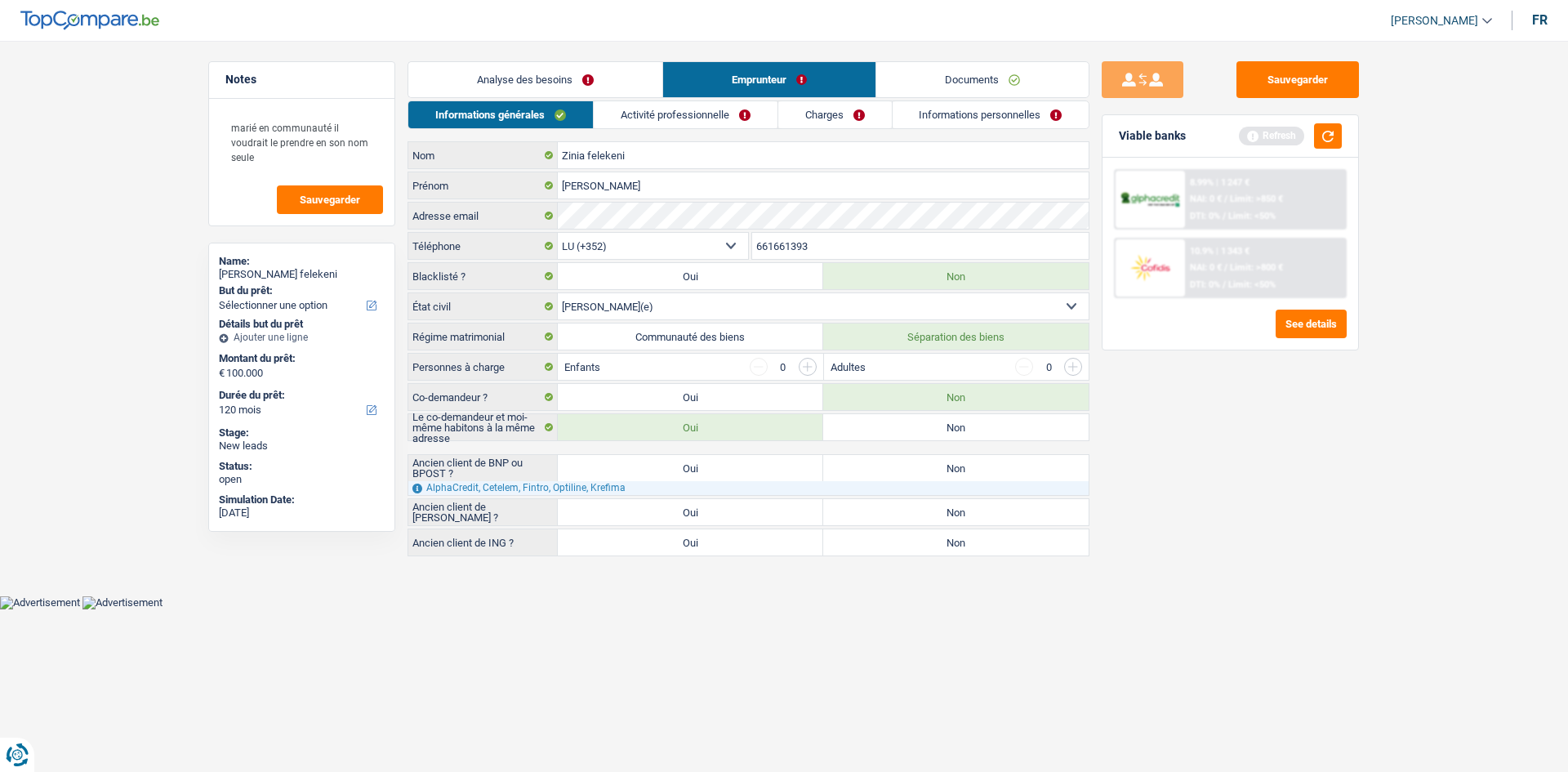 click on "Activité professionnelle" at bounding box center [685, 114] 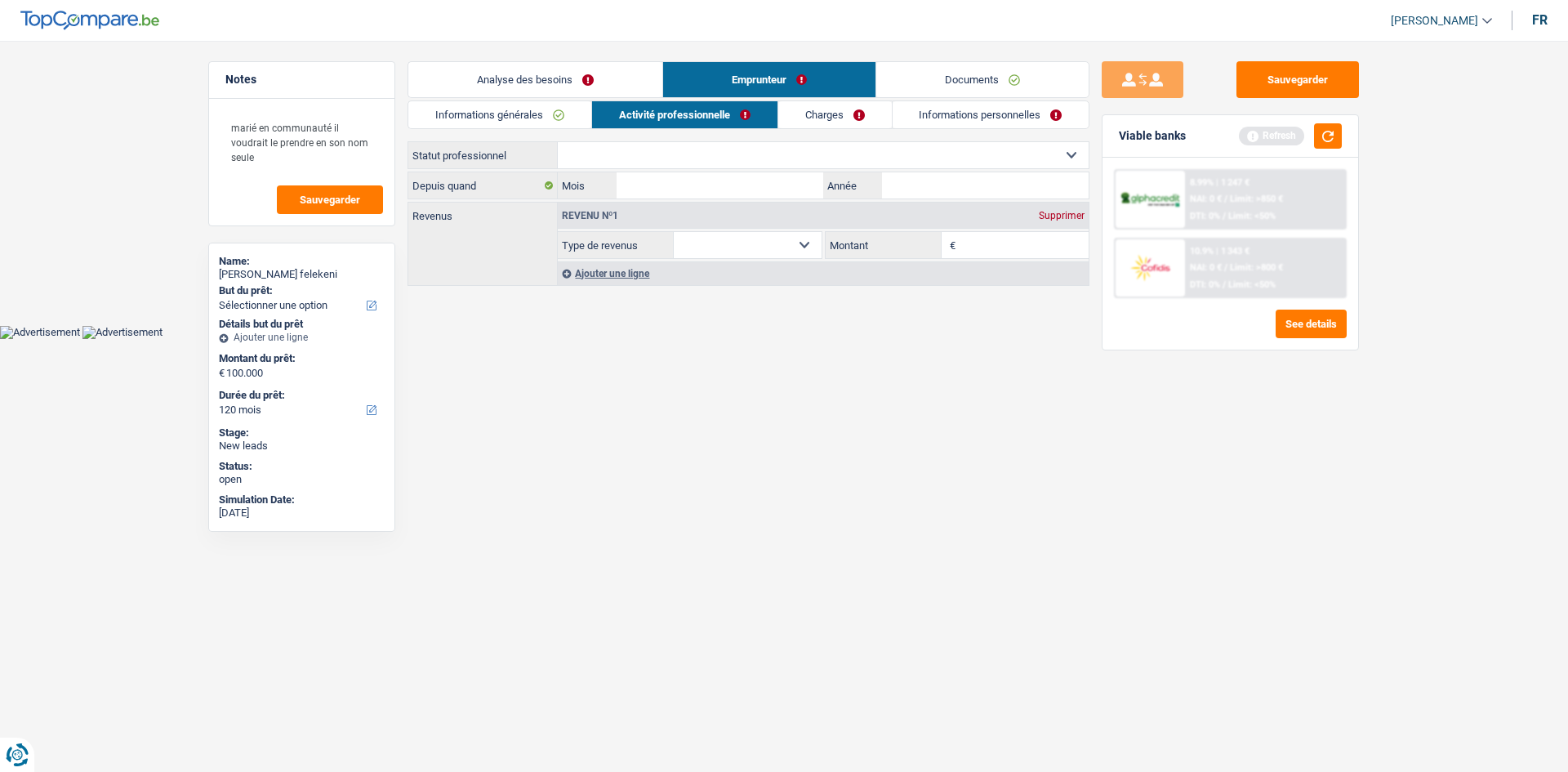 click on "Ouvrier Employé privé Employé public Invalide Indépendant Pensionné Chômeur Mutuelle Femme au foyer Sans profession Allocataire sécurité/Intégration social (SPF Sécurité Sociale, CPAS) Etudiant Profession libérale Commerçant Rentier Pré-pensionné
Sélectionner une option" at bounding box center (823, 155) 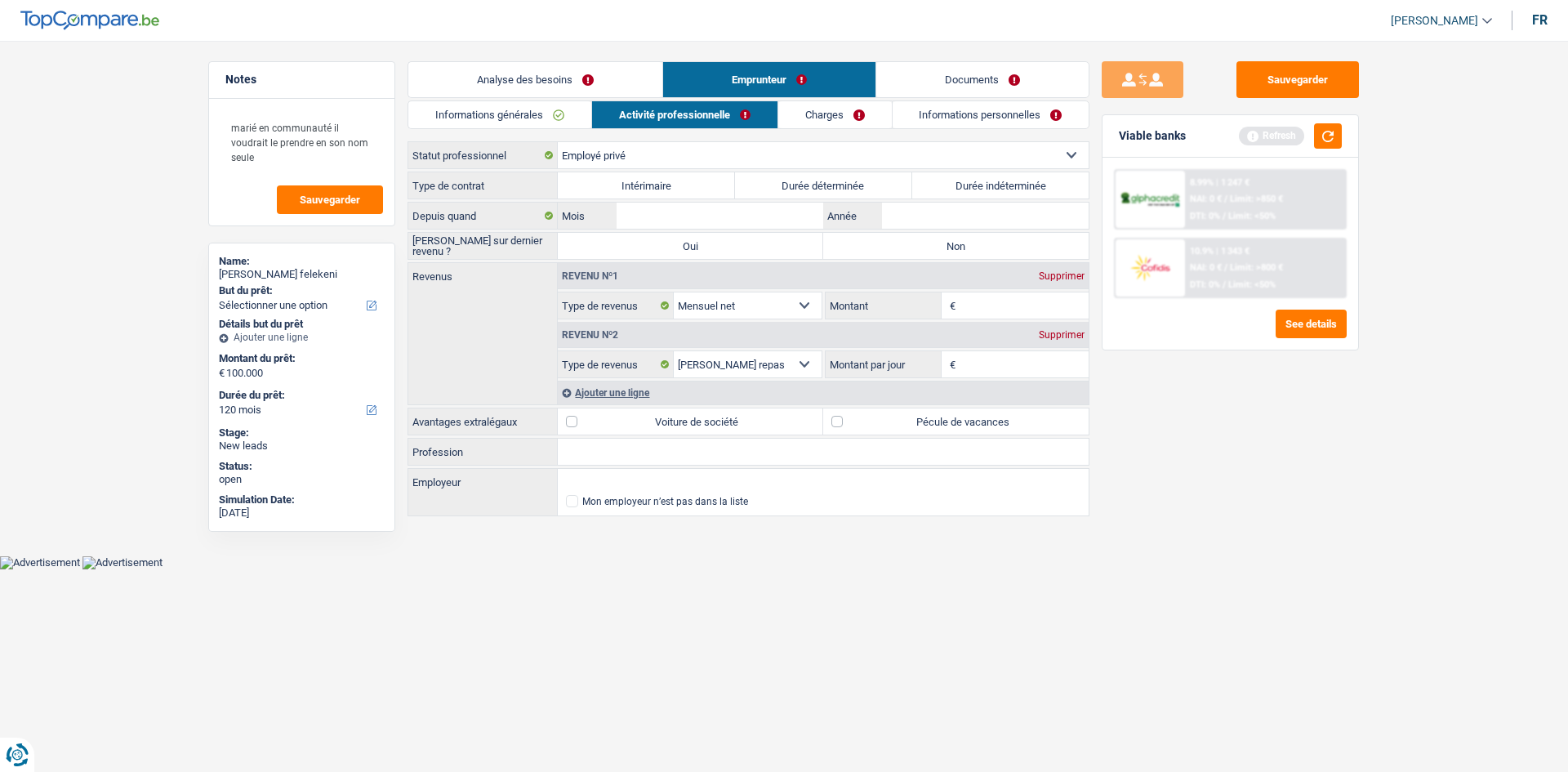 click on "Charges" at bounding box center (835, 114) 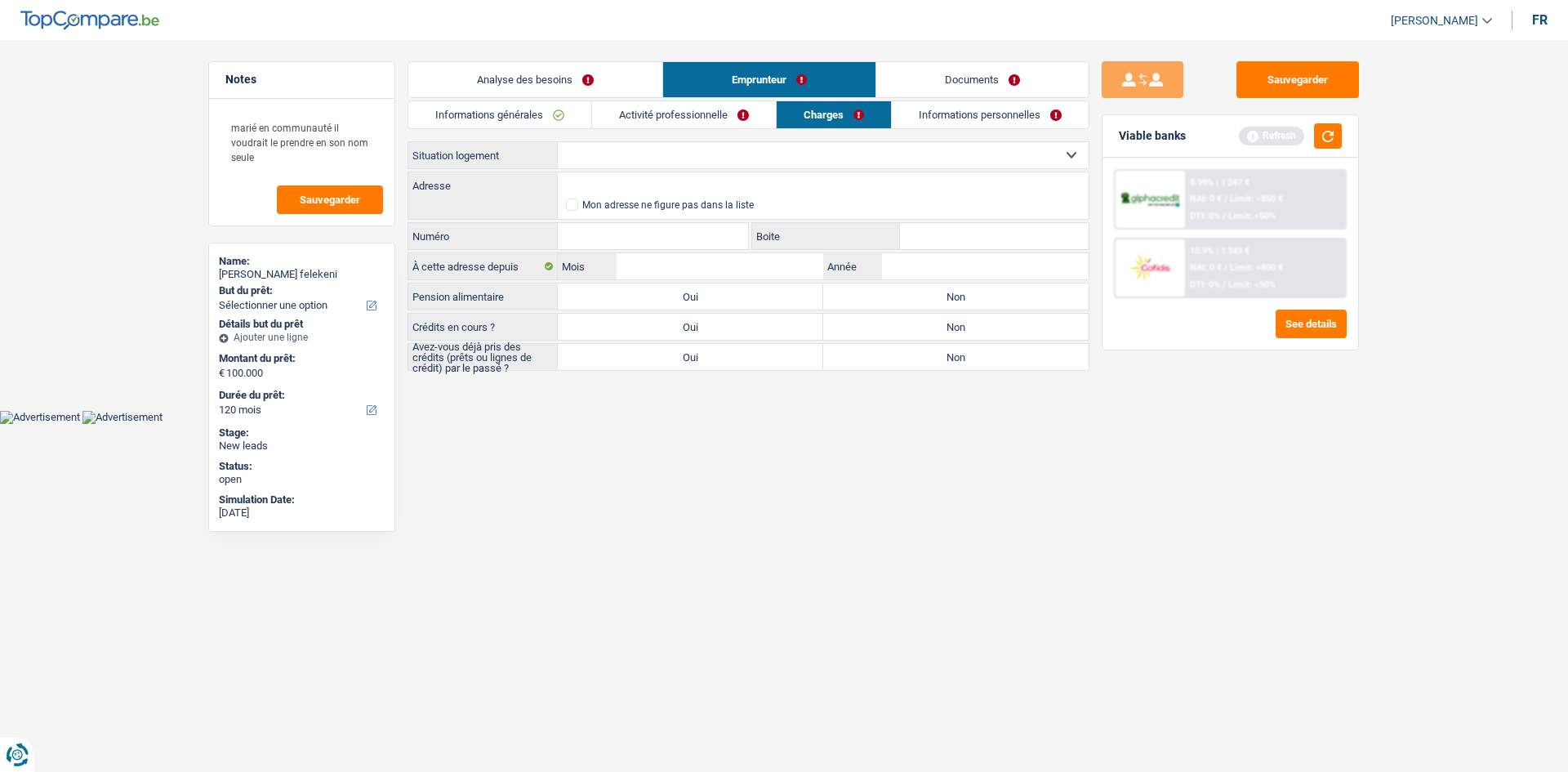 click on "Non" at bounding box center [956, 357] 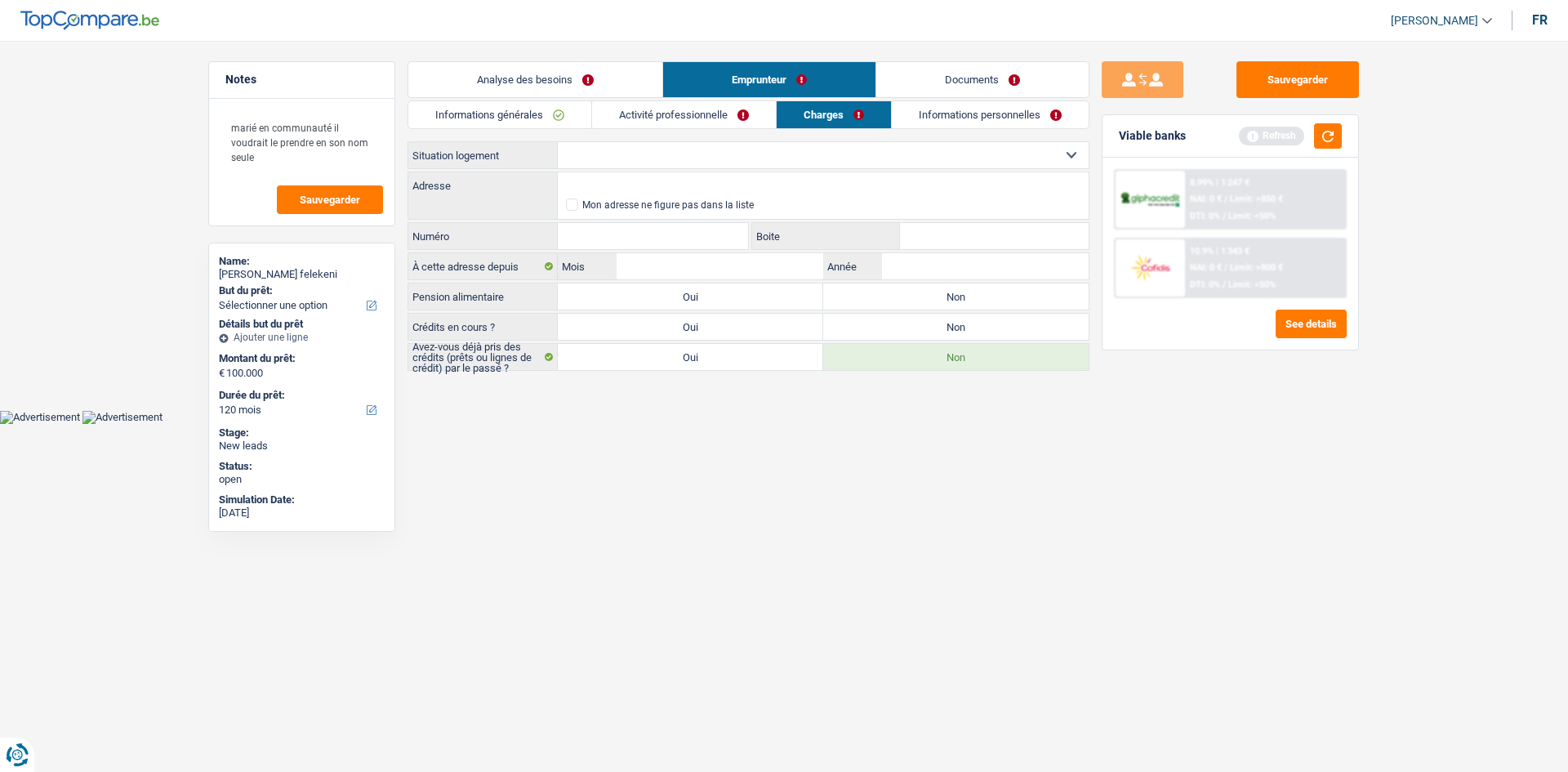 click on "Activité professionnelle" at bounding box center [684, 114] 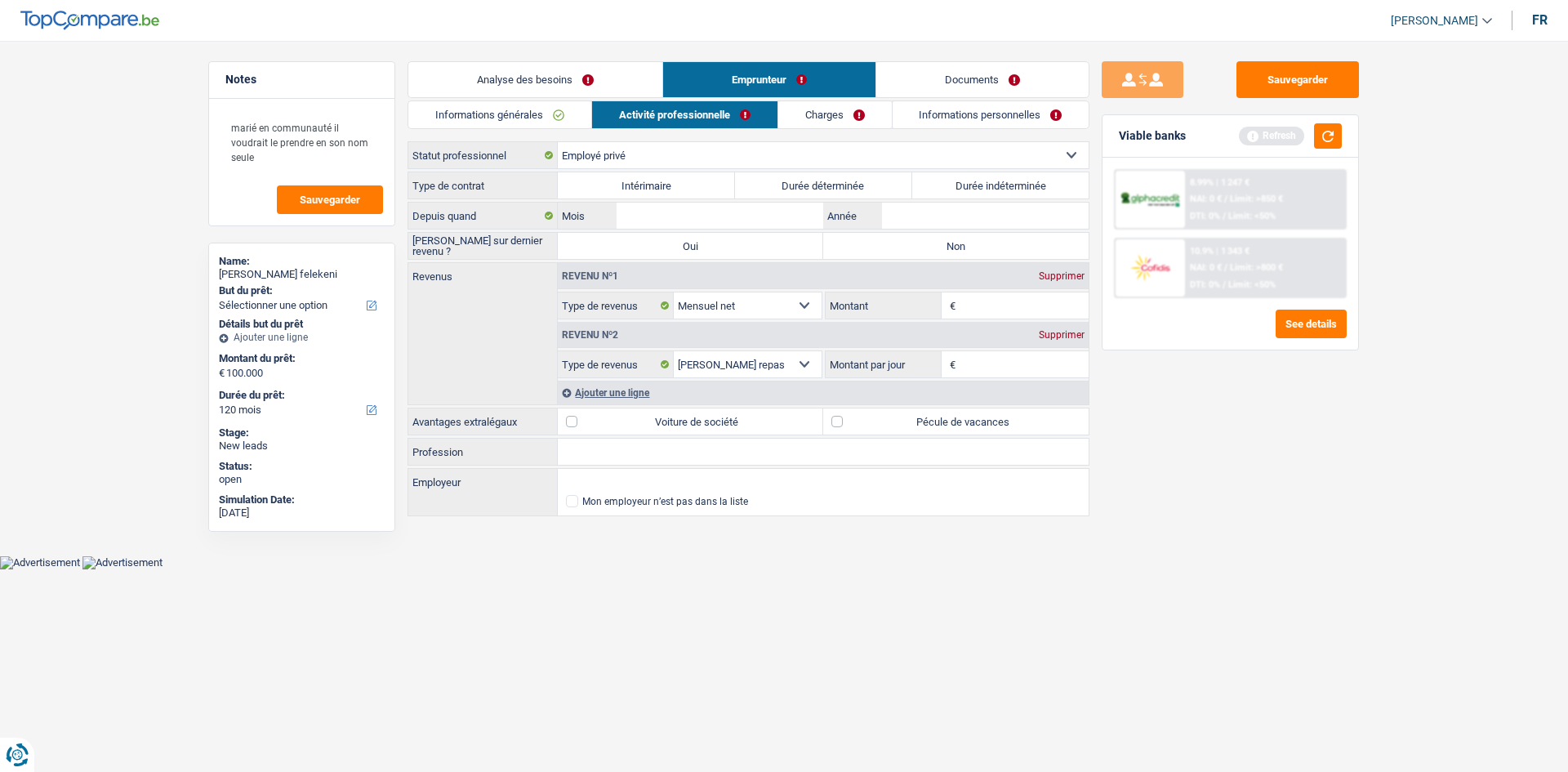 click on "Durée indéterminée" at bounding box center [1000, 185] 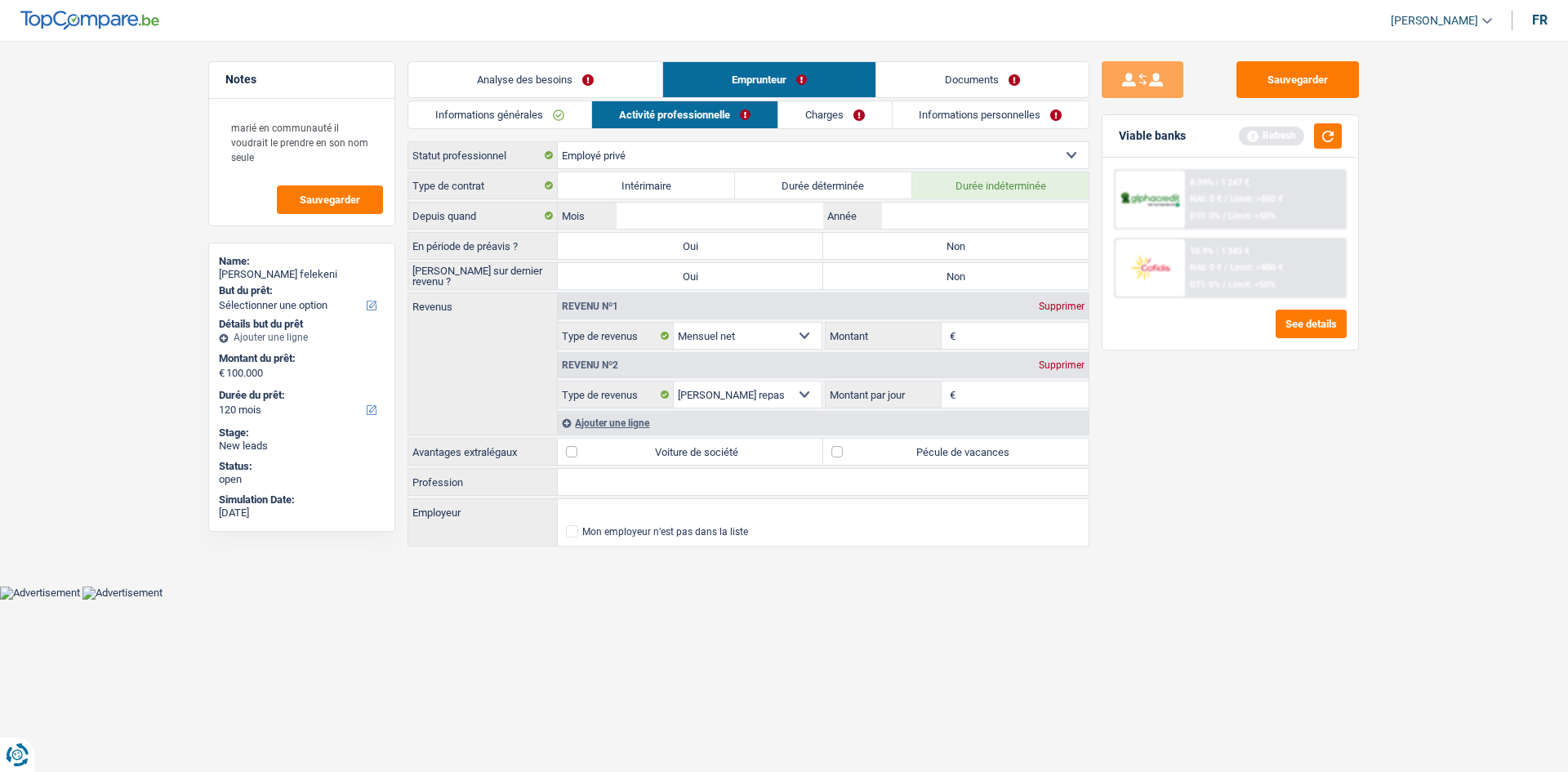 drag, startPoint x: 987, startPoint y: 246, endPoint x: 978, endPoint y: 265, distance: 21.023796 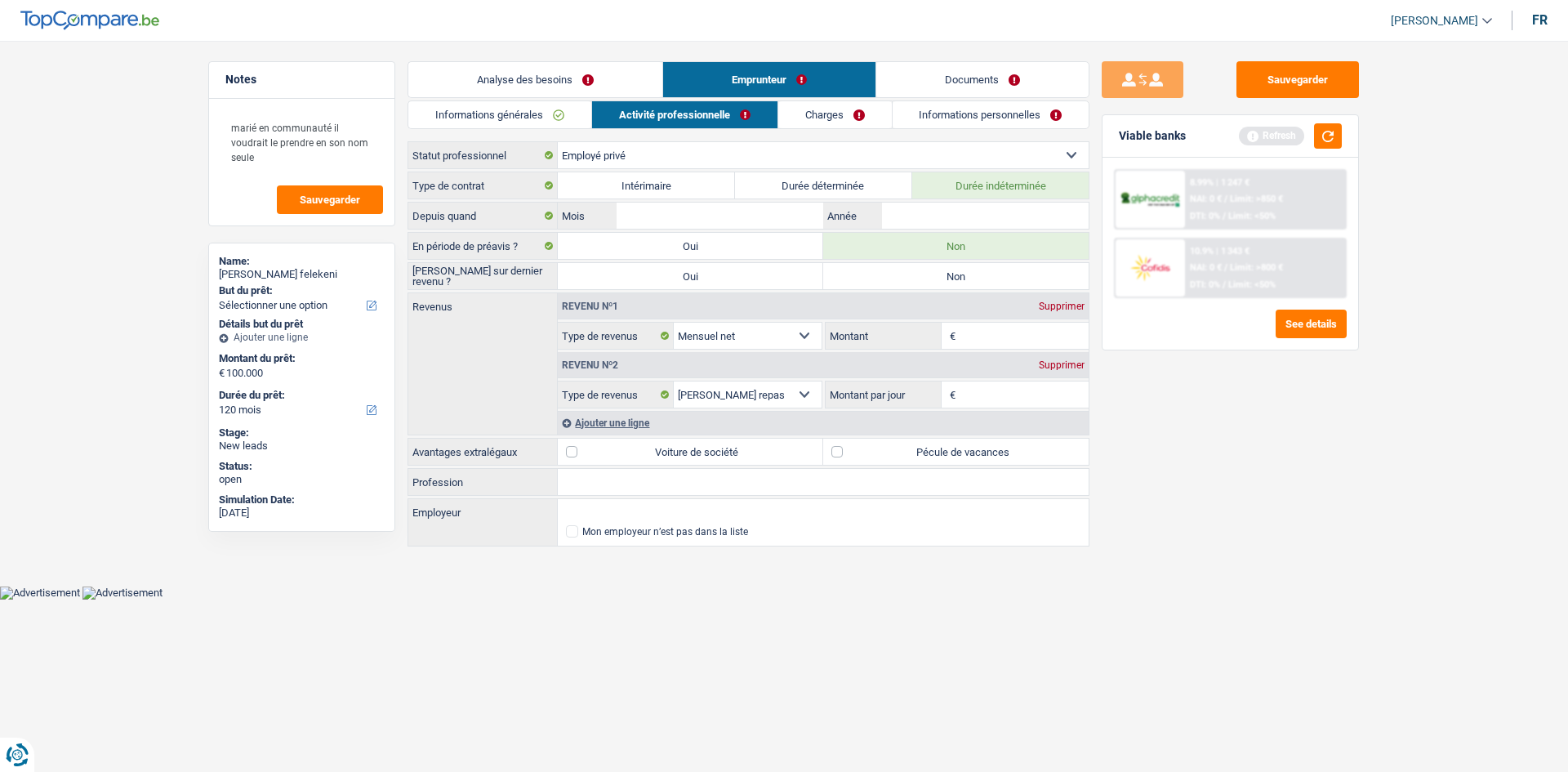 click on "Non" at bounding box center [956, 276] 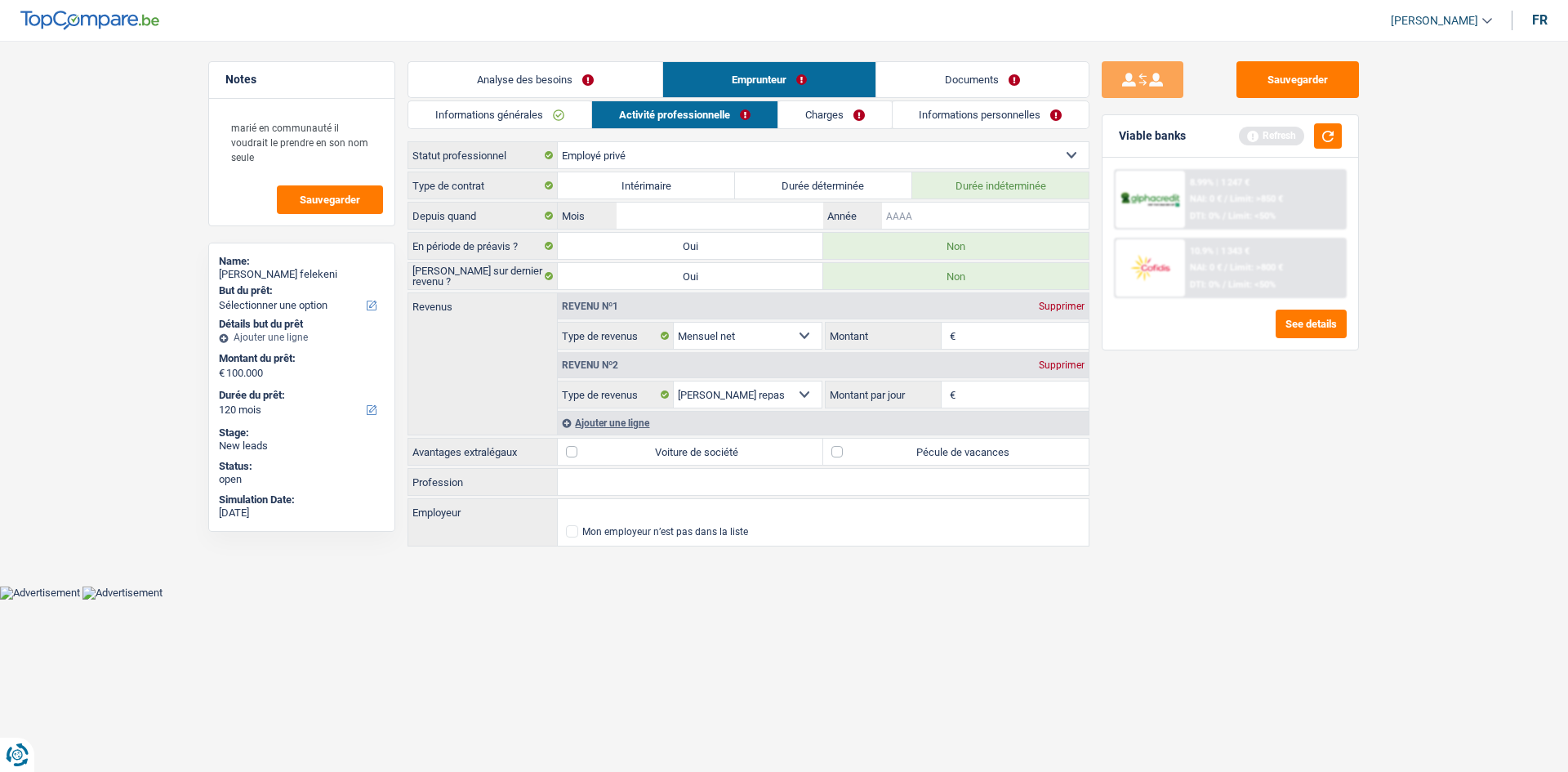 drag, startPoint x: 958, startPoint y: 219, endPoint x: 1072, endPoint y: 271, distance: 125.29964 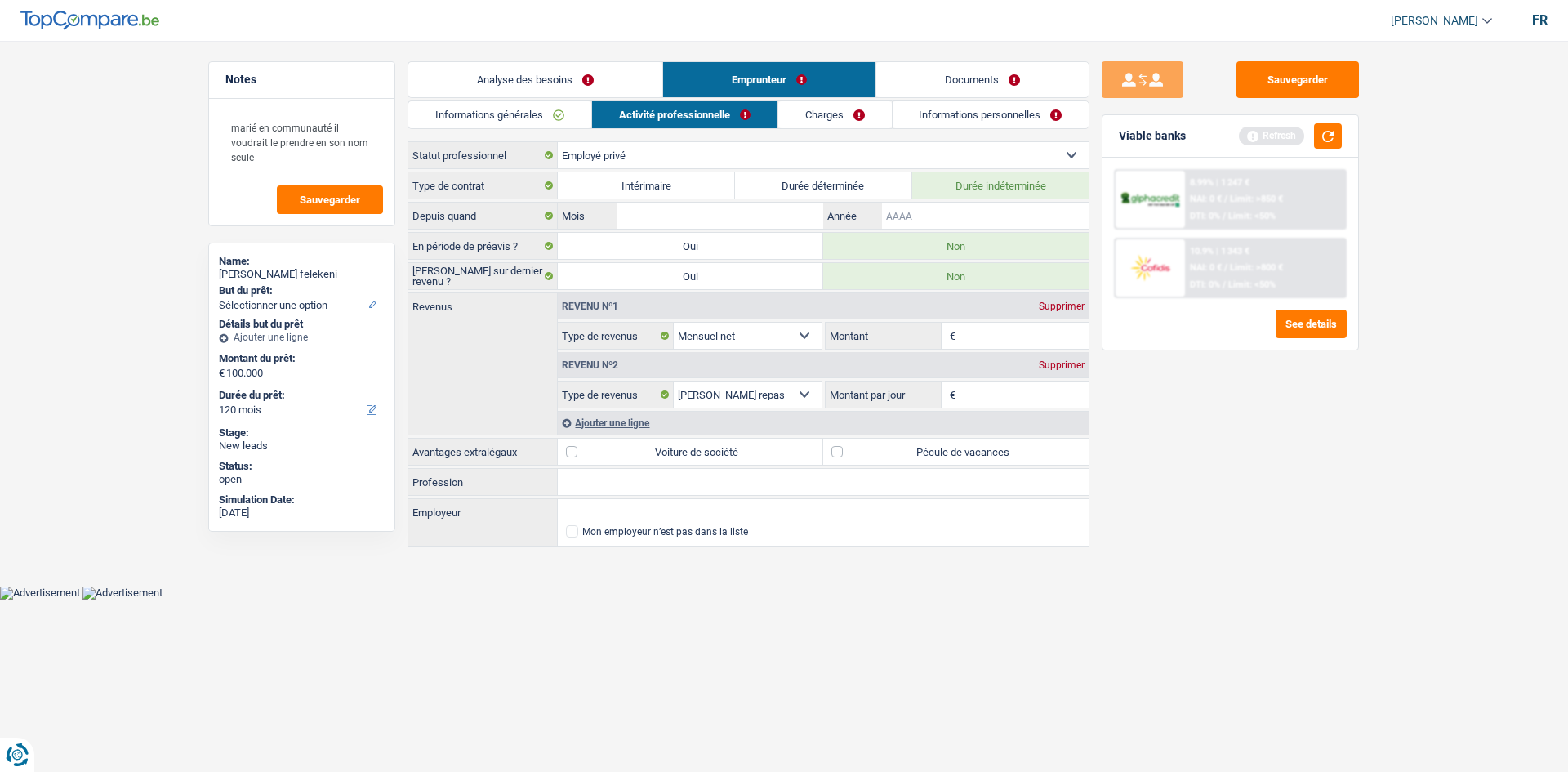 click on "Année" at bounding box center (985, 216) 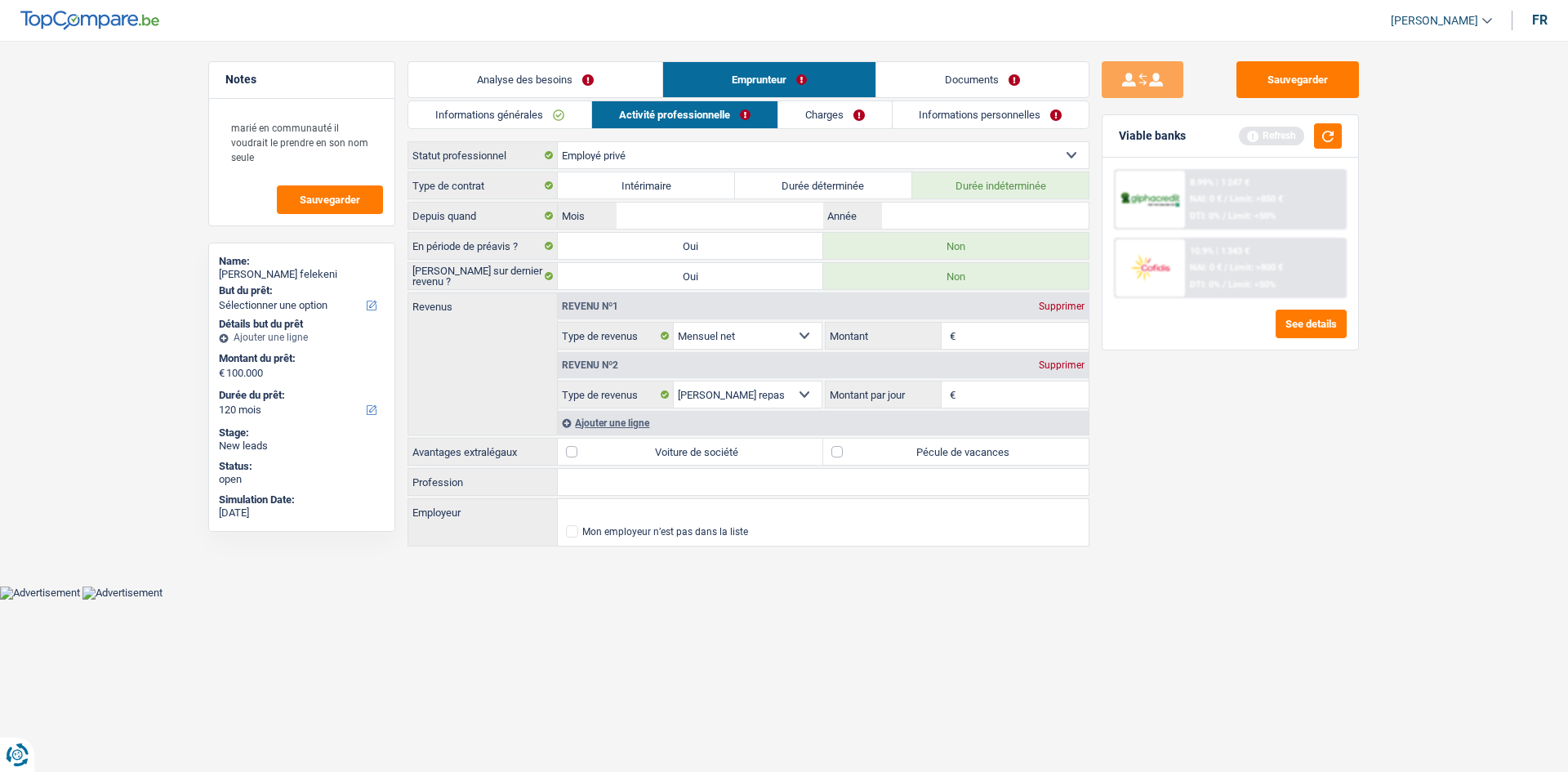 drag, startPoint x: 692, startPoint y: 488, endPoint x: 779, endPoint y: 494, distance: 87.206651 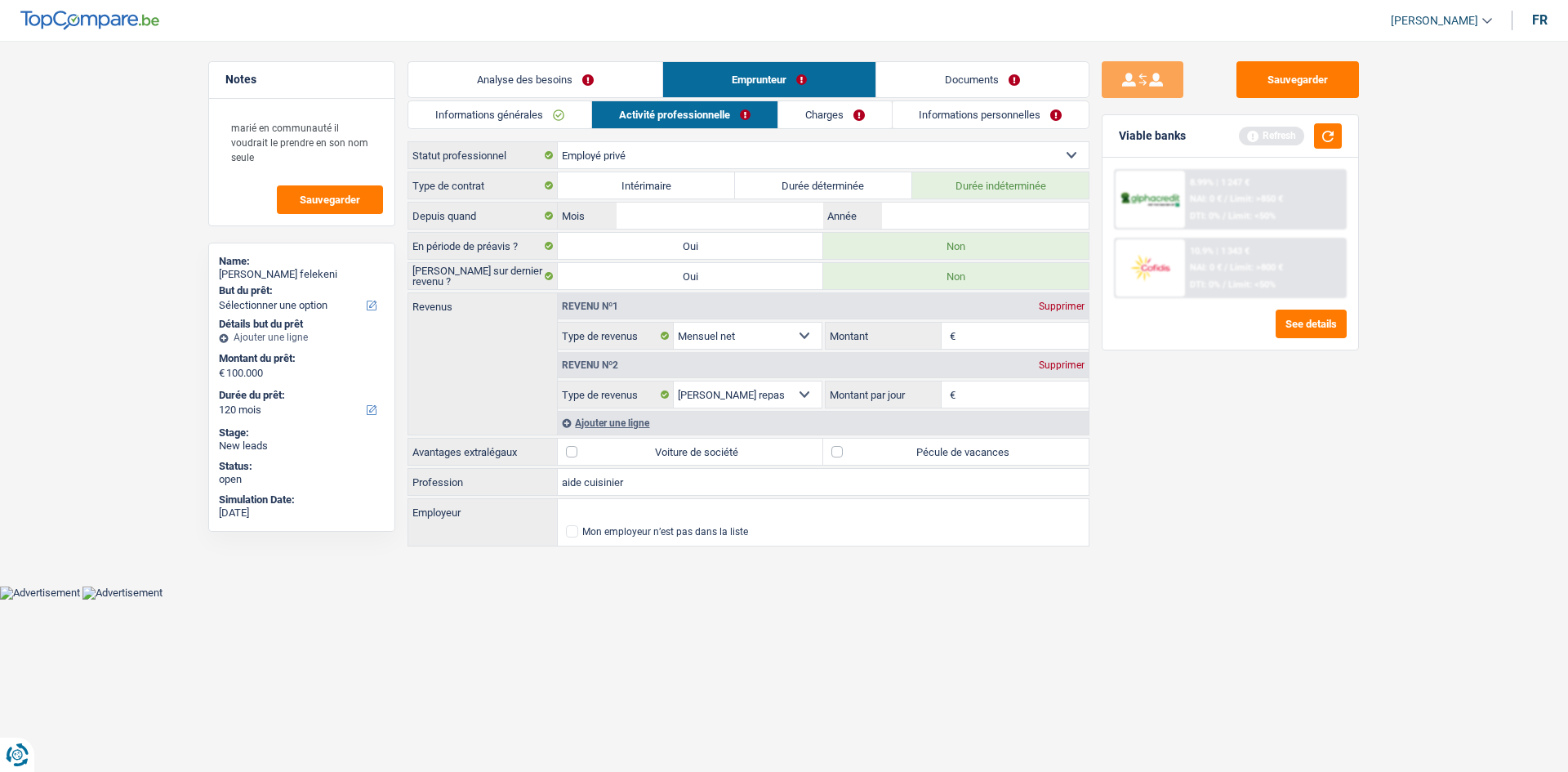 type on "aide cuisinier" 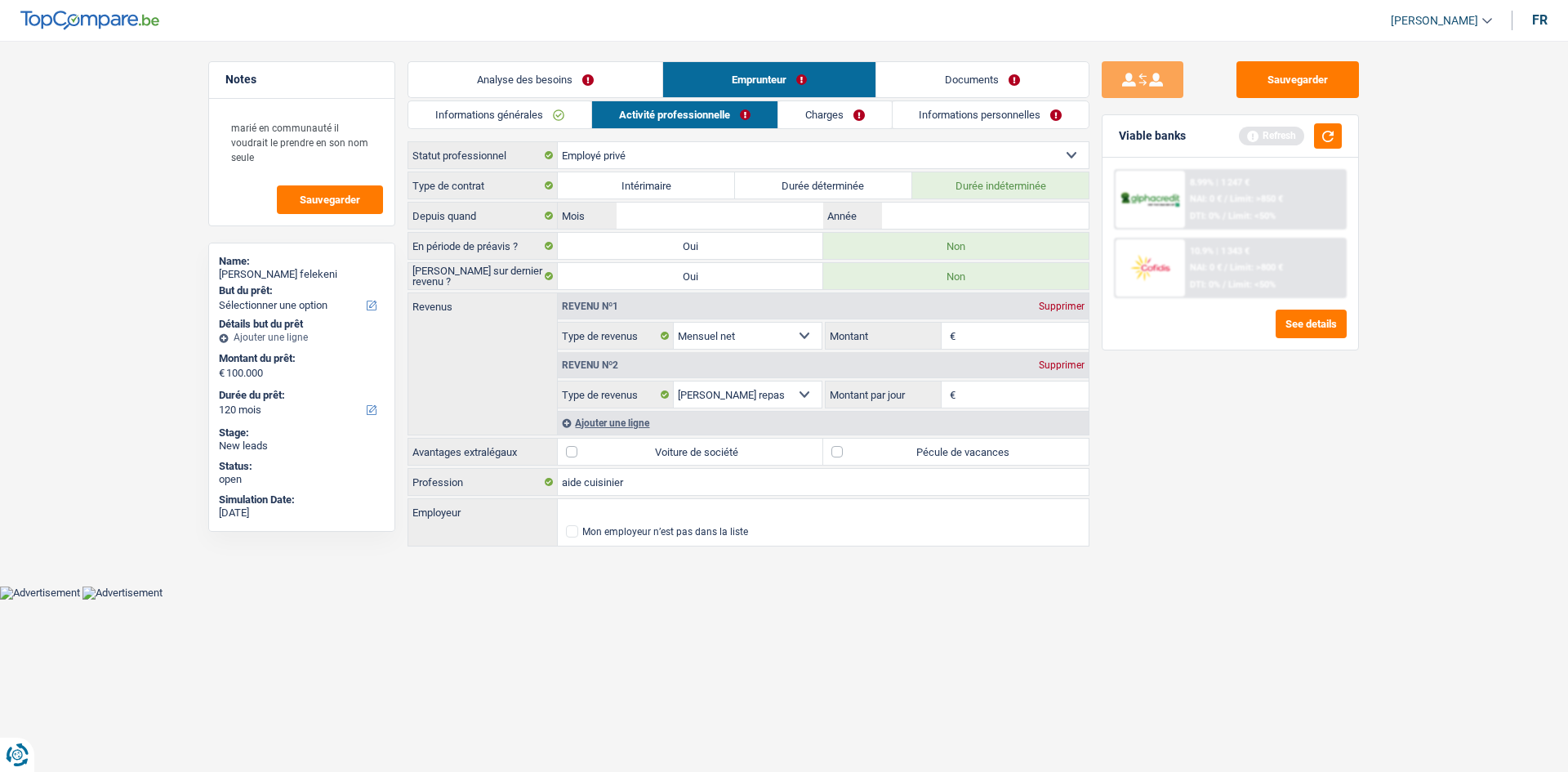 click on "Type de contrat
Intérimaire
Durée déterminée
Durée indéterminée
Depuis quand
Mois
/
Année
En période de préavis ?
Oui
Non
Saisie sur dernier revenu ?
Oui
Non
Revenus
Revenu nº1
Supprimer
Allocation d'handicap Allocations chômage Allocations familiales Chèques repas Complément d'entreprise Indemnité mutuelle Indépendant complémentaire Mensuel net Pension Pension alimentaire Pension d'invalidité Revenu d'intégration sociale Revenus locatifs Autres revenus         €" at bounding box center (748, 360) 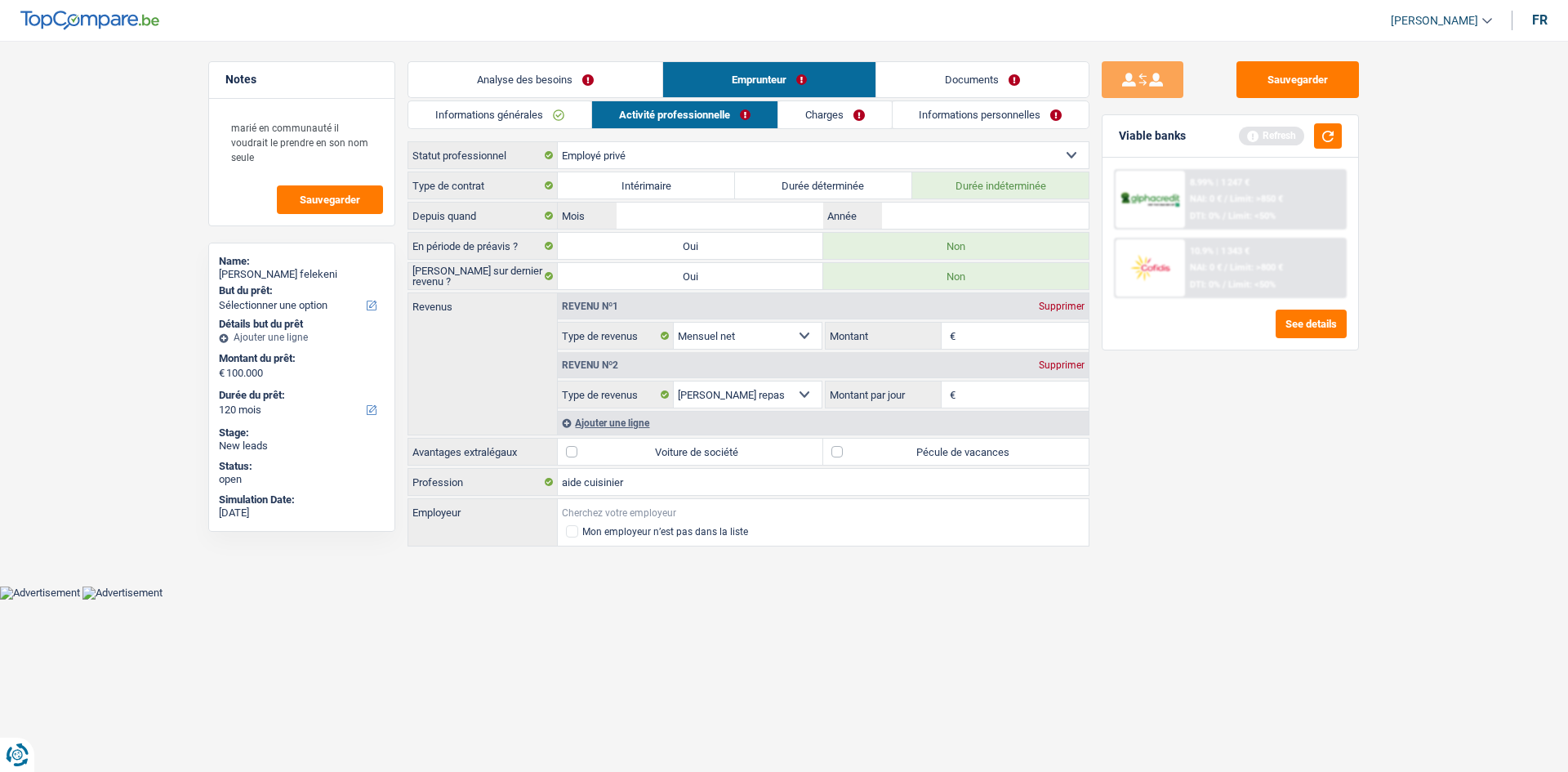 click on "Employeur" at bounding box center [823, 512] 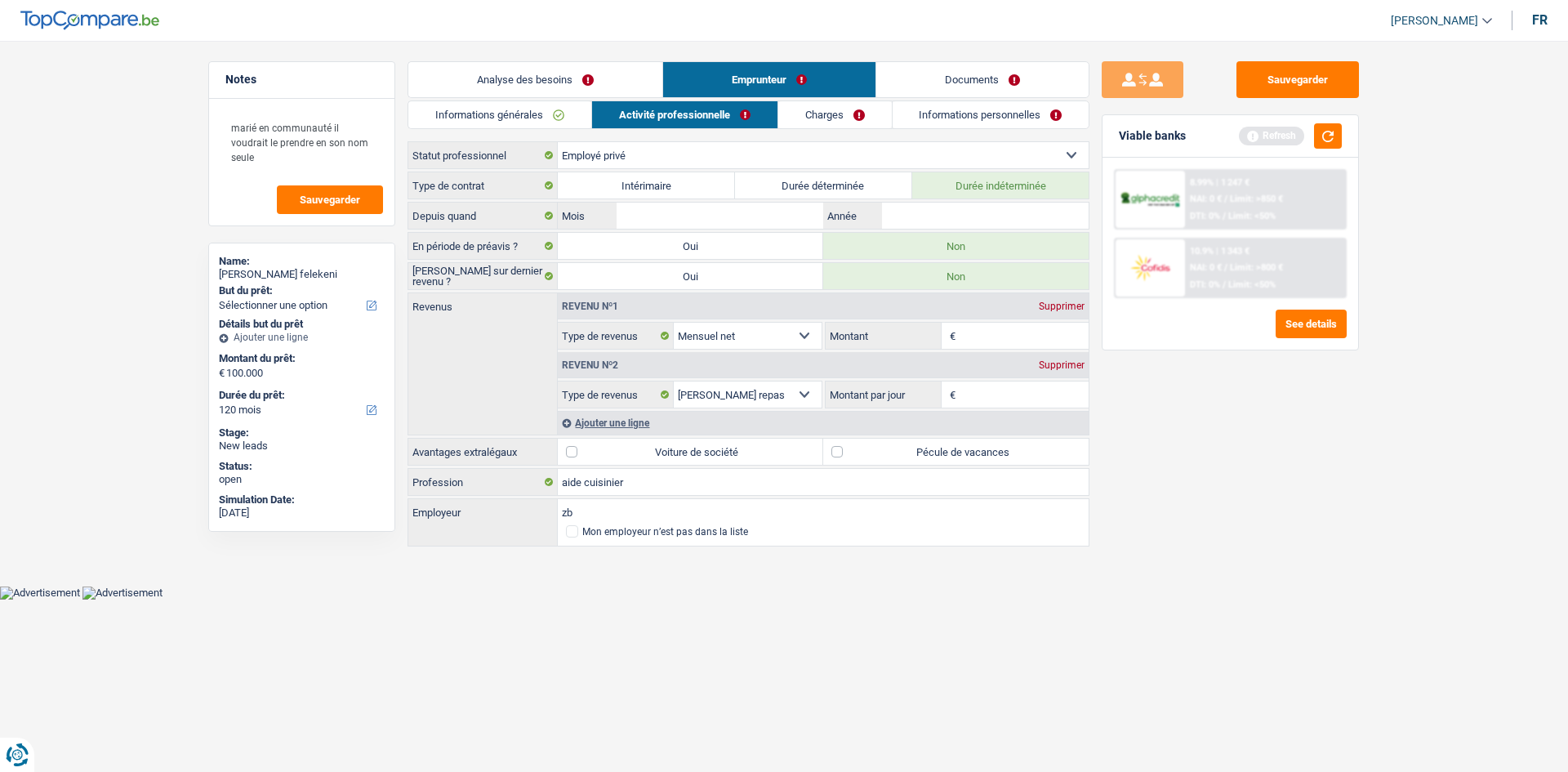 type on "z" 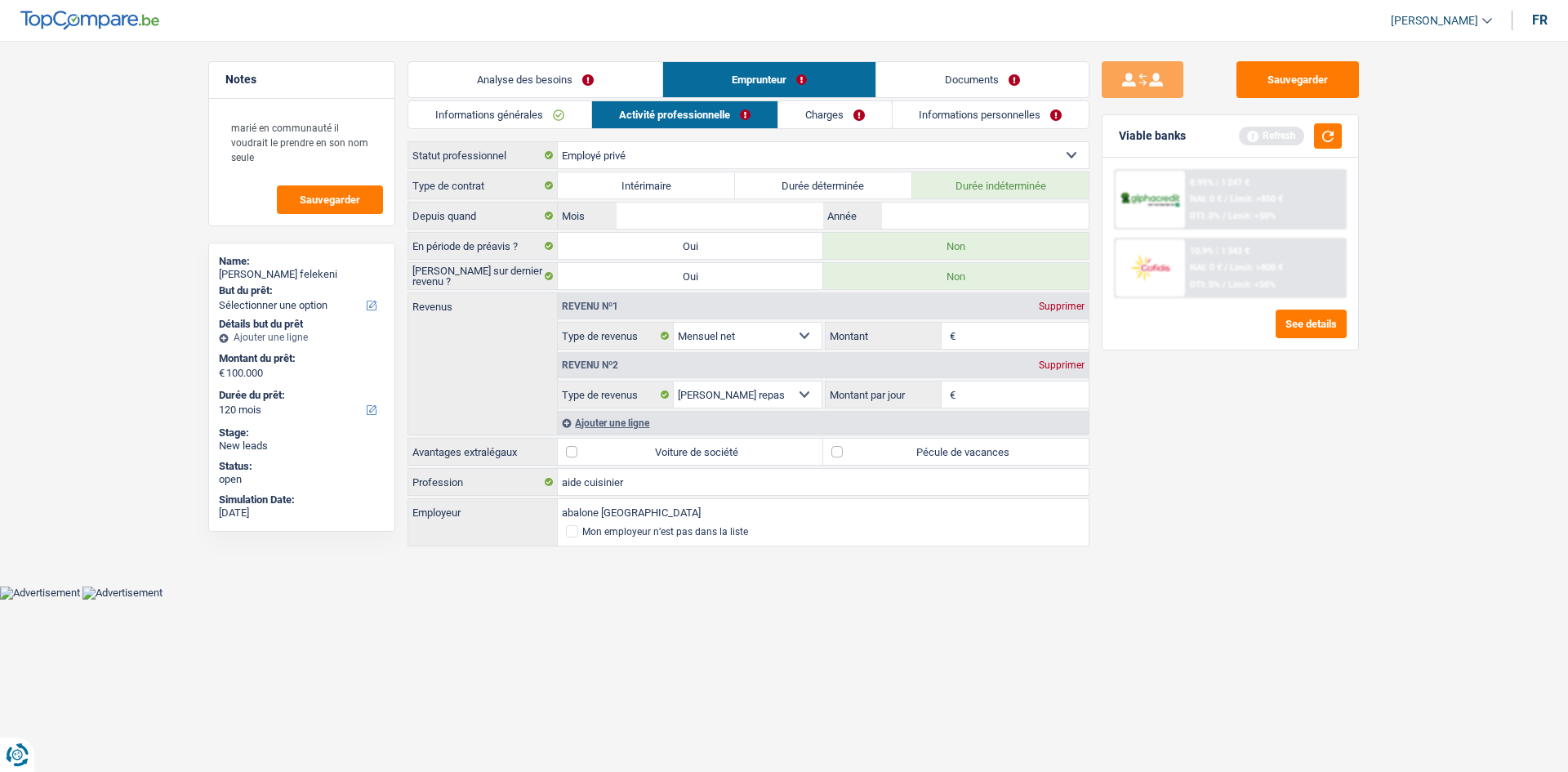 type on "abalone Luxembourg" 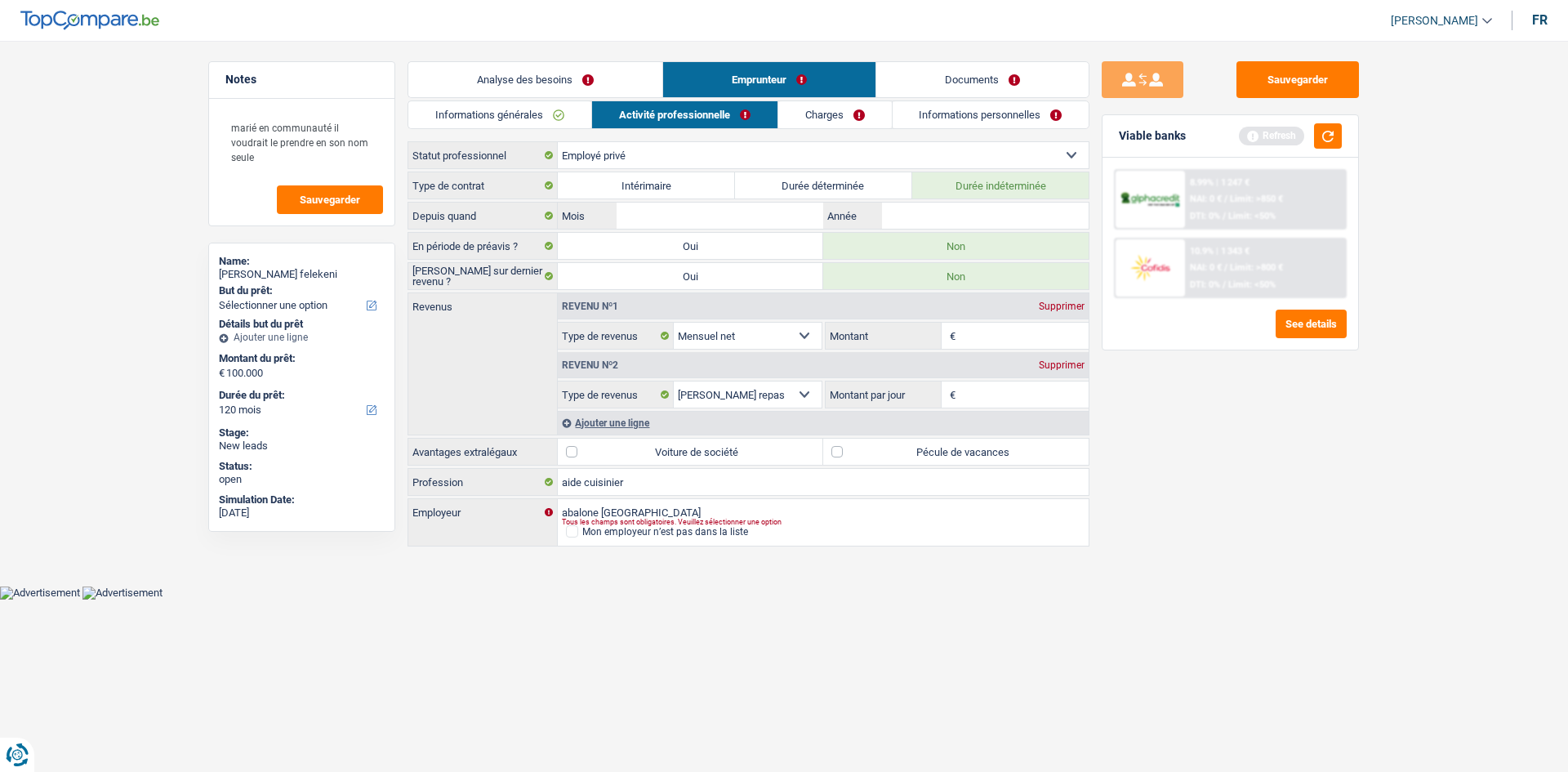 click on "Depuis quand
Mois
/
Année" at bounding box center [748, 216] 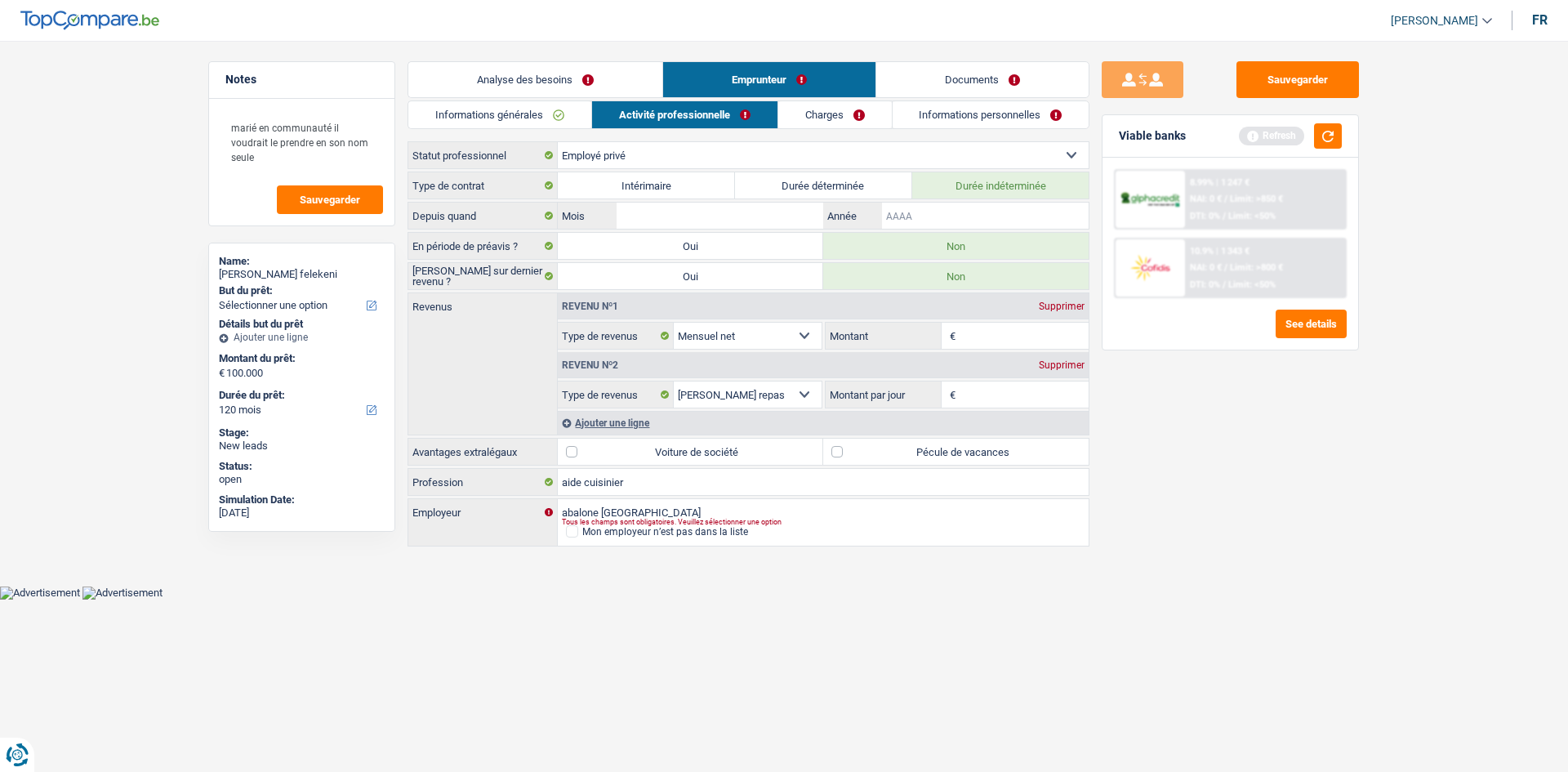 click on "Année" at bounding box center [985, 216] 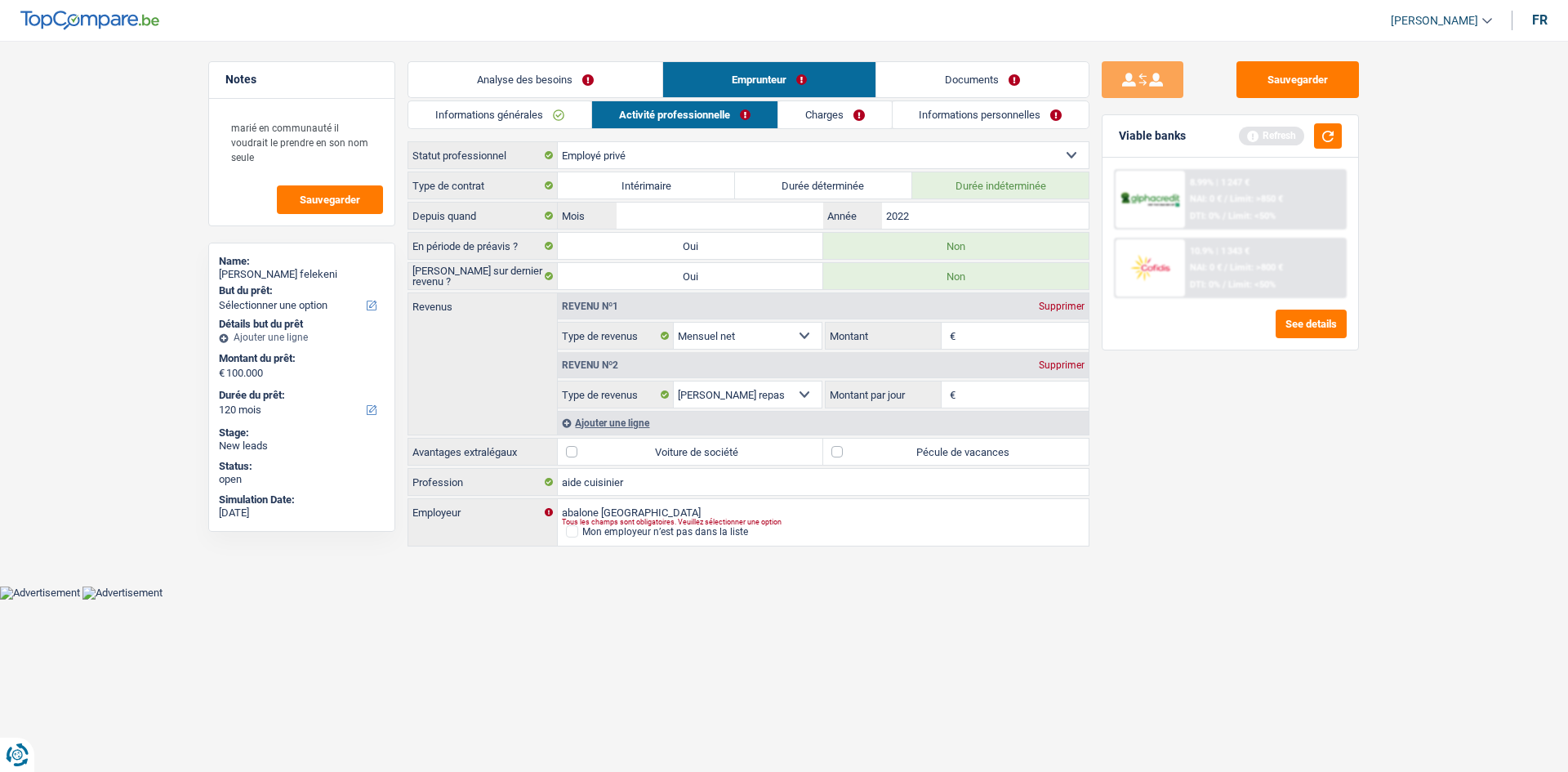 type on "2022" 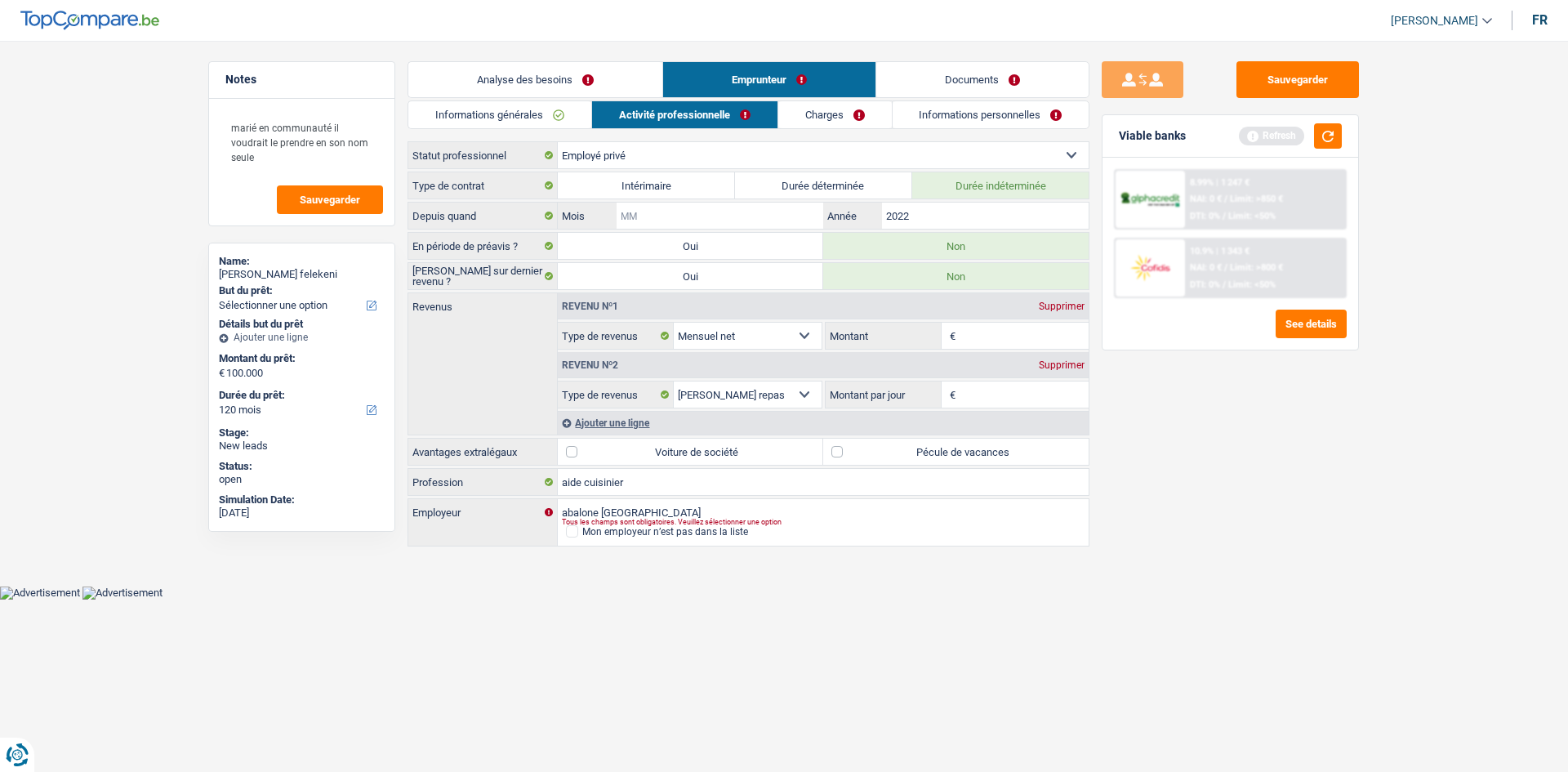 click on "Mois" at bounding box center (719, 216) 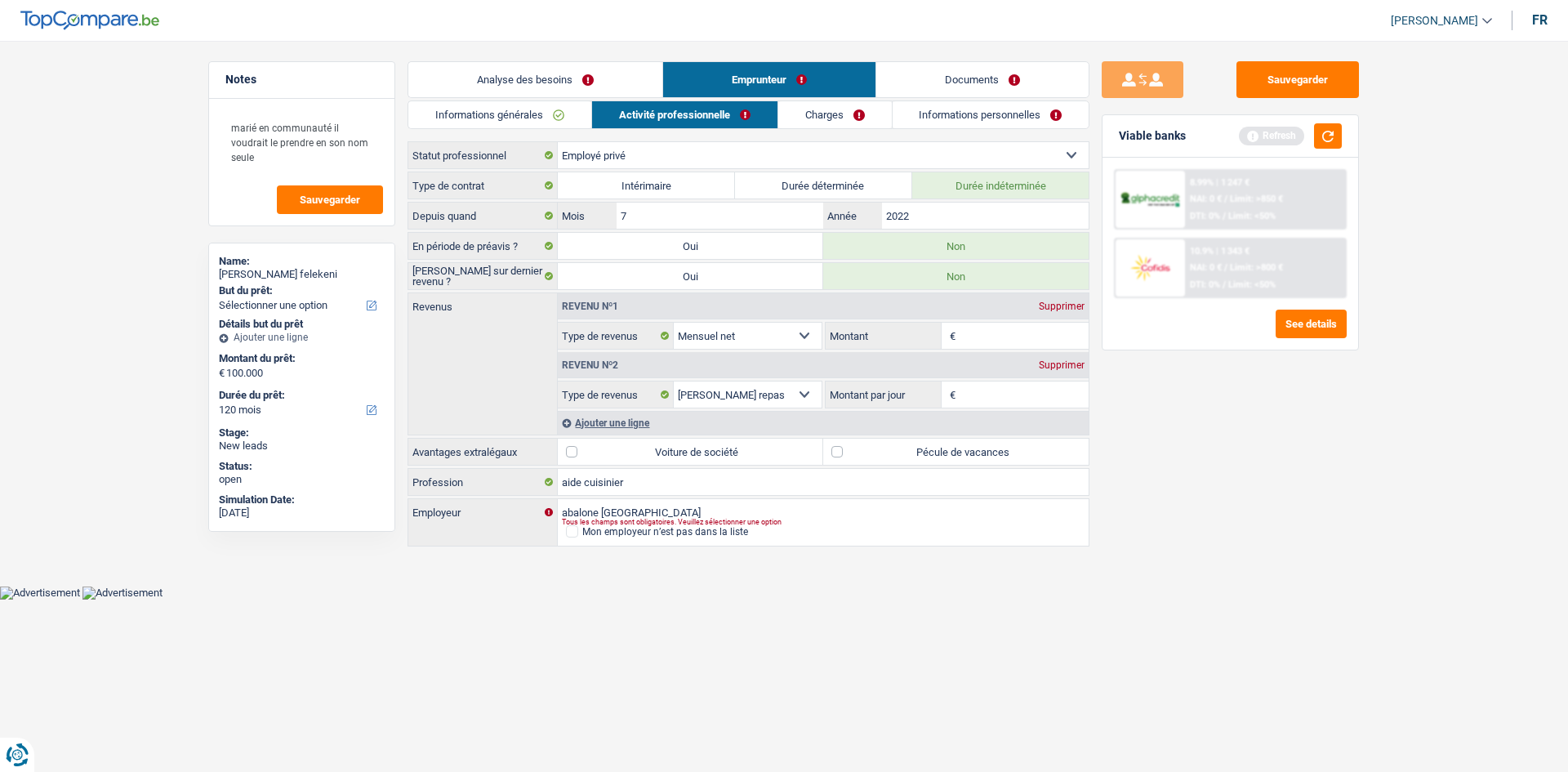 type on "7" 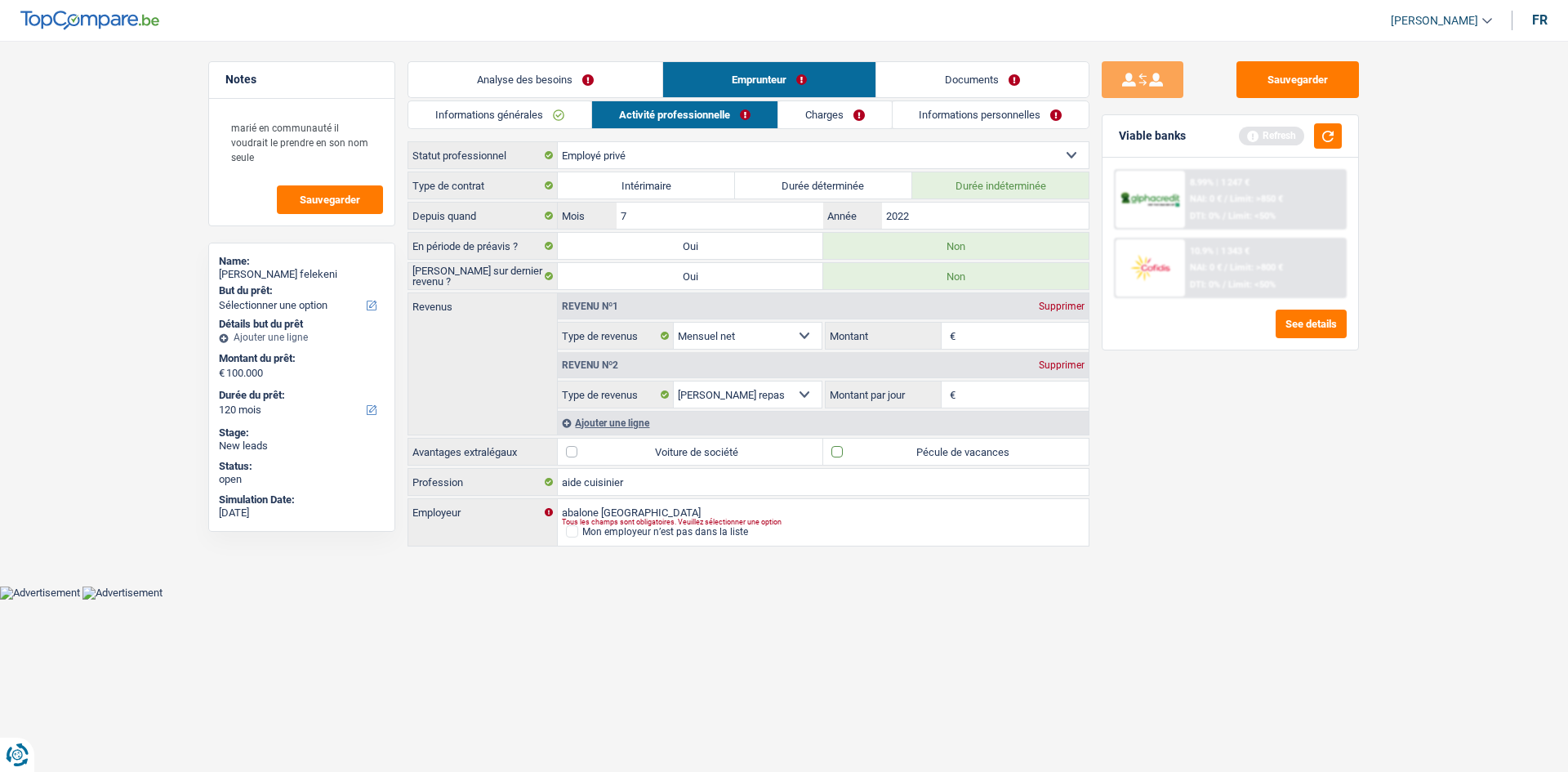 click on "Pécule de vacances" at bounding box center [956, 452] 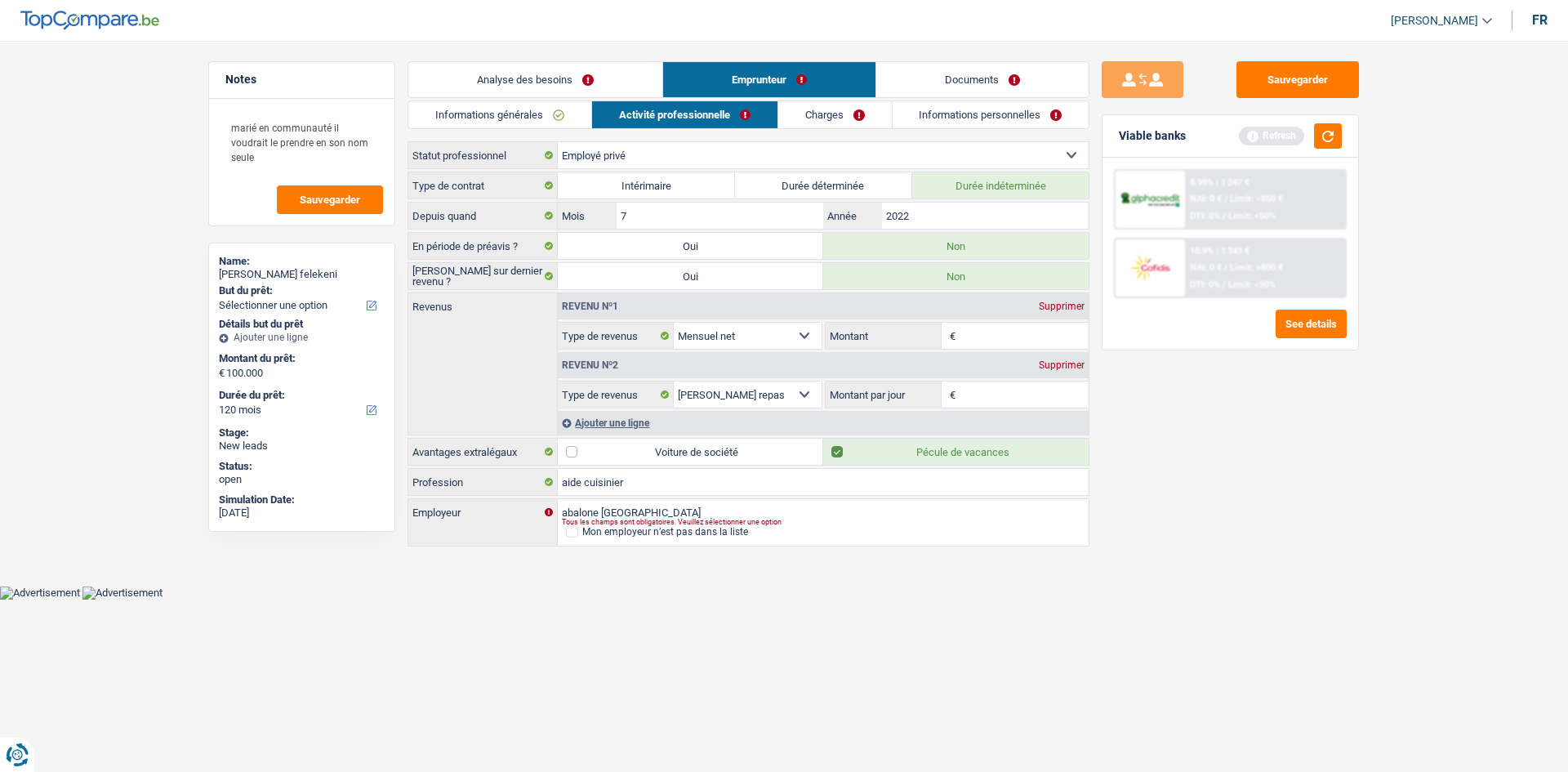 click on "Type de contrat
Intérimaire
Durée déterminée
Durée indéterminée
Depuis quand     7
Mois
/   2022
Année
En période de préavis ?
Oui
Non
Saisie sur dernier revenu ?
Oui
Non
Revenus
Revenu nº1
Supprimer
Allocation d'handicap Allocations chômage Allocations familiales Chèques repas Complément d'entreprise Indemnité mutuelle Indépendant complémentaire Mensuel net Pension Pension alimentaire Pension d'invalidité Revenu d'intégration sociale Revenus locatifs Autres revenus         €" at bounding box center [748, 360] 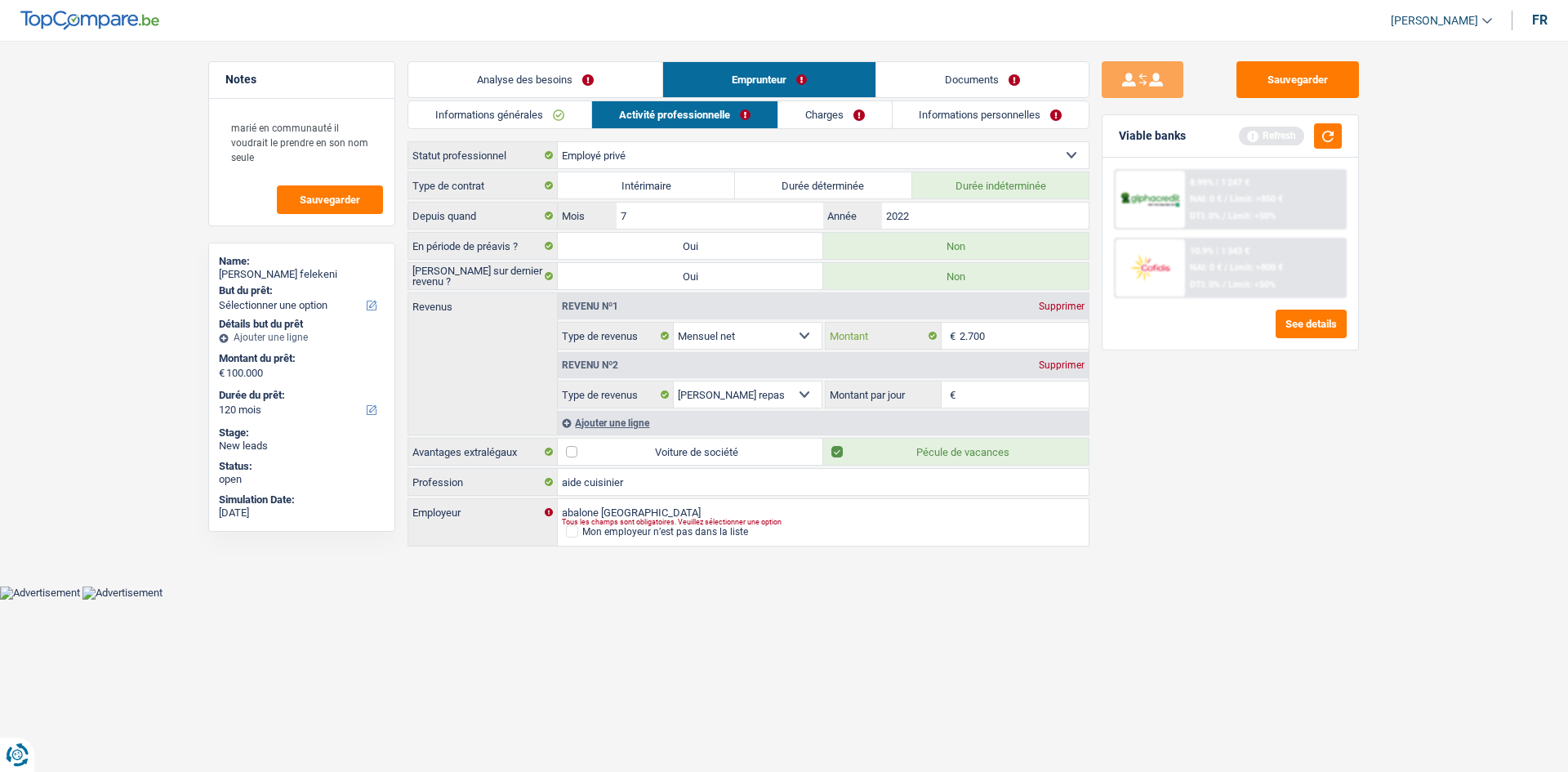 type on "2.700" 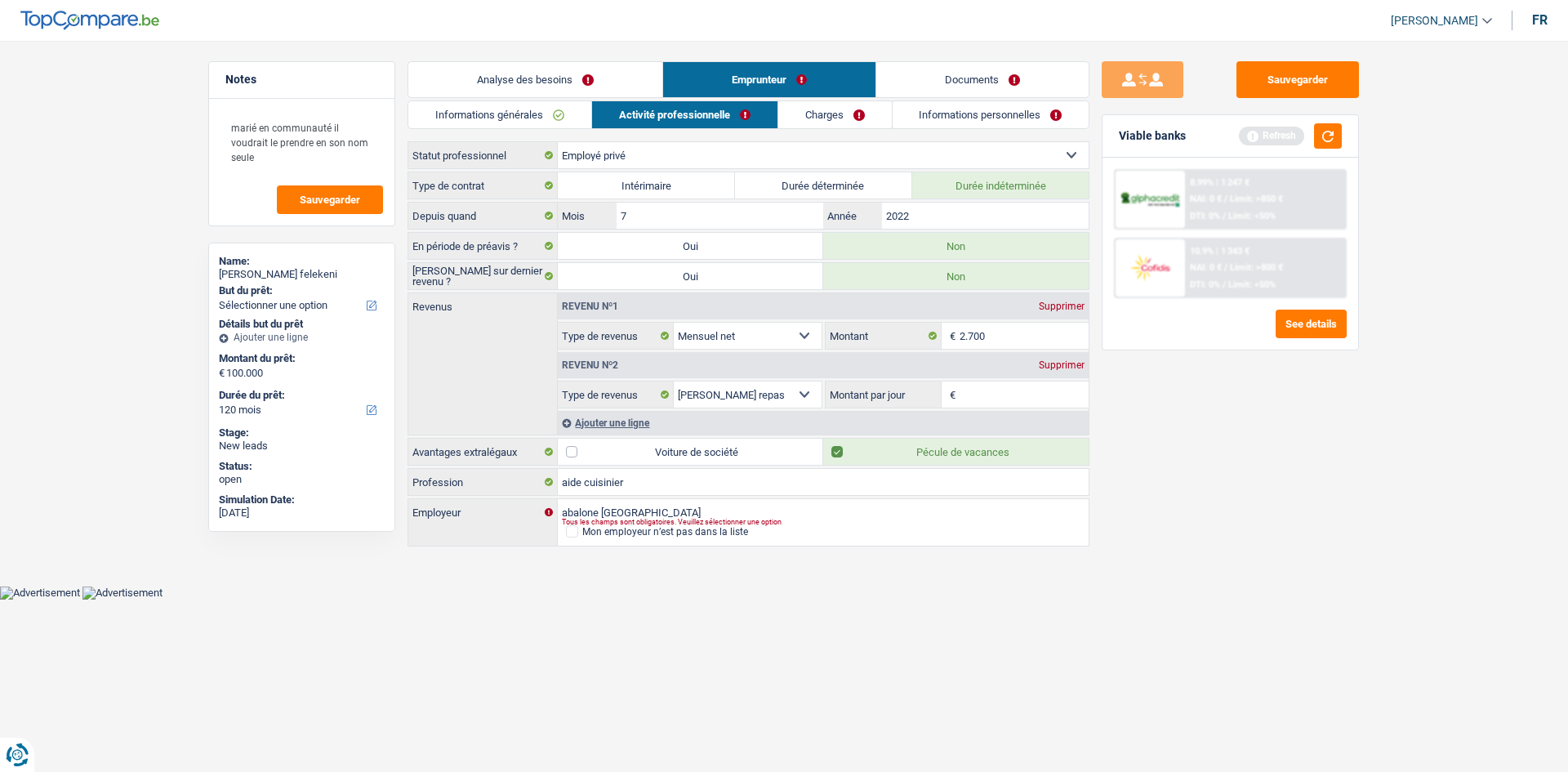 drag, startPoint x: 1300, startPoint y: 607, endPoint x: 1286, endPoint y: 591, distance: 21.260292 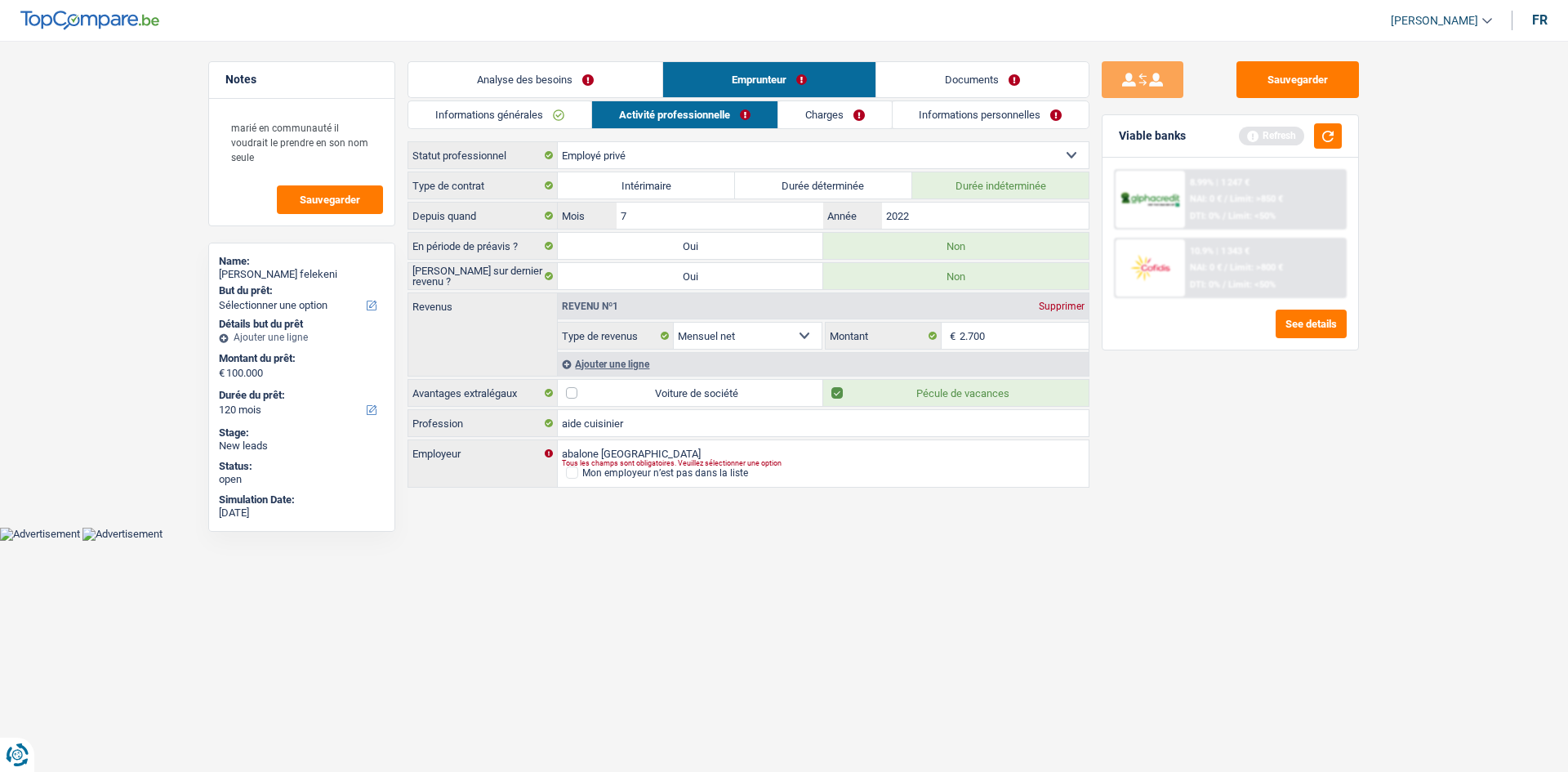 click on "Informations générales" at bounding box center (500, 114) 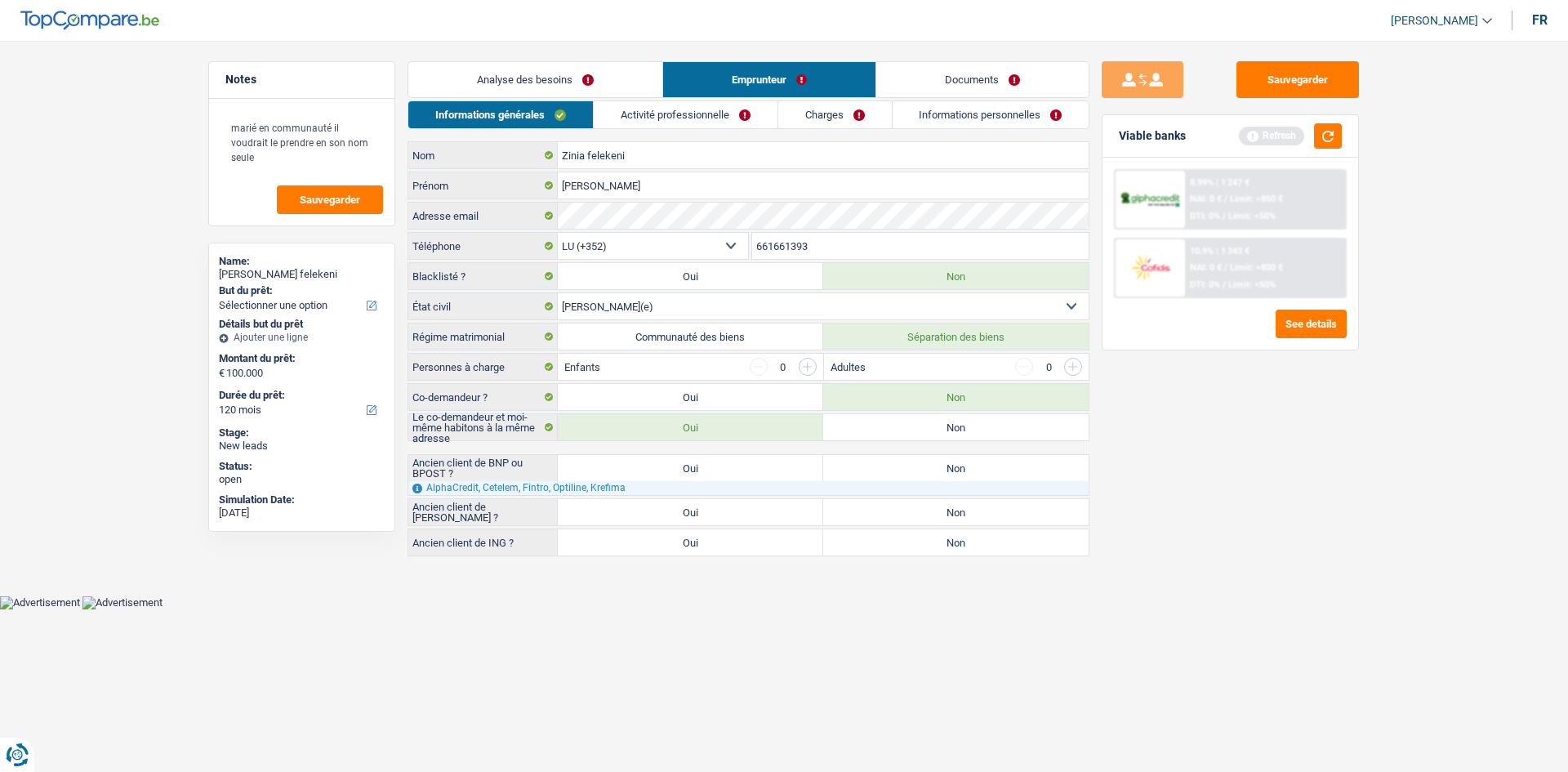 click on "Non" at bounding box center (956, 427) 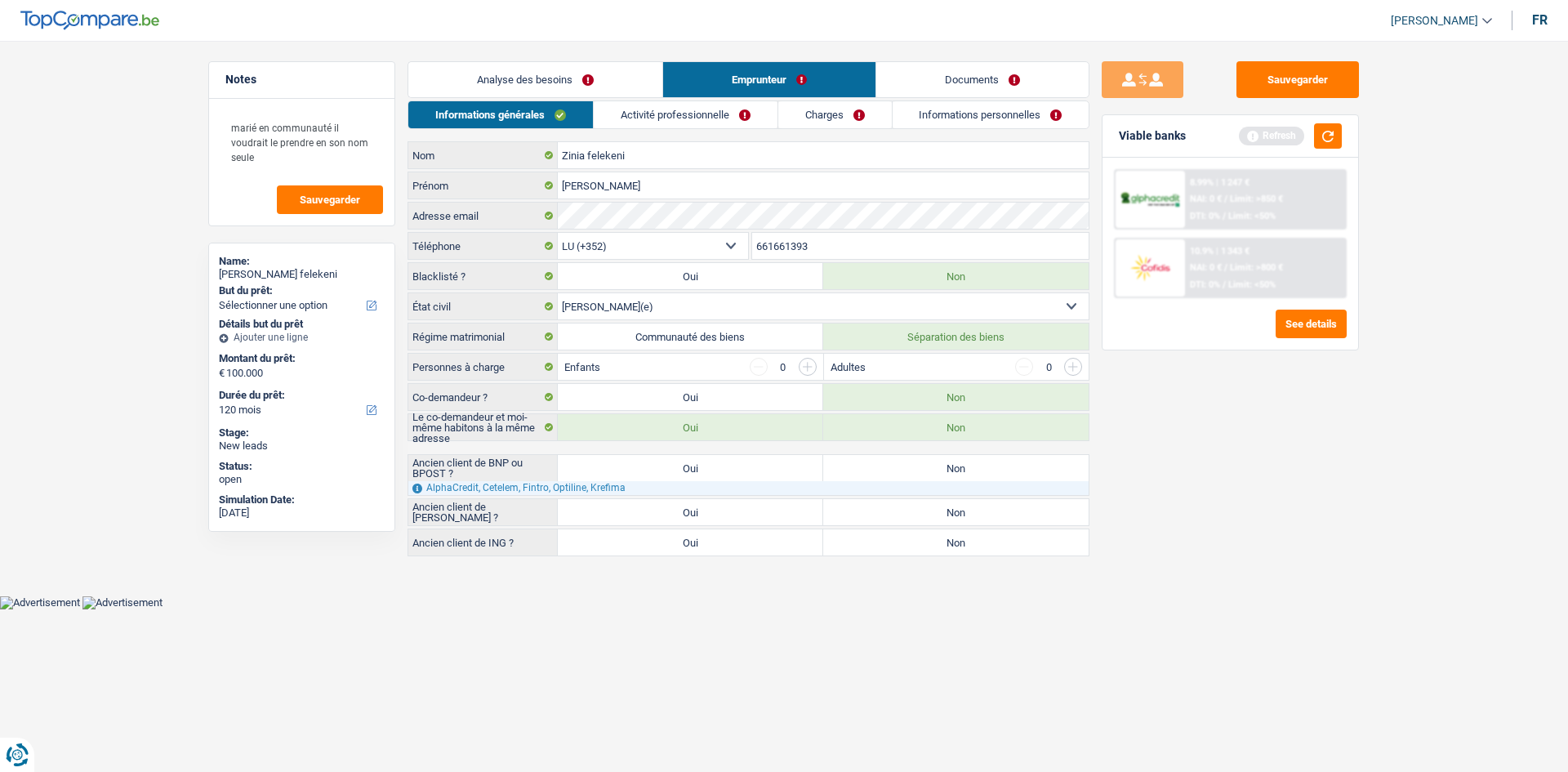 radio on "true" 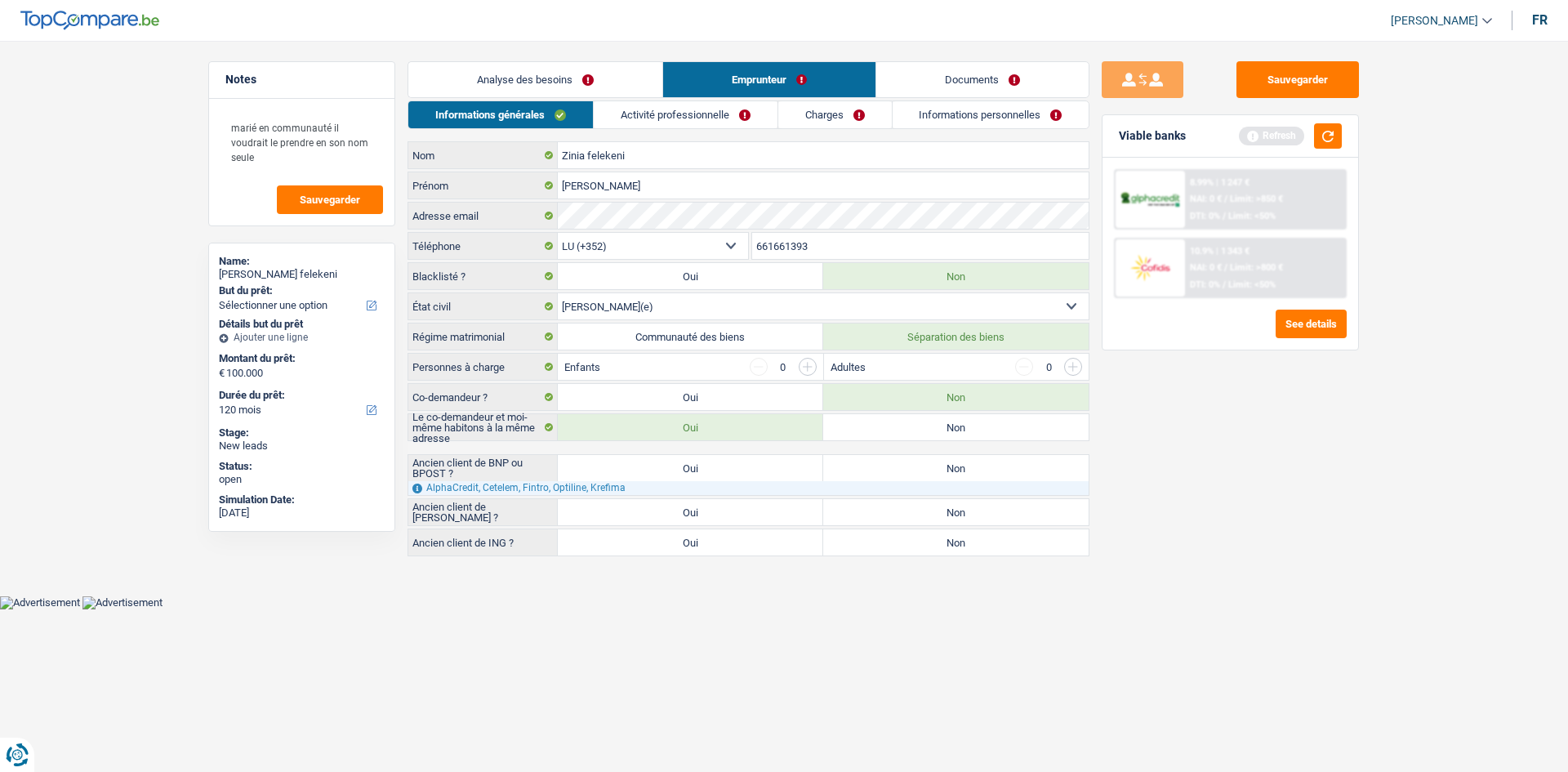 click on "Oui" at bounding box center [690, 427] 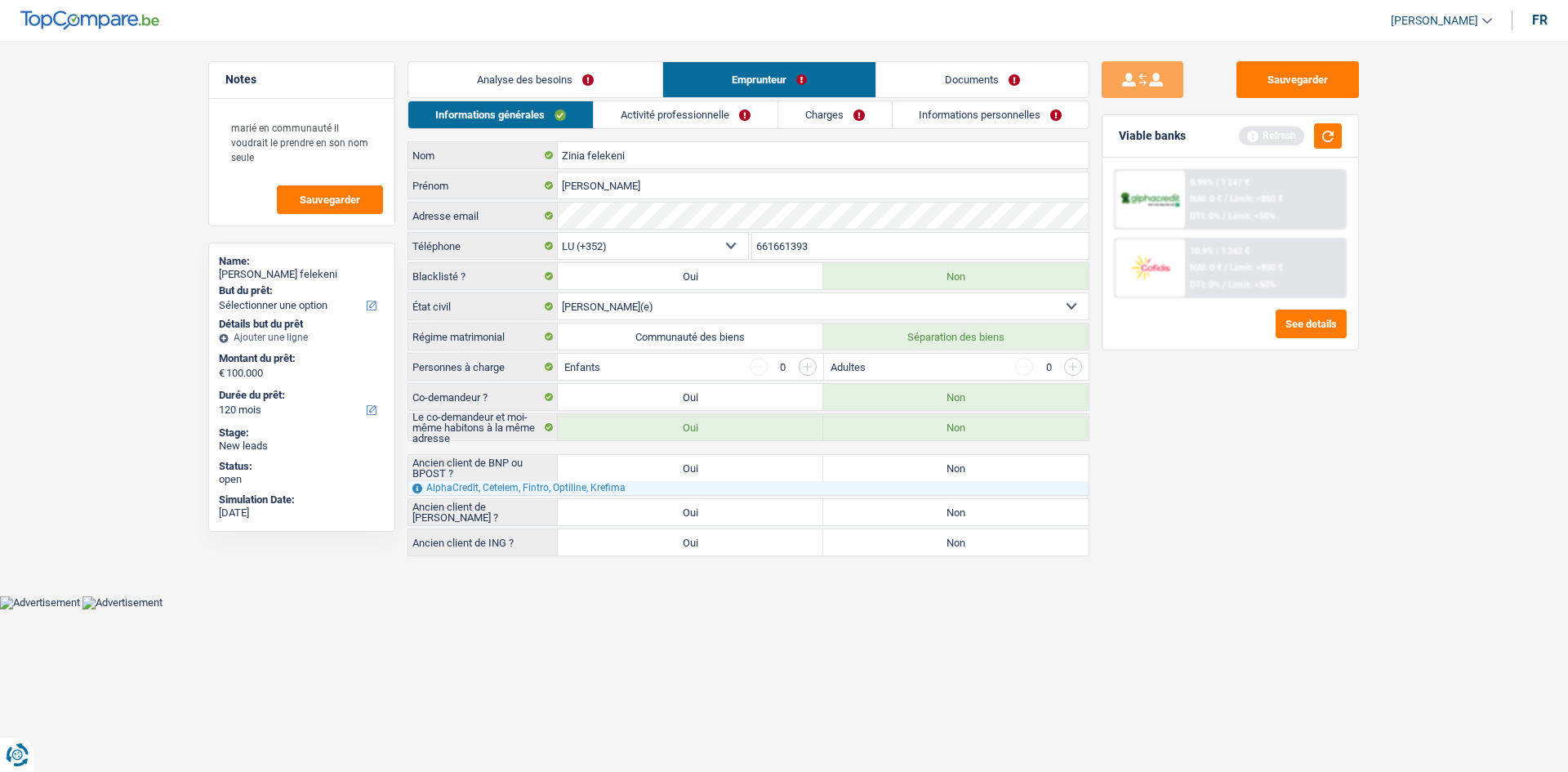 radio on "true" 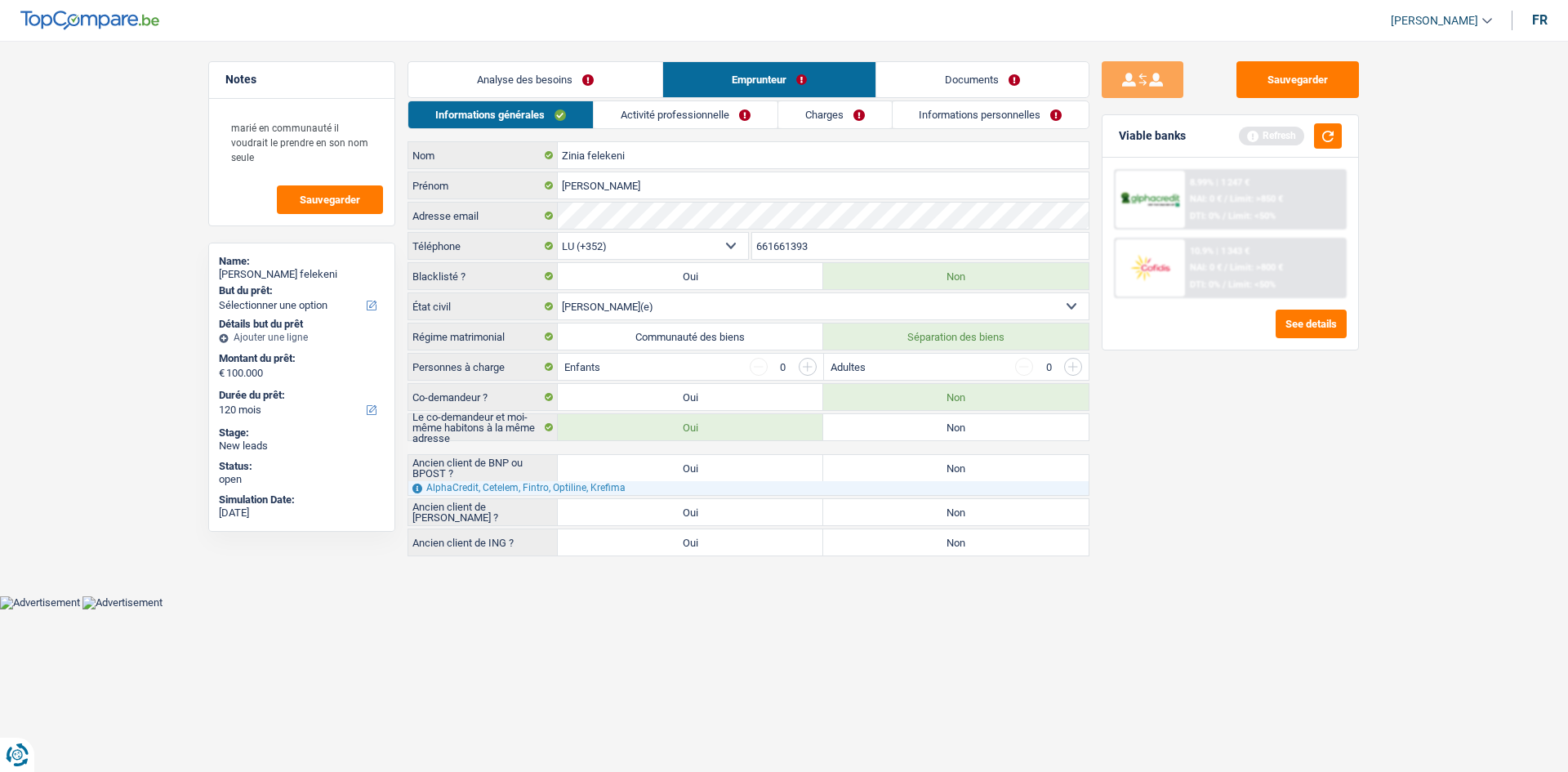 click on "Oui" at bounding box center (690, 427) 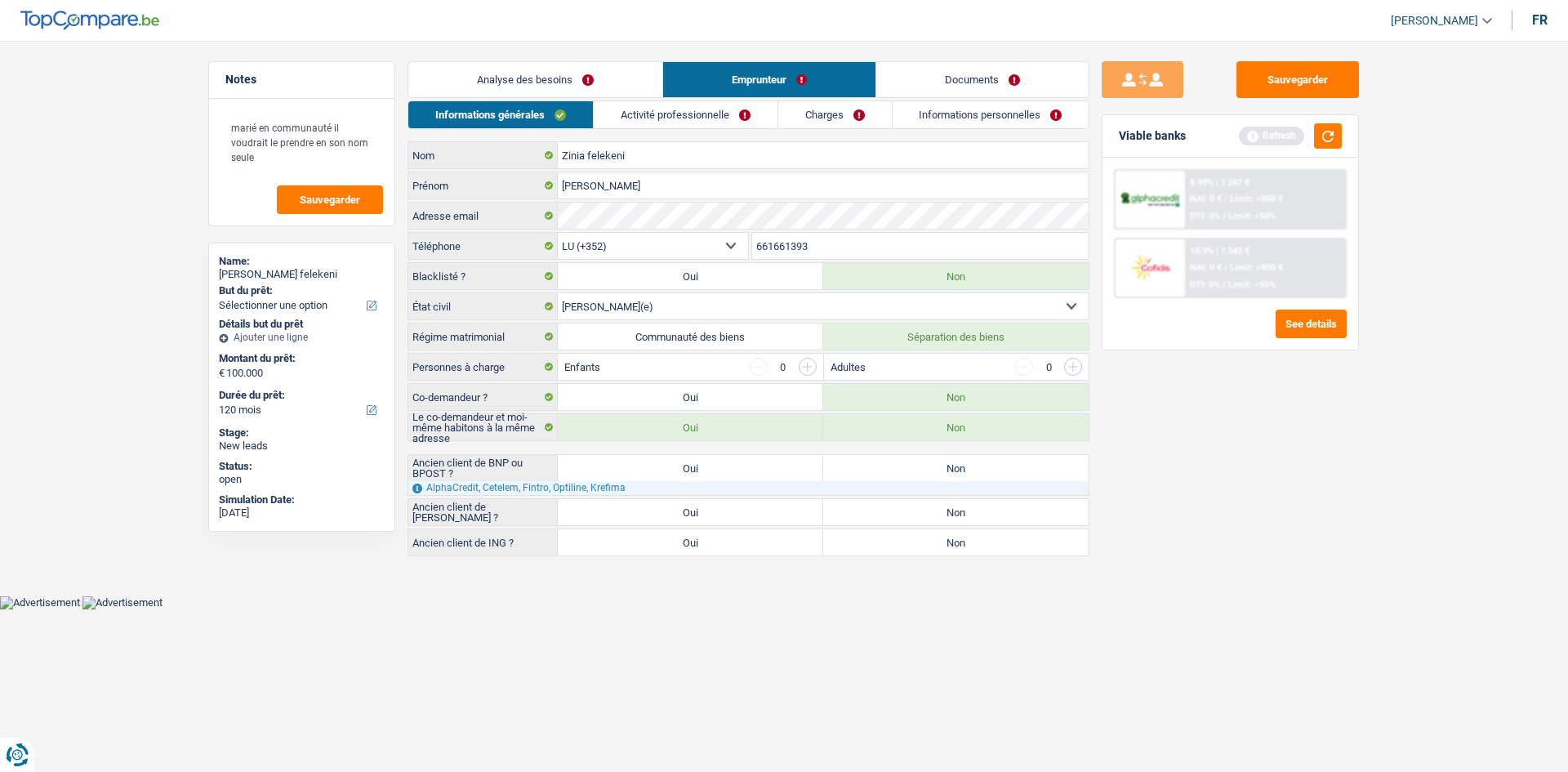 radio on "true" 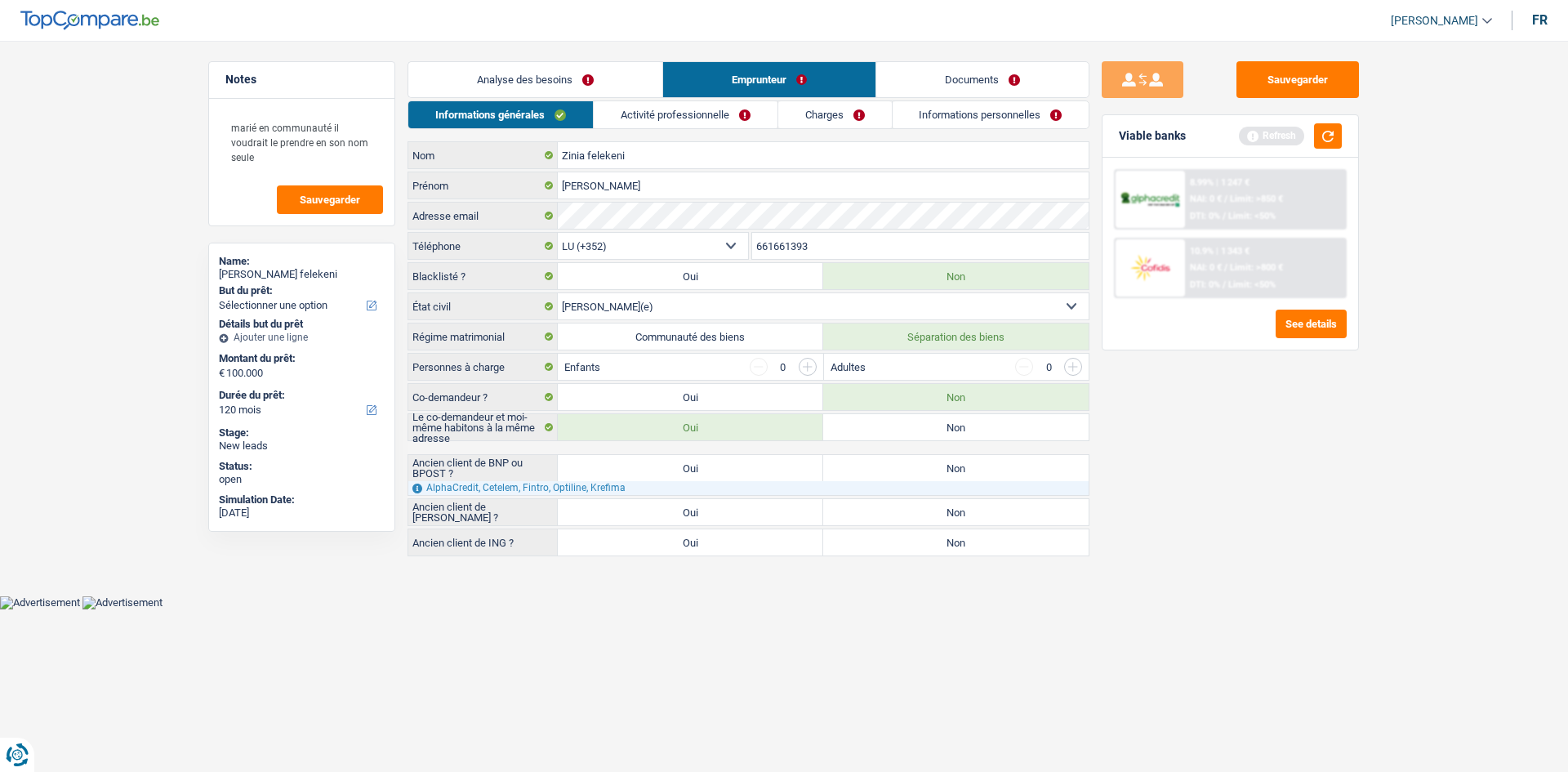 click on "Activité professionnelle" at bounding box center (685, 114) 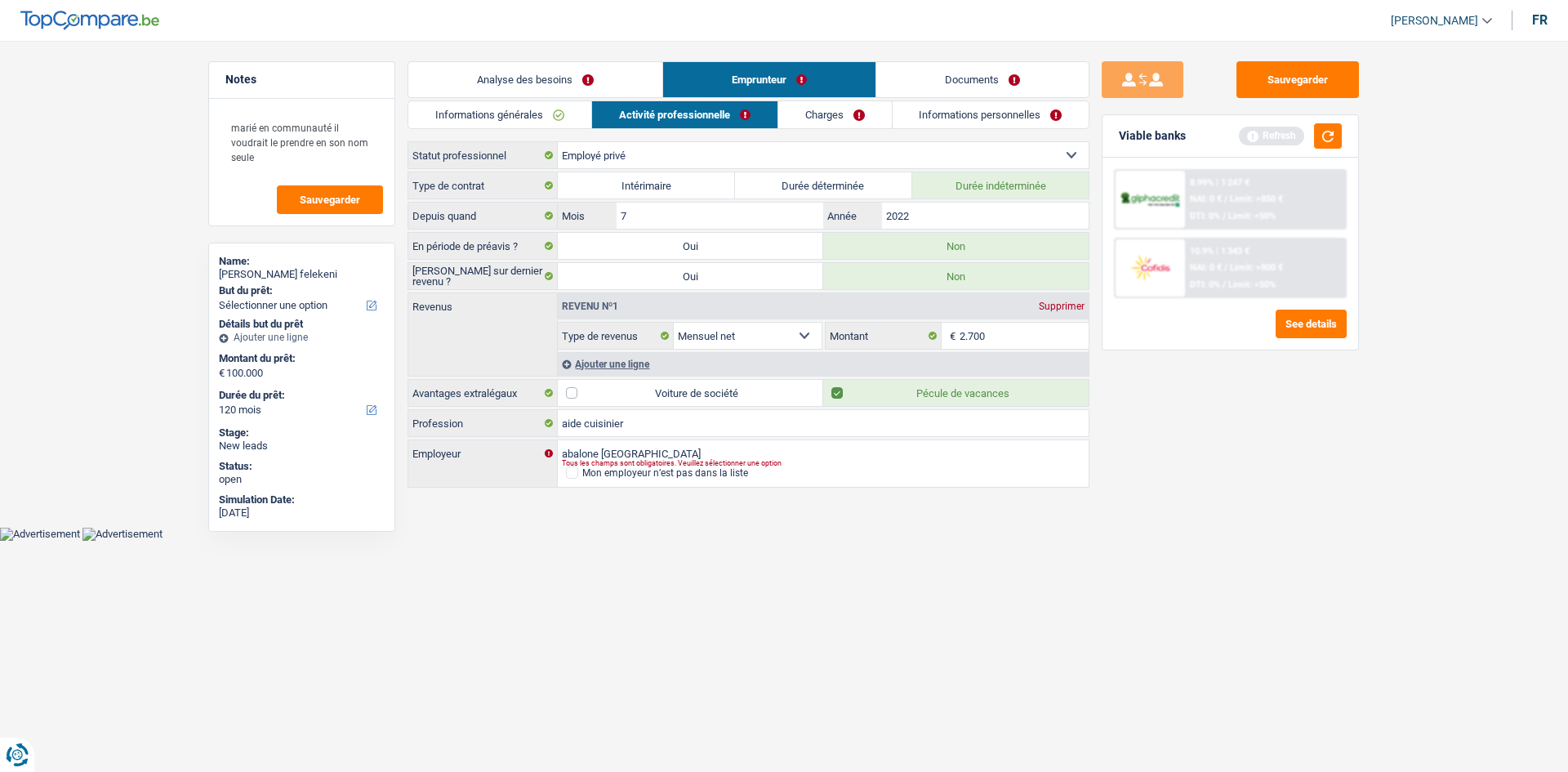 click on "Charges" at bounding box center (835, 114) 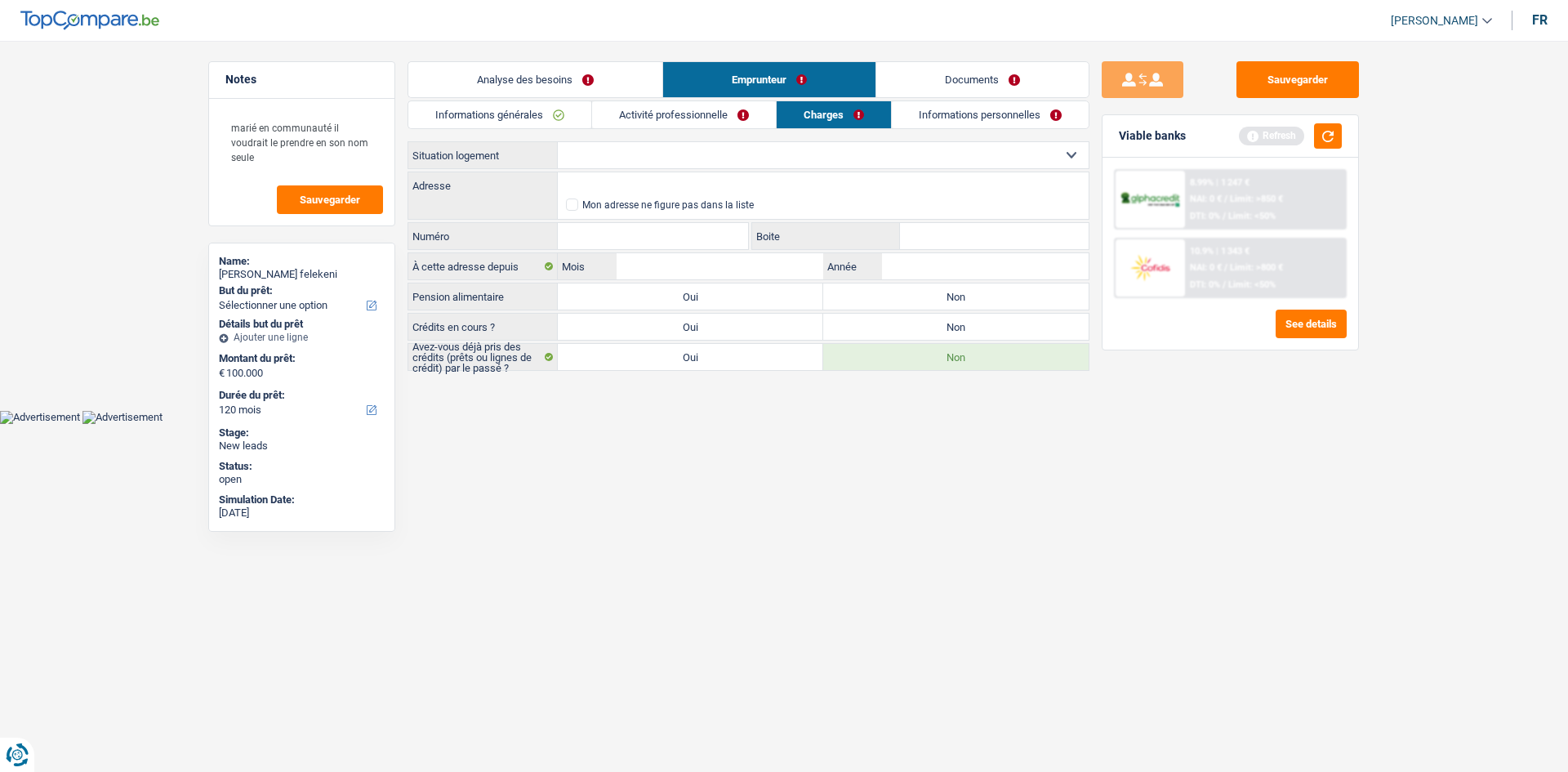click on "Locataire Propriétaire avec prêt hypothécaire Propriétaire sans prêt hypothécaire Logé(e) par la famille Concierge
Sélectionner une option" at bounding box center (823, 155) 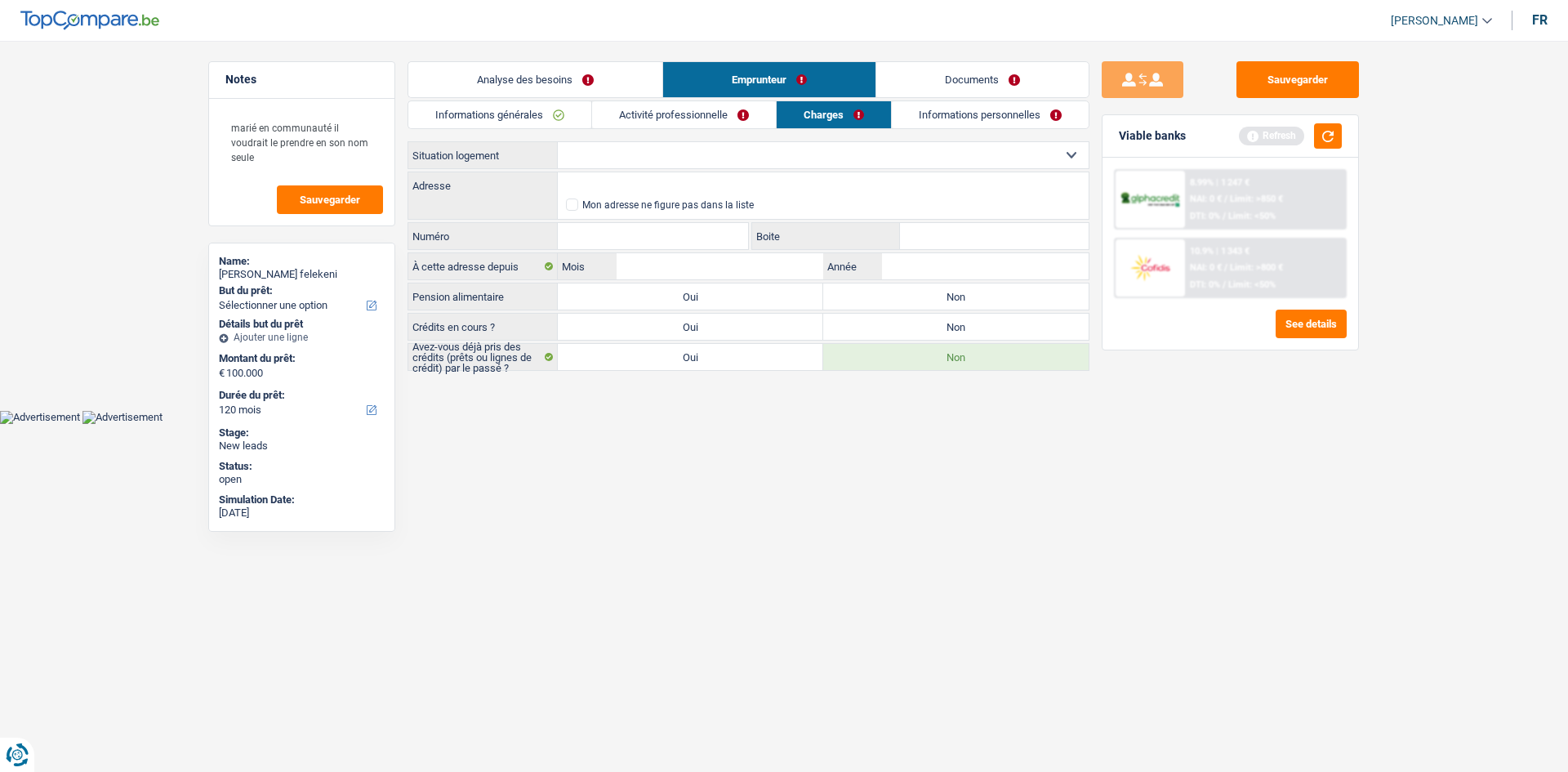 select on "rents" 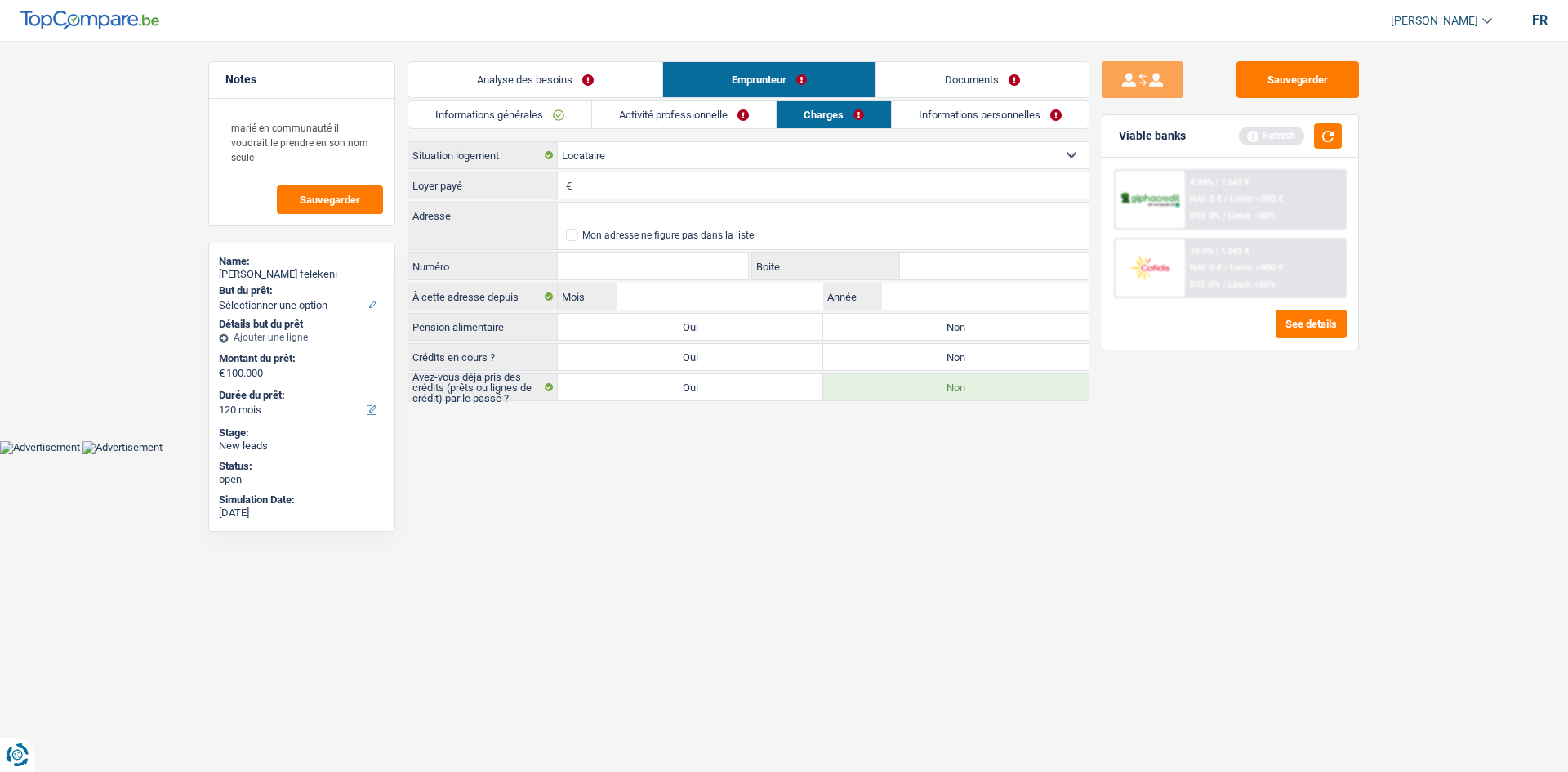 click on "Loyer payé" at bounding box center [832, 185] 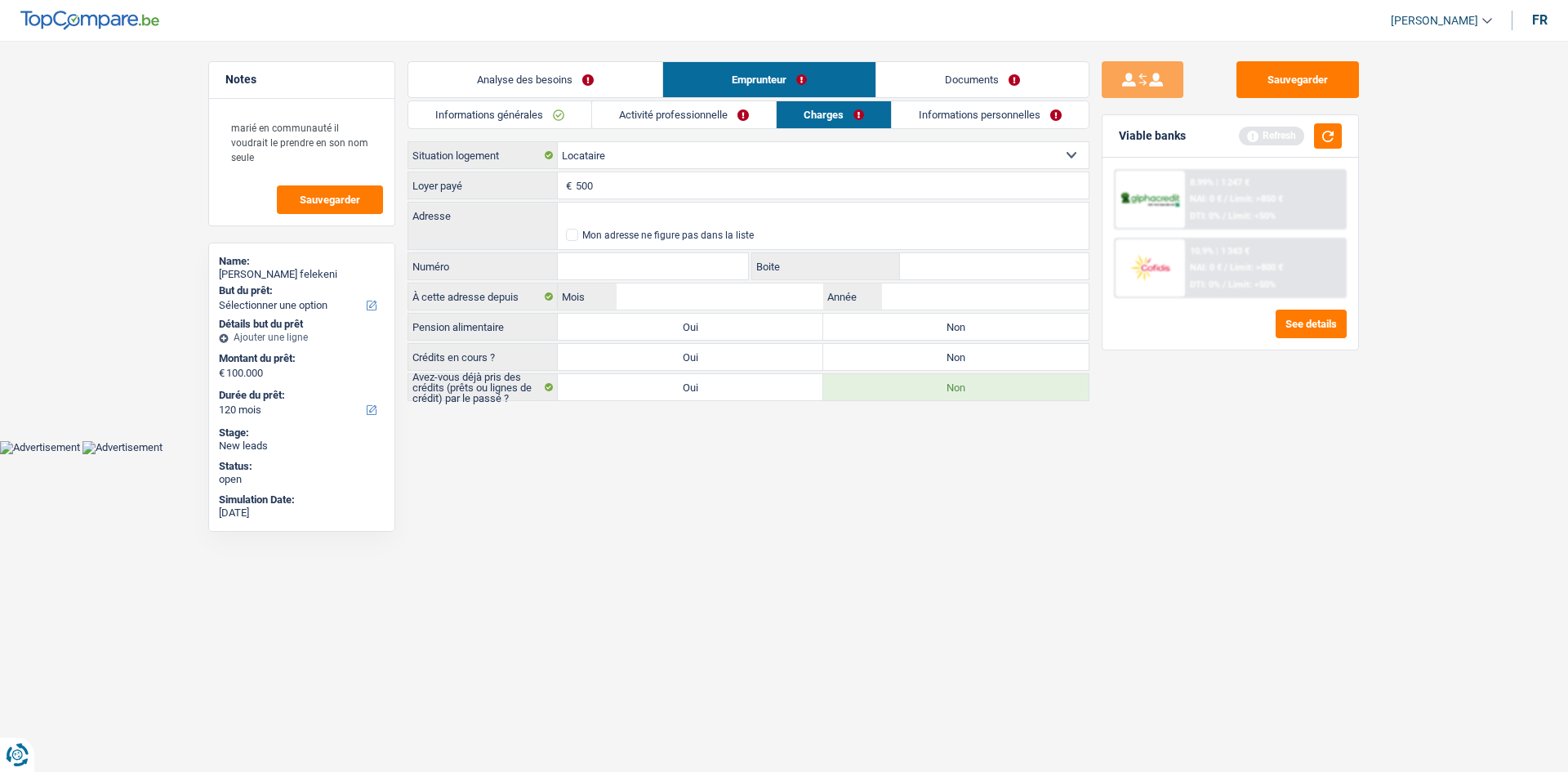 type on "500" 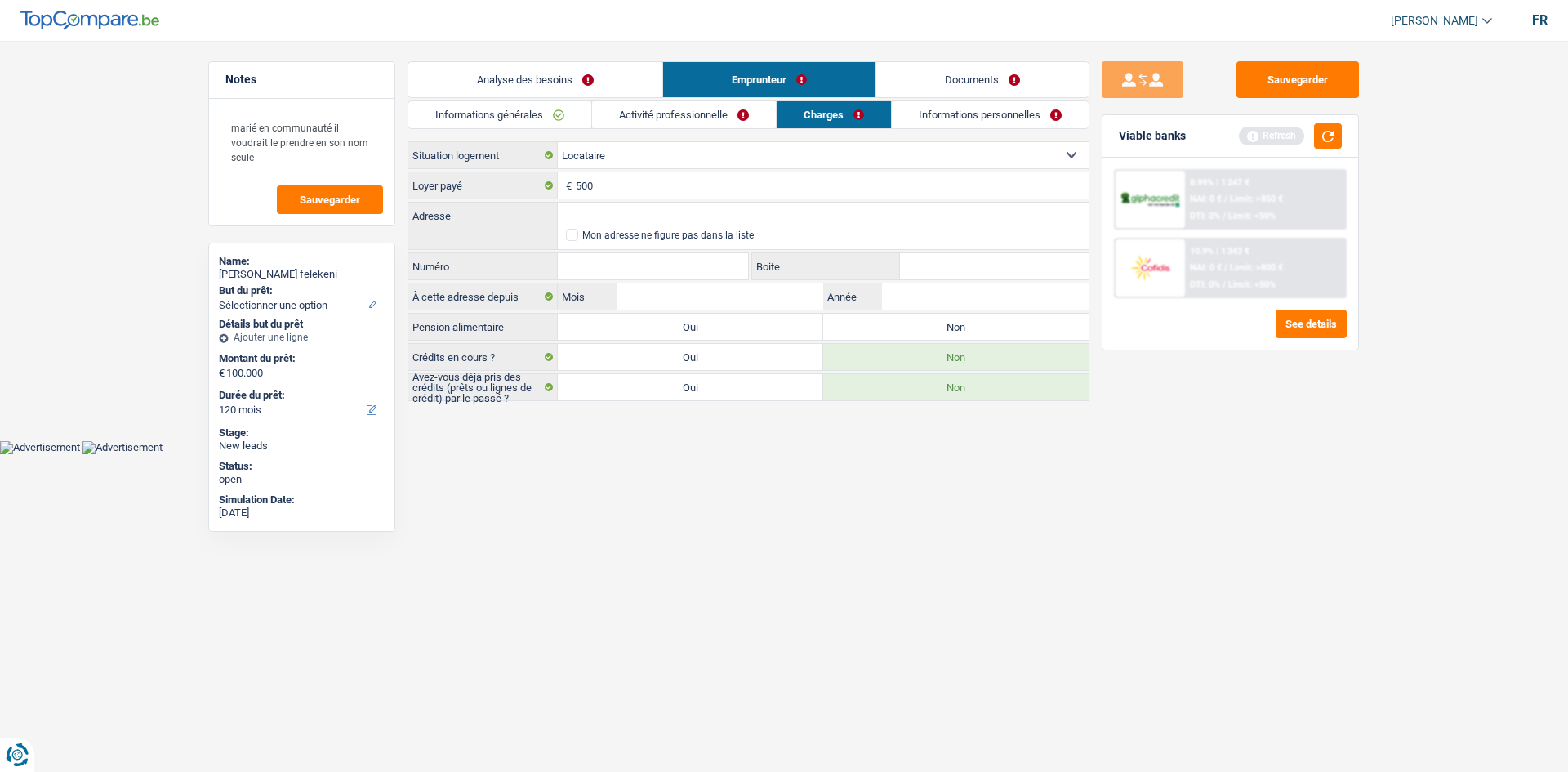 click on "Non" at bounding box center (956, 327) 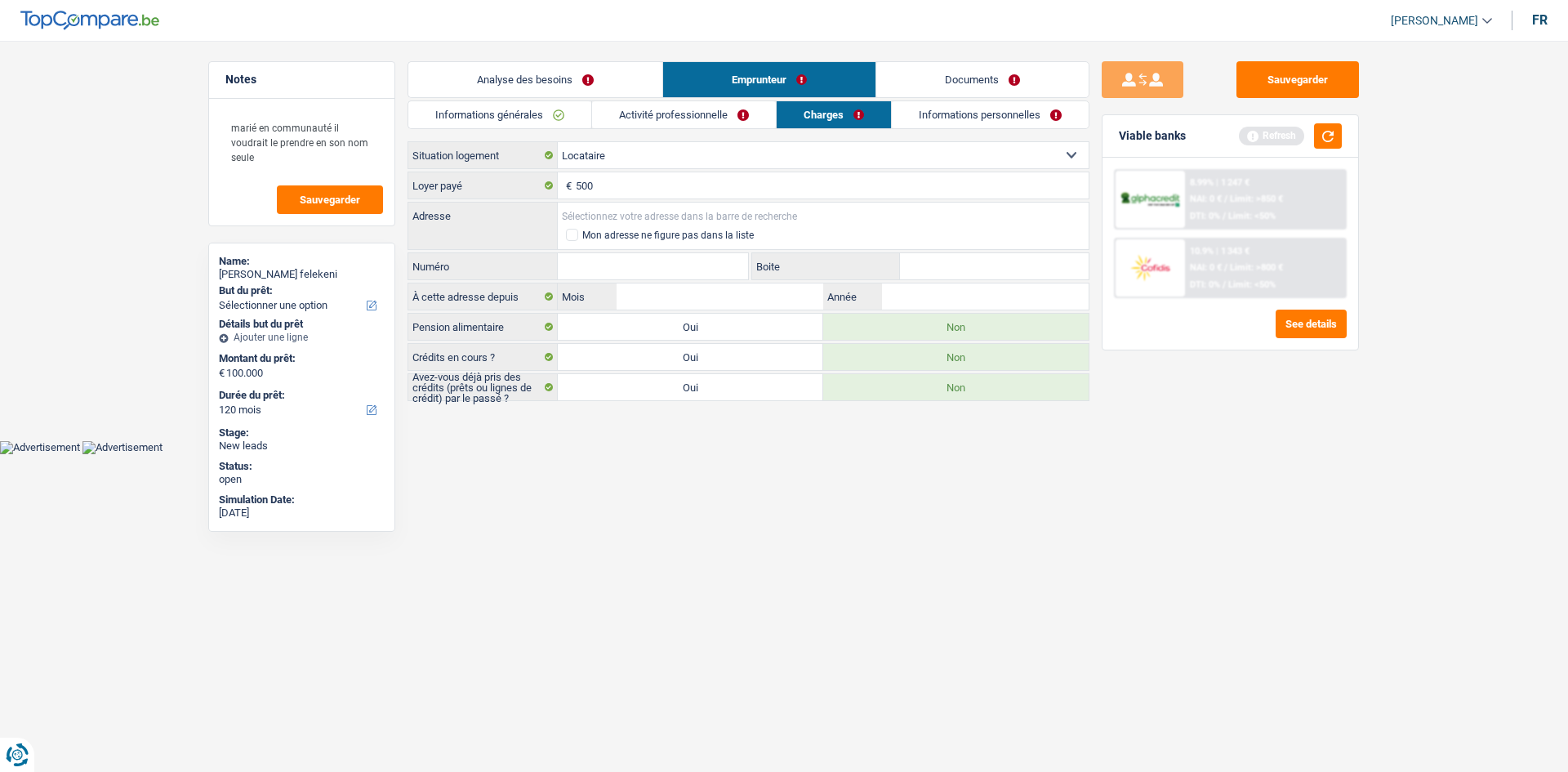 click on "Adresse" at bounding box center (823, 216) 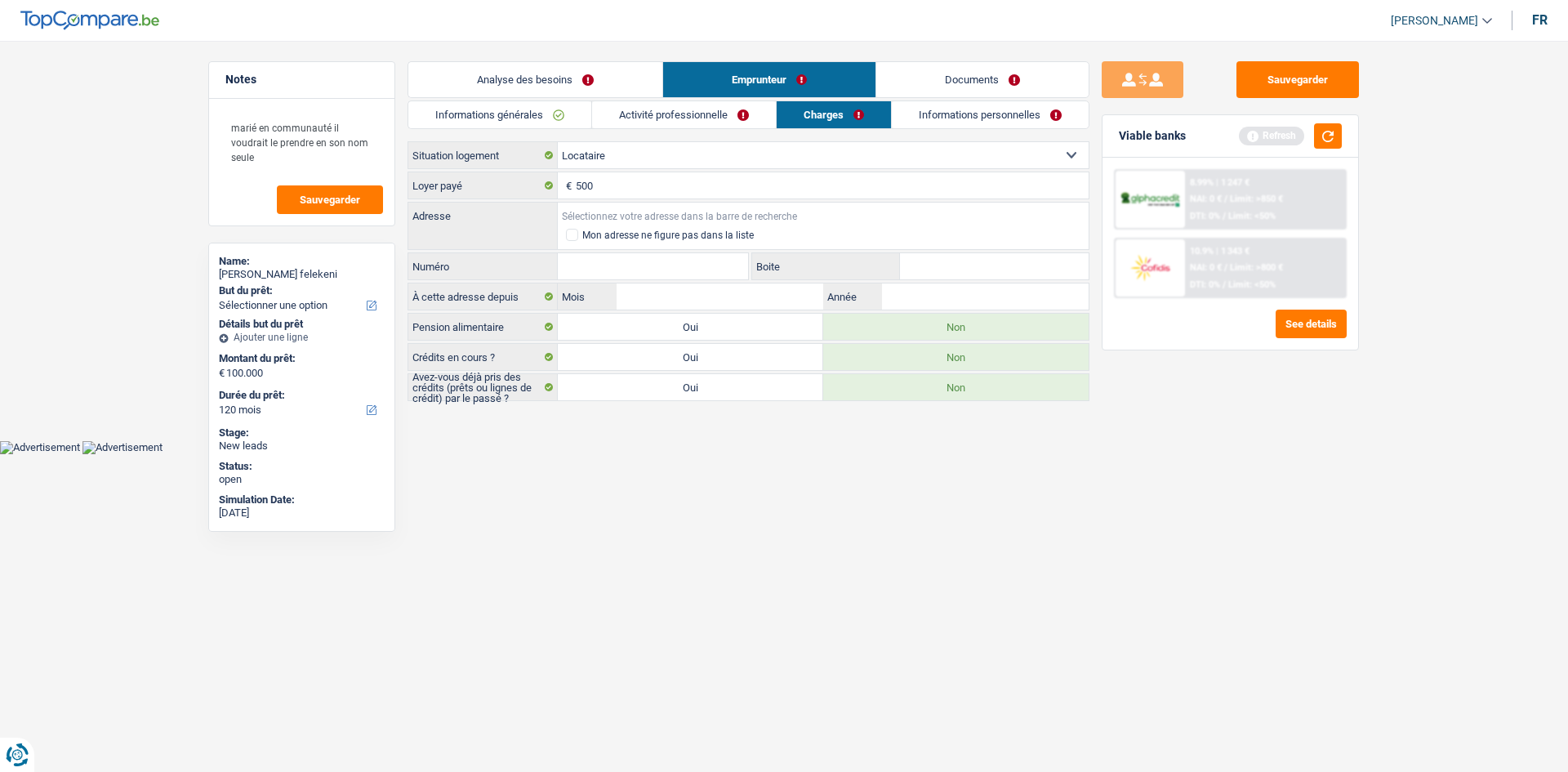 type on "3" 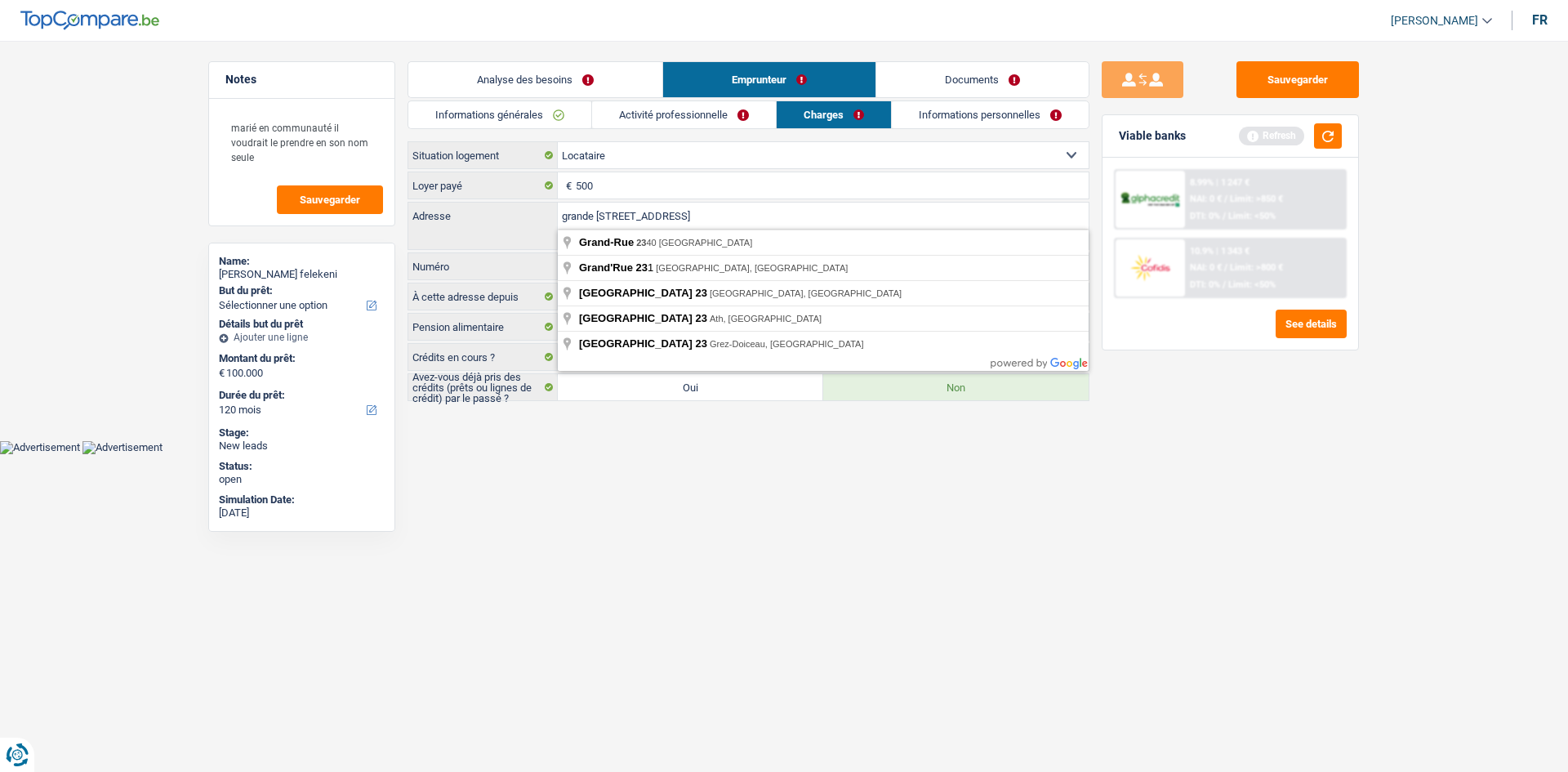 click on "Vous avez le contrôle de vos données
Nous utilisons des cookies, tout comme nos partenaires commerciaux, afin de collecter des informations sur vous à des fins diverses, notamment :
En cliquant sur « Accepter », vous donnez votre consentement à toutes les fins énoncées. Vous pouvez également choisir de spécifier les finalités auxquelles vous souhaitez donner votre consentement. Pour ce faire, il vous suffit de cocher la case située à côté de la finalité et d’appuyer sur « Enregistrer les paramètres ».
Vous pouvez à tout moment révoquer votre consentement en cliquant sur la petite icône située dans le coin inférieur gauche du site Internet. En savoir plus sur les cookies
Politique de confidentialité de Google
un an c" at bounding box center (784, 227) 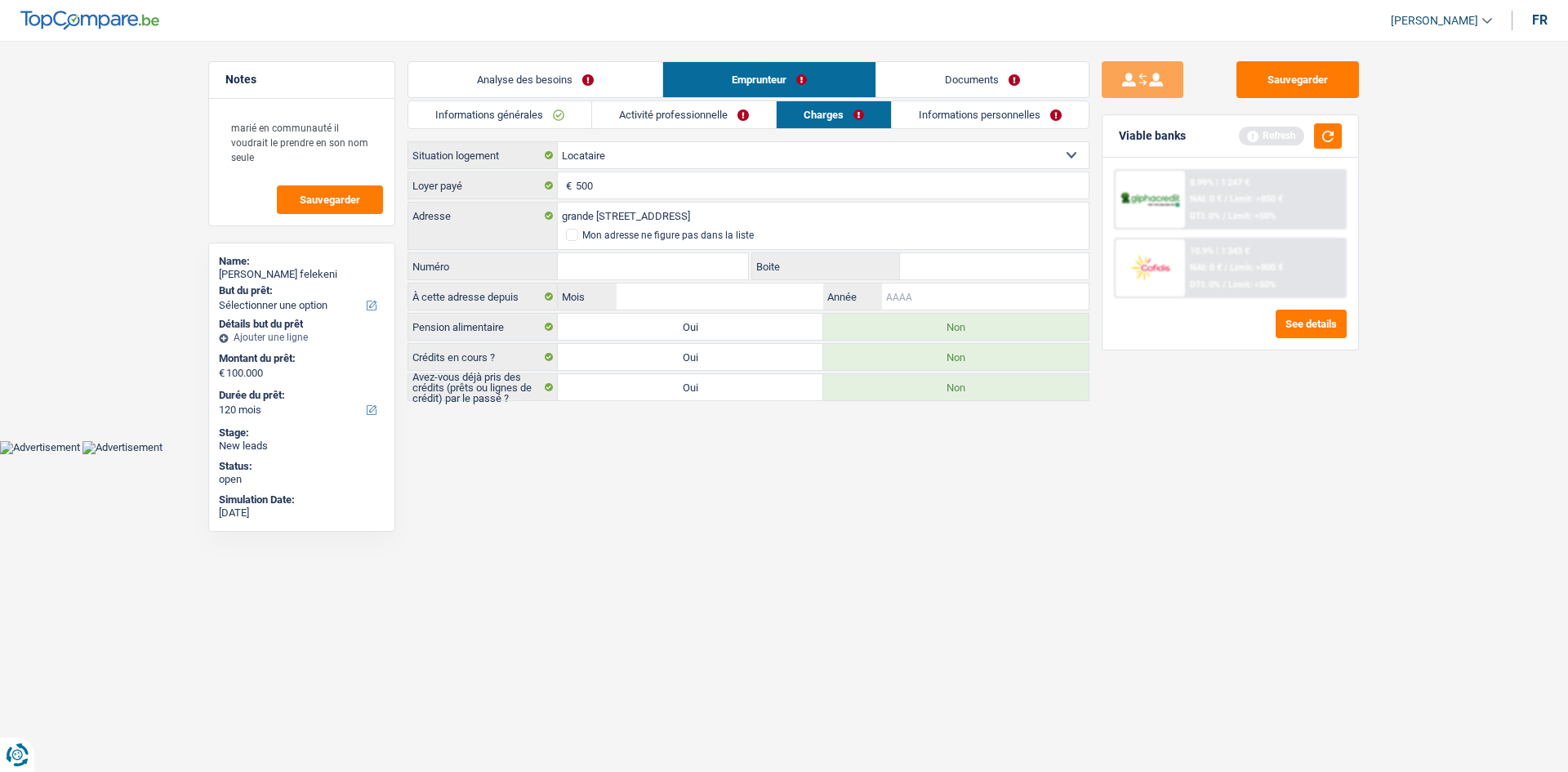 click on "Année" at bounding box center (985, 297) 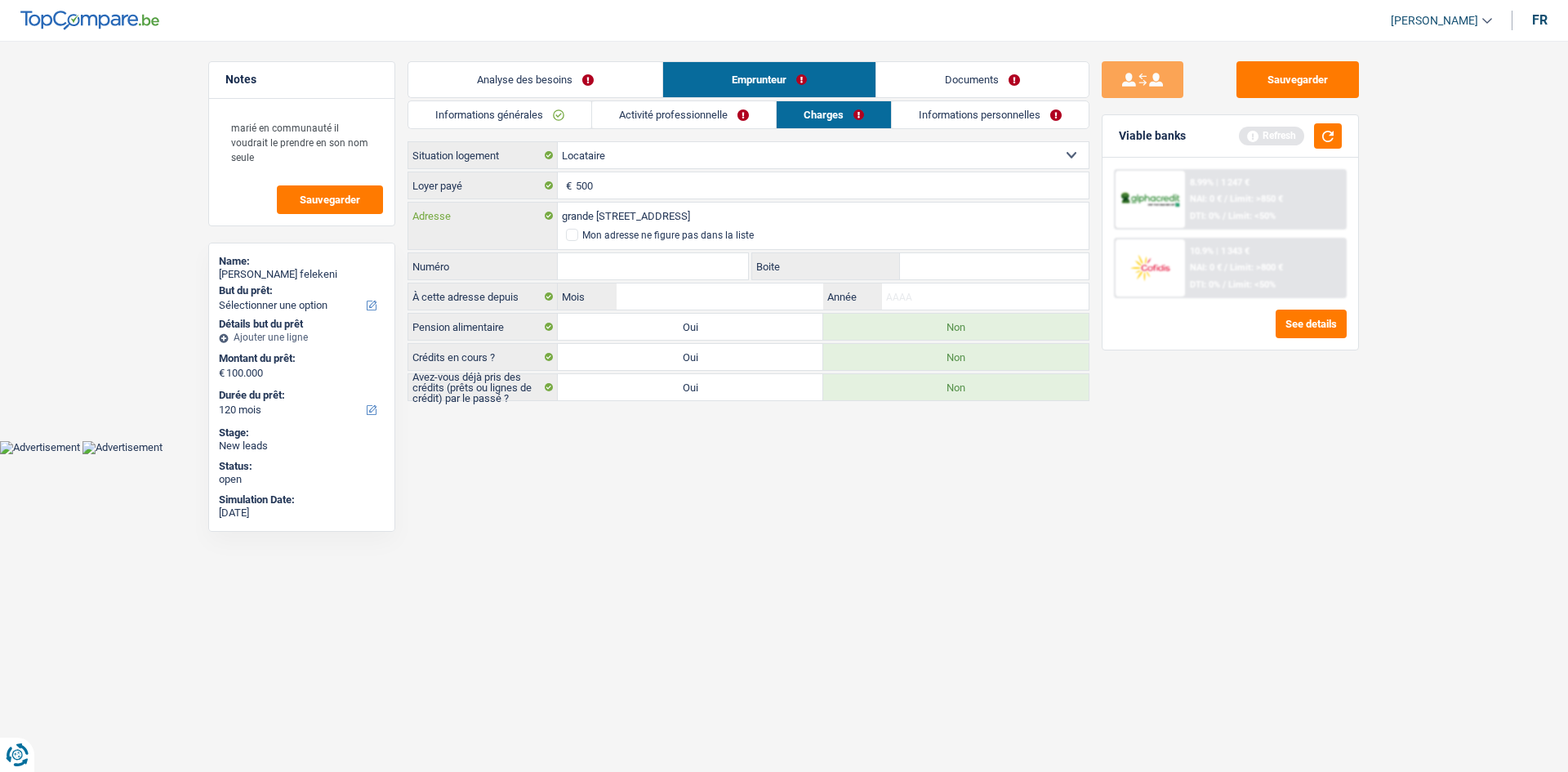 click on "grande rue differndange 23" at bounding box center (823, 216) 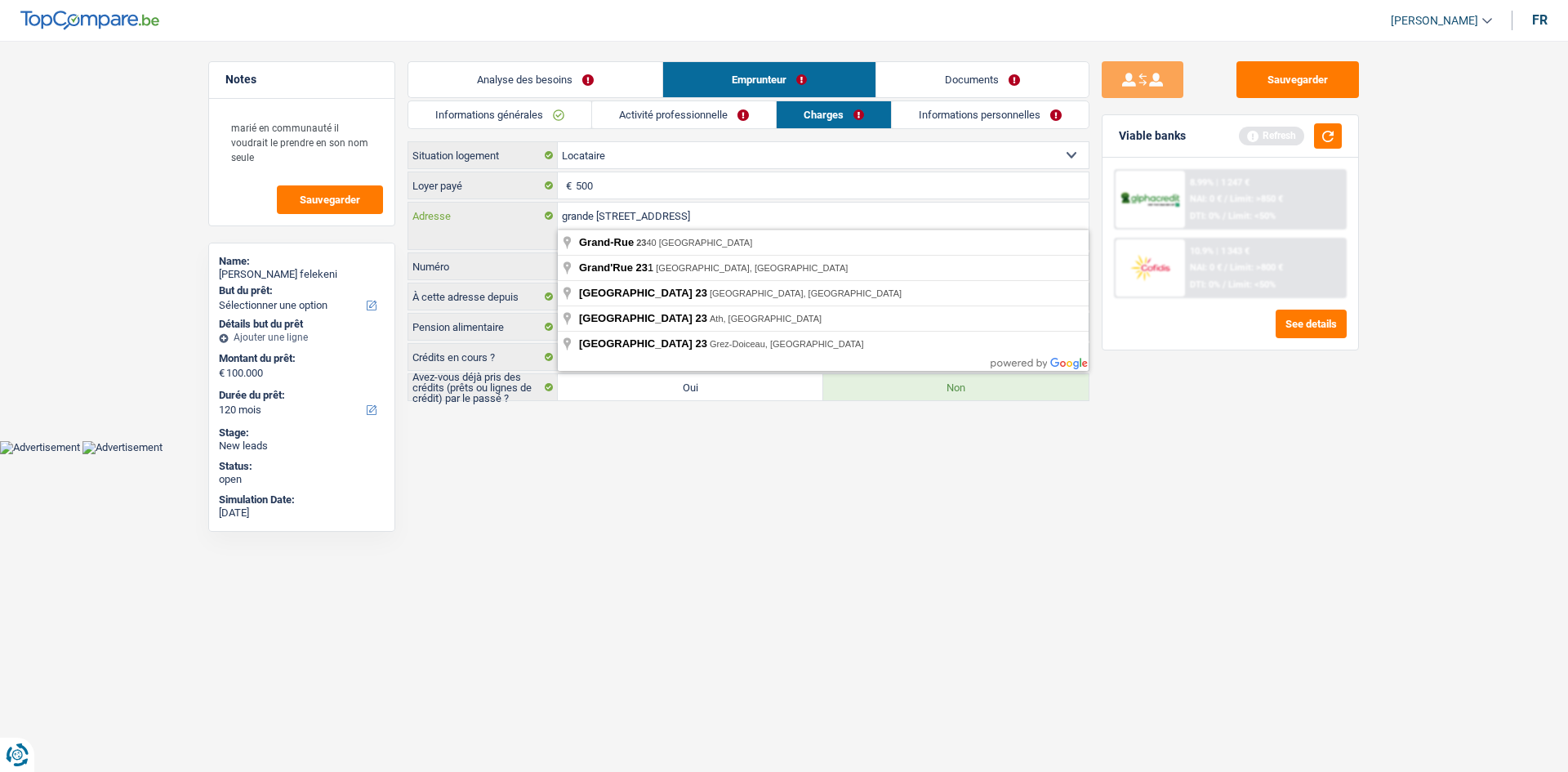 type on "grande rue differdange 23" 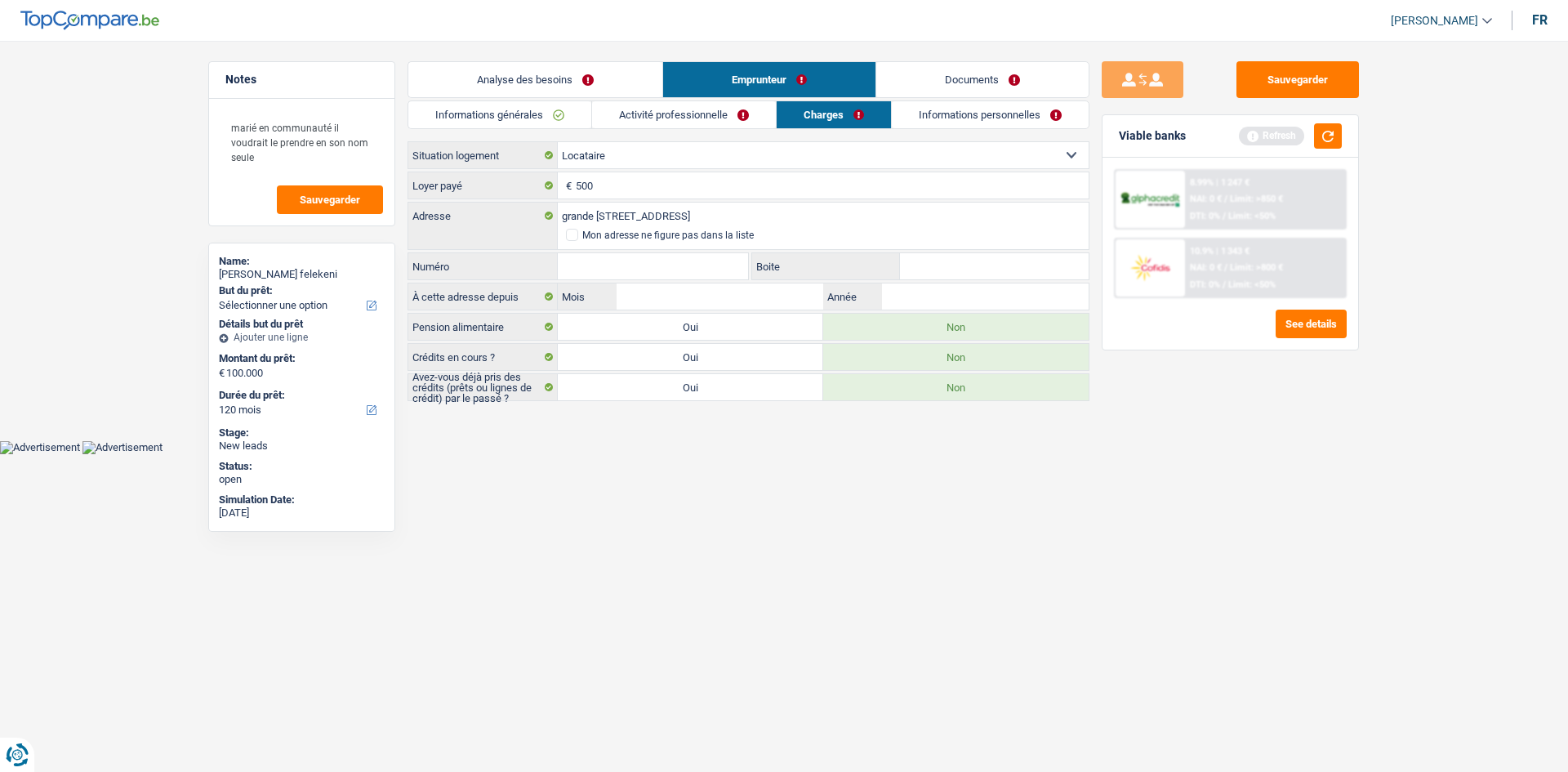 click on "Vous avez le contrôle de vos données
Nous utilisons des cookies, tout comme nos partenaires commerciaux, afin de collecter des informations sur vous à des fins diverses, notamment :
En cliquant sur « Accepter », vous donnez votre consentement à toutes les fins énoncées. Vous pouvez également choisir de spécifier les finalités auxquelles vous souhaitez donner votre consentement. Pour ce faire, il vous suffit de cocher la case située à côté de la finalité et d’appuyer sur « Enregistrer les paramètres ».
Vous pouvez à tout moment révoquer votre consentement en cliquant sur la petite icône située dans le coin inférieur gauche du site Internet. En savoir plus sur les cookies
Politique de confidentialité de Google
un an c" at bounding box center [784, 227] 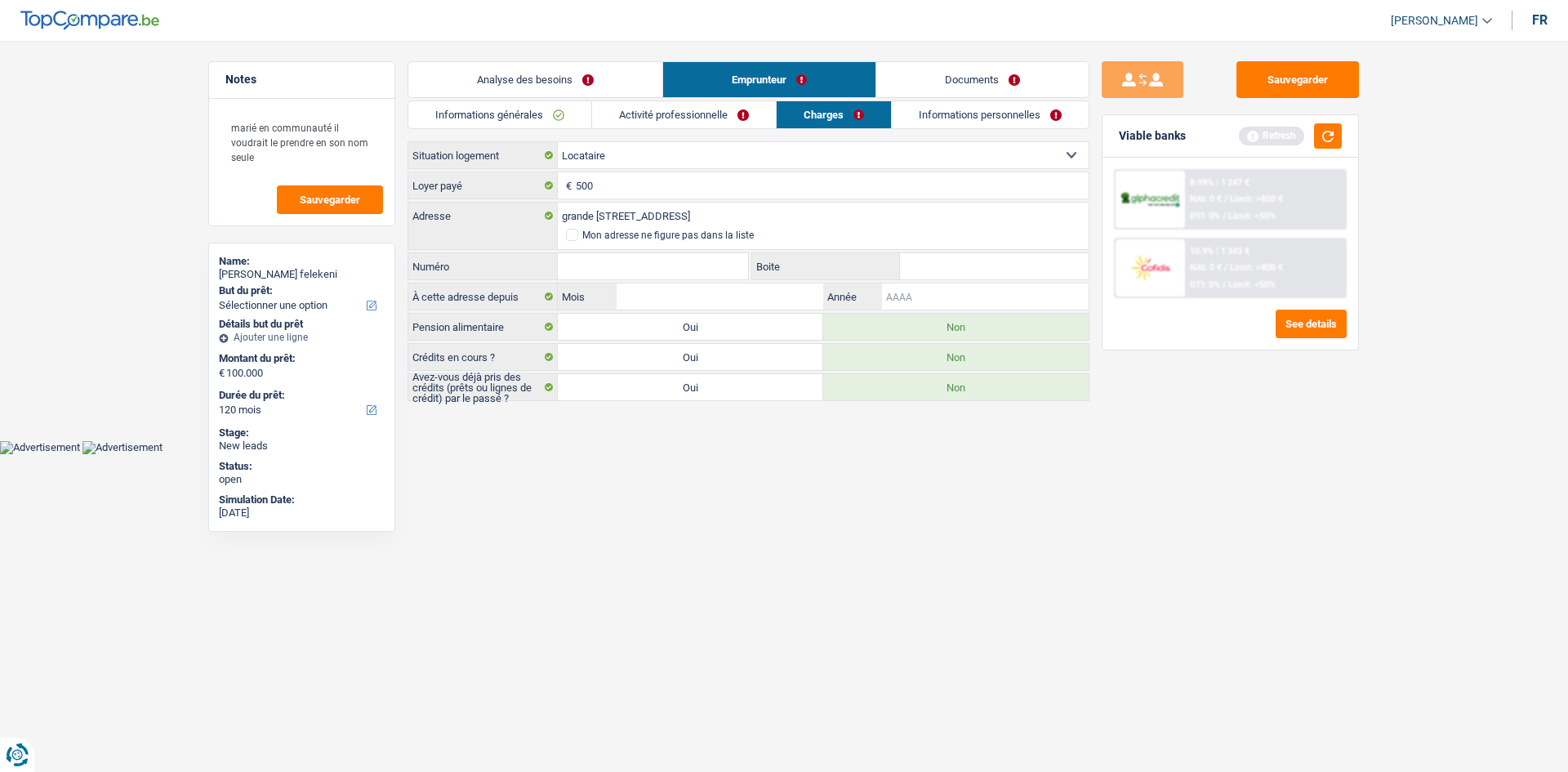 click on "Année" at bounding box center [985, 297] 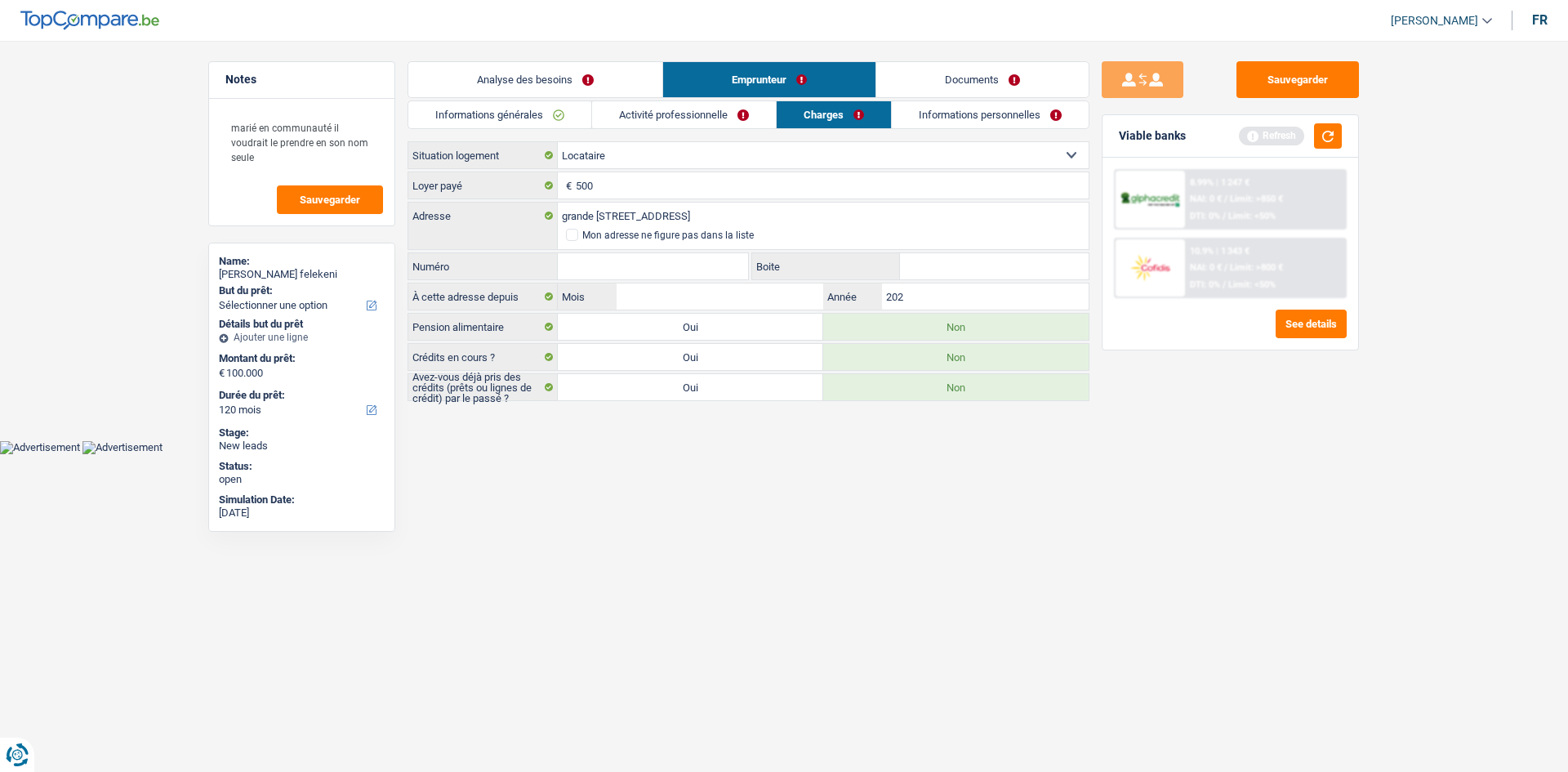 click on "Sauvegarder
Viable banks
Refresh
8.99% | 1 247 €
NAI: 0 €
/
Limit: >850 €
DTI: 0%
/
Limit: <50%
10.9% | 1 343 €
NAI: 0 €
/
Limit: >800 €
DTI: 0%
/
Limit: <50%" at bounding box center (1230, 401) 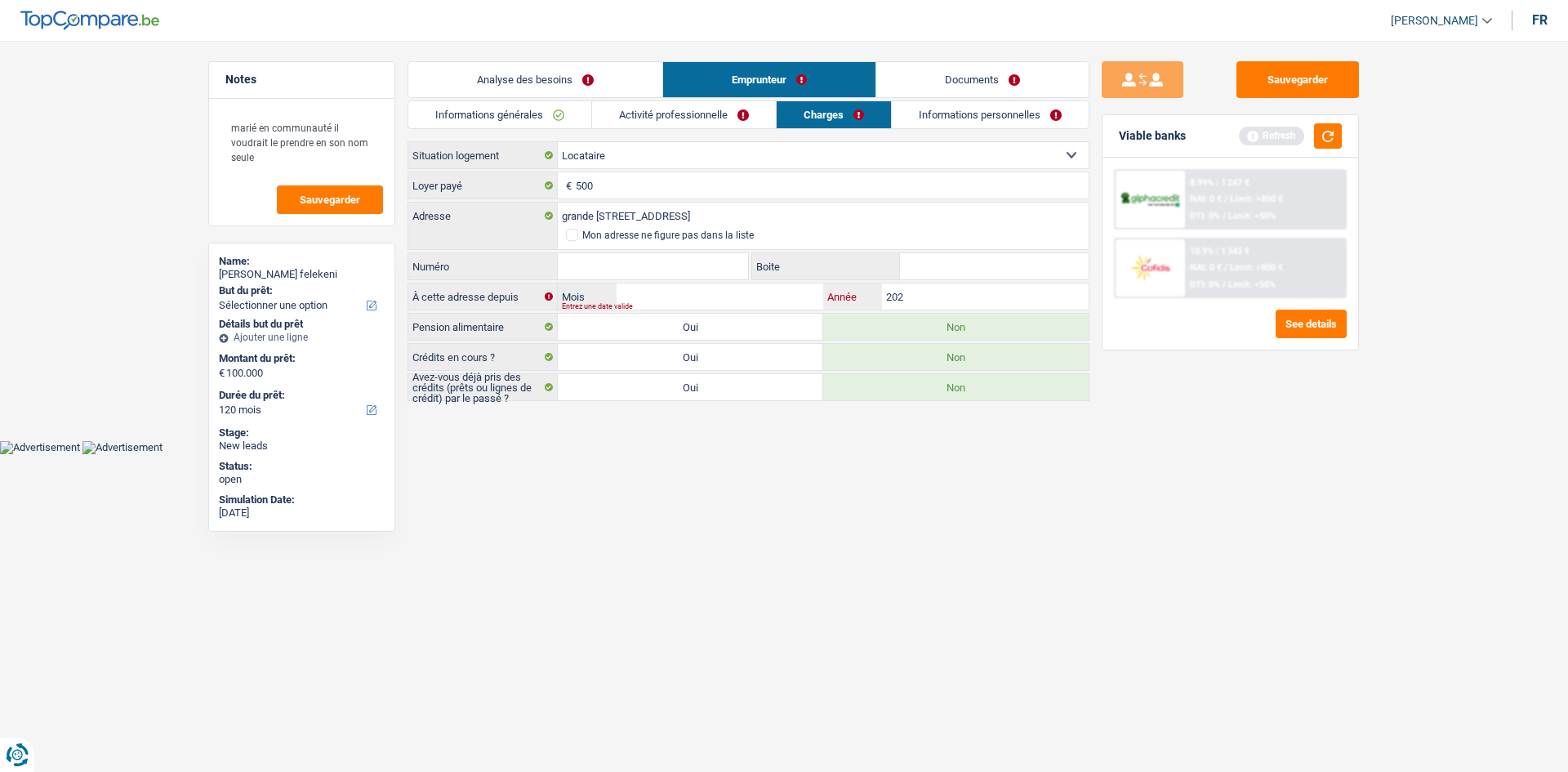 click on "202" at bounding box center (985, 297) 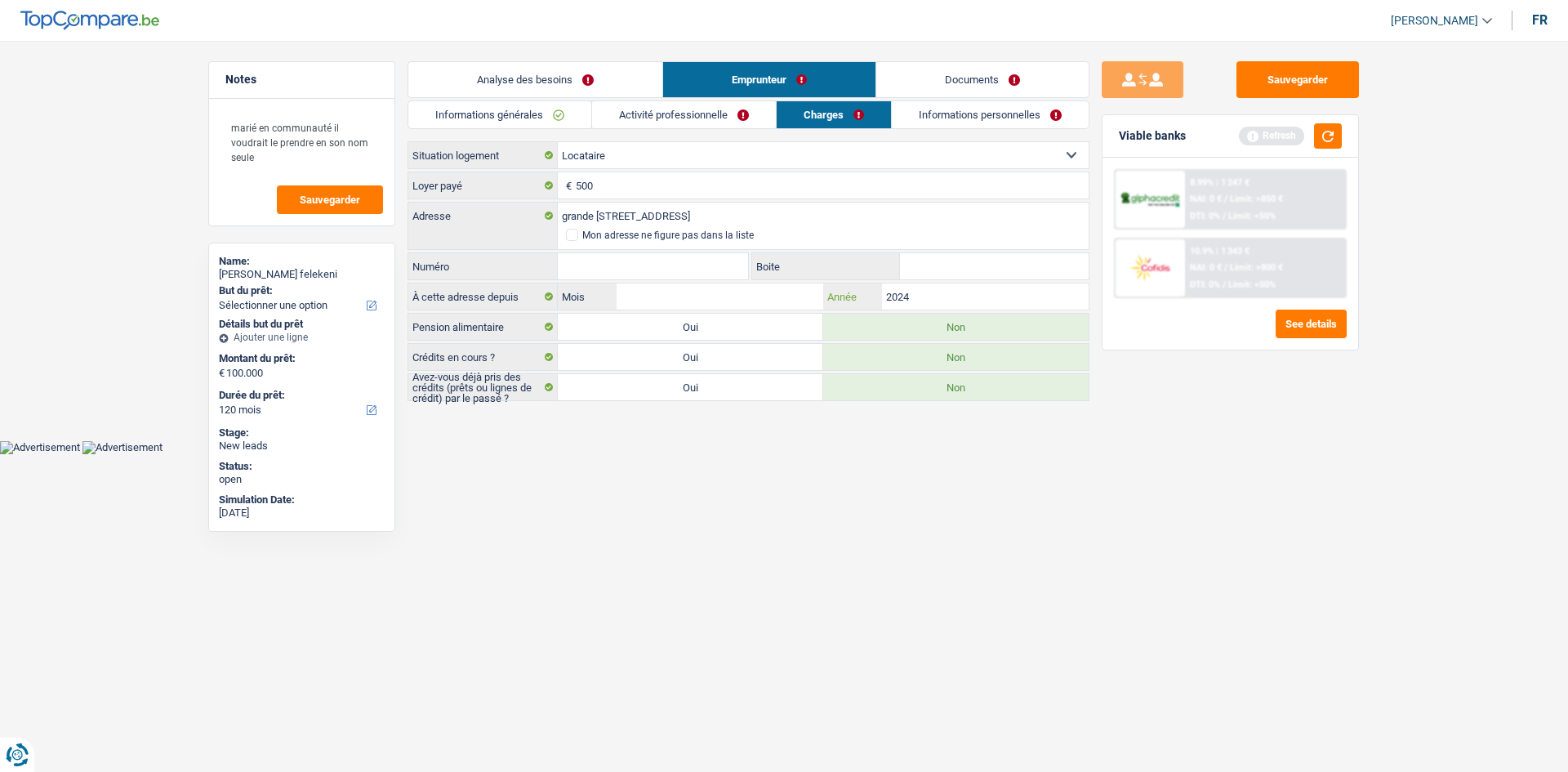 type on "2024" 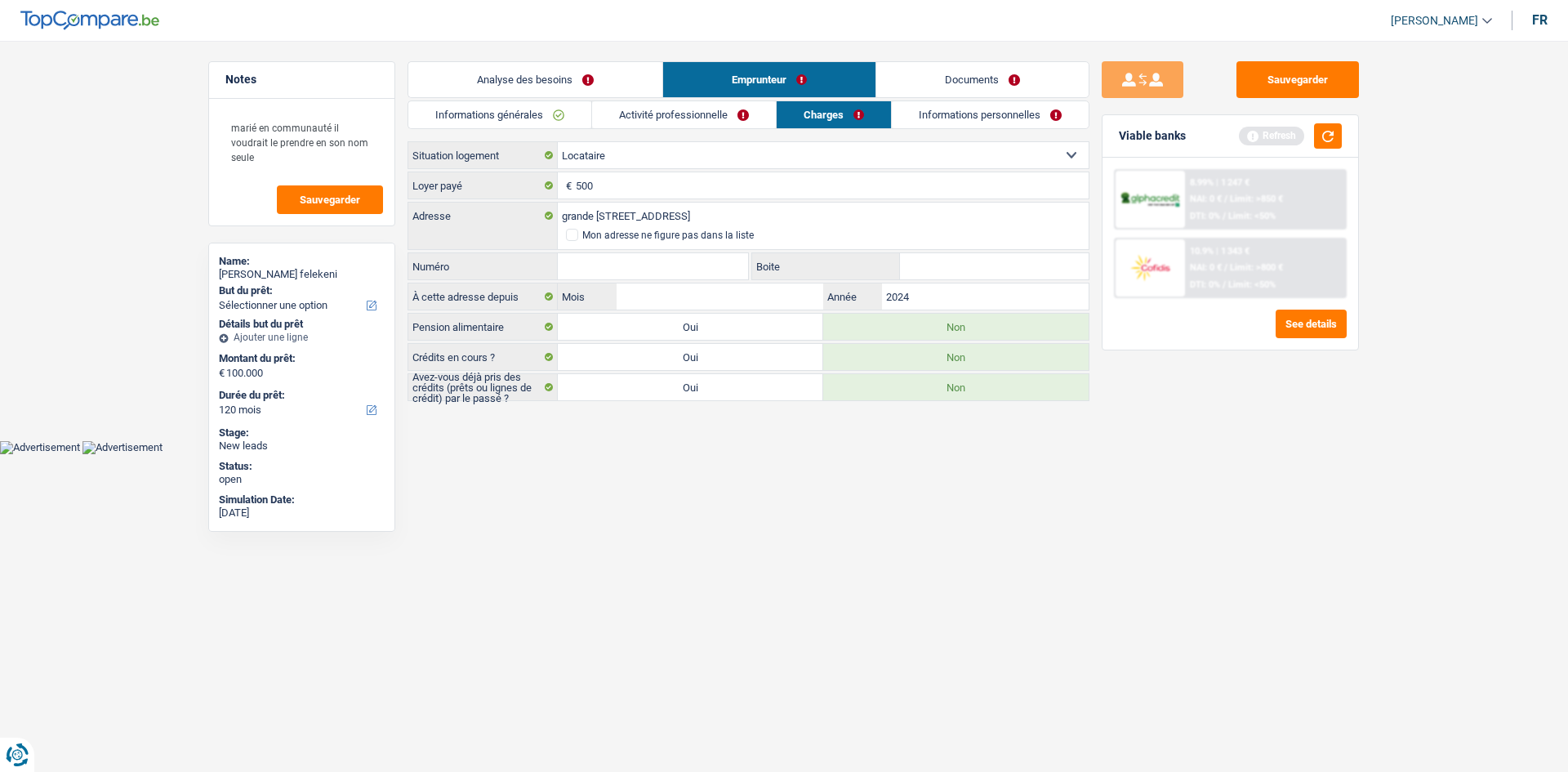 drag, startPoint x: 950, startPoint y: 531, endPoint x: 892, endPoint y: 441, distance: 107.07007 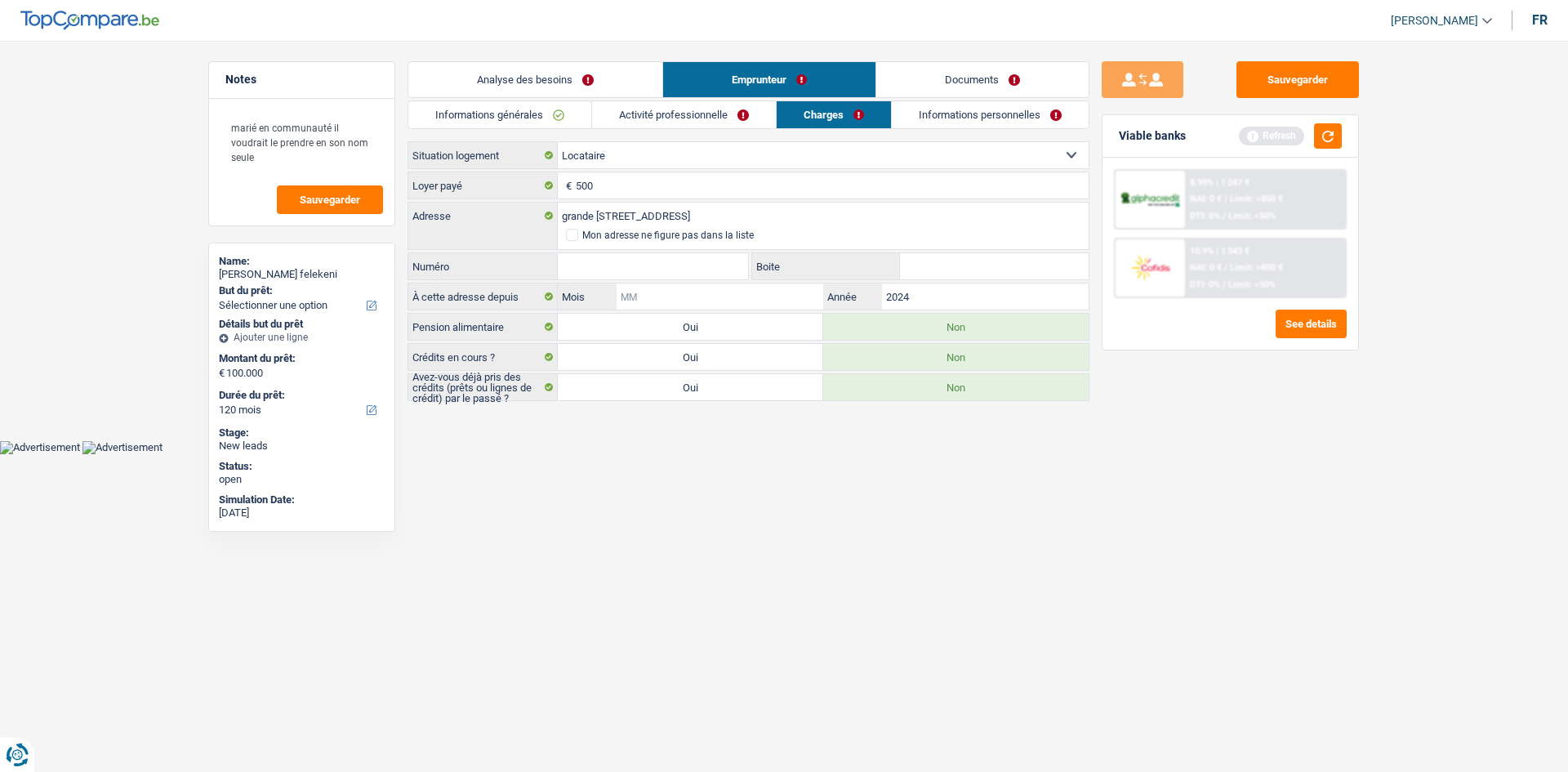 drag, startPoint x: 729, startPoint y: 306, endPoint x: 866, endPoint y: 350, distance: 143.89232 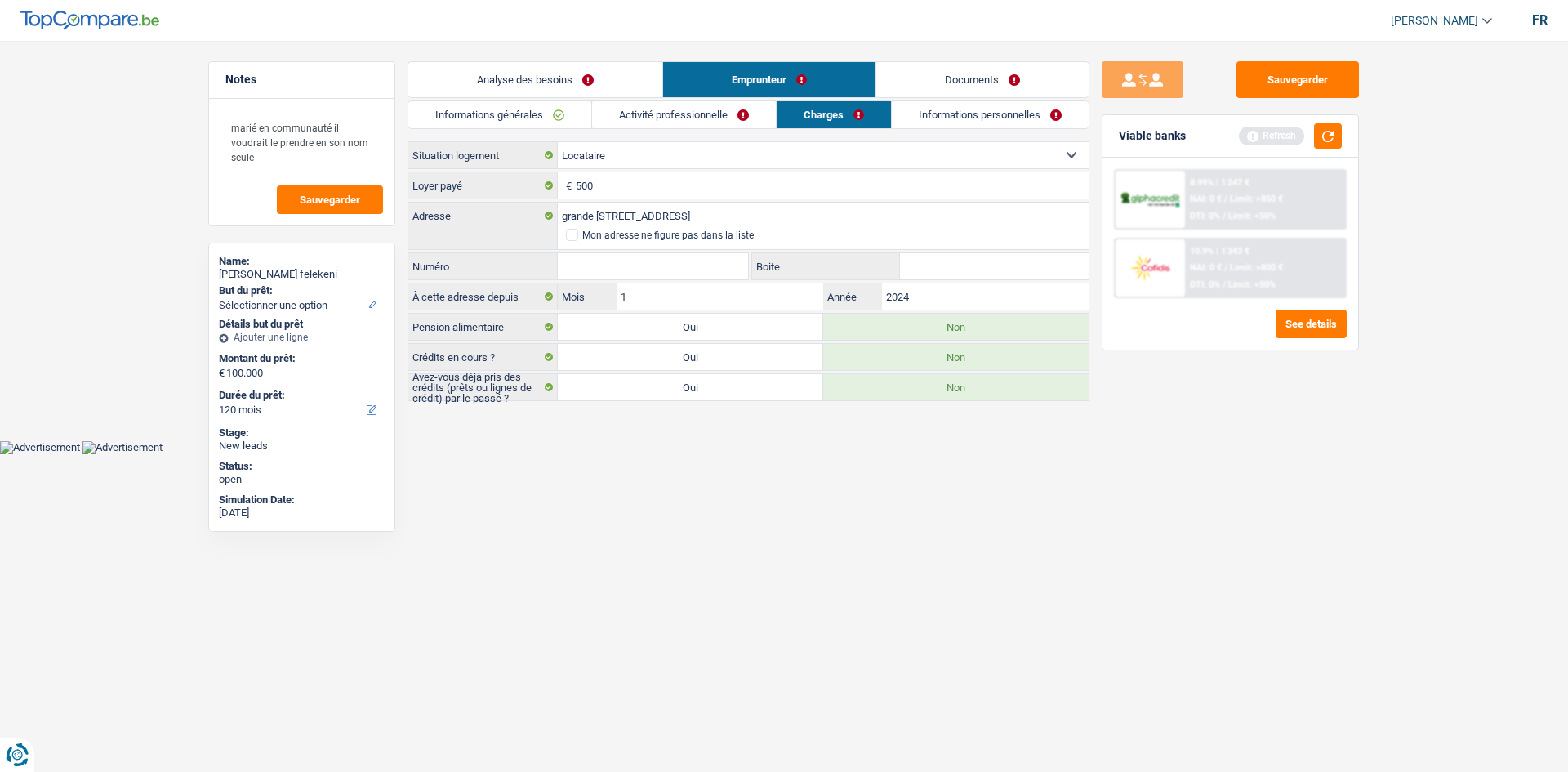 type on "1" 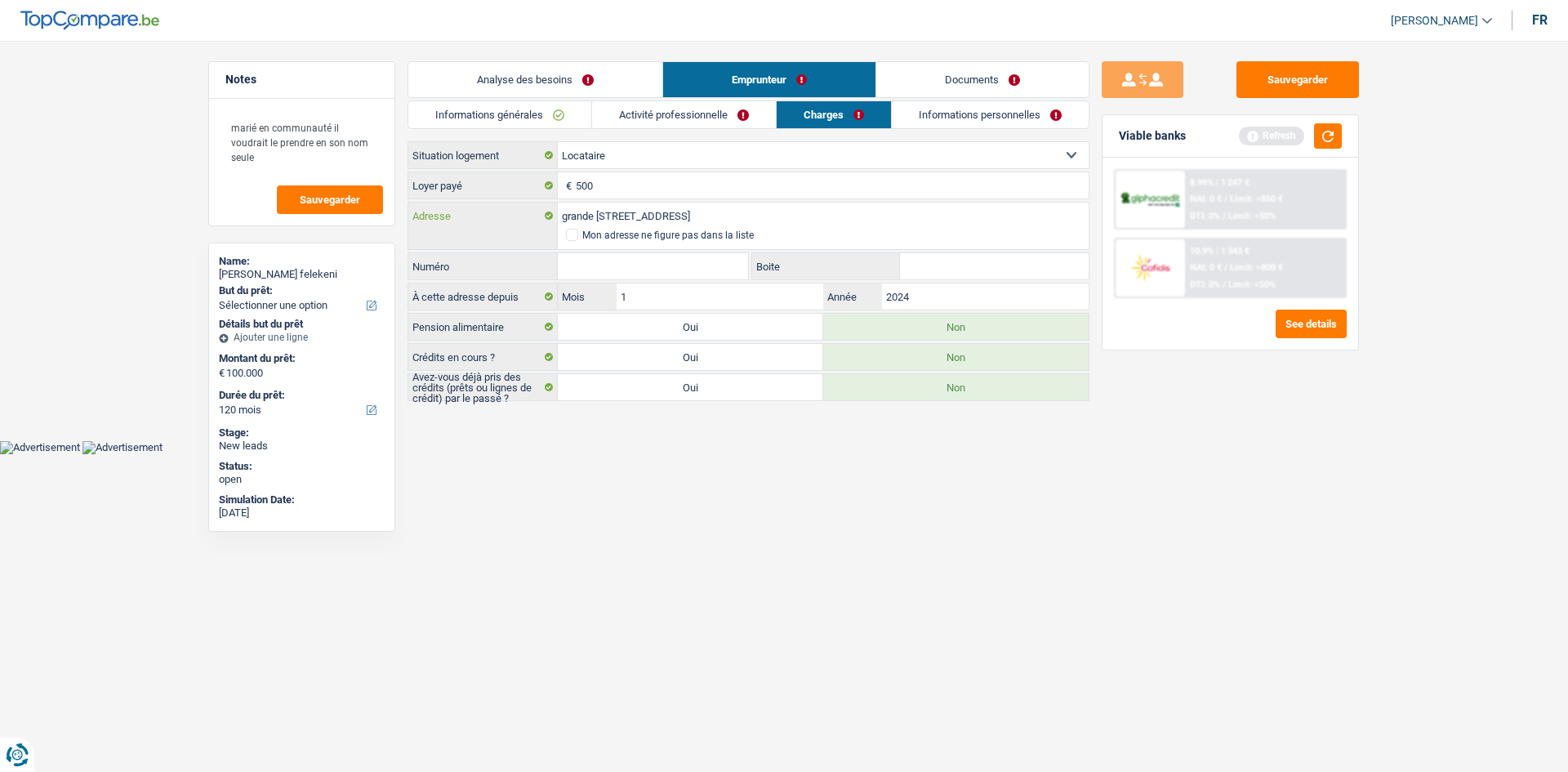 drag, startPoint x: 743, startPoint y: 220, endPoint x: 781, endPoint y: 450, distance: 233.118 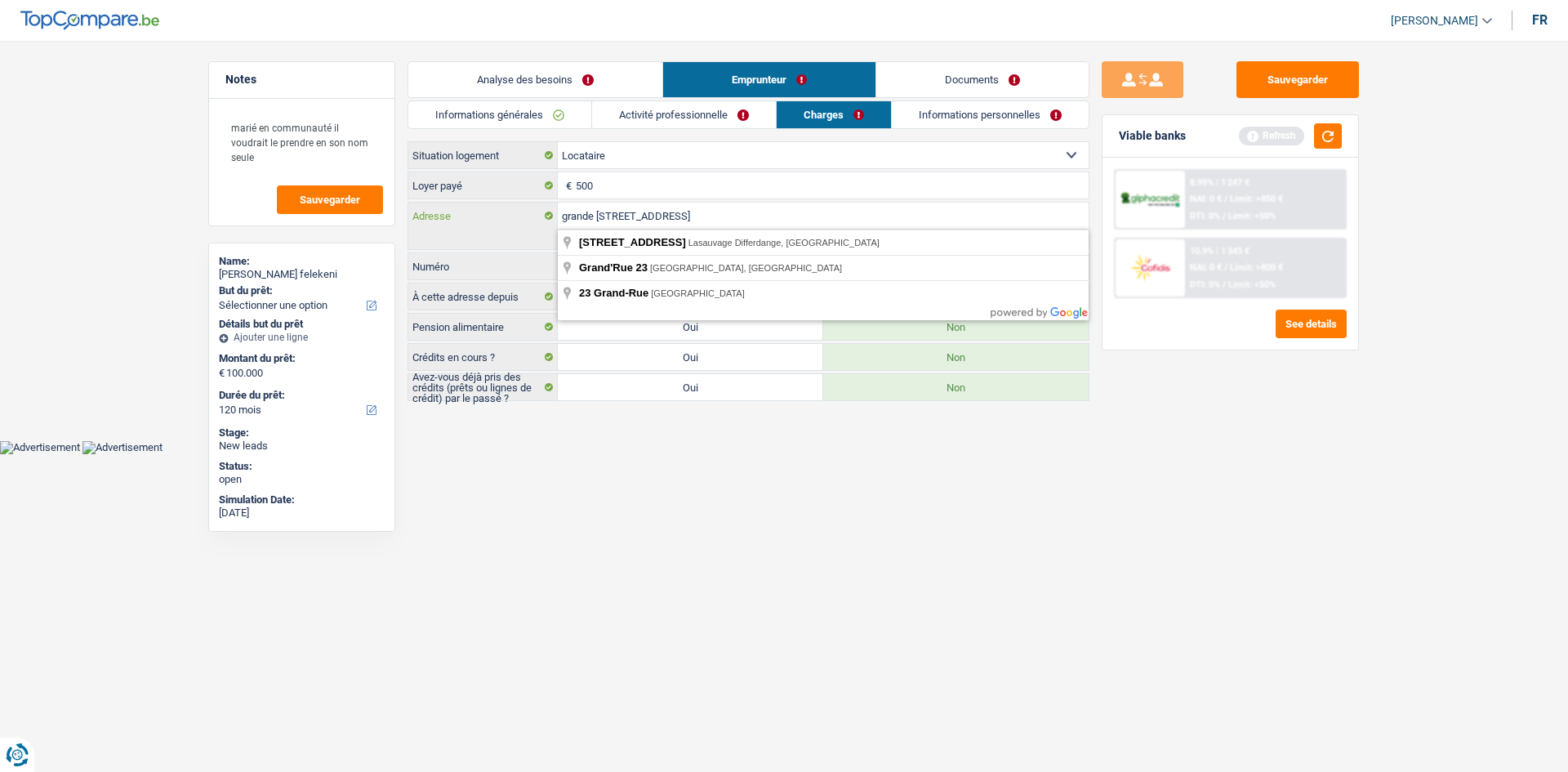 type on "grande rue differdange 23 4575" 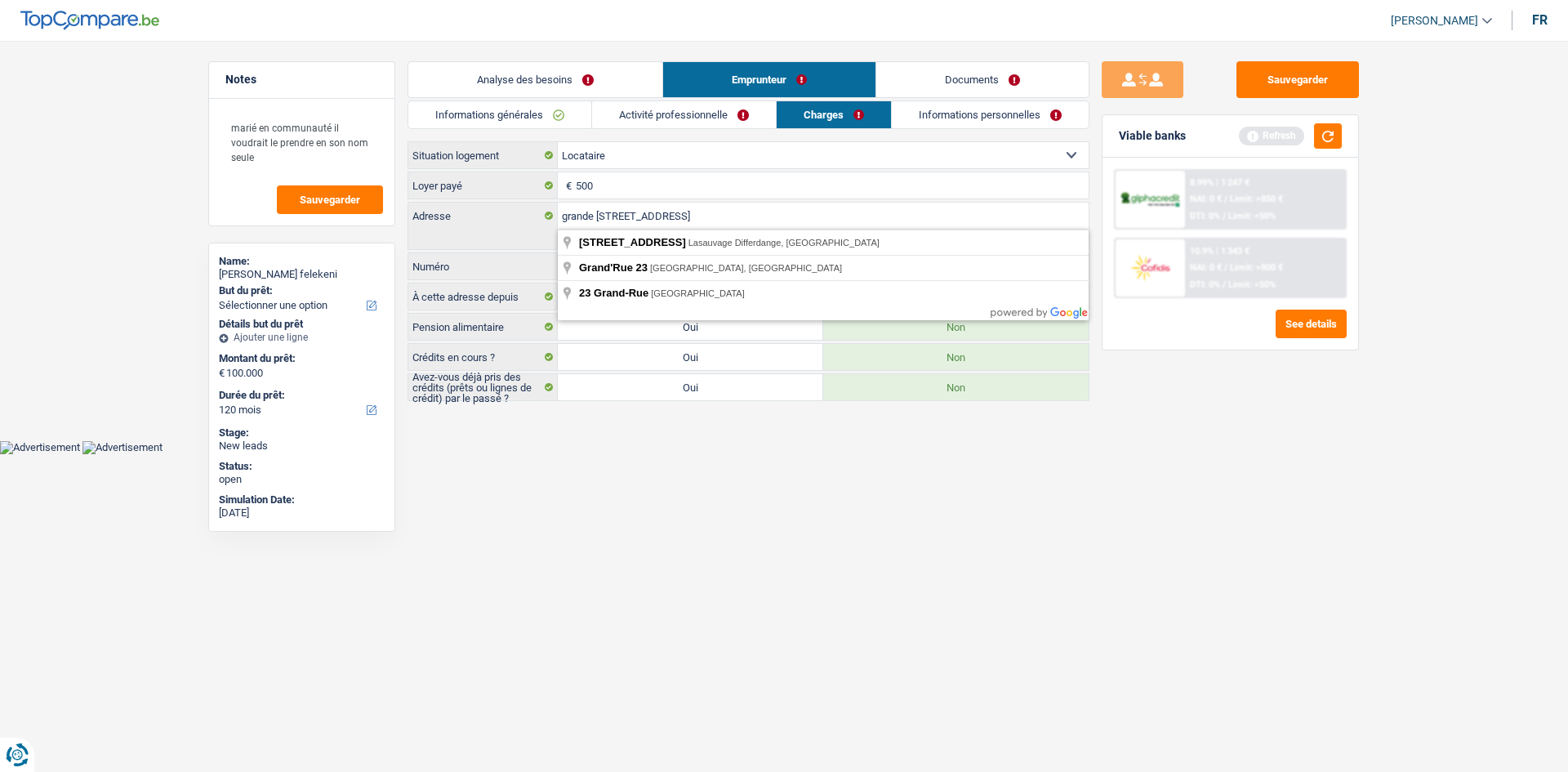 click on "Vous avez le contrôle de vos données
Nous utilisons des cookies, tout comme nos partenaires commerciaux, afin de collecter des informations sur vous à des fins diverses, notamment :
En cliquant sur « Accepter », vous donnez votre consentement à toutes les fins énoncées. Vous pouvez également choisir de spécifier les finalités auxquelles vous souhaitez donner votre consentement. Pour ce faire, il vous suffit de cocher la case située à côté de la finalité et d’appuyer sur « Enregistrer les paramètres ».
Vous pouvez à tout moment révoquer votre consentement en cliquant sur la petite icône située dans le coin inférieur gauche du site Internet. En savoir plus sur les cookies
Politique de confidentialité de Google
un an c" at bounding box center (784, 227) 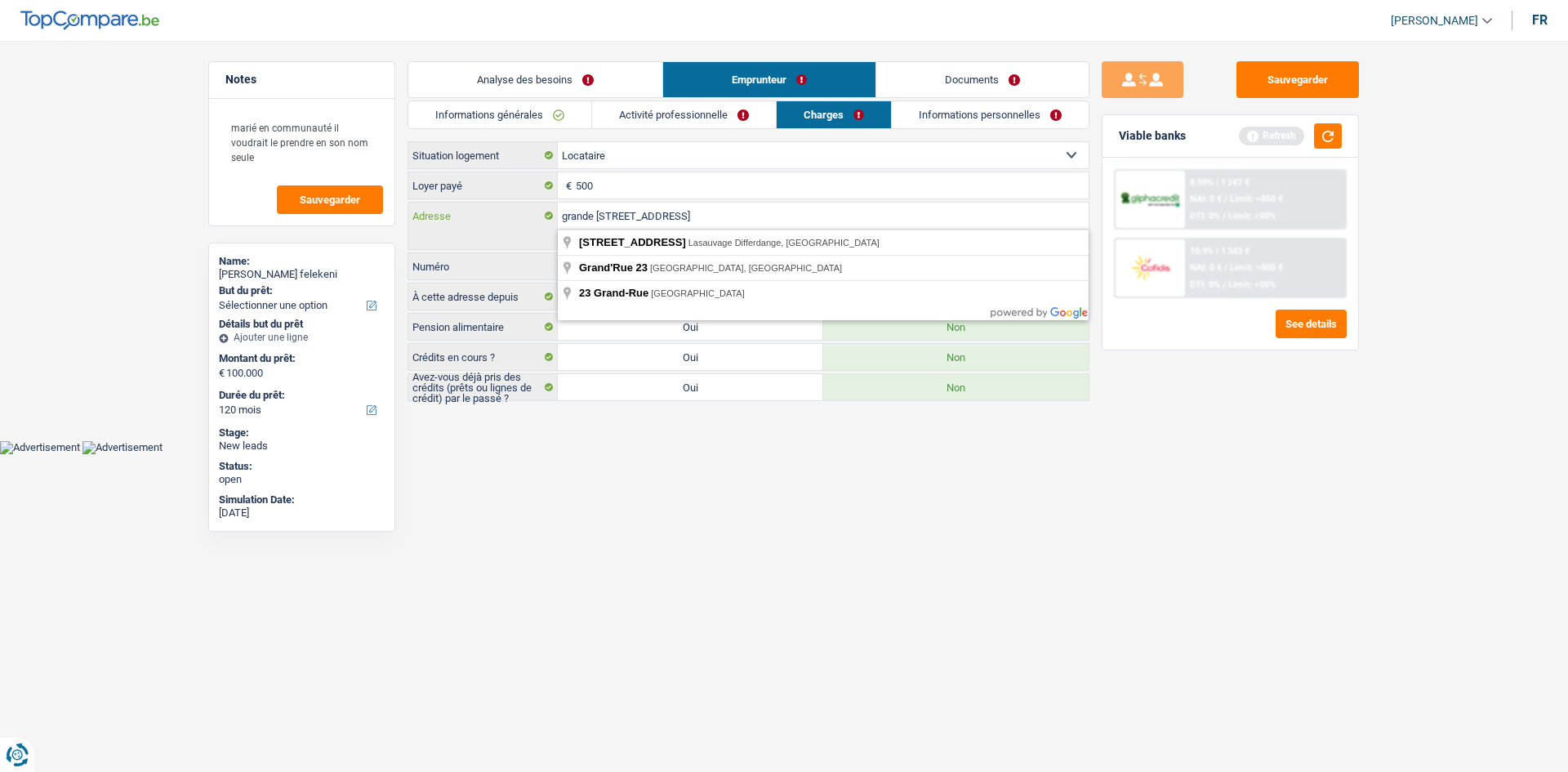 drag, startPoint x: 792, startPoint y: 212, endPoint x: 803, endPoint y: 216, distance: 11.7047 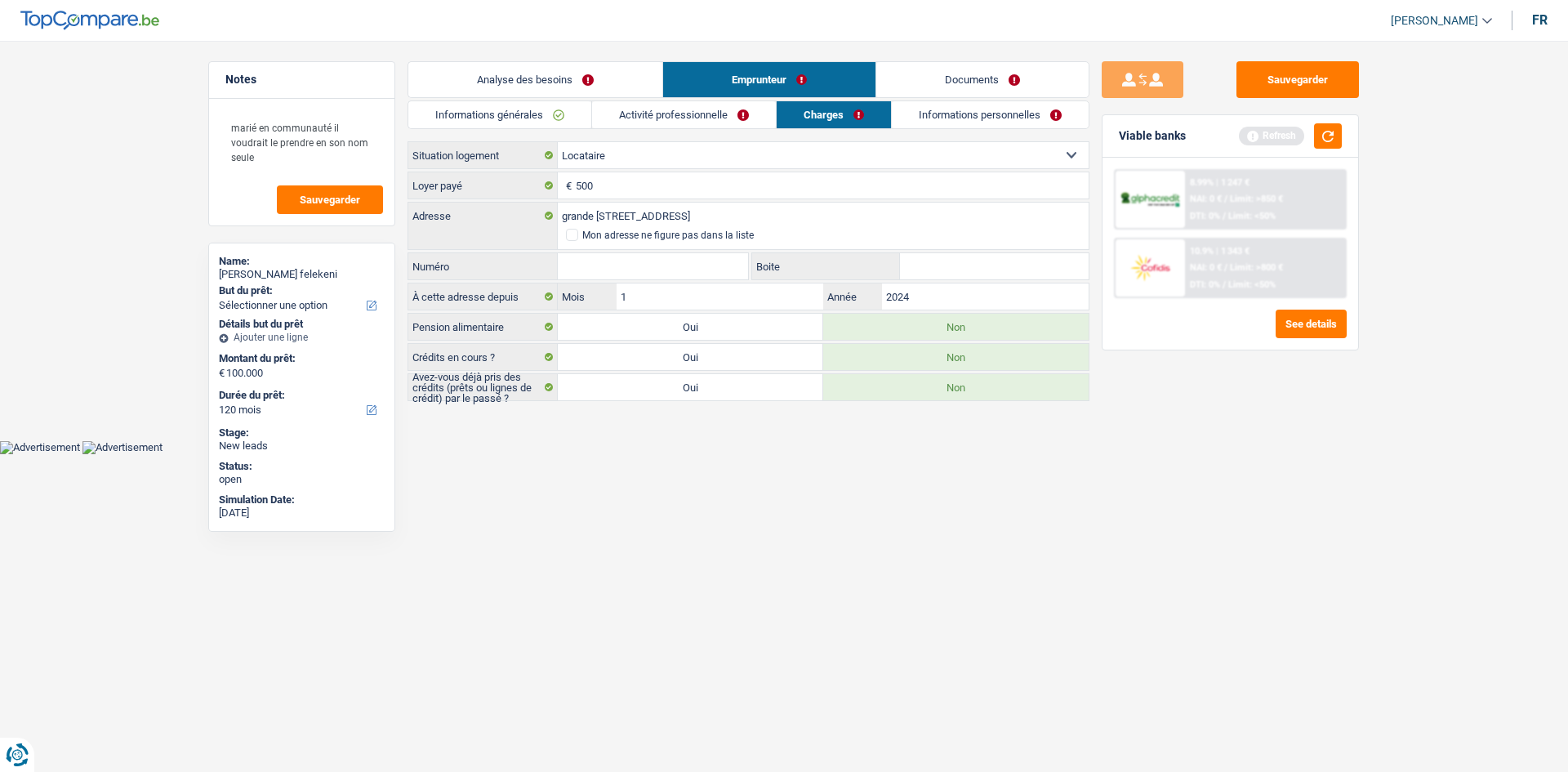click on "Vous avez le contrôle de vos données
Nous utilisons des cookies, tout comme nos partenaires commerciaux, afin de collecter des informations sur vous à des fins diverses, notamment :
En cliquant sur « Accepter », vous donnez votre consentement à toutes les fins énoncées. Vous pouvez également choisir de spécifier les finalités auxquelles vous souhaitez donner votre consentement. Pour ce faire, il vous suffit de cocher la case située à côté de la finalité et d’appuyer sur « Enregistrer les paramètres ».
Vous pouvez à tout moment révoquer votre consentement en cliquant sur la petite icône située dans le coin inférieur gauche du site Internet. En savoir plus sur les cookies
Politique de confidentialité de Google
un an c" at bounding box center (784, 227) 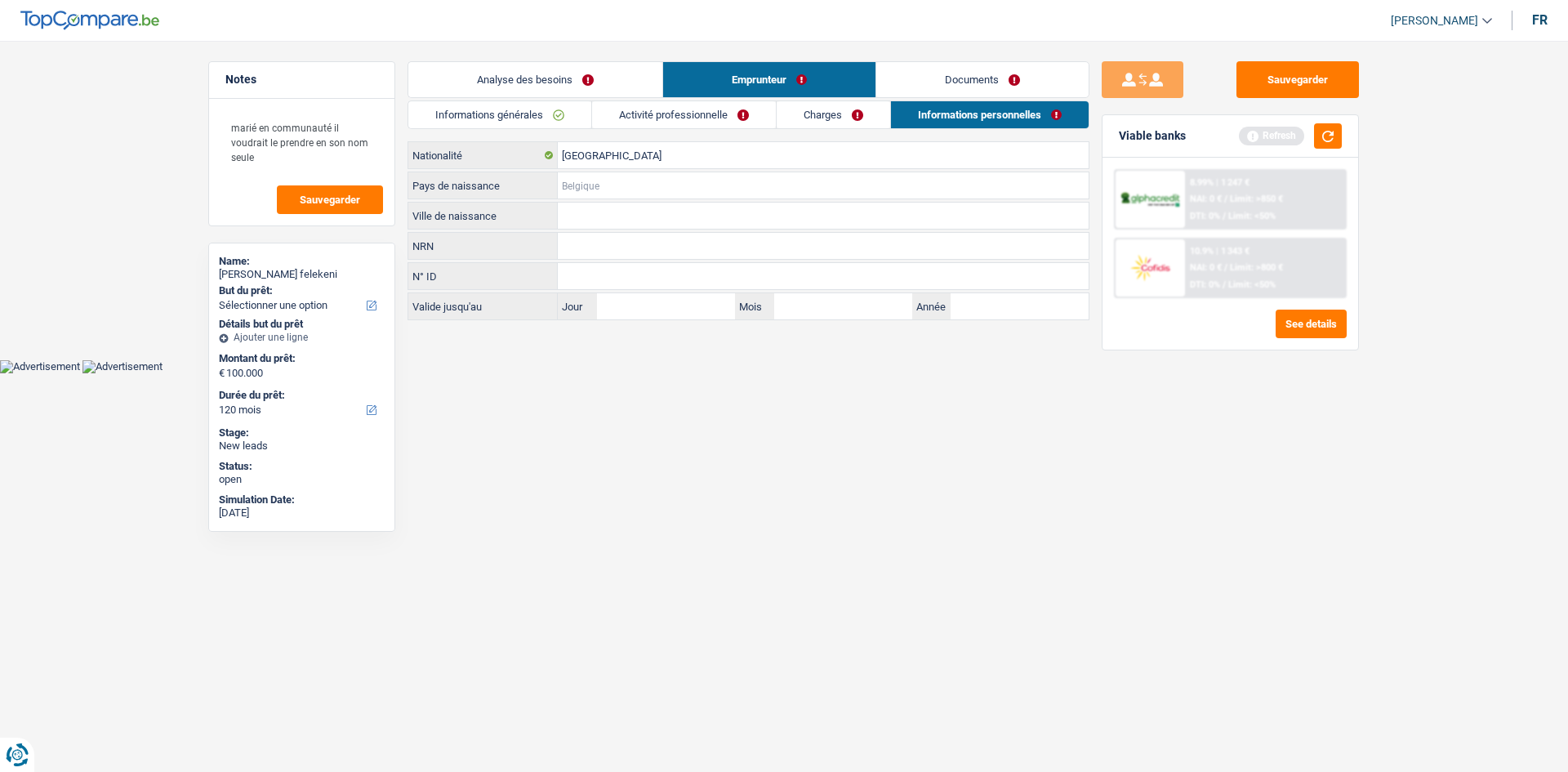 click on "Pays de naissance" at bounding box center [823, 185] 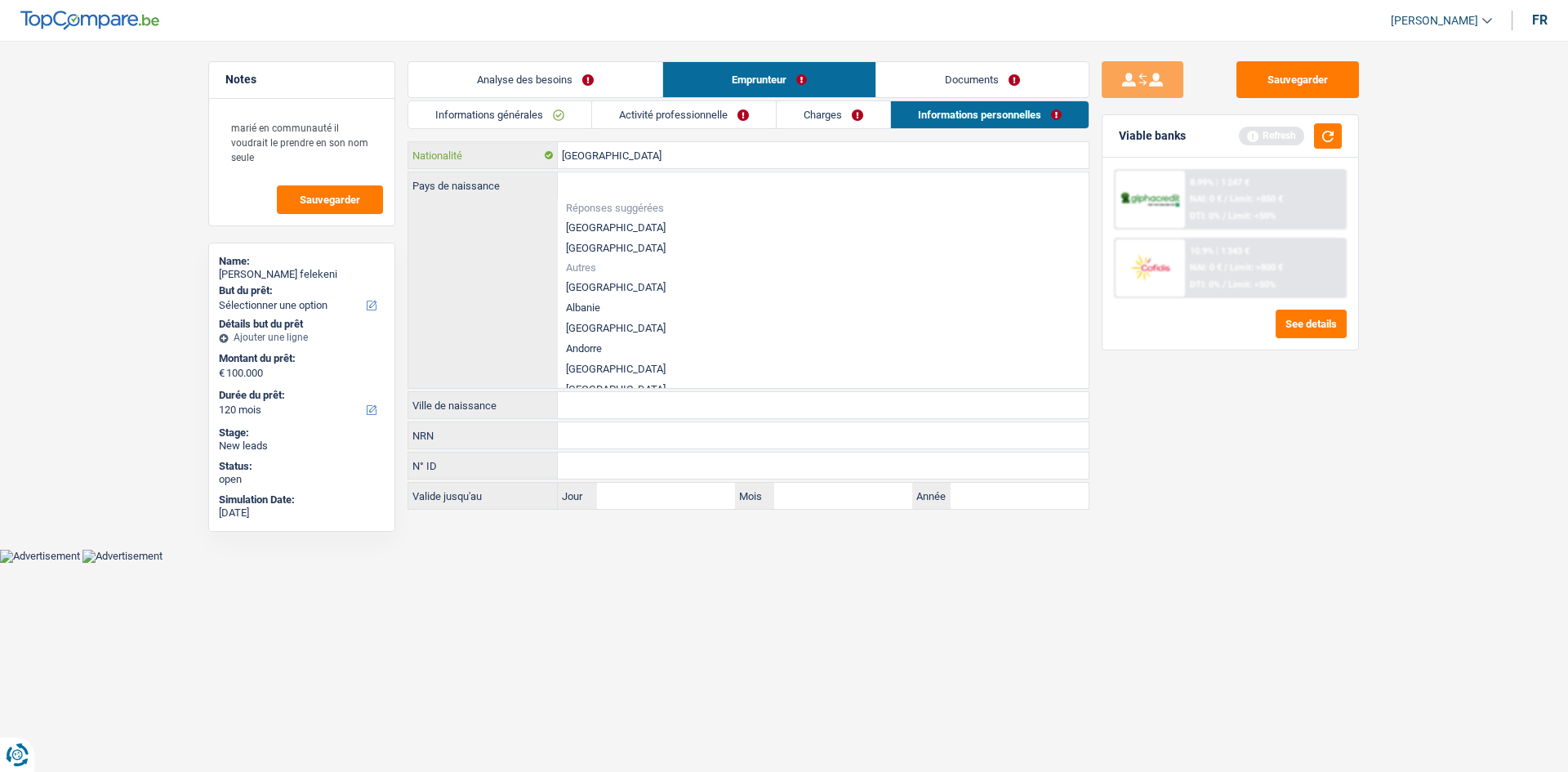 click on "[GEOGRAPHIC_DATA]" at bounding box center [823, 155] 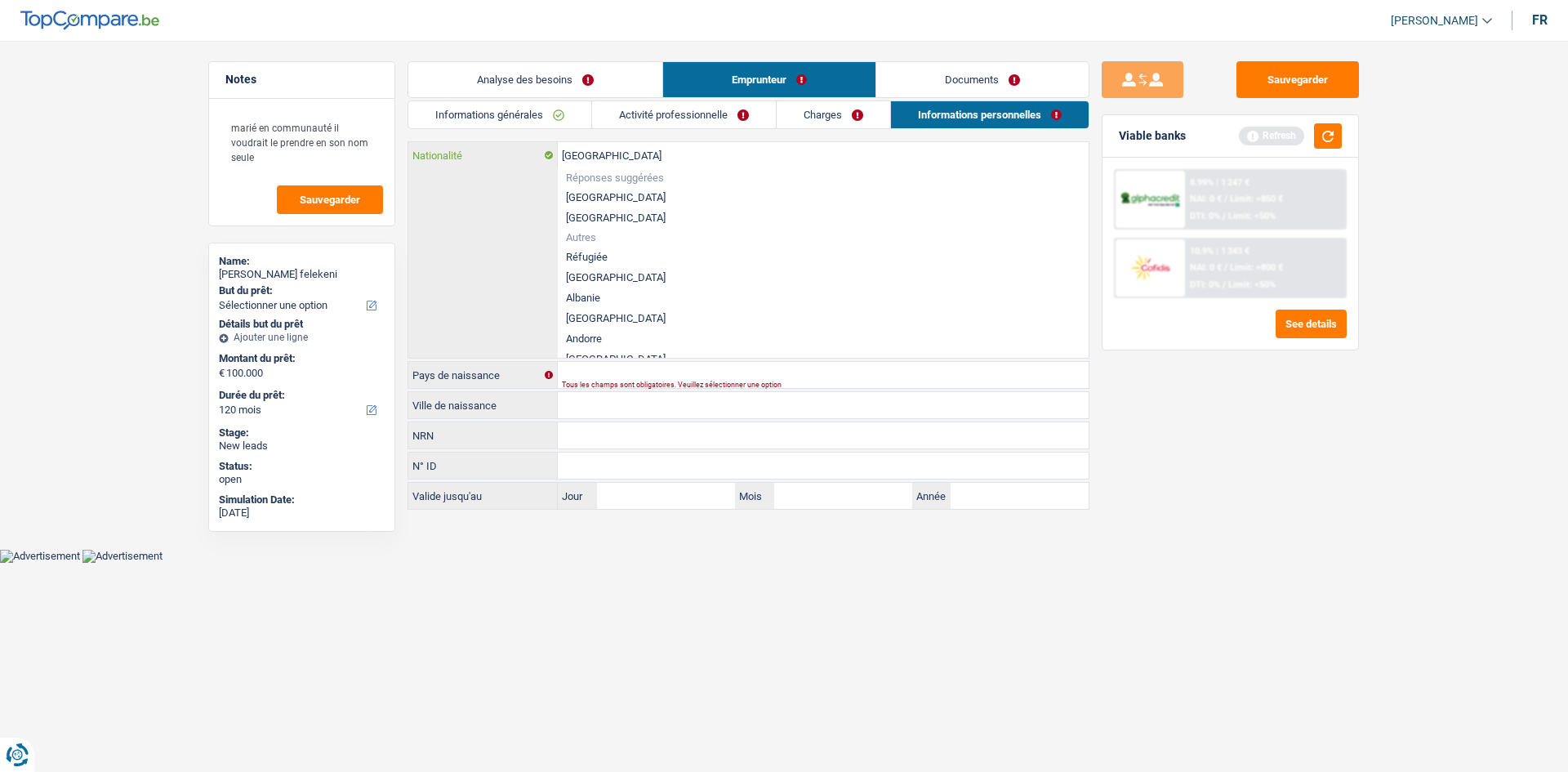 type on "Belgiqu" 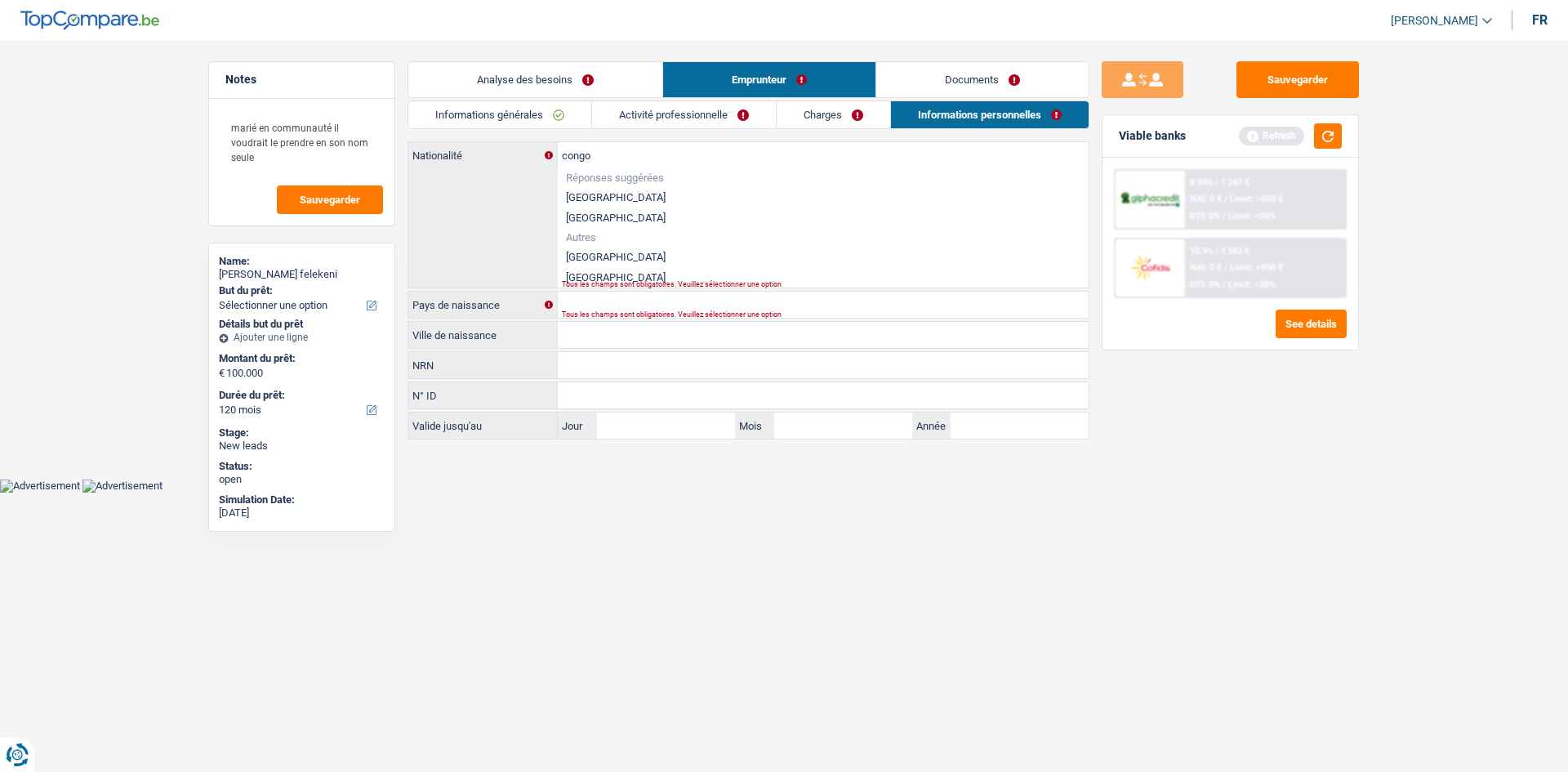 click on "République démocratique du Congo" at bounding box center (823, 257) 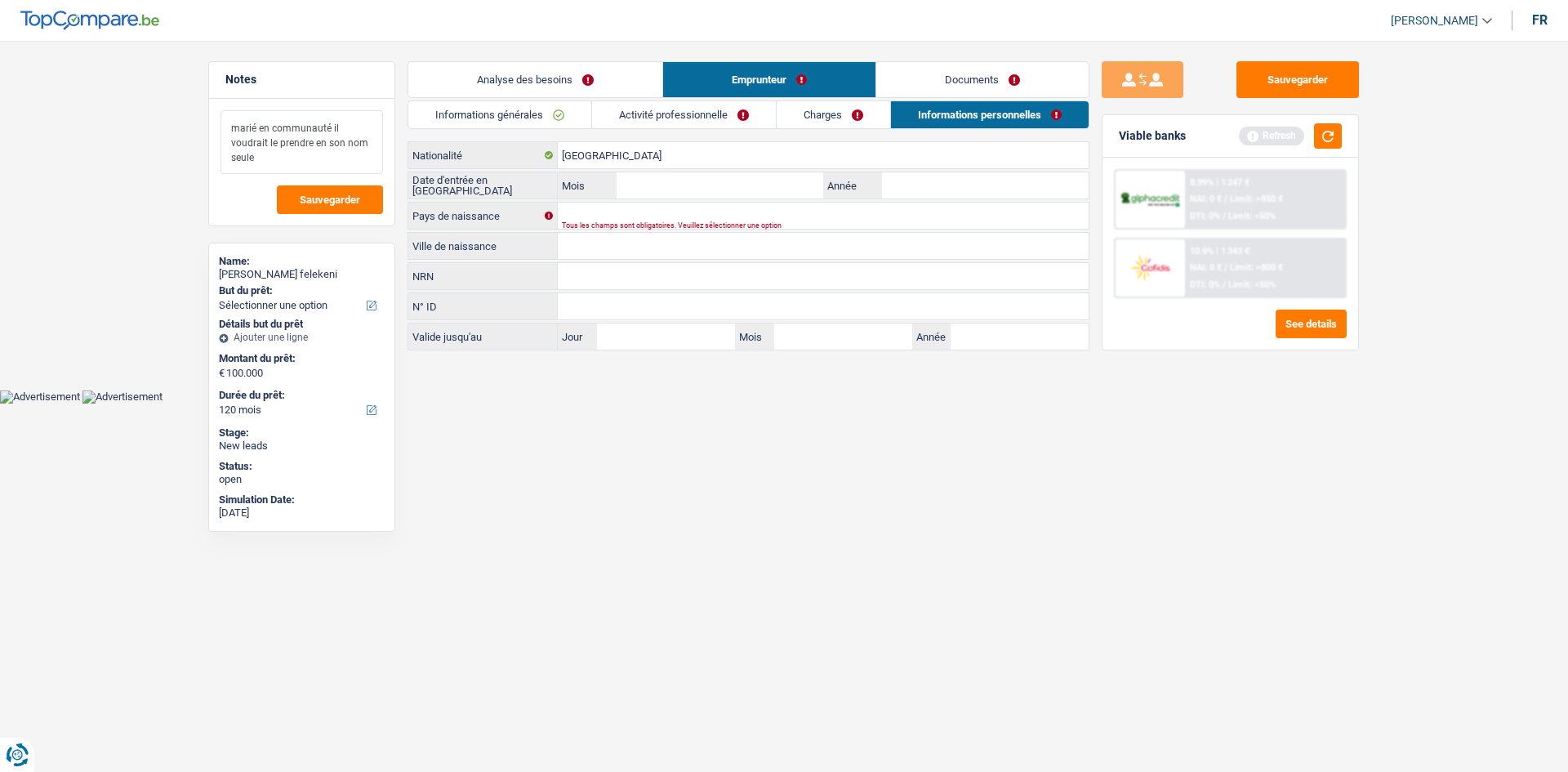 click on "marié en communauté il voudrait le prendre en son nom seule" at bounding box center [301, 142] 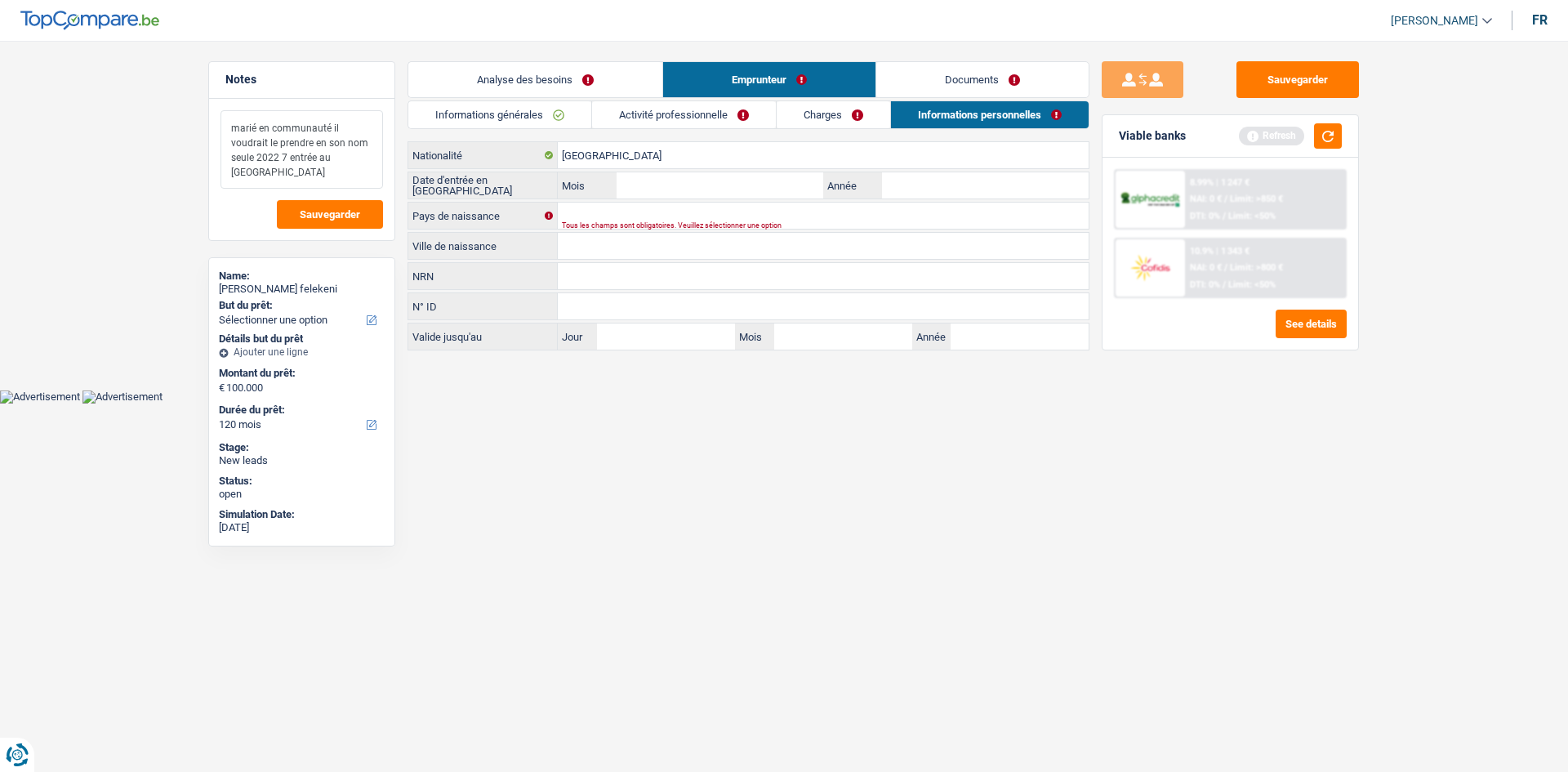 click on "marié en communauté il voudrait le prendre en son nom seule 2022 7 entrée au luxembourg" at bounding box center (301, 149) 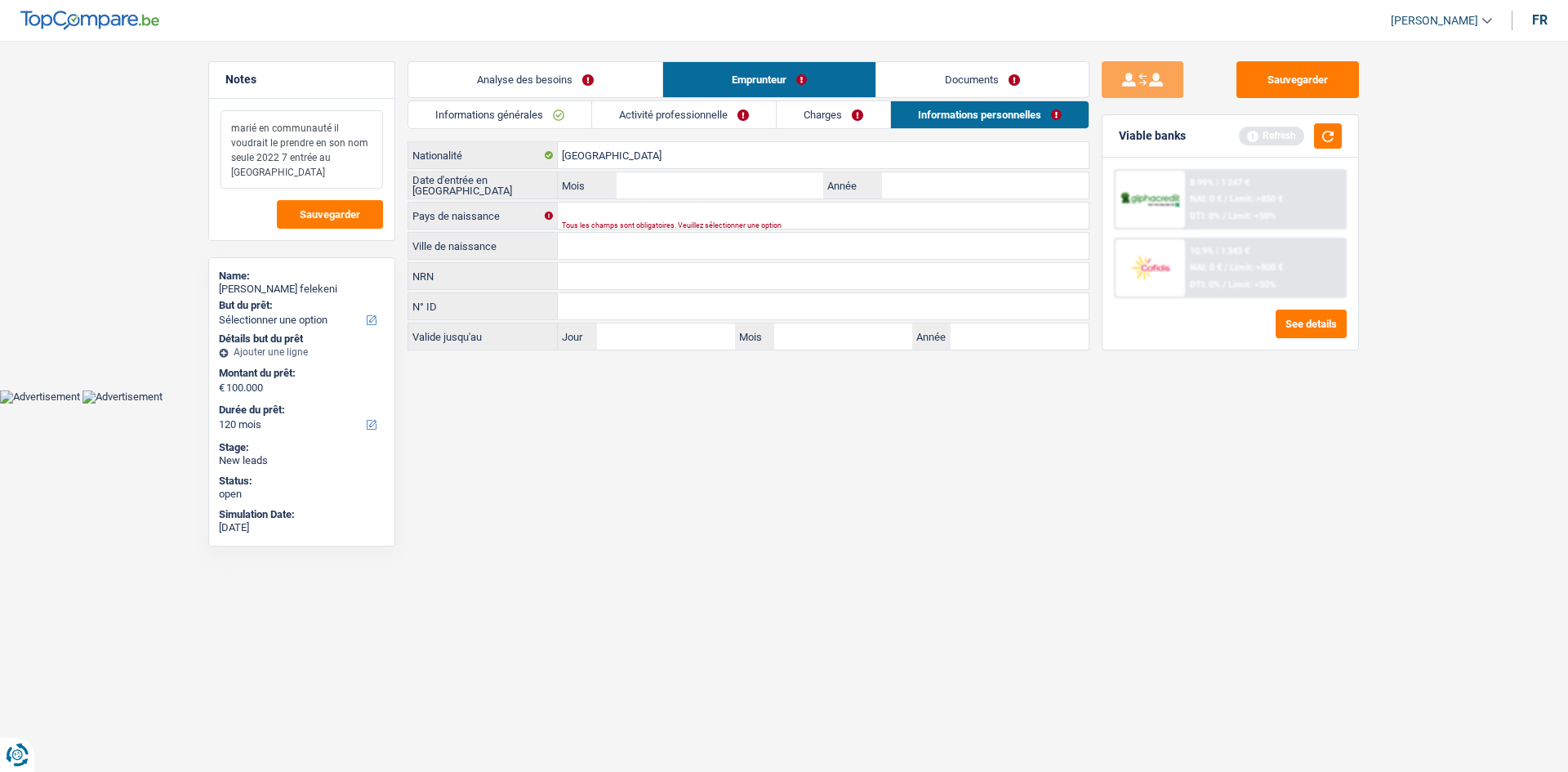 click on "marié en communauté il voudrait le prendre en son nom seule 2022 7 entrée au luxembourg" at bounding box center [301, 149] 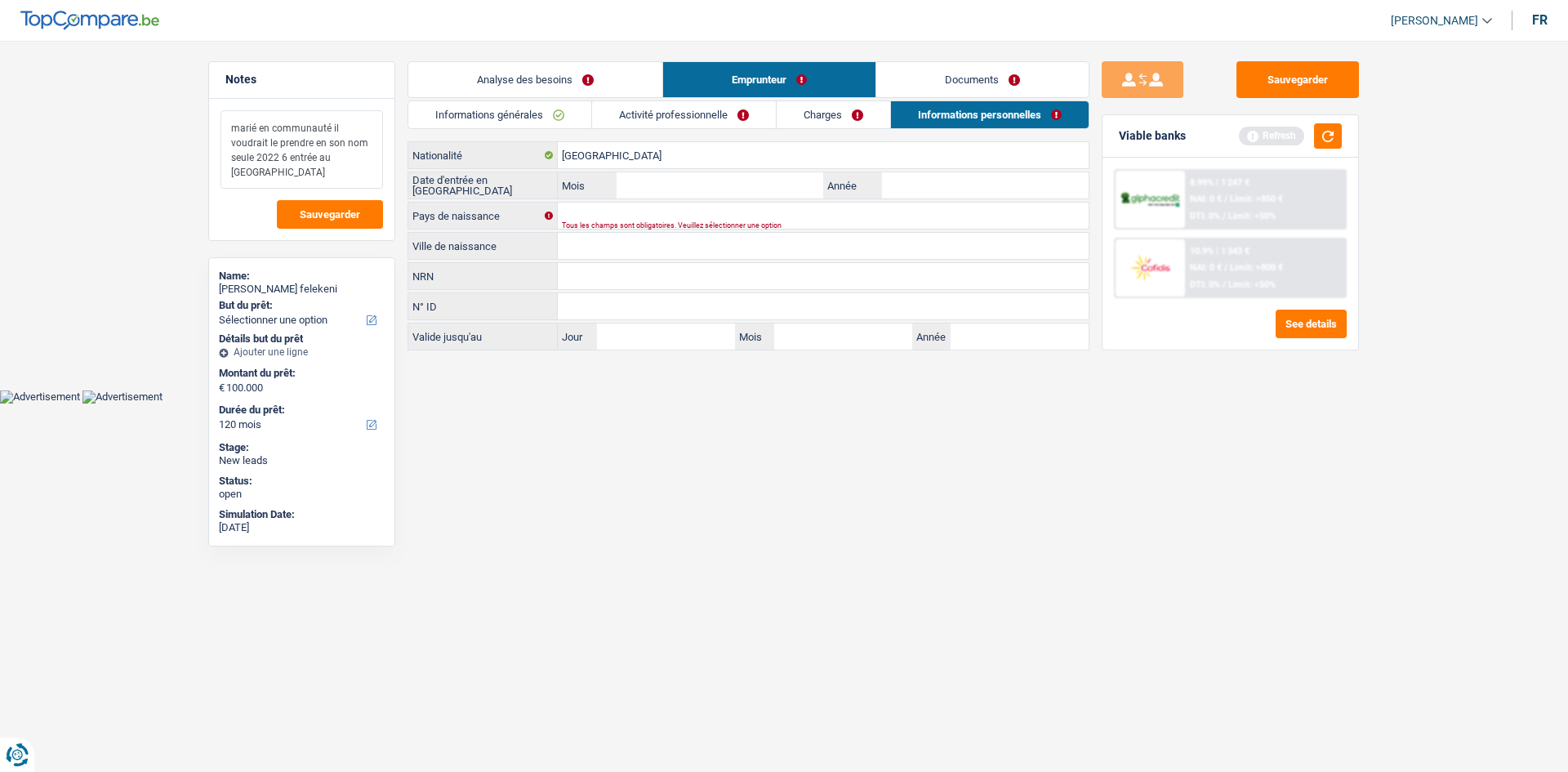 click on "marié en communauté il voudrait le prendre en son nom seule 2022 6 entrée au luxembourg" at bounding box center (301, 149) 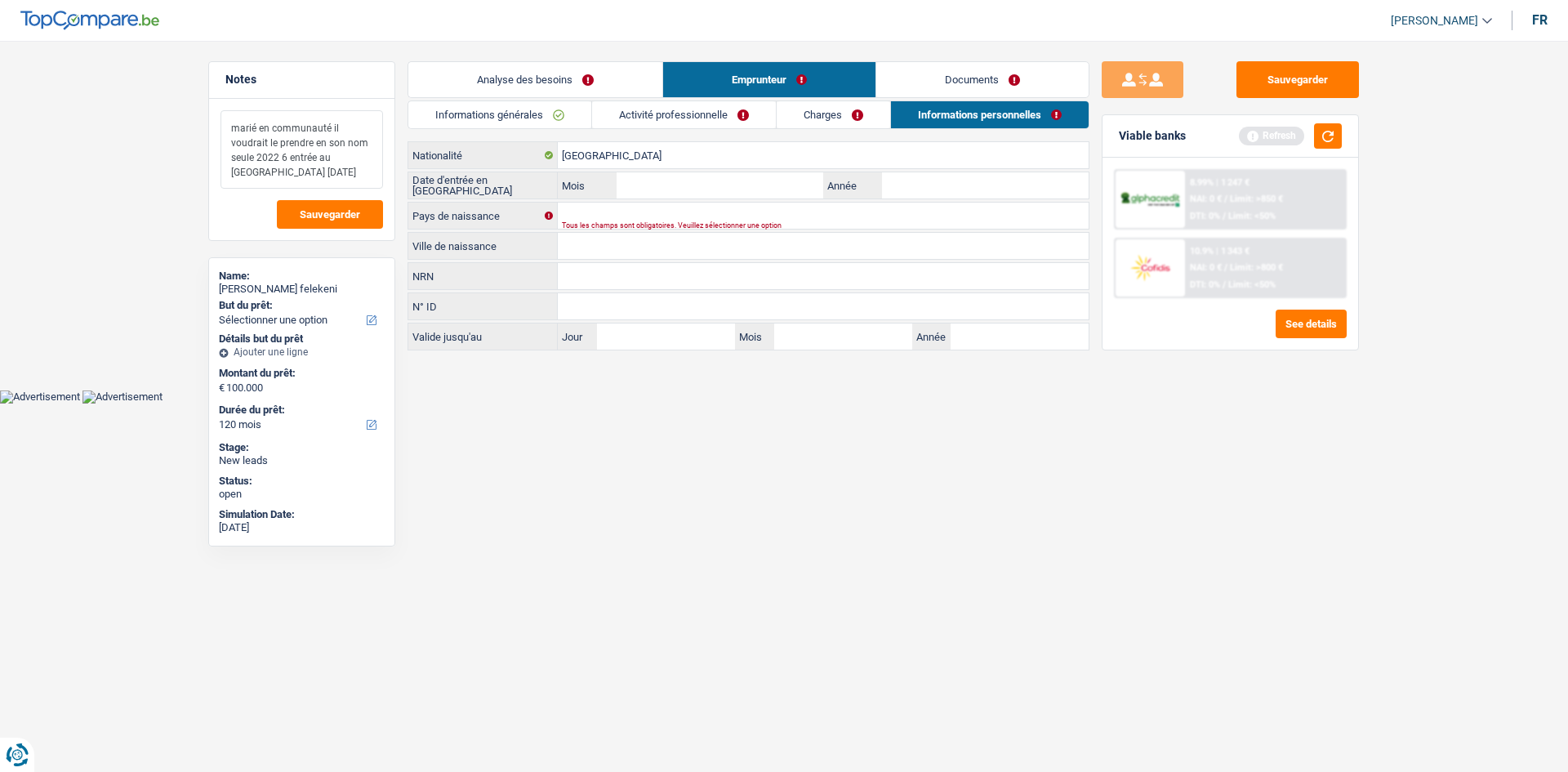 type on "marié en communauté il voudrait le prendre en son nom seule 2022 6 entrée au luxembourg 17 juin 1989" 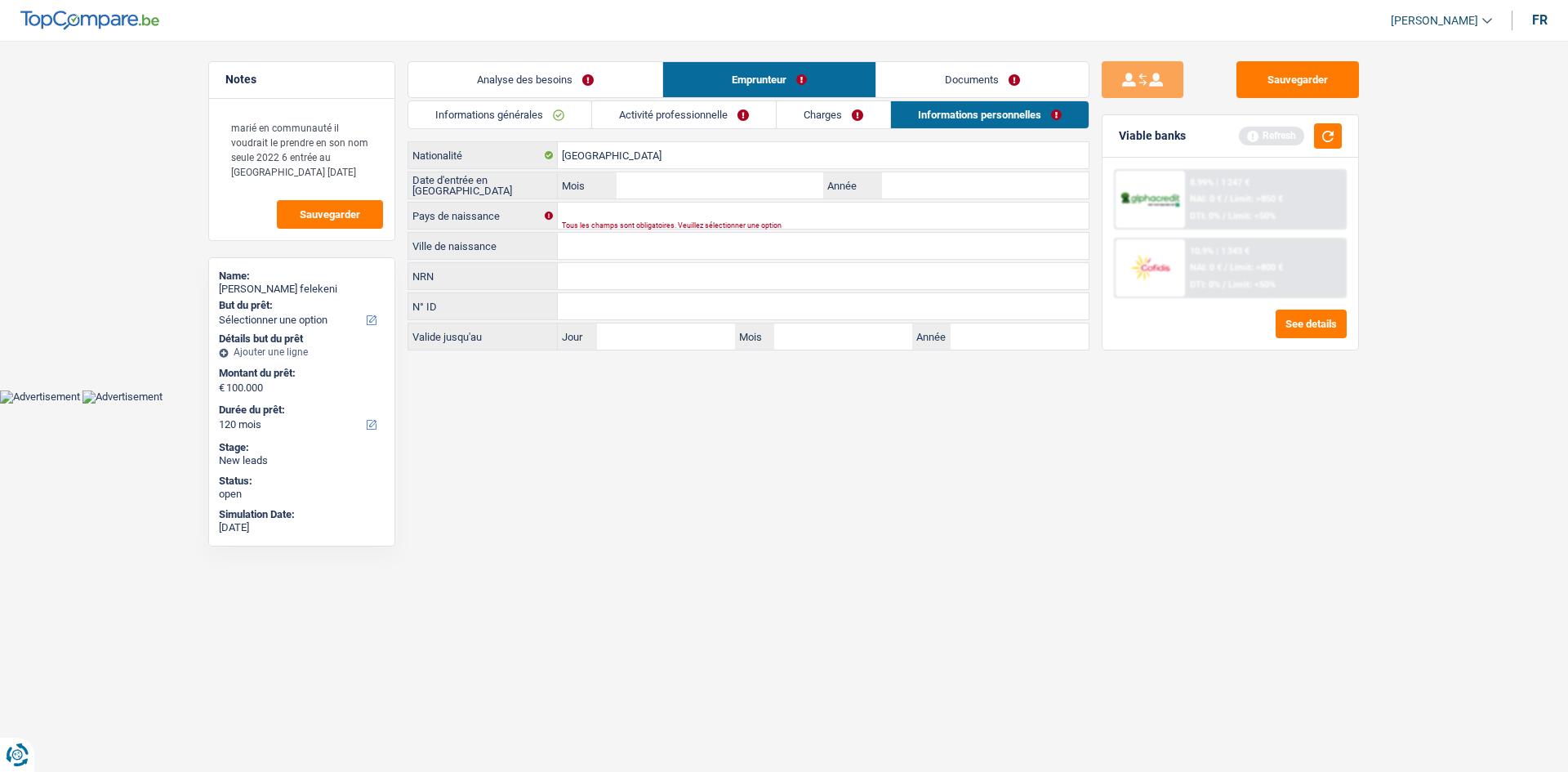 click on "Vous avez le contrôle de vos données
Nous utilisons des cookies, tout comme nos partenaires commerciaux, afin de collecter des informations sur vous à des fins diverses, notamment :
En cliquant sur « Accepter », vous donnez votre consentement à toutes les fins énoncées. Vous pouvez également choisir de spécifier les finalités auxquelles vous souhaitez donner votre consentement. Pour ce faire, il vous suffit de cocher la case située à côté de la finalité et d’appuyer sur « Enregistrer les paramètres ».
Vous pouvez à tout moment révoquer votre consentement en cliquant sur la petite icône située dans le coin inférieur gauche du site Internet. En savoir plus sur les cookies
Politique de confidentialité de Google
un an c" at bounding box center (784, 202) 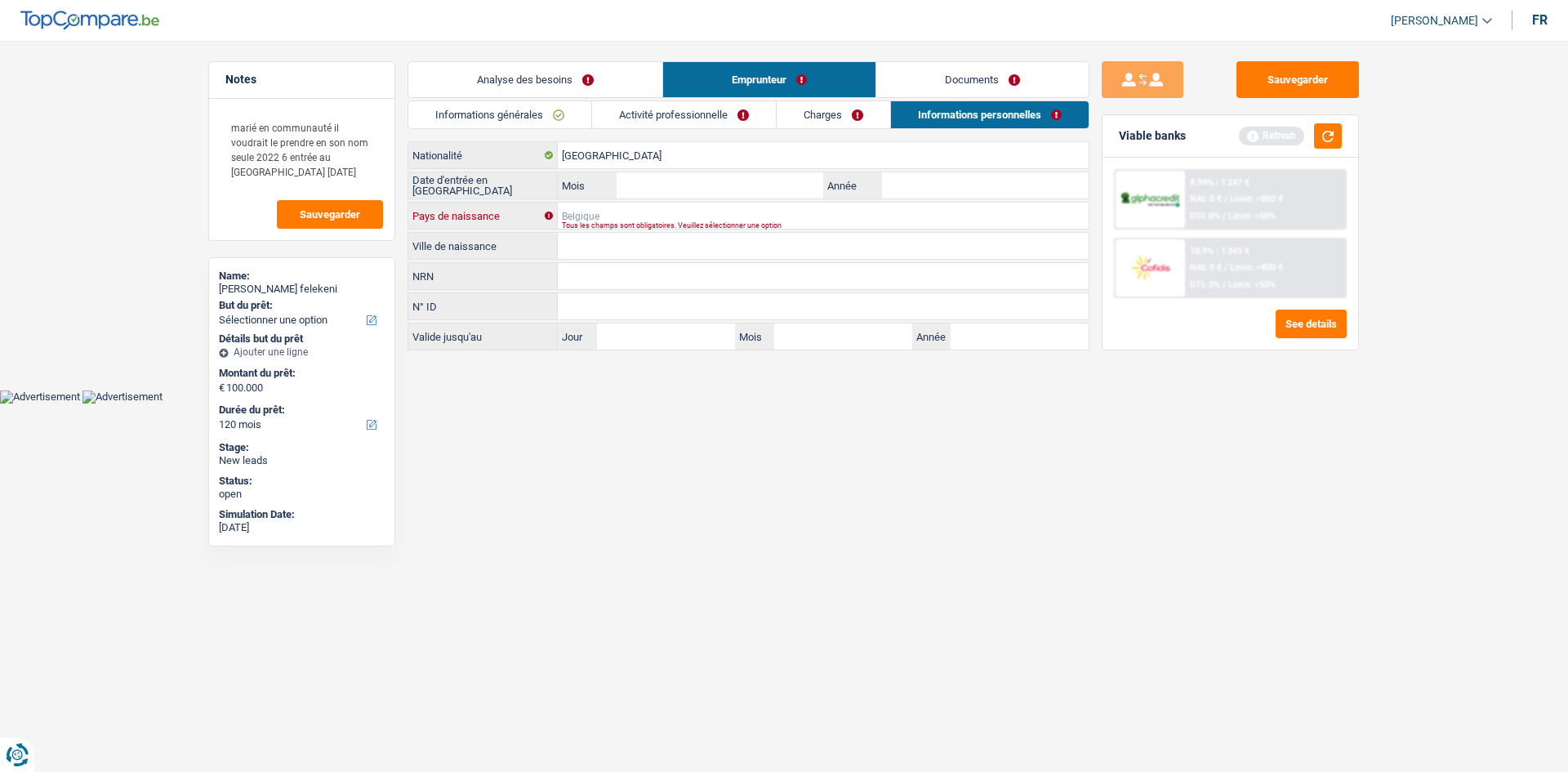 click on "Pays de naissance" at bounding box center [823, 216] 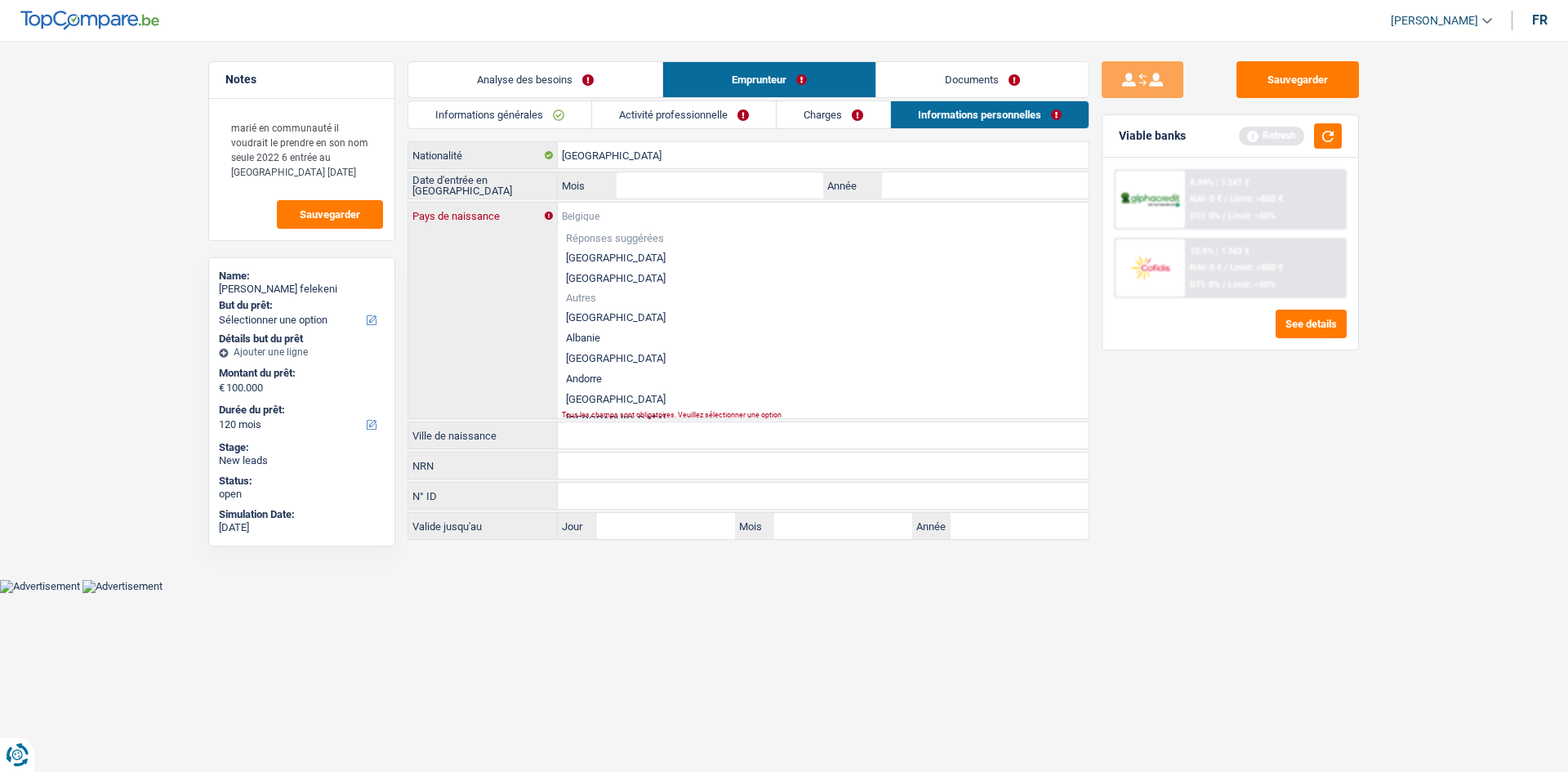 type on "c" 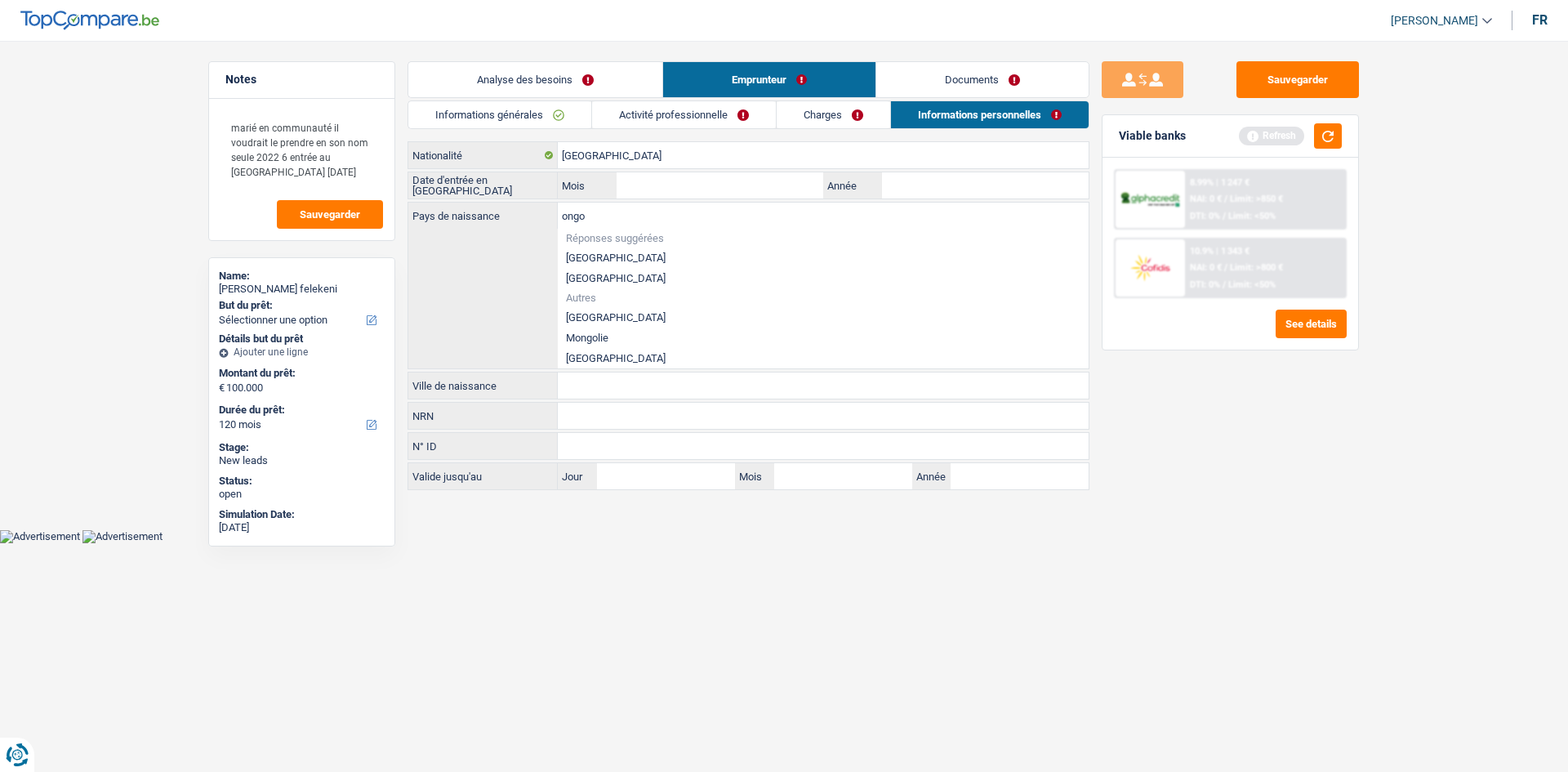 click on "République démocratique du Congo" at bounding box center (823, 317) 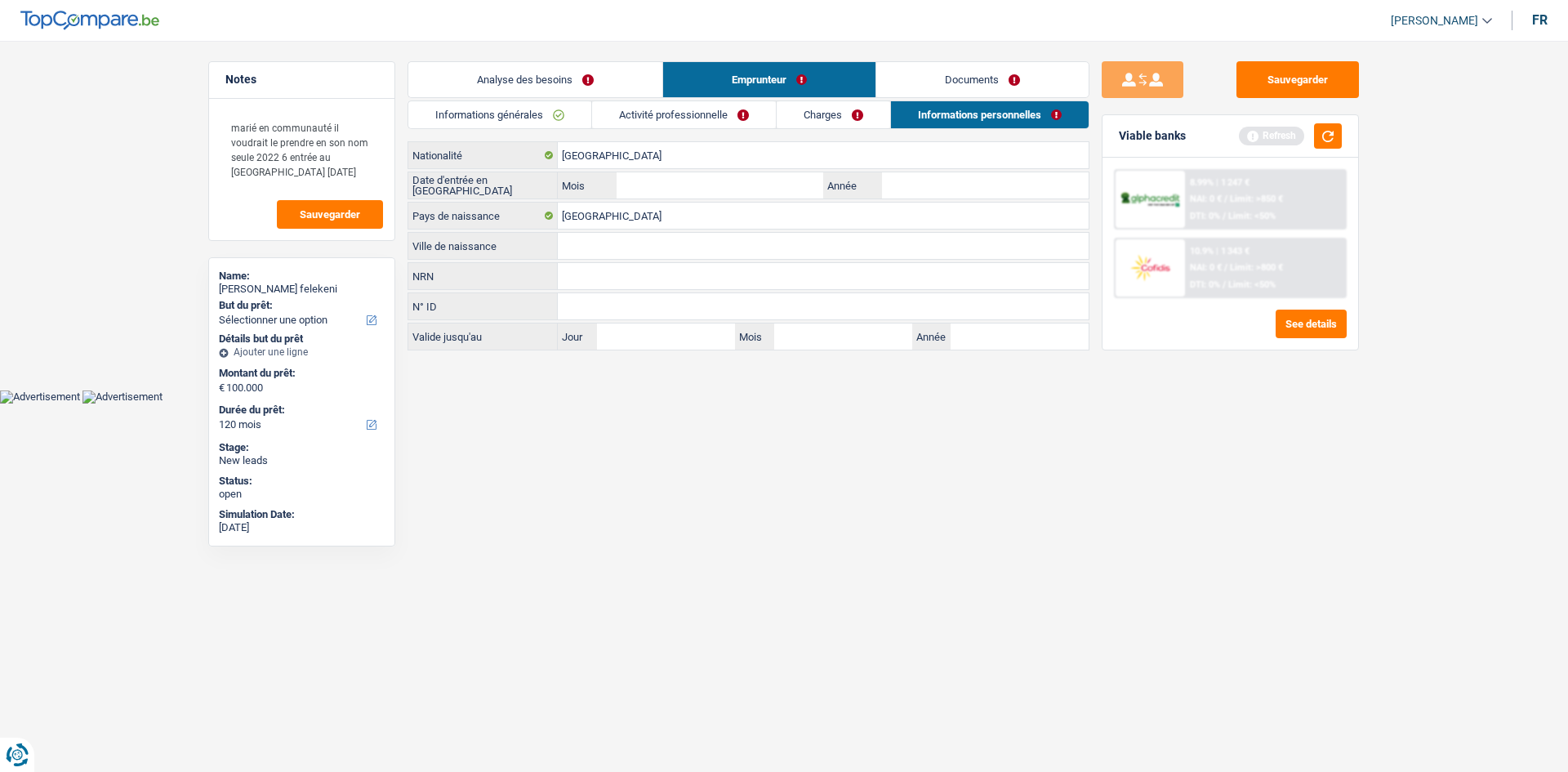 click on "Ville de naissance" at bounding box center [823, 246] 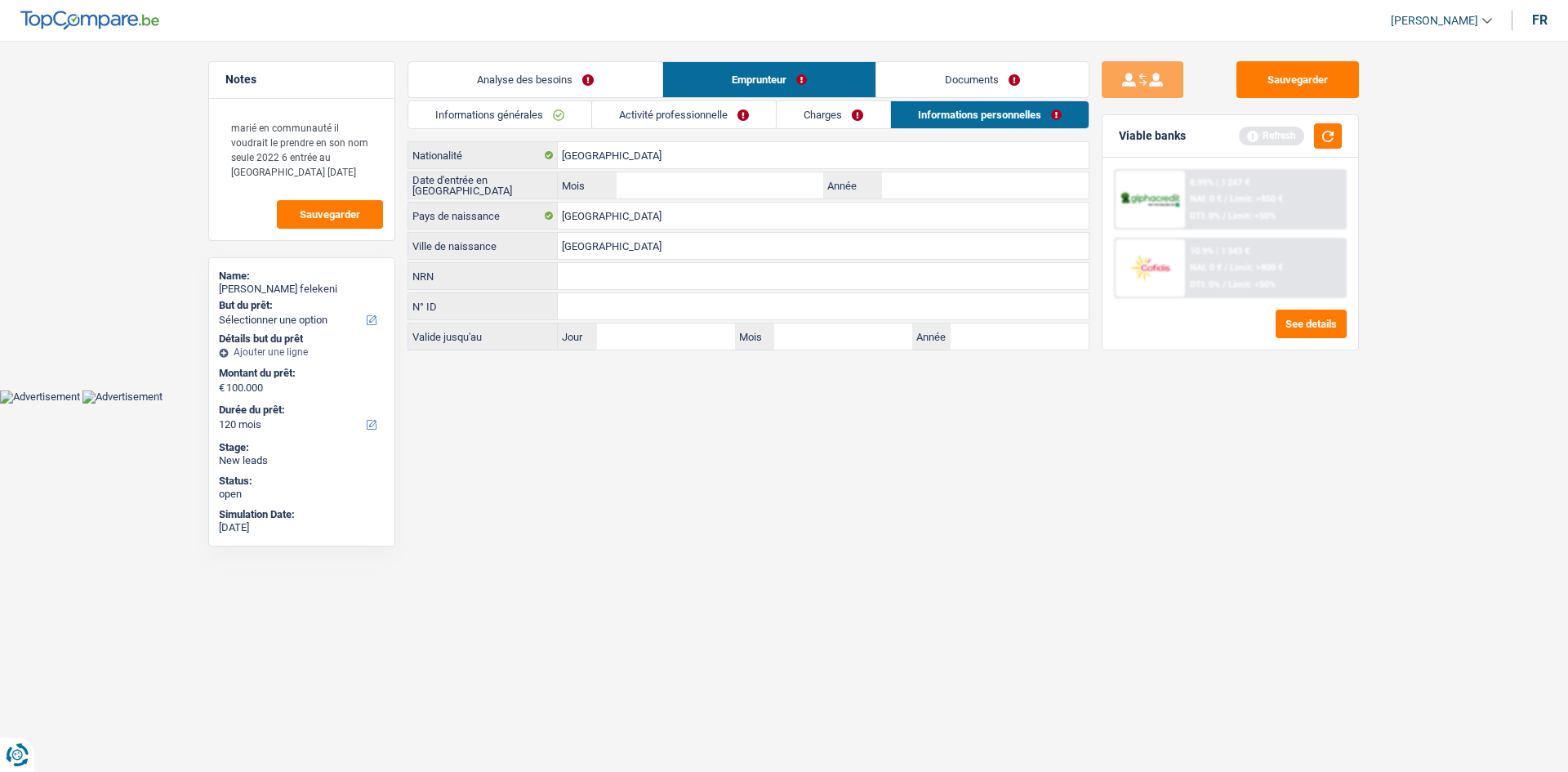 type on "kinshasa" 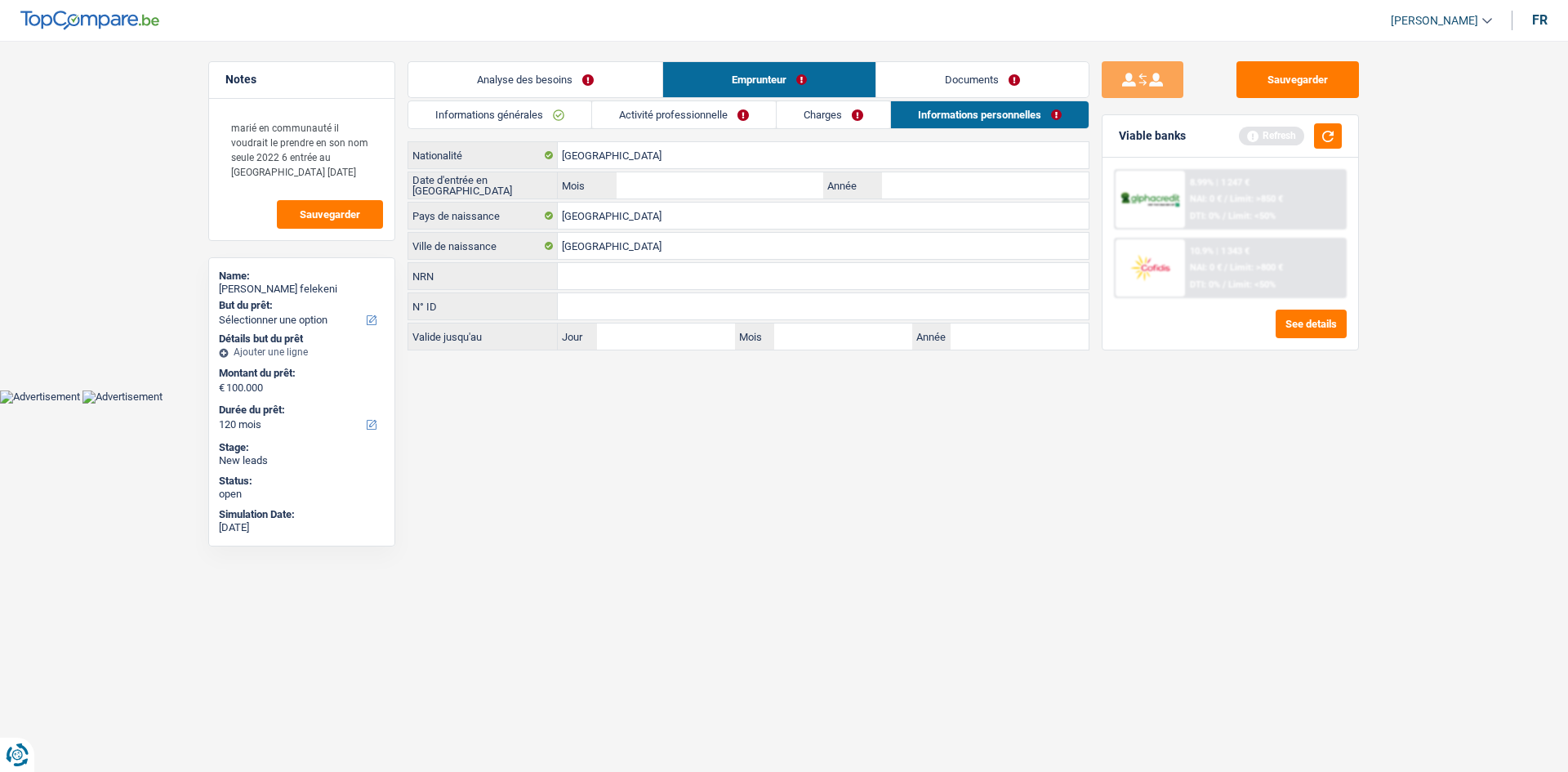 click on "Informations générales" at bounding box center (500, 114) 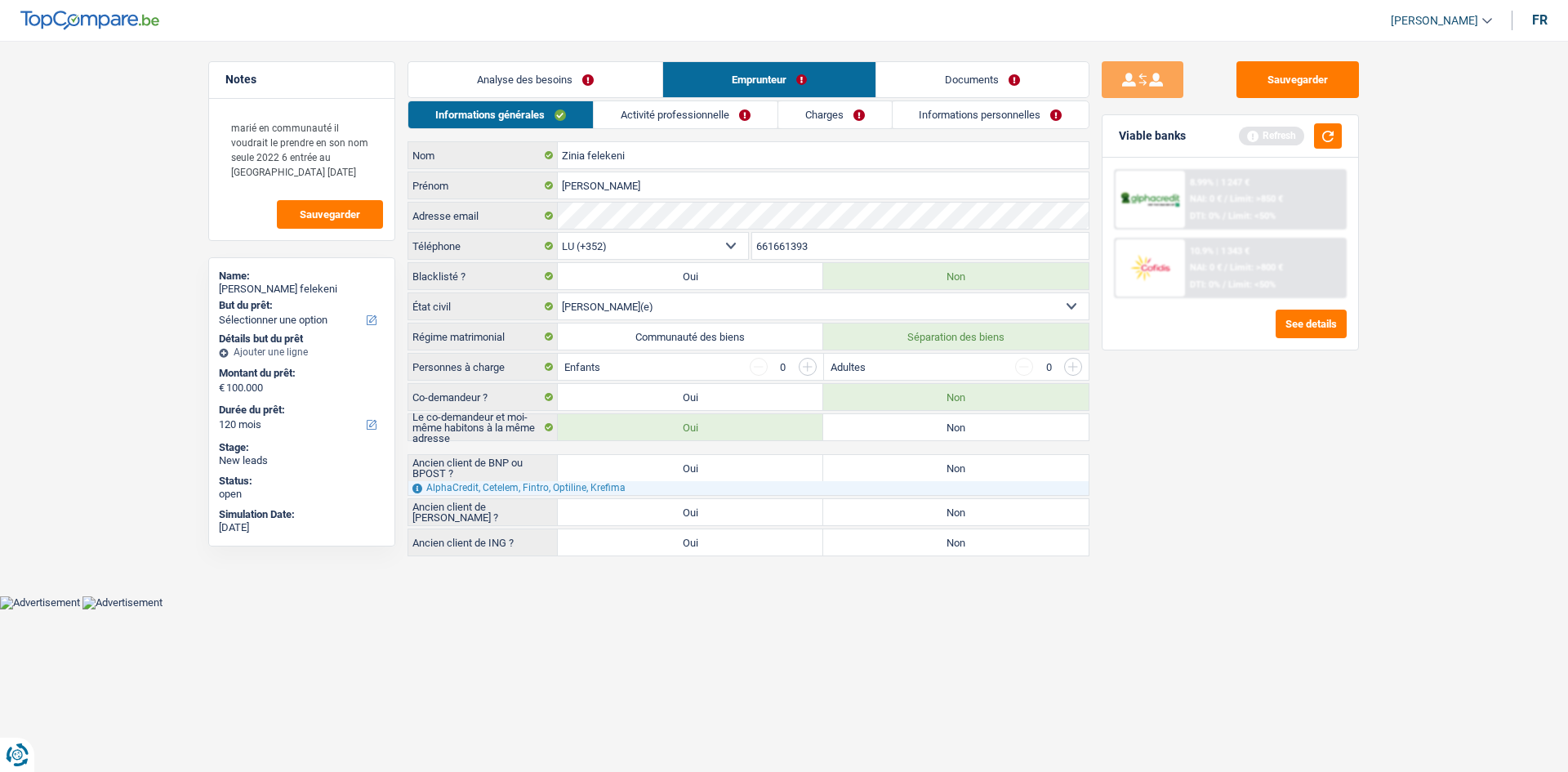click on "Analyse des besoins" at bounding box center [535, 79] 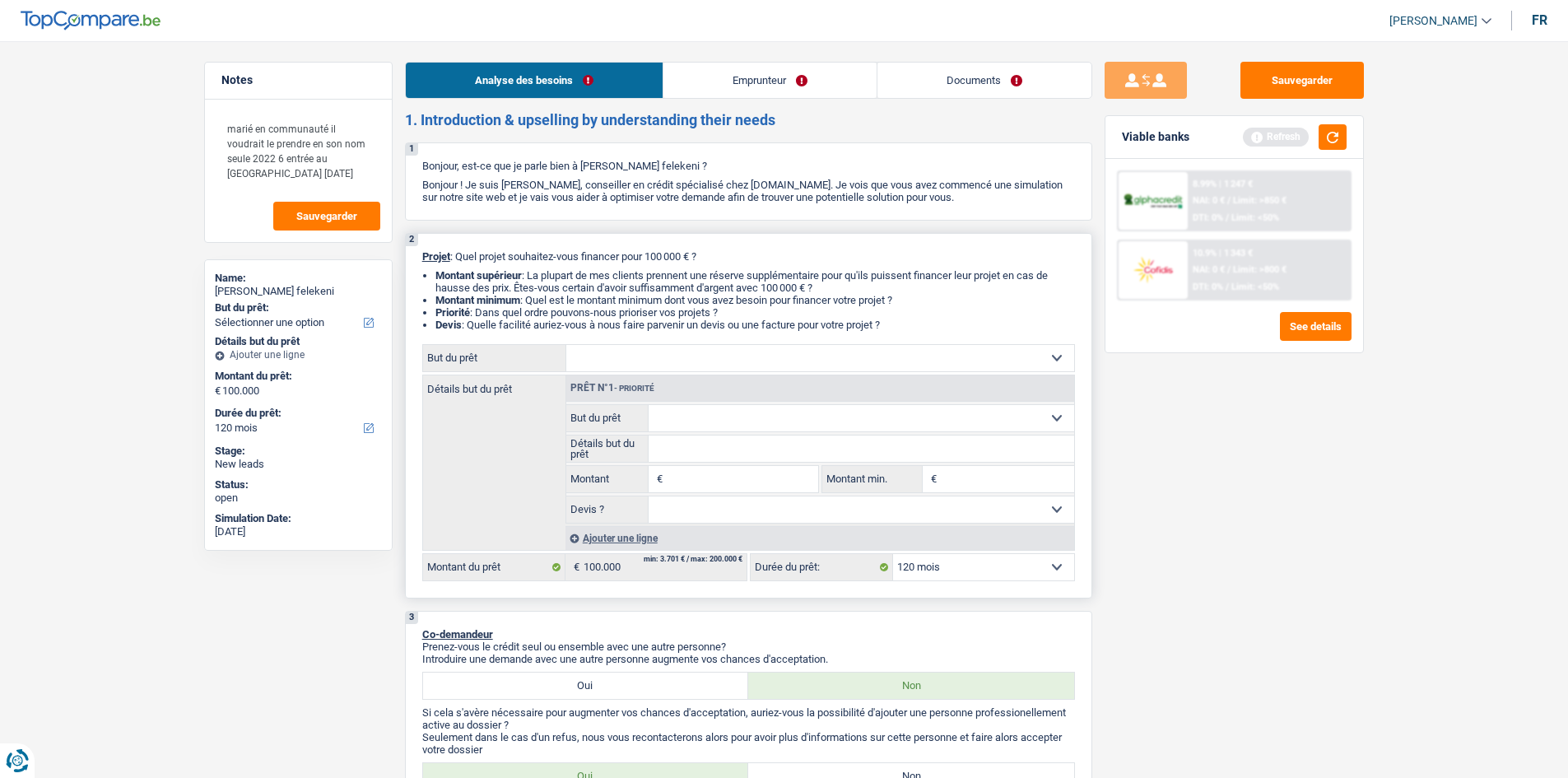 click on "Confort maison: meubles, textile, peinture, électroménager, outillage non-professionnel Hifi, multimédia, gsm, ordinateur Aménagement: frais d'installation, déménagement Evénement familial: naissance, mariage, divorce, communion, décès Frais médicaux Frais d'études Frais permis de conduire Loisirs: voyage, sport, musique Rafraîchissement: petits travaux maison et jardin Frais judiciaires Réparation voiture Prêt rénovation (non disponible pour les non-propriétaires) Prêt énergie (non disponible pour les non-propriétaires) Prêt voiture Taxes, impôts non professionnels Rénovation bien à l'étranger Dettes familiales Assurance Autre
Sélectionner une option" at bounding box center (820, 358) 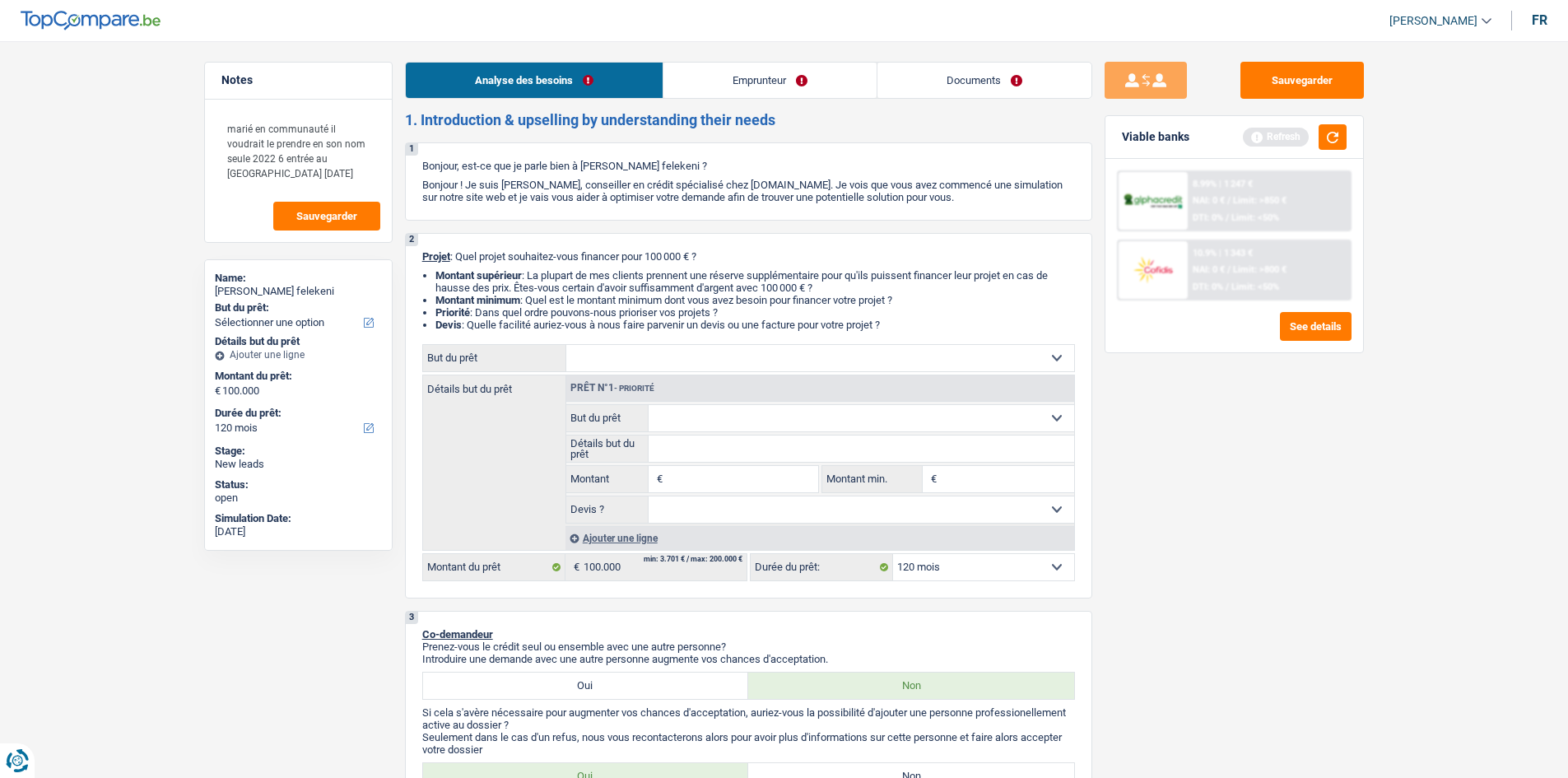 click on "Sauvegarder
Viable banks
Refresh
8.99% | 1 247 €
NAI: 0 €
/
Limit: >850 €
DTI: 0%
/
Limit: <50%
10.9% | 1 343 €
NAI: 0 €
/
Limit: >800 €
DTI: 0%
/
Limit: <50%" at bounding box center [1234, 404] 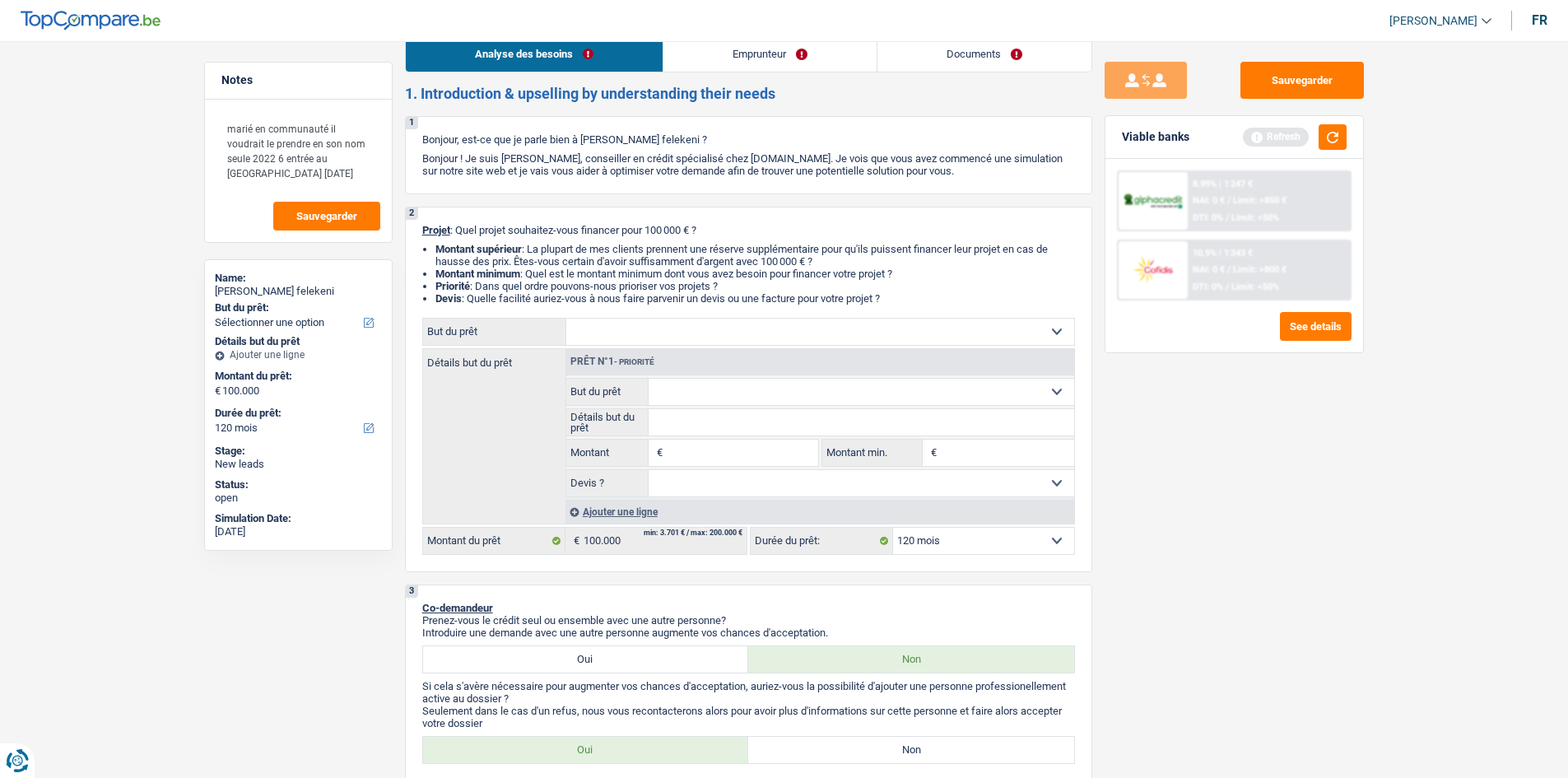 scroll, scrollTop: 0, scrollLeft: 0, axis: both 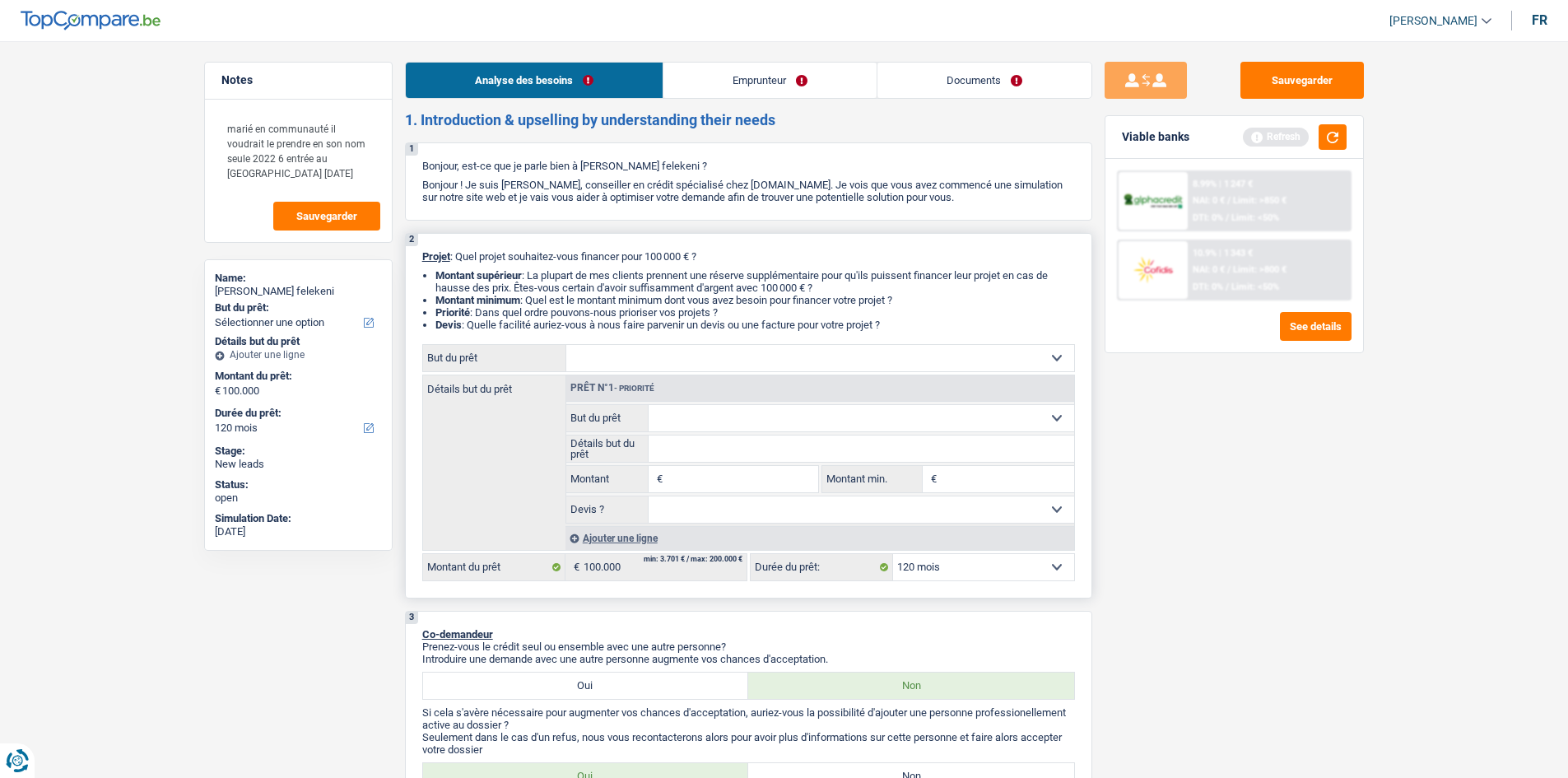 click on "Confort maison: meubles, textile, peinture, électroménager, outillage non-professionnel Hifi, multimédia, gsm, ordinateur Aménagement: frais d'installation, déménagement Evénement familial: naissance, mariage, divorce, communion, décès Frais médicaux Frais d'études Frais permis de conduire Loisirs: voyage, sport, musique Rafraîchissement: petits travaux maison et jardin Frais judiciaires Réparation voiture Prêt rénovation (non disponible pour les non-propriétaires) Prêt énergie (non disponible pour les non-propriétaires) Prêt voiture Taxes, impôts non professionnels Rénovation bien à l'étranger Dettes familiales Assurance Autre
Sélectionner une option" at bounding box center [820, 358] 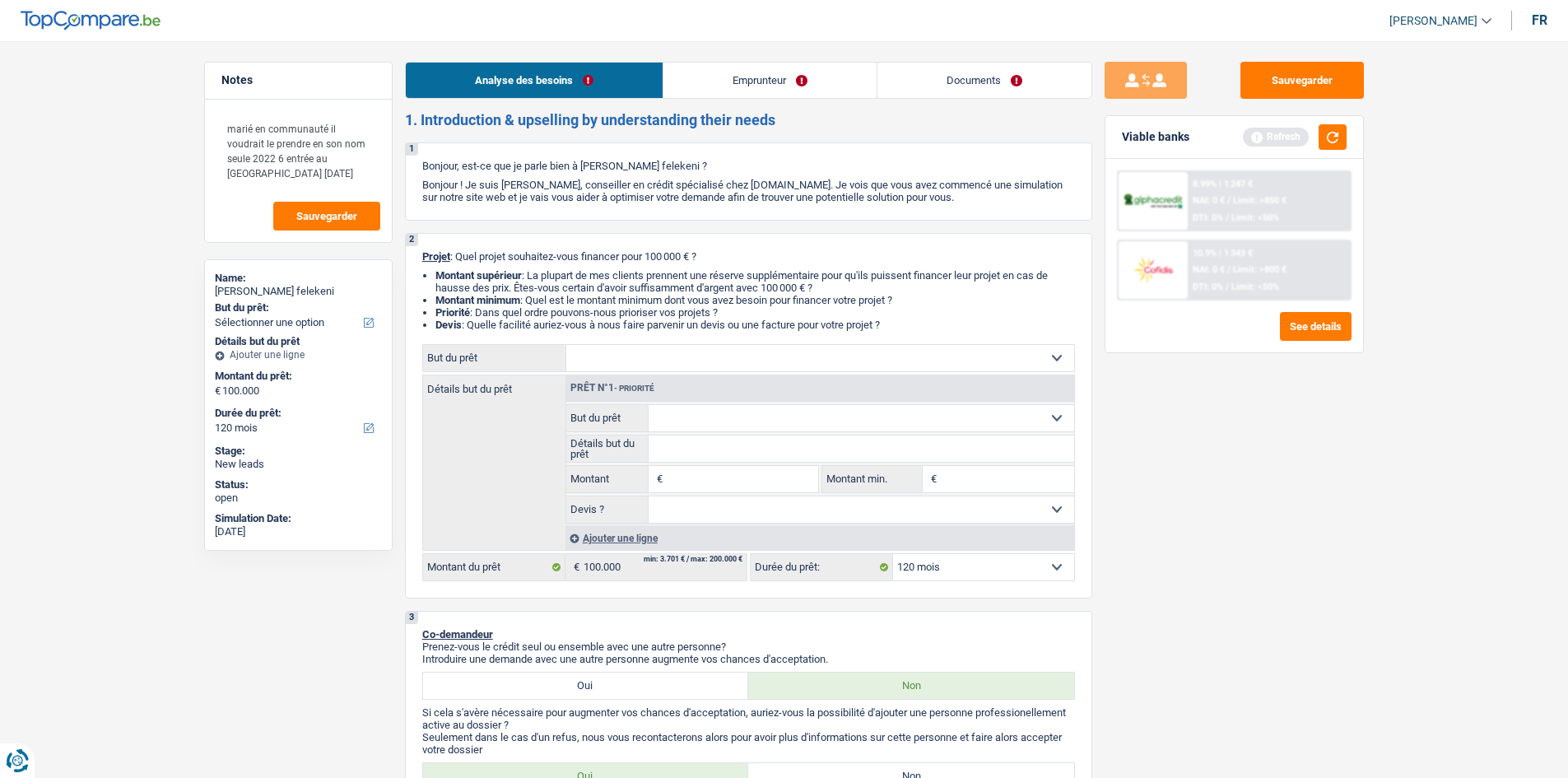 click on "Sauvegarder
Viable banks
Refresh
8.99% | 1 247 €
NAI: 0 €
/
Limit: >850 €
DTI: 0%
/
Limit: <50%
10.9% | 1 343 €
NAI: 0 €
/
Limit: >800 €
DTI: 0%
/
Limit: <50%" at bounding box center [1234, 404] 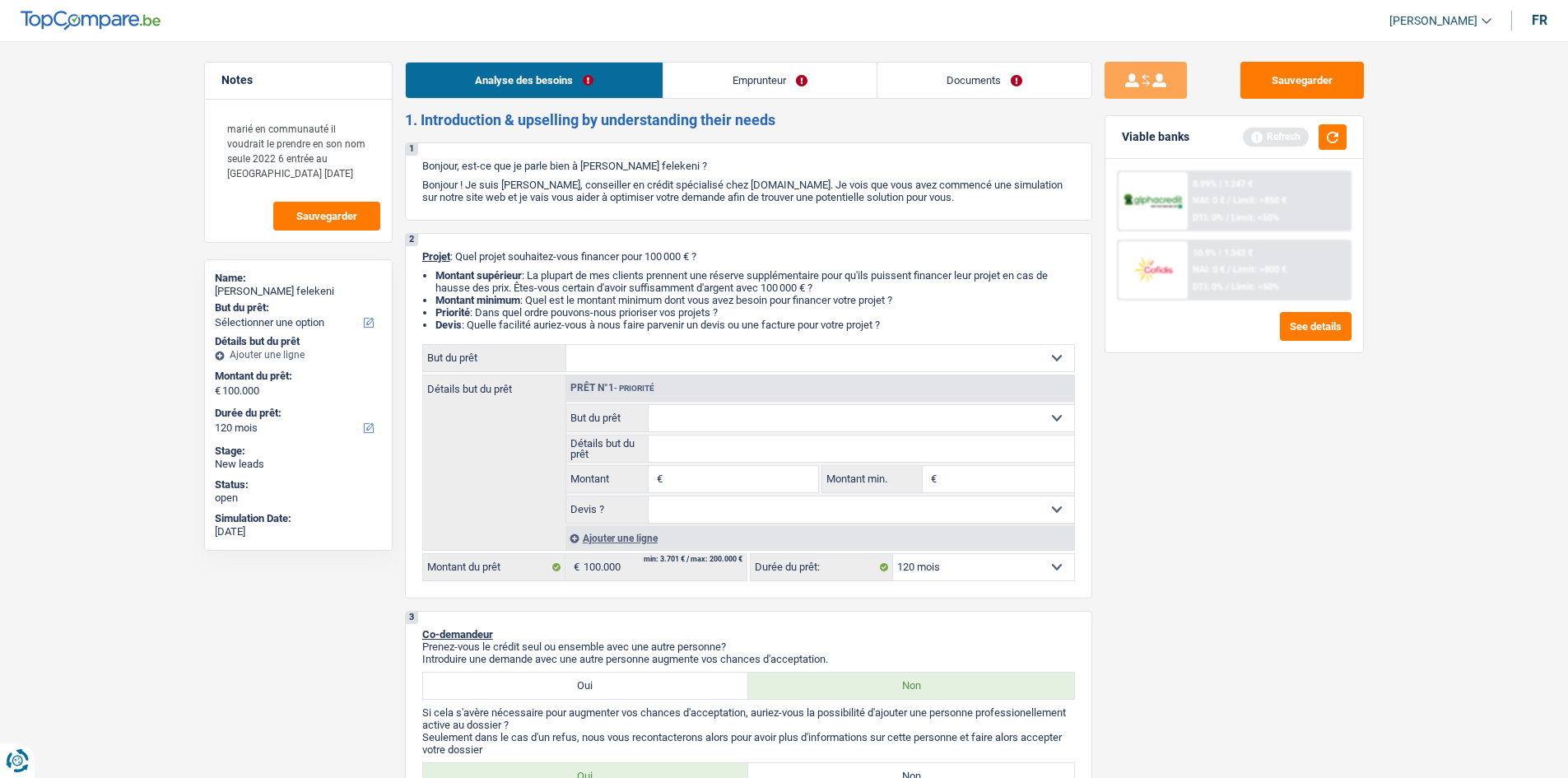 click on "Documents" at bounding box center [984, 80] 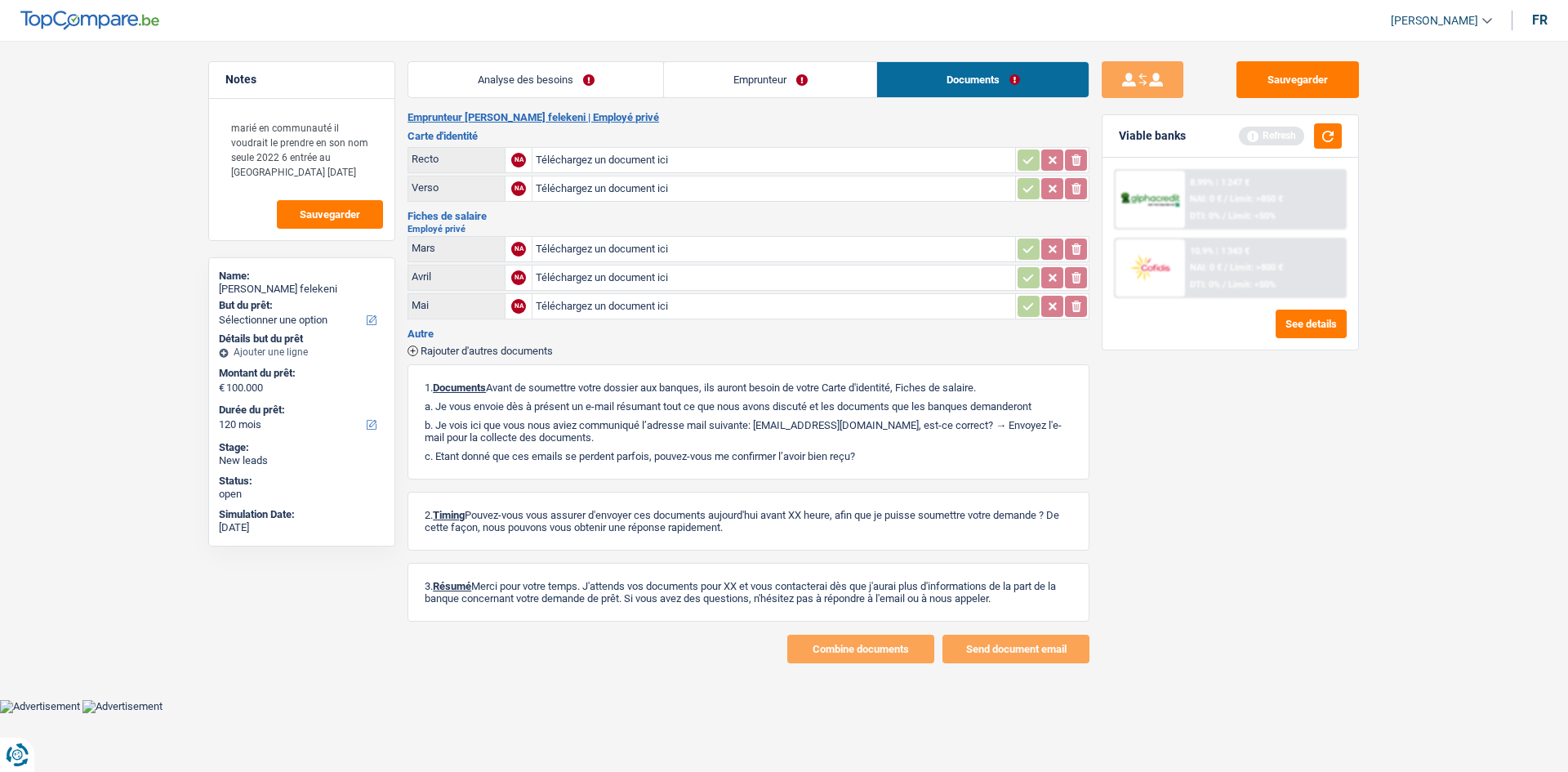 click on "Emprunteur" at bounding box center (770, 79) 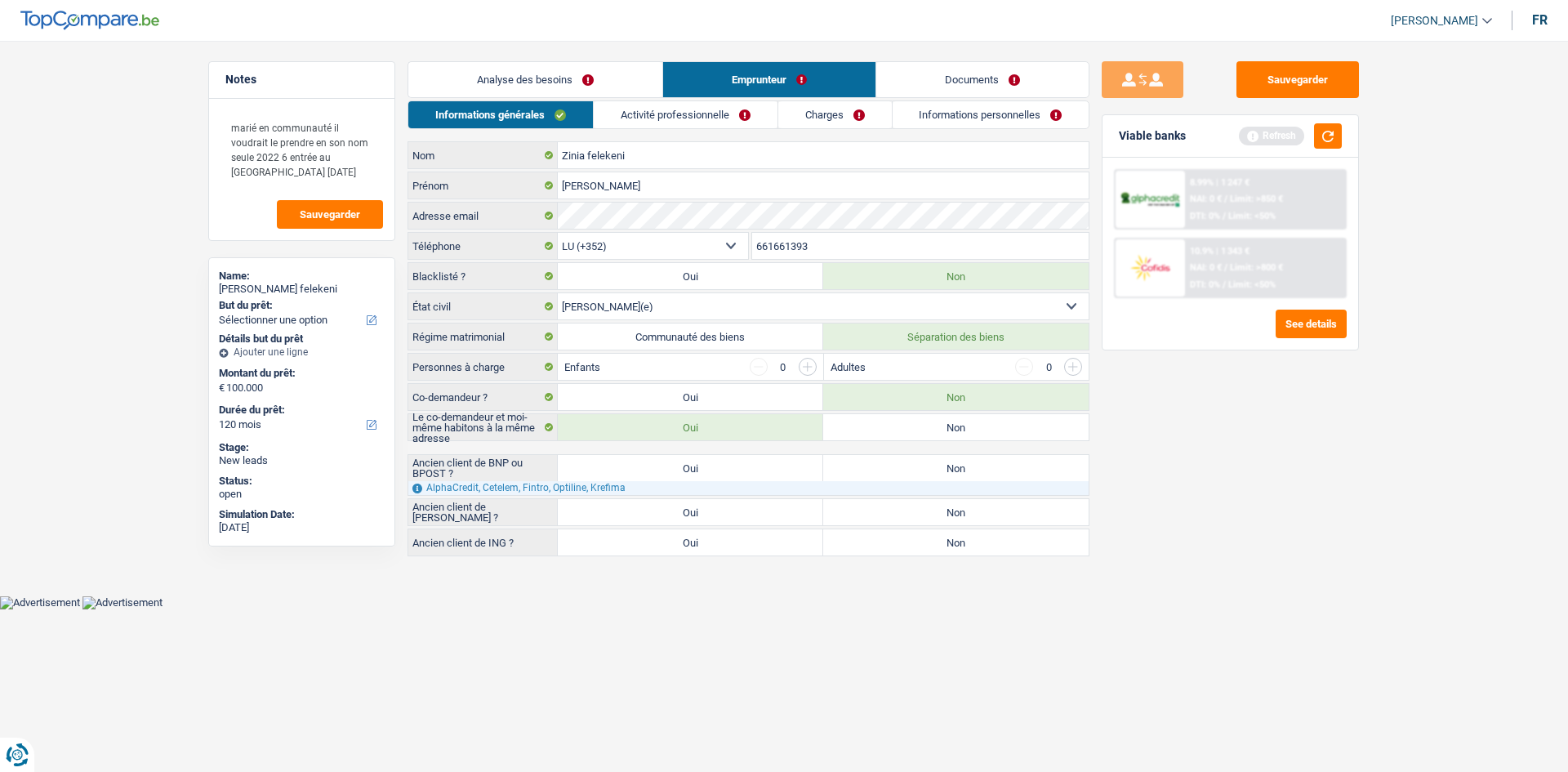 click on "Informations personnelles" at bounding box center (991, 114) 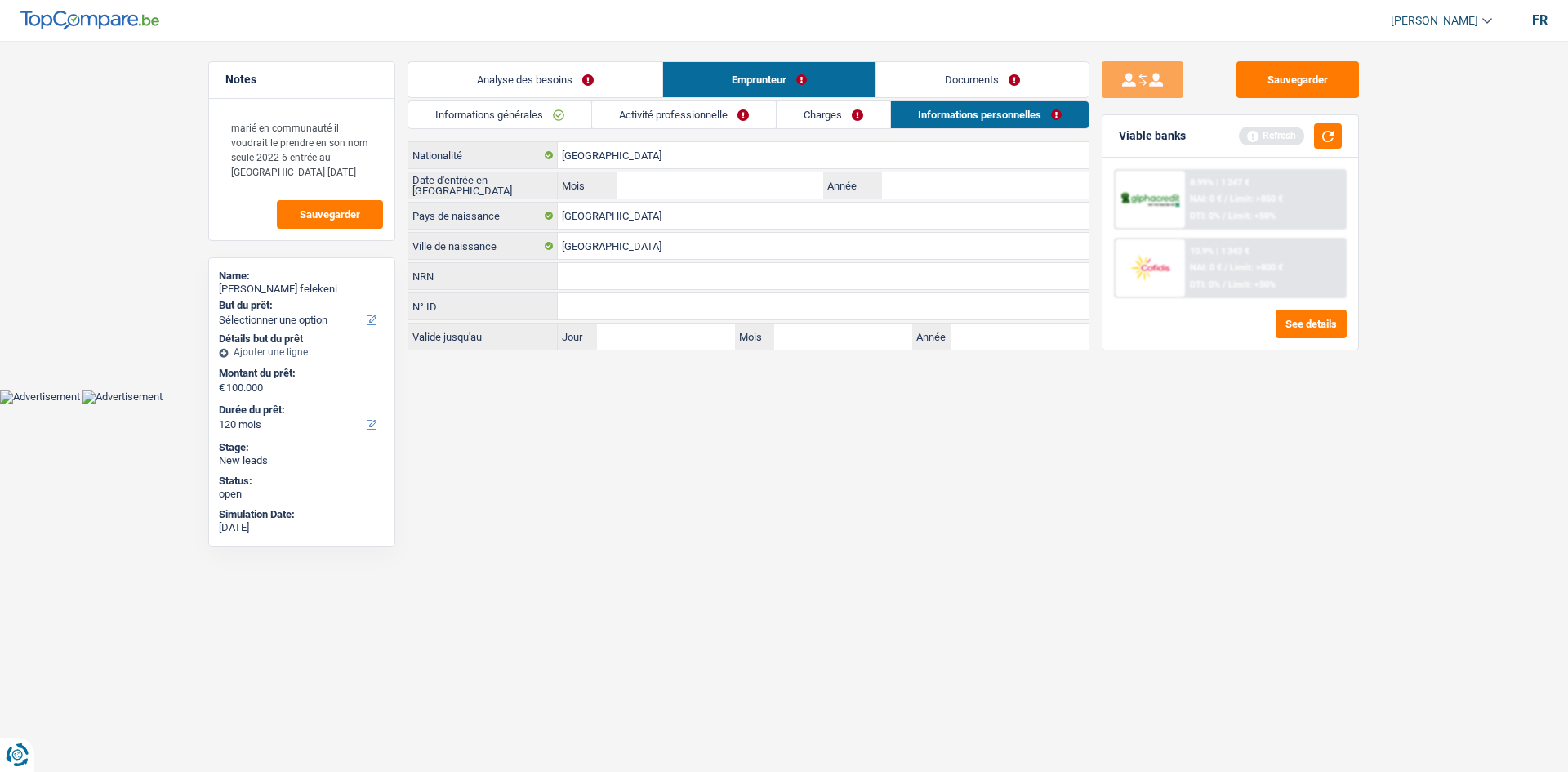 click on "Charges" at bounding box center (833, 114) 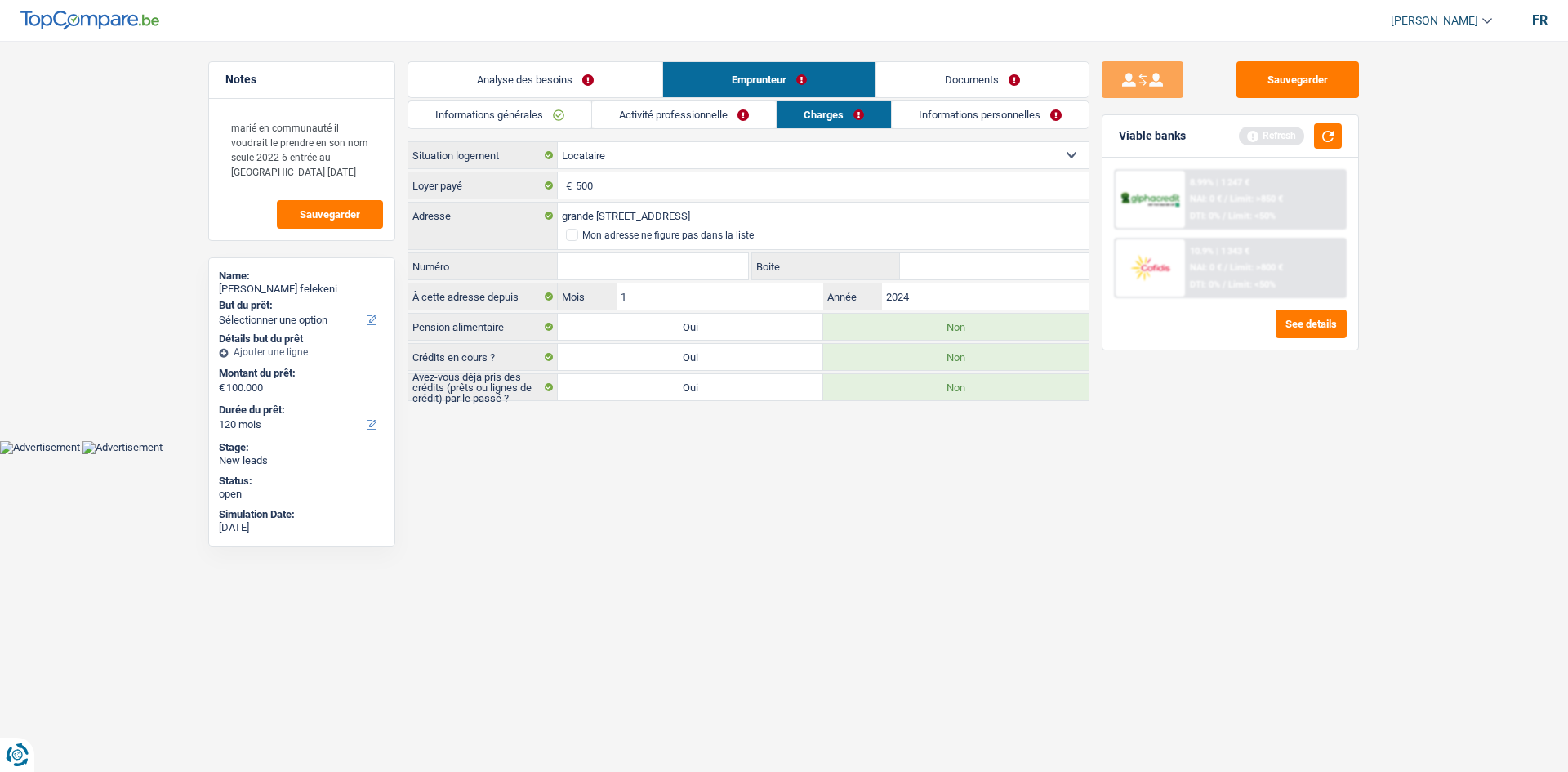 click on "Activité professionnelle" at bounding box center [684, 114] 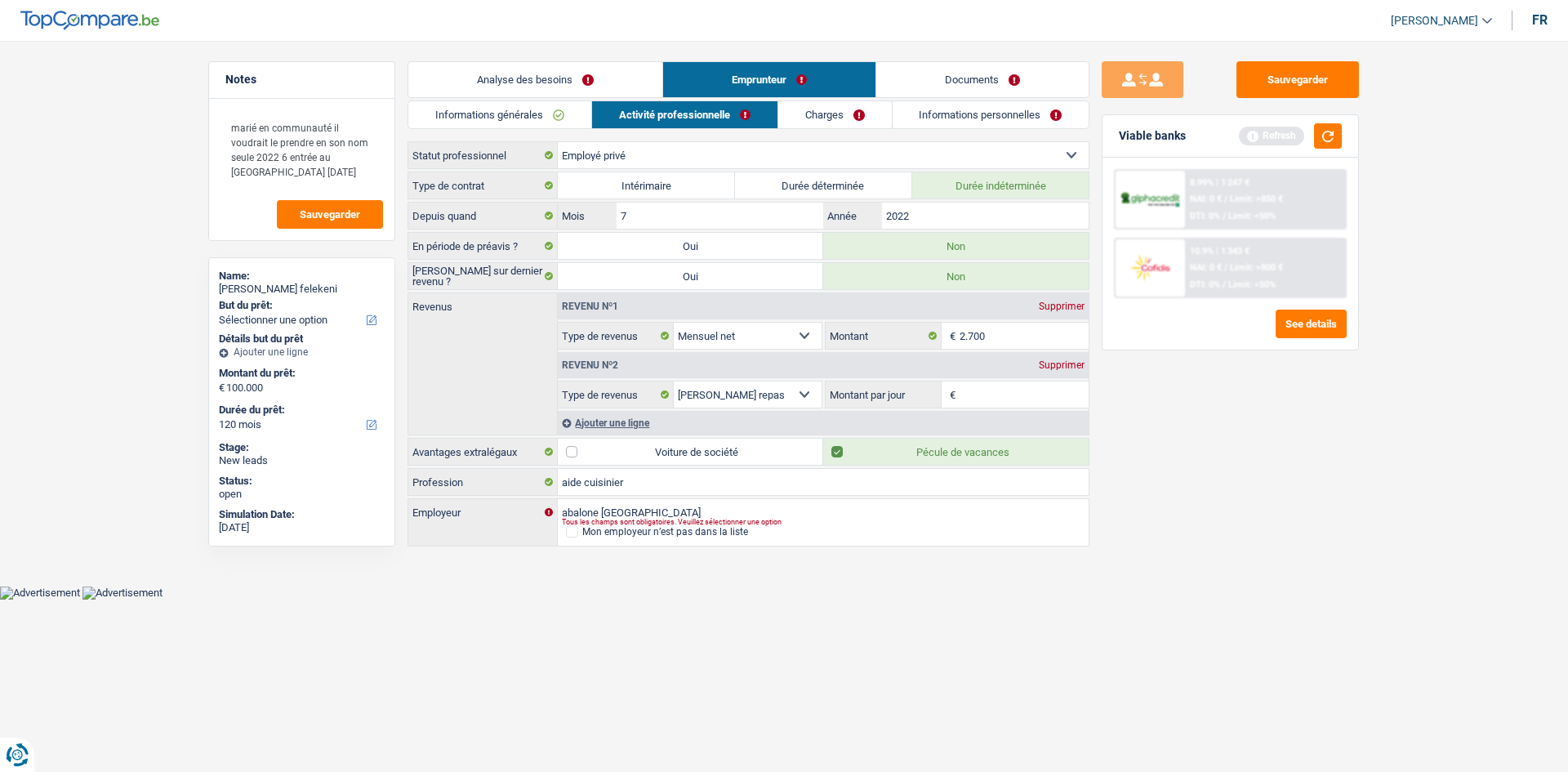 click on "Informations générales" at bounding box center (500, 114) 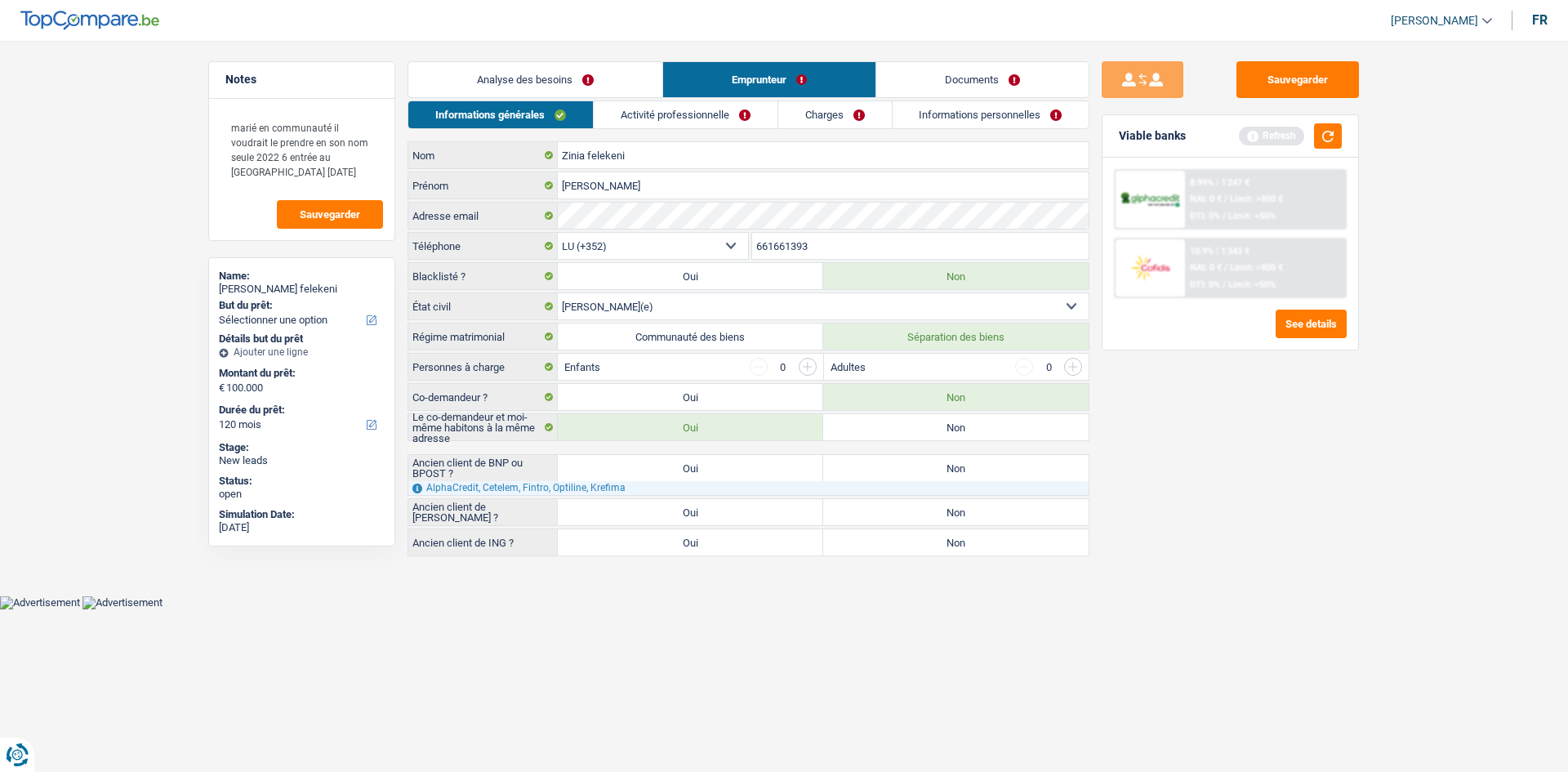 click on "Analyse des besoins" at bounding box center (535, 79) 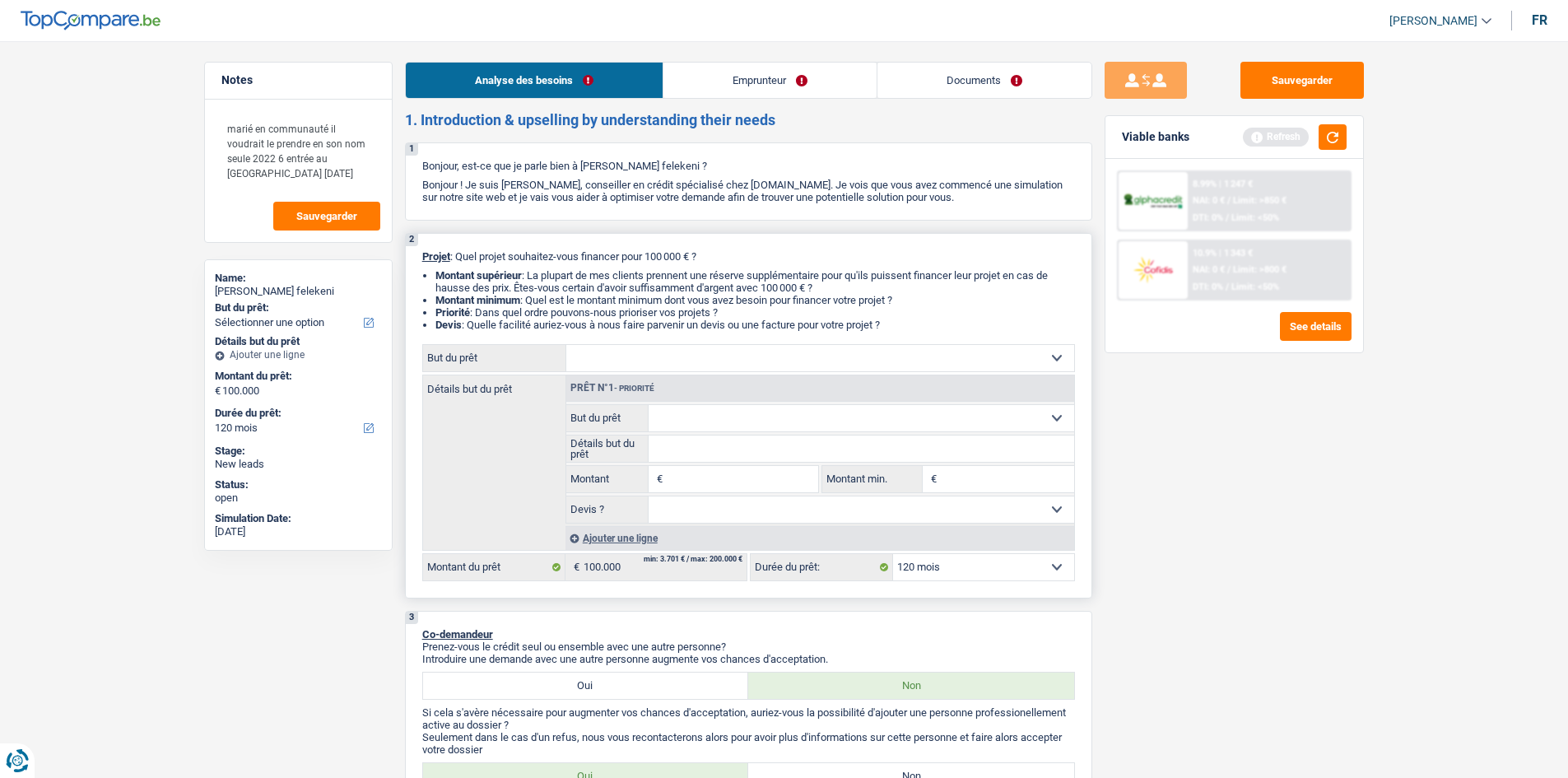 click on "Confort maison: meubles, textile, peinture, électroménager, outillage non-professionnel Hifi, multimédia, gsm, ordinateur Aménagement: frais d'installation, déménagement Evénement familial: naissance, mariage, divorce, communion, décès Frais médicaux Frais d'études Frais permis de conduire Loisirs: voyage, sport, musique Rafraîchissement: petits travaux maison et jardin Frais judiciaires Réparation voiture Prêt rénovation (non disponible pour les non-propriétaires) Prêt énergie (non disponible pour les non-propriétaires) Prêt voiture Taxes, impôts non professionnels Rénovation bien à l'étranger Dettes familiales Assurance Autre
Sélectionner une option" at bounding box center (820, 358) 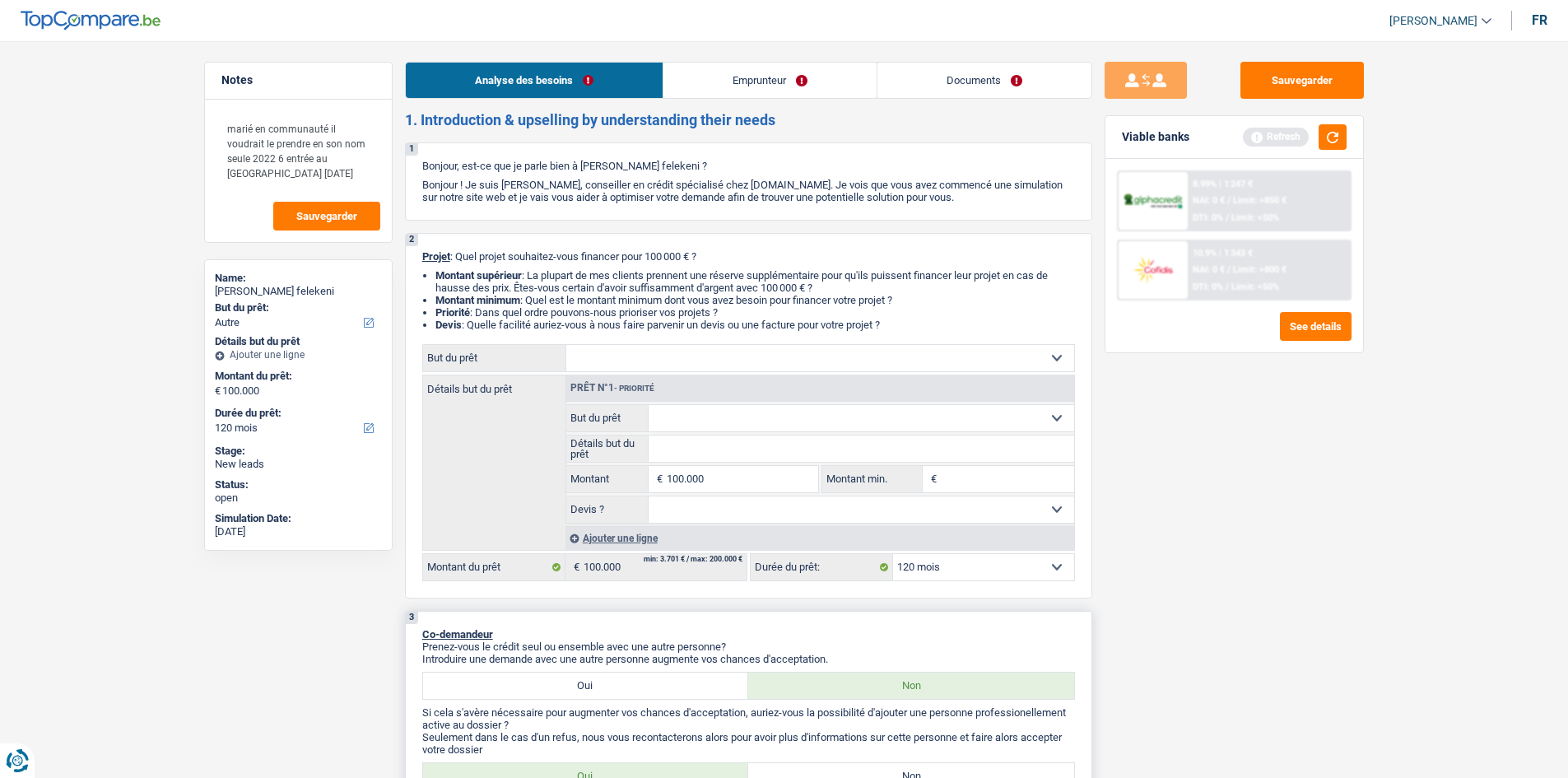 select on "other" 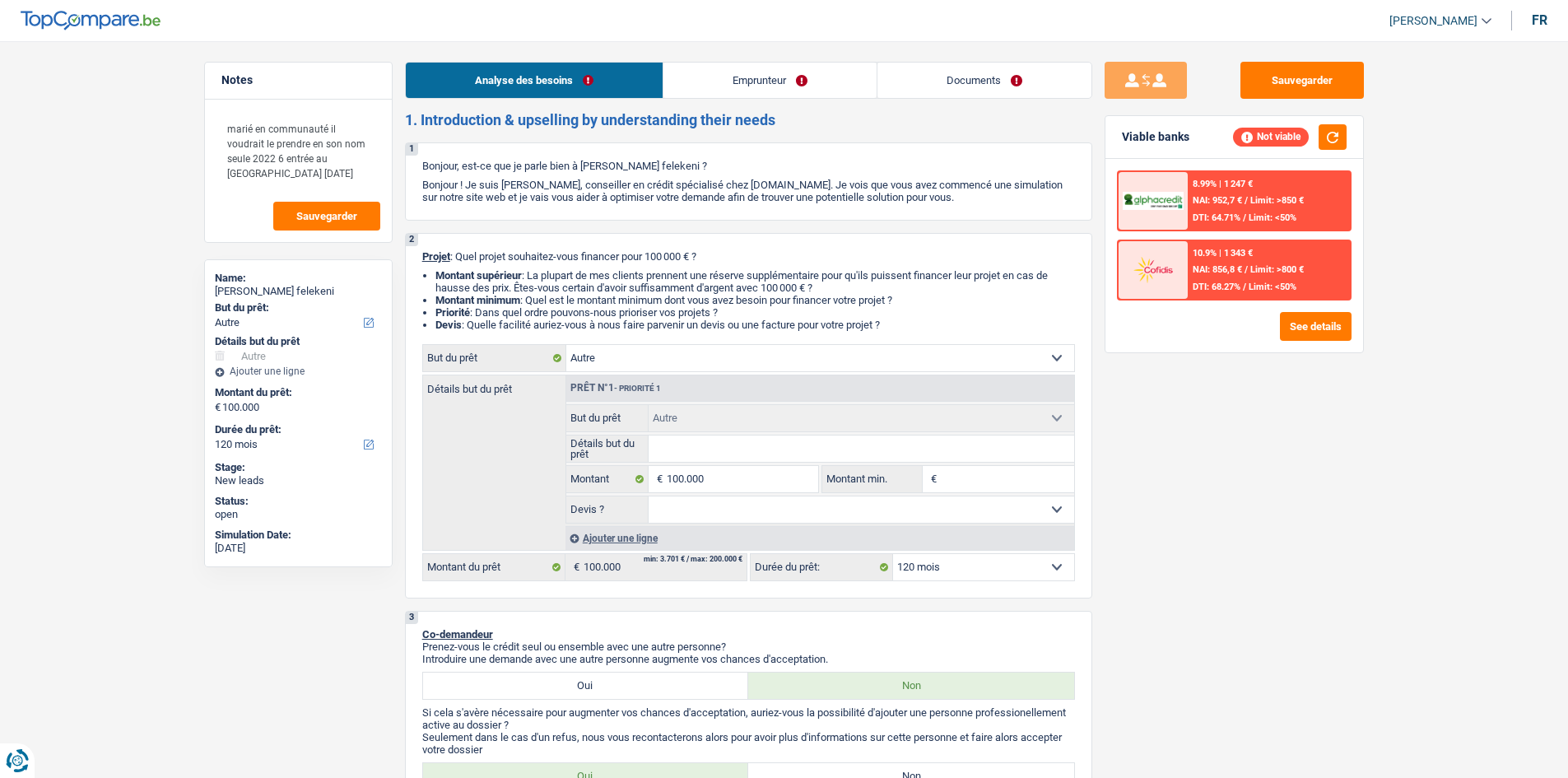 type on "v" 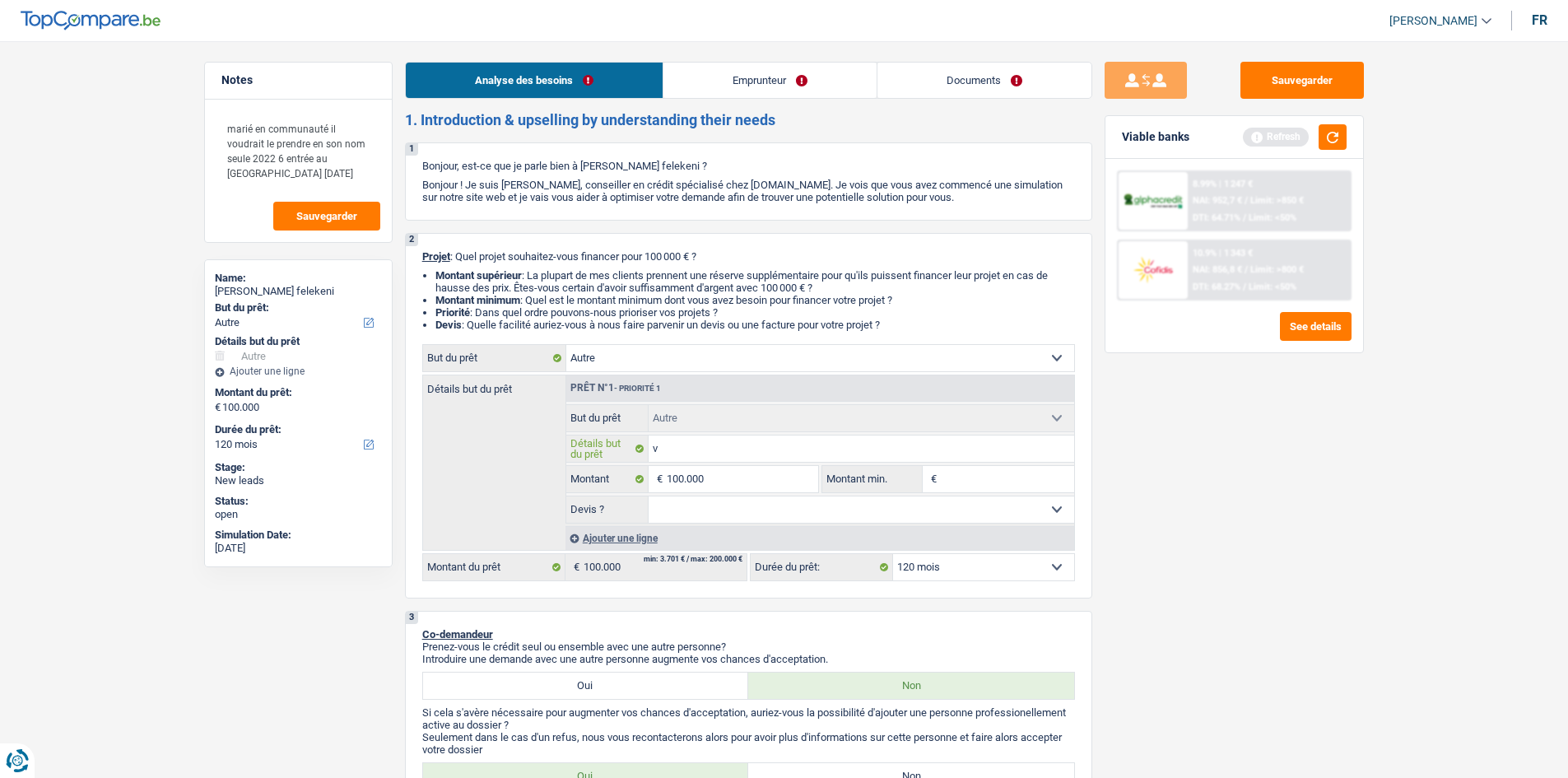 type on "vo" 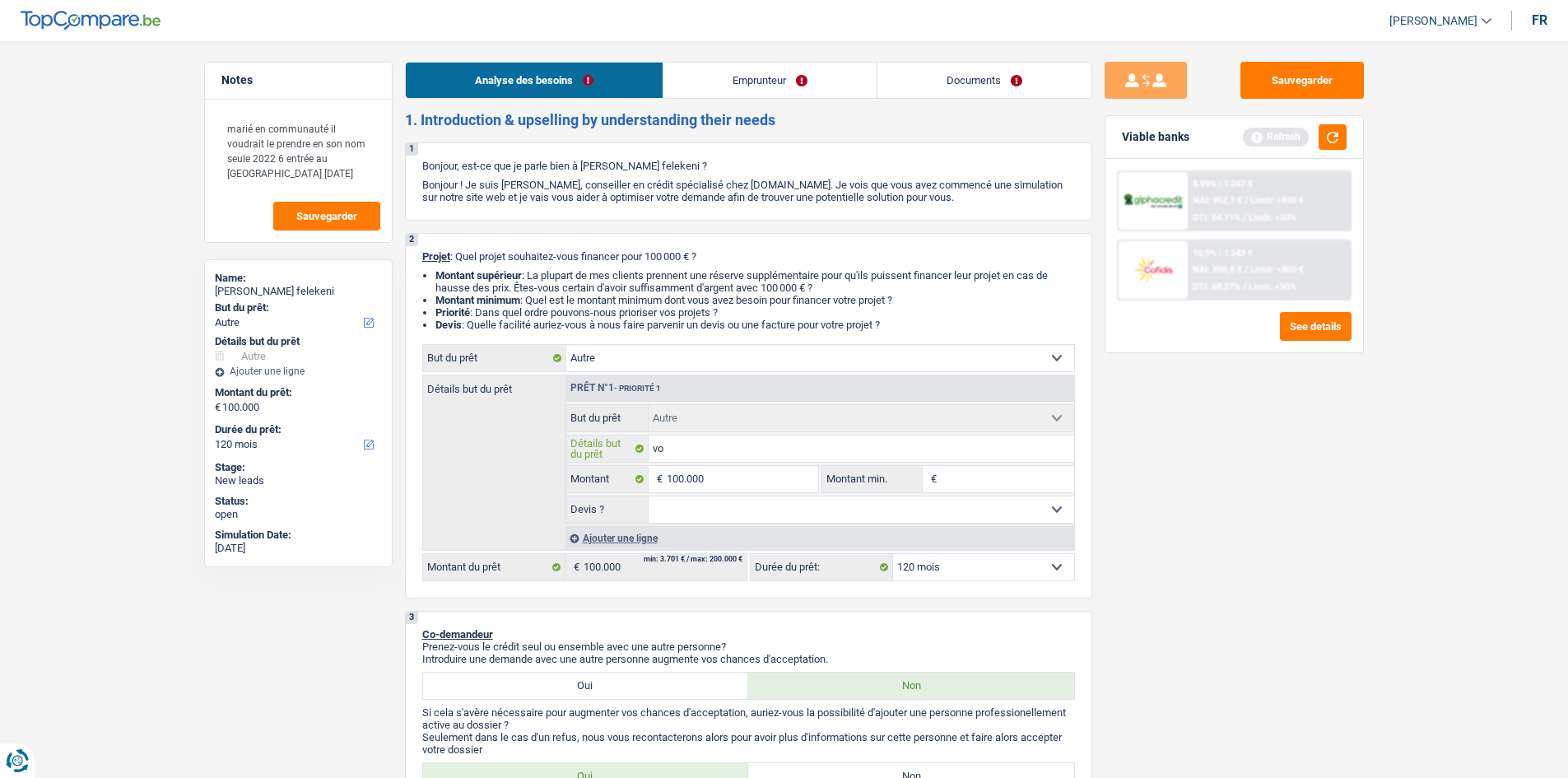 type on "voi" 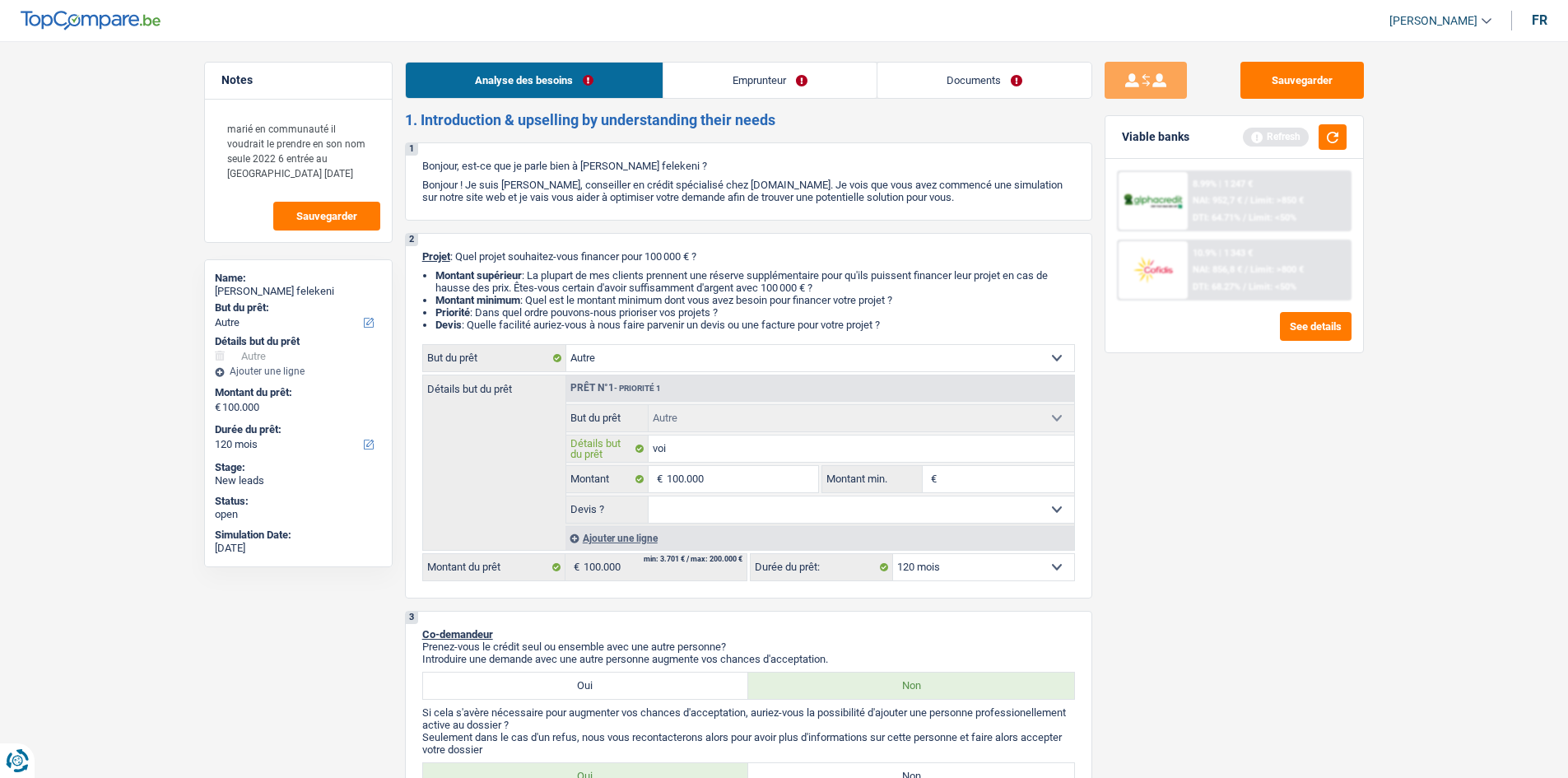 type on "voit" 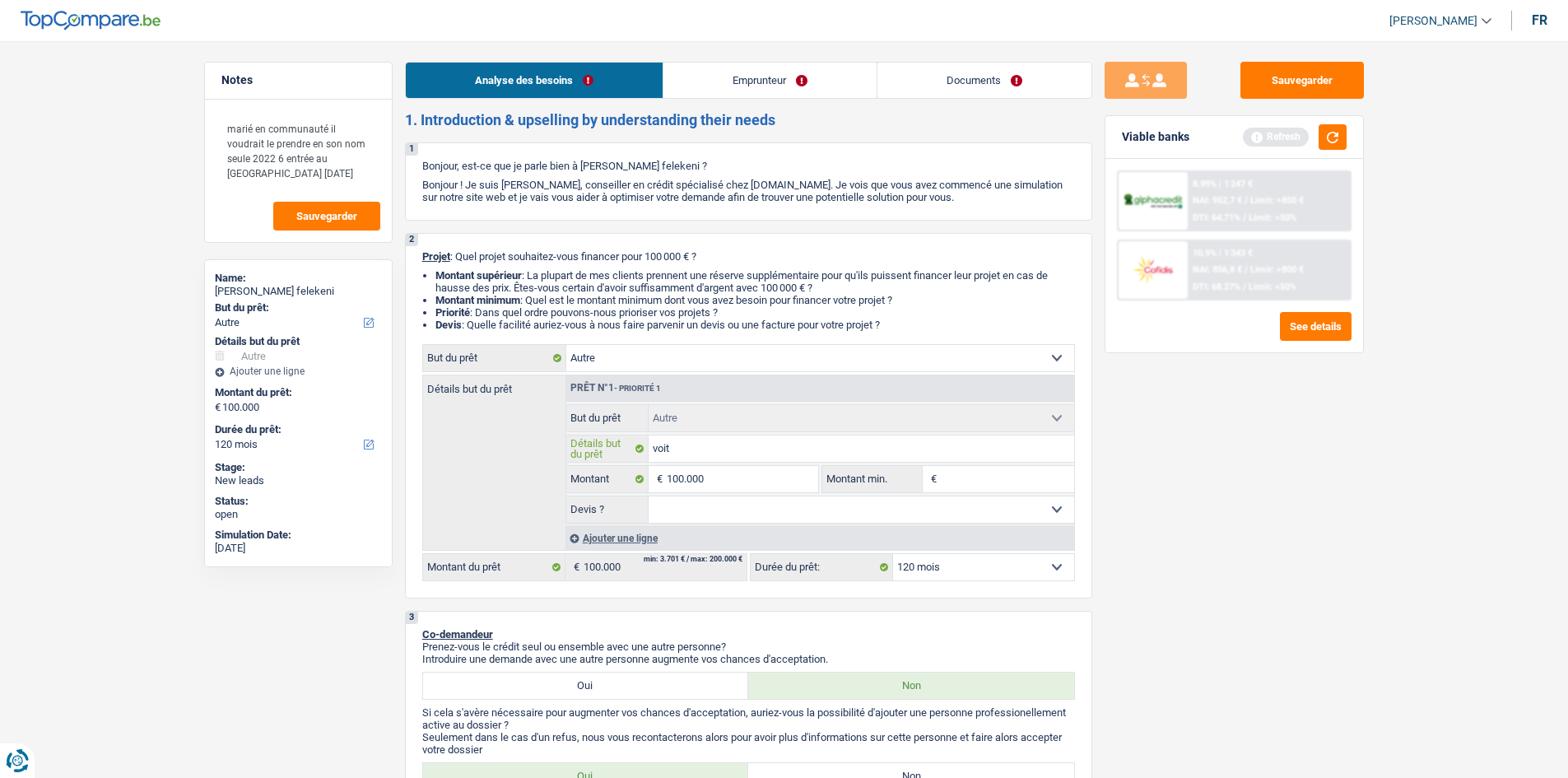 type on "voitu" 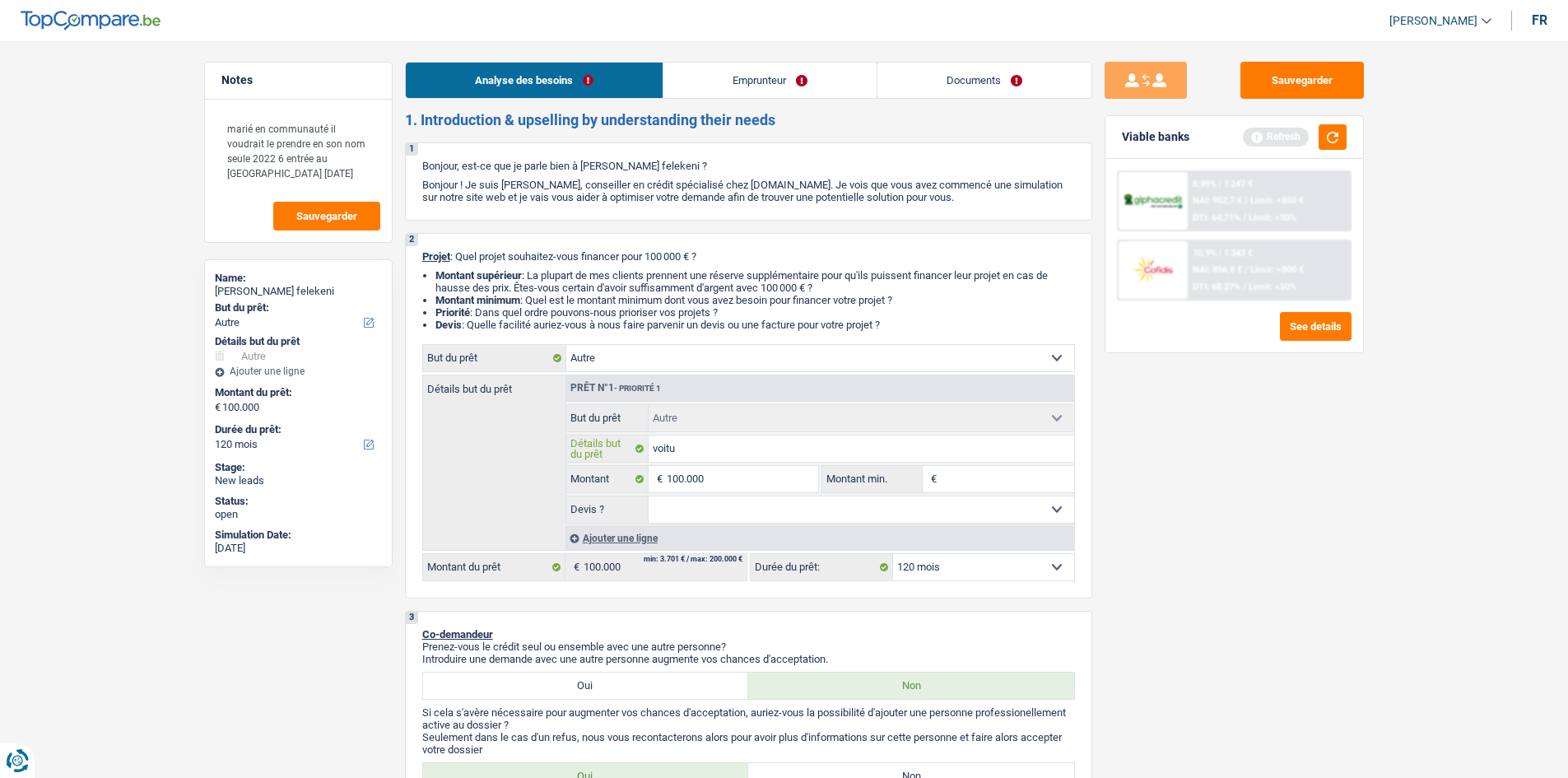 type on "voitur" 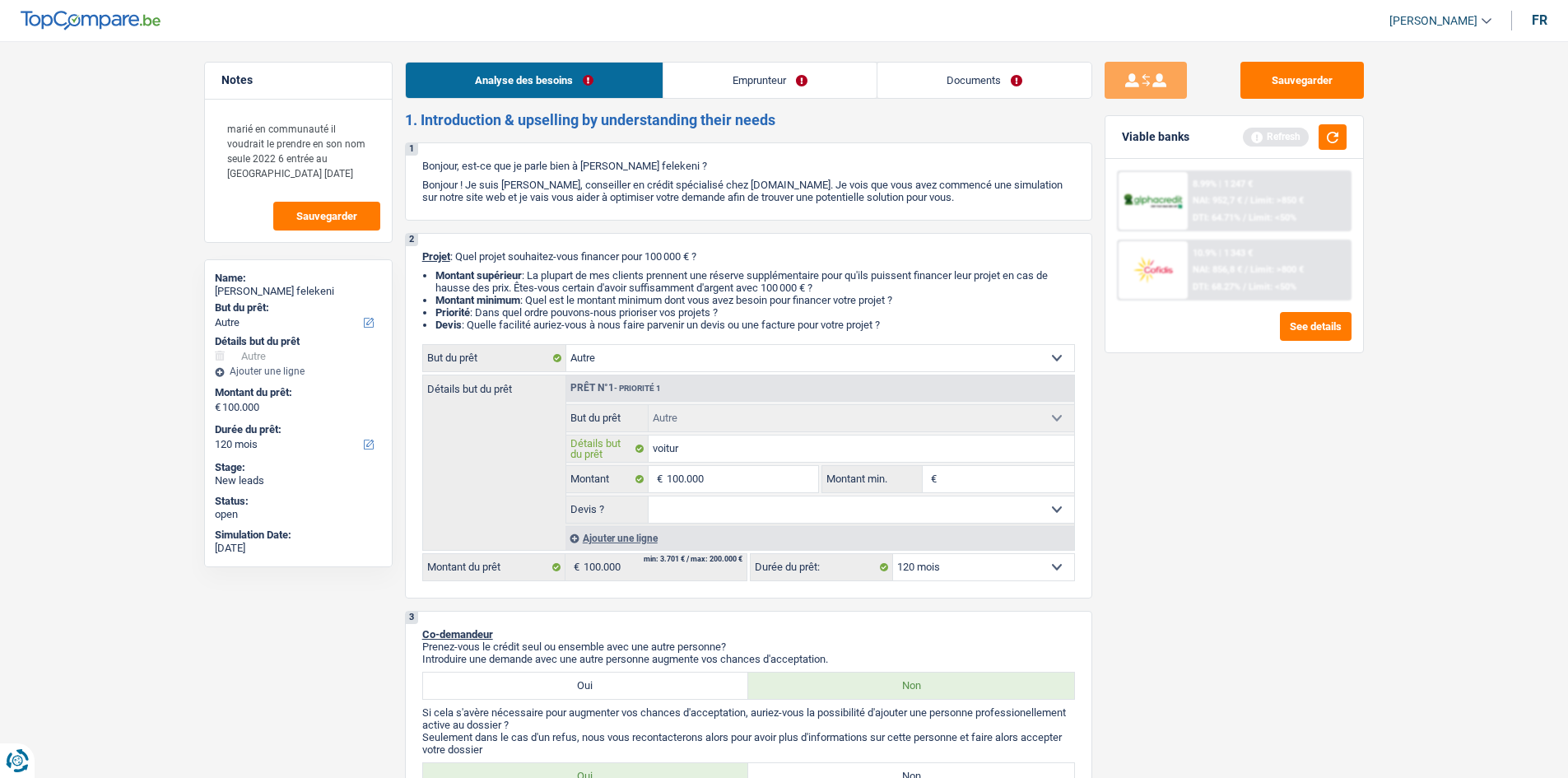 type on "voiture" 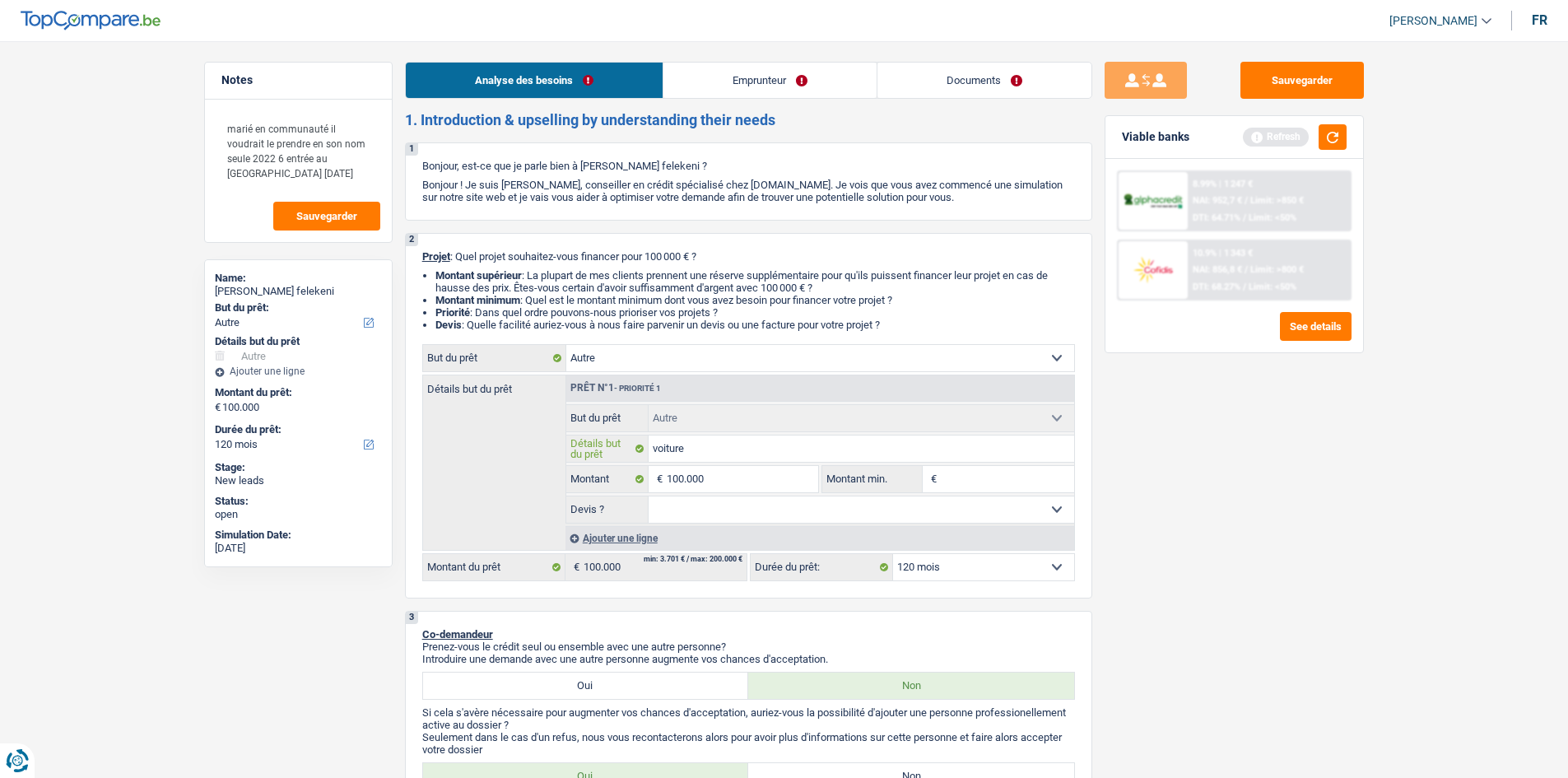 type on "voituree" 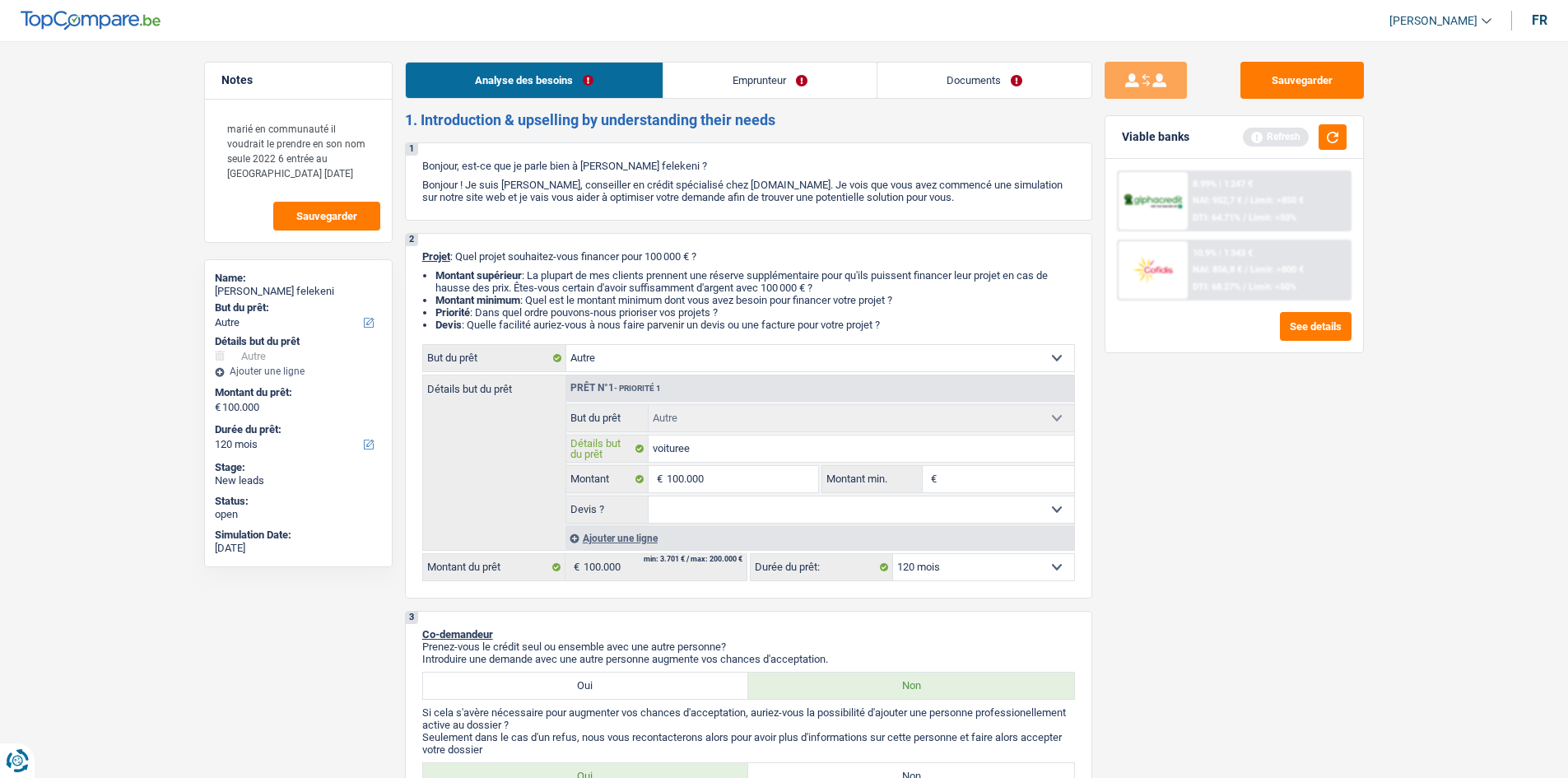 type on "voituree" 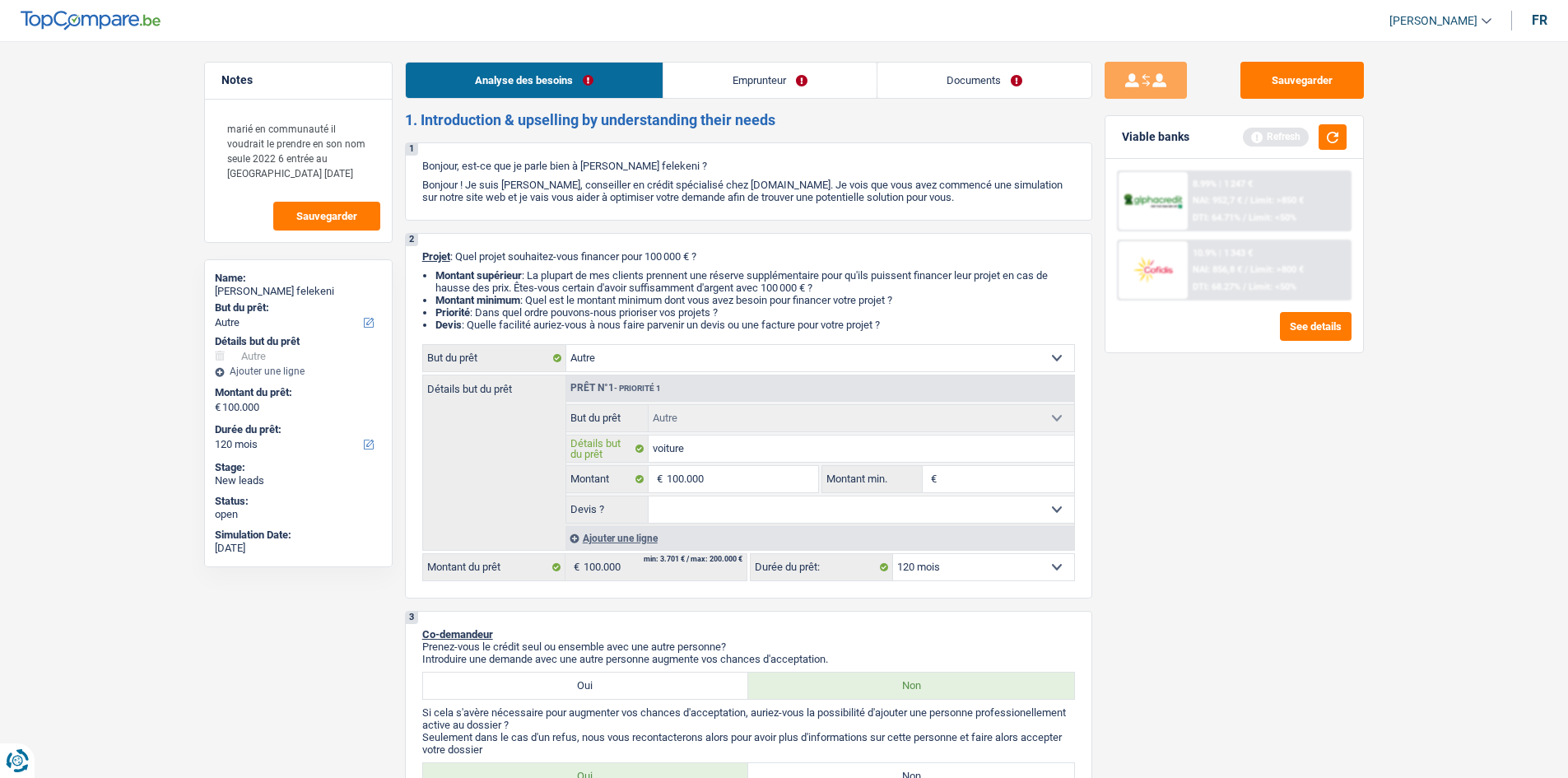 type on "voiture" 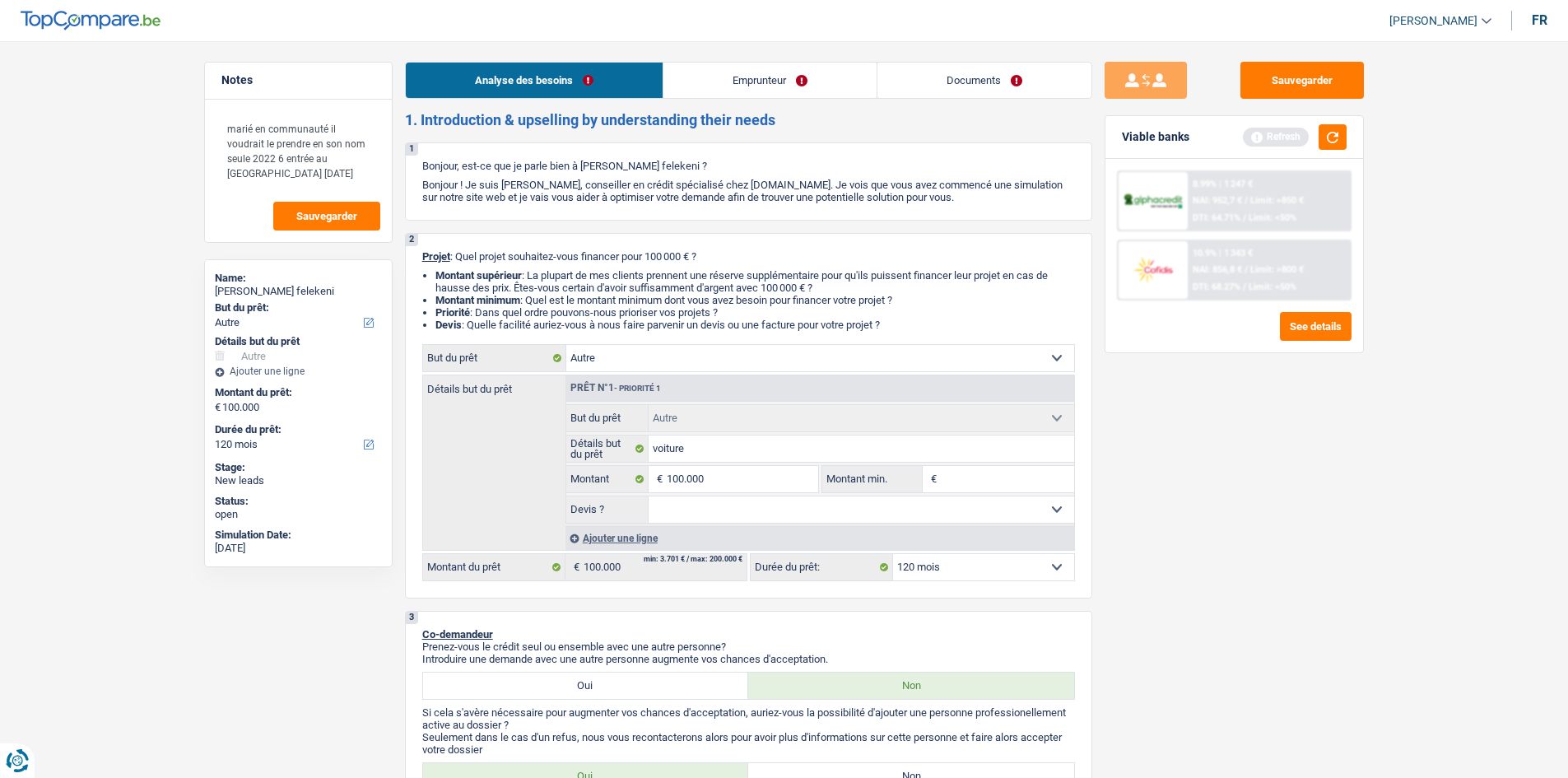 drag, startPoint x: 1347, startPoint y: 541, endPoint x: 1336, endPoint y: 533, distance: 13.60147 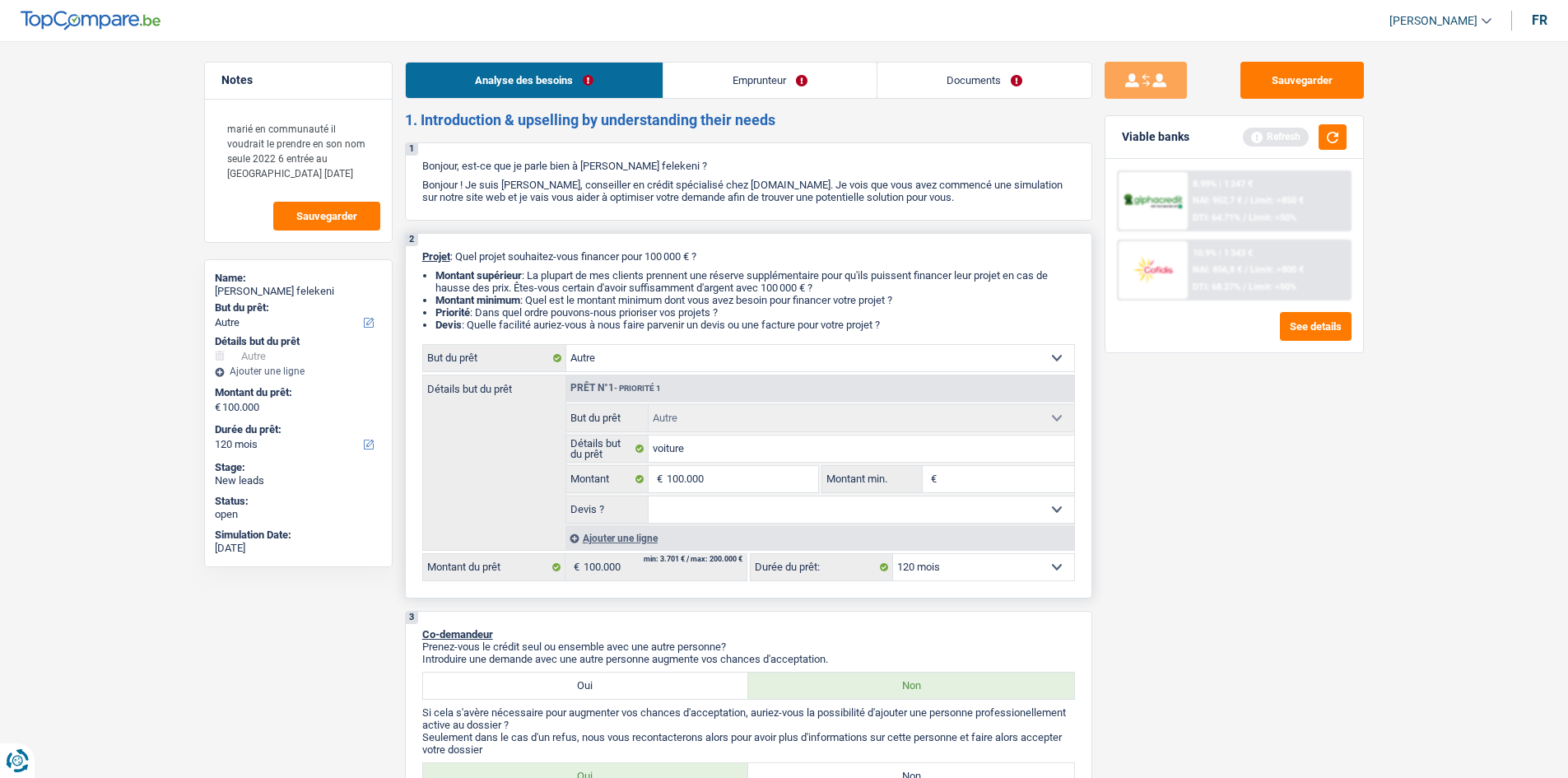 click on "Ajouter une ligne" at bounding box center [820, 538] 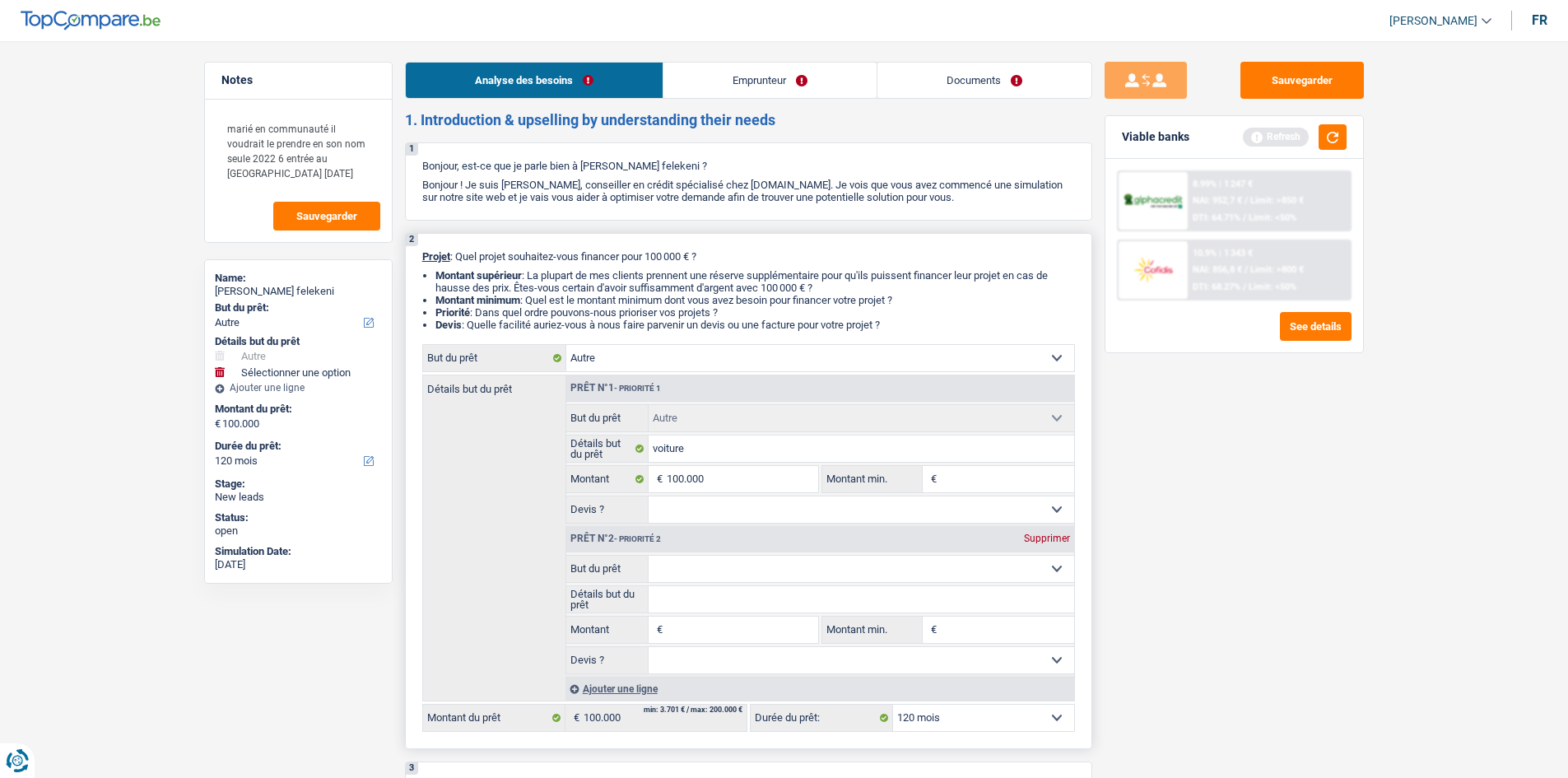 click on "Confort maison: meubles, textile, peinture, électroménager, outillage non-professionnel Hifi, multimédia, gsm, ordinateur Aménagement: frais d'installation, déménagement Evénement familial: naissance, mariage, divorce, communion, décès Frais médicaux Frais d'études Frais permis de conduire Loisirs: voyage, sport, musique Rafraîchissement: petits travaux maison et jardin Frais judiciaires Réparation voiture Prêt rénovation (non disponible pour les non-propriétaires) Prêt énergie (non disponible pour les non-propriétaires) Prêt voiture Taxes, impôts non professionnels Rénovation bien à l'étranger Dettes familiales Assurance Autre
Sélectionner une option" at bounding box center (861, 569) 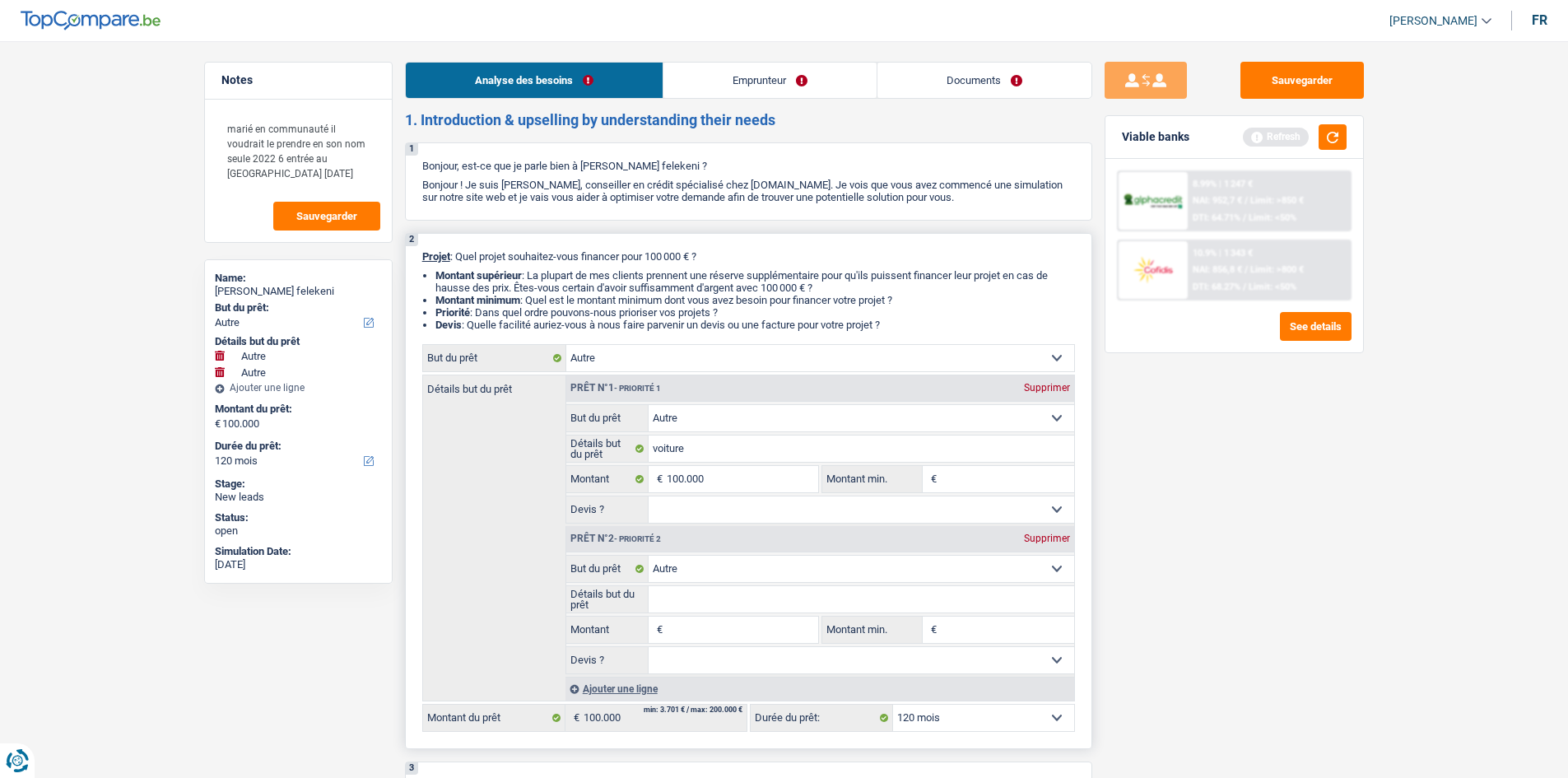 click on "Détails but du prêt" at bounding box center [861, 599] 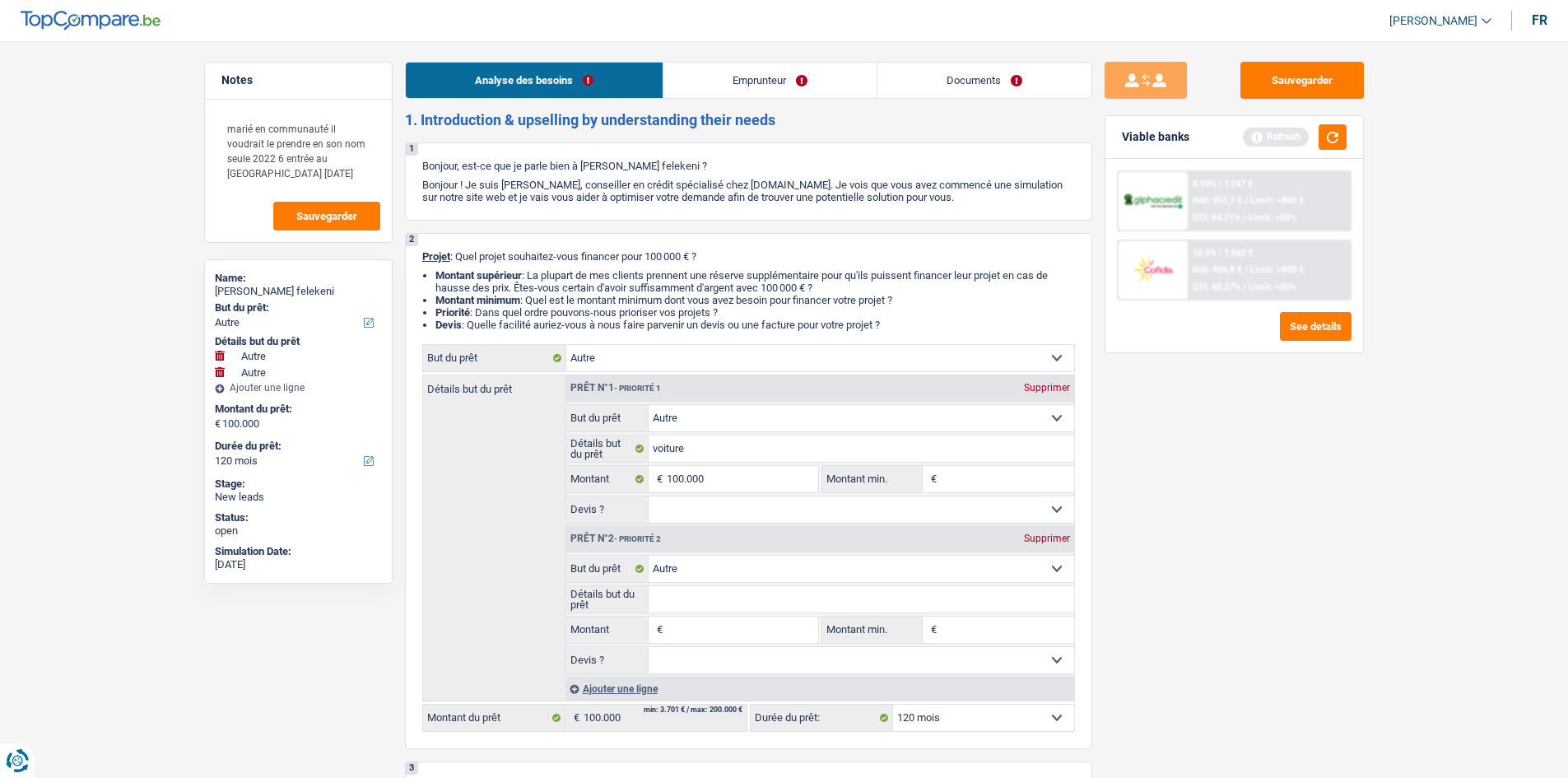type on "v" 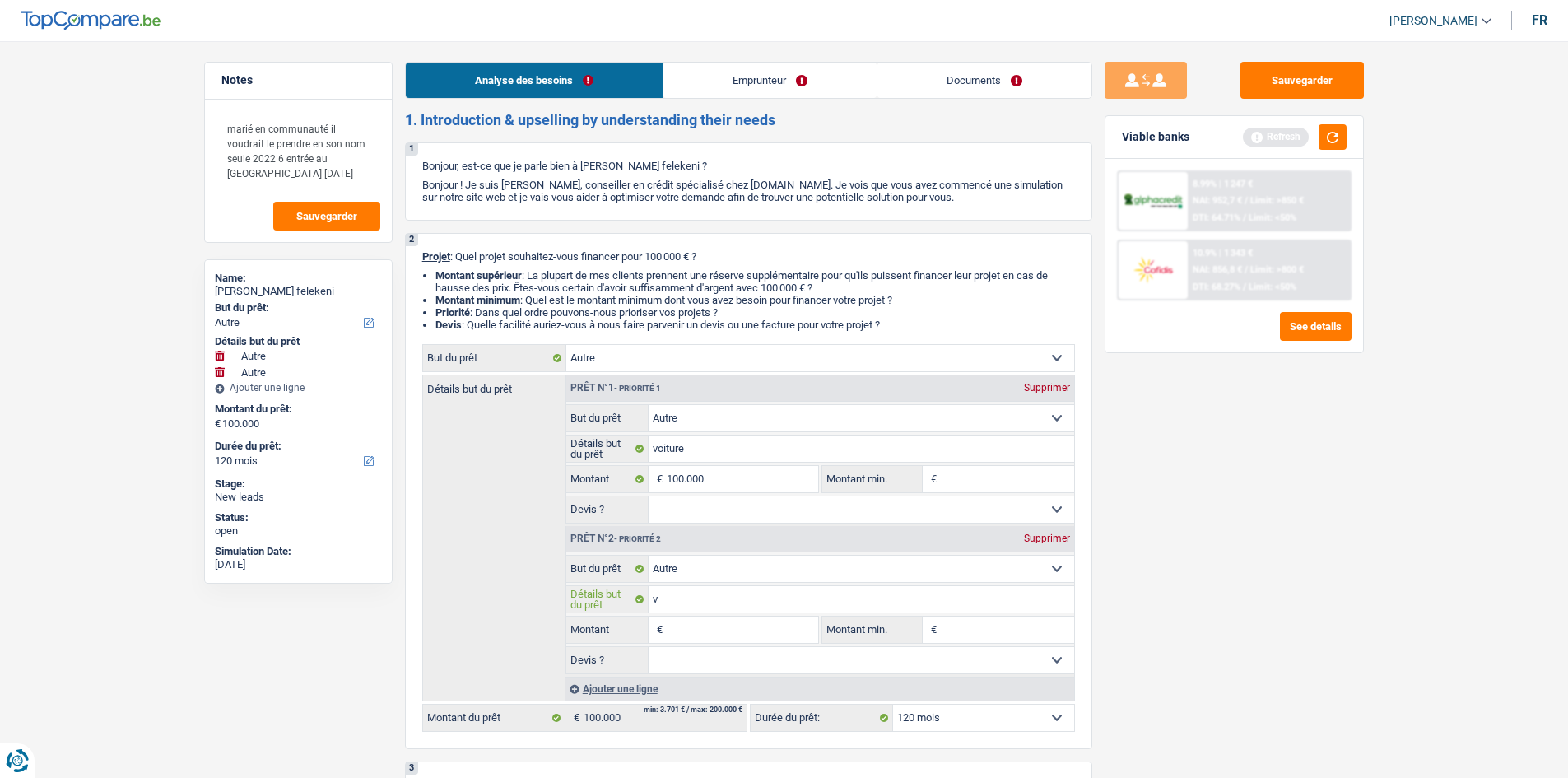 type on "vo" 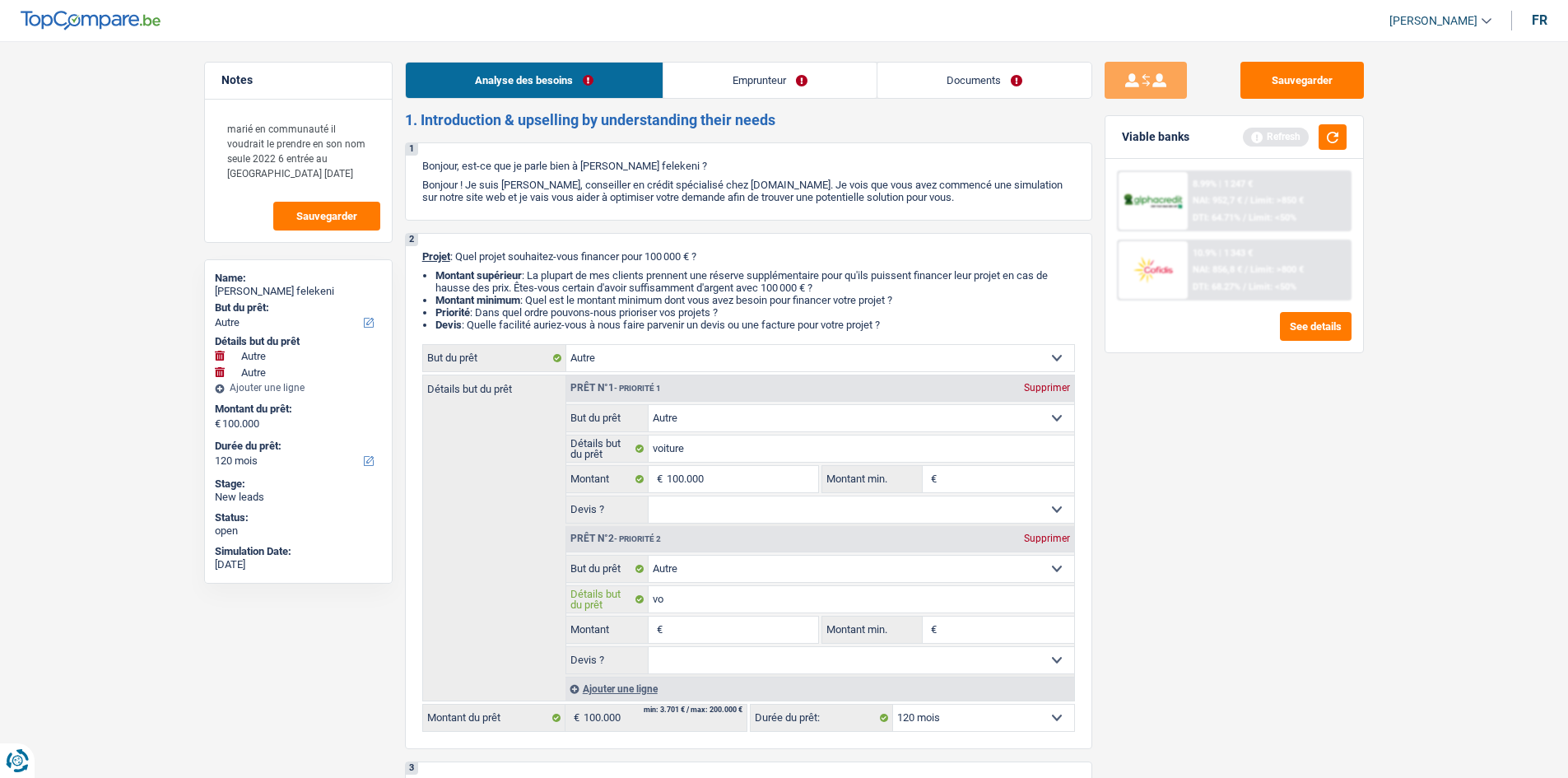 type on "voi" 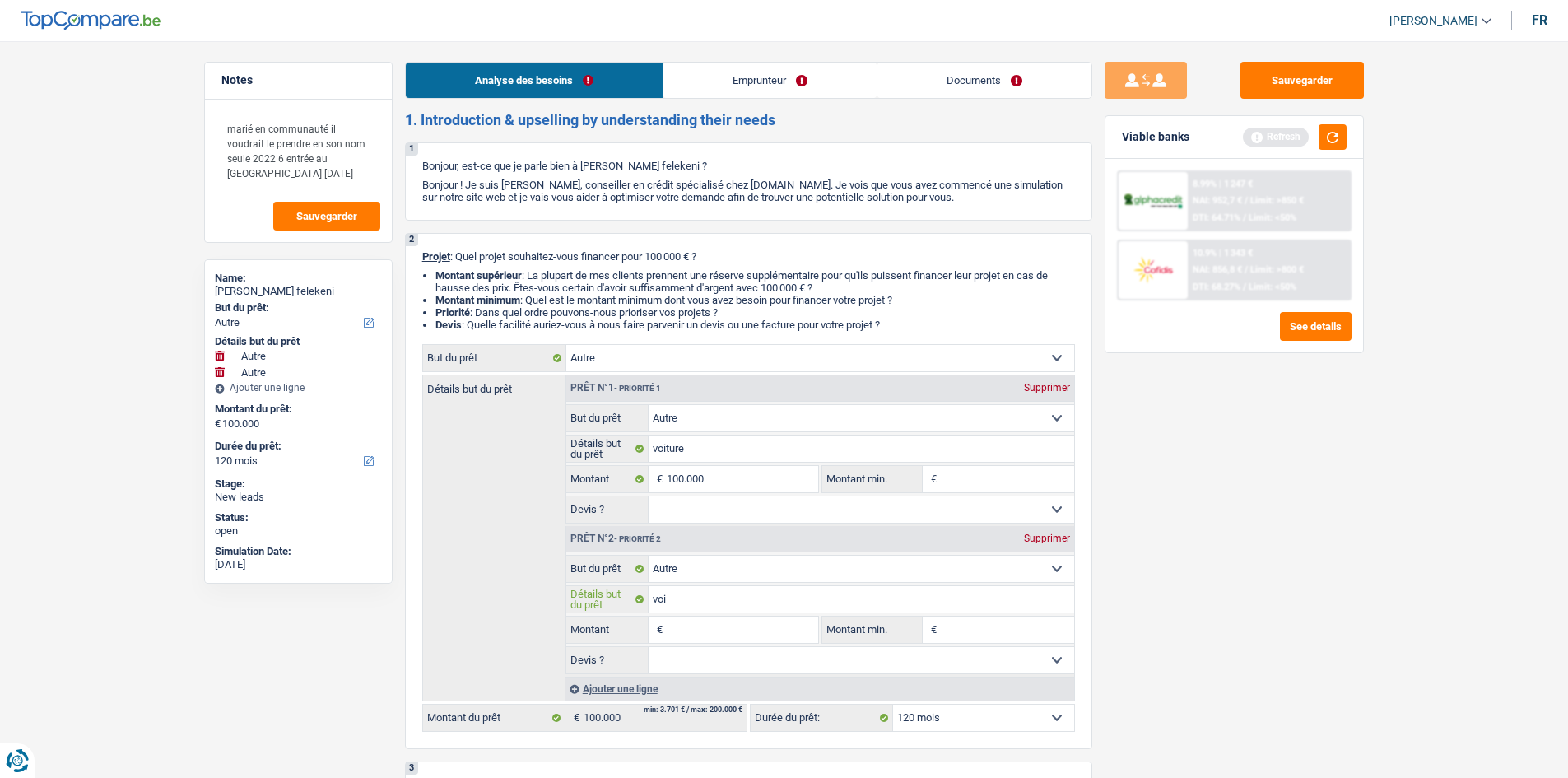 type on "voit" 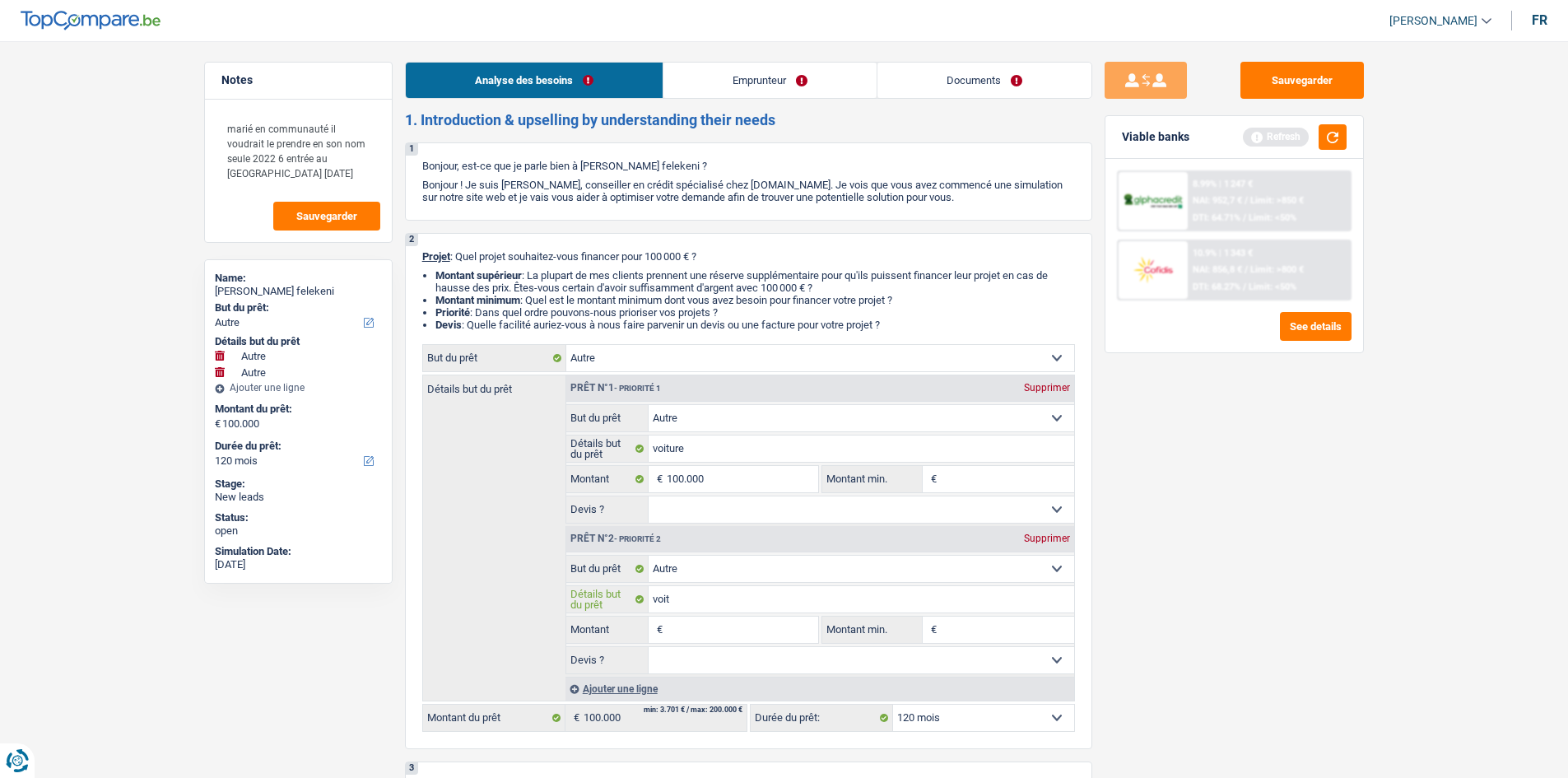 type on "voitu" 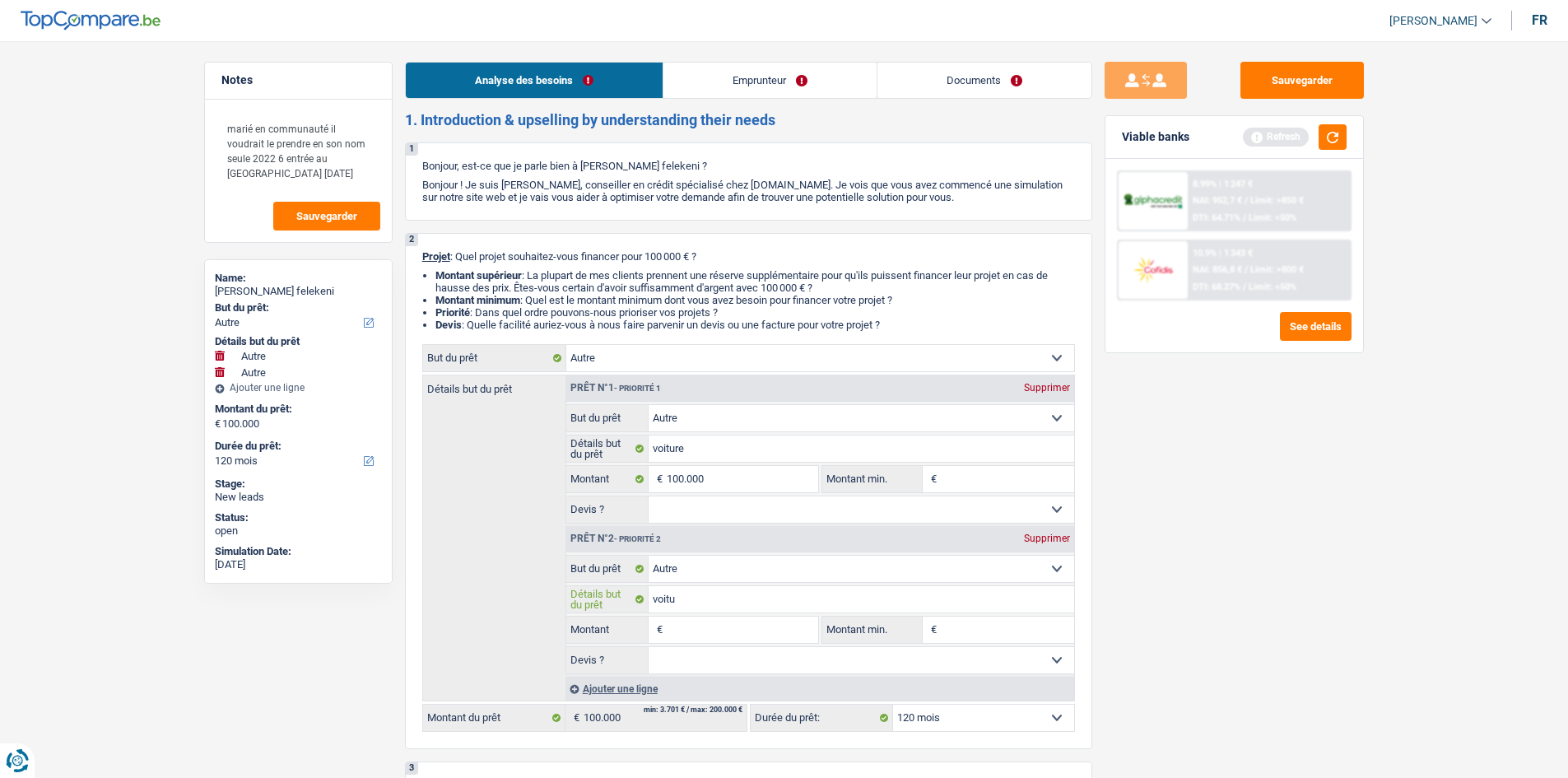 type on "voitur" 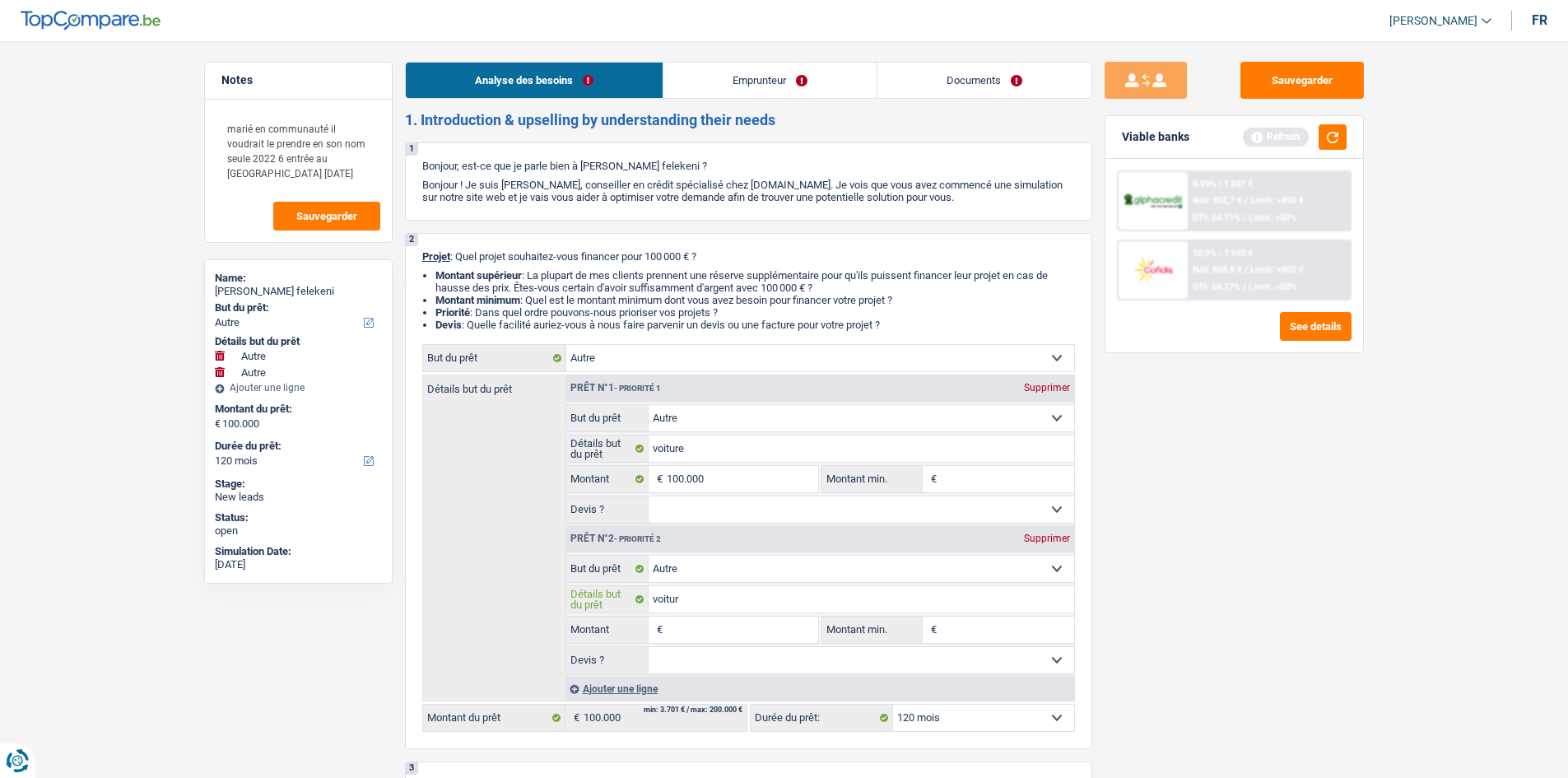 type on "voiture" 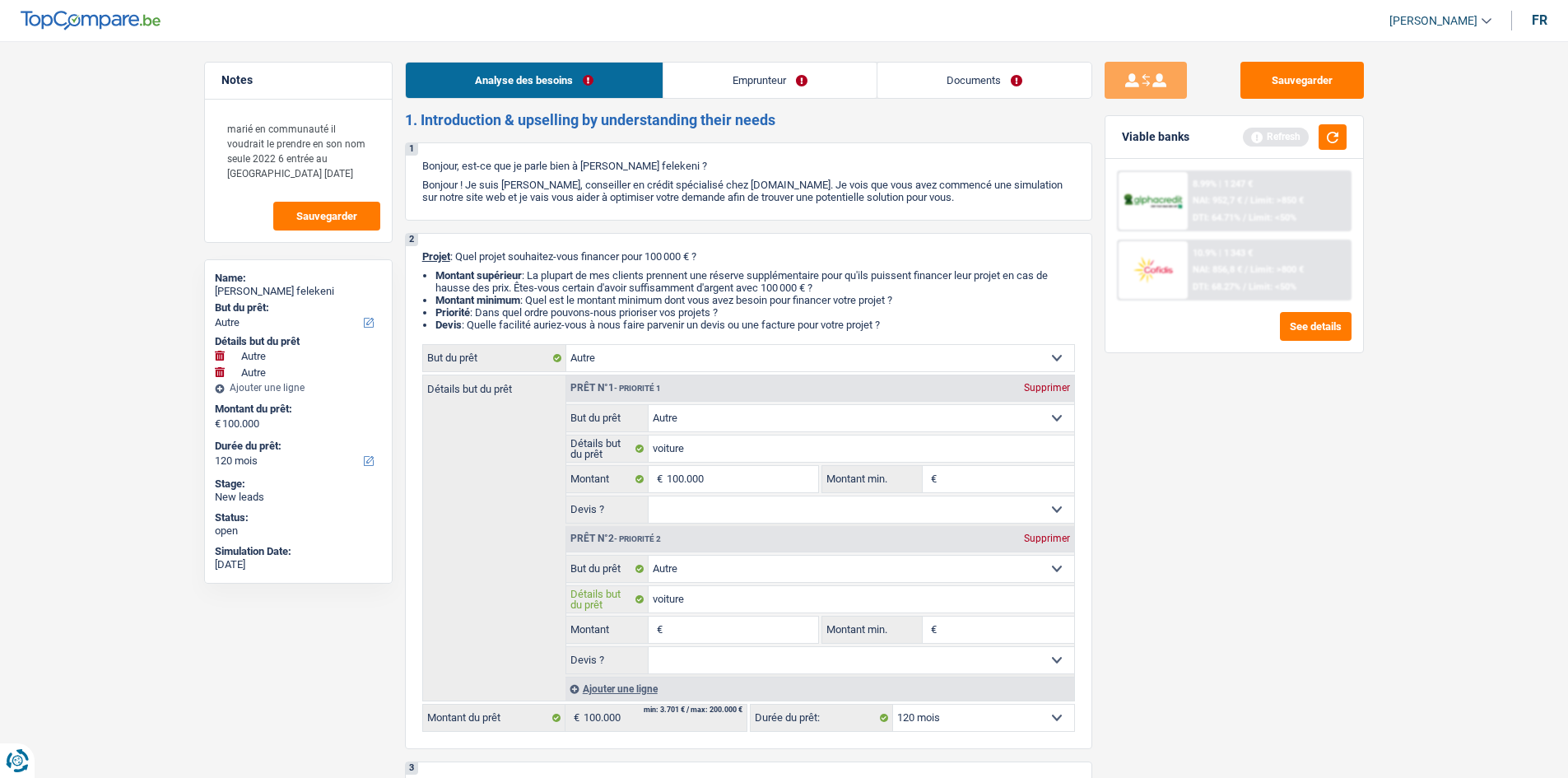 type on "voiture" 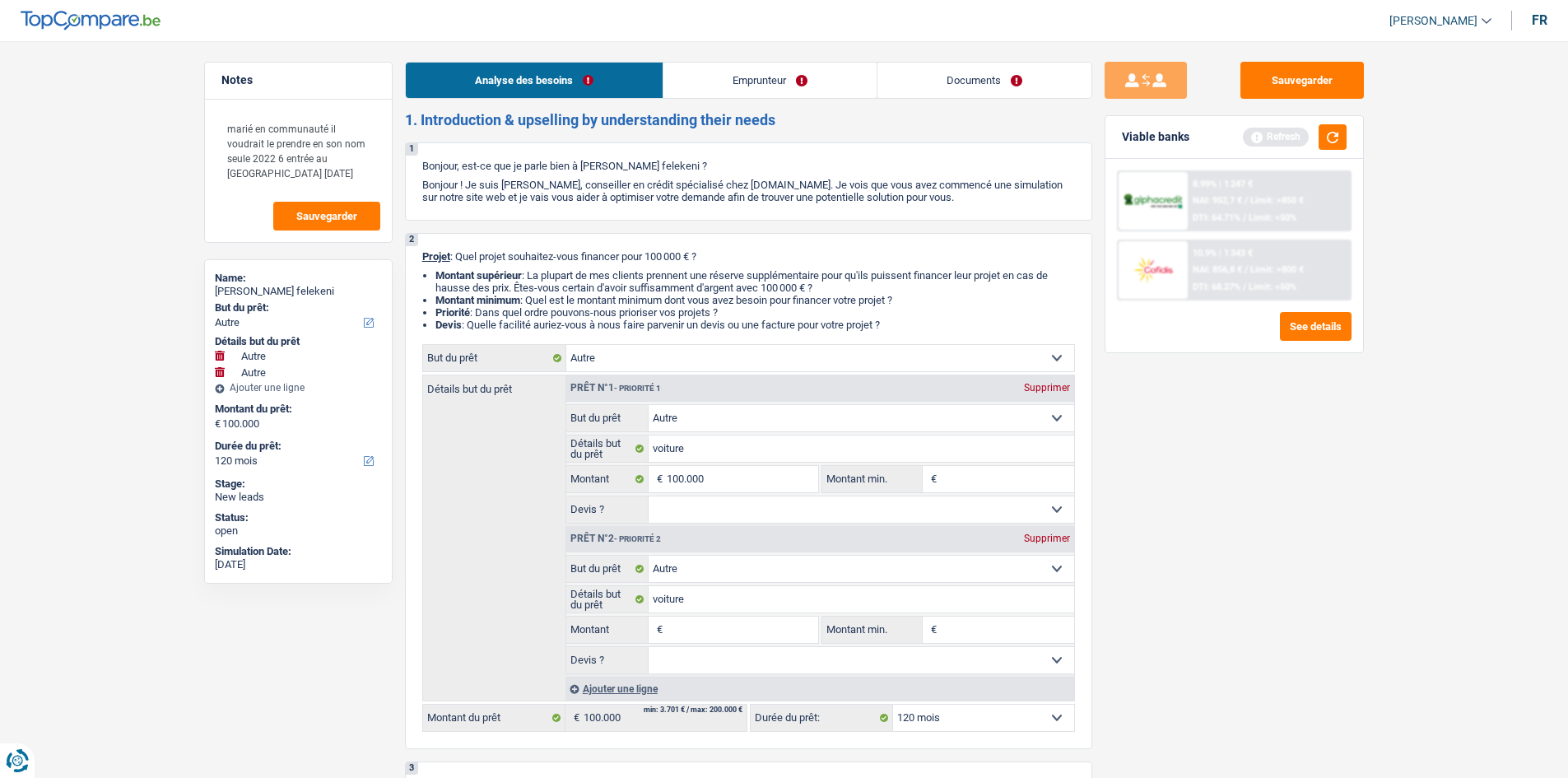 drag, startPoint x: 1366, startPoint y: 547, endPoint x: 1292, endPoint y: 557, distance: 74.67262 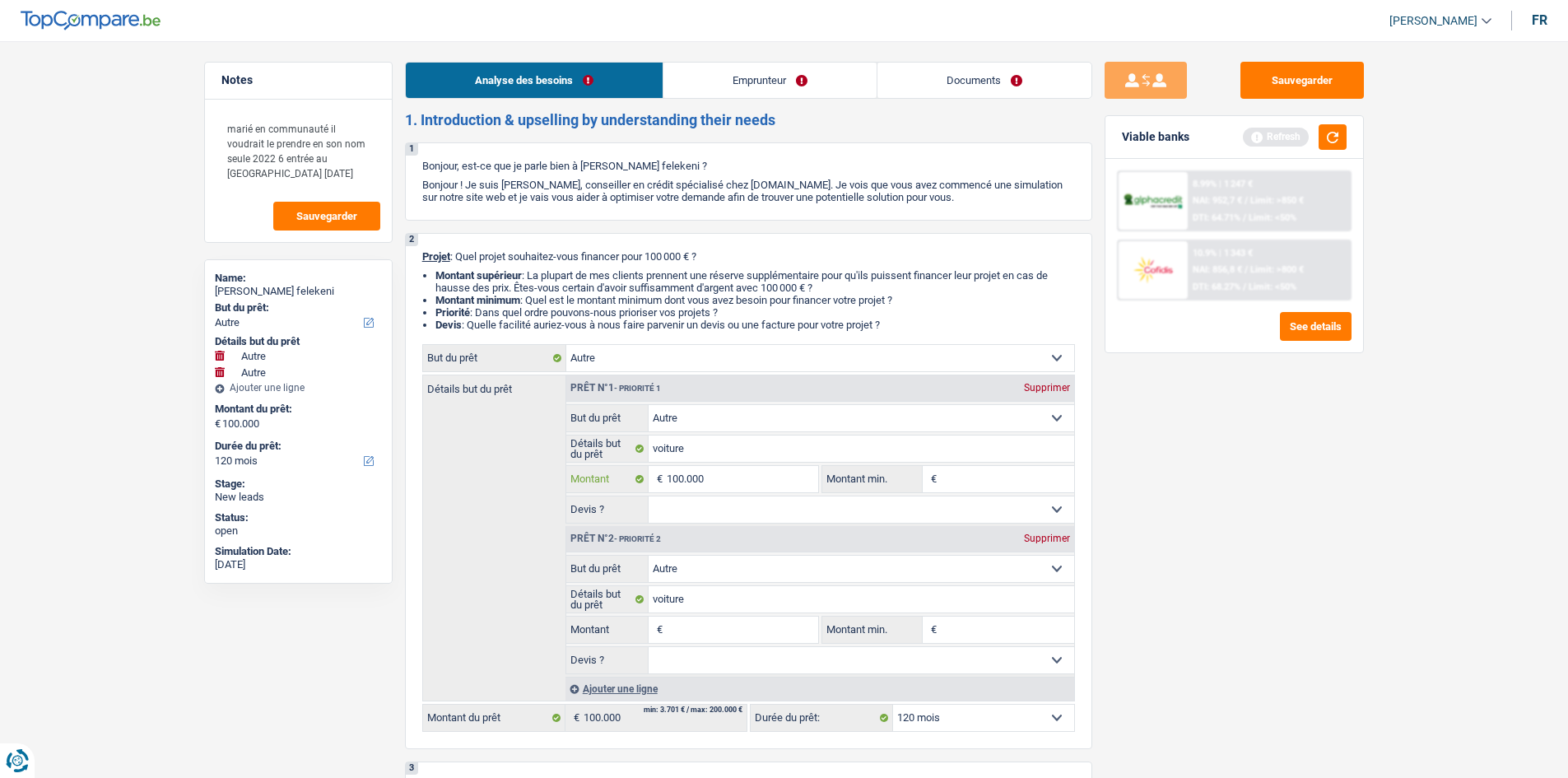 type on "10.000" 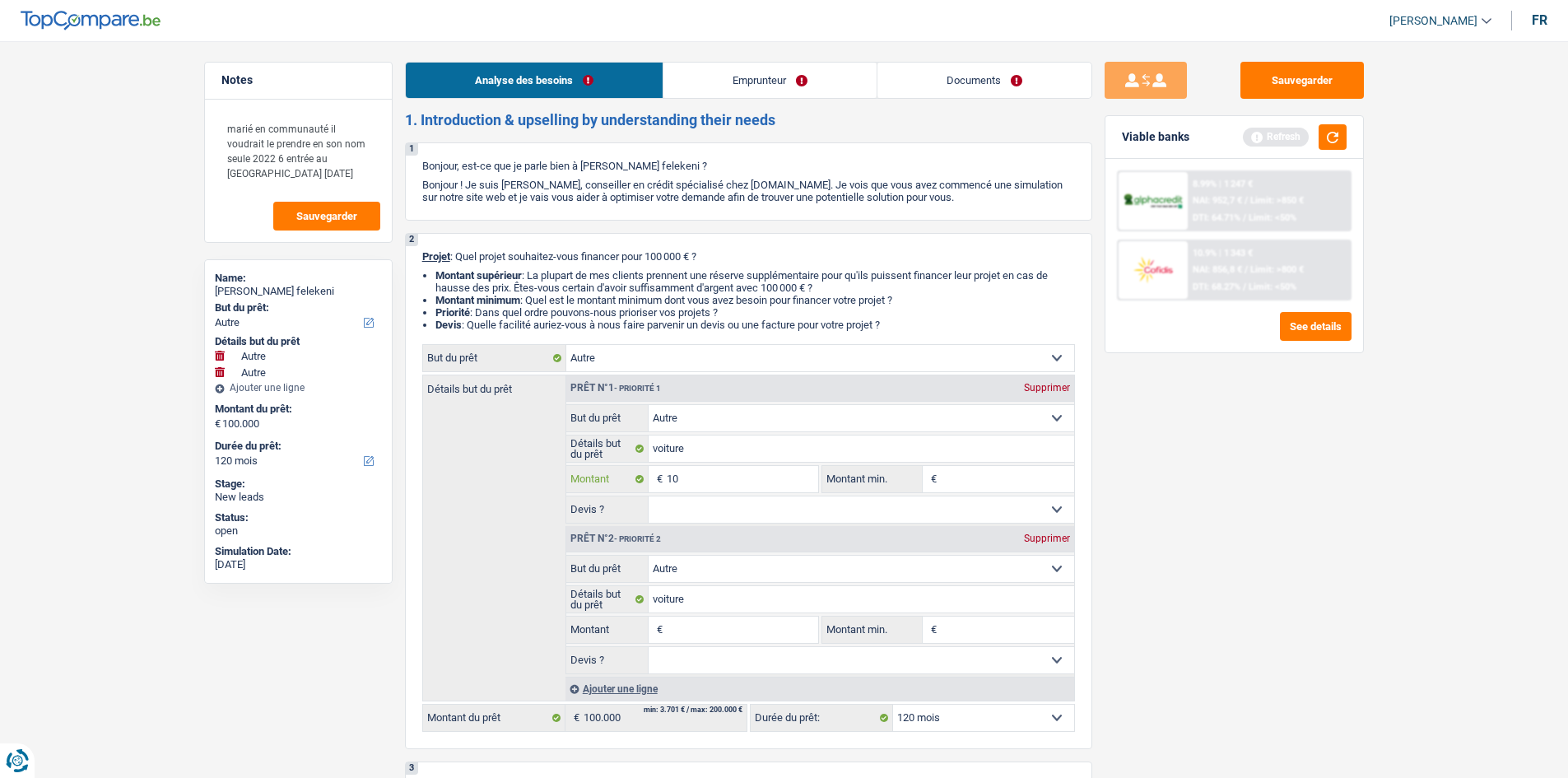 type on "1" 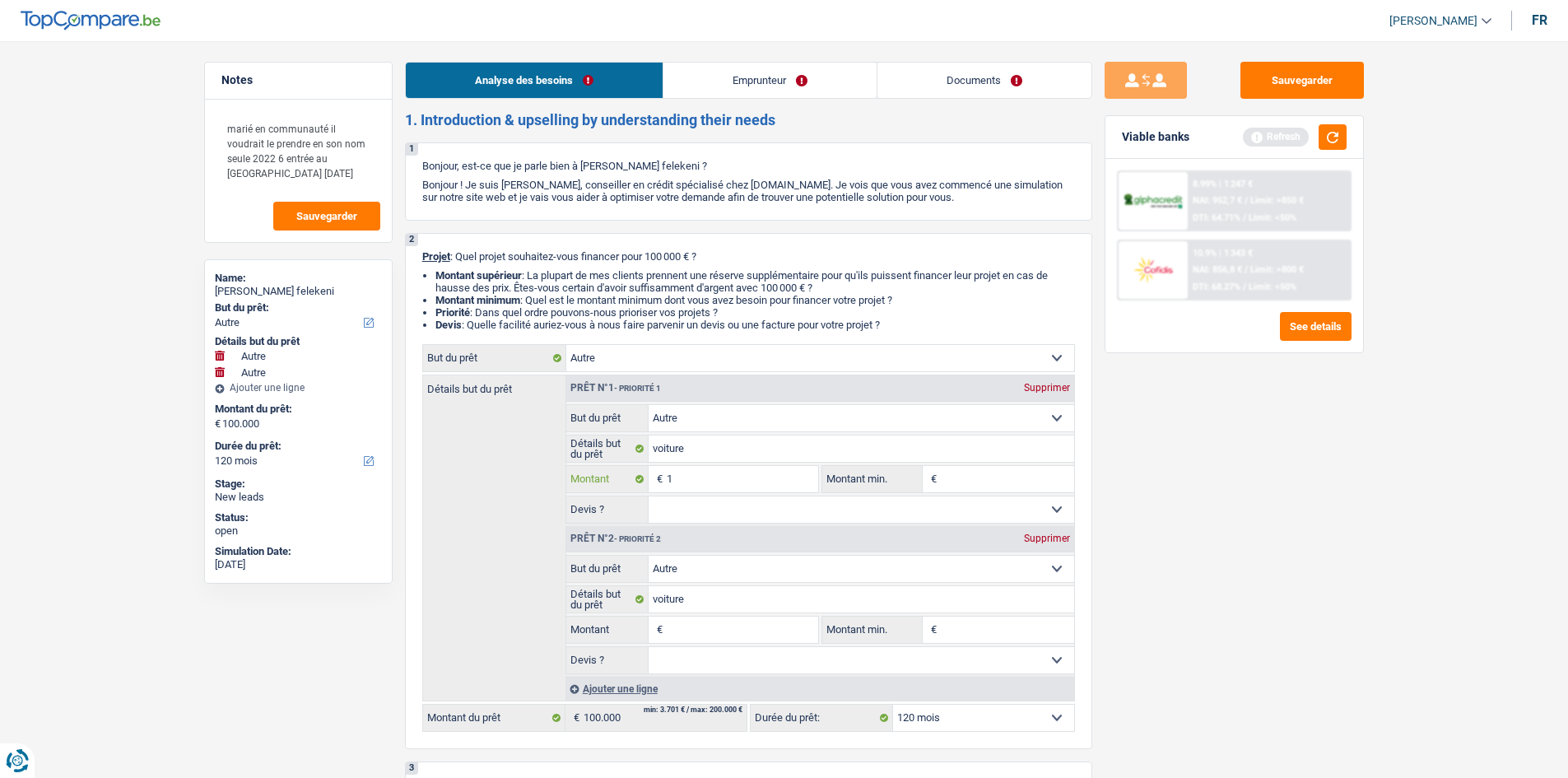 type 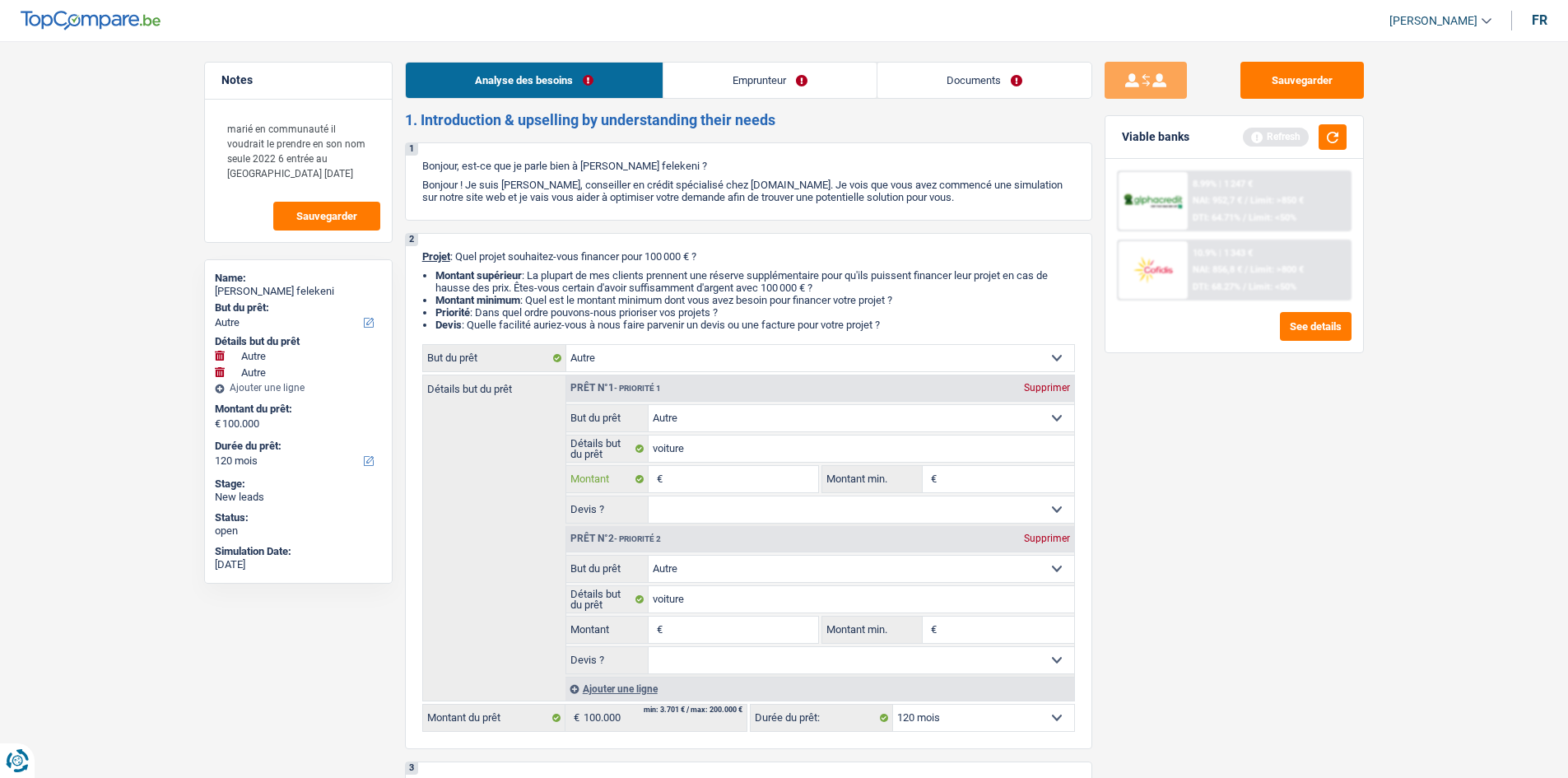 type 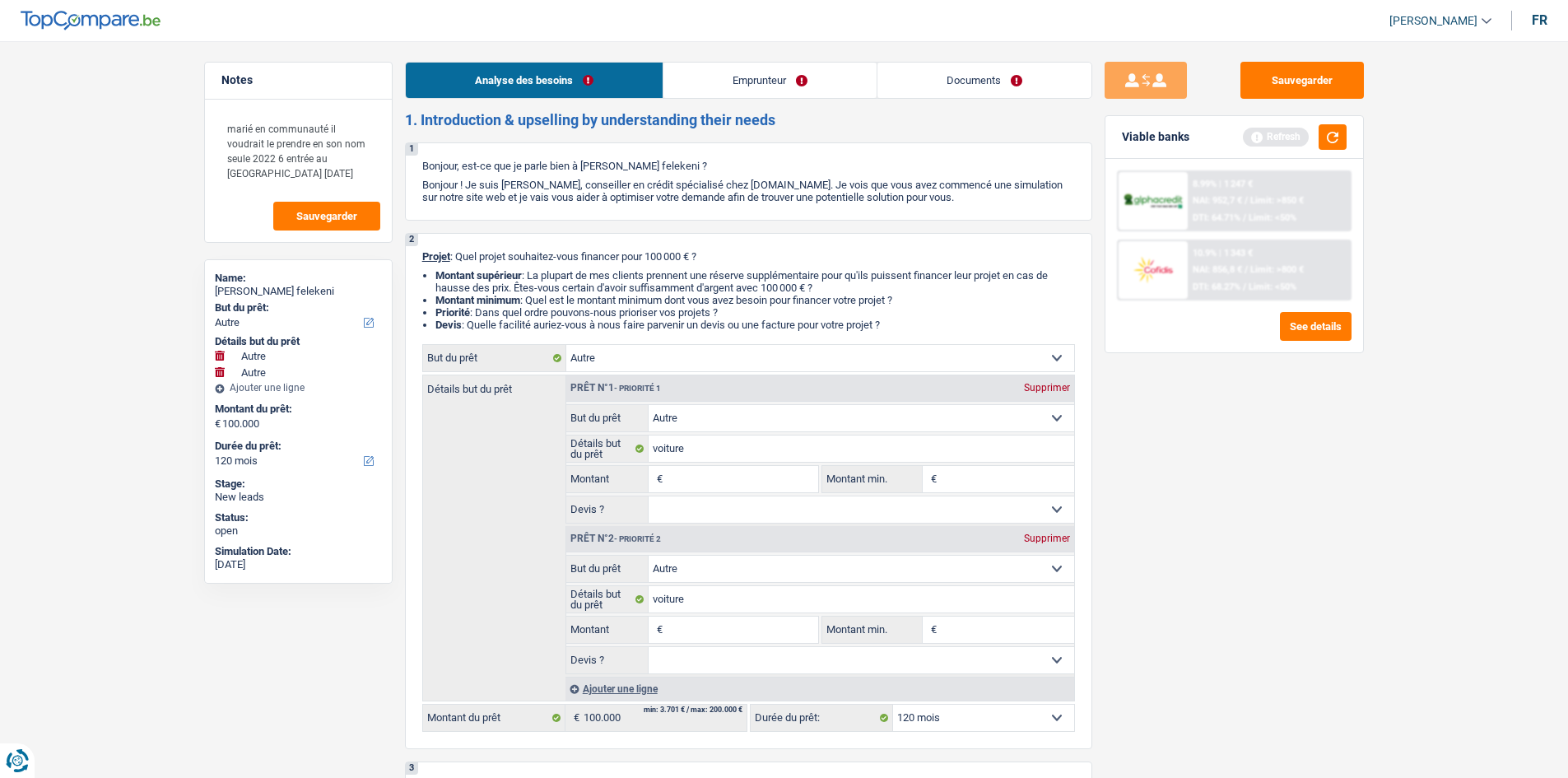 type on "5" 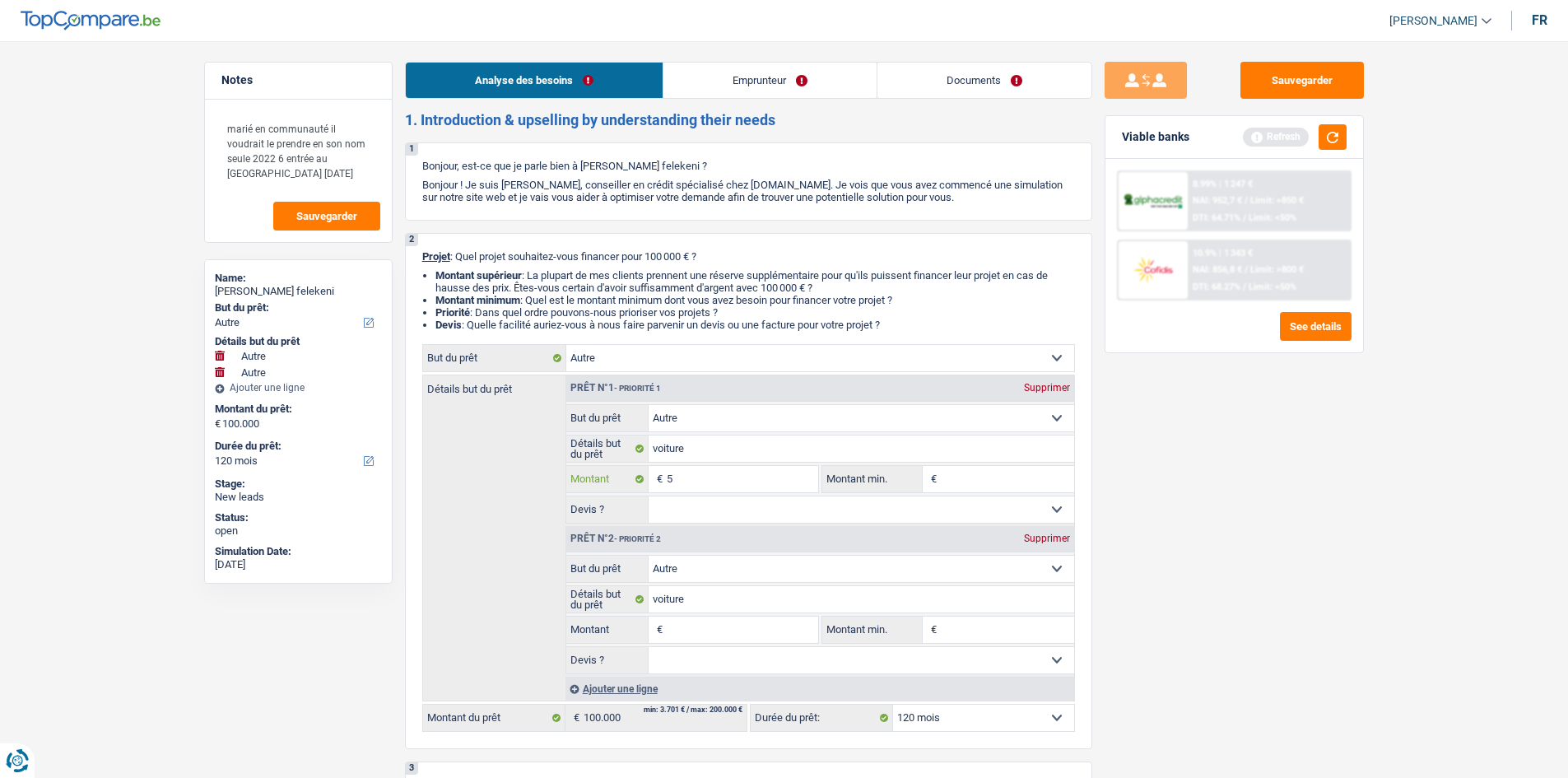 type on "50" 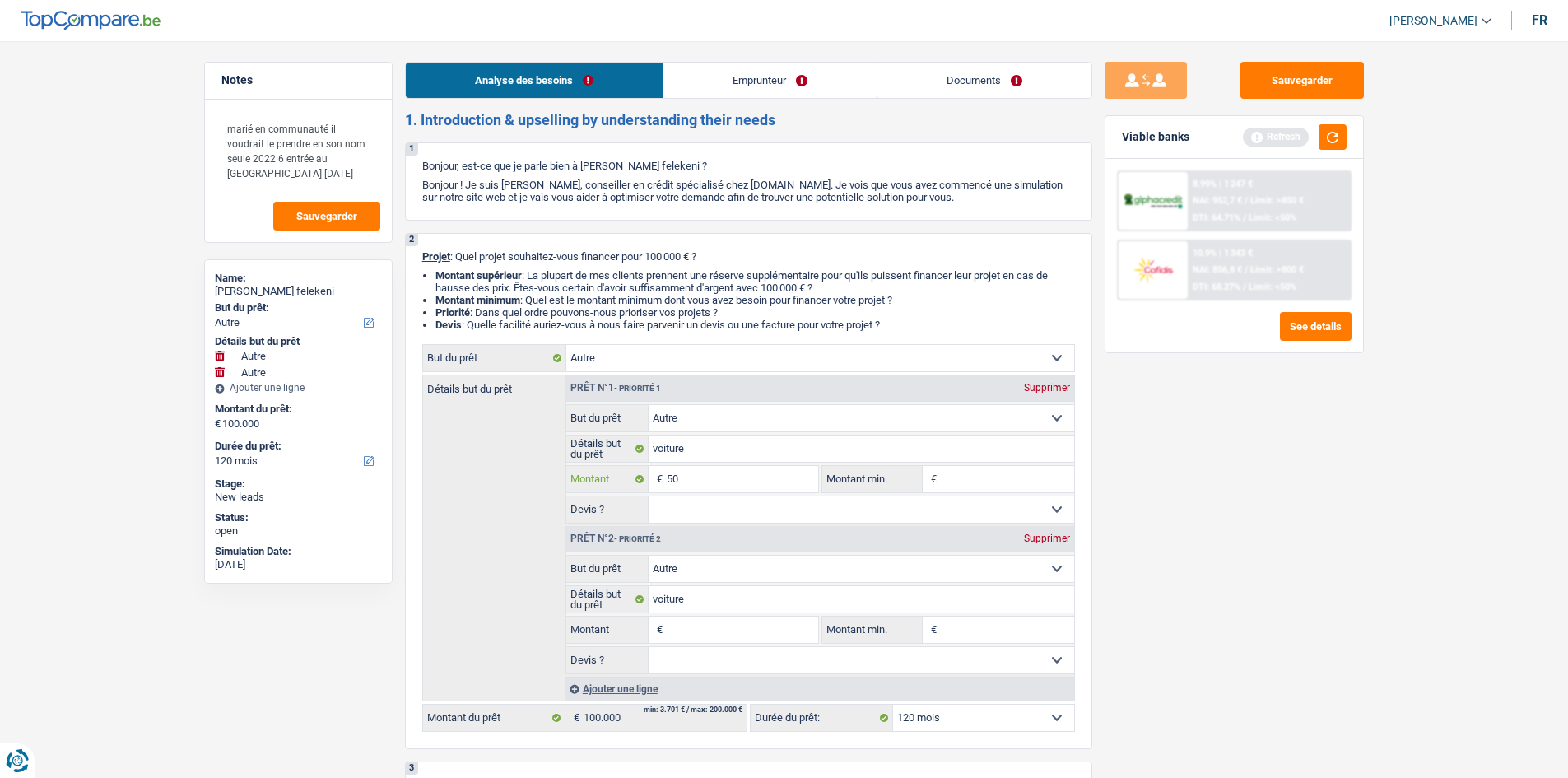type on "500" 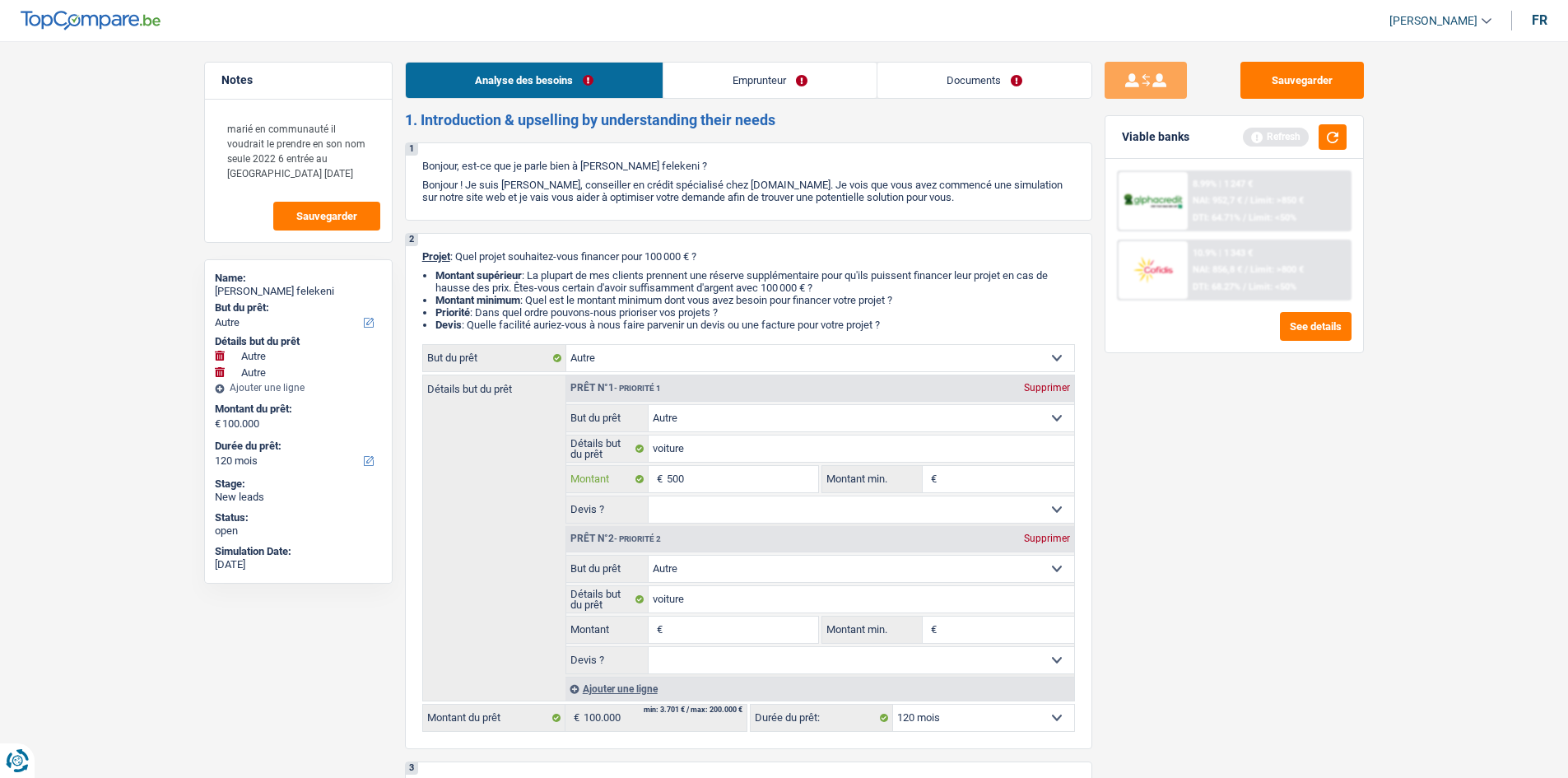 type on "5.000" 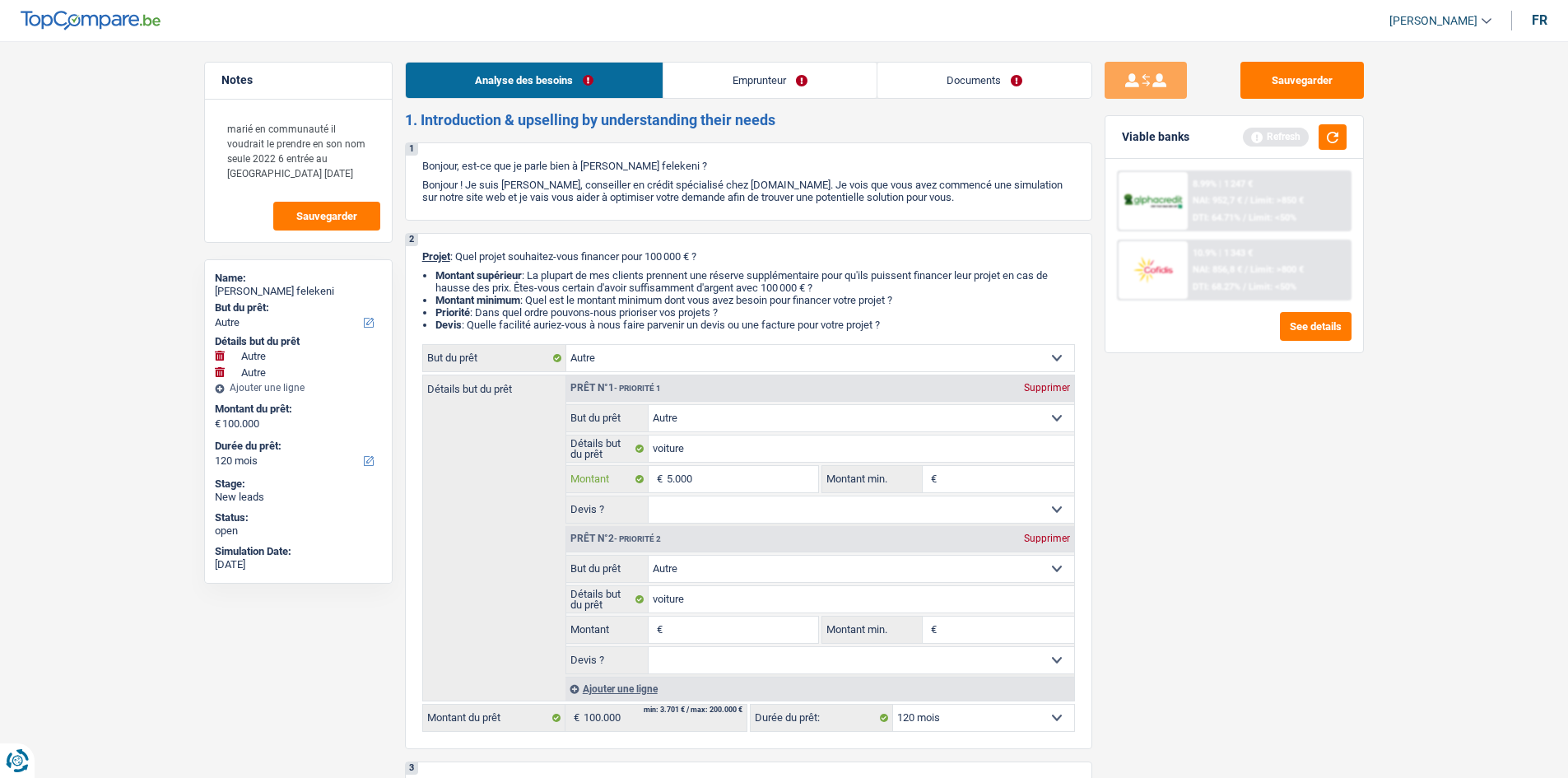 type on "50.000" 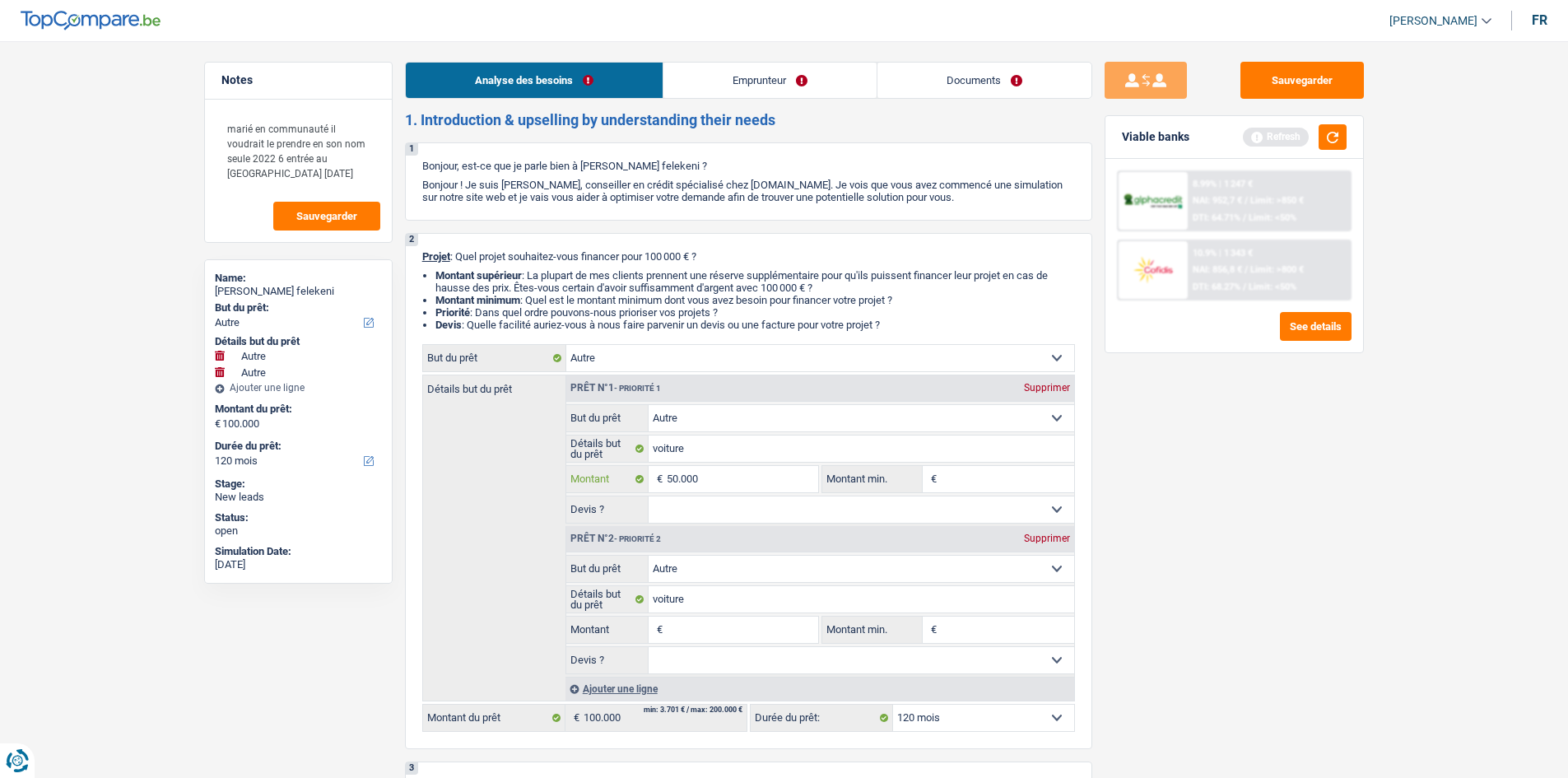 type on "50.000" 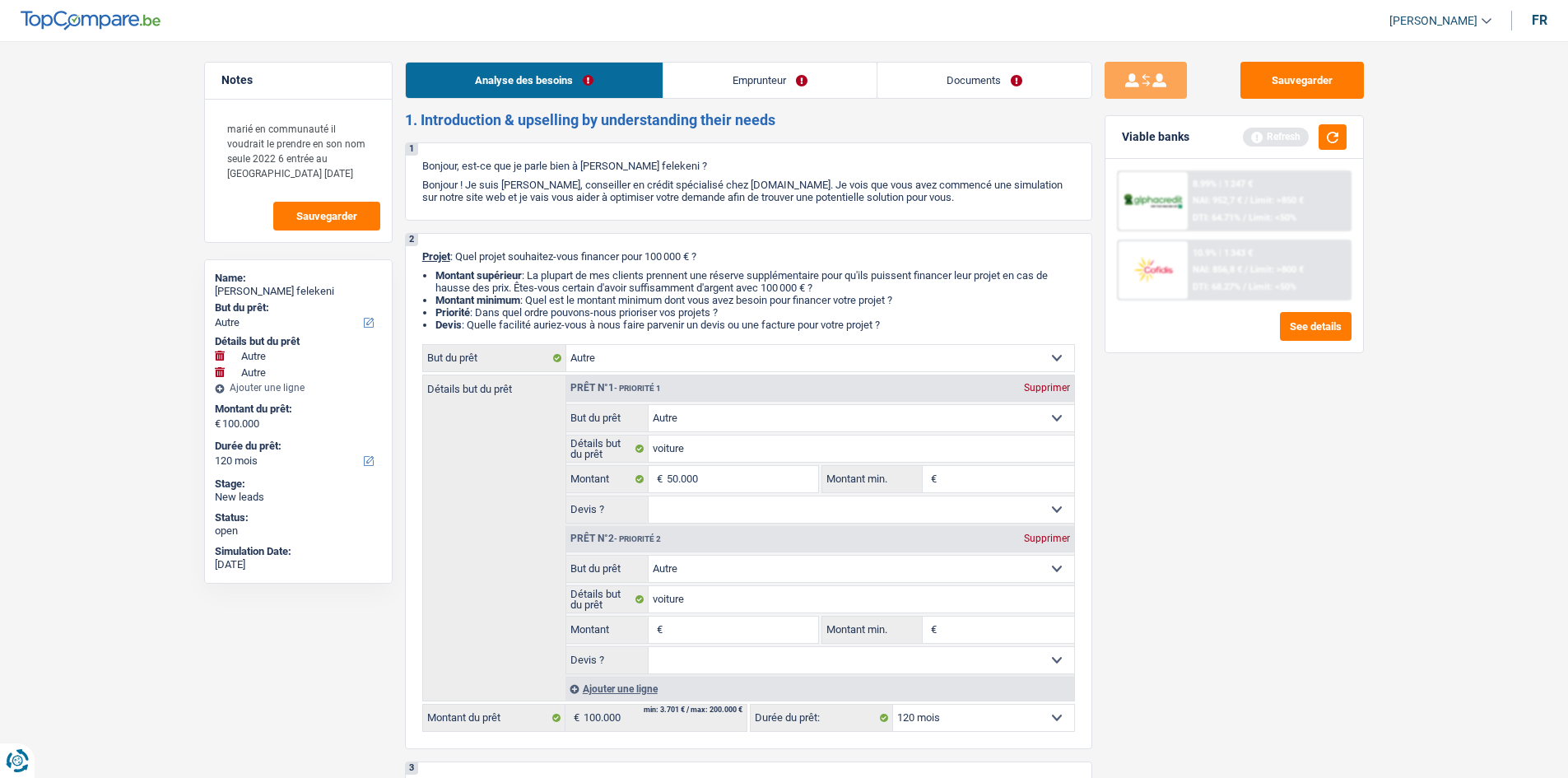 type on "50.000" 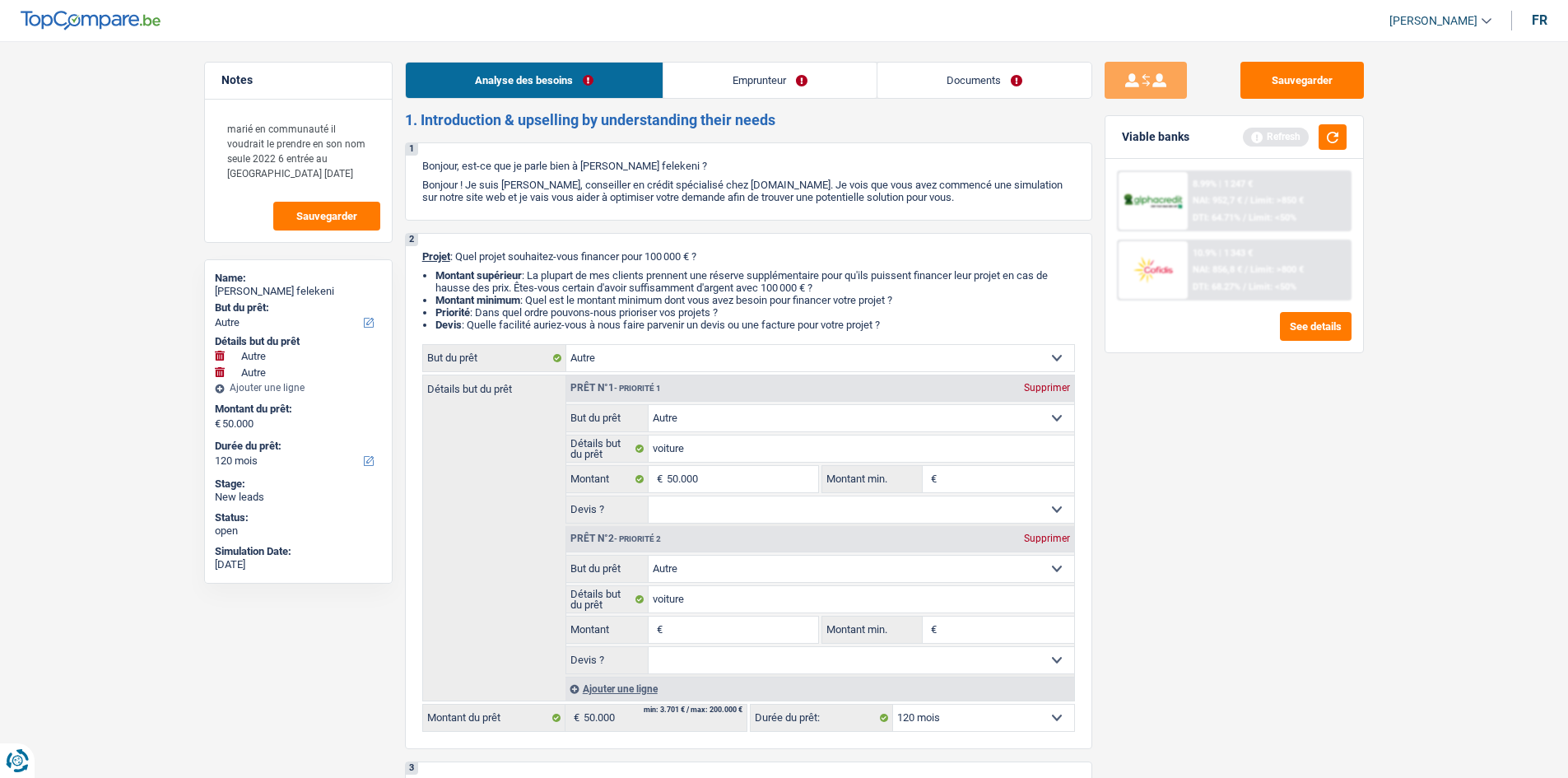 click on "Notes
marié en communauté il voudrait le prendre en son nom seule 2022 6 entrée au luxembourg 17 juin 1989
Sauvegarder
Name:   Francis Zinia felekeni   But du prêt: Confort maison: meubles, textile, peinture, électroménager, outillage non-professionnel Hifi, multimédia, gsm, ordinateur Aménagement: frais d'installation, déménagement Evénement familial: naissance, mariage, divorce, communion, décès Frais médicaux Frais d'études Frais permis de conduire Loisirs: voyage, sport, musique Rafraîchissement: petits travaux maison et jardin Frais judiciaires Réparation voiture Prêt rénovation (non disponible pour les non-propriétaires) Prêt énergie (non disponible pour les non-propriétaires) Prêt voiture Taxes, impôts non professionnels Rénovation bien à l'étranger Dettes familiales Assurance Autre
Sélectionner une option
Détails but du prêt
Frais médicaux" at bounding box center (784, 1324) 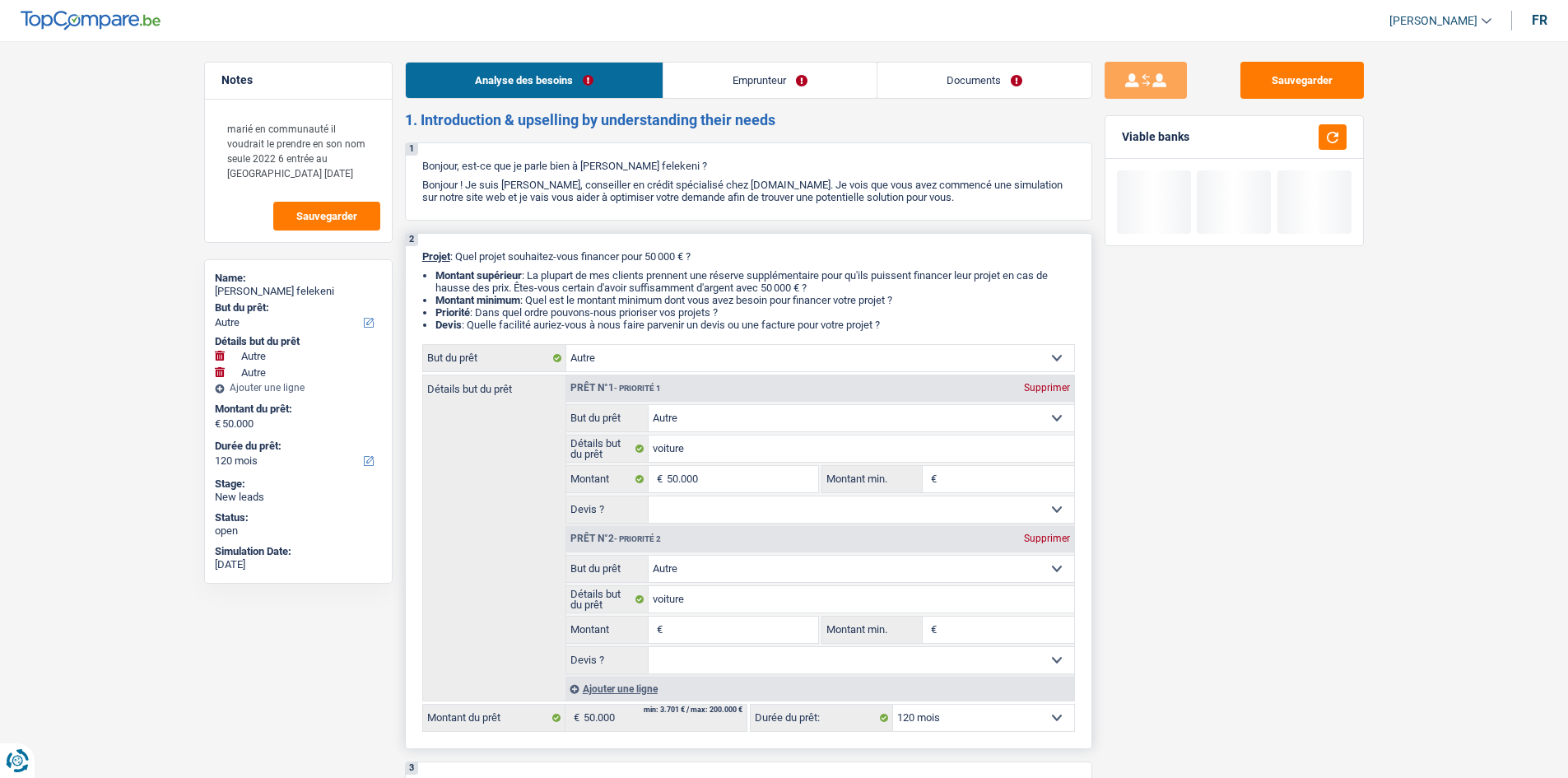 click on "Montant" at bounding box center [742, 630] 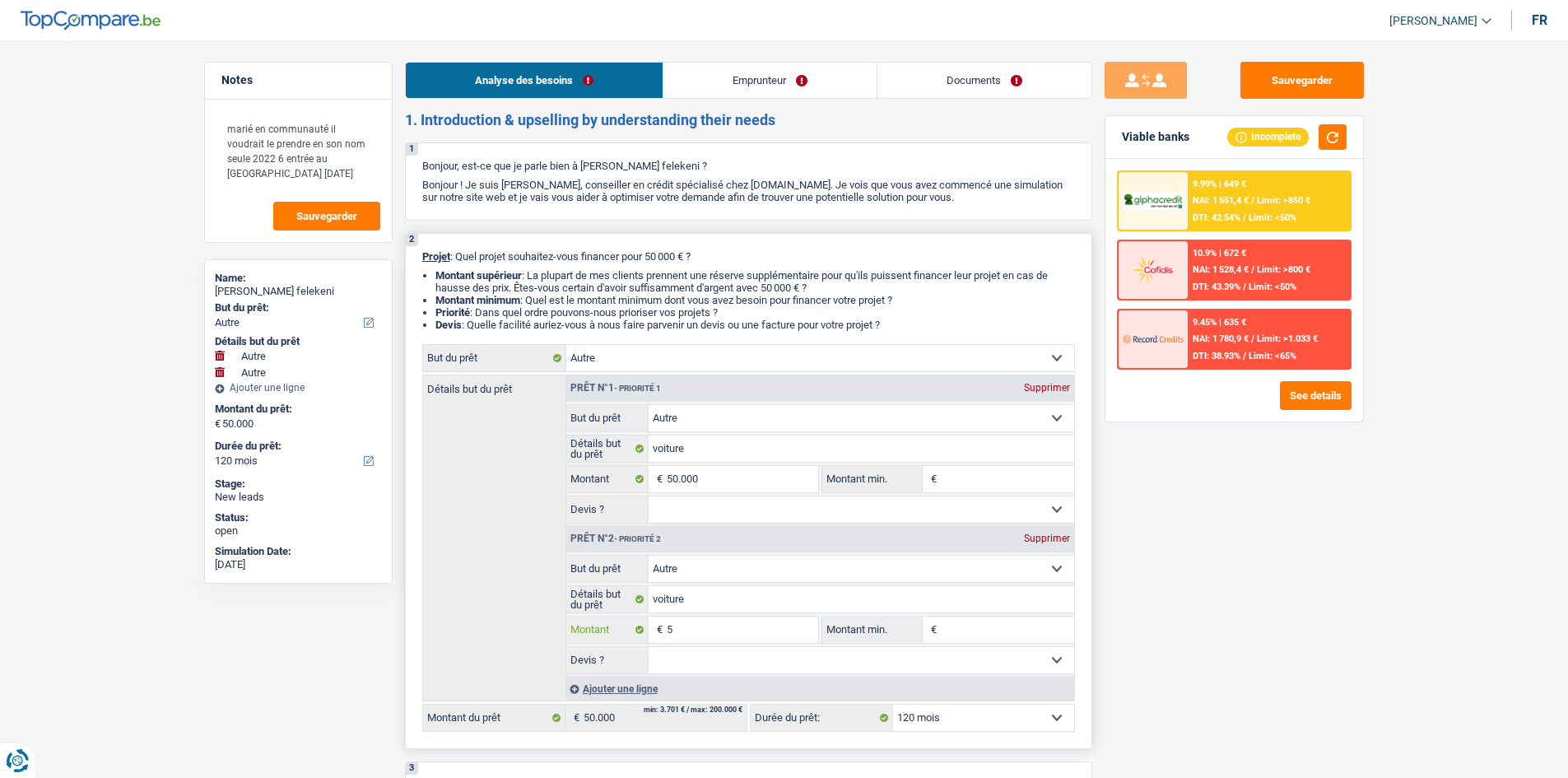 type on "50" 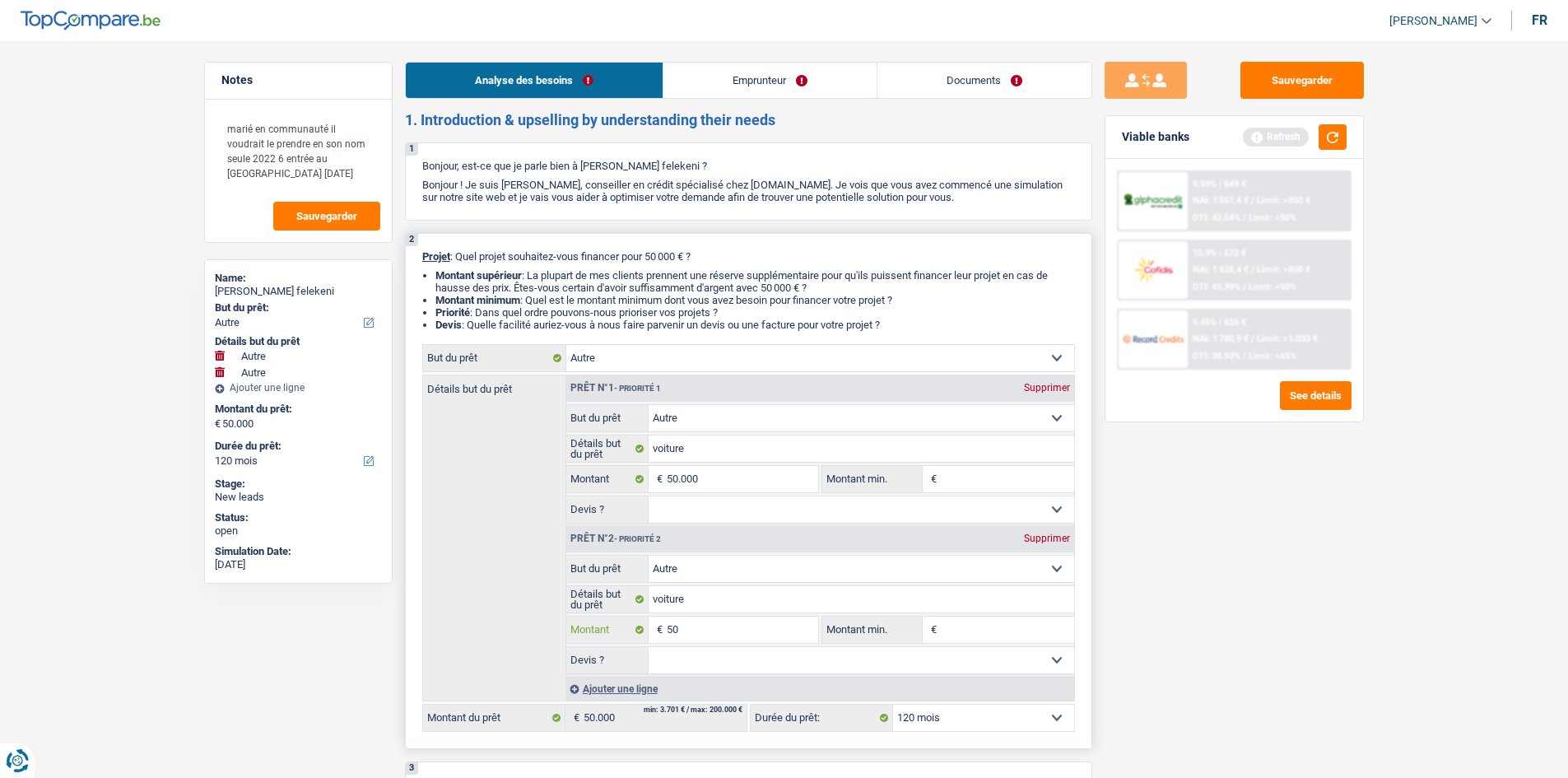 type on "500" 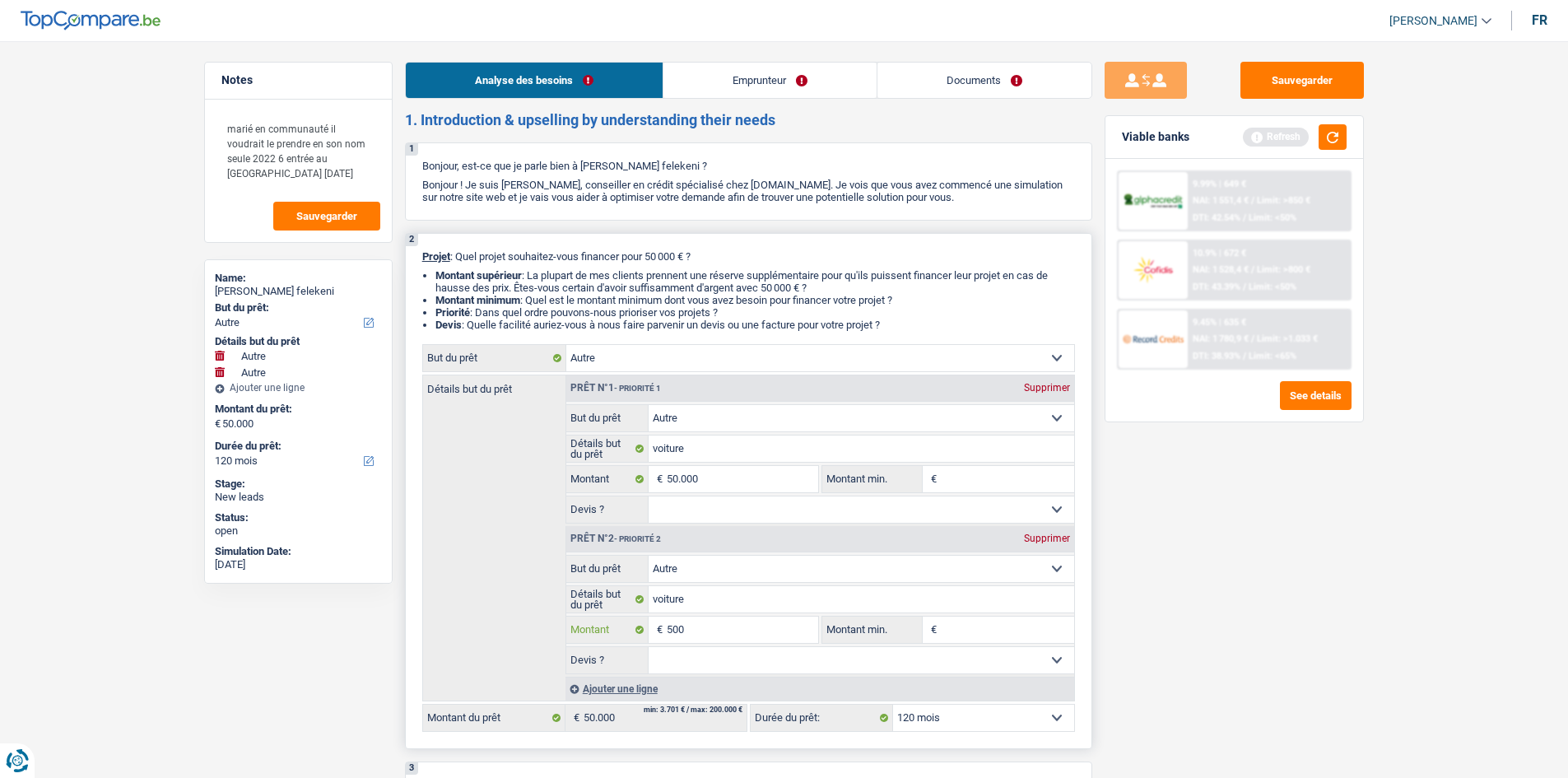 type on "500" 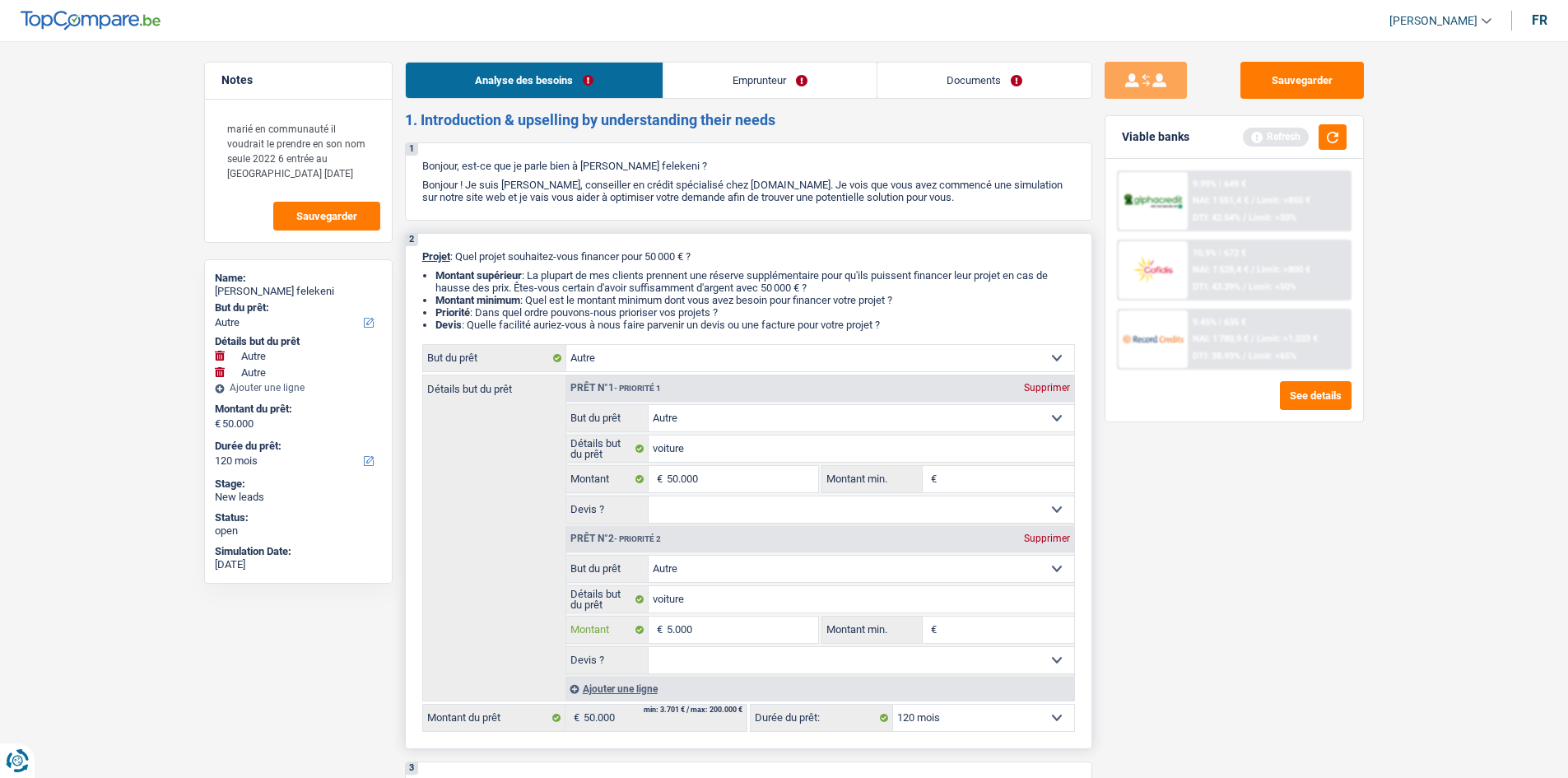 type on "5.000" 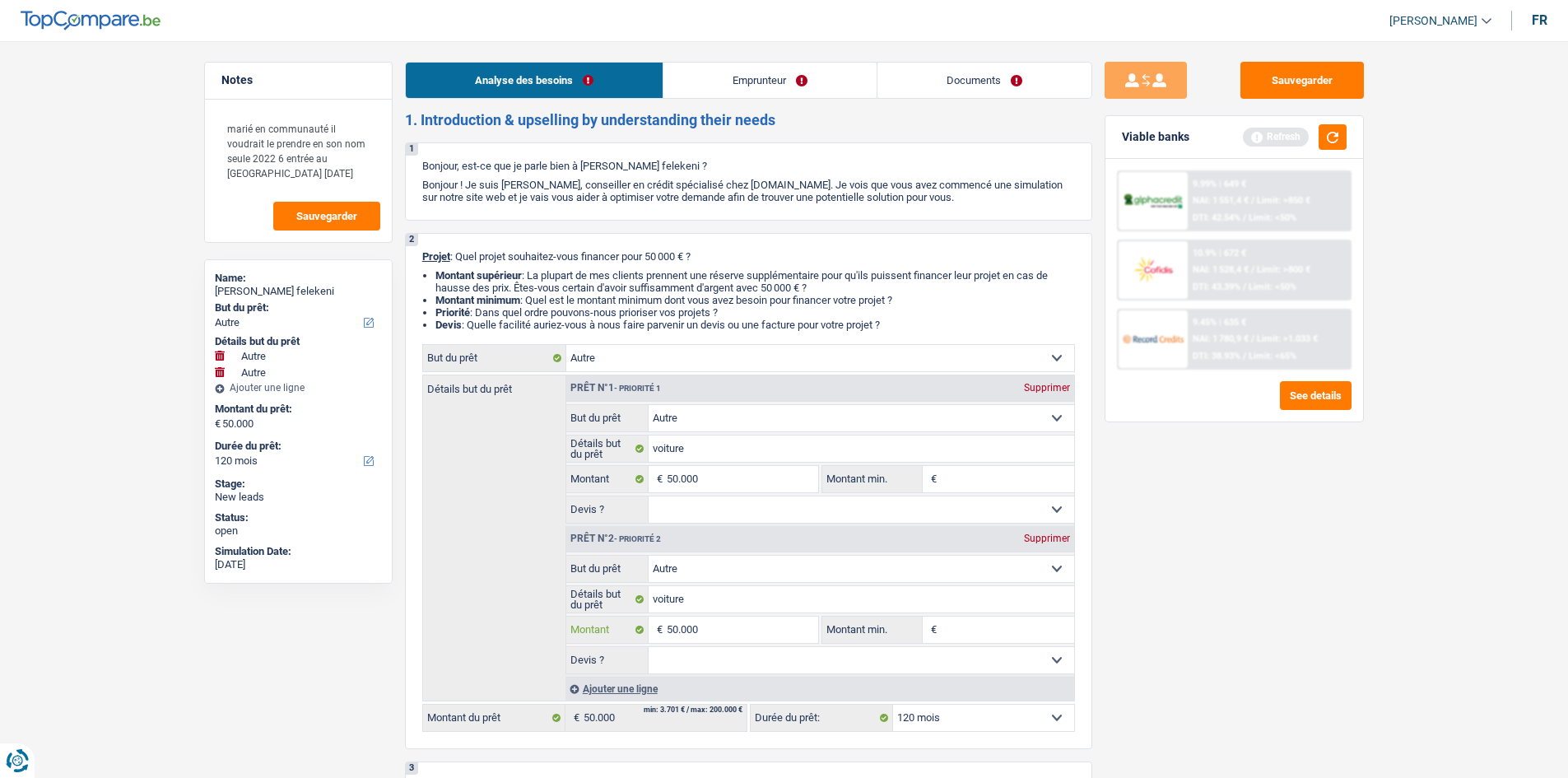 type on "50.000" 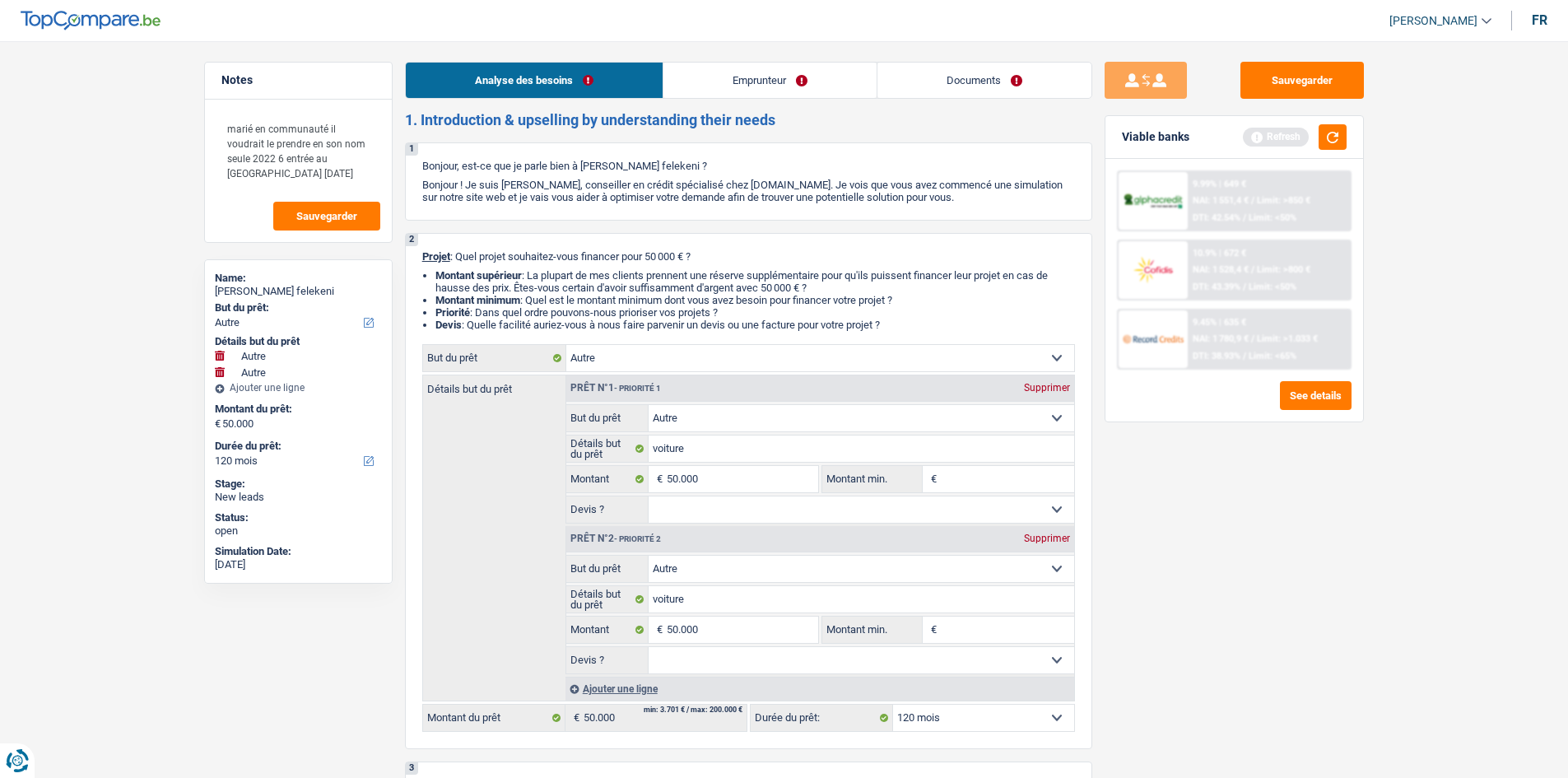 type on "100.000" 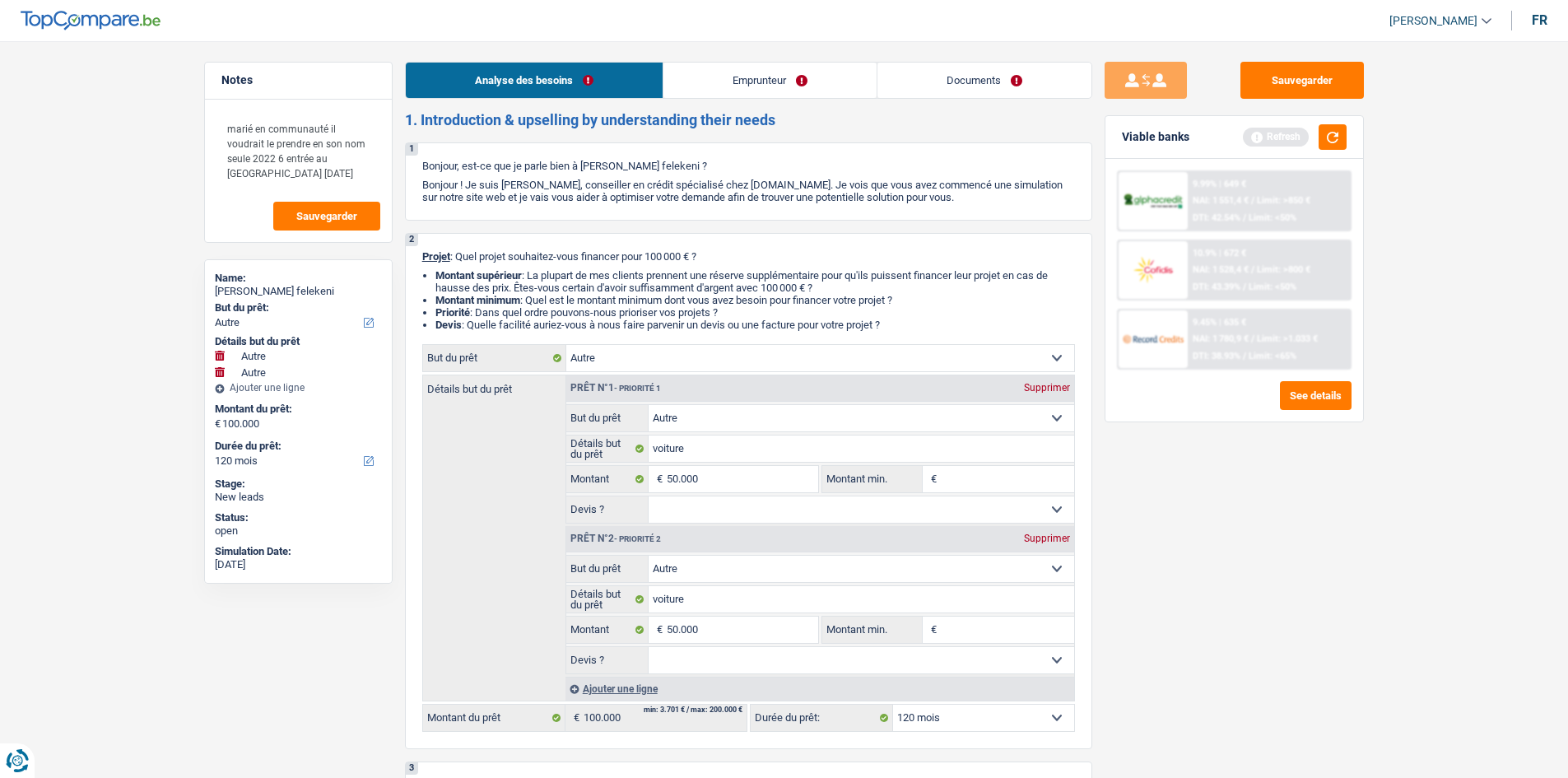 drag, startPoint x: 1319, startPoint y: 654, endPoint x: 1197, endPoint y: 584, distance: 140.65561 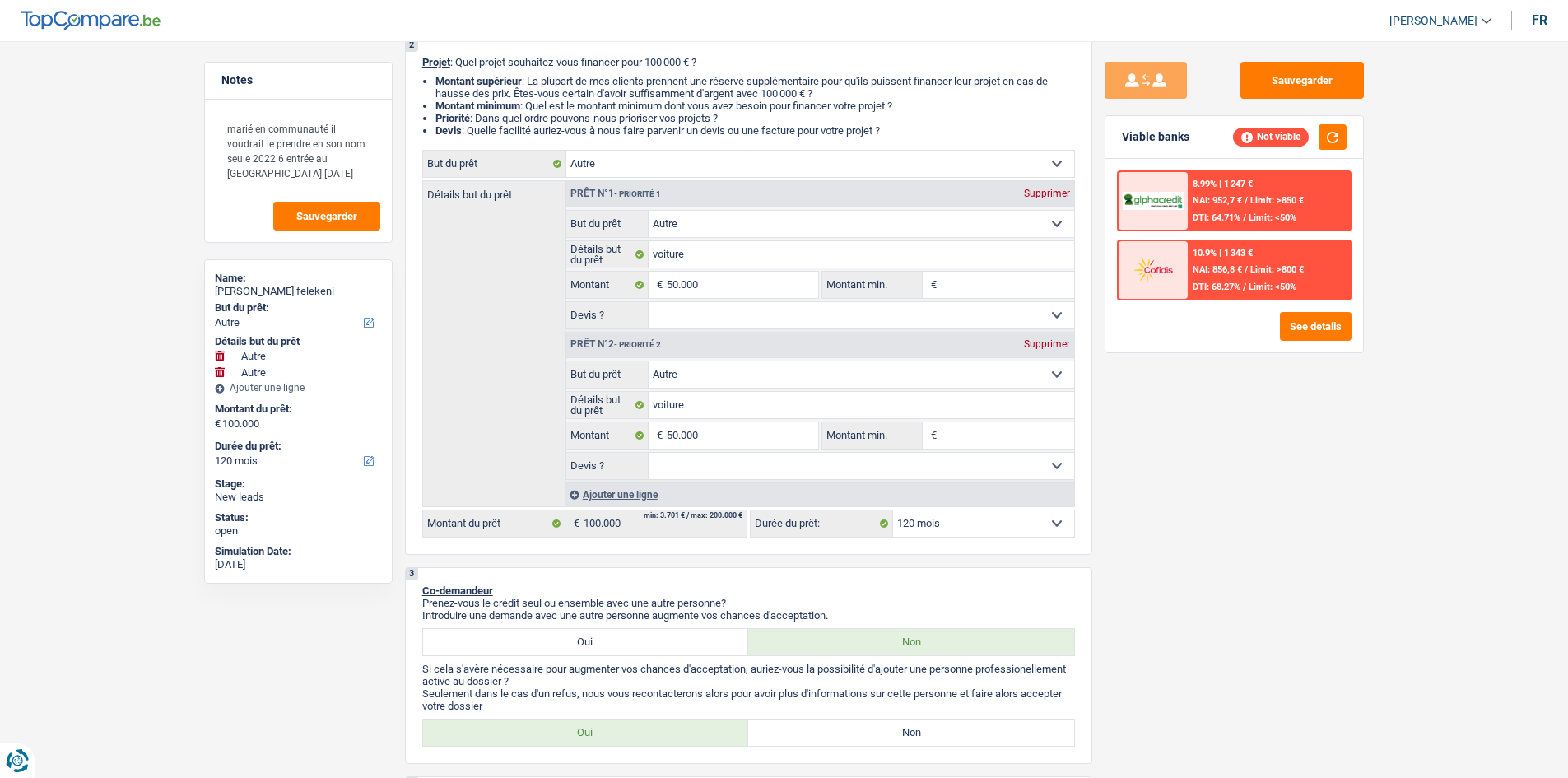 scroll, scrollTop: 165, scrollLeft: 0, axis: vertical 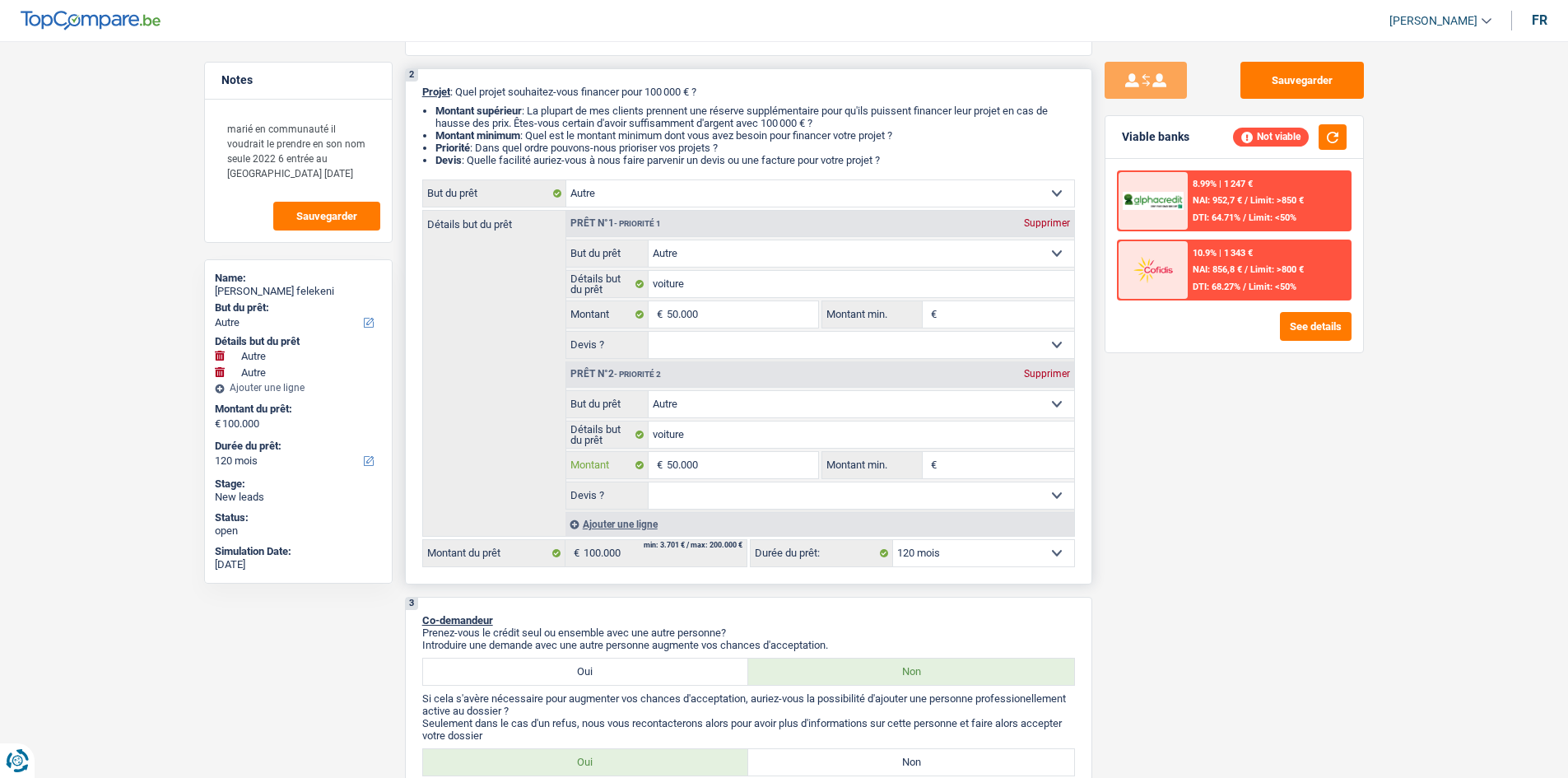 click on "50.000" at bounding box center (742, 465) 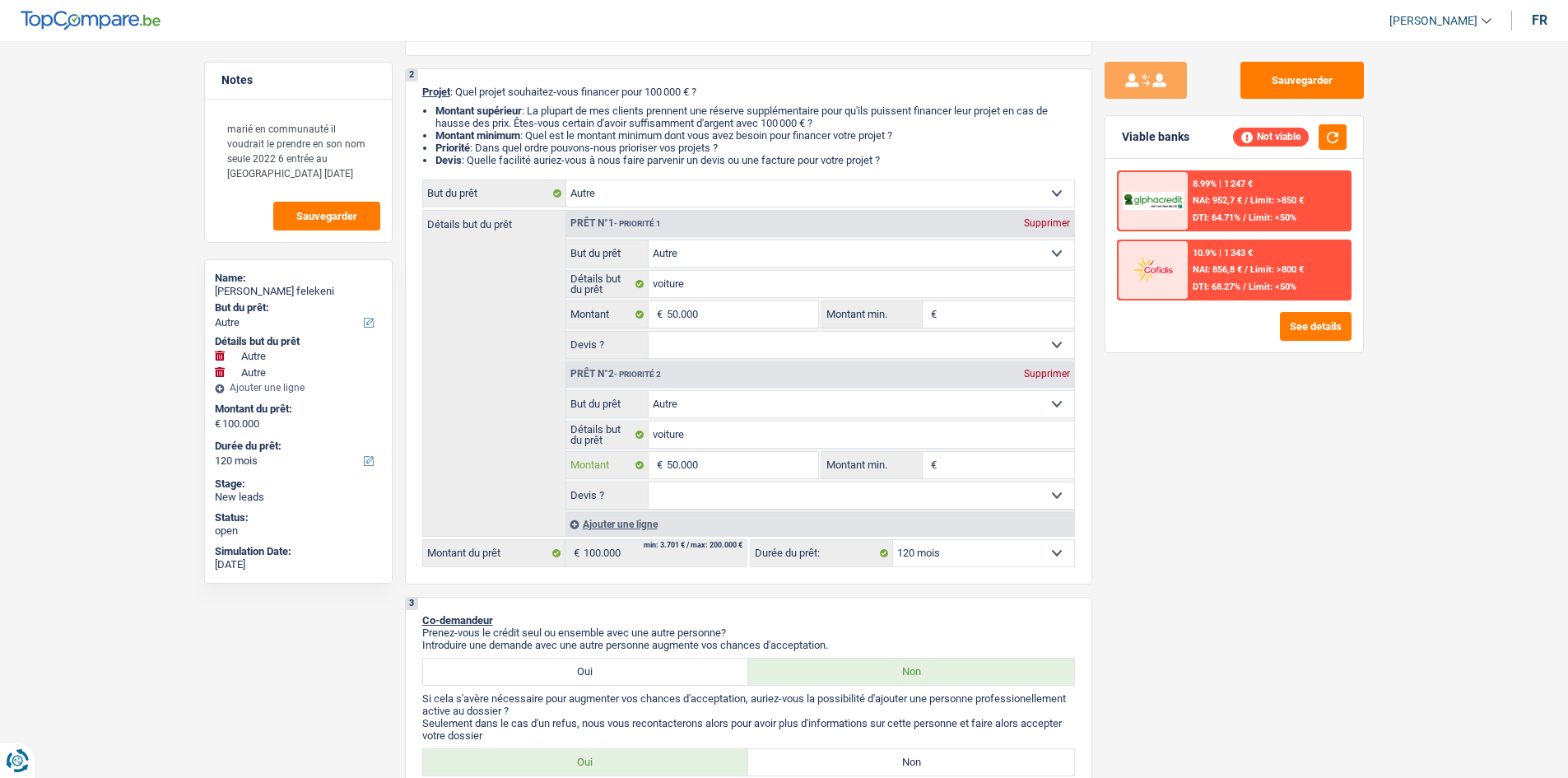 type on "5.000" 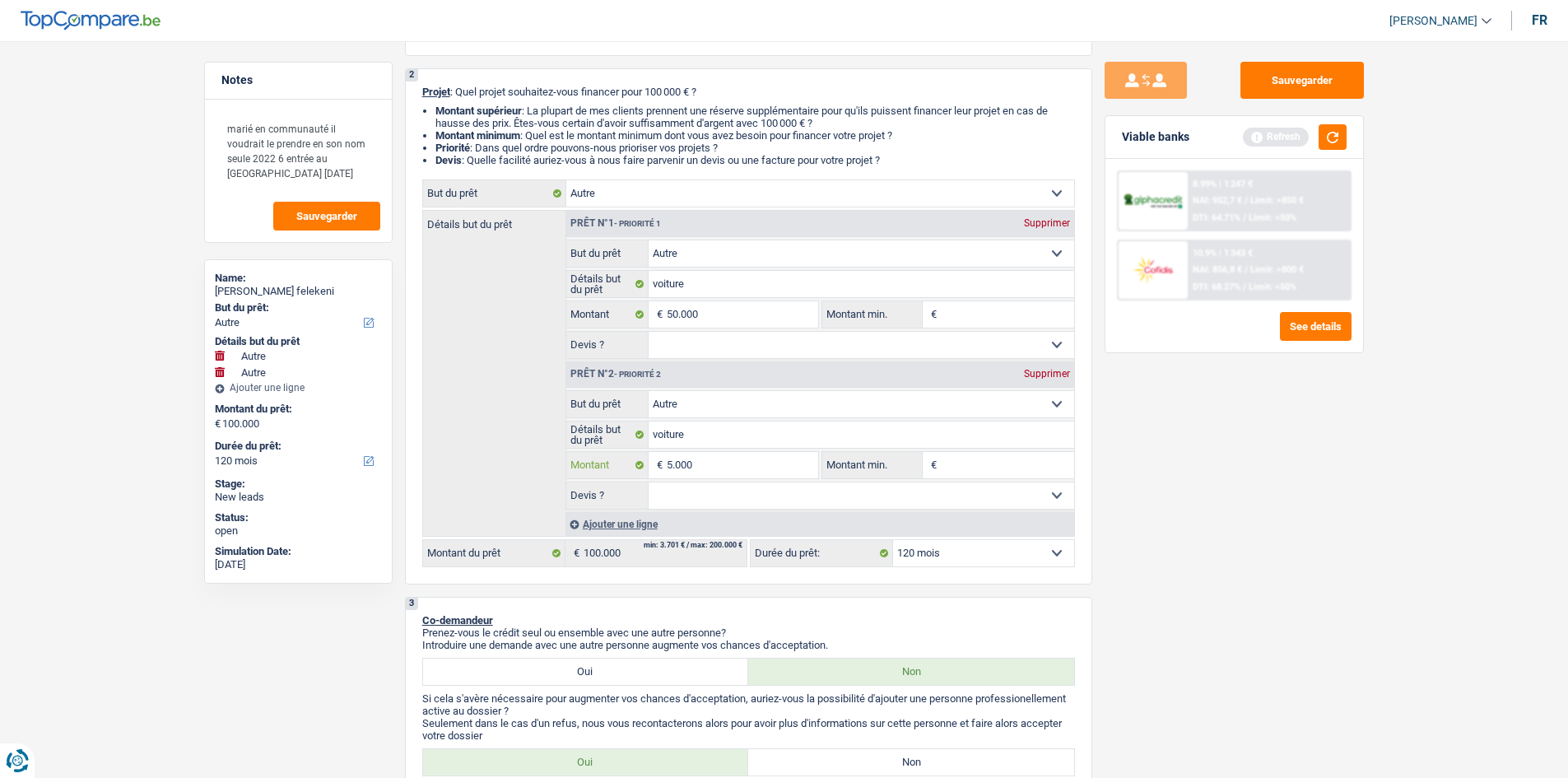 type on "500" 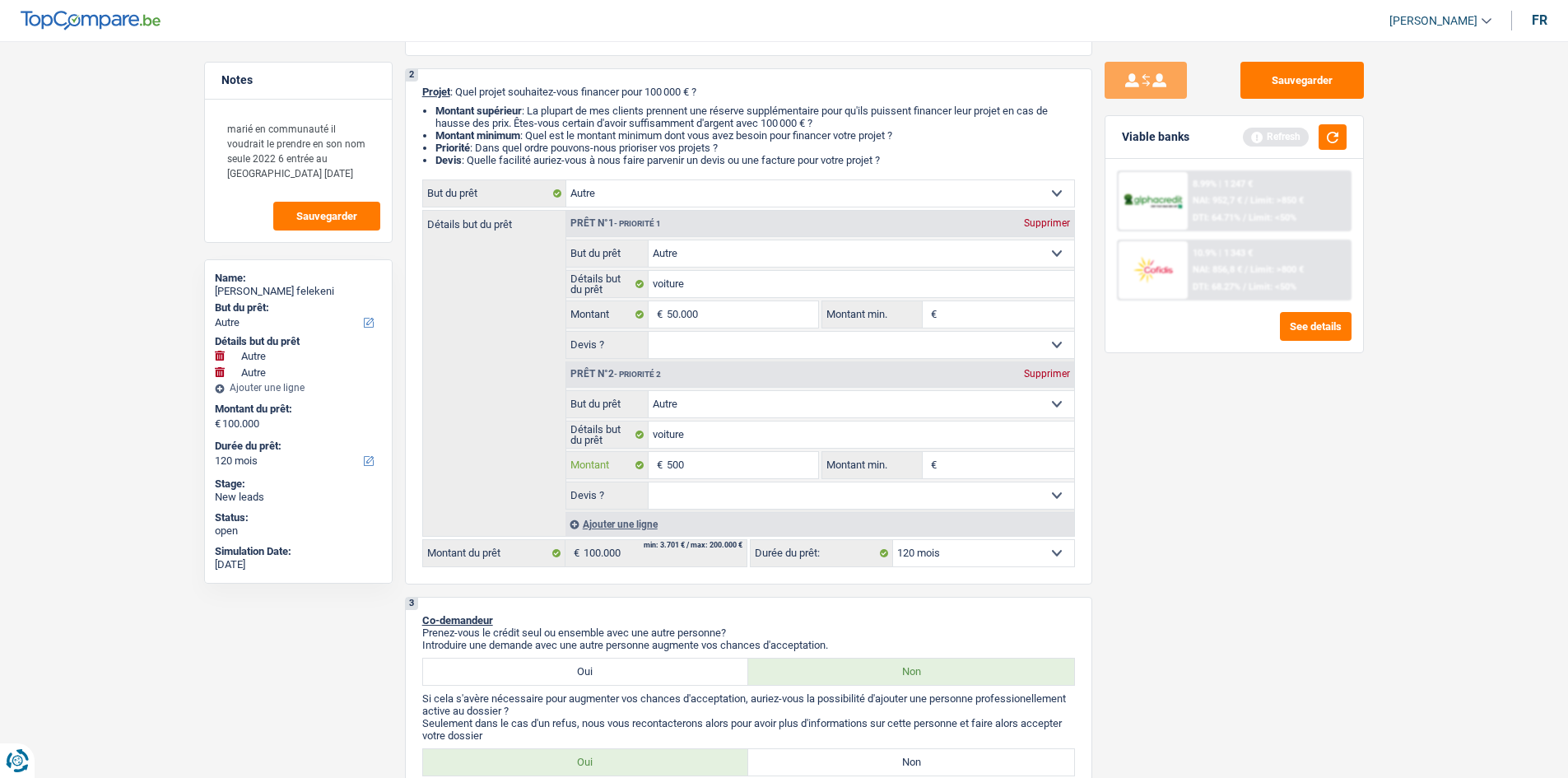 type on "50" 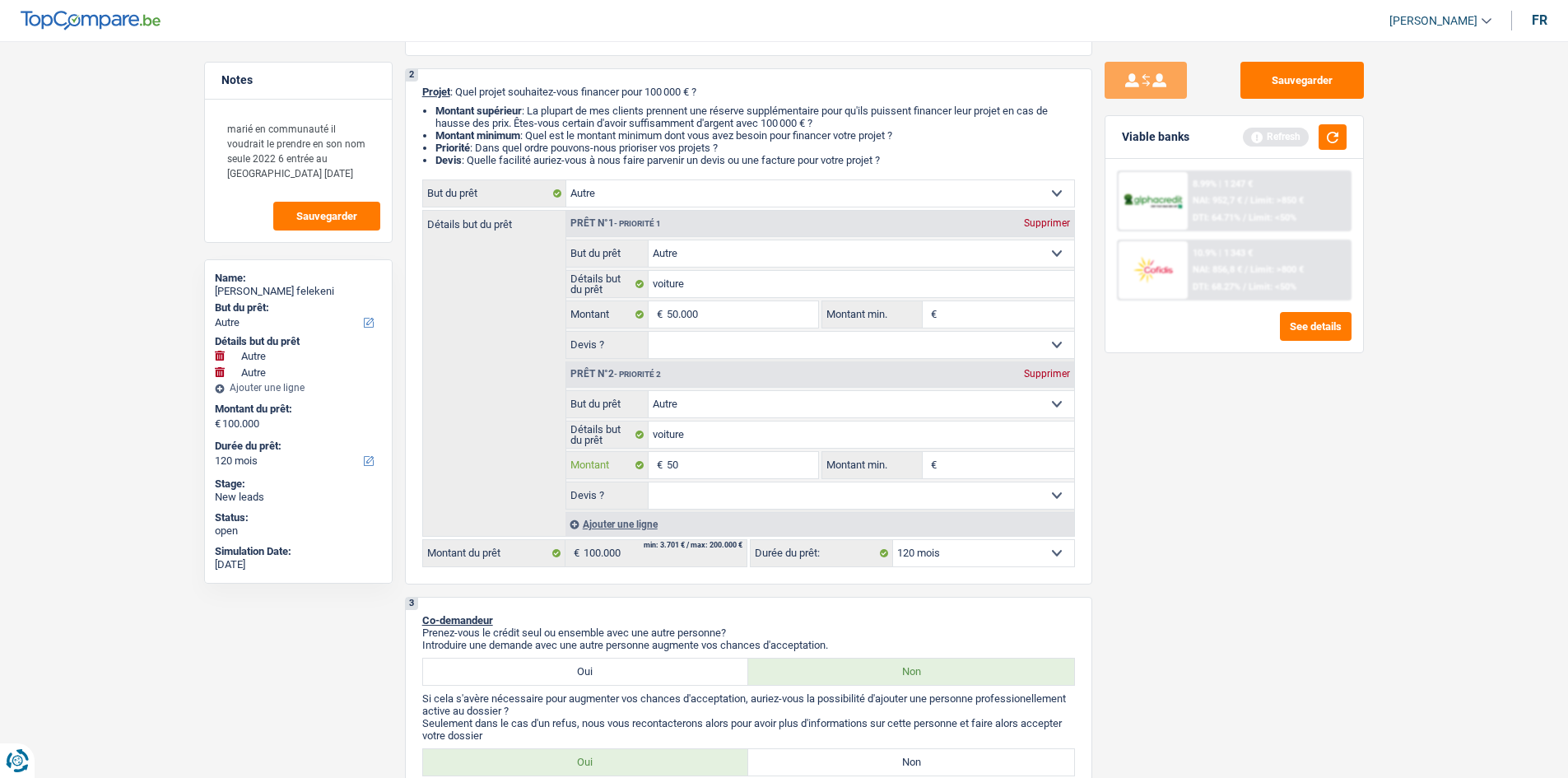 type on "5" 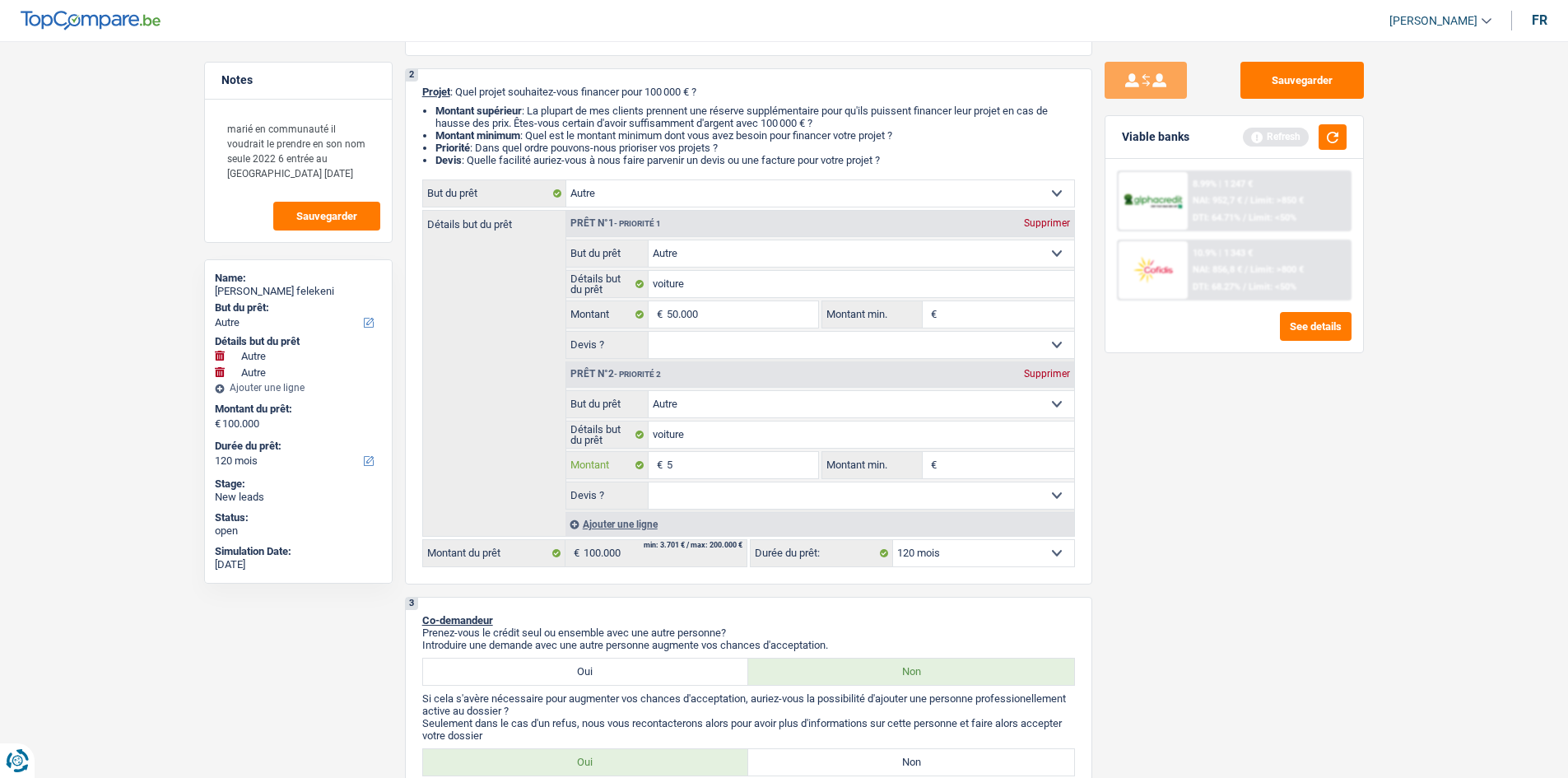 type 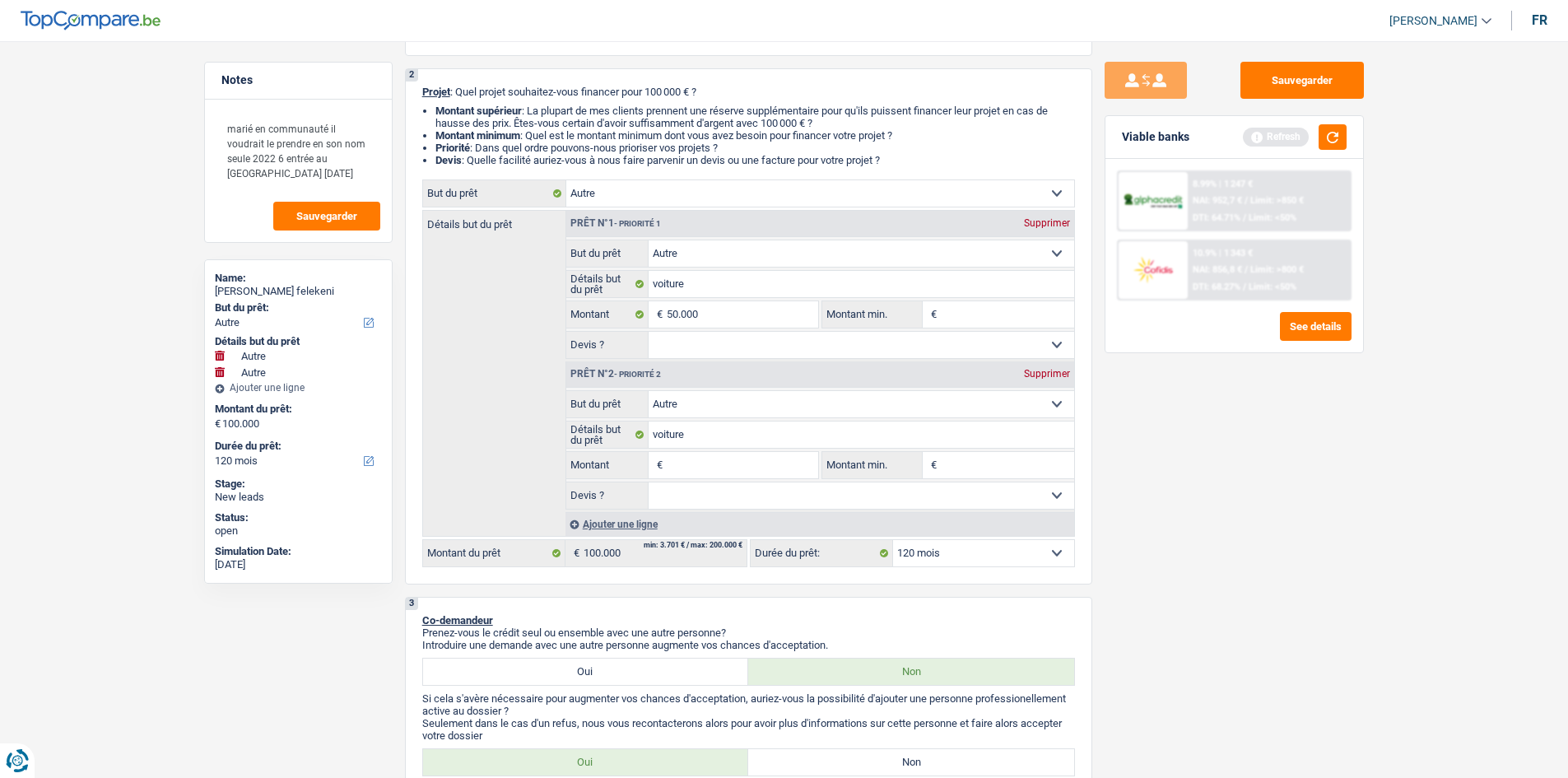 type on "1" 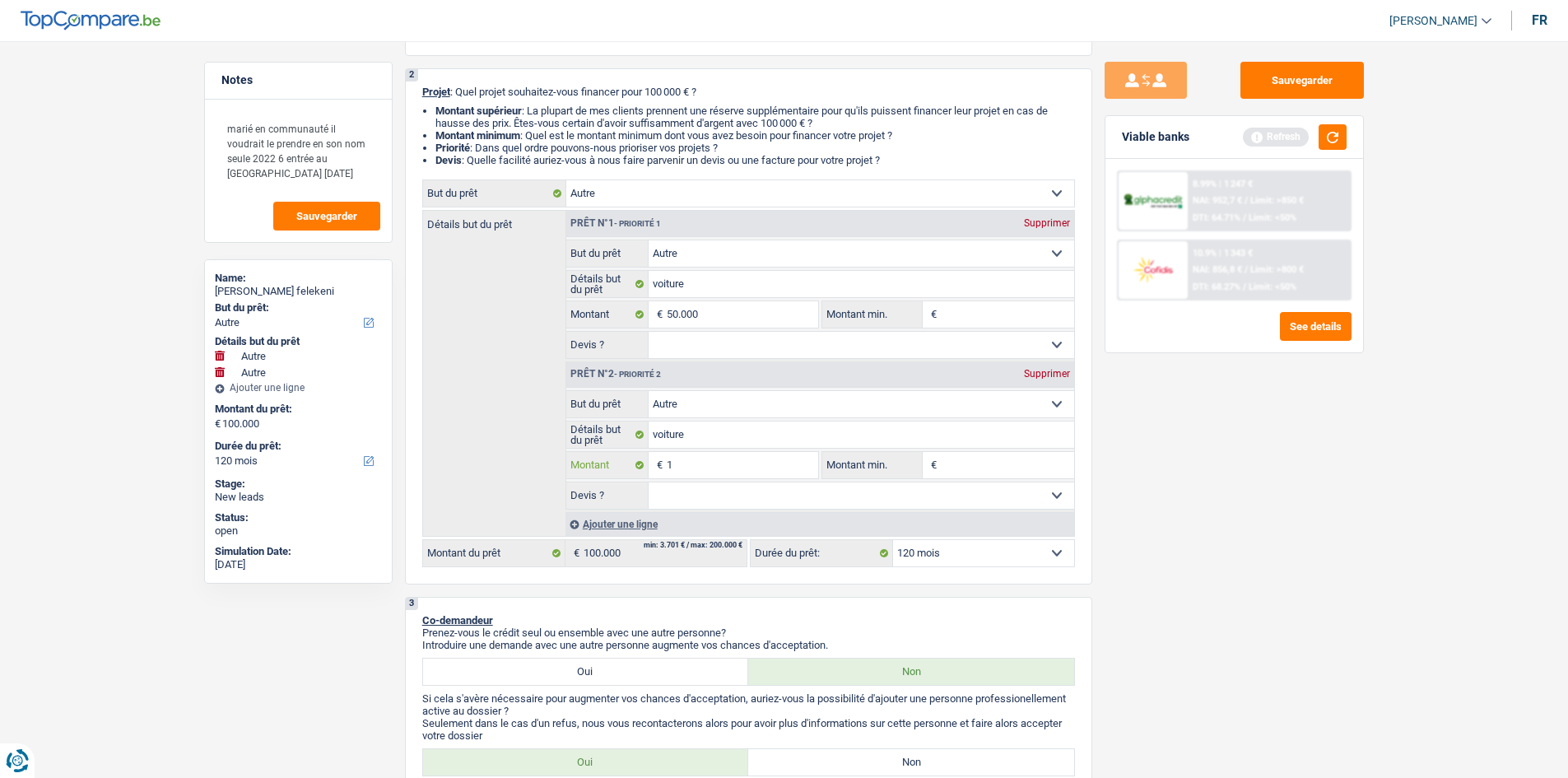 type on "19" 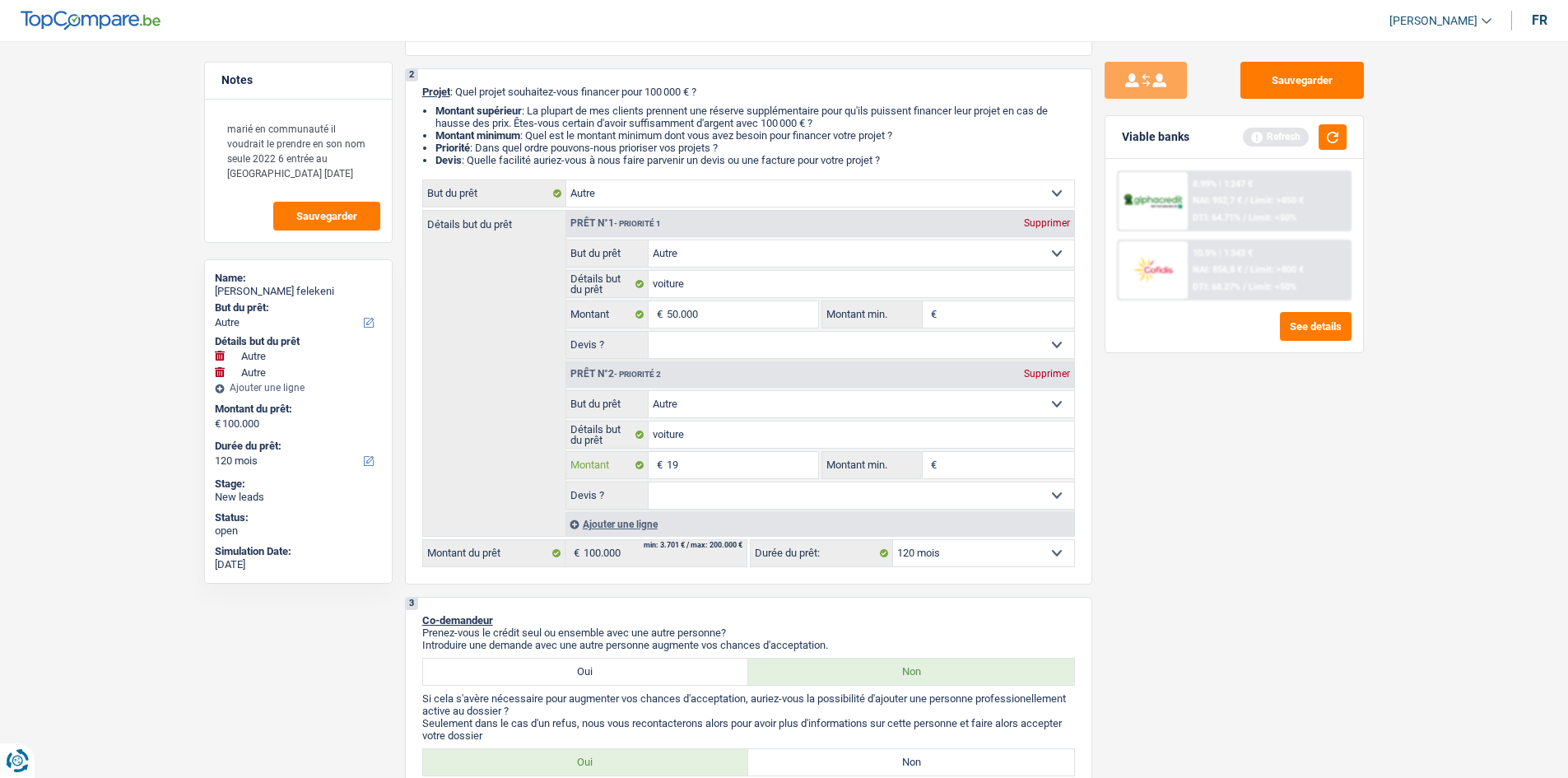 type on "190" 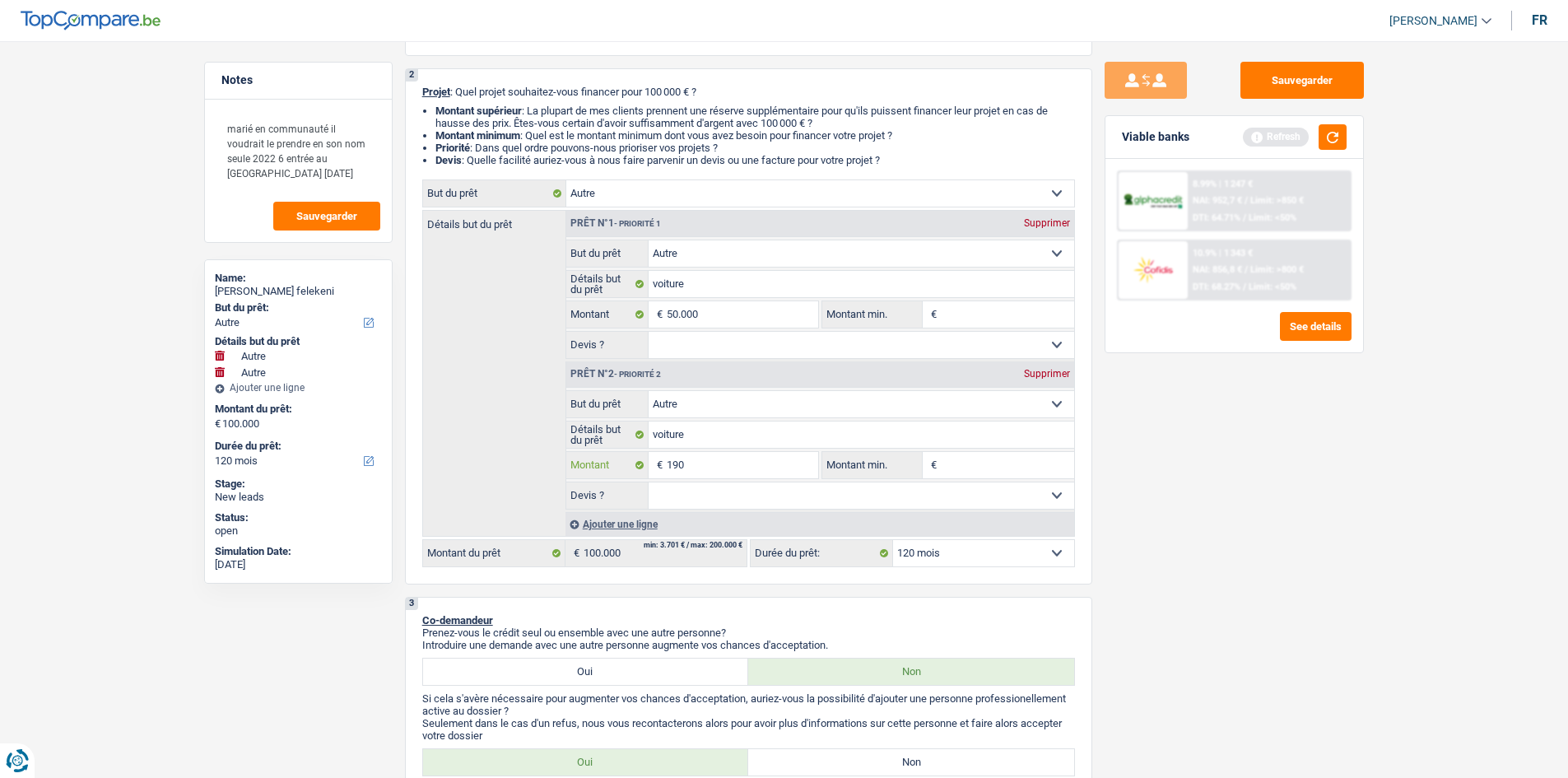 type on "1.900" 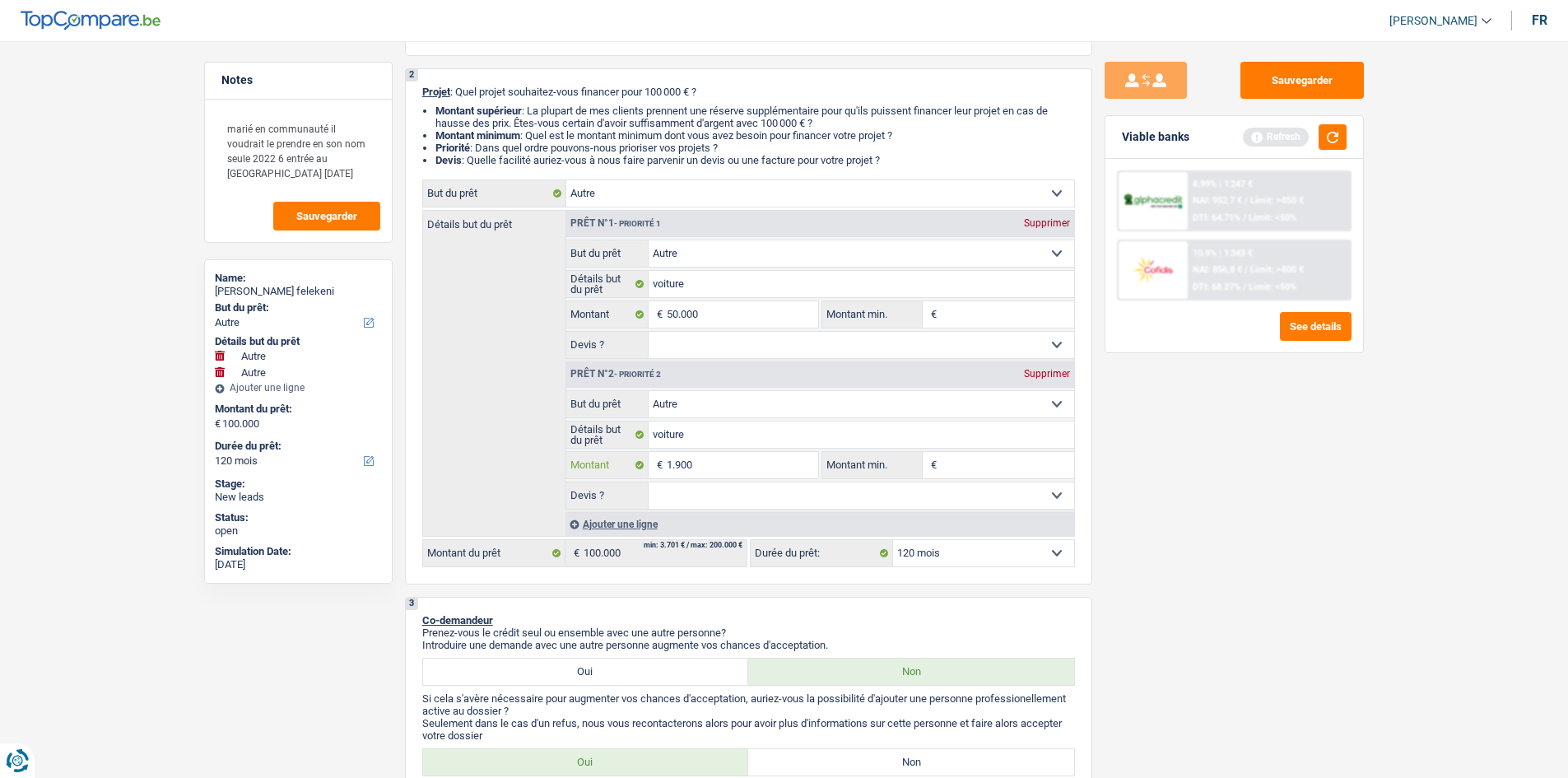 type on "19.000" 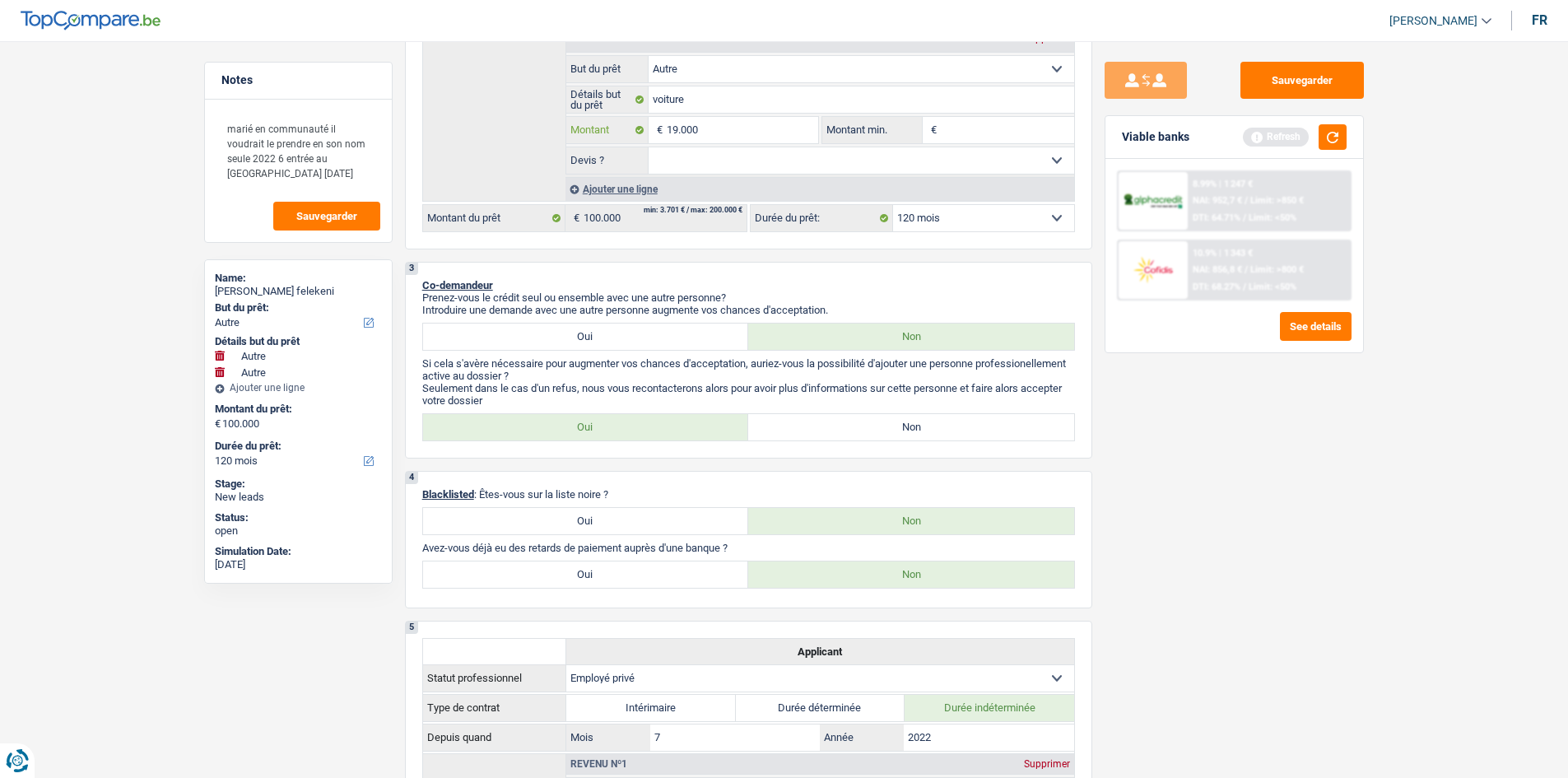 scroll, scrollTop: 268, scrollLeft: 0, axis: vertical 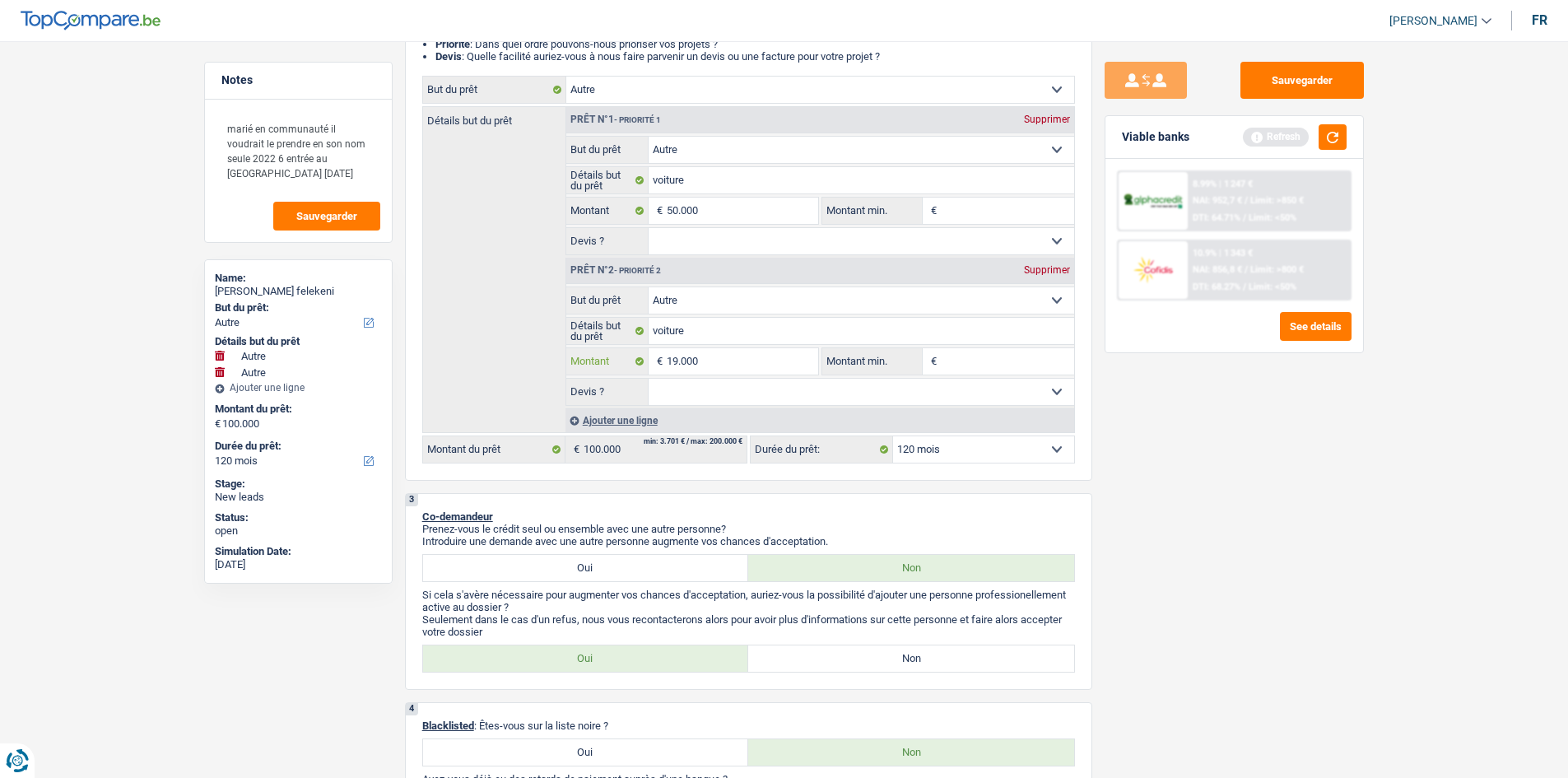 type on "19.000" 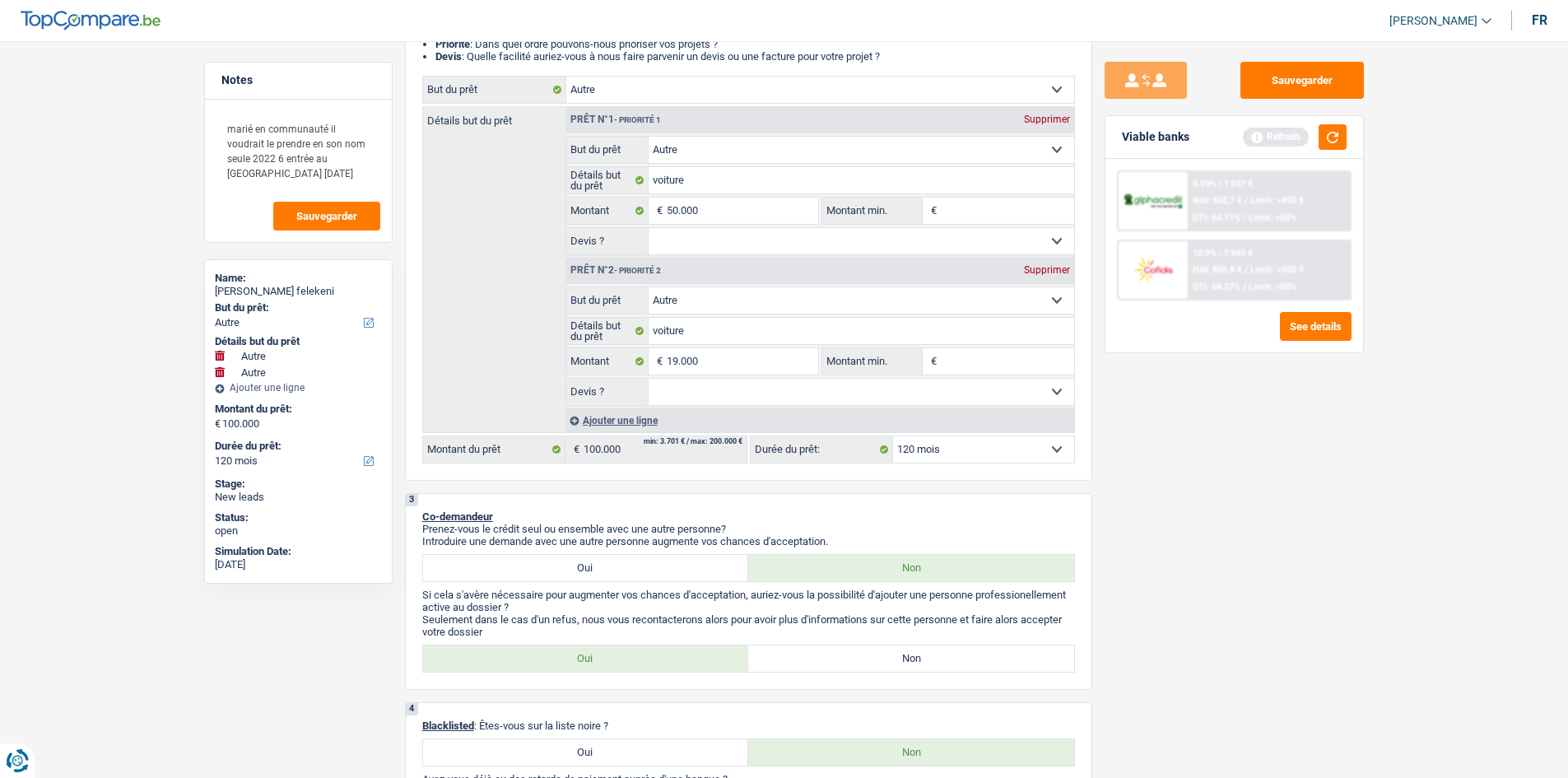 type on "69.000" 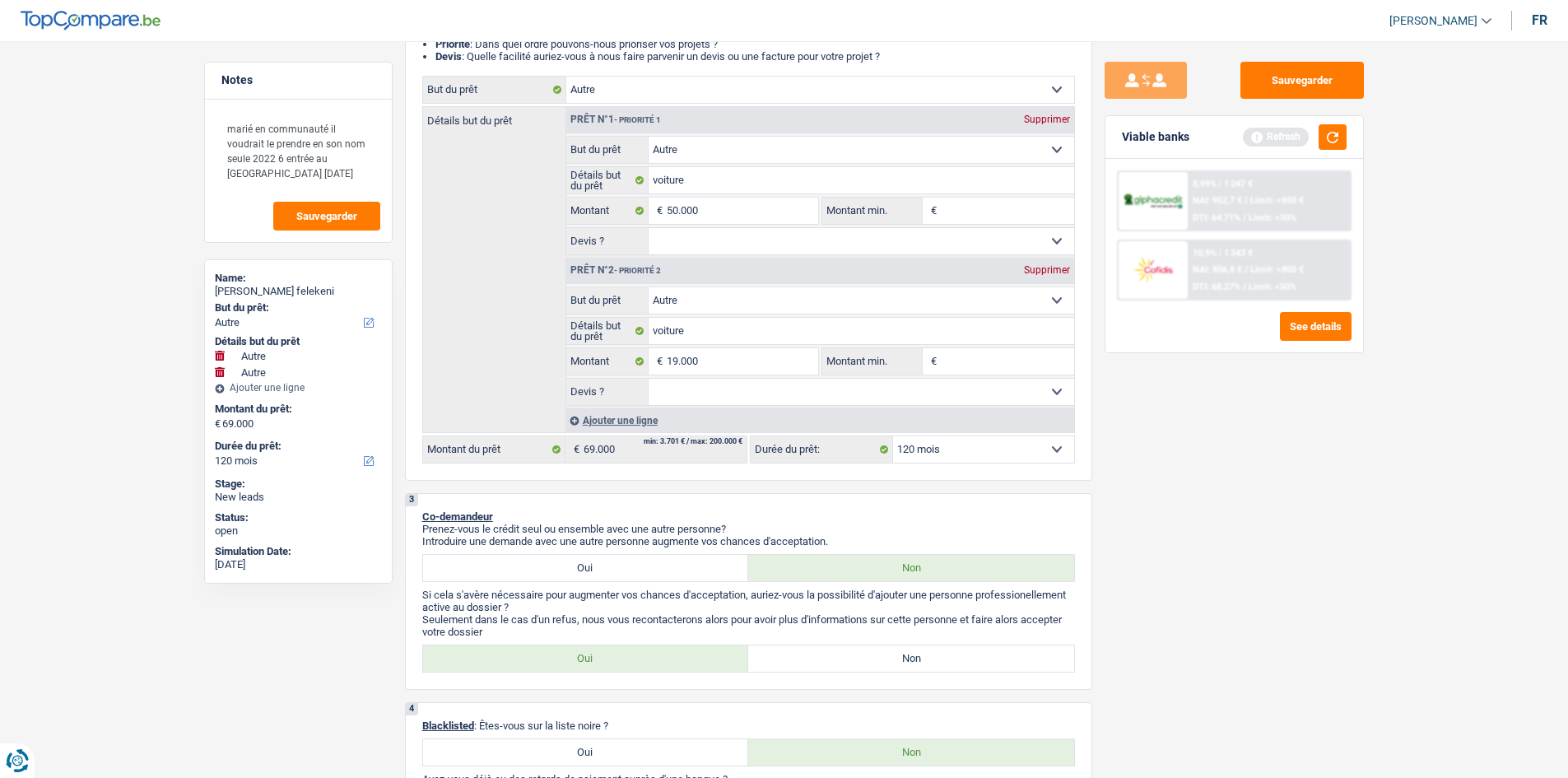 click on "Notes
marié en communauté il voudrait le prendre en son nom seule 2022 6 entrée au luxembourg 17 juin 1989
Sauvegarder
Name:   Francis Zinia felekeni   But du prêt: Confort maison: meubles, textile, peinture, électroménager, outillage non-professionnel Hifi, multimédia, gsm, ordinateur Aménagement: frais d'installation, déménagement Evénement familial: naissance, mariage, divorce, communion, décès Frais médicaux Frais d'études Frais permis de conduire Loisirs: voyage, sport, musique Rafraîchissement: petits travaux maison et jardin Frais judiciaires Réparation voiture Prêt rénovation (non disponible pour les non-propriétaires) Prêt énergie (non disponible pour les non-propriétaires) Prêt voiture Taxes, impôts non professionnels Rénovation bien à l'étranger Dettes familiales Assurance Autre
Sélectionner une option
Détails but du prêt
Frais médicaux" at bounding box center (784, 1055) 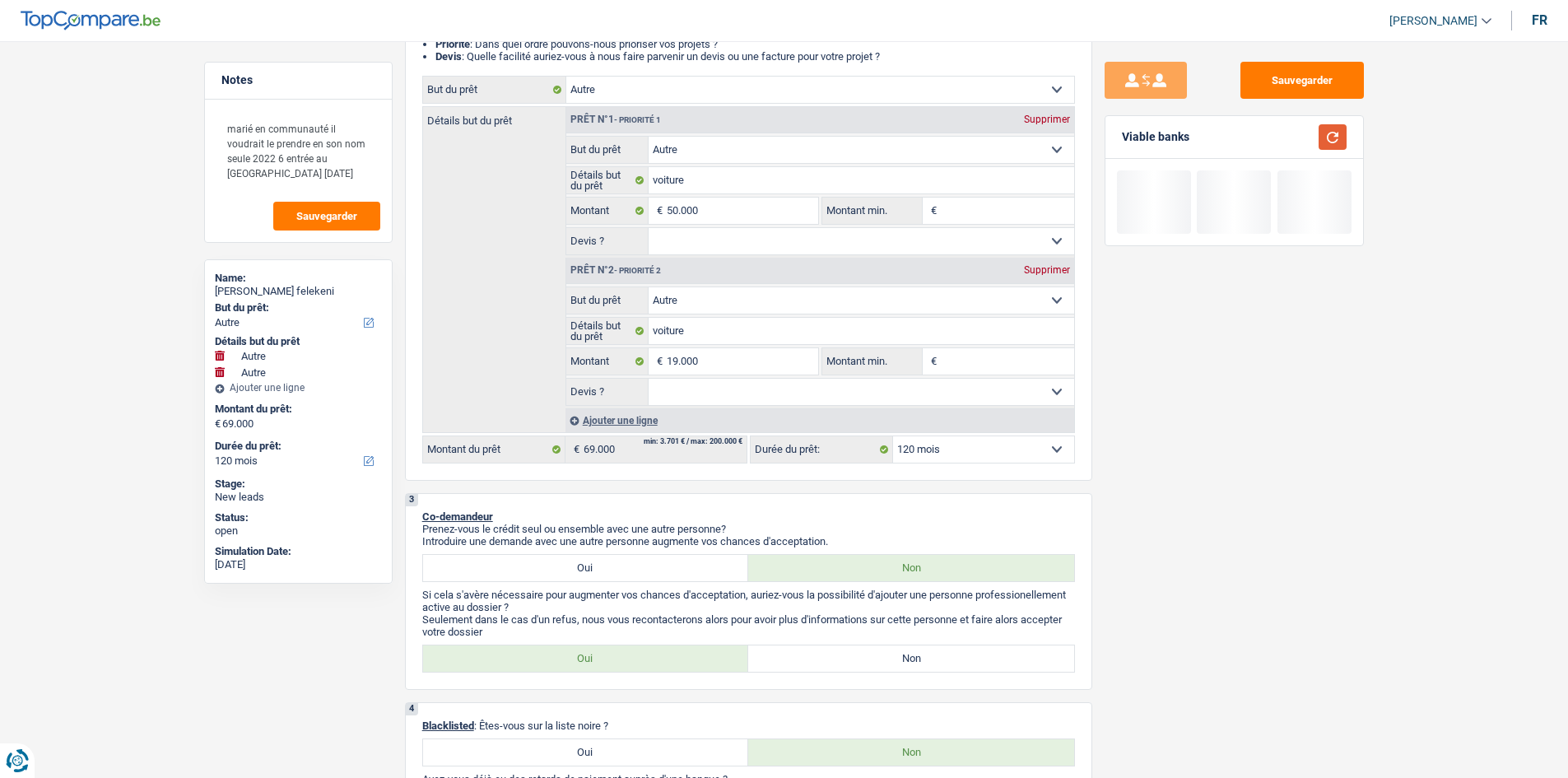 click at bounding box center (1333, 137) 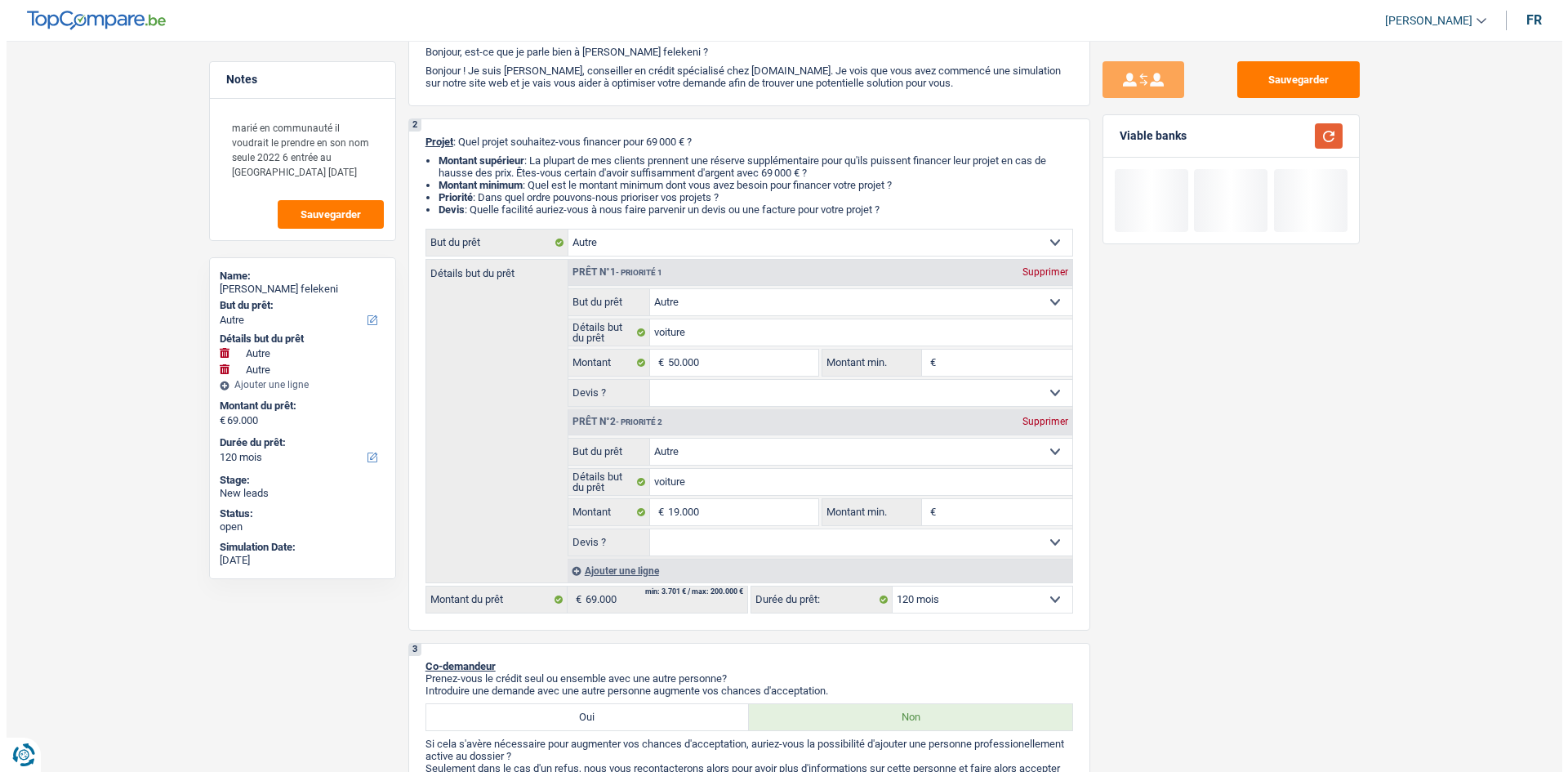 scroll, scrollTop: 21, scrollLeft: 0, axis: vertical 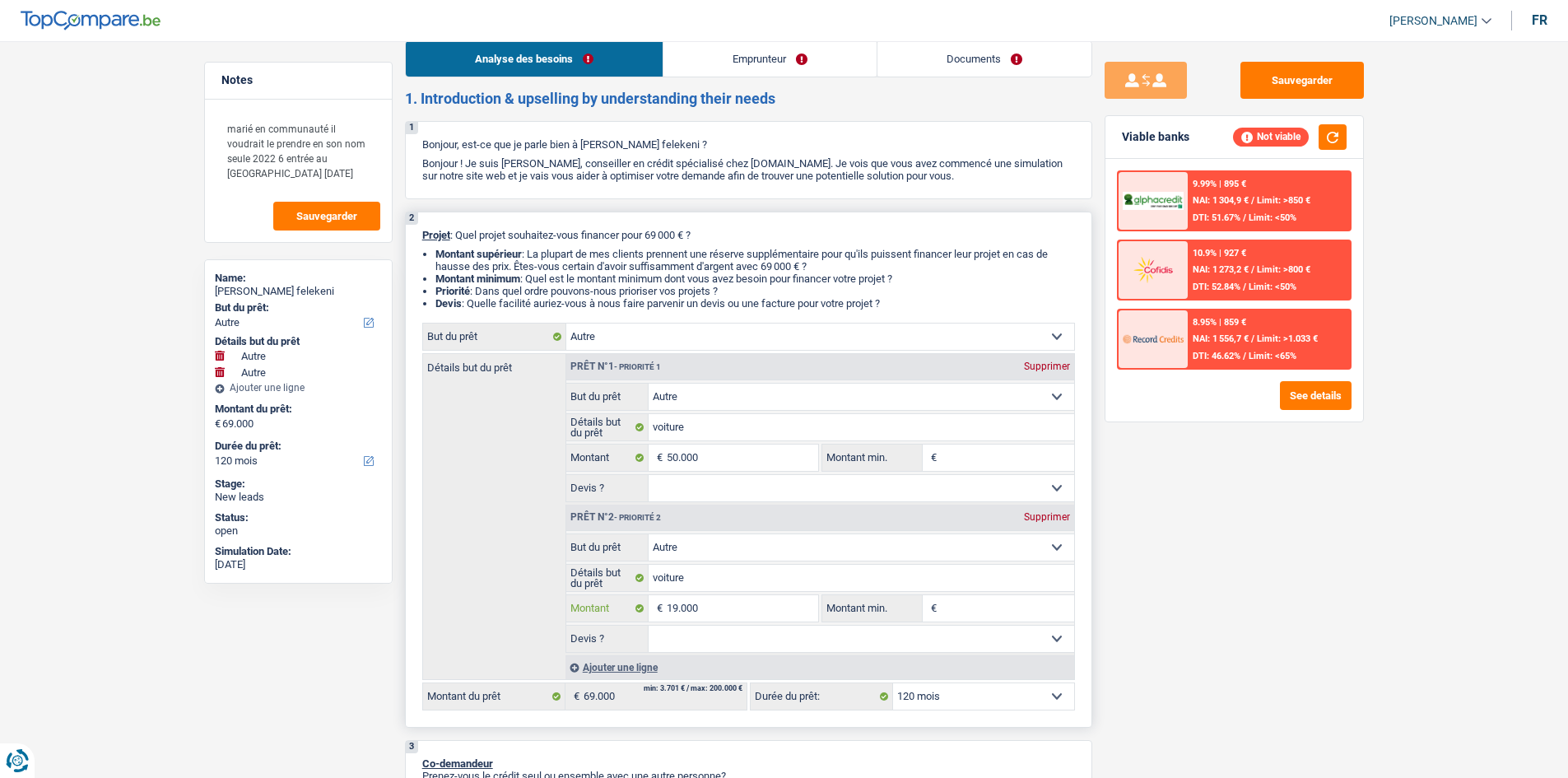 click on "19.000" at bounding box center [742, 608] 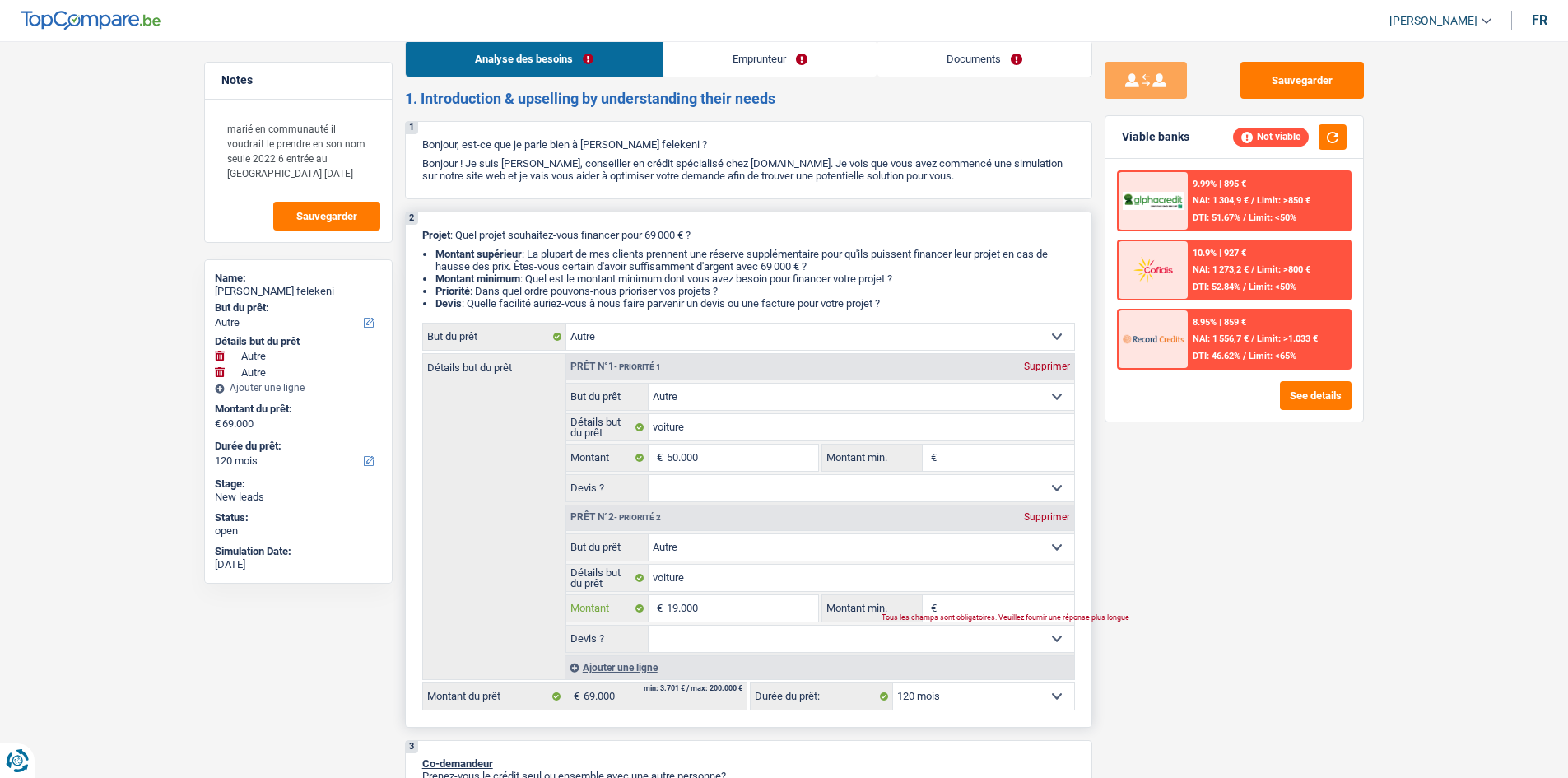 type on "1.900" 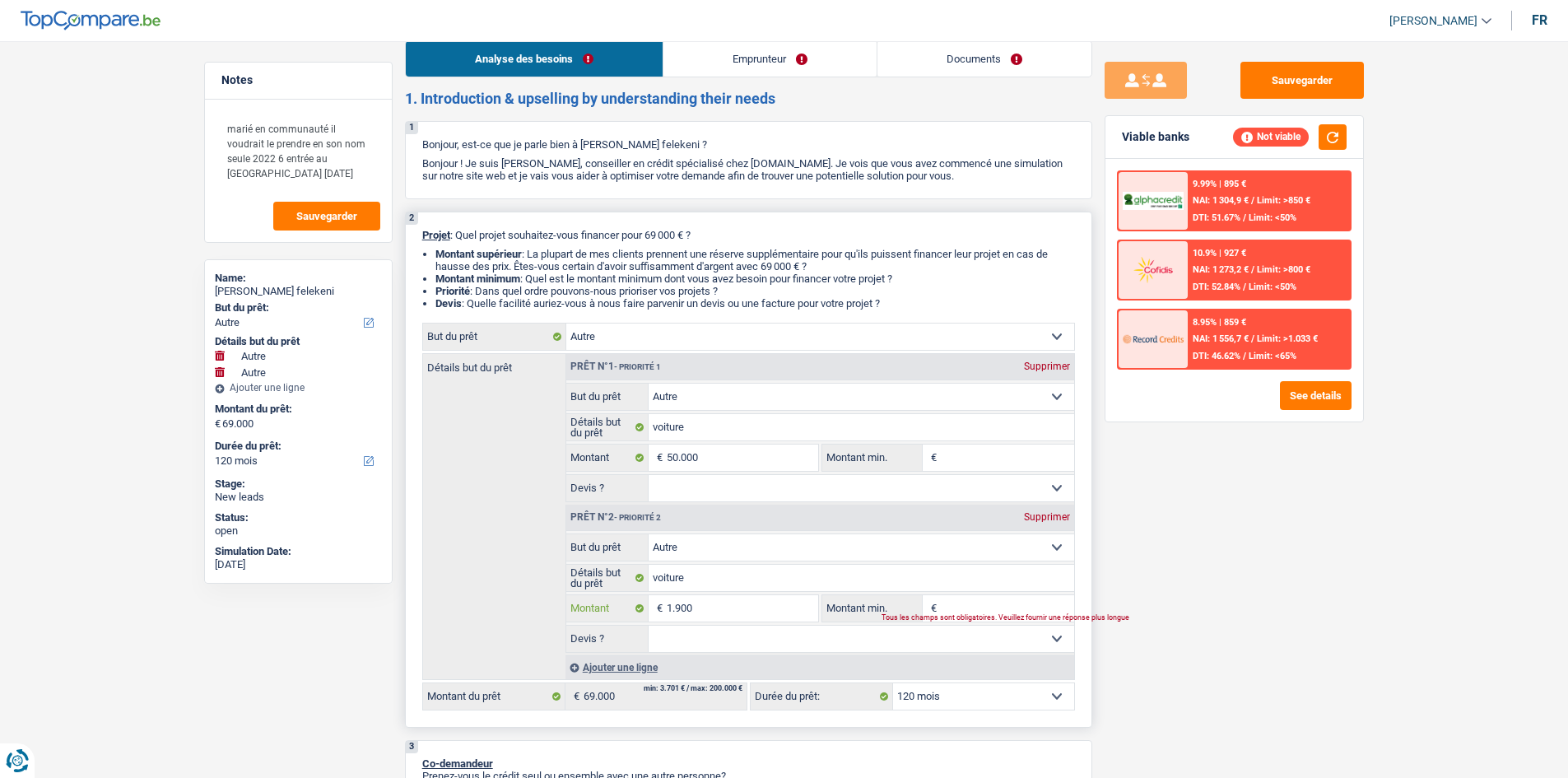 type on "1.900" 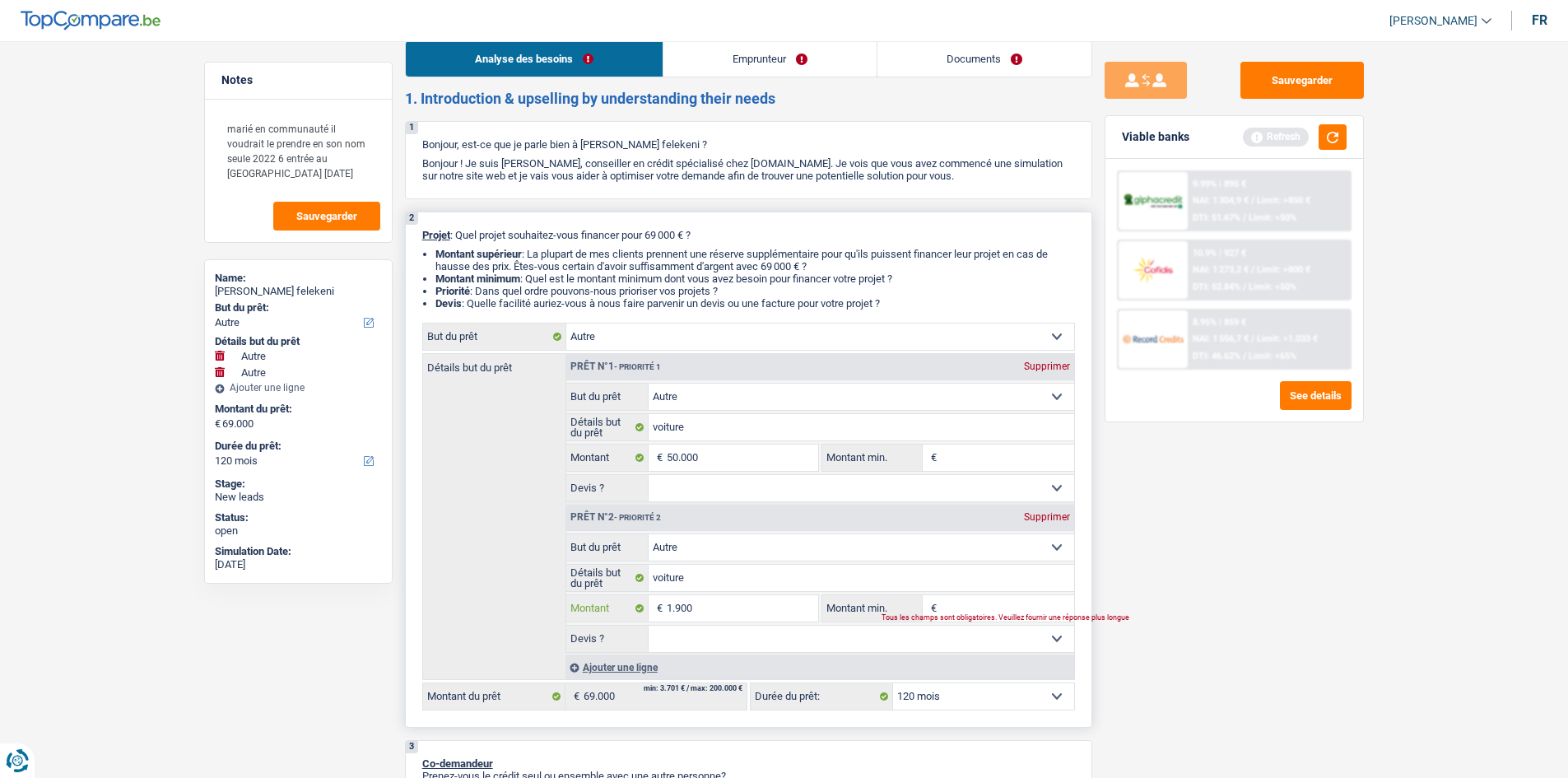 type on "190" 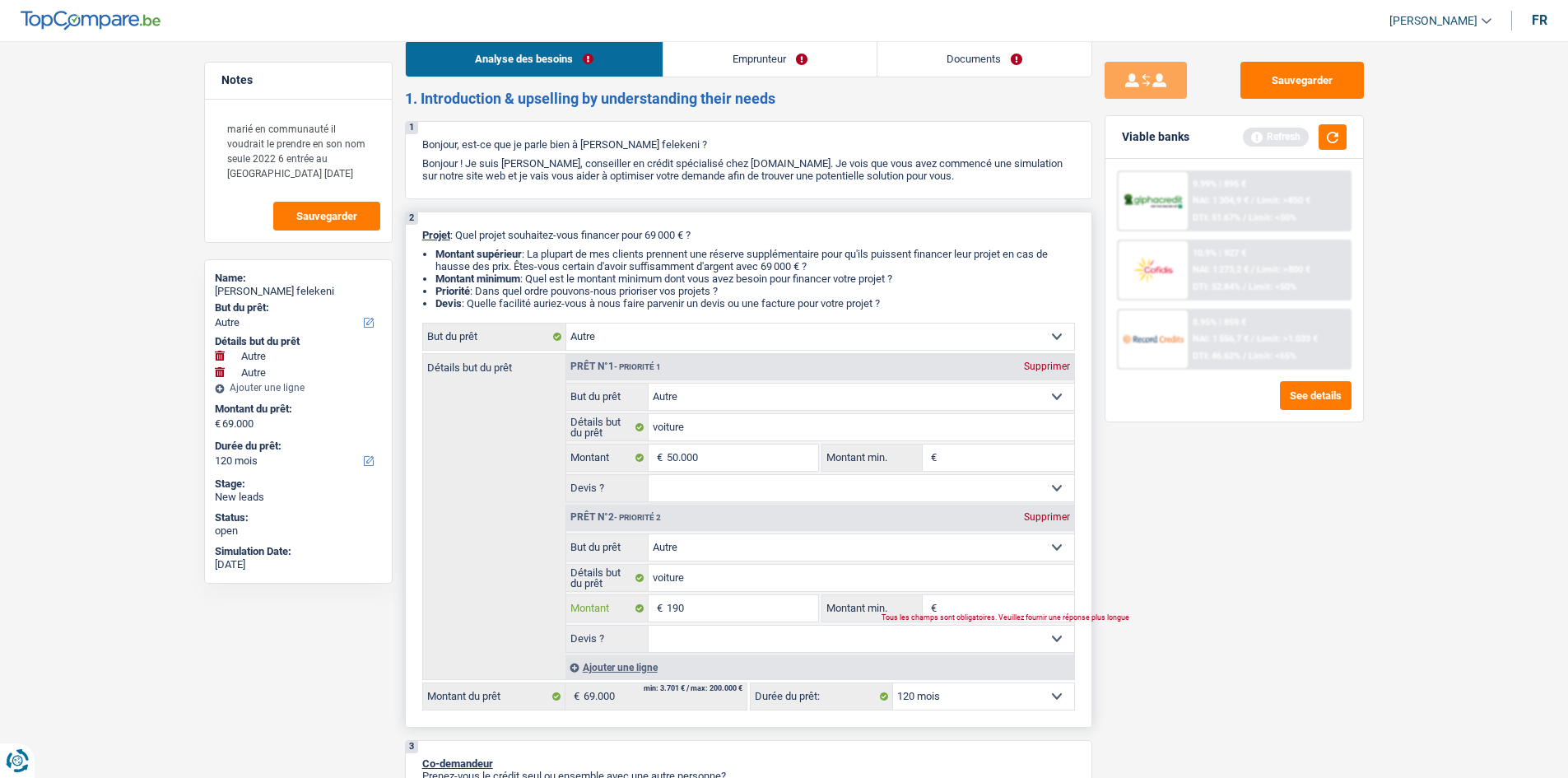 type on "190" 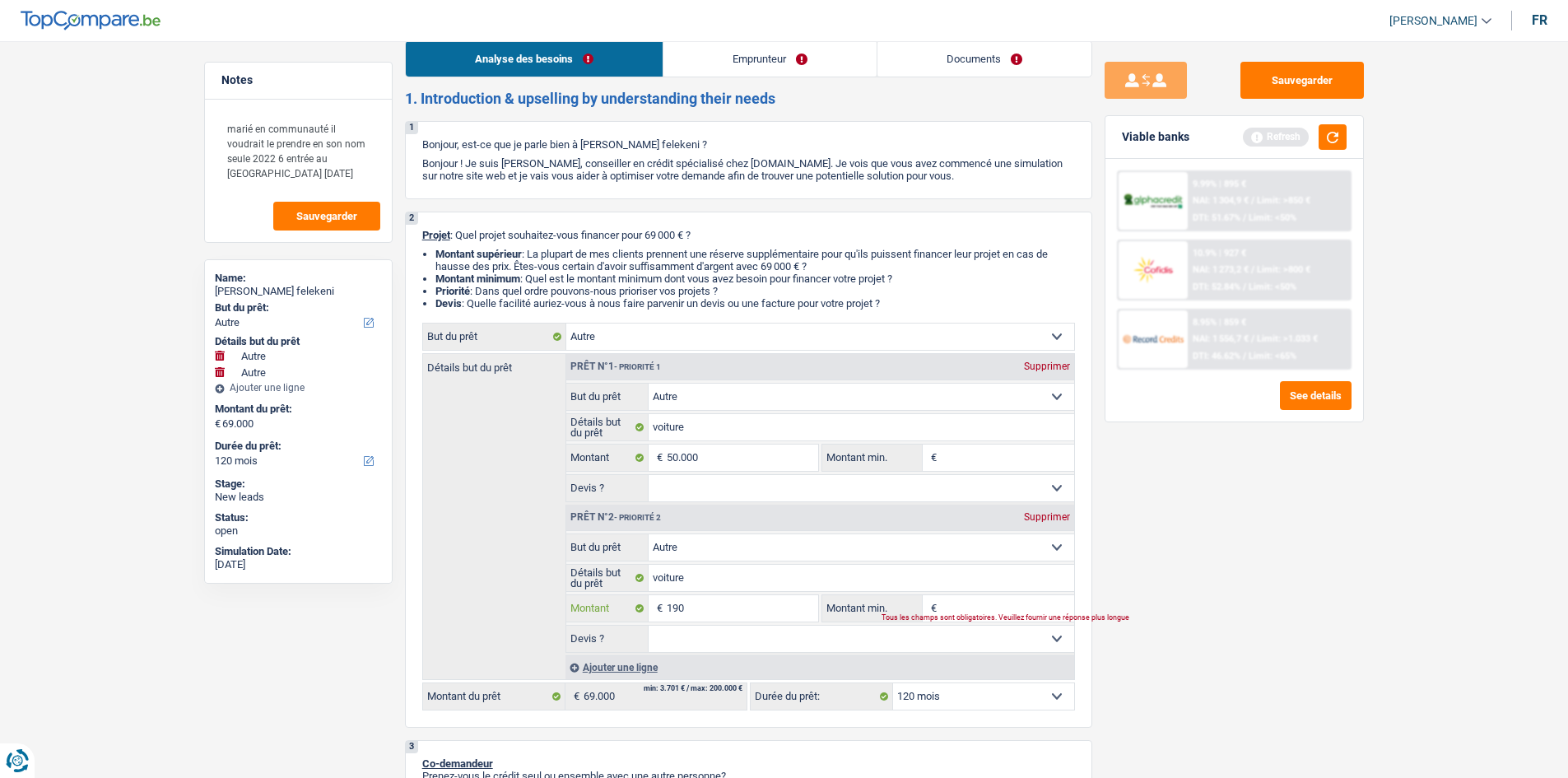type on "19" 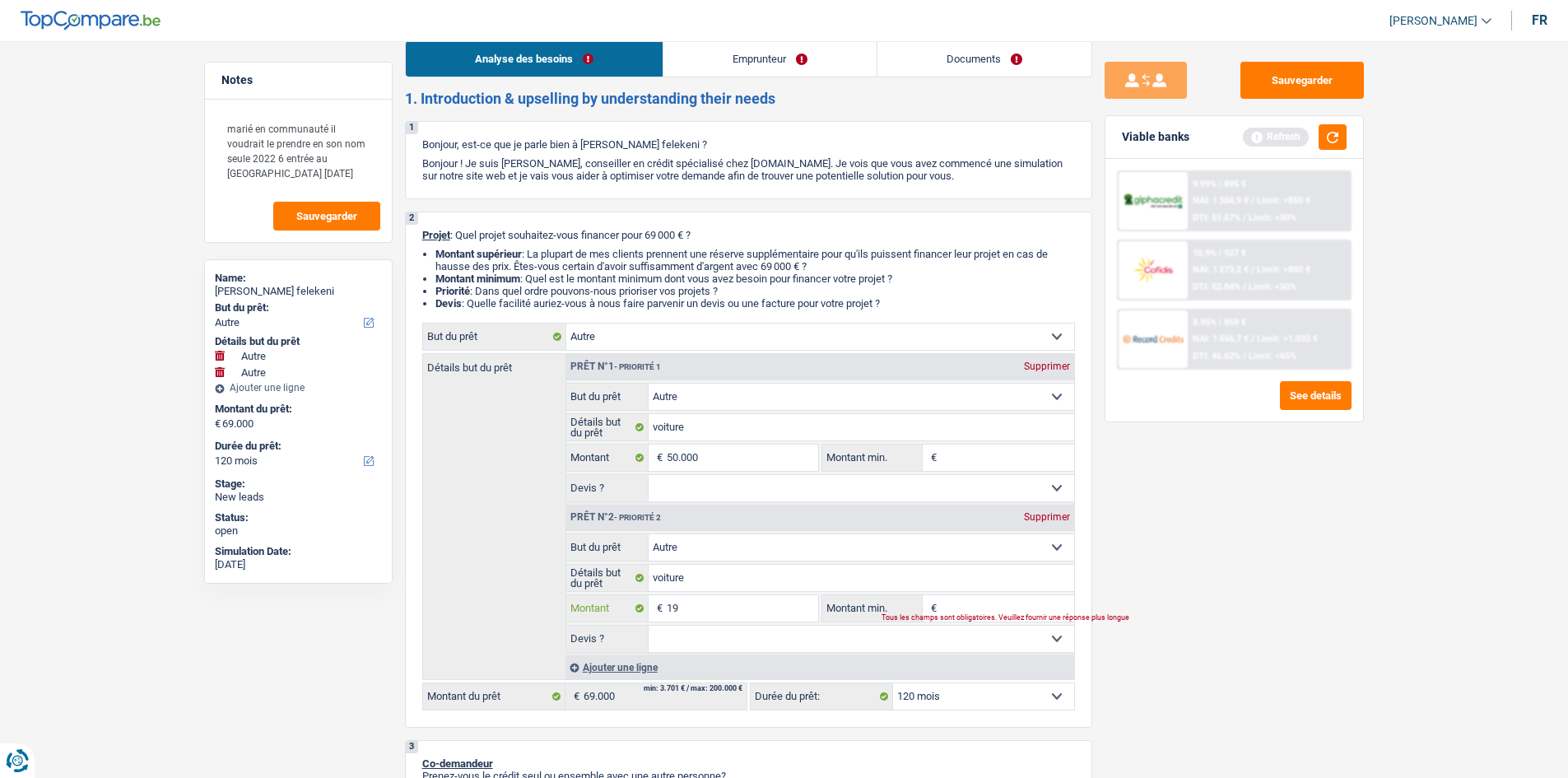 type on "1" 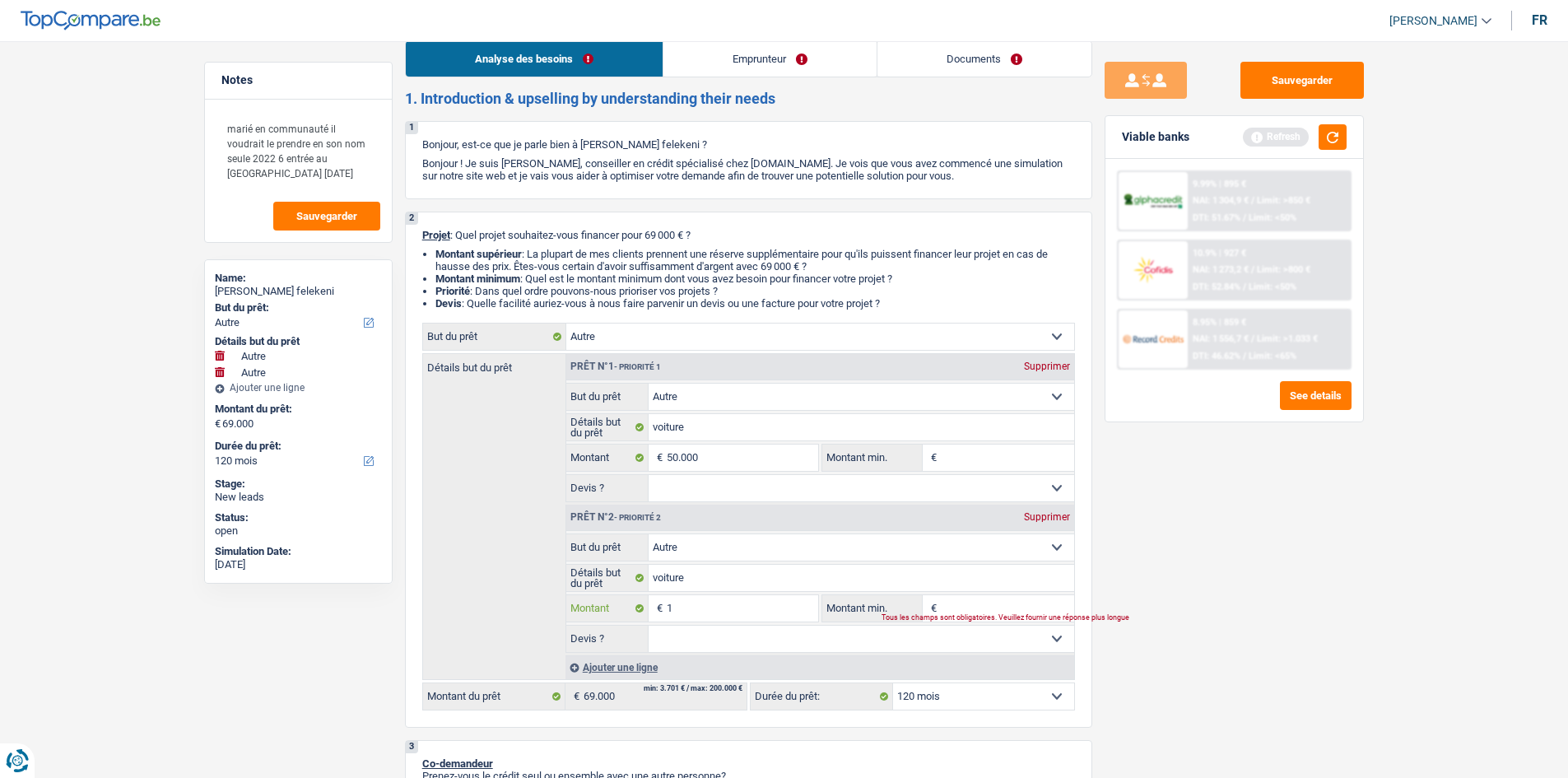type 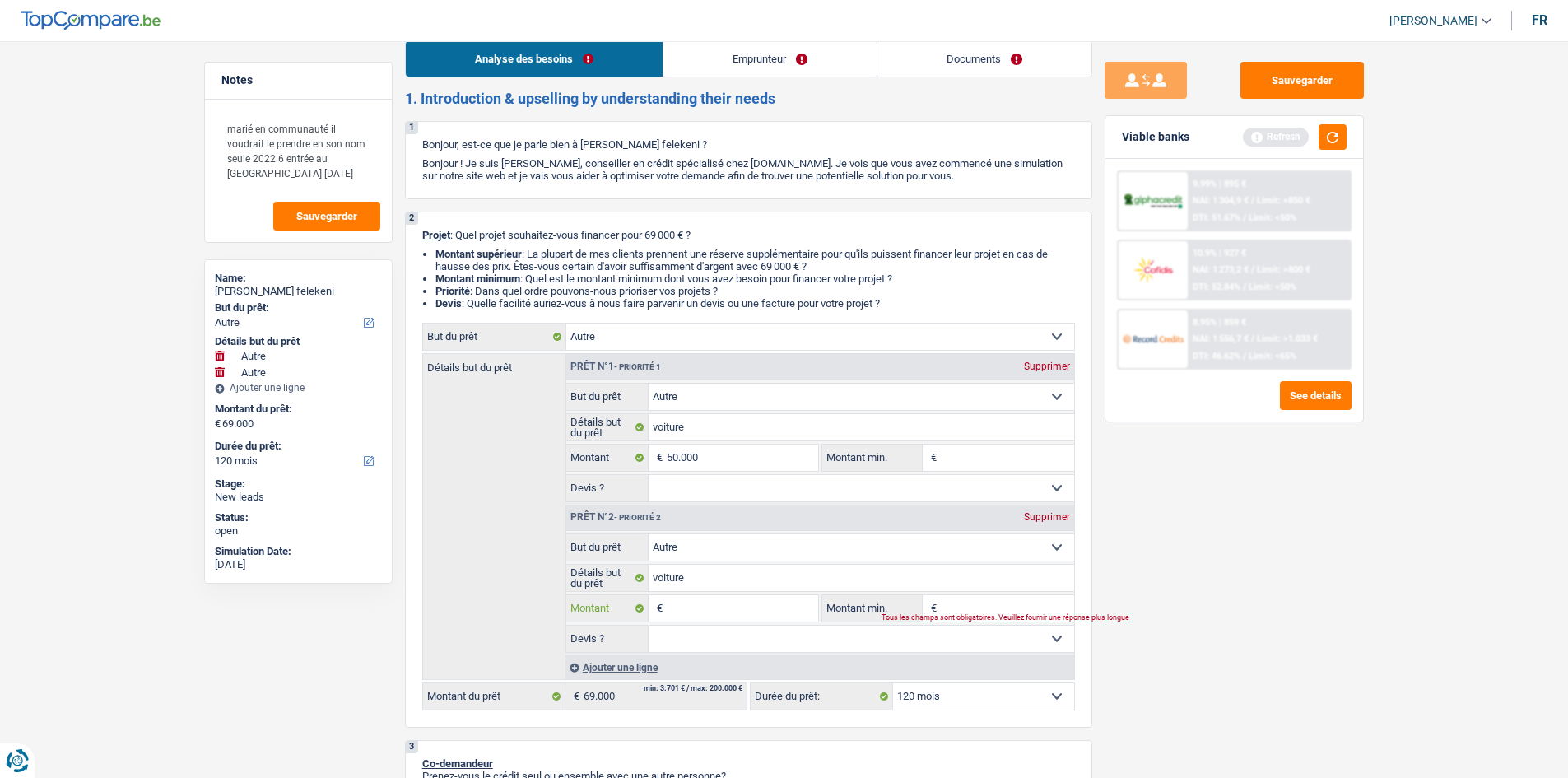 type on "9" 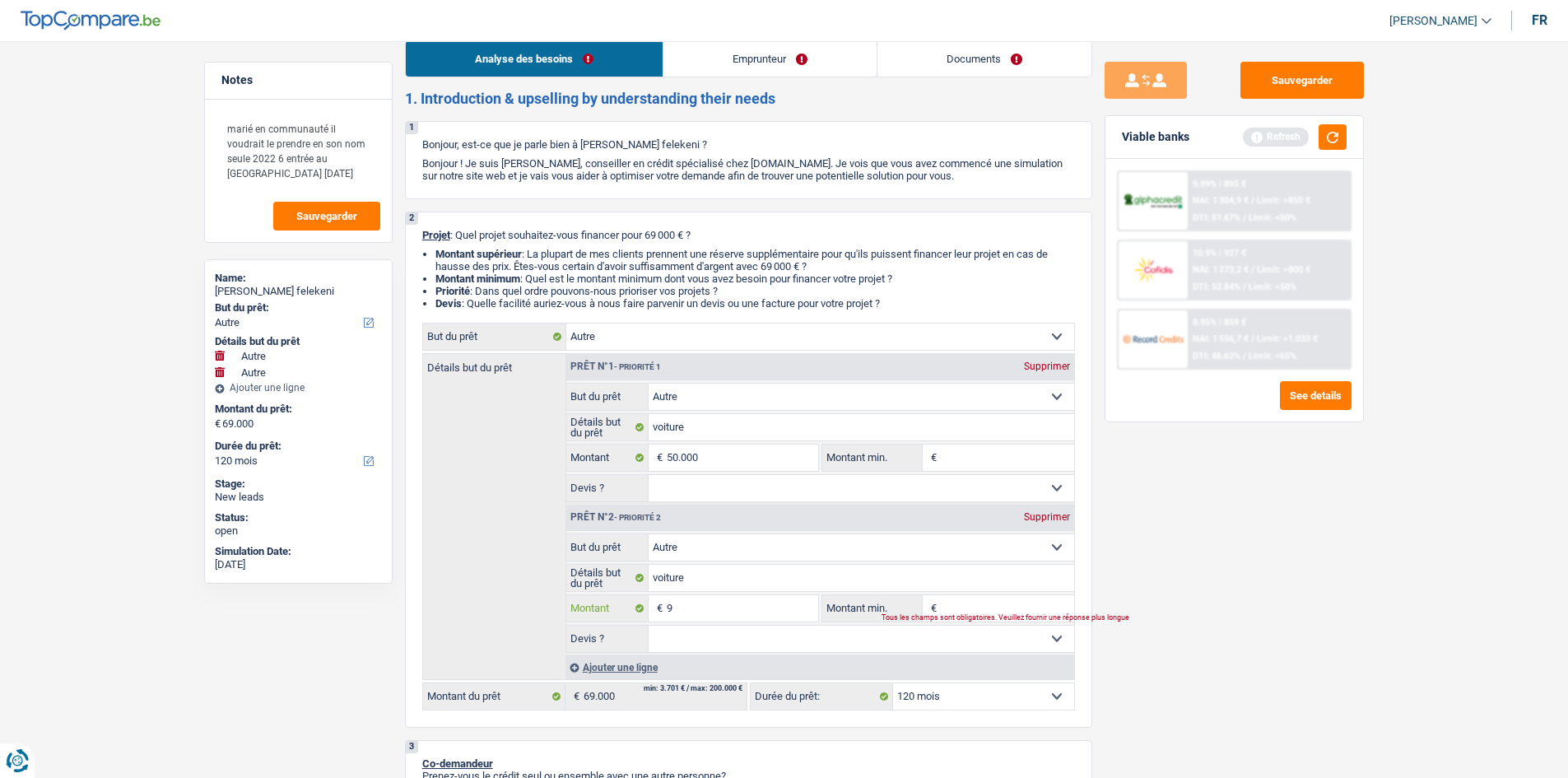 type on "99" 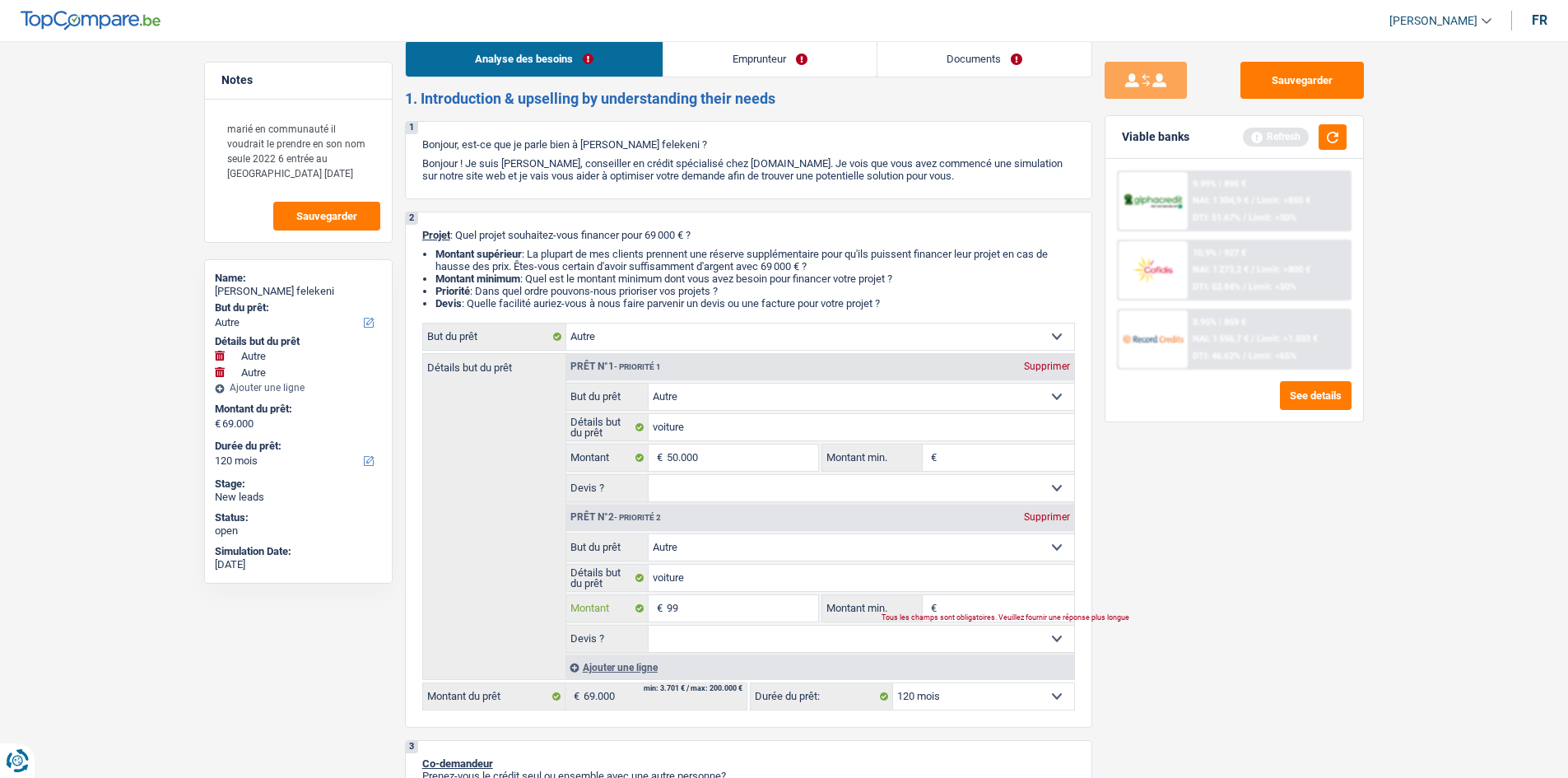 type on "999" 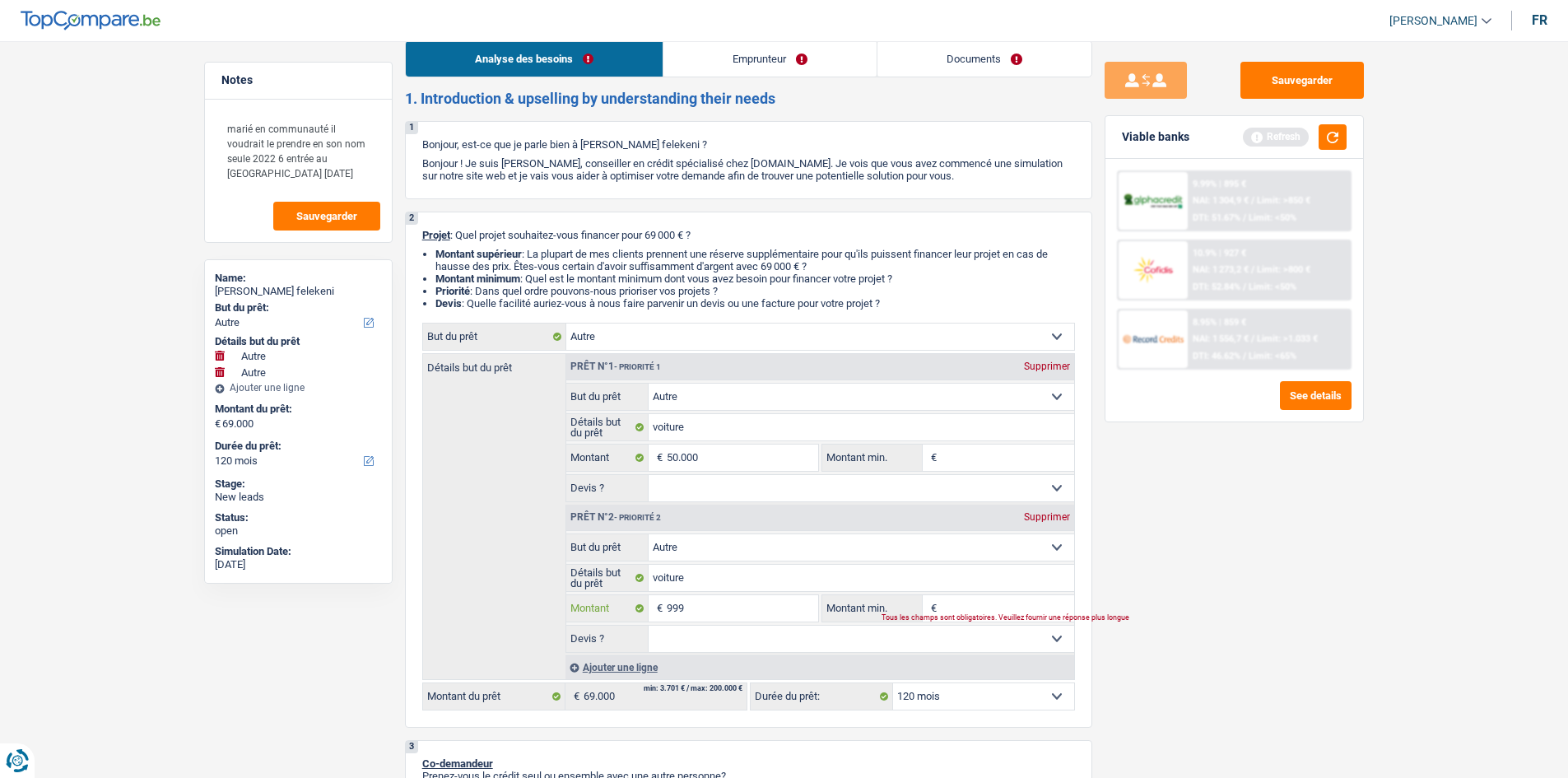type on "9.999" 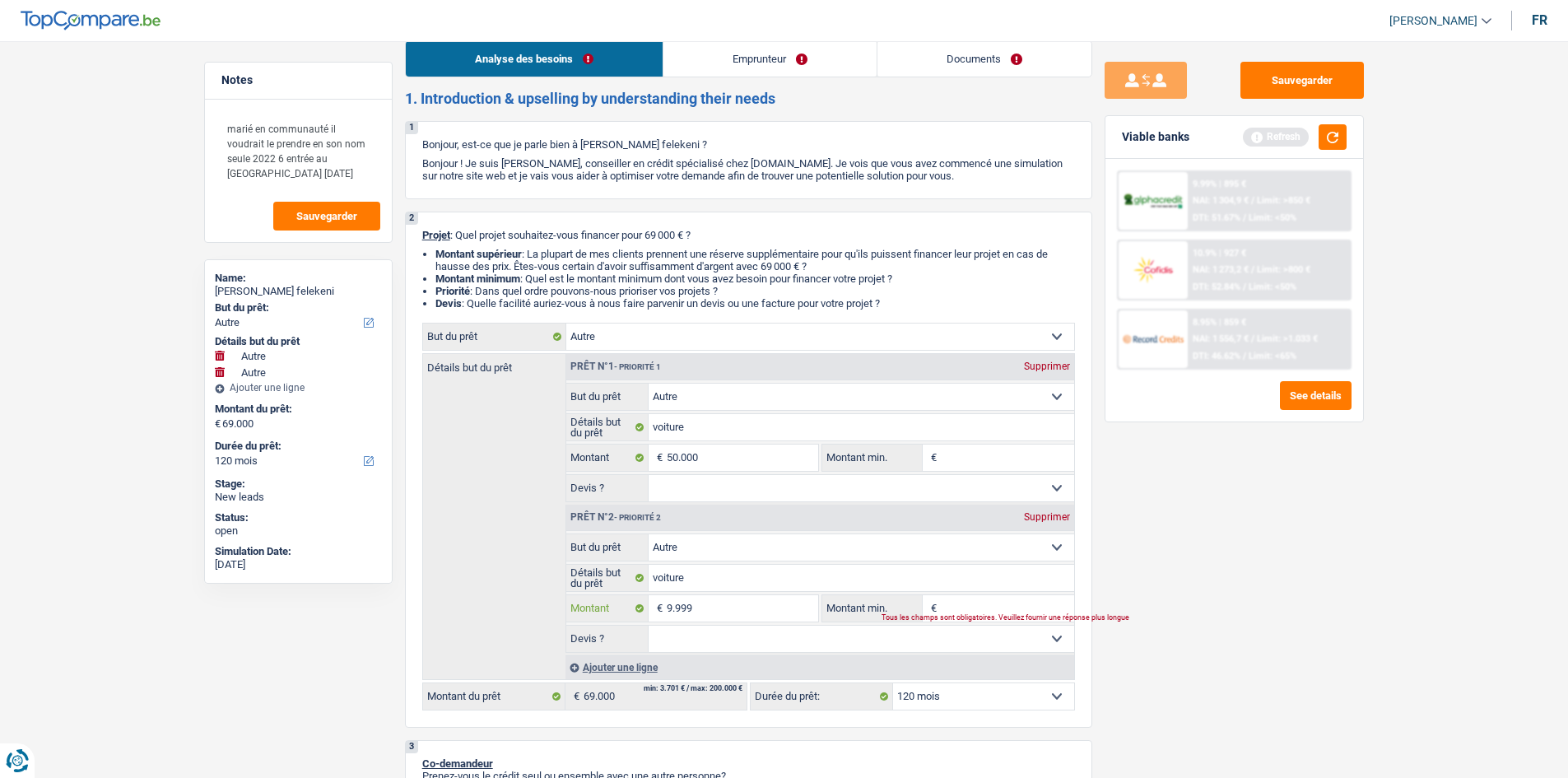 type on "9.999" 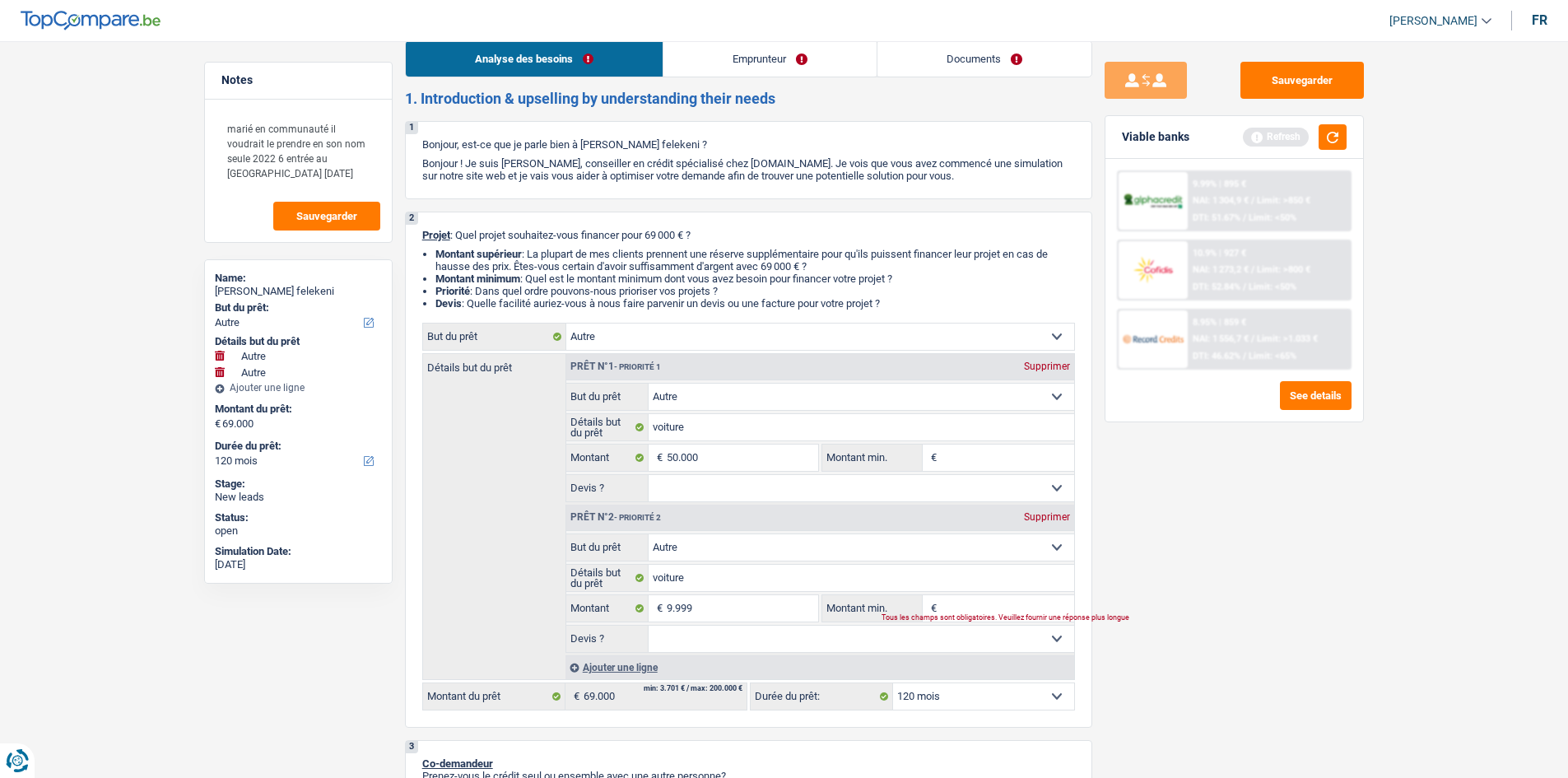 type on "59.999" 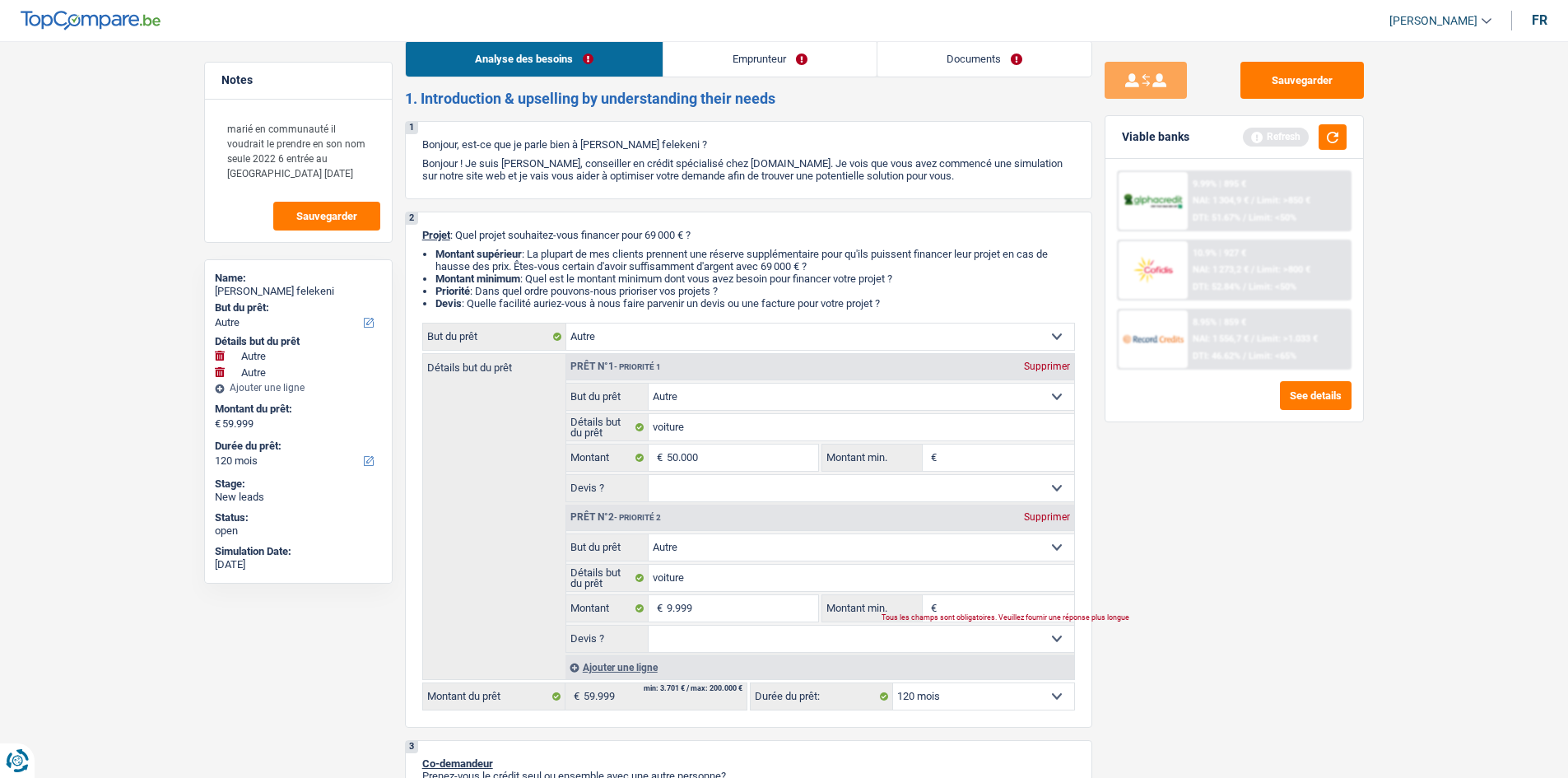 click on "Sauvegarder
Viable banks
Refresh
9.99% | 895 €
NAI: 1 304,9 €
/
Limit: >850 €
DTI: 51.67%
/
Limit: <50%
10.9% | 927 €
NAI: 1 273,2 €
/
Limit: >800 €
DTI: 52.84%
/
Limit: <50%
/       /" at bounding box center [1234, 404] 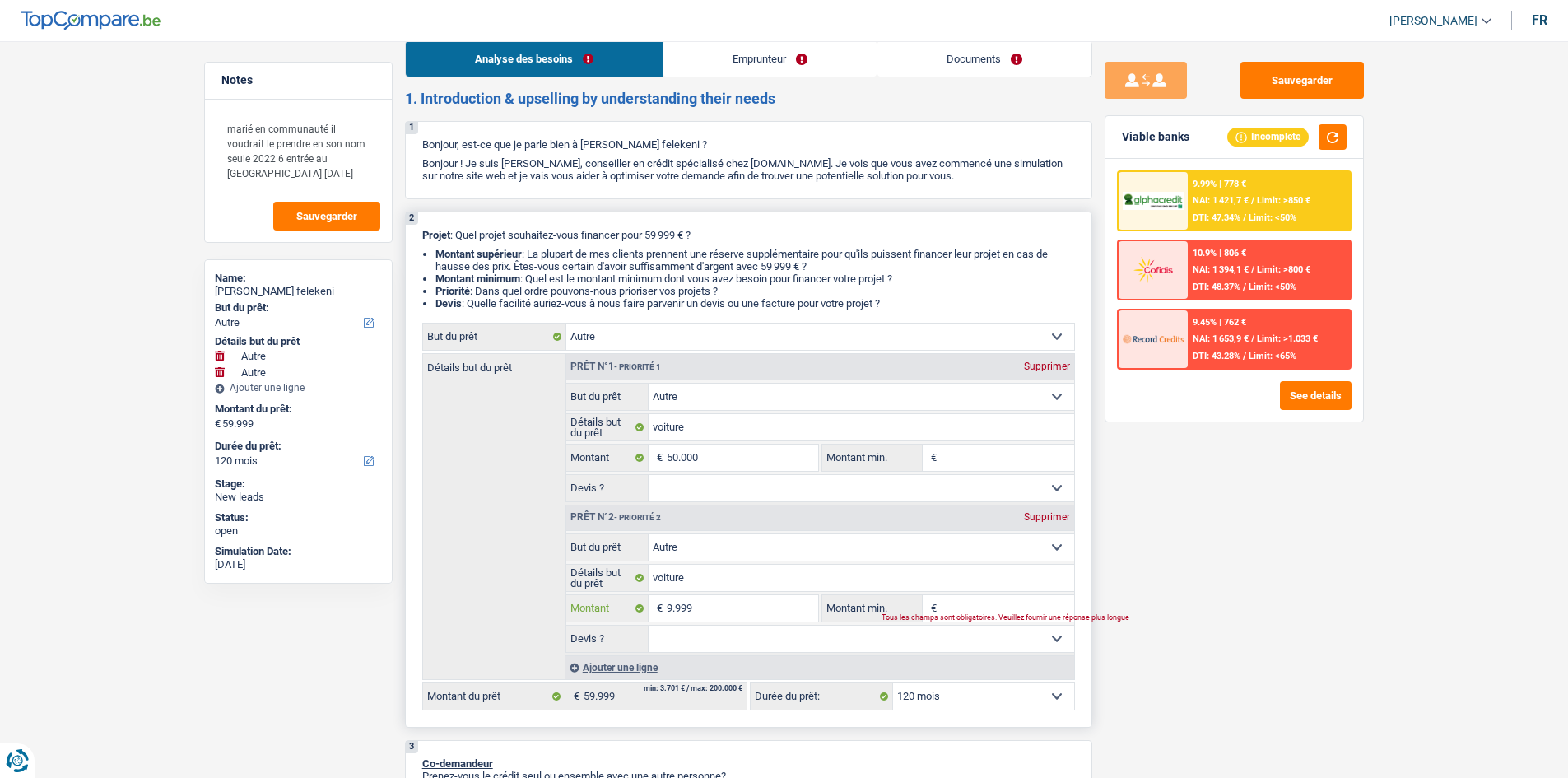 click on "9.999" at bounding box center (742, 608) 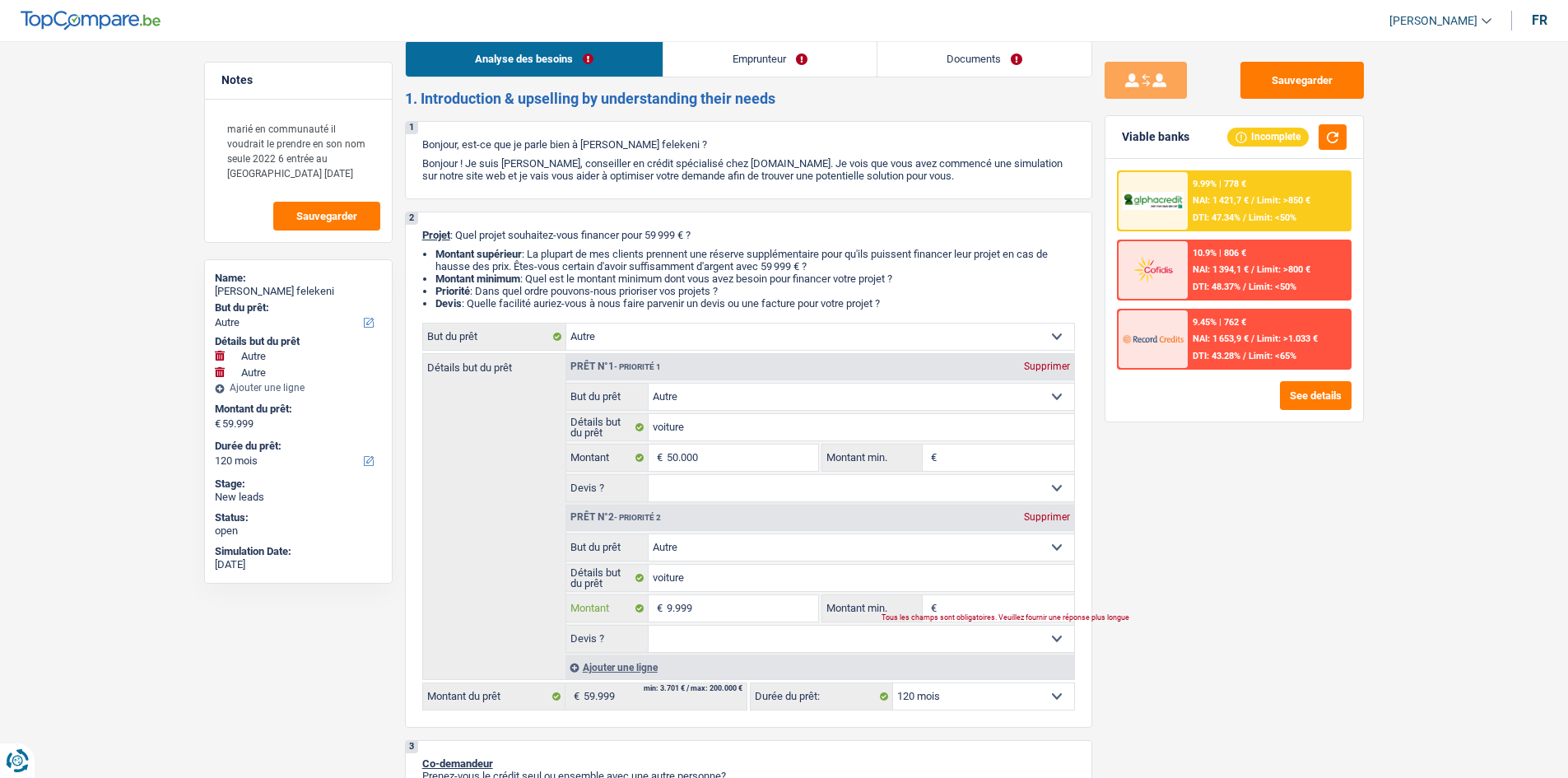 type on "999" 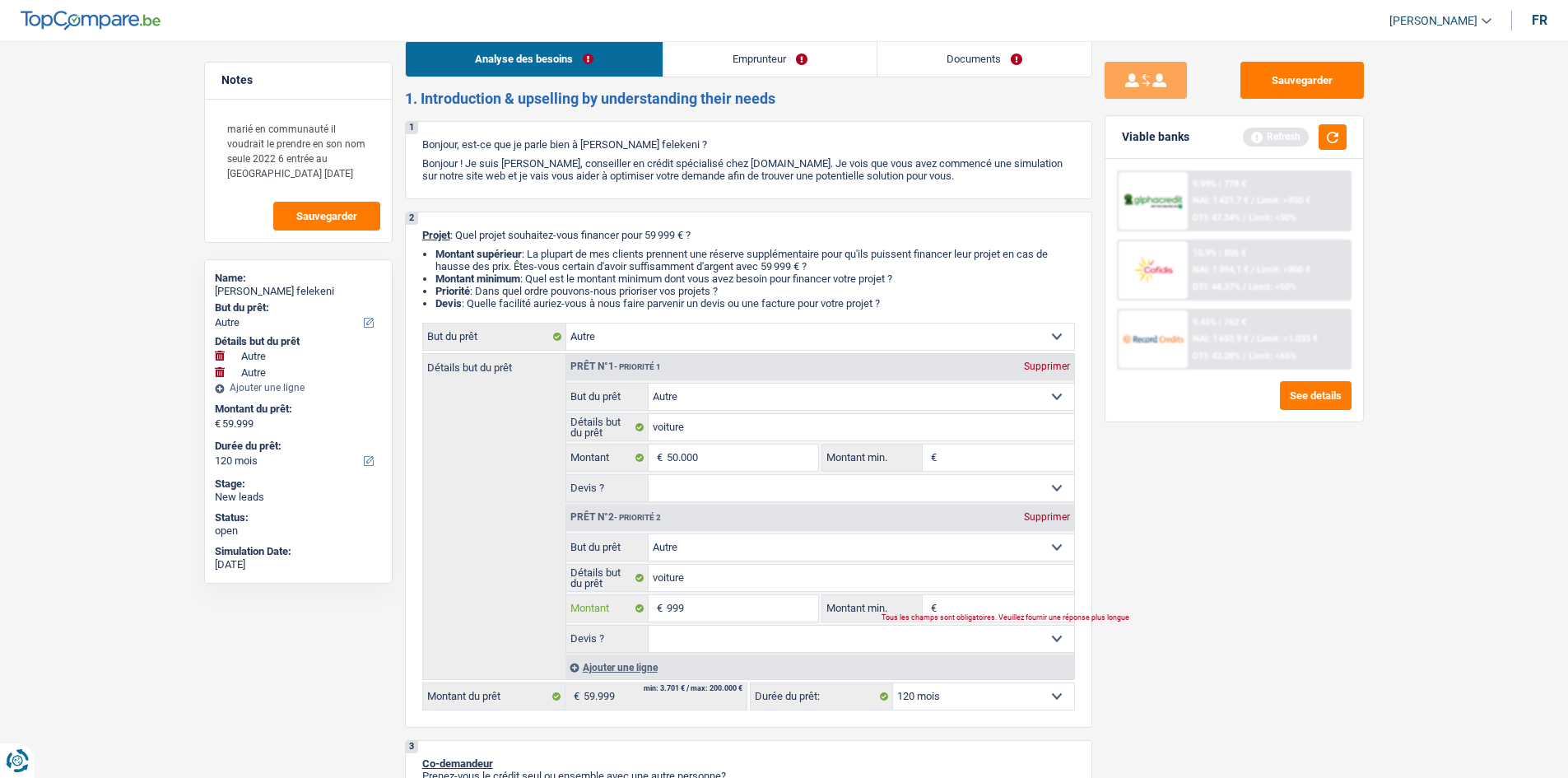 type on "99" 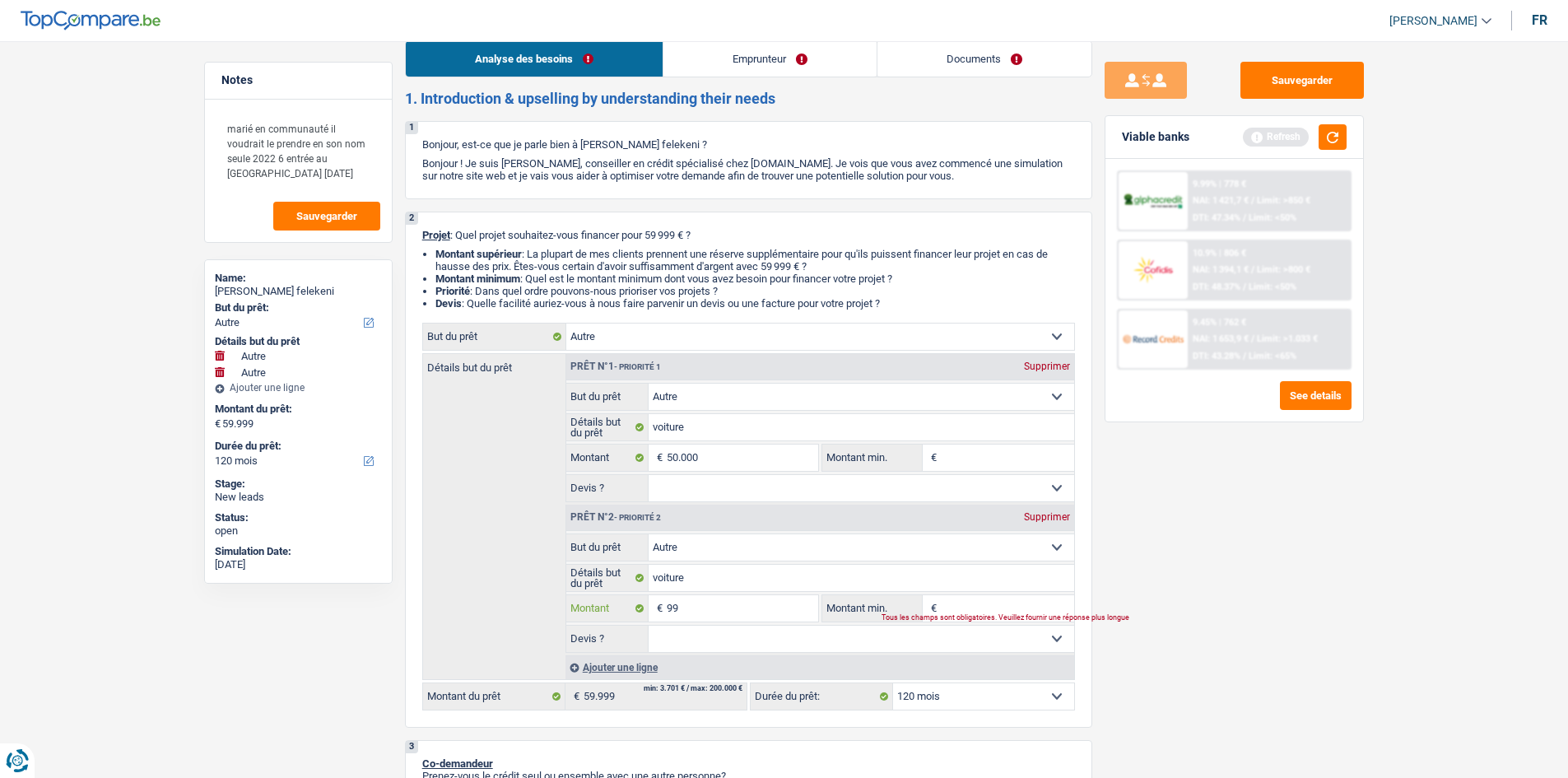 type on "9" 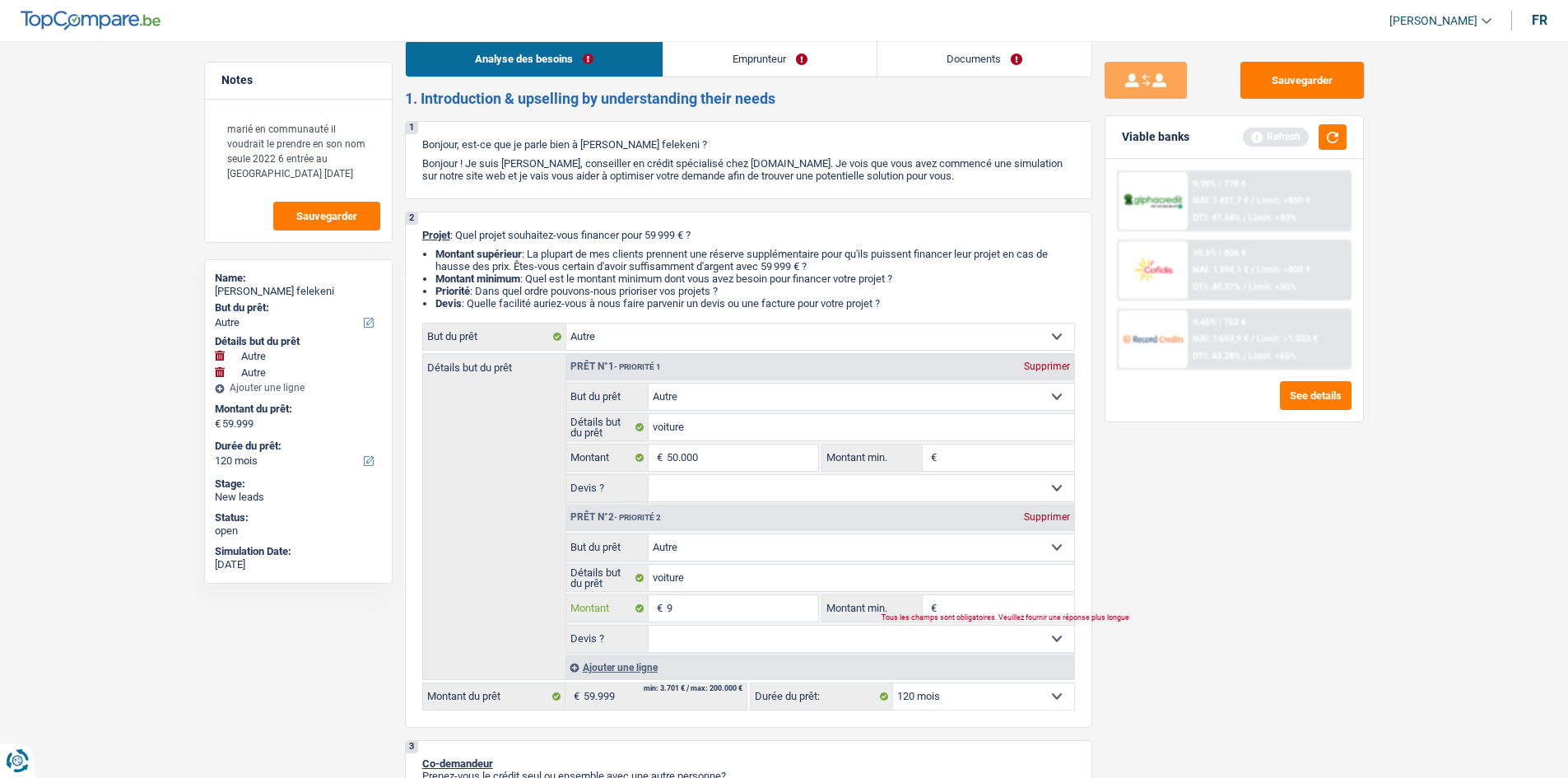 type 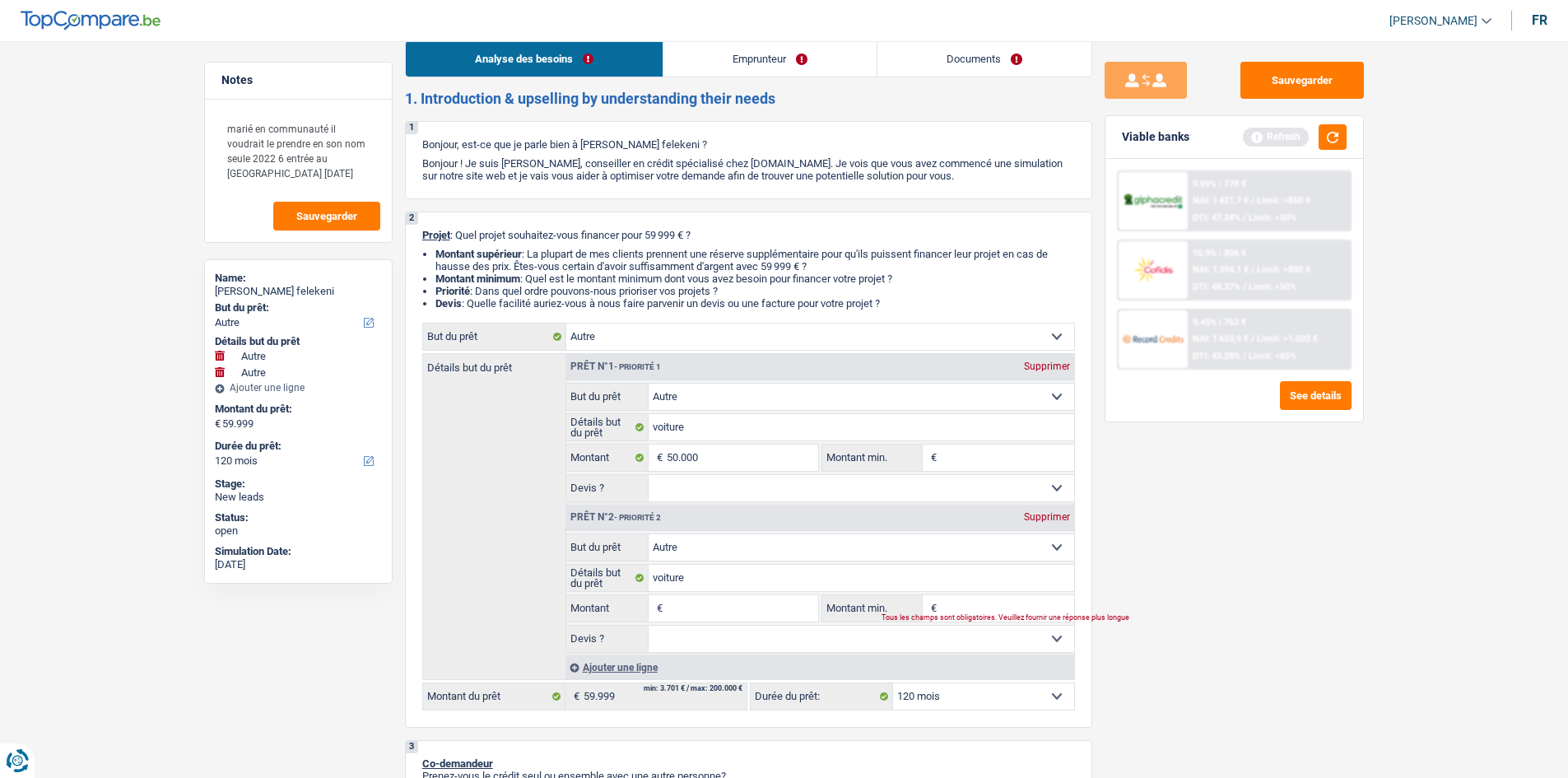 type on "1" 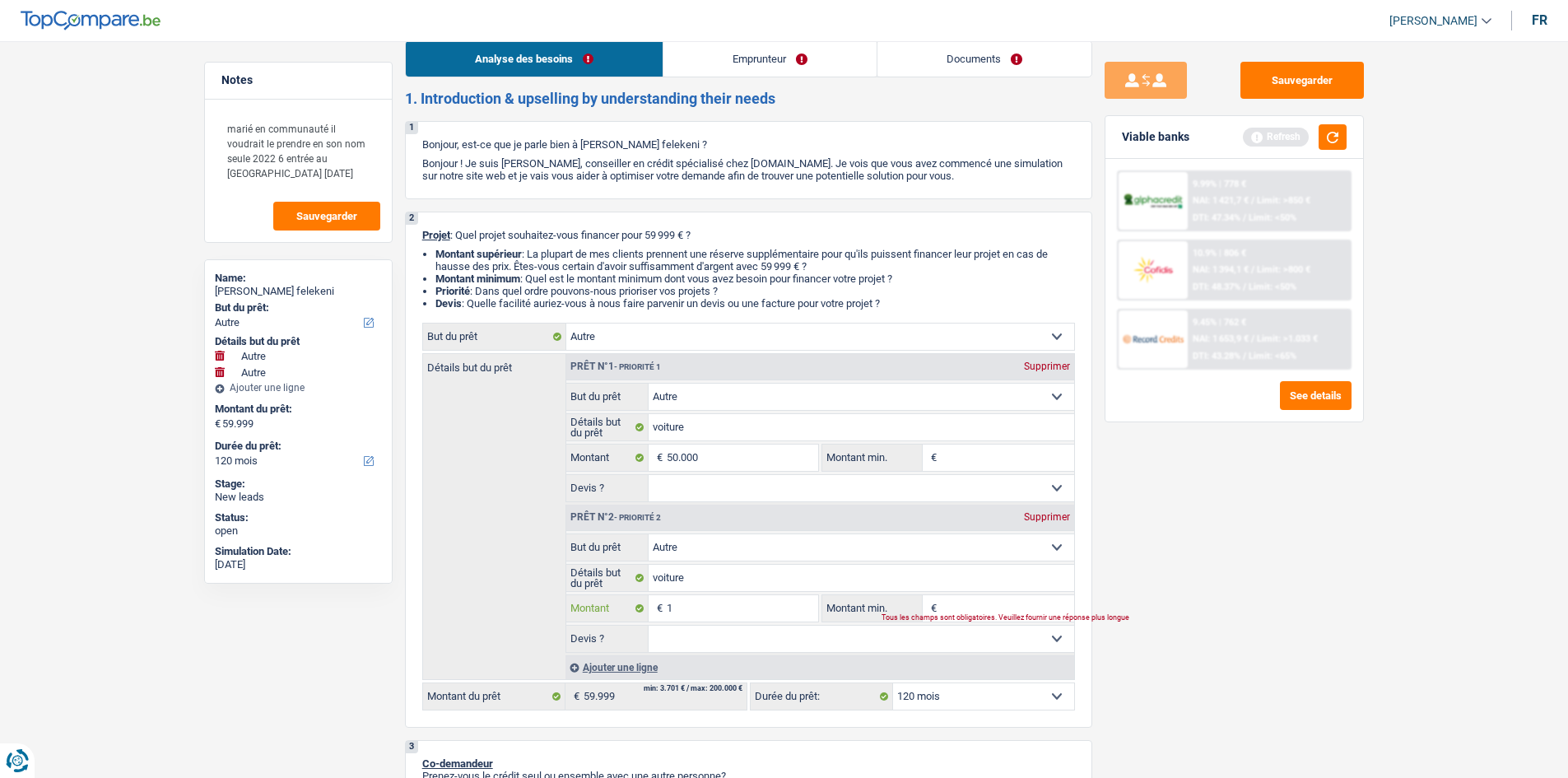type on "10" 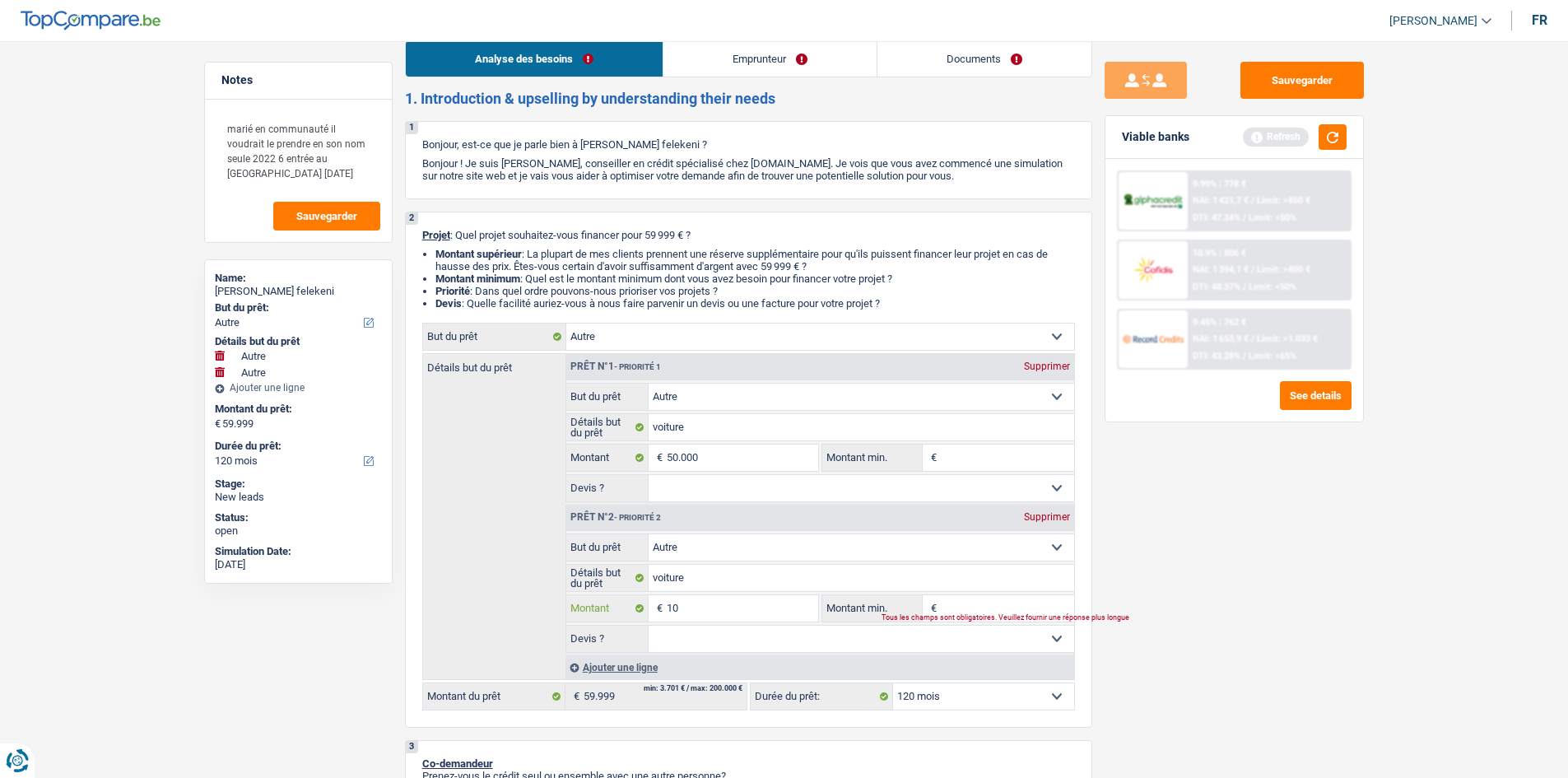 type on "100" 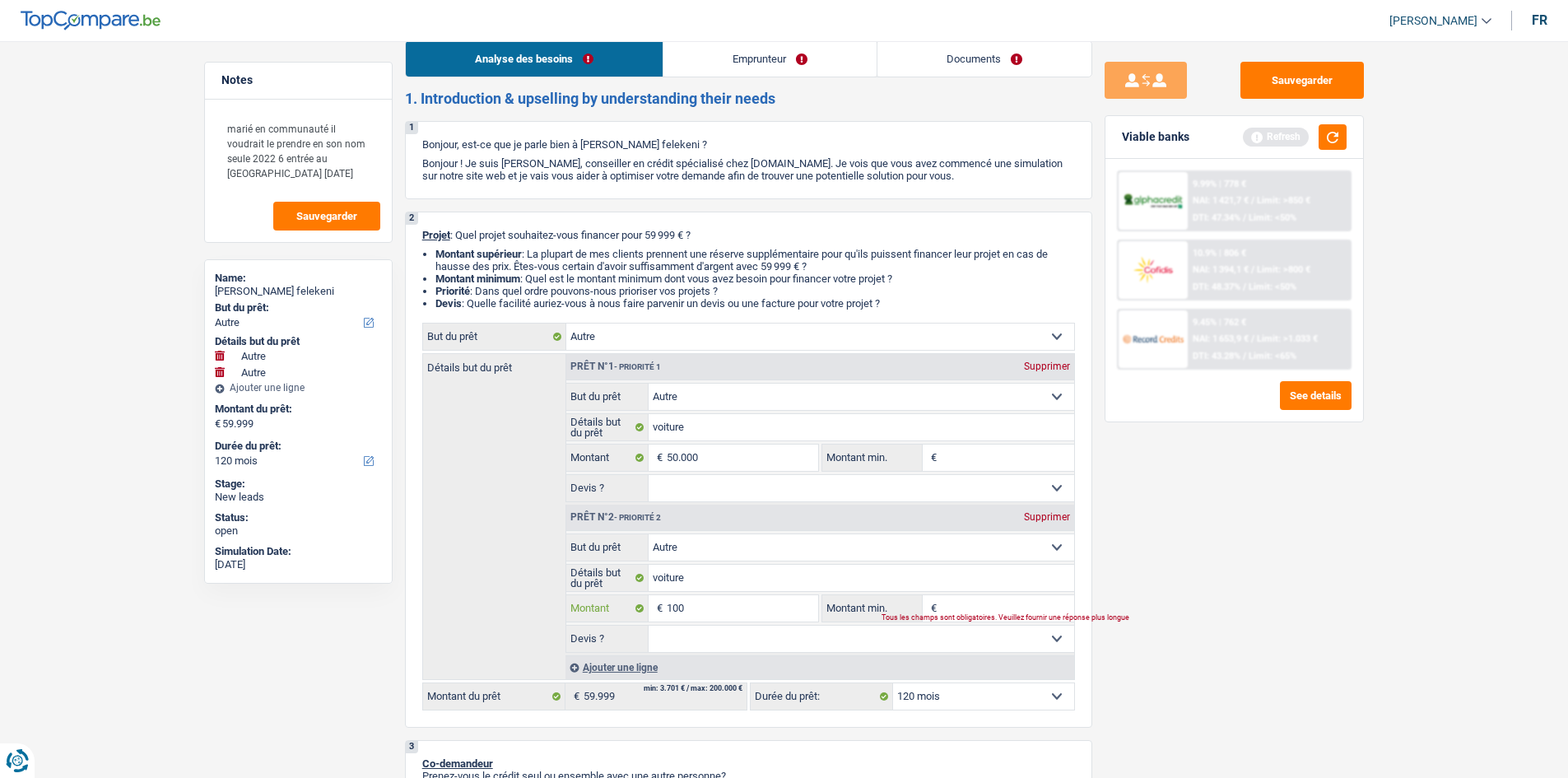 type on "1.000" 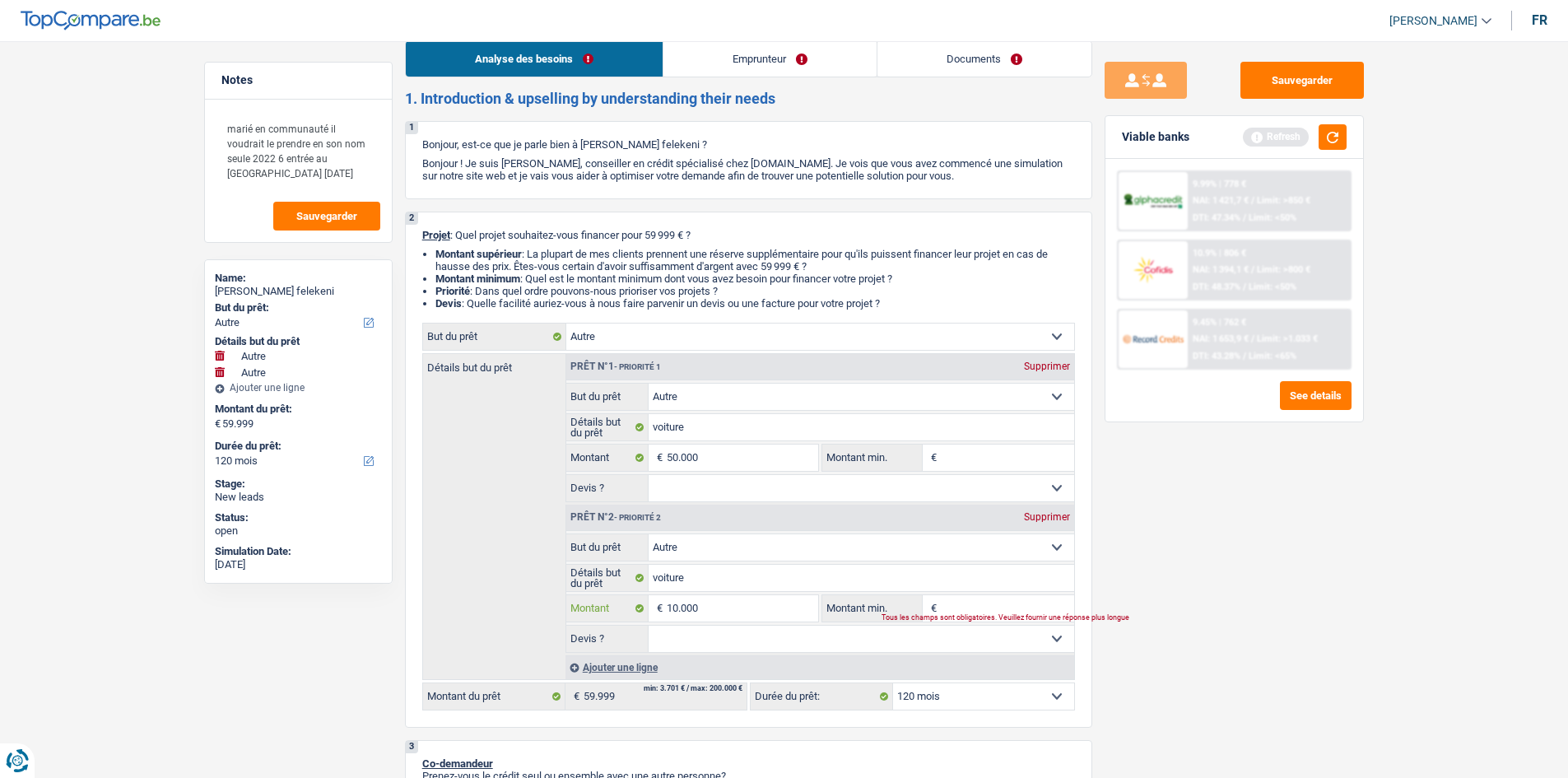 type on "10.000" 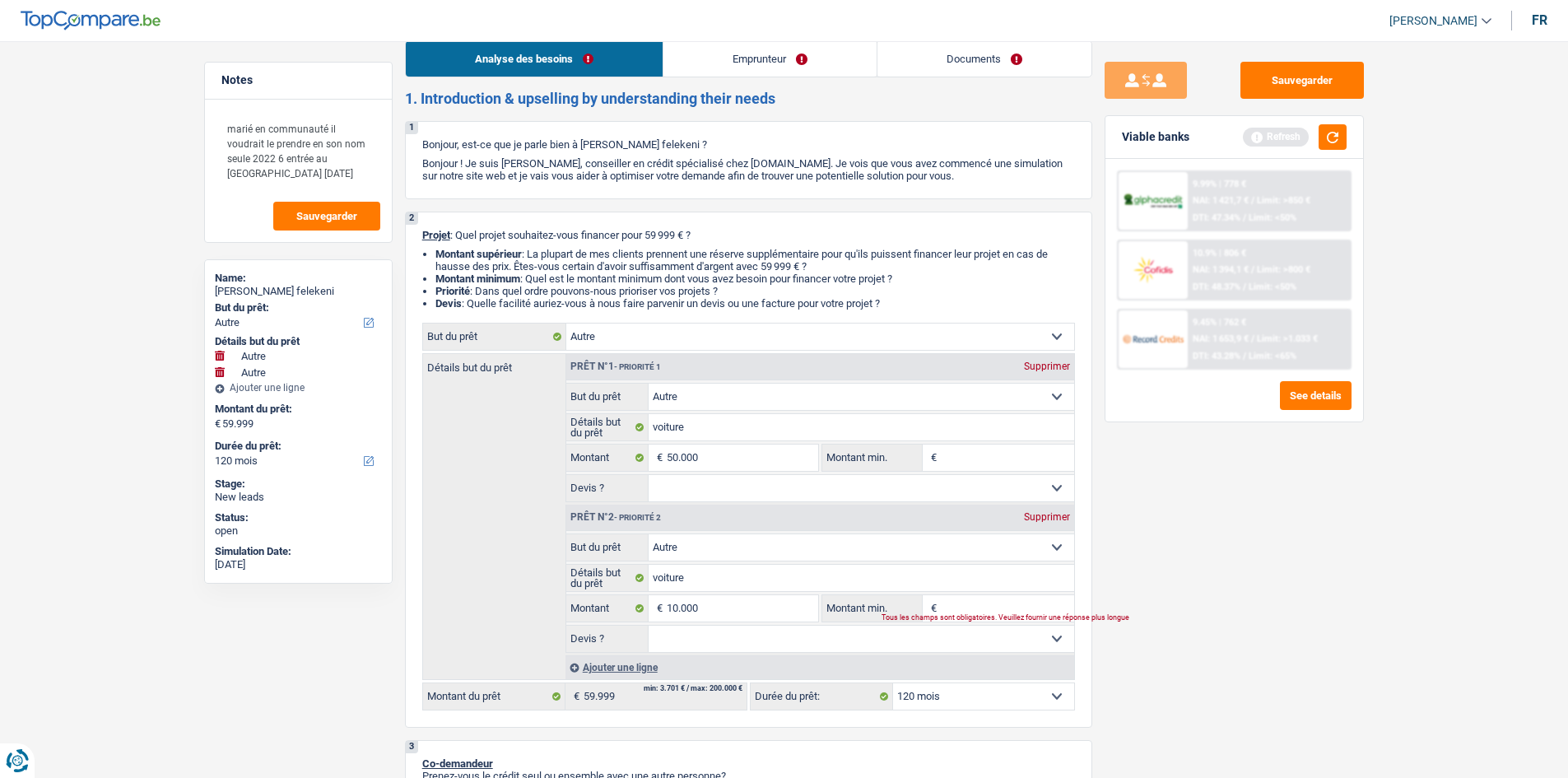 type on "60.000" 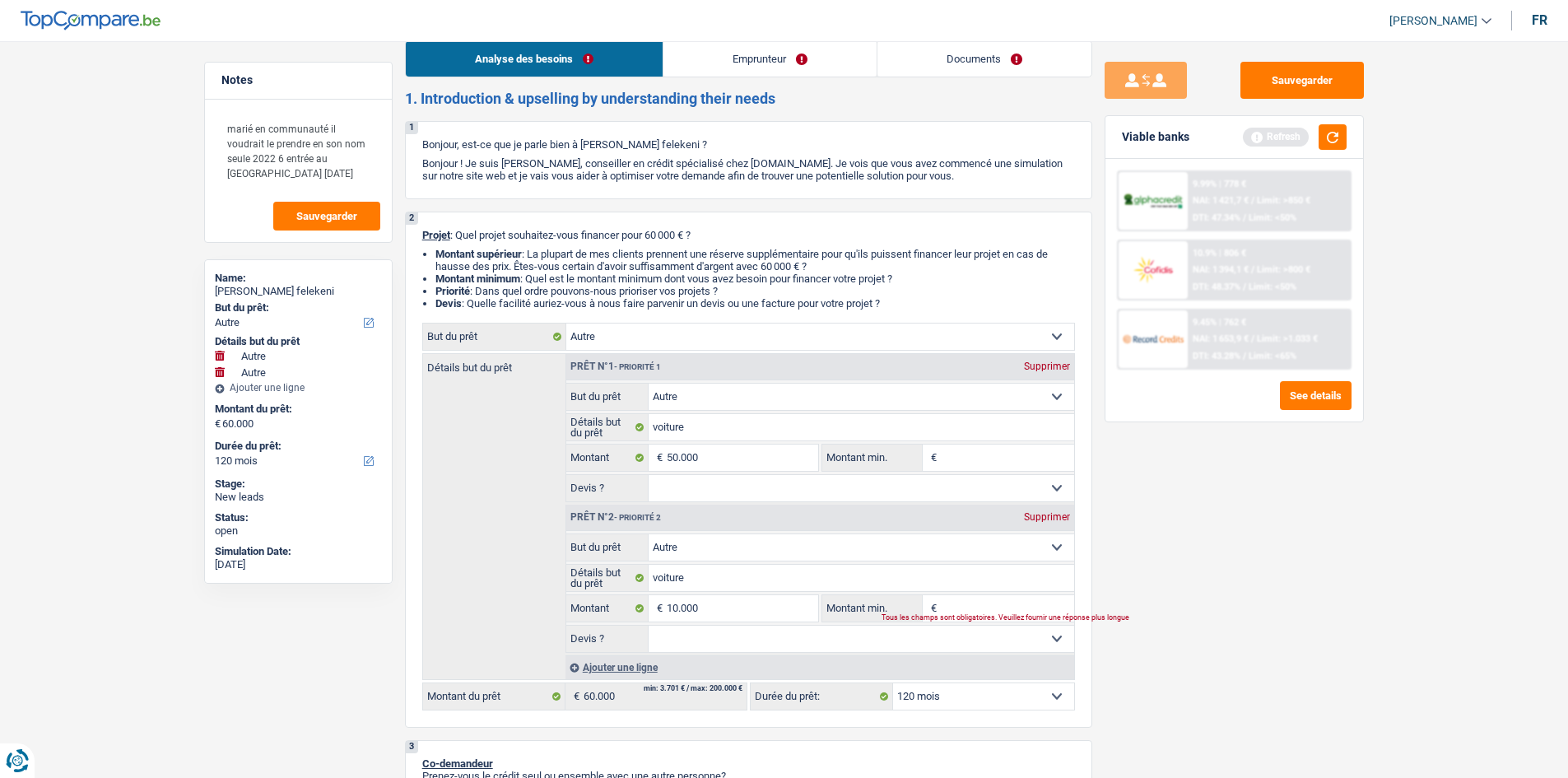 drag, startPoint x: 1497, startPoint y: 724, endPoint x: 1473, endPoint y: 702, distance: 32.557641 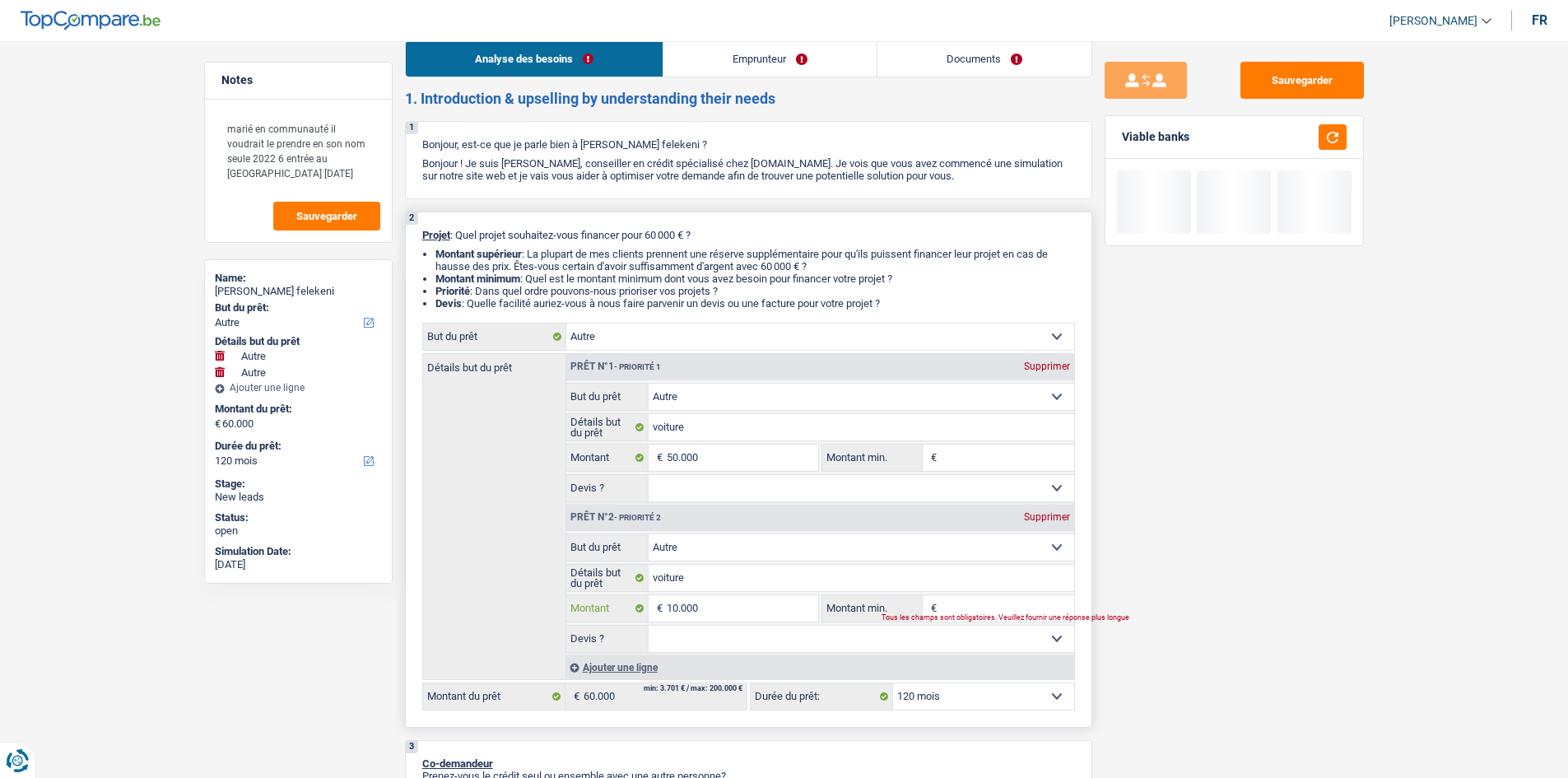 click on "10.000" at bounding box center (742, 608) 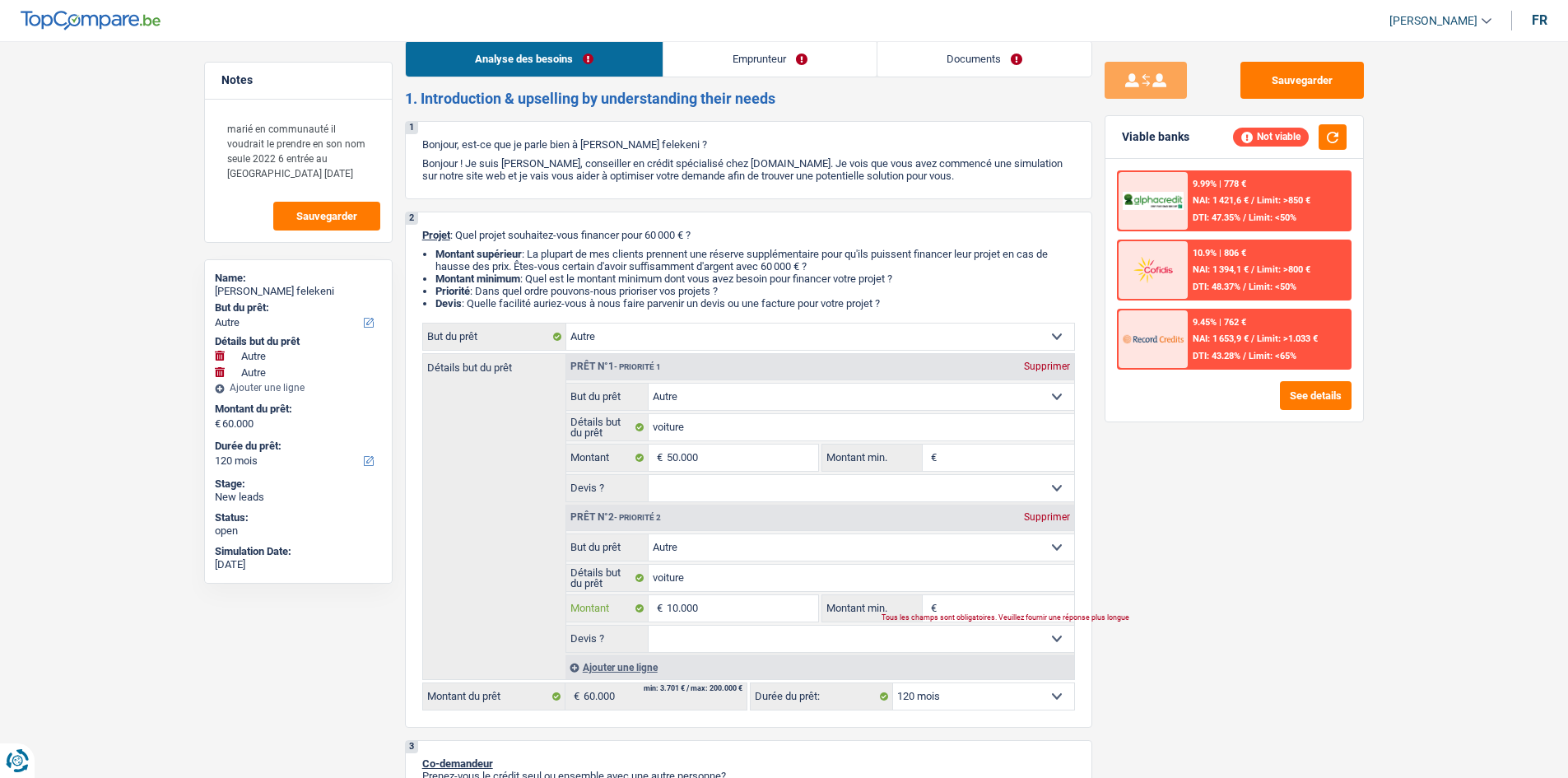 type 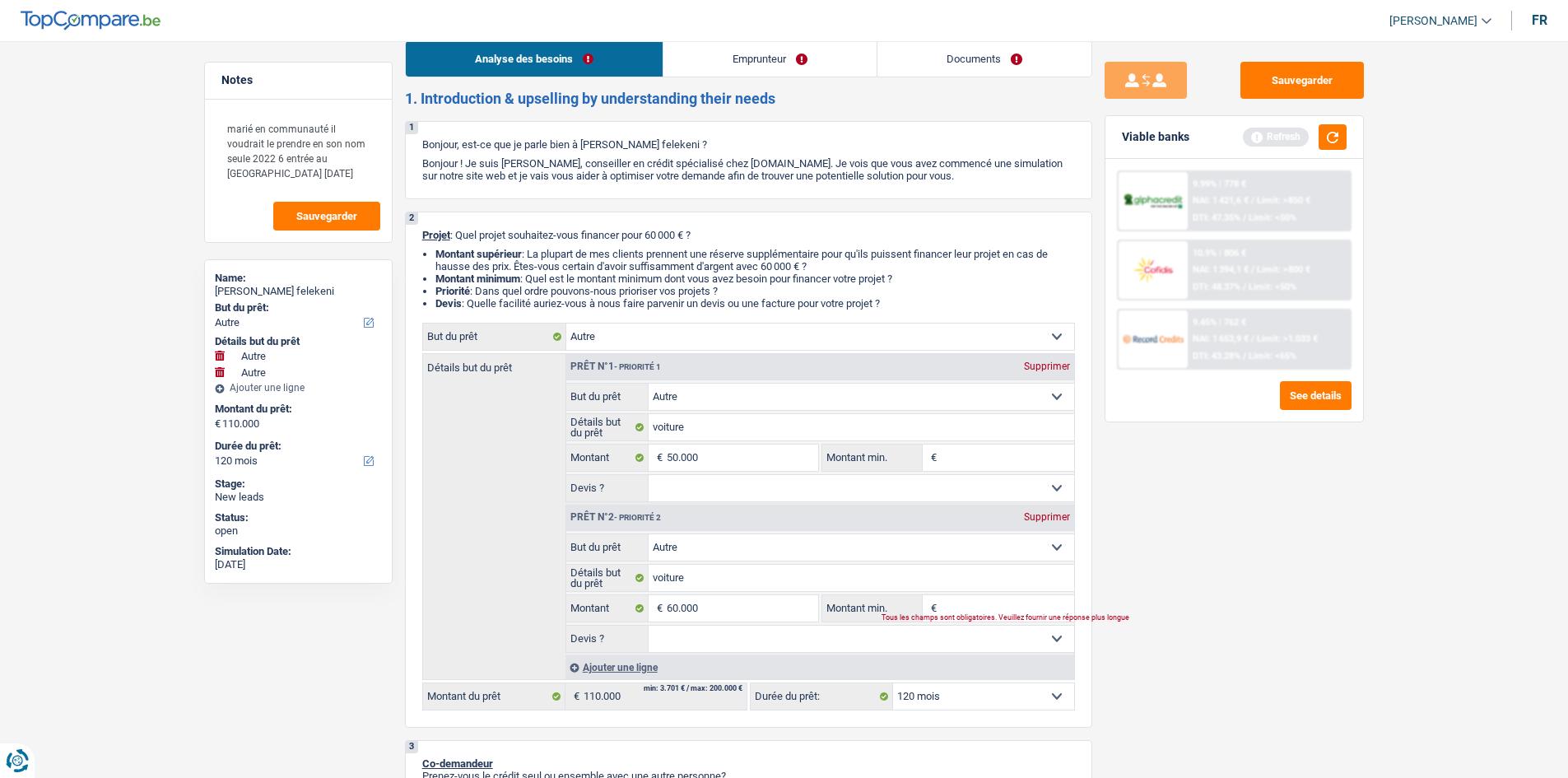 click on "Sauvegarder
Viable banks
Refresh
9.99% | 778 €
NAI: 1 421,6 €
/
Limit: >850 €
DTI: 47.35%
/
Limit: <50%
10.9% | 806 €
NAI: 1 394,1 €
/
Limit: >800 €
DTI: 48.37%
/
Limit: <50%
/       /" at bounding box center (1234, 404) 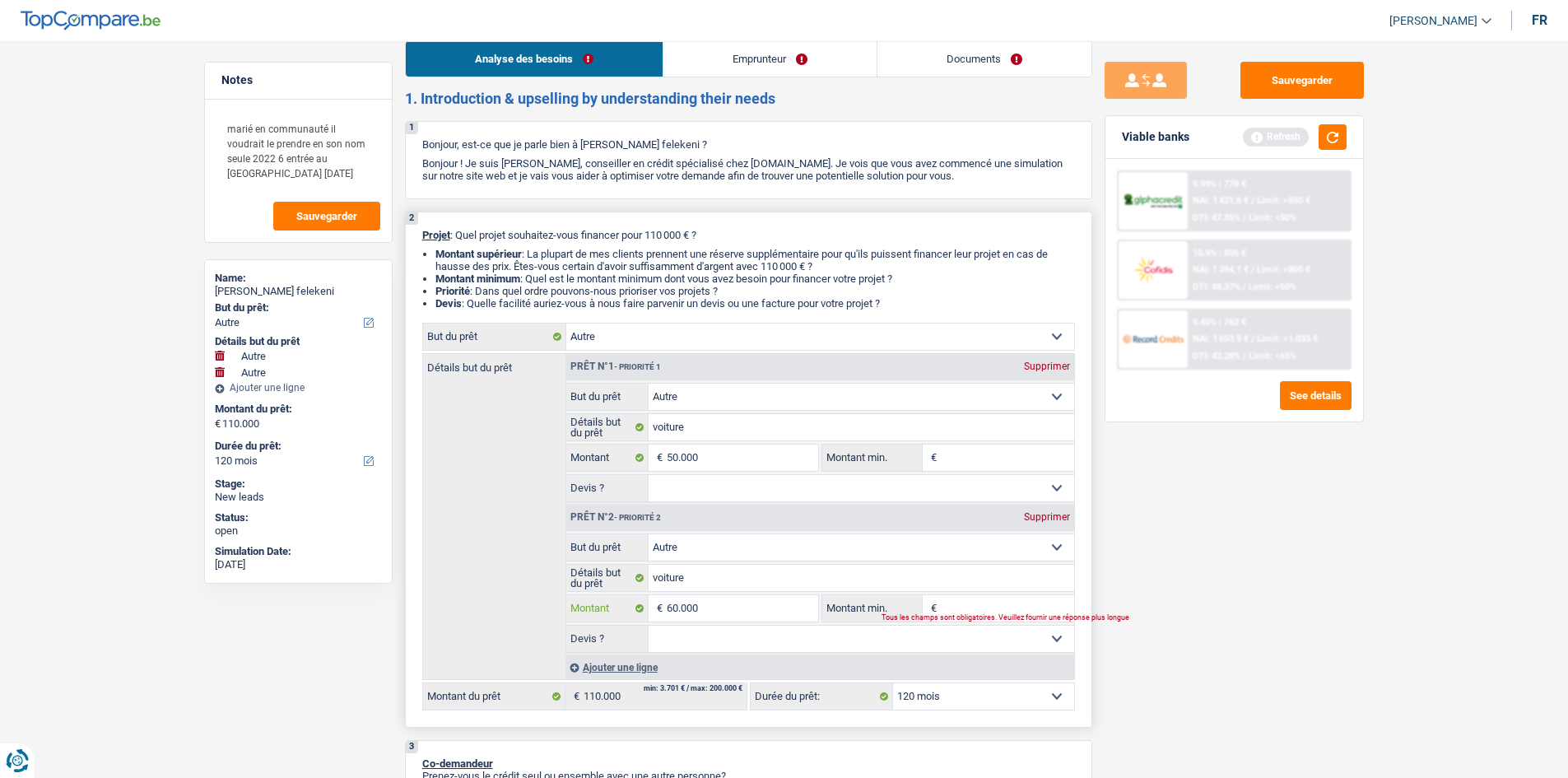 click on "60.000" at bounding box center [742, 608] 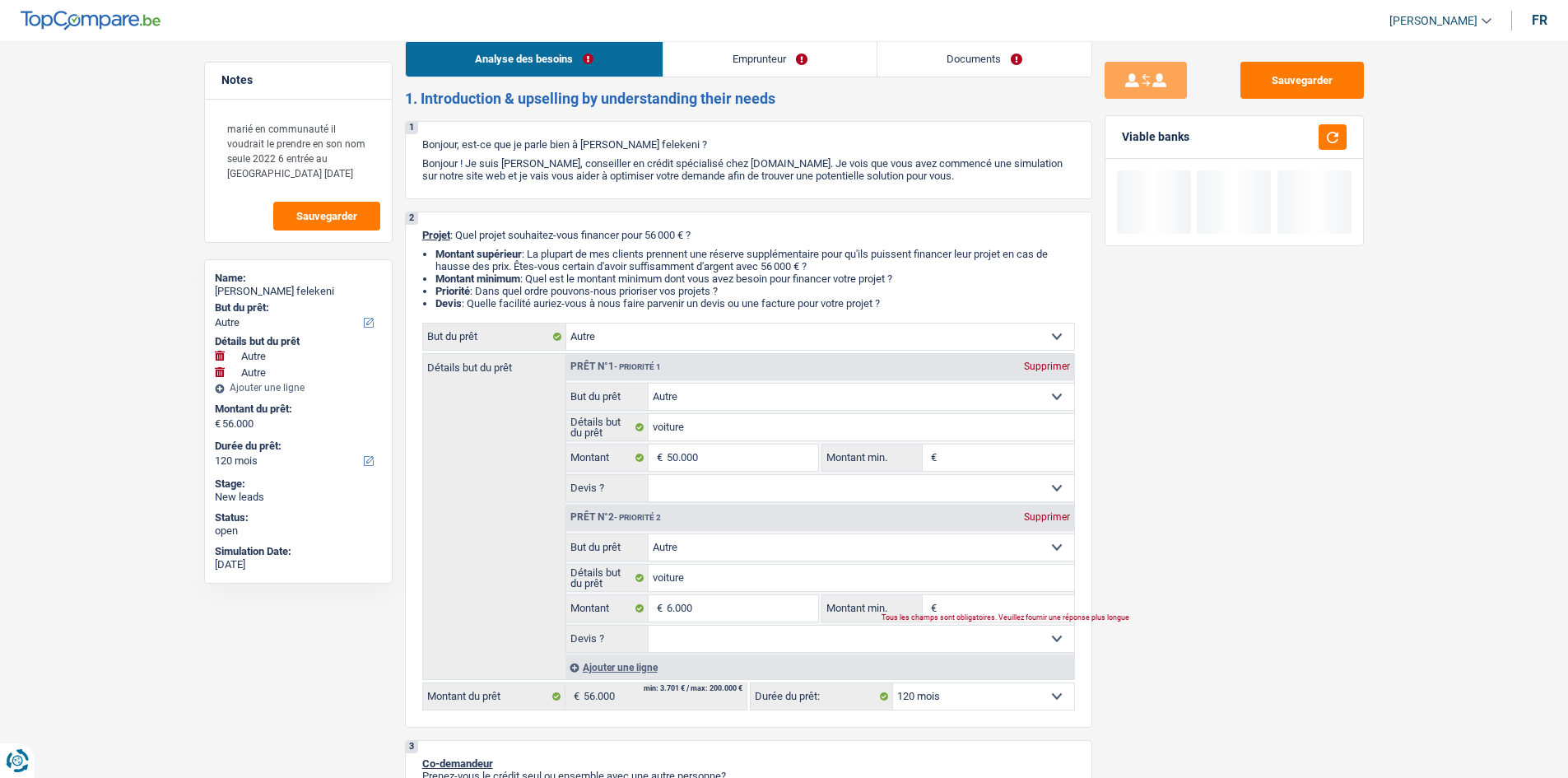 click on "Sauvegarder
Viable banks" at bounding box center (1234, 404) 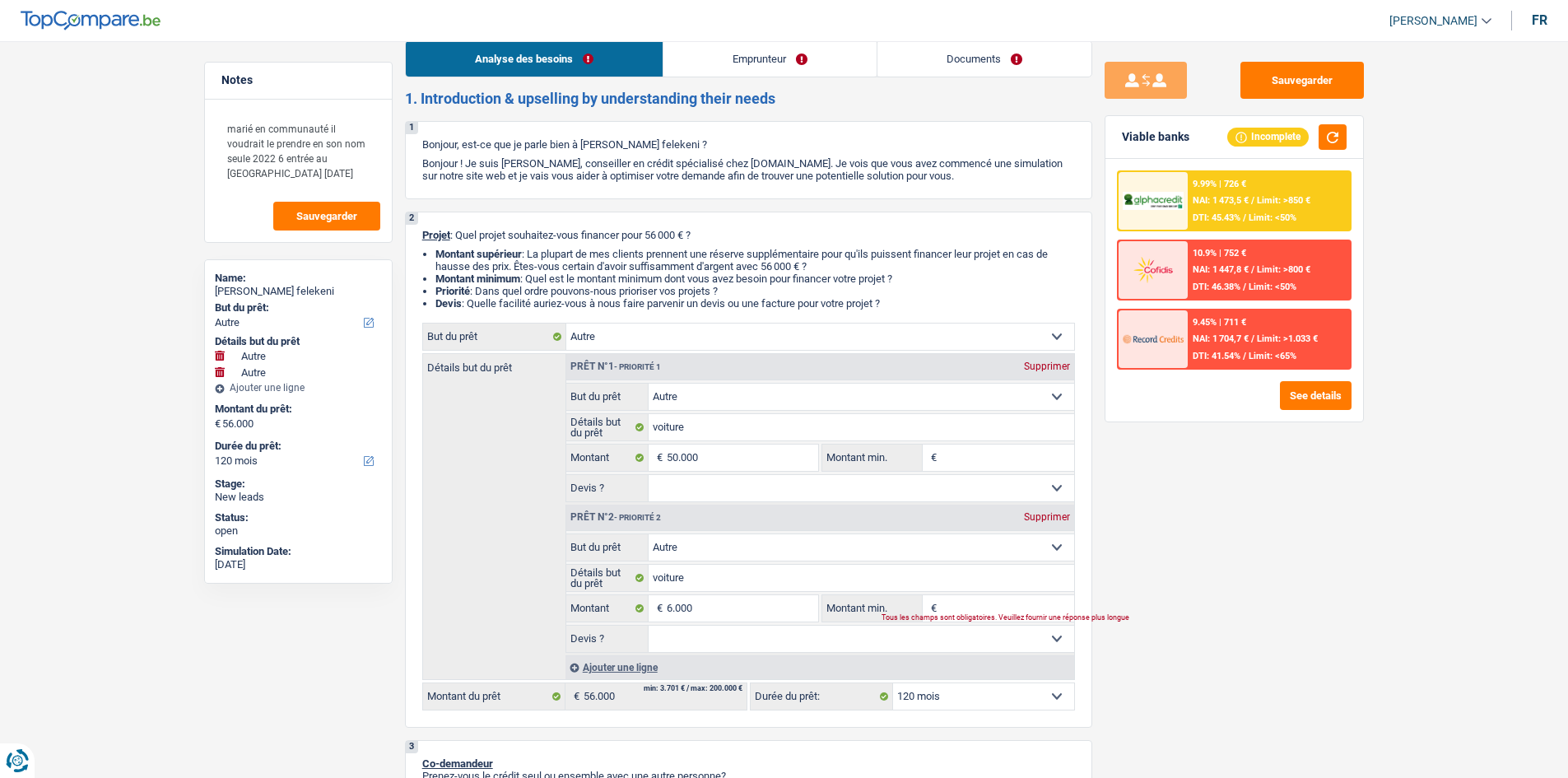 click on "10.9% | 752 €
NAI: 1 447,8 €
/
Limit: >800 €
DTI: 46.38%
/
Limit: <50%" at bounding box center (1268, 270) 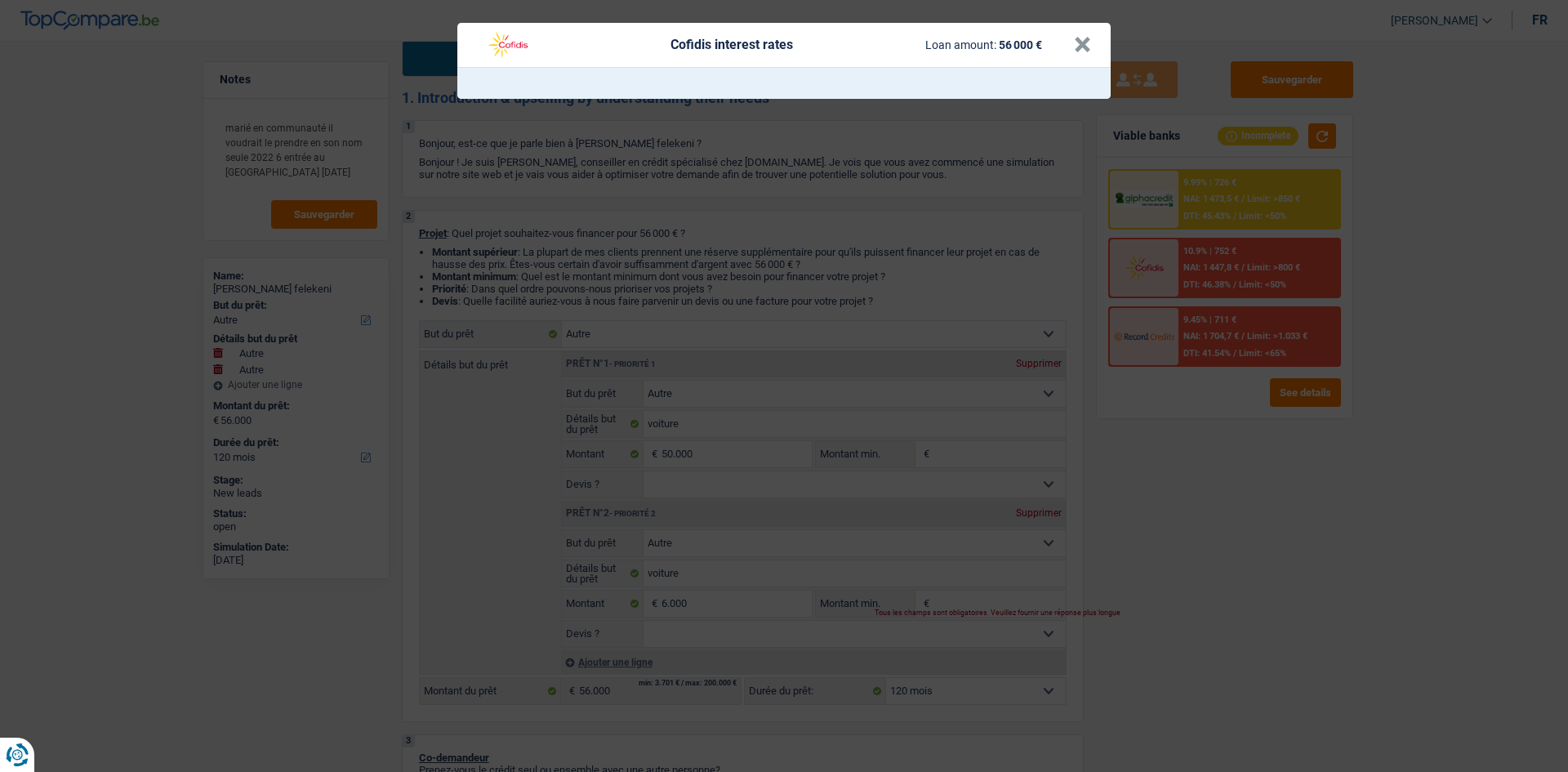 drag, startPoint x: 1252, startPoint y: 489, endPoint x: 1279, endPoint y: 414, distance: 79.71198 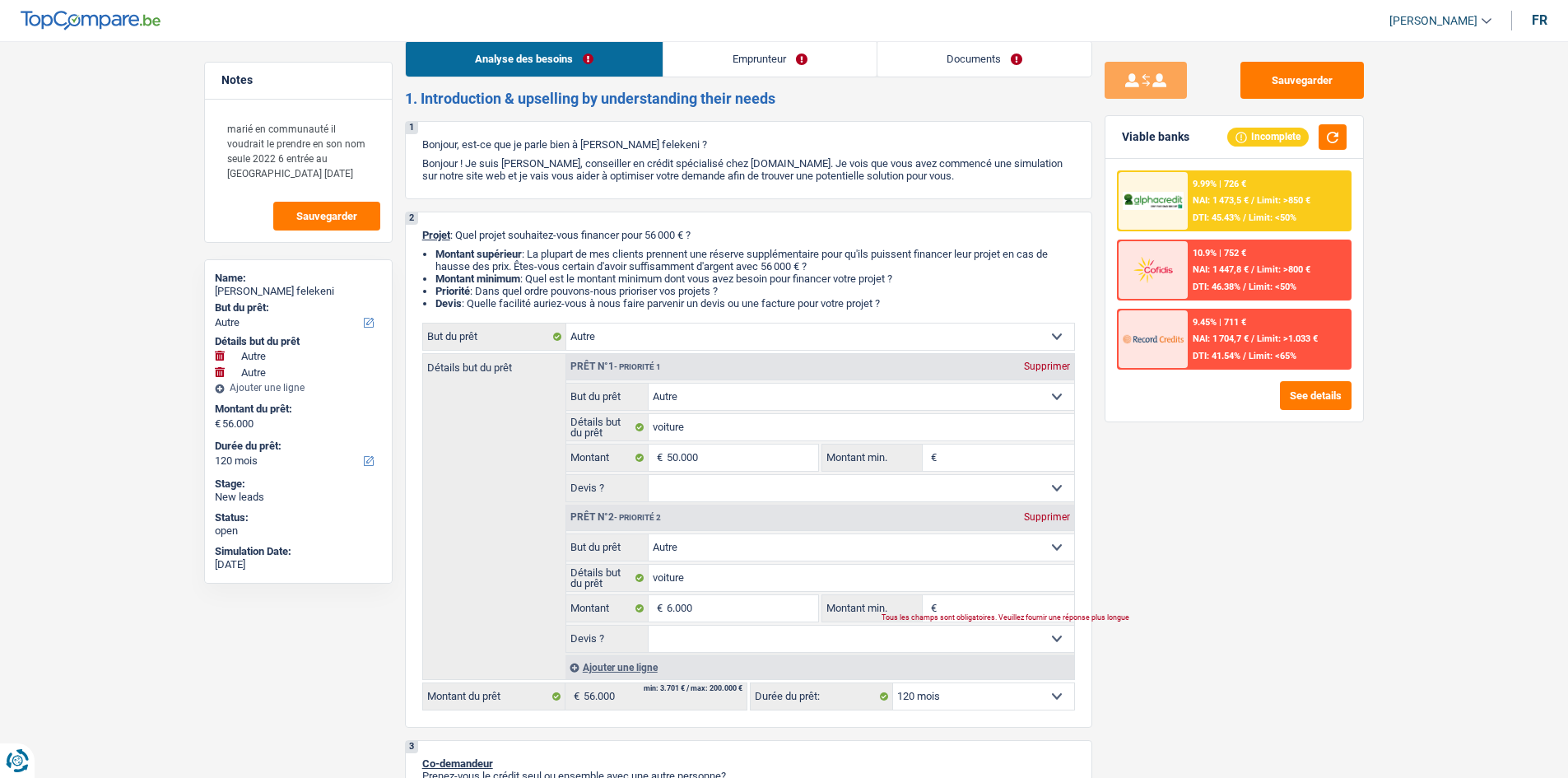 click on "9.99% | 726 €
NAI: 1 473,5 €
/
Limit: >850 €
DTI: 45.43%
/
Limit: <50%
10.9% | 752 €
NAI: 1 447,8 €
/
Limit: >800 €
DTI: 46.38%
/
Limit: <50%
9.45% | 711 €
/       /" at bounding box center (1234, 290) 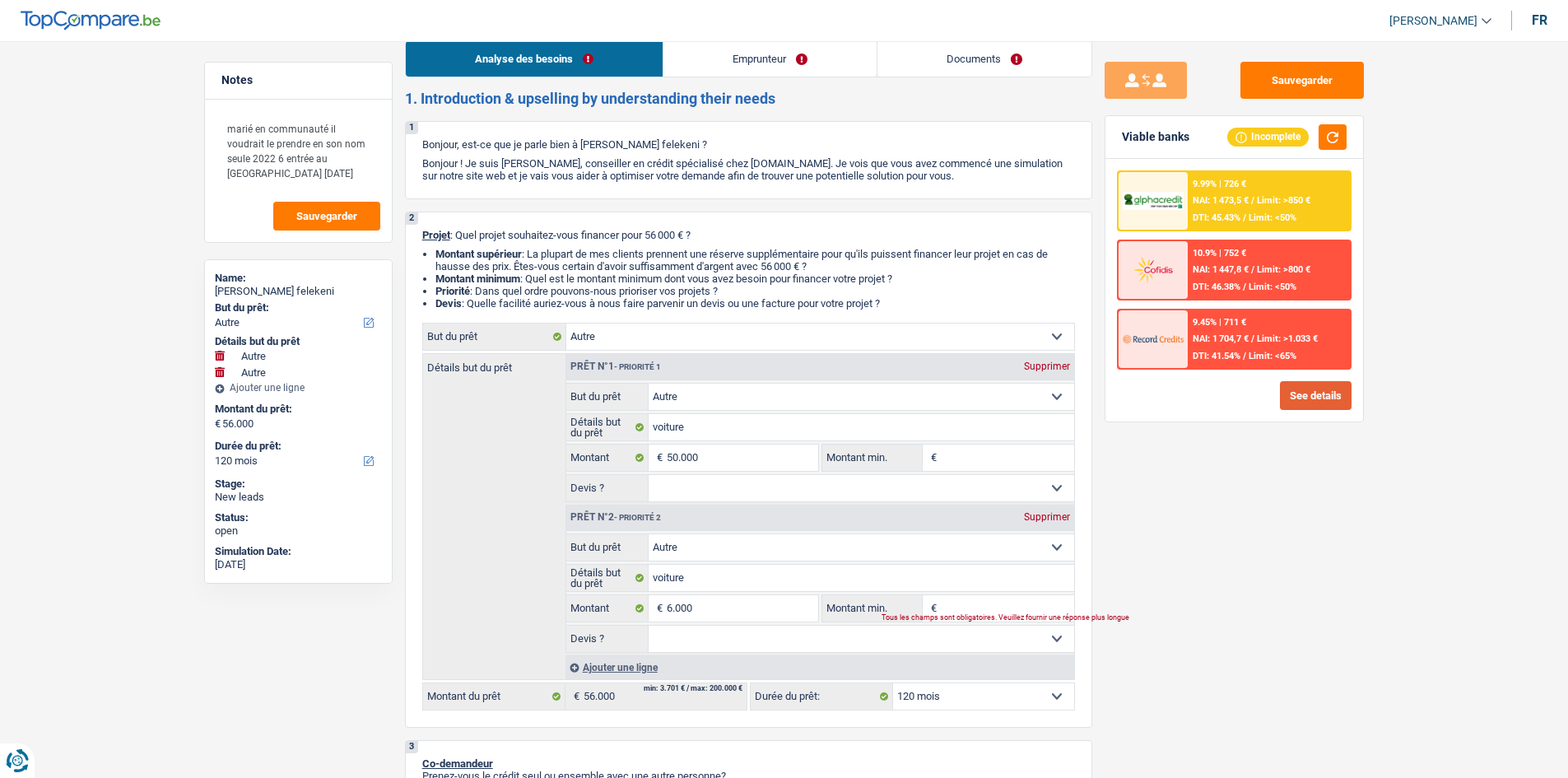click on "See details" at bounding box center [1315, 395] 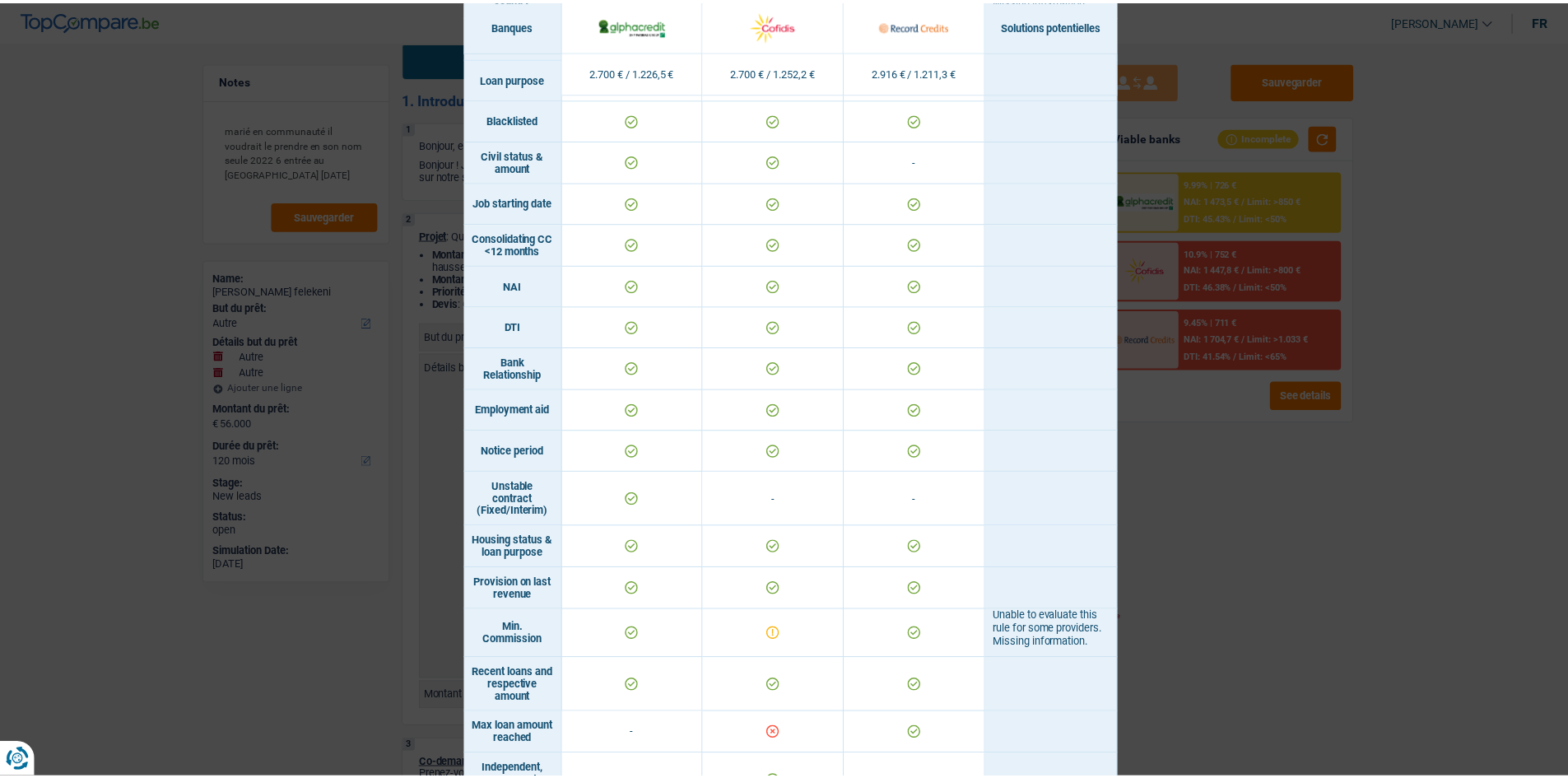 scroll, scrollTop: 818, scrollLeft: 0, axis: vertical 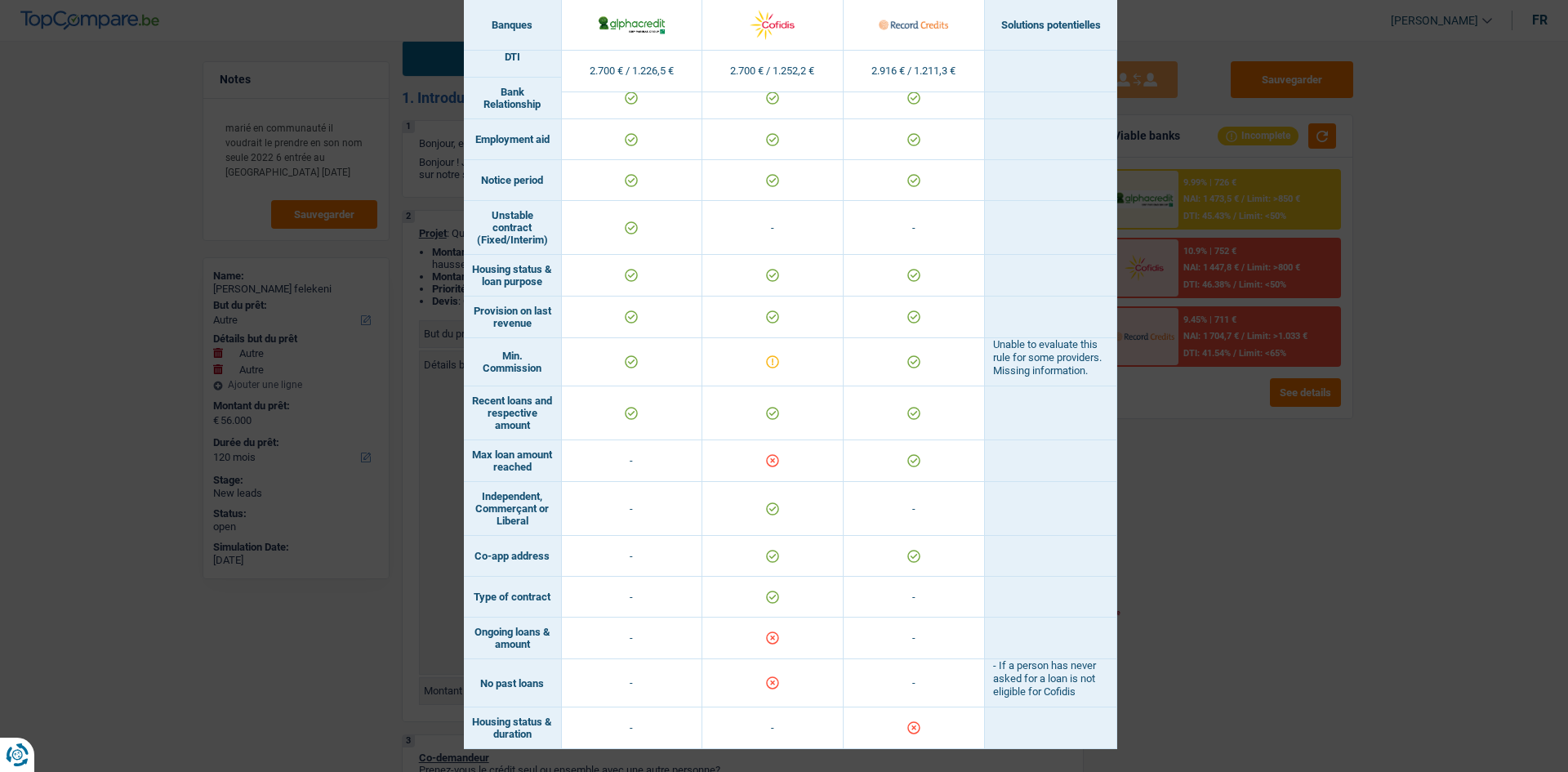 click on "Banks conditions ×
Banques
Solutions potentielles
Revenus / Charges
2.700 € / 1.226,5 €
2.700 € / 1.252,2 €
2.916 € / 1.211,3 €
Professional activity
ID card type
Unable to evaluate this rule for some providers. Missing information.
Min. revenue" at bounding box center [784, 386] 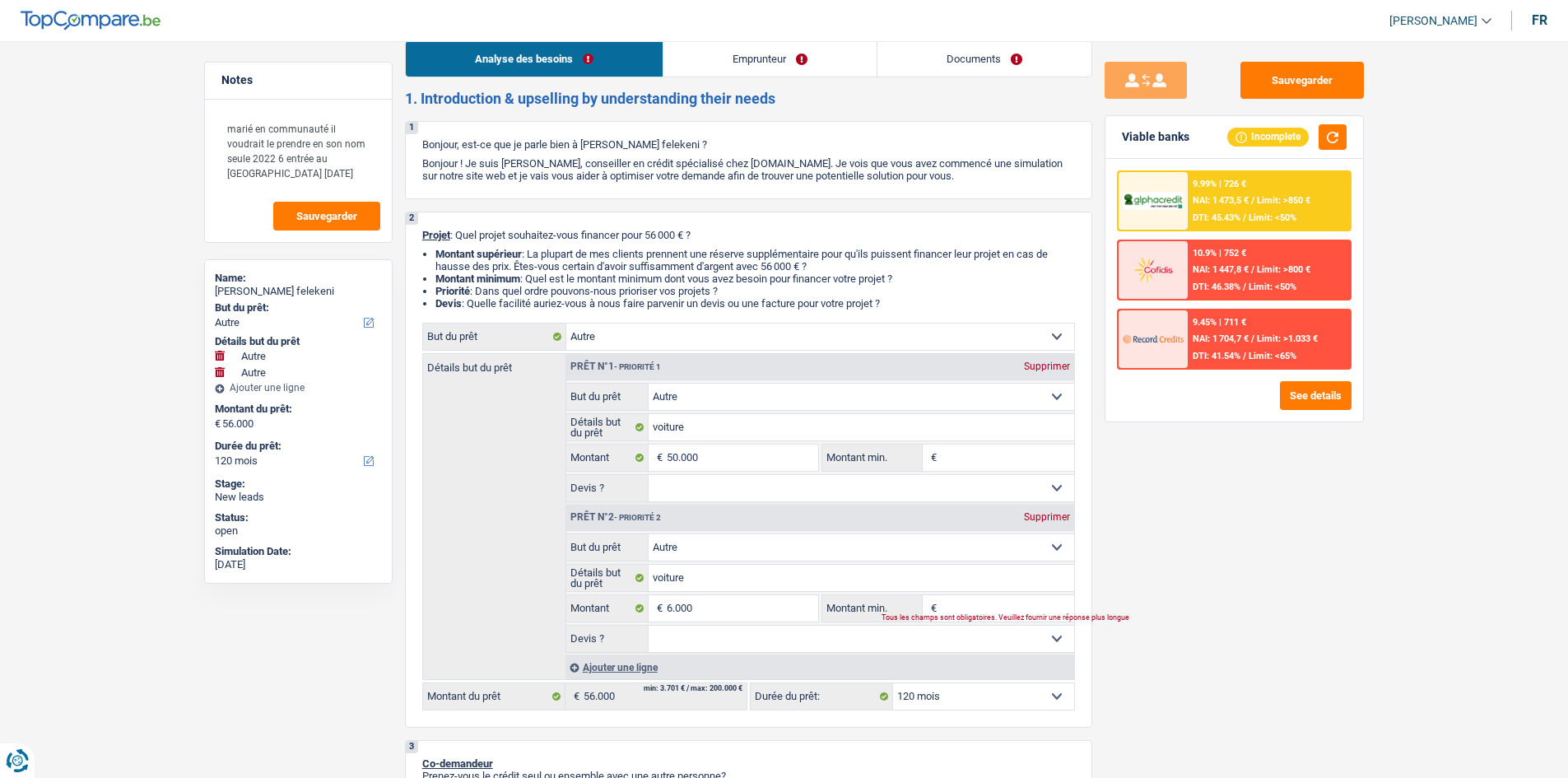 click on "Emprunteur" at bounding box center [770, 58] 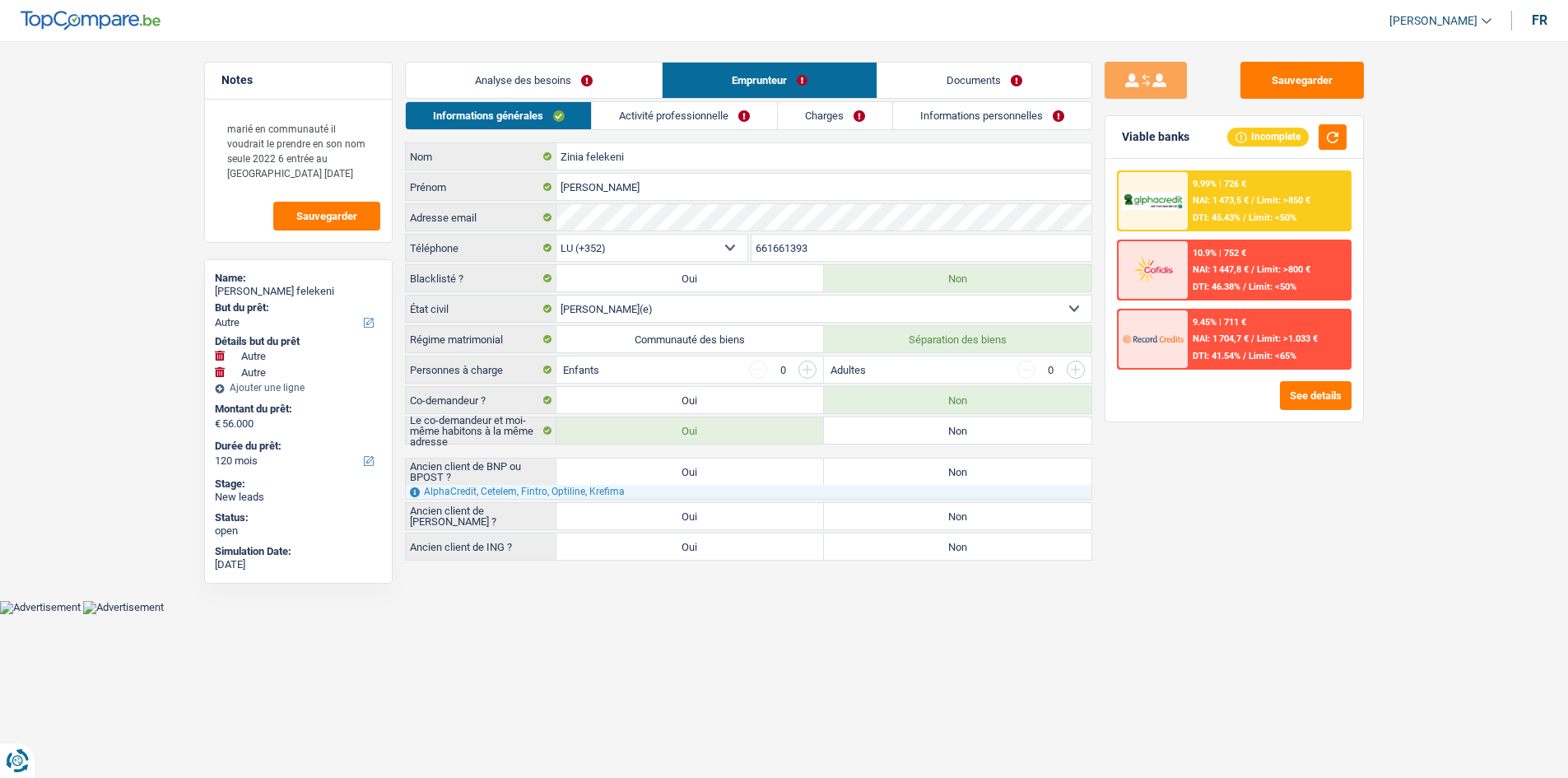 scroll, scrollTop: 0, scrollLeft: 0, axis: both 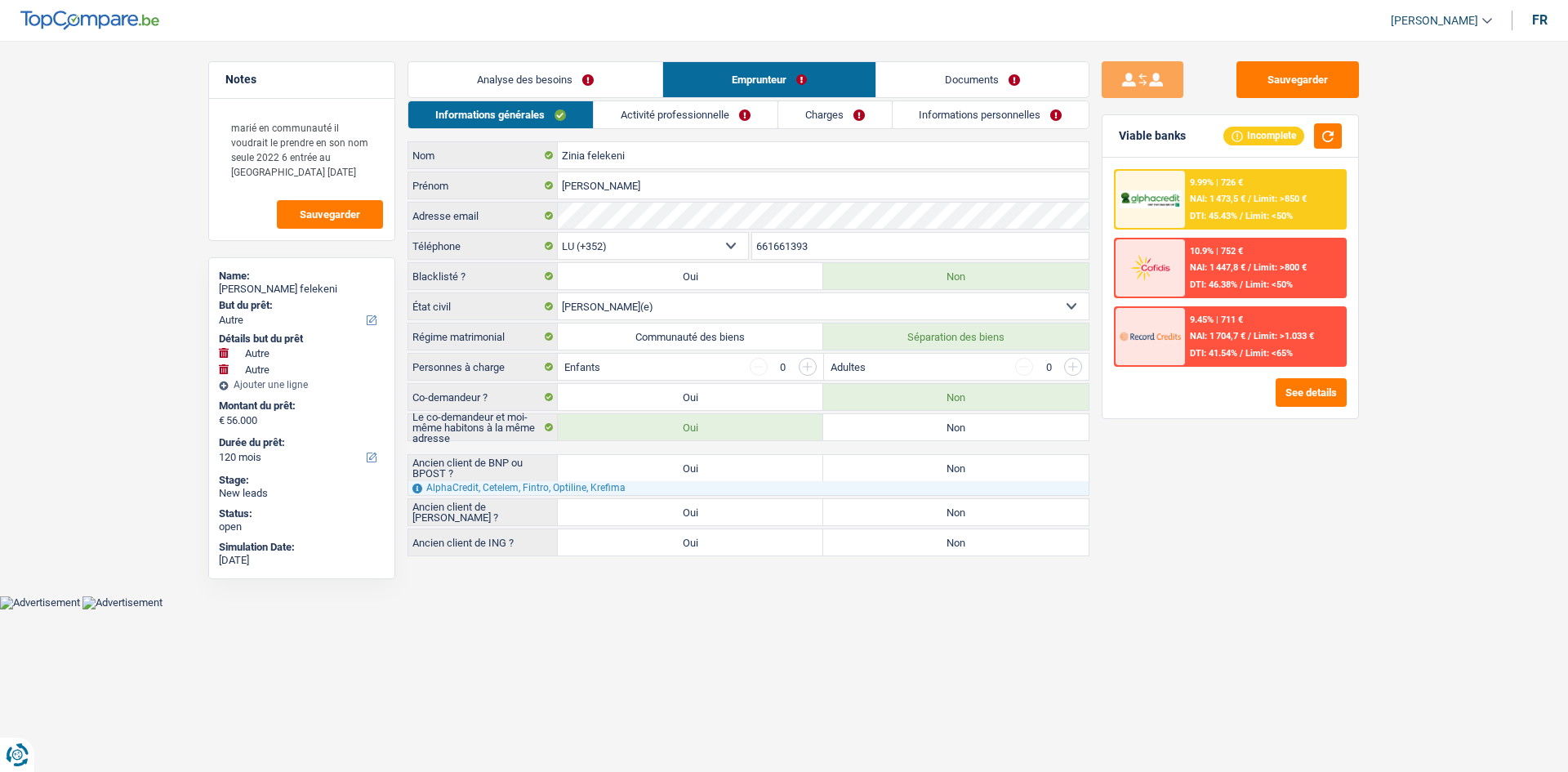 click on "Activité professionnelle" at bounding box center [685, 114] 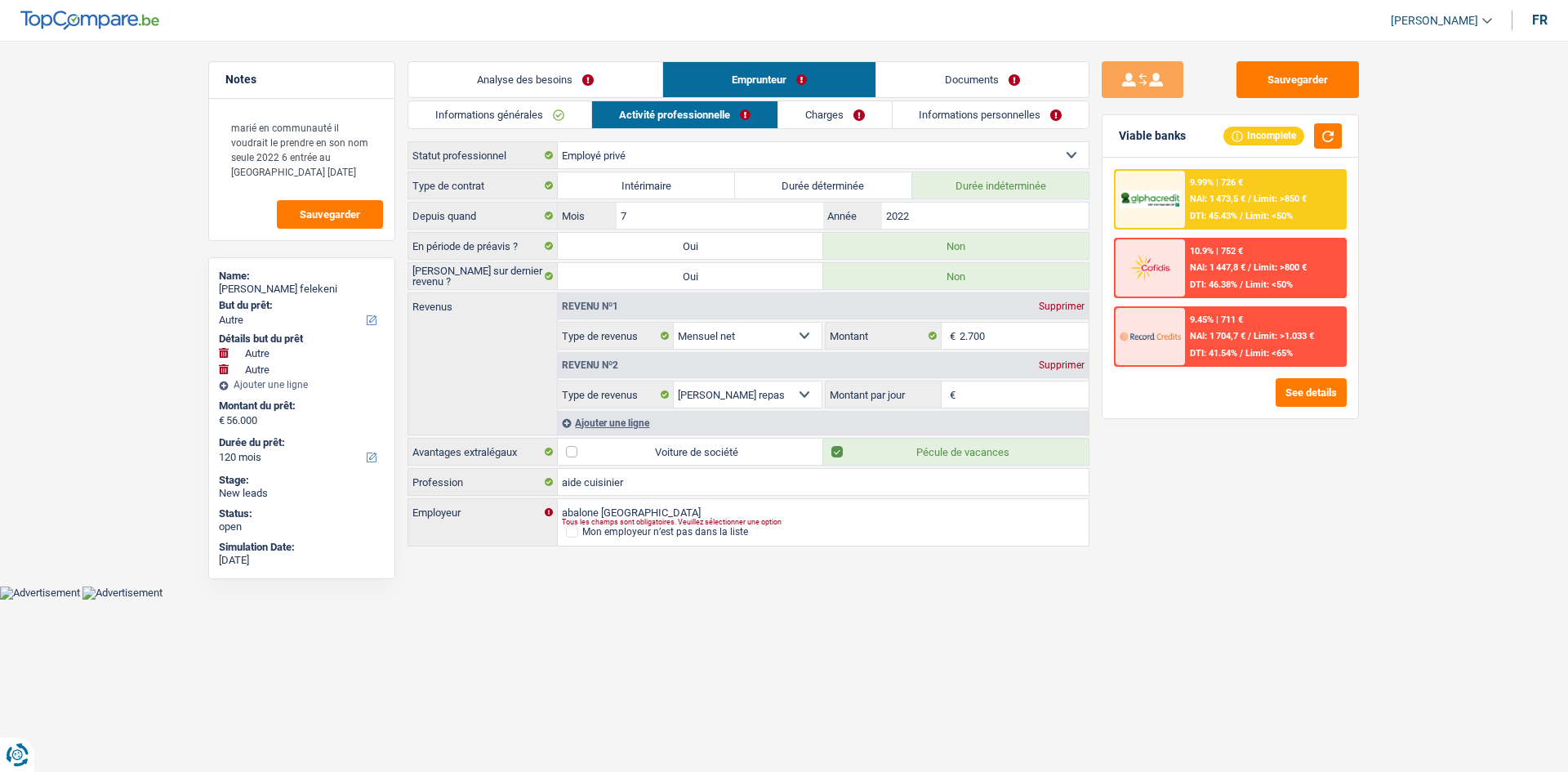 click on "Charges" at bounding box center (835, 114) 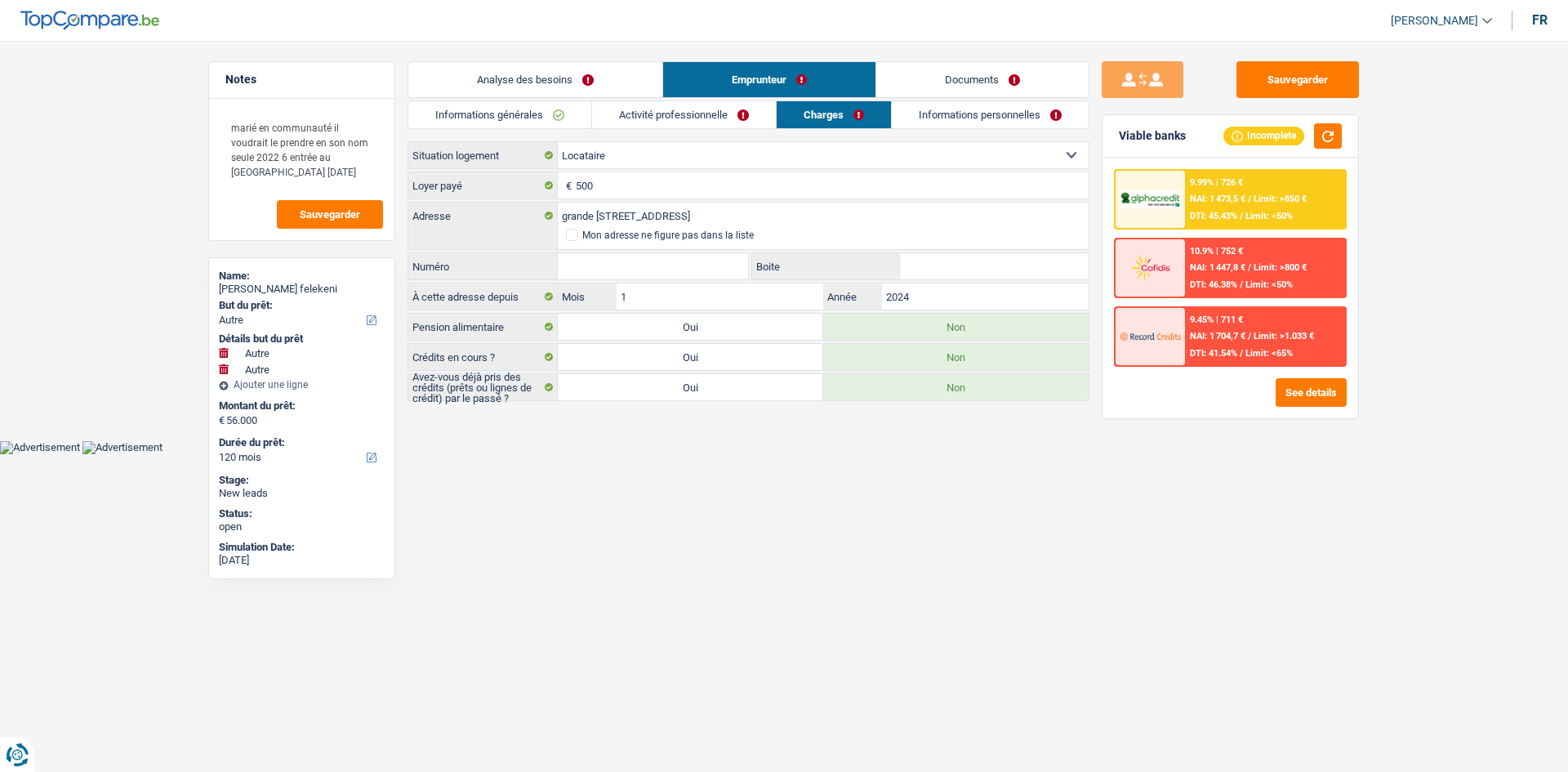 click on "Informations personnelles" at bounding box center (990, 114) 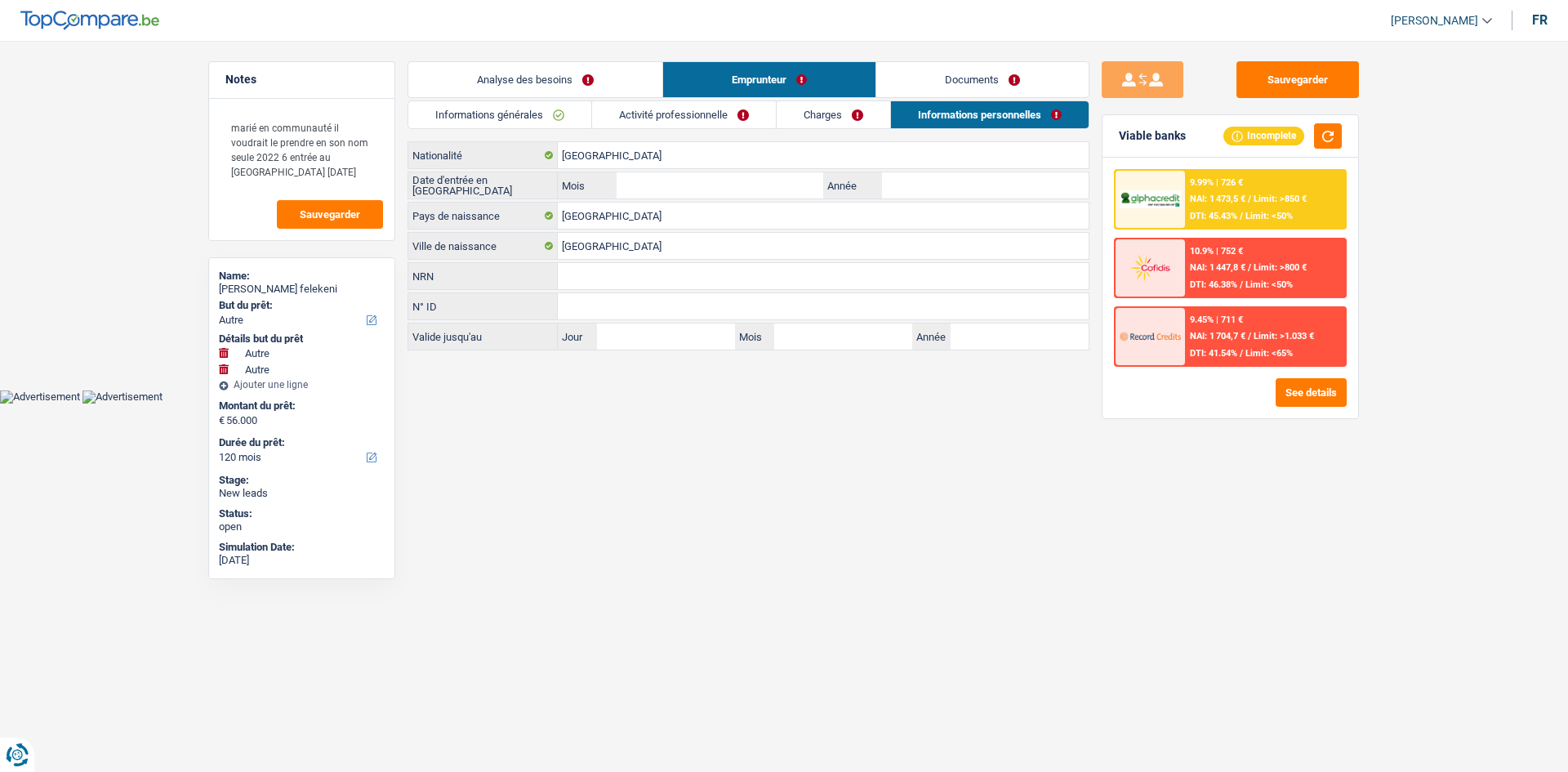 click on "Informations générales" at bounding box center [500, 114] 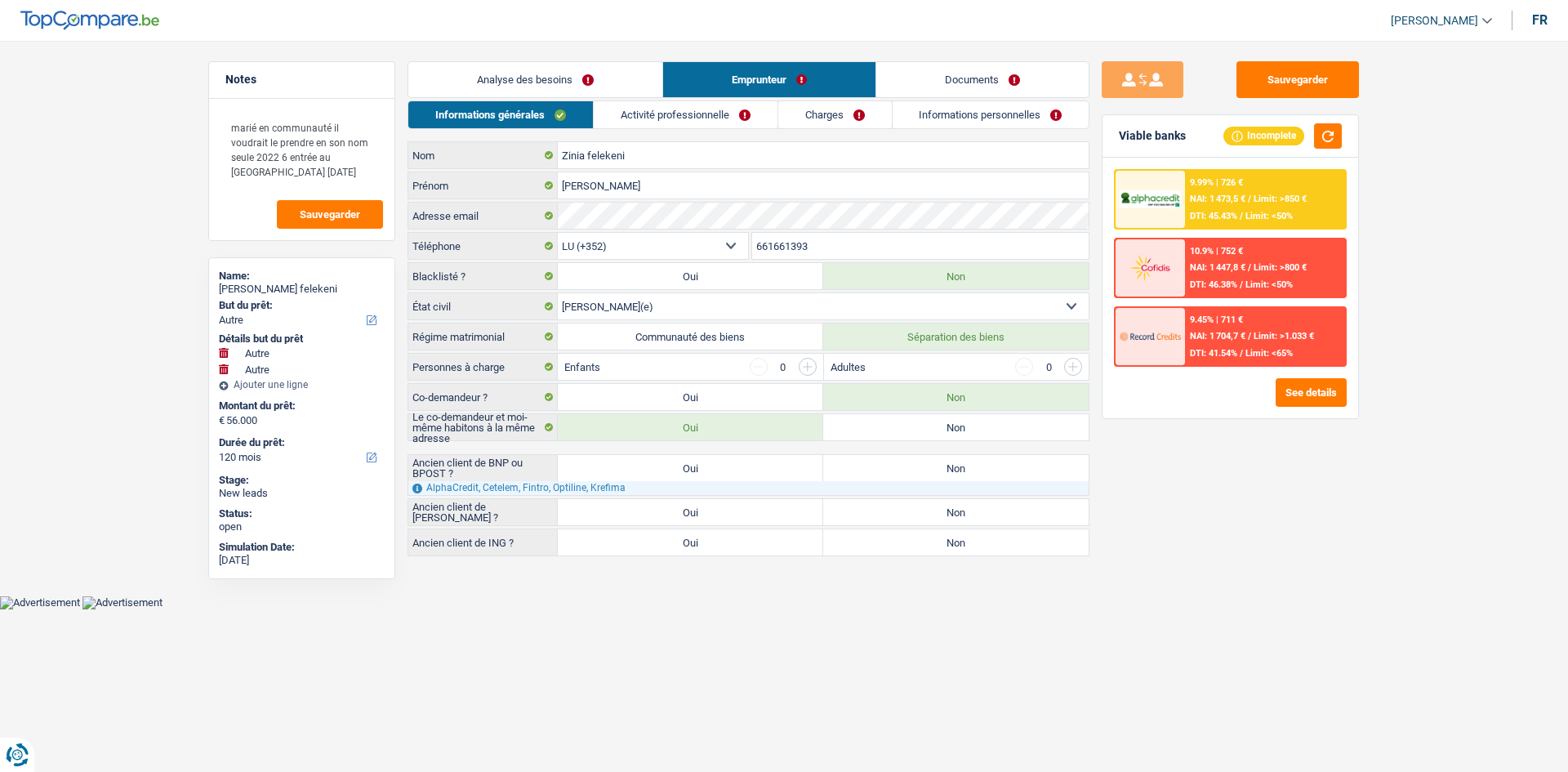 click on "Analyse des besoins" at bounding box center (535, 79) 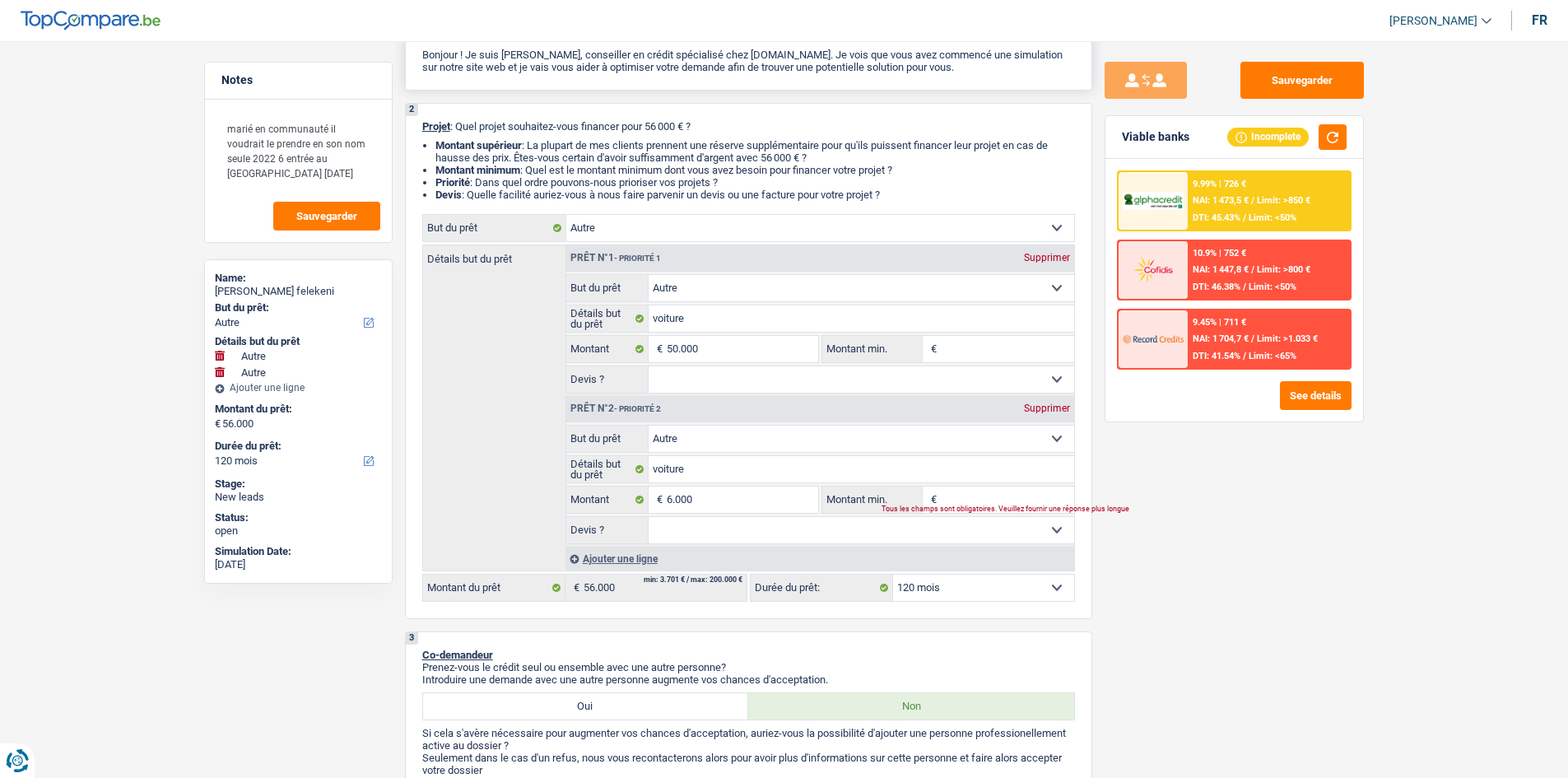 scroll, scrollTop: 0, scrollLeft: 0, axis: both 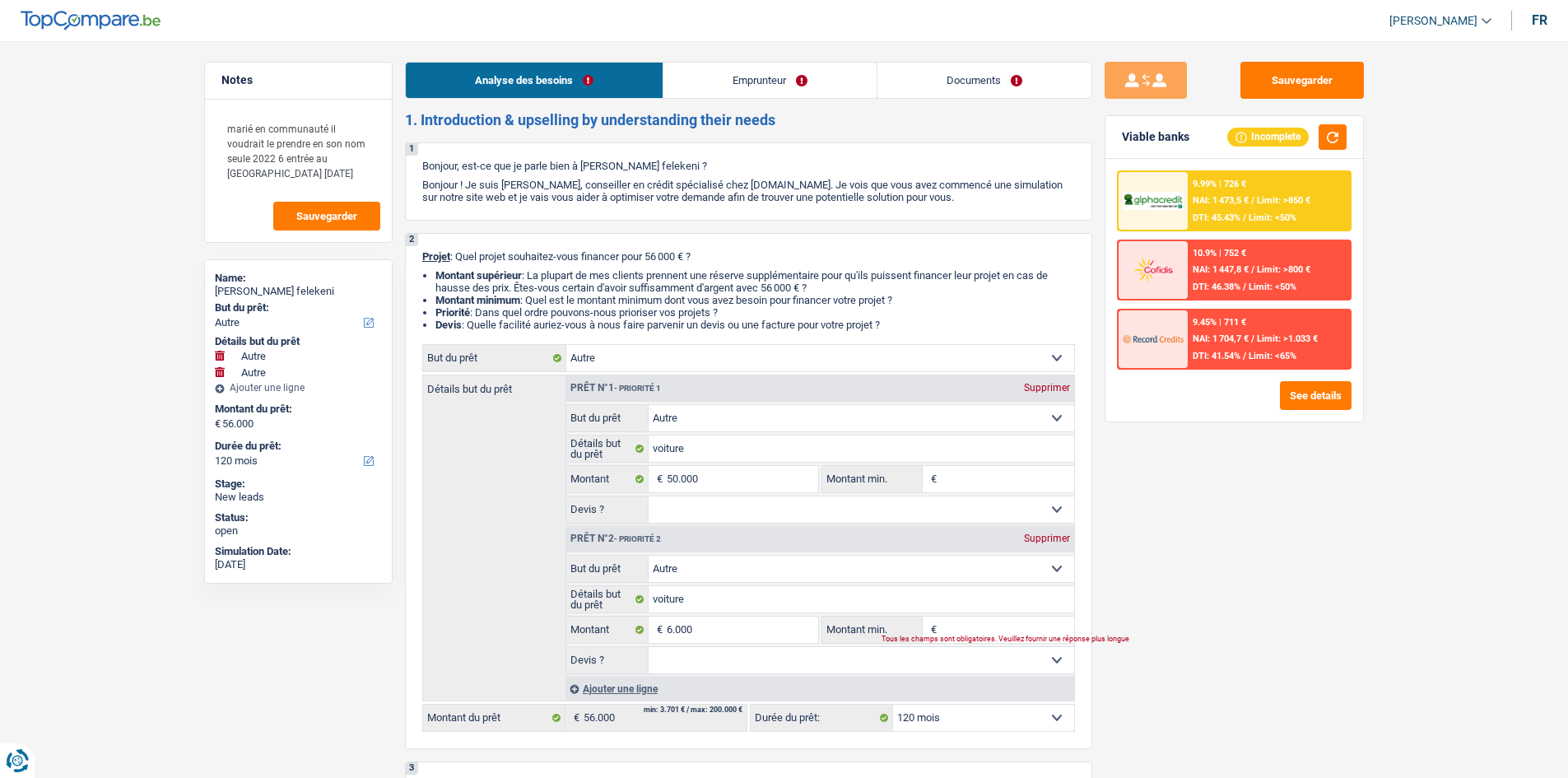 click on "Emprunteur" at bounding box center [770, 80] 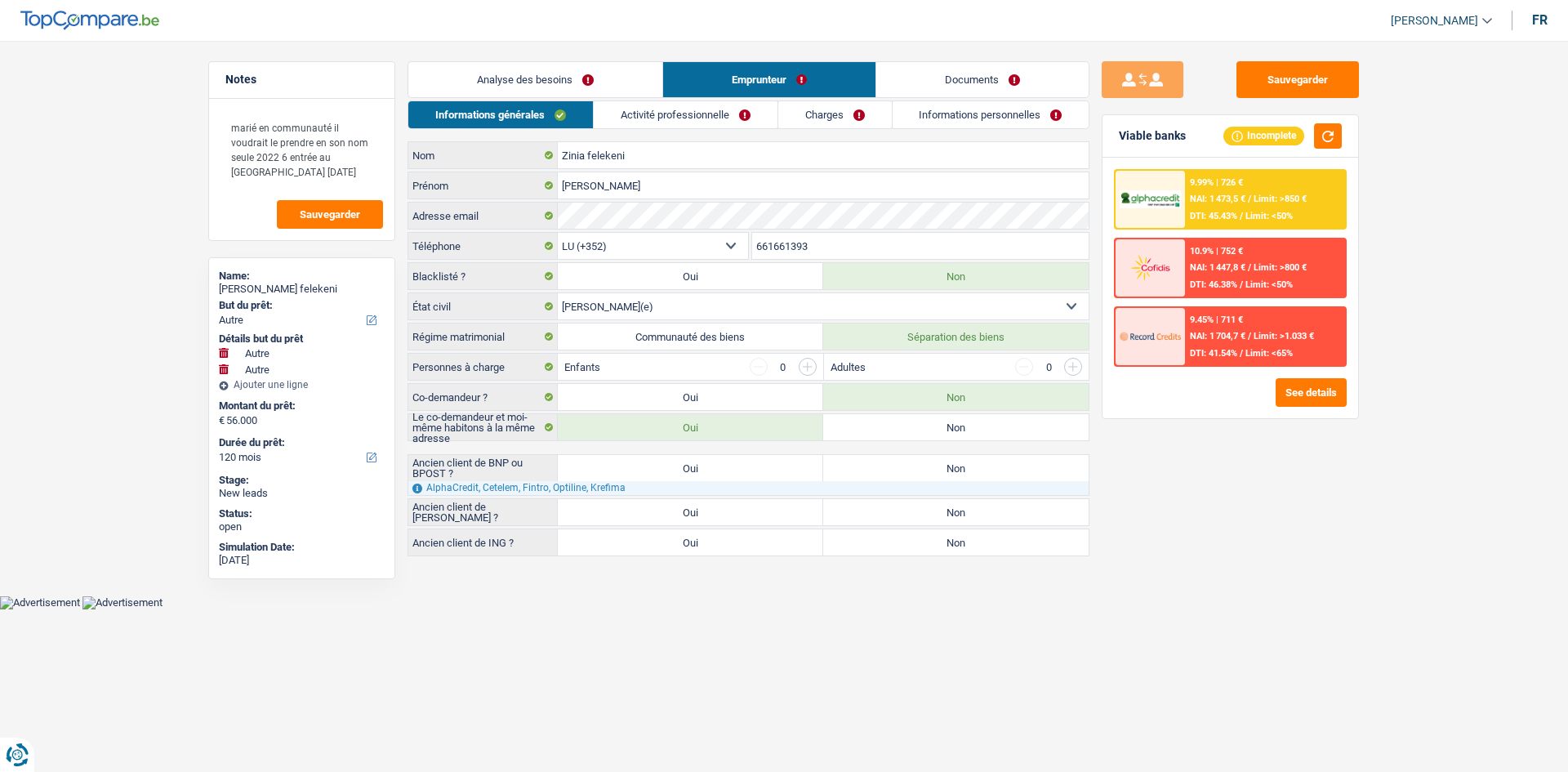 click on "Charges" at bounding box center [835, 114] 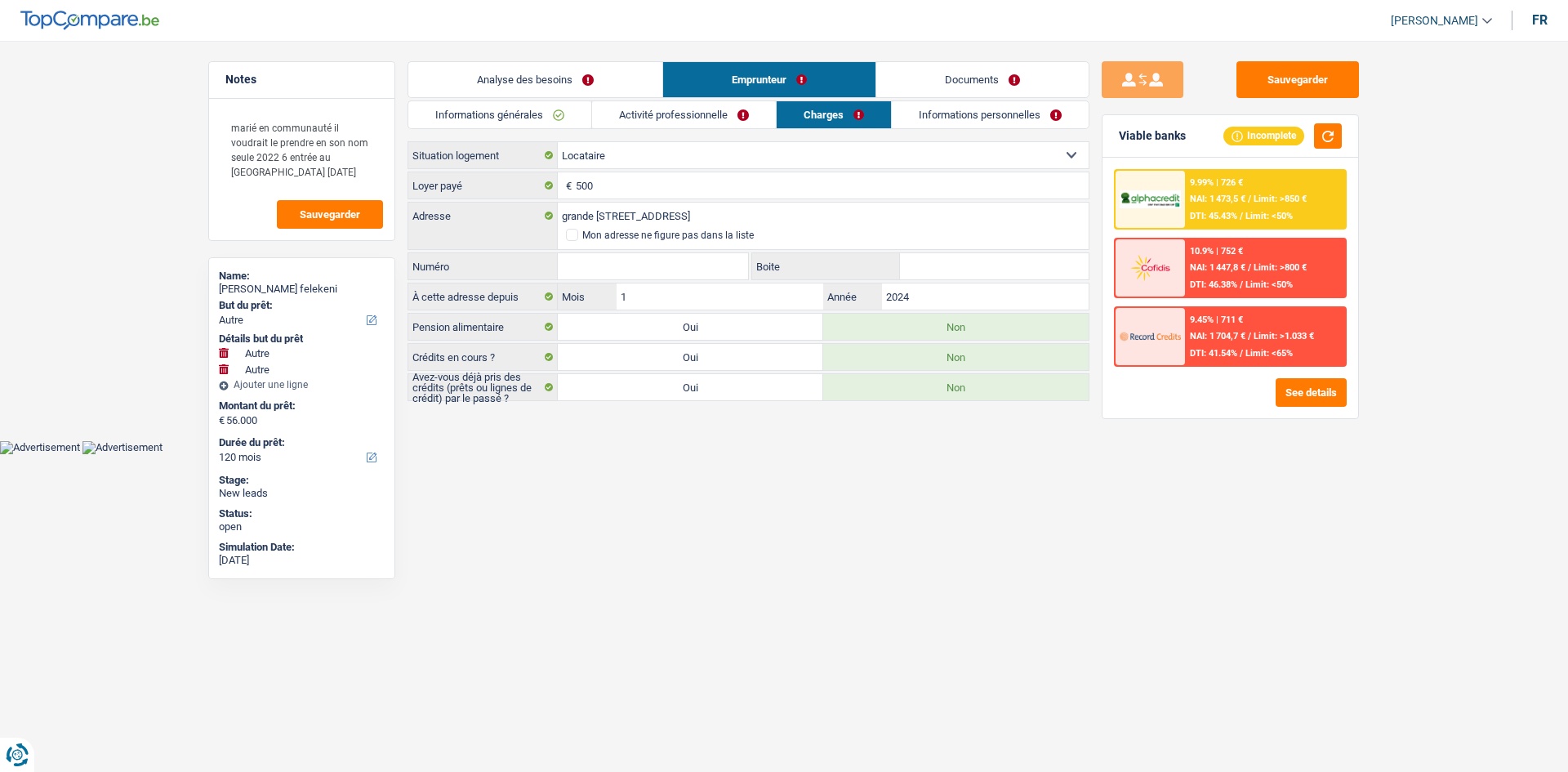click on "Informations personnelles" at bounding box center [990, 114] 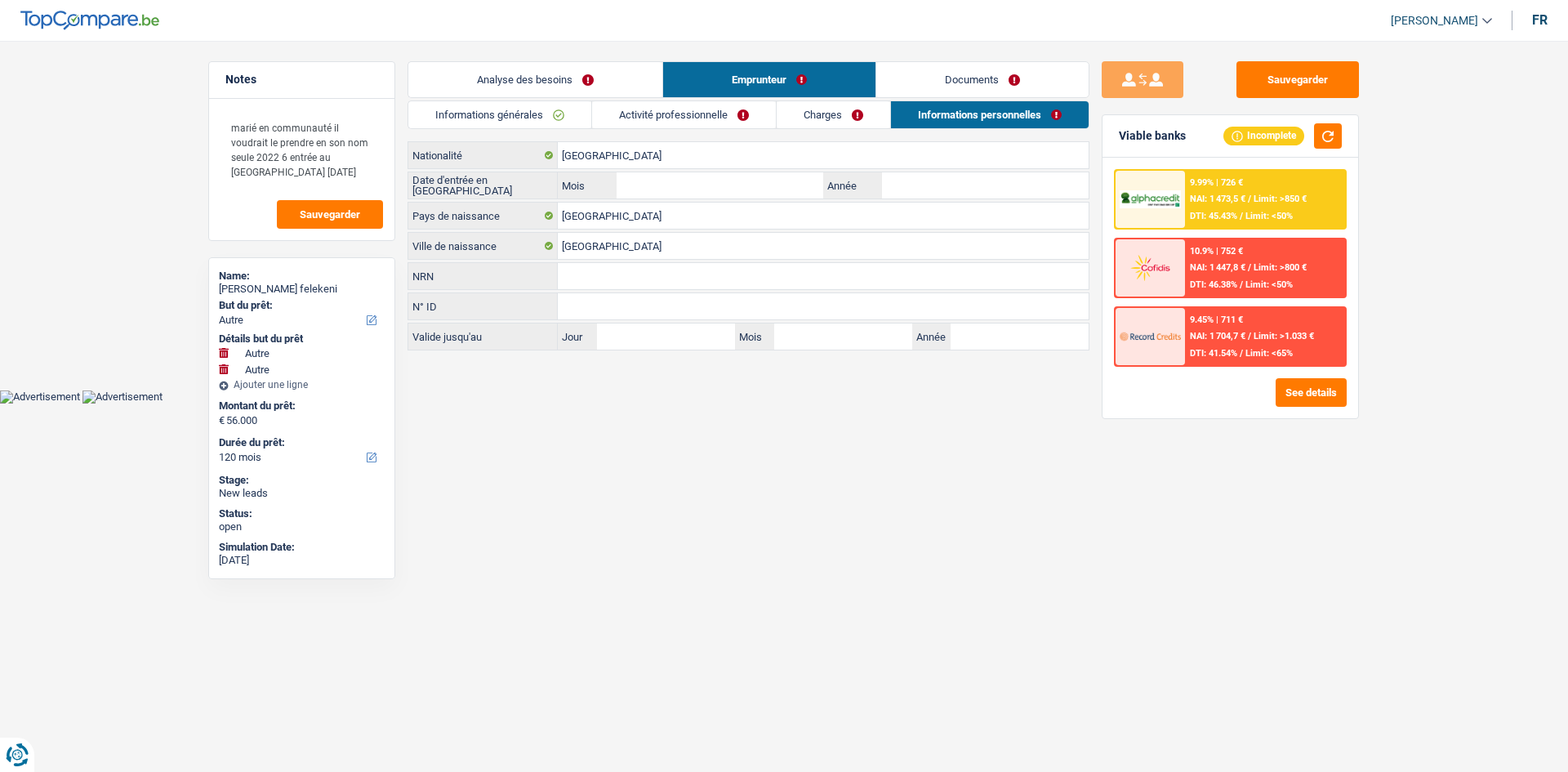 click on "Charges" at bounding box center [833, 114] 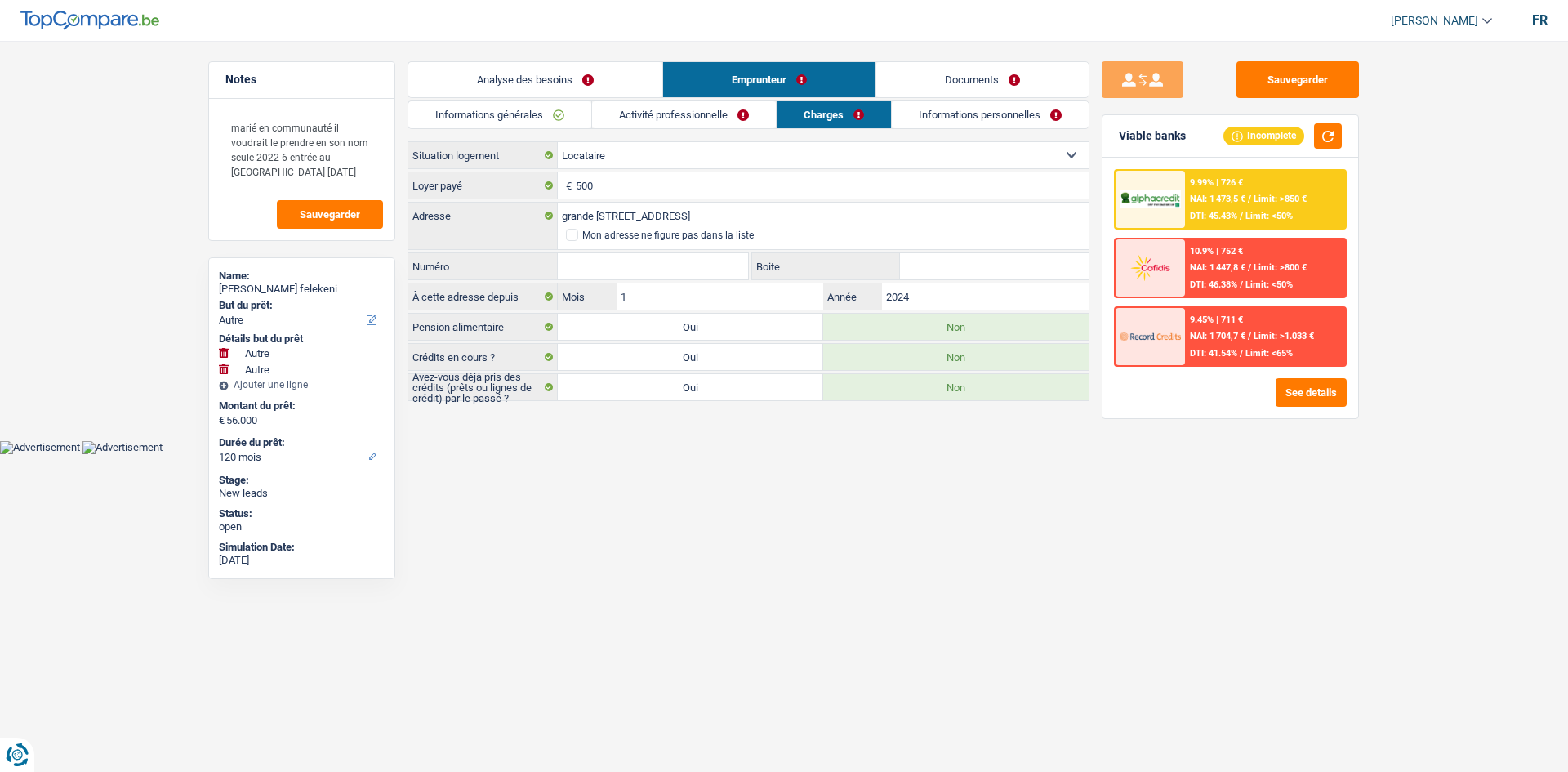 click on "Activité professionnelle" at bounding box center (684, 114) 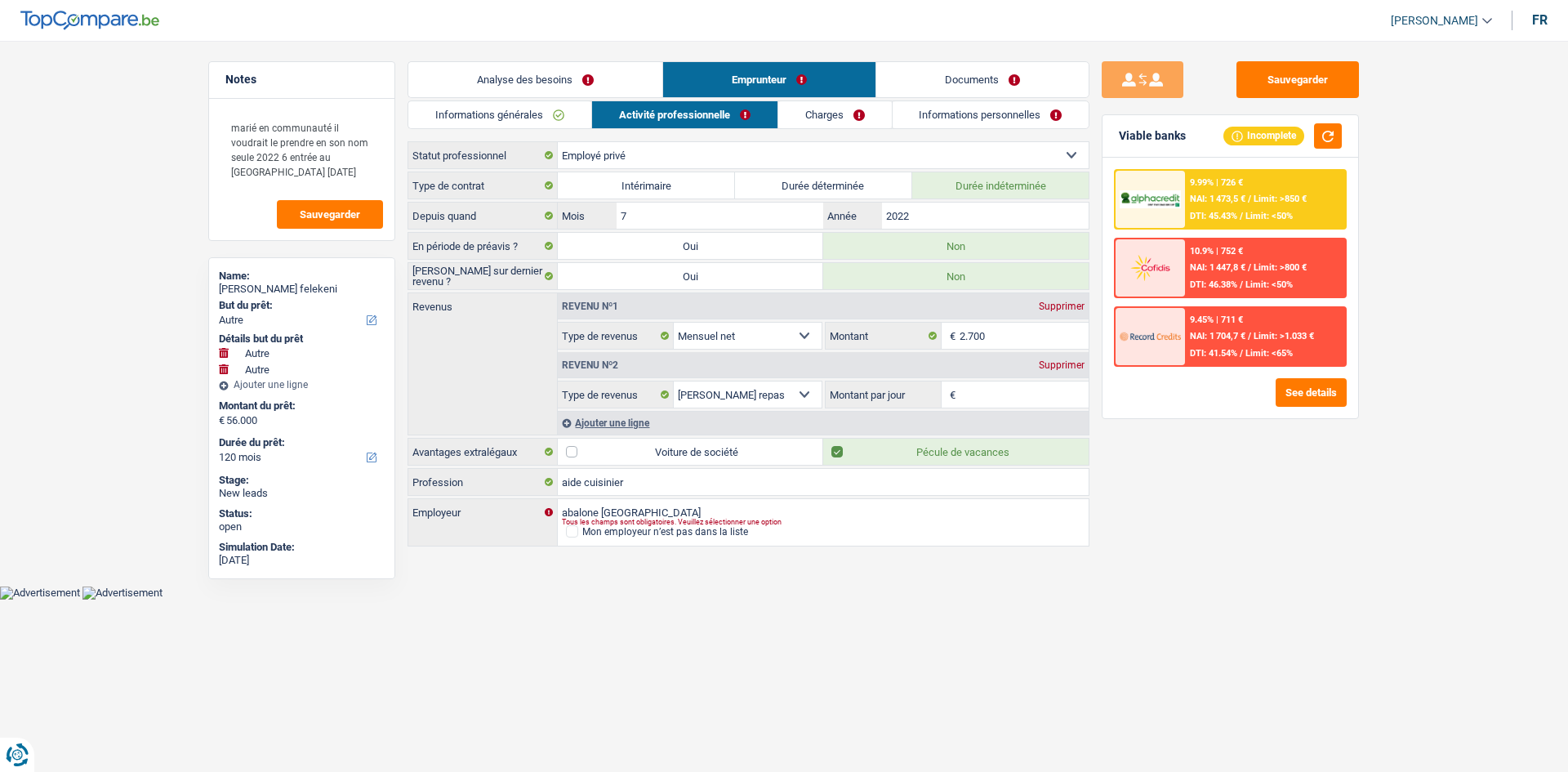click on "Informations générales" at bounding box center [500, 114] 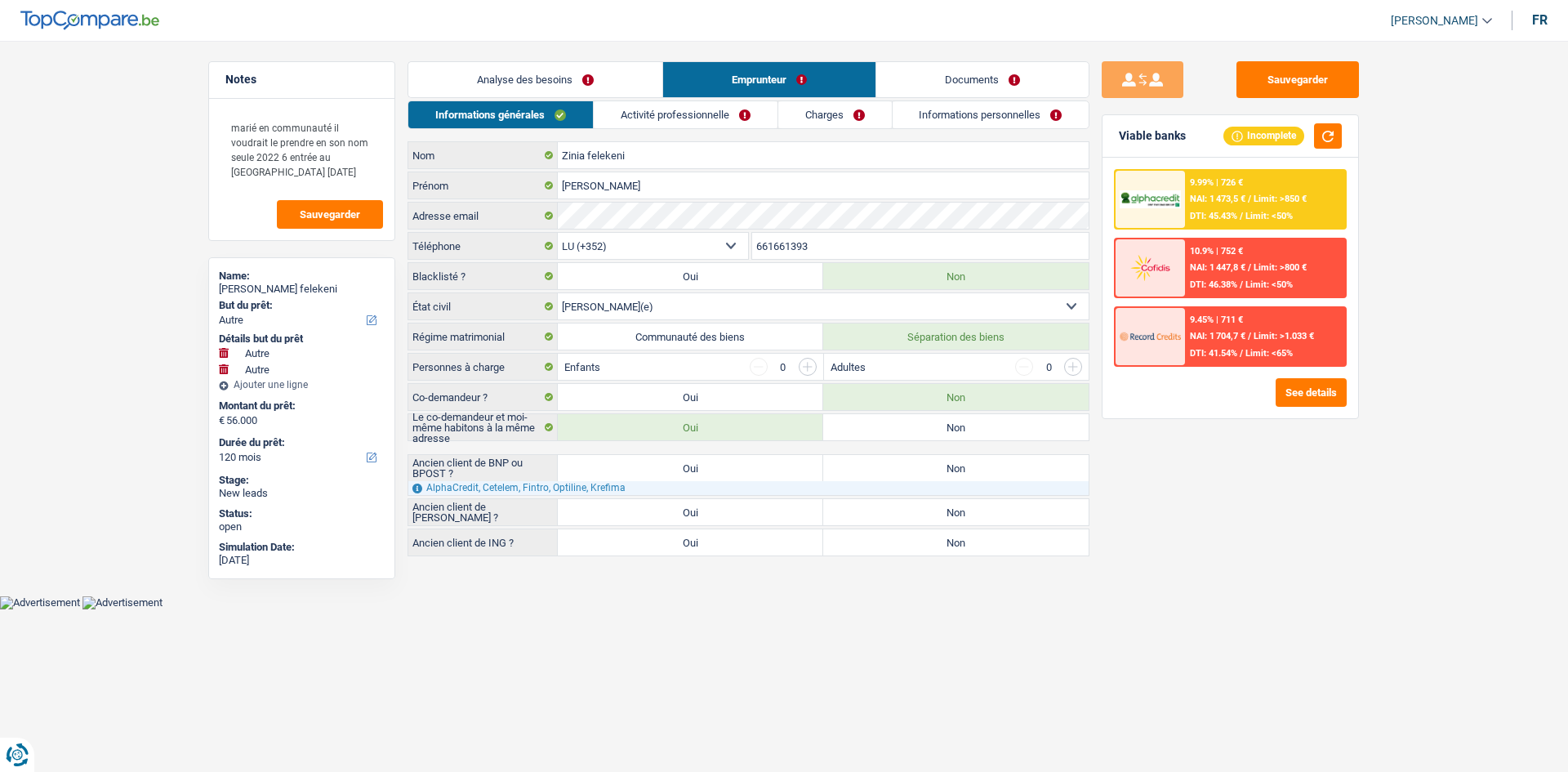 click on "Analyse des besoins" at bounding box center [535, 79] 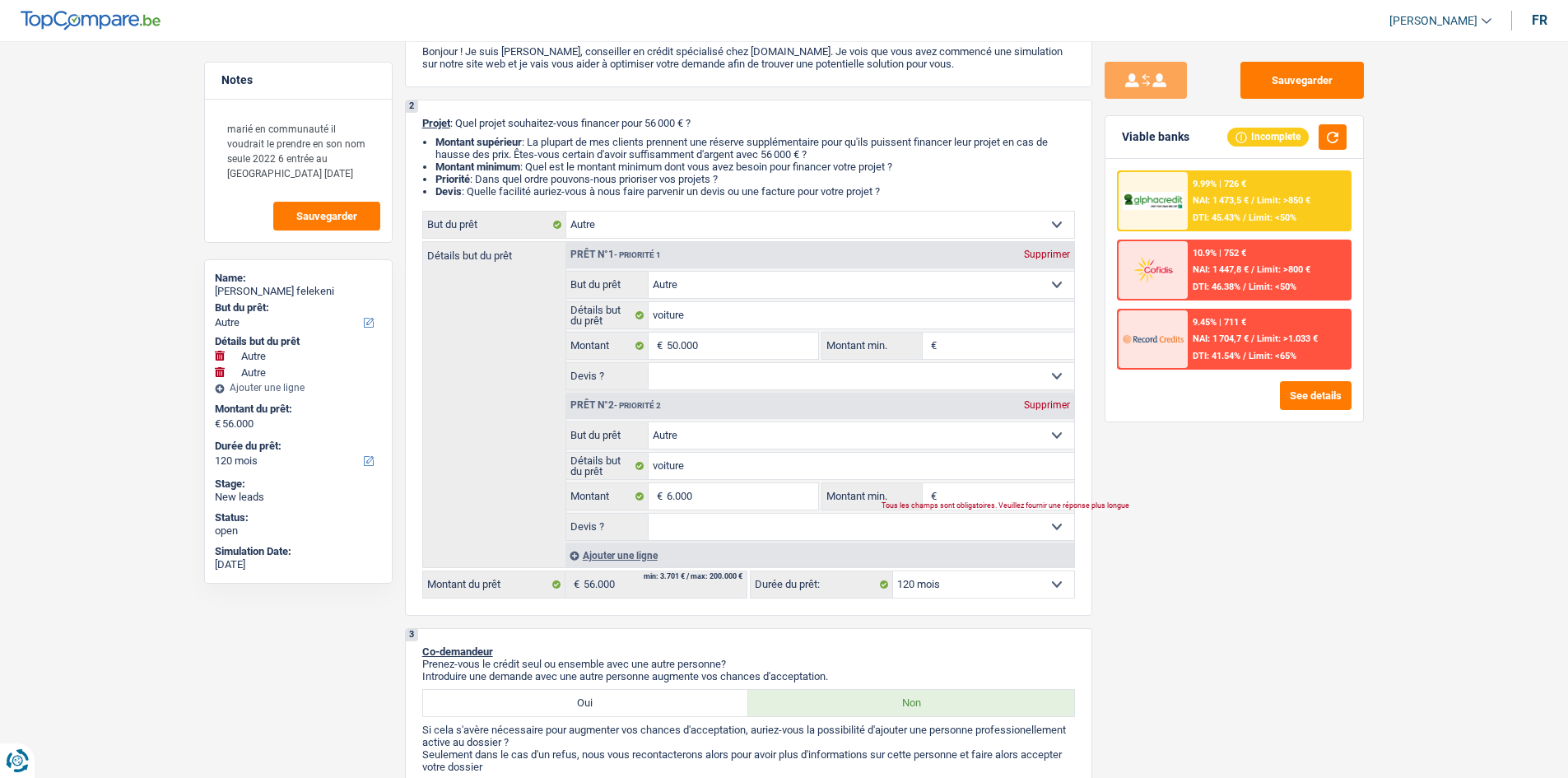 scroll, scrollTop: 329, scrollLeft: 0, axis: vertical 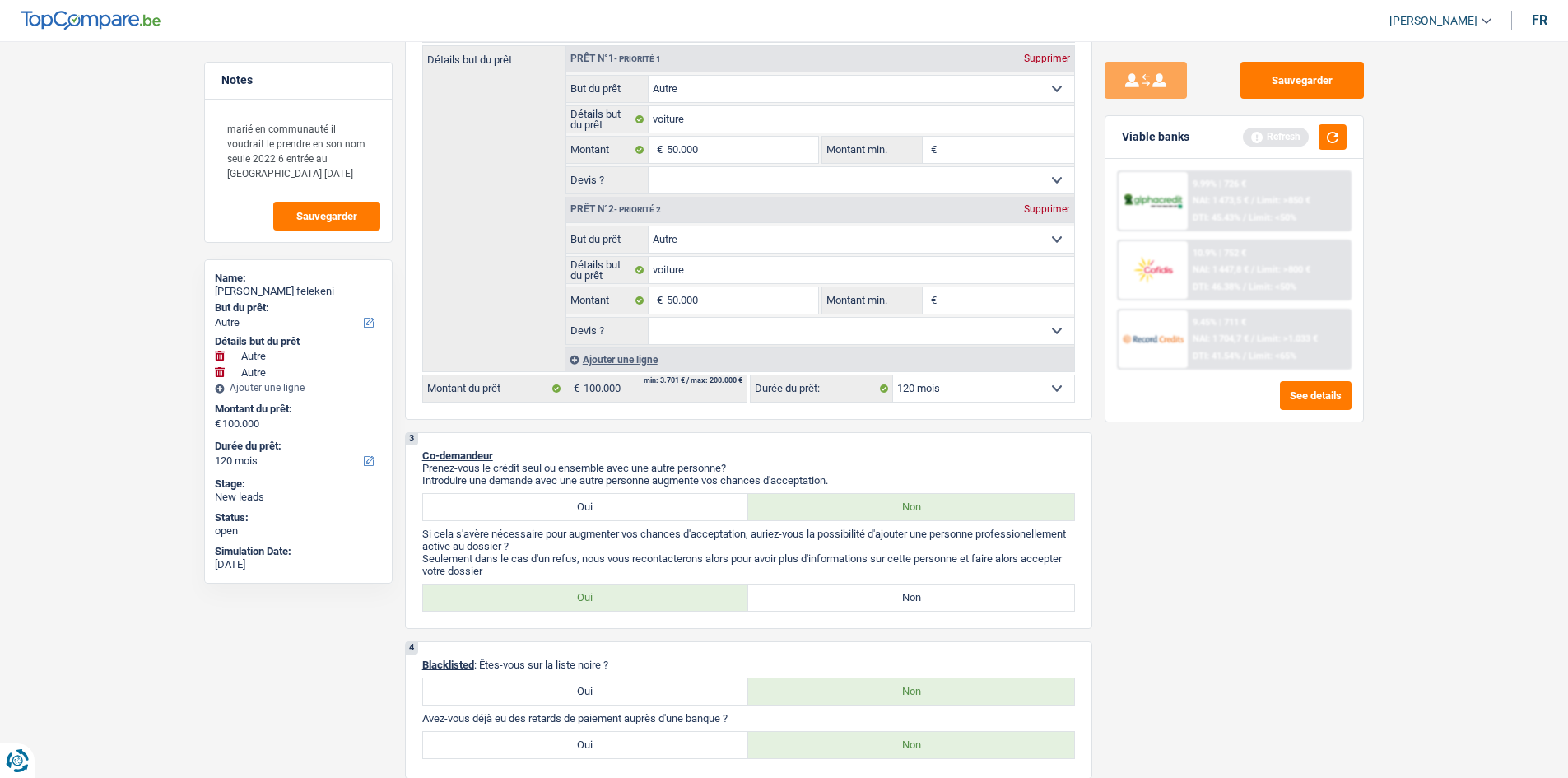 click on "Sauvegarder
Viable banks
Refresh
9.99% | 726 €
NAI: 1 473,5 €
/
Limit: >850 €
DTI: 45.43%
/
Limit: <50%
10.9% | 752 €
NAI: 1 447,8 €
/
Limit: >800 €
DTI: 46.38%
/
Limit: <50%
/       /" at bounding box center (1234, 404) 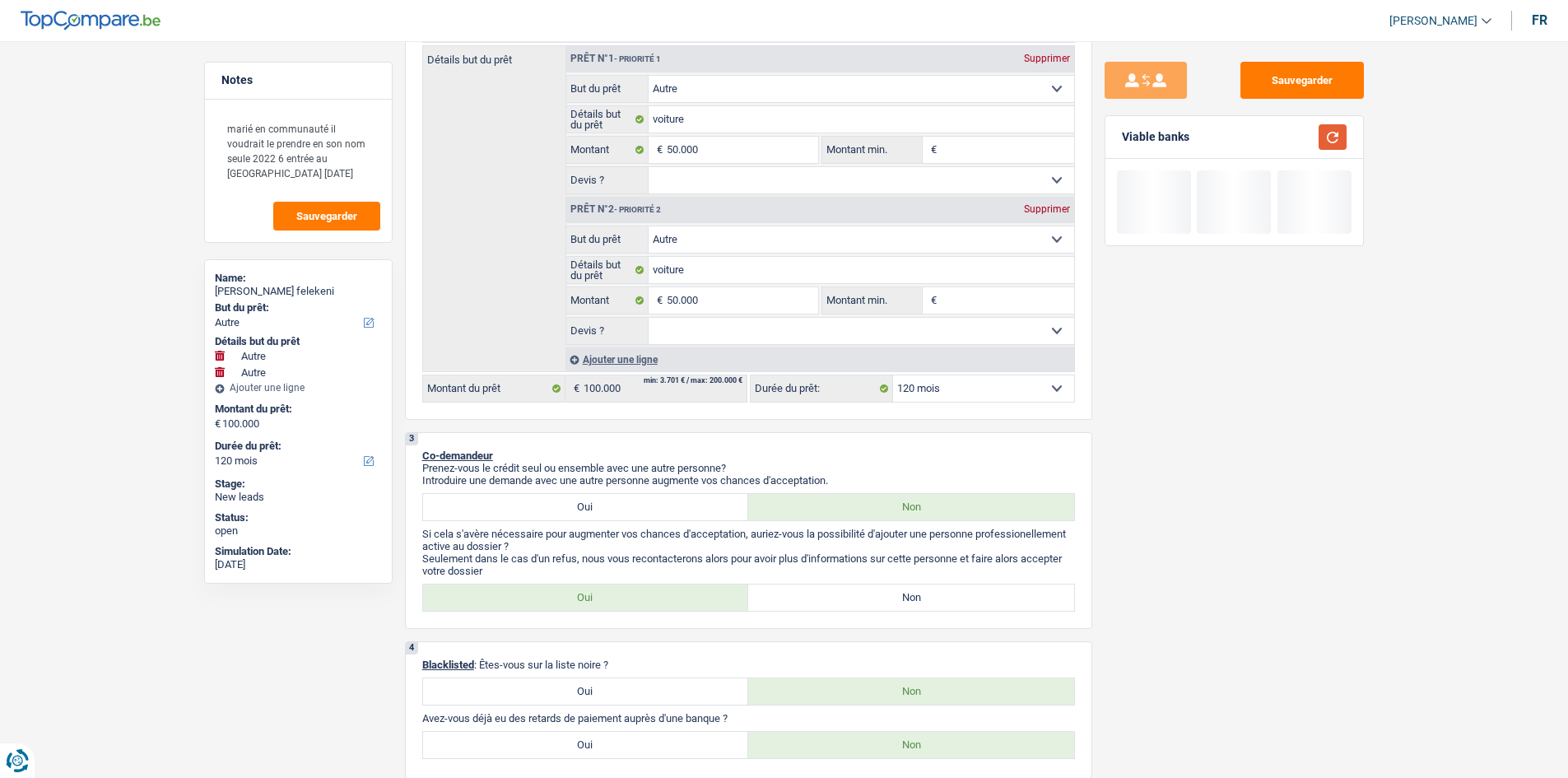 click at bounding box center (1333, 137) 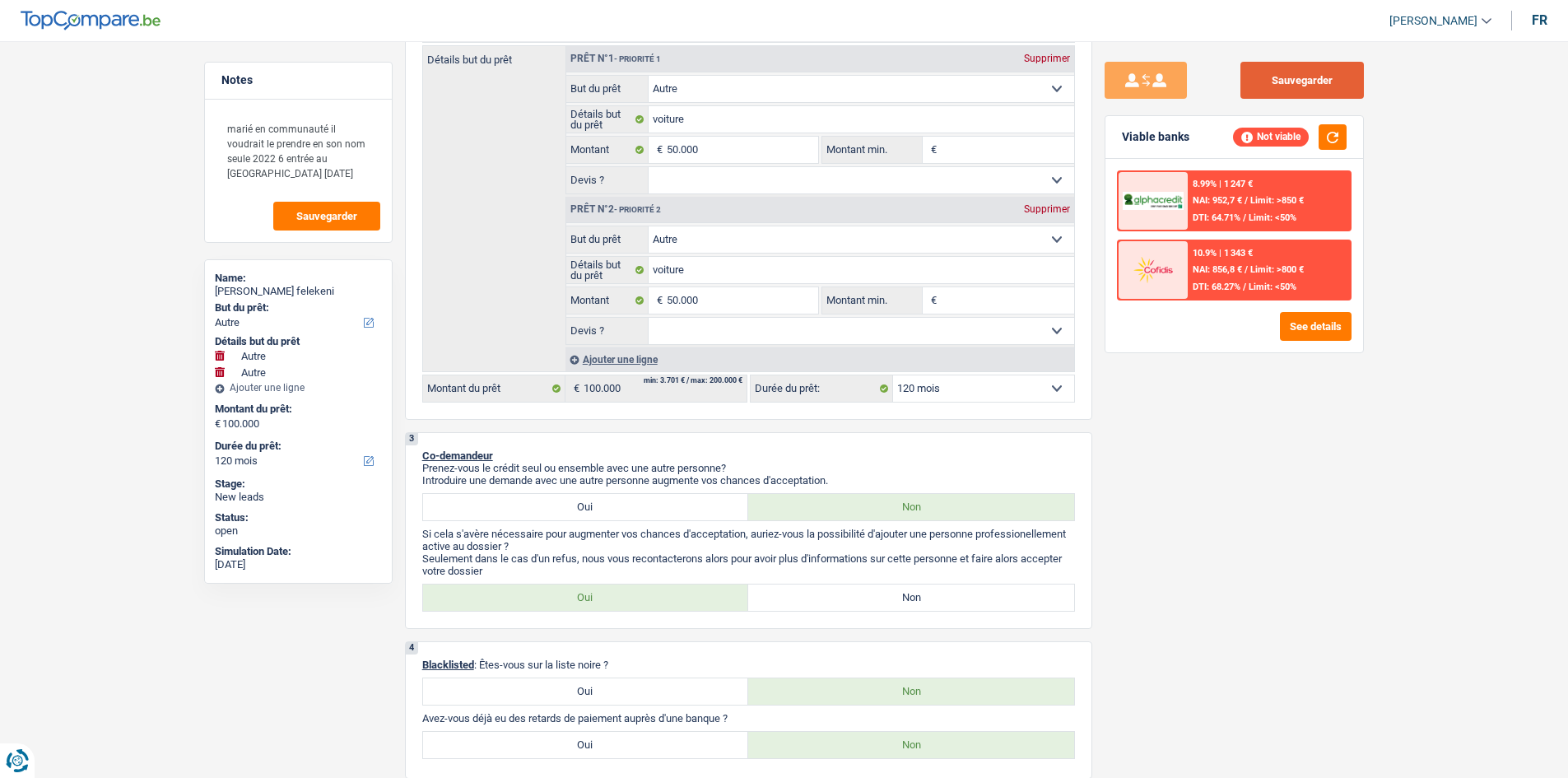 click on "Sauvegarder" at bounding box center (1302, 80) 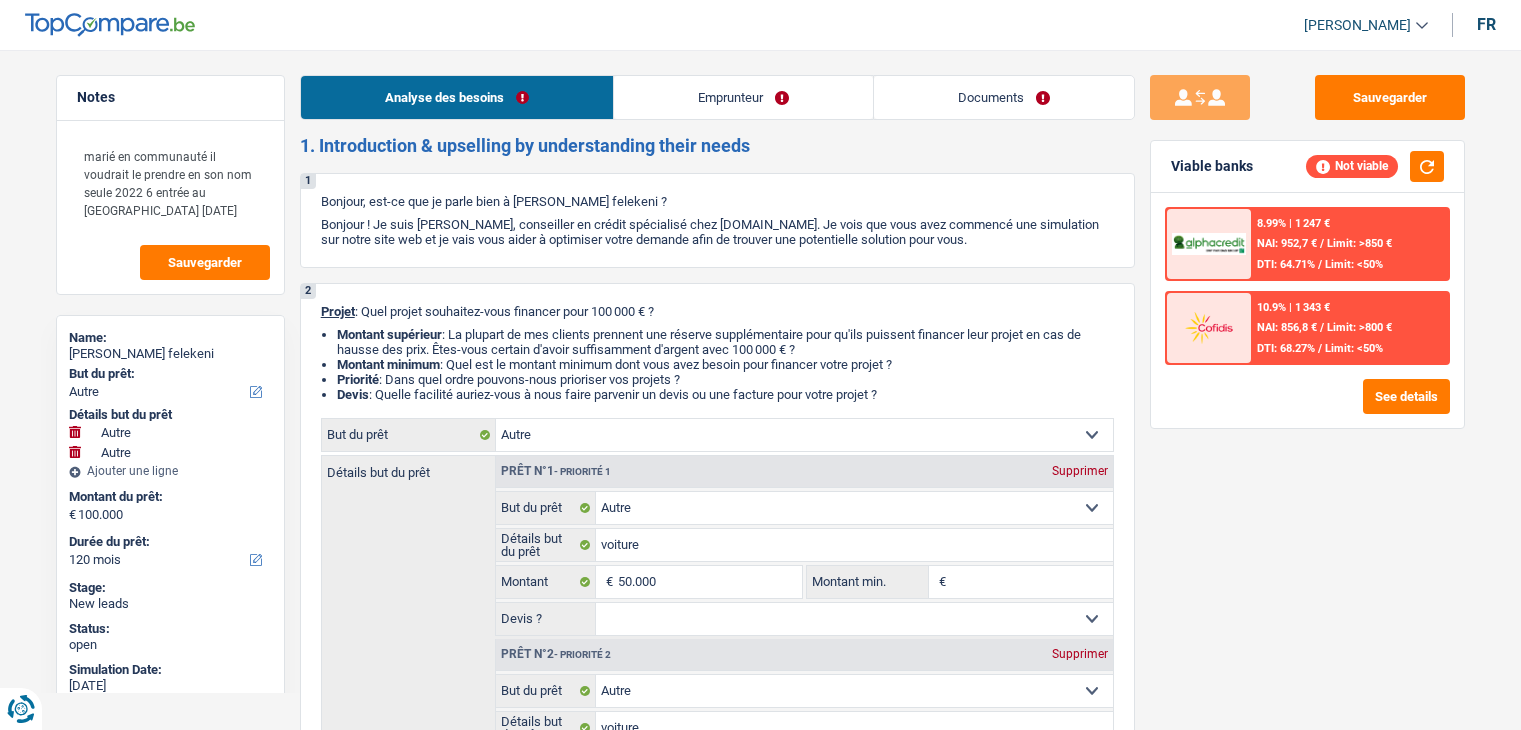 select on "other" 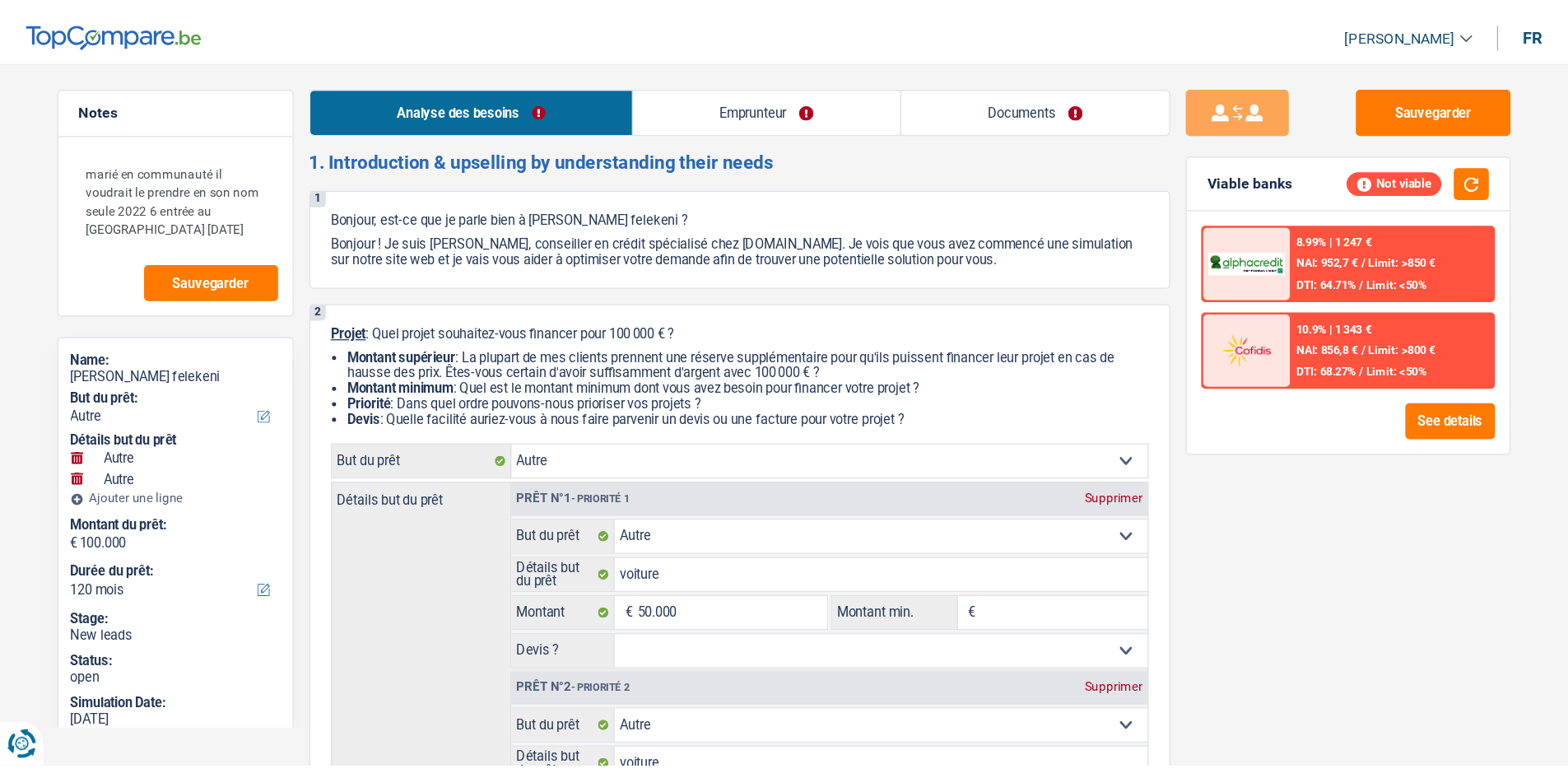scroll, scrollTop: 0, scrollLeft: 0, axis: both 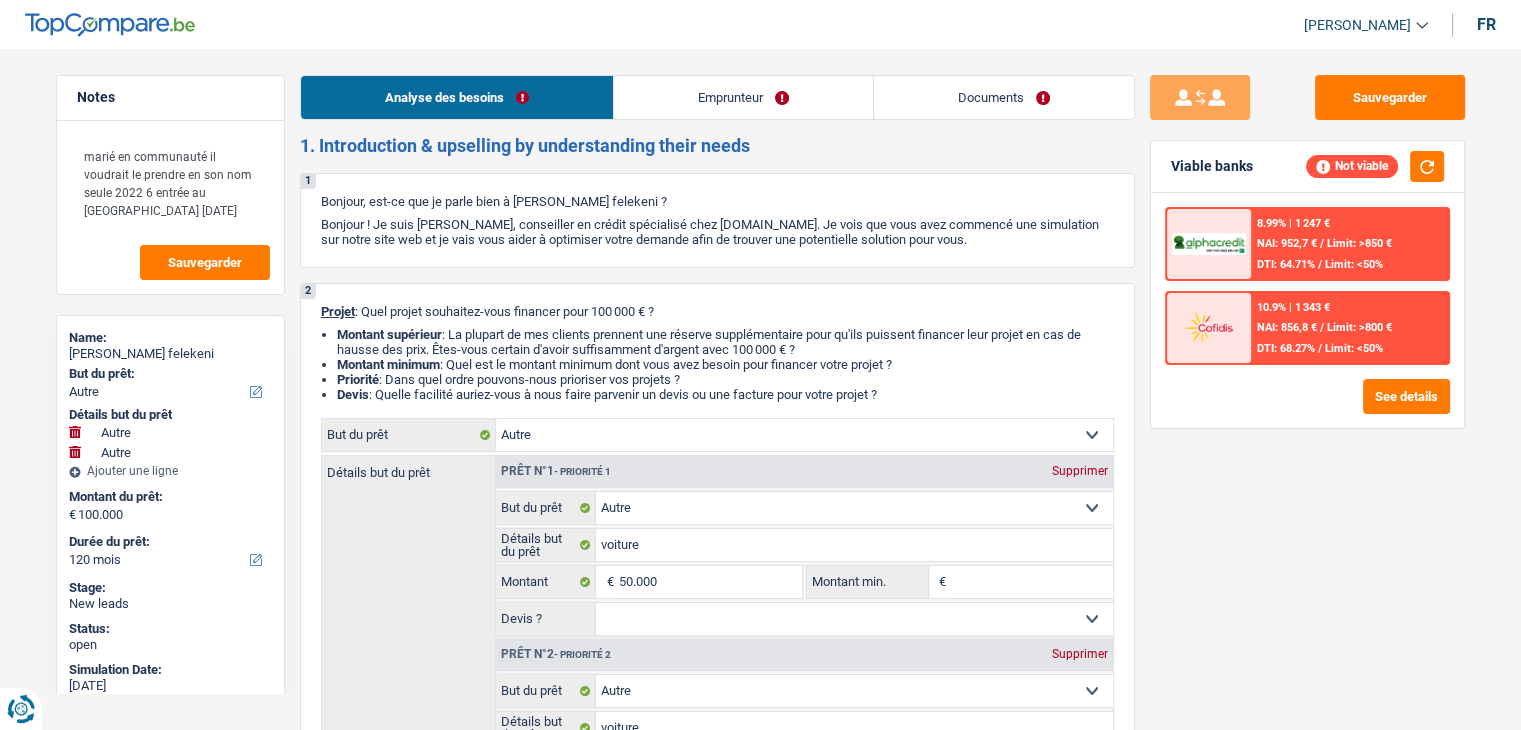 click on "Emprunteur" at bounding box center [743, 97] 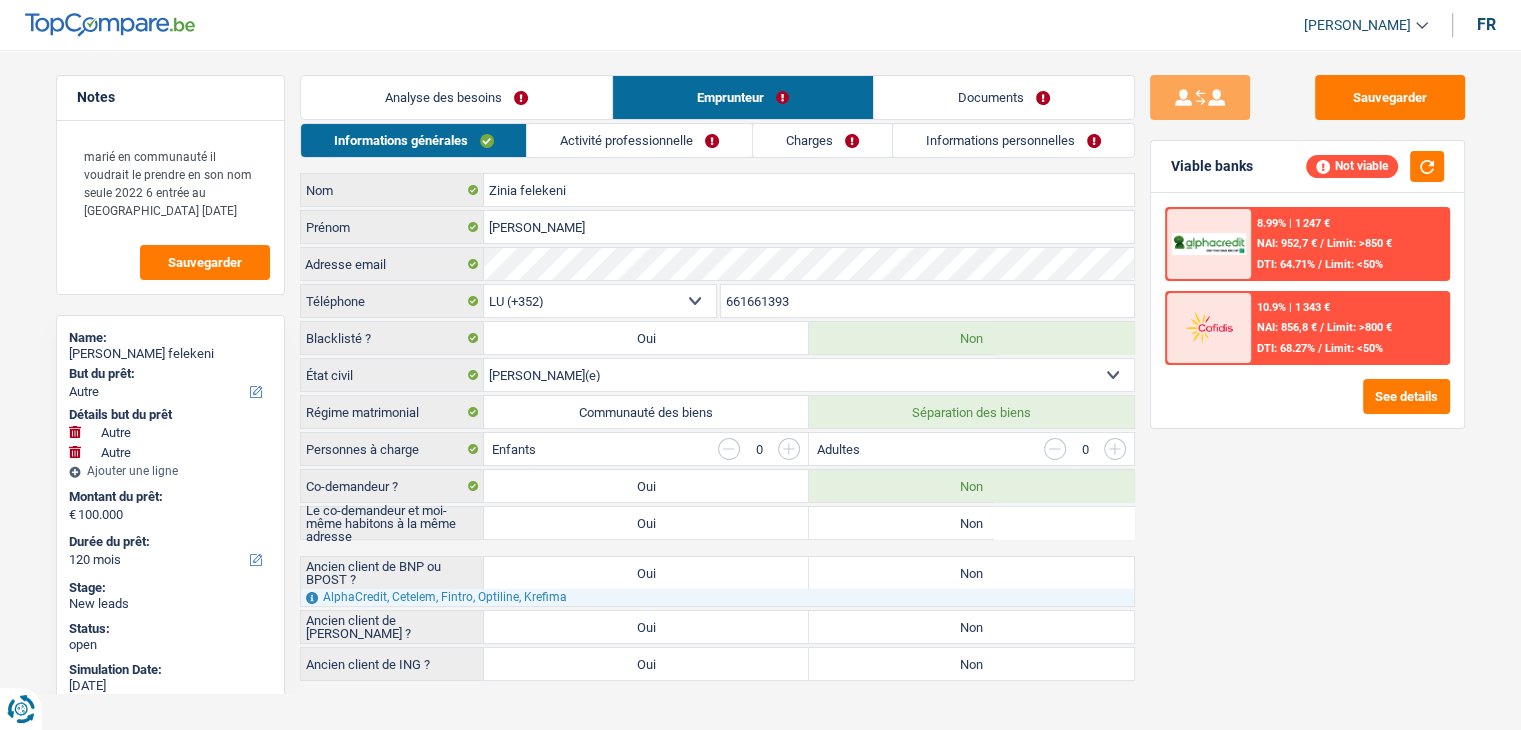 click on "Activité professionnelle" at bounding box center [639, 140] 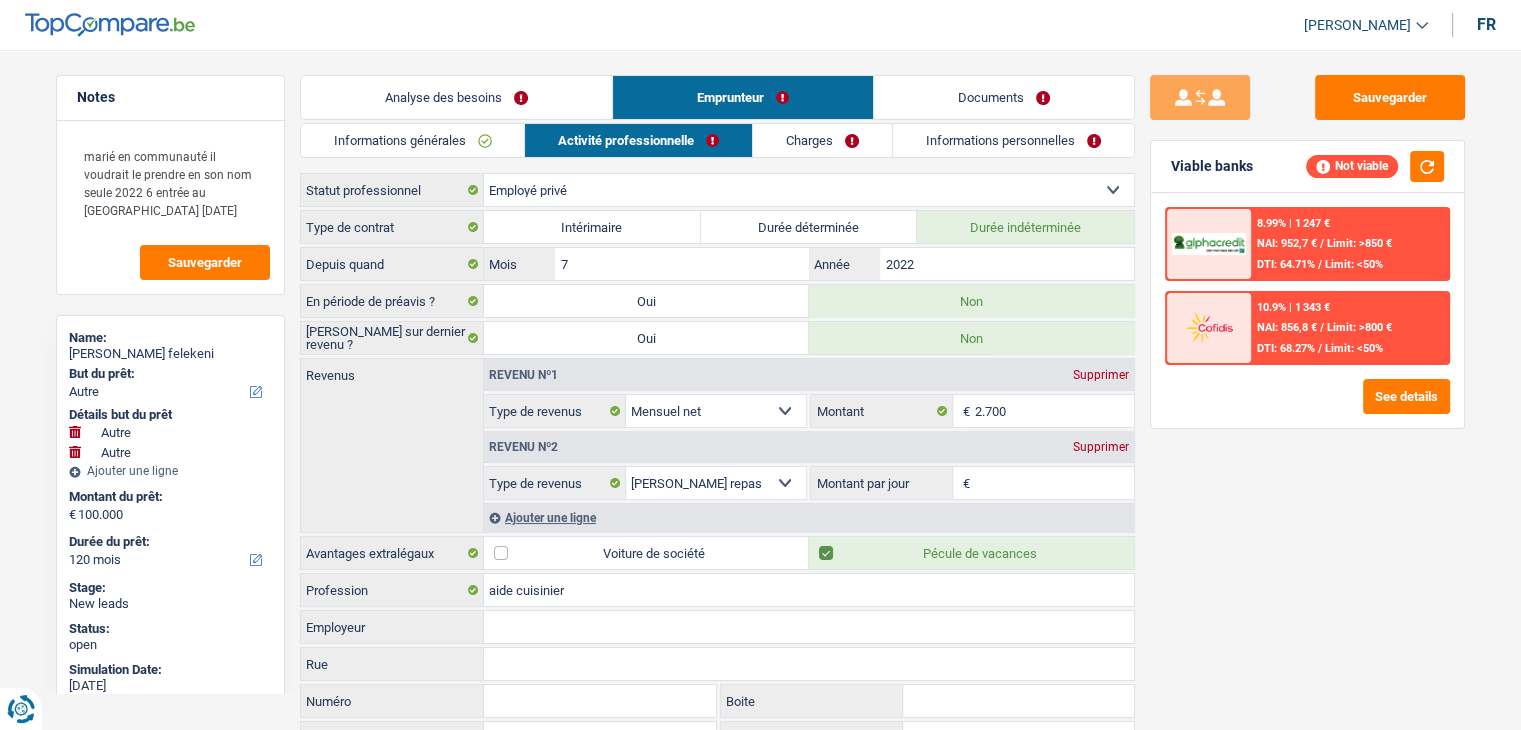 click on "Informations générales" at bounding box center (413, 140) 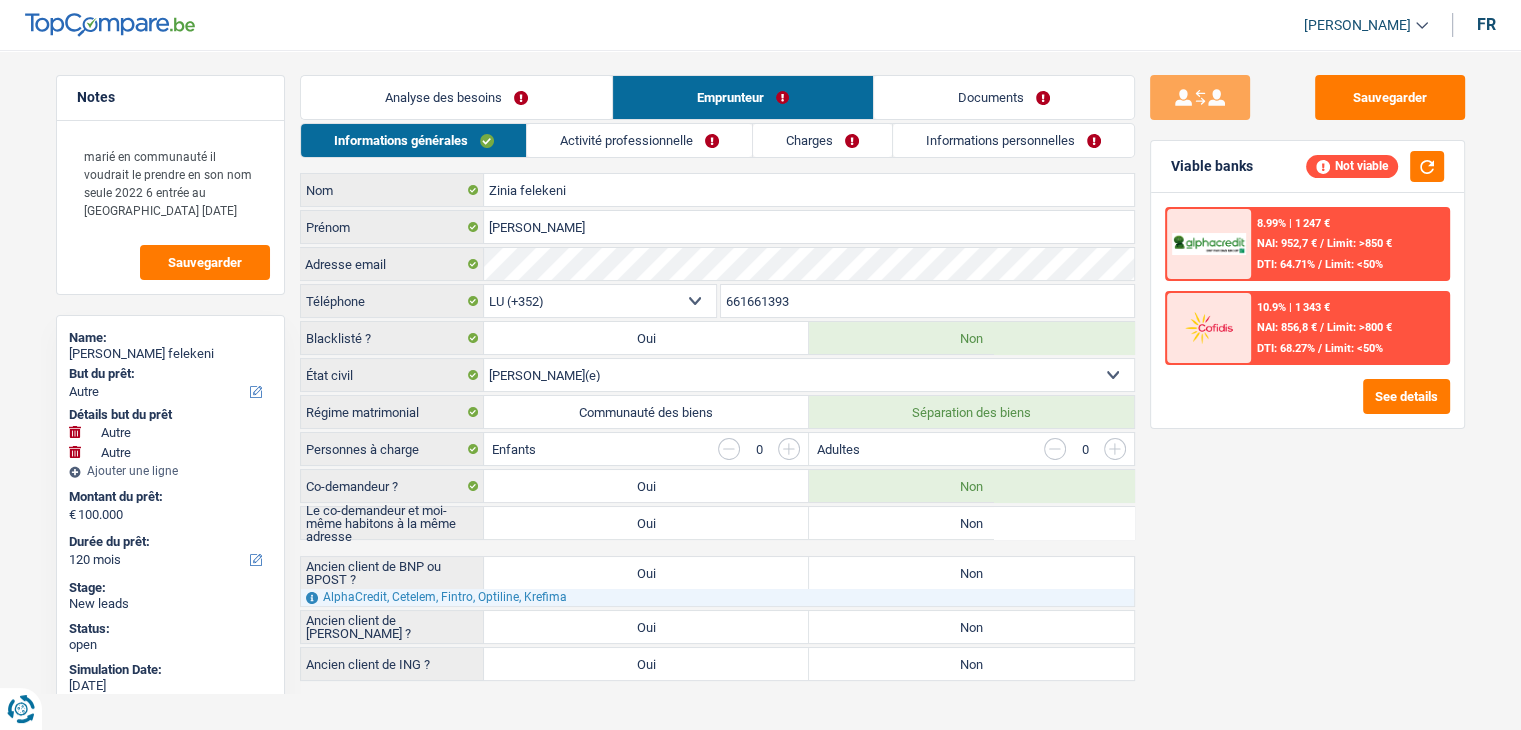 click on "Analyse des besoins" at bounding box center [456, 97] 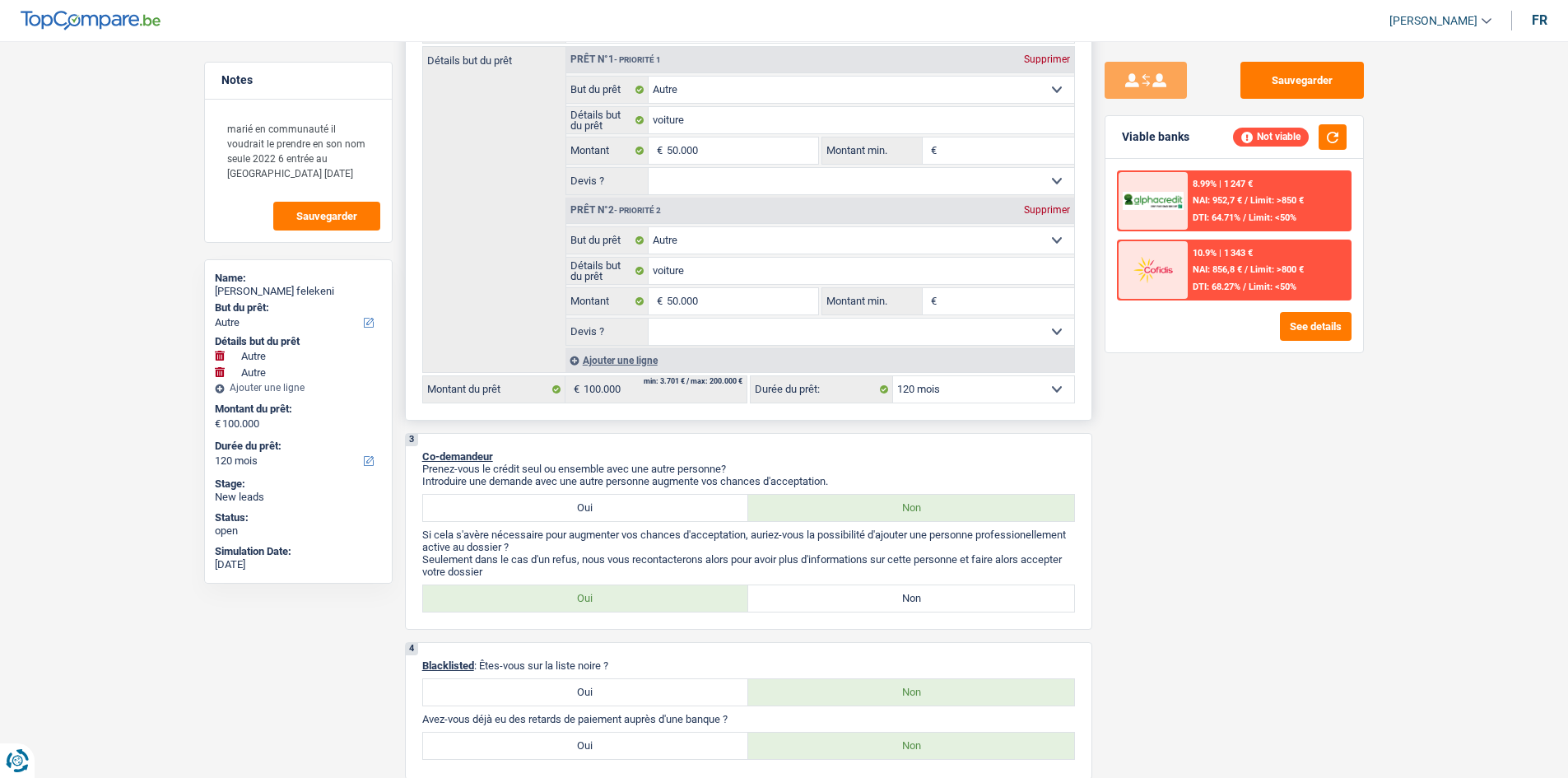 scroll, scrollTop: 165, scrollLeft: 0, axis: vertical 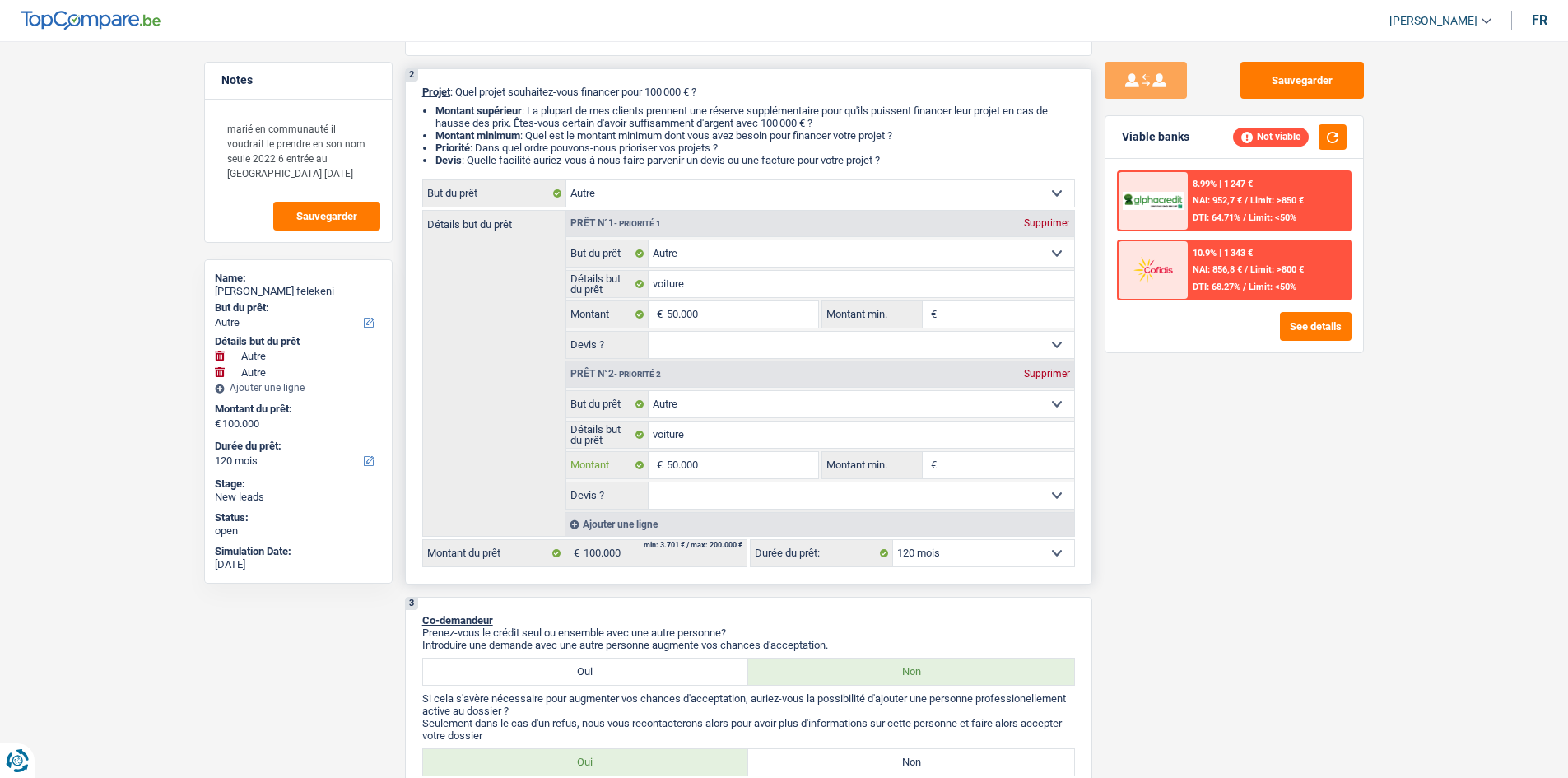 click on "50.000" at bounding box center (742, 465) 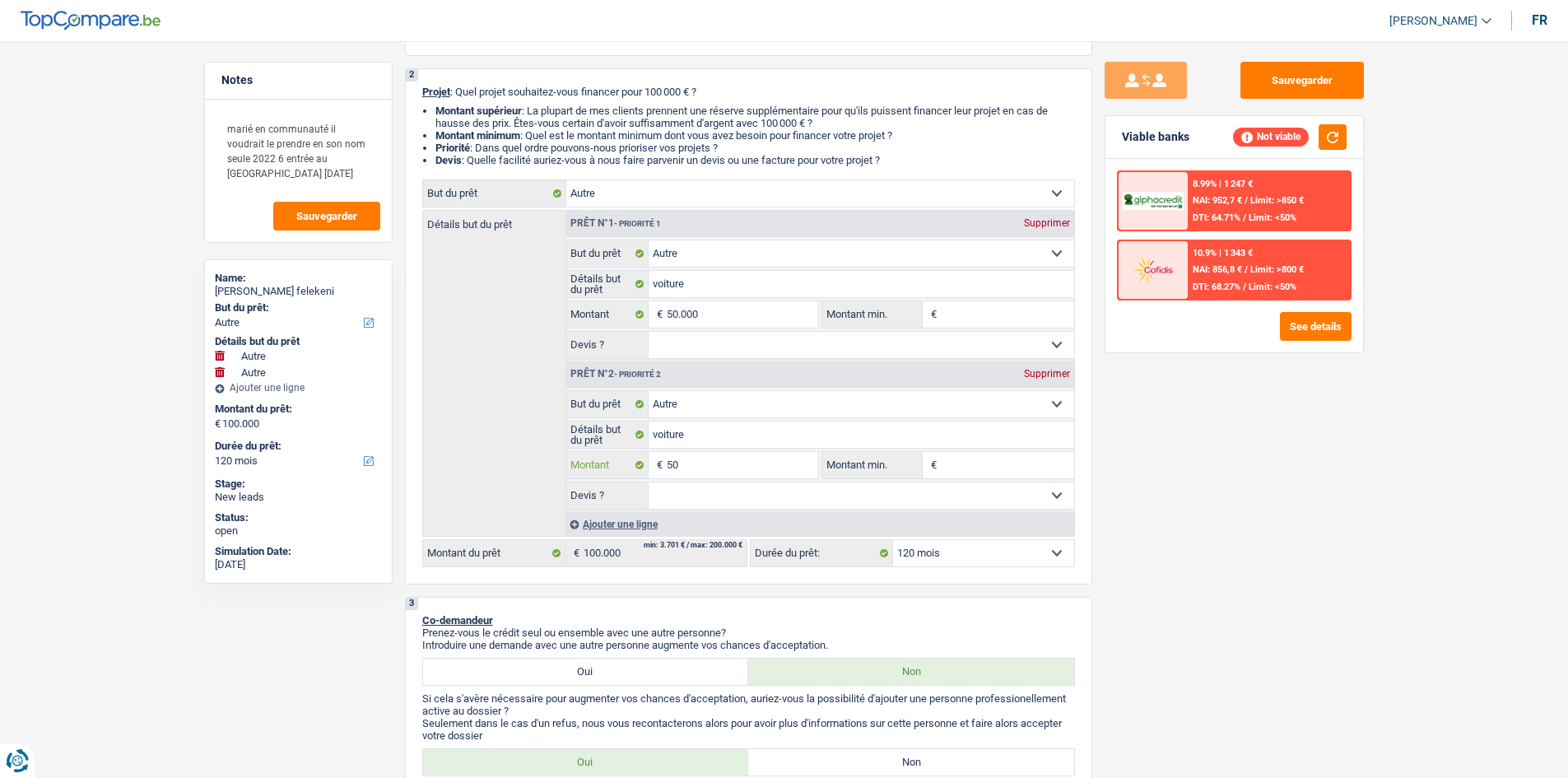 type on "5" 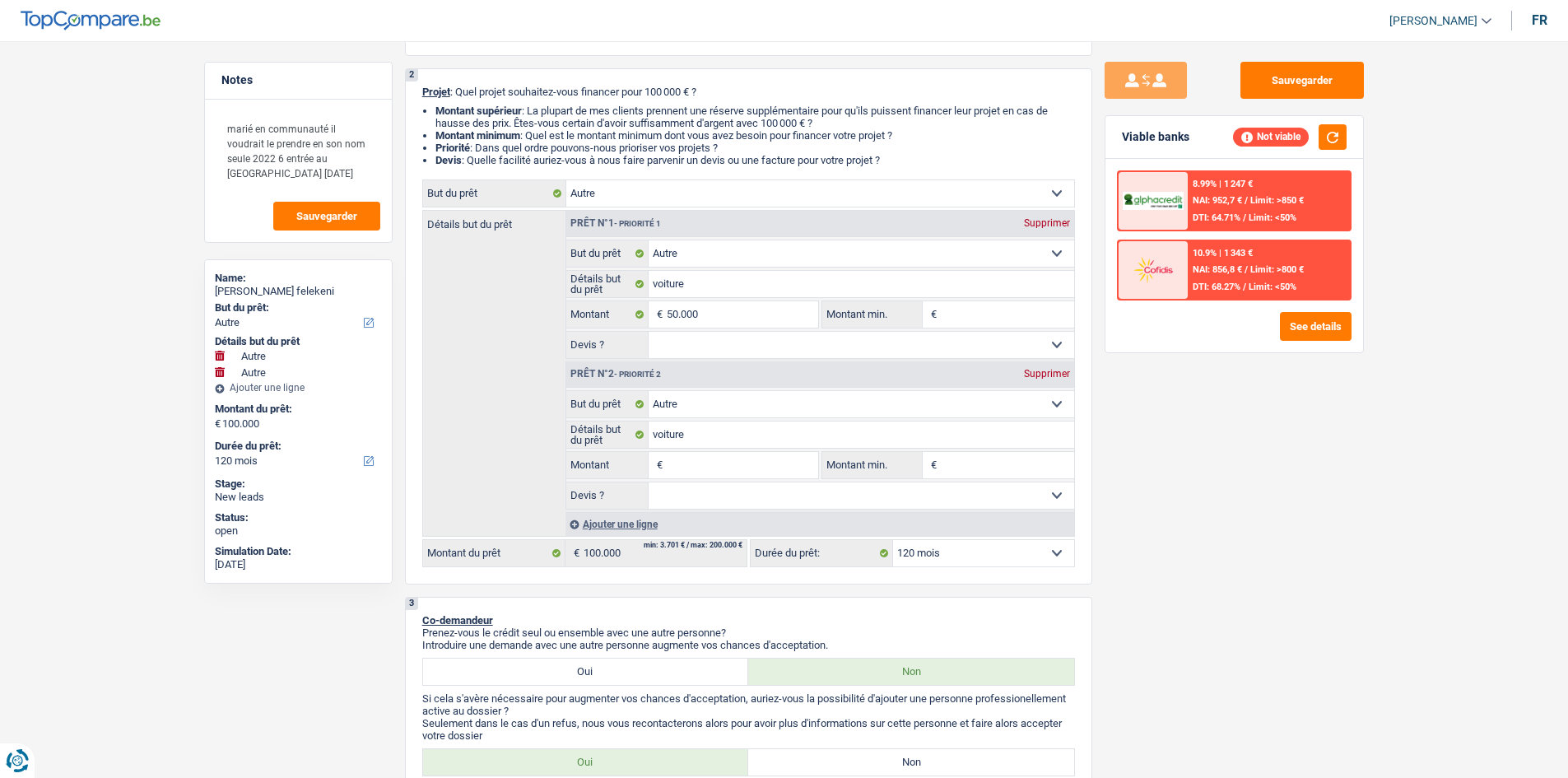 type on "9" 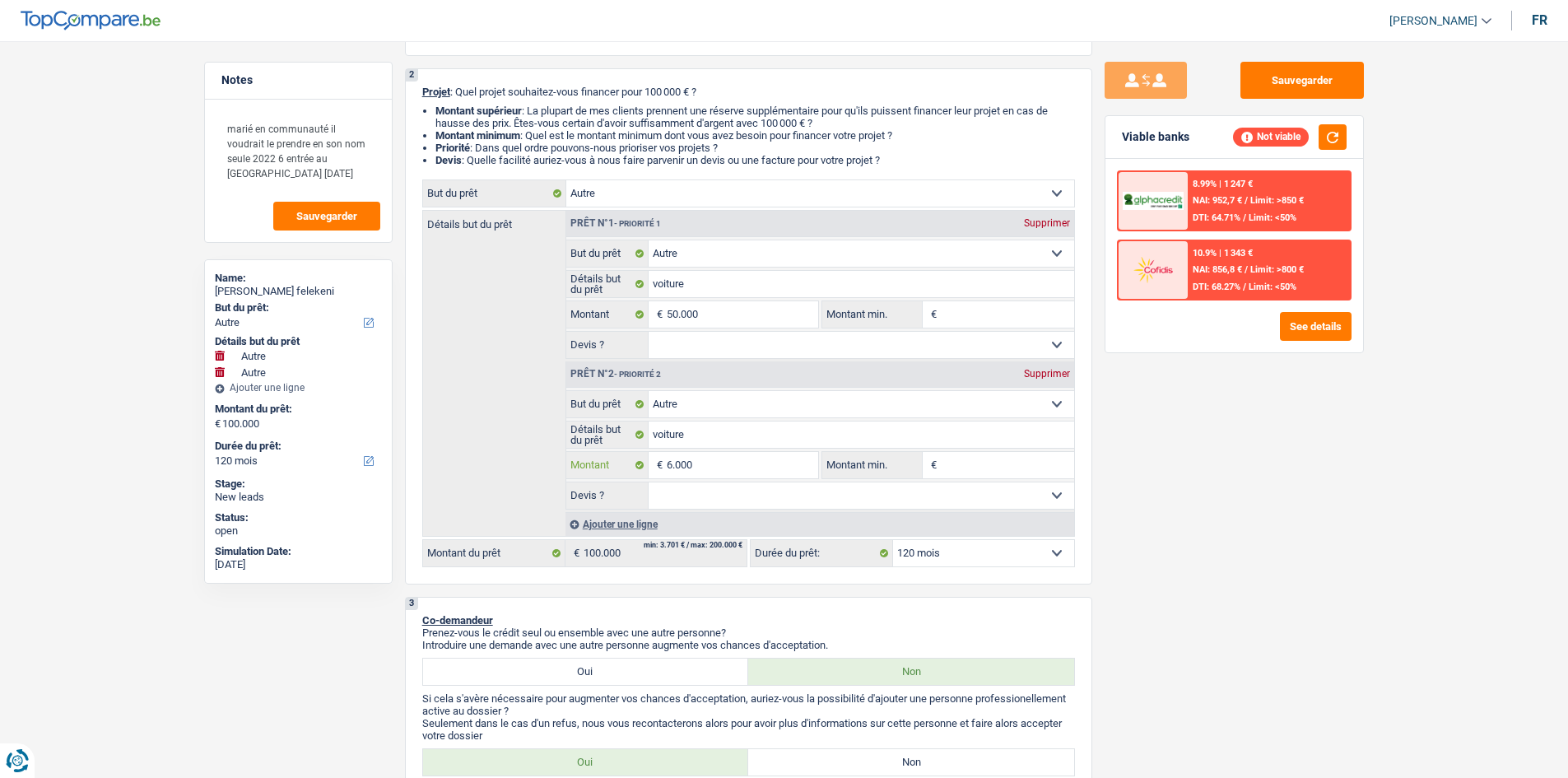 type on "6.000" 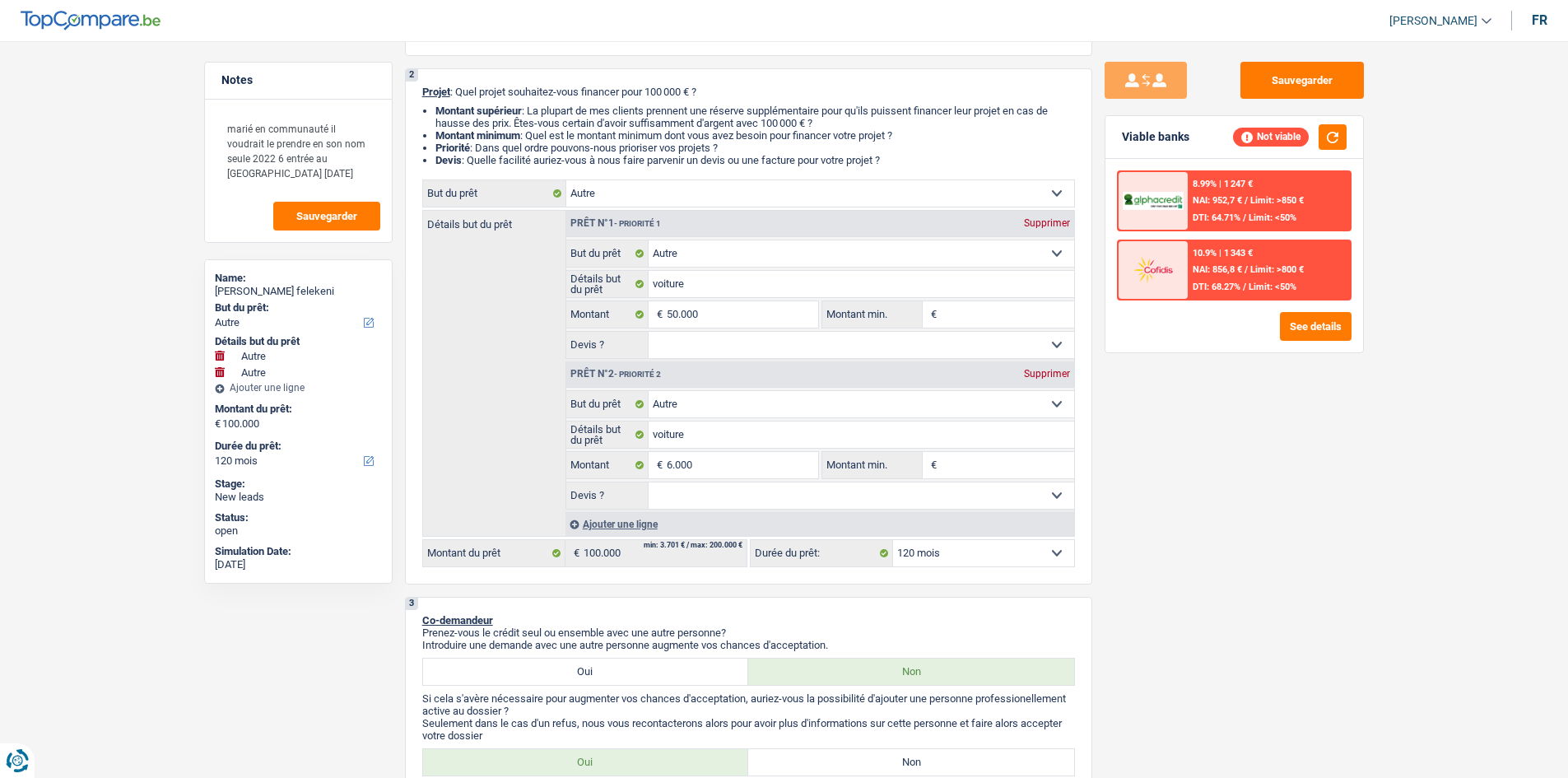 type on "56.000" 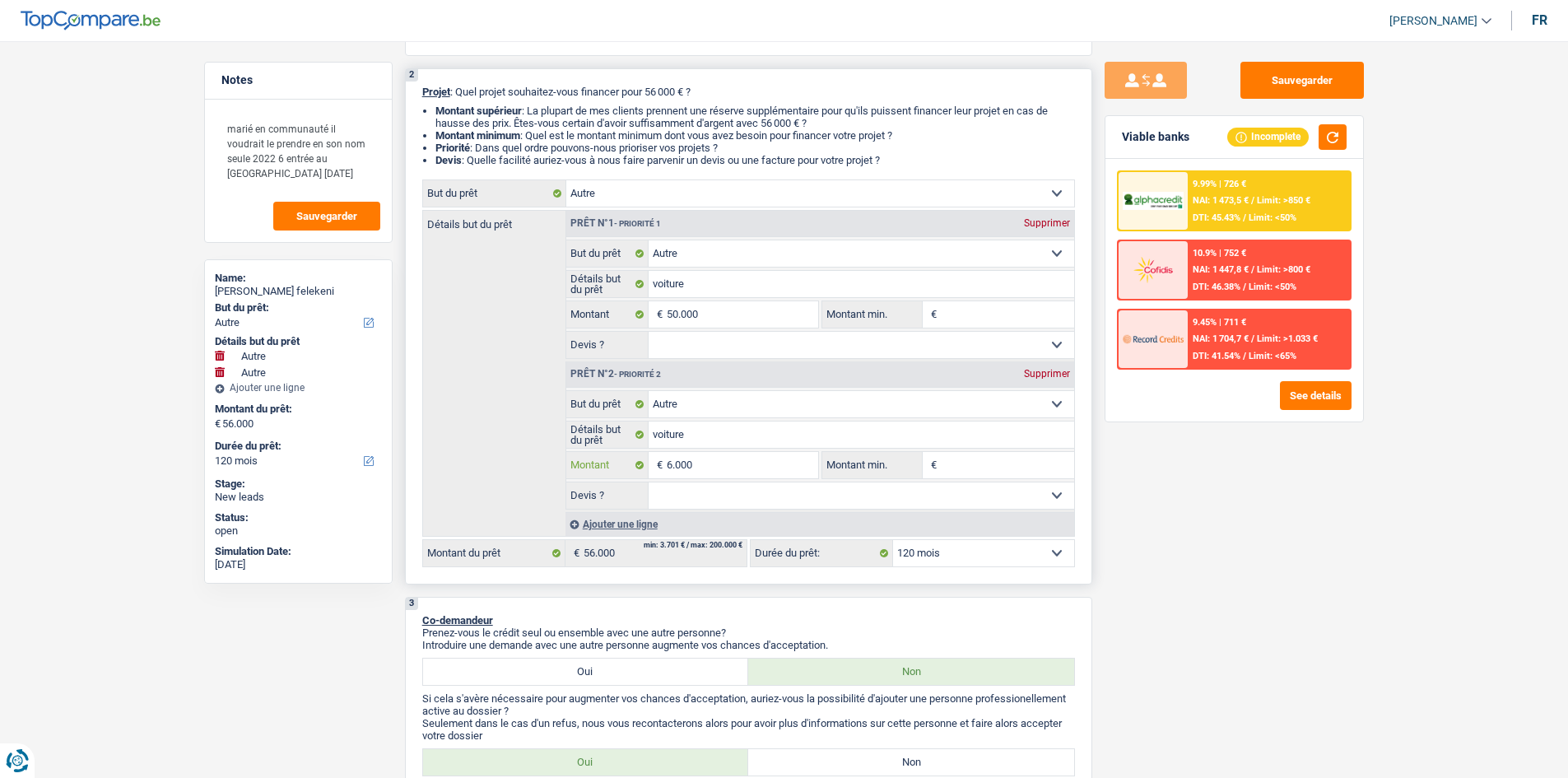 click on "6.000" at bounding box center [742, 465] 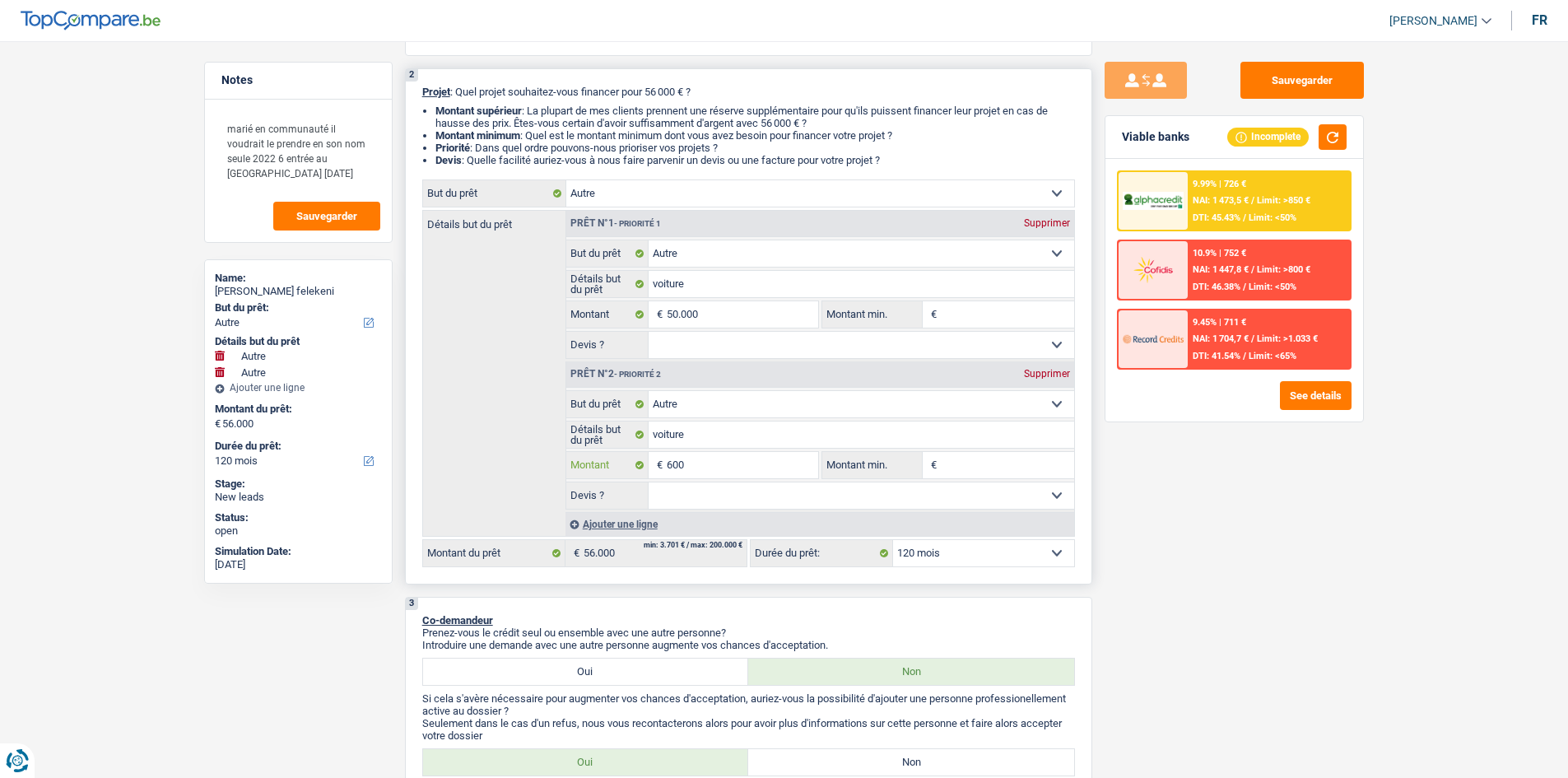 type on "600" 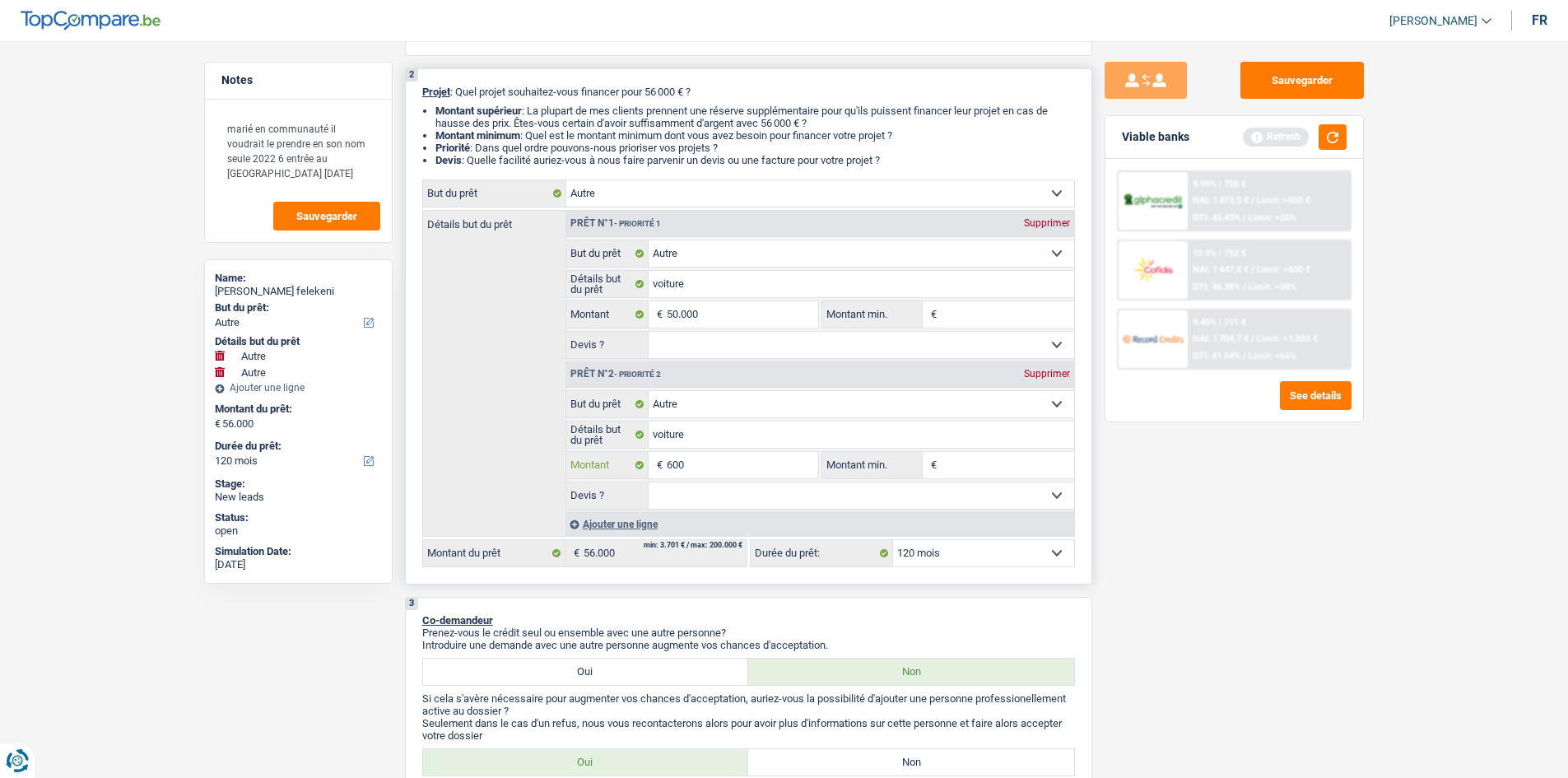 type on "60" 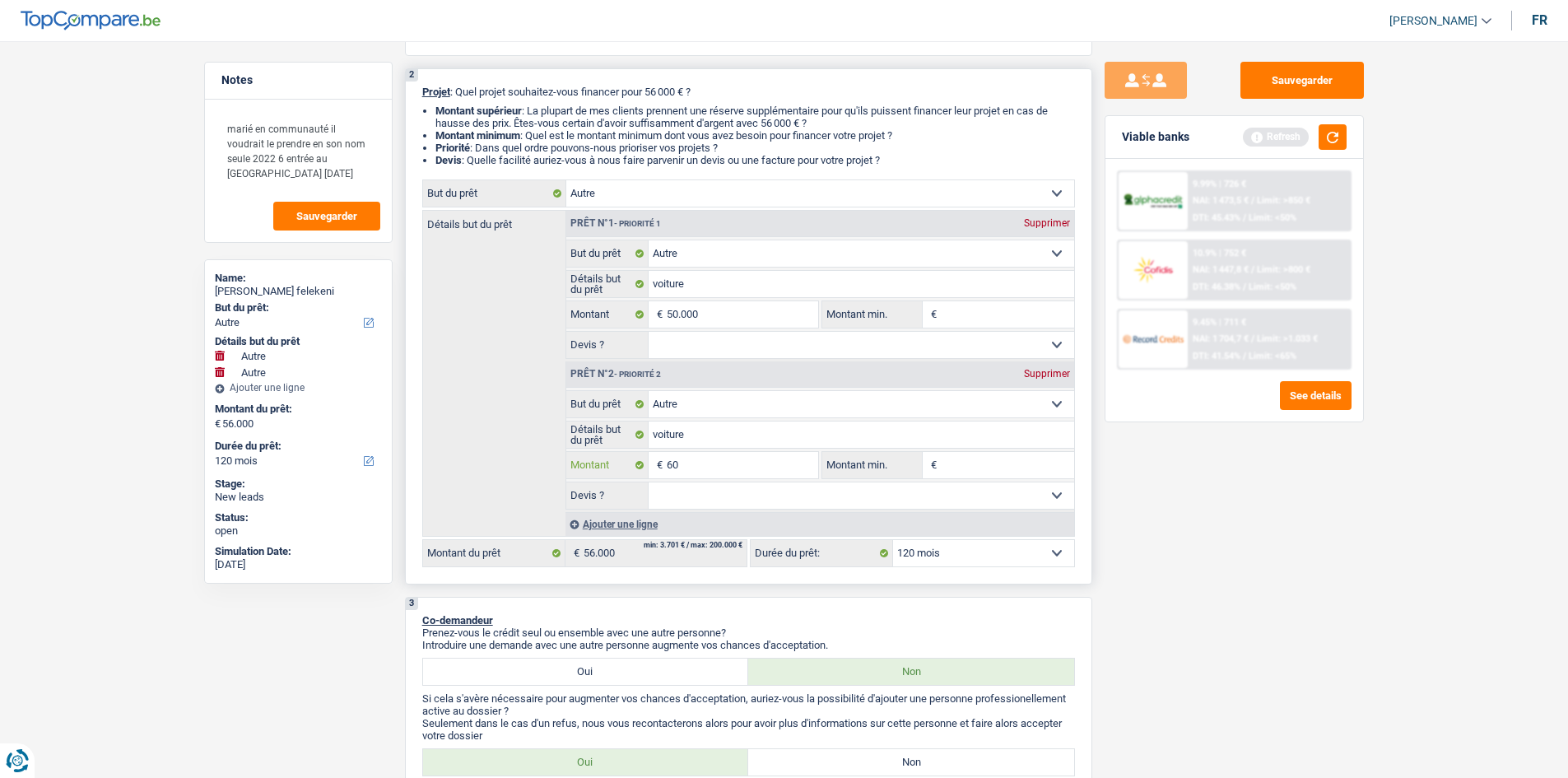 type on "60" 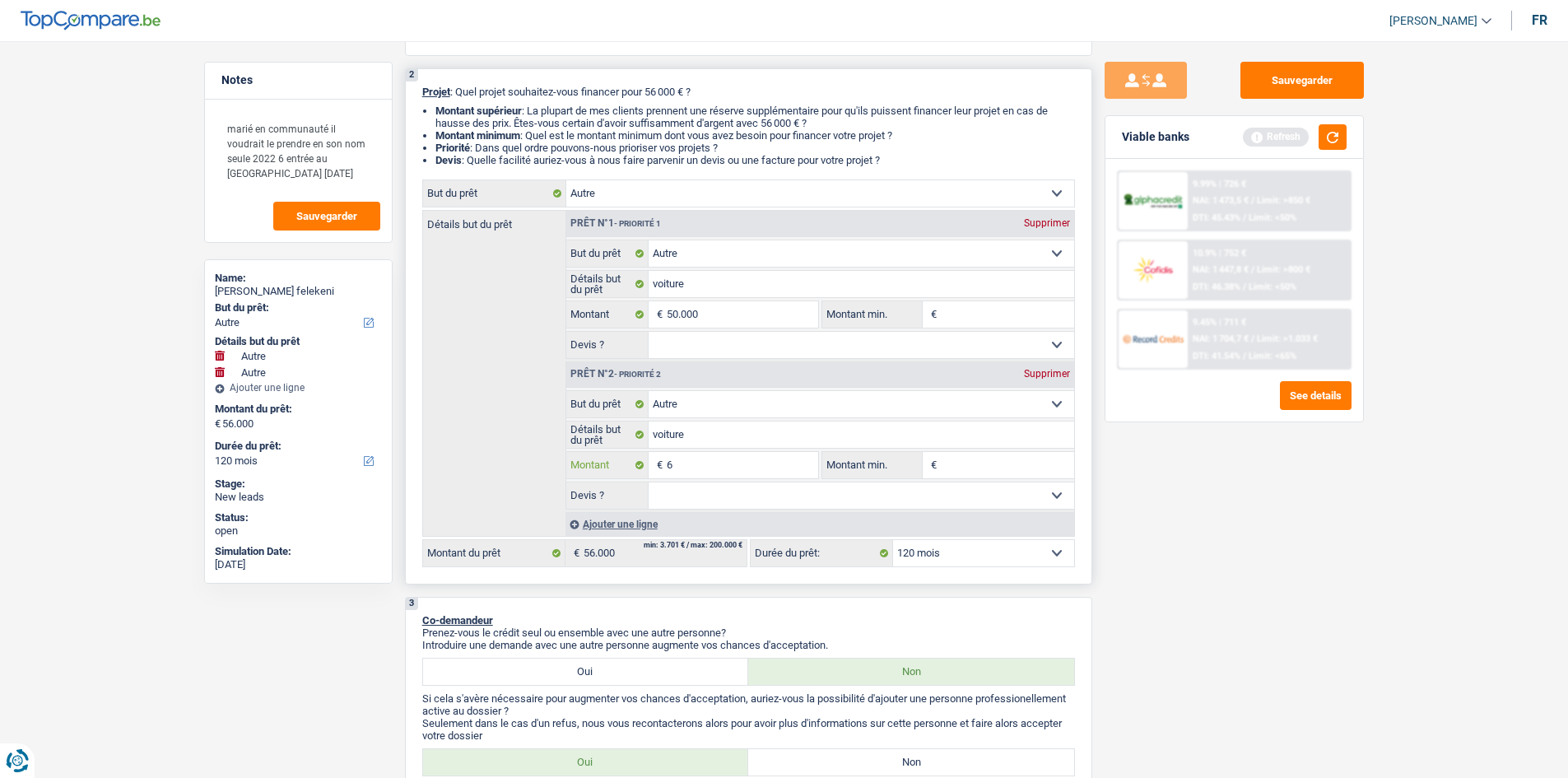 type 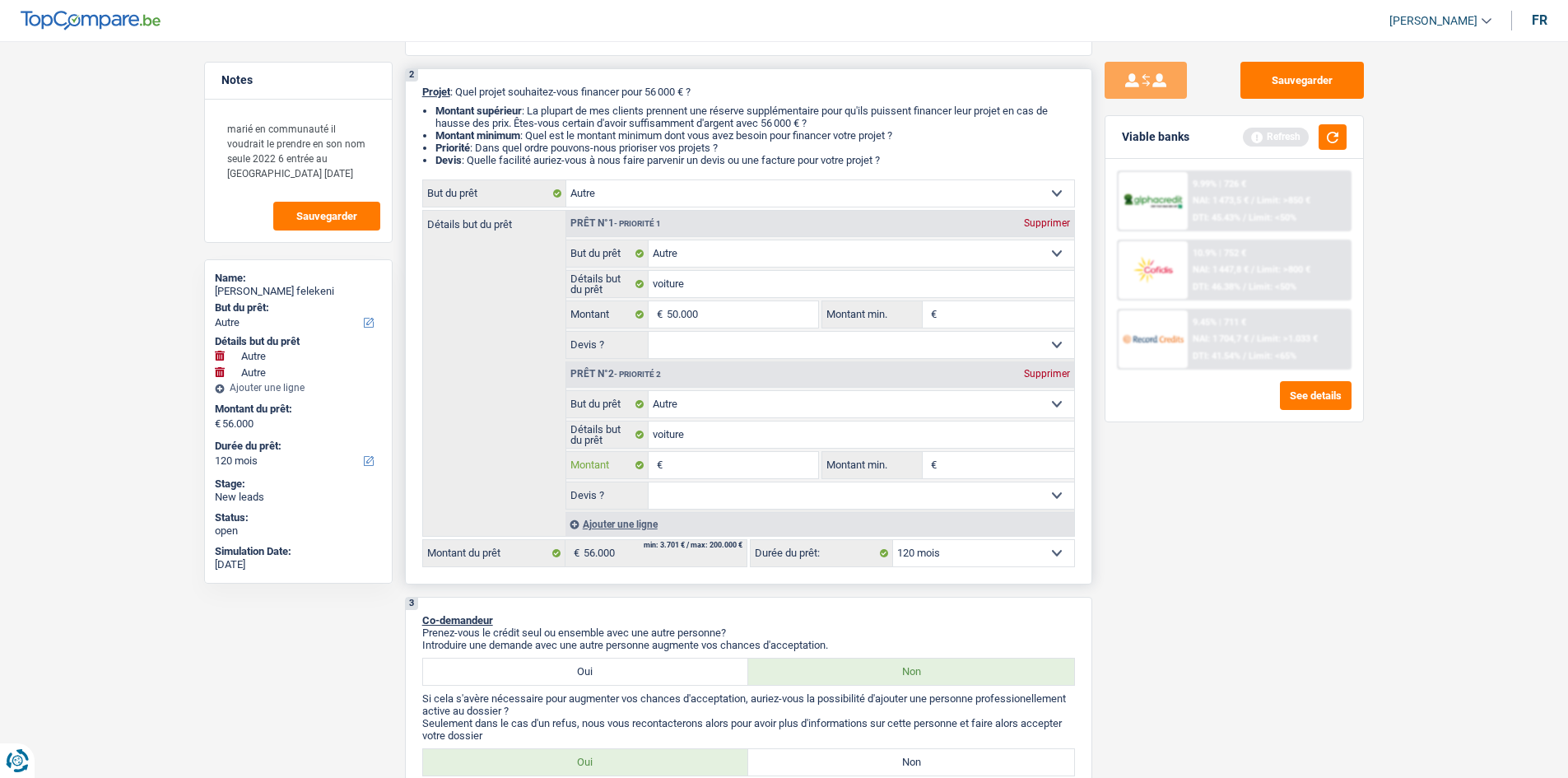 type 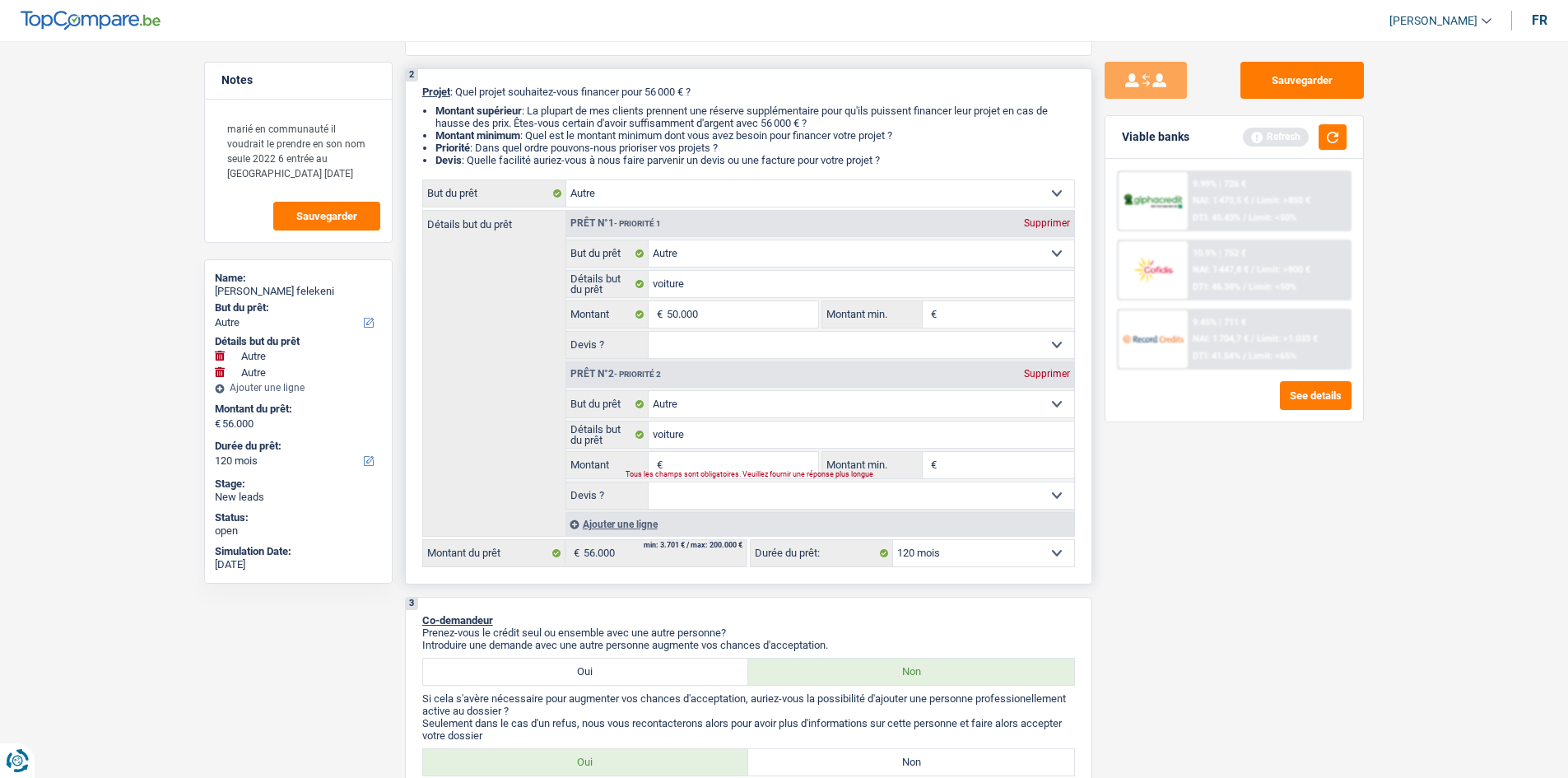 type on "5" 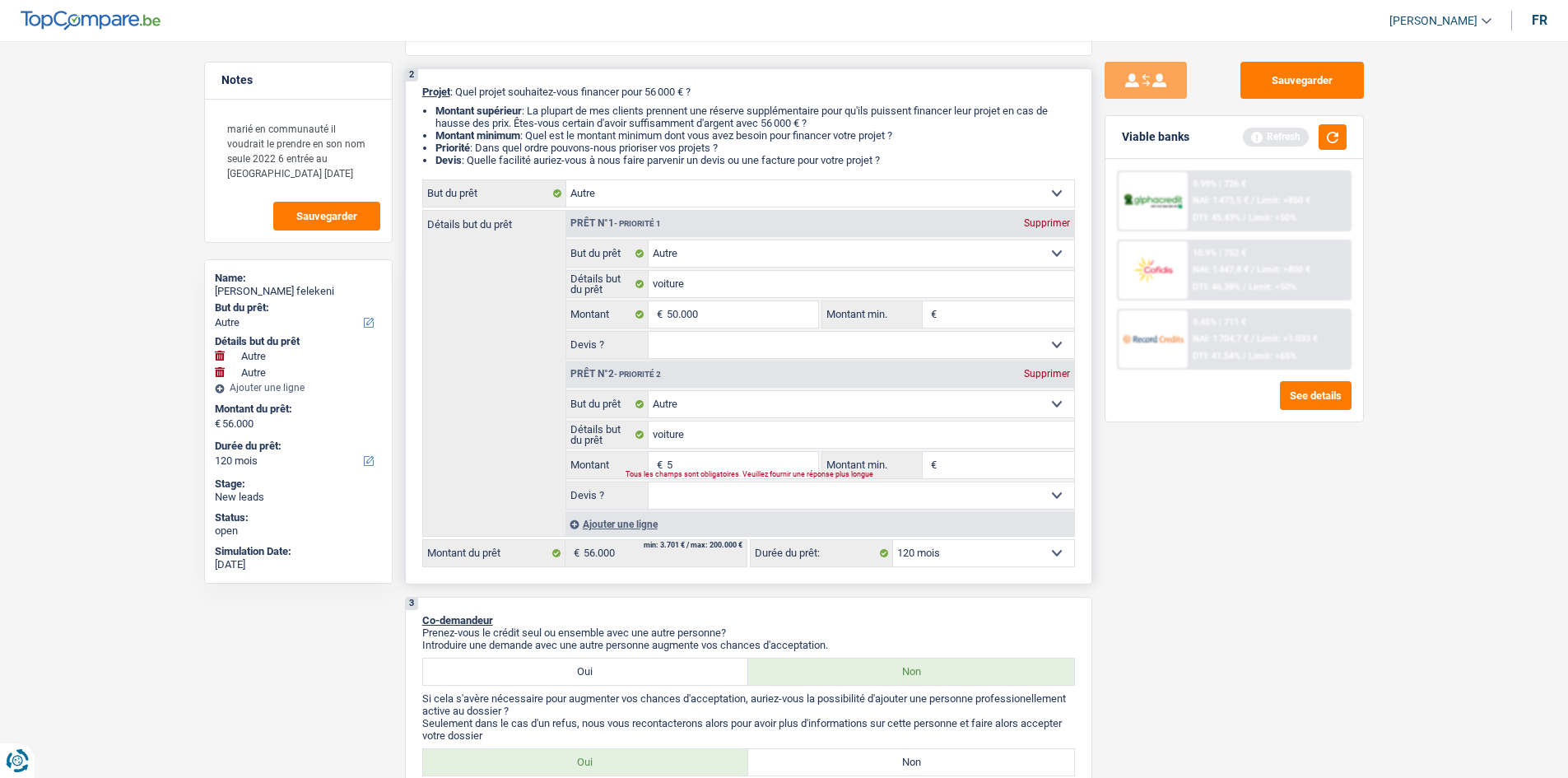 type on "5" 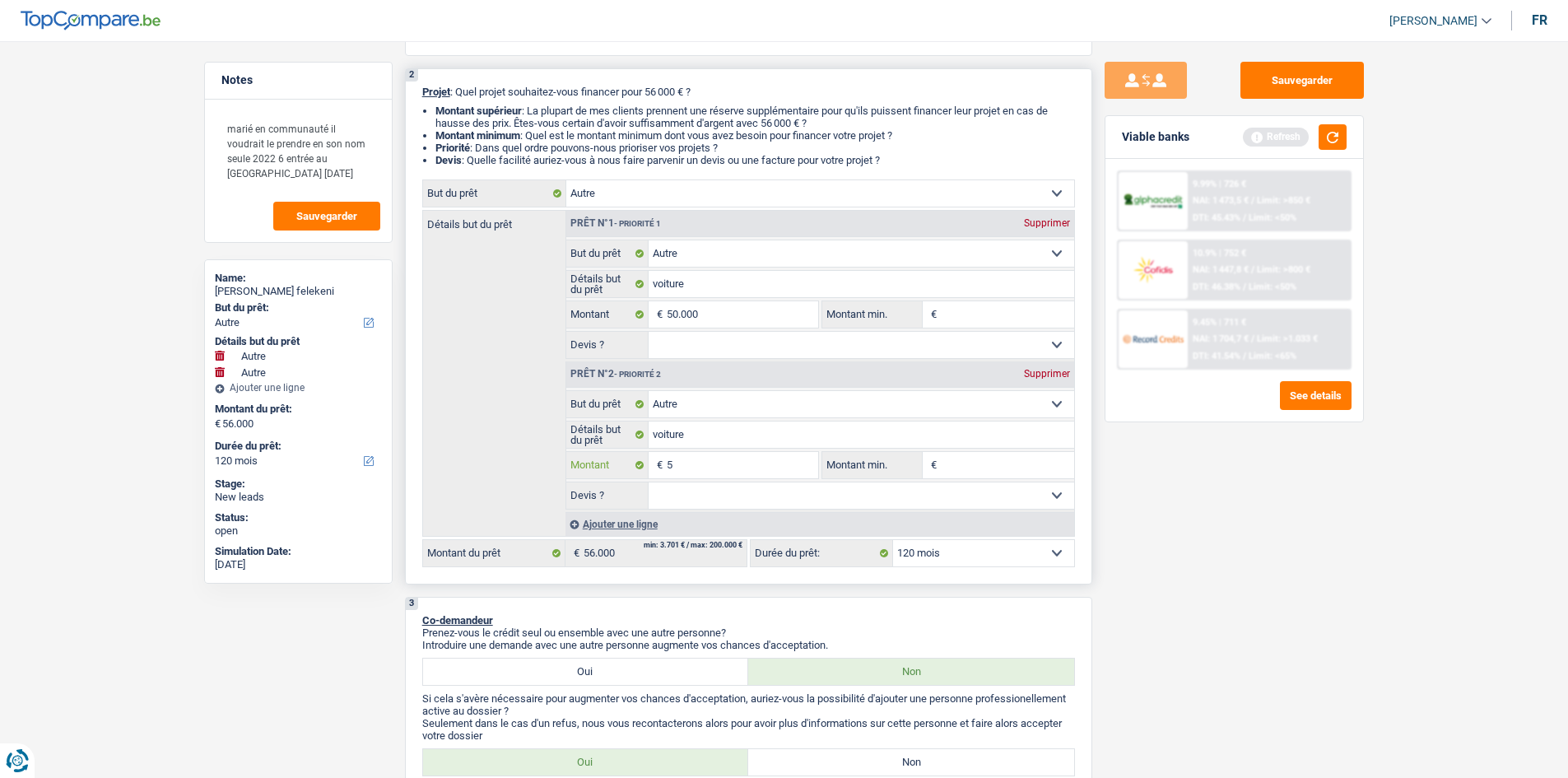 type on "59" 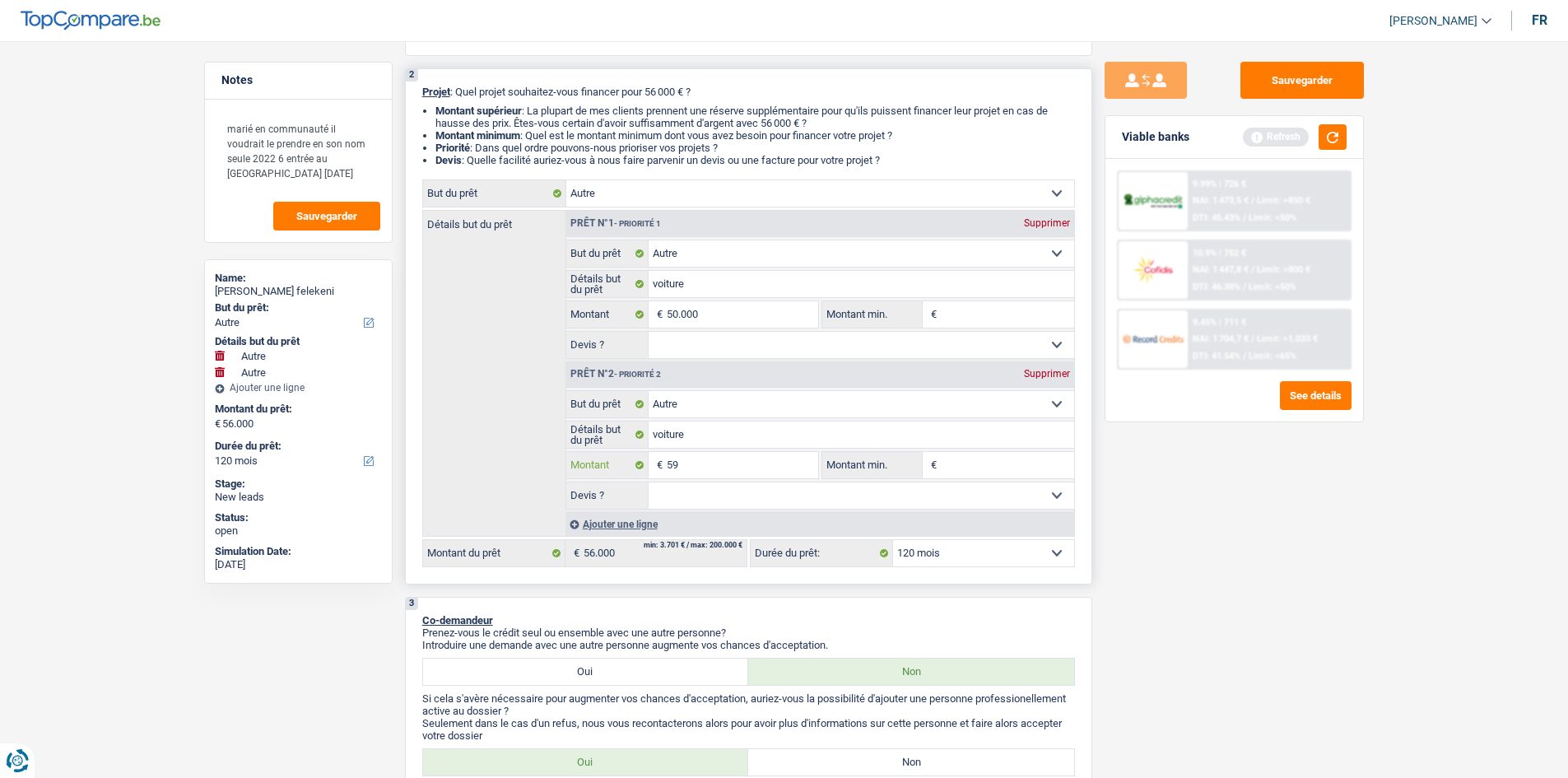 type on "59" 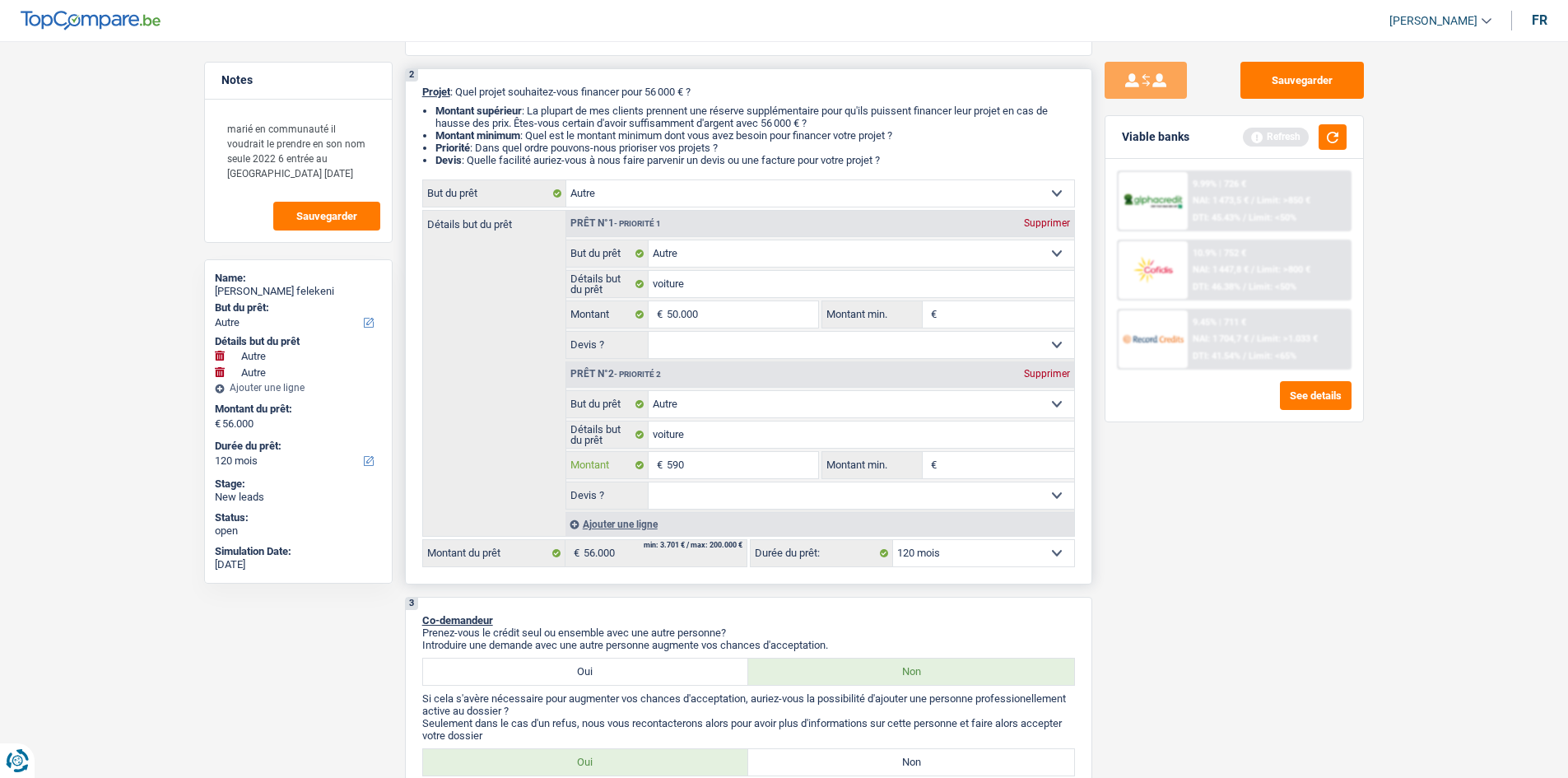 type on "590" 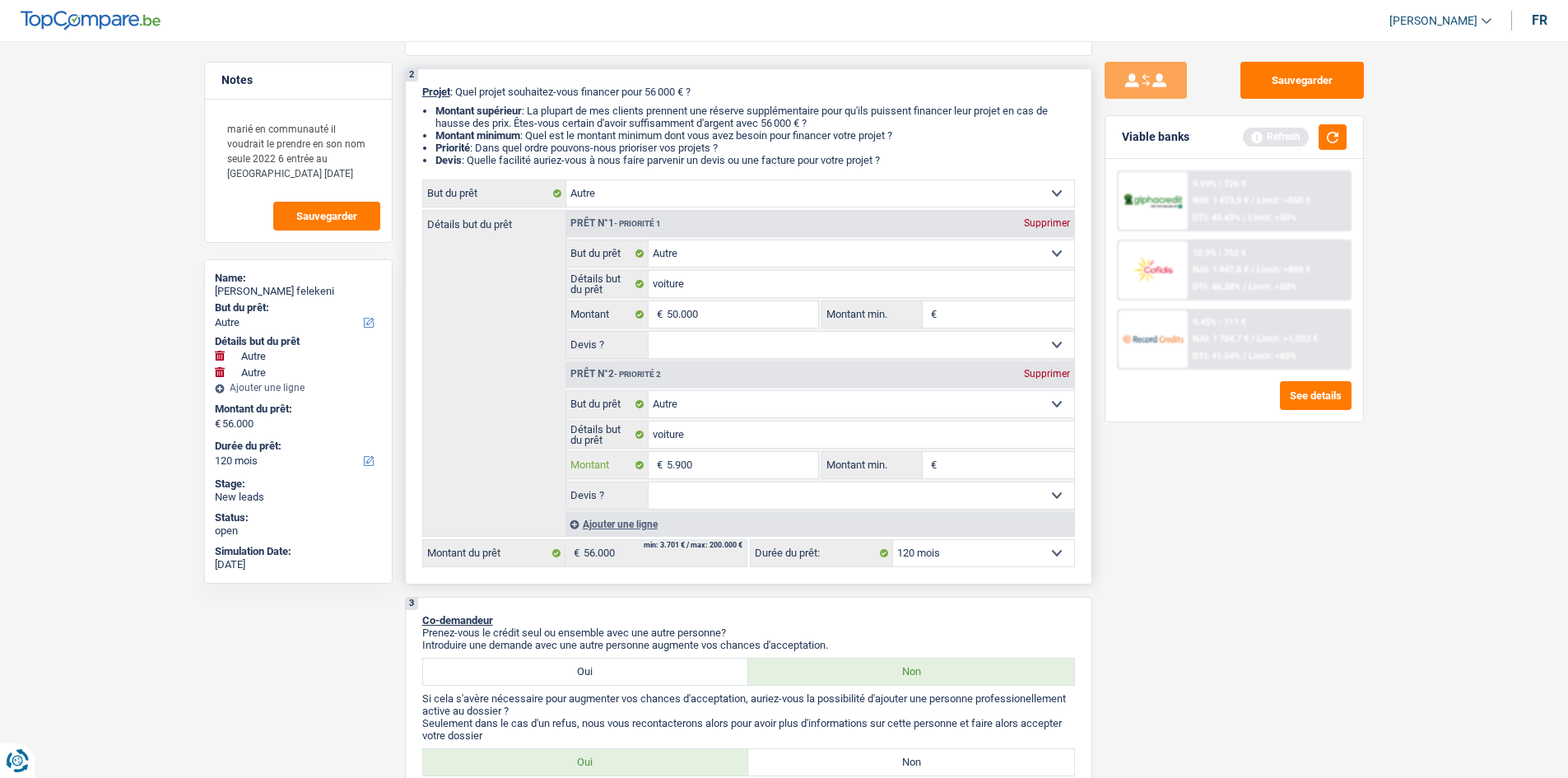 type on "59.000" 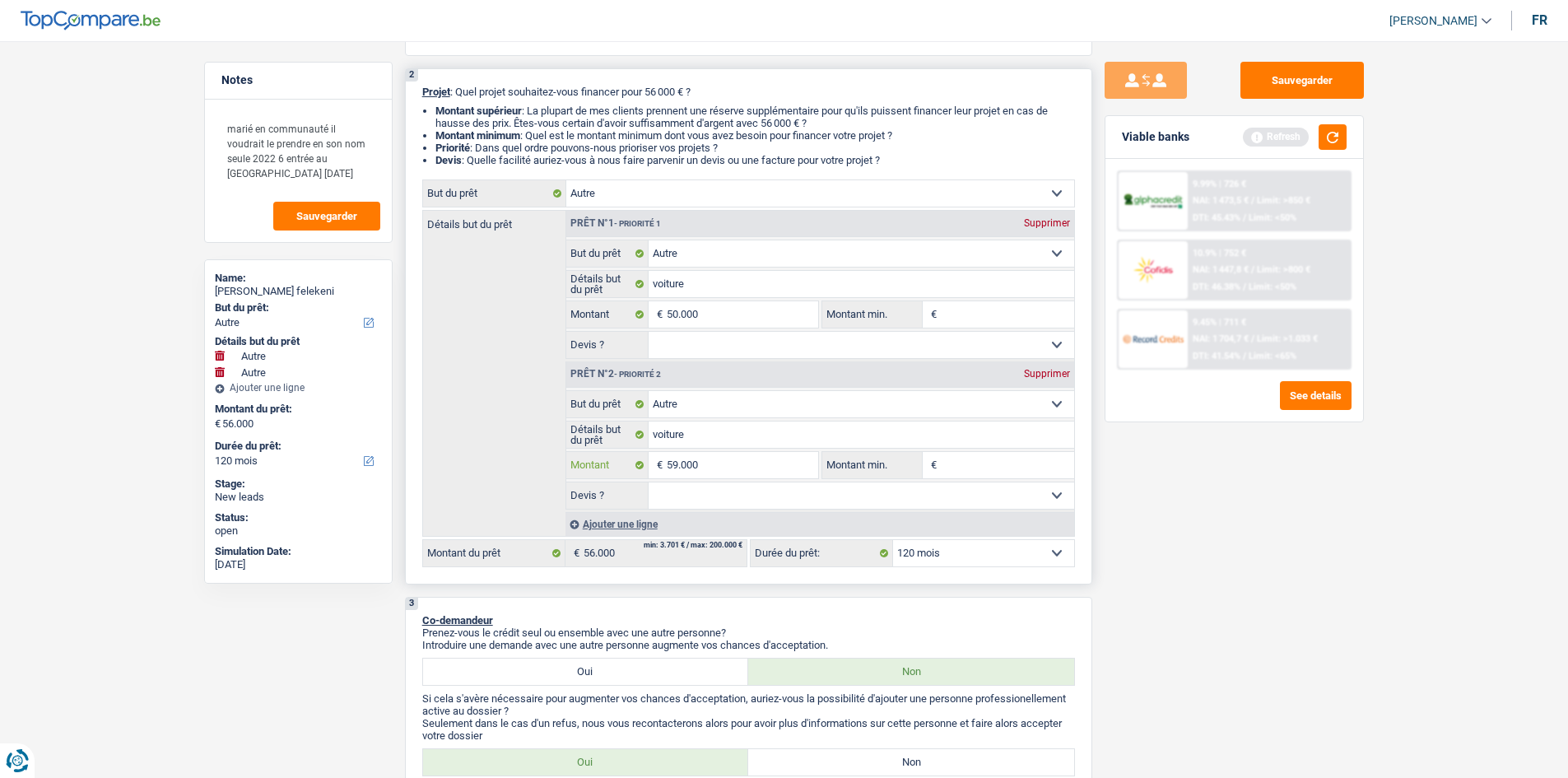 type on "59.000" 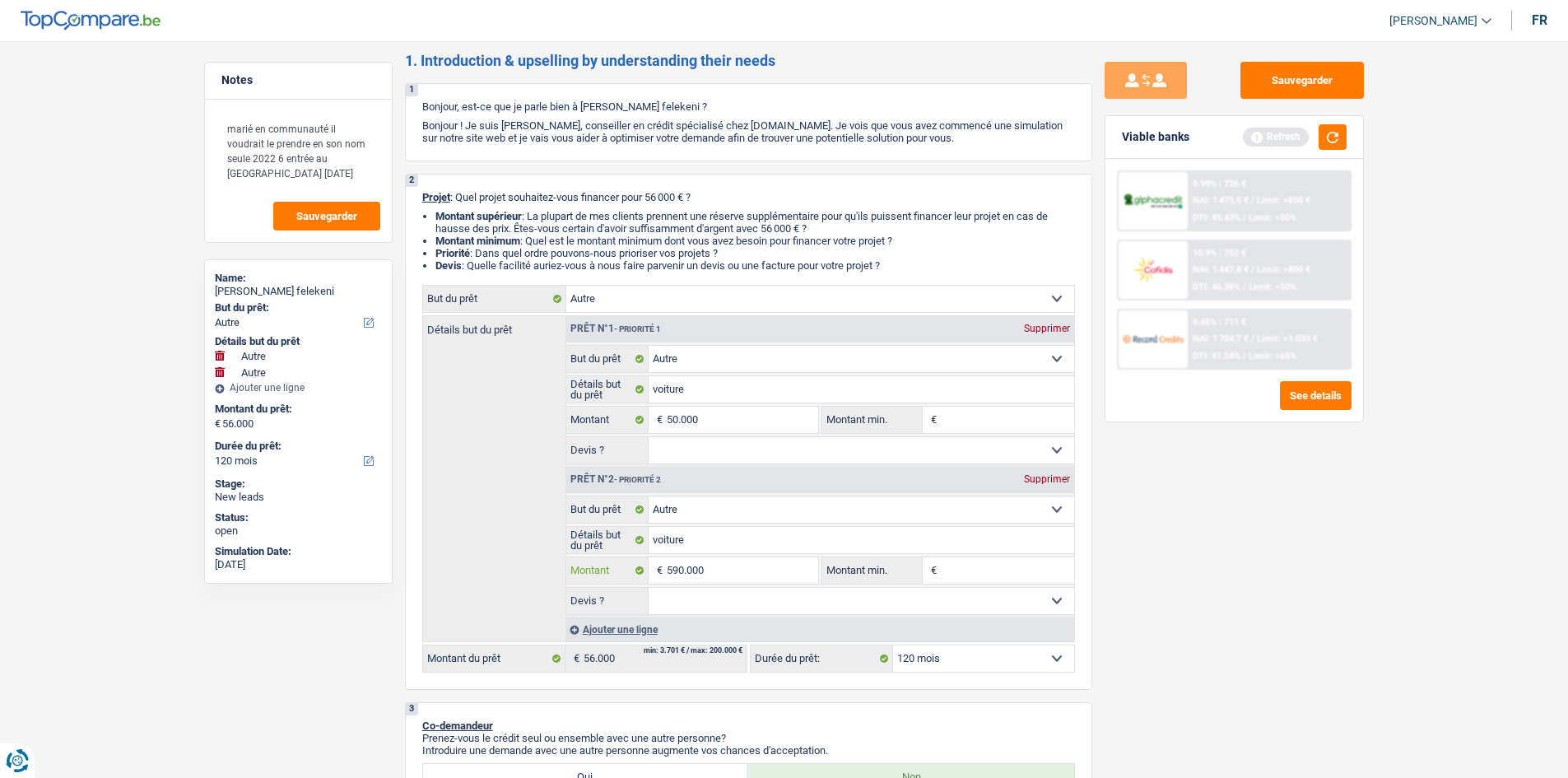 scroll, scrollTop: 0, scrollLeft: 0, axis: both 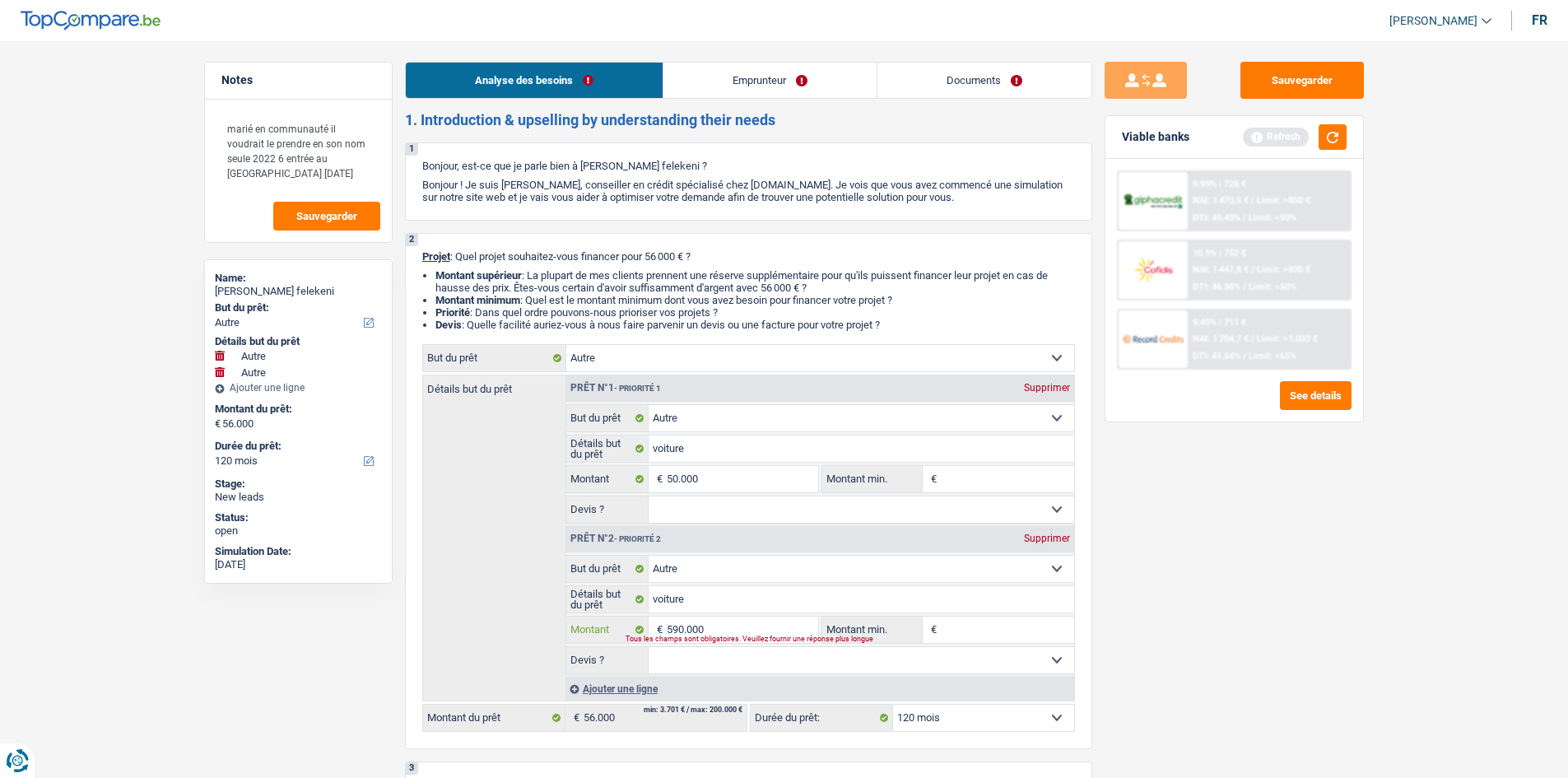 type on "590.000" 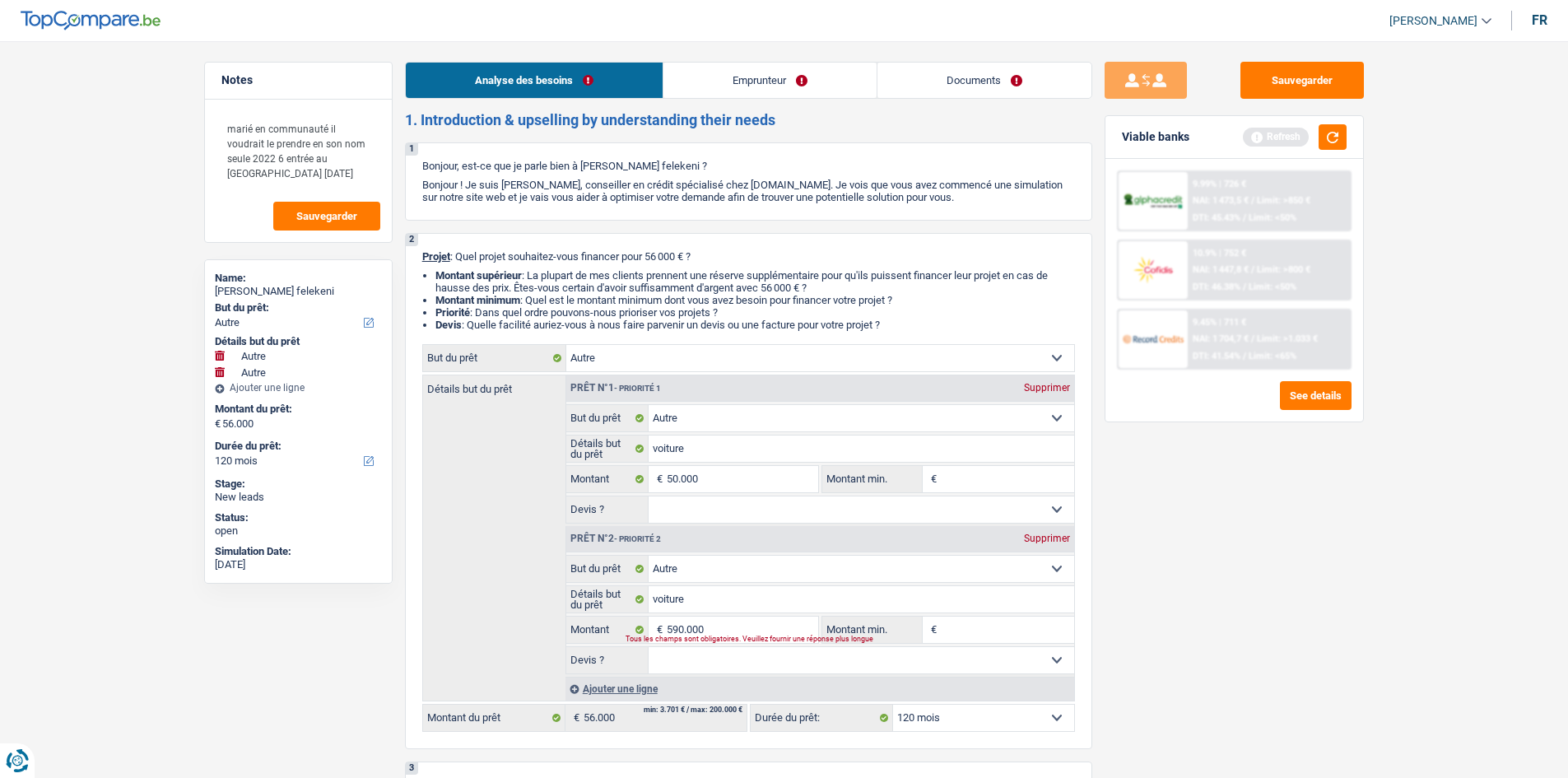 type on "640.000" 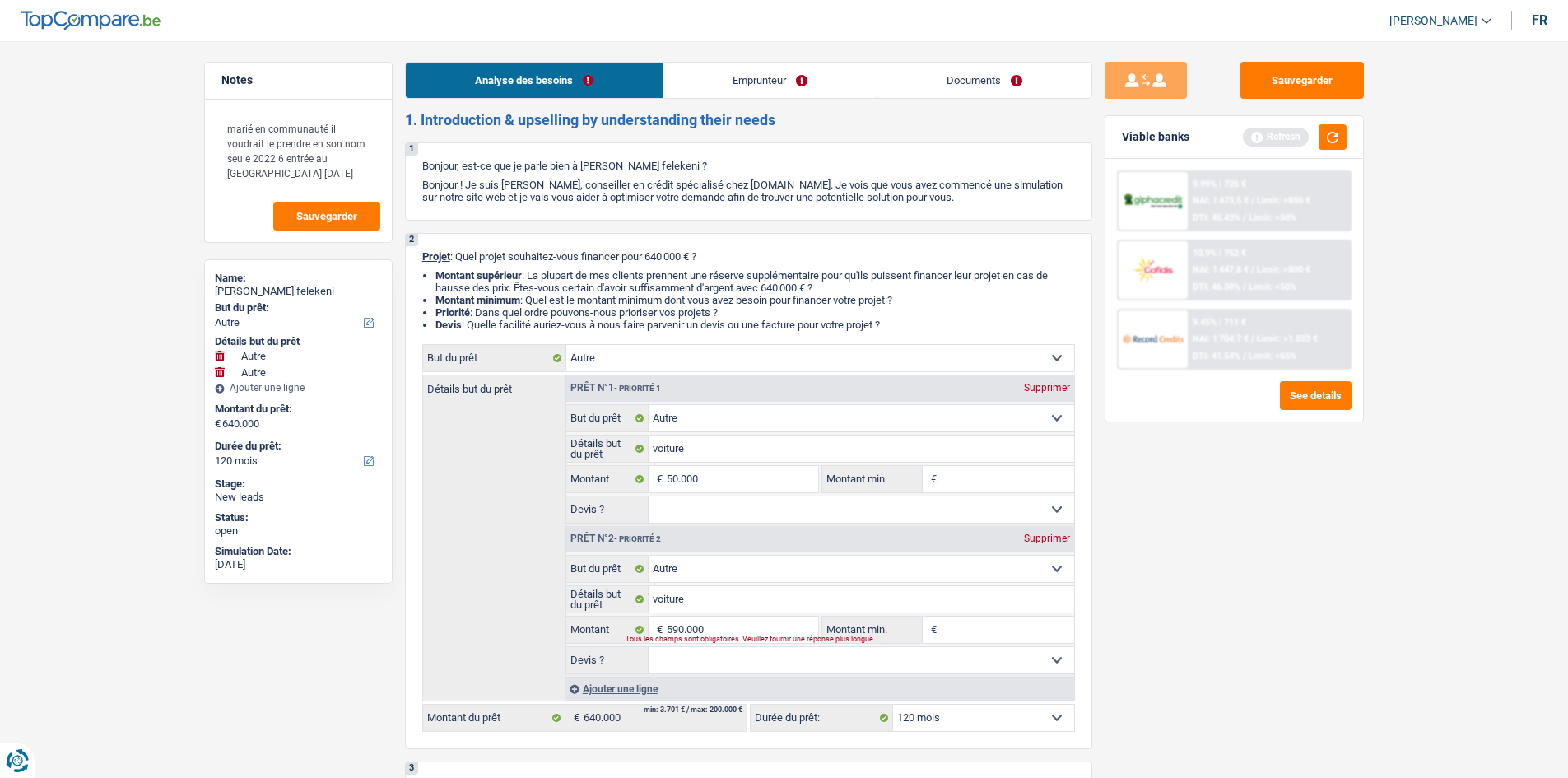 click on "Emprunteur" at bounding box center (770, 80) 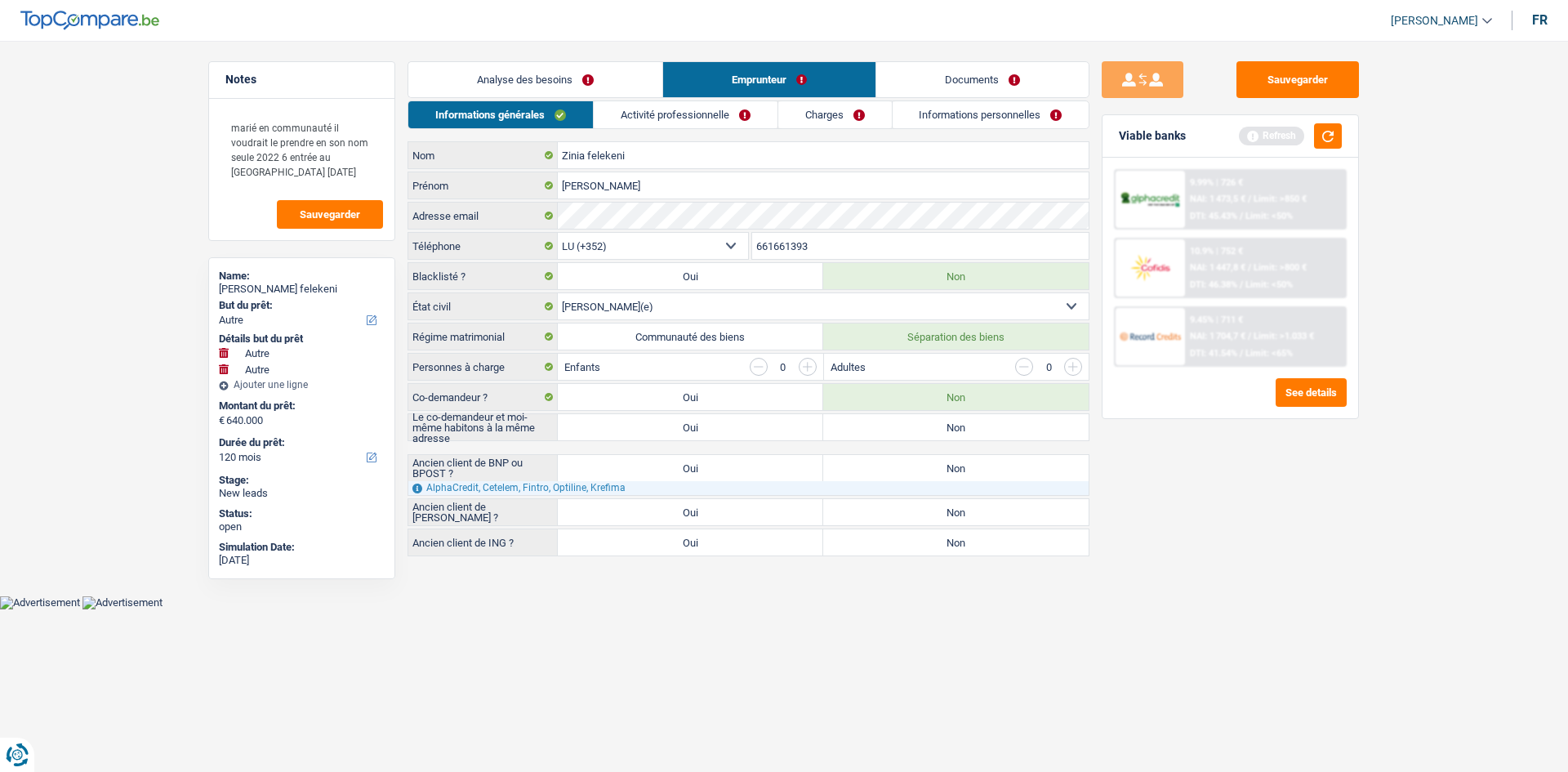 click on "Charges" at bounding box center (835, 114) 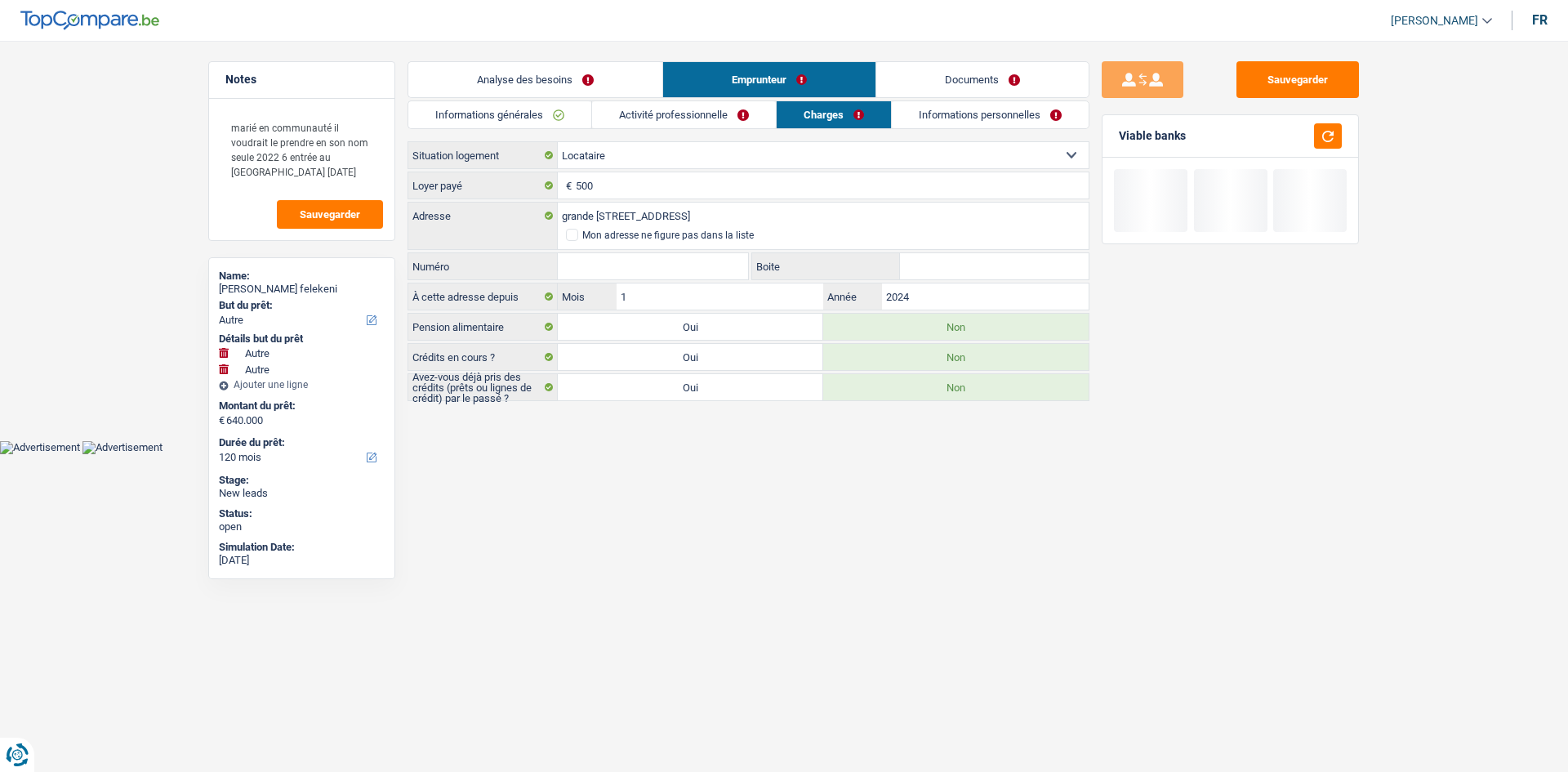 click on "Oui" at bounding box center [690, 387] 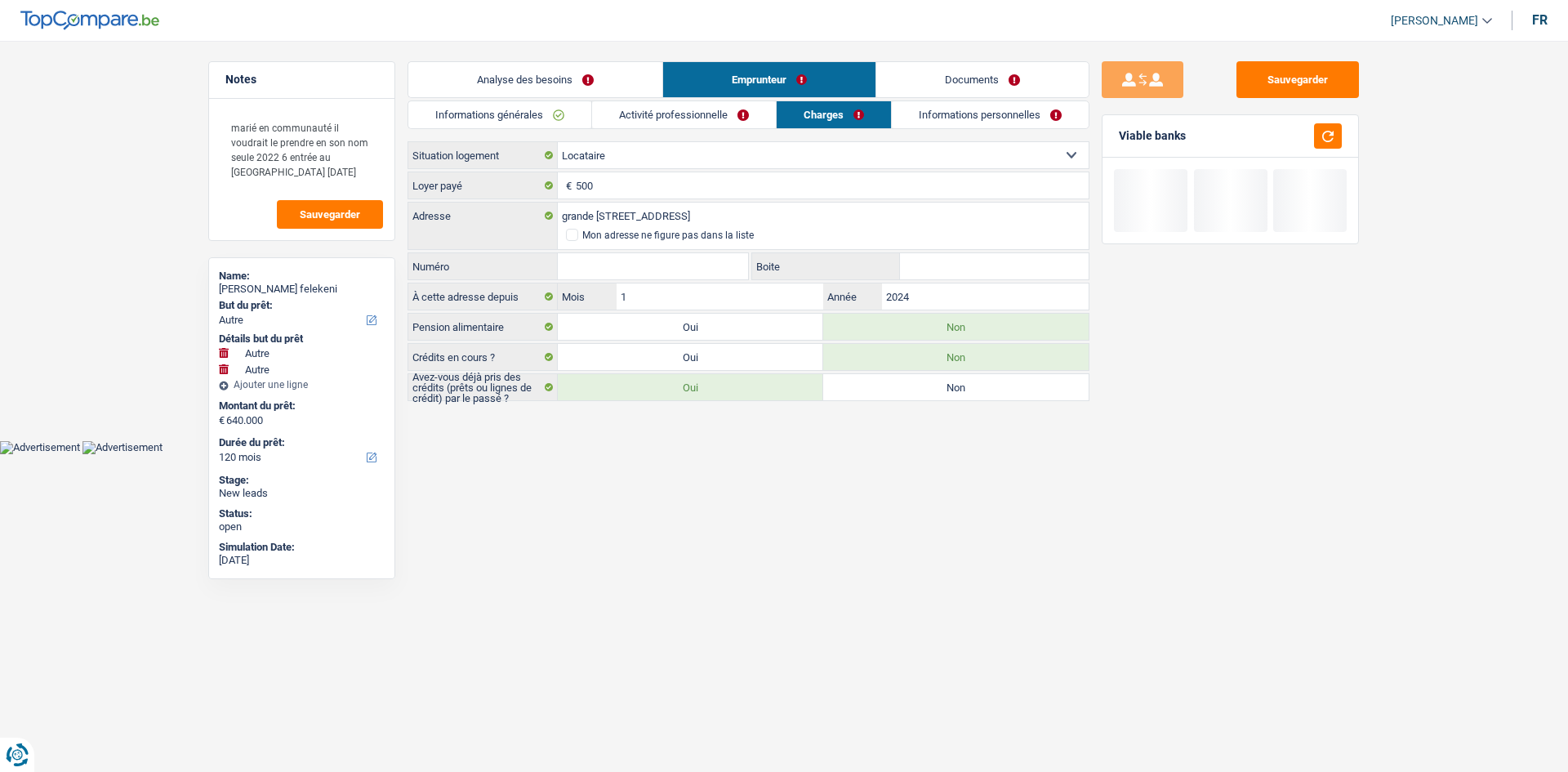 click on "Analyse des besoins" at bounding box center [535, 79] 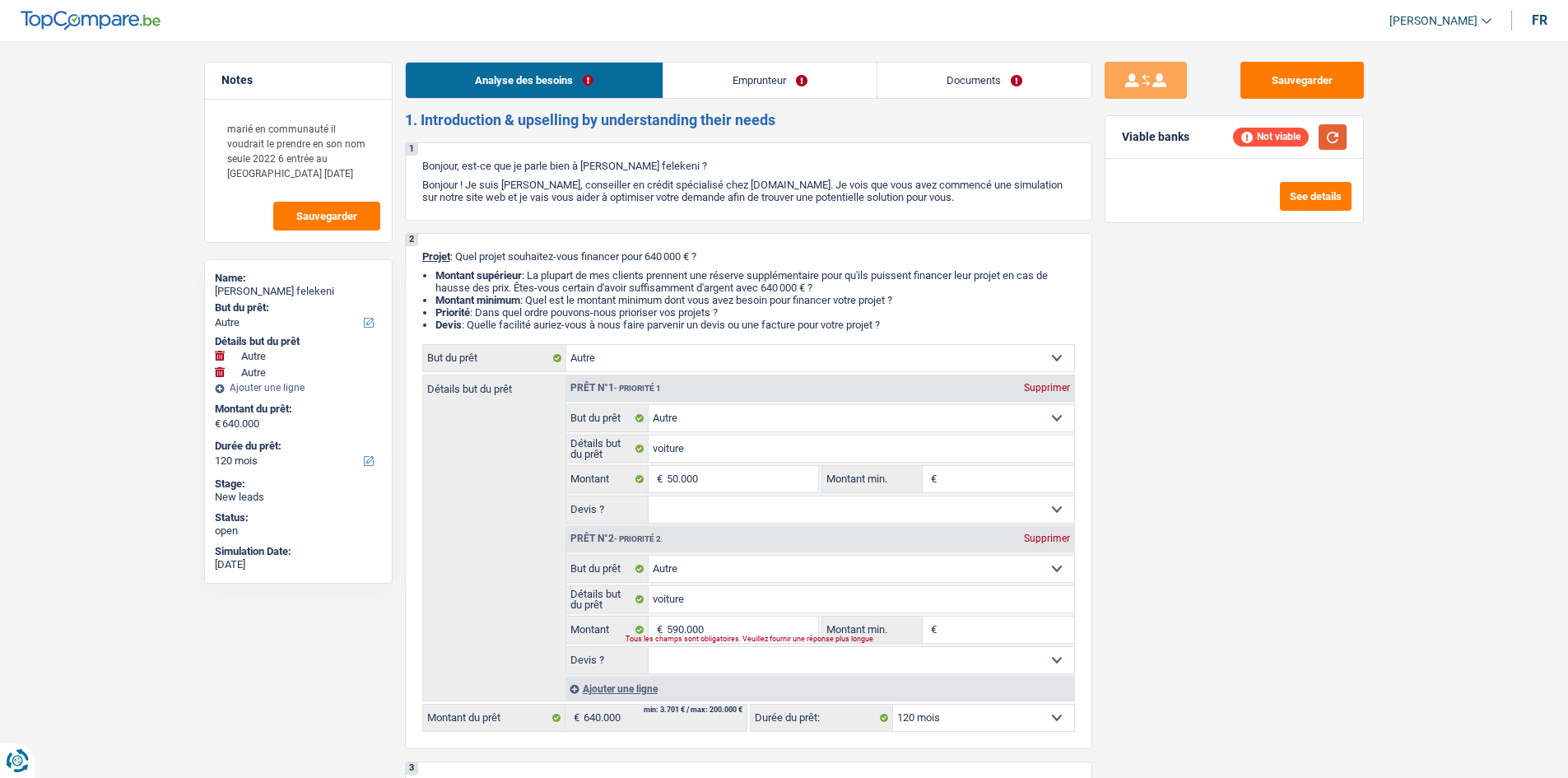 click at bounding box center [1333, 137] 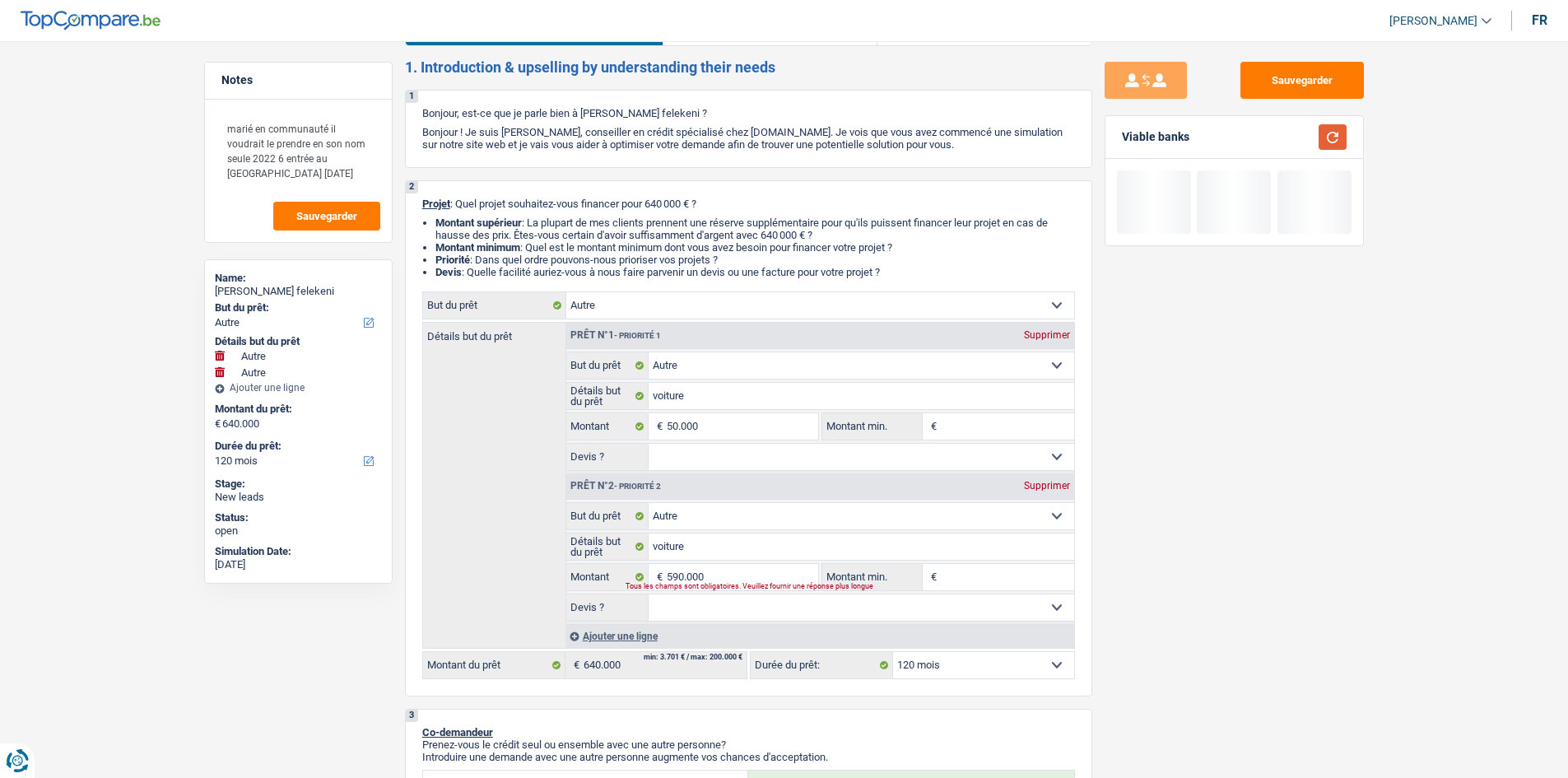 scroll, scrollTop: 82, scrollLeft: 0, axis: vertical 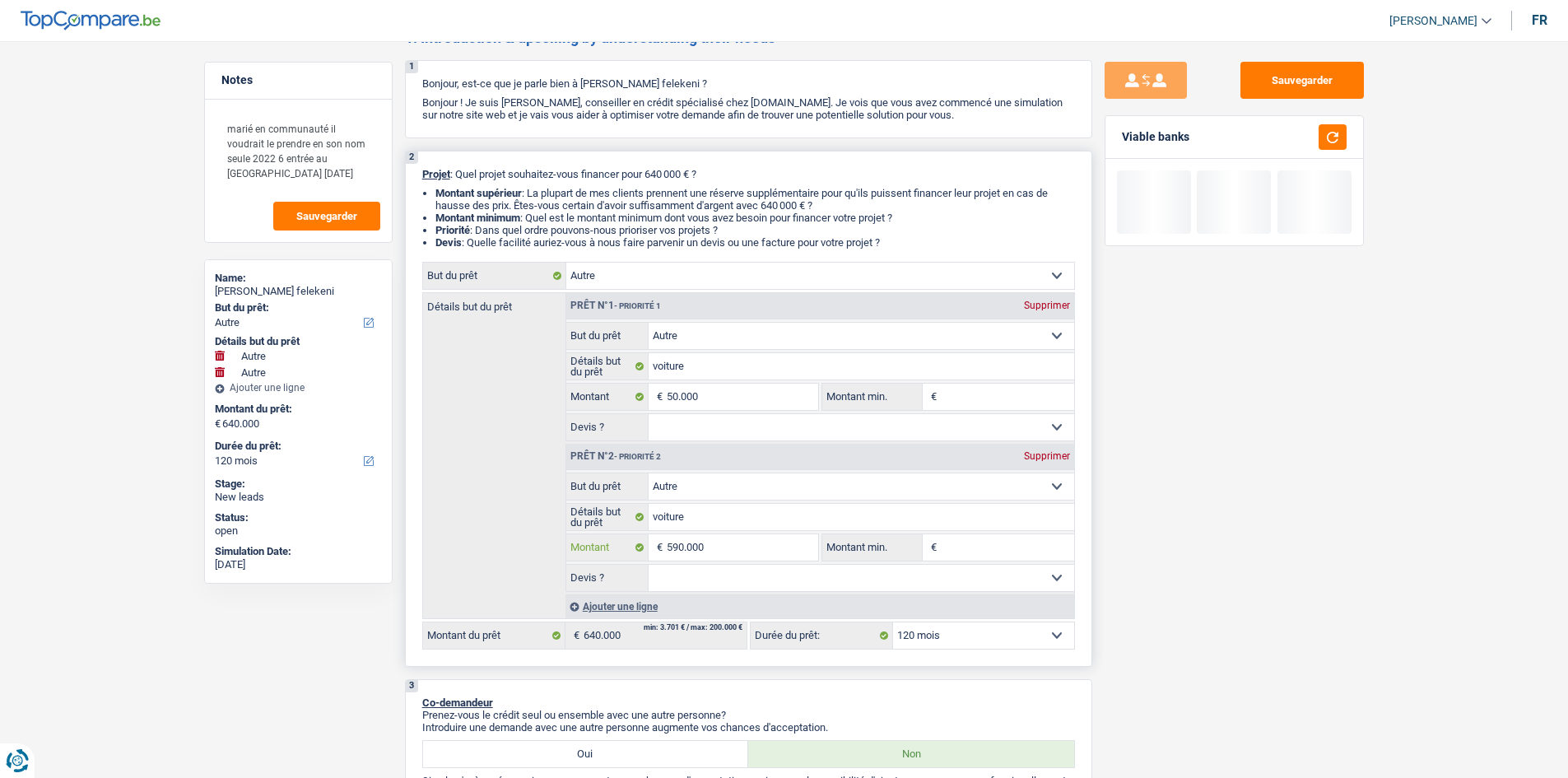 type on "59.000" 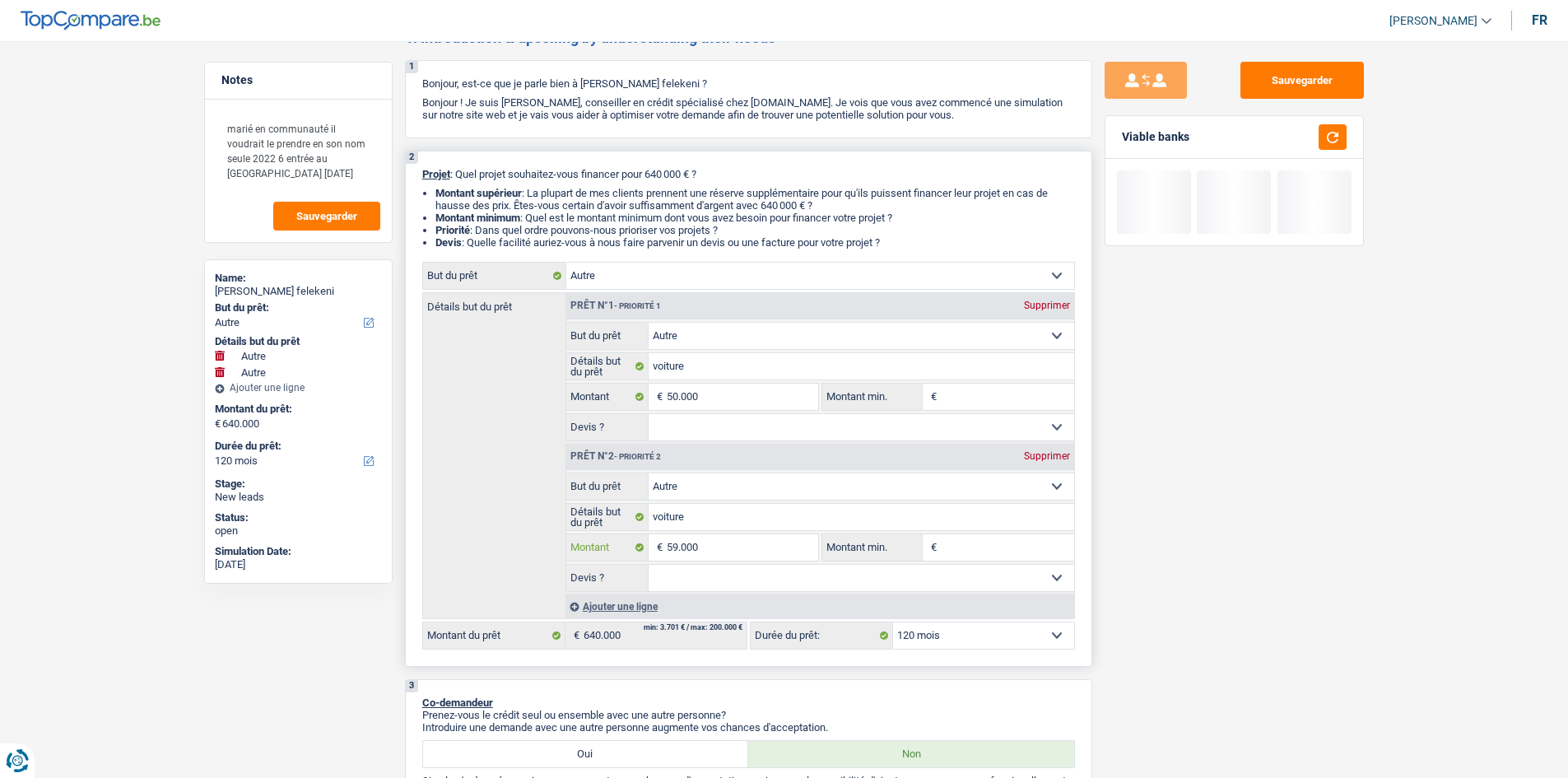 type on "59.000" 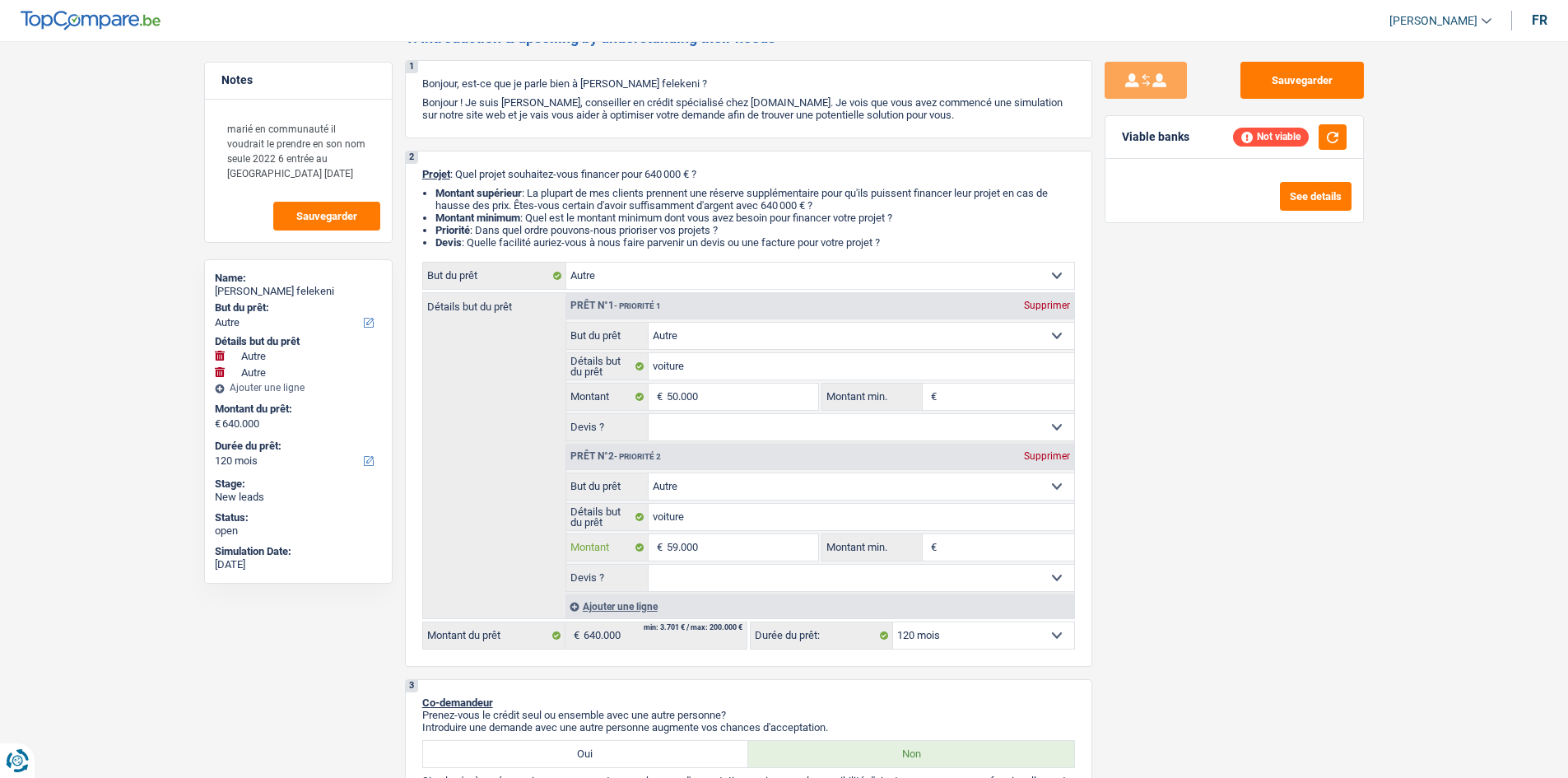 type on "59.000" 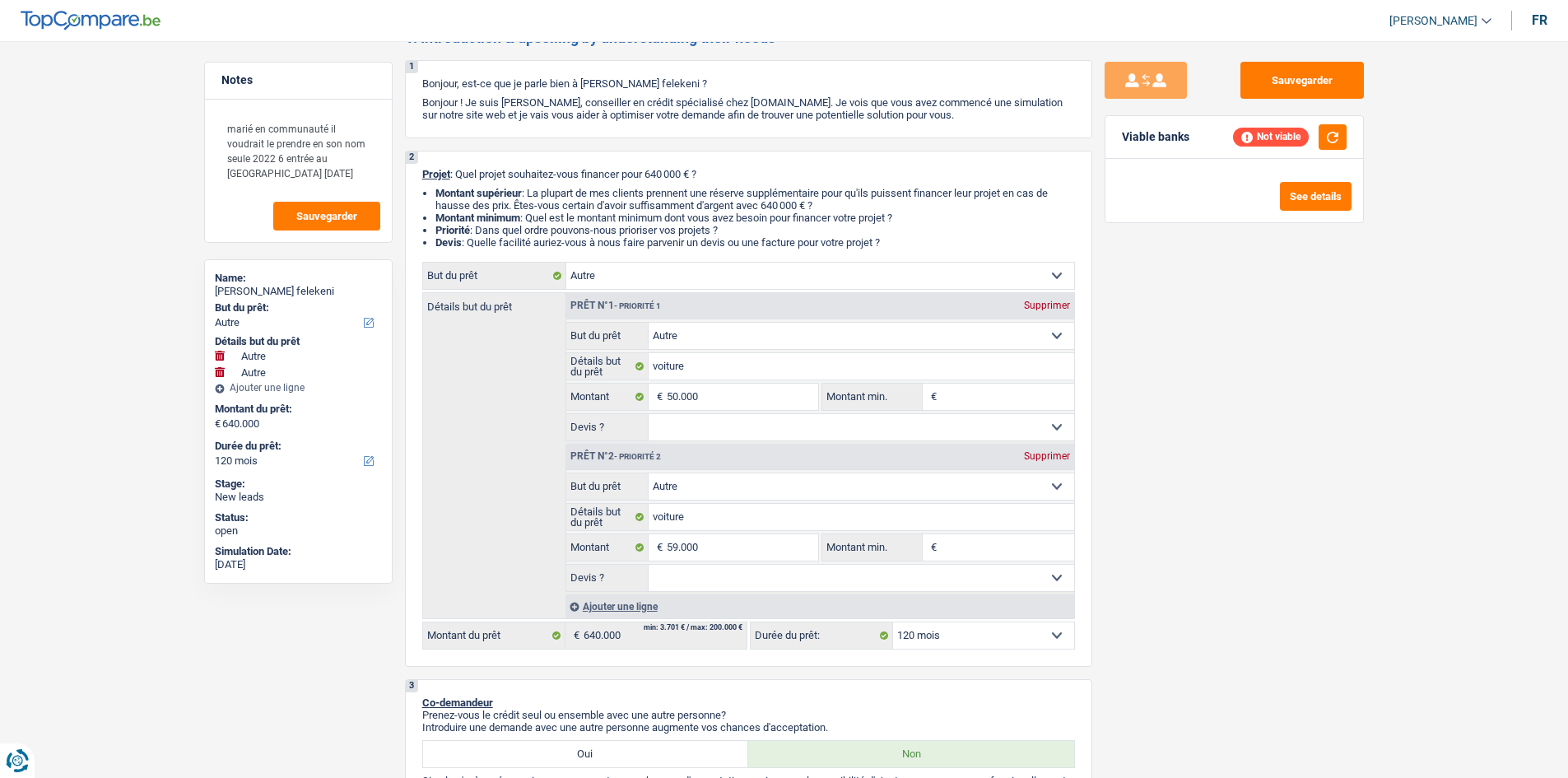 type on "109.000" 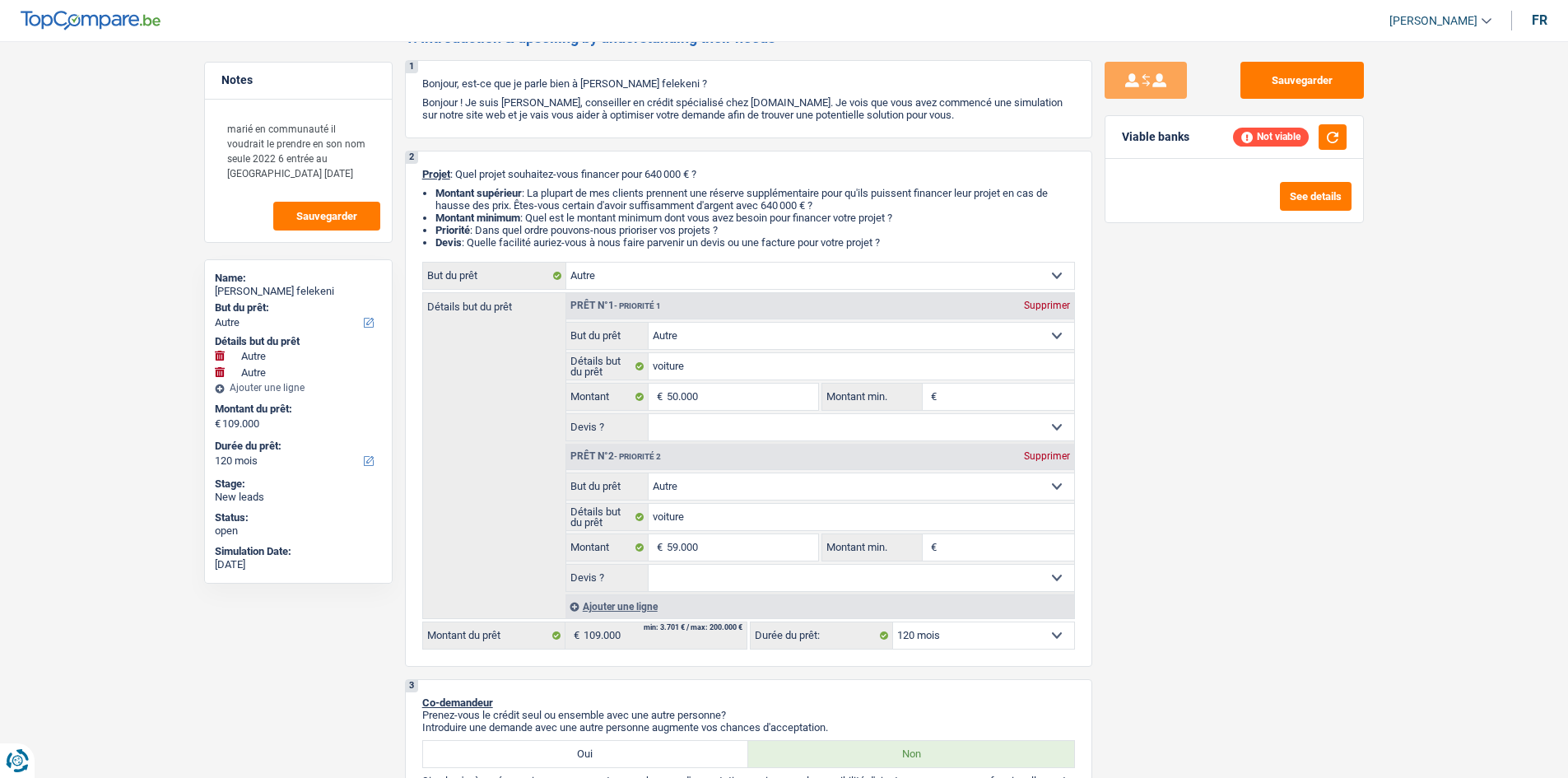 click on "Sauvegarder
Viable banks
Not viable
See details" at bounding box center (1234, 404) 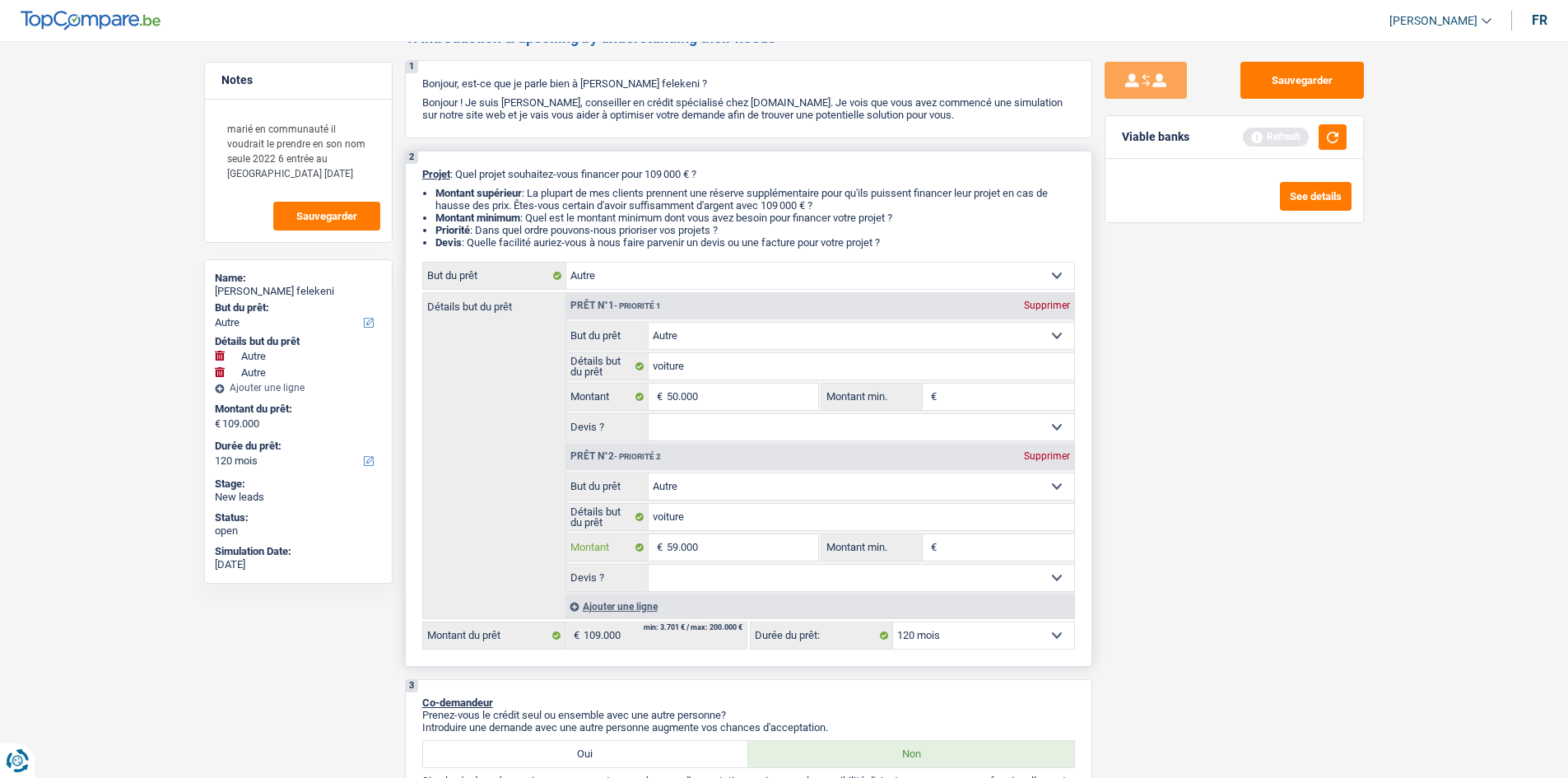click on "59.000" at bounding box center (742, 547) 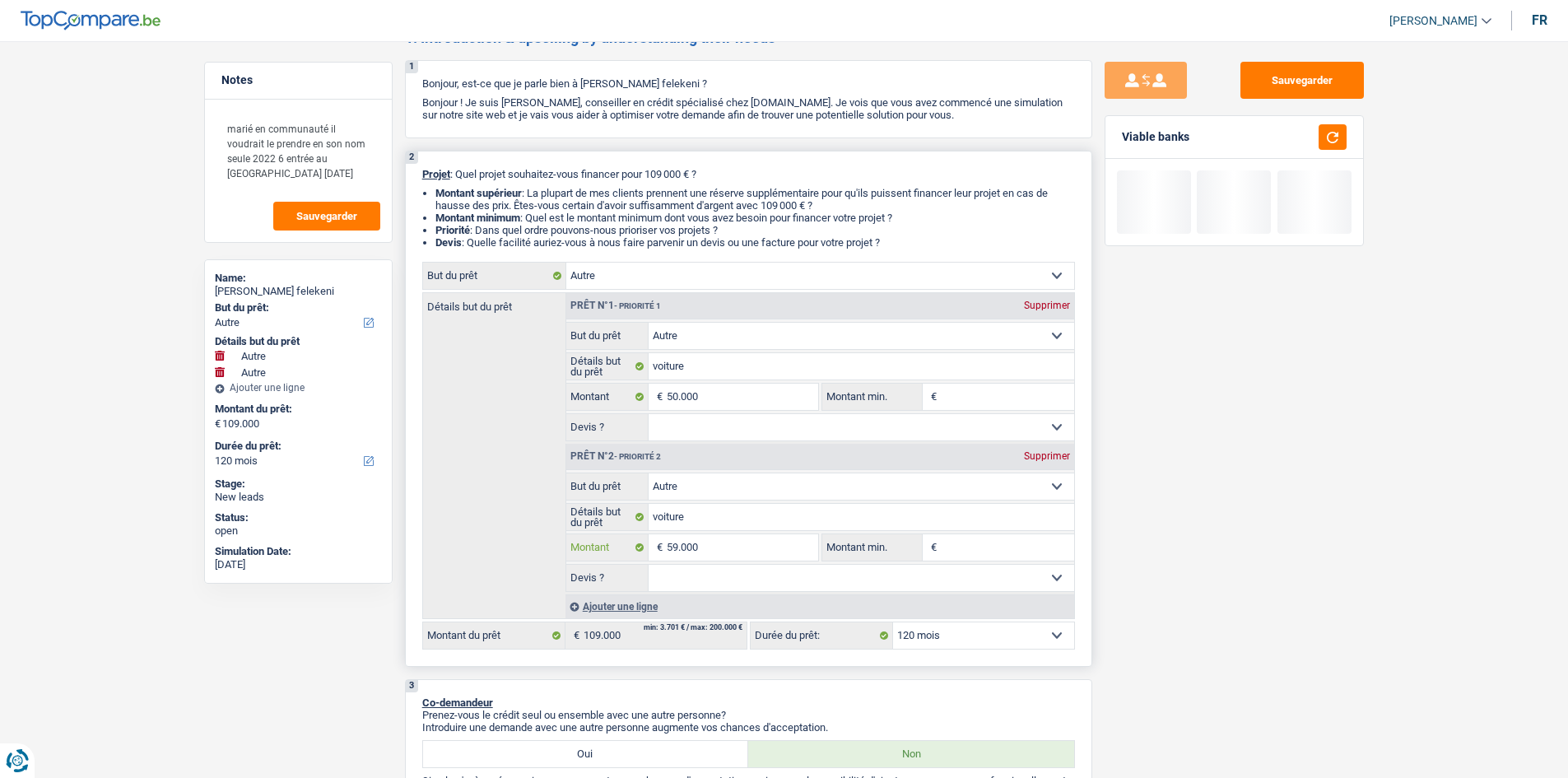 type on "5.900" 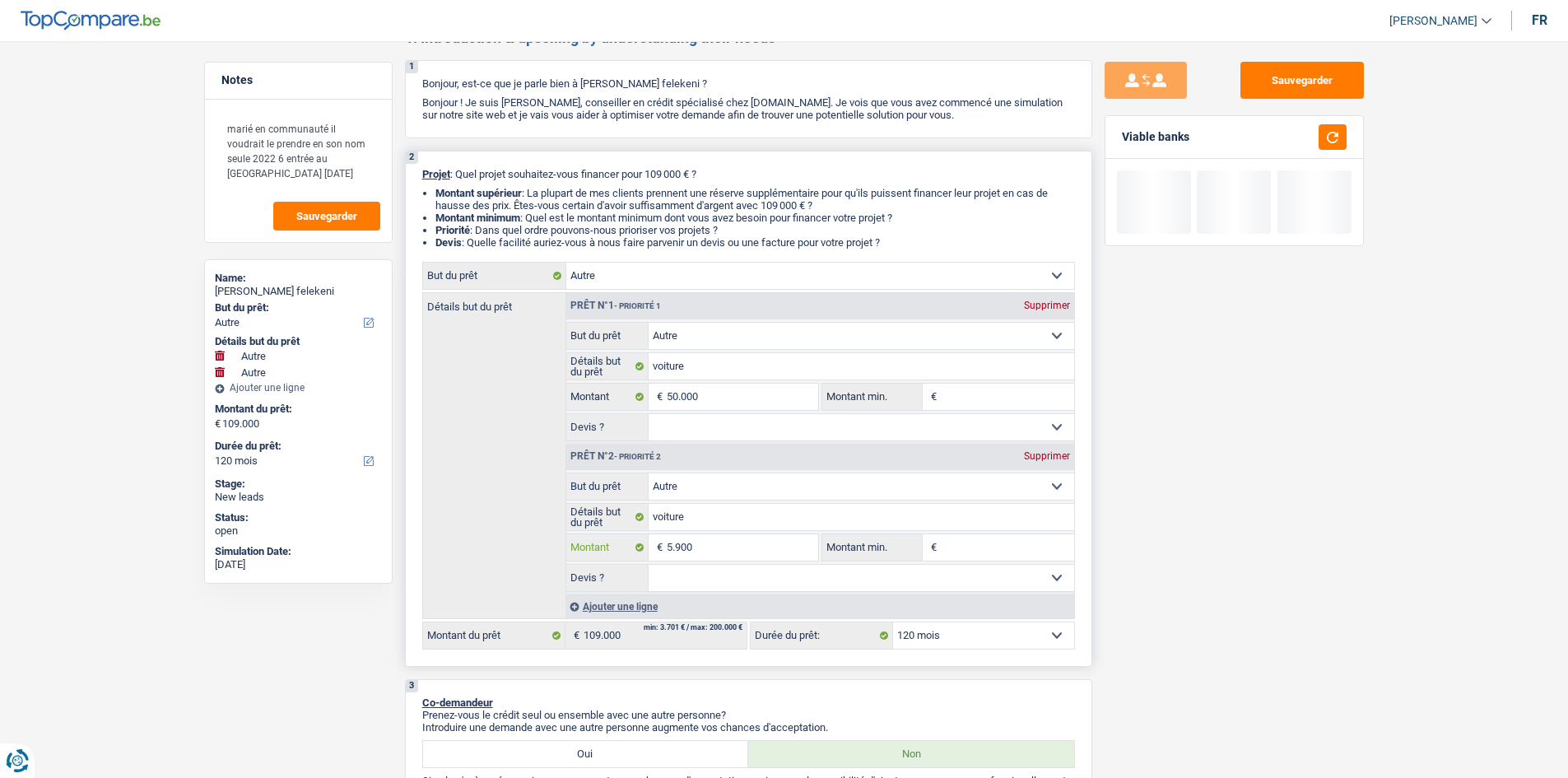 type on "590" 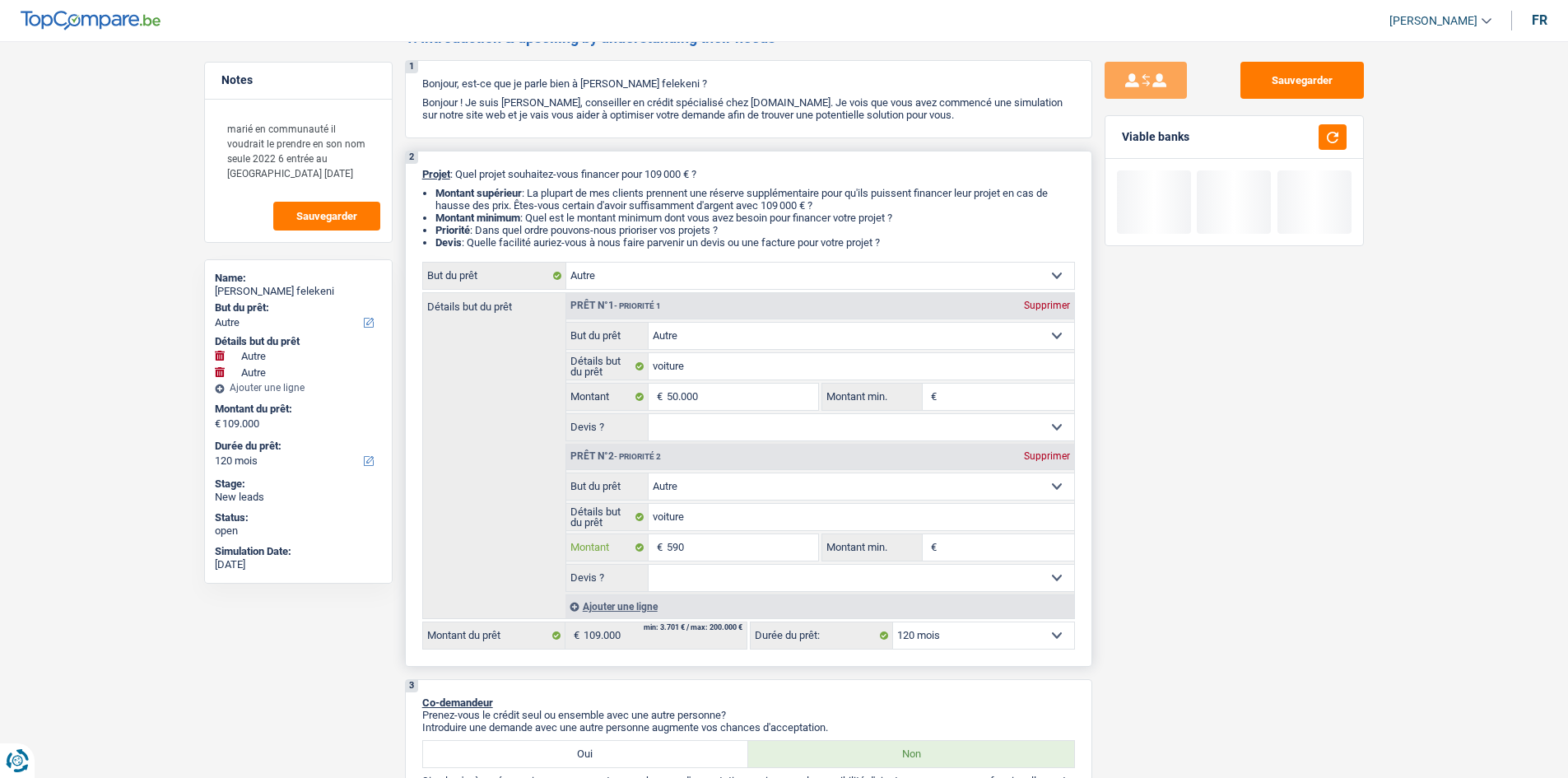 type on "59" 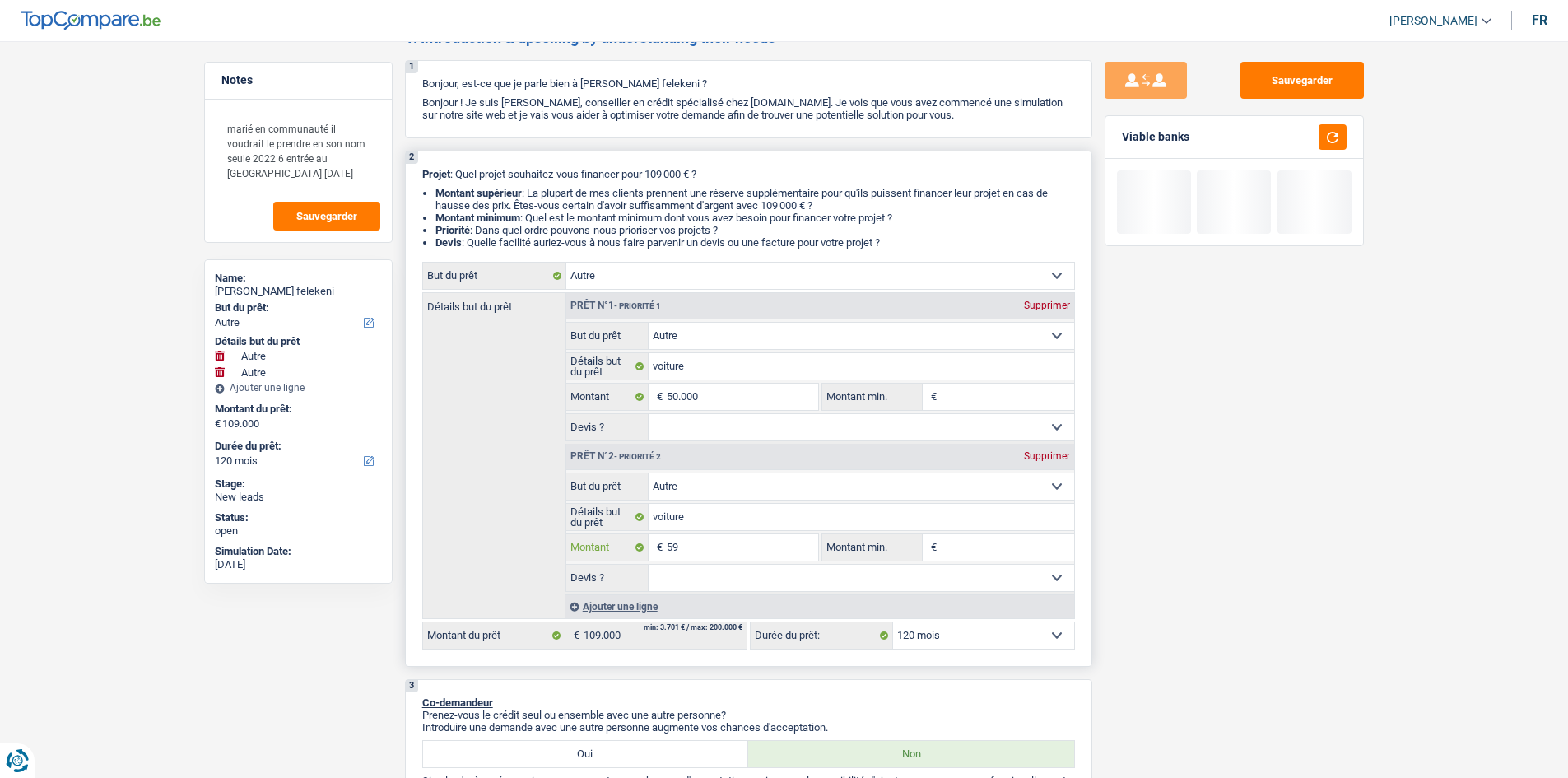 type on "5" 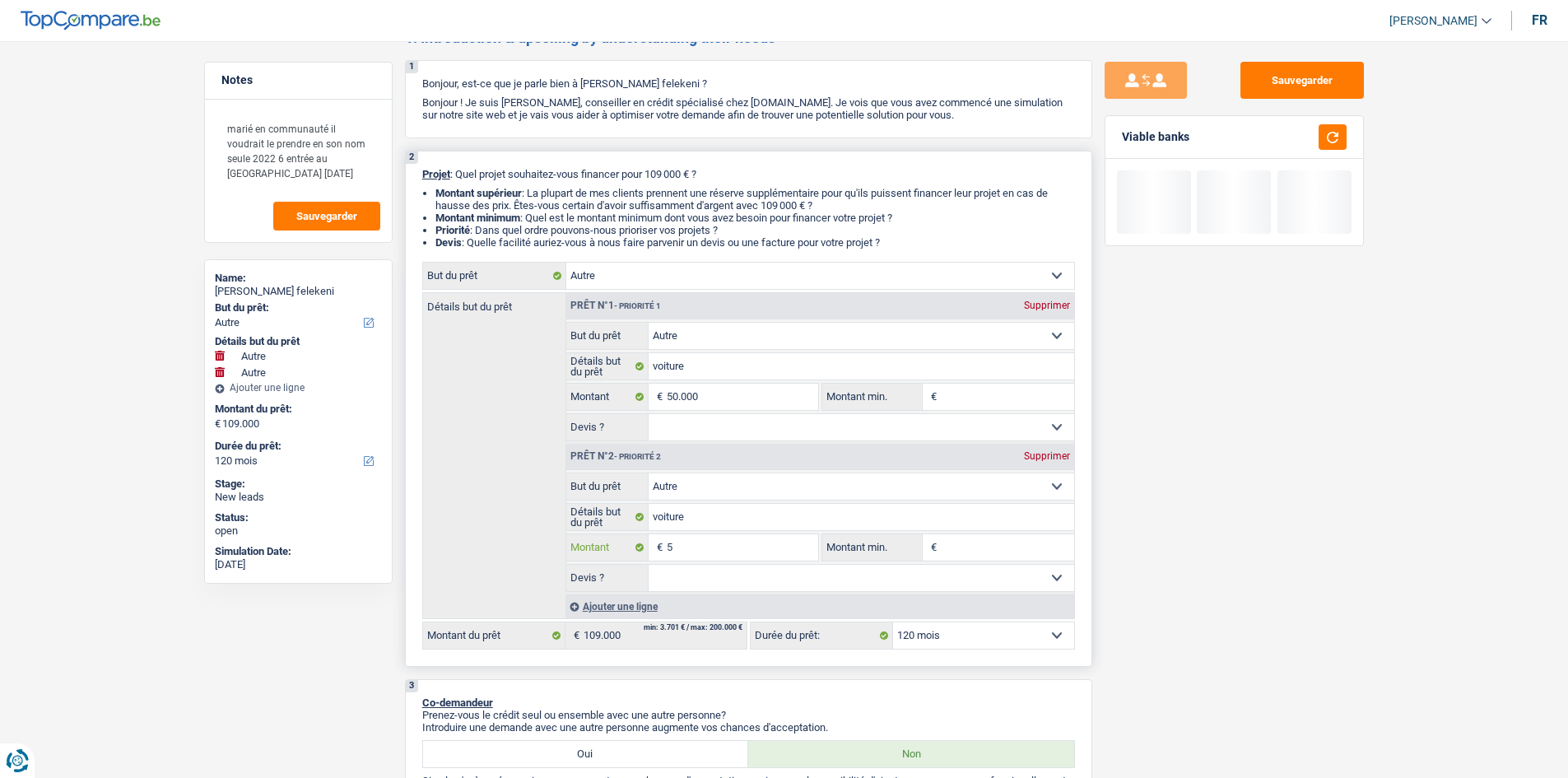 type on "5" 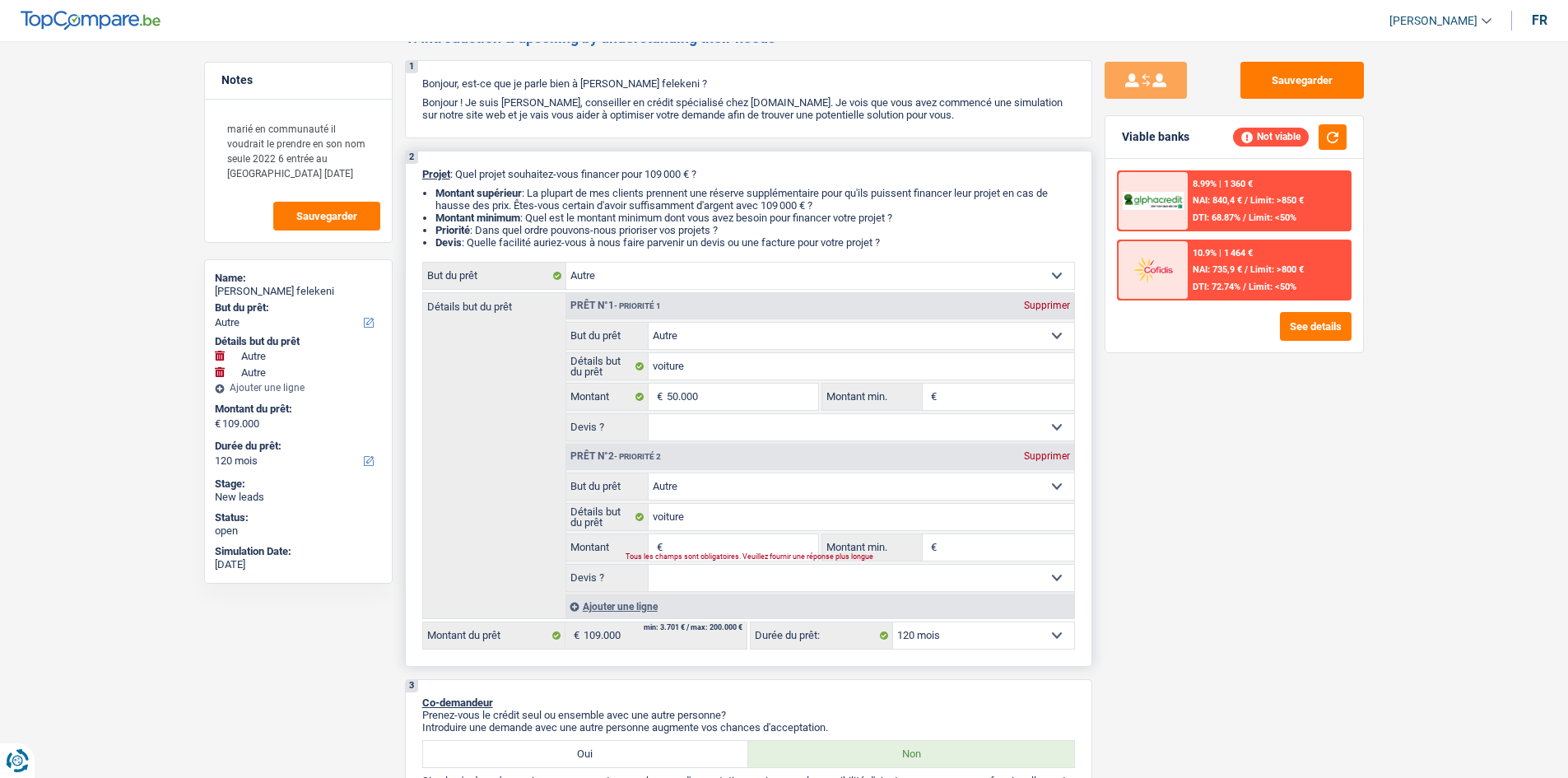 type on "9" 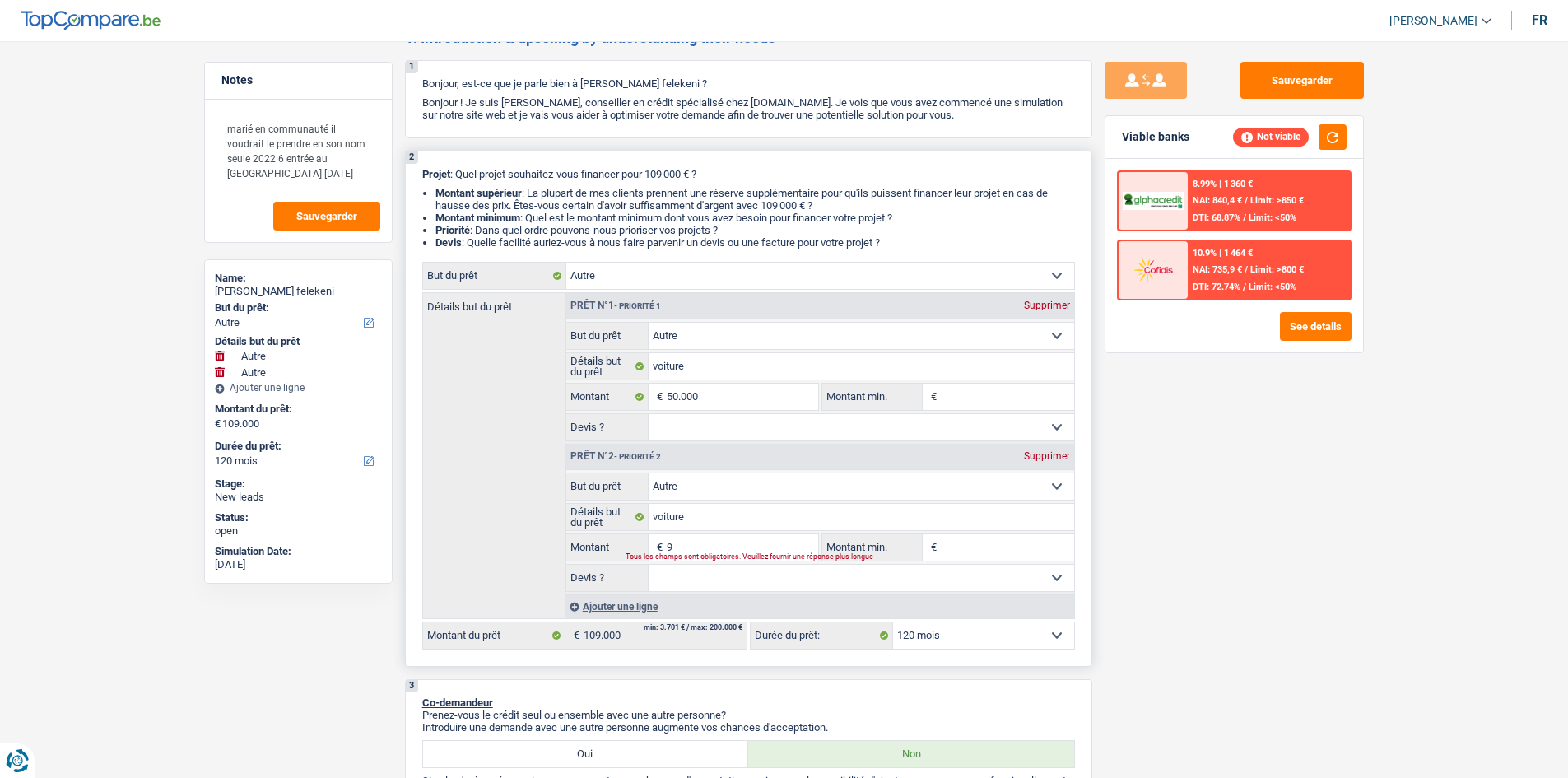 type on "99" 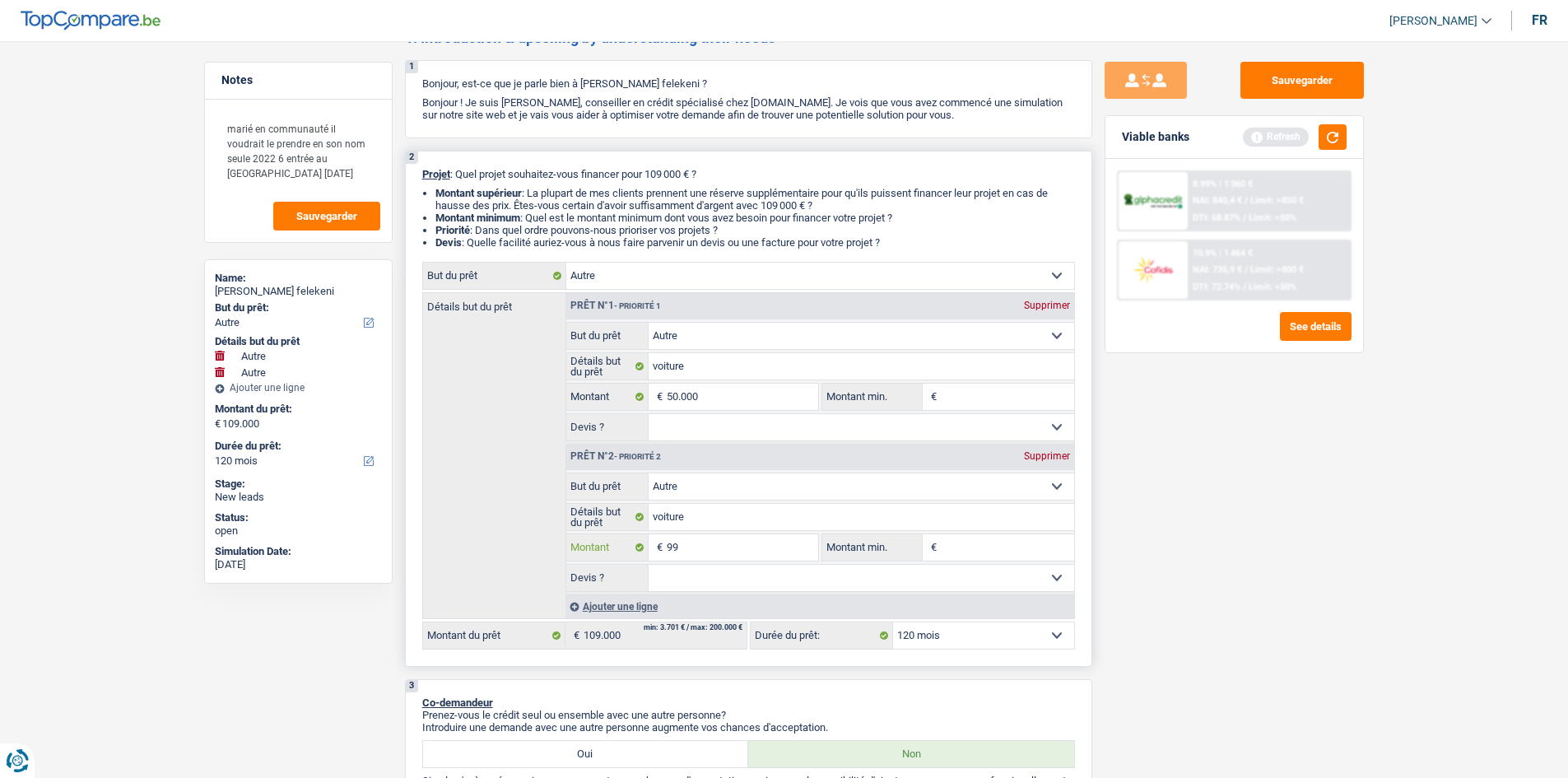 type on "999" 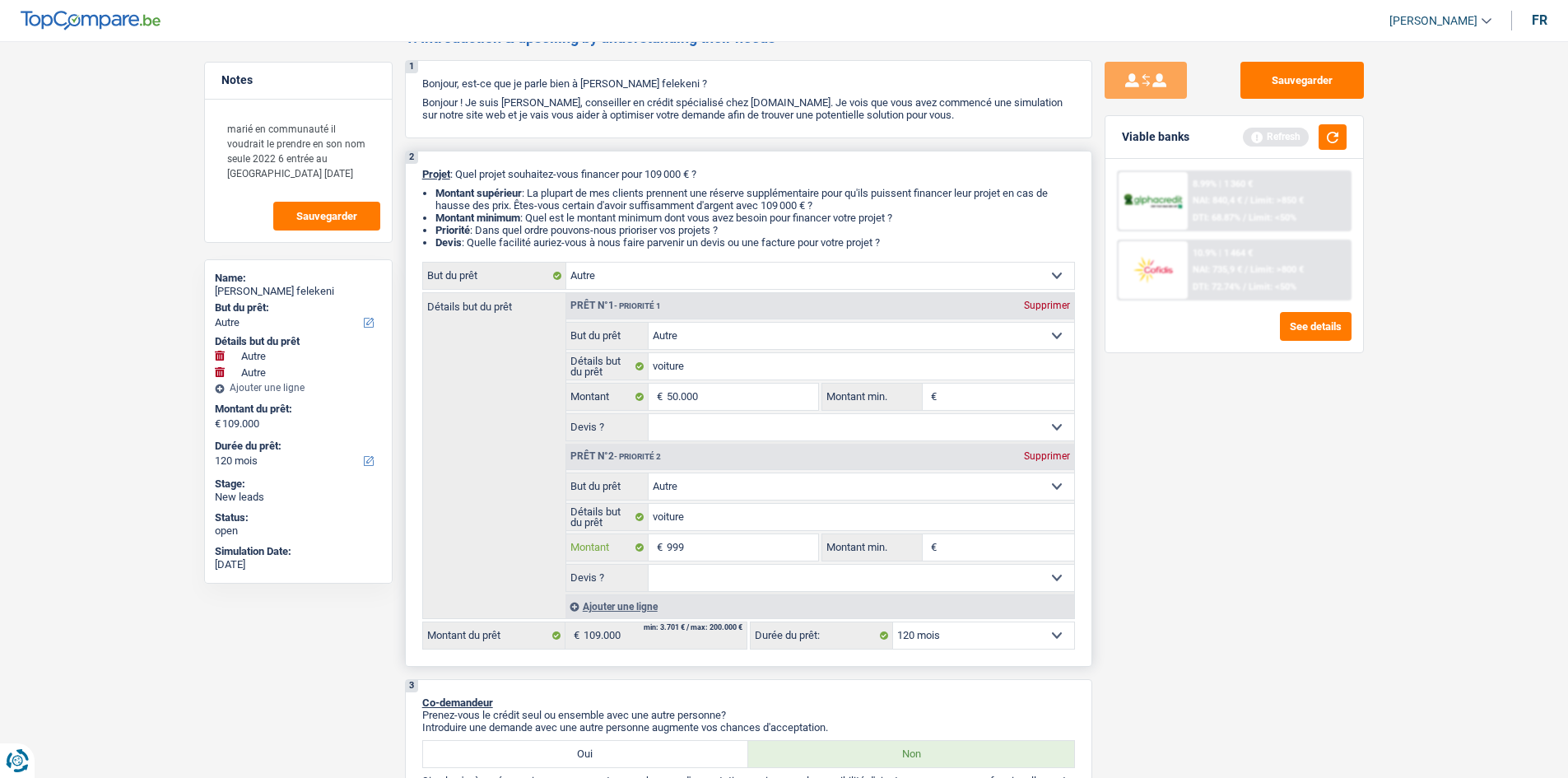 type on "9.999" 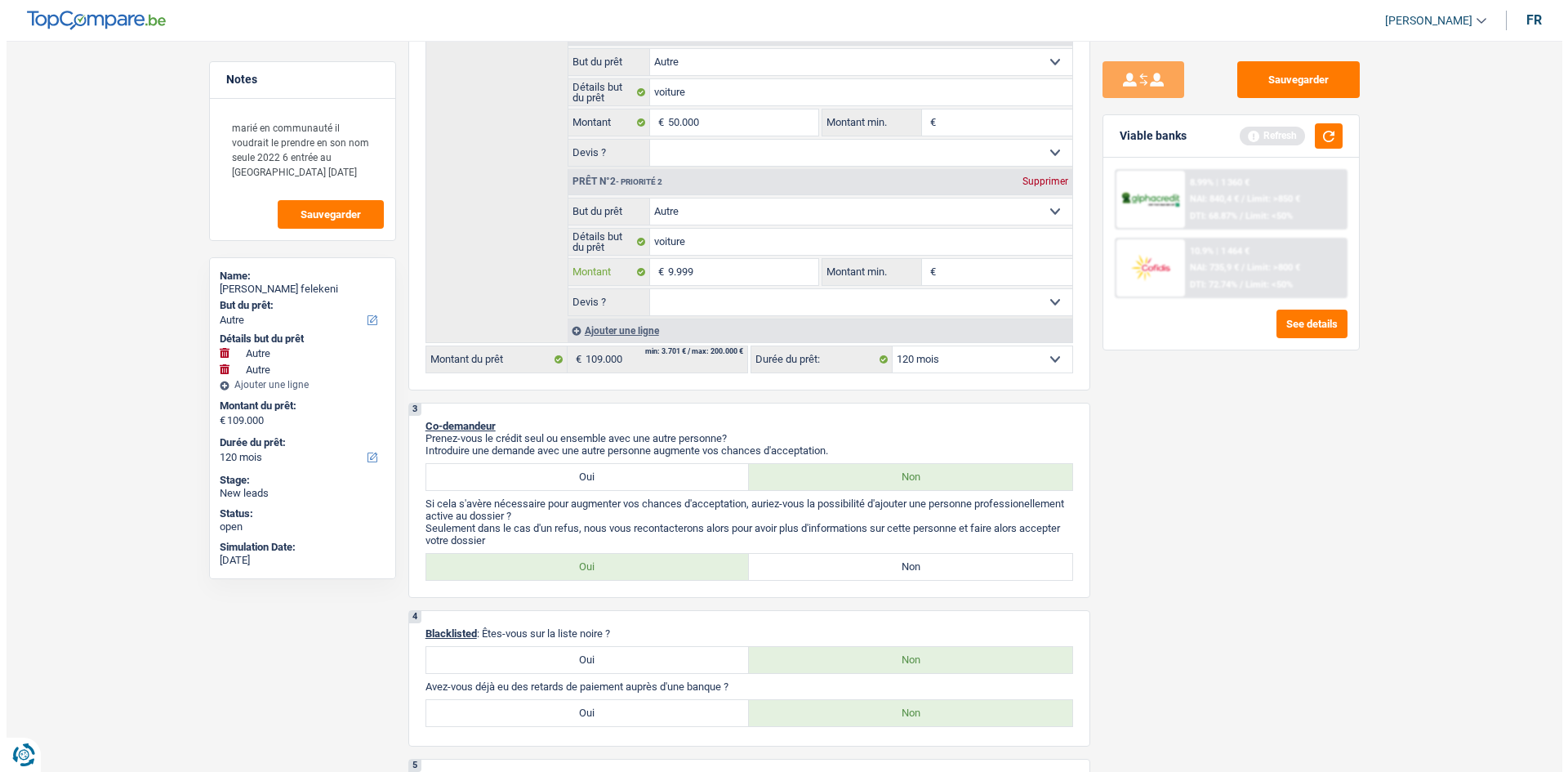 scroll, scrollTop: 348, scrollLeft: 0, axis: vertical 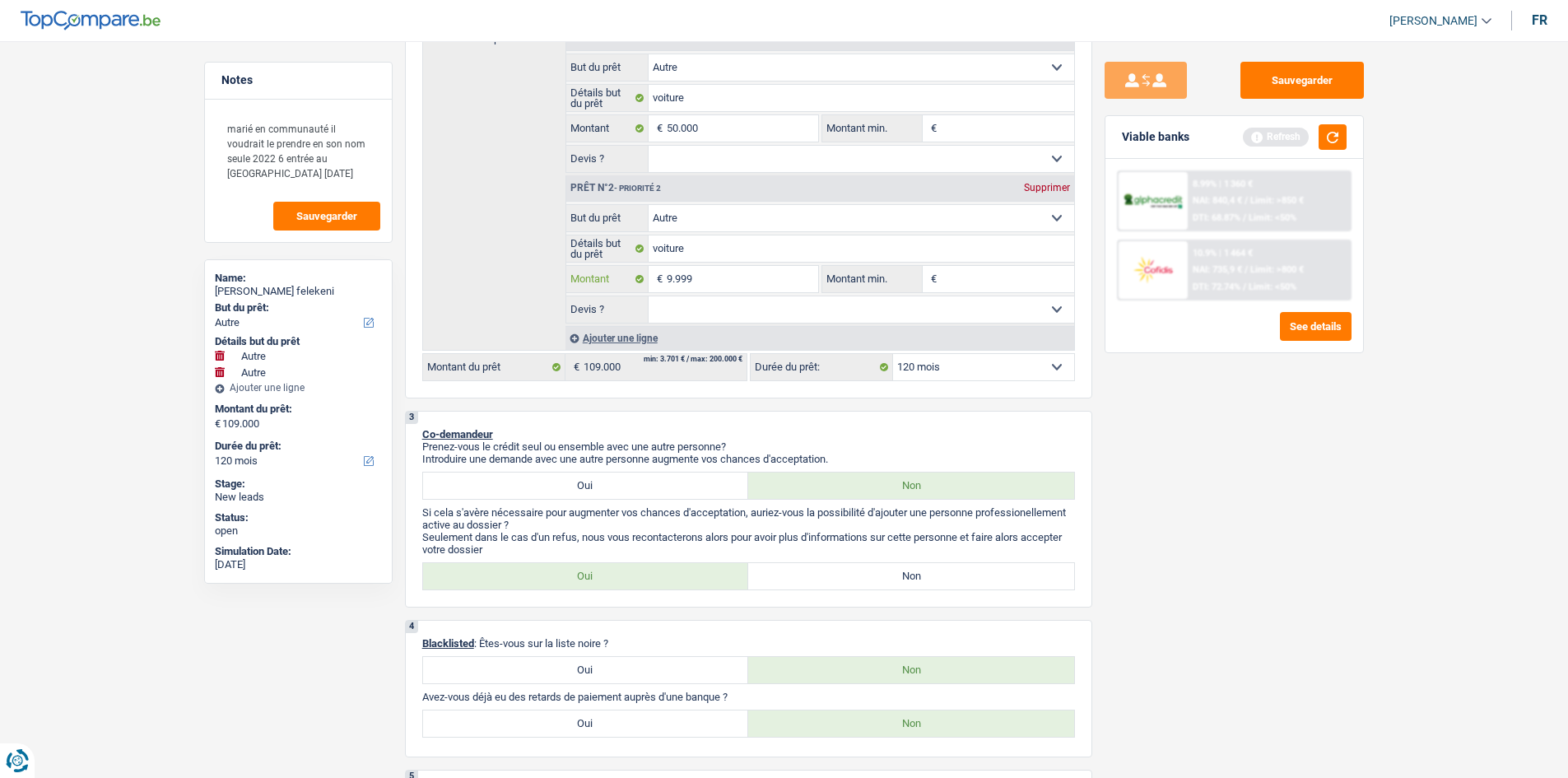 type on "9.999" 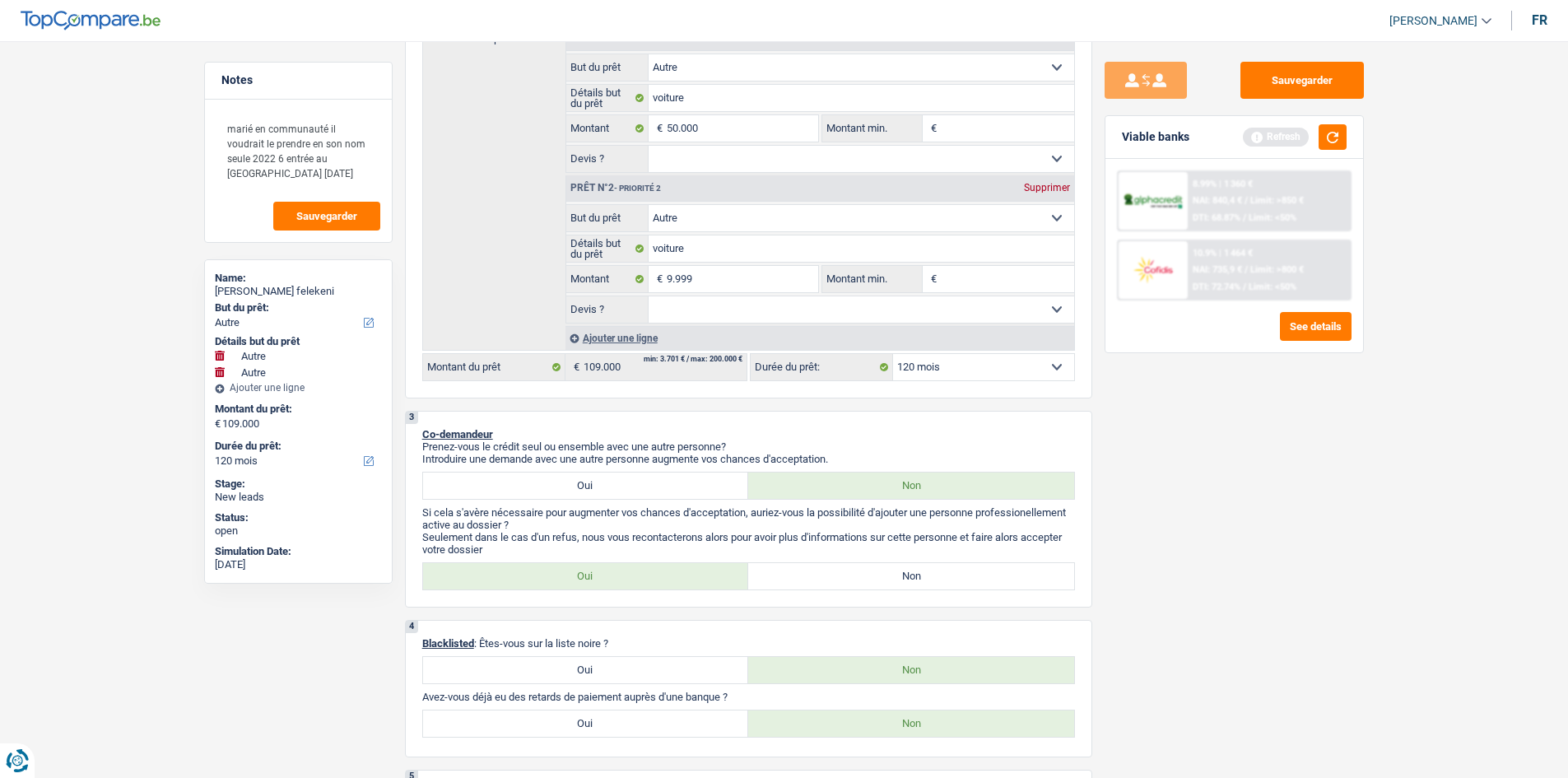 type on "59.999" 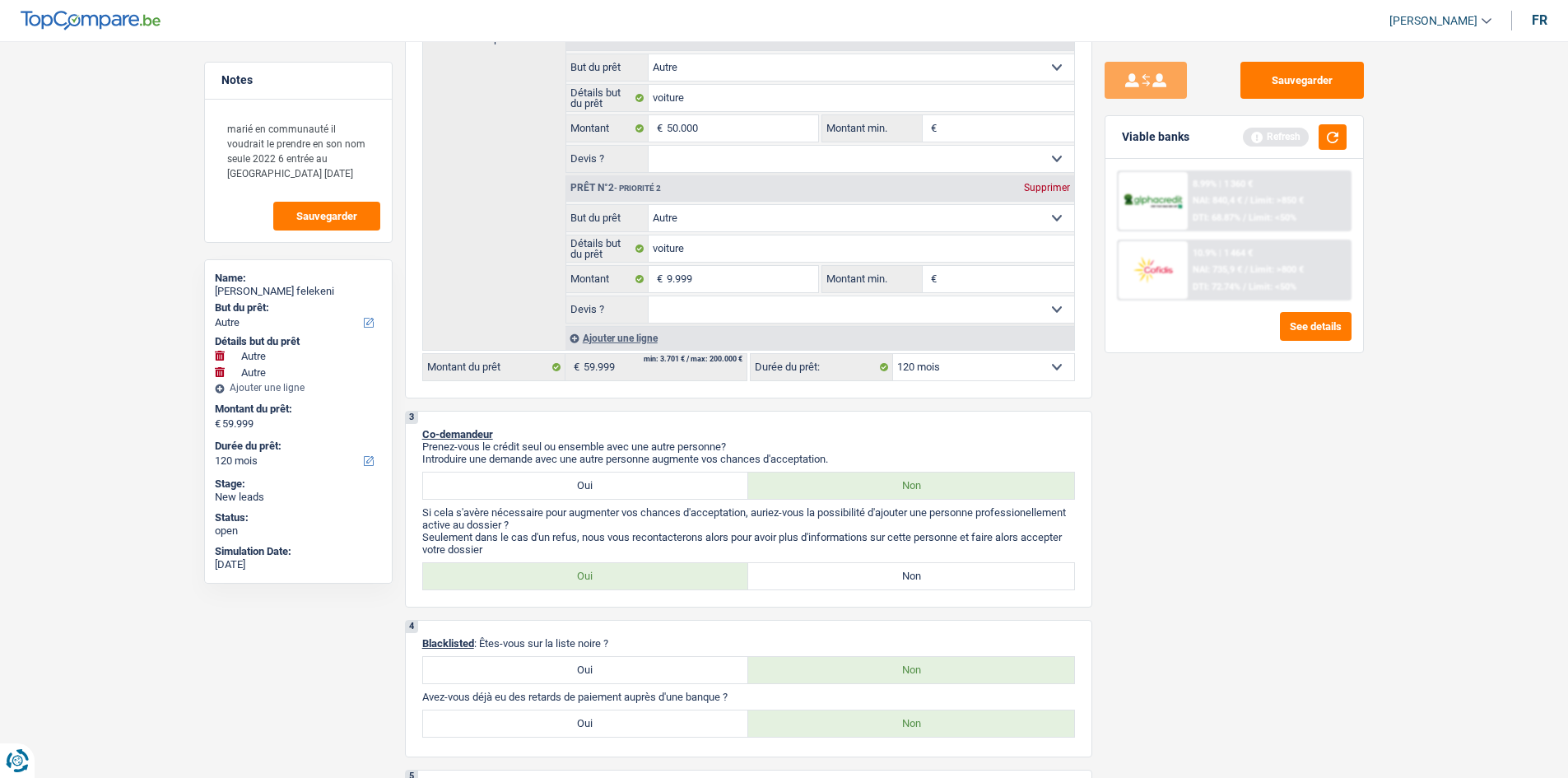 click on "Notes
marié en communauté il voudrait le prendre en son nom seule 2022 6 entrée au luxembourg 17 juin 1989
Sauvegarder
Name:   Francis Zinia felekeni   But du prêt: Confort maison: meubles, textile, peinture, électroménager, outillage non-professionnel Hifi, multimédia, gsm, ordinateur Aménagement: frais d'installation, déménagement Evénement familial: naissance, mariage, divorce, communion, décès Frais médicaux Frais d'études Frais permis de conduire Loisirs: voyage, sport, musique Rafraîchissement: petits travaux maison et jardin Frais judiciaires Réparation voiture Prêt rénovation (non disponible pour les non-propriétaires) Prêt énergie (non disponible pour les non-propriétaires) Prêt voiture Taxes, impôts non professionnels Rénovation bien à l'étranger Dettes familiales Assurance Autre
Sélectionner une option
Détails but du prêt
Frais médicaux" at bounding box center [784, 980] 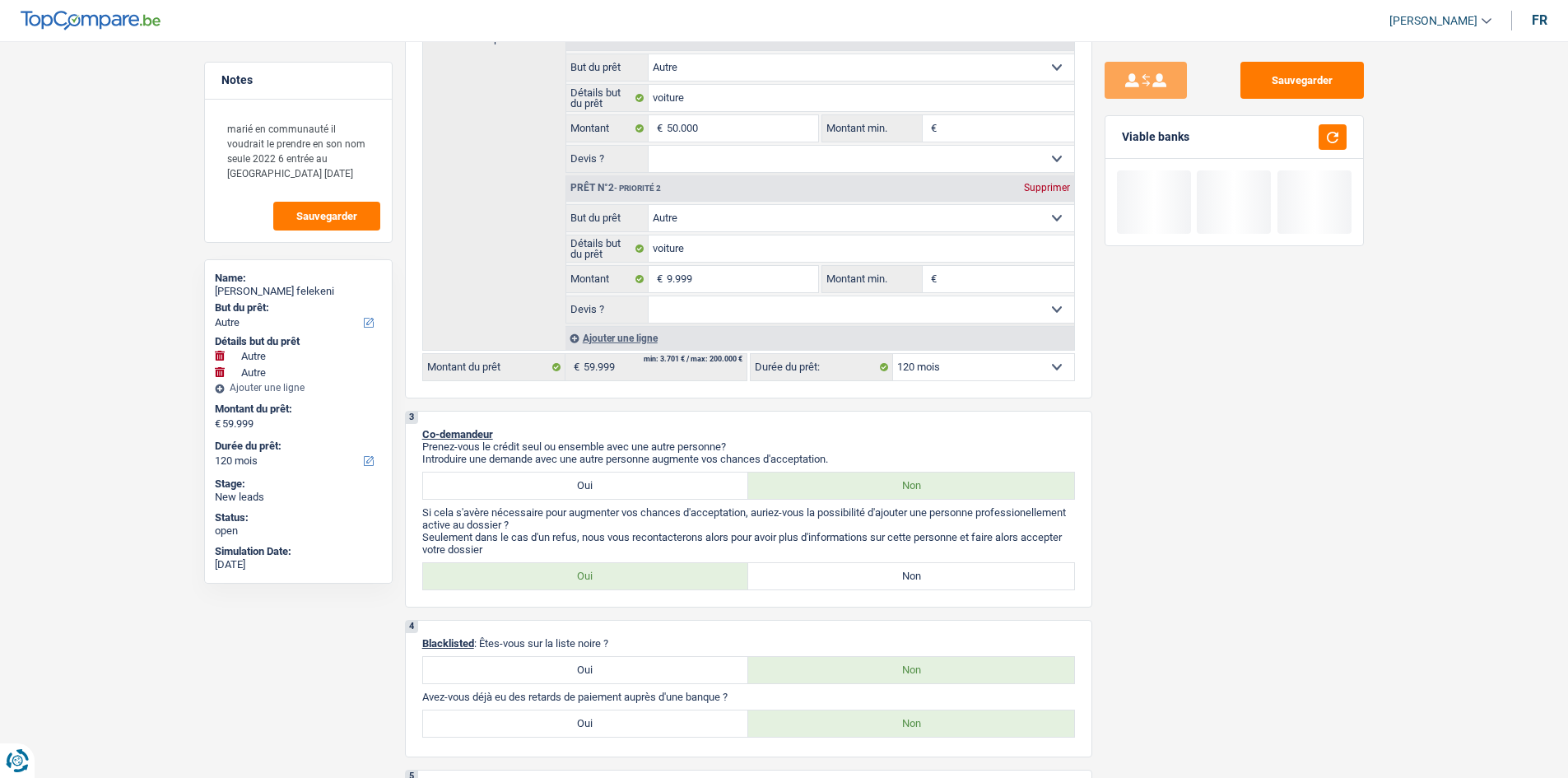 click at bounding box center (1328, 137) 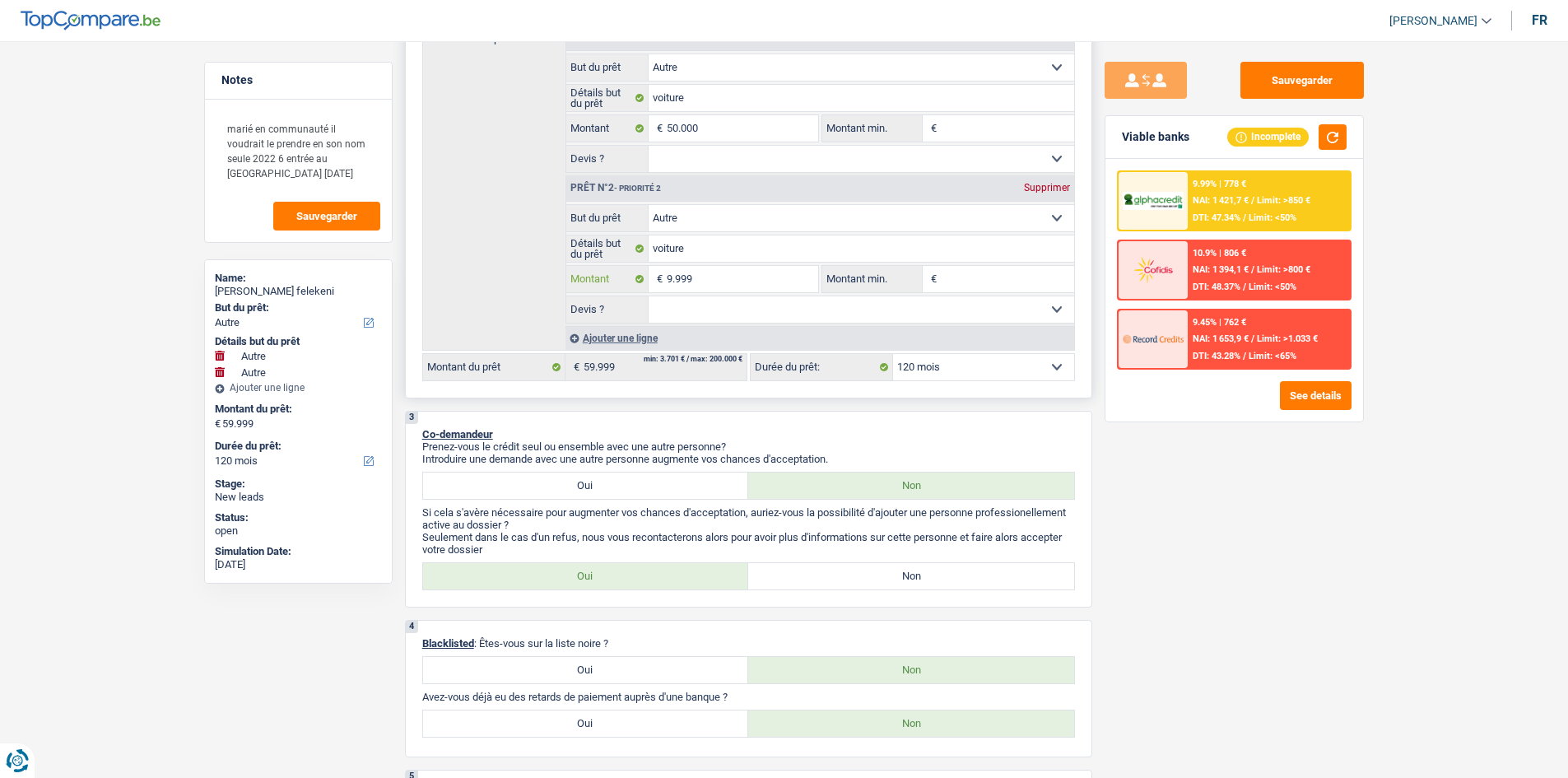 click on "9.999" at bounding box center [742, 279] 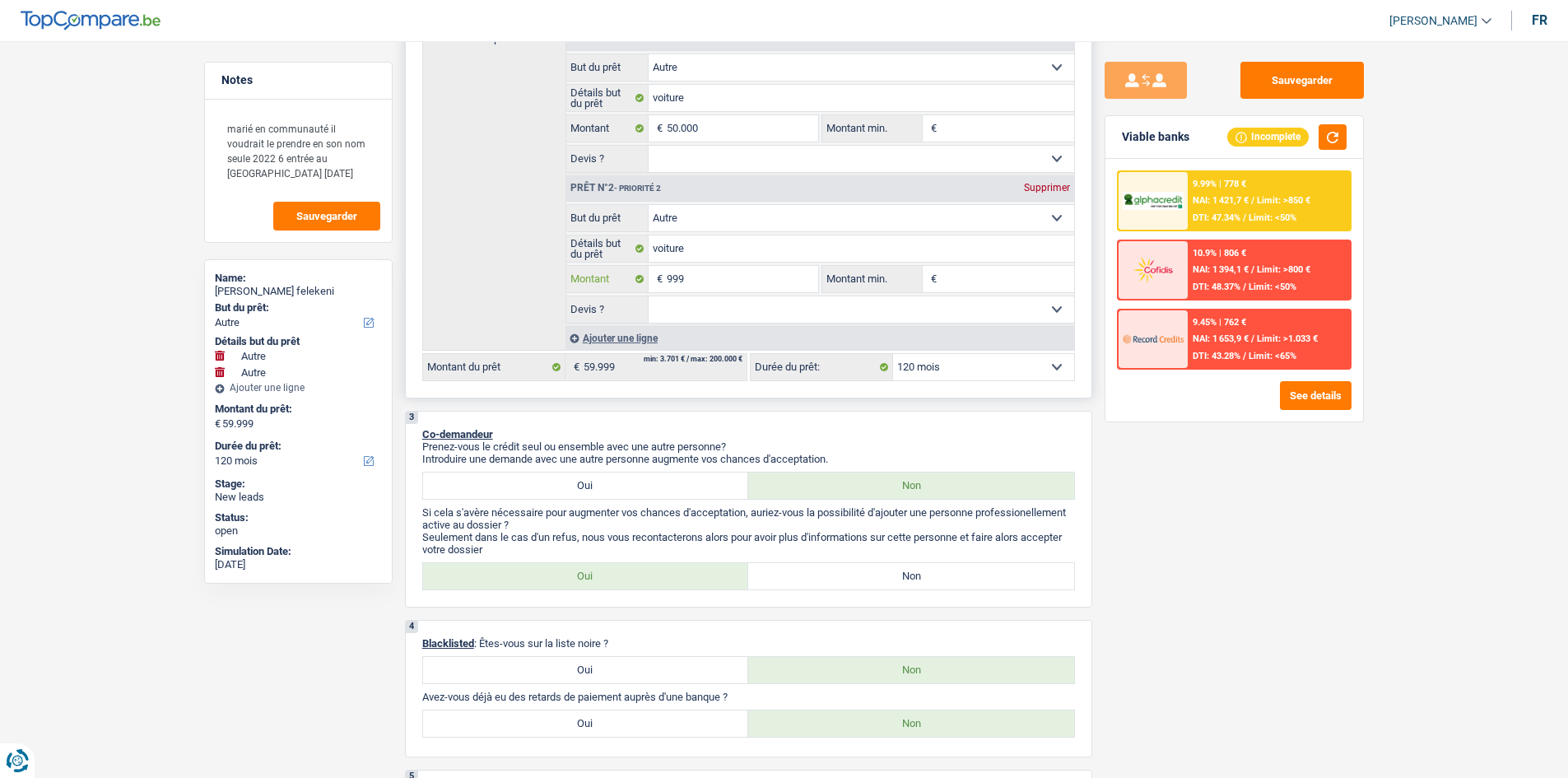 type on "999" 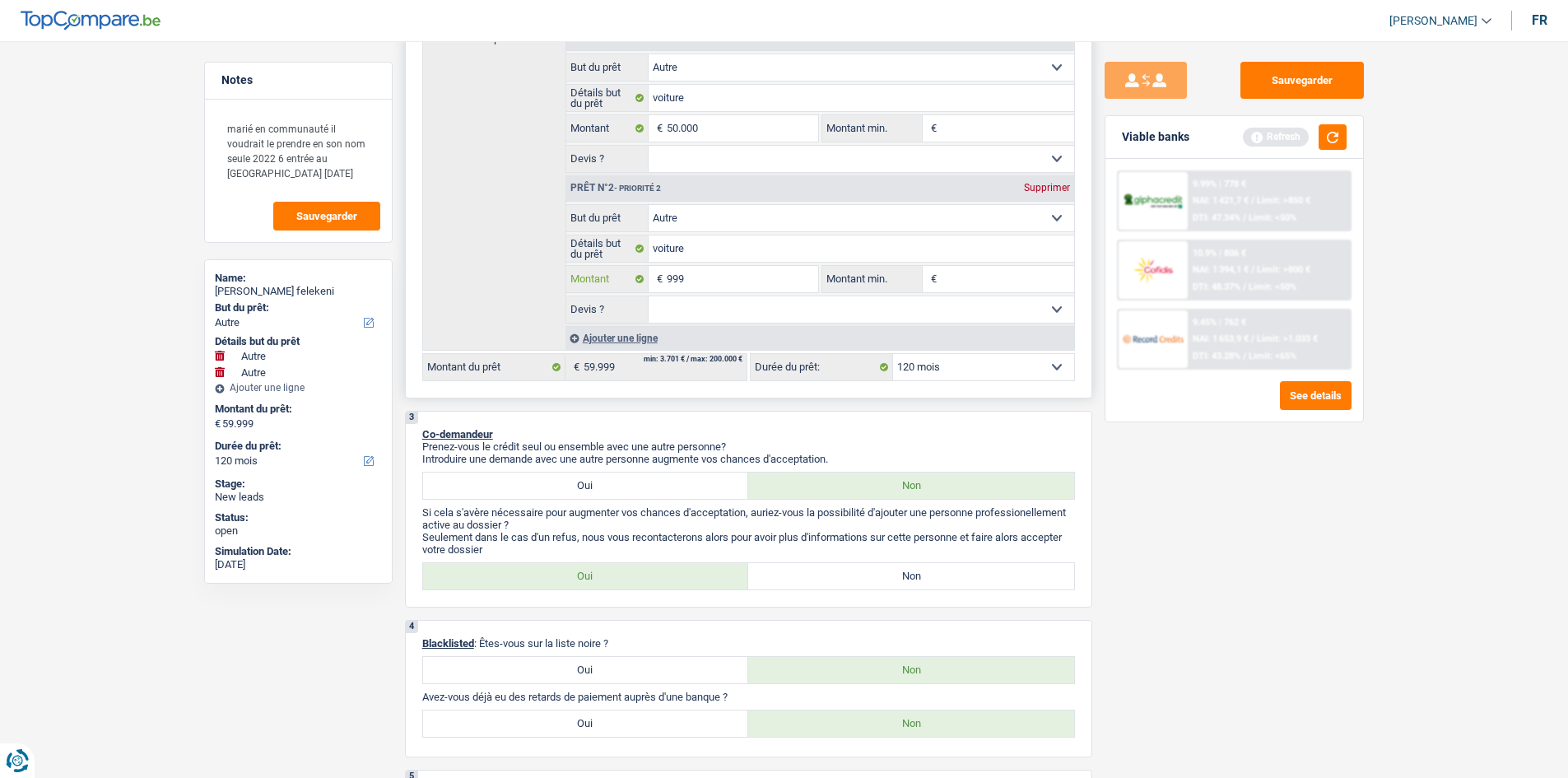 type on "99" 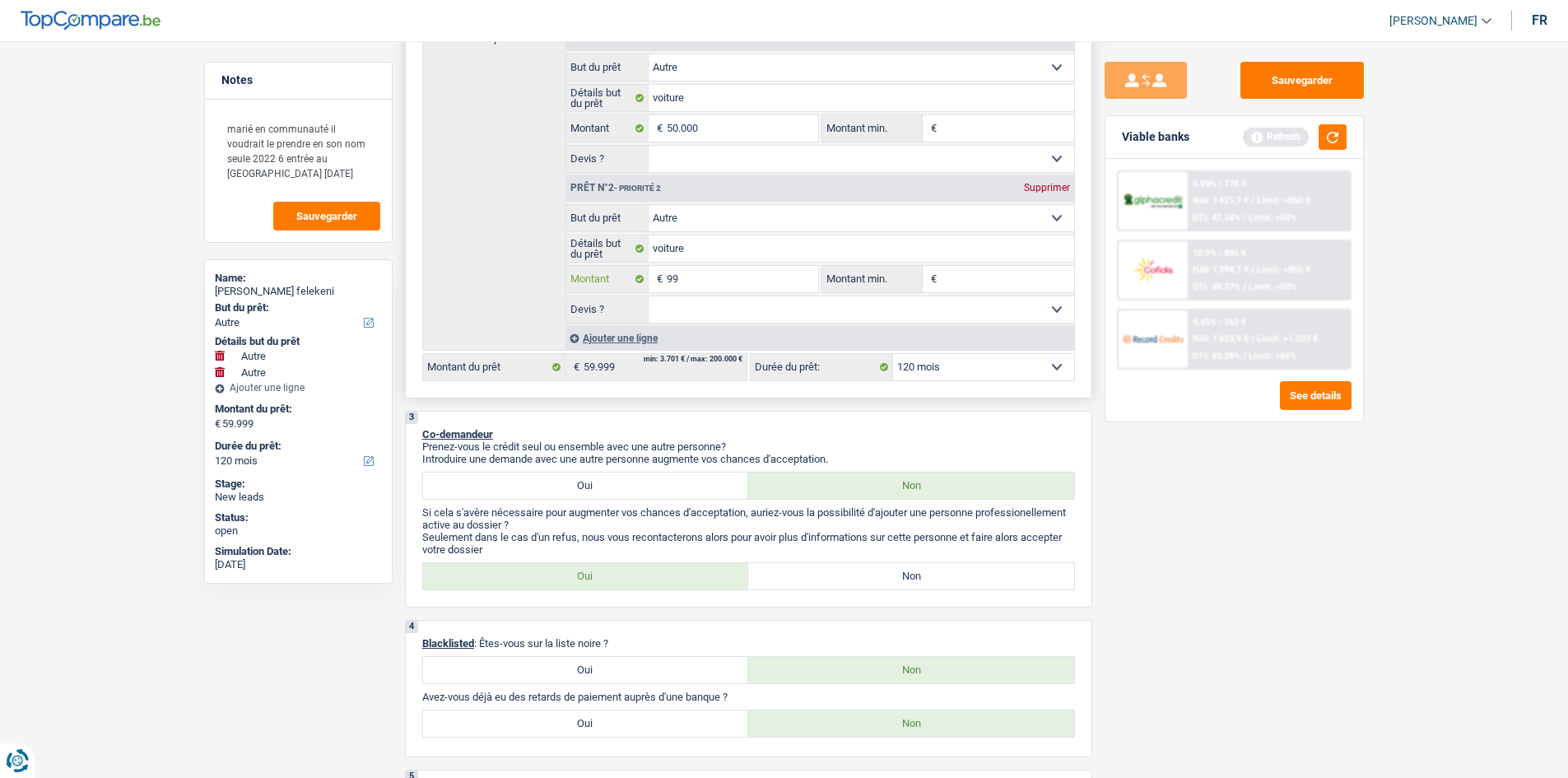 type on "9" 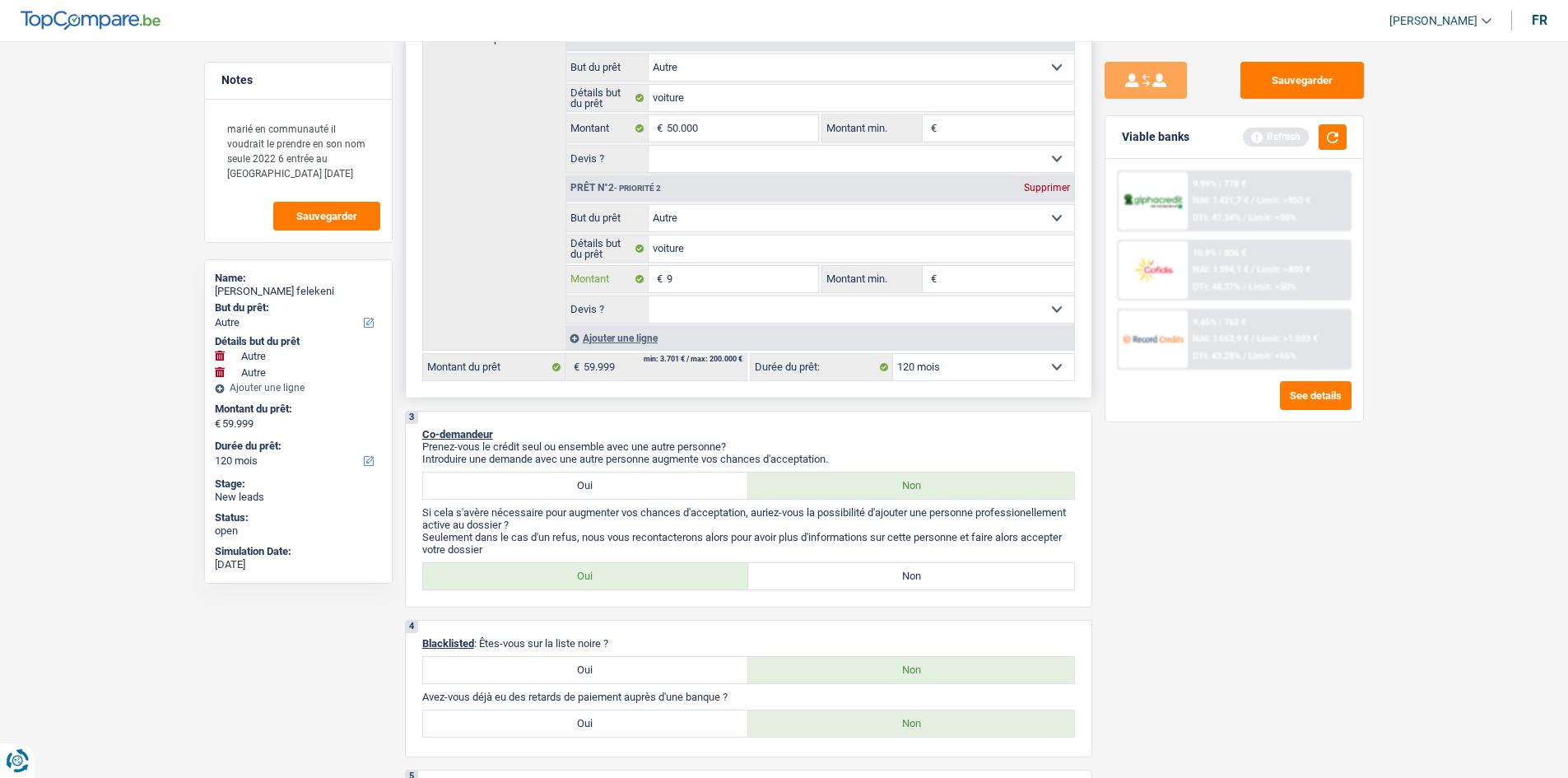 type 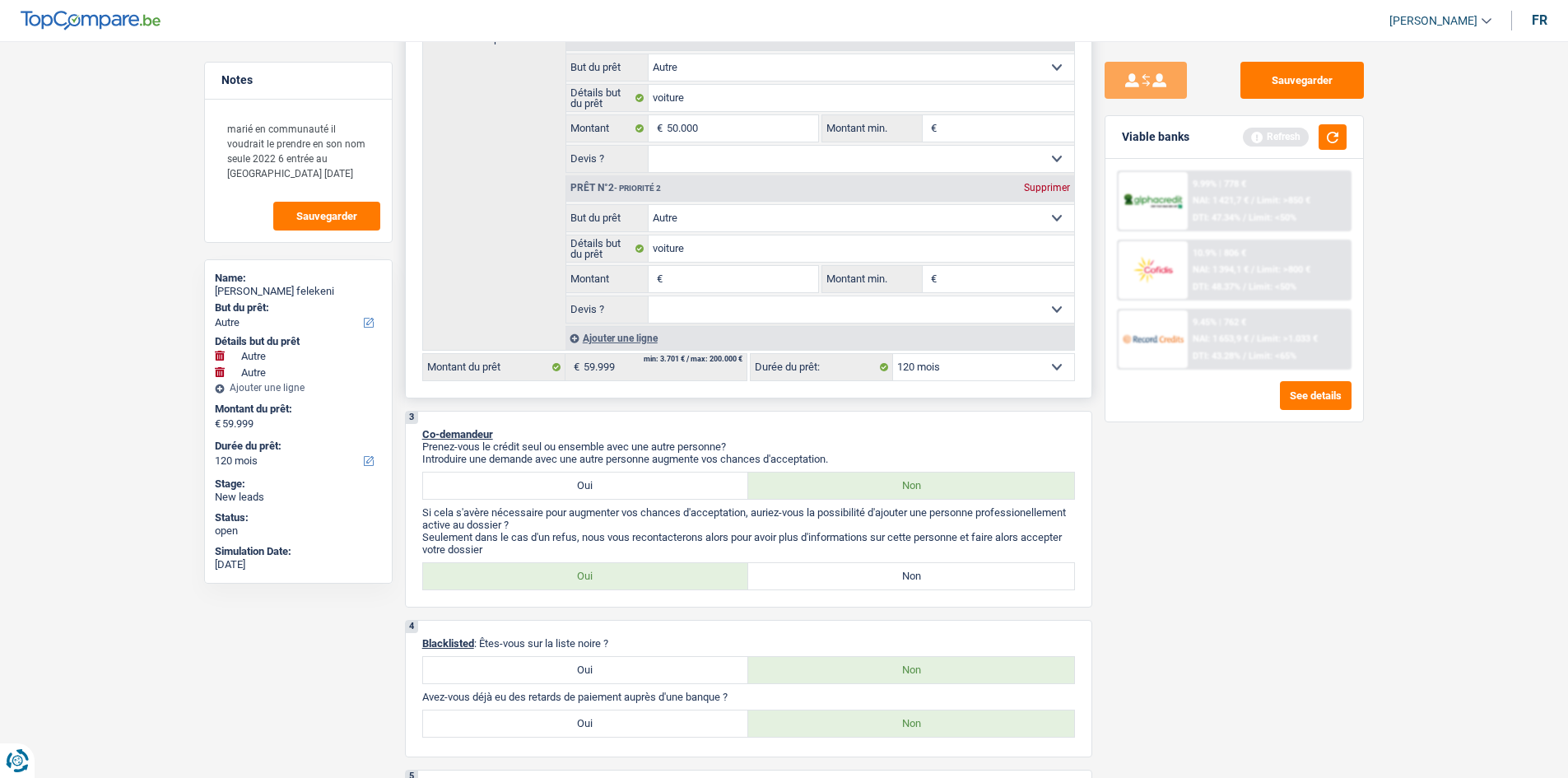 type on "5" 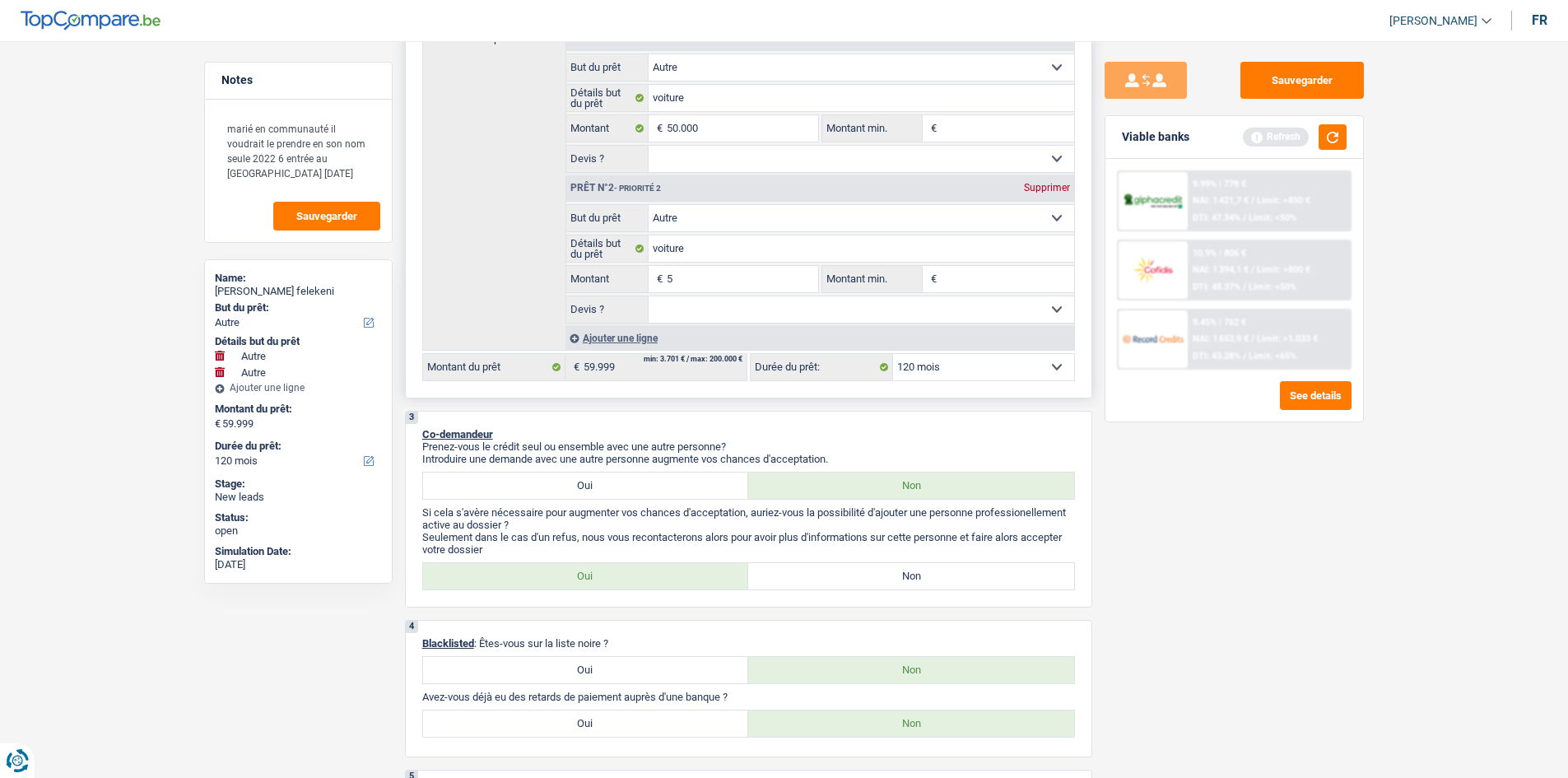 type on "5" 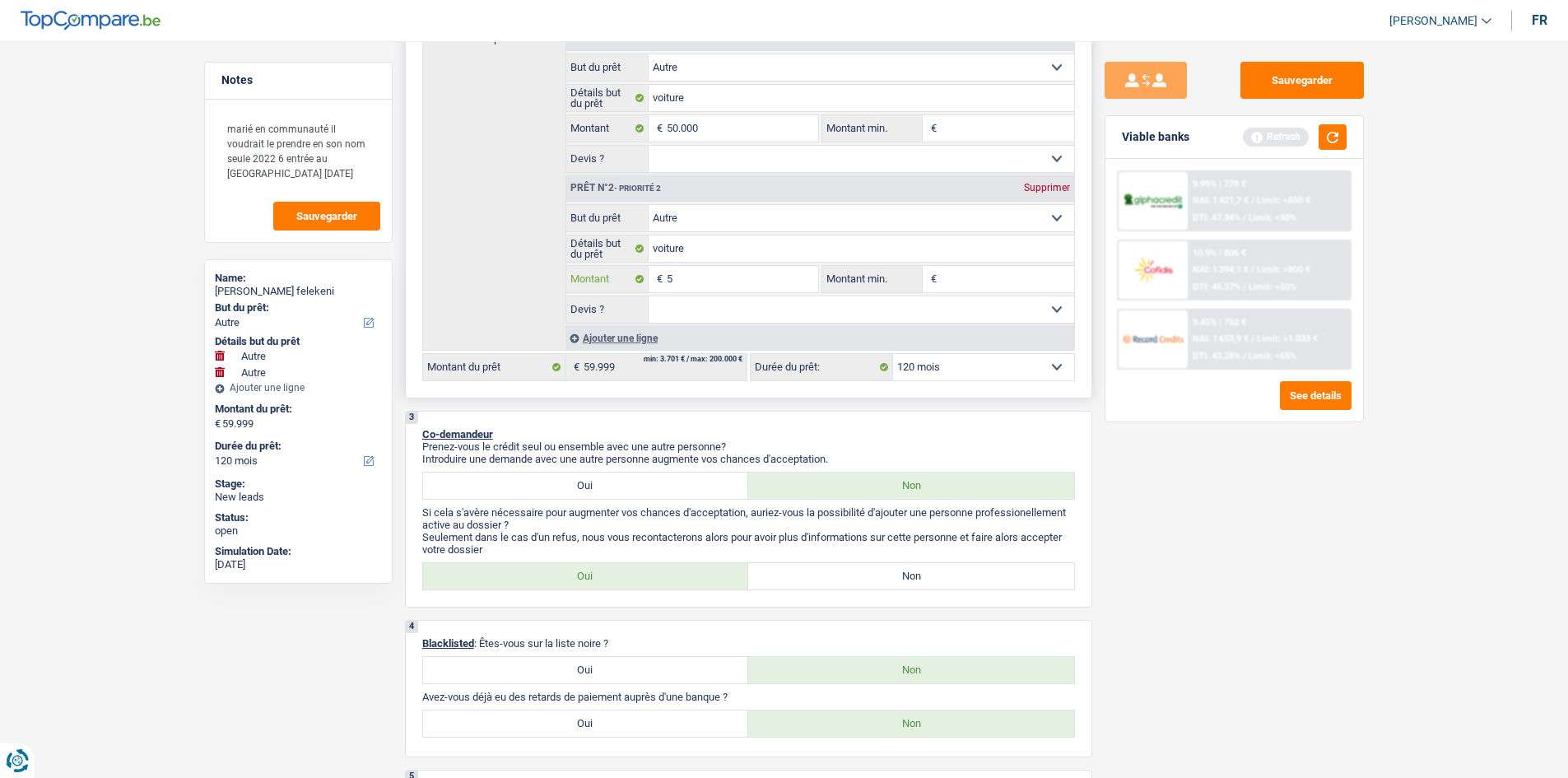 type on "50" 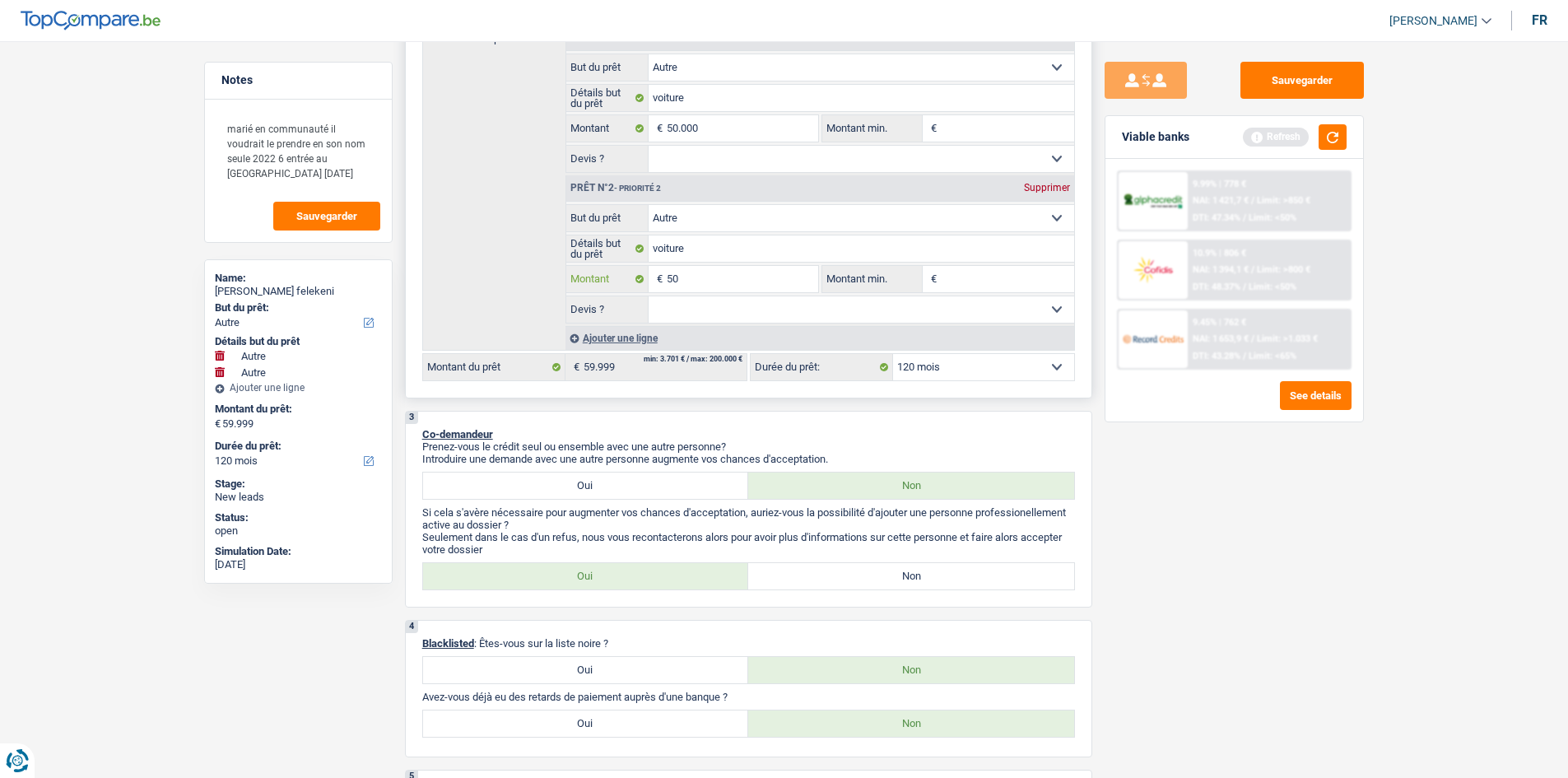 type on "500" 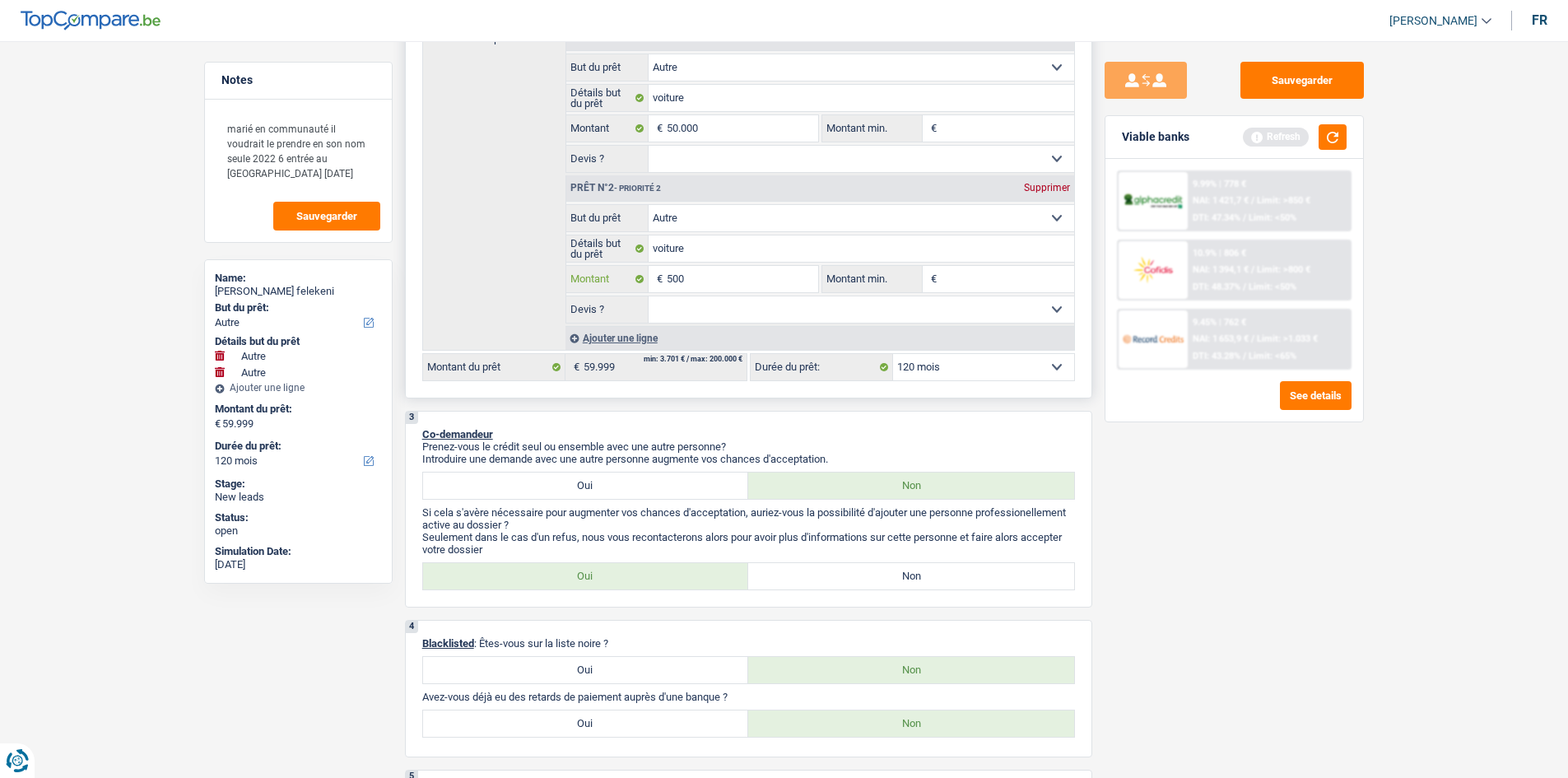 type on "500" 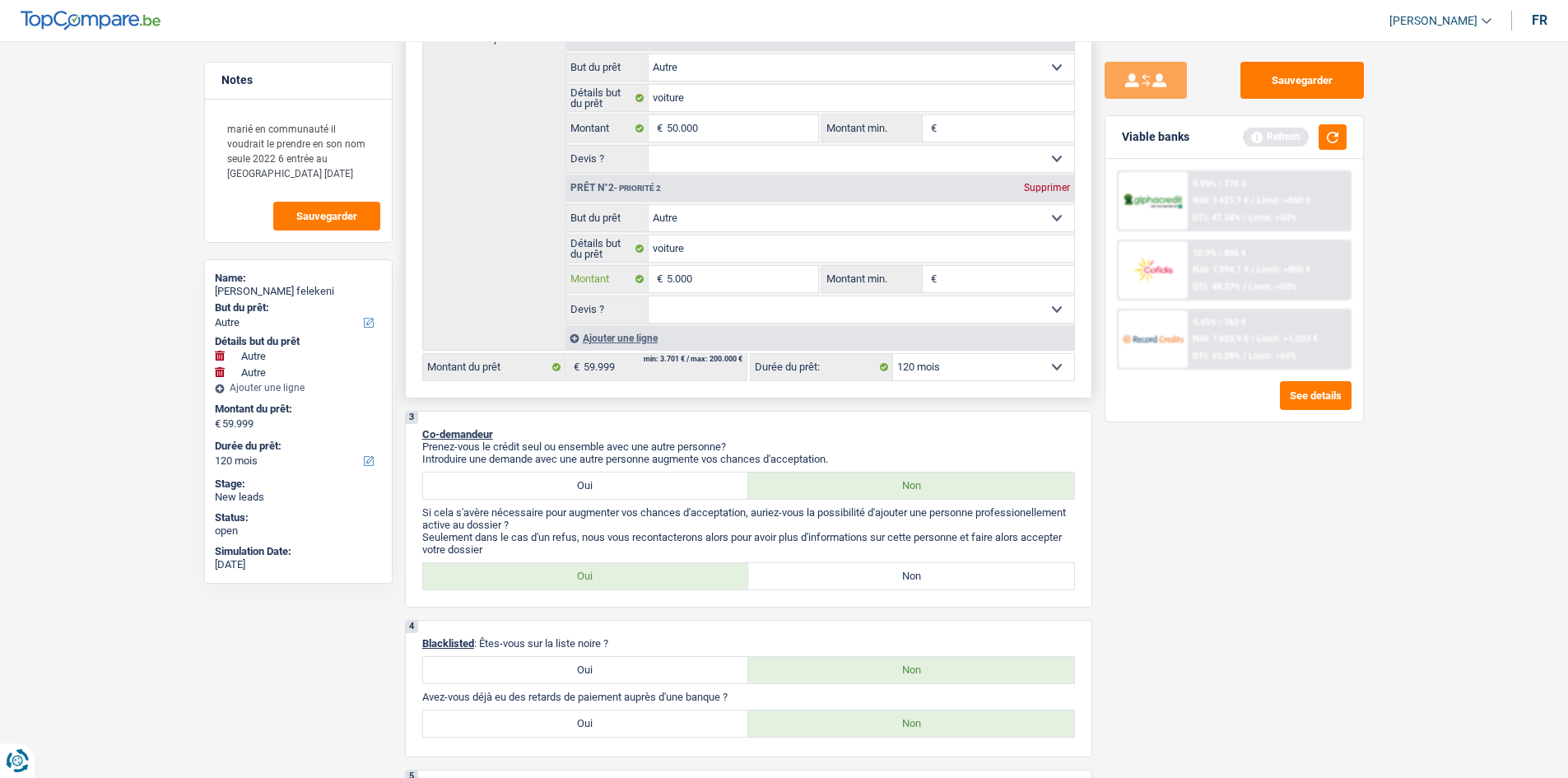type on "5.000" 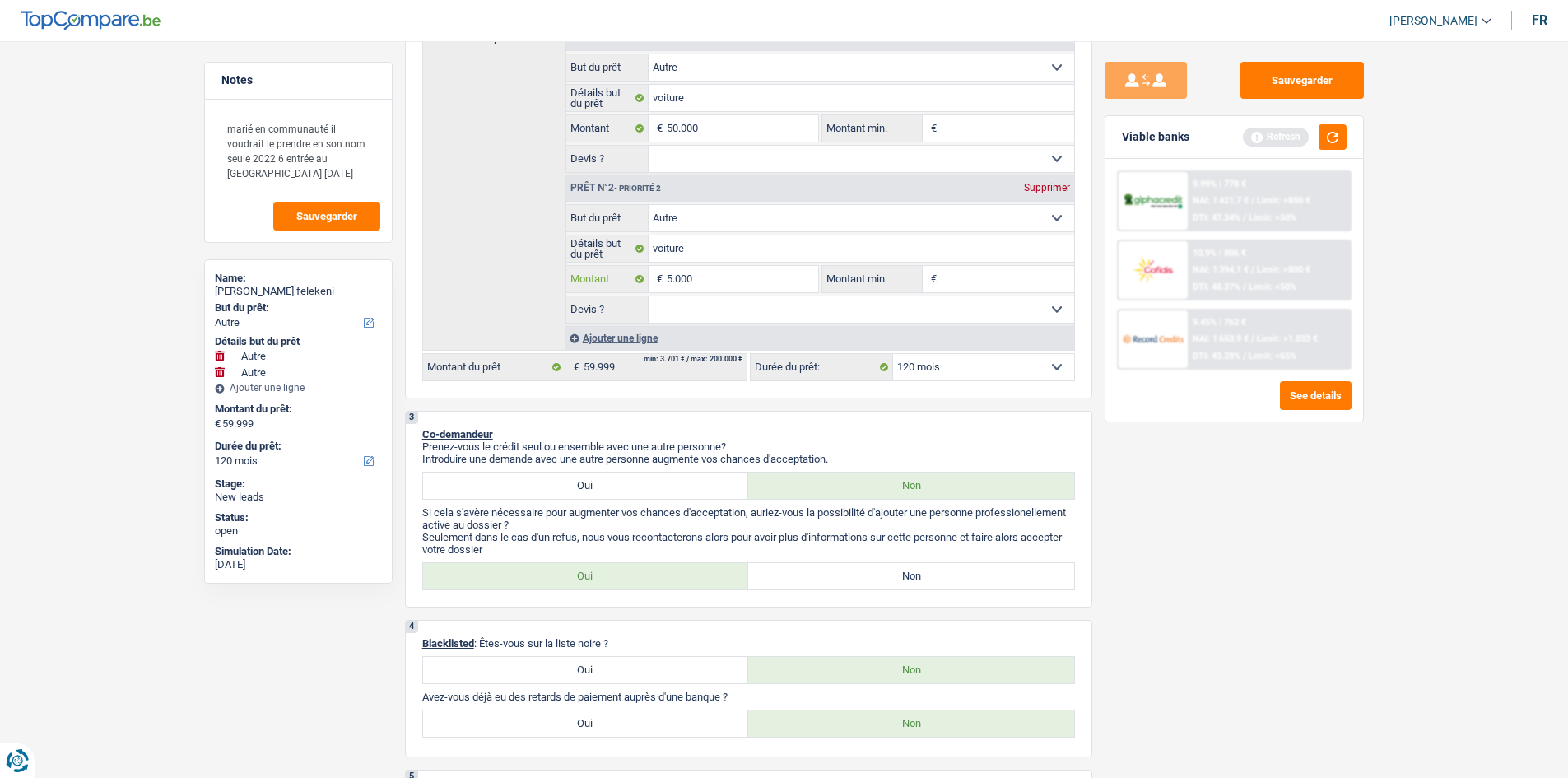 type on "5.000" 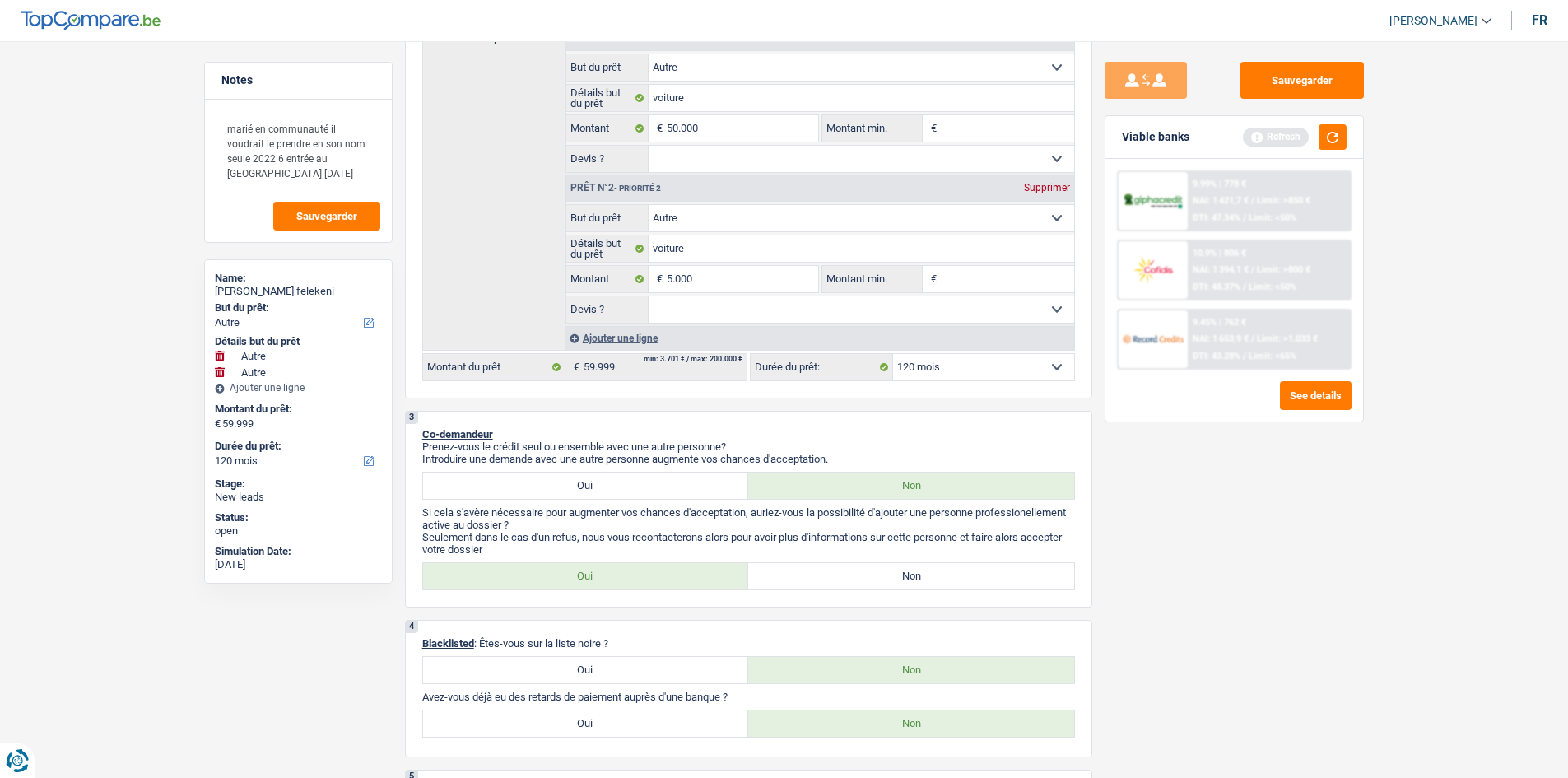type on "55.000" 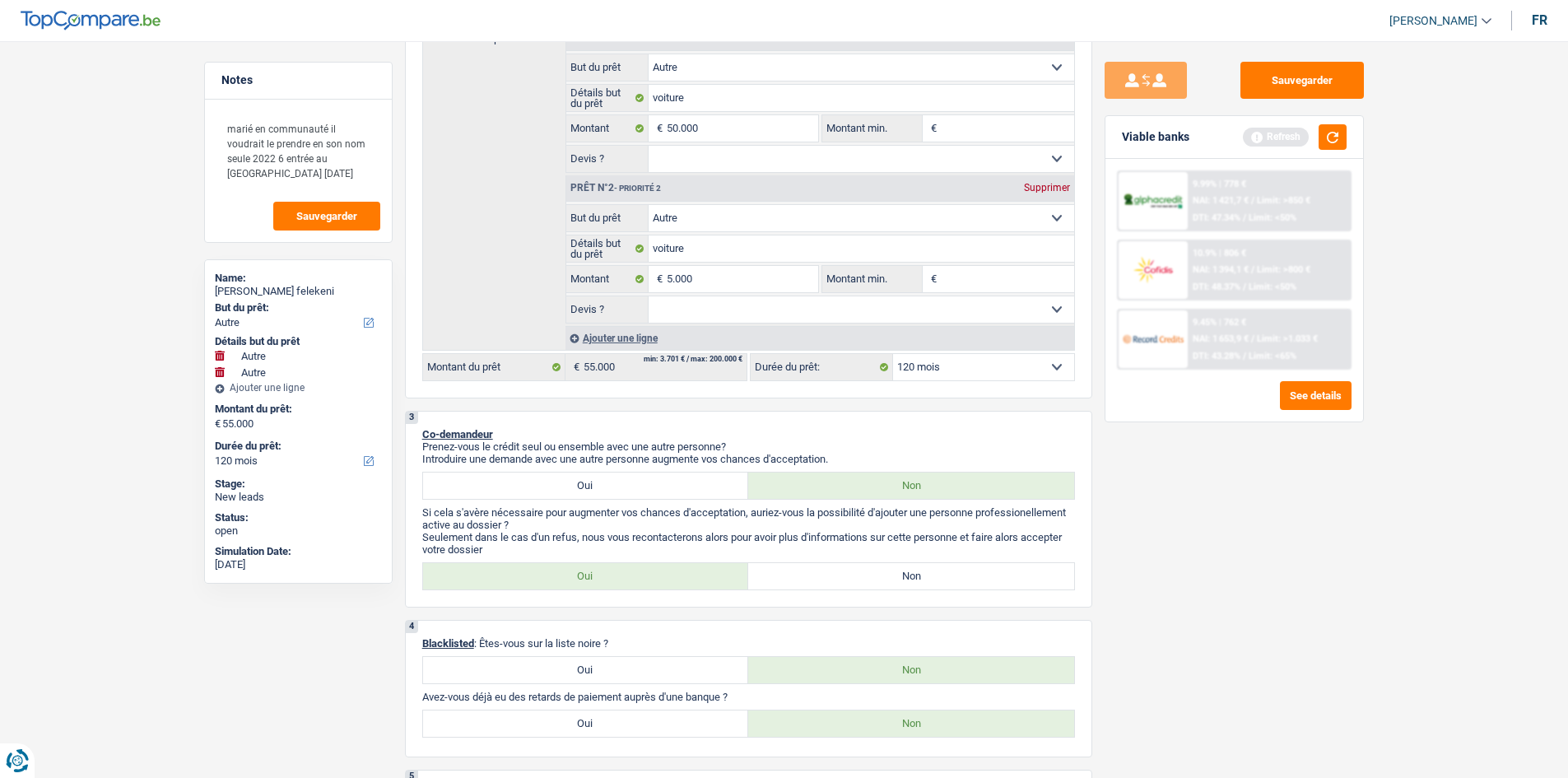 type on "55.000" 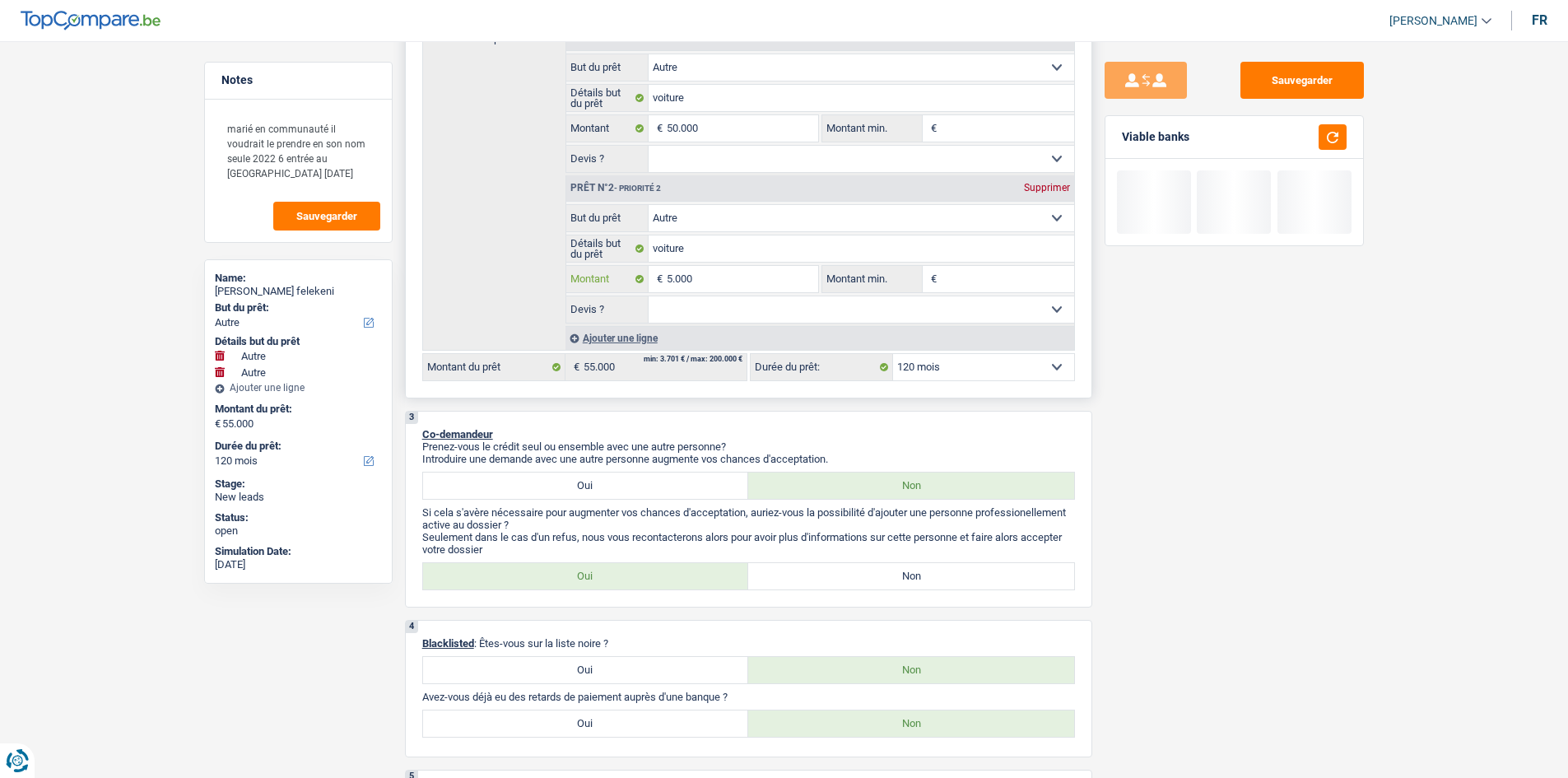 click on "5.000" at bounding box center [742, 279] 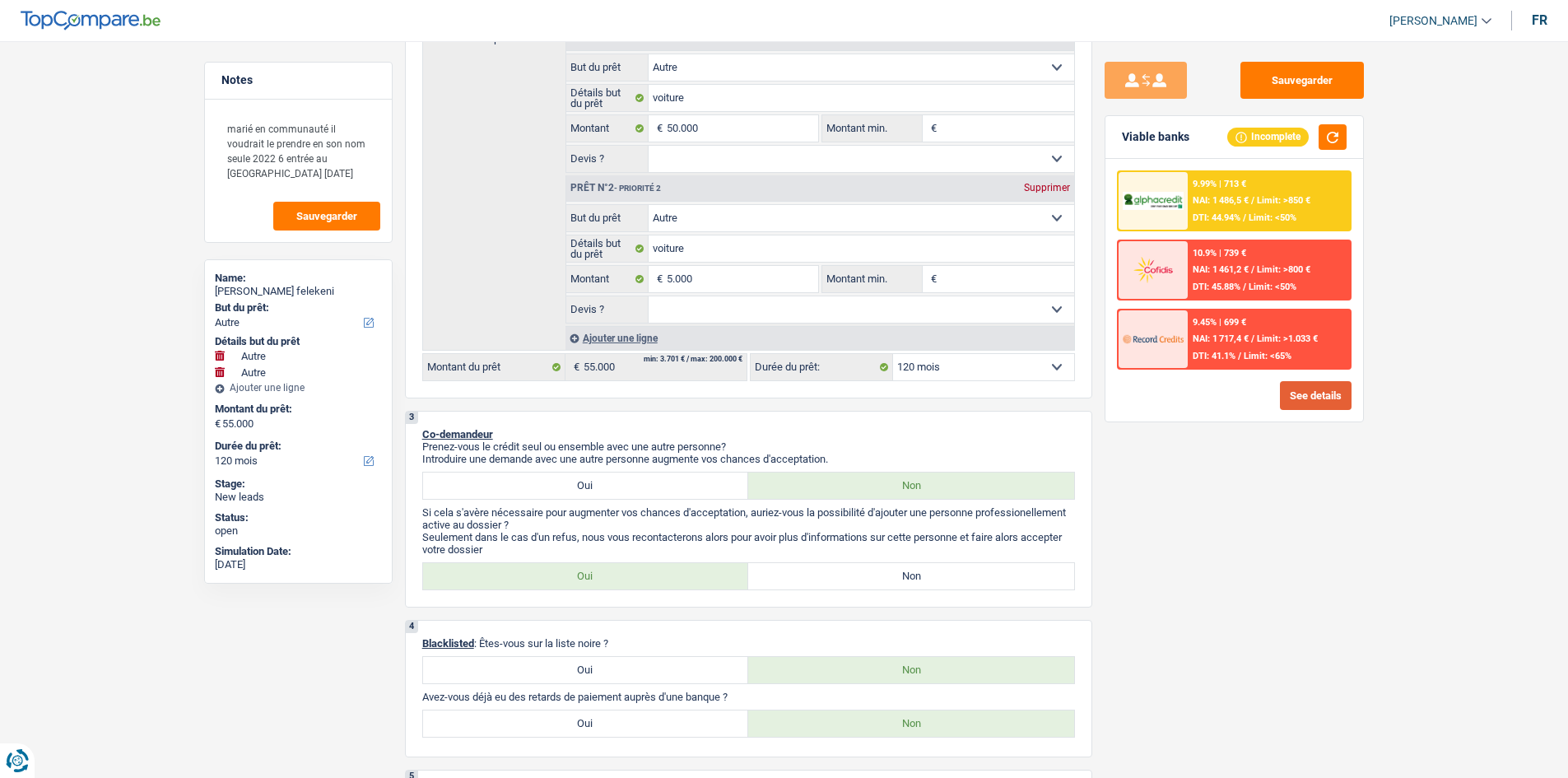 click on "See details" at bounding box center [1315, 395] 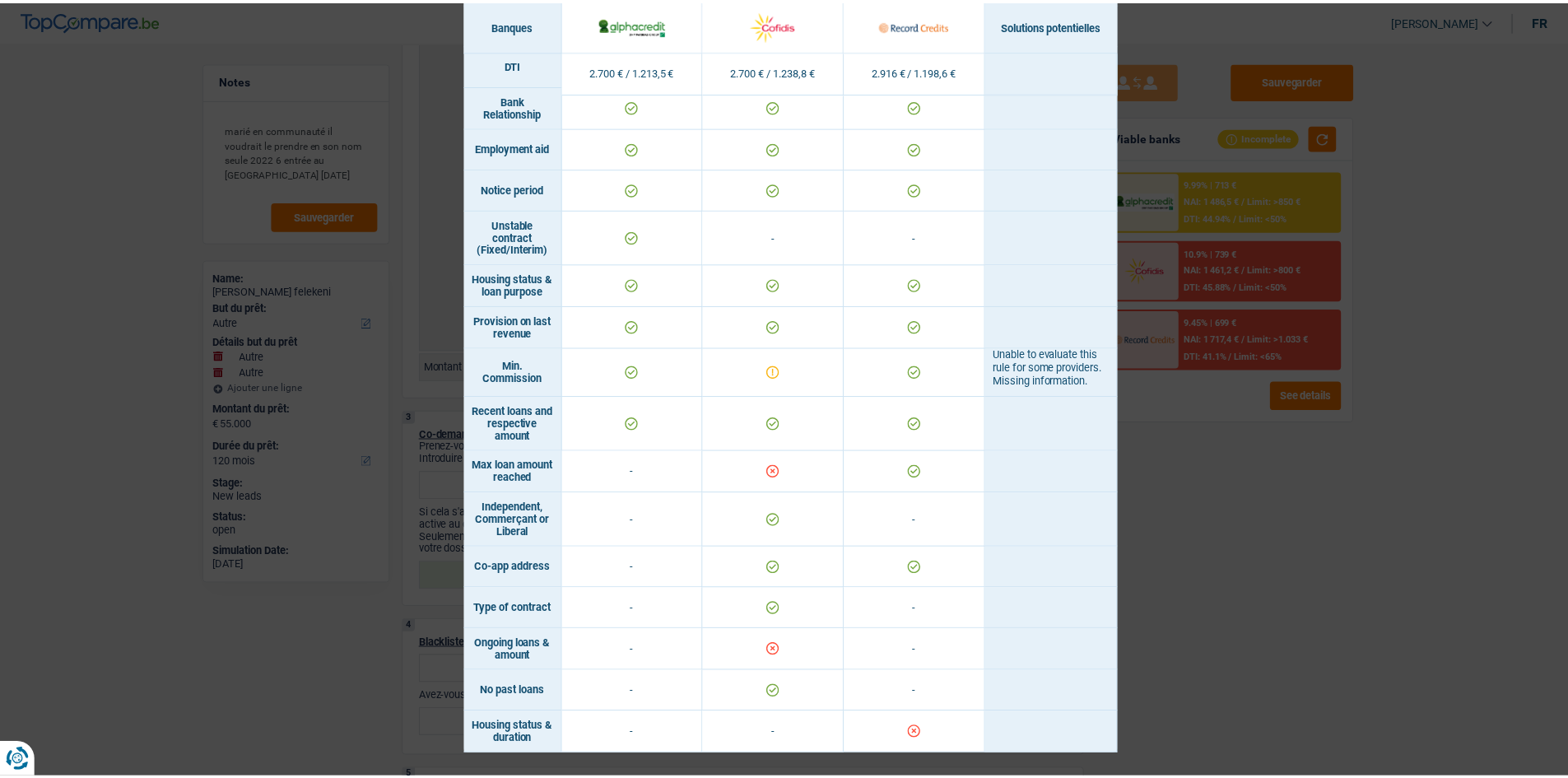 scroll, scrollTop: 797, scrollLeft: 0, axis: vertical 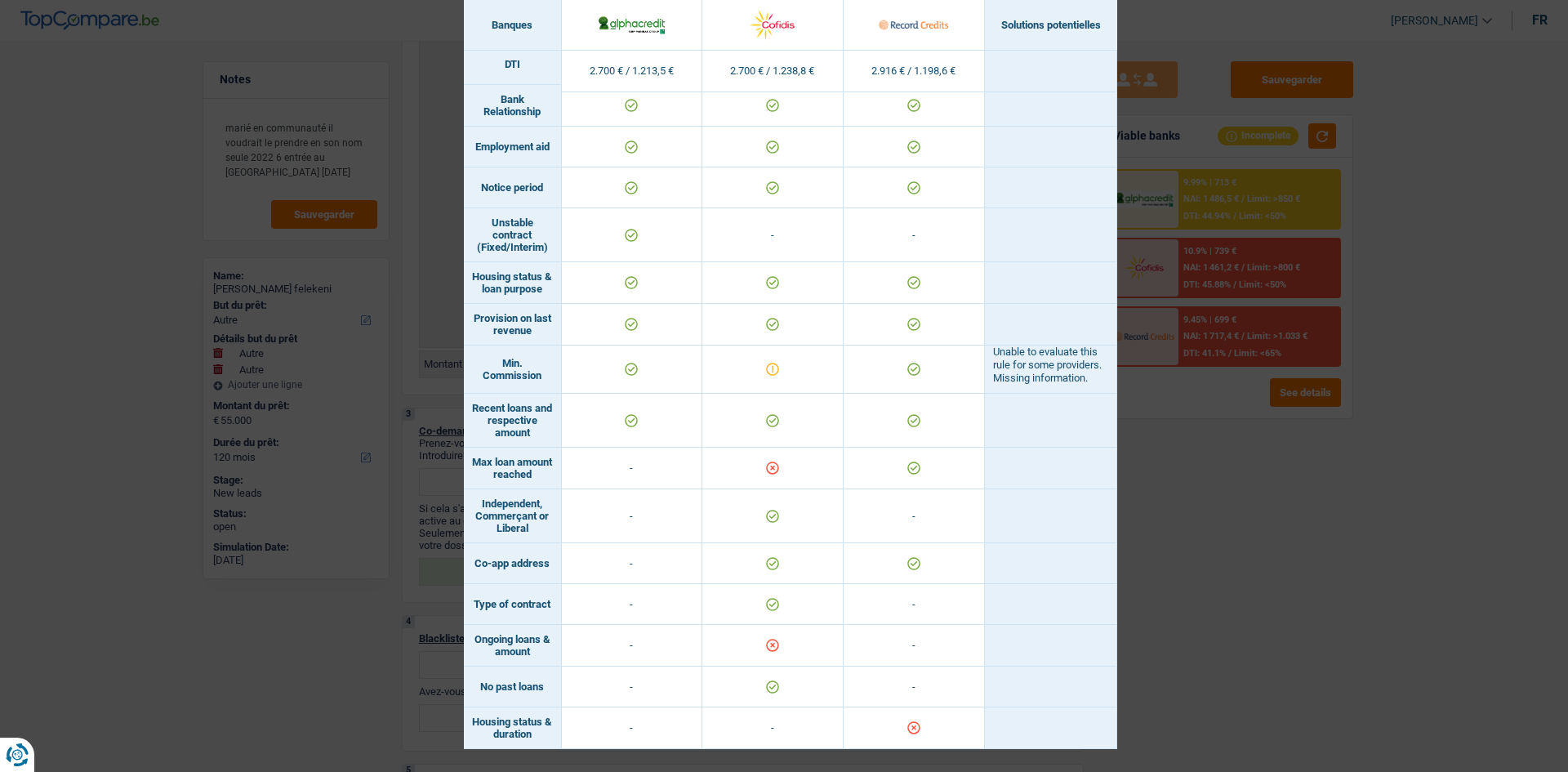 drag, startPoint x: 1285, startPoint y: 549, endPoint x: 1070, endPoint y: 393, distance: 265.6332 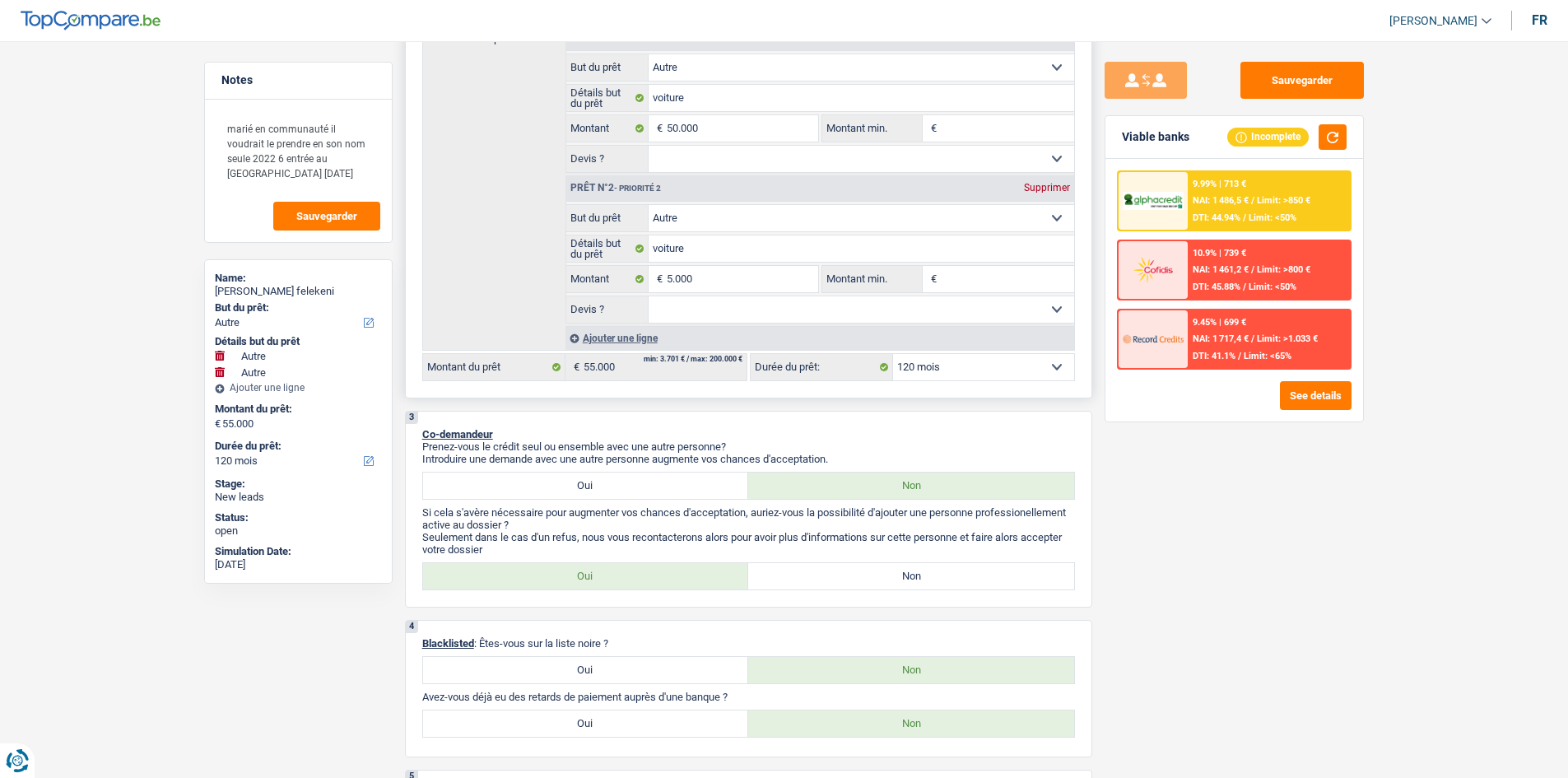 click on "Supprimer" at bounding box center [1047, 188] 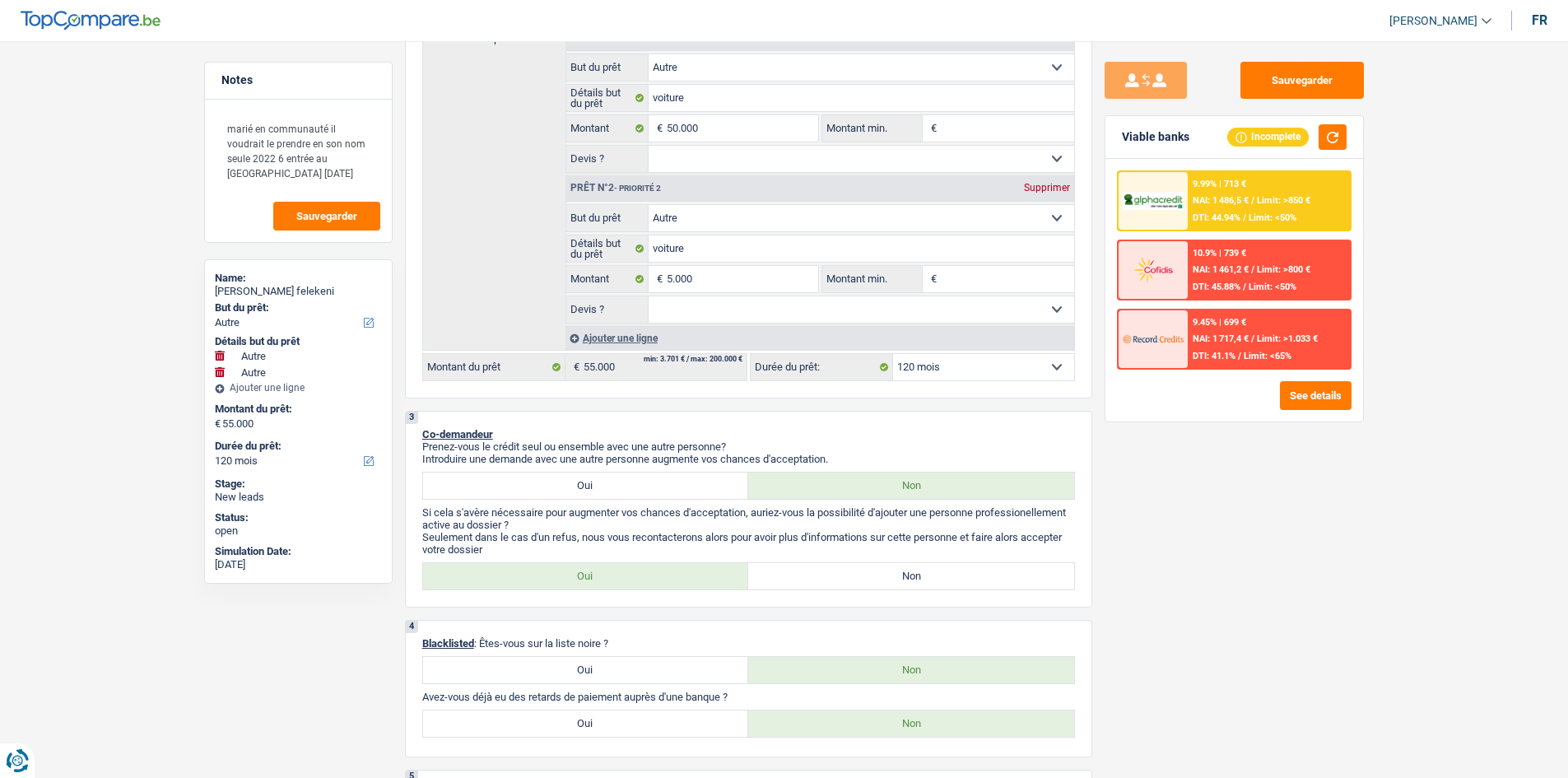 type on "50.000" 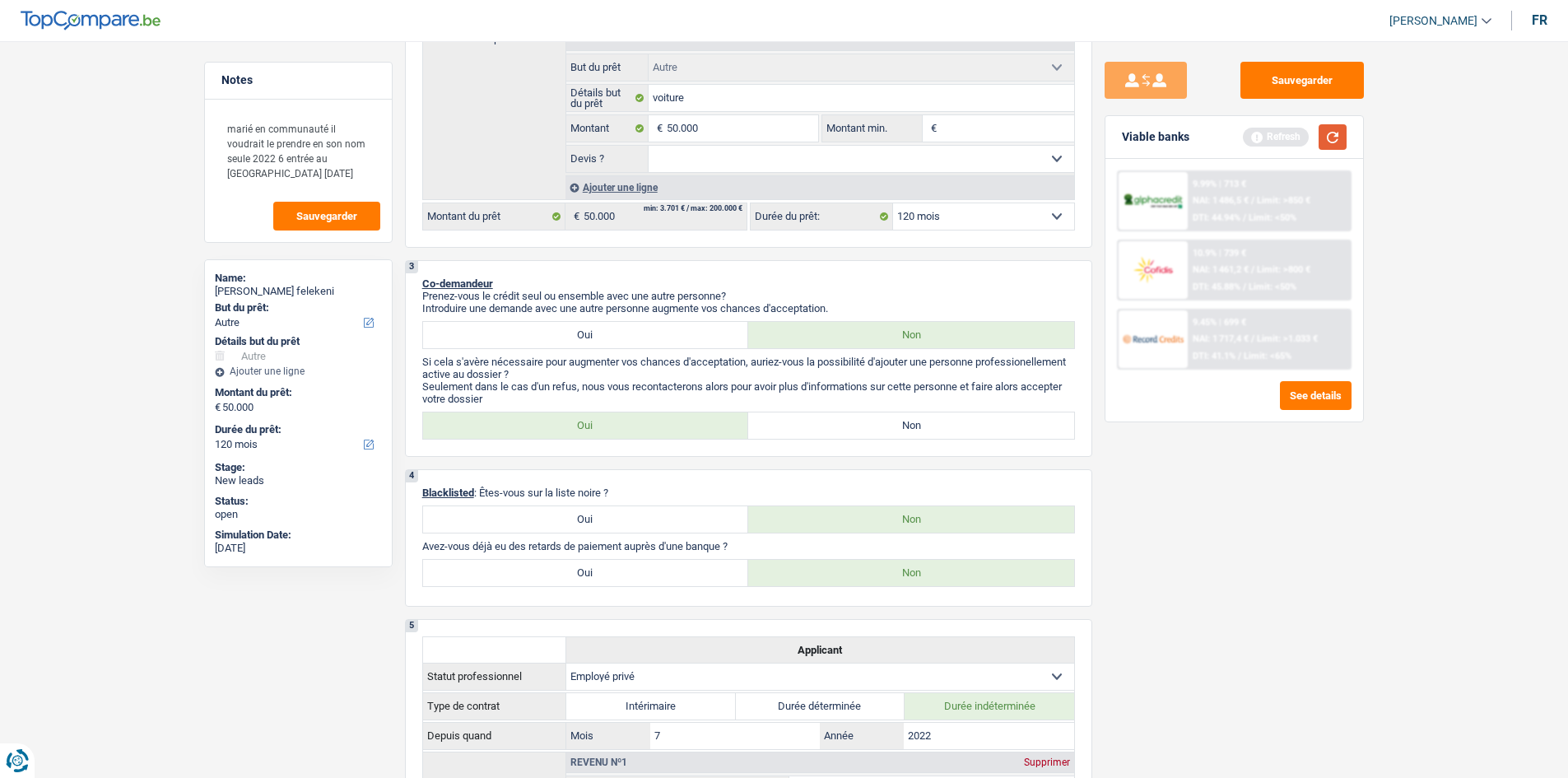 click at bounding box center [1333, 137] 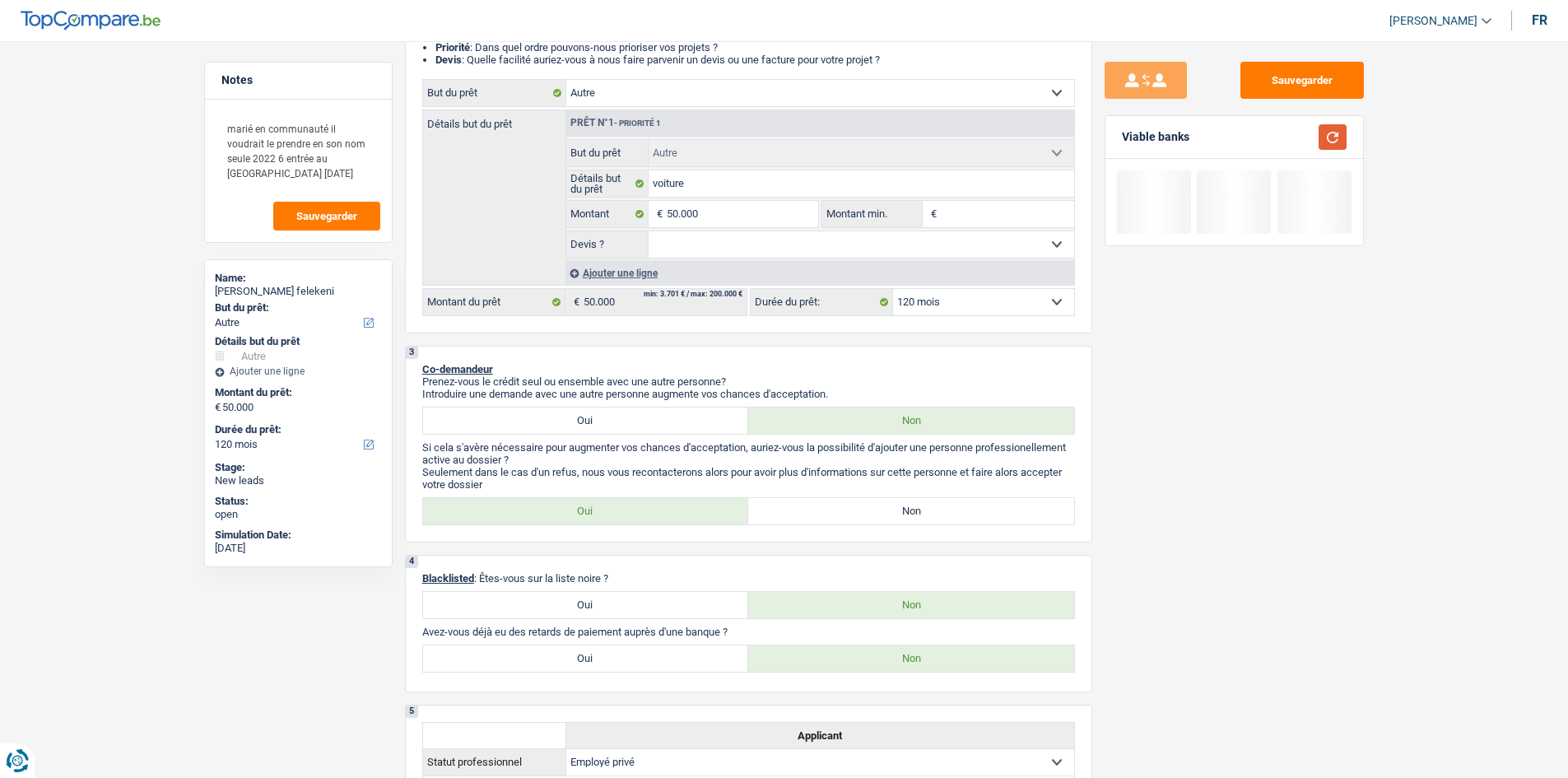 scroll, scrollTop: 186, scrollLeft: 0, axis: vertical 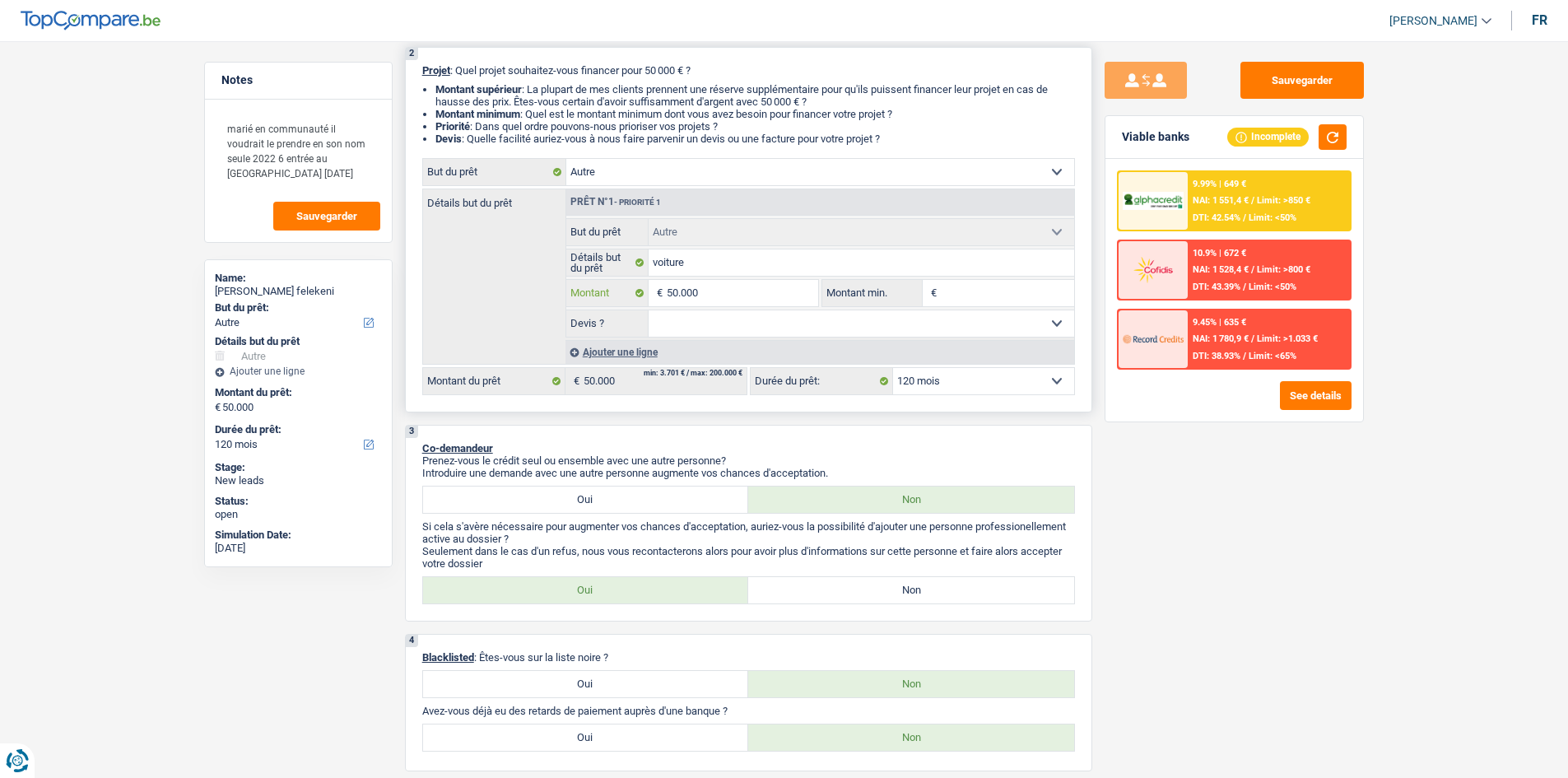 type on "5.000" 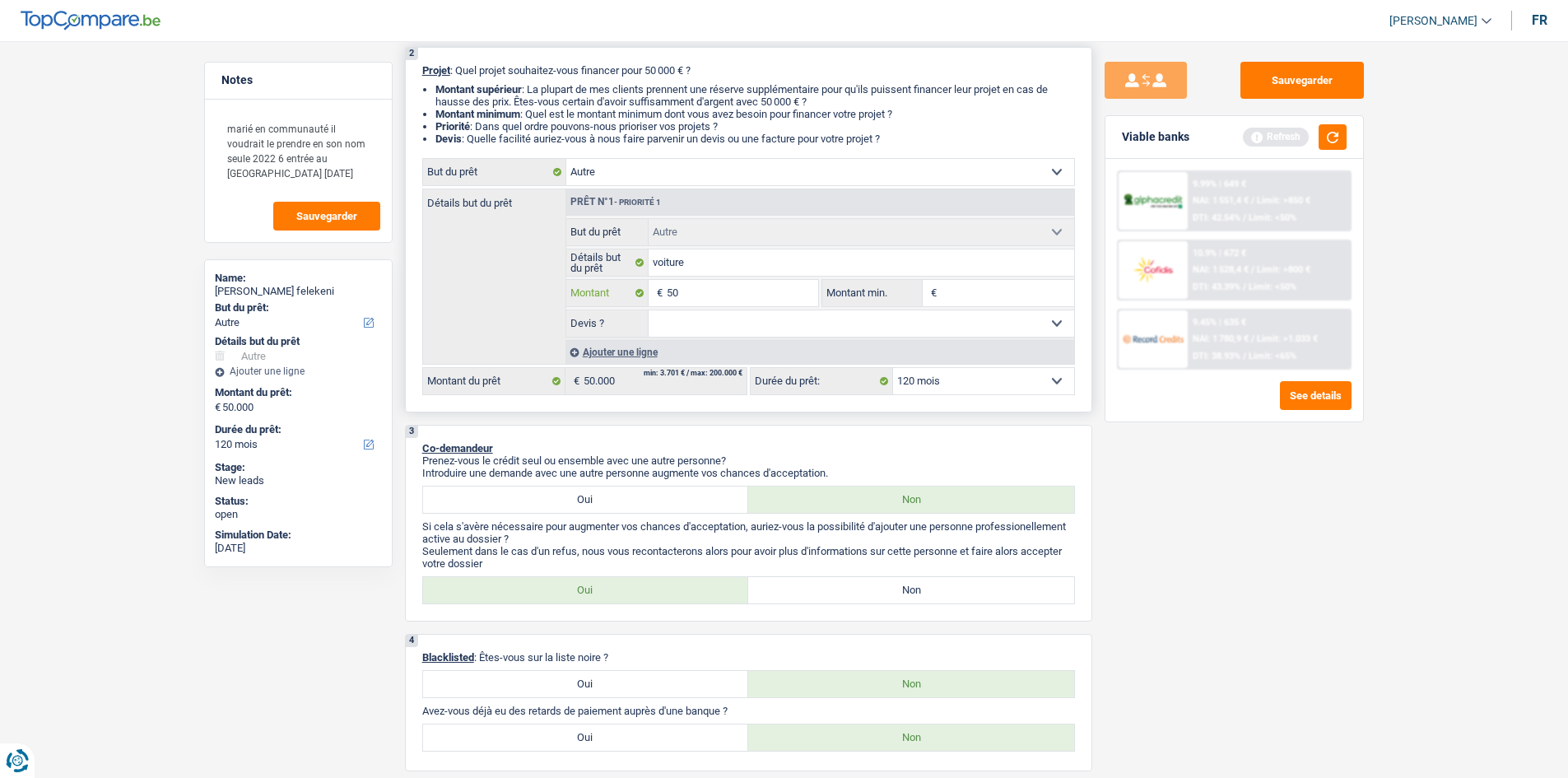 type on "5" 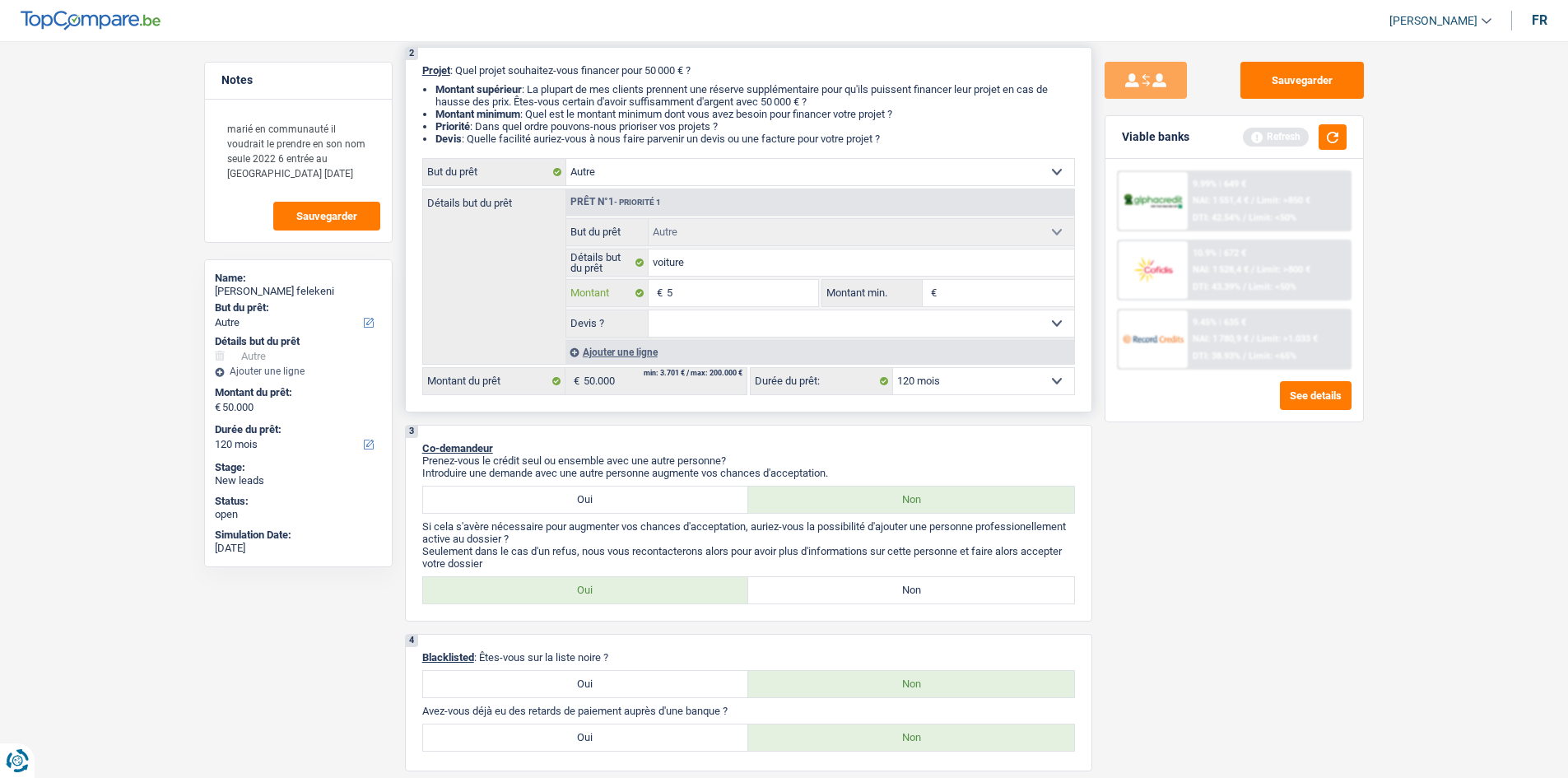 type 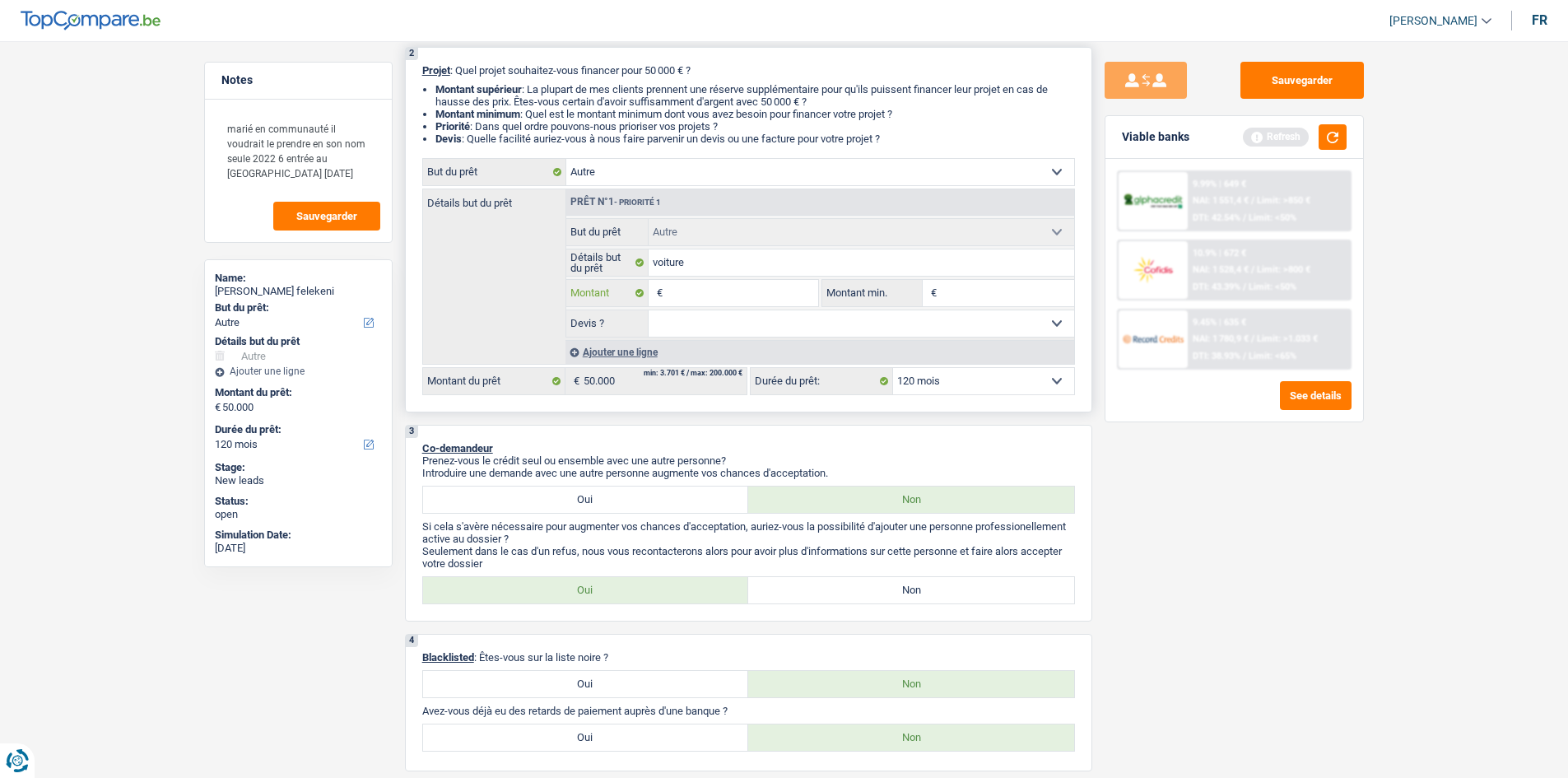 type 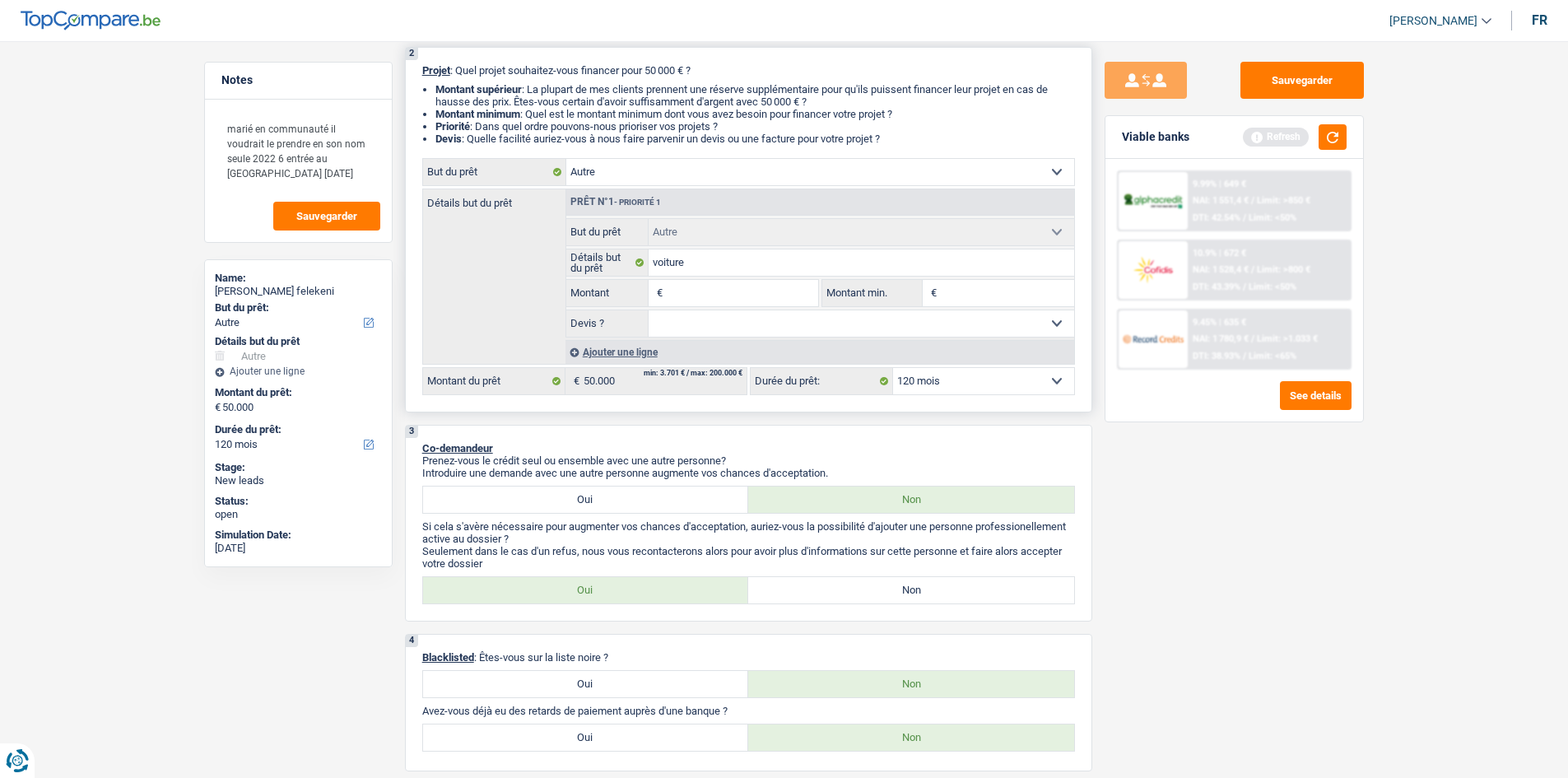 type on "4" 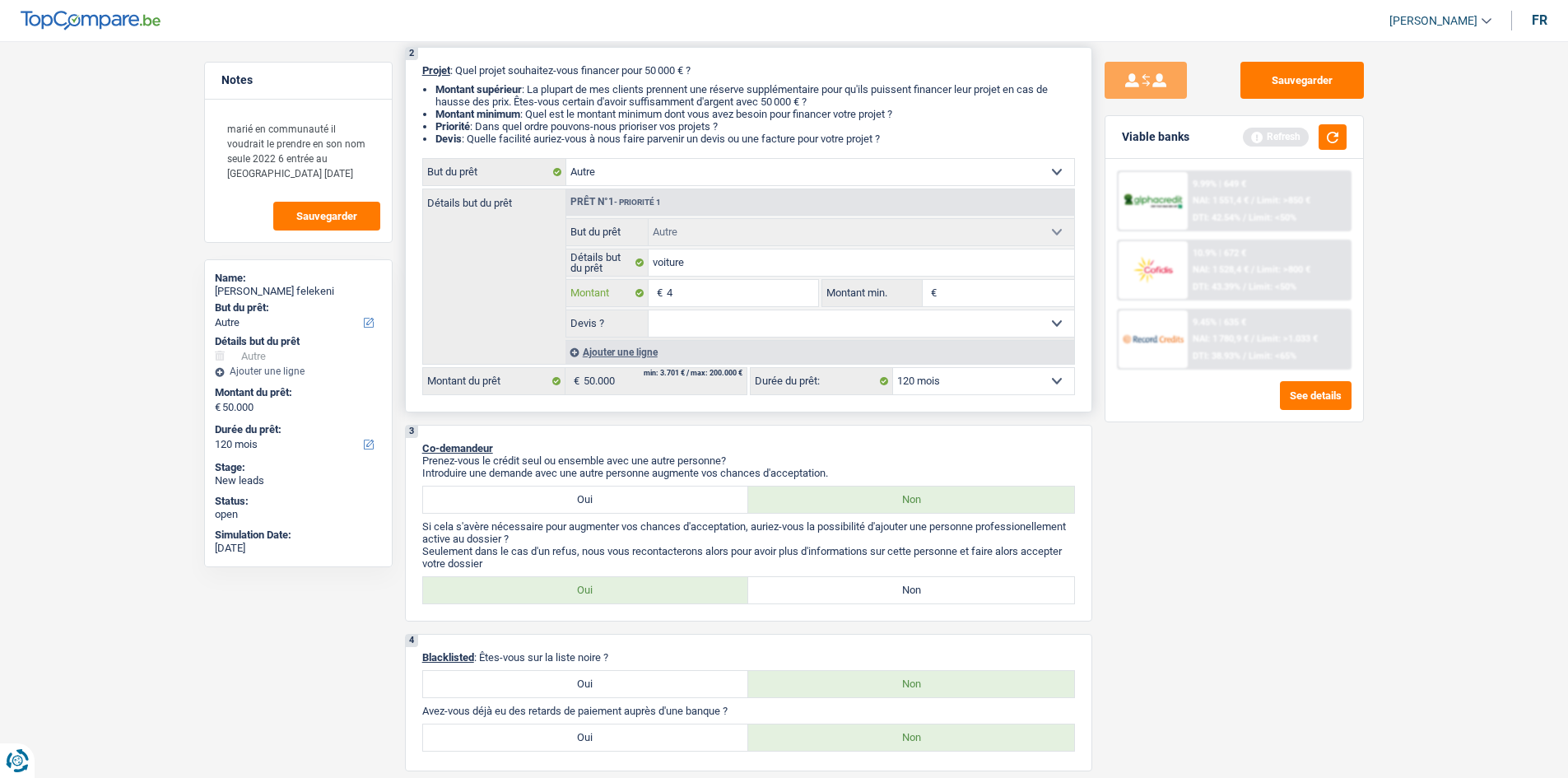 type on "40" 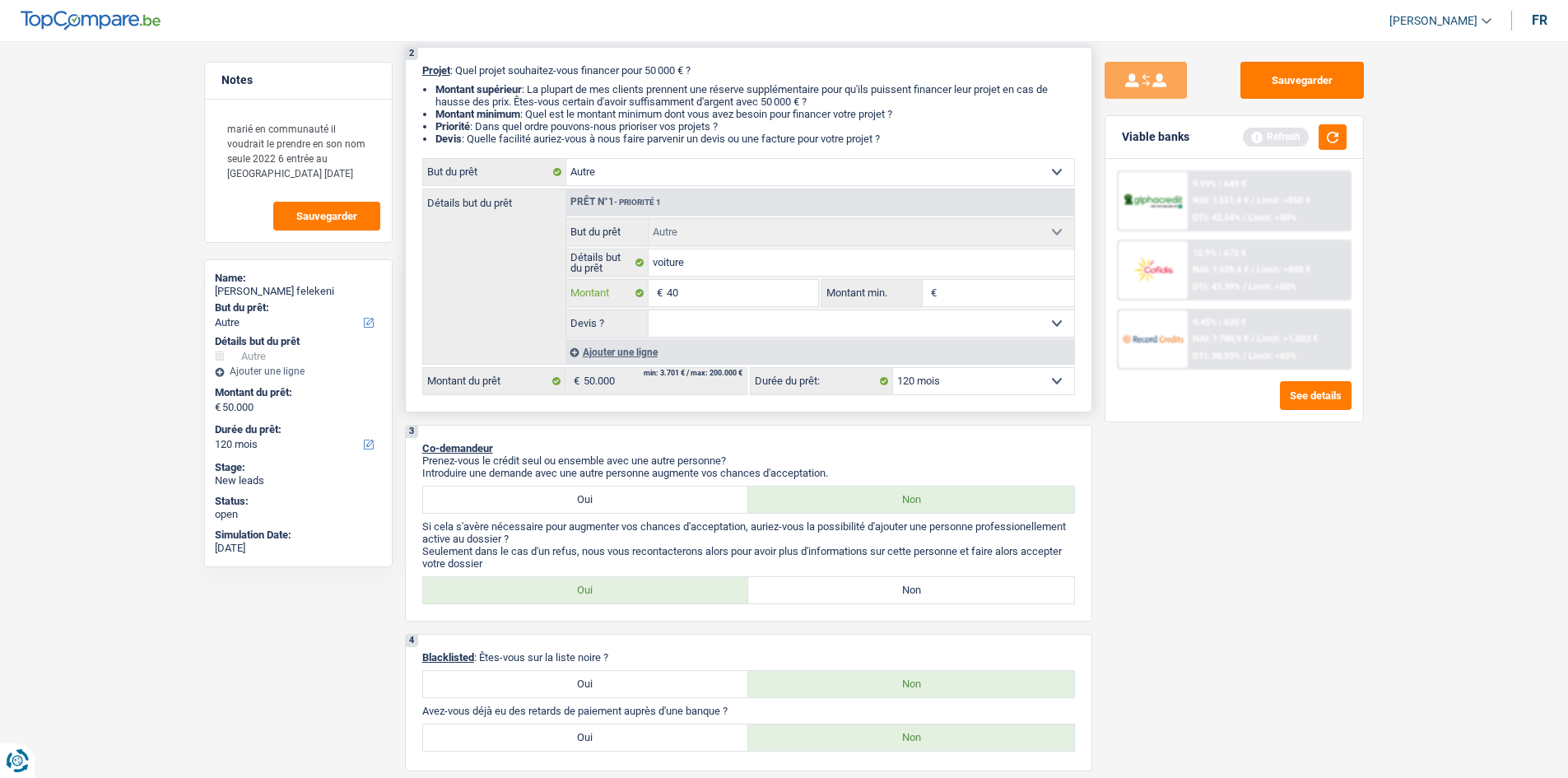 type on "400" 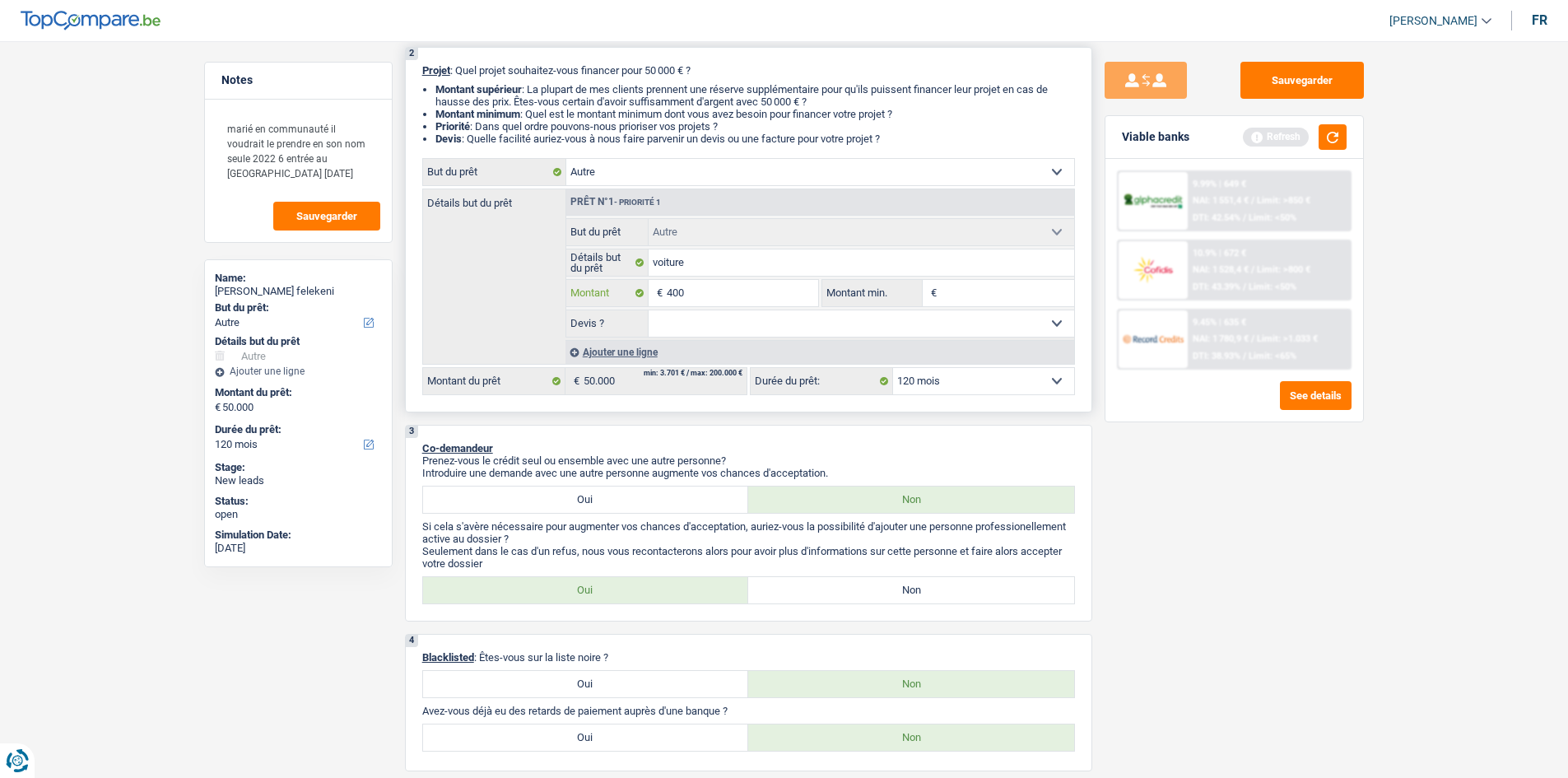 type on "4.000" 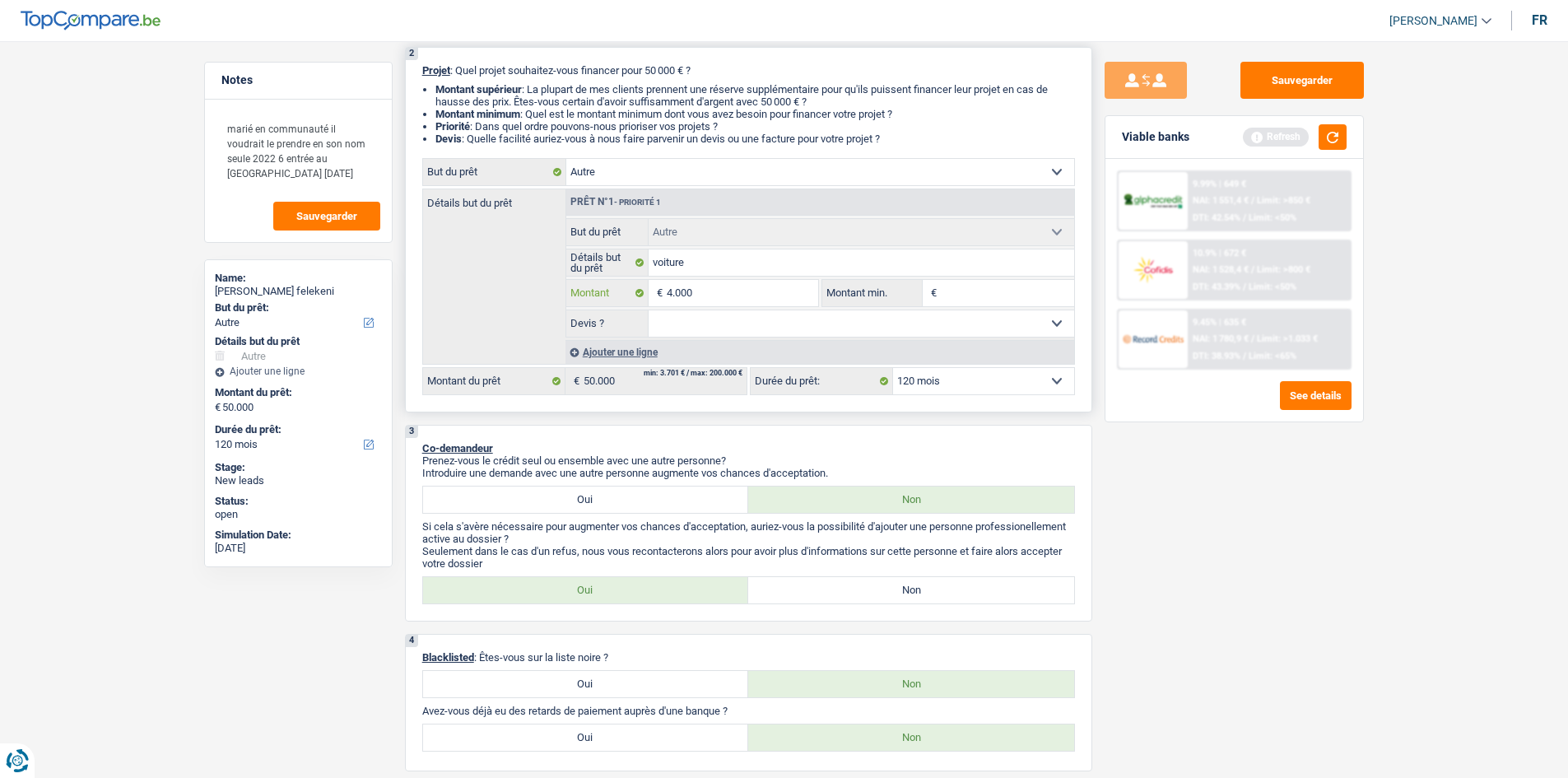 type on "4.000" 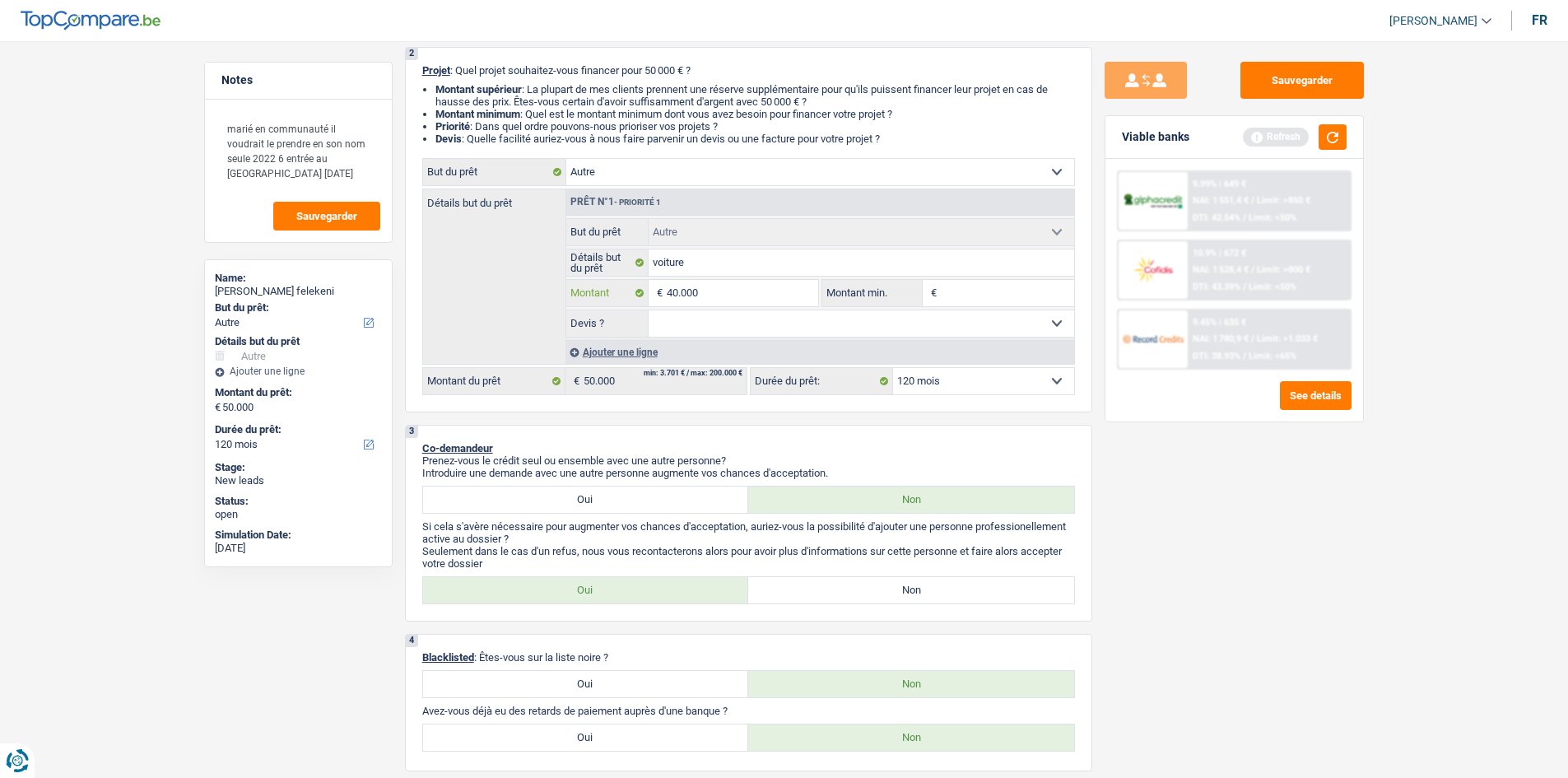 type on "40.000" 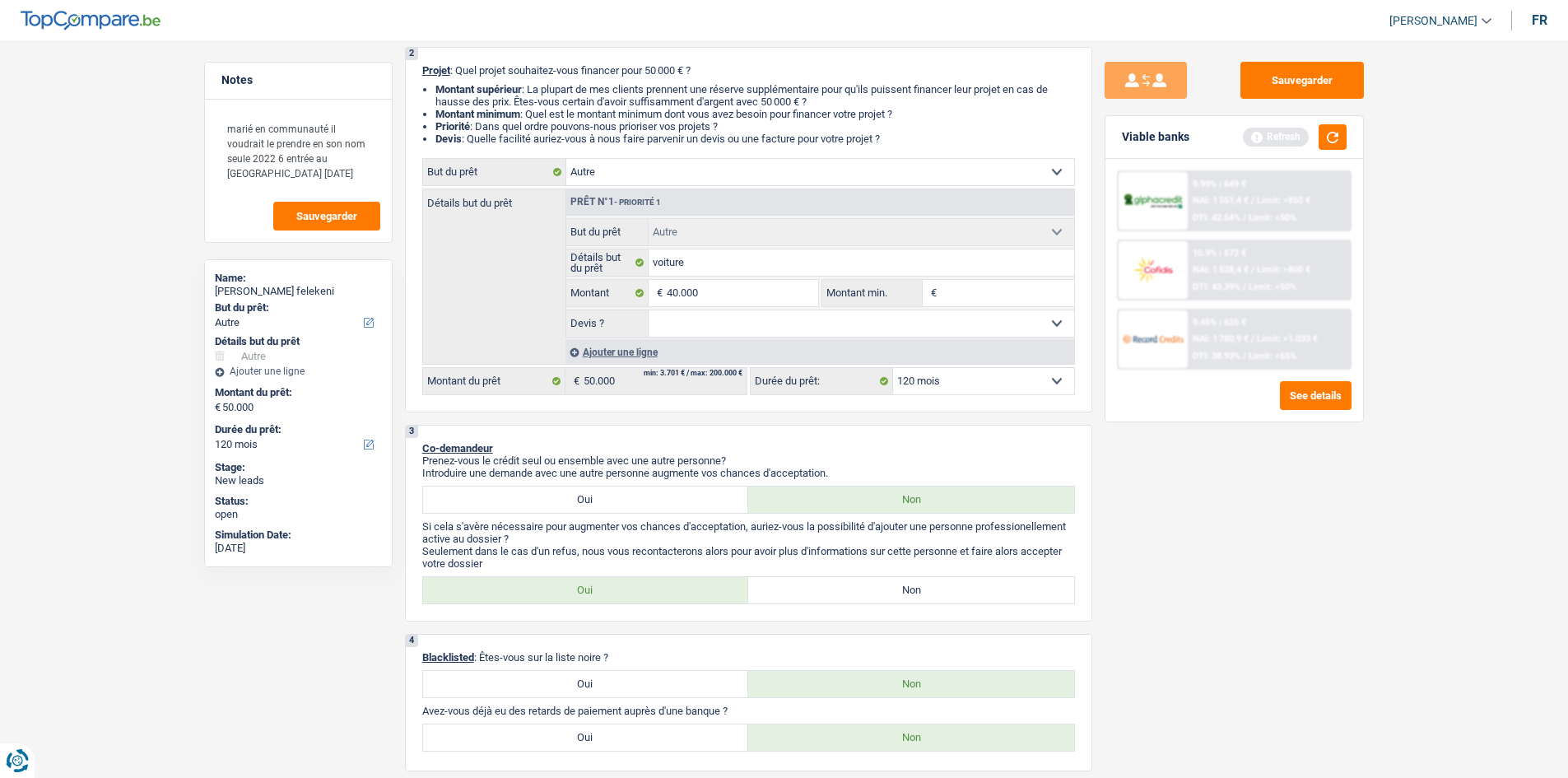 type on "40.000" 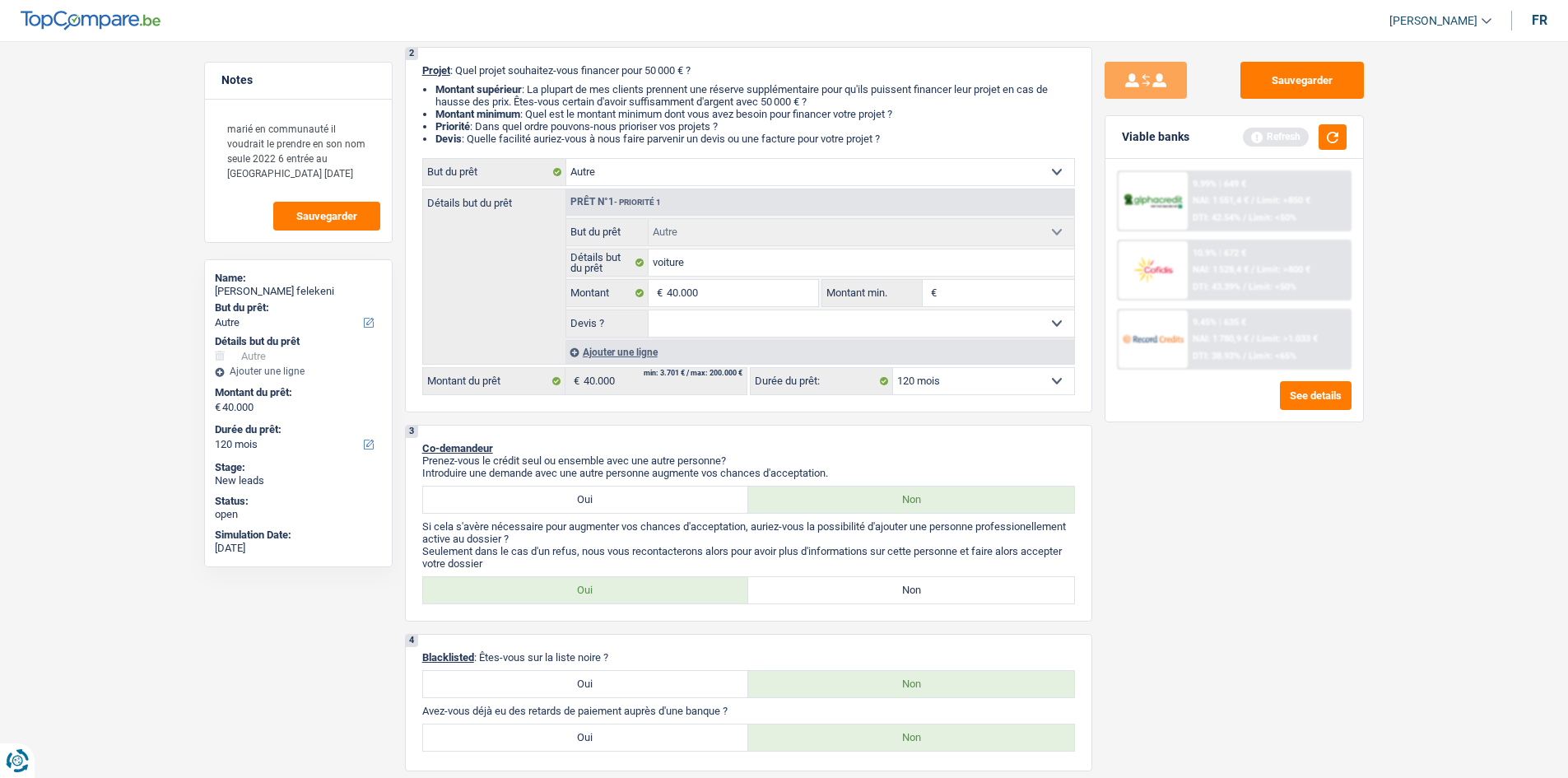 click on "Notes
marié en communauté il voudrait le prendre en son nom seule 2022 6 entrée au luxembourg 17 juin 1989
Sauvegarder
Name:   Francis Zinia felekeni   But du prêt: Confort maison: meubles, textile, peinture, électroménager, outillage non-professionnel Hifi, multimédia, gsm, ordinateur Aménagement: frais d'installation, déménagement Evénement familial: naissance, mariage, divorce, communion, décès Frais médicaux Frais d'études Frais permis de conduire Loisirs: voyage, sport, musique Rafraîchissement: petits travaux maison et jardin Frais judiciaires Réparation voiture Prêt rénovation (non disponible pour les non-propriétaires) Prêt énergie (non disponible pour les non-propriétaires) Prêt voiture Taxes, impôts non professionnels Rénovation bien à l'étranger Dettes familiales Assurance Autre
Sélectionner une option
Détails but du prêt
Frais médicaux" at bounding box center [784, 994] 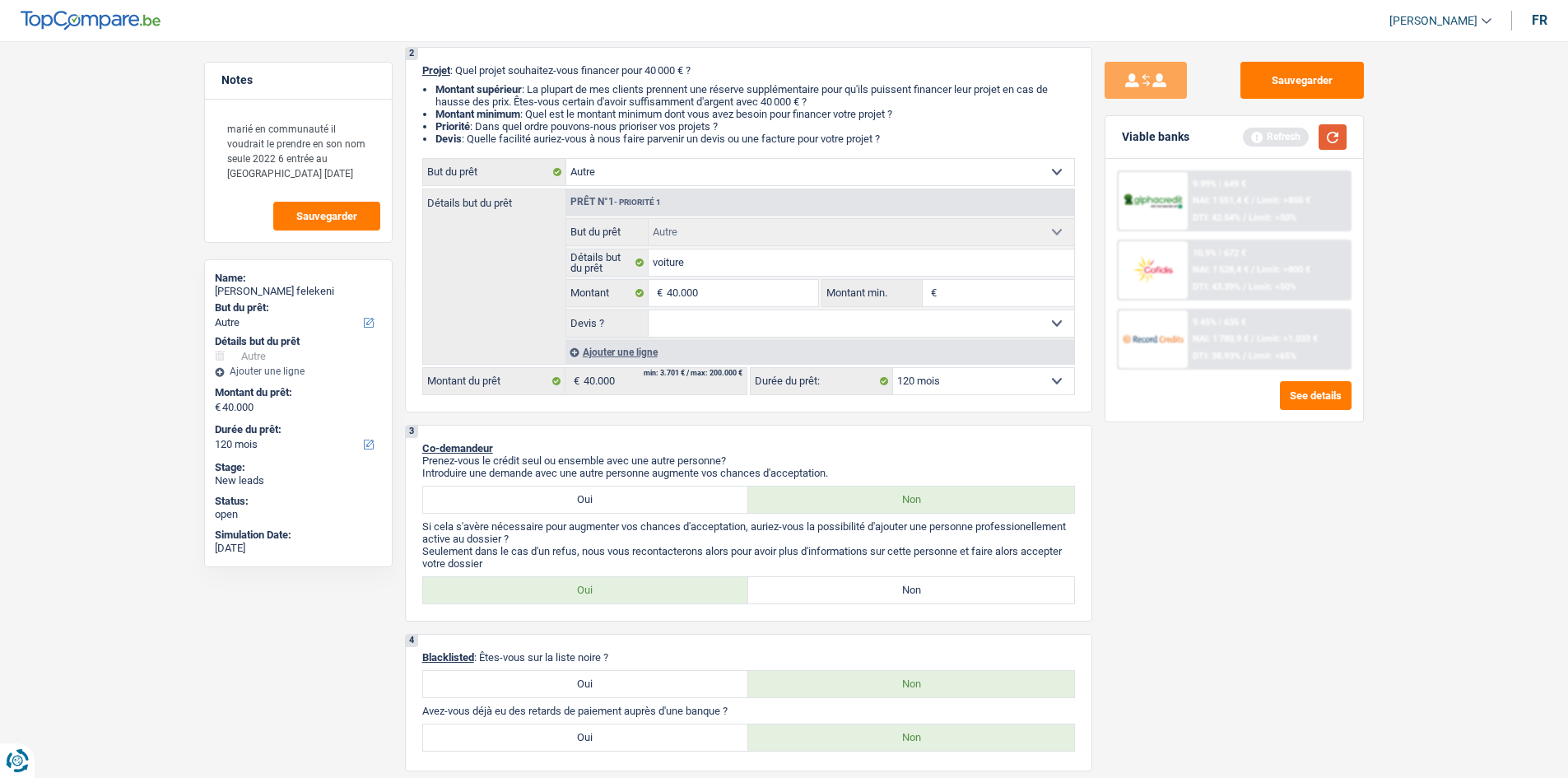 click at bounding box center [1333, 137] 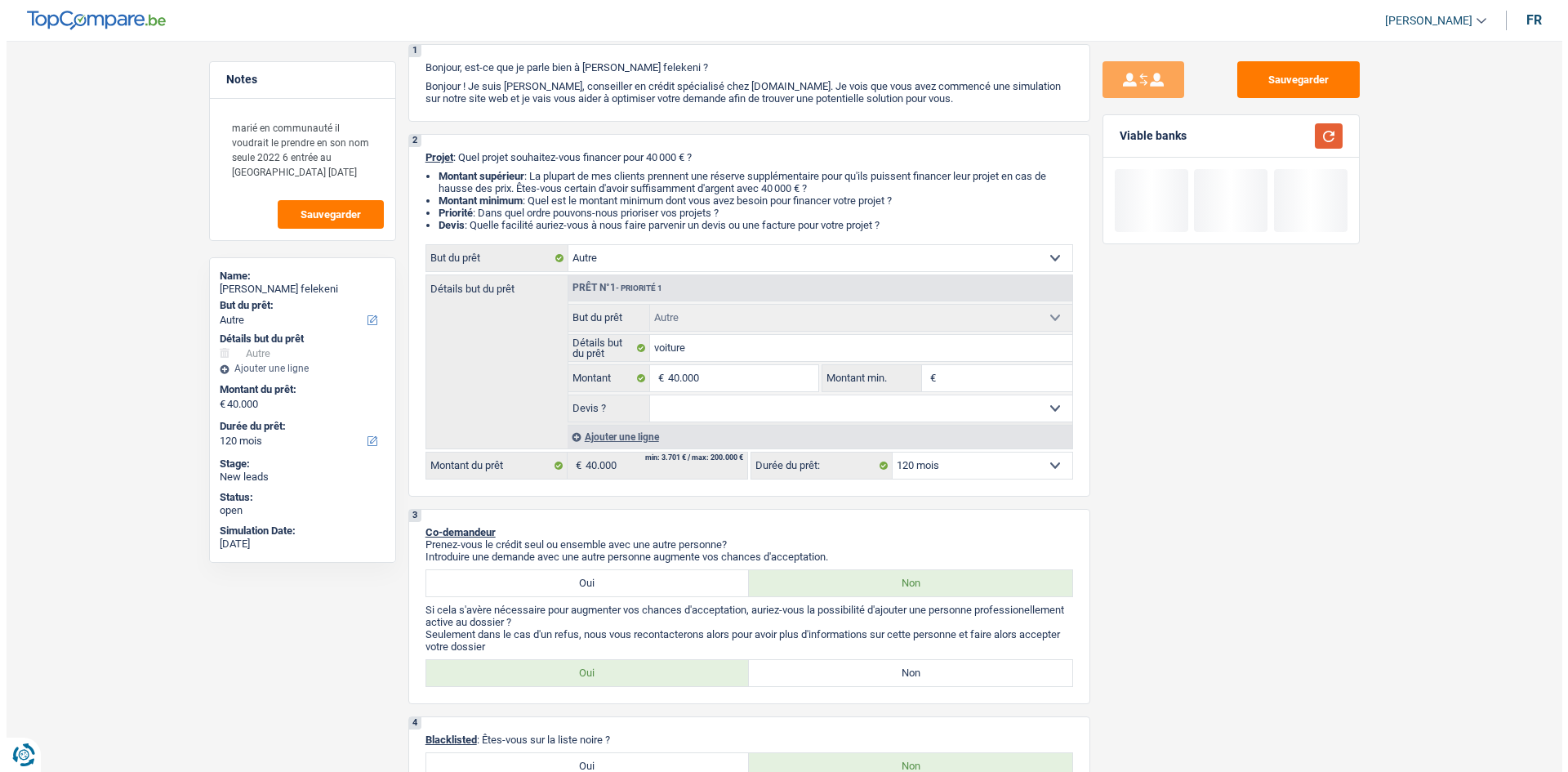 scroll, scrollTop: 0, scrollLeft: 0, axis: both 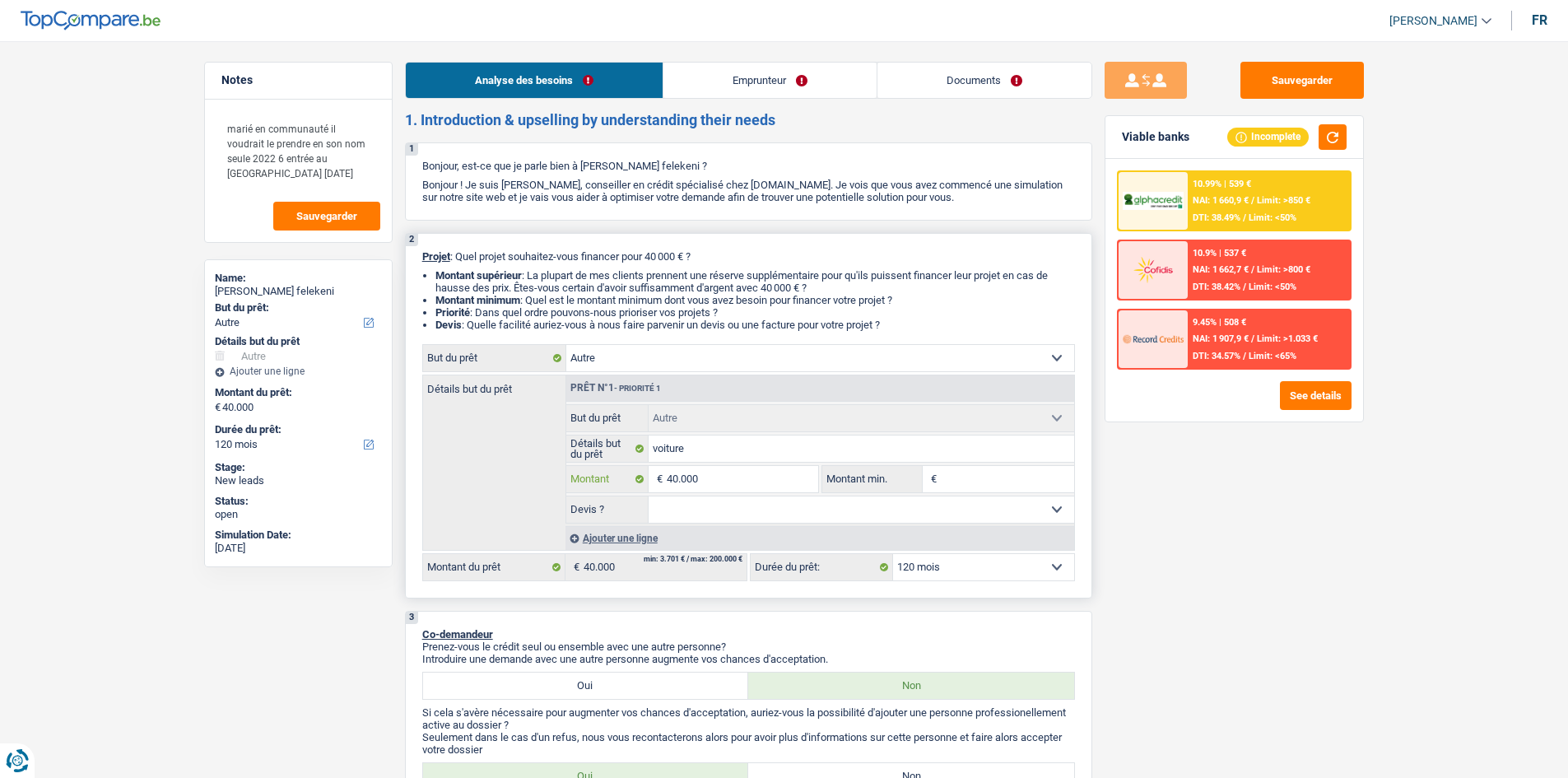 click on "40.000" at bounding box center (742, 479) 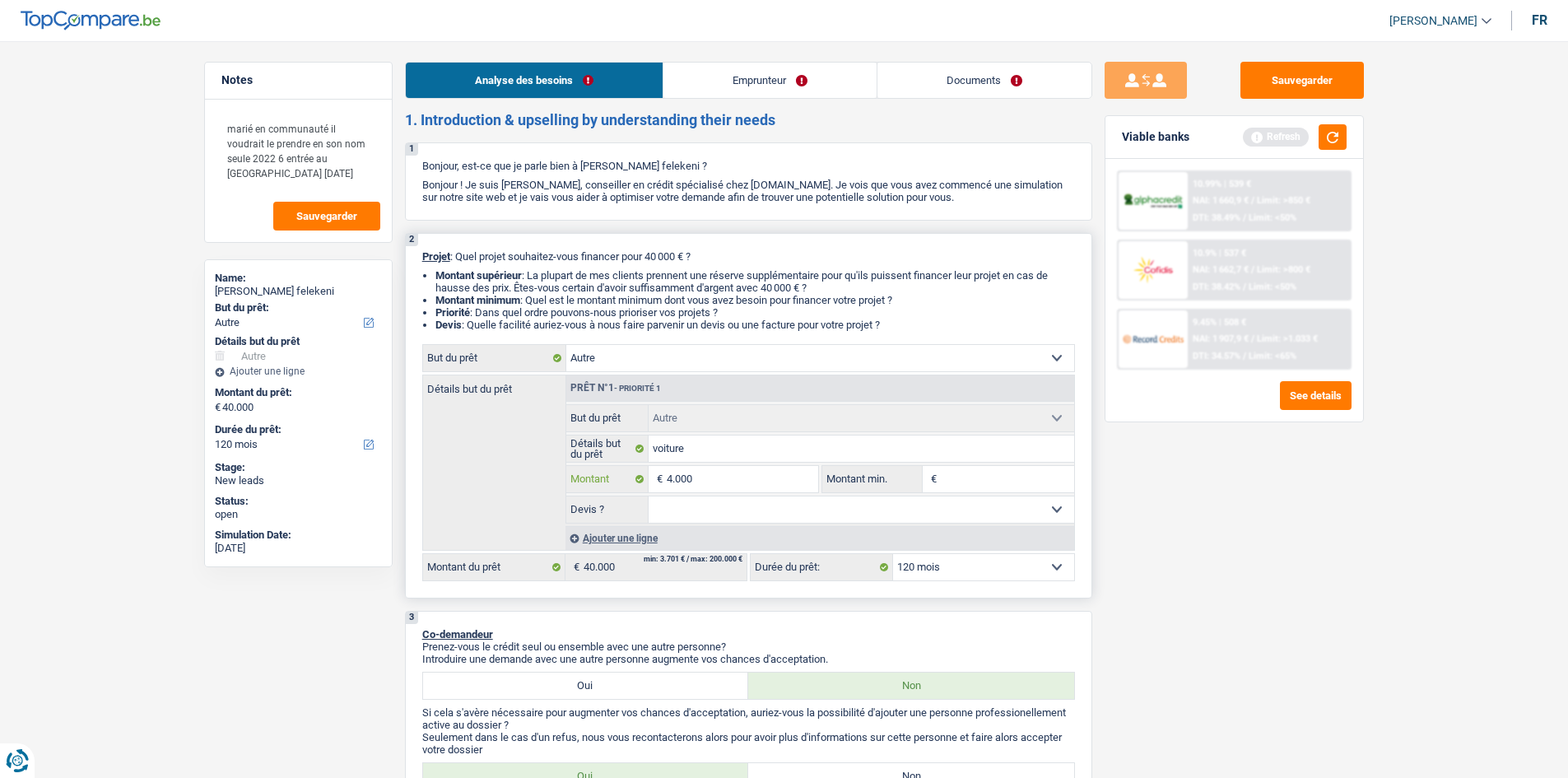 type on "400" 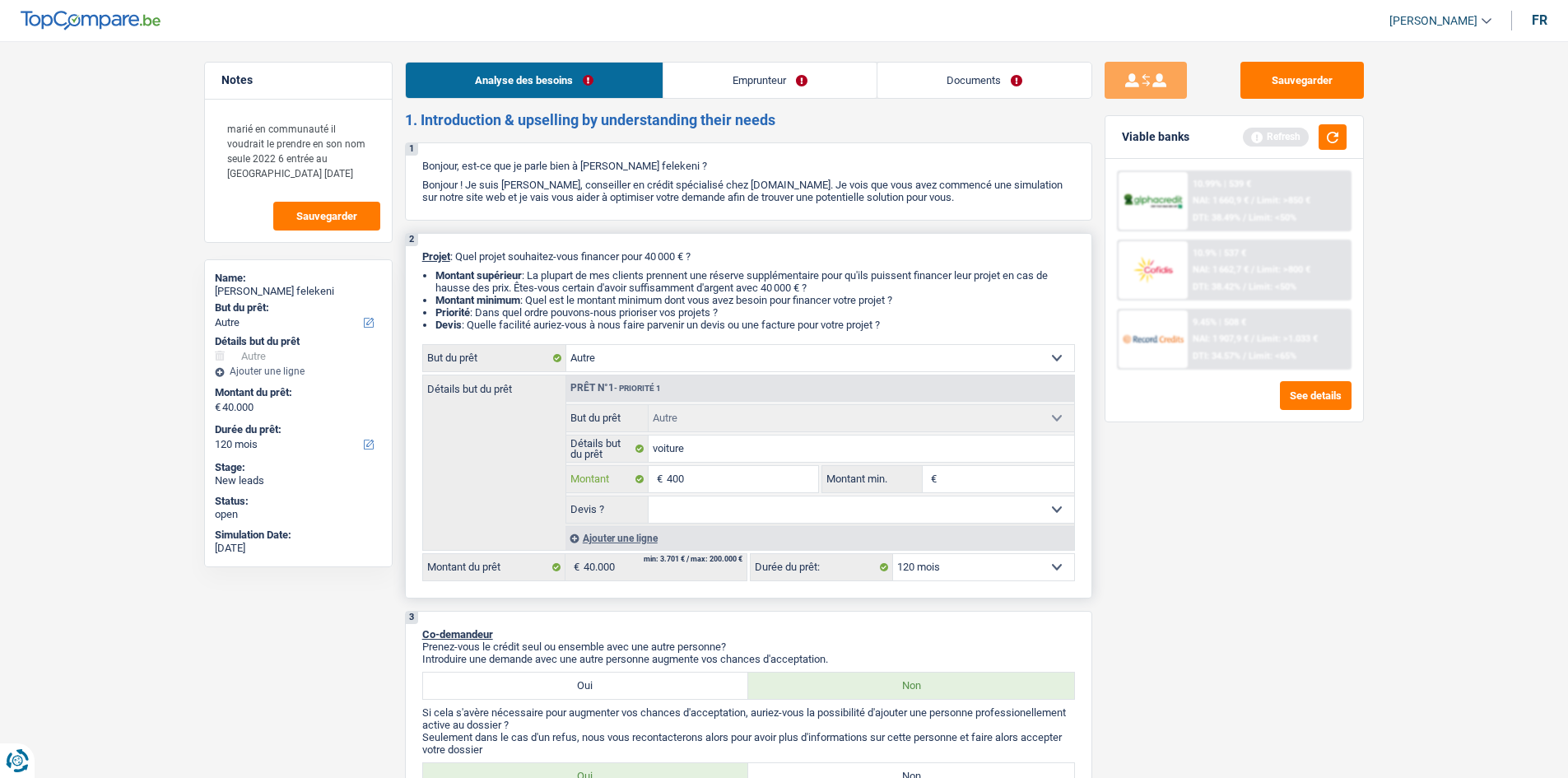 type on "40" 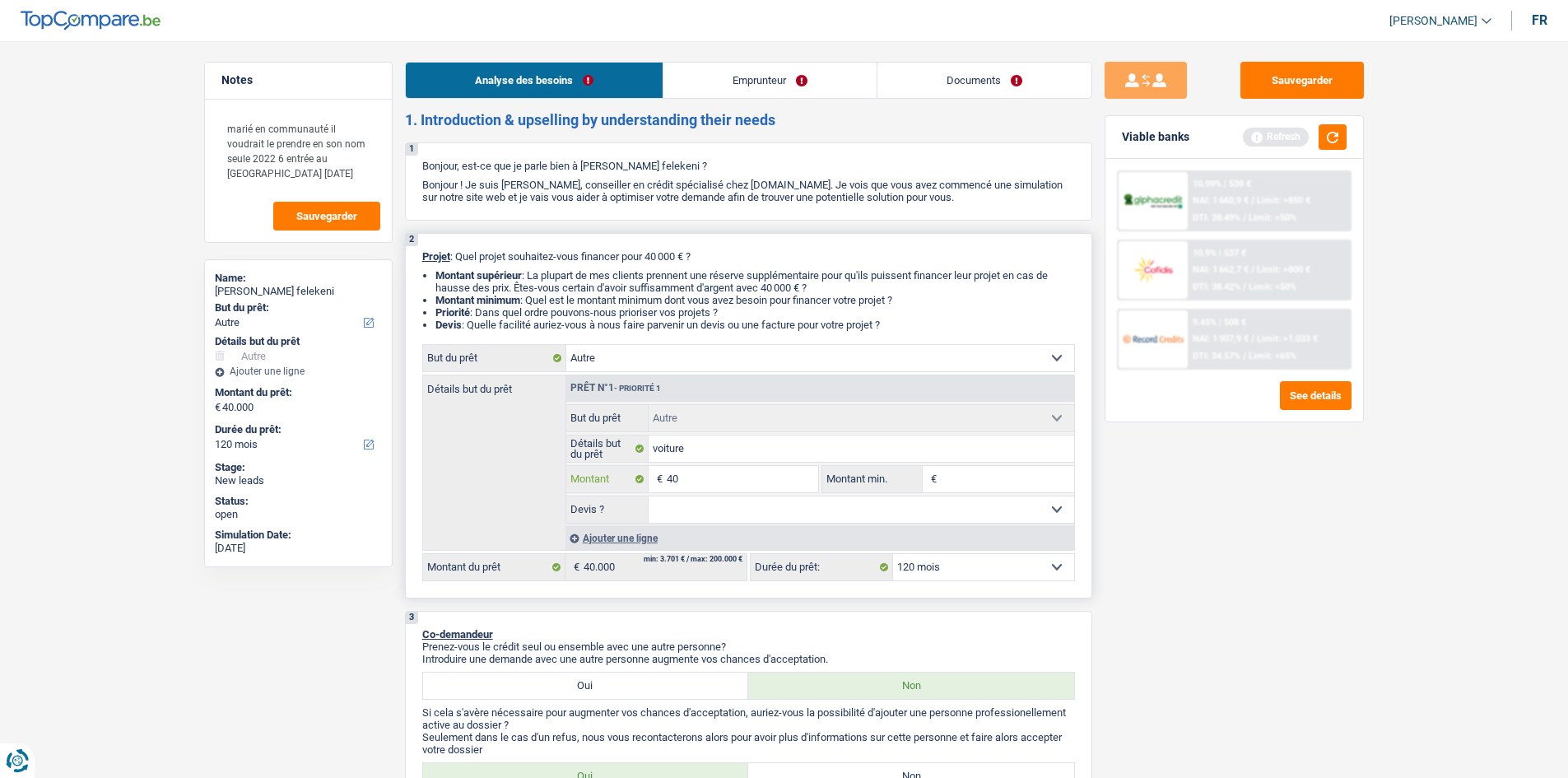 type on "4" 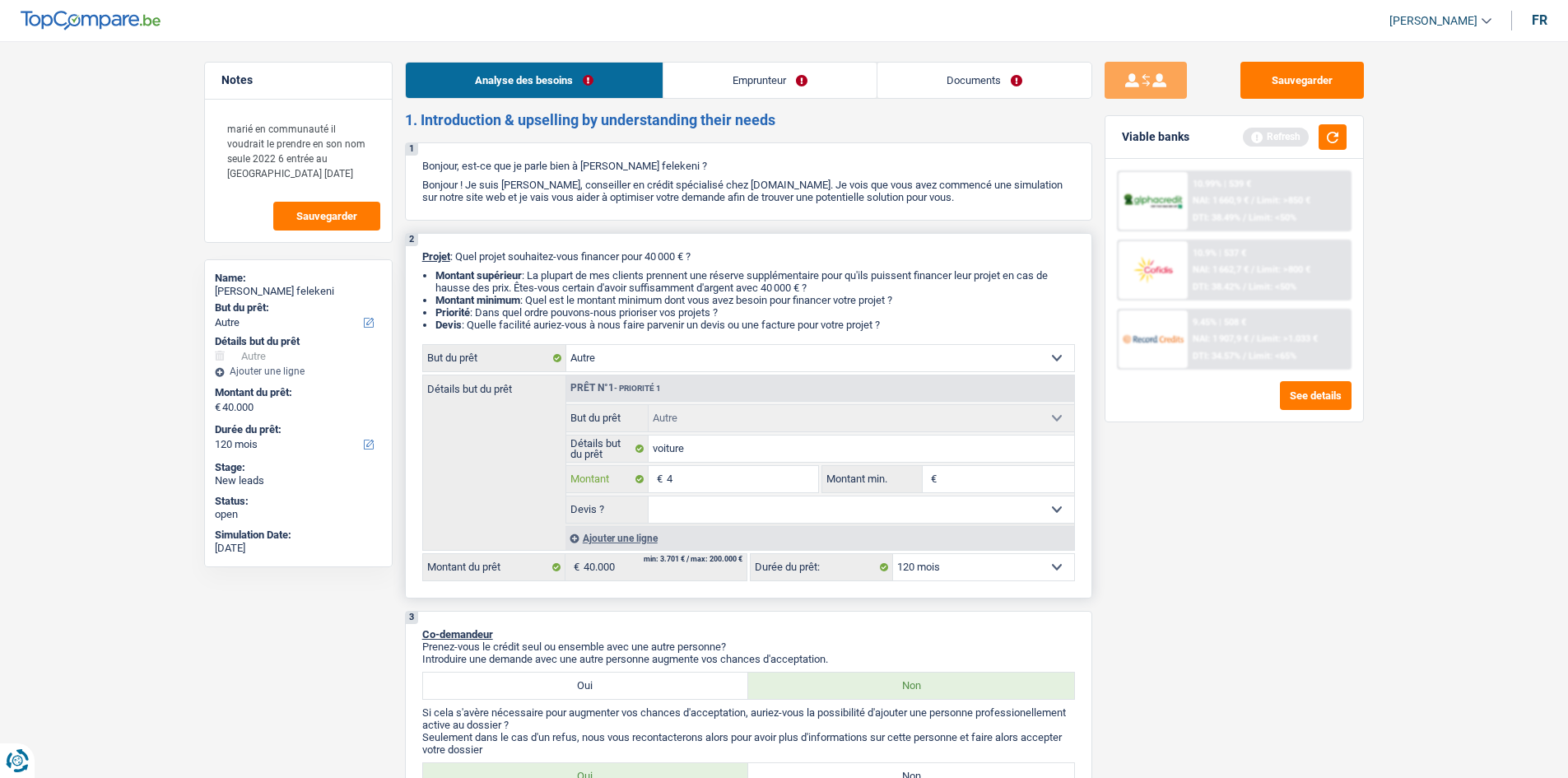 type 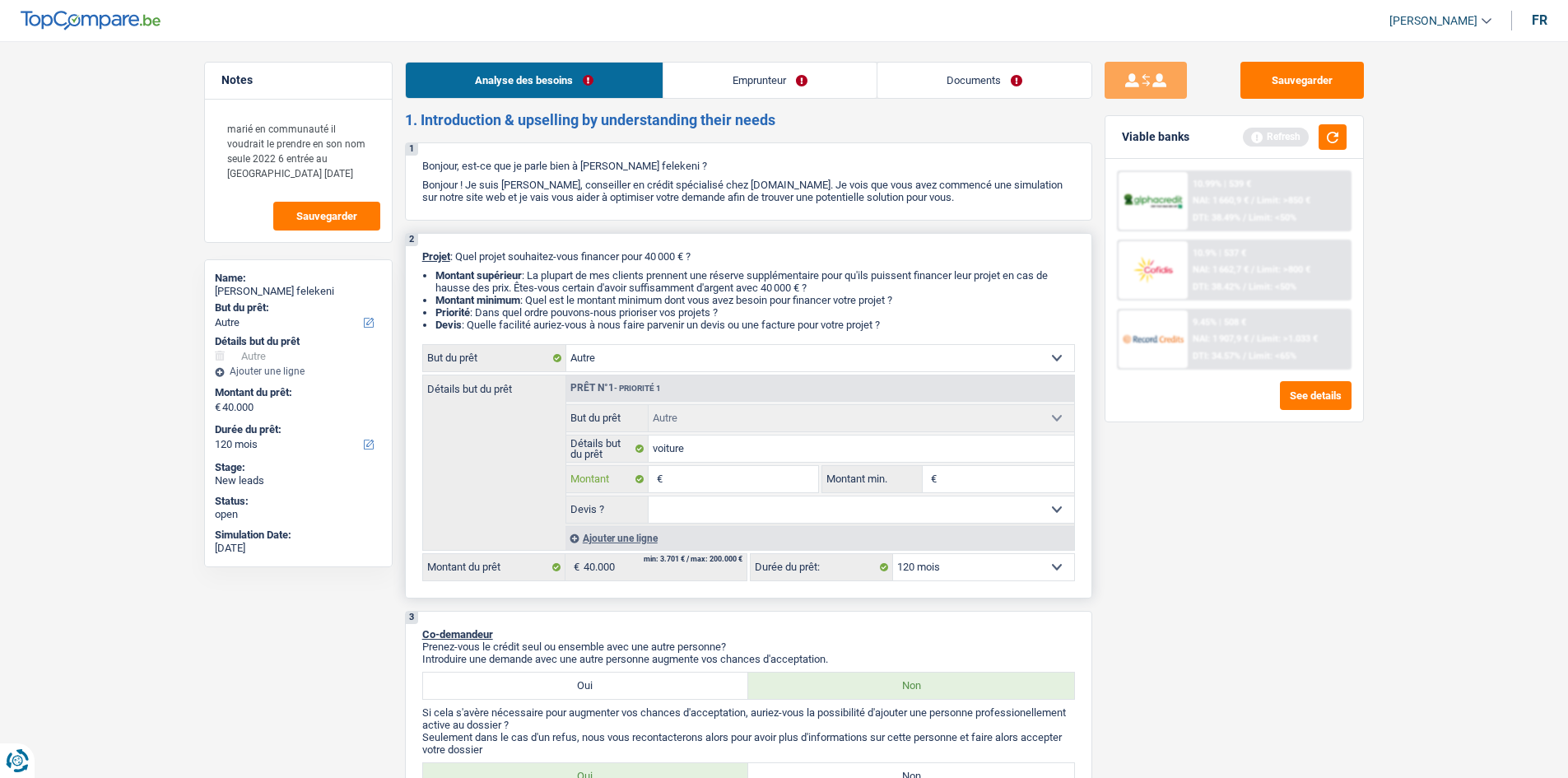 type 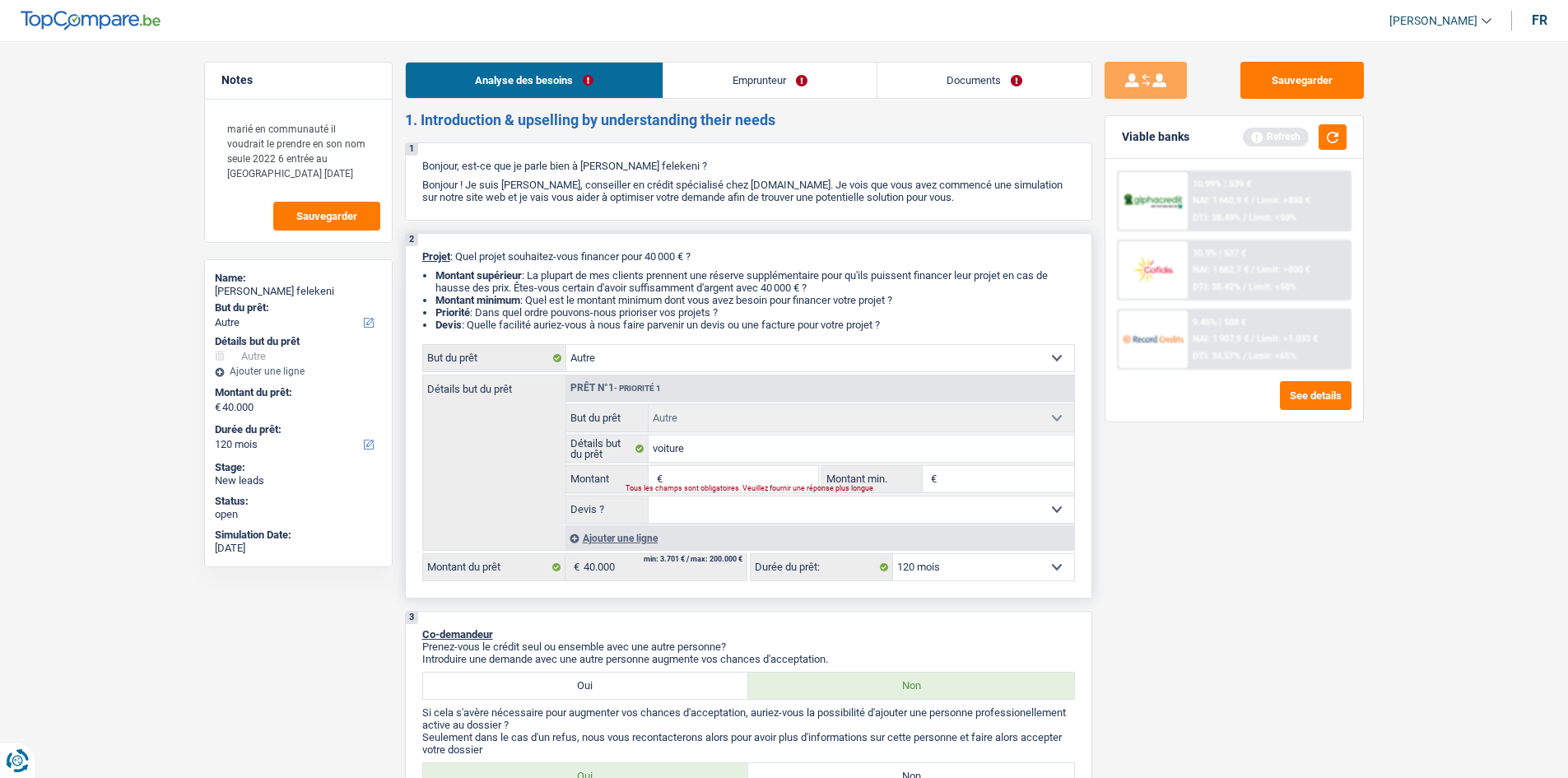 type on "2" 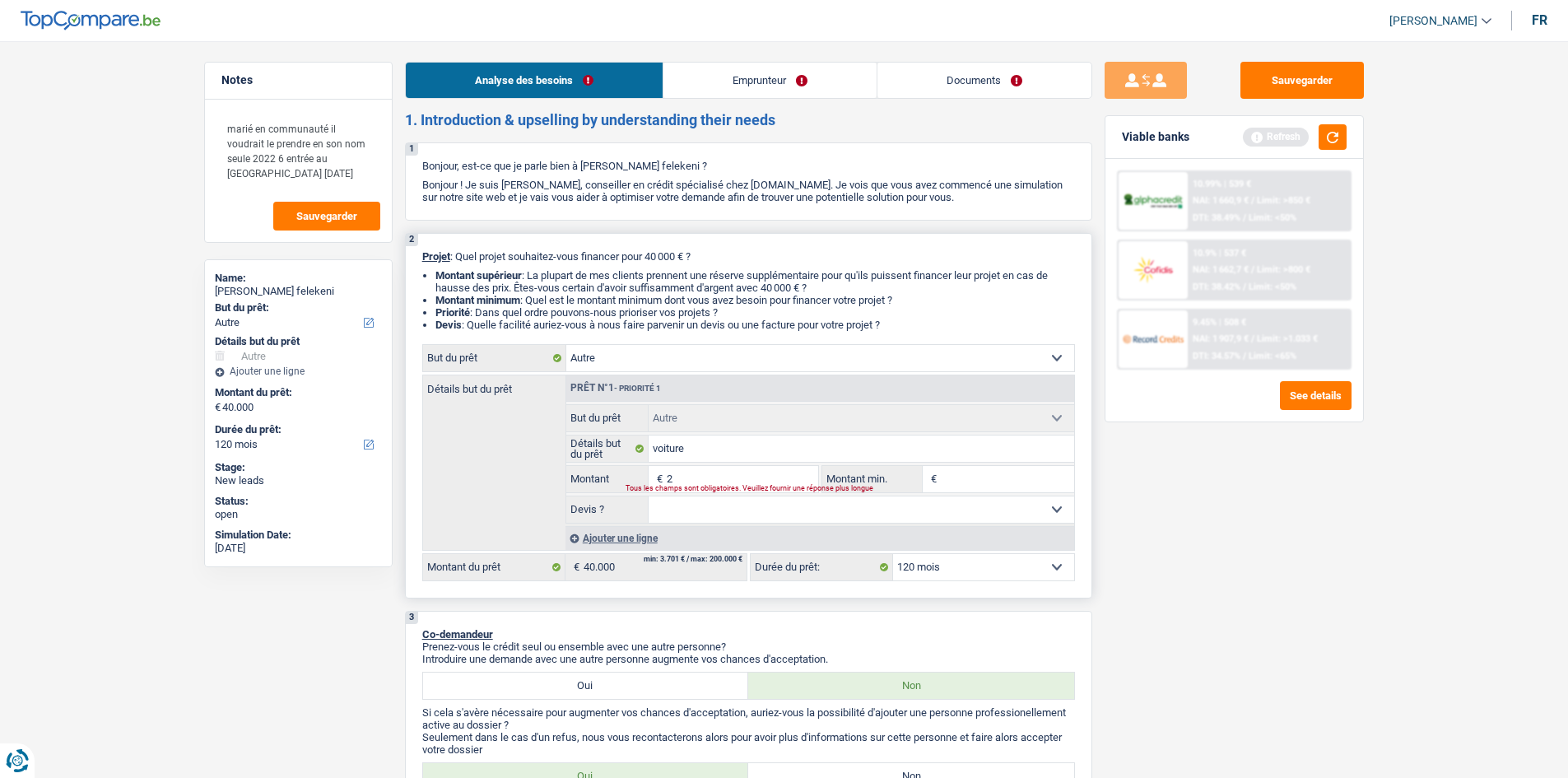 type on "25" 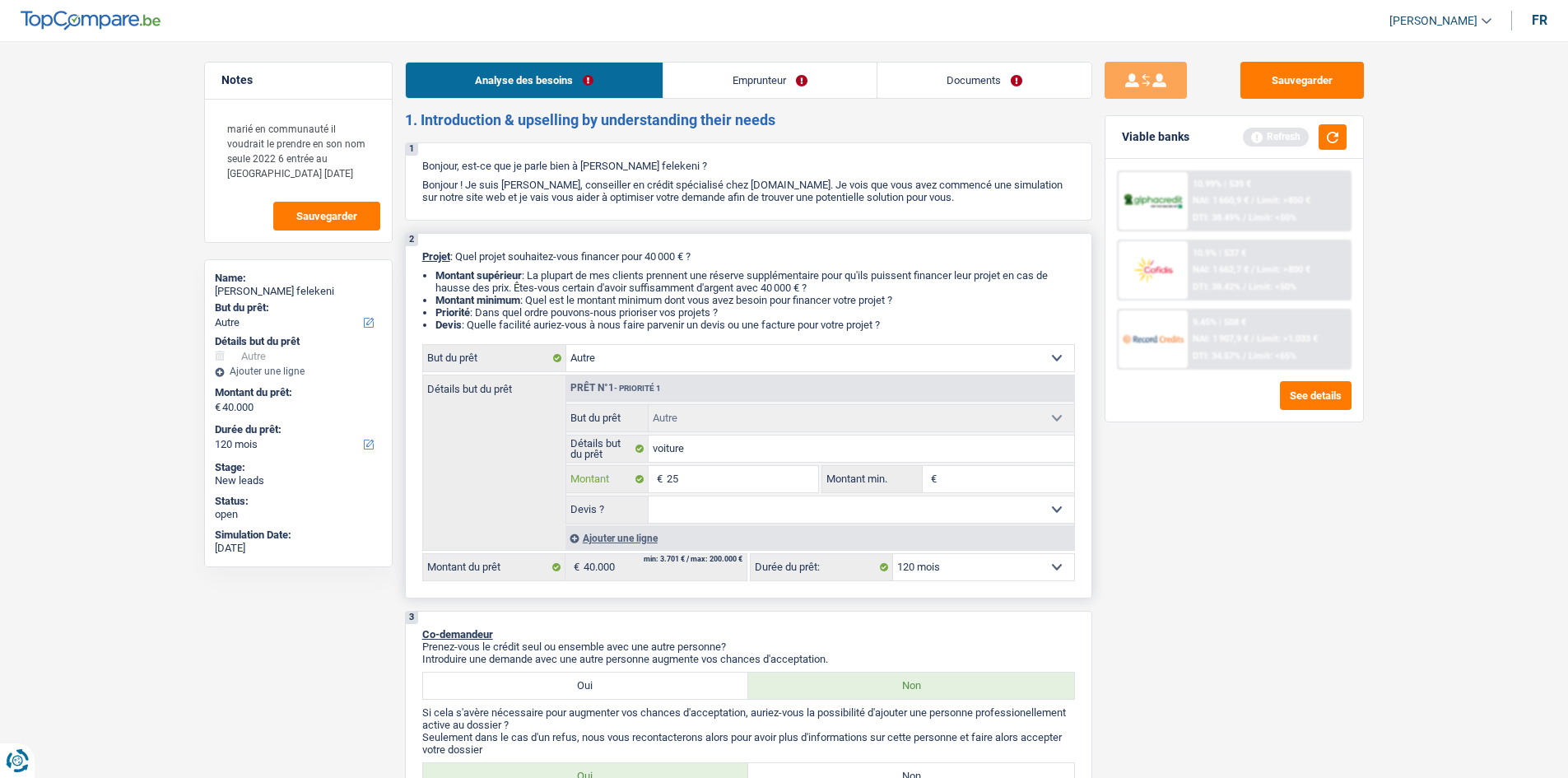type on "250" 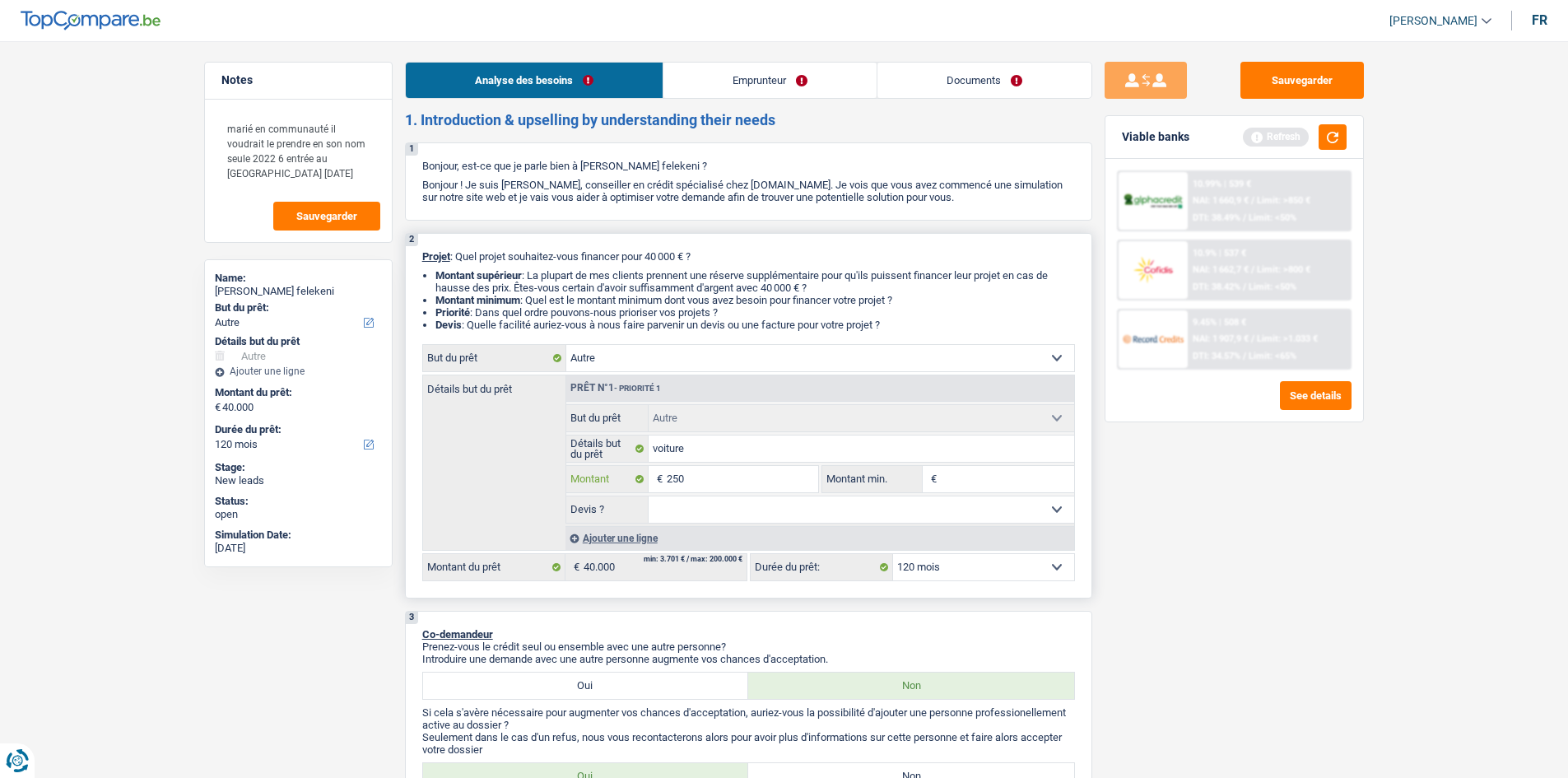 type on "2.500" 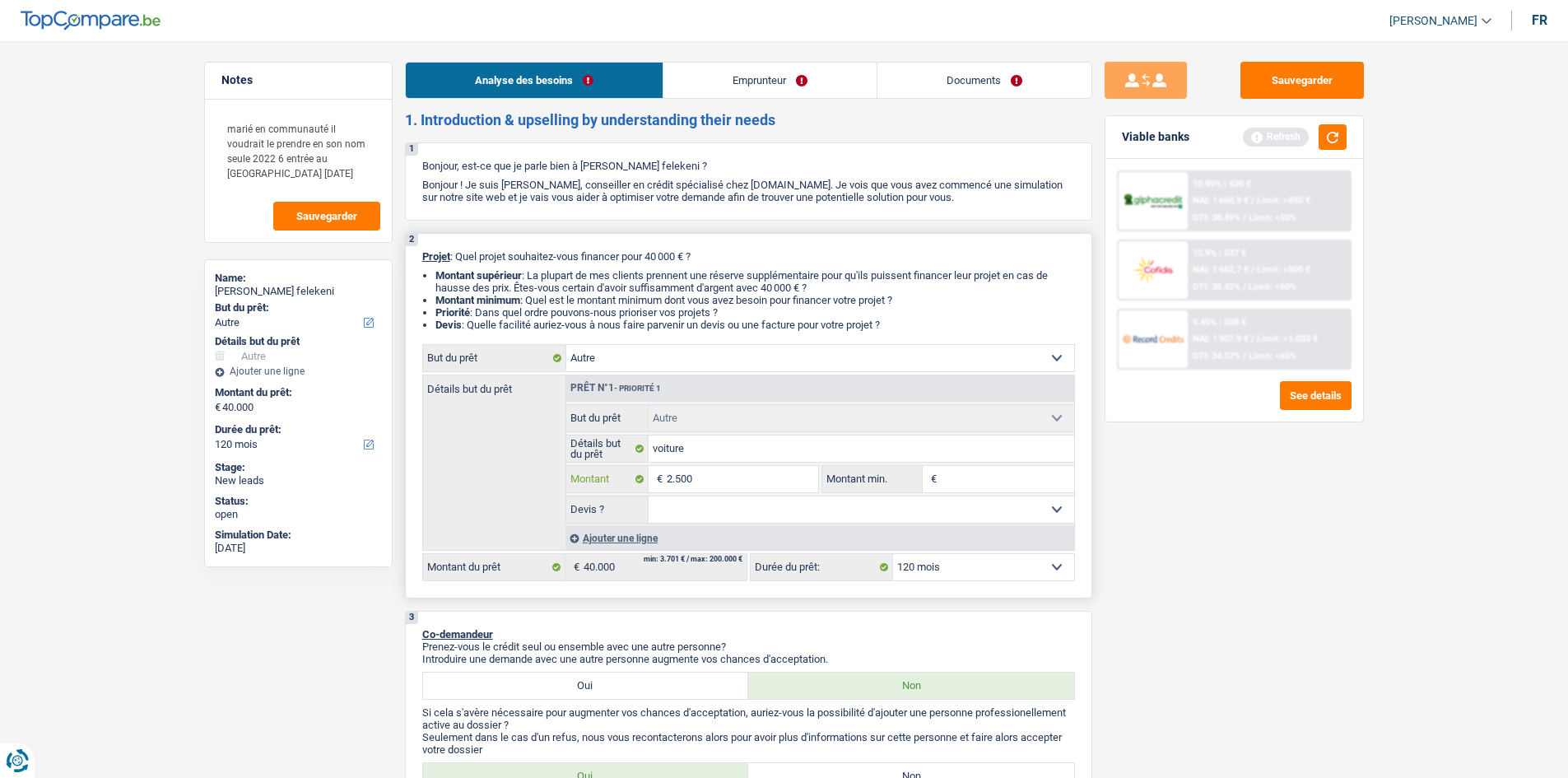 type on "25.000" 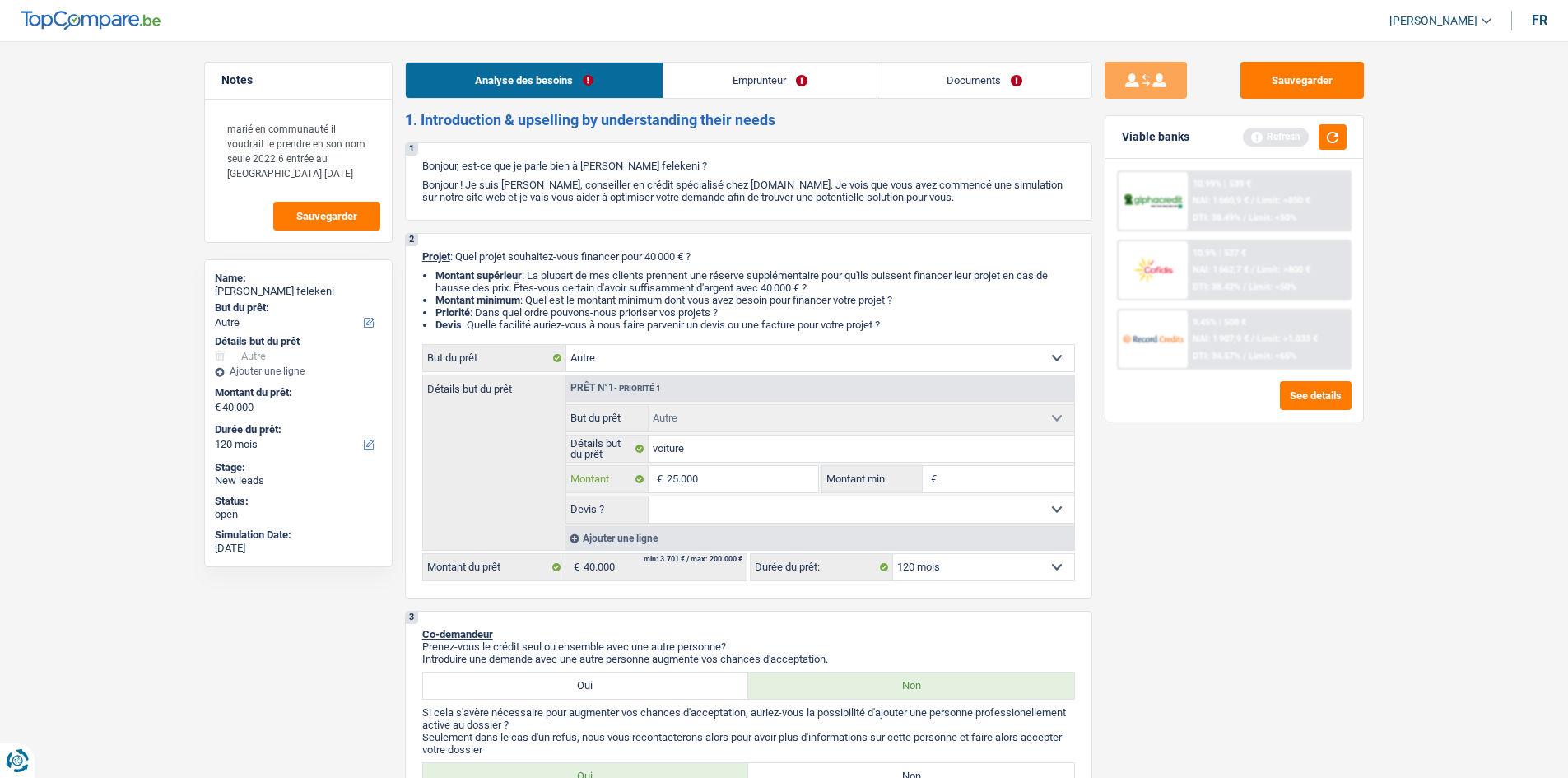 type on "25.000" 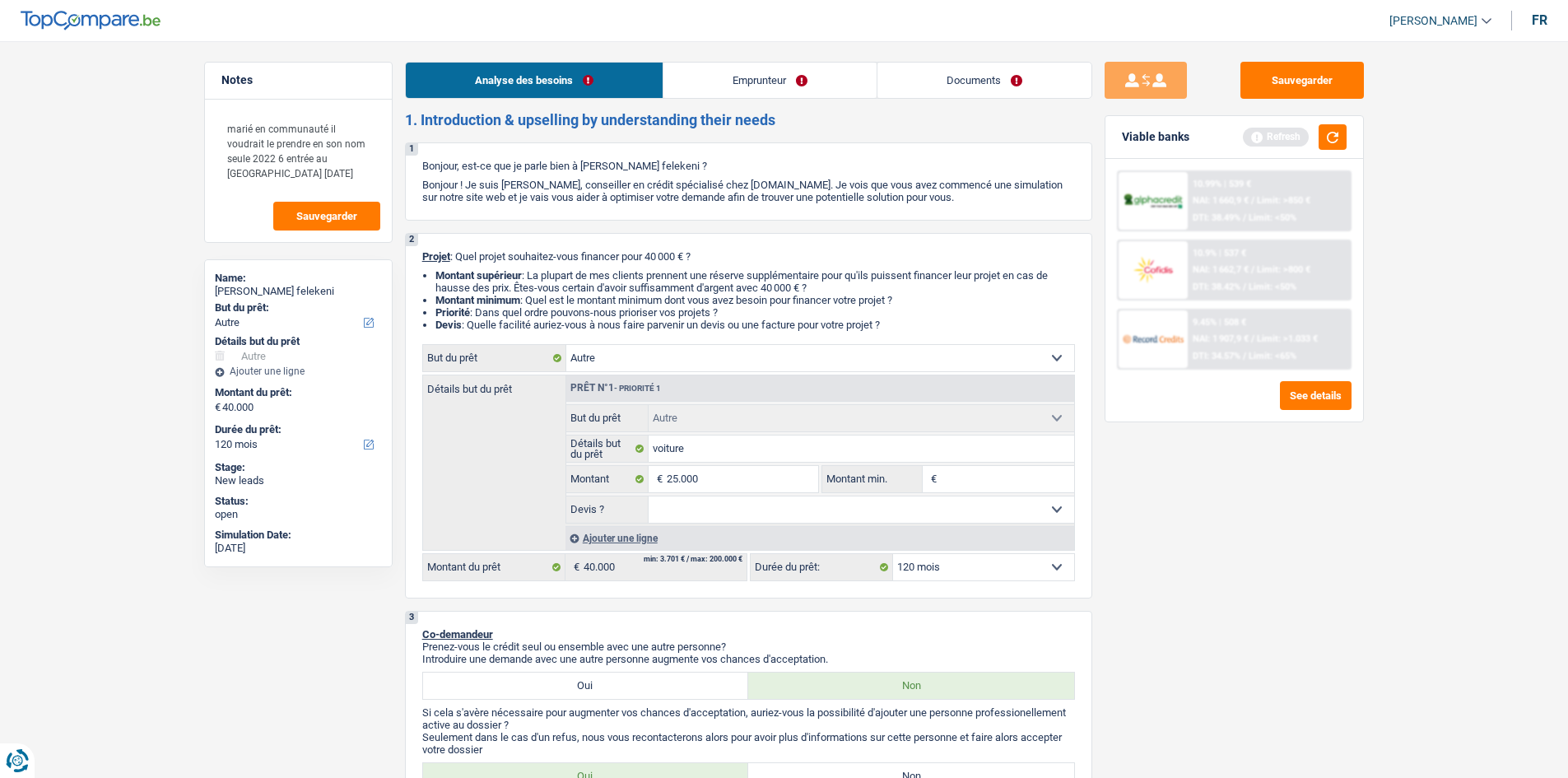 type on "25.000" 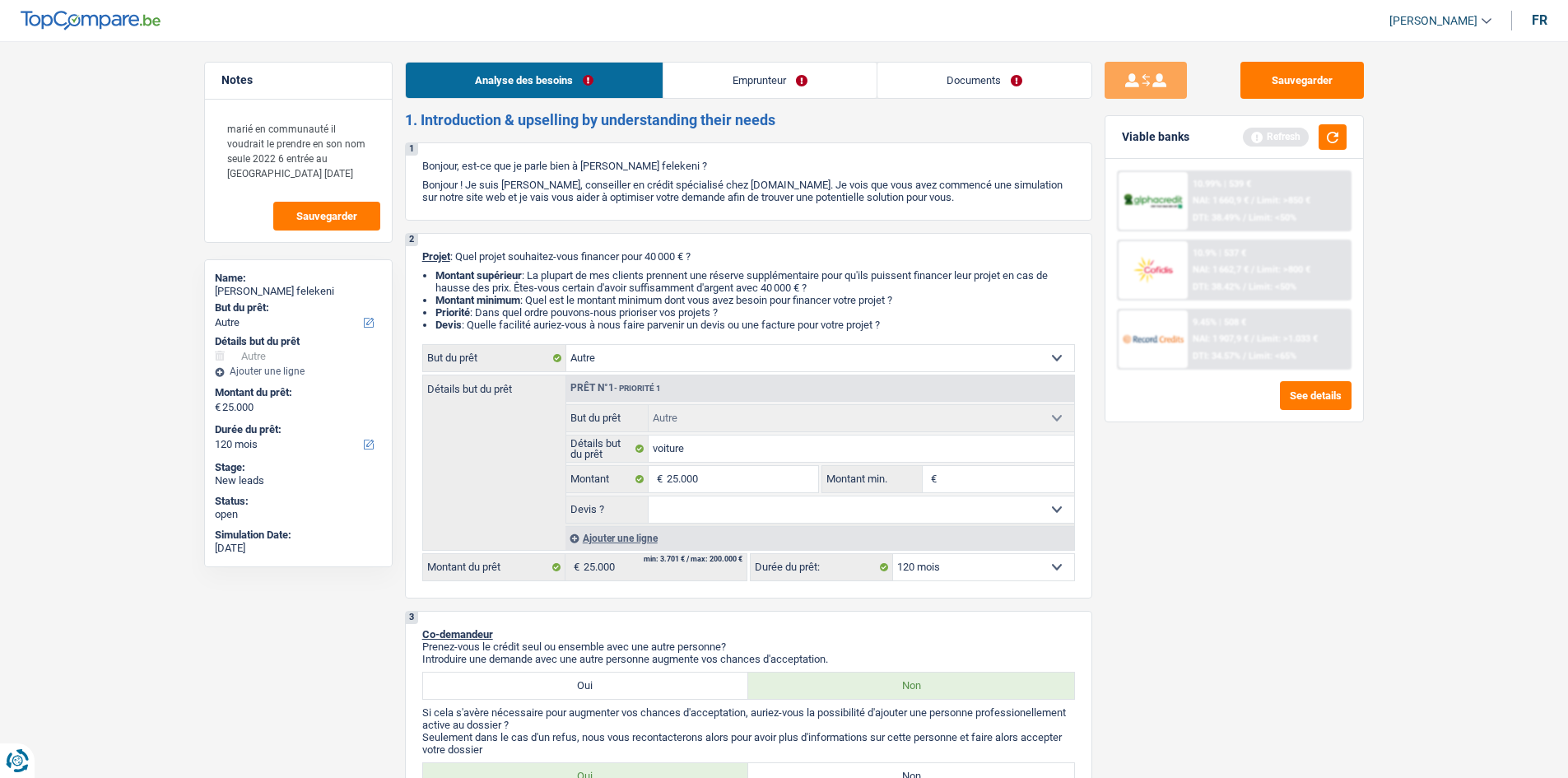 click on "Sauvegarder
Viable banks
Refresh
10.99% | 539 €
NAI: 1 660,9 €
/
Limit: >850 €
DTI: 38.49%
/
Limit: <50%
10.9% | 537 €
NAI: 1 662,7 €
/
Limit: >800 €
DTI: 38.42%
/
Limit: <50%
/       /" at bounding box center (1234, 404) 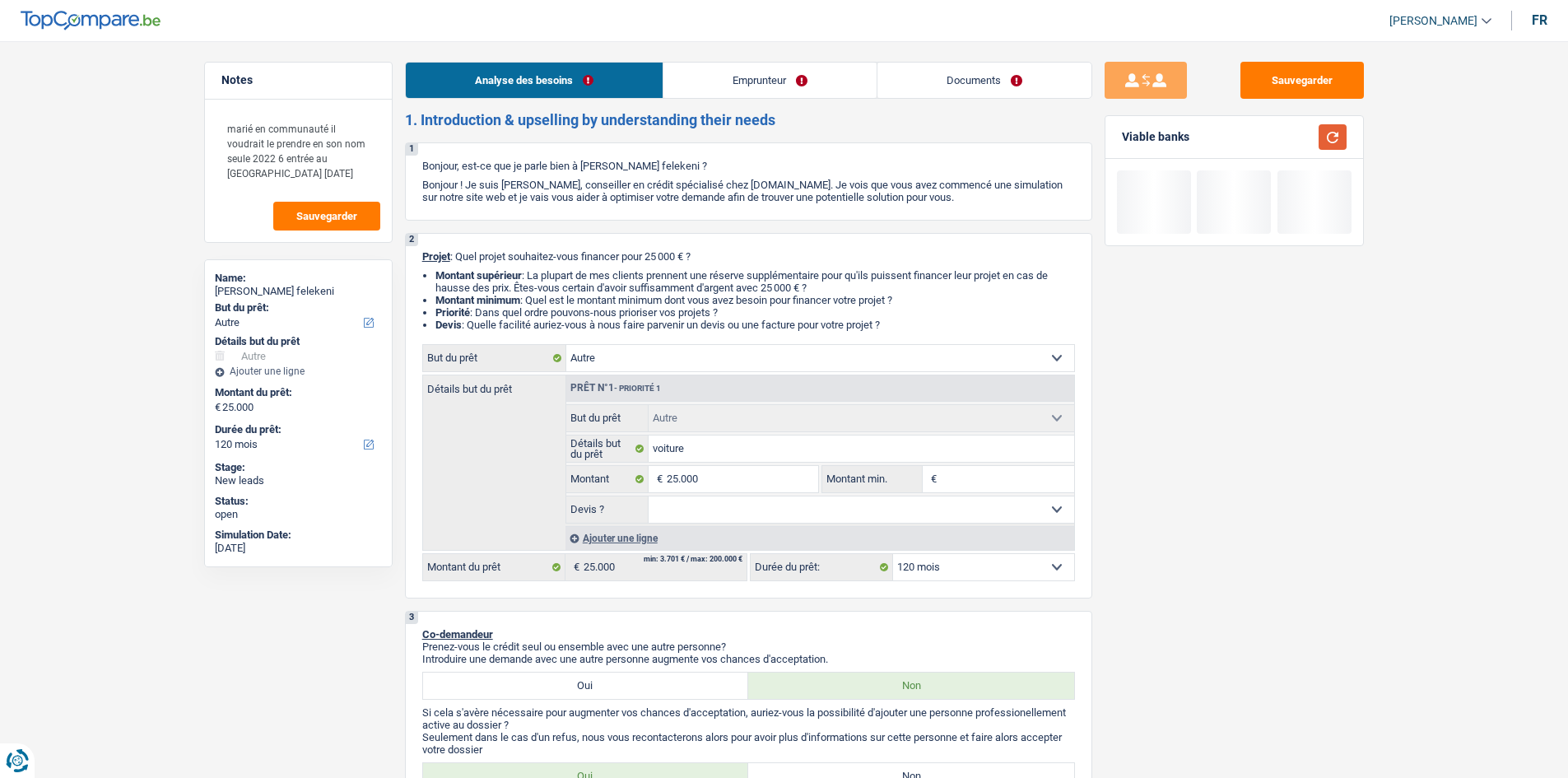 click at bounding box center (1333, 137) 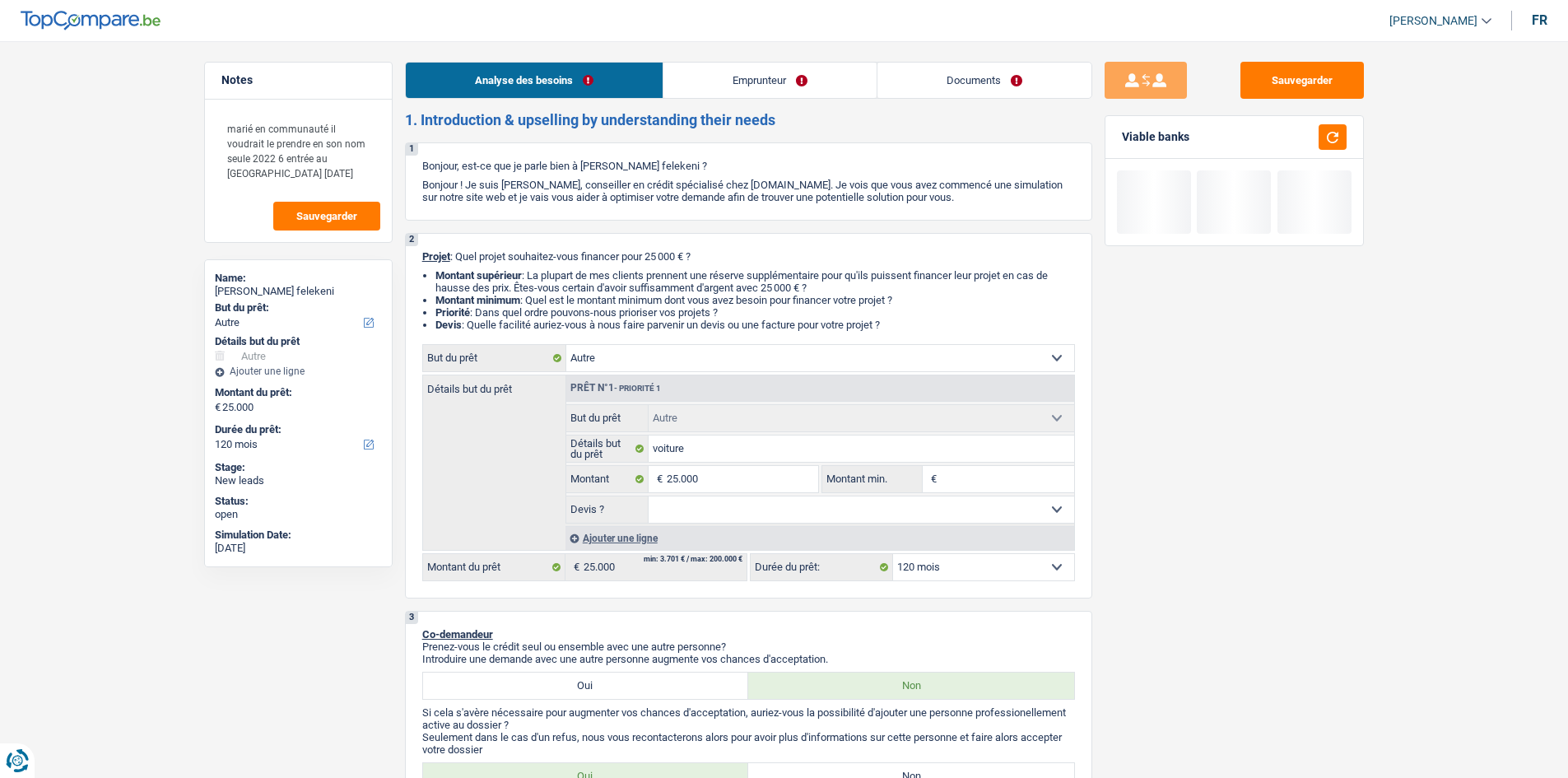 click on "Emprunteur" at bounding box center [770, 80] 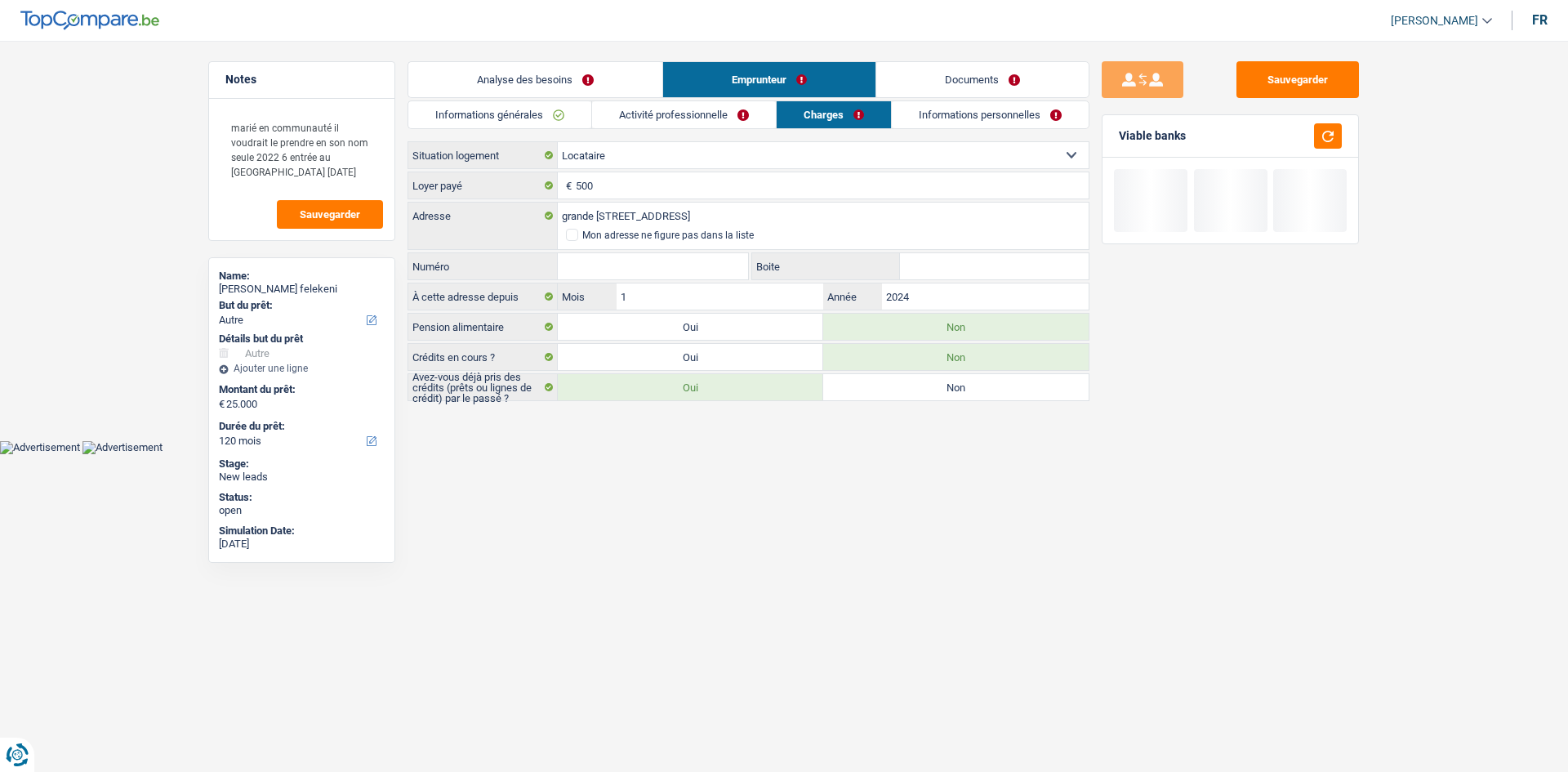 drag, startPoint x: 581, startPoint y: 79, endPoint x: 1073, endPoint y: 279, distance: 531.097 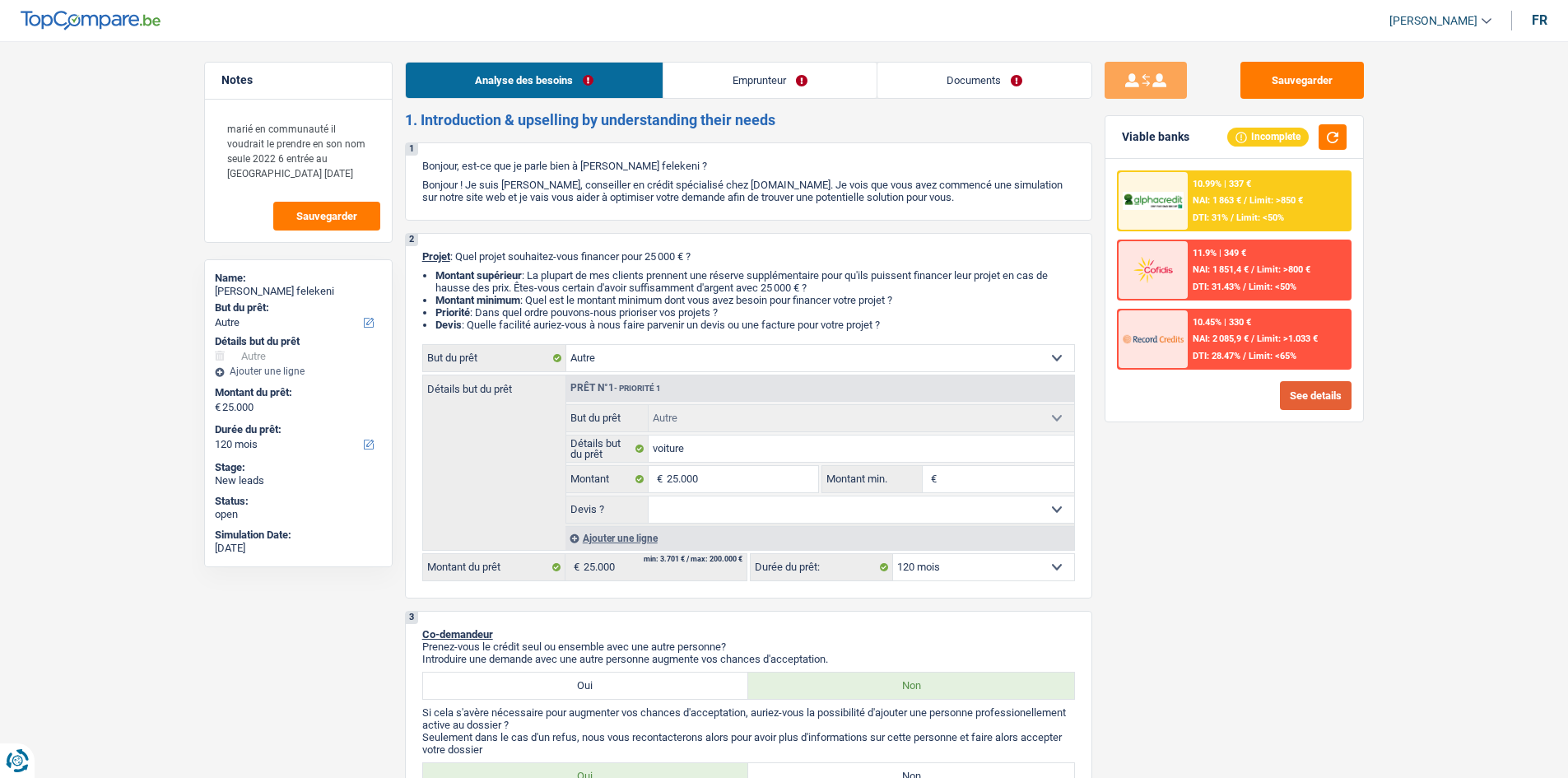 click on "See details" at bounding box center [1315, 395] 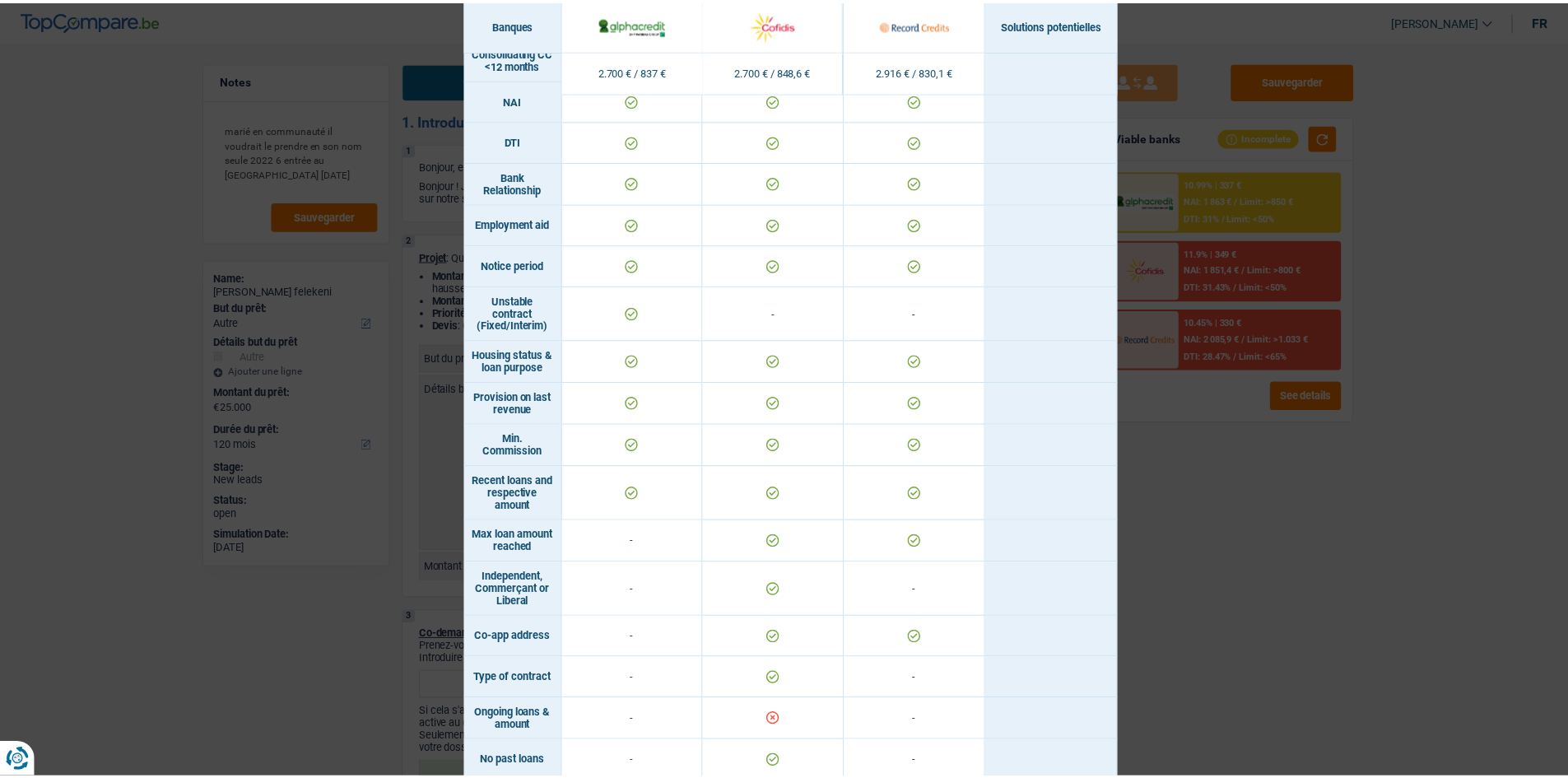 scroll, scrollTop: 777, scrollLeft: 0, axis: vertical 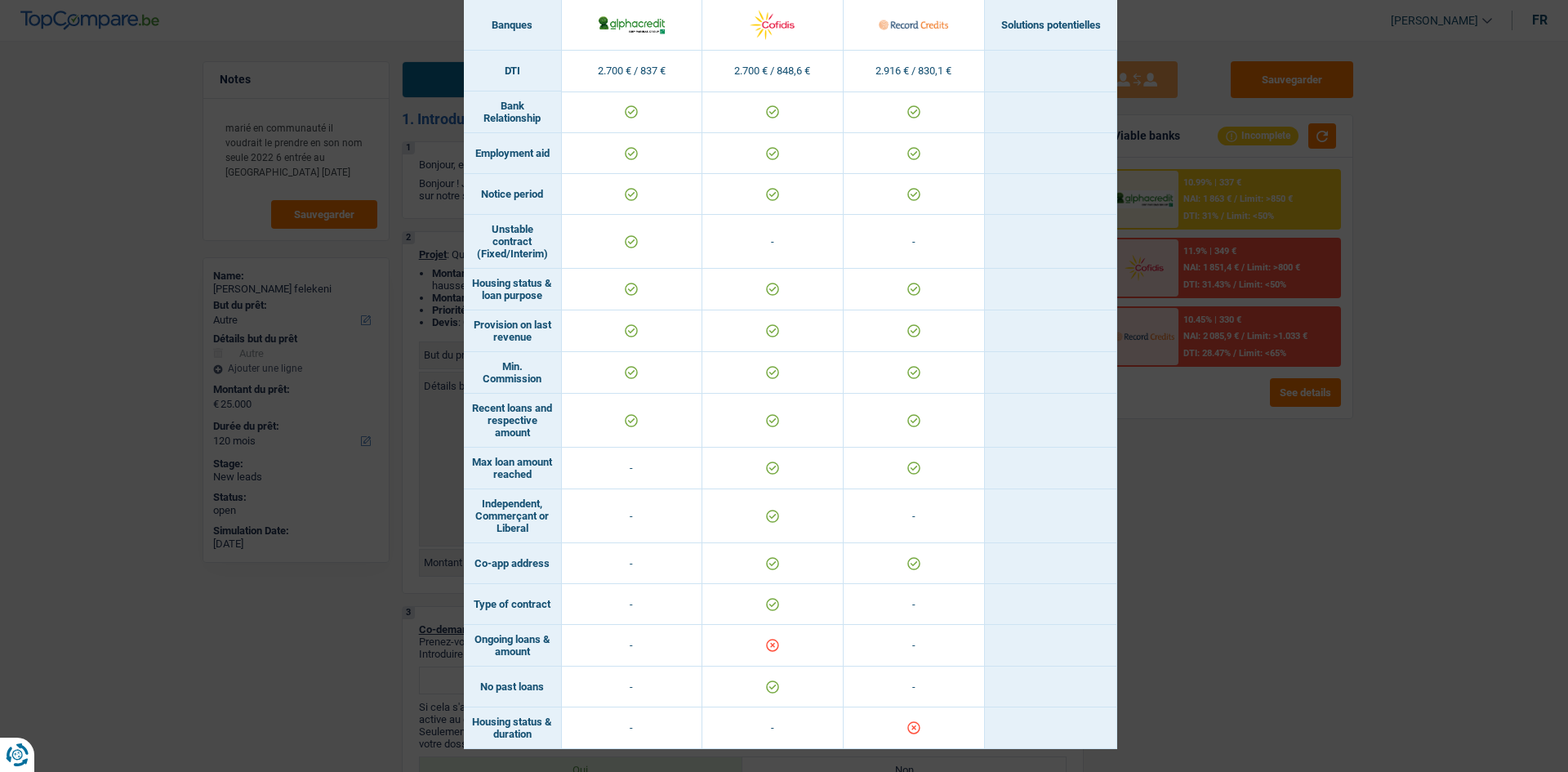 click on "Banks conditions ×
Banques
Solutions potentielles
Revenus / Charges
2.700 € / 837 €
2.700 € / 848,6 €
2.916 € / 830,1 €
Professional activity
ID card type
Unable to evaluate this rule for some providers. Missing information.
Min. revenue" at bounding box center (784, 386) 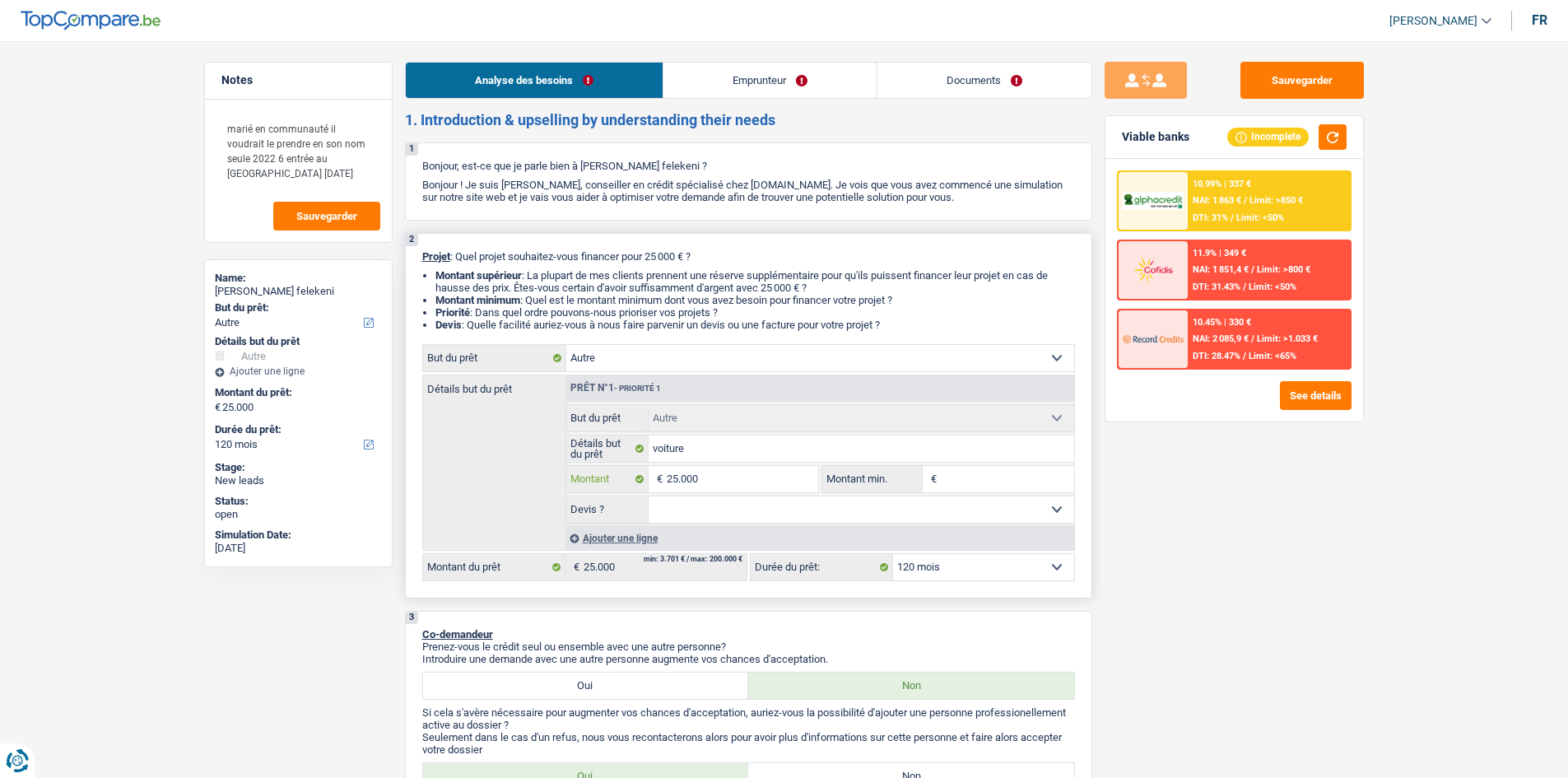 click on "25.000" at bounding box center (742, 479) 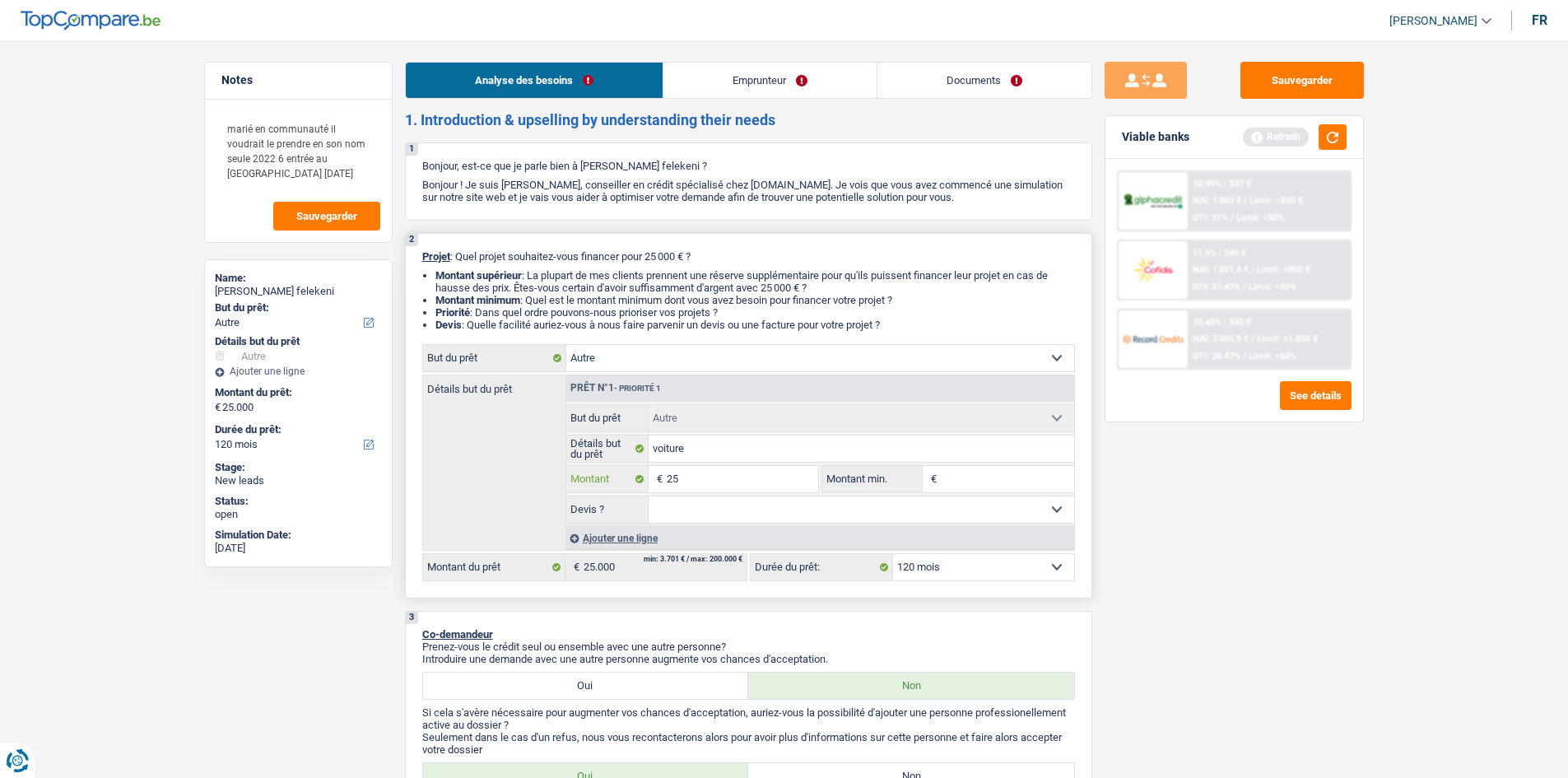 type on "2" 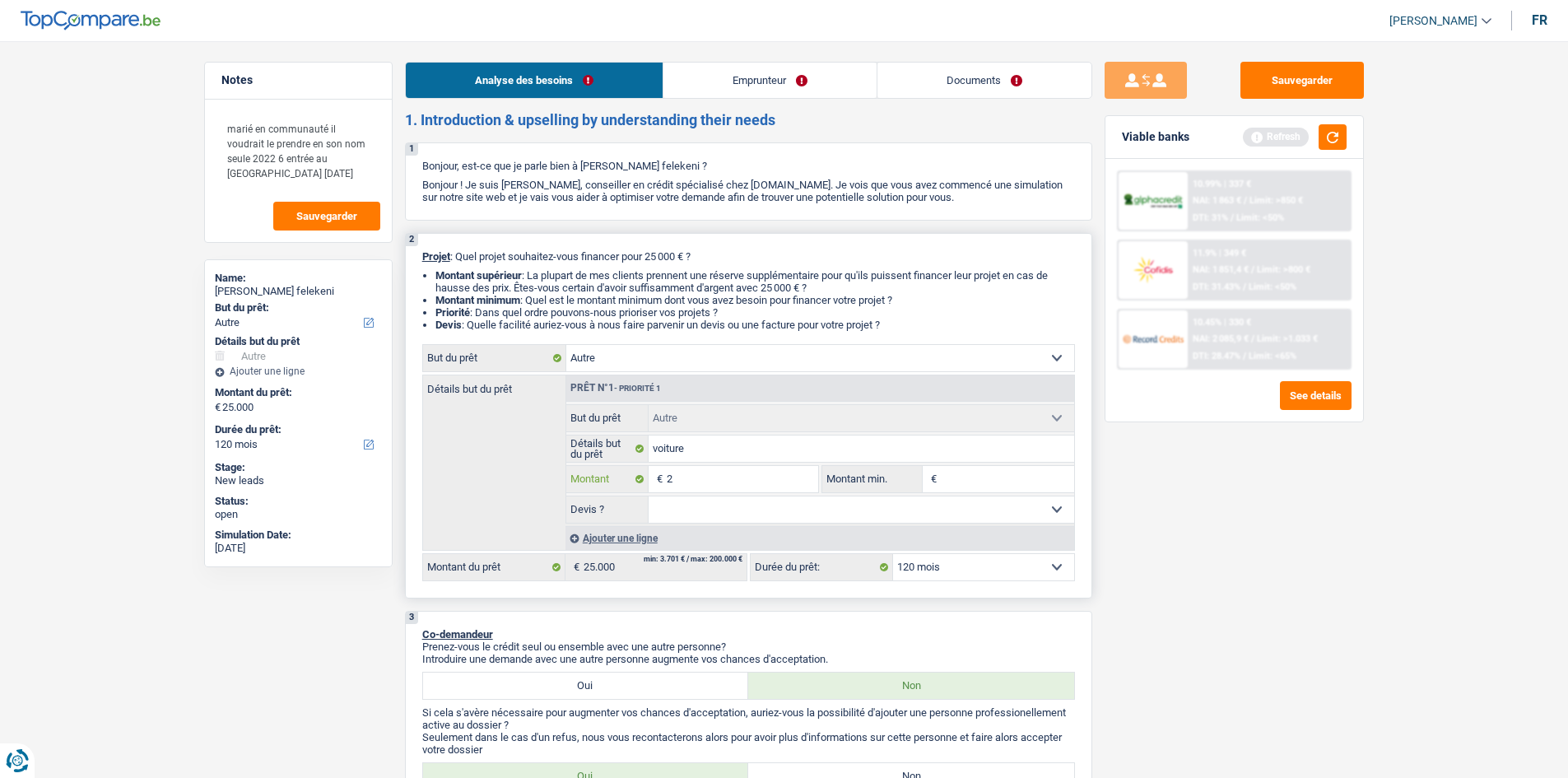 type 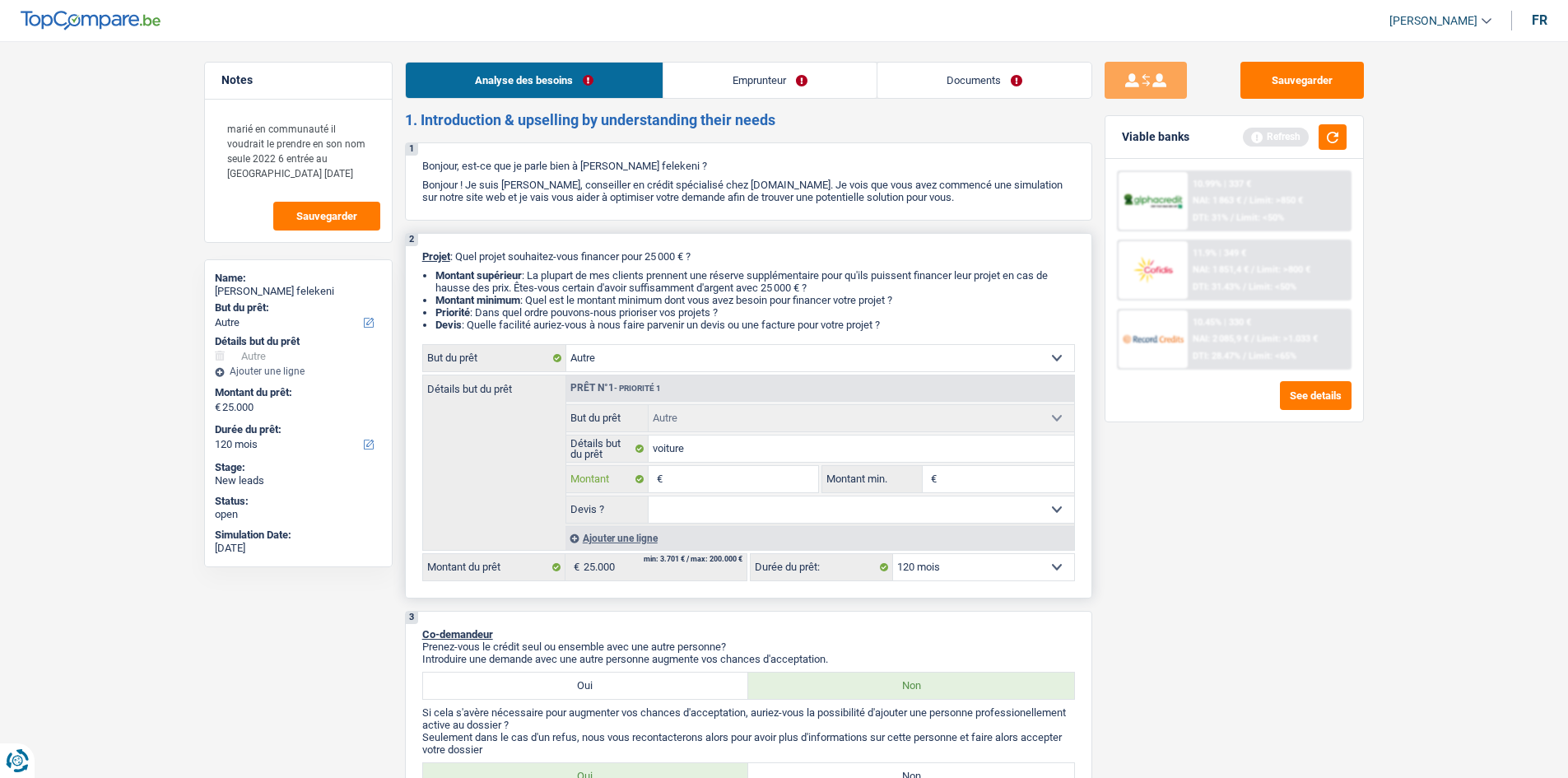 type 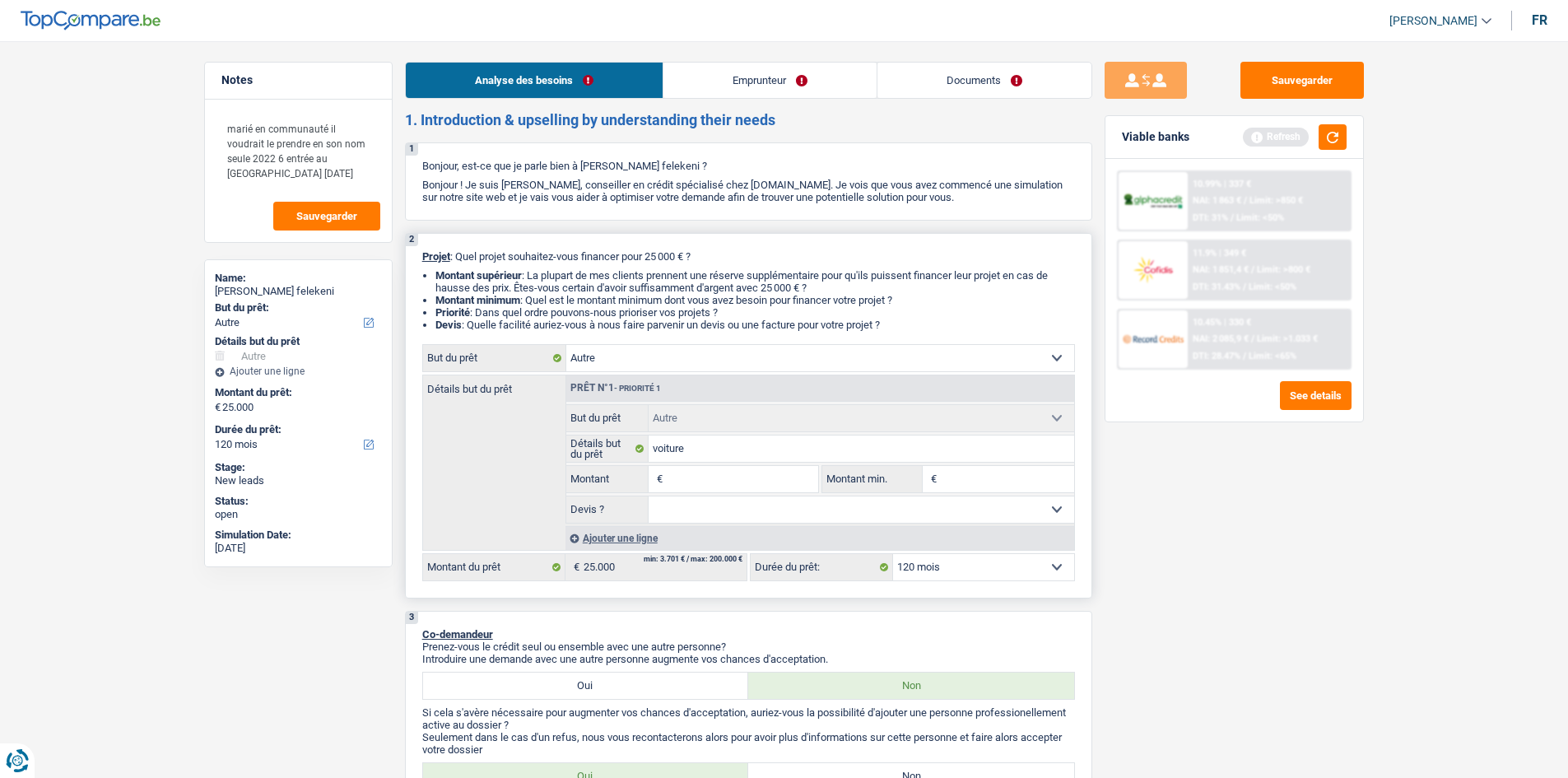 type on "1" 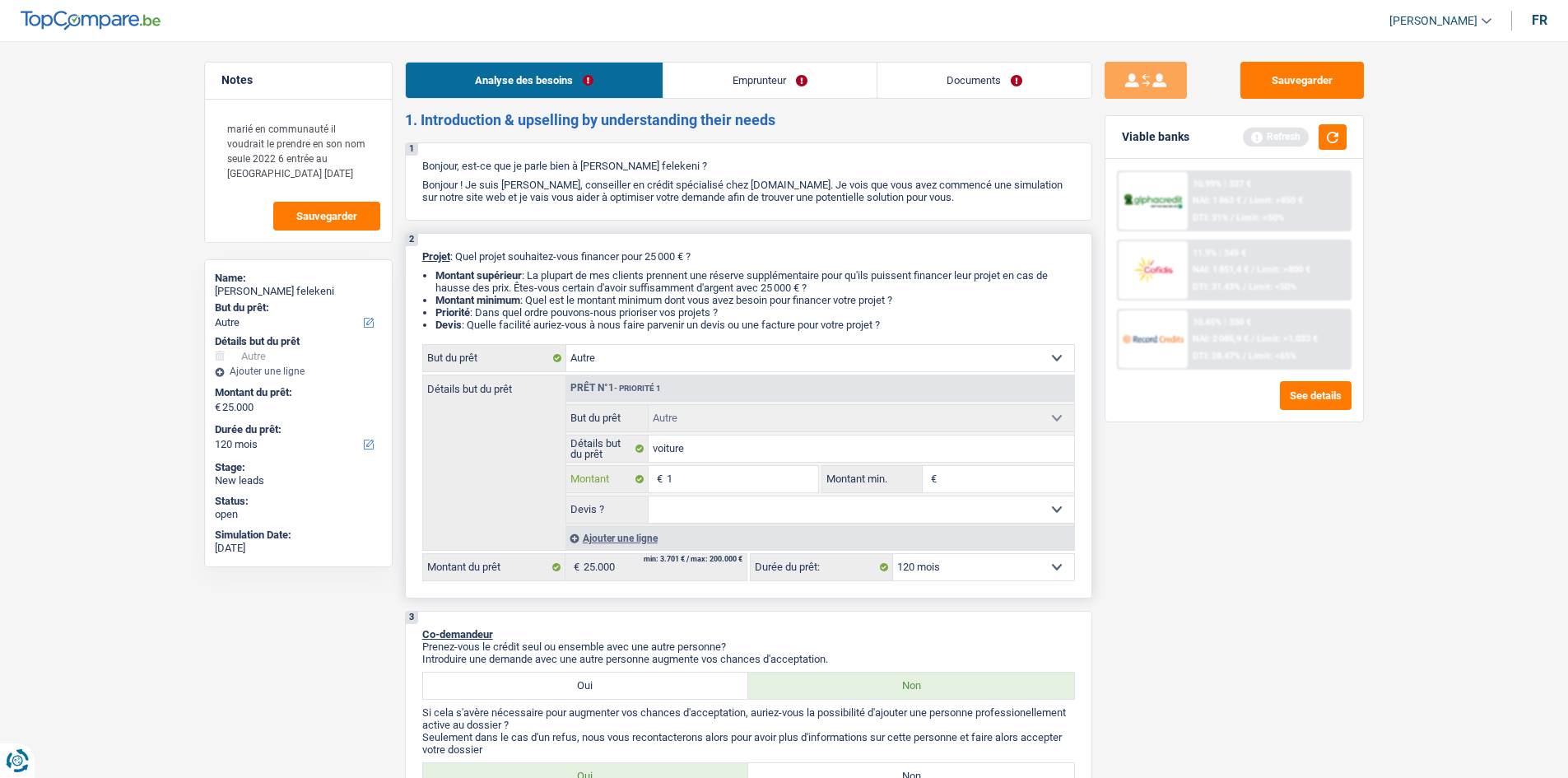 type on "15" 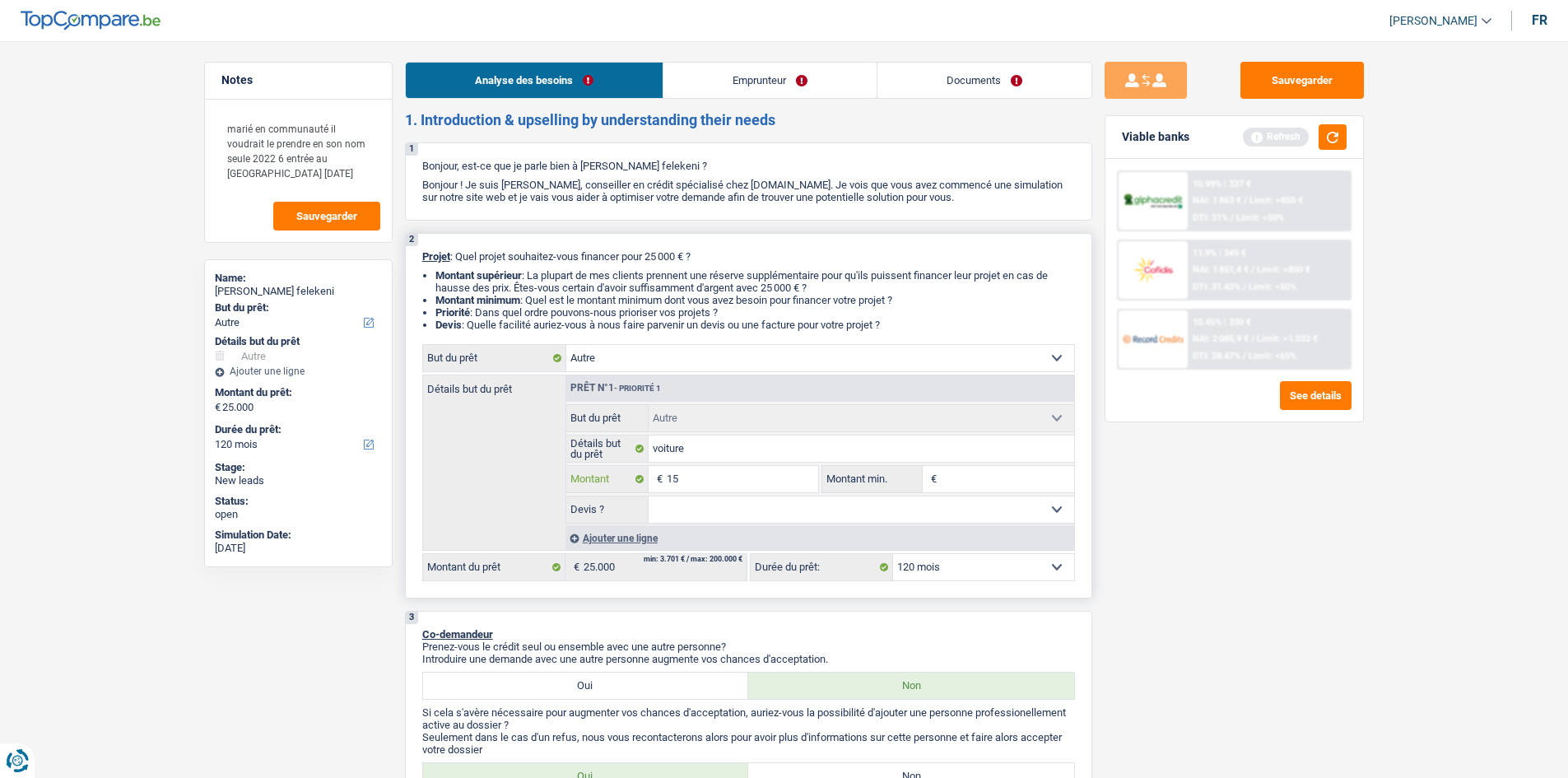 type on "150" 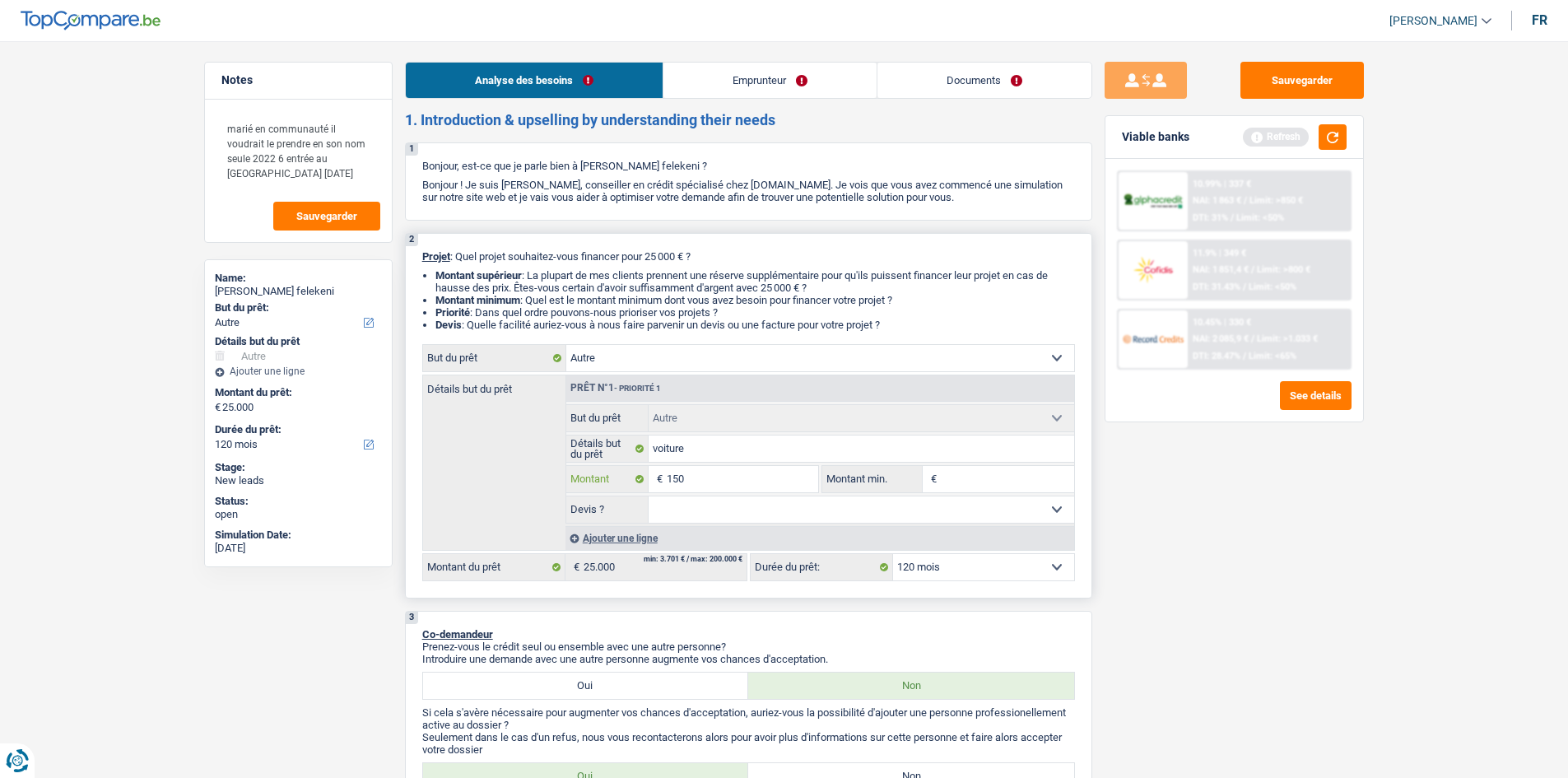 type on "1.500" 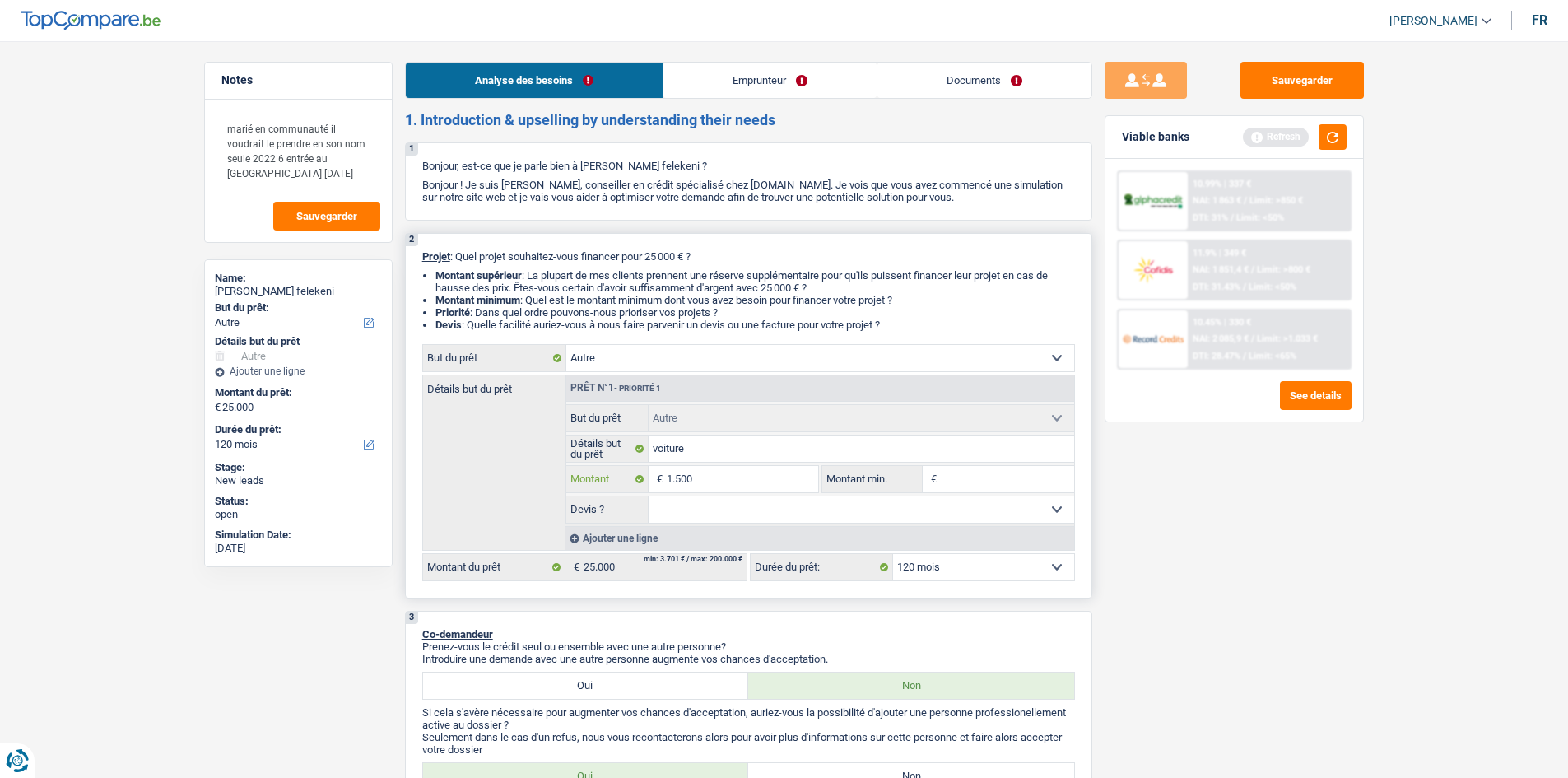 type on "15.000" 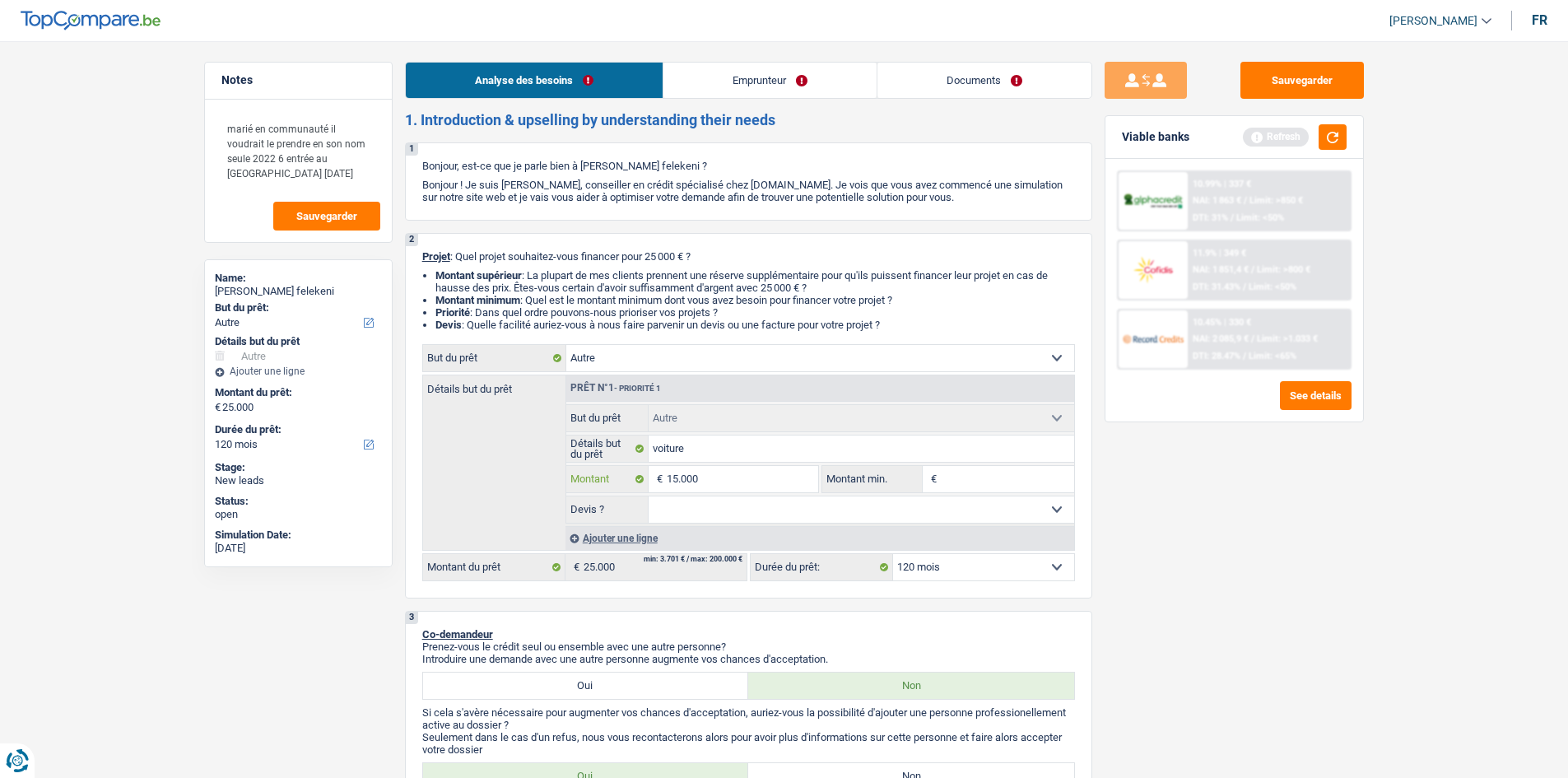 type on "15.000" 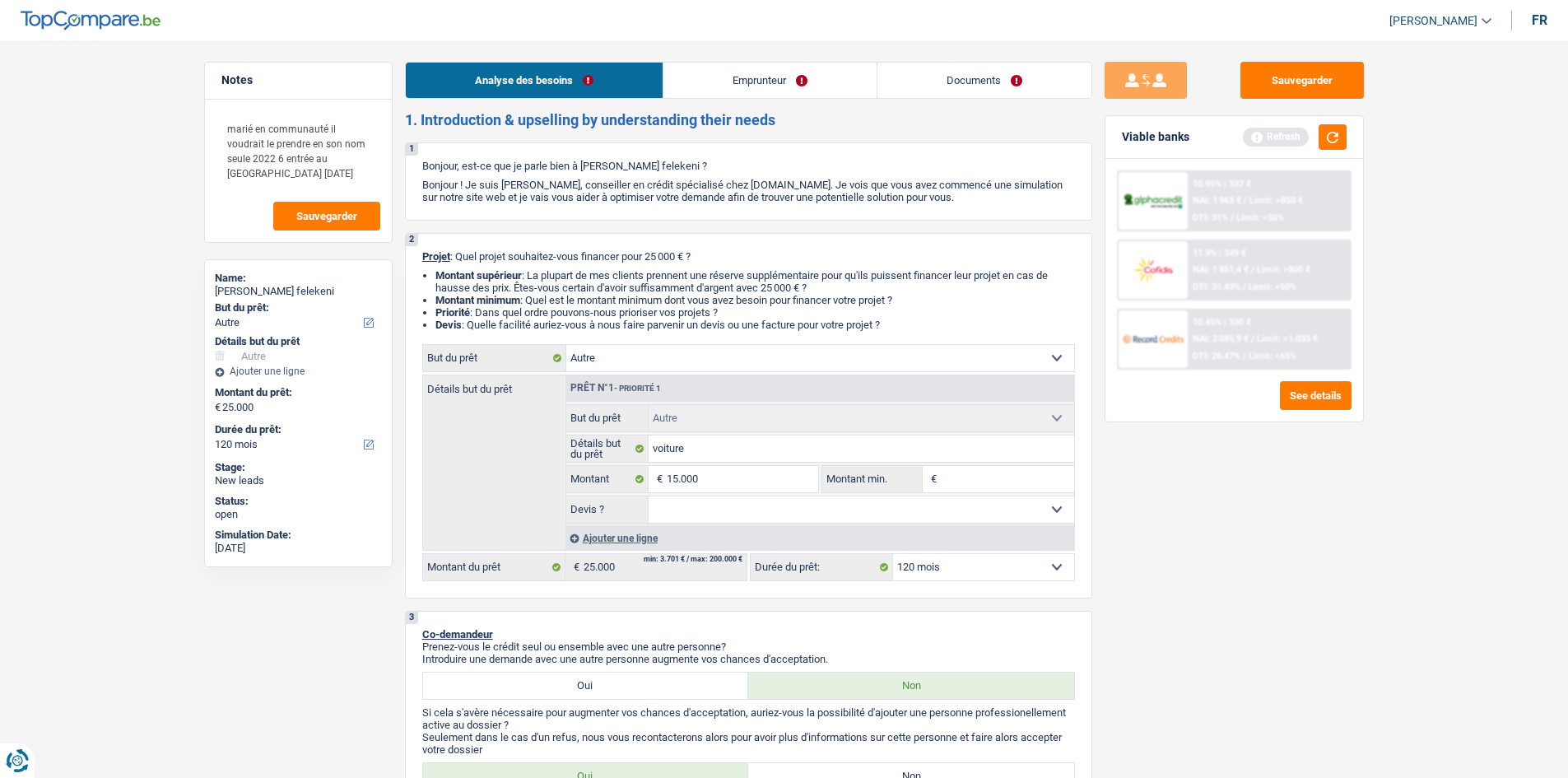 type on "15.000" 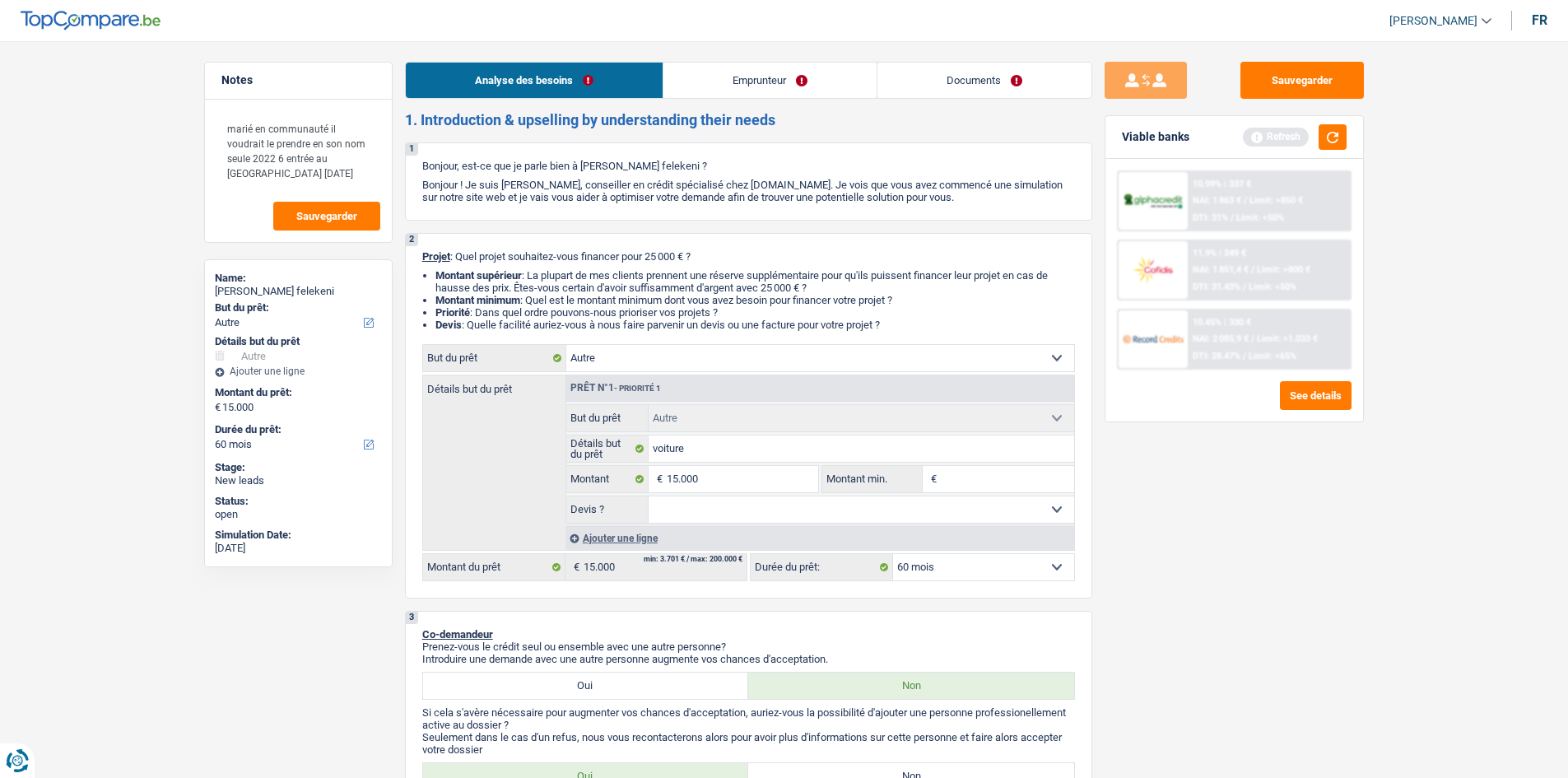 click on "Notes
marié en communauté il voudrait le prendre en son nom seule 2022 6 entrée au luxembourg 17 juin 1989
Sauvegarder
Name:   Francis Zinia felekeni   But du prêt: Confort maison: meubles, textile, peinture, électroménager, outillage non-professionnel Hifi, multimédia, gsm, ordinateur Aménagement: frais d'installation, déménagement Evénement familial: naissance, mariage, divorce, communion, décès Frais médicaux Frais d'études Frais permis de conduire Loisirs: voyage, sport, musique Rafraîchissement: petits travaux maison et jardin Frais judiciaires Réparation voiture Prêt rénovation (non disponible pour les non-propriétaires) Prêt énergie (non disponible pour les non-propriétaires) Prêt voiture Taxes, impôts non professionnels Rénovation bien à l'étranger Dettes familiales Assurance Autre
Sélectionner une option
Détails but du prêt
Frais médicaux" at bounding box center (784, 1180) 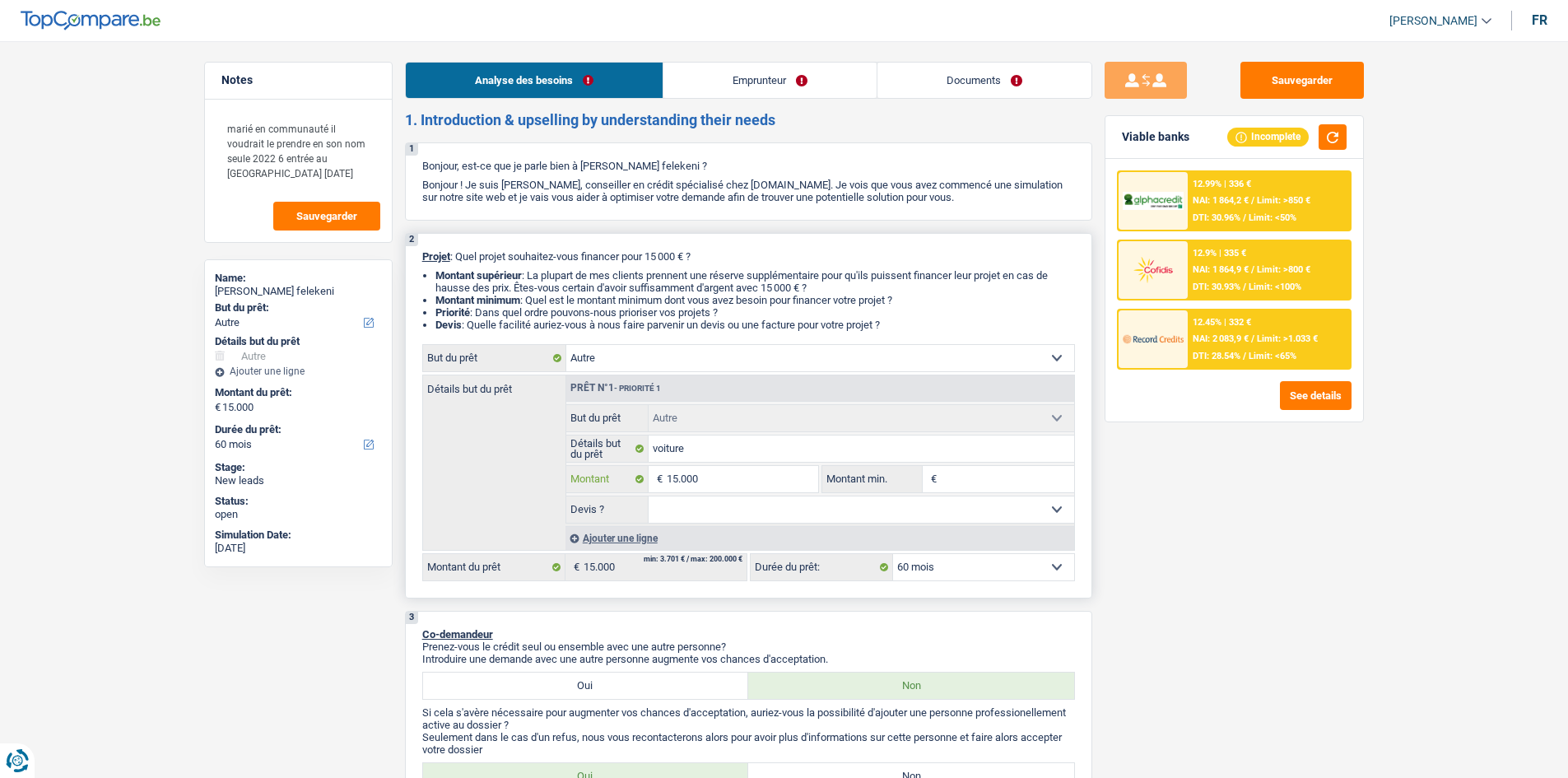 click on "15.000" at bounding box center [742, 479] 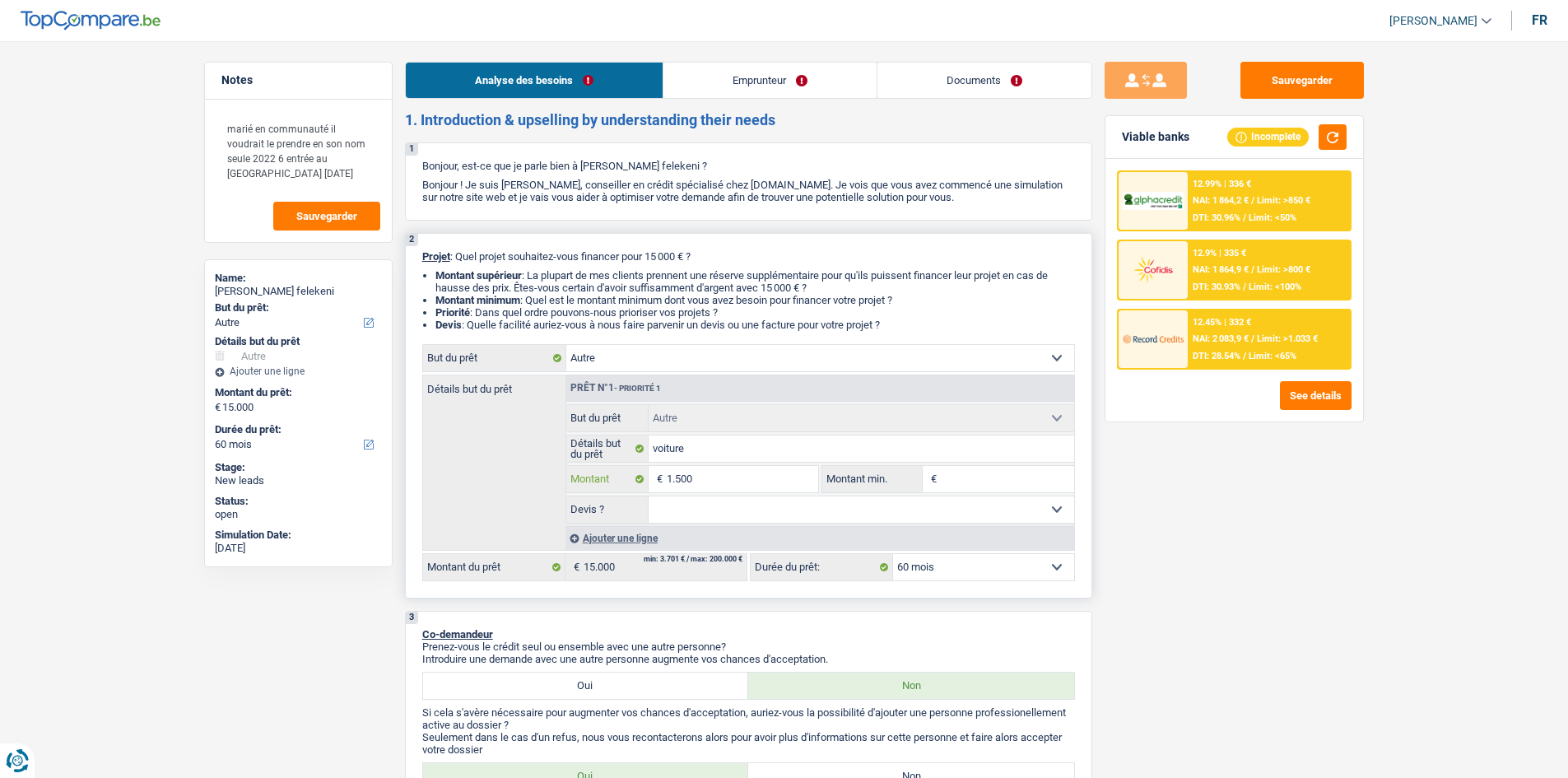 type on "150" 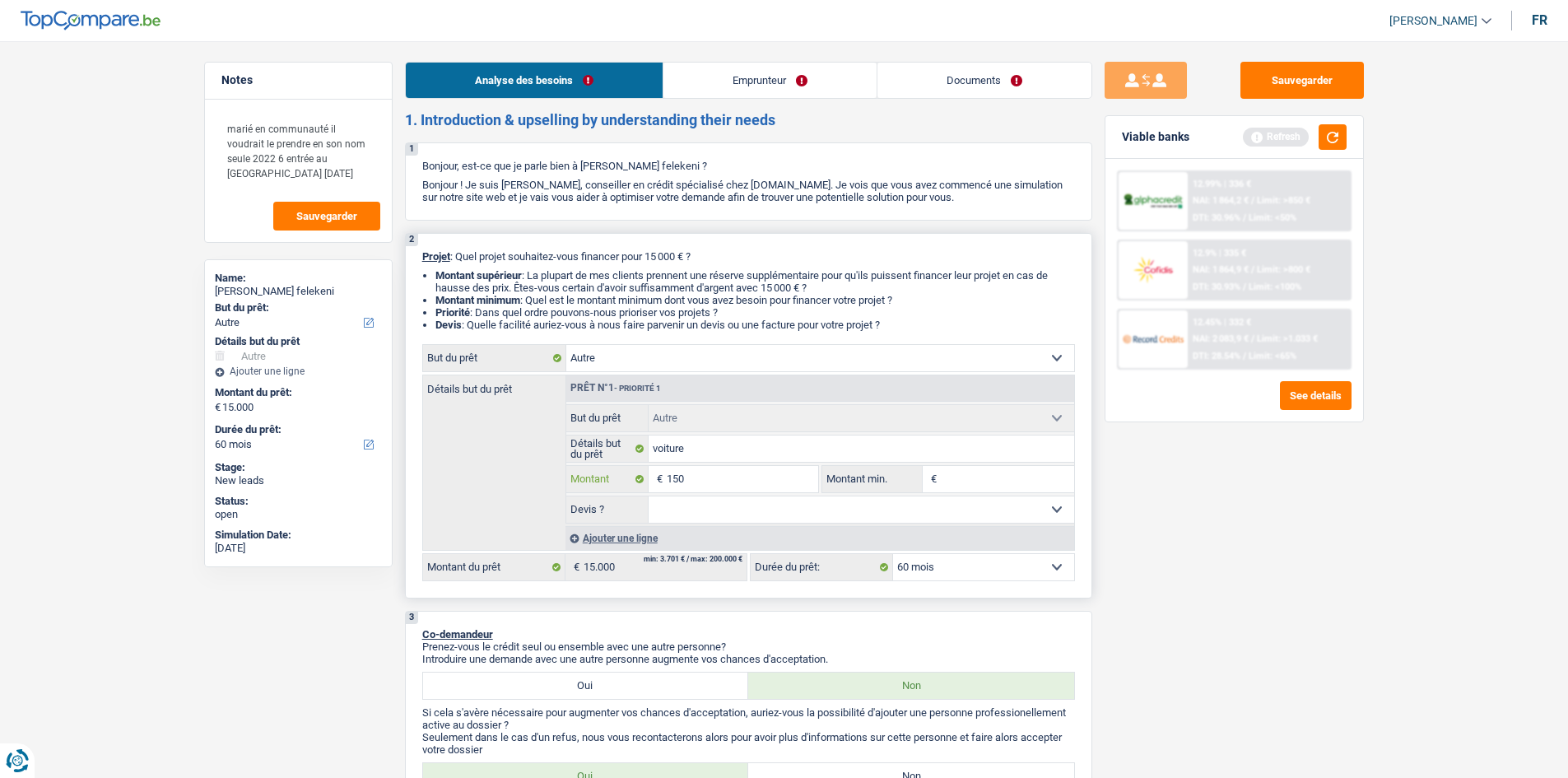 type on "15" 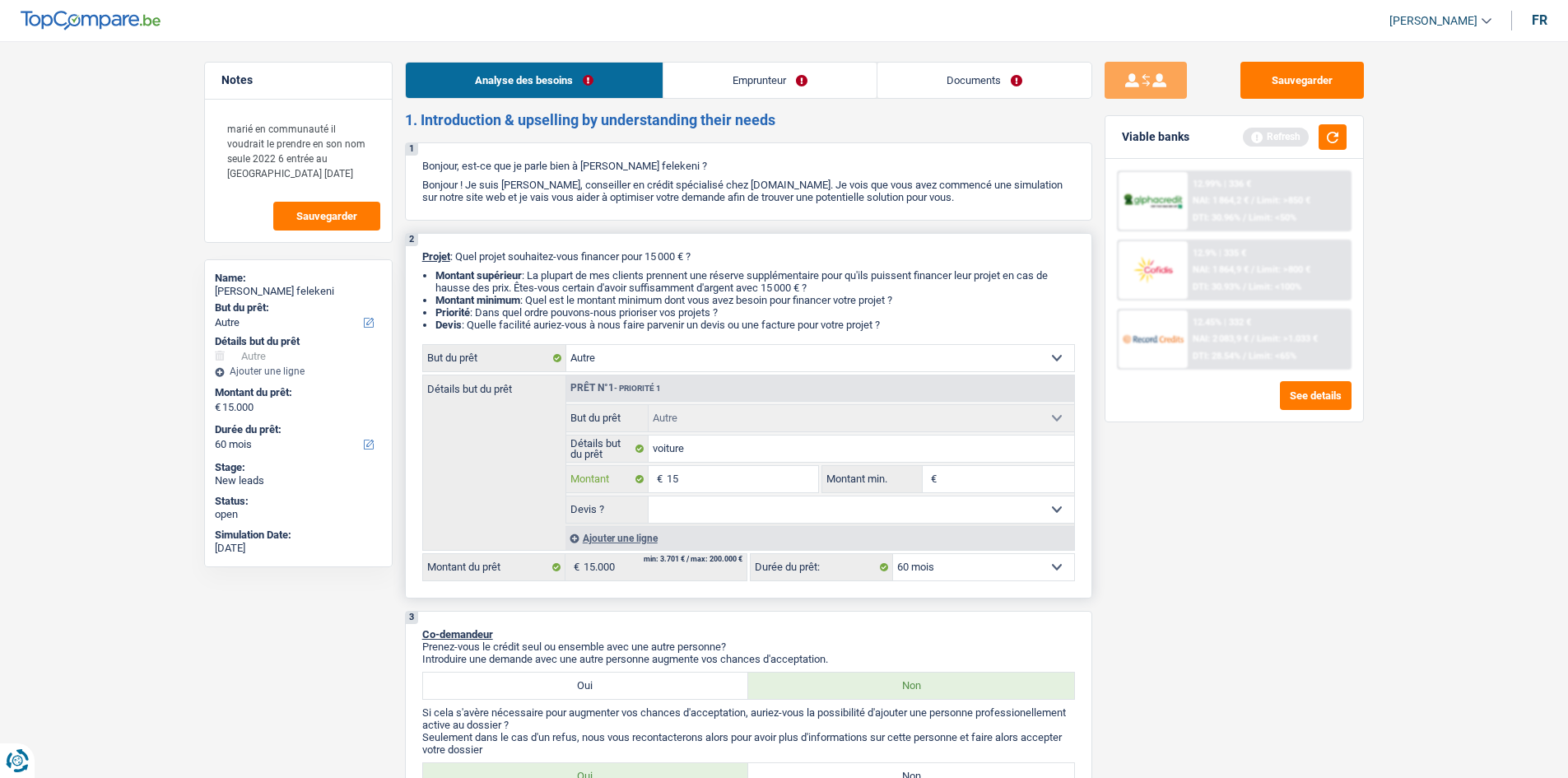 type on "1" 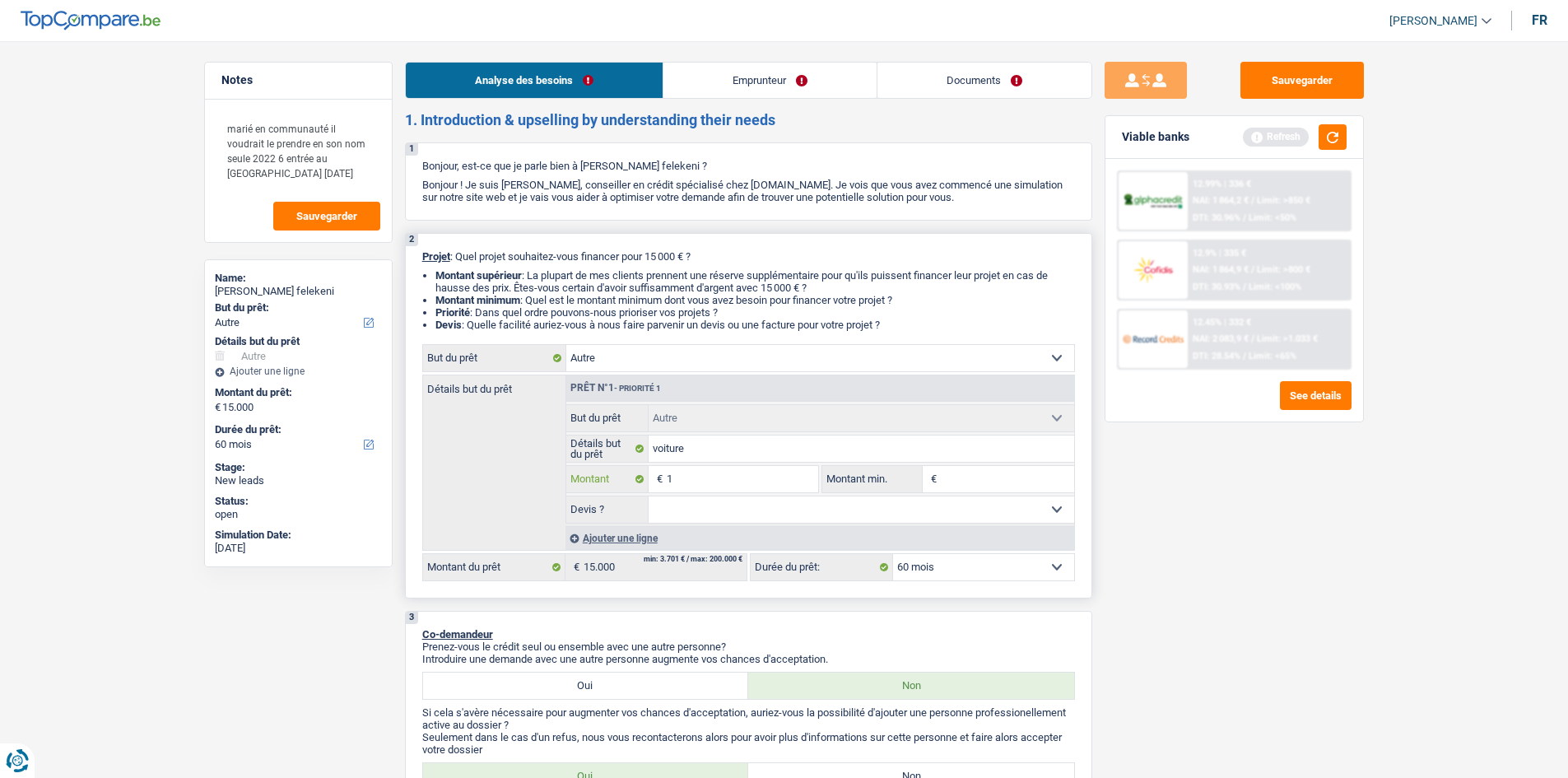 type 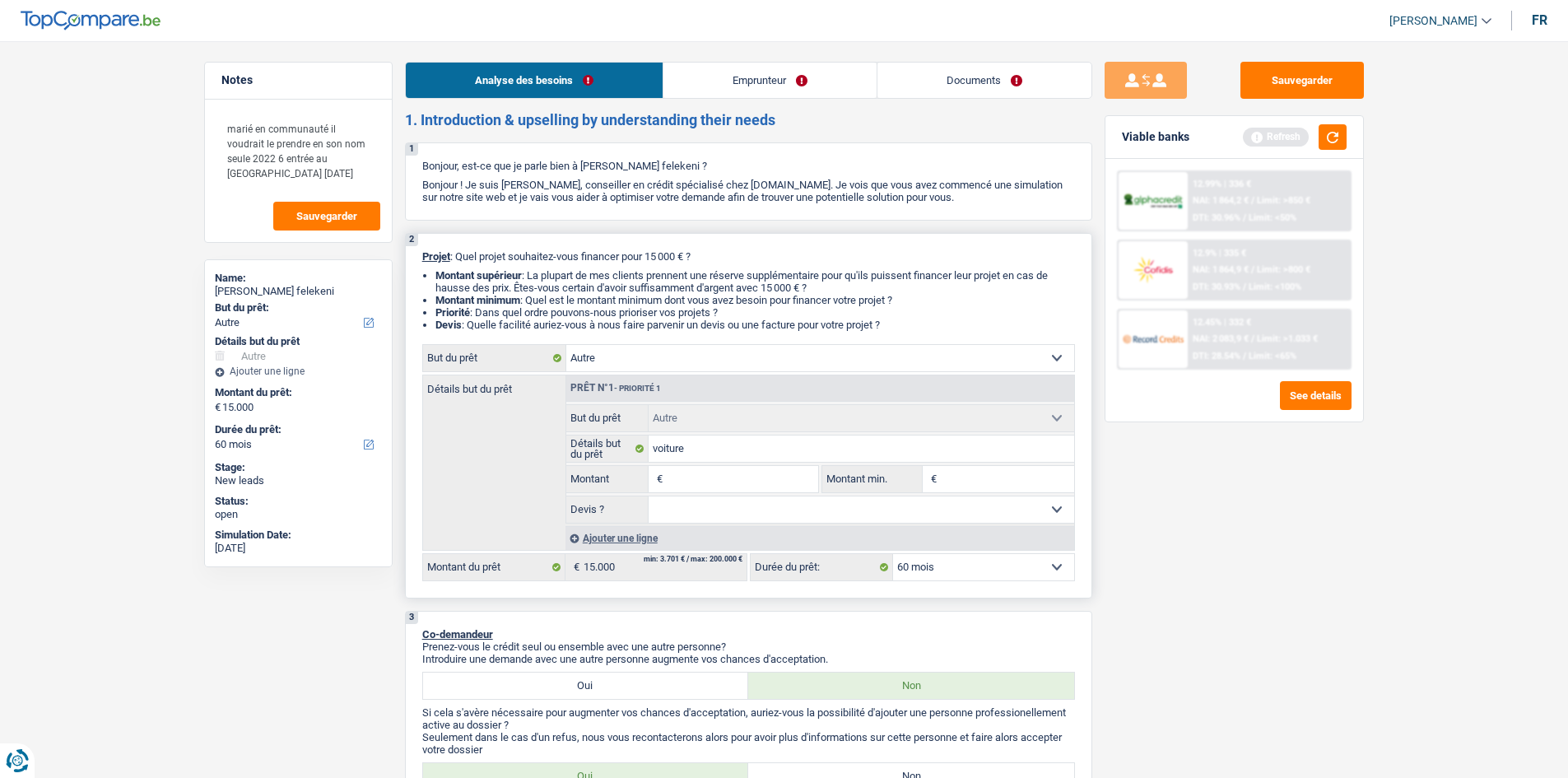 type on "2" 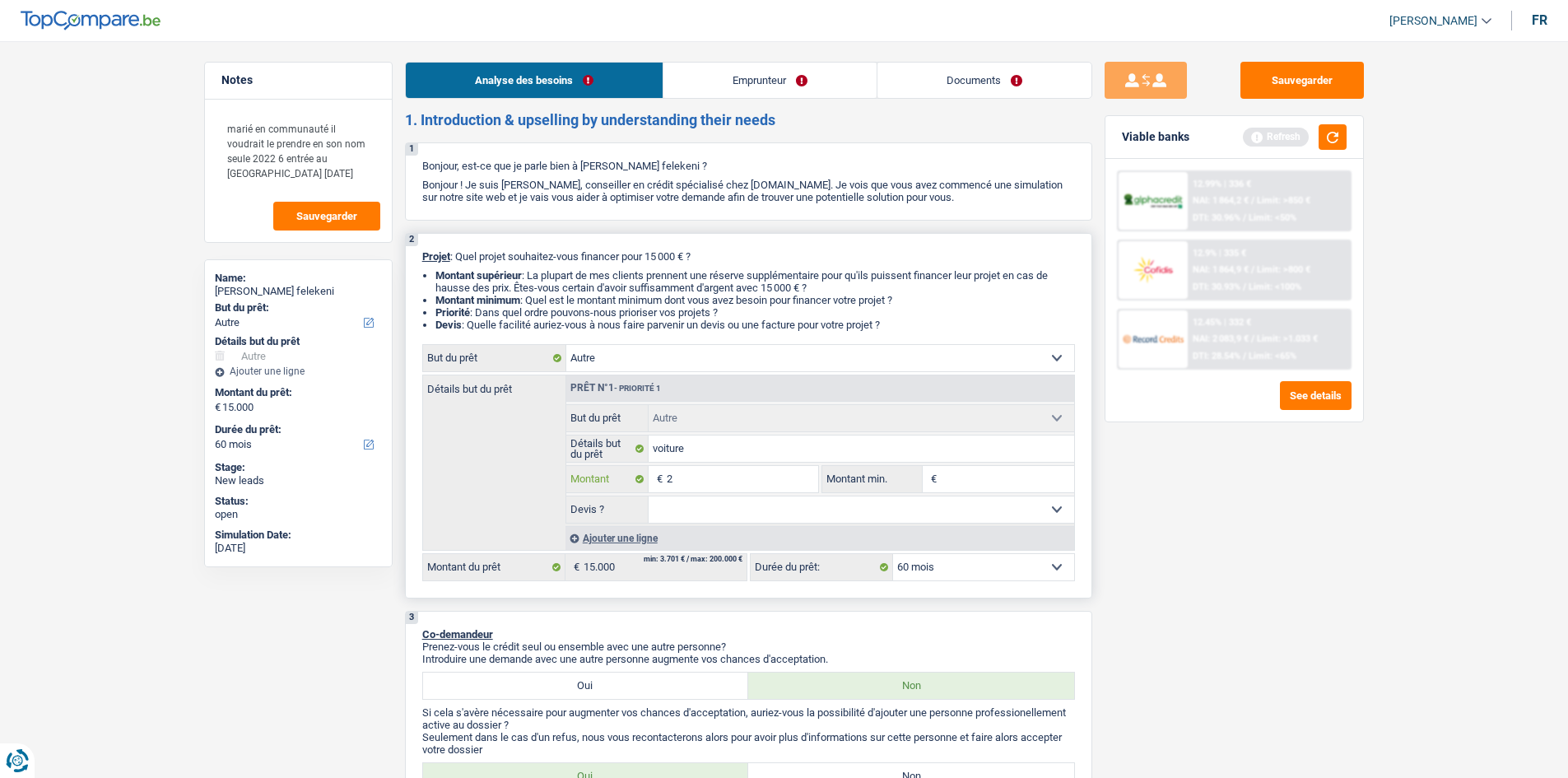 type on "25" 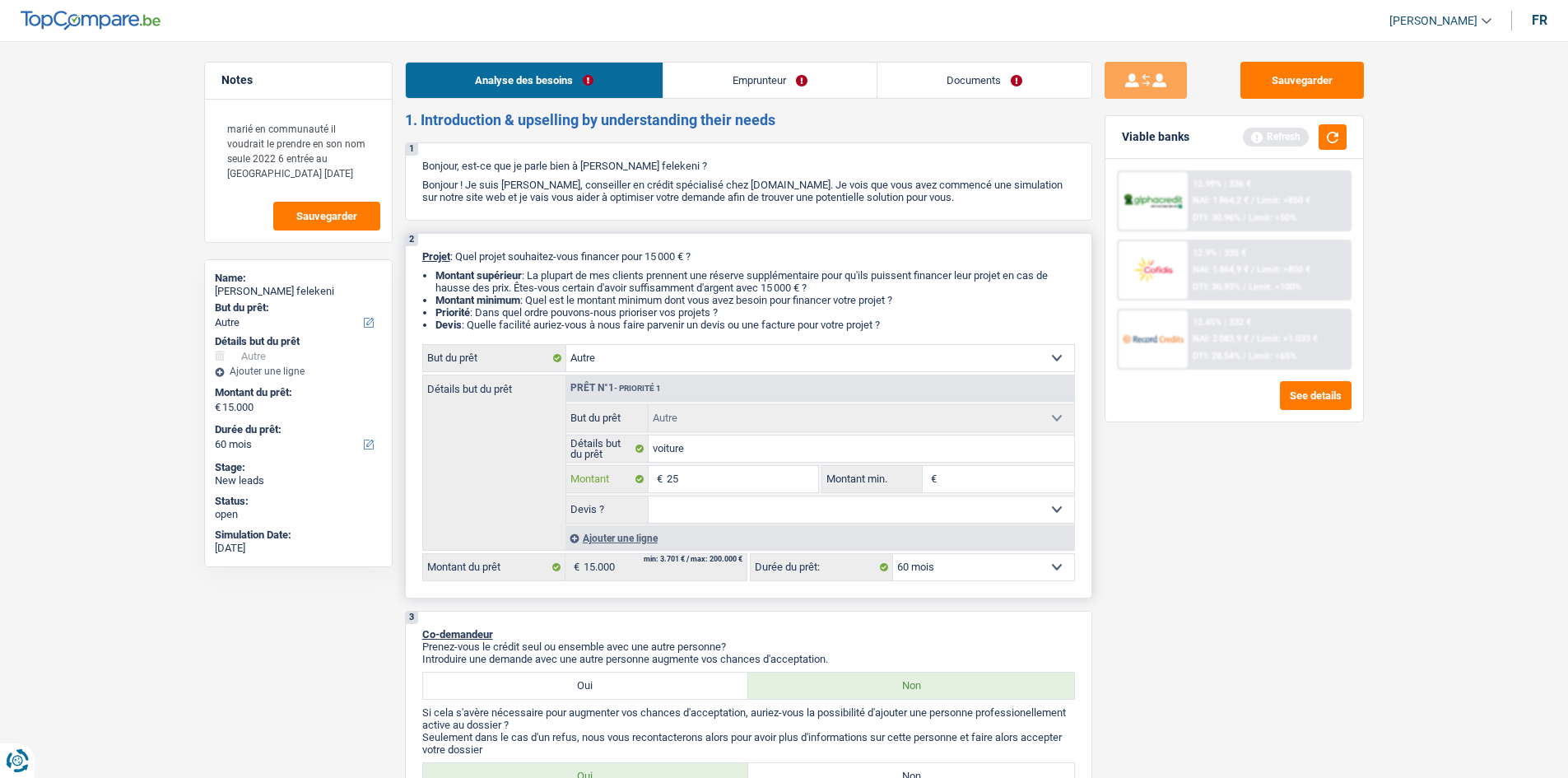 type on "250" 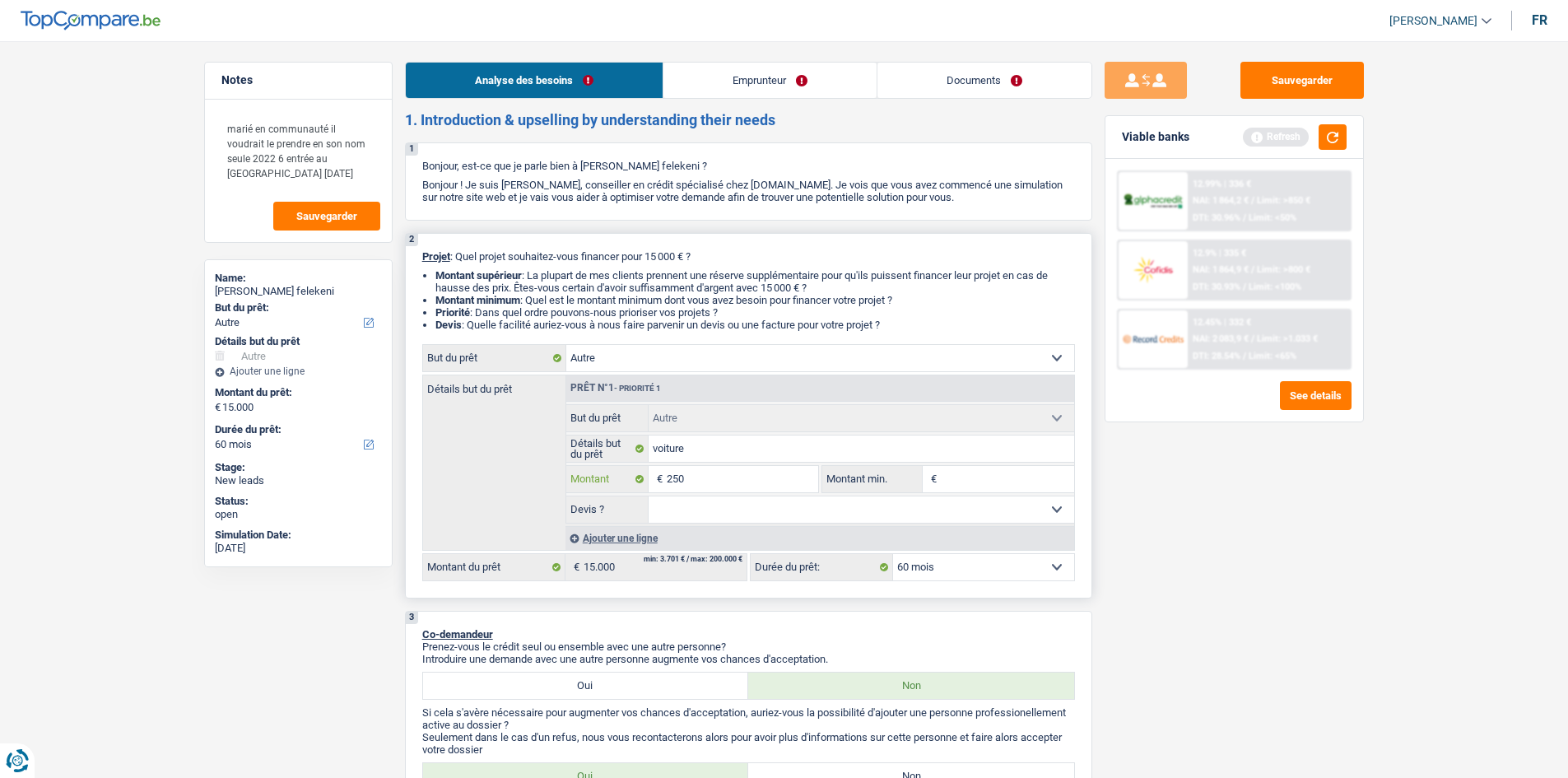 type on "2.500" 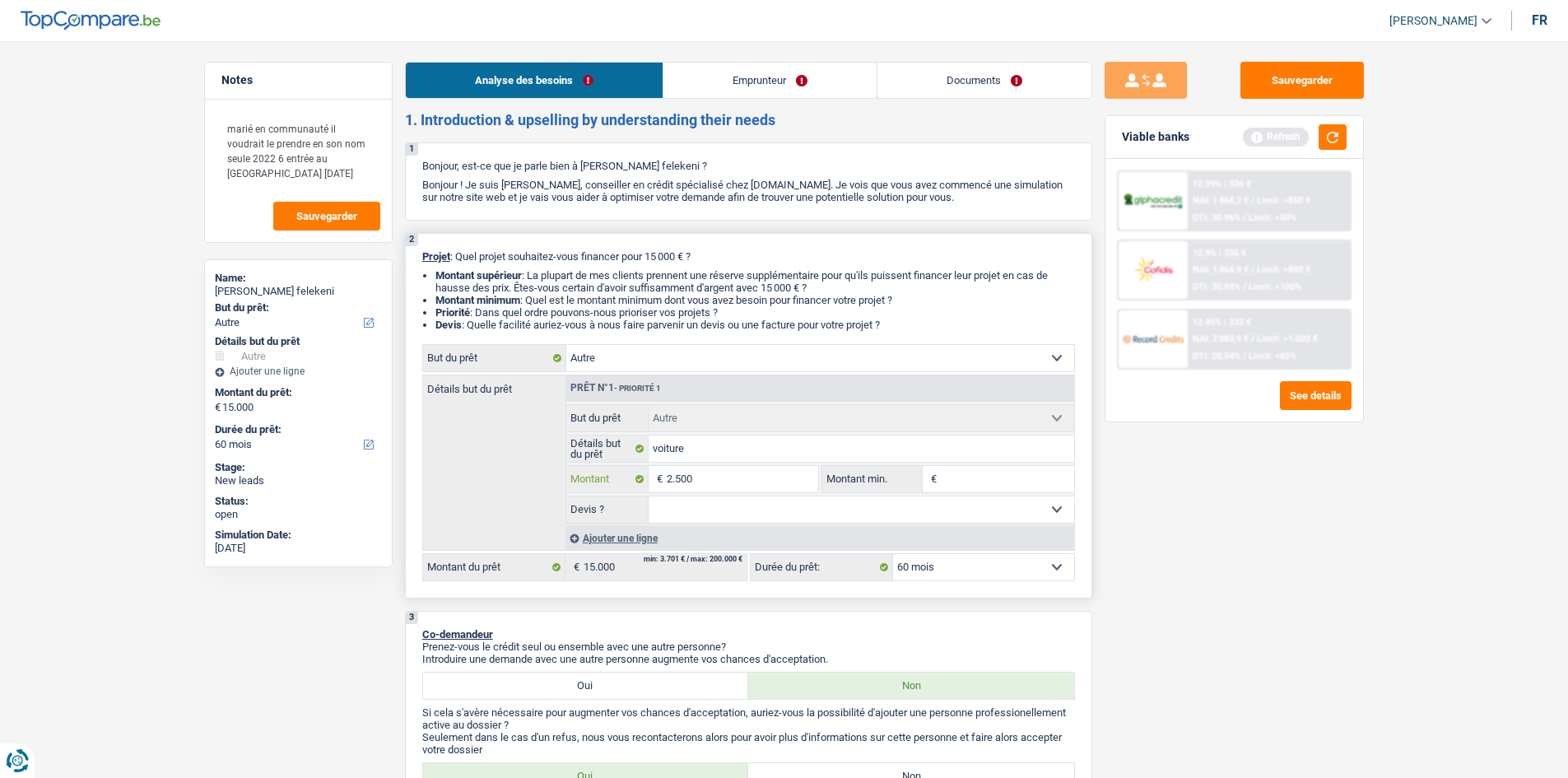 type on "25.000" 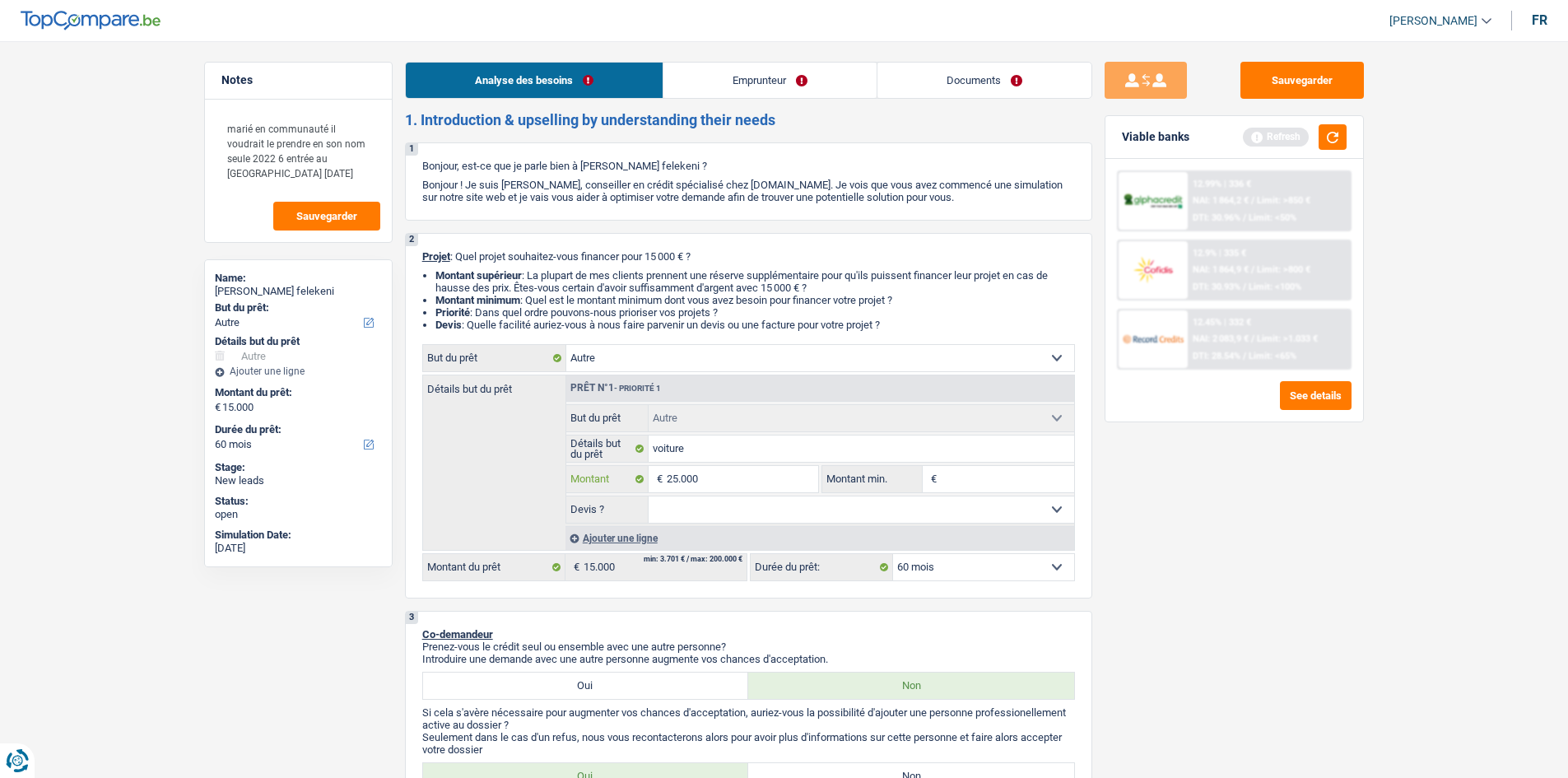 type on "25.000" 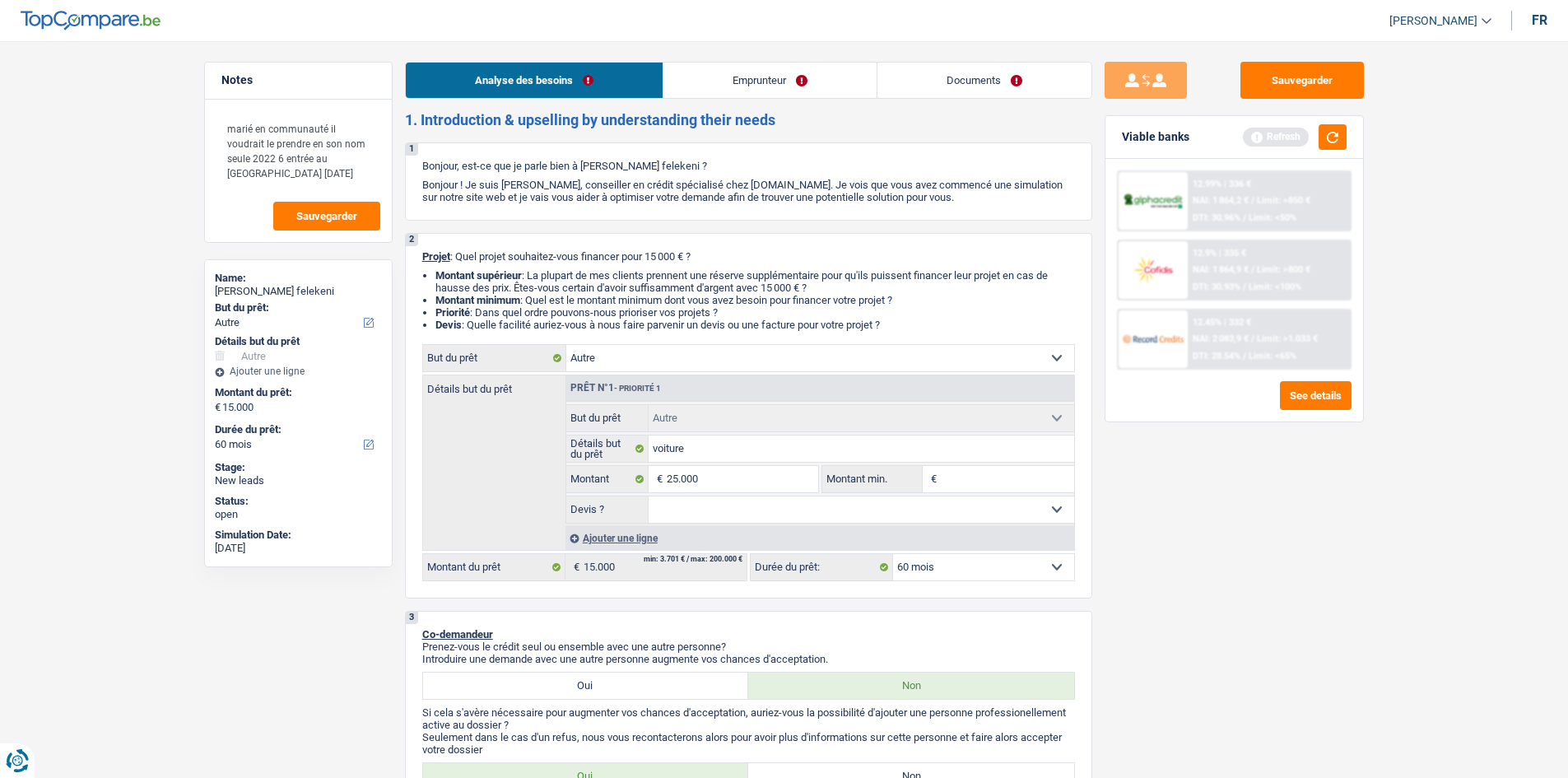 type on "25.000" 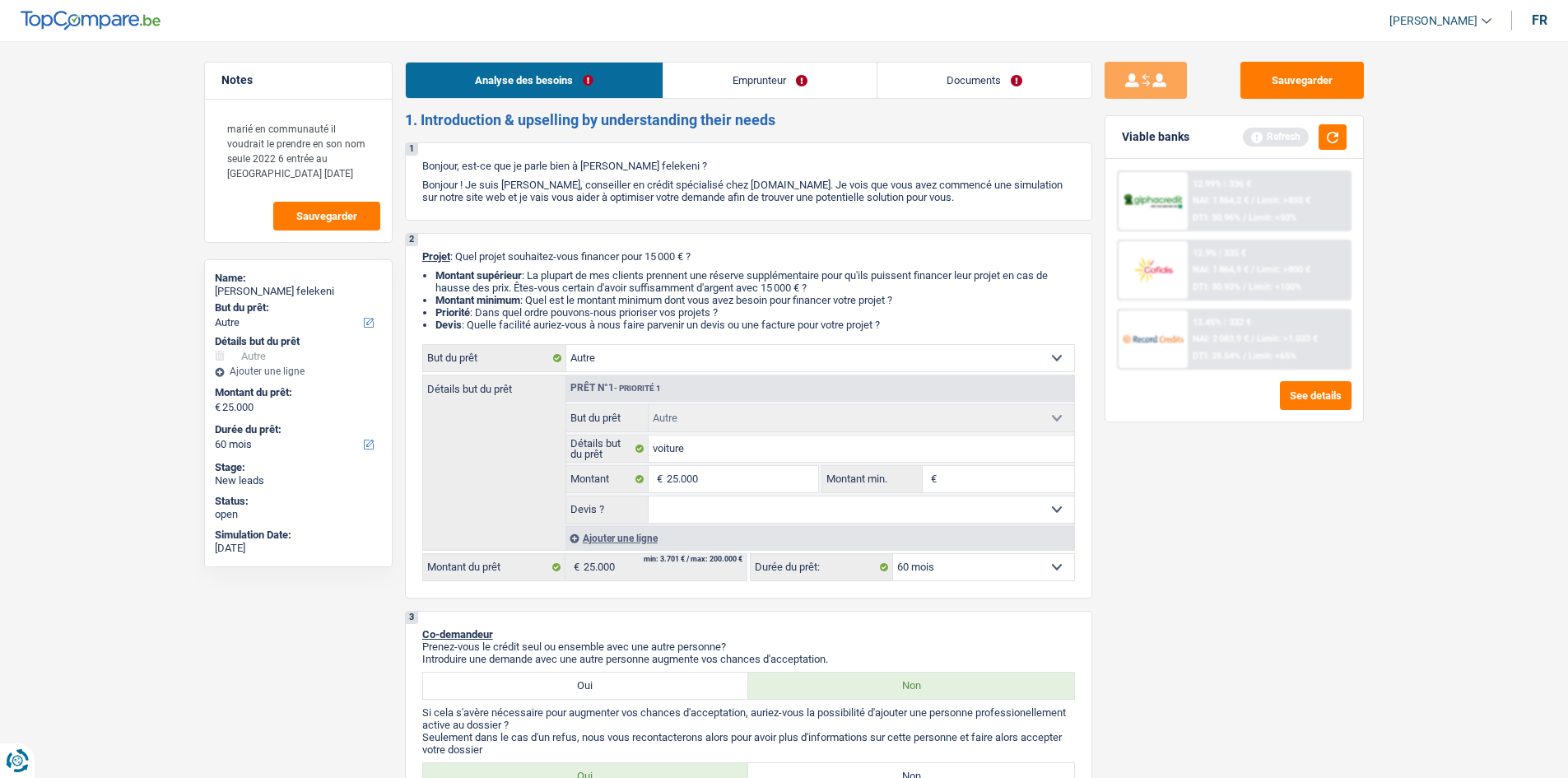 click on "Sauvegarder
Viable banks
Refresh
12.99% | 336 €
NAI: 1 864,2 €
/
Limit: >850 €
DTI: 30.96%
/
Limit: <50%
12.9% | 335 €
NAI: 1 864,9 €
/
Limit: >800 €
DTI: 30.93%
/
Limit: <100%
/       /" at bounding box center (1234, 404) 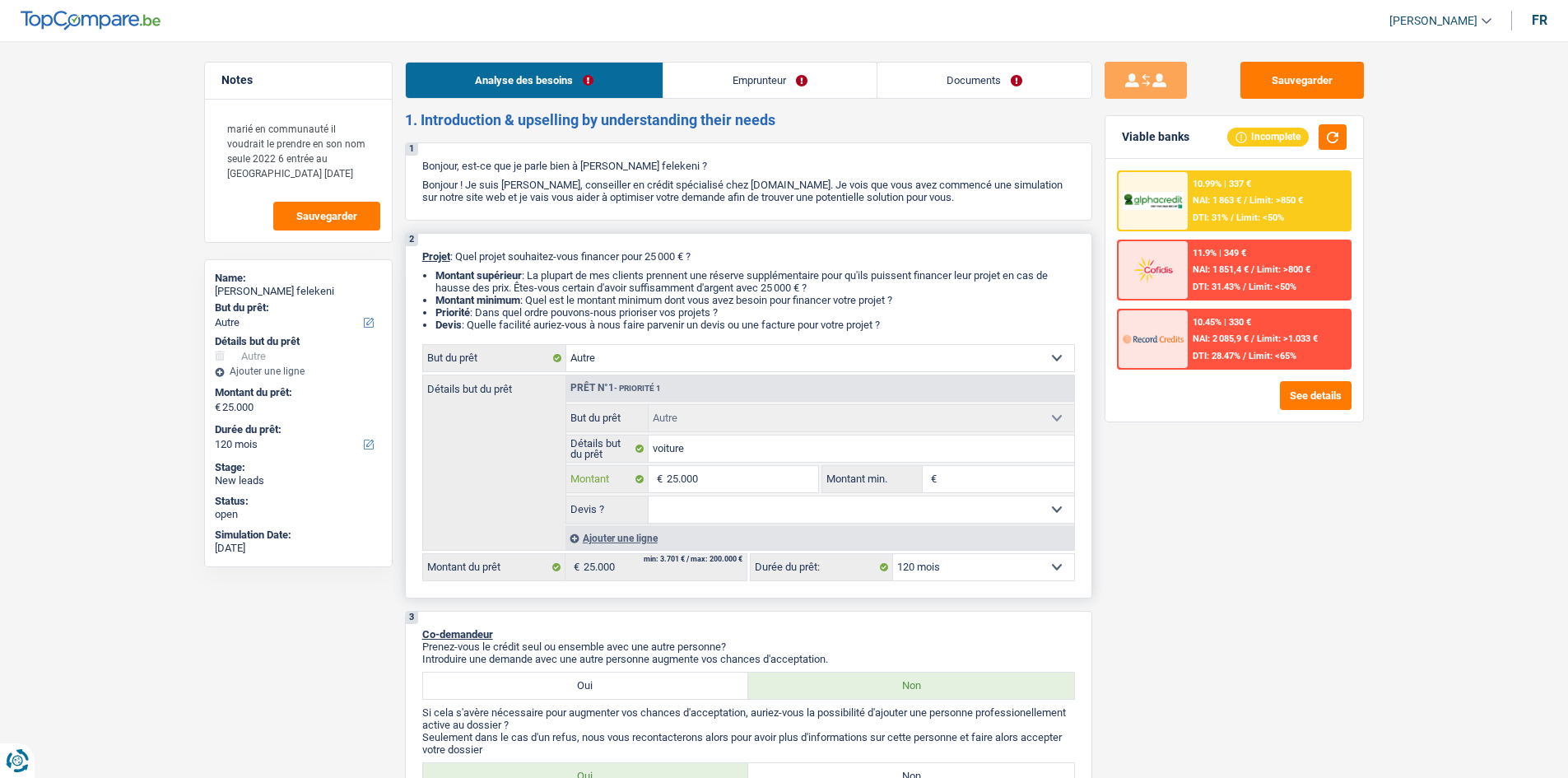 click on "25.000" at bounding box center (742, 479) 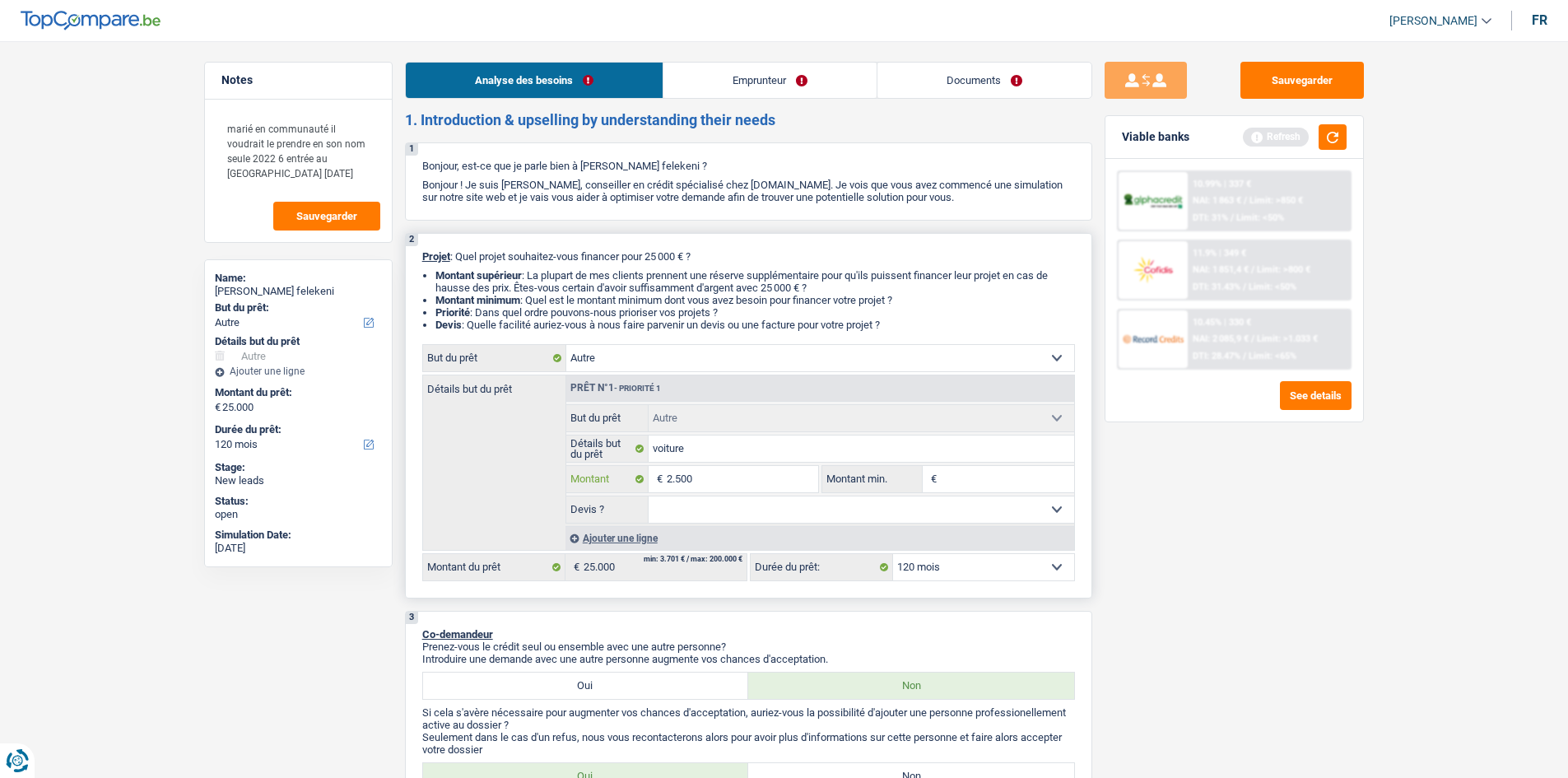 type on "250" 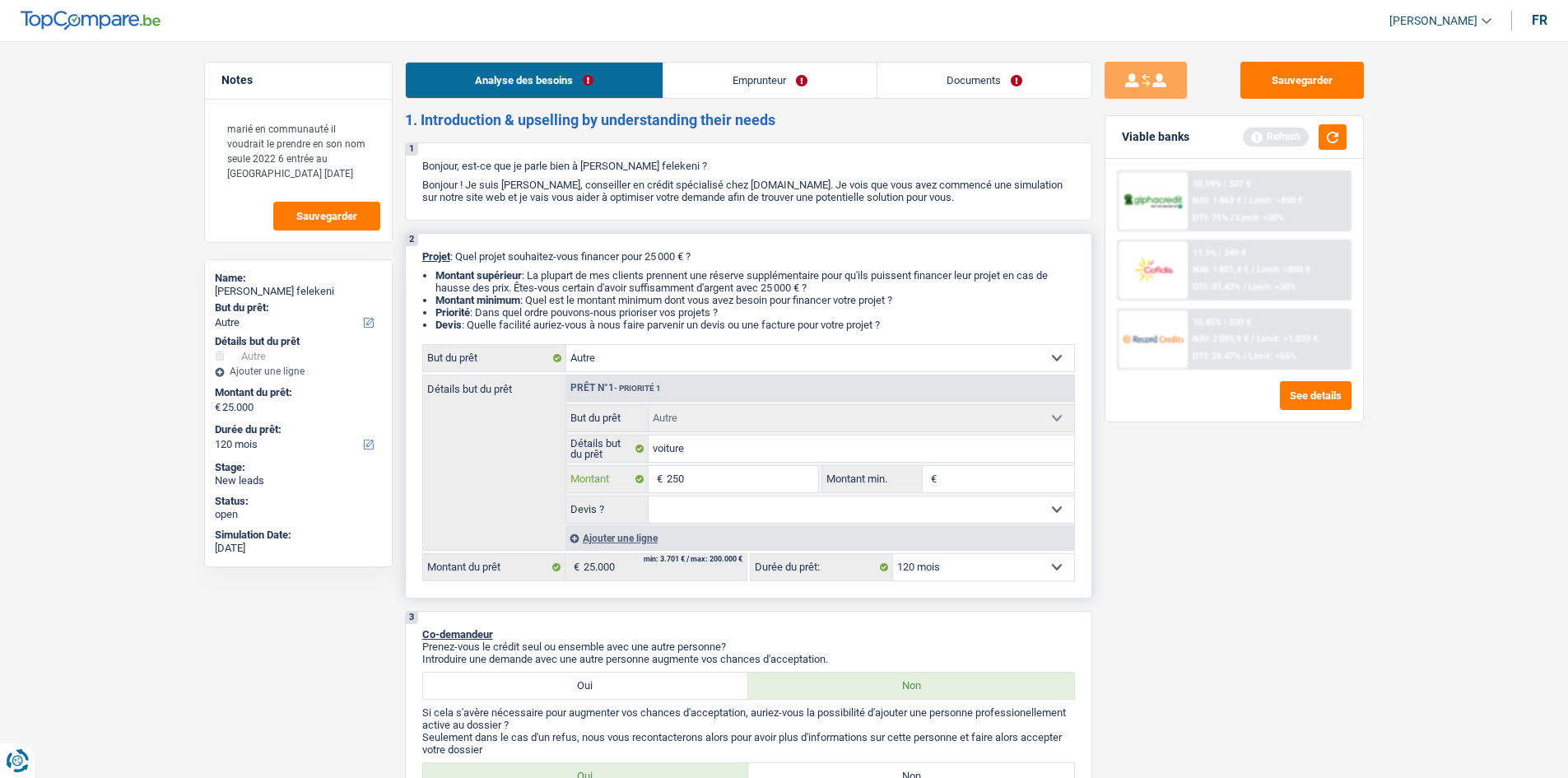 type on "25" 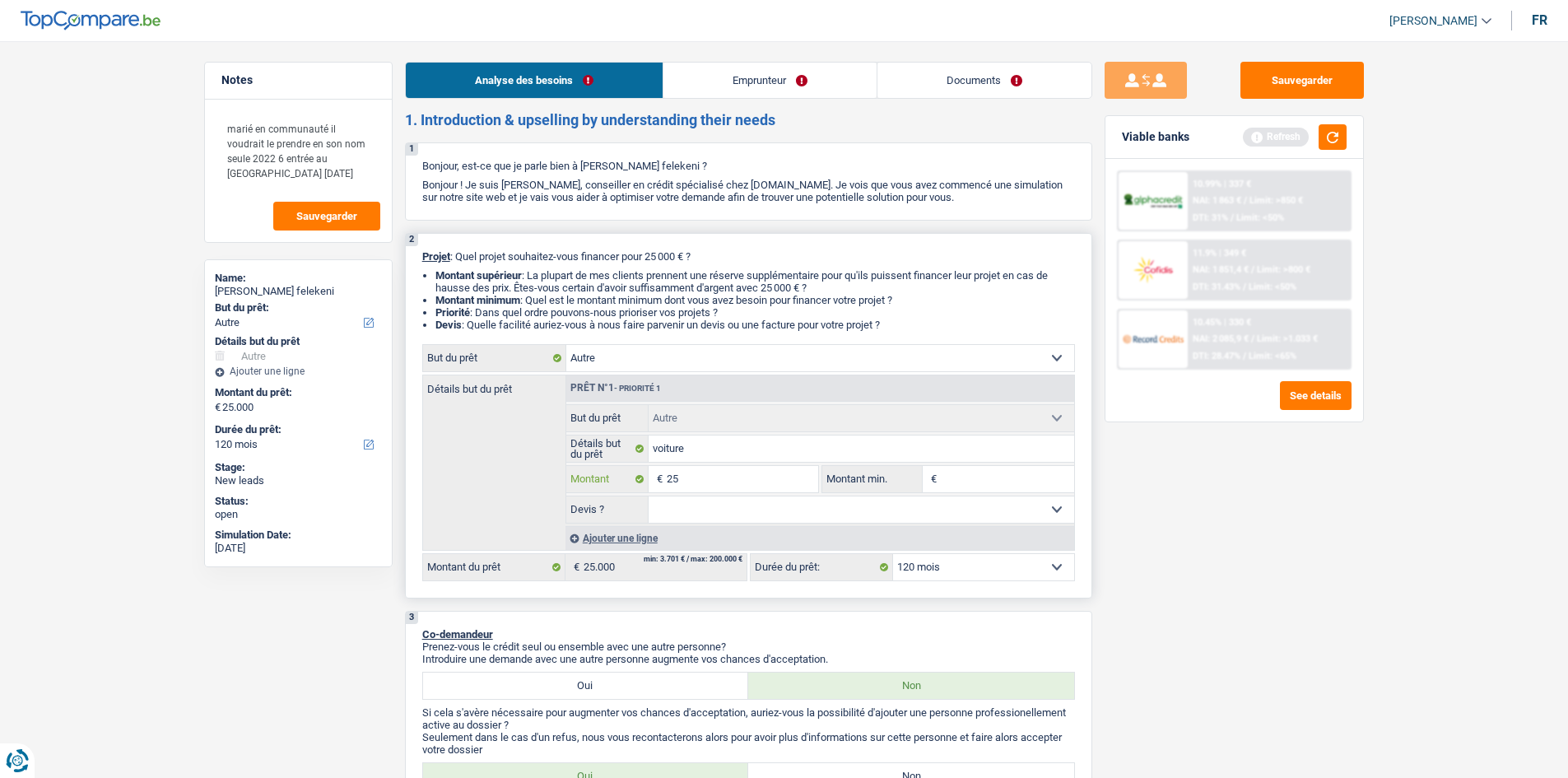 type on "2" 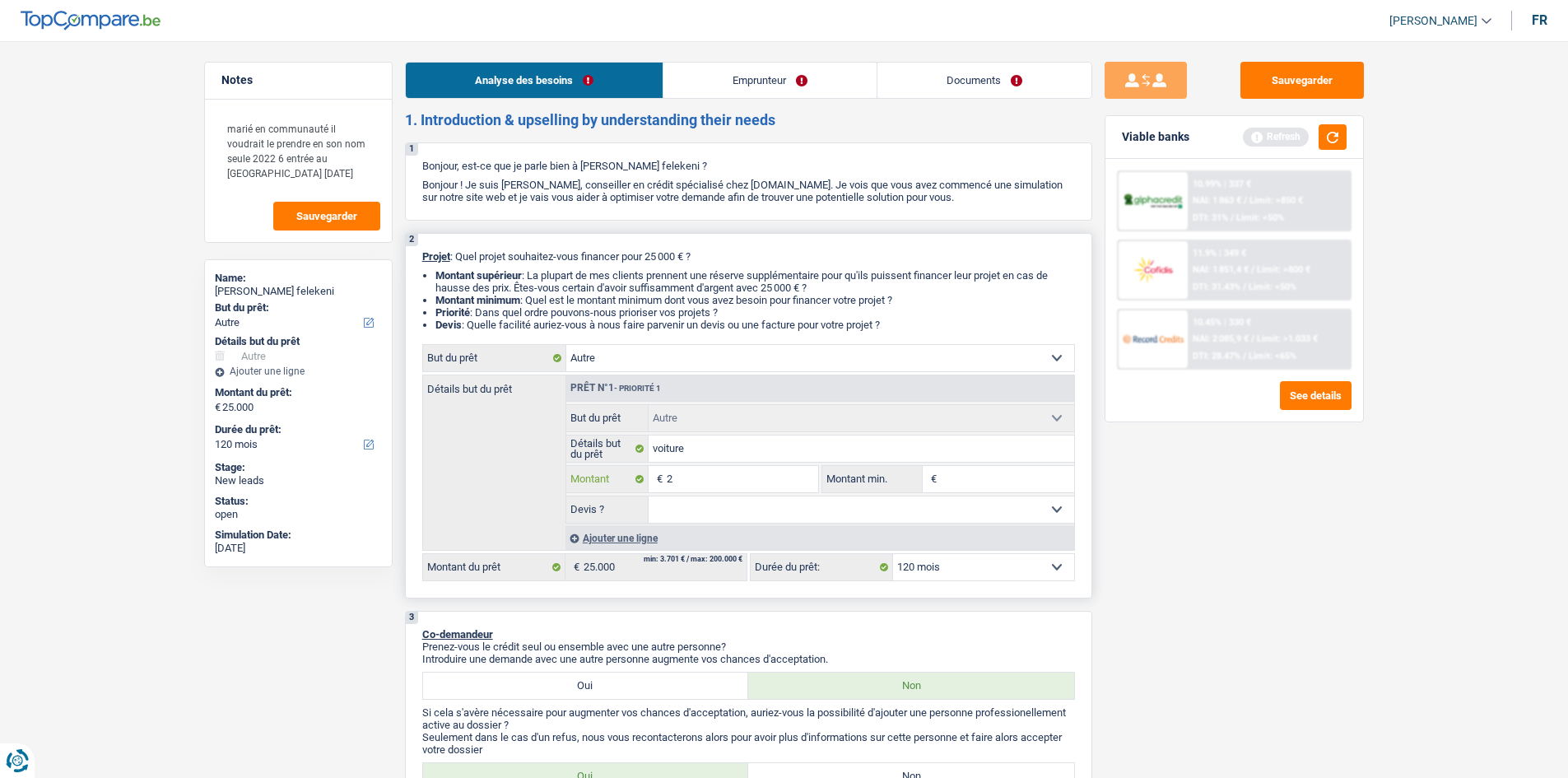 type 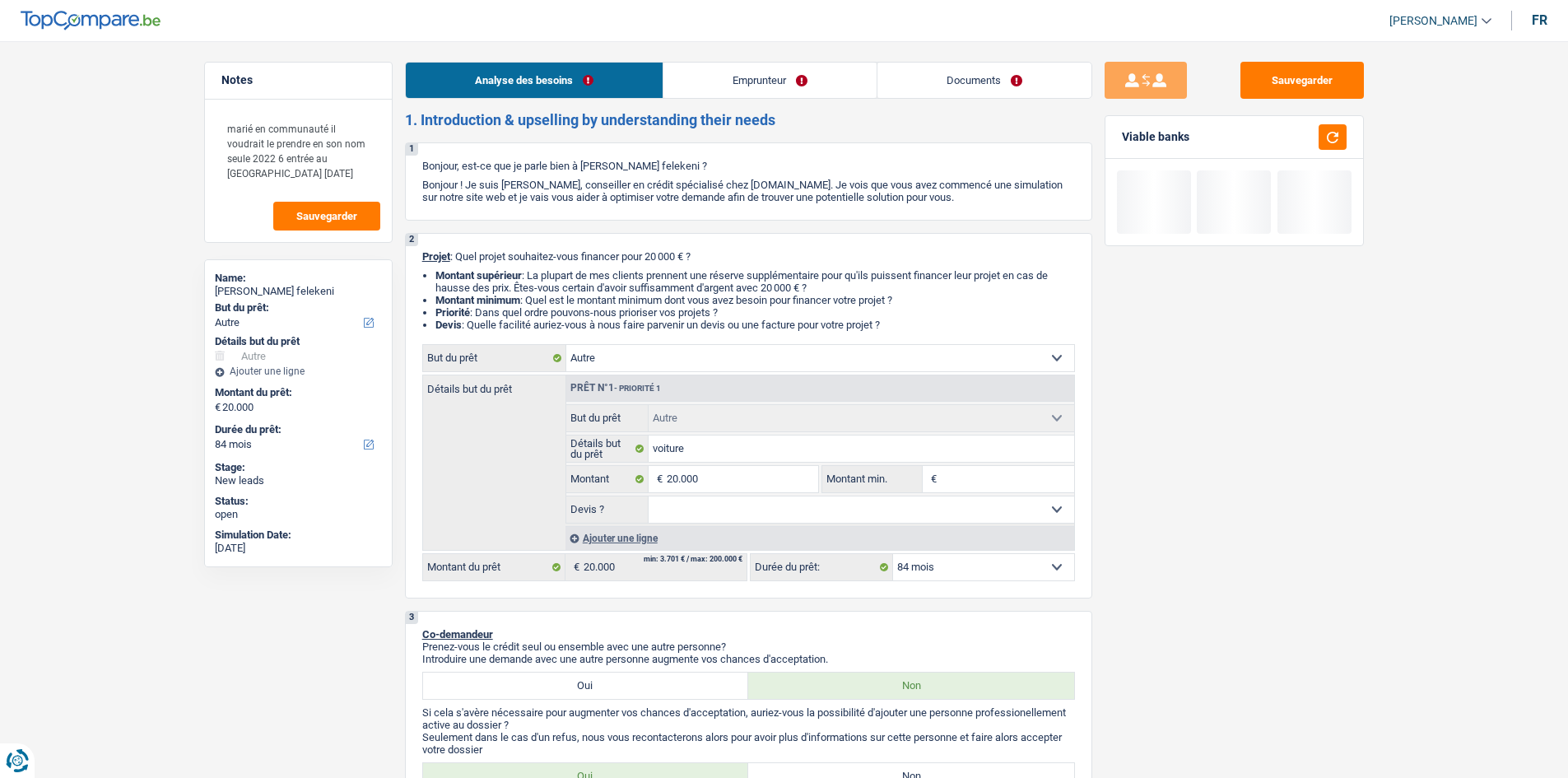 click on "Sauvegarder
Viable banks" at bounding box center (1234, 404) 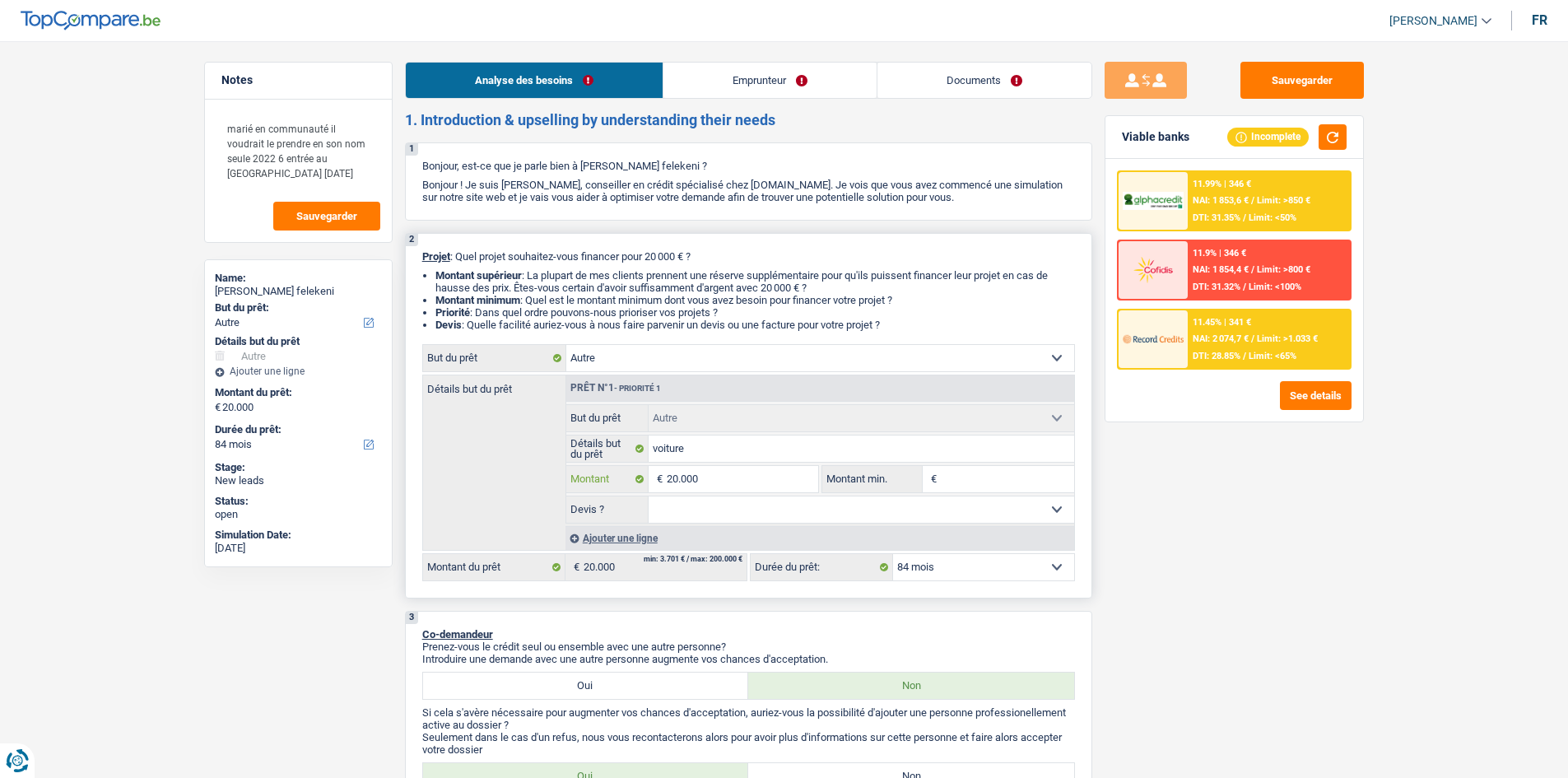 click on "20.000" at bounding box center (742, 479) 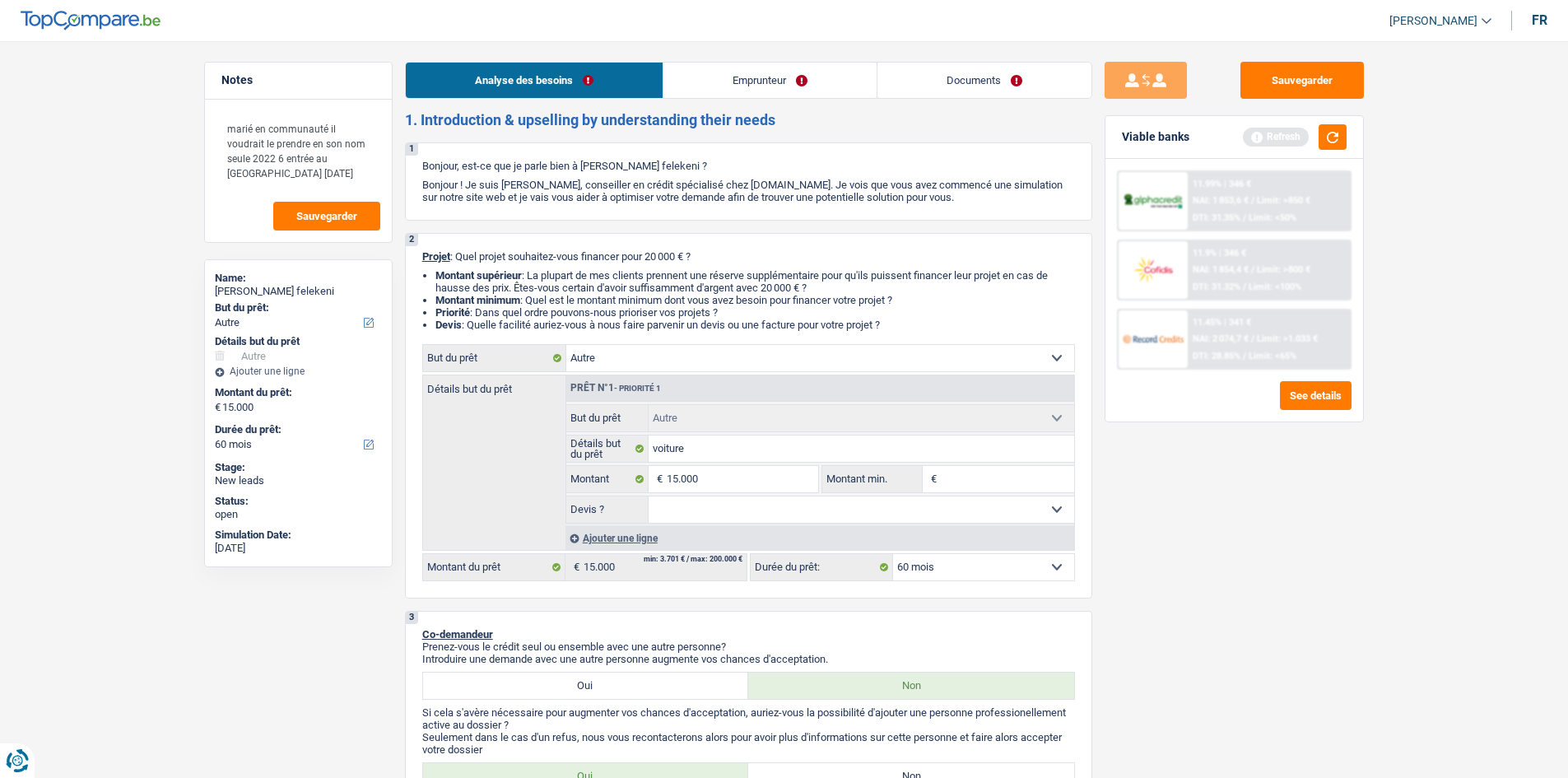 click on "Notes
marié en communauté il voudrait le prendre en son nom seule 2022 6 entrée au luxembourg 17 juin 1989
Sauvegarder
Name:   Francis Zinia felekeni   But du prêt: Confort maison: meubles, textile, peinture, électroménager, outillage non-professionnel Hifi, multimédia, gsm, ordinateur Aménagement: frais d'installation, déménagement Evénement familial: naissance, mariage, divorce, communion, décès Frais médicaux Frais d'études Frais permis de conduire Loisirs: voyage, sport, musique Rafraîchissement: petits travaux maison et jardin Frais judiciaires Réparation voiture Prêt rénovation (non disponible pour les non-propriétaires) Prêt énergie (non disponible pour les non-propriétaires) Prêt voiture Taxes, impôts non professionnels Rénovation bien à l'étranger Dettes familiales Assurance Autre
Sélectionner une option
Détails but du prêt
Frais médicaux" at bounding box center (784, 1180) 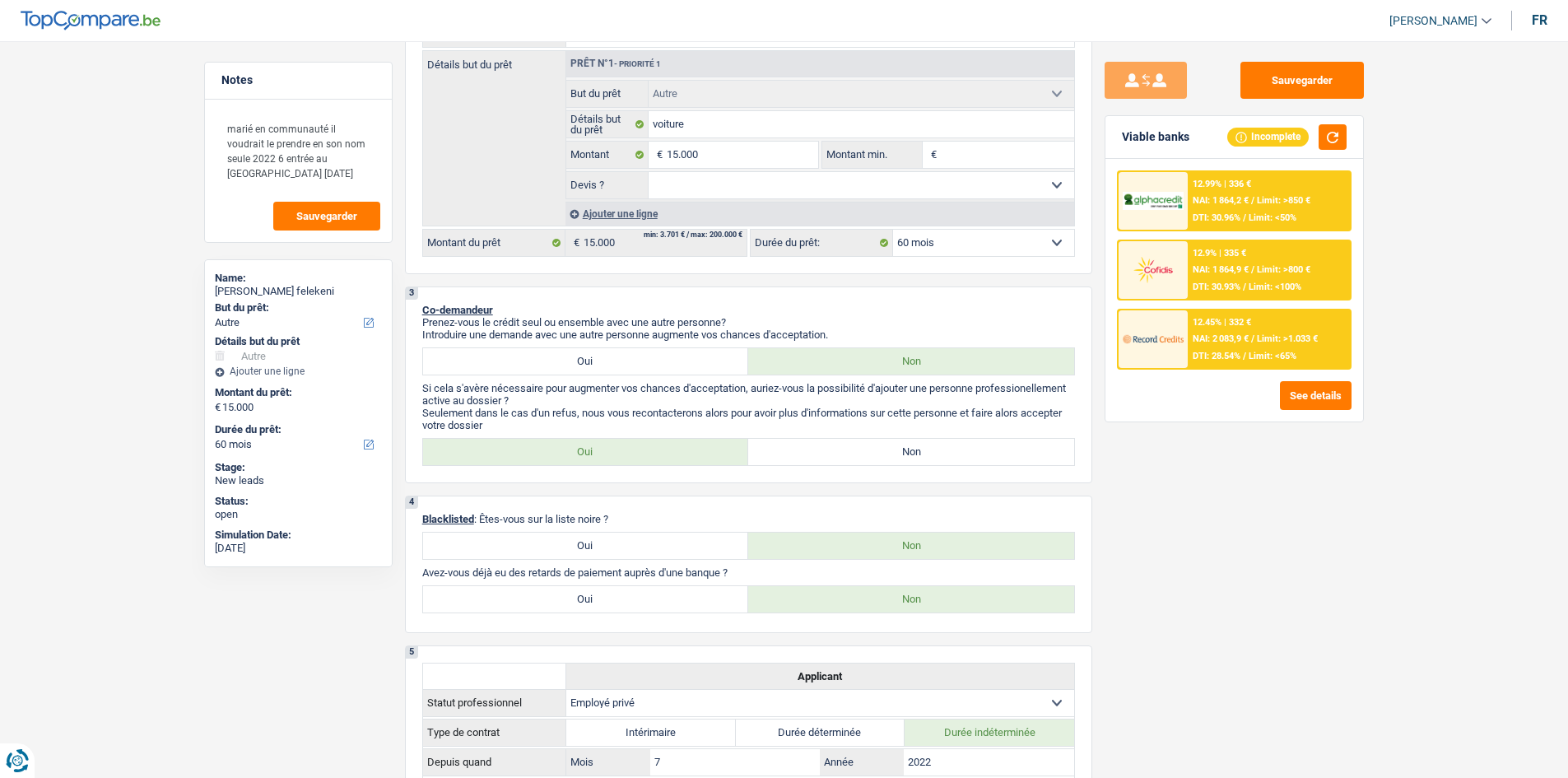 scroll, scrollTop: 329, scrollLeft: 0, axis: vertical 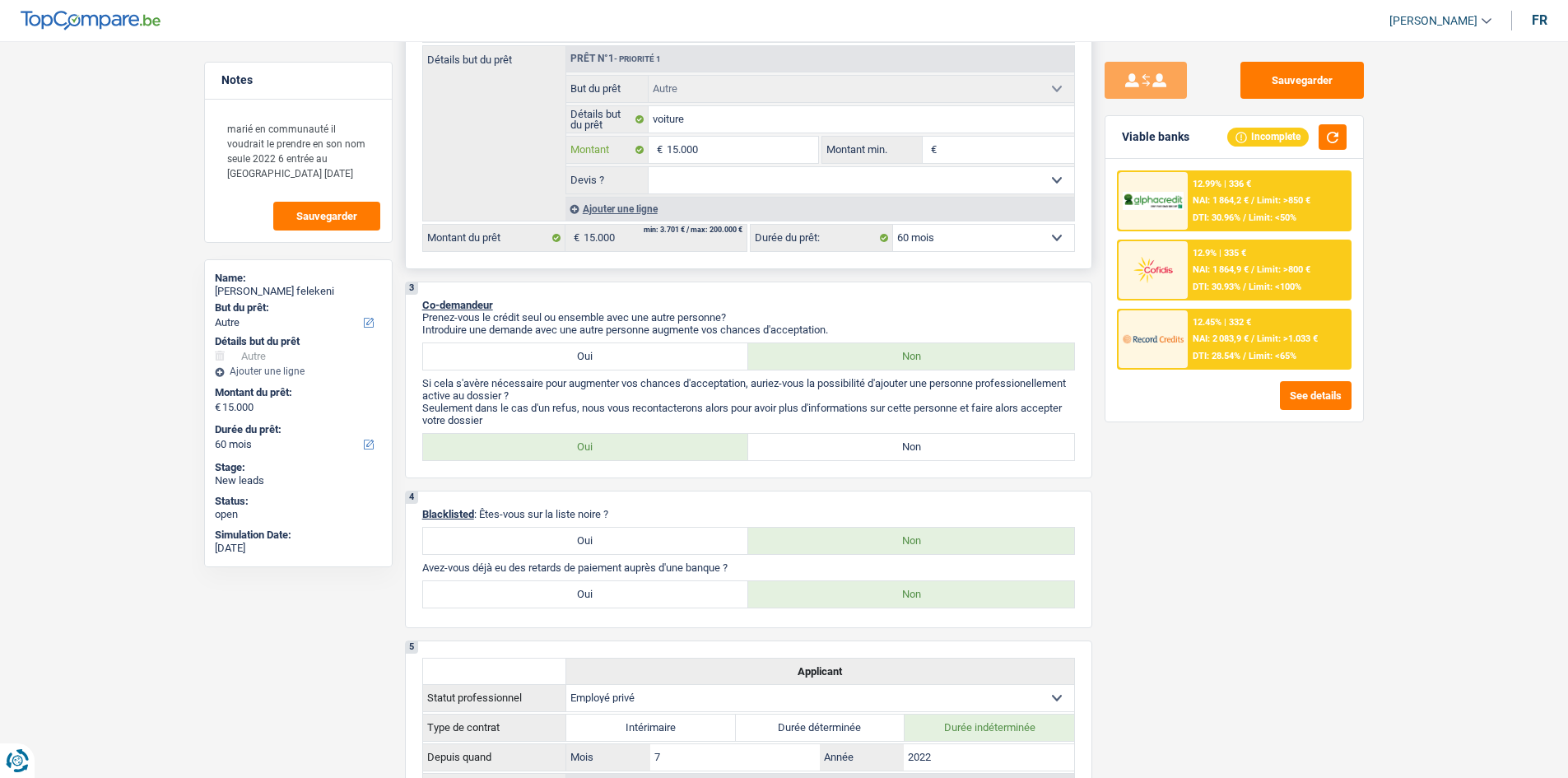 click on "15.000" at bounding box center [742, 150] 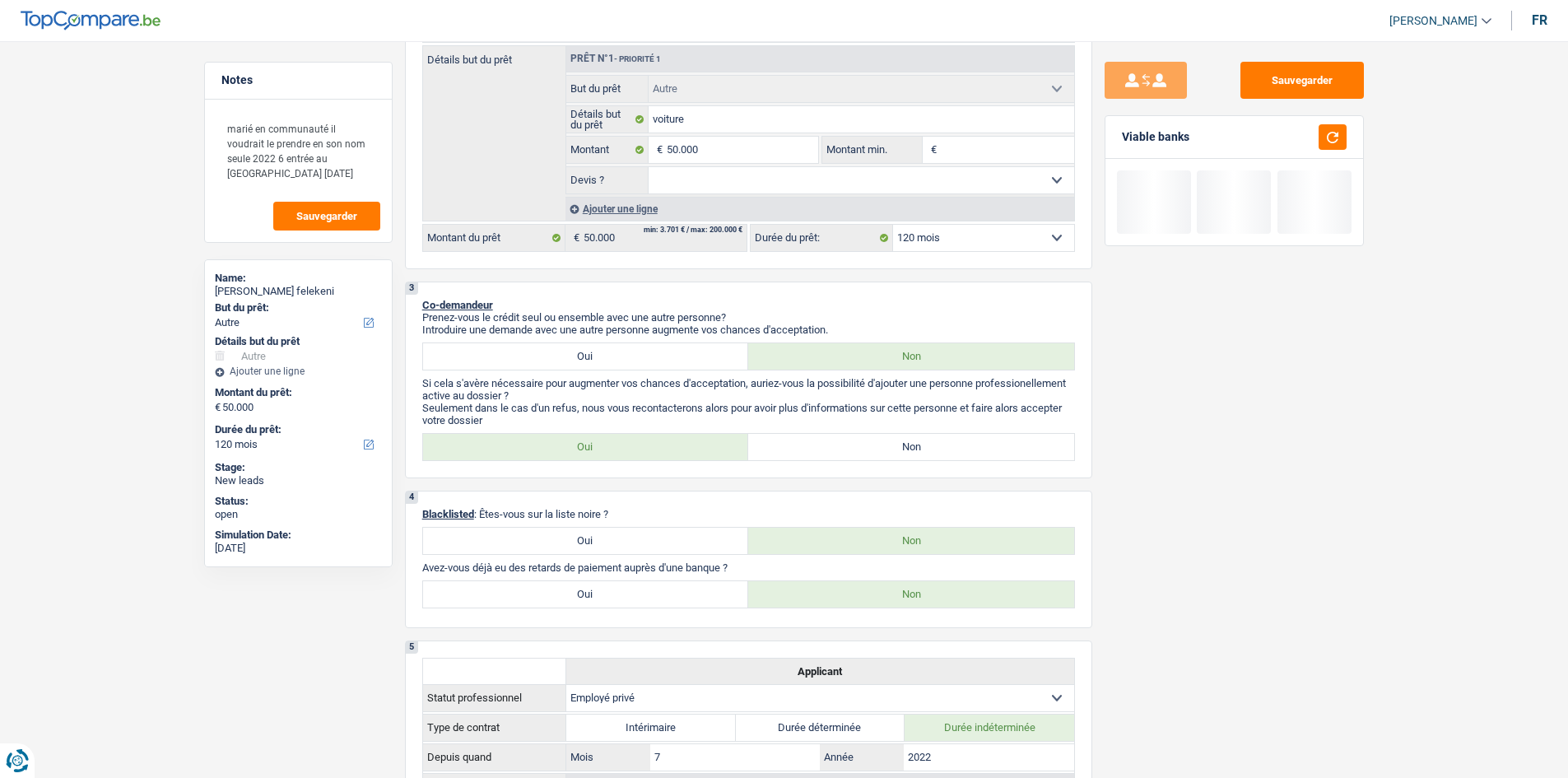 click on "Sauvegarder
Viable banks" at bounding box center (1234, 404) 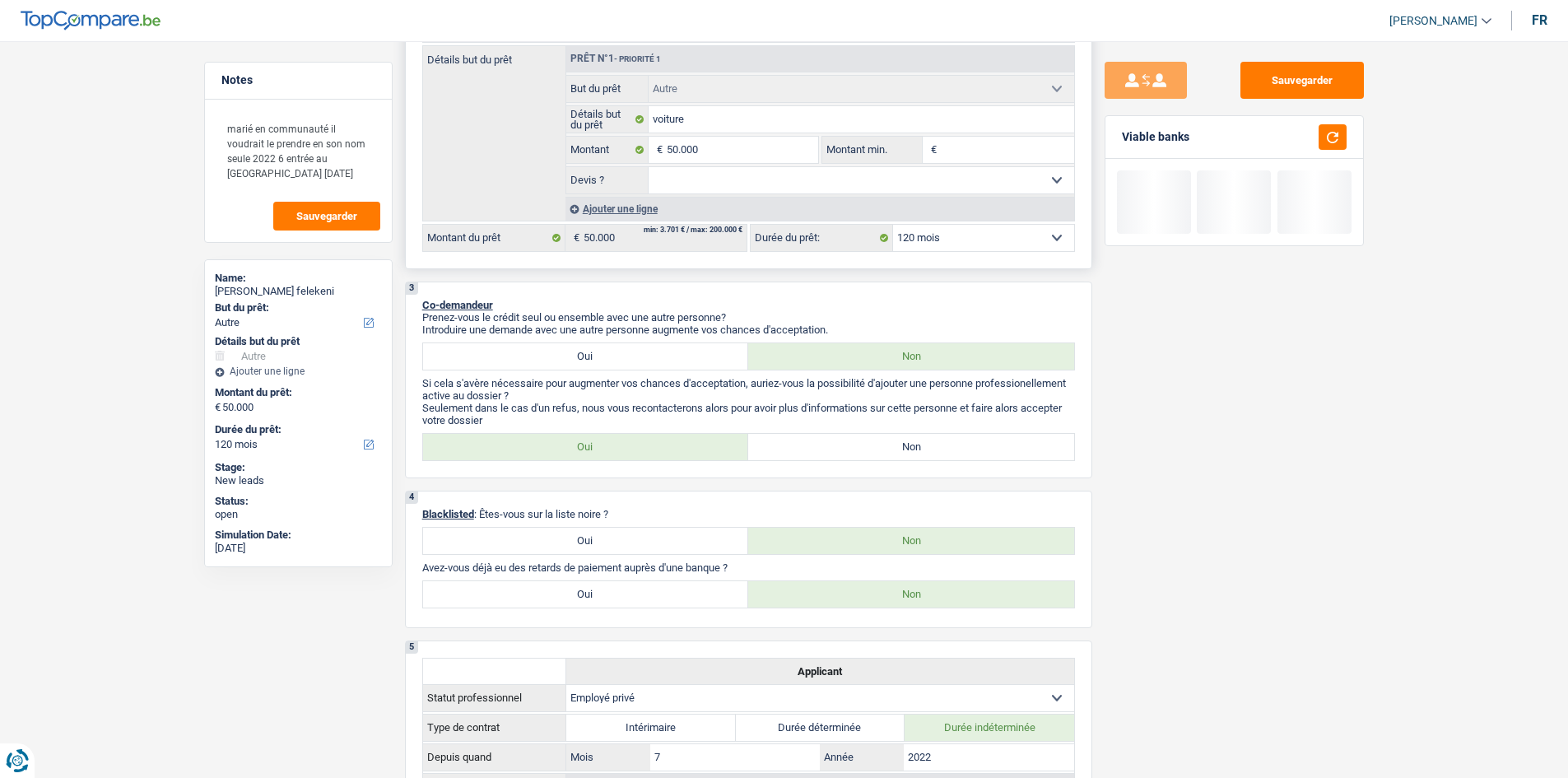 click on "Ajouter une ligne" at bounding box center (820, 208) 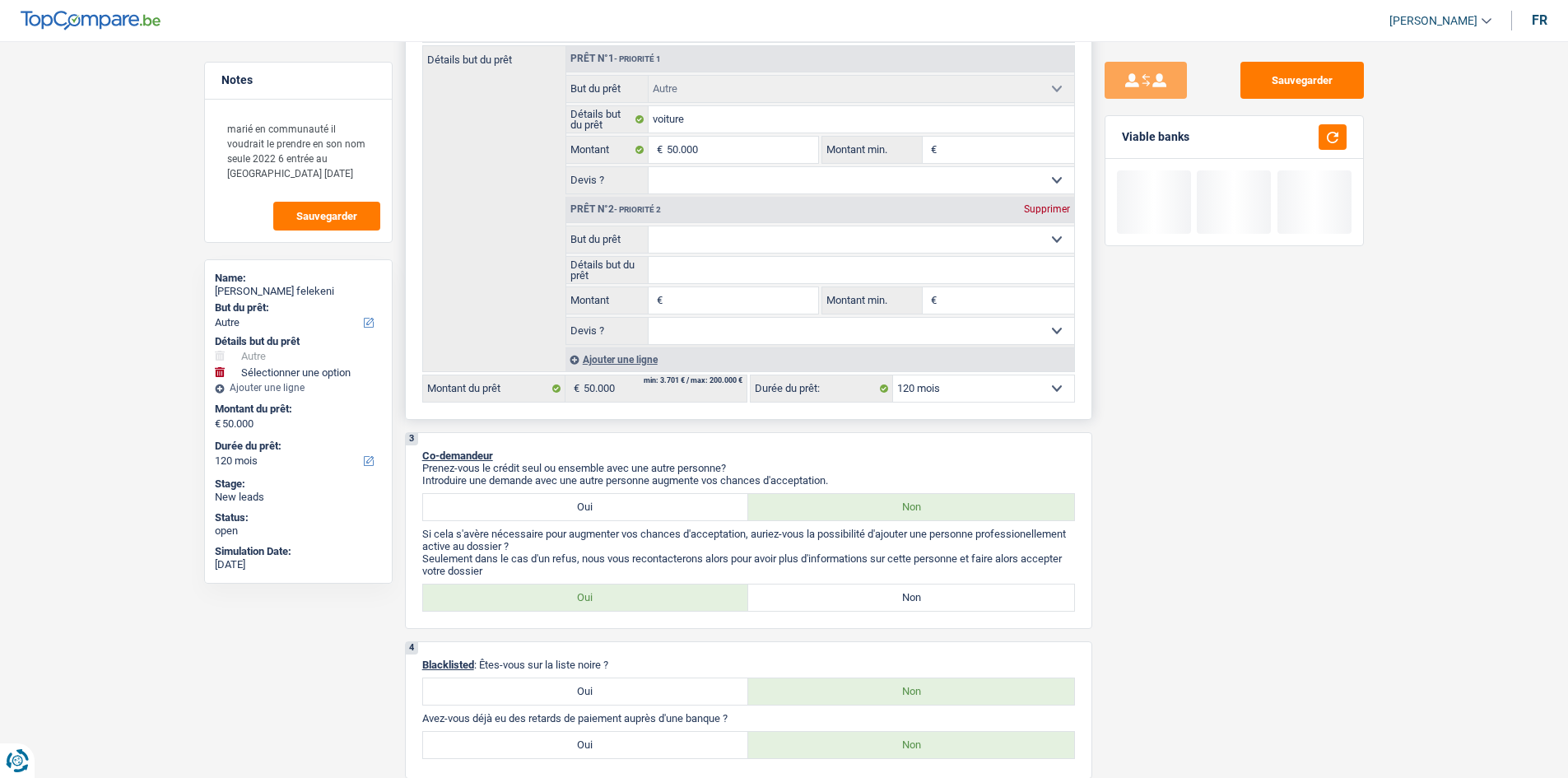 click on "Confort maison: meubles, textile, peinture, électroménager, outillage non-professionnel Hifi, multimédia, gsm, ordinateur Aménagement: frais d'installation, déménagement Evénement familial: naissance, mariage, divorce, communion, décès Frais médicaux Frais d'études Frais permis de conduire Loisirs: voyage, sport, musique Rafraîchissement: petits travaux maison et jardin Frais judiciaires Réparation voiture Prêt rénovation (non disponible pour les non-propriétaires) Prêt énergie (non disponible pour les non-propriétaires) Prêt voiture Taxes, impôts non professionnels Rénovation bien à l'étranger Dettes familiales Assurance Autre
Sélectionner une option" at bounding box center [861, 240] 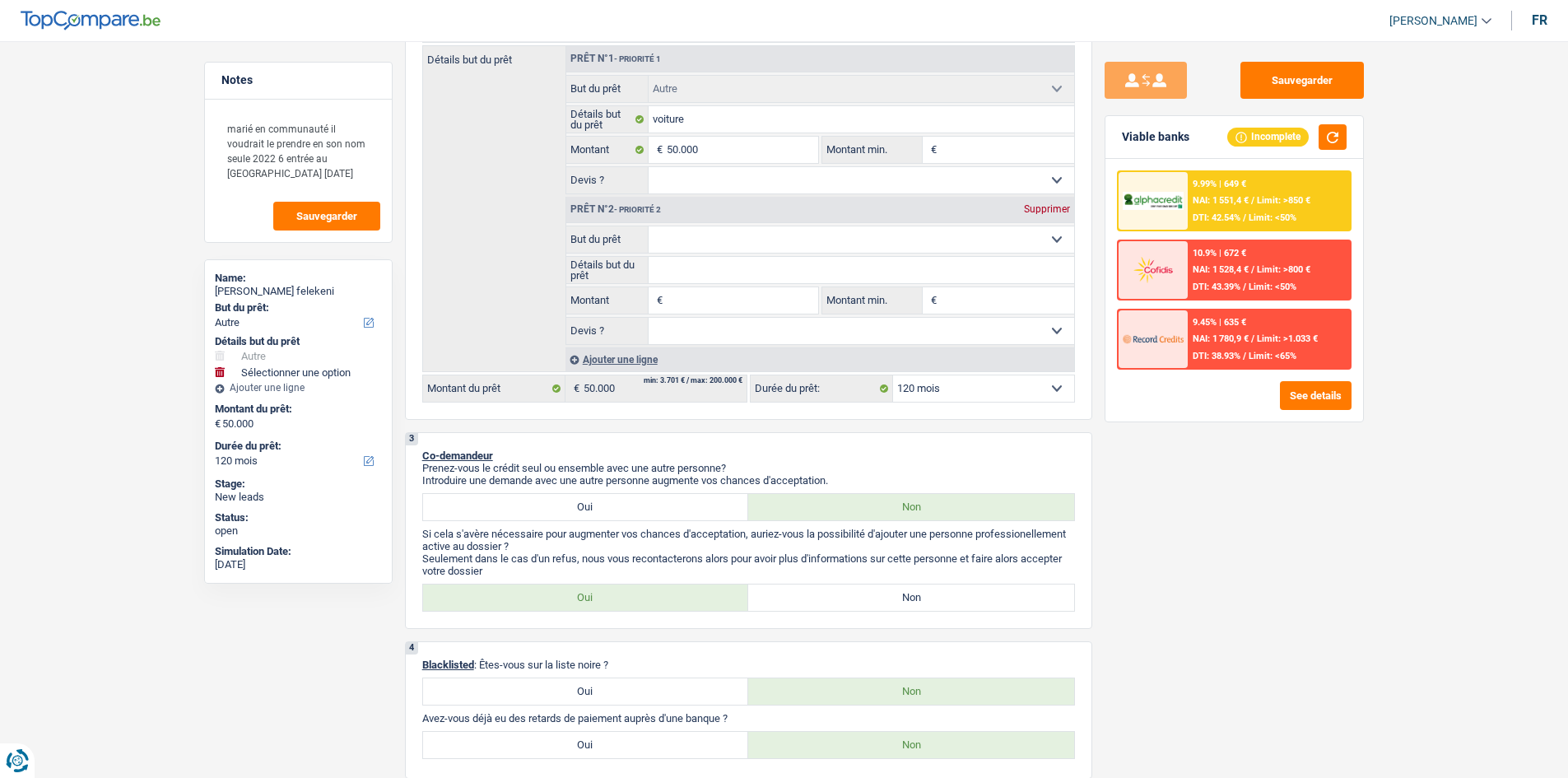 click on "Confort maison: meubles, textile, peinture, électroménager, outillage non-professionnel Hifi, multimédia, gsm, ordinateur Aménagement: frais d'installation, déménagement Evénement familial: naissance, mariage, divorce, communion, décès Frais médicaux Frais d'études Frais permis de conduire Loisirs: voyage, sport, musique Rafraîchissement: petits travaux maison et jardin Frais judiciaires Réparation voiture Prêt rénovation (non disponible pour les non-propriétaires) Prêt énergie (non disponible pour les non-propriétaires) Prêt voiture Taxes, impôts non professionnels Rénovation bien à l'étranger Dettes familiales Assurance Autre
Sélectionner une option" at bounding box center [861, 240] 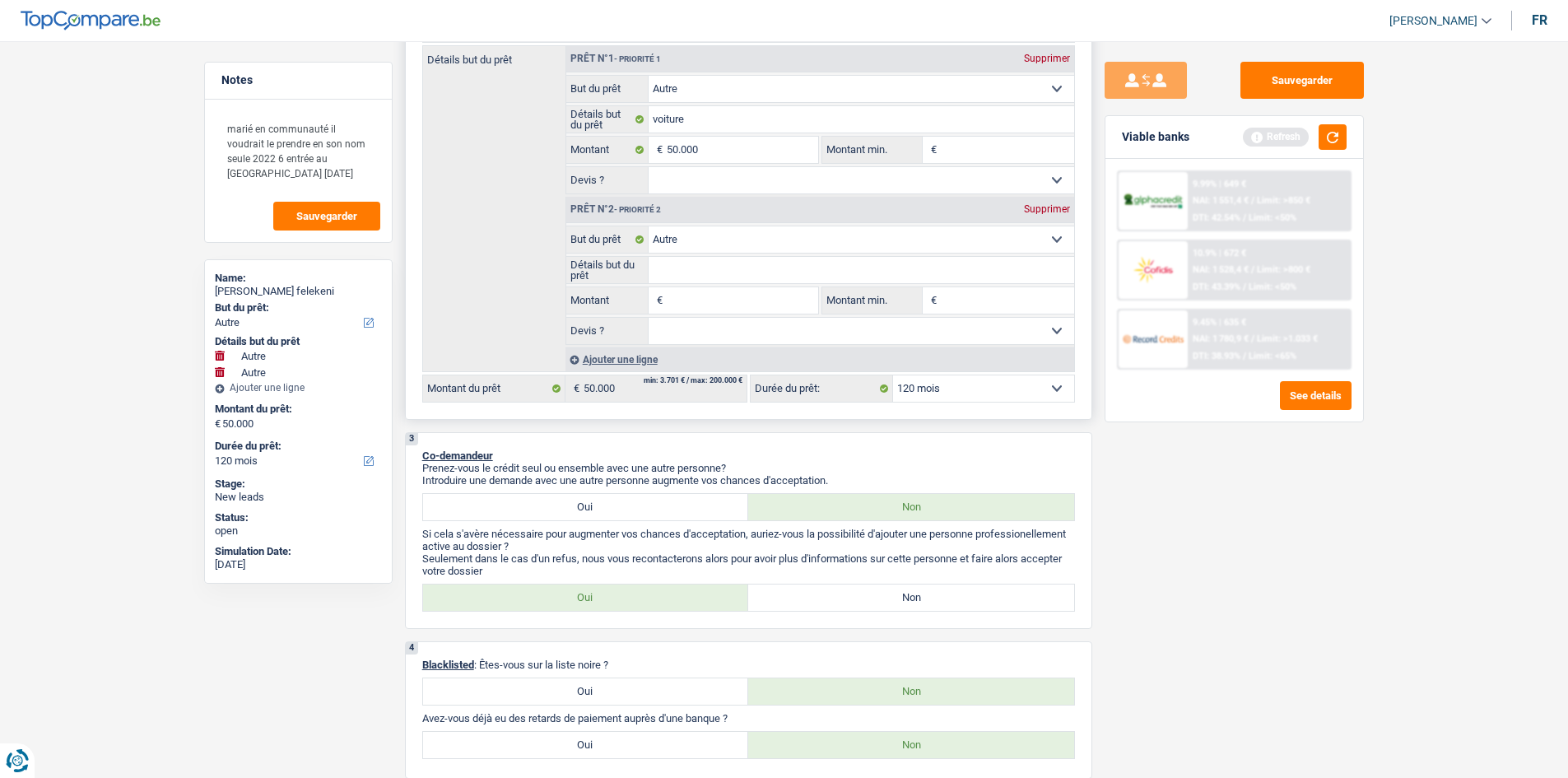 click on "Détails but du prêt" at bounding box center (861, 270) 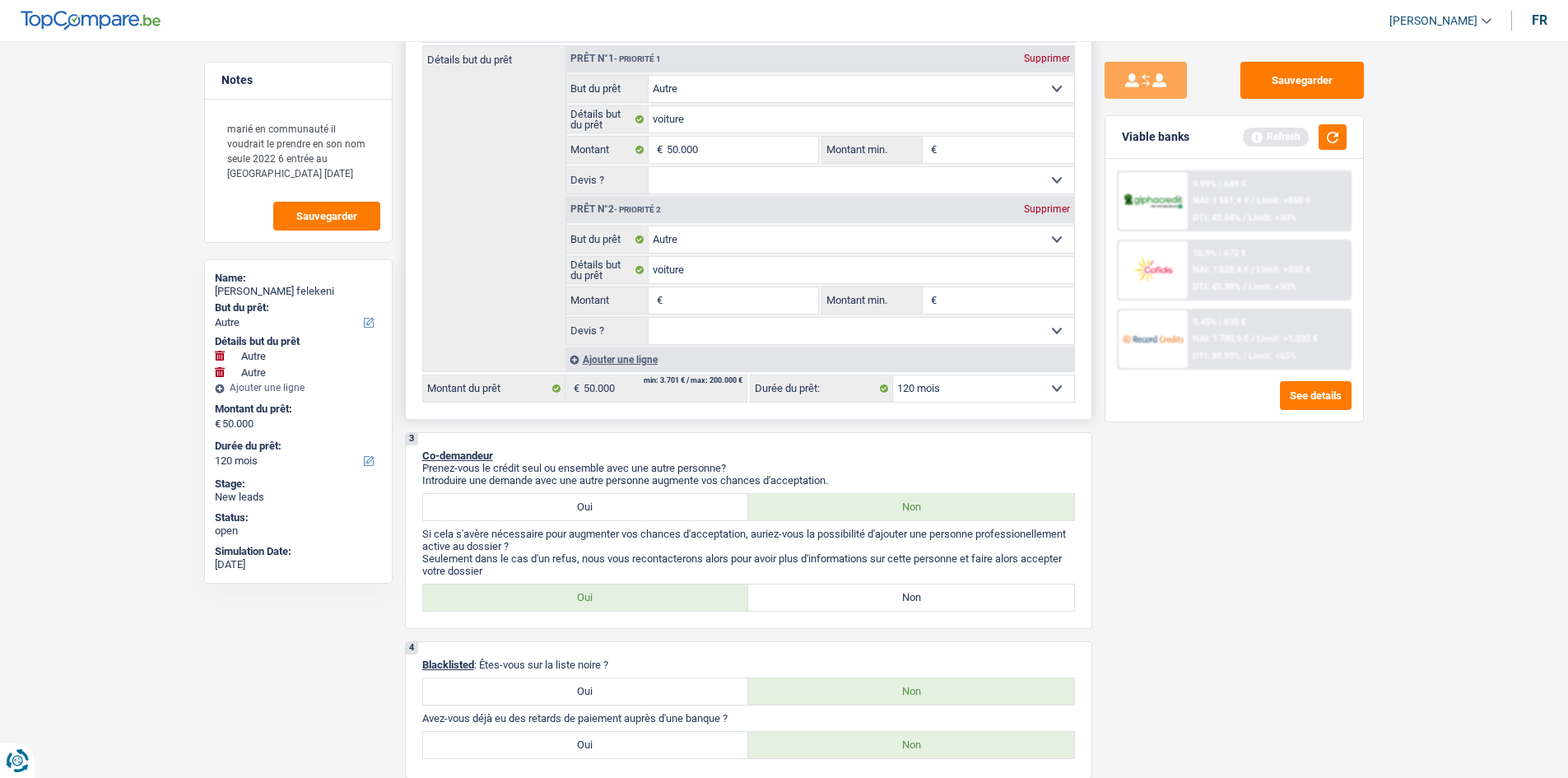 click on "Montant" at bounding box center (742, 300) 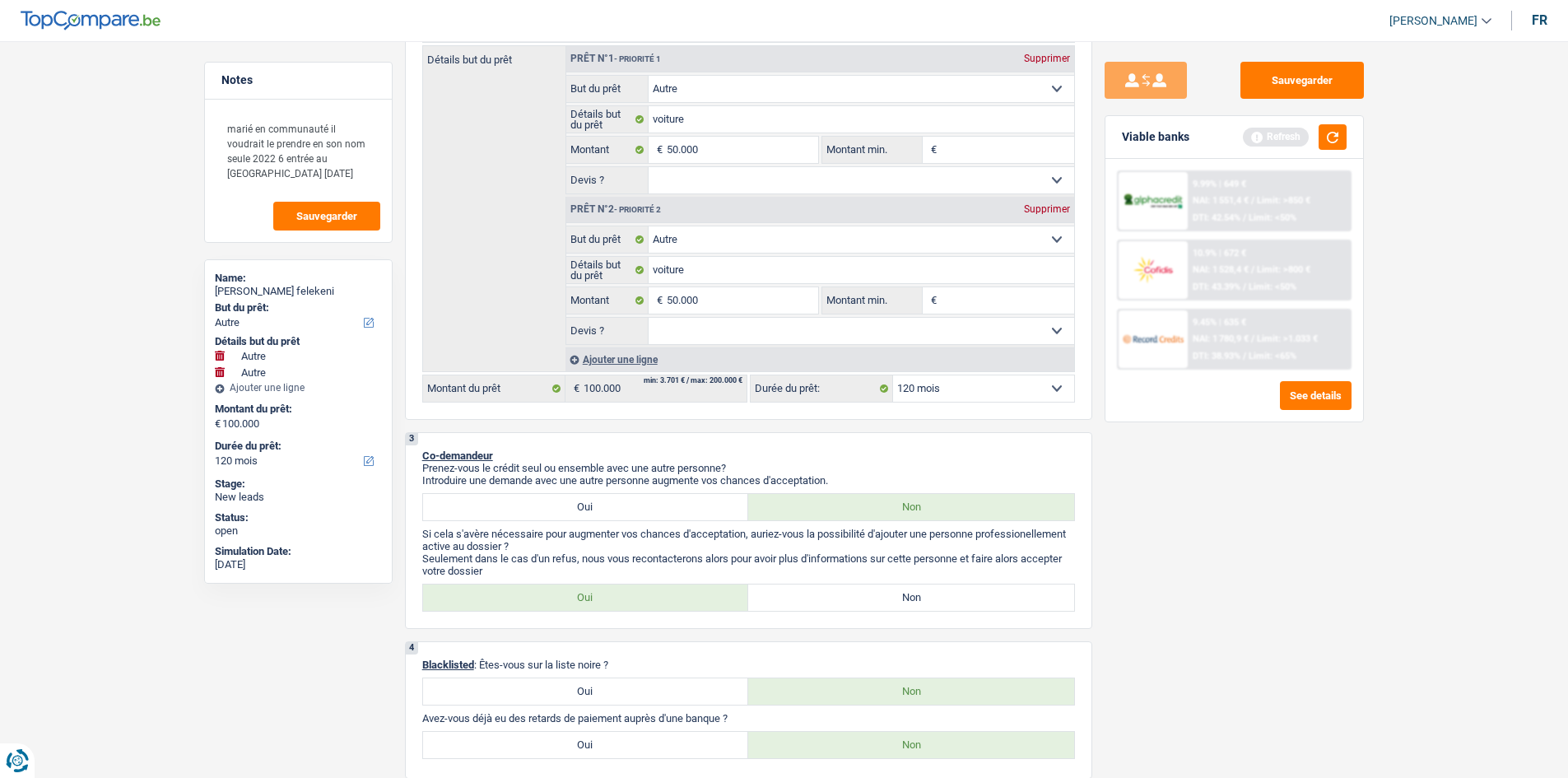 drag, startPoint x: 1560, startPoint y: 513, endPoint x: 1580, endPoint y: 415, distance: 100.02 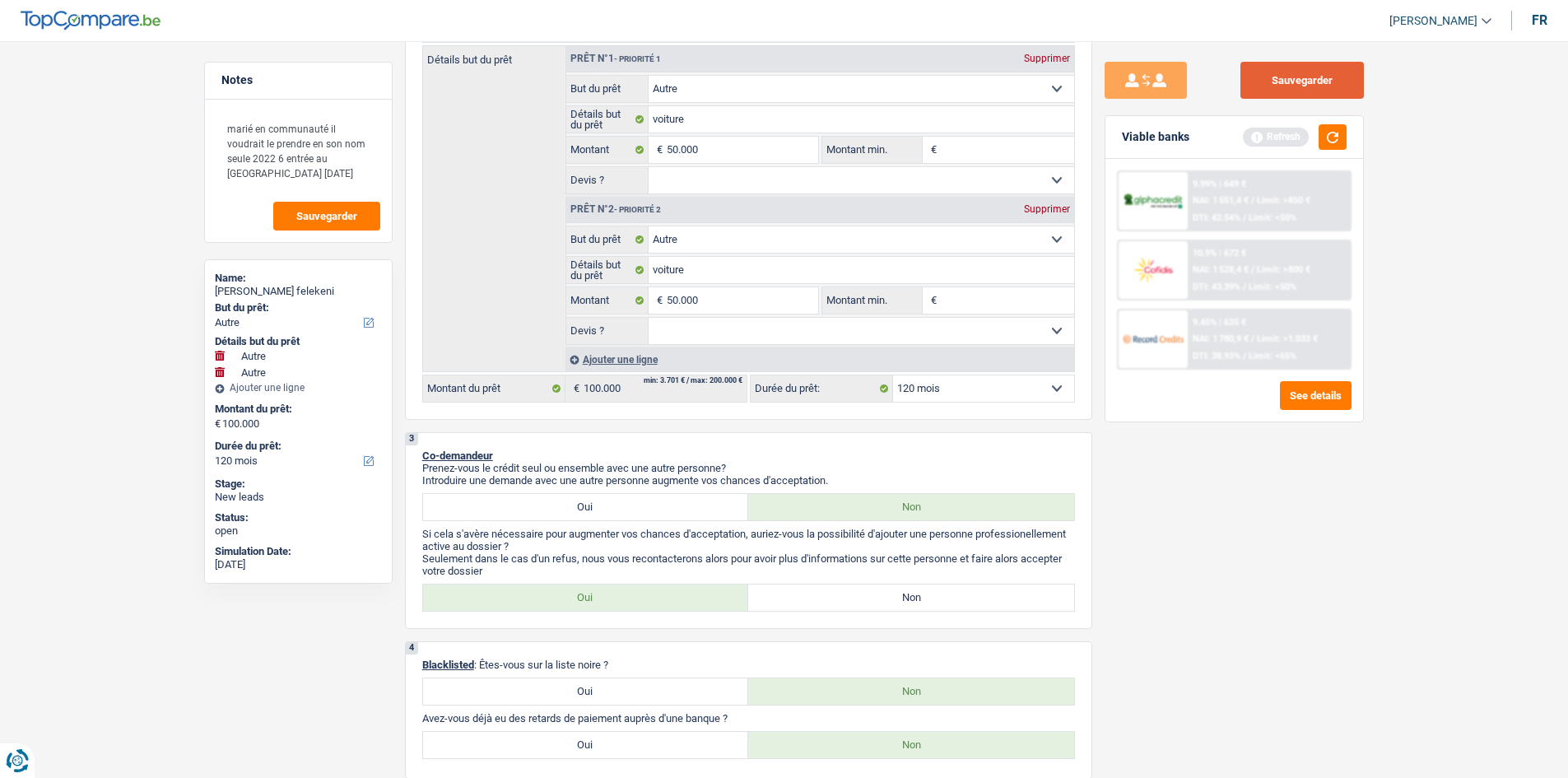 drag, startPoint x: 1321, startPoint y: 73, endPoint x: 1580, endPoint y: 229, distance: 302.35244 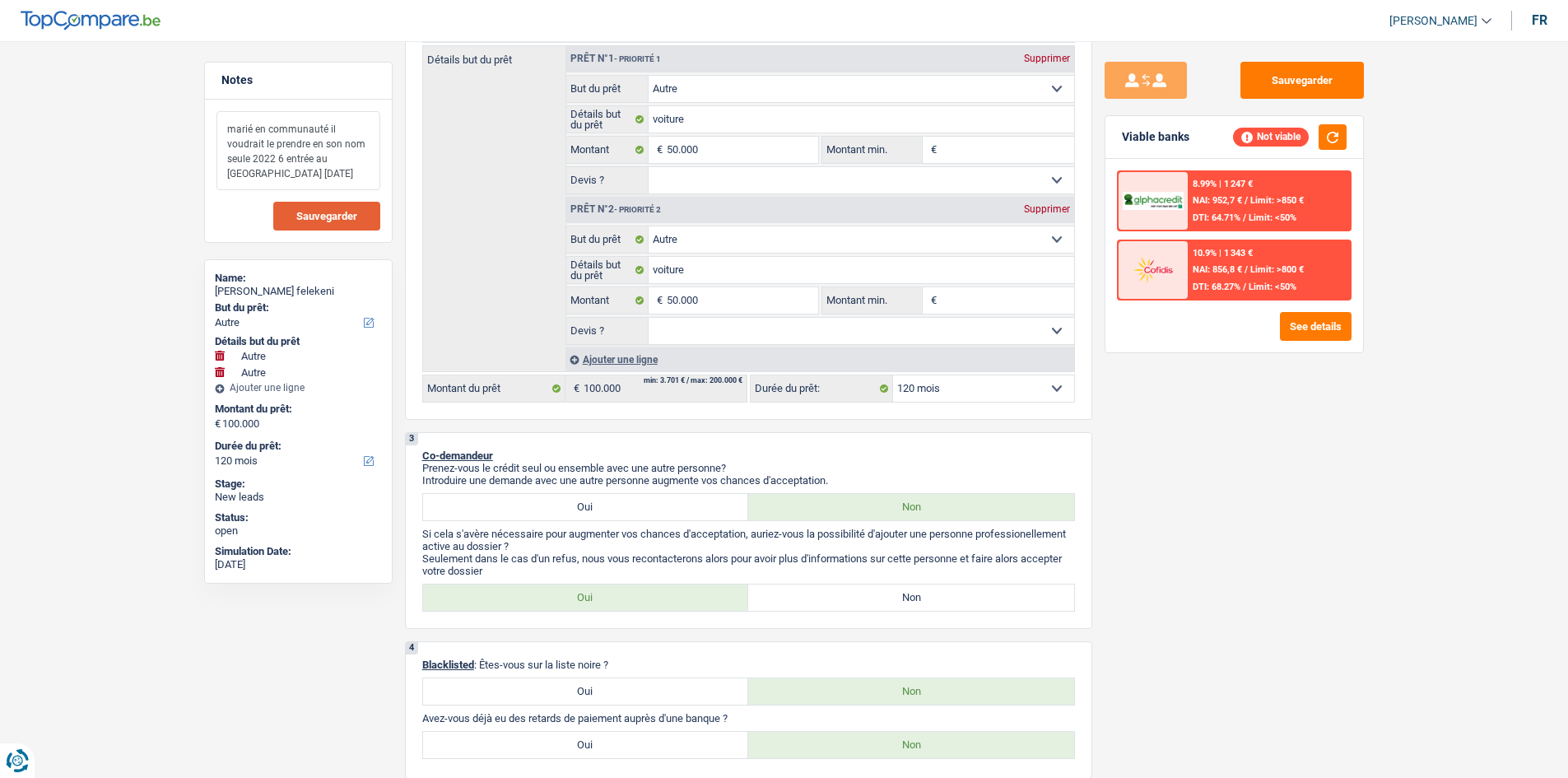 drag, startPoint x: 328, startPoint y: 187, endPoint x: 320, endPoint y: 205, distance: 19.697716 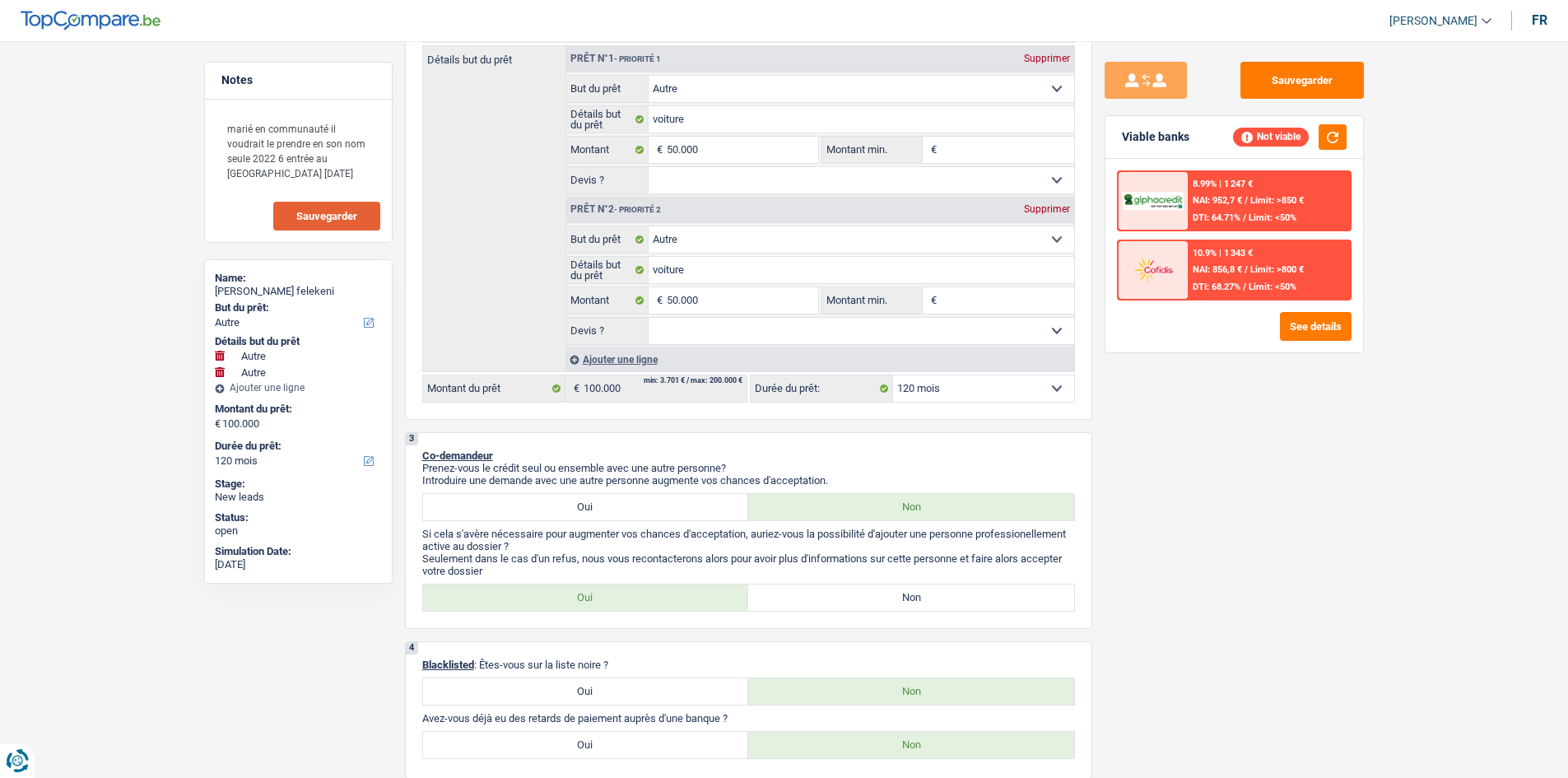 click on "Sauvegarder" at bounding box center [327, 216] 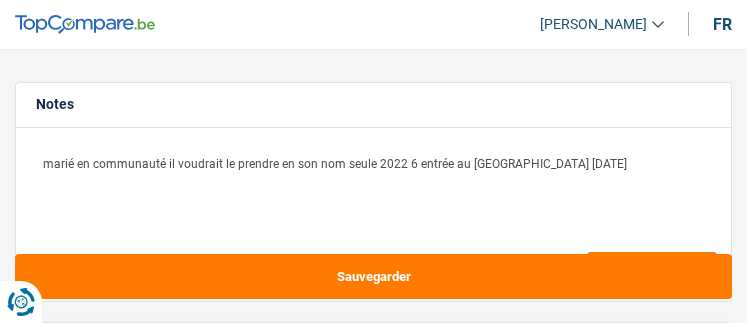 select on "other" 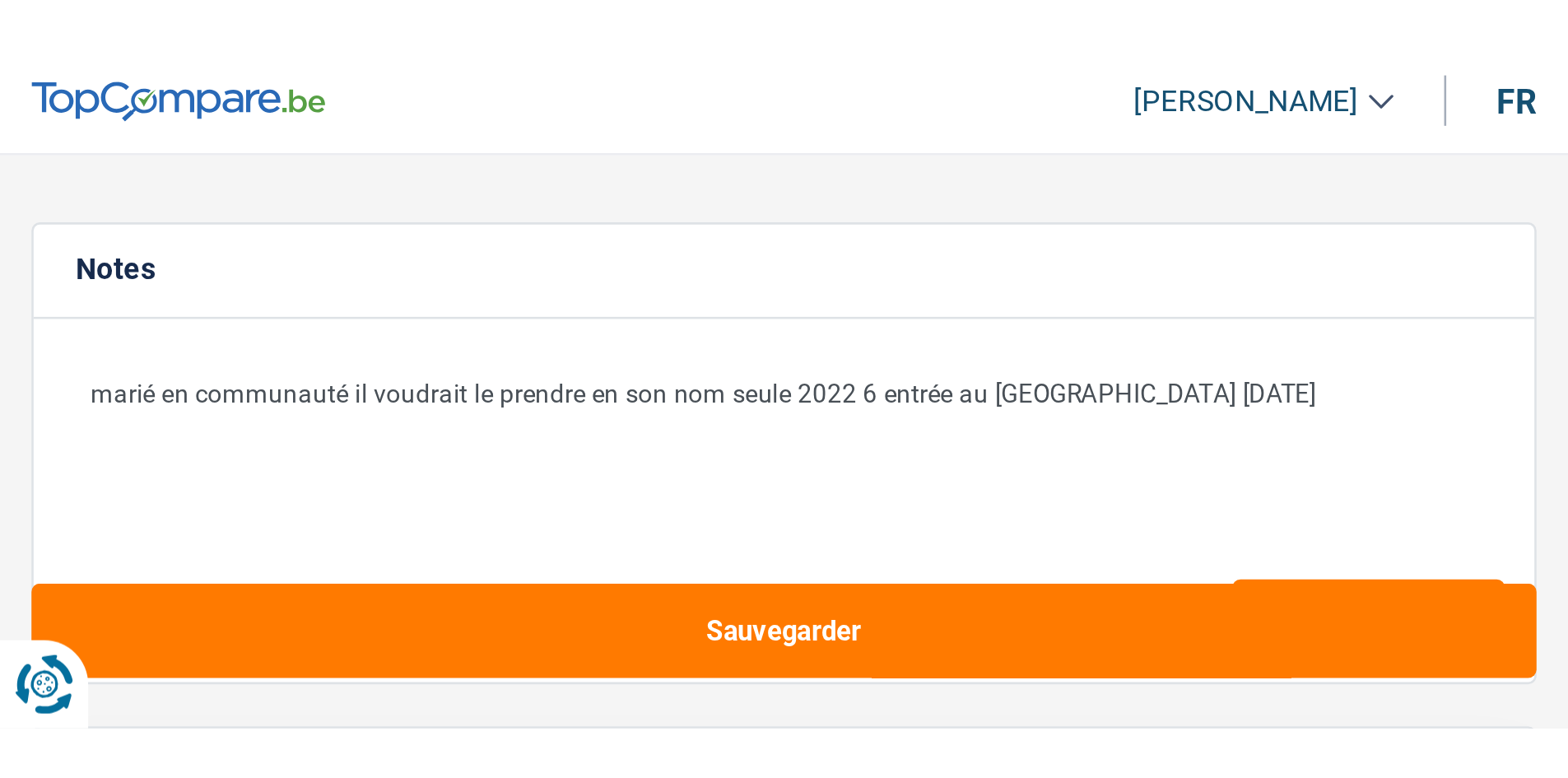 scroll, scrollTop: 0, scrollLeft: 0, axis: both 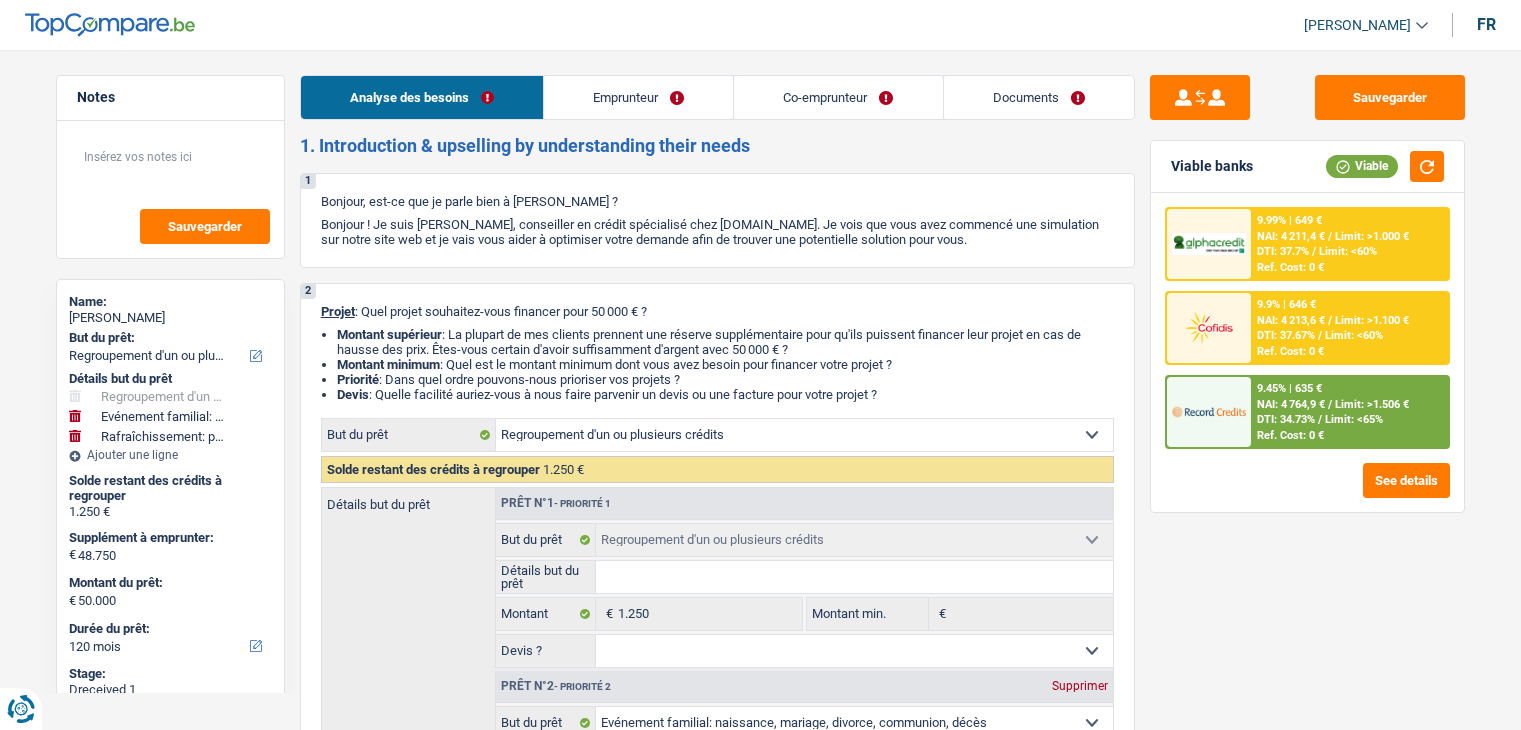 select on "refinancing" 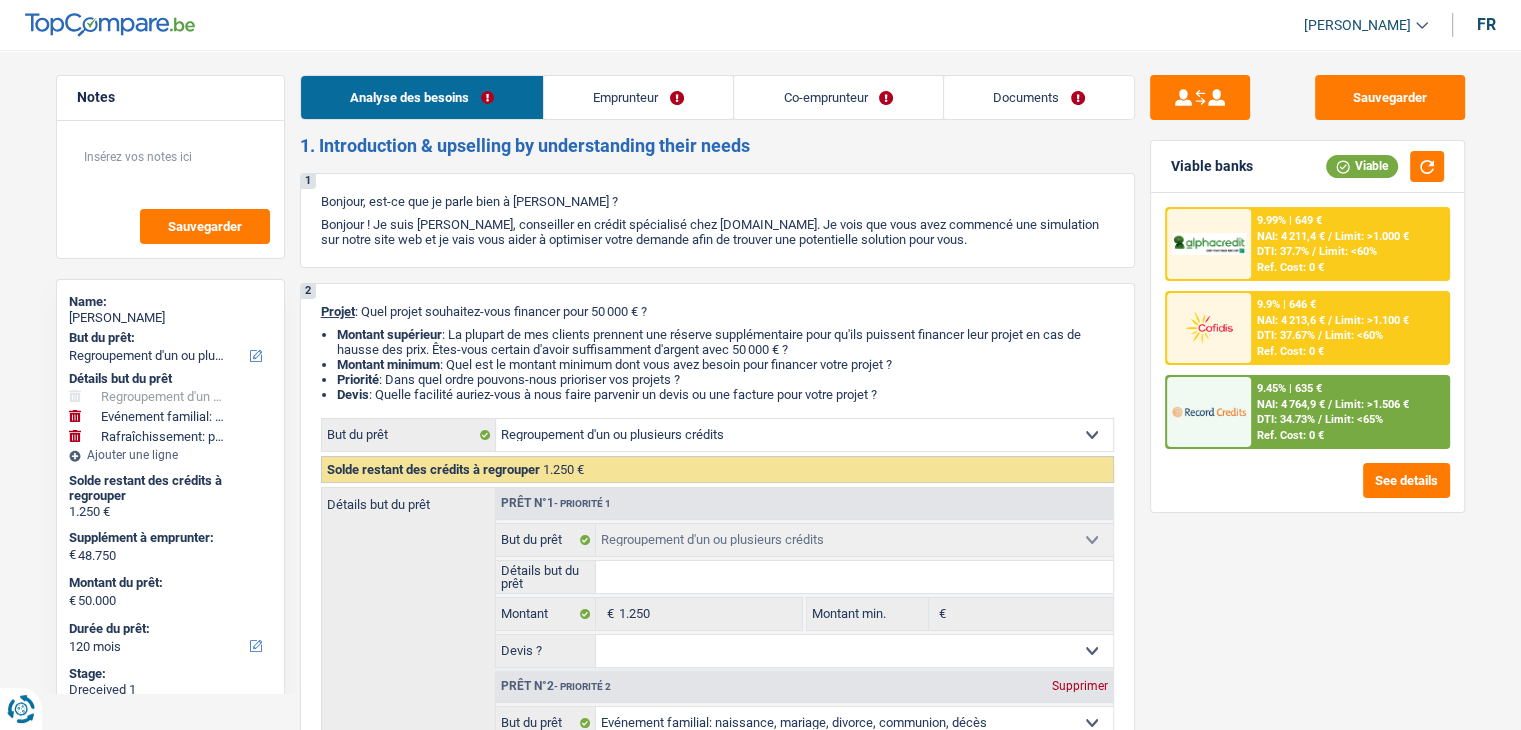 scroll, scrollTop: 0, scrollLeft: 0, axis: both 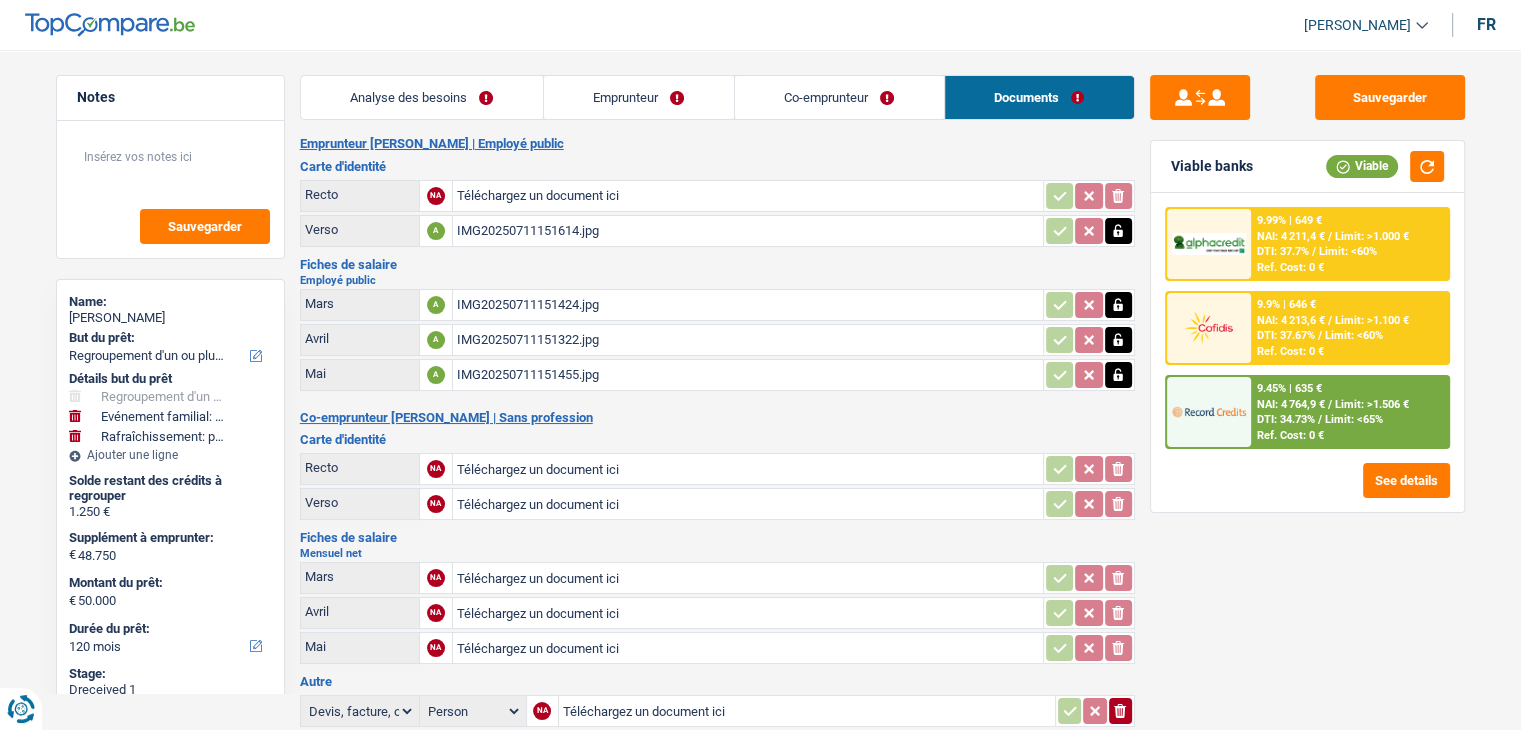 click on "Emprunteur" at bounding box center (639, 97) 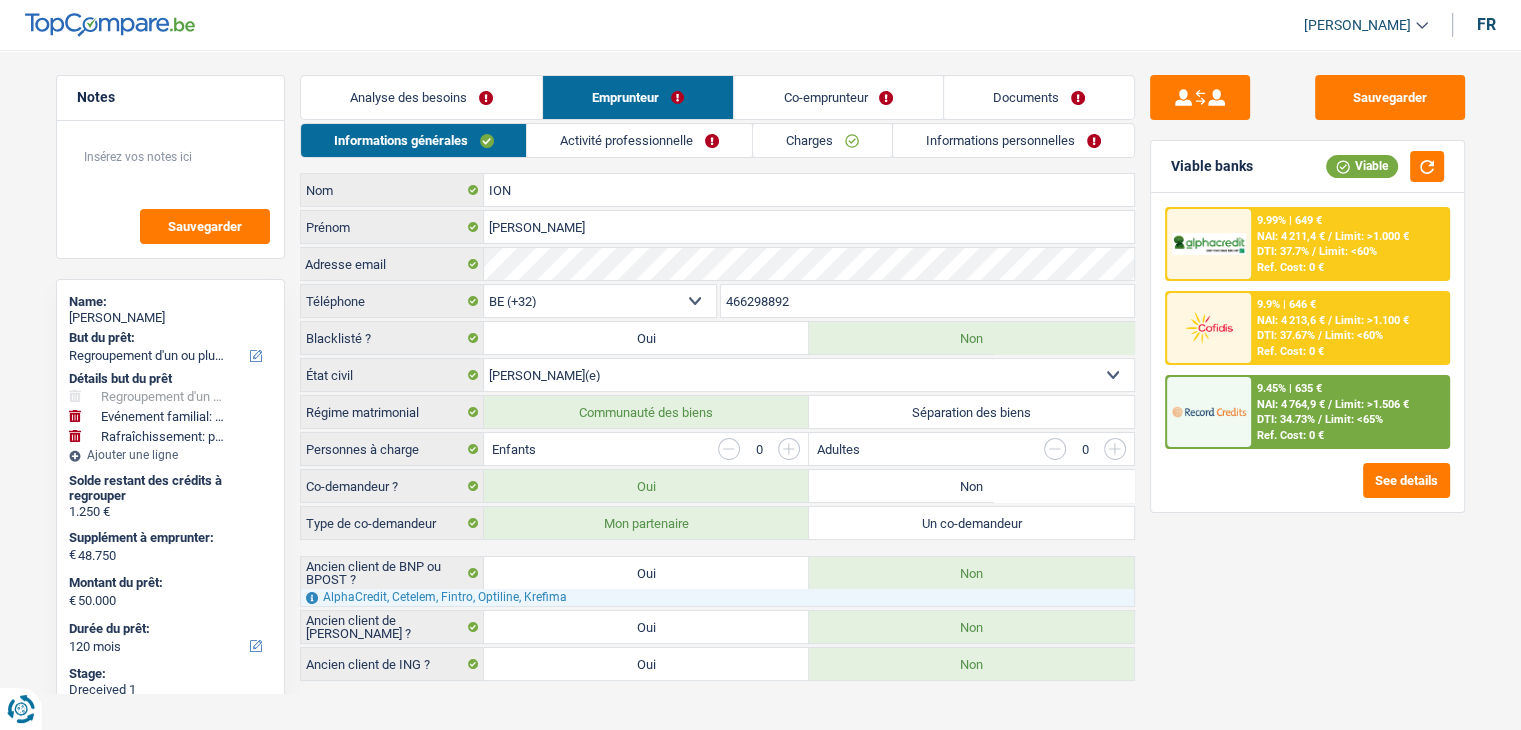 click on "Activité professionnelle" at bounding box center (639, 140) 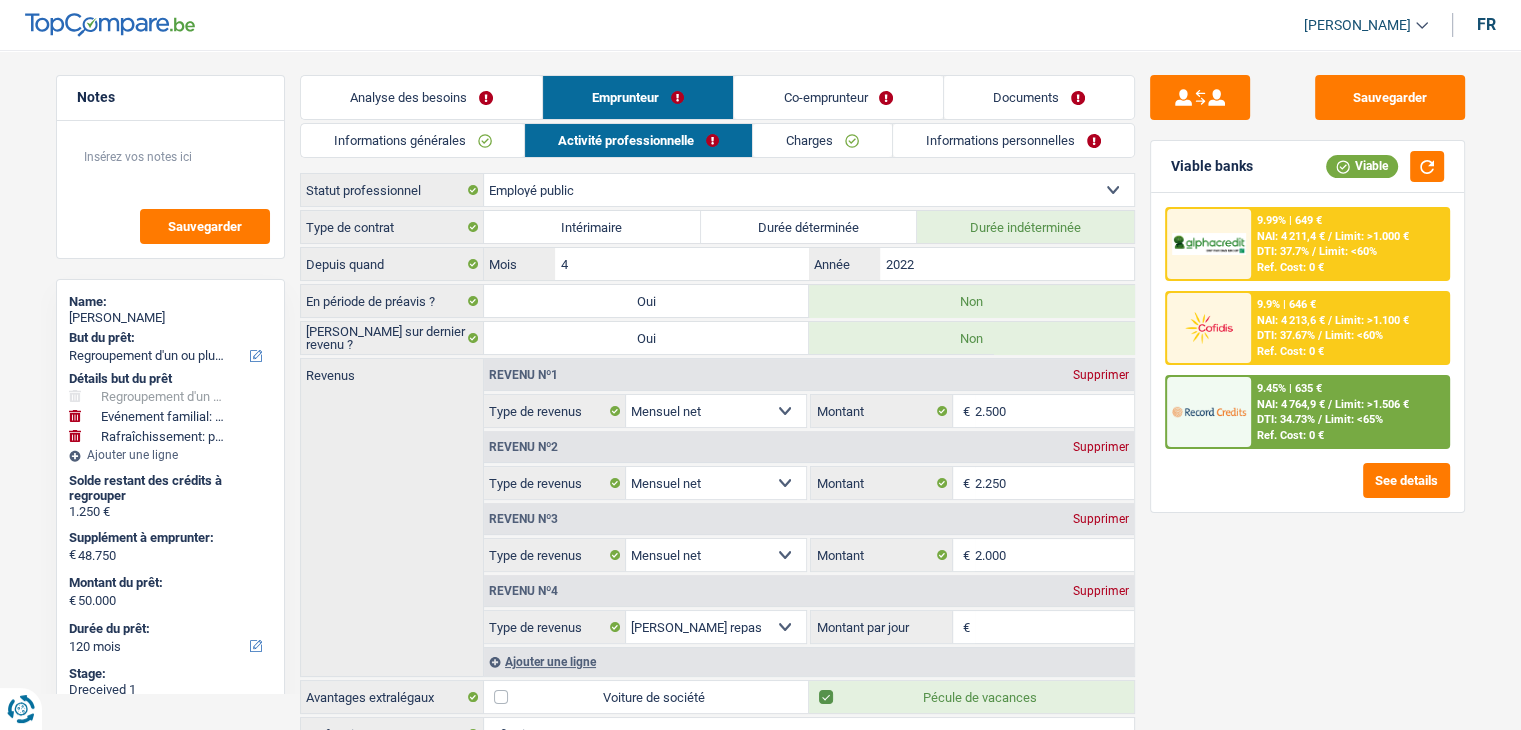 click on "Informations personnelles" at bounding box center [1013, 140] 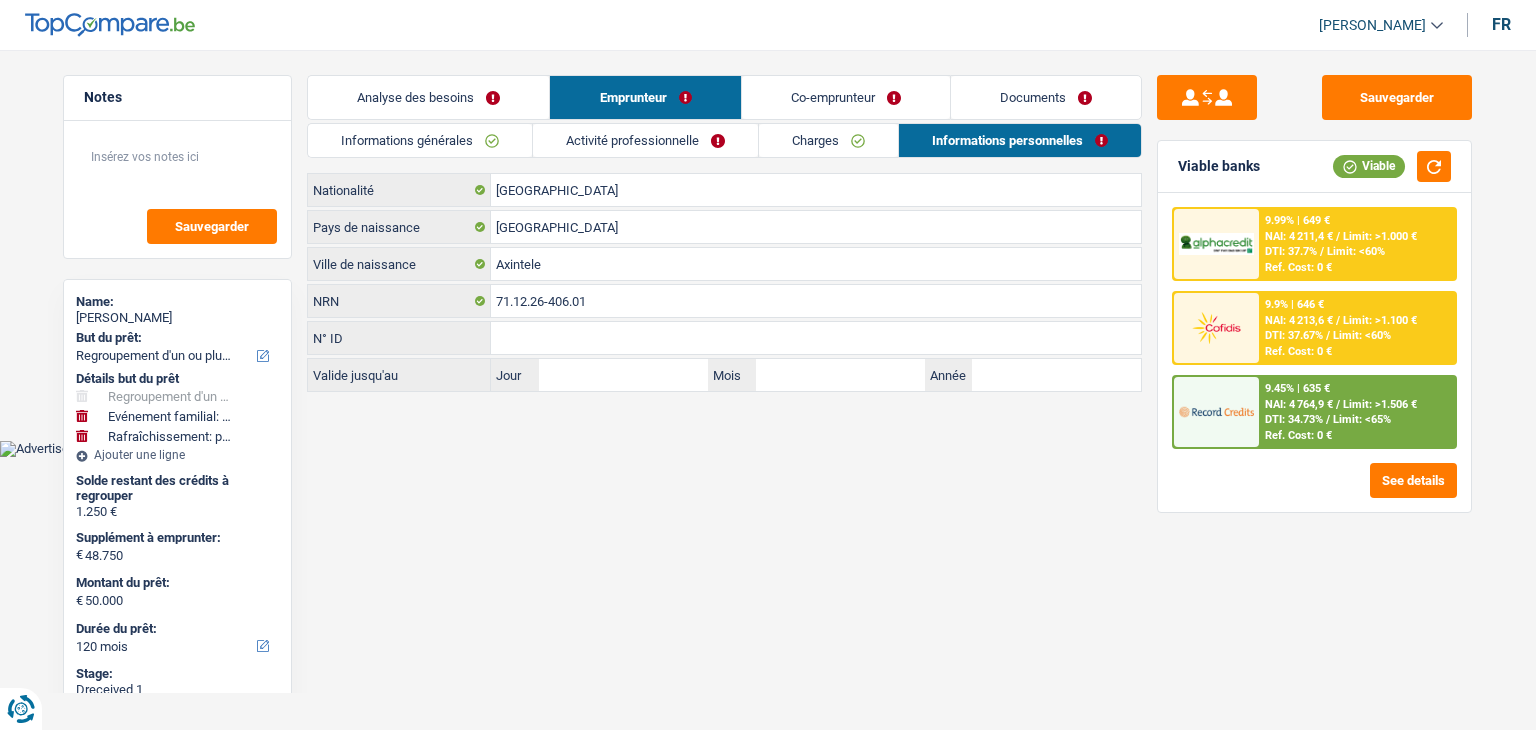 click on "Co-emprunteur" at bounding box center (846, 97) 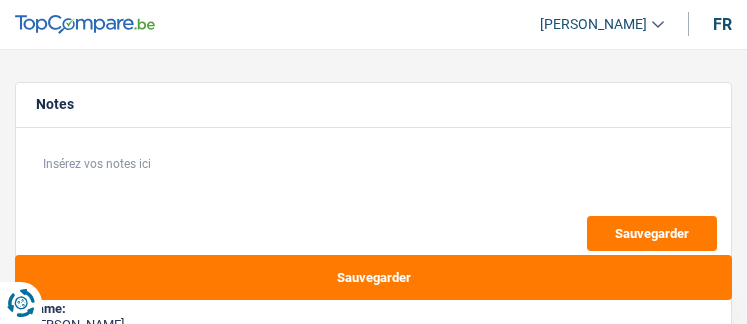 select on "refinancing" 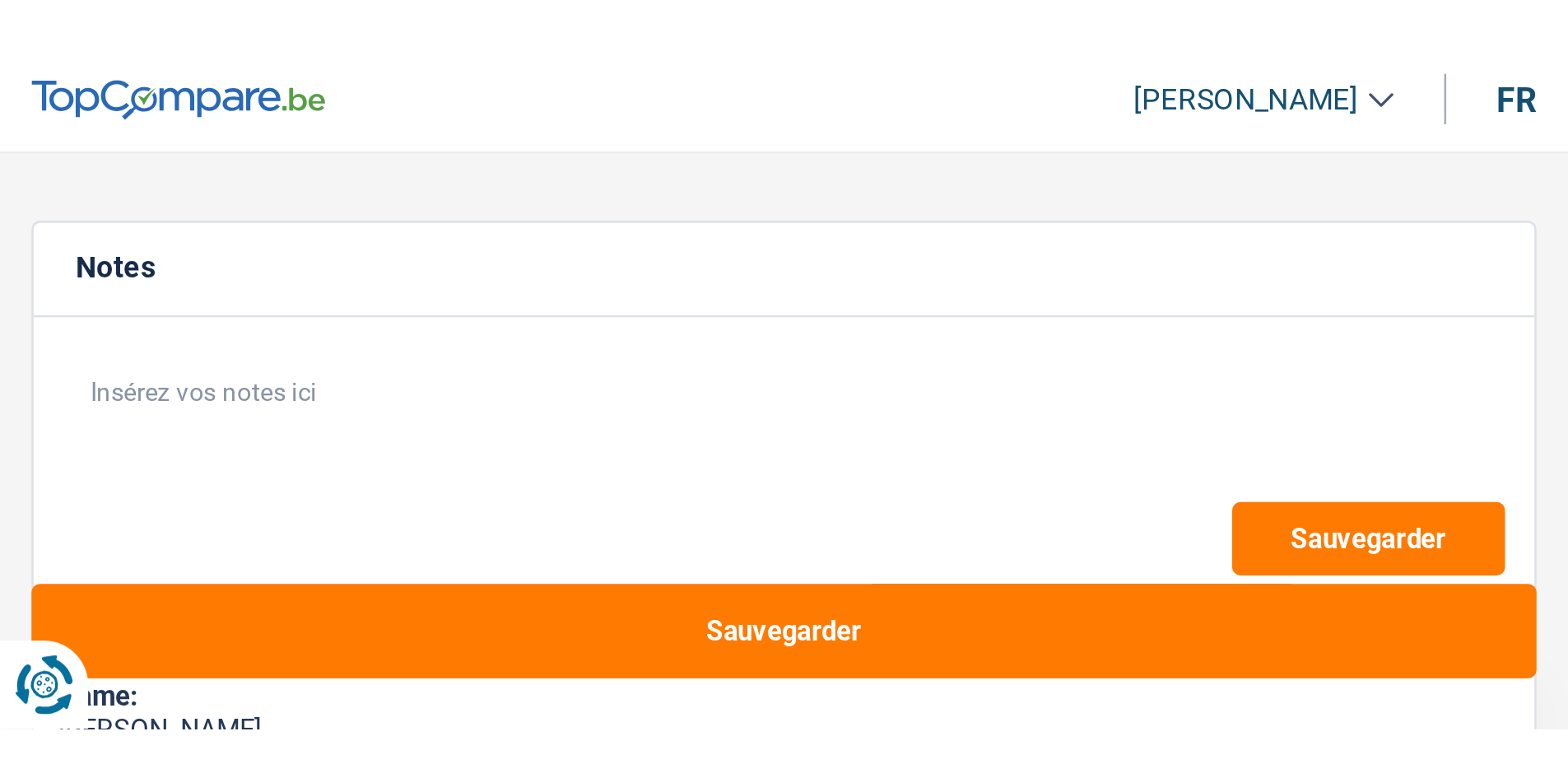 scroll, scrollTop: 0, scrollLeft: 0, axis: both 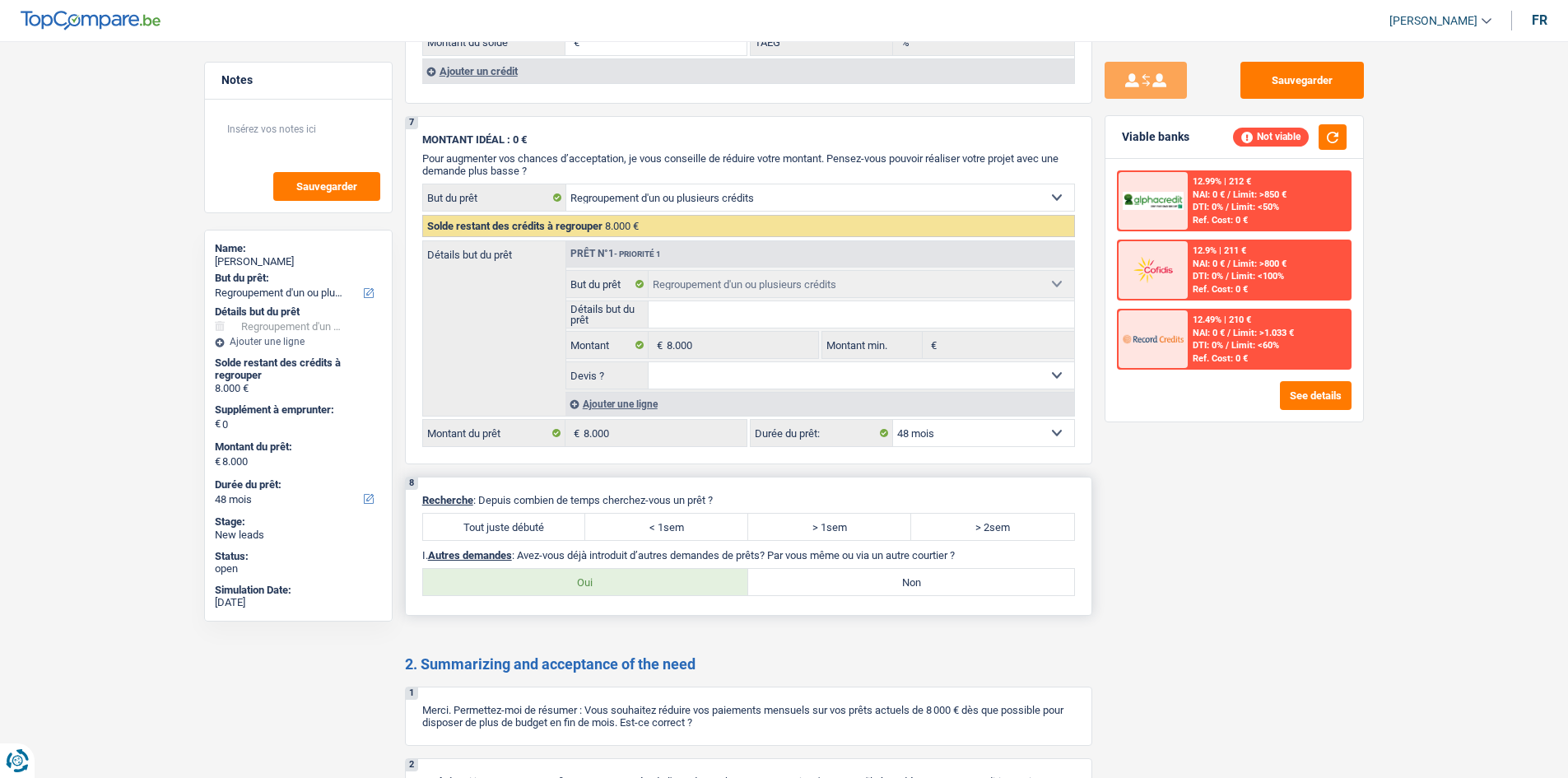 click on "Oui" at bounding box center (586, 582) 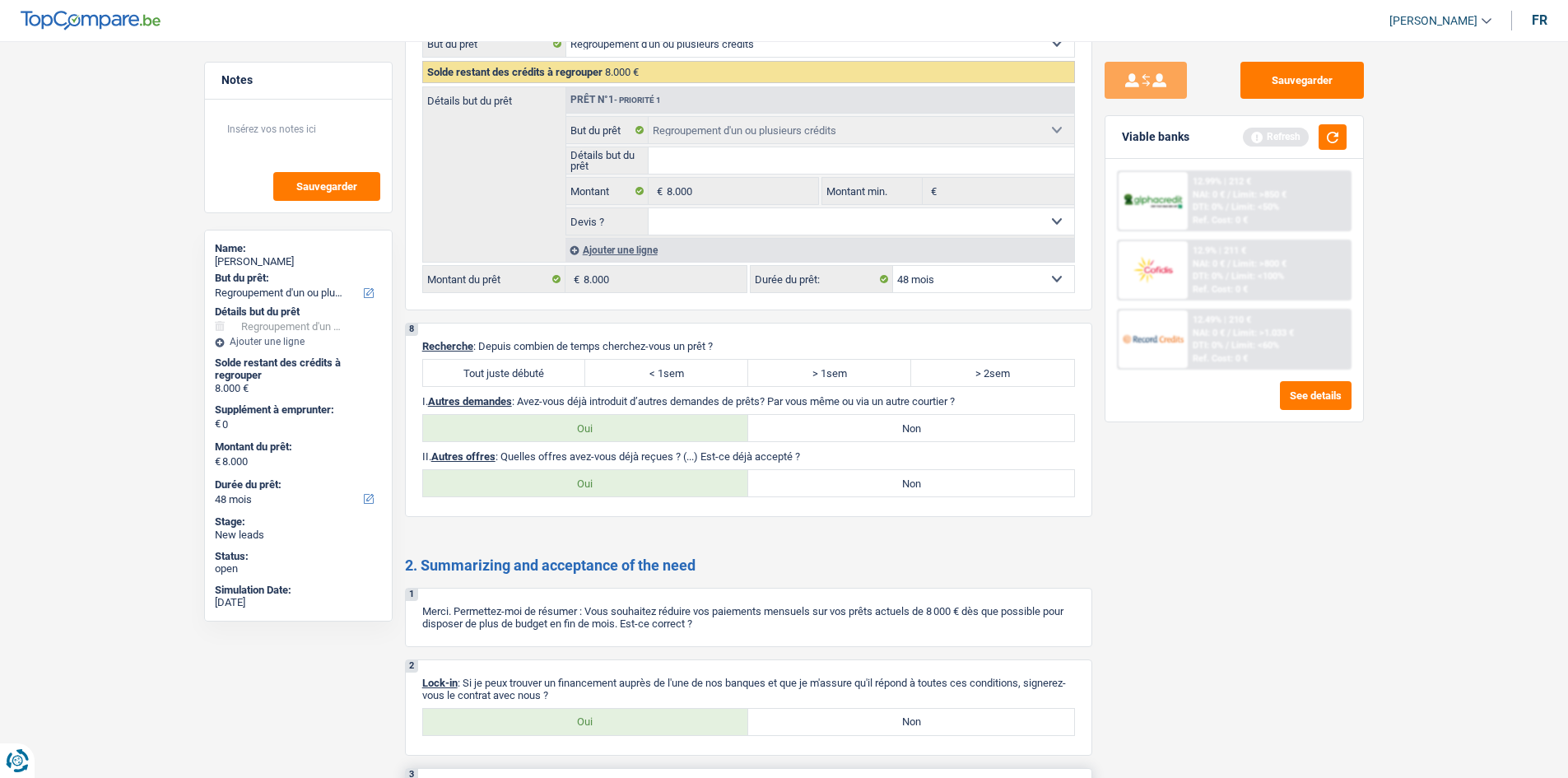 scroll, scrollTop: 1848, scrollLeft: 0, axis: vertical 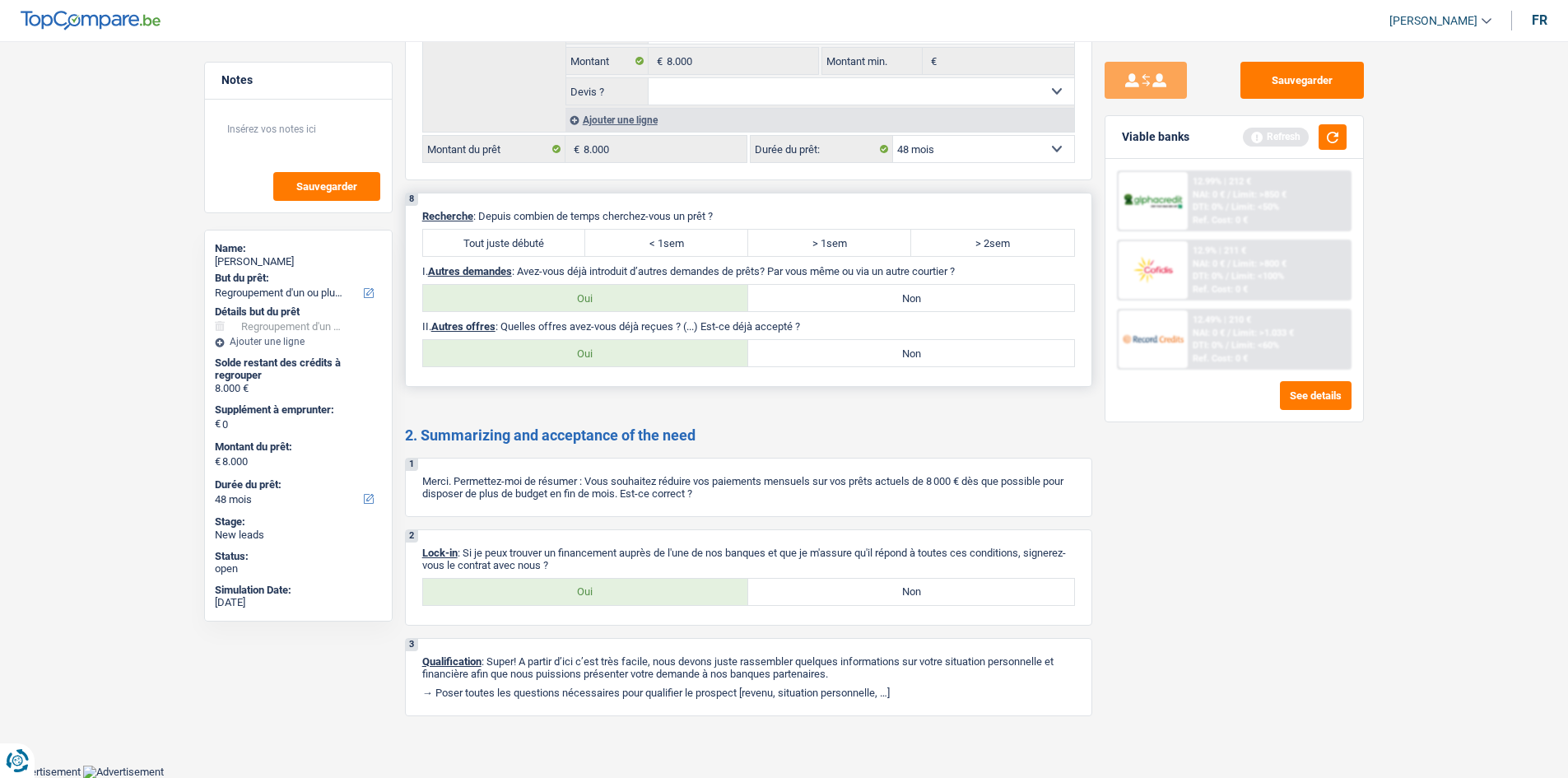 click on "Oui" at bounding box center [586, 353] 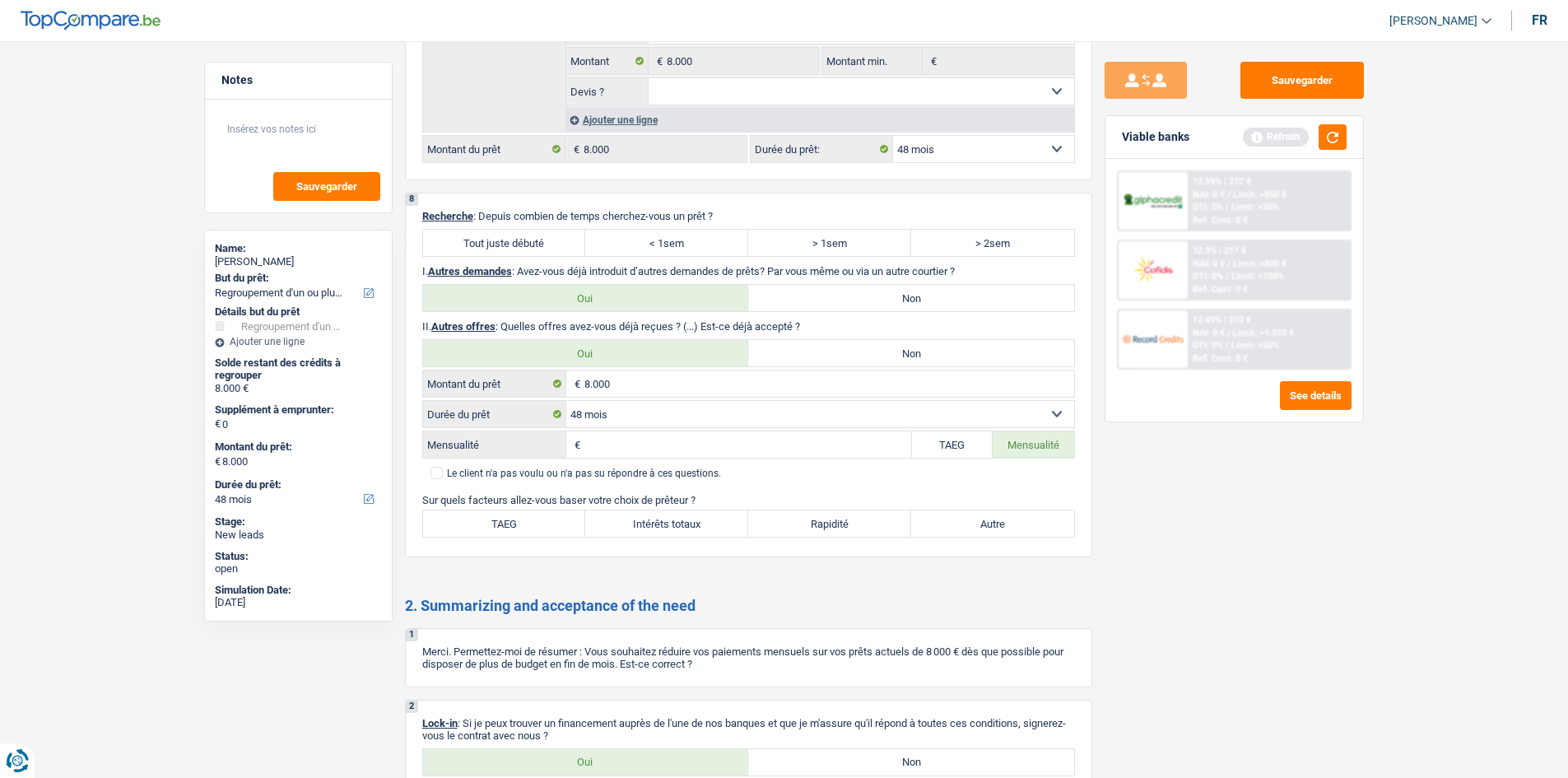 click on "12.49% | 210 €
NAI: 0 €
/
Limit: >1.033 €
DTI: 0%
/
Limit: <60%
Ref. Cost: 0 €" at bounding box center [1268, 339] 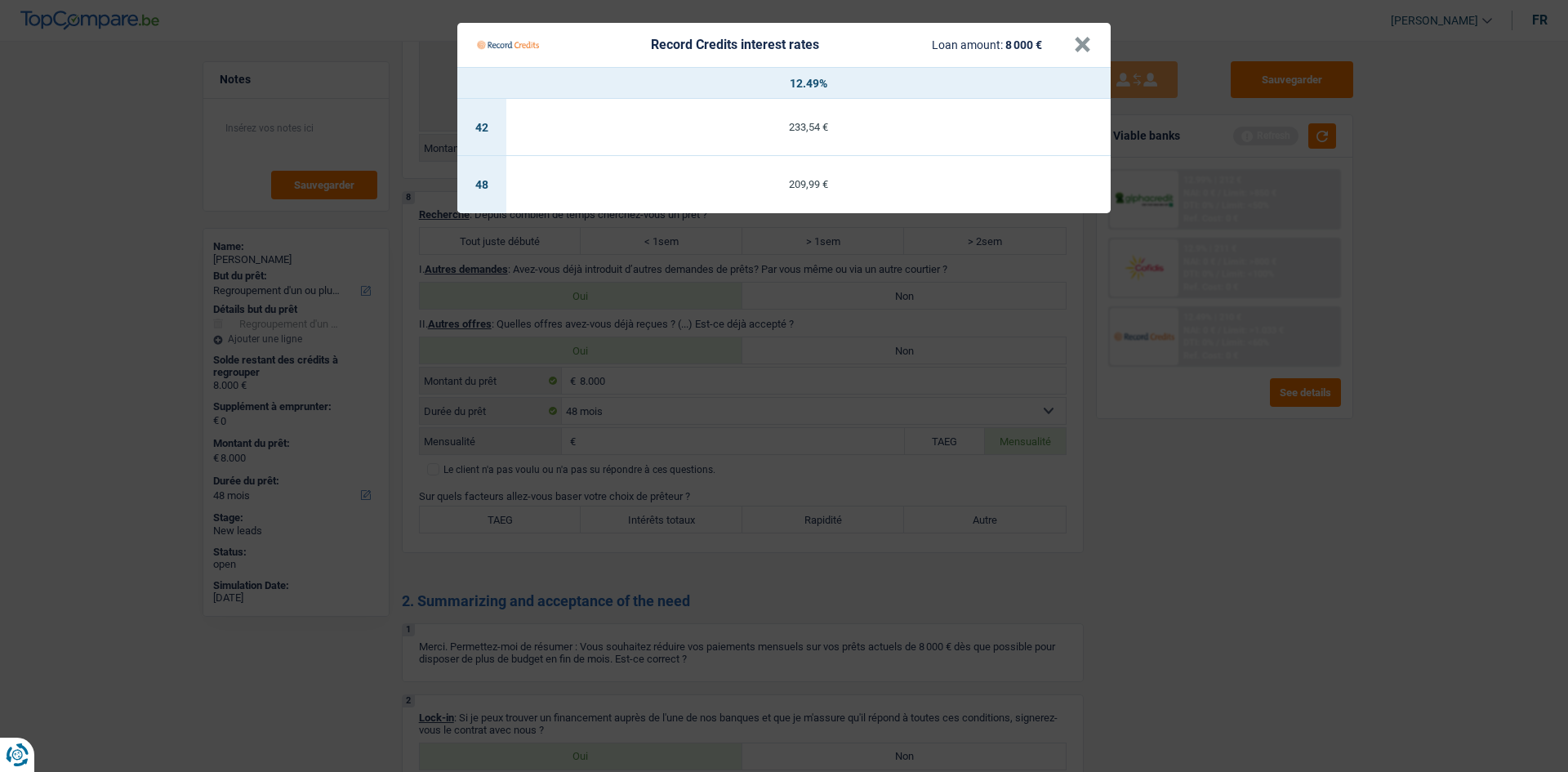 click on "Record Credits interest rates
Loan amount:
8 000 €
×
12.49%
42
233,54 €
48
209,99 €" at bounding box center [784, 386] 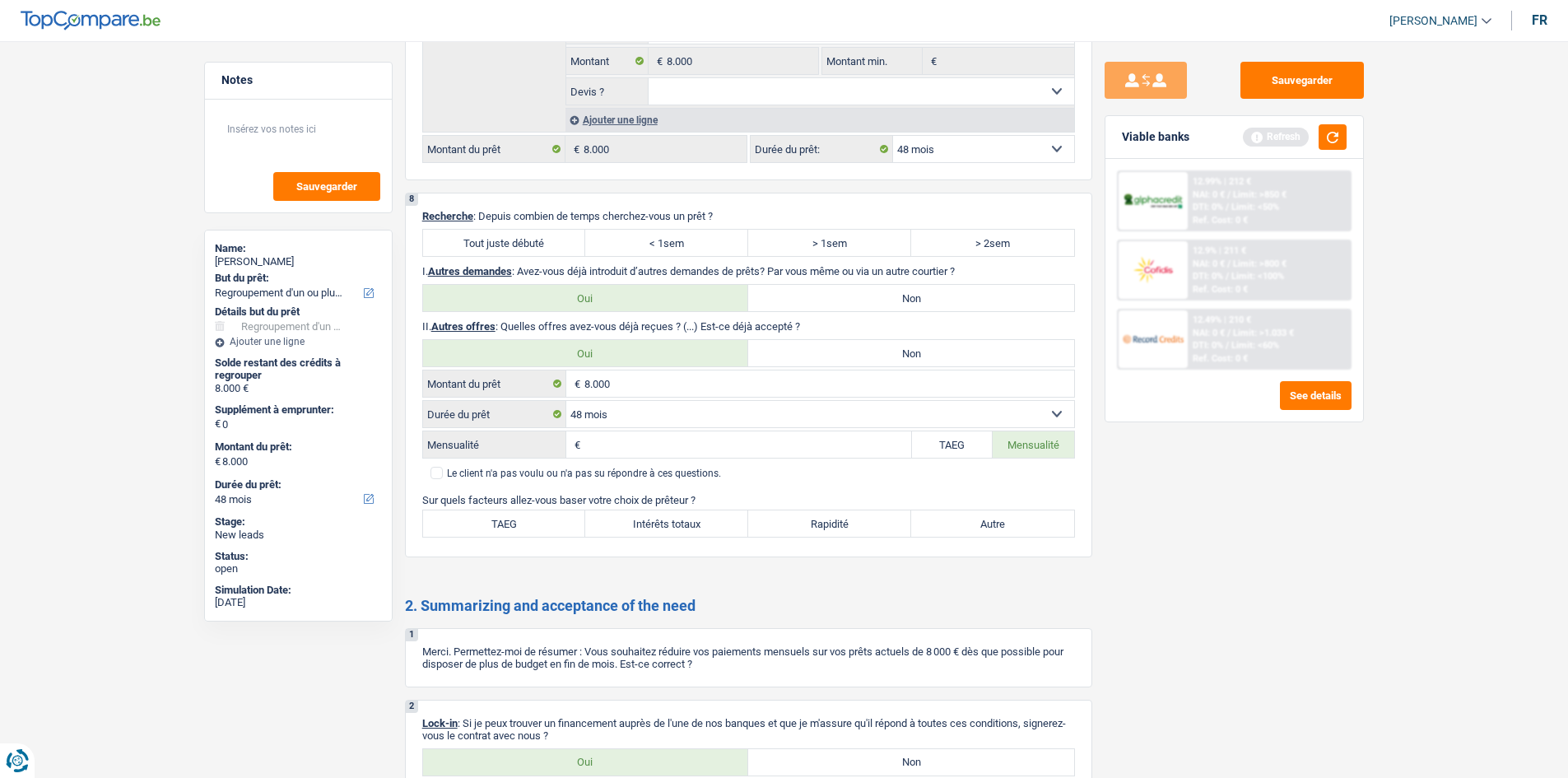 click on "DTI: 0%" at bounding box center (1207, 207) 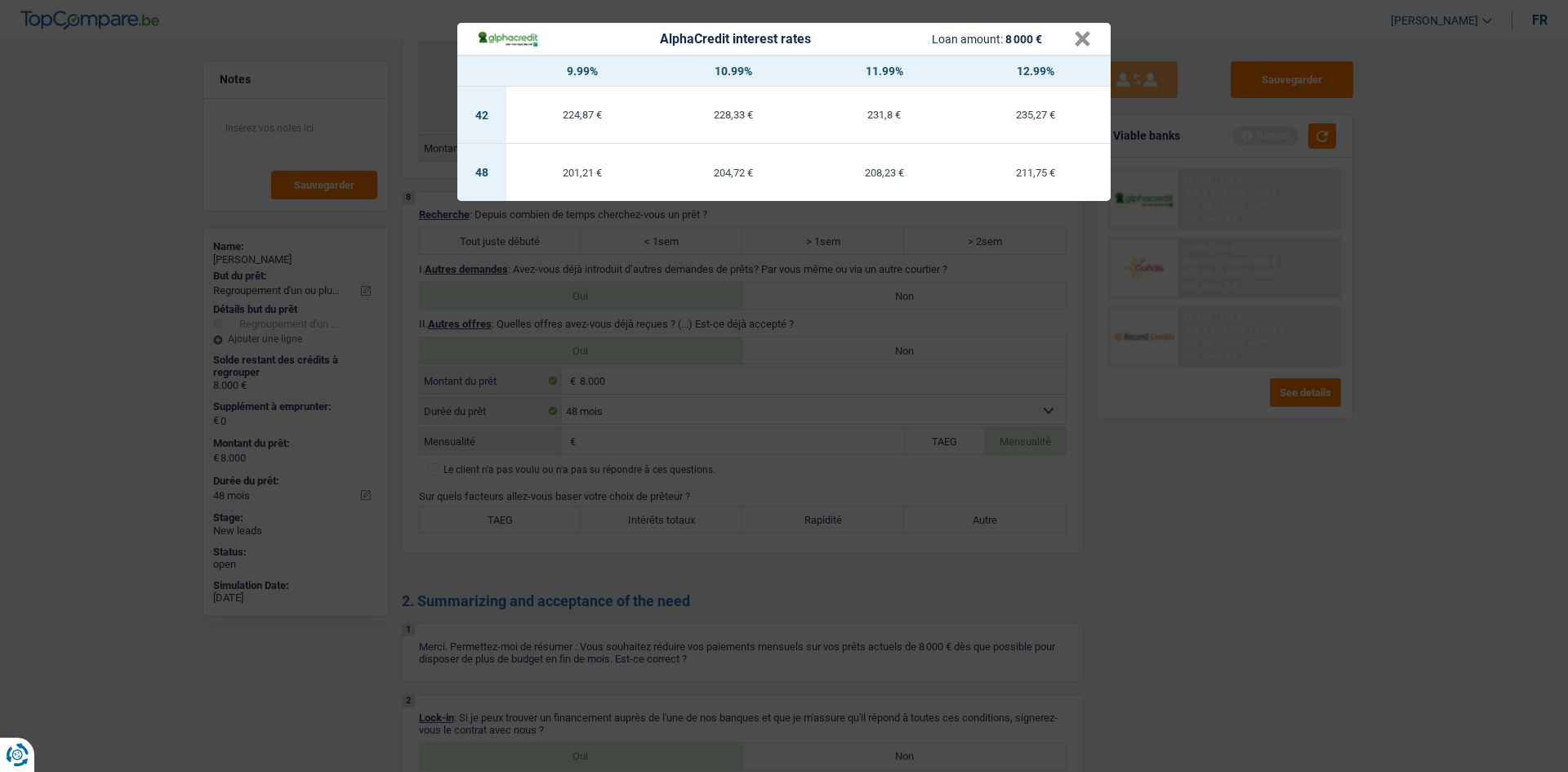 click on "AlphaCredit interest rates
Loan amount:
8 000 €
×
9.99%
10.99%
11.99%
12.99%
42
224,87 €
228,33 €
231,8 €
235,27 €
48
201,21 €
204,72 €
208,23 €
211,75 €" at bounding box center [784, 386] 